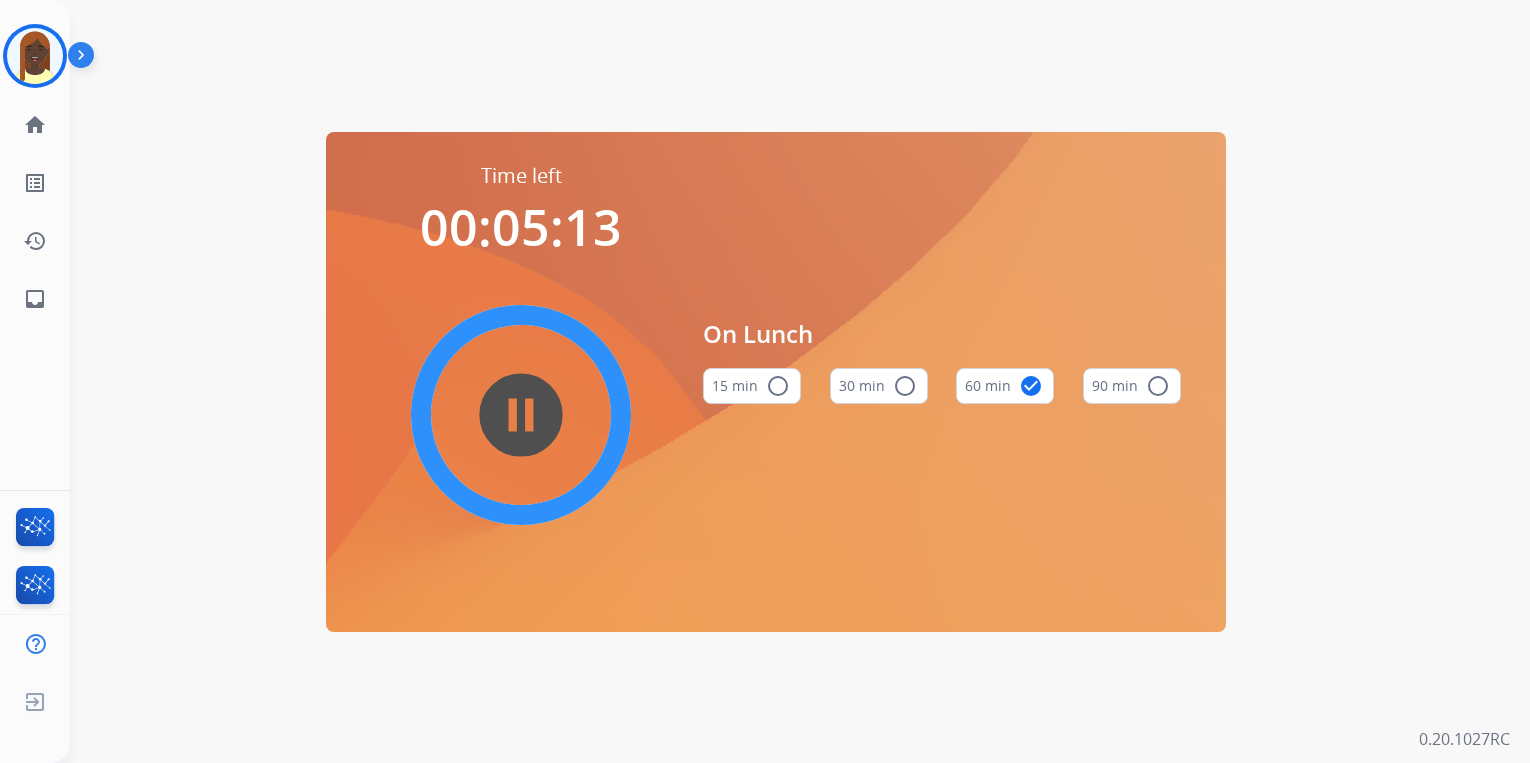 scroll, scrollTop: 0, scrollLeft: 0, axis: both 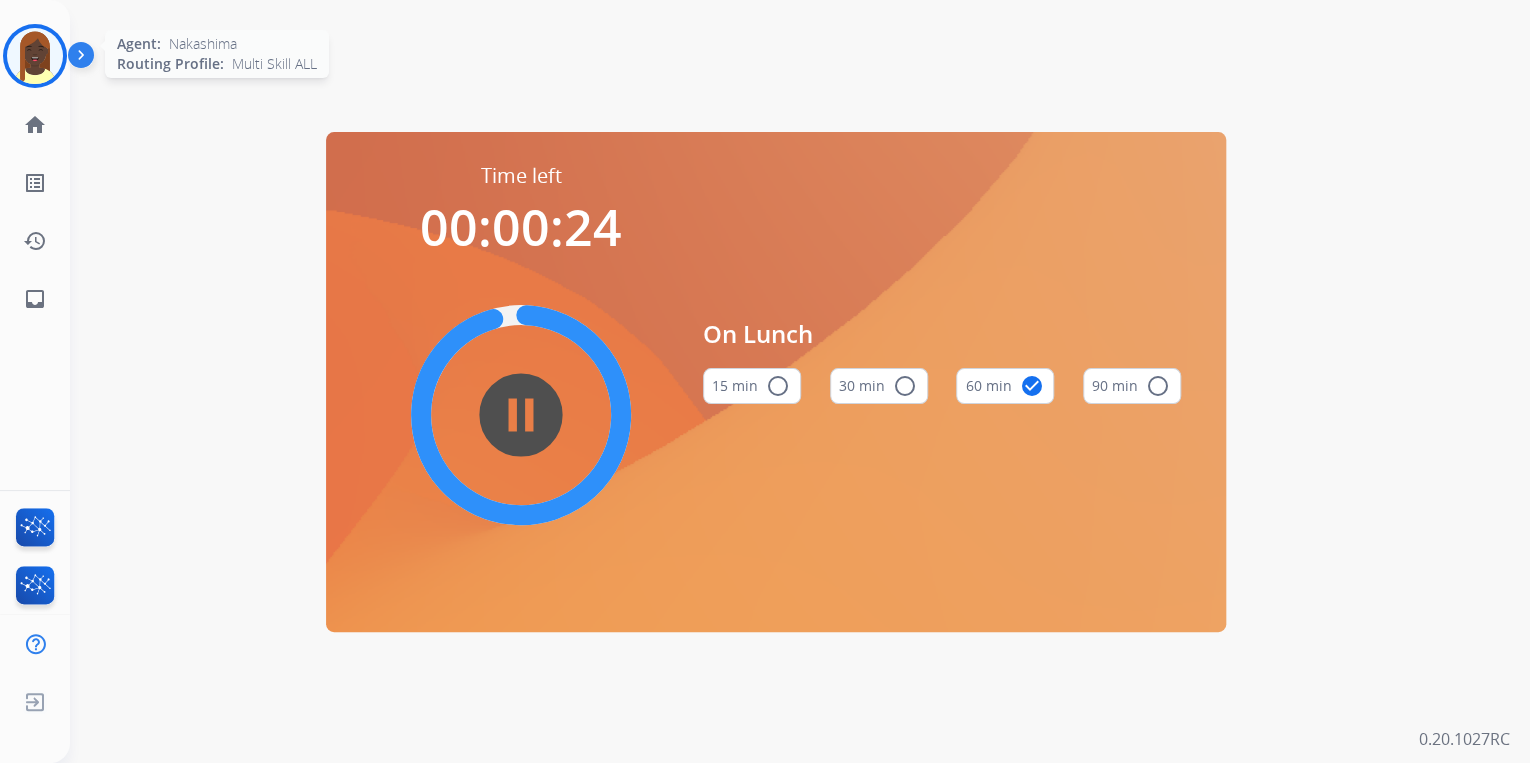 click at bounding box center (35, 56) 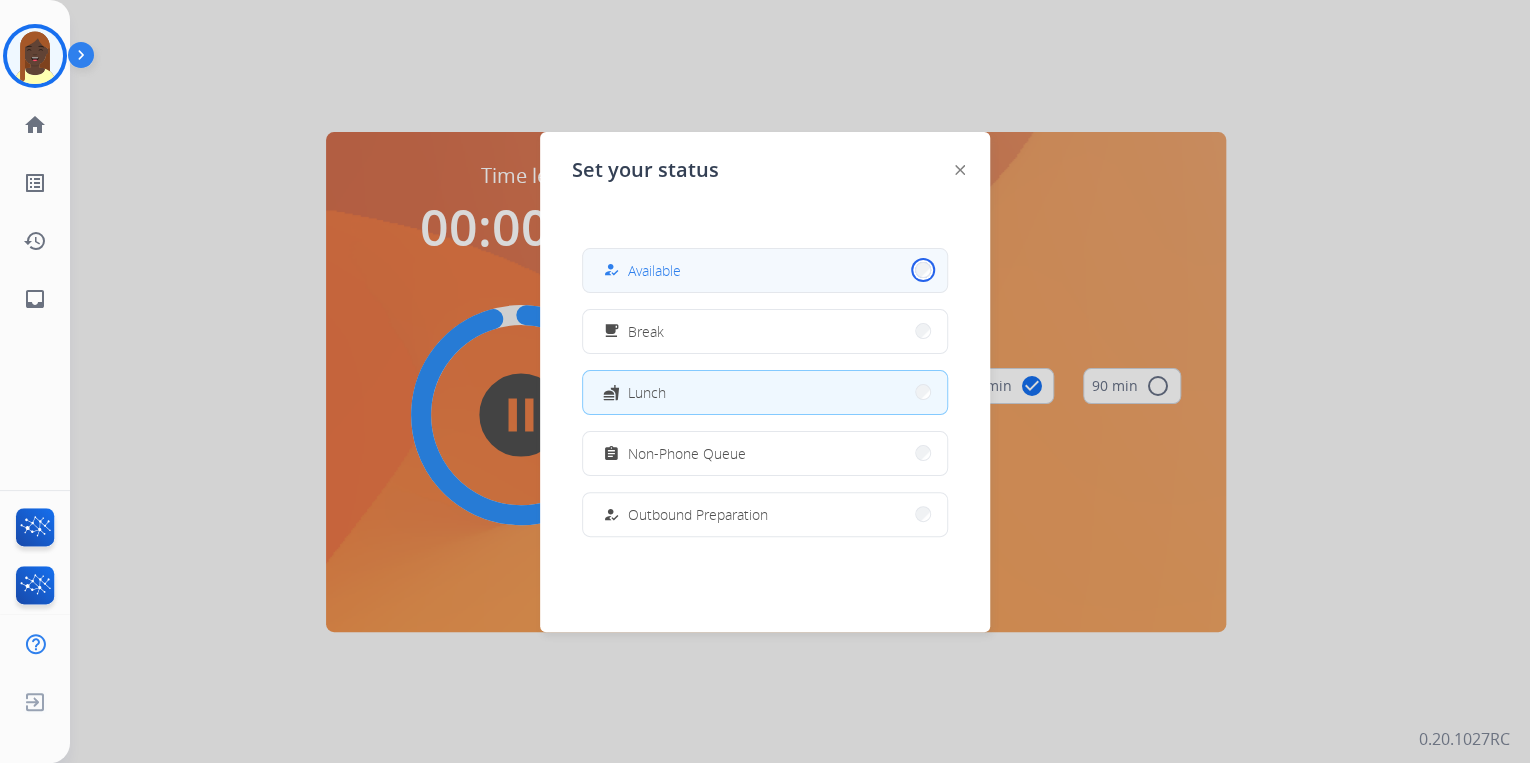 click on "how_to_reg Available" at bounding box center [765, 270] 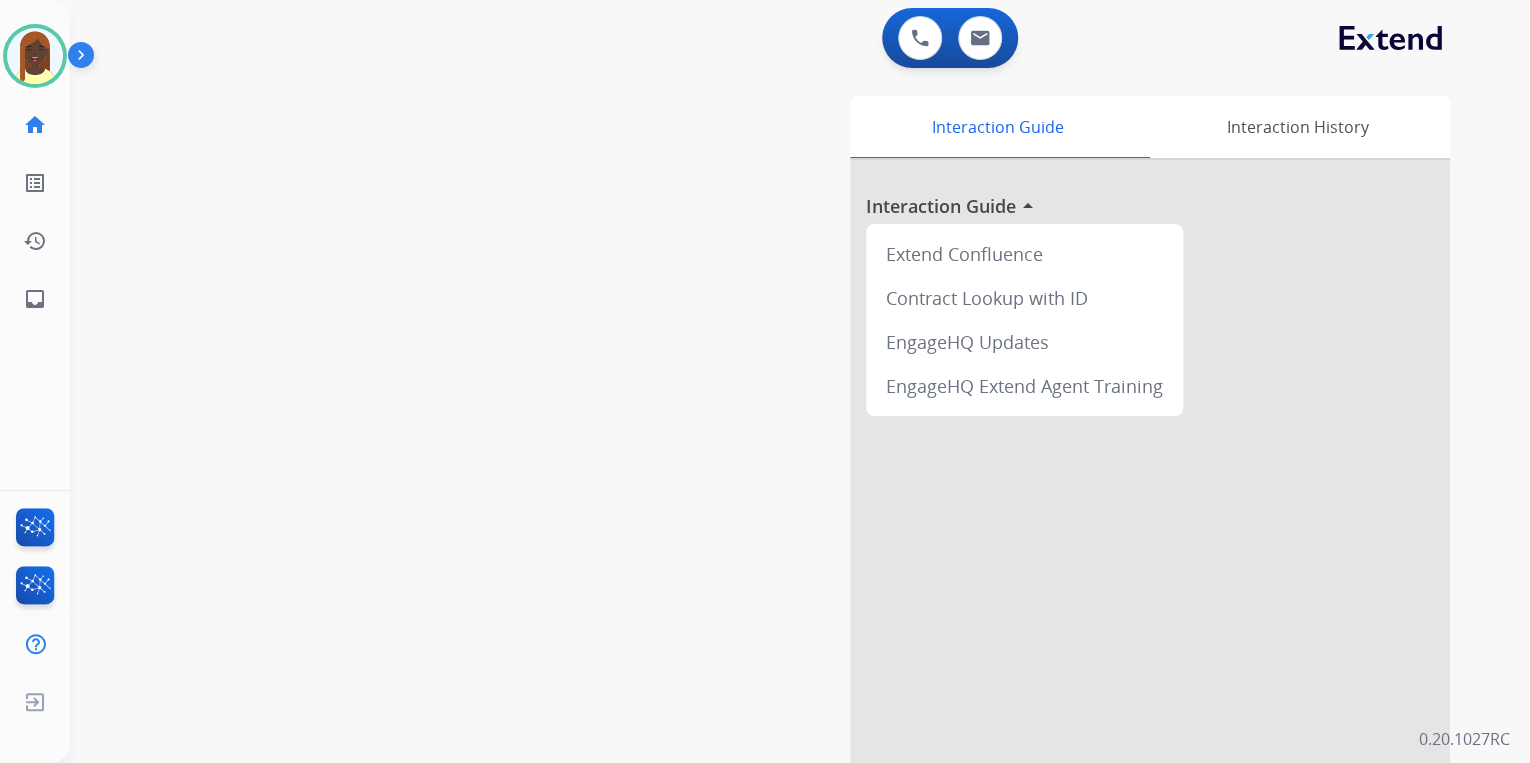 drag, startPoint x: 669, startPoint y: 244, endPoint x: 493, endPoint y: 63, distance: 252.46188 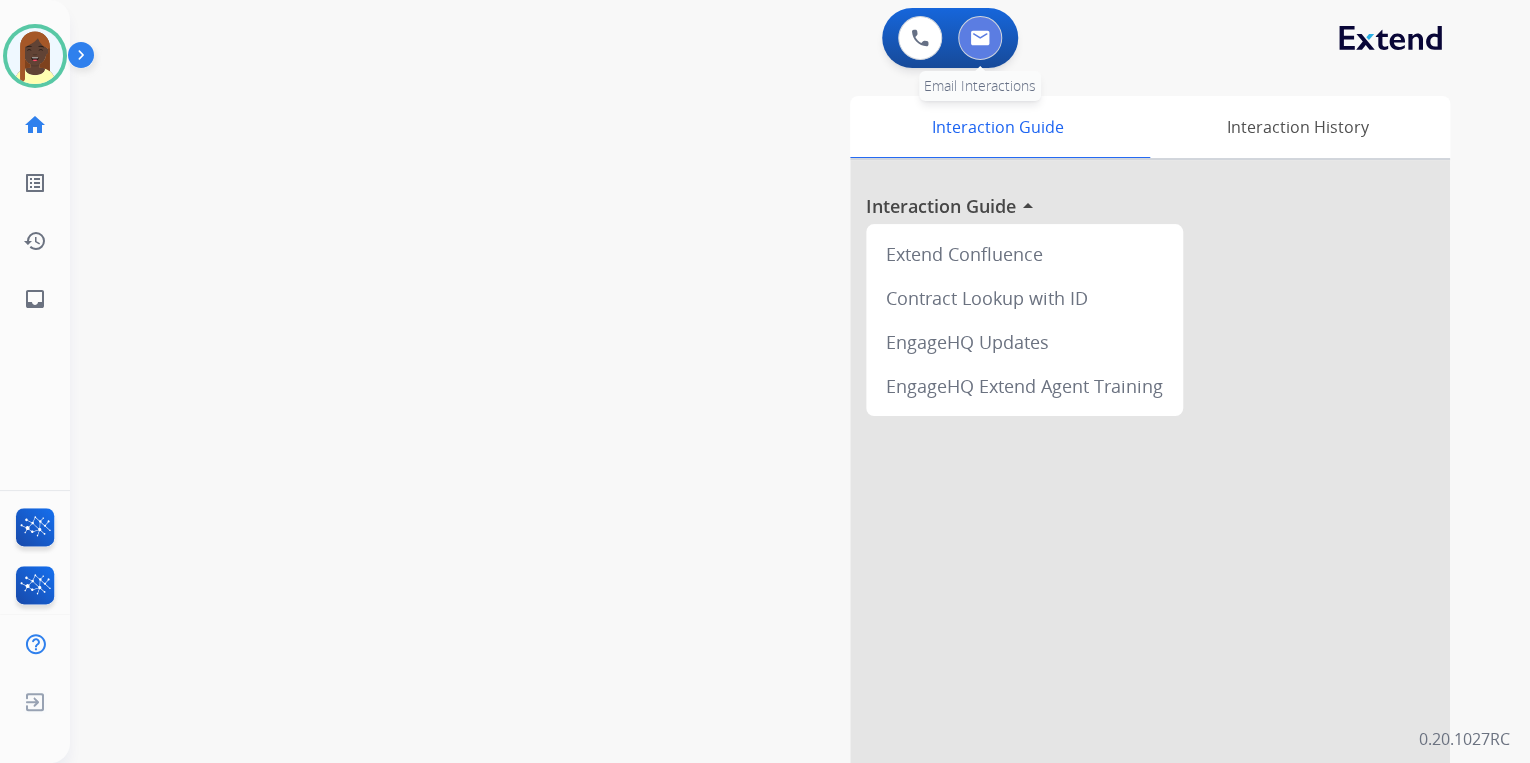 click at bounding box center (980, 38) 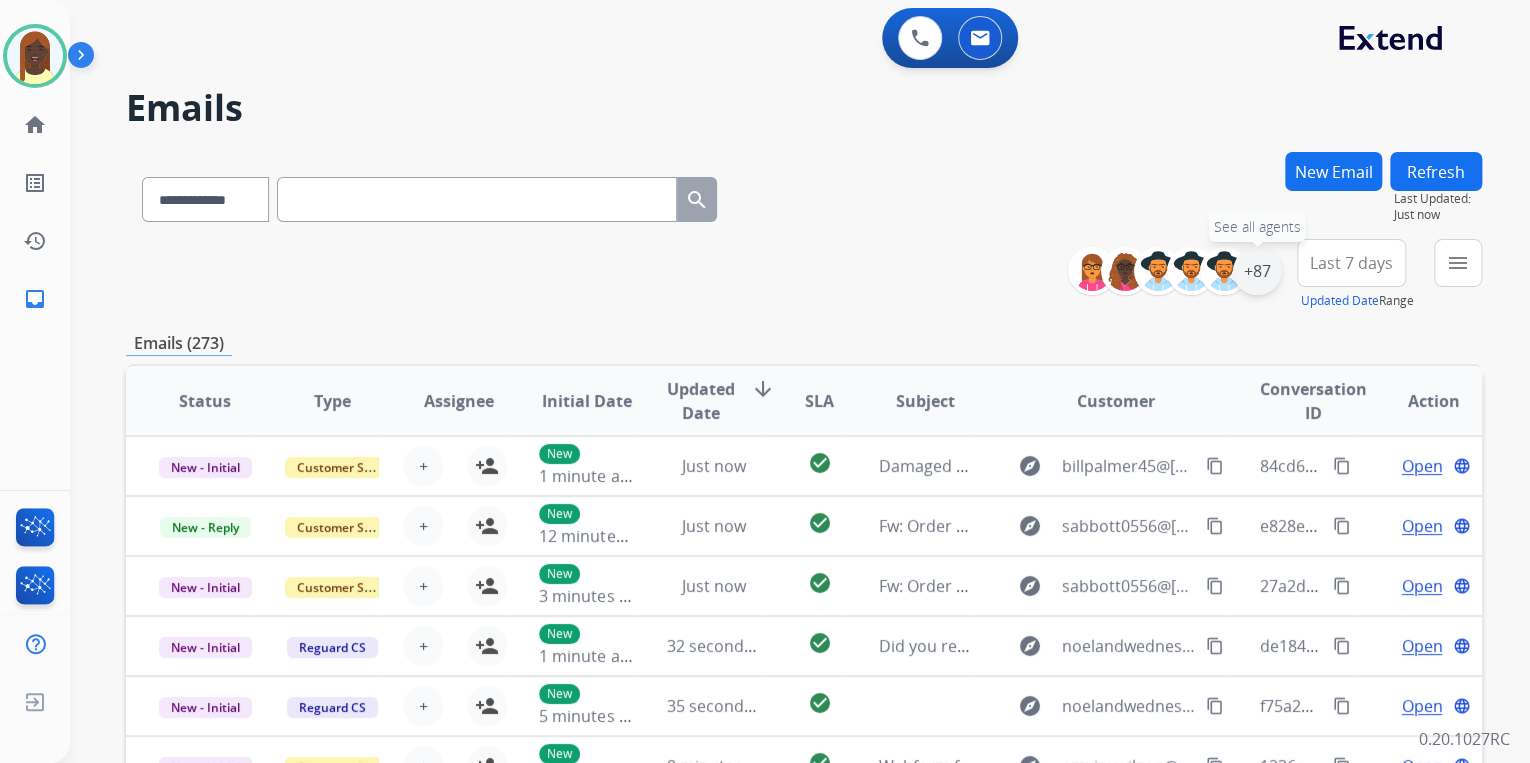click on "+87" at bounding box center (1257, 271) 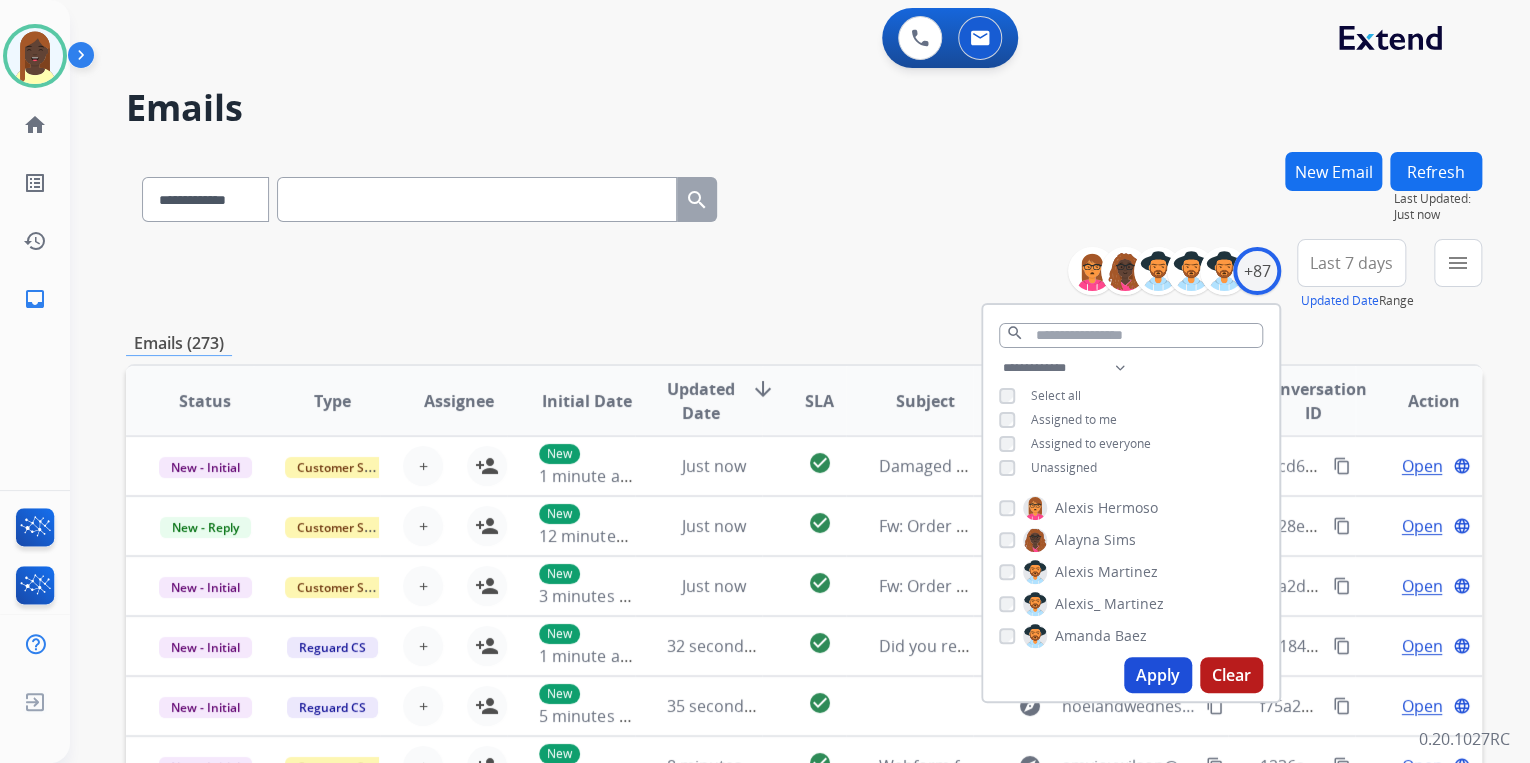 drag, startPoint x: 1140, startPoint y: 670, endPoint x: 1127, endPoint y: 638, distance: 34.539833 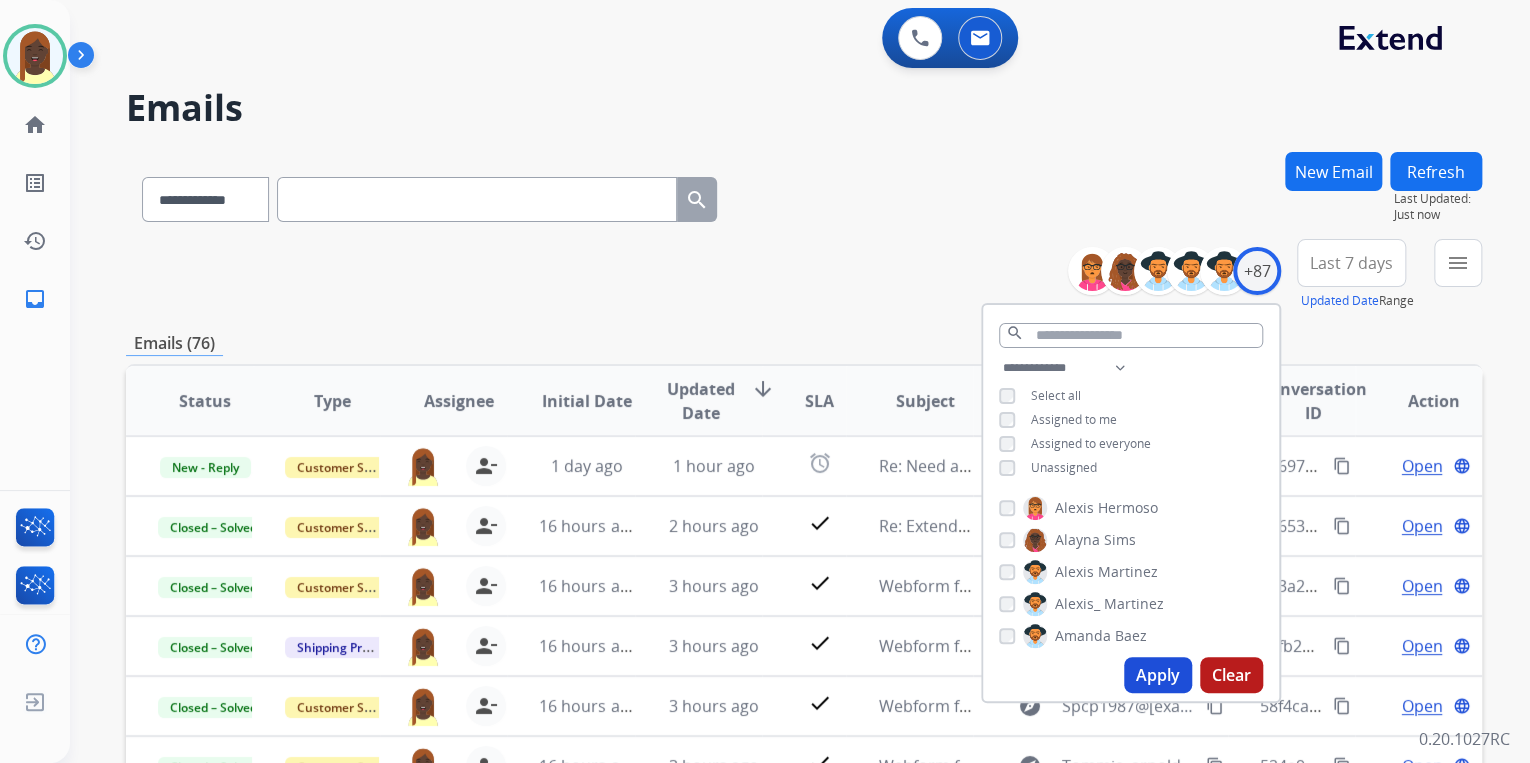 click on "**********" at bounding box center [804, 275] 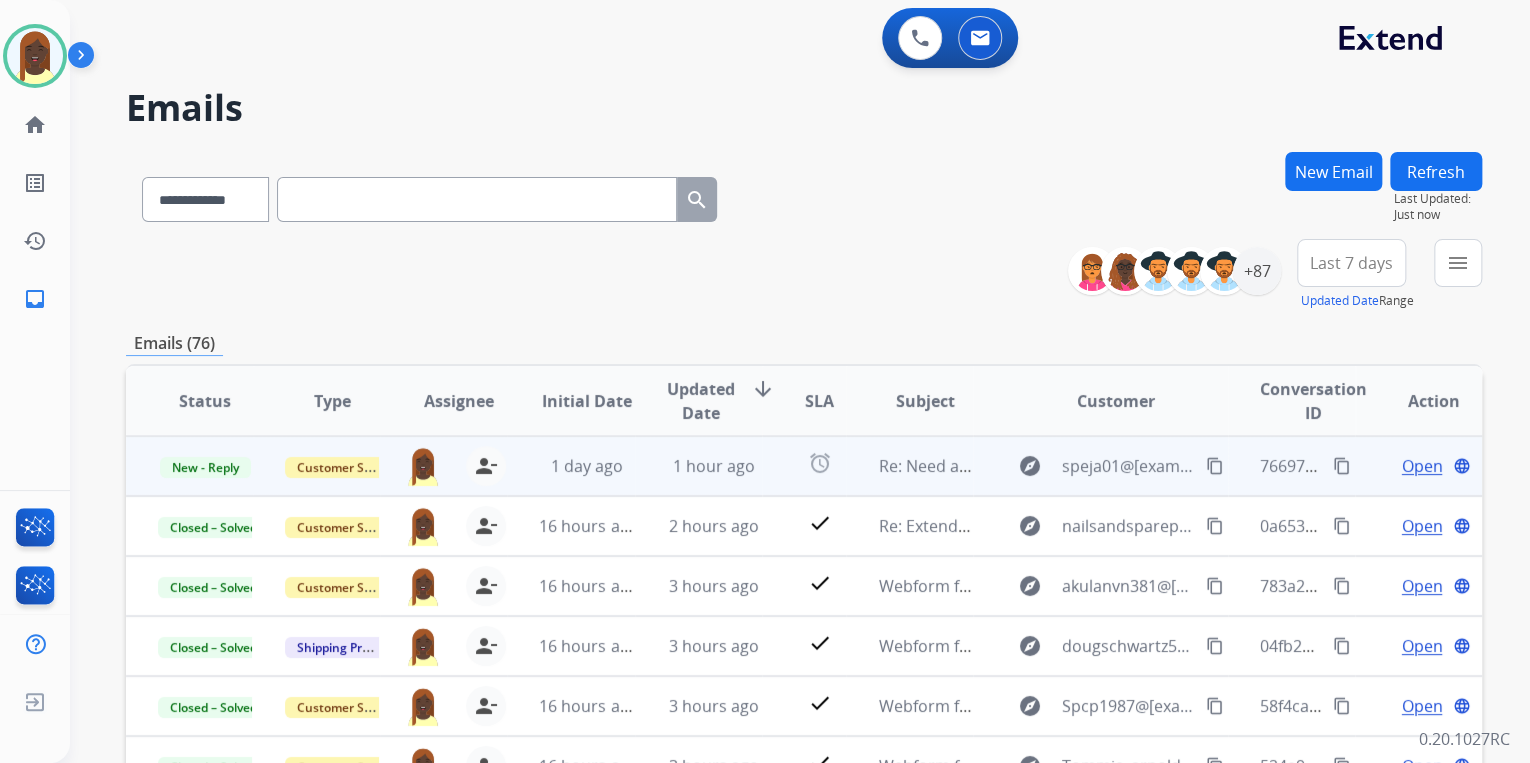 click on "Open" at bounding box center (1421, 466) 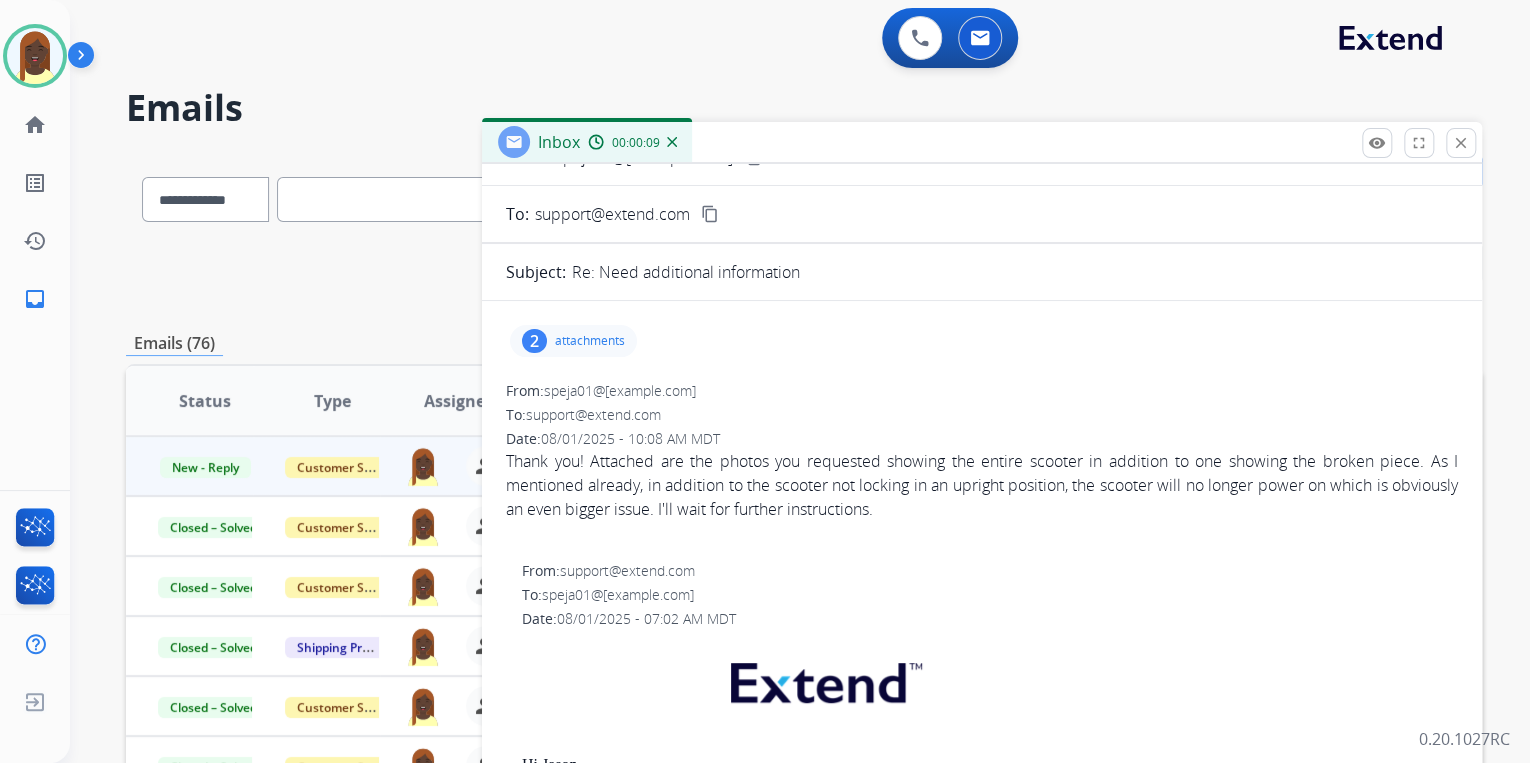 scroll, scrollTop: 0, scrollLeft: 0, axis: both 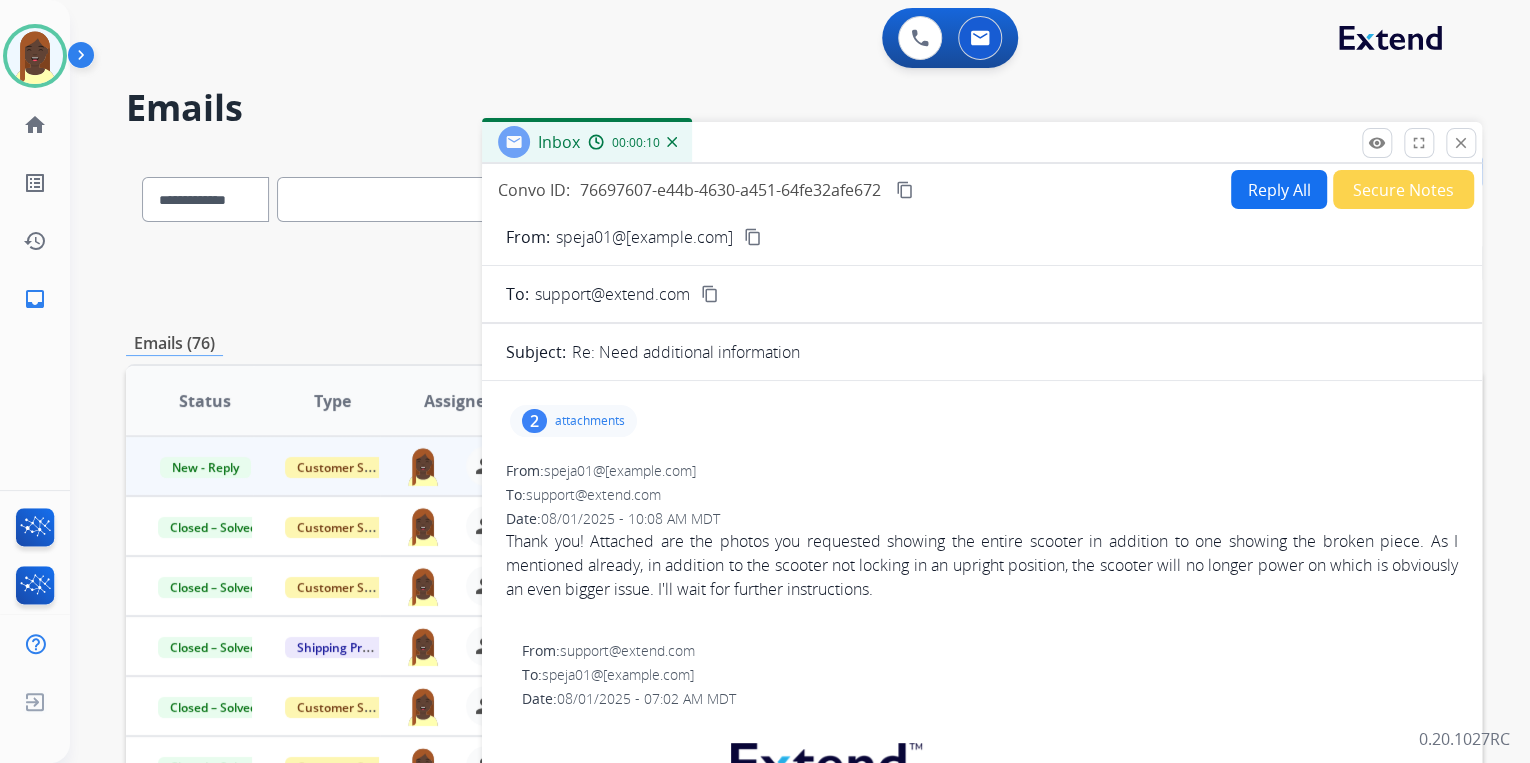 click on "Reply All" at bounding box center (1279, 189) 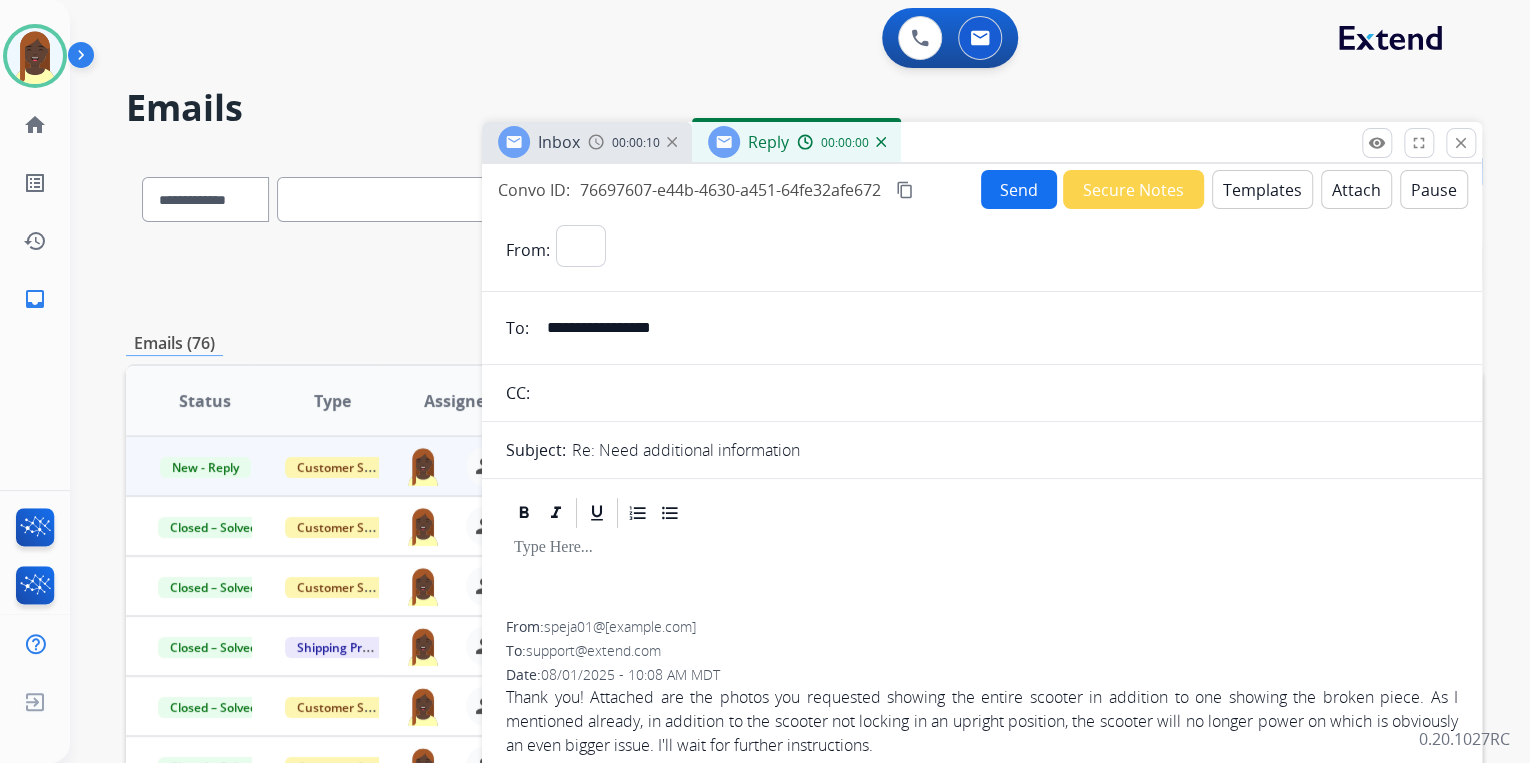 select on "**********" 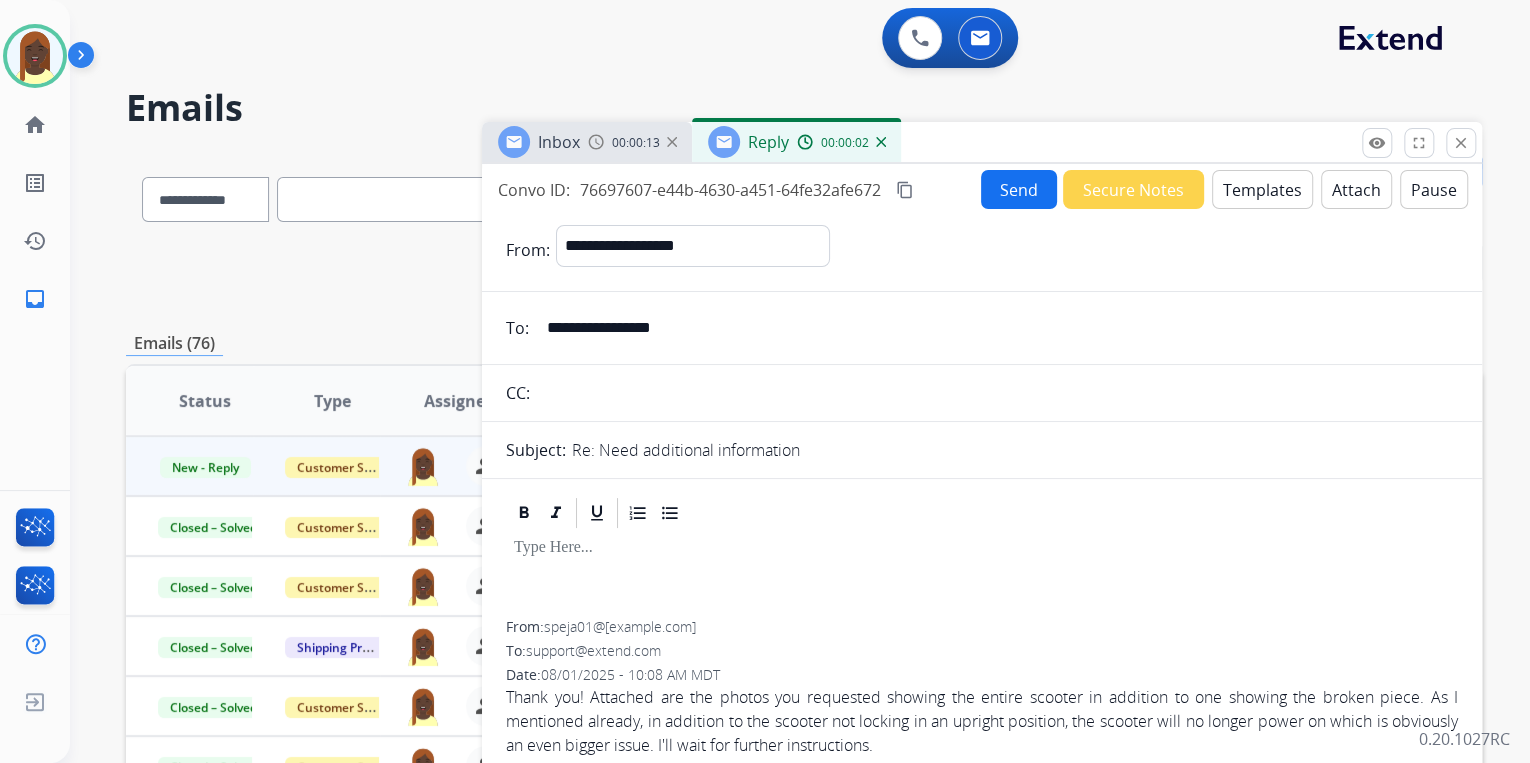 click on "Templates" at bounding box center [1262, 189] 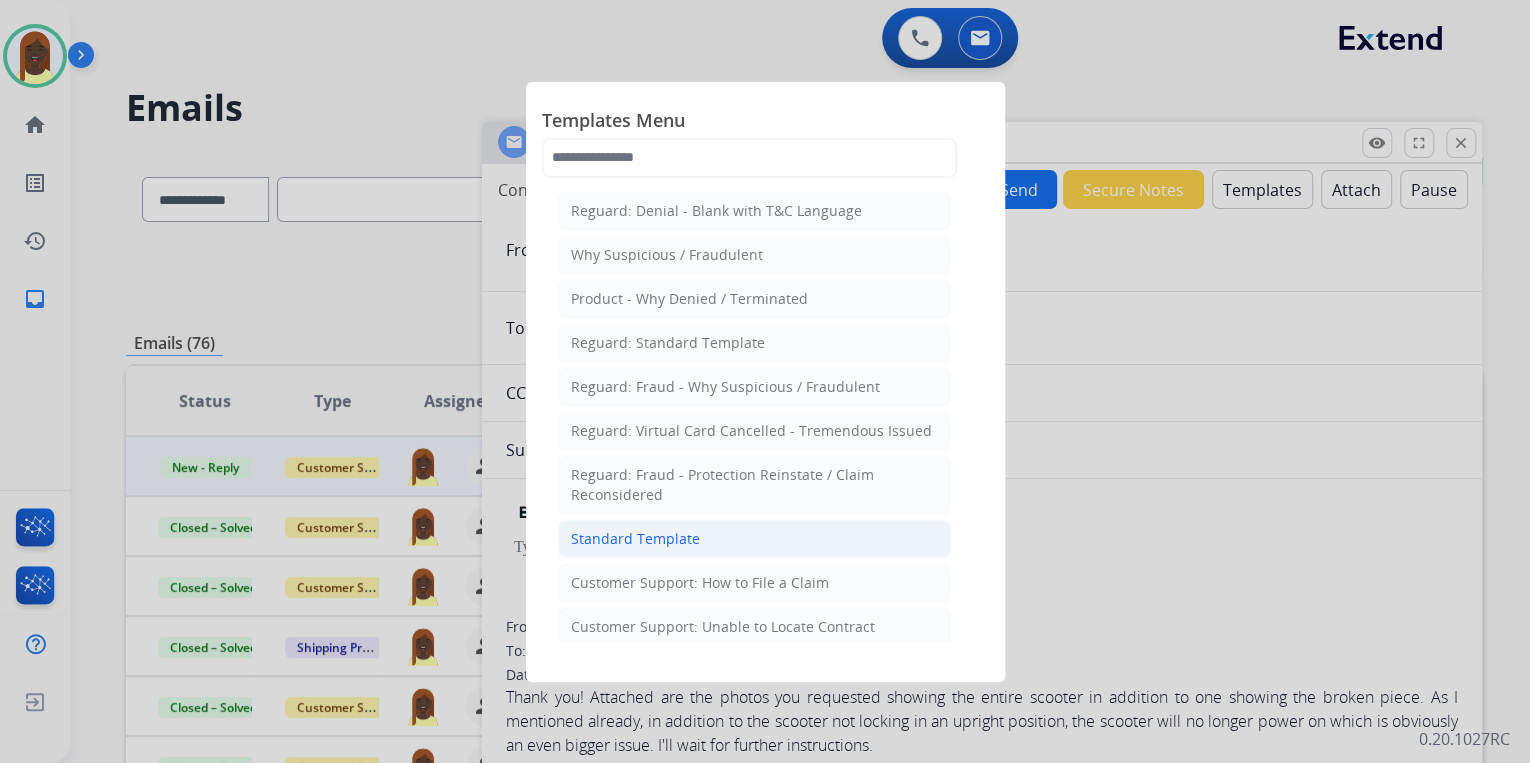 click on "Standard Template" 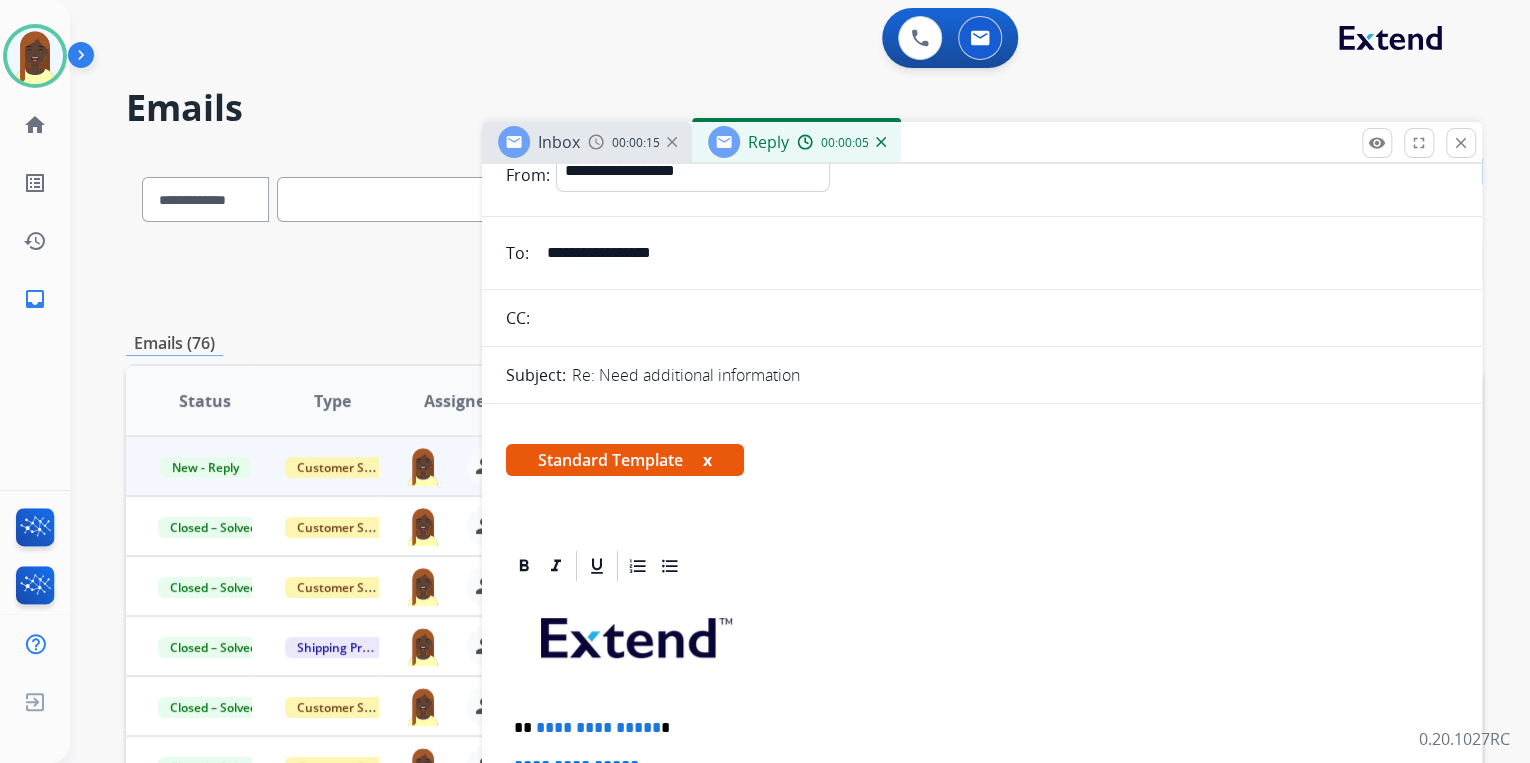scroll, scrollTop: 320, scrollLeft: 0, axis: vertical 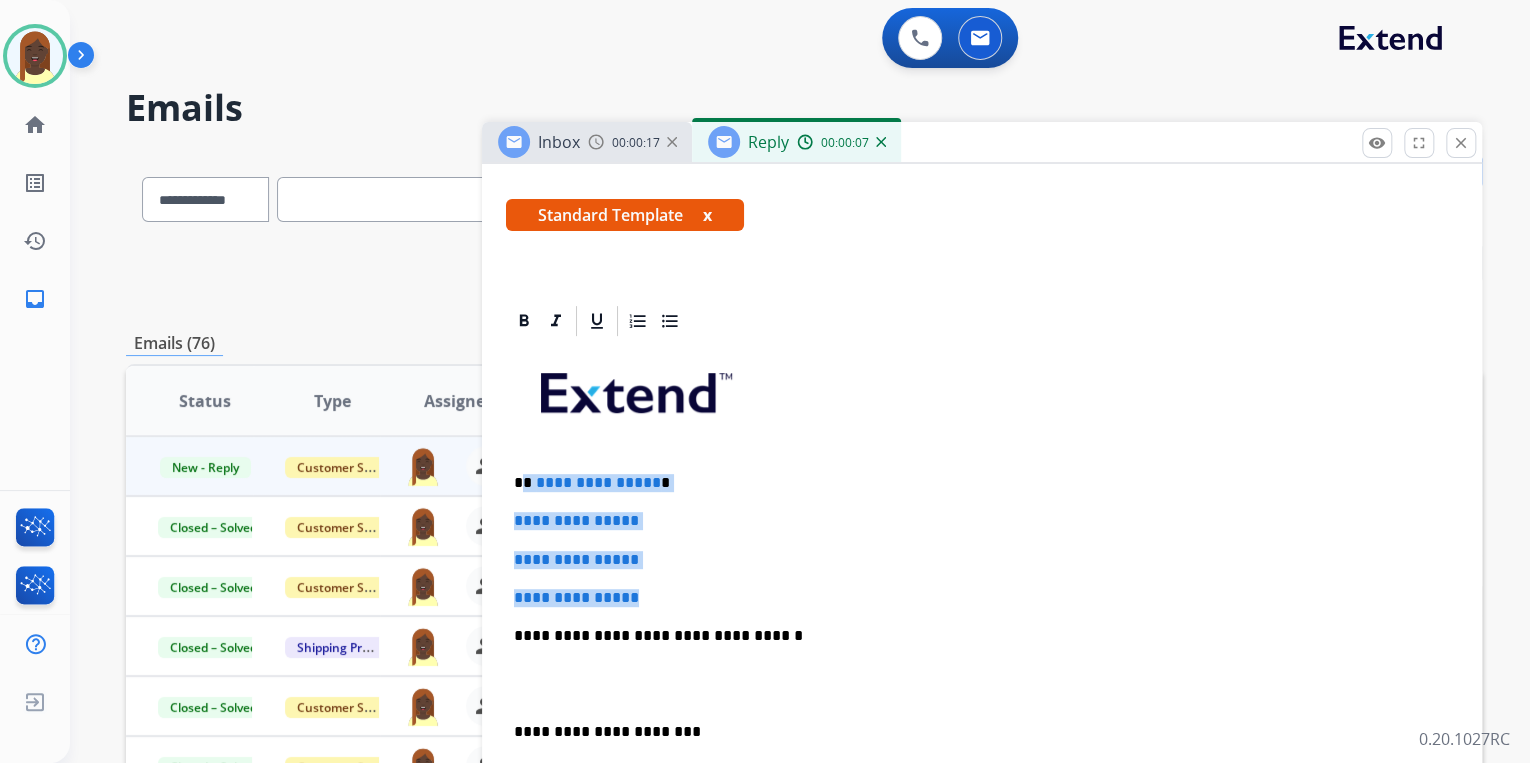 drag, startPoint x: 524, startPoint y: 486, endPoint x: 658, endPoint y: 582, distance: 164.83931 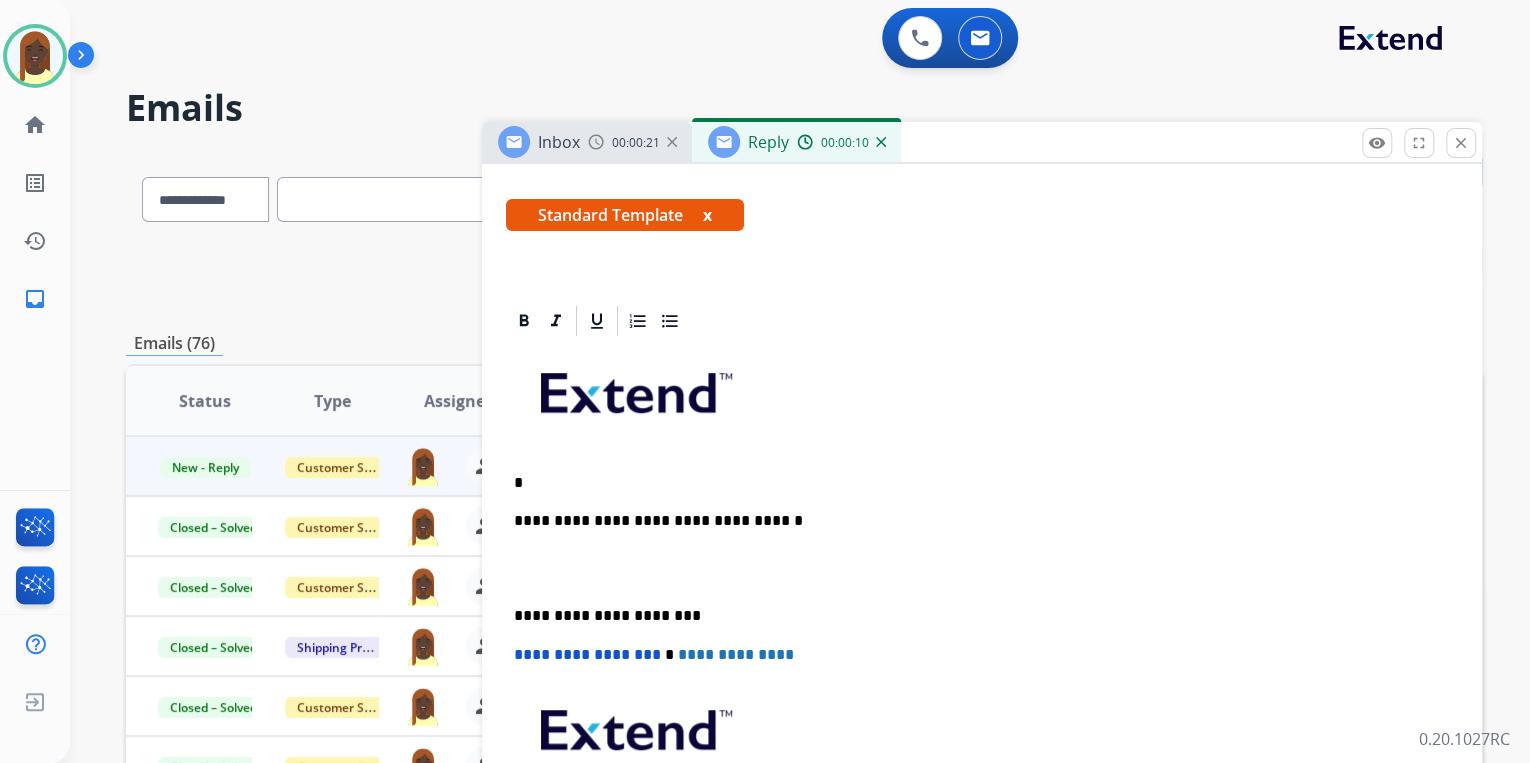 type 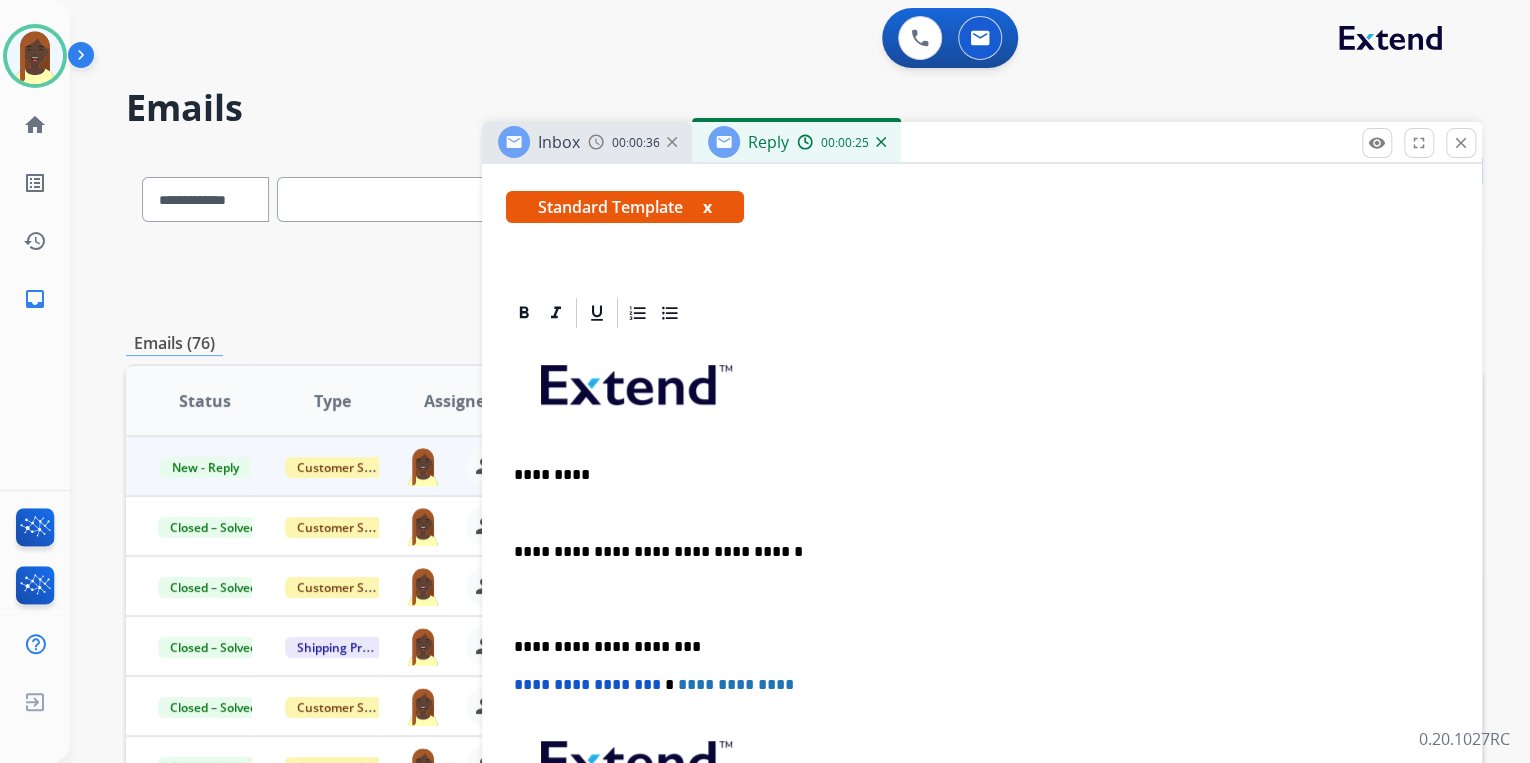 scroll, scrollTop: 240, scrollLeft: 0, axis: vertical 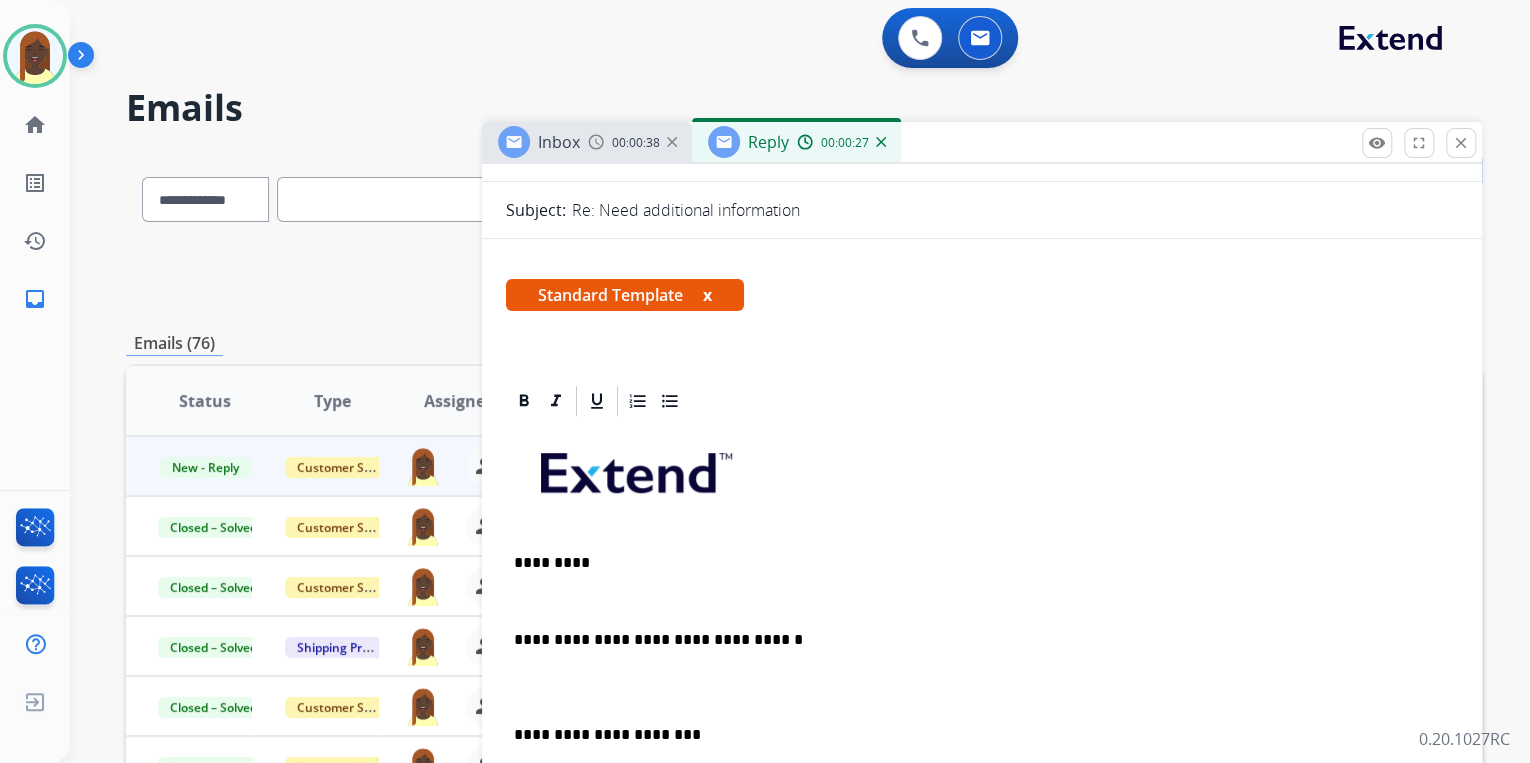 click on "**********" at bounding box center (982, 724) 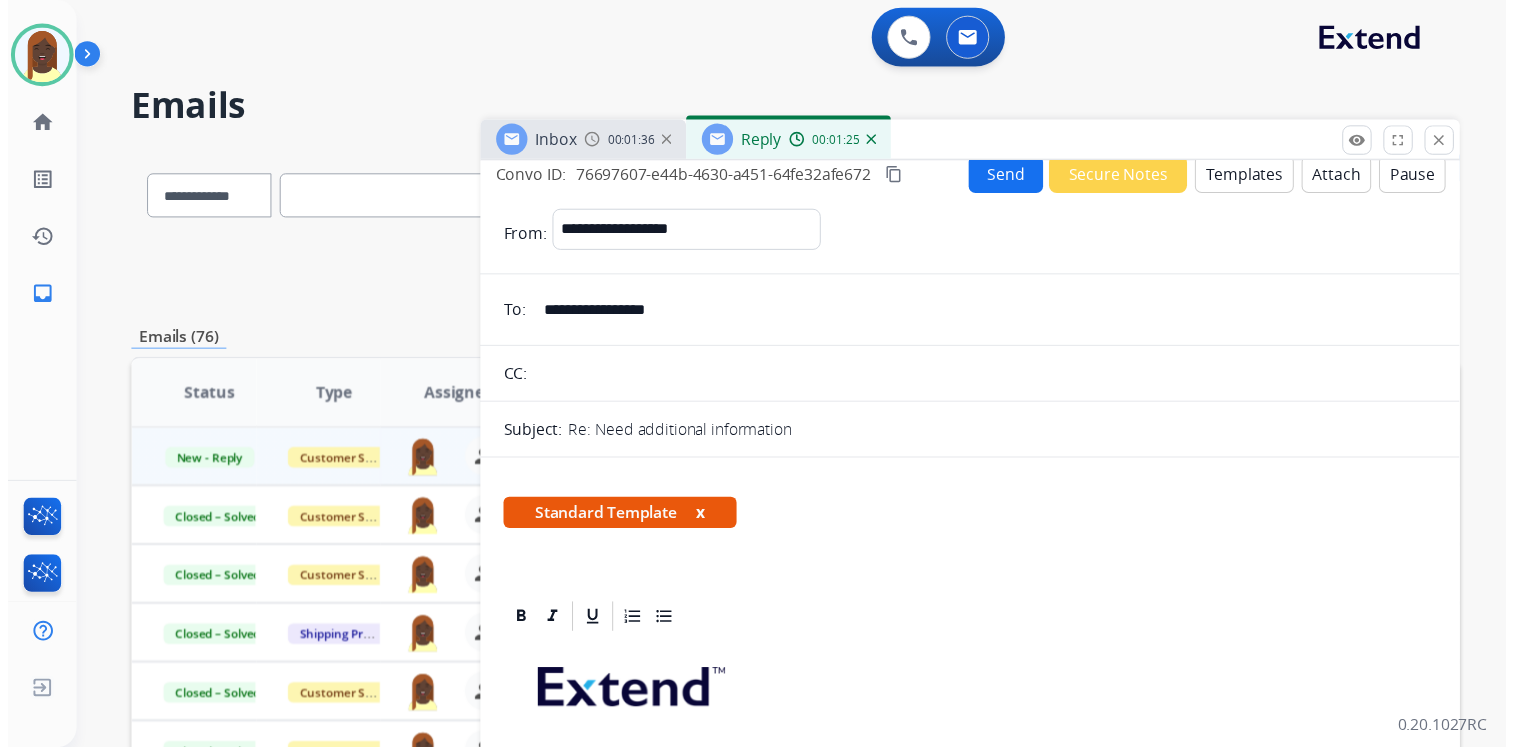 scroll, scrollTop: 0, scrollLeft: 0, axis: both 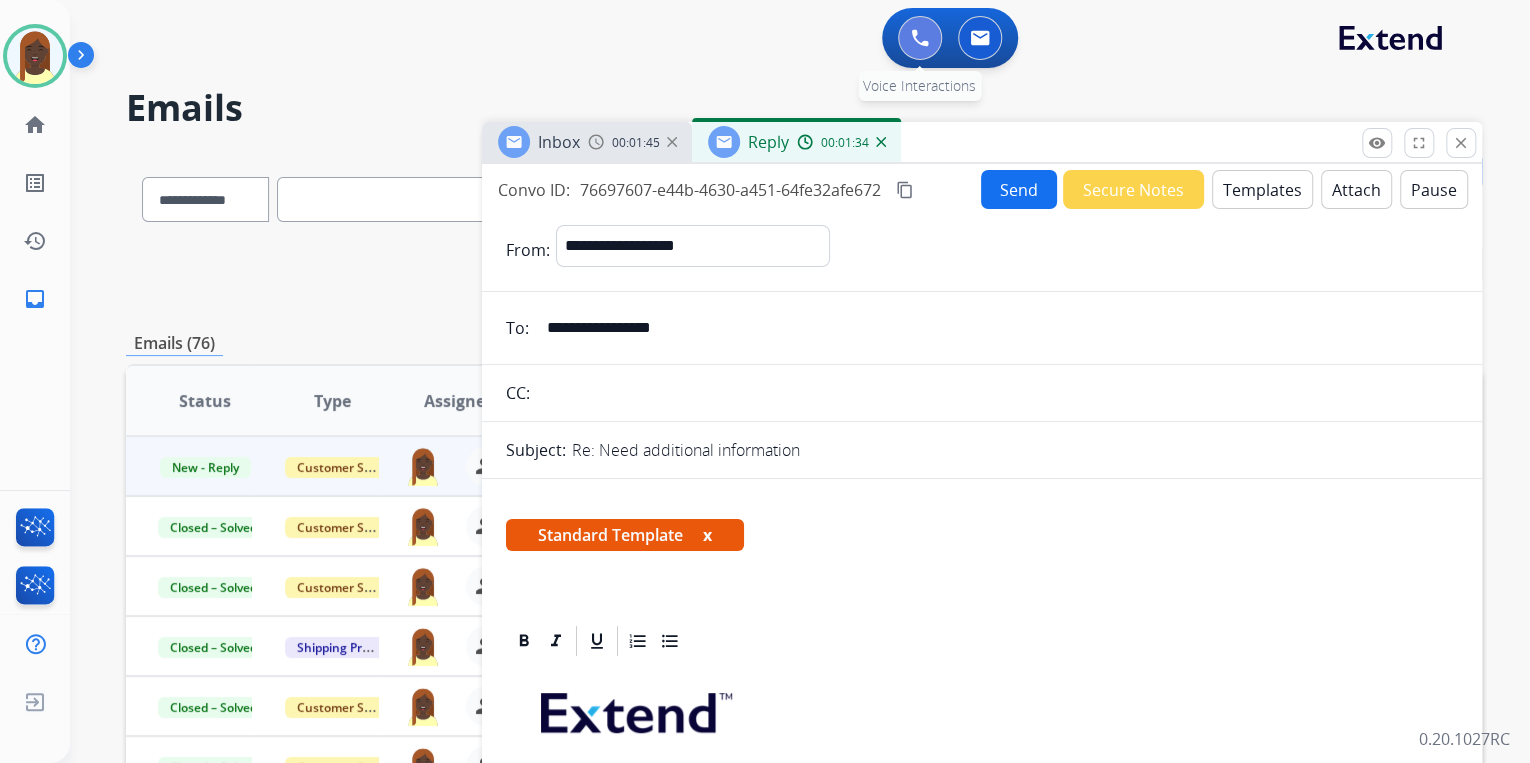 click at bounding box center [920, 38] 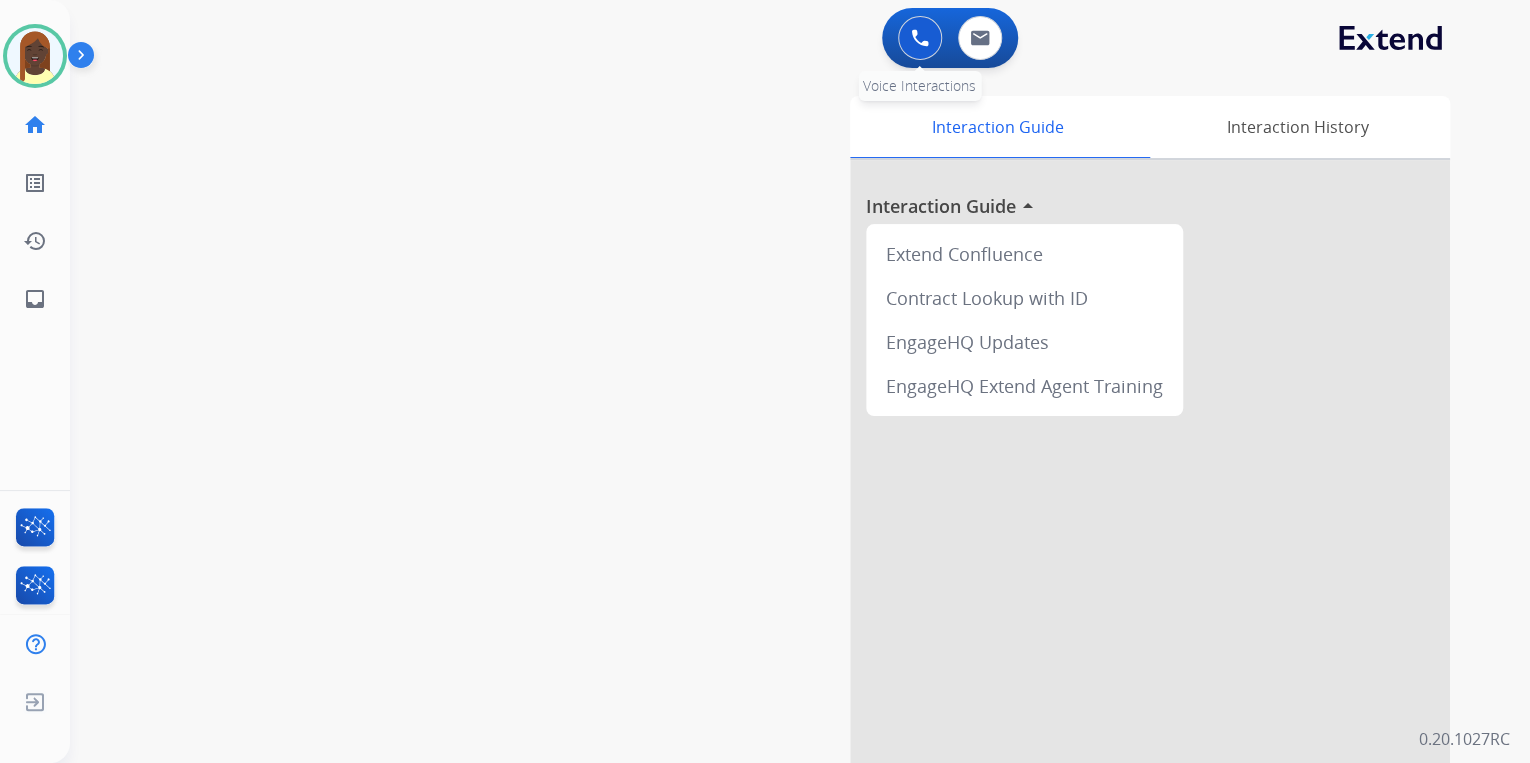 click at bounding box center [920, 38] 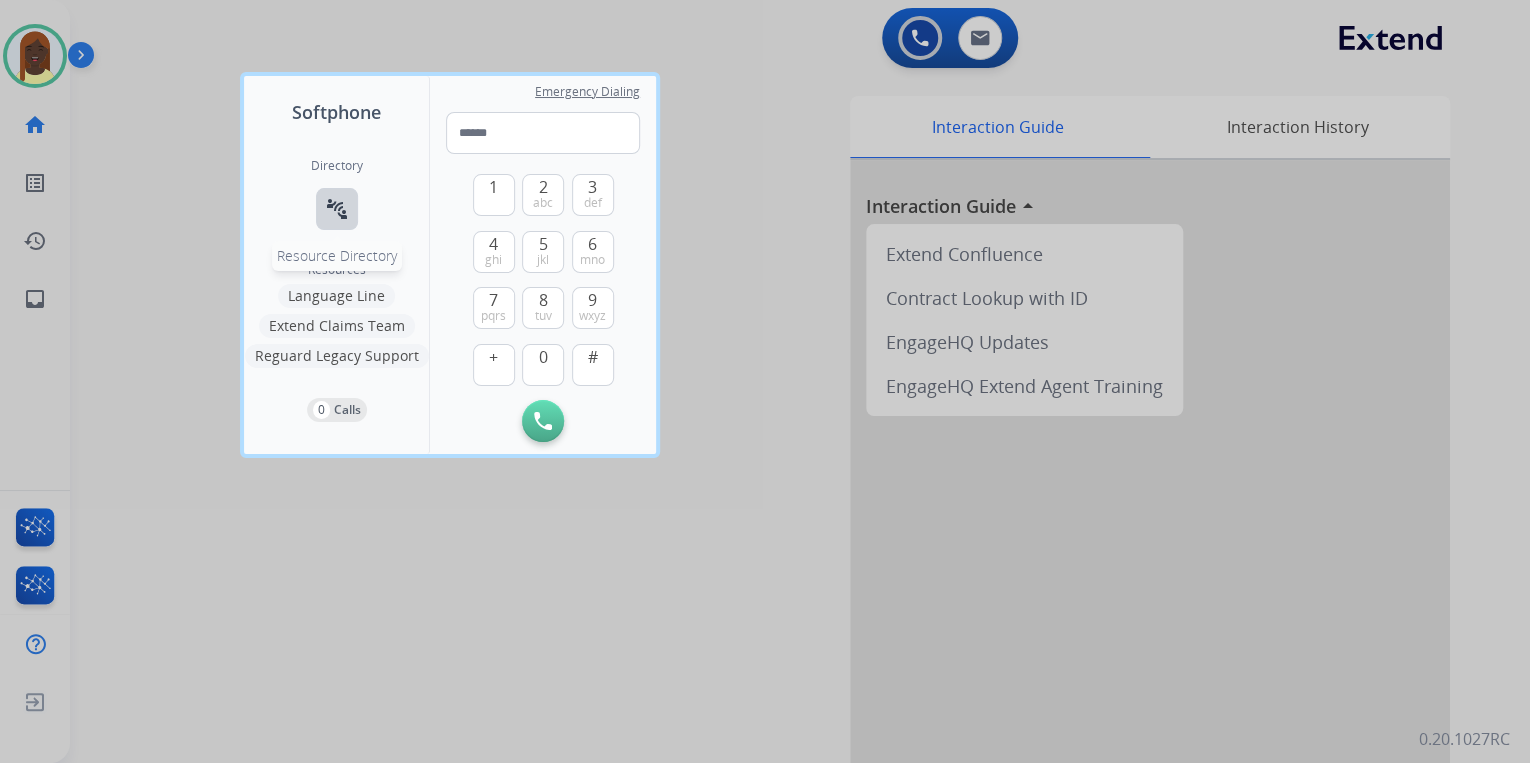 click on "connect_without_contact" at bounding box center (337, 209) 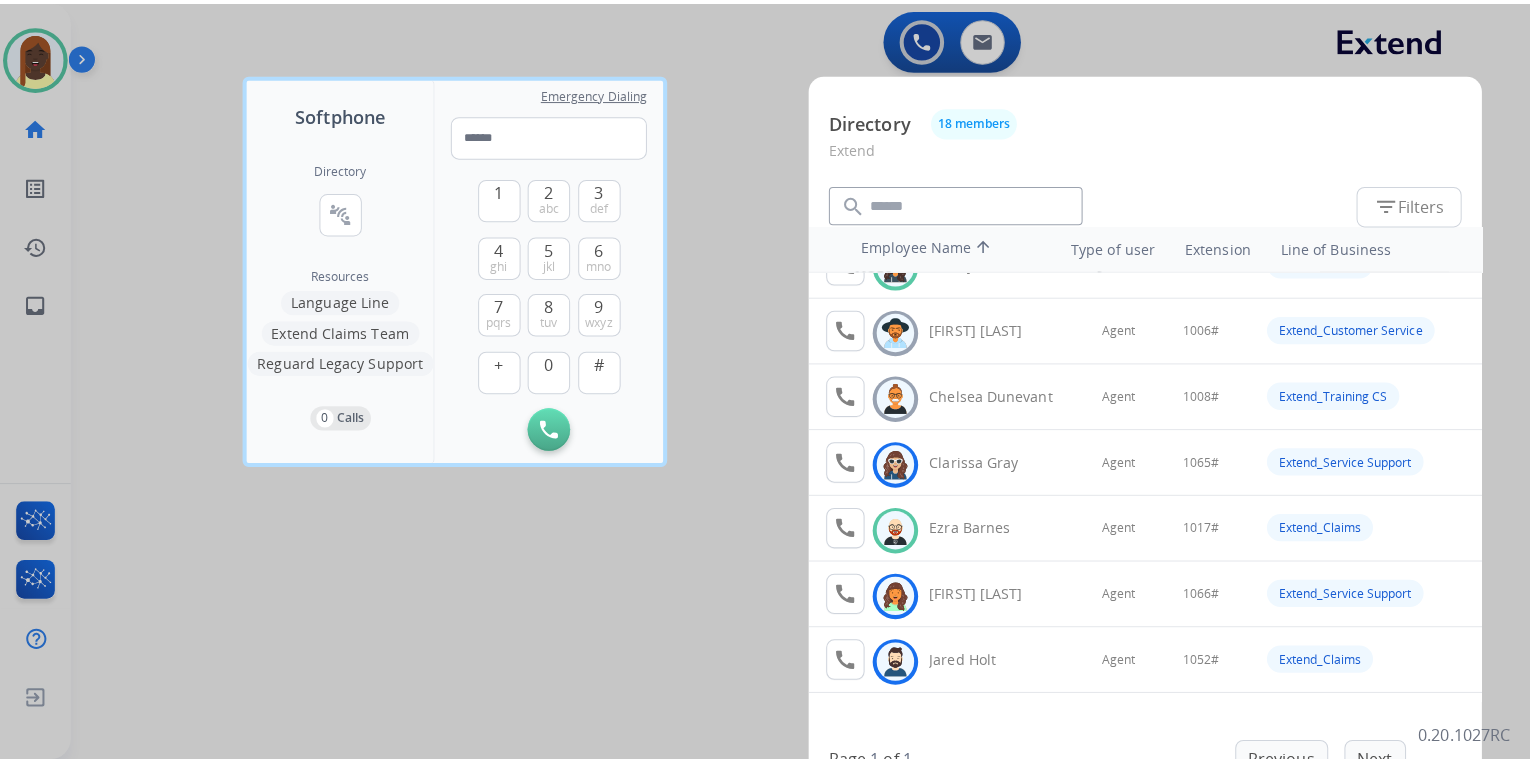 scroll, scrollTop: 0, scrollLeft: 0, axis: both 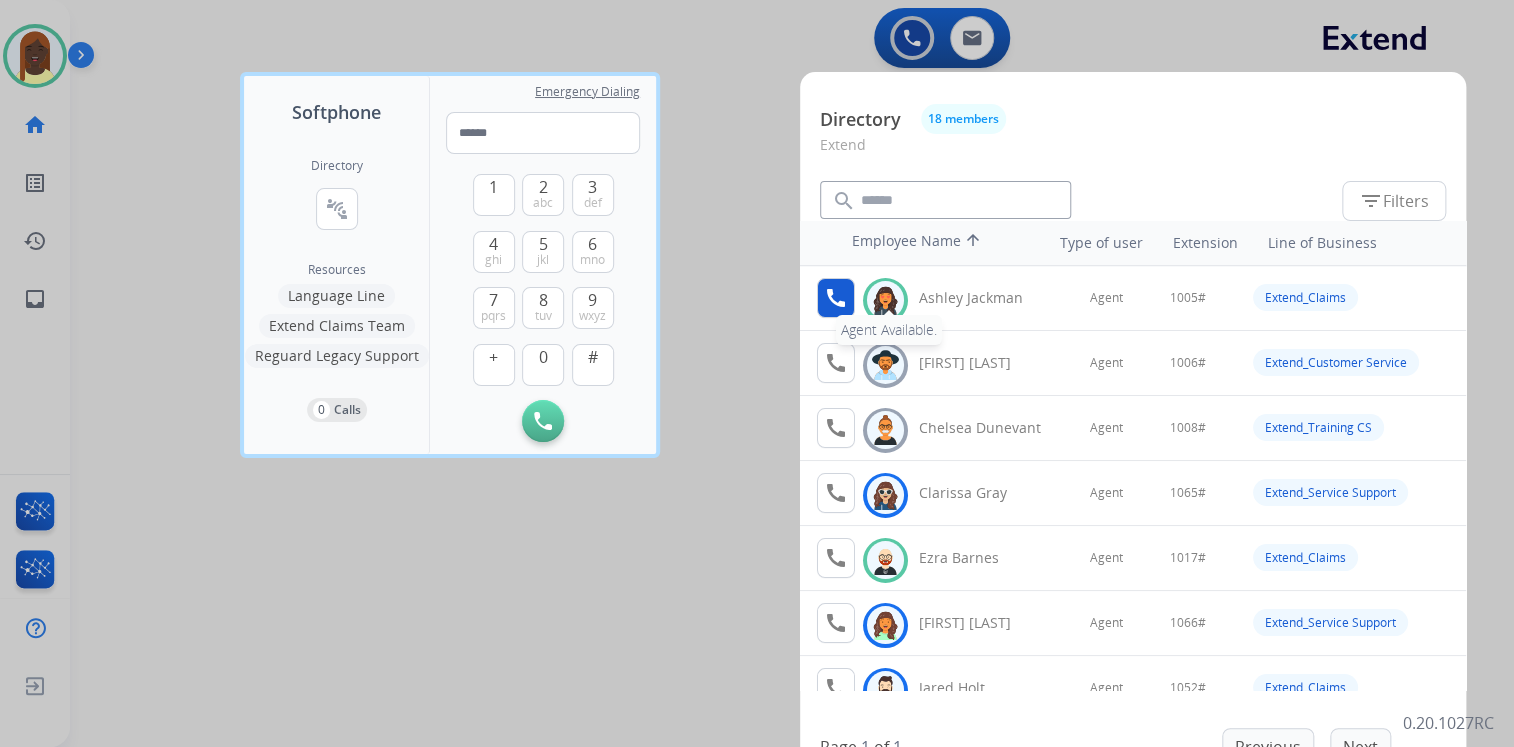 click on "call" at bounding box center (836, 298) 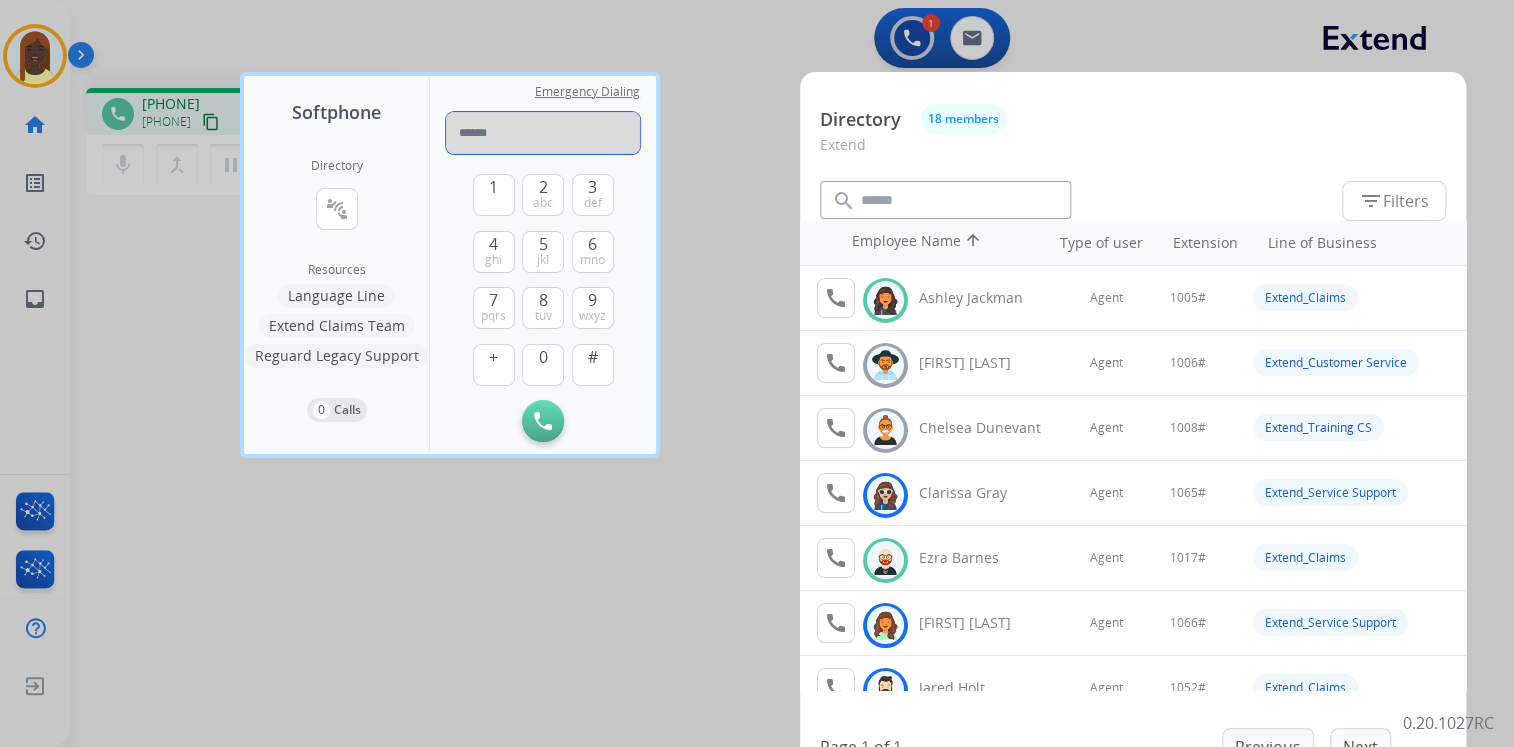 click at bounding box center (543, 133) 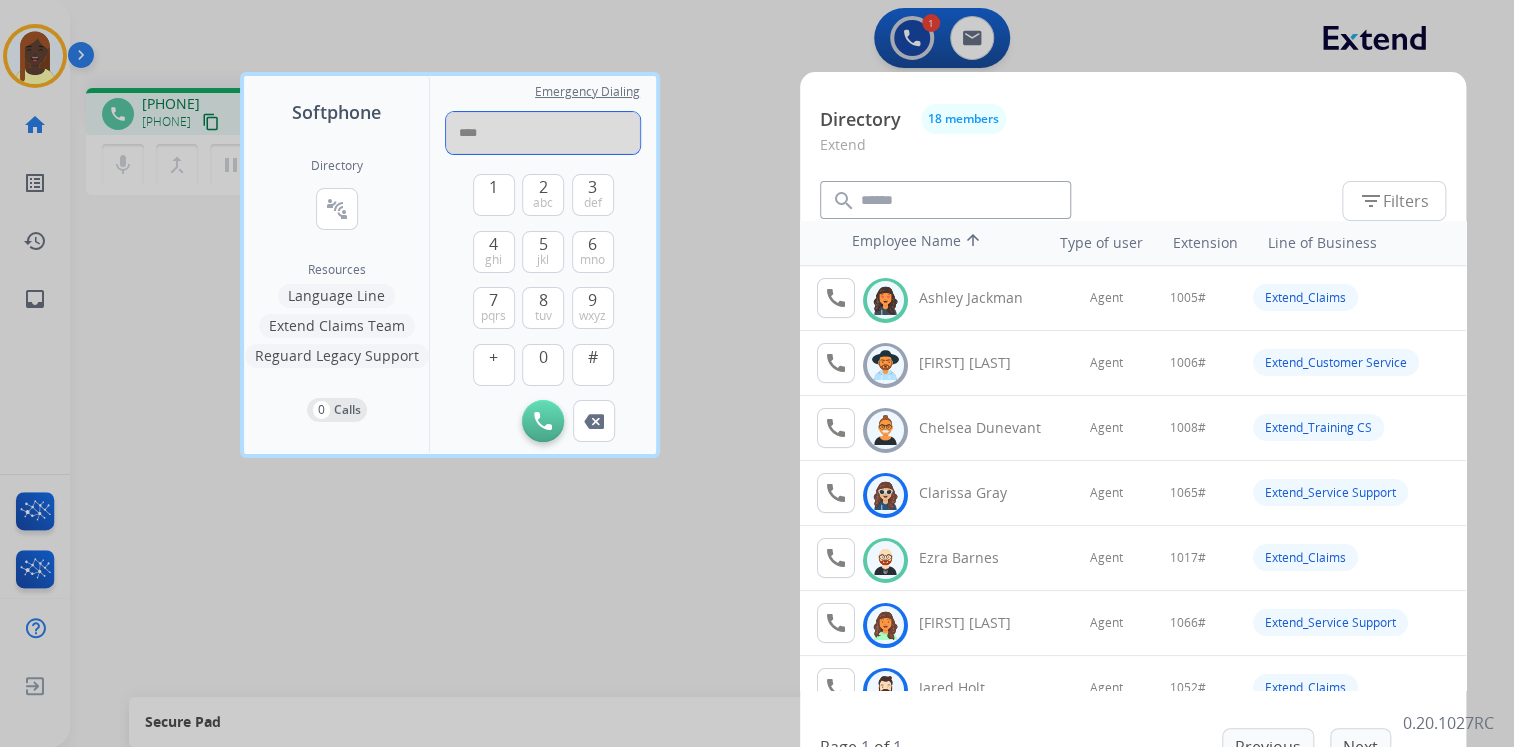 type on "****" 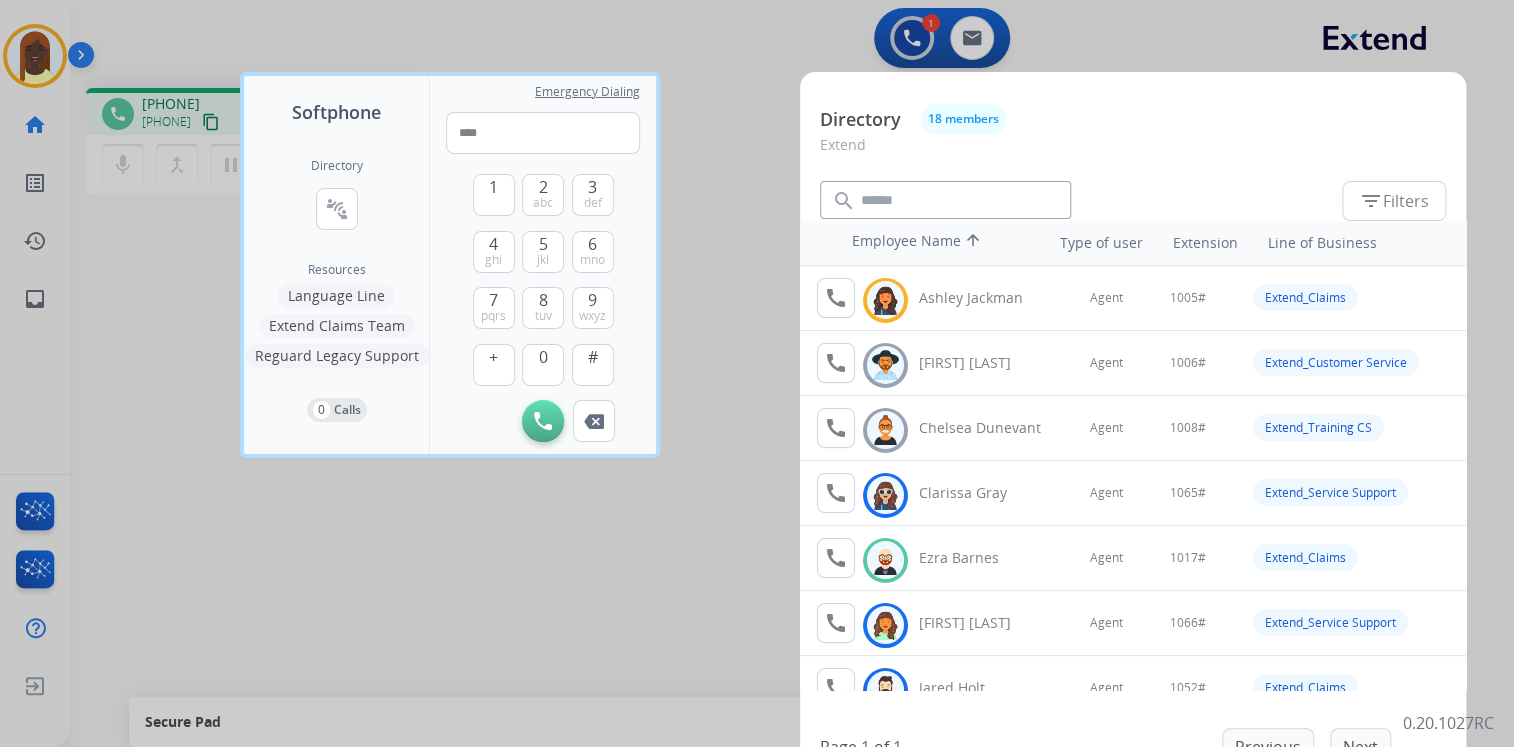 click at bounding box center (757, 373) 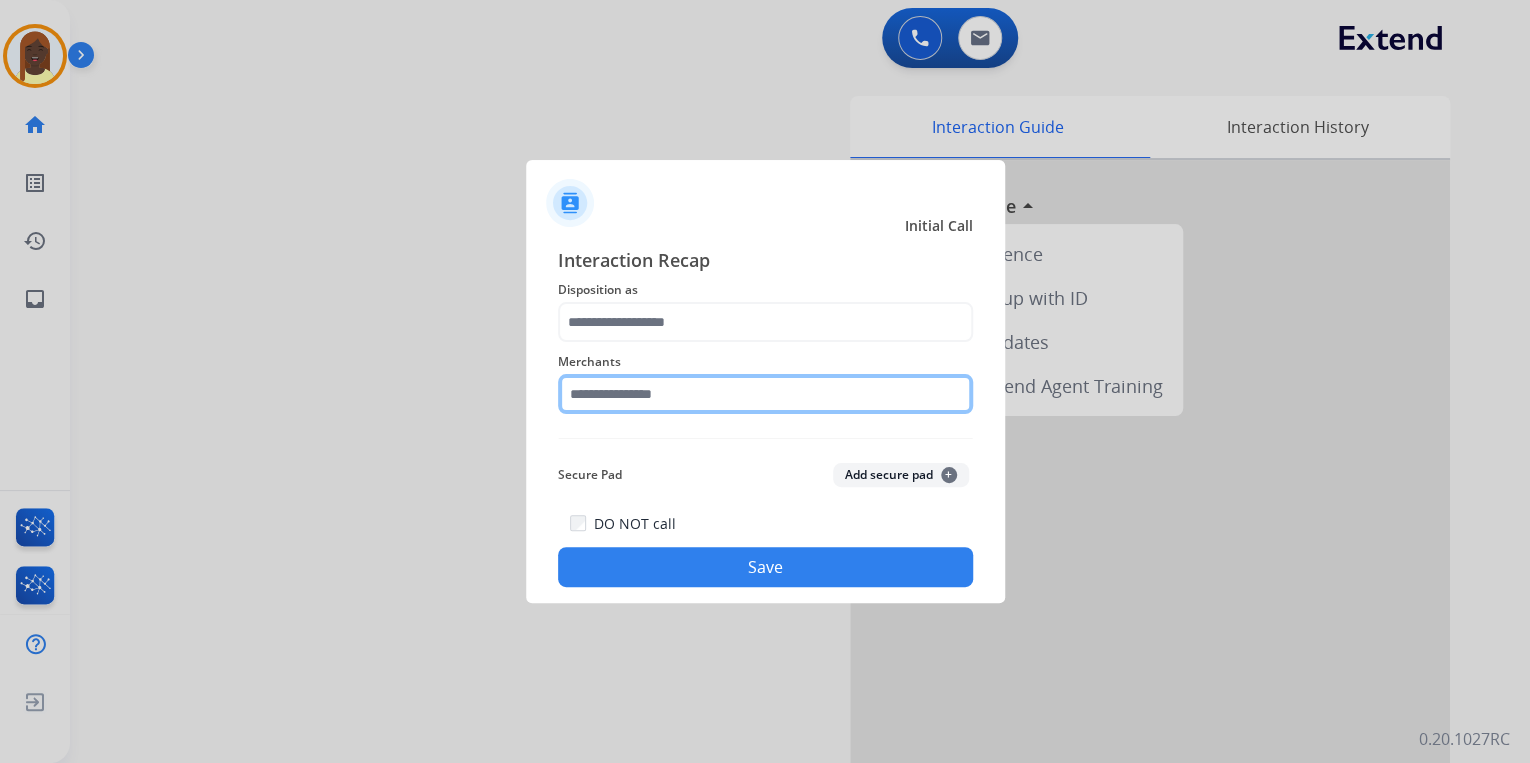 click 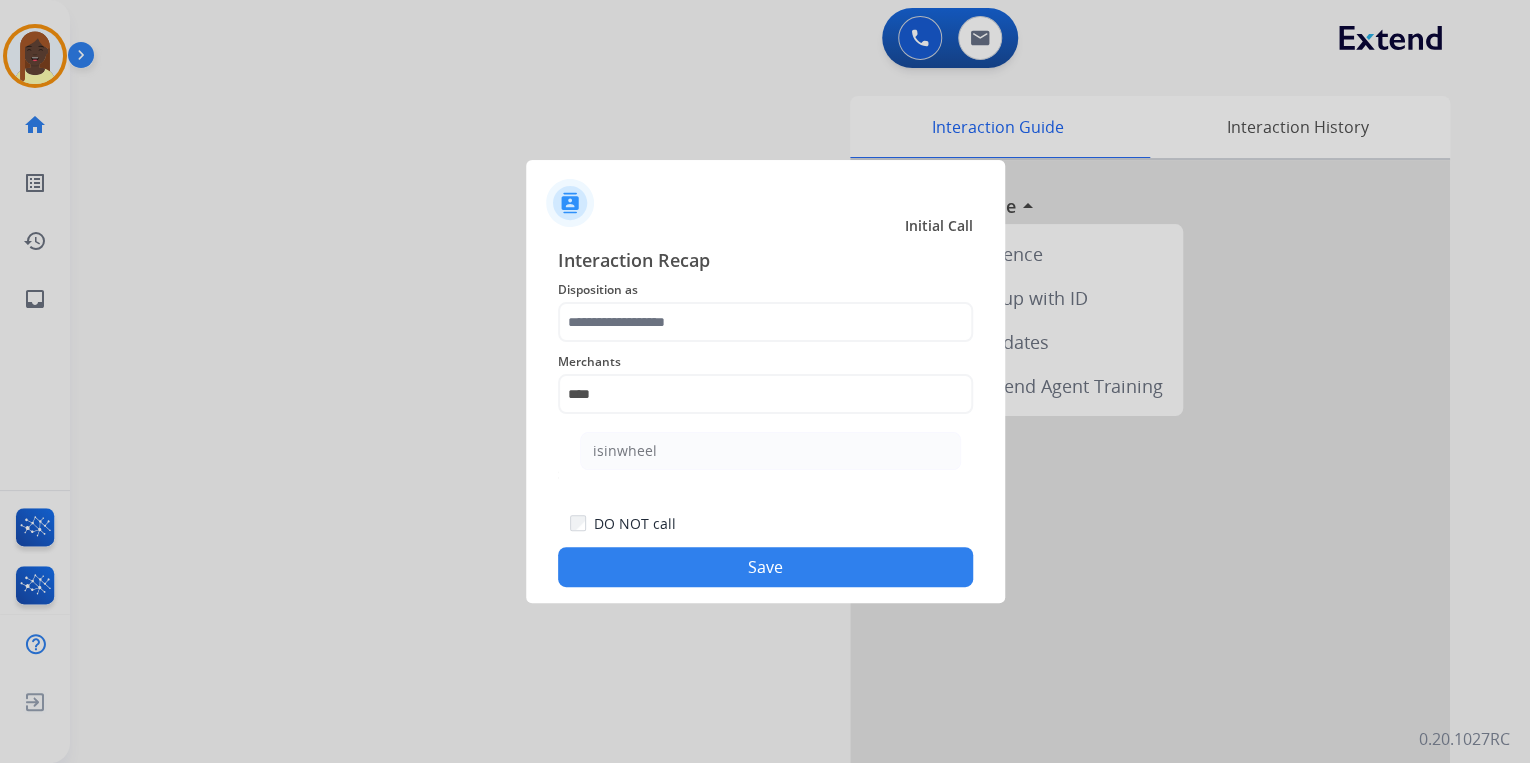 drag, startPoint x: 628, startPoint y: 449, endPoint x: 616, endPoint y: 403, distance: 47.539455 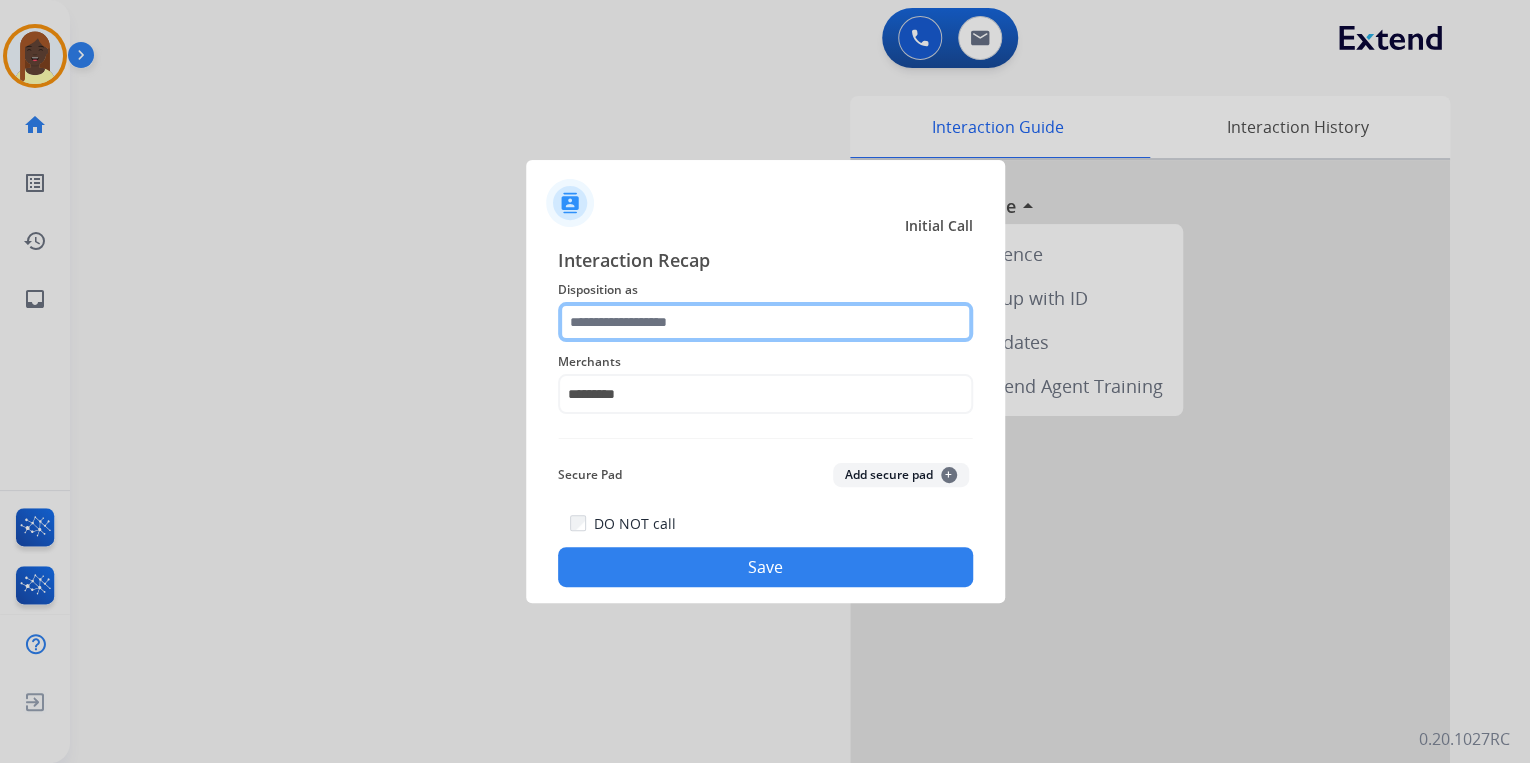 click 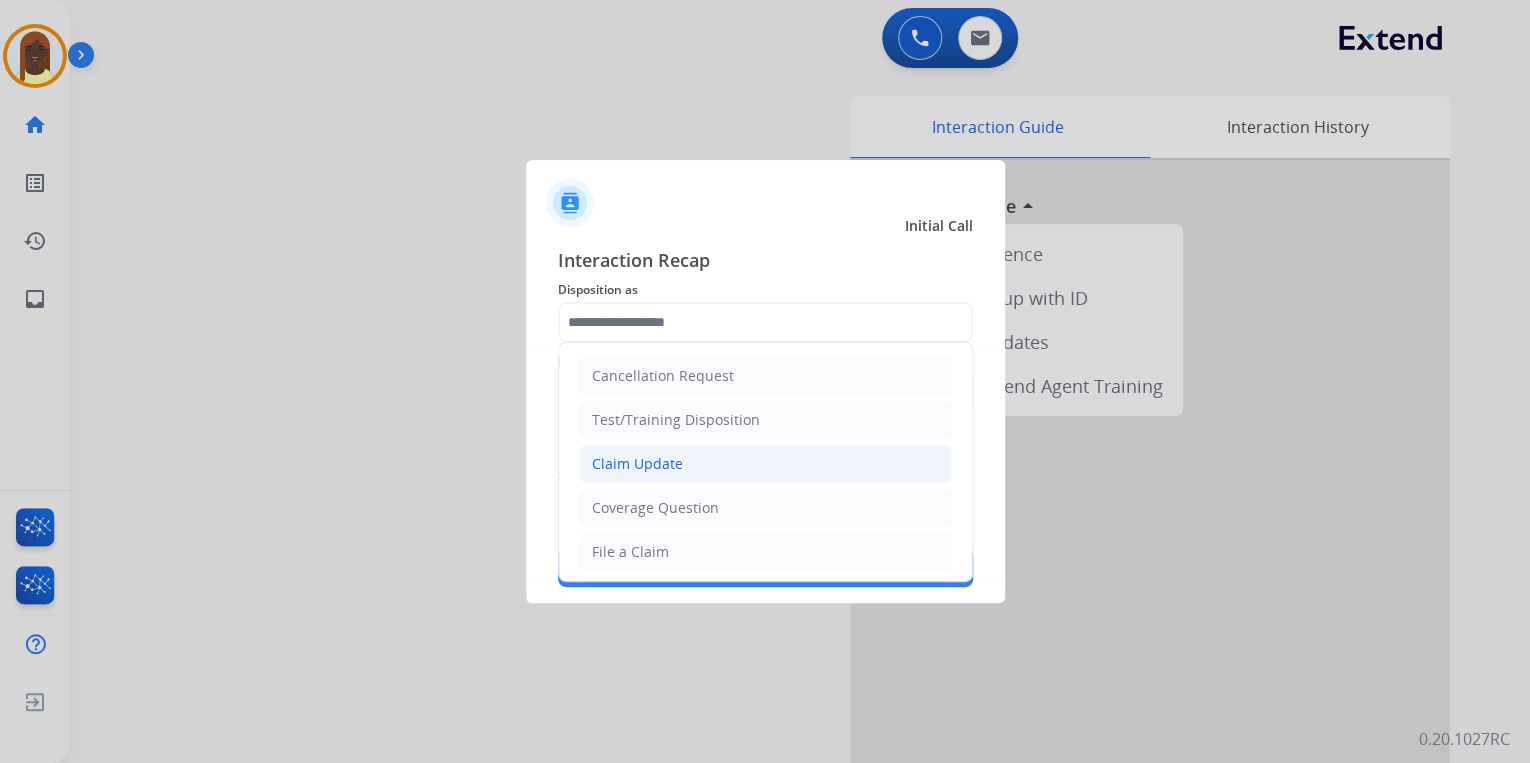 click on "Claim Update" 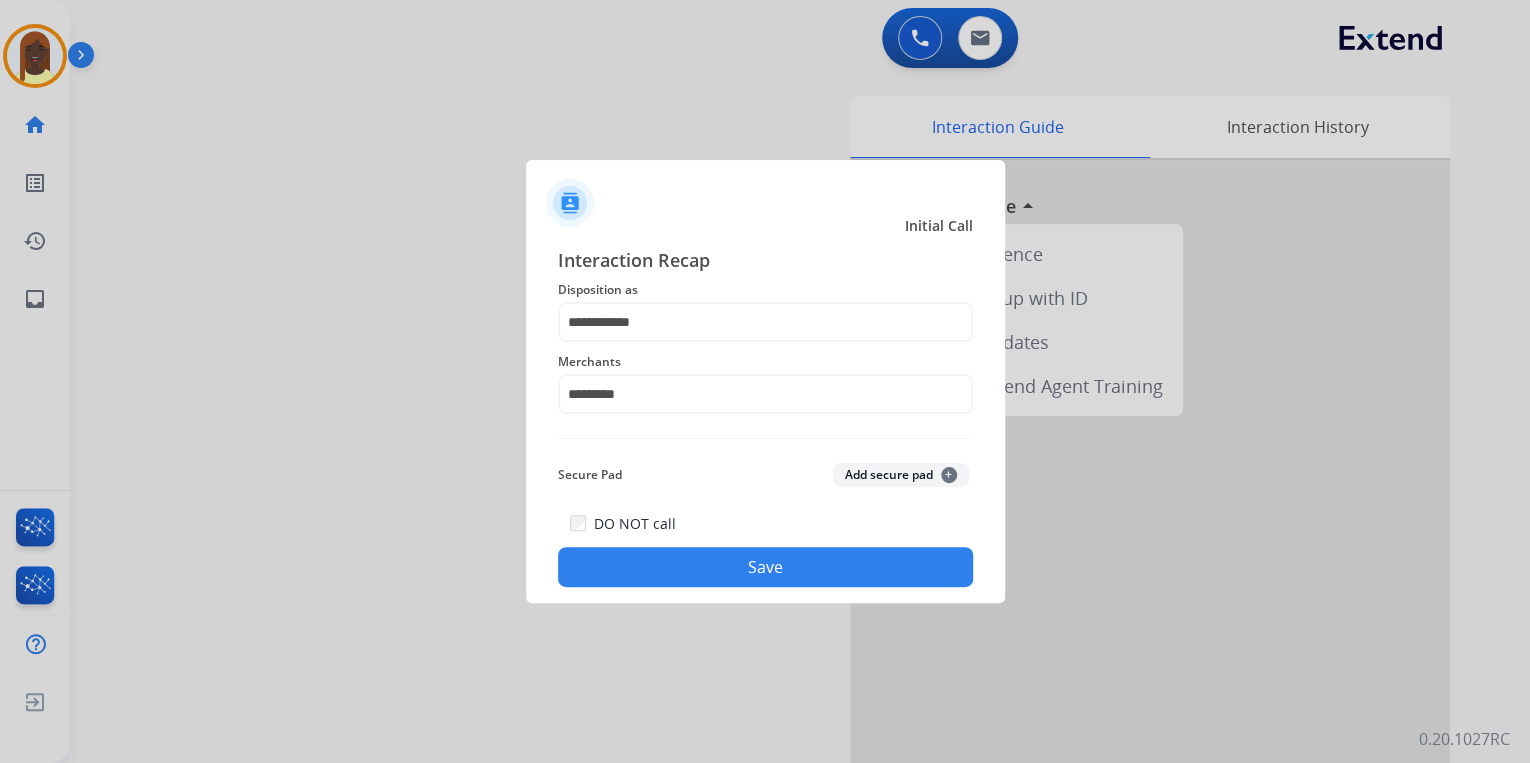 click on "Save" 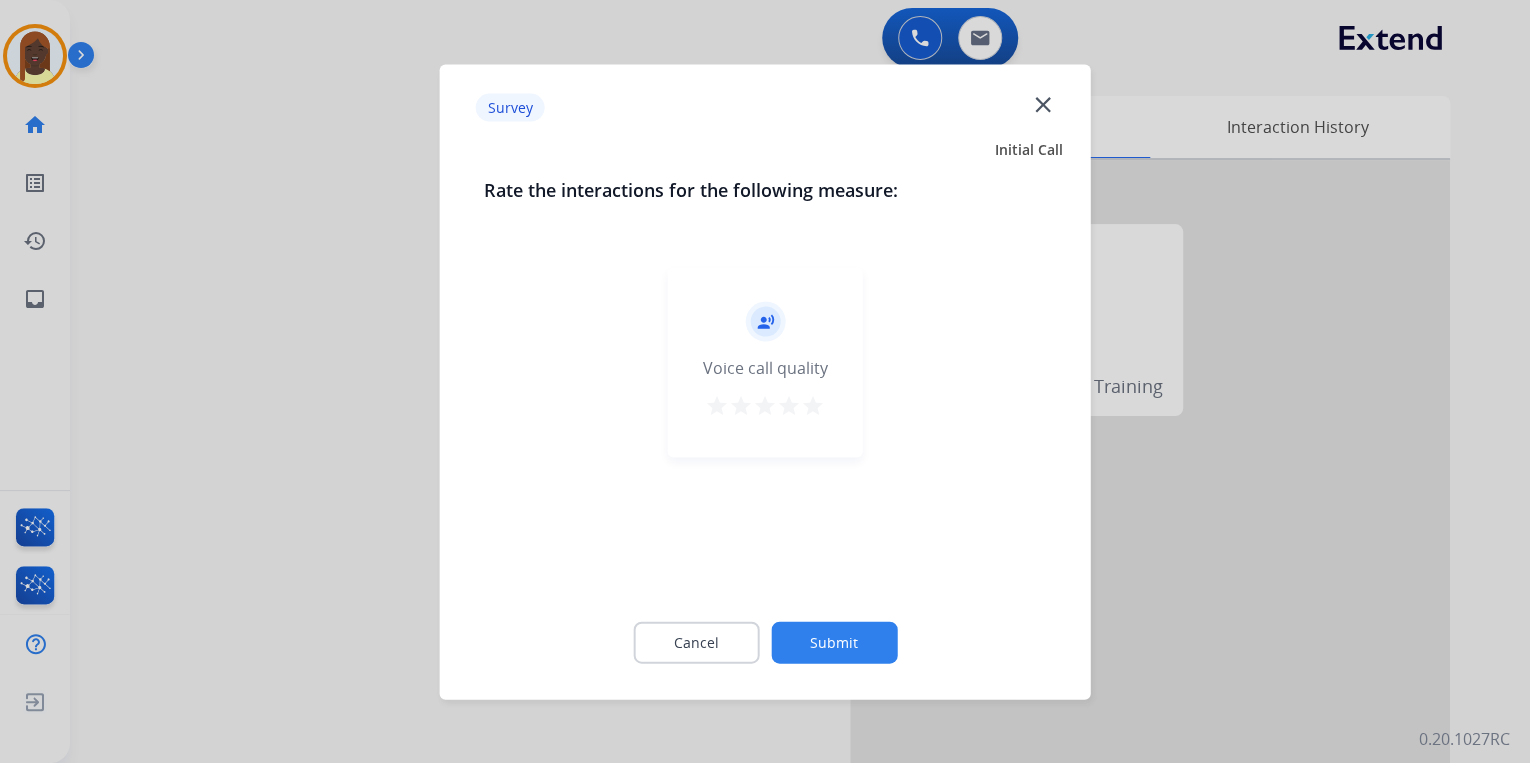click on "star" at bounding box center [813, 405] 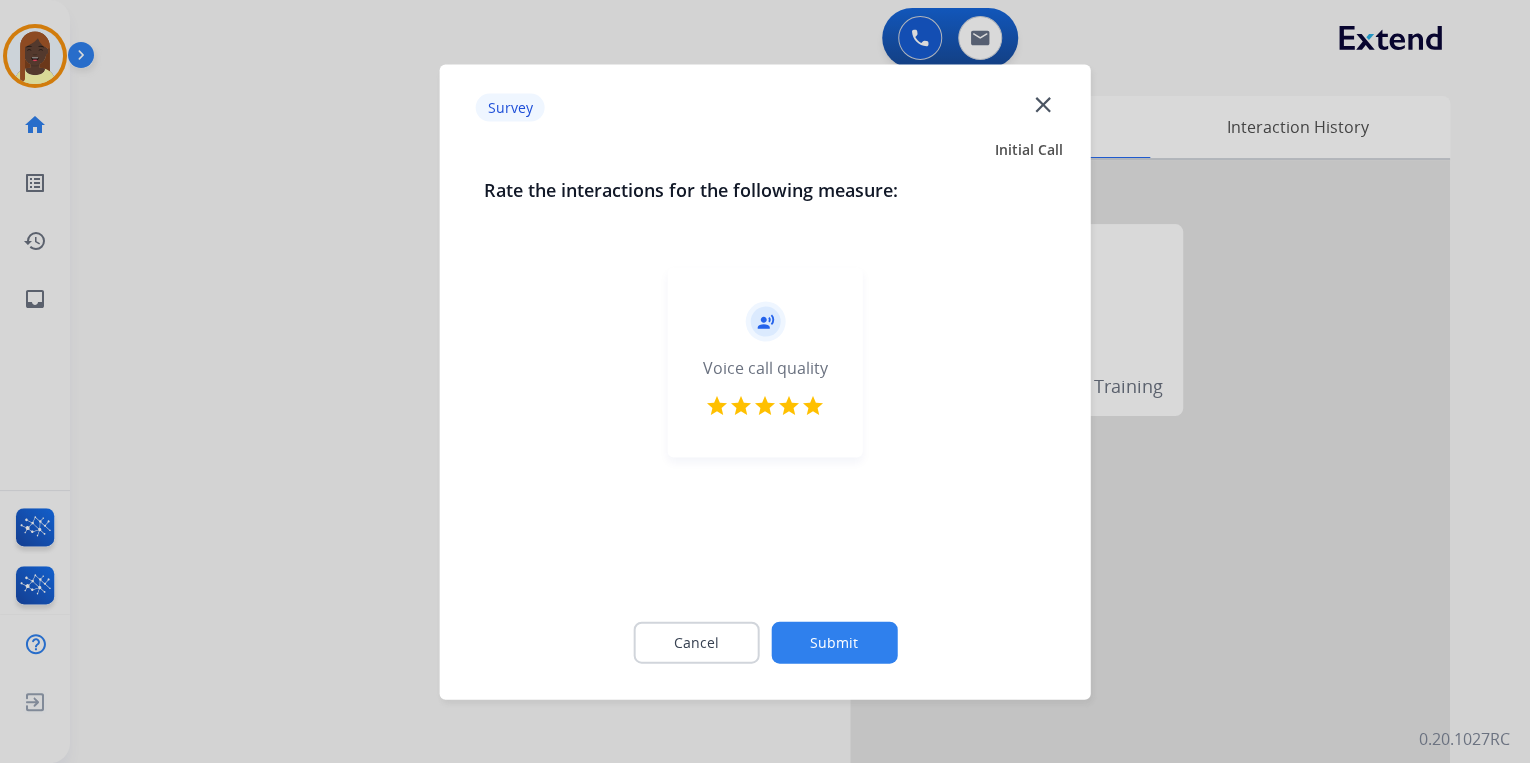 drag, startPoint x: 836, startPoint y: 647, endPoint x: 819, endPoint y: 604, distance: 46.238514 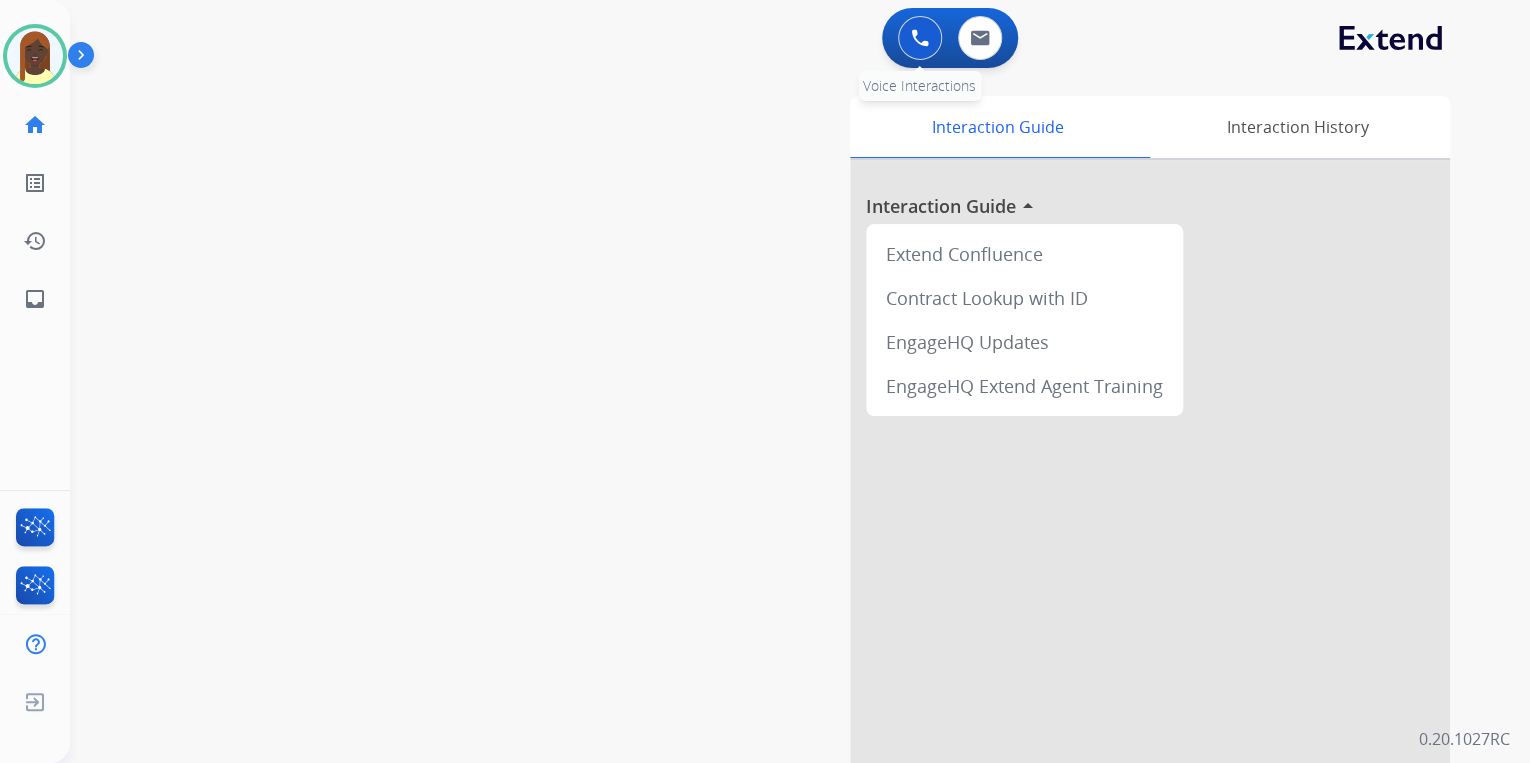 click at bounding box center (920, 38) 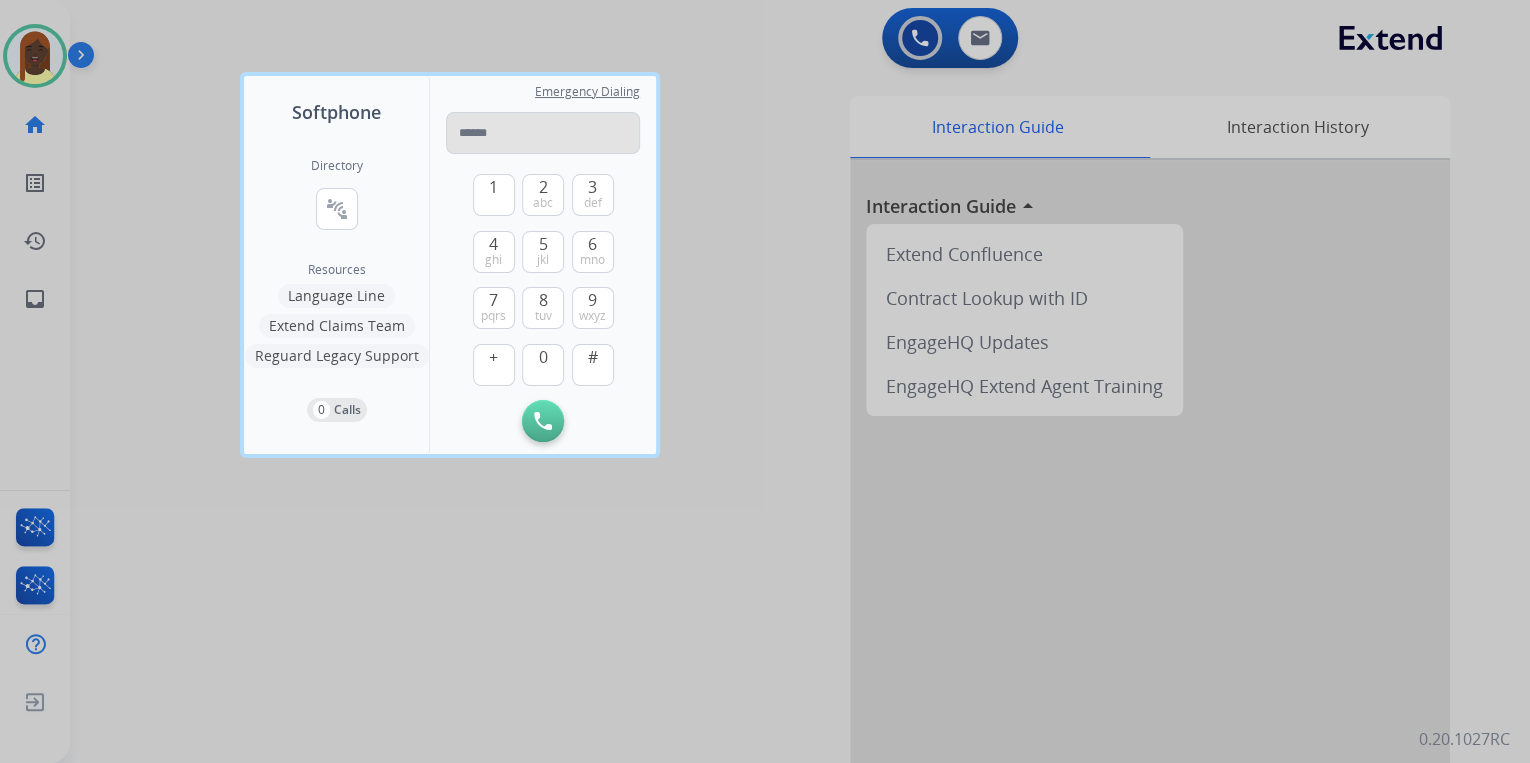 click at bounding box center [543, 133] 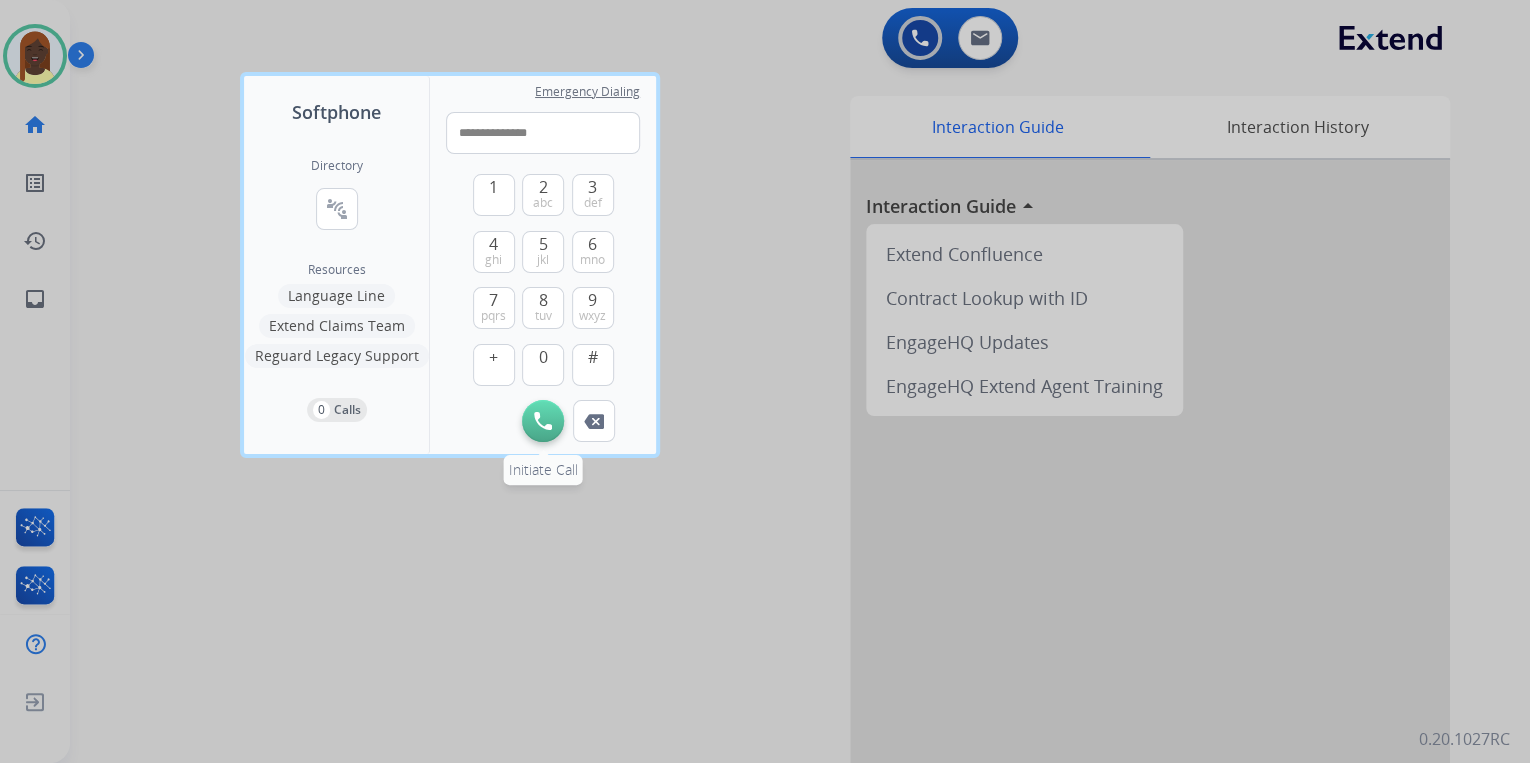type on "**********" 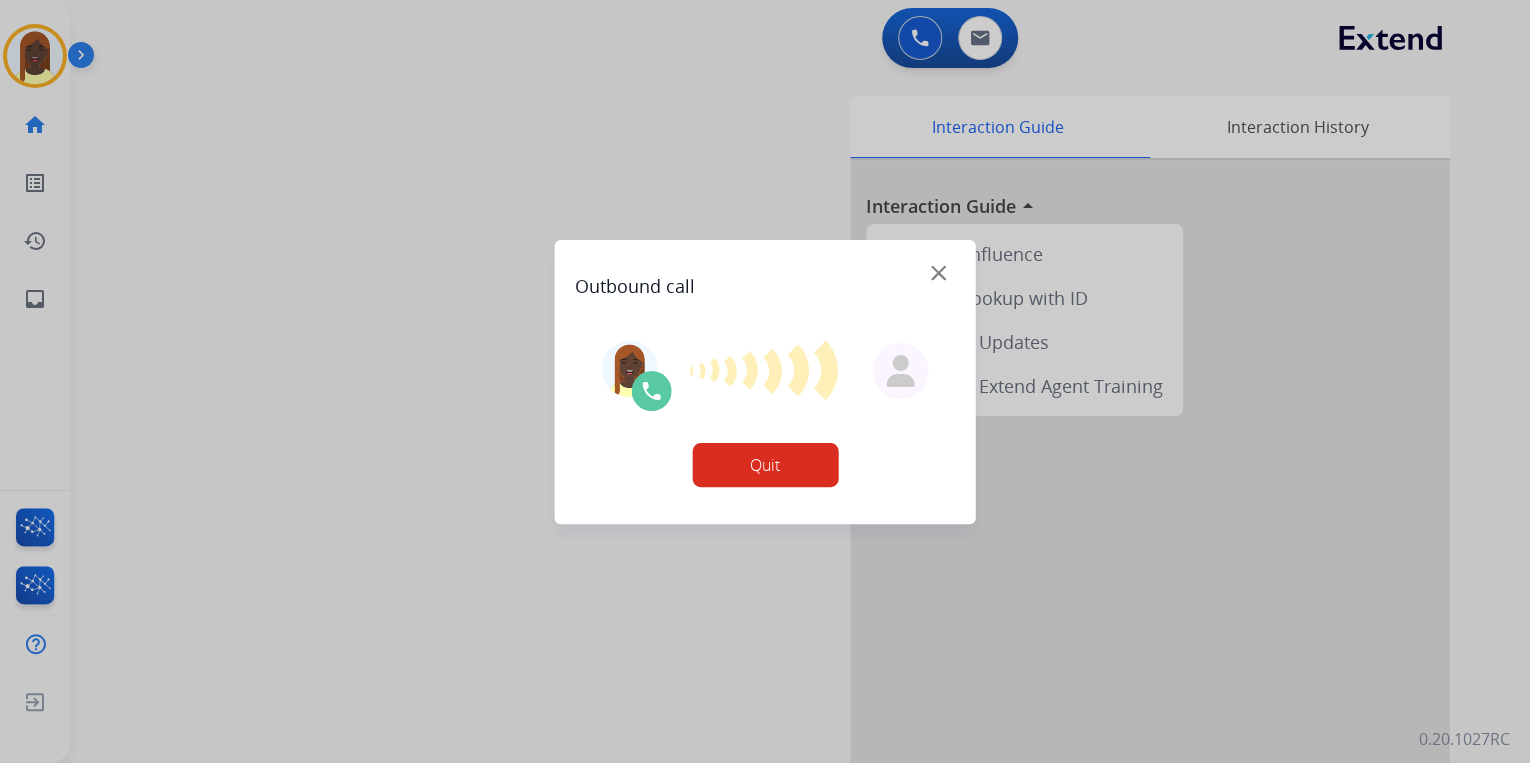 click on "Quit" at bounding box center (765, 465) 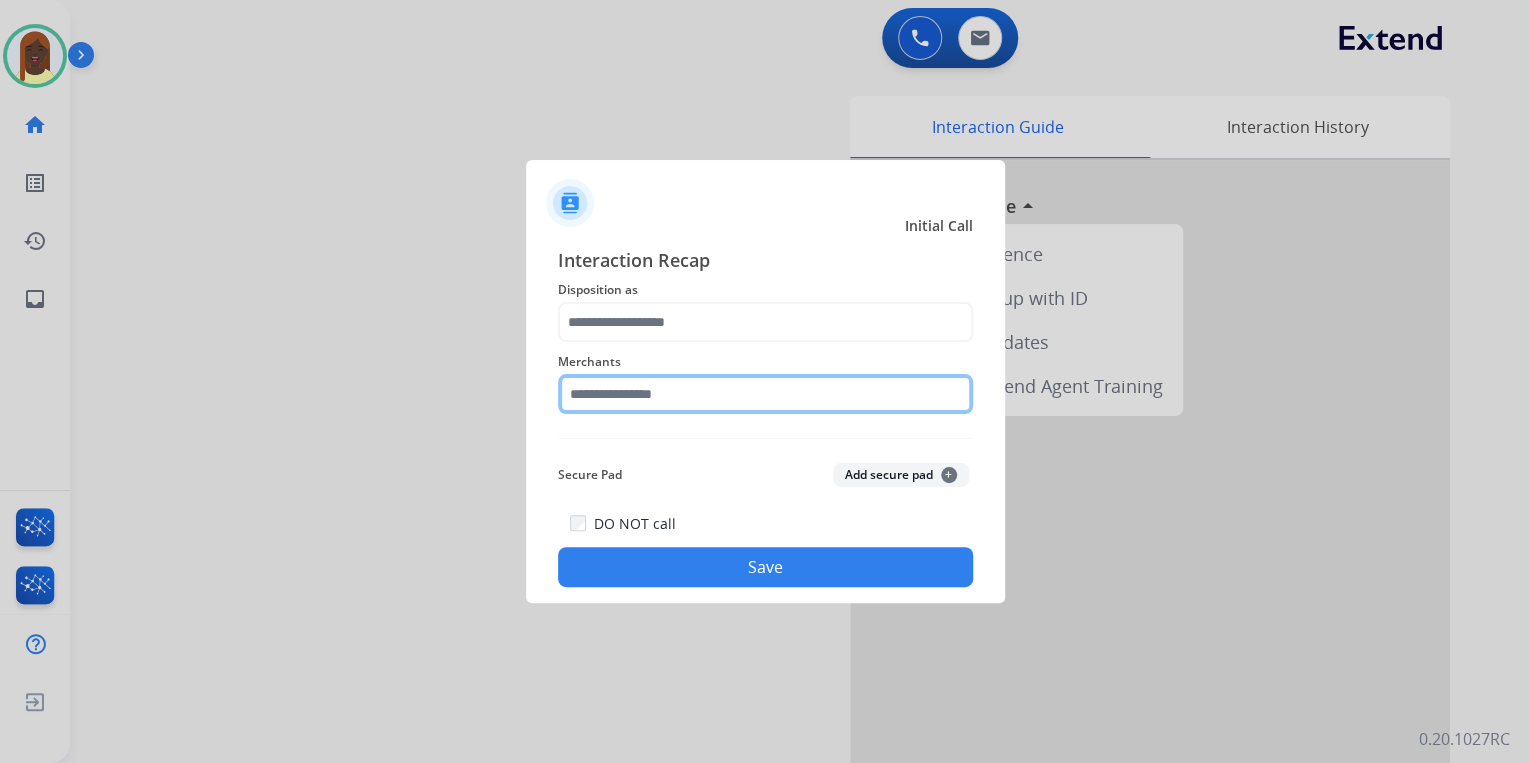 click 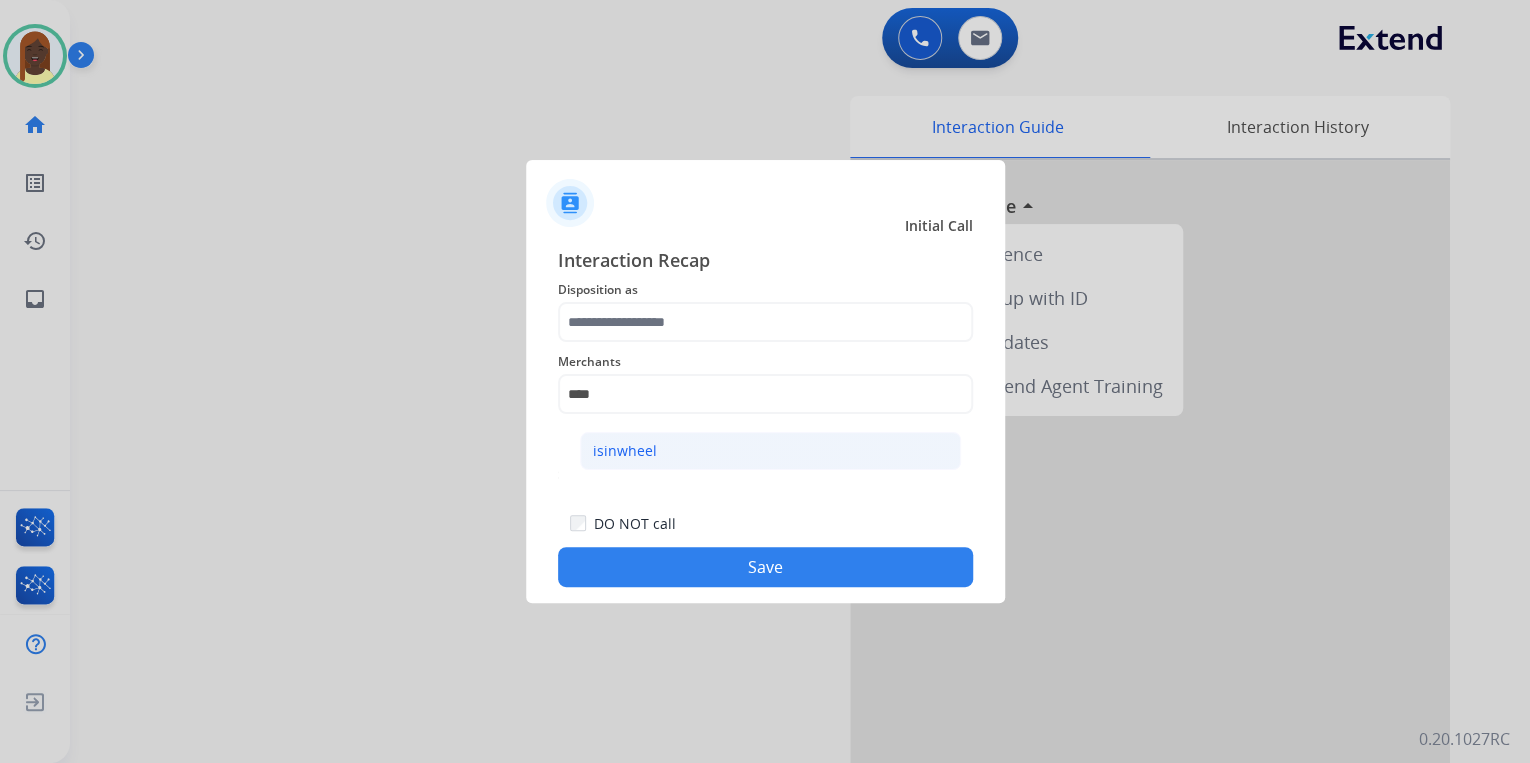 click on "isinwheel" 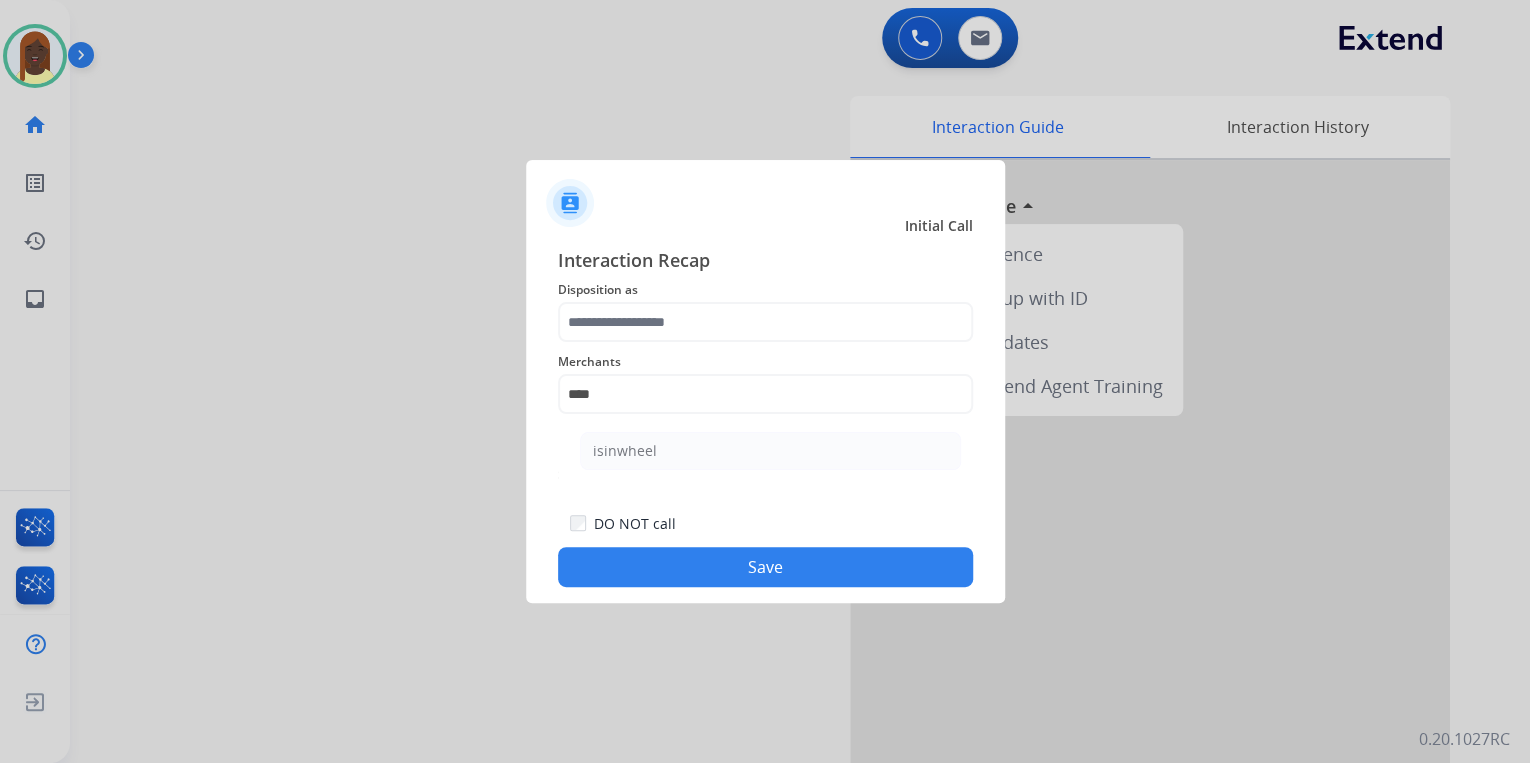 type on "*********" 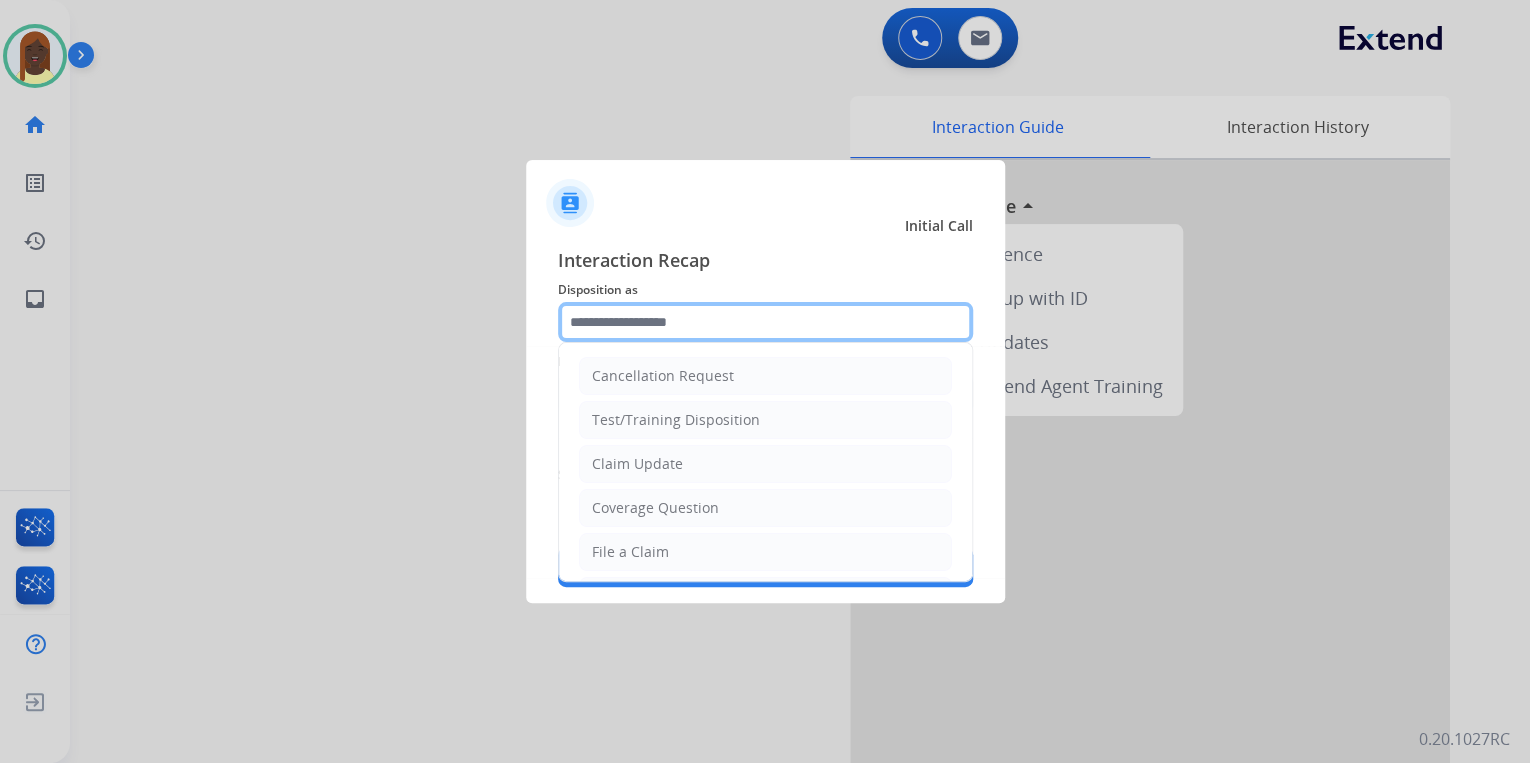 click 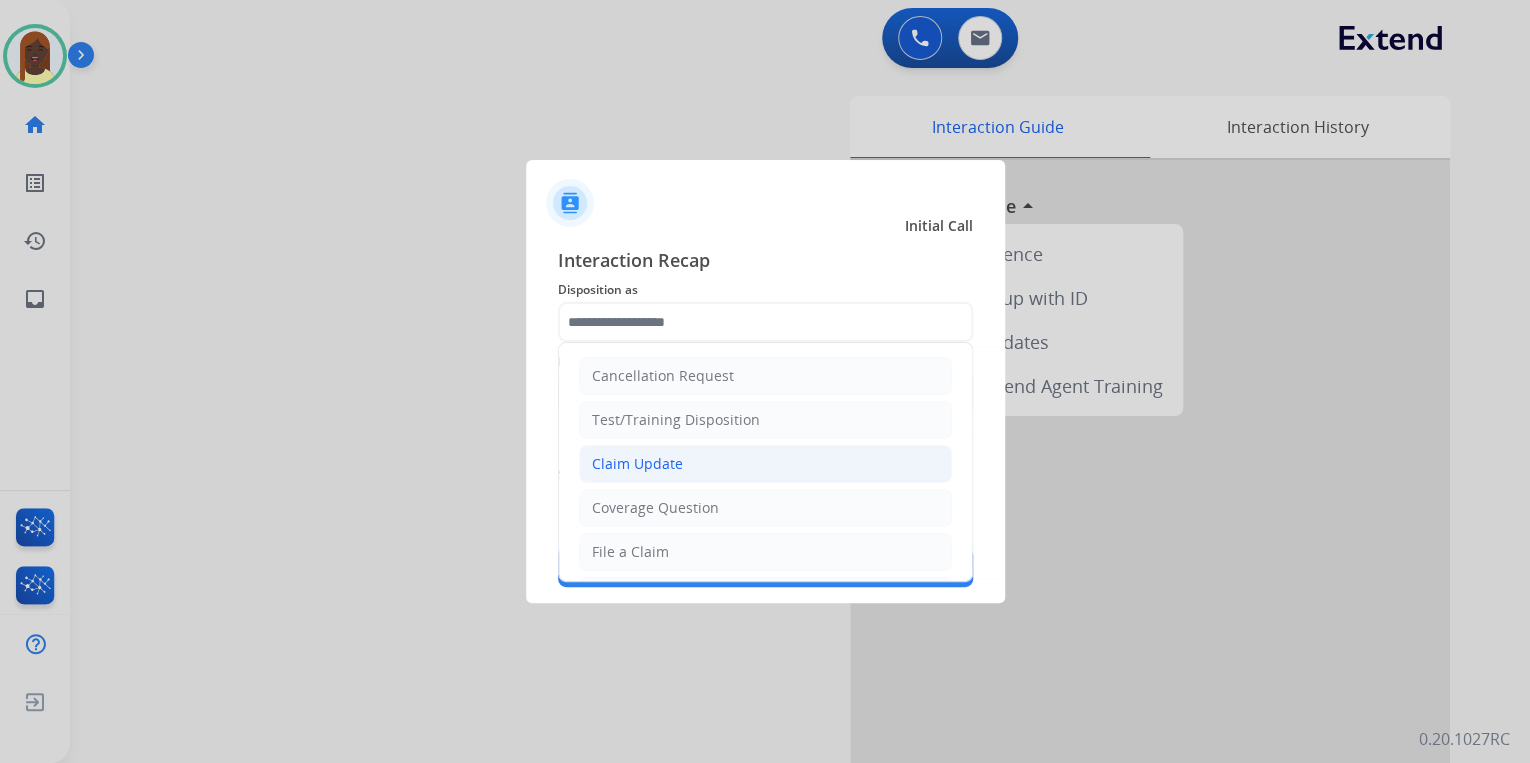 click on "Claim Update" 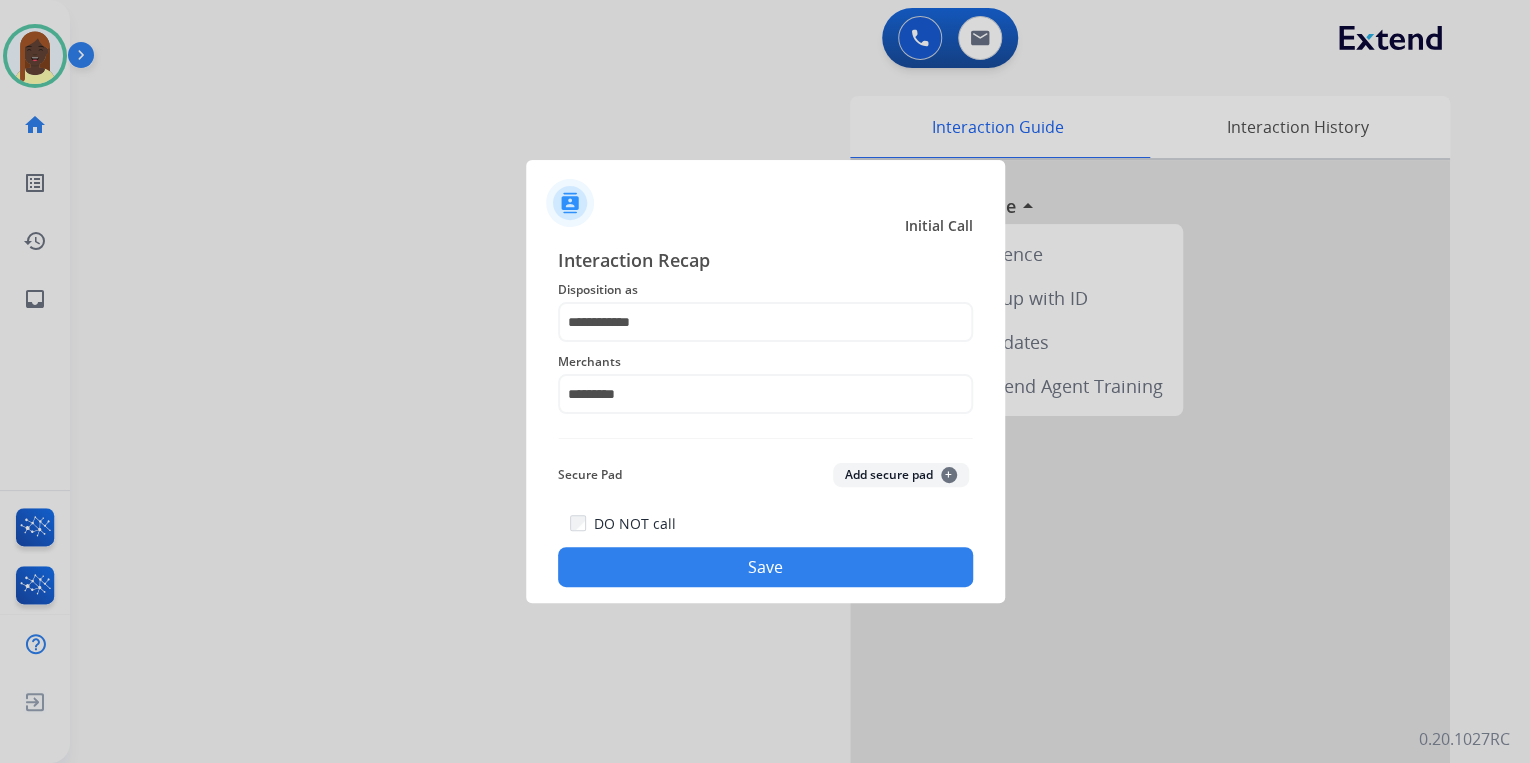 click on "Save" 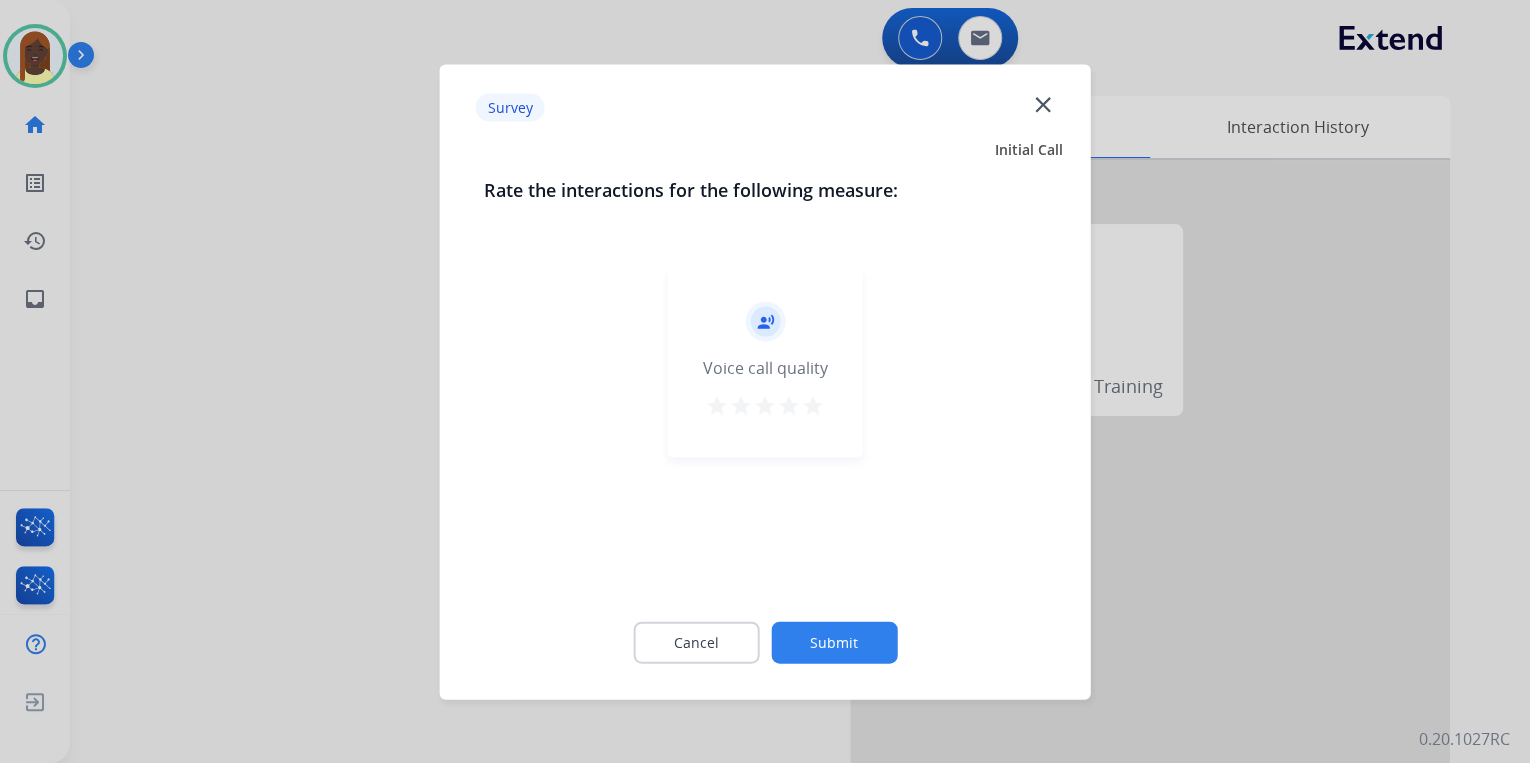 click on "star" at bounding box center (813, 405) 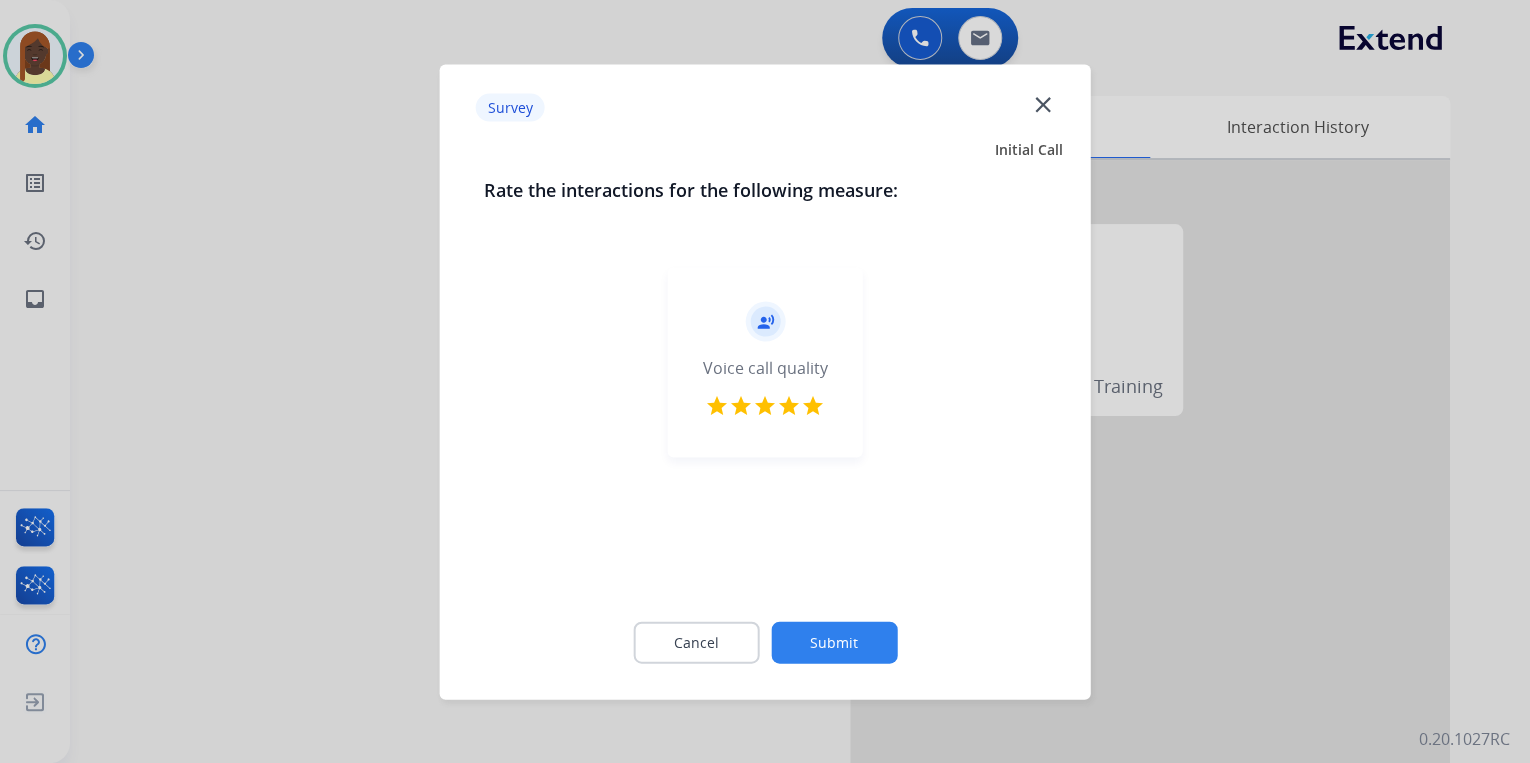 click on "Submit" 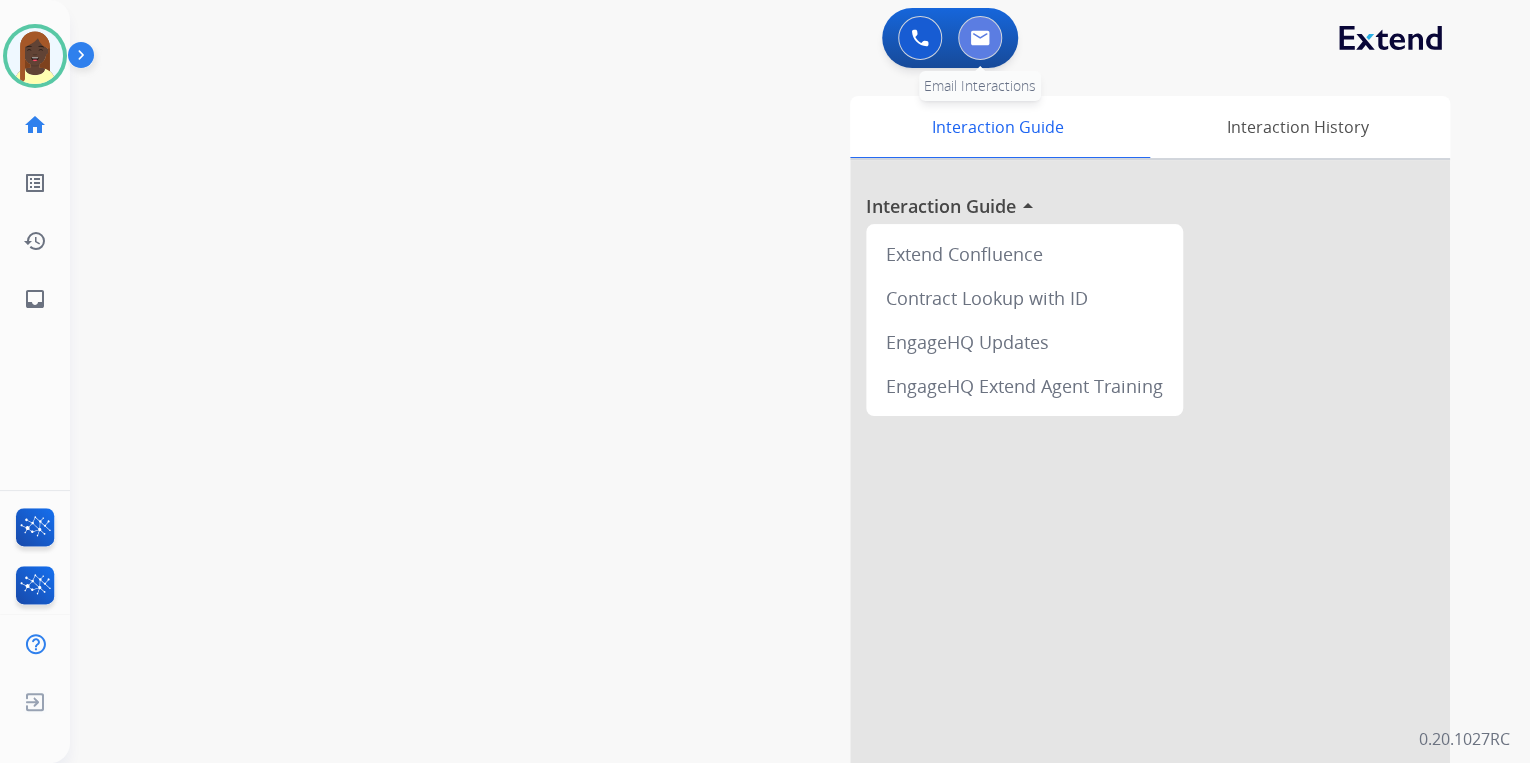click at bounding box center [980, 38] 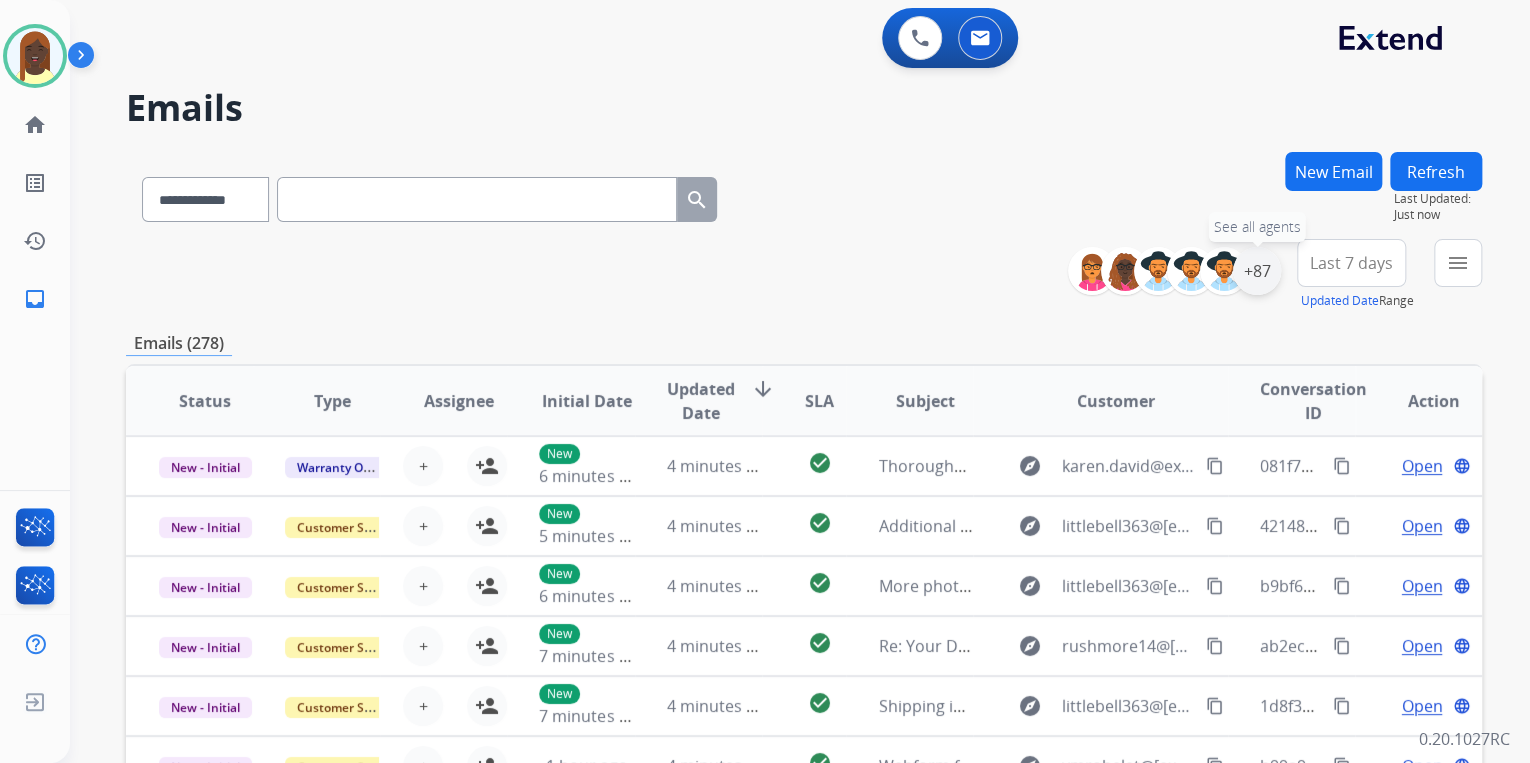 click on "+87" at bounding box center [1257, 271] 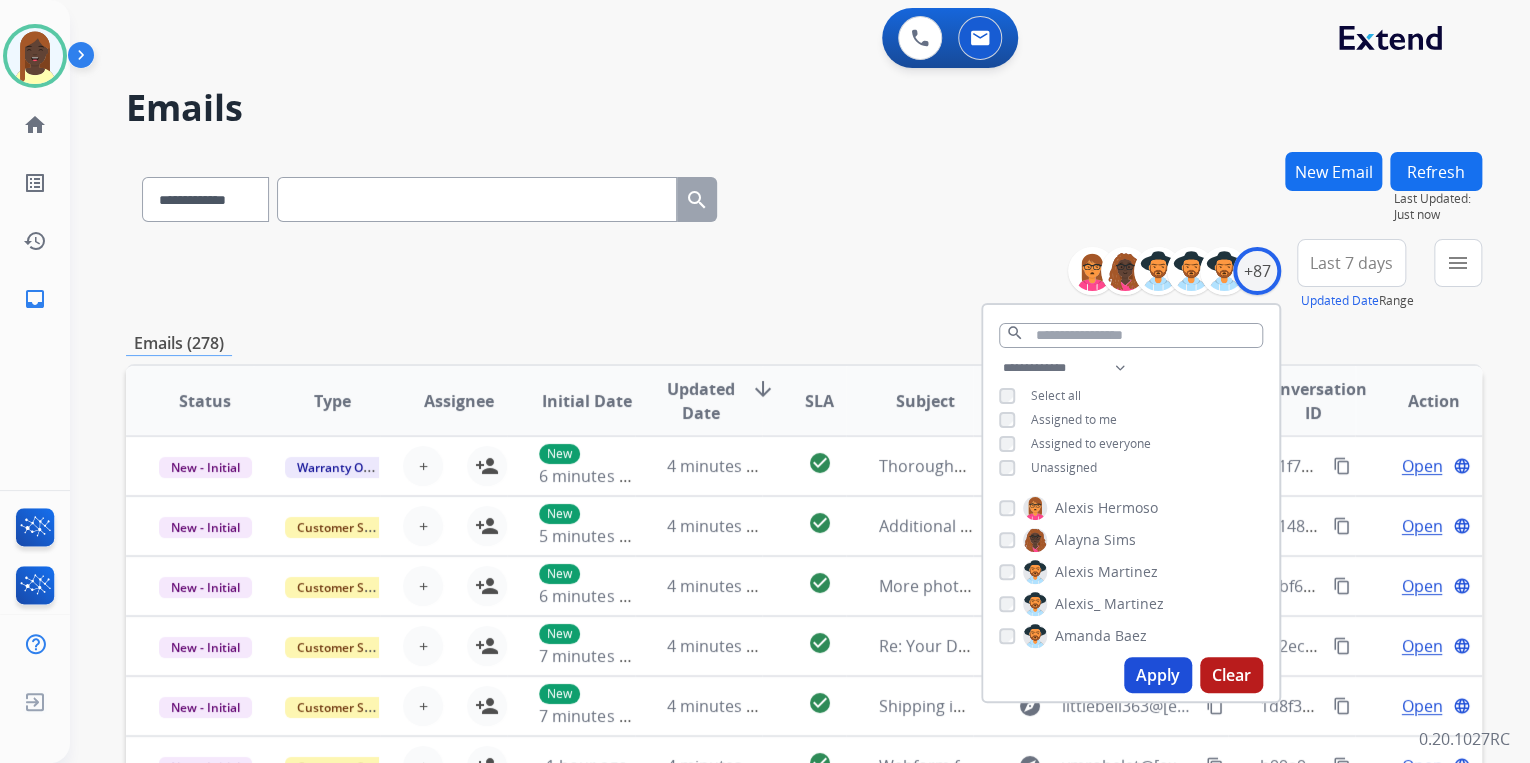 drag, startPoint x: 1150, startPoint y: 675, endPoint x: 1071, endPoint y: 540, distance: 156.4161 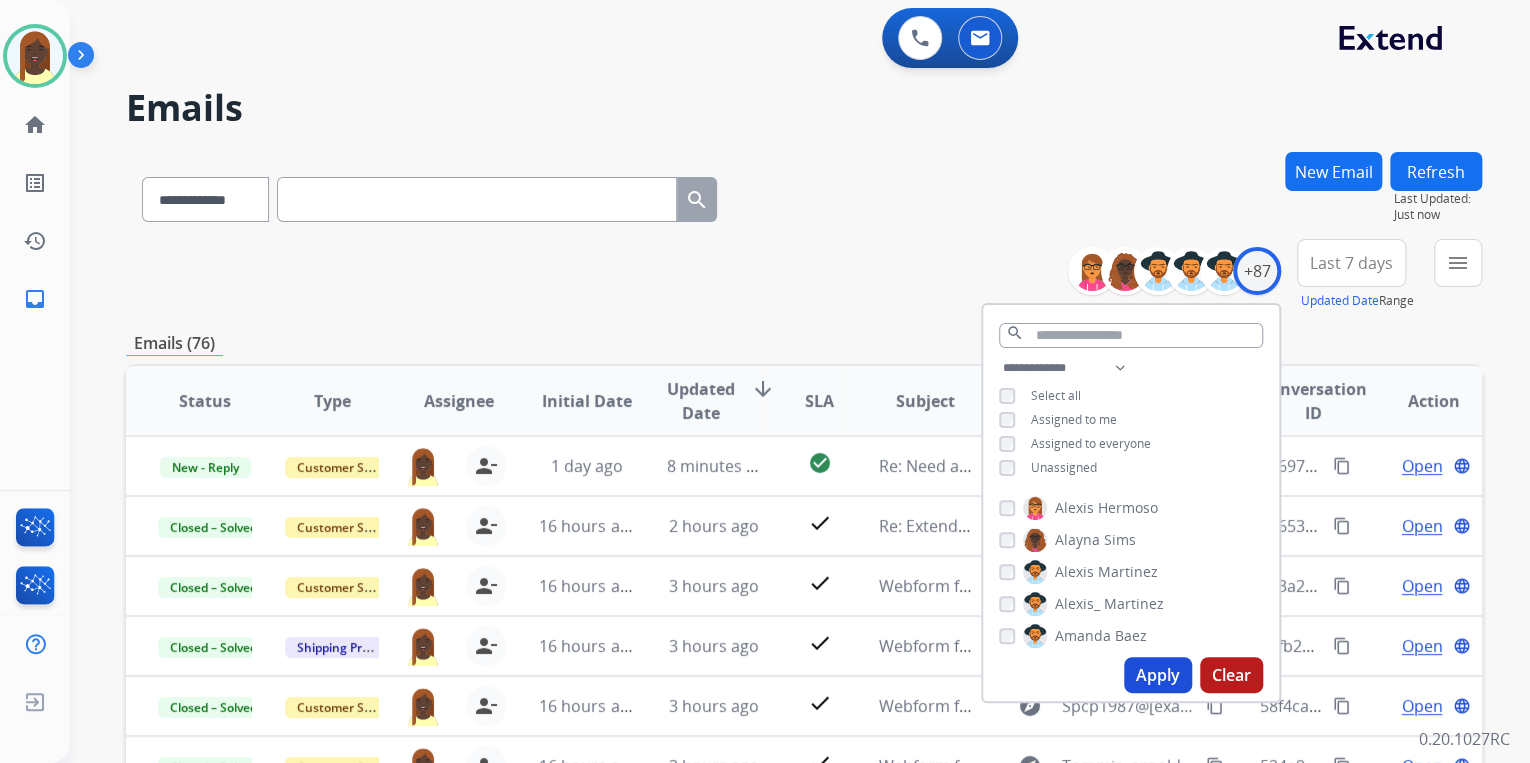 click on "**********" at bounding box center (804, 645) 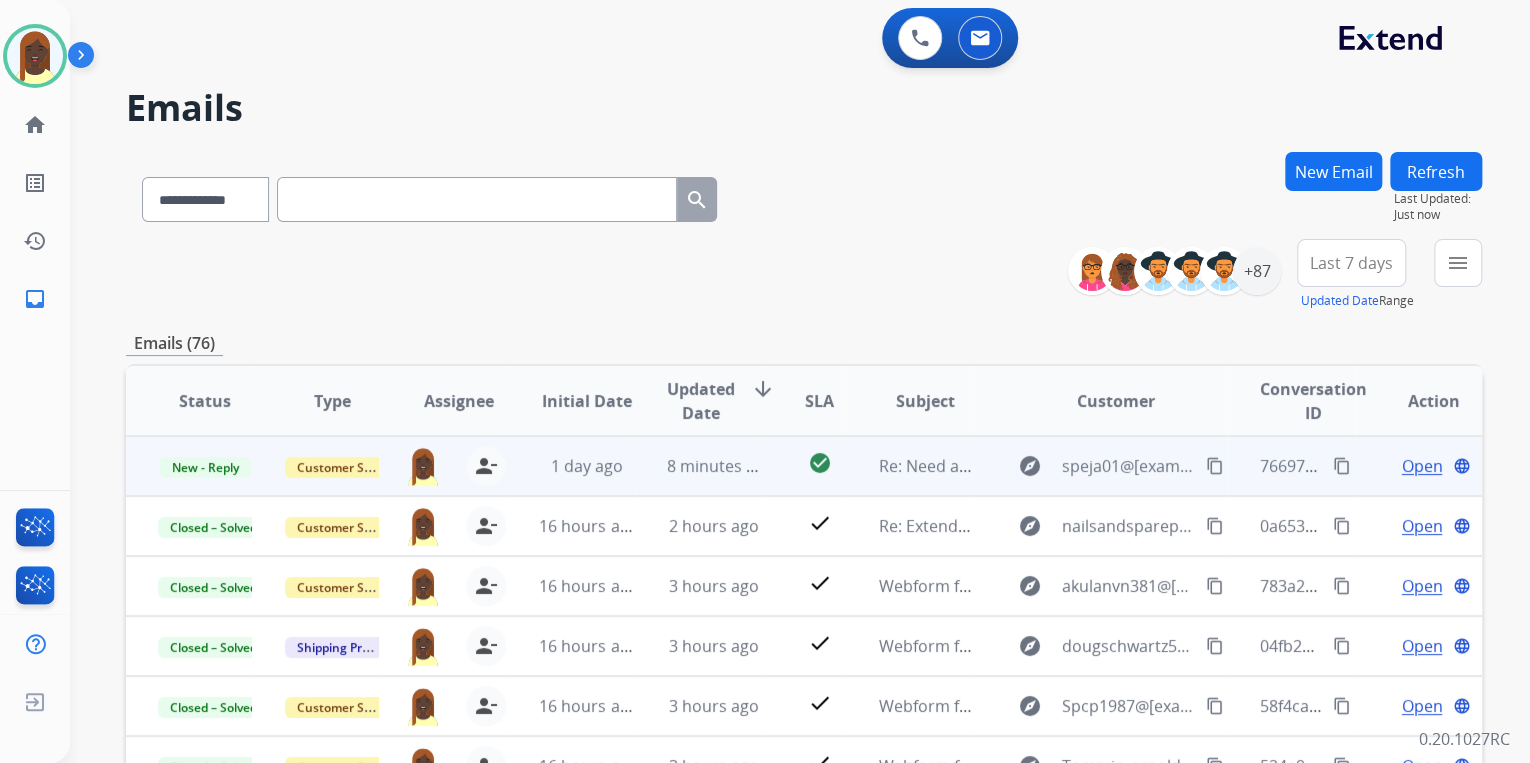 click on "Open" at bounding box center [1421, 466] 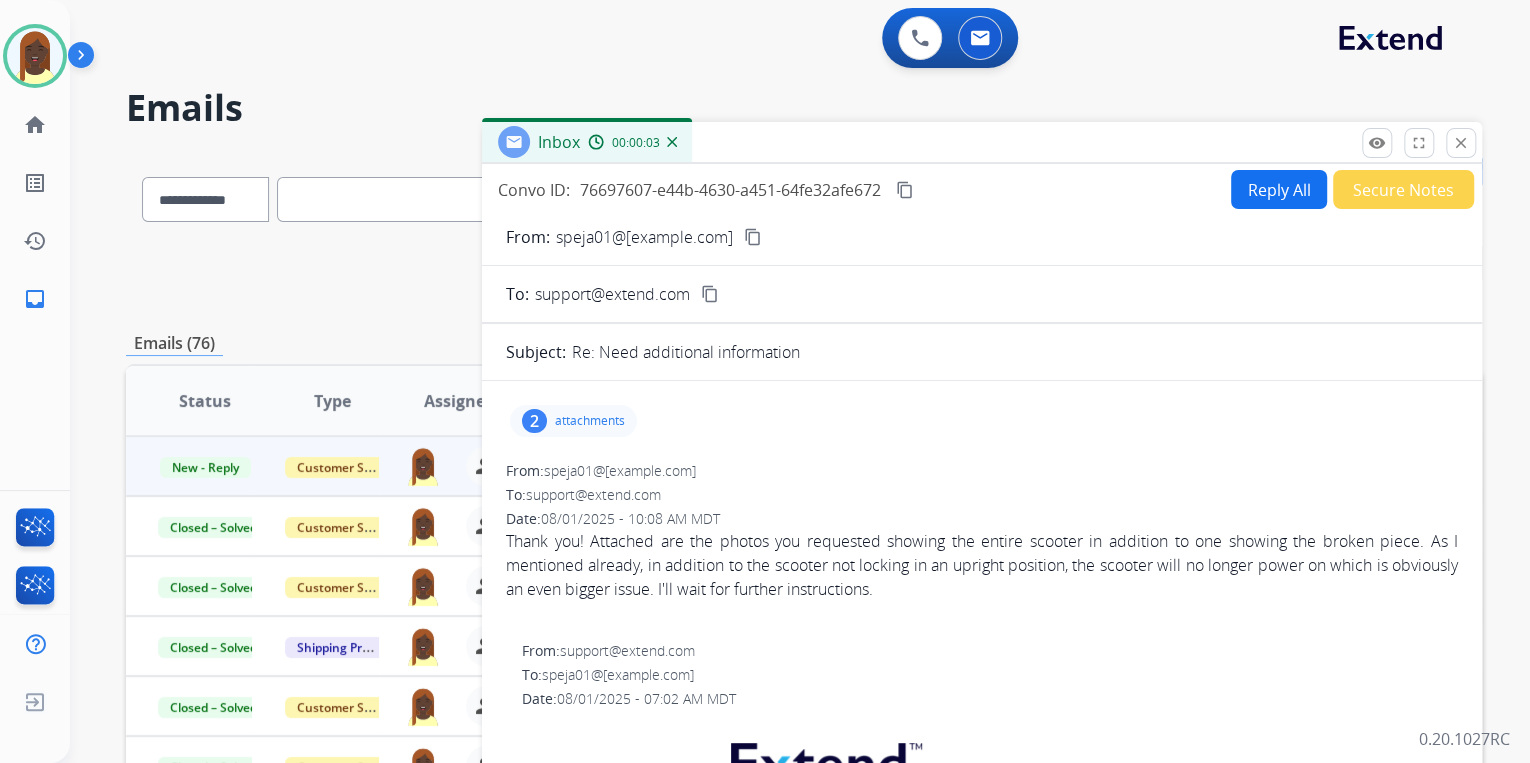 click on "Reply All" at bounding box center (1279, 189) 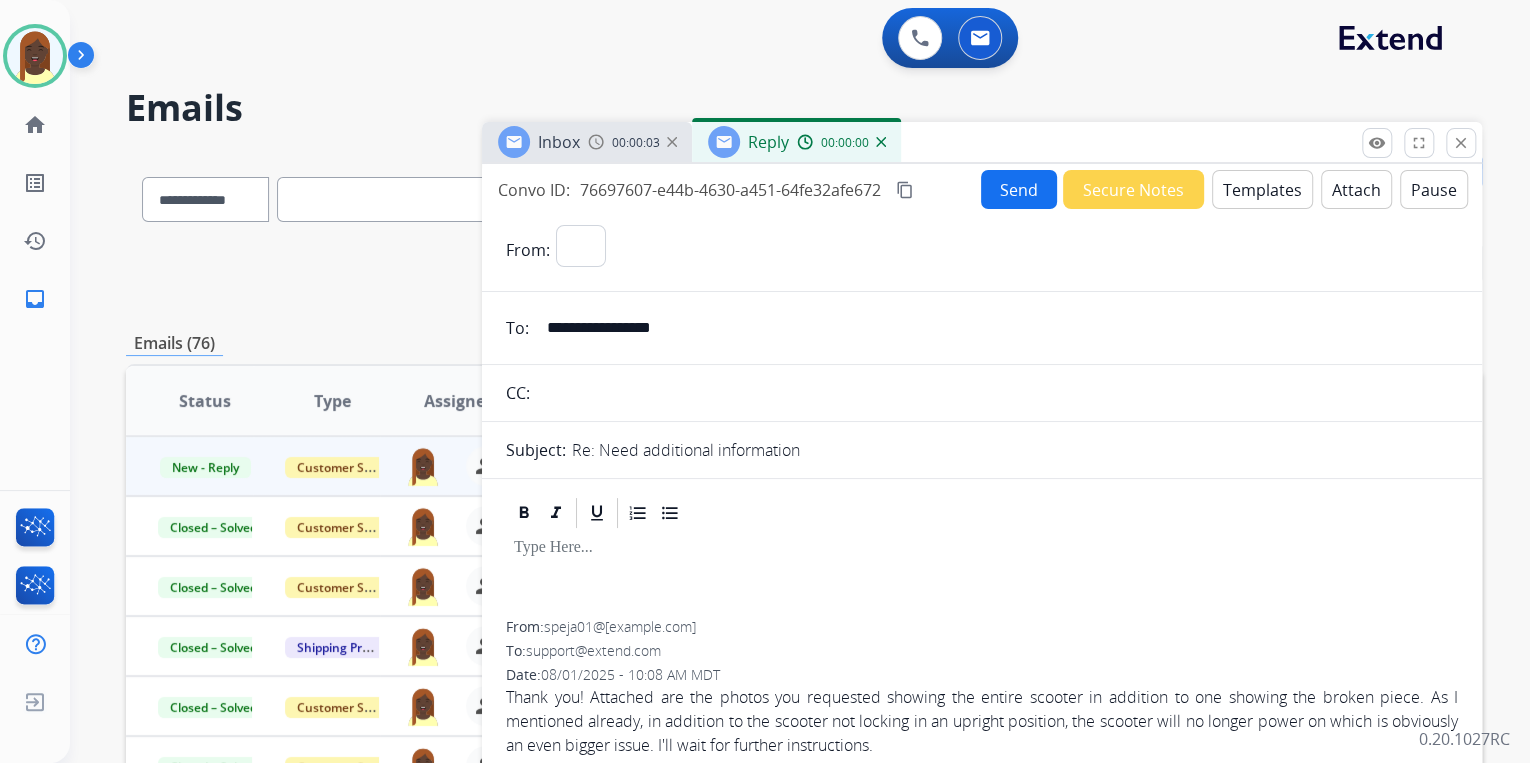 select on "**********" 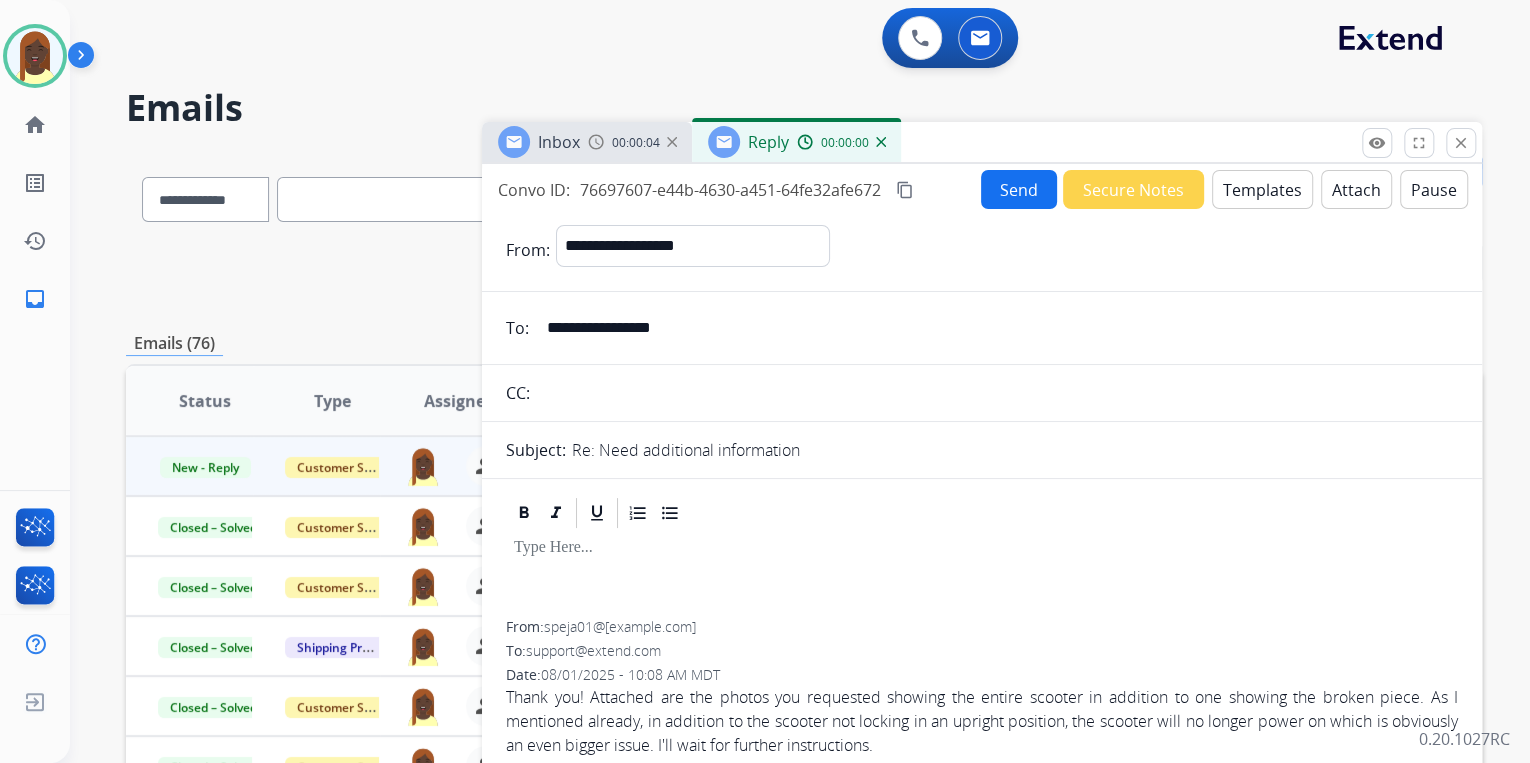 click on "Templates" at bounding box center (1262, 189) 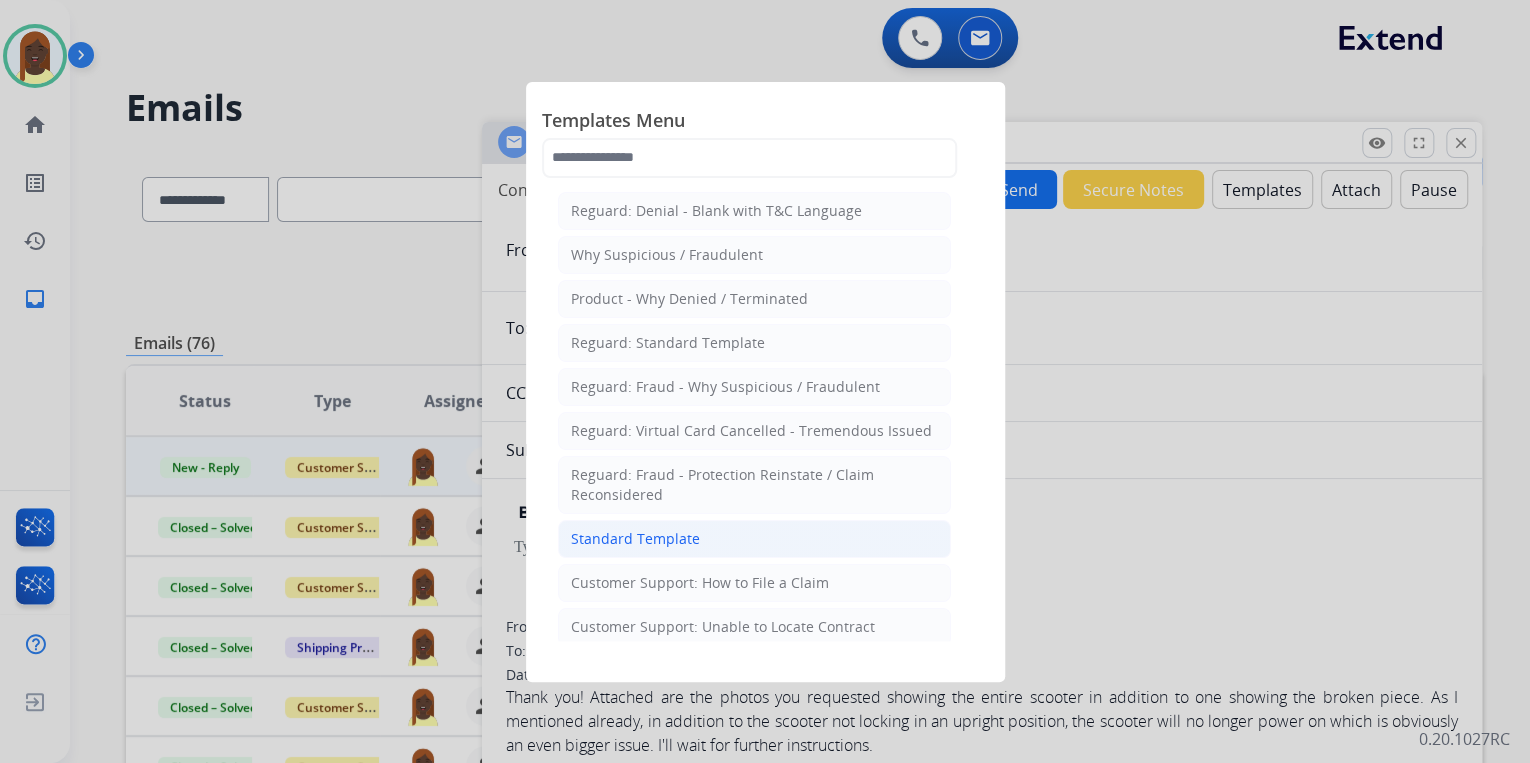 click on "Standard Template" 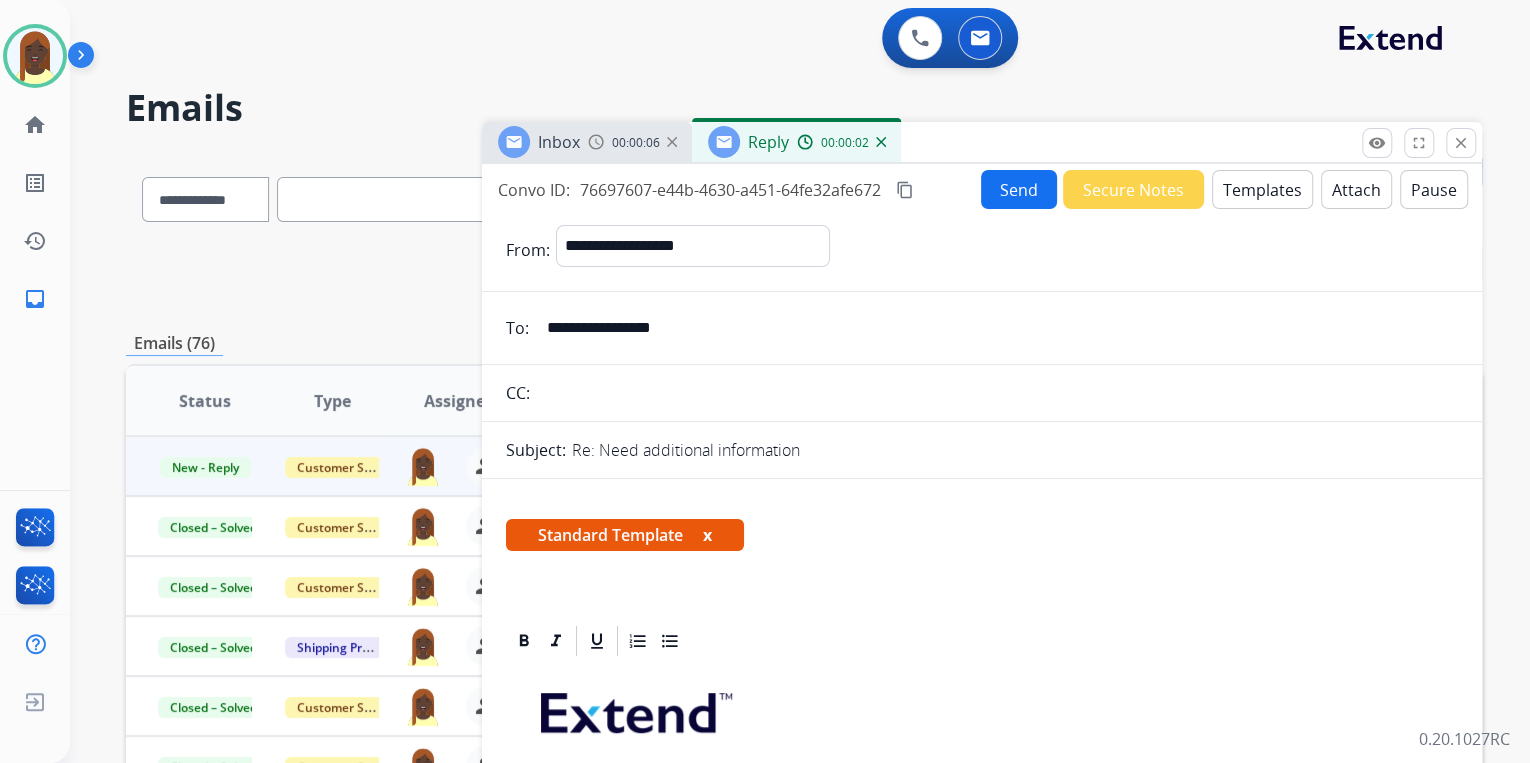 scroll, scrollTop: 320, scrollLeft: 0, axis: vertical 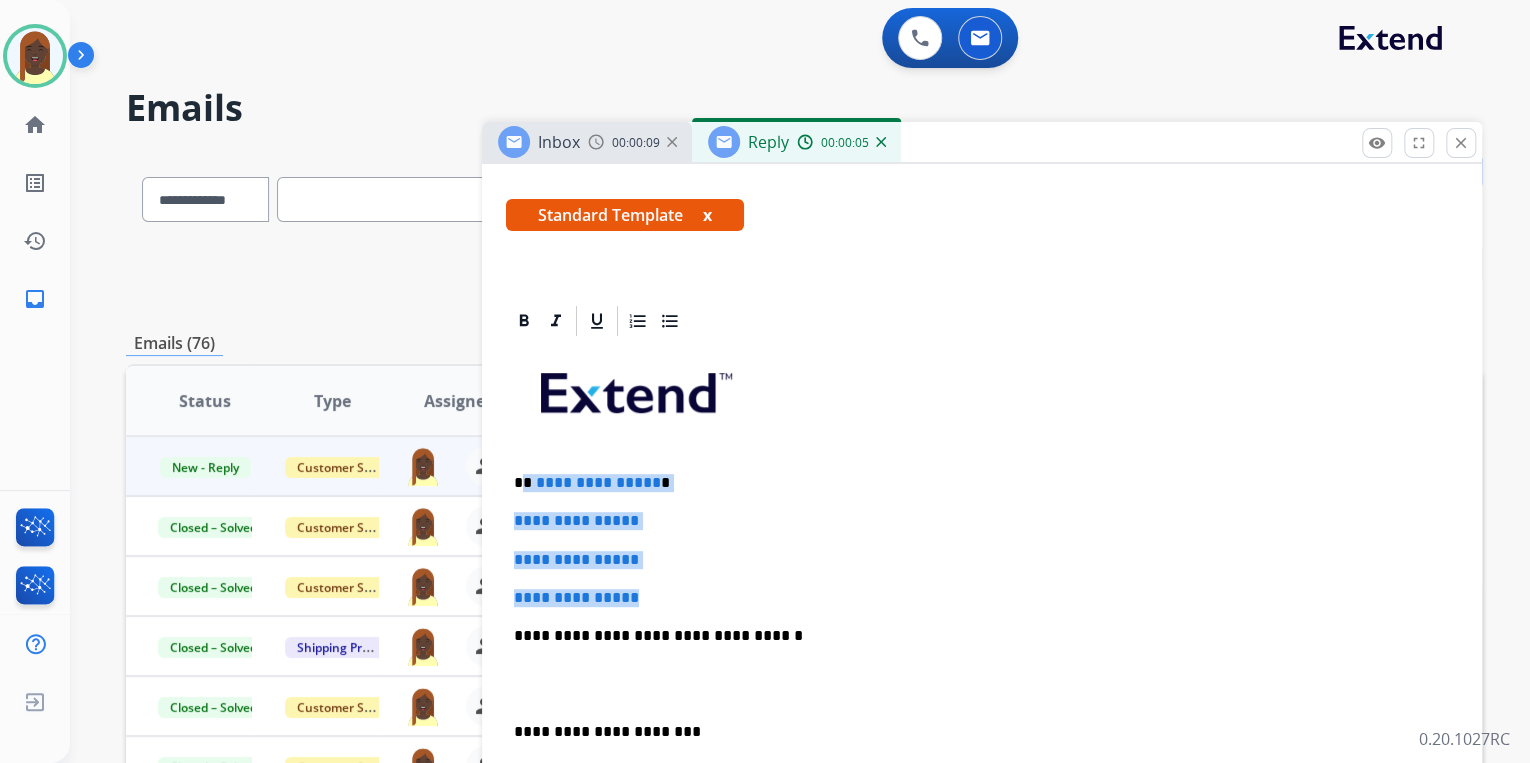drag, startPoint x: 524, startPoint y: 478, endPoint x: 664, endPoint y: 582, distance: 174.40184 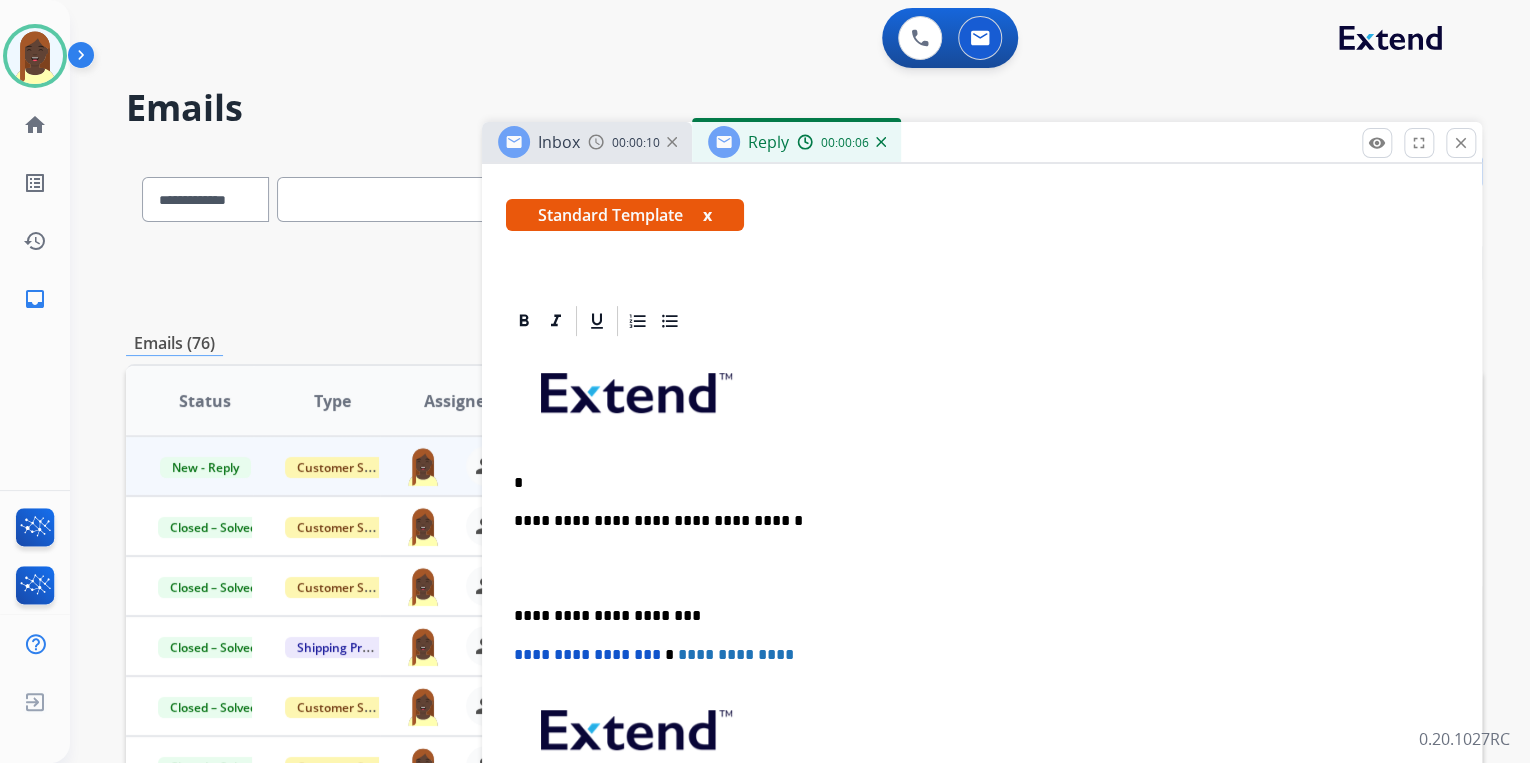 type 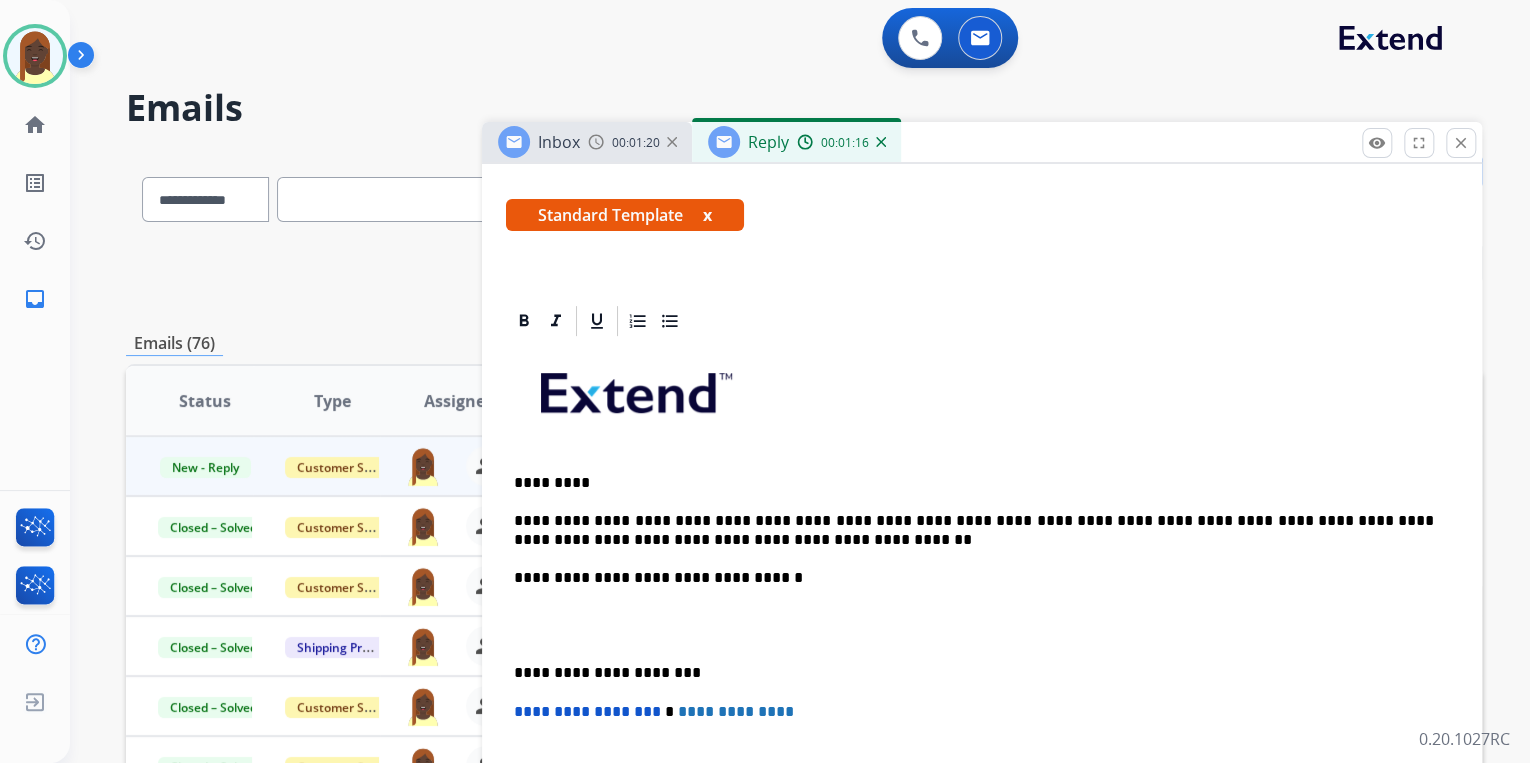 click on "*********" at bounding box center (974, 483) 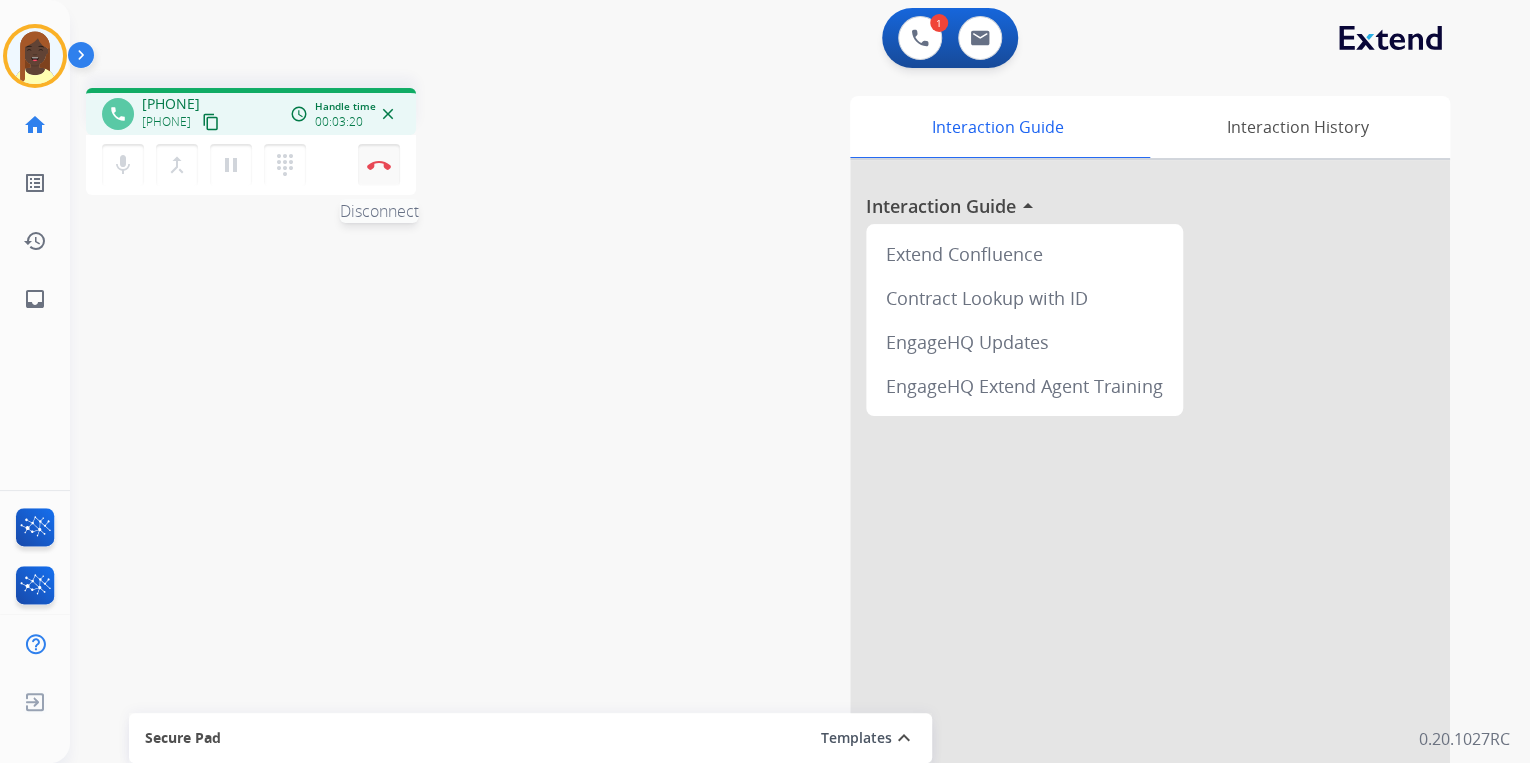 click on "Disconnect" at bounding box center (379, 165) 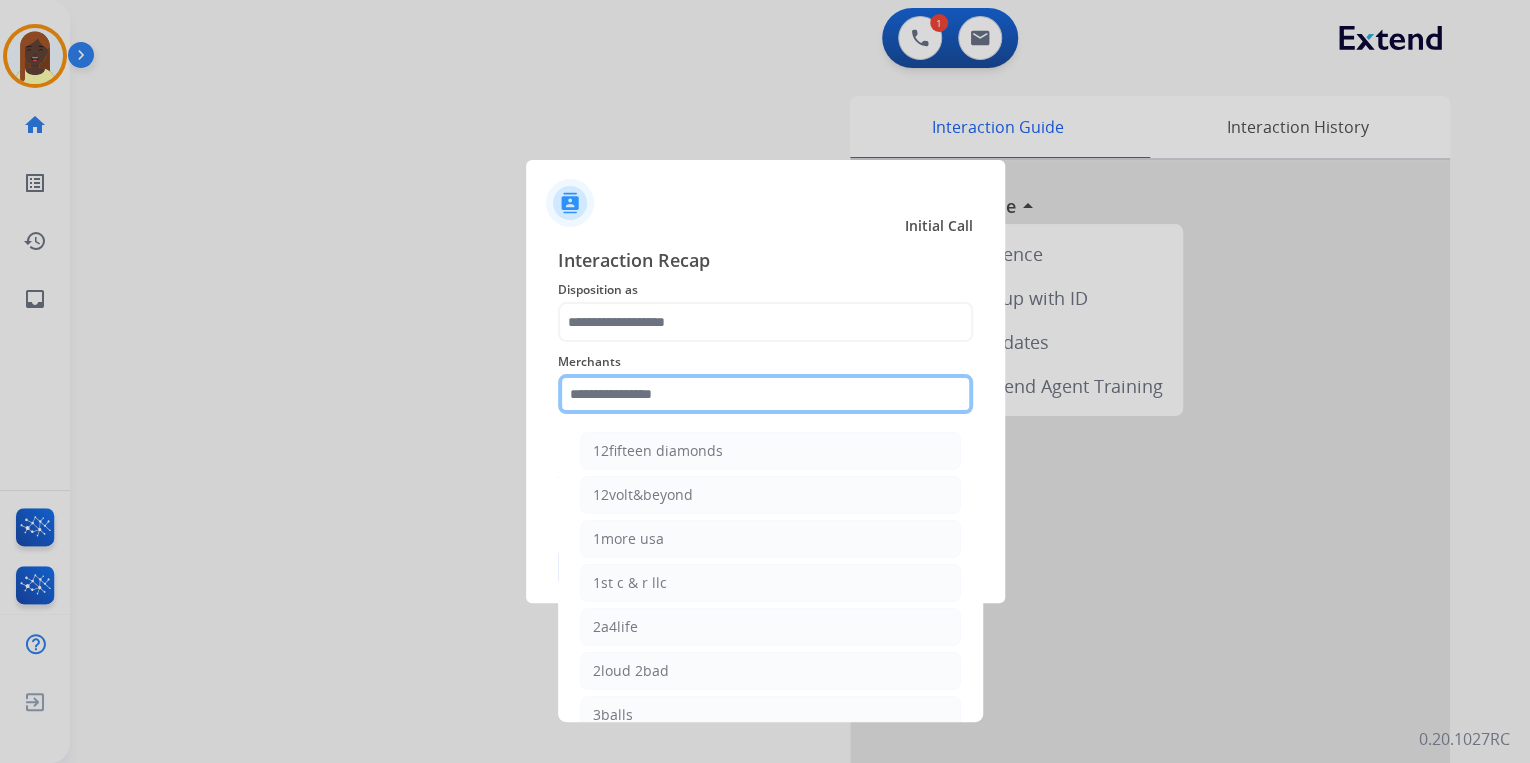 click 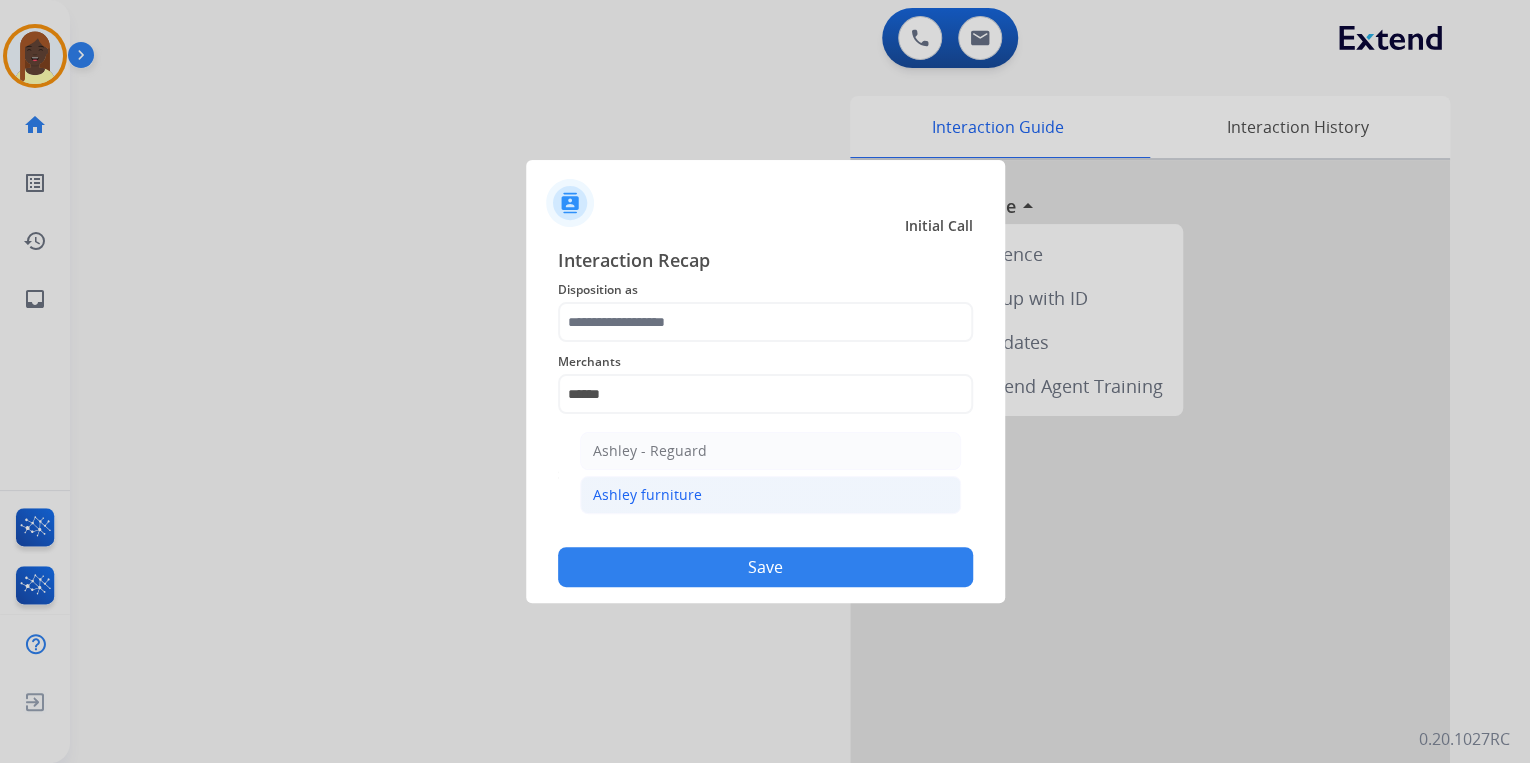 click on "Ashley furniture" 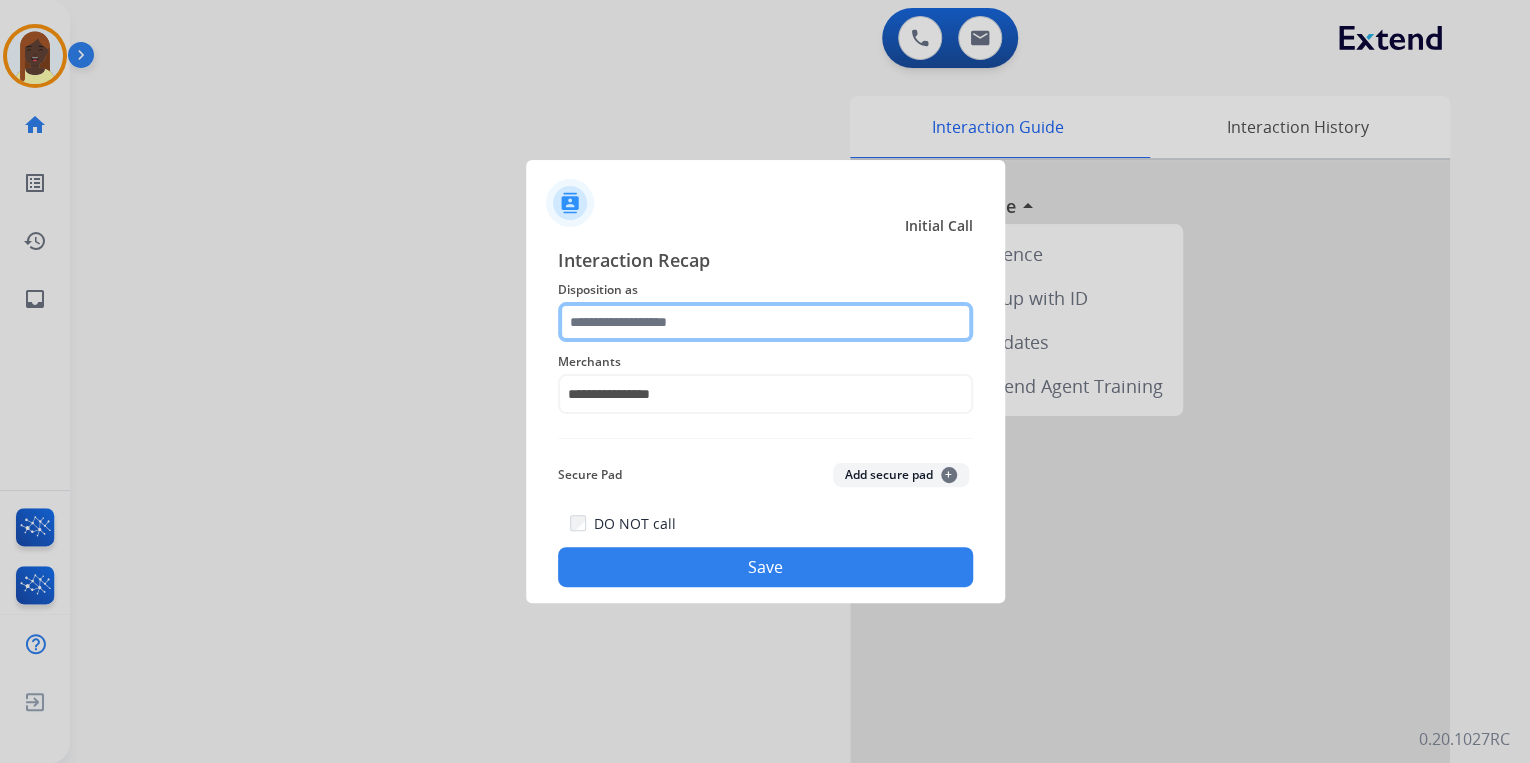 click 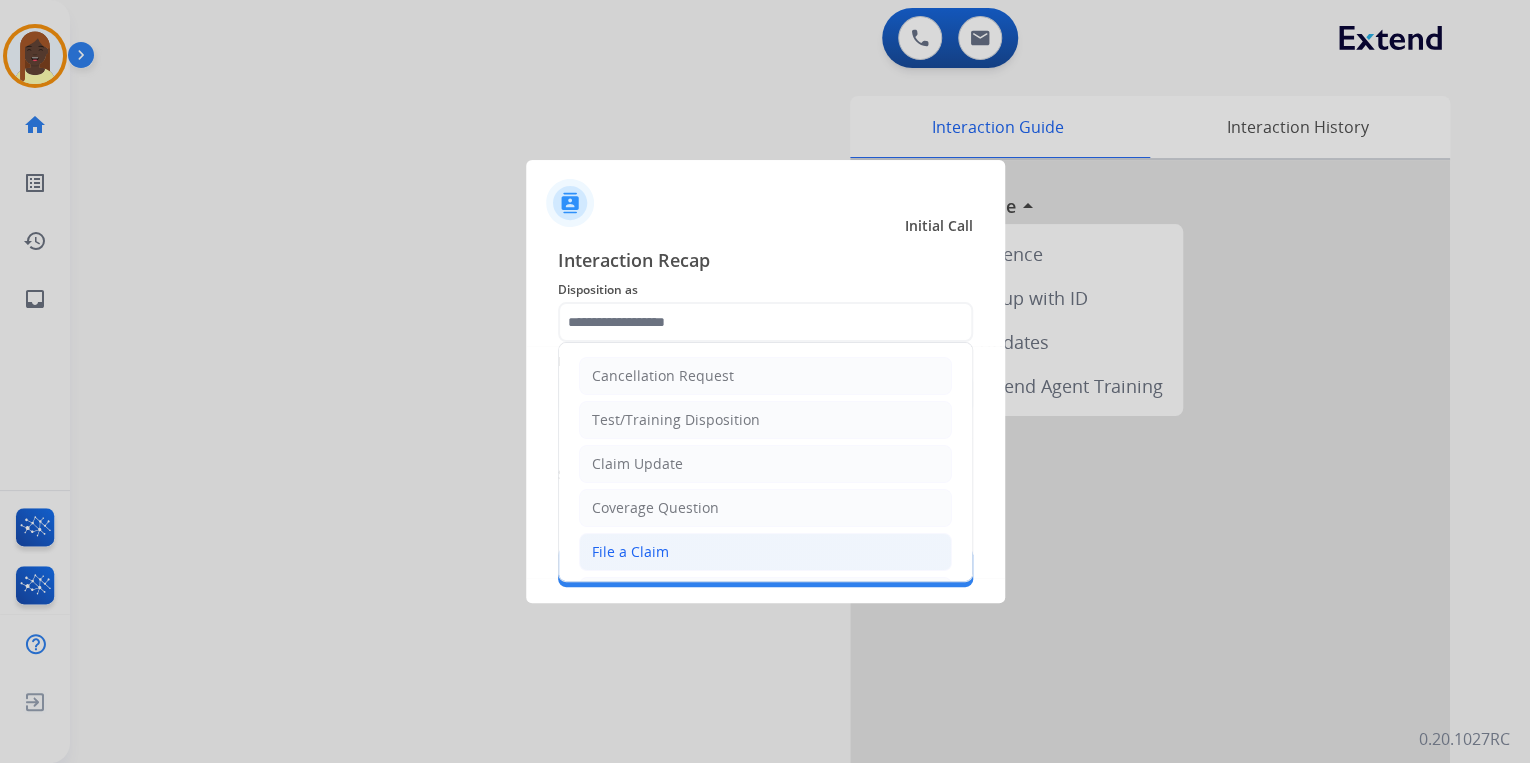 click on "File a Claim" 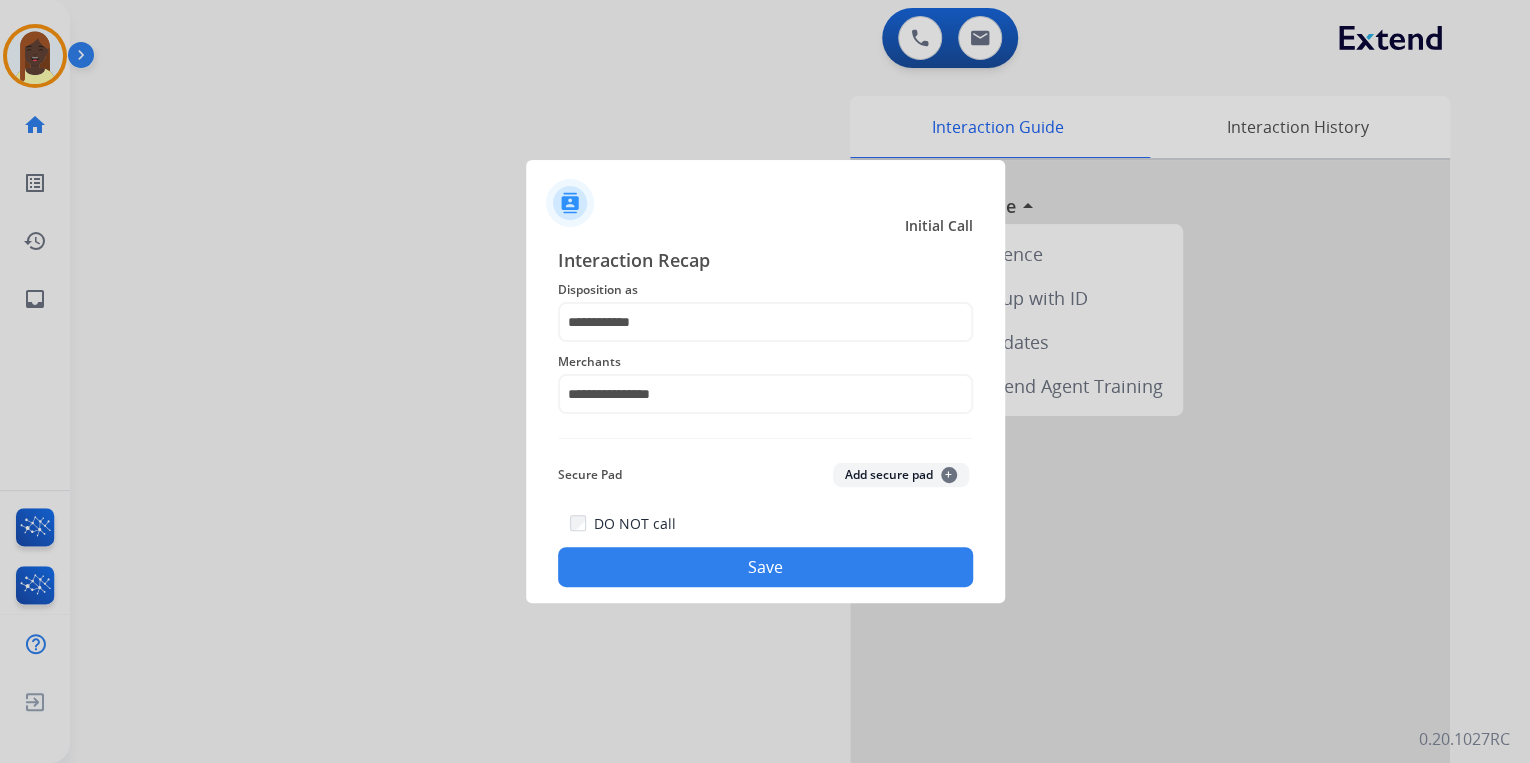 click on "Save" 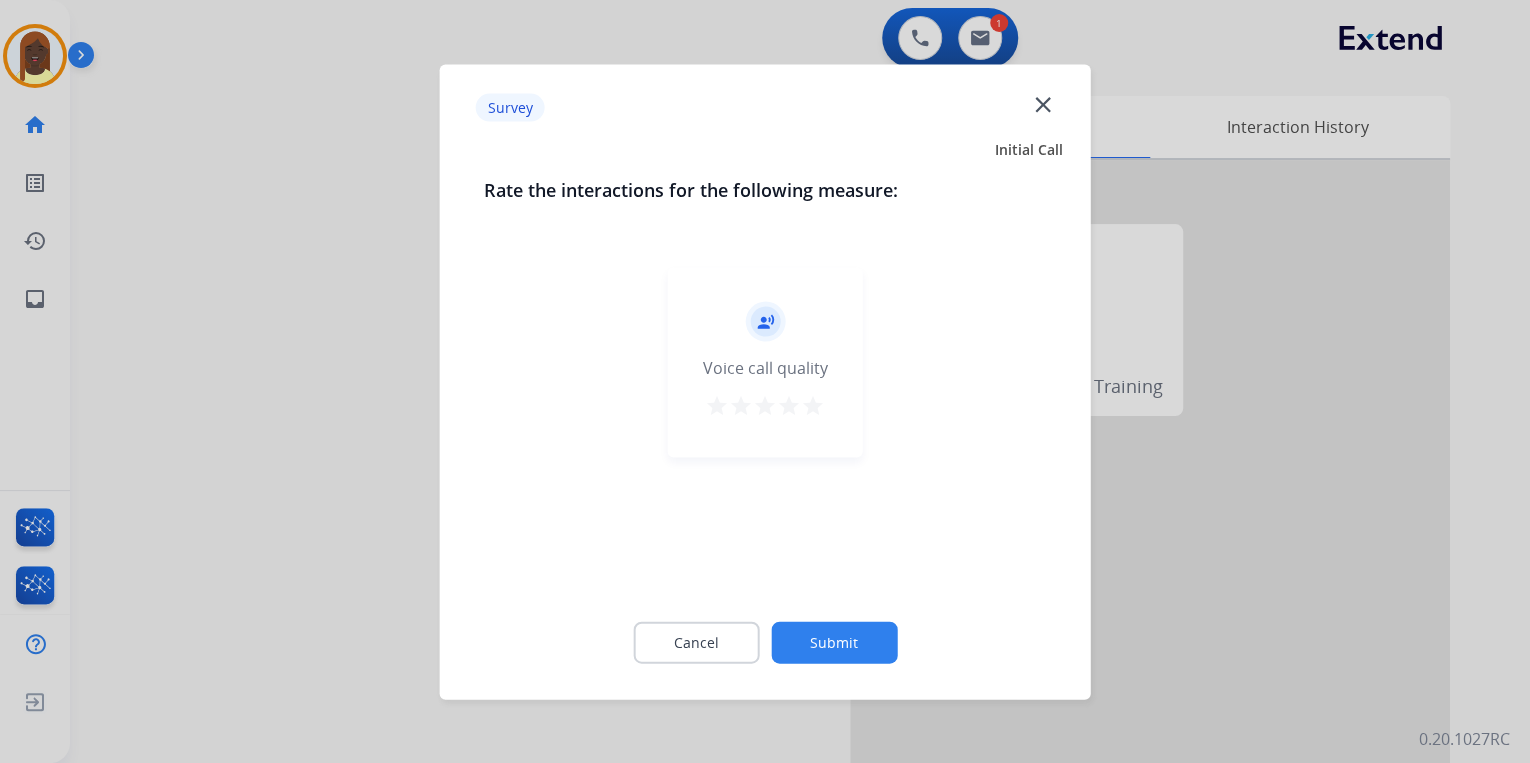 drag, startPoint x: 812, startPoint y: 401, endPoint x: 865, endPoint y: 568, distance: 175.20845 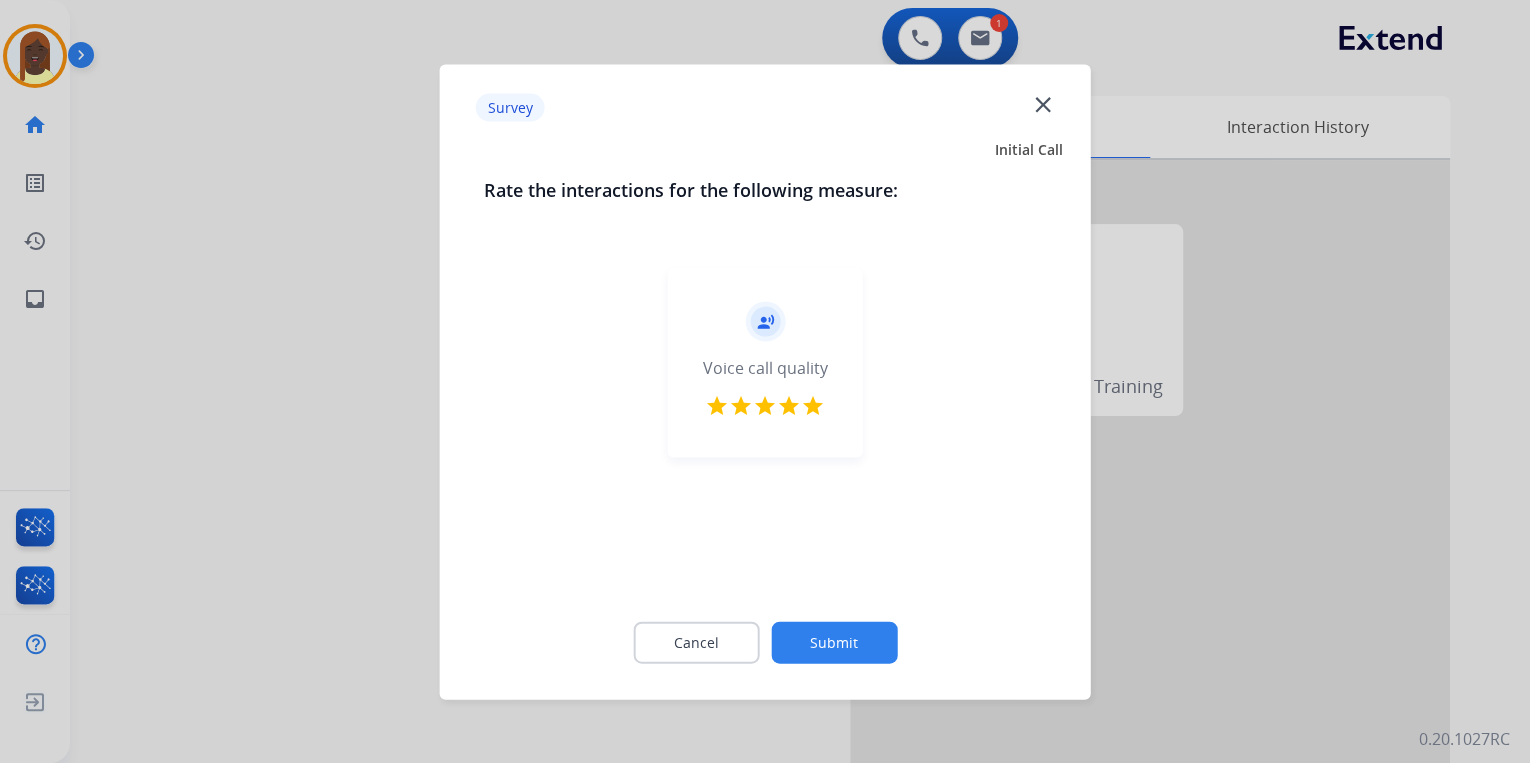 click on "Submit" 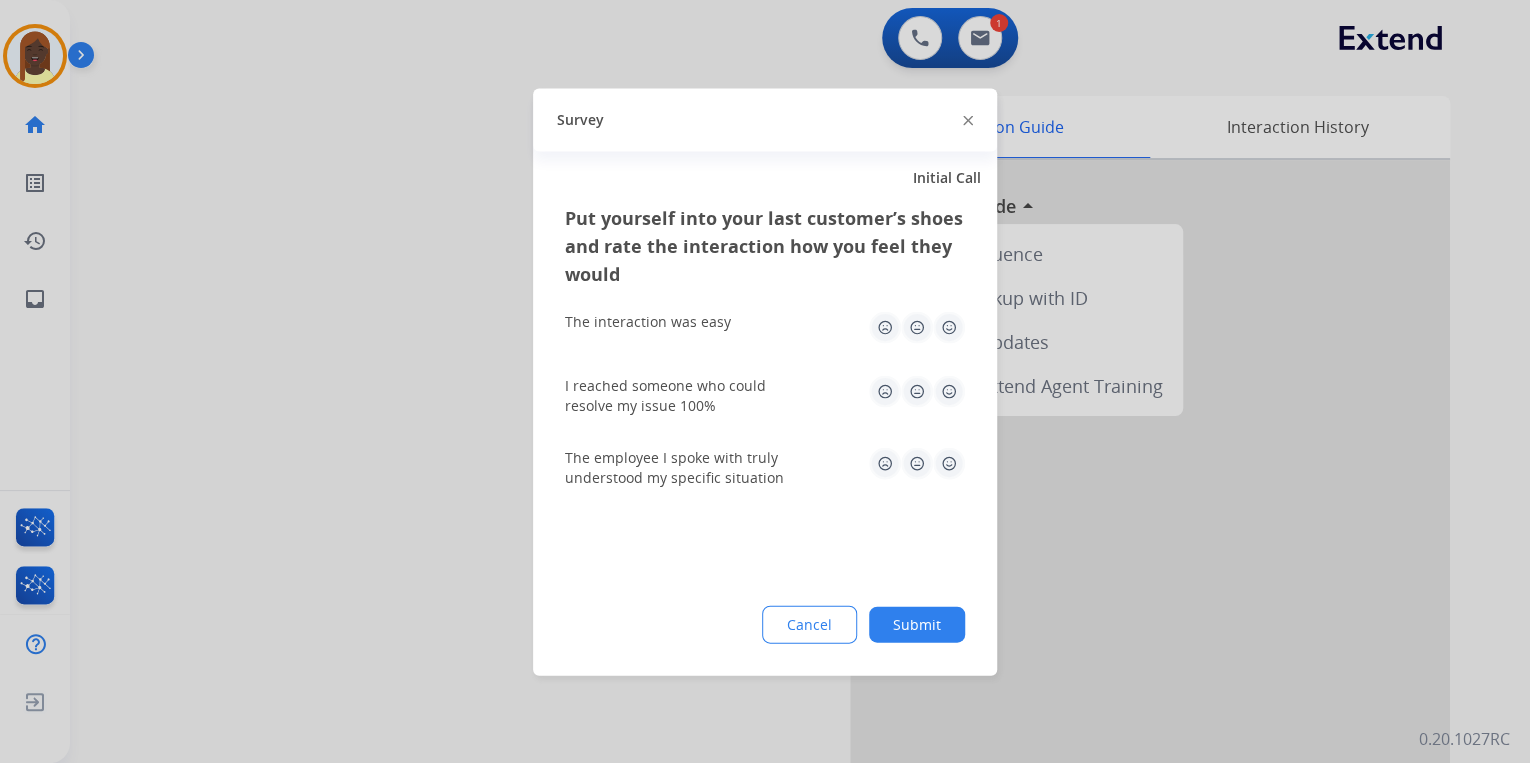 click 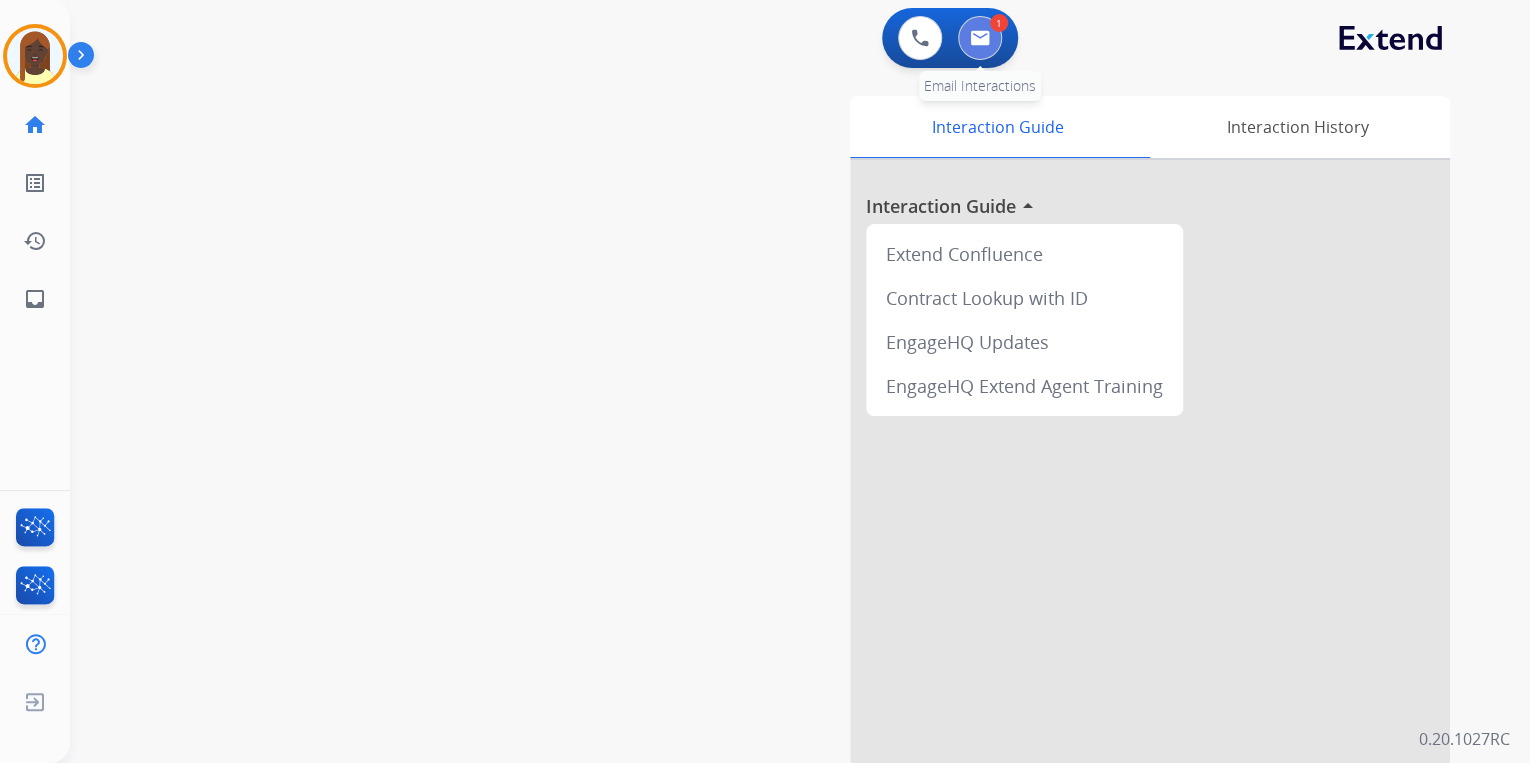 click at bounding box center (980, 38) 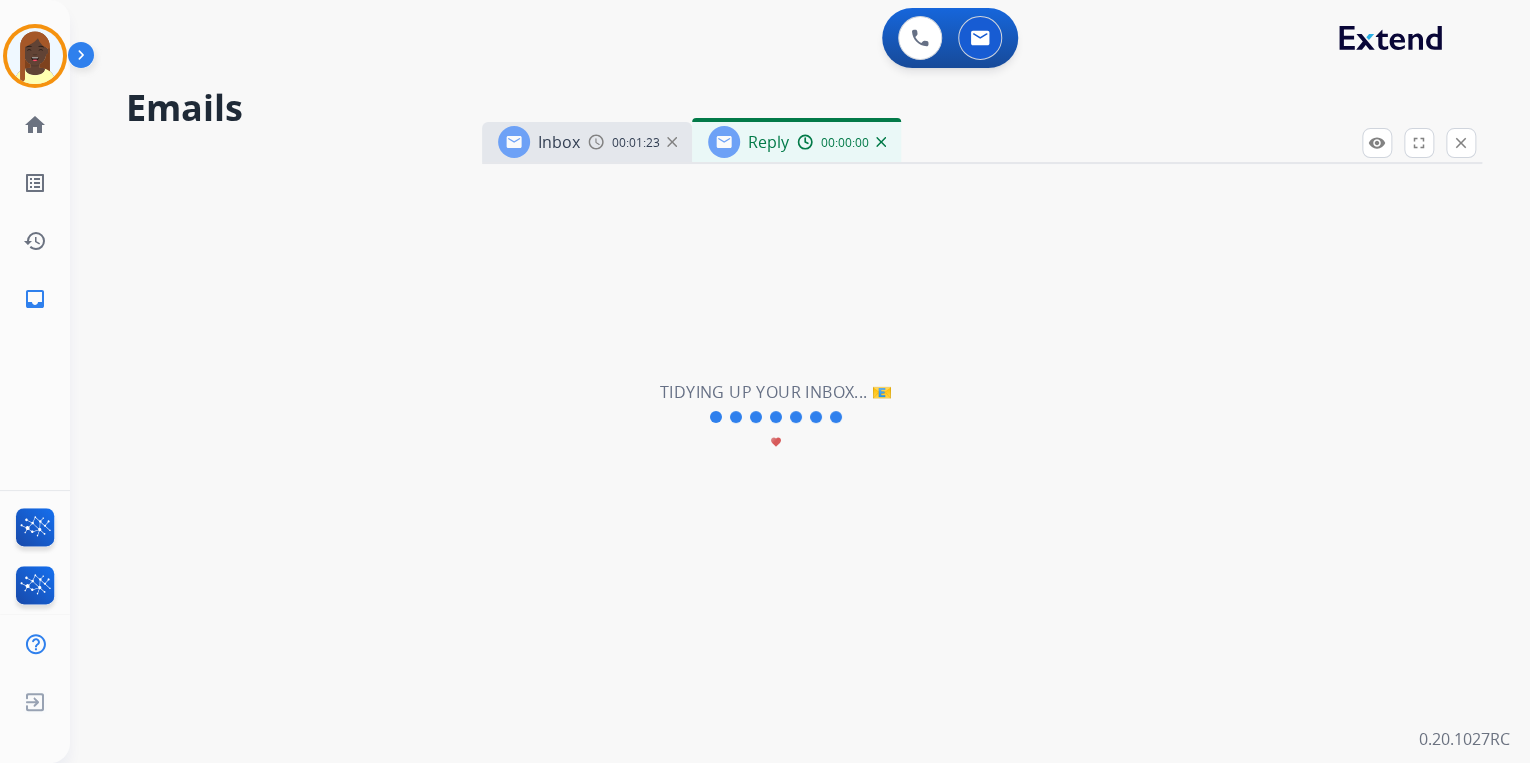 select on "**********" 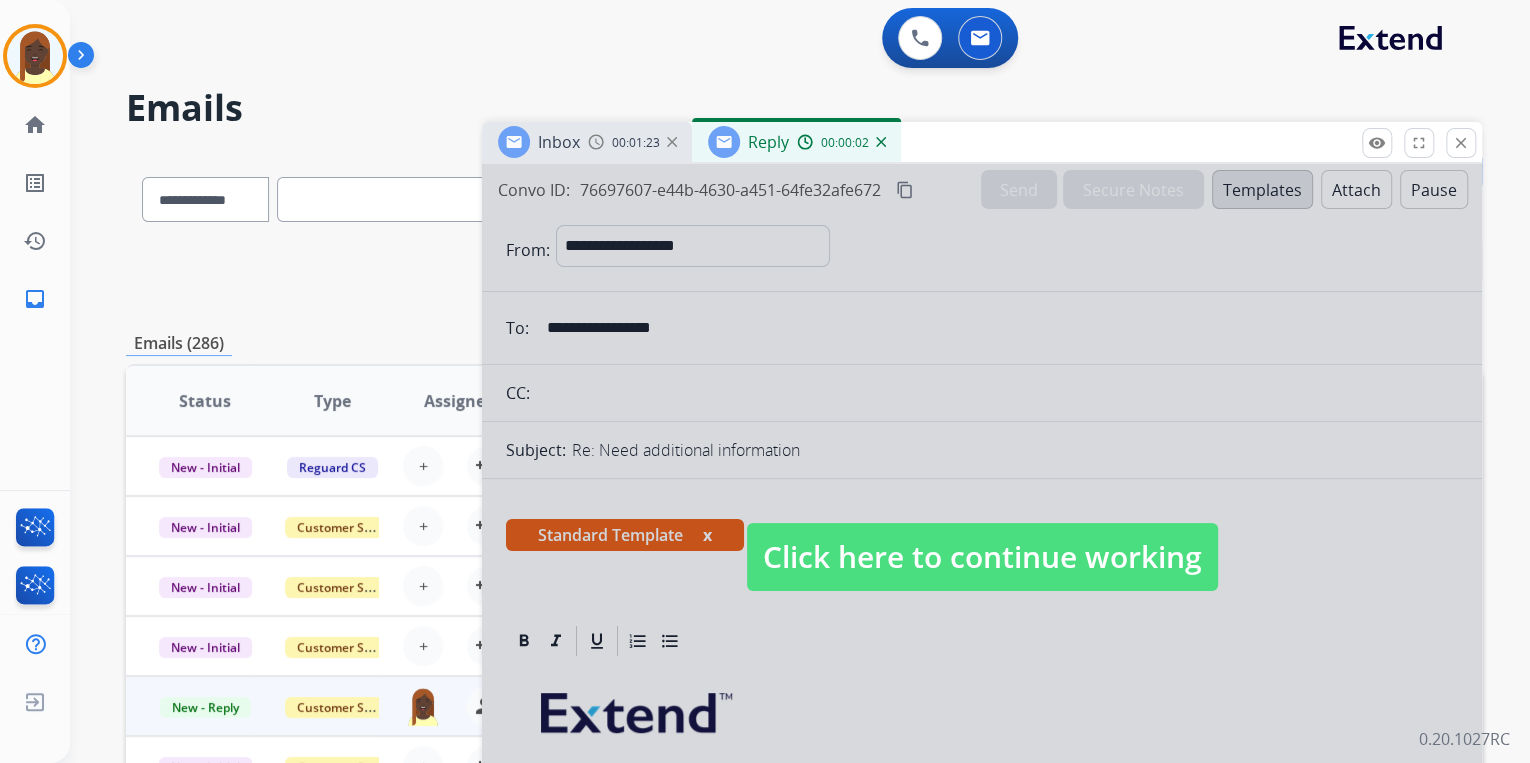 drag, startPoint x: 1092, startPoint y: 565, endPoint x: 1104, endPoint y: 548, distance: 20.808653 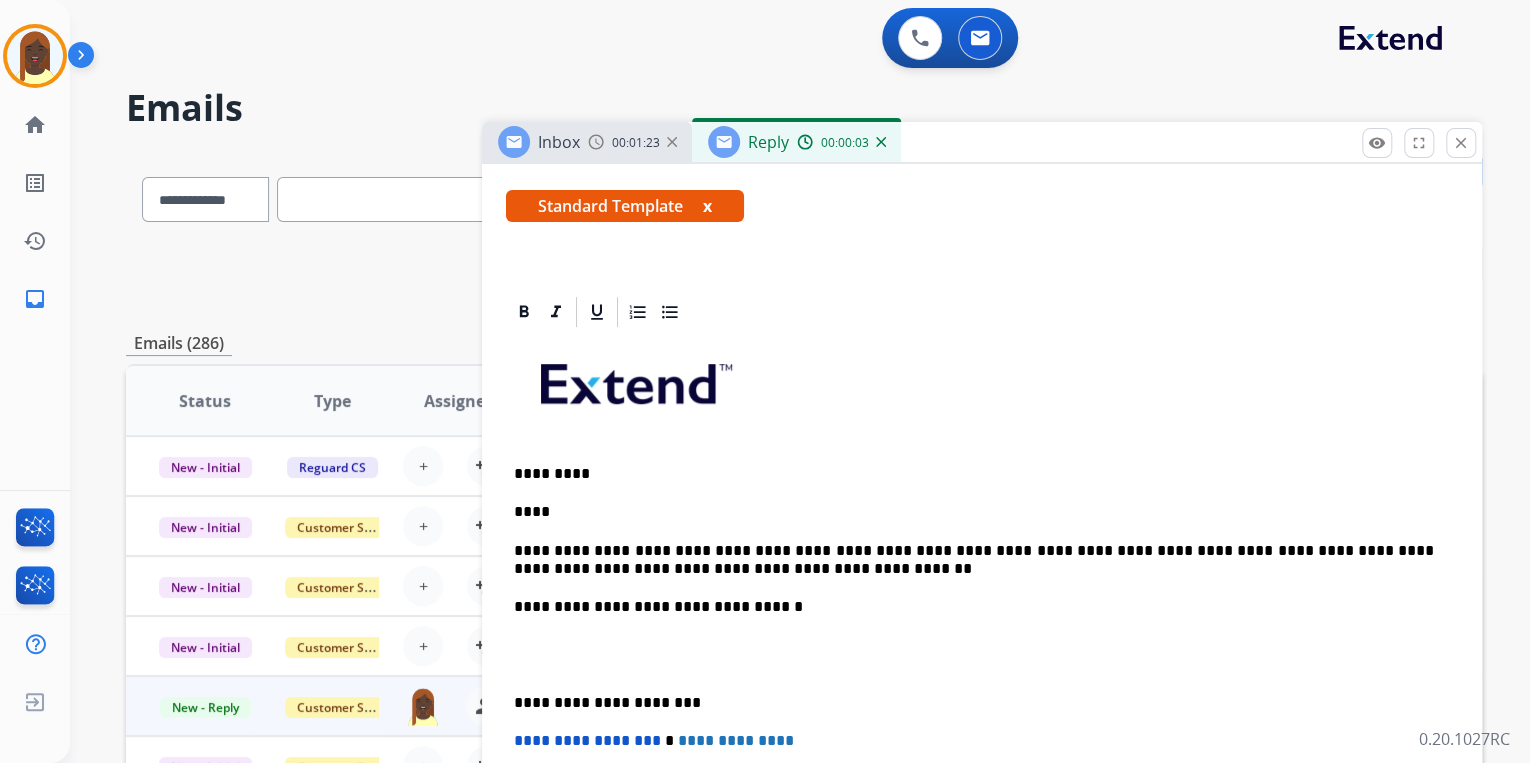 scroll, scrollTop: 400, scrollLeft: 0, axis: vertical 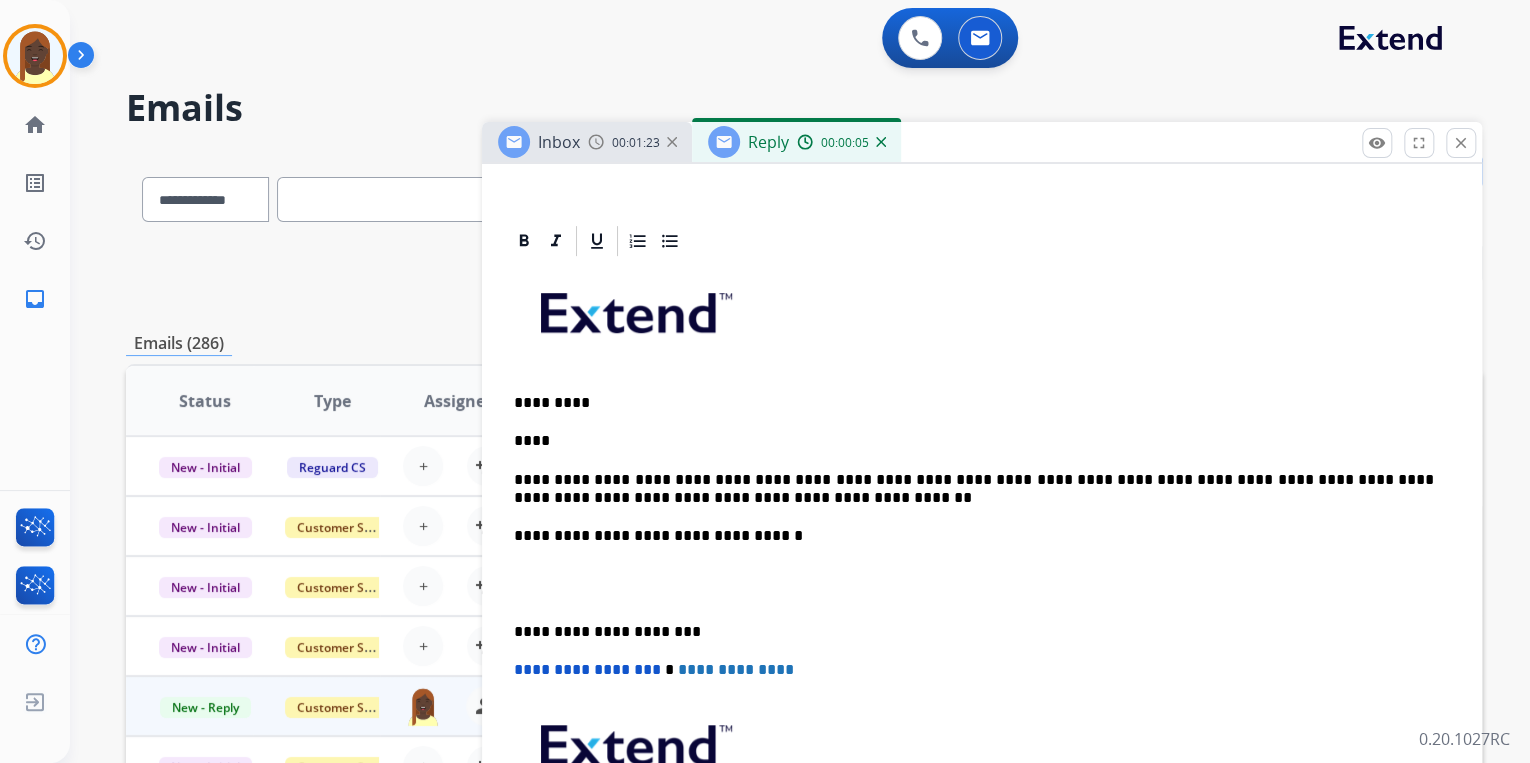 click on "****" at bounding box center (974, 441) 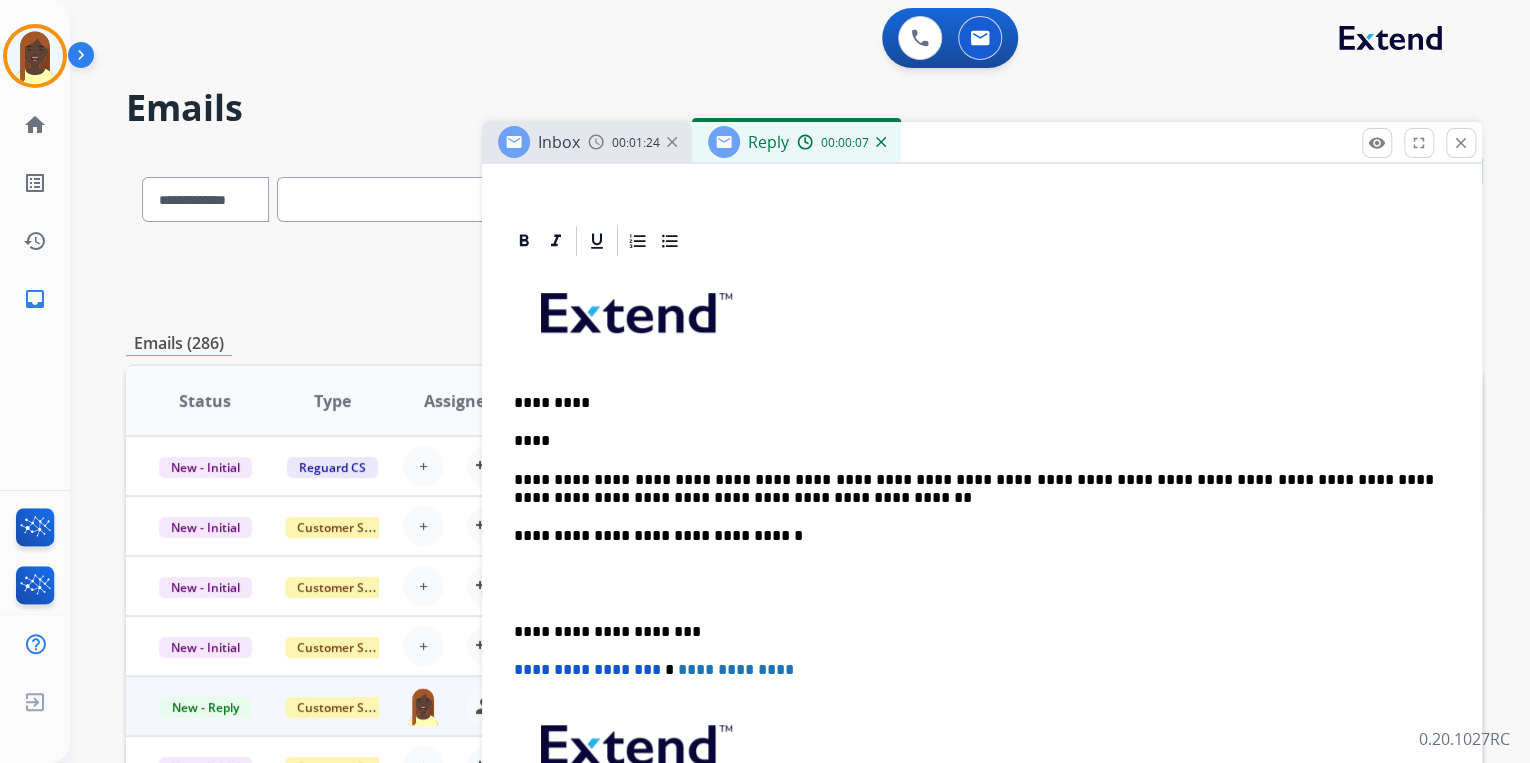 type 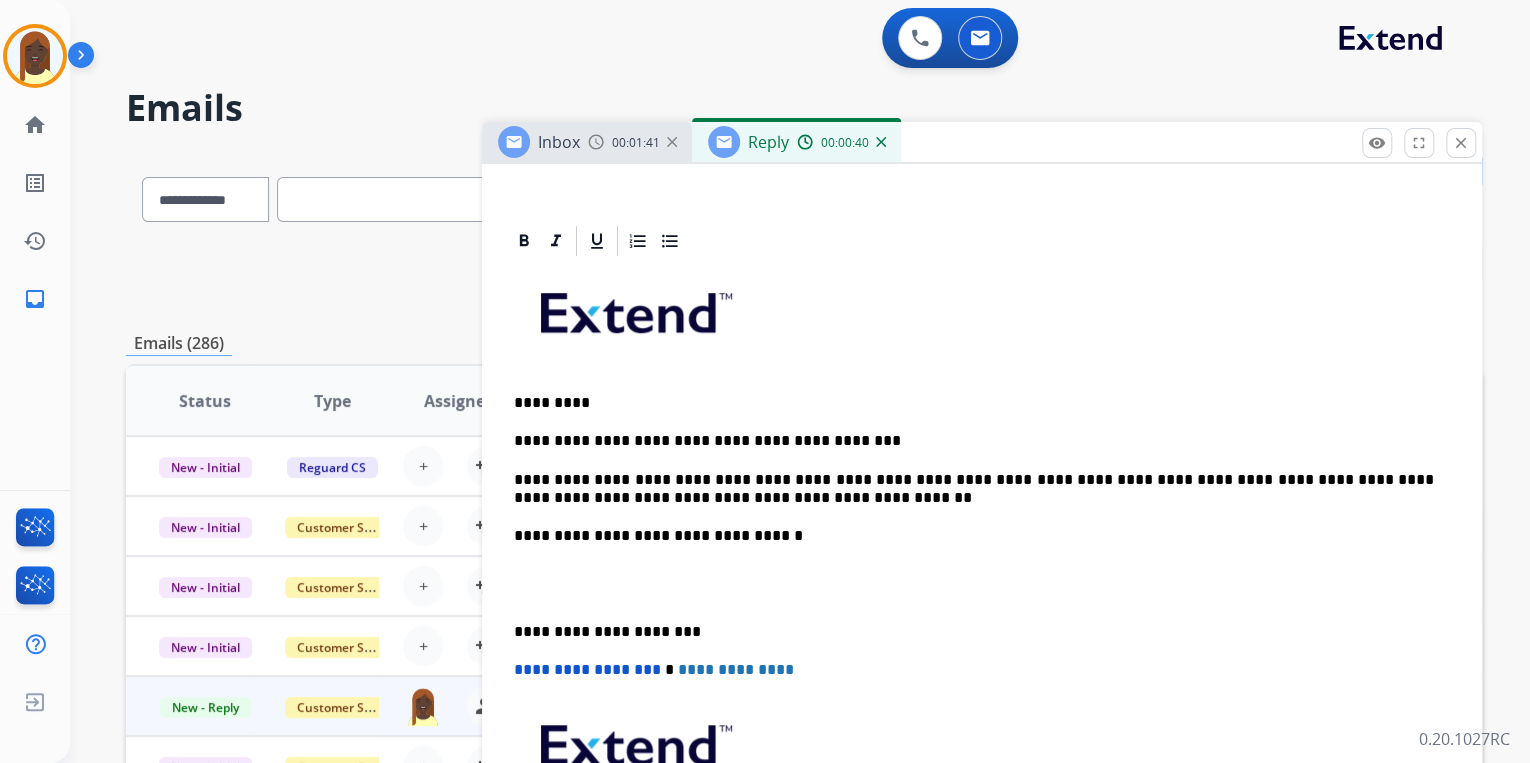 click on "**********" at bounding box center (974, 489) 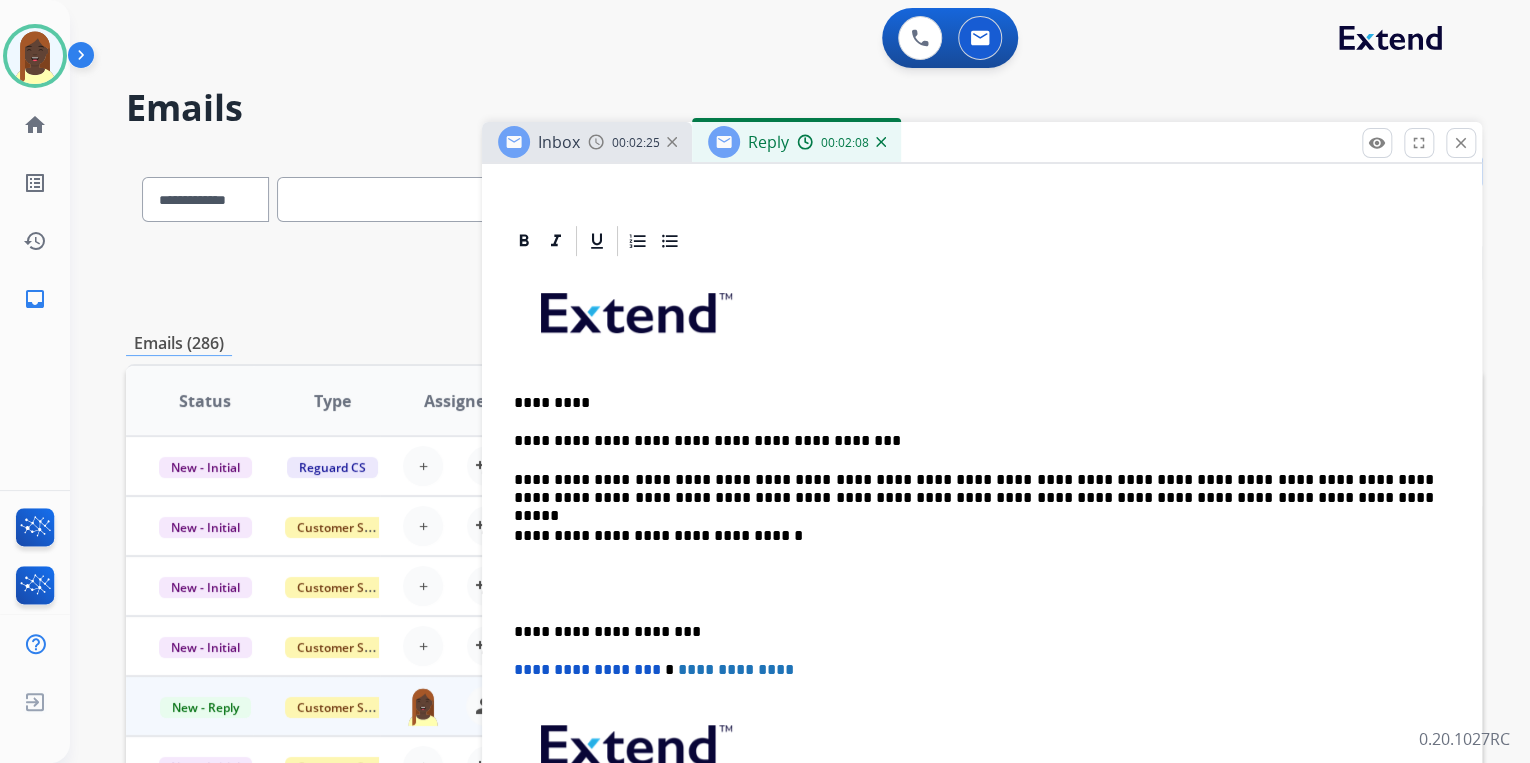 click on "**********" at bounding box center [974, 489] 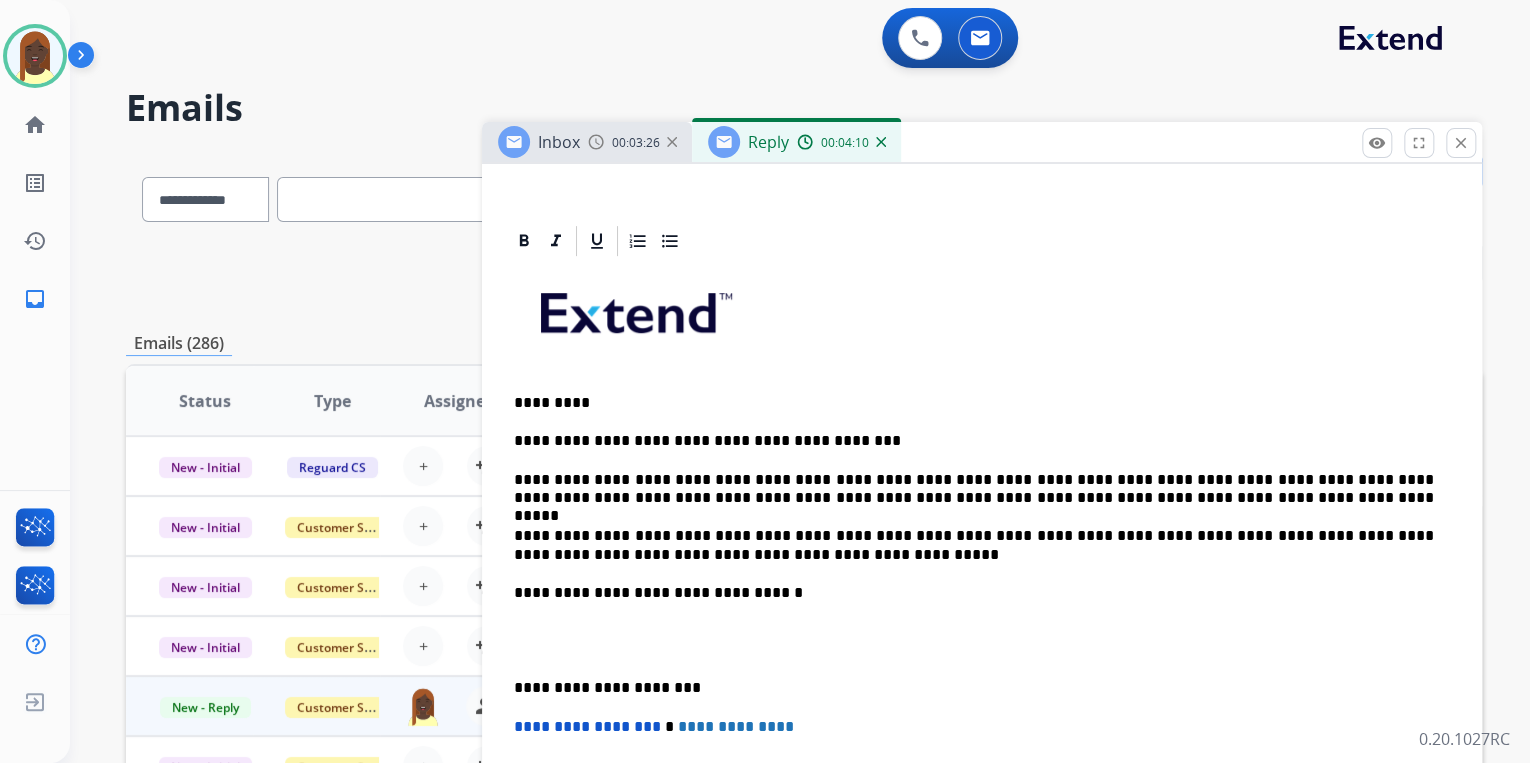 click on "**********" at bounding box center (974, 545) 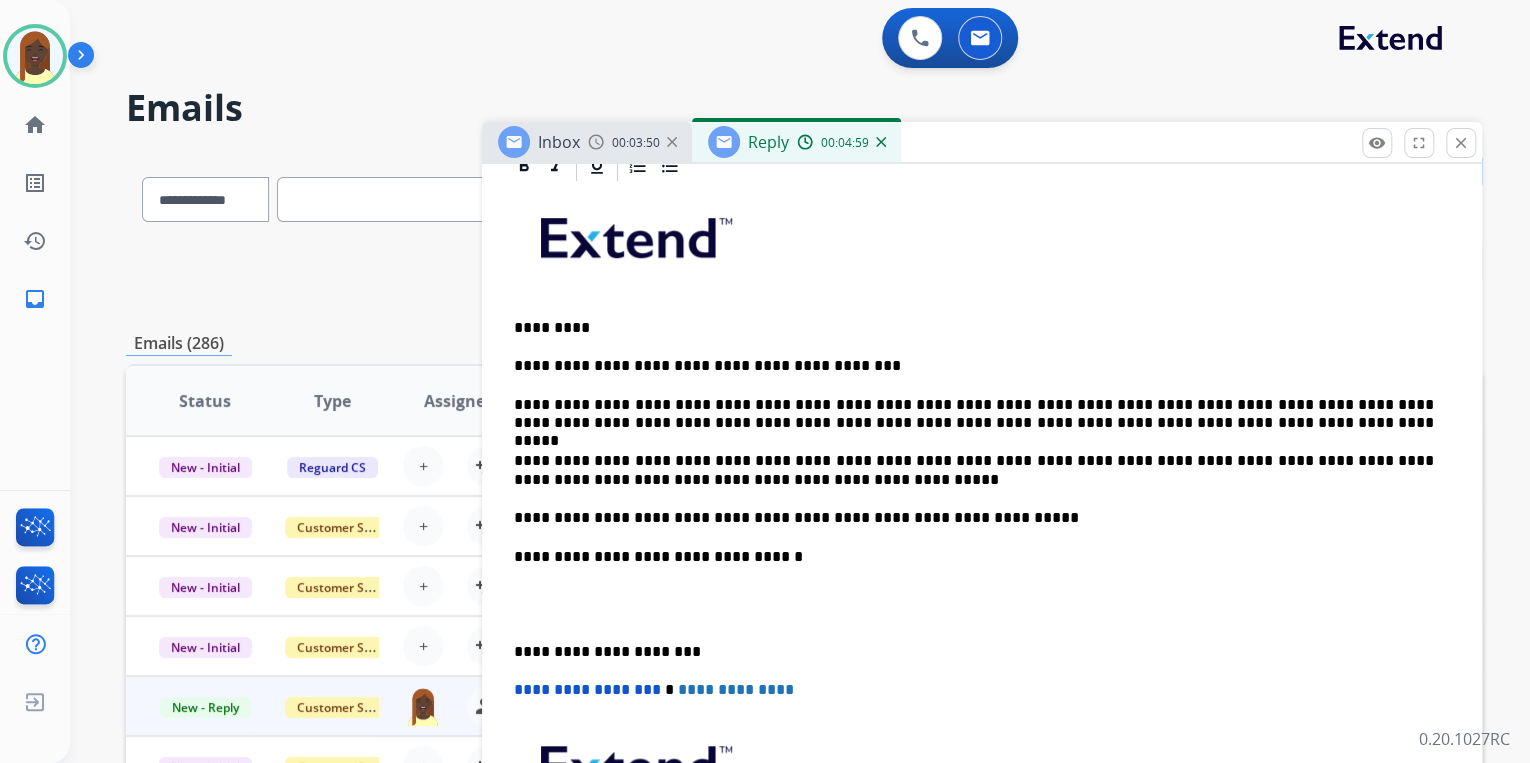 scroll, scrollTop: 480, scrollLeft: 0, axis: vertical 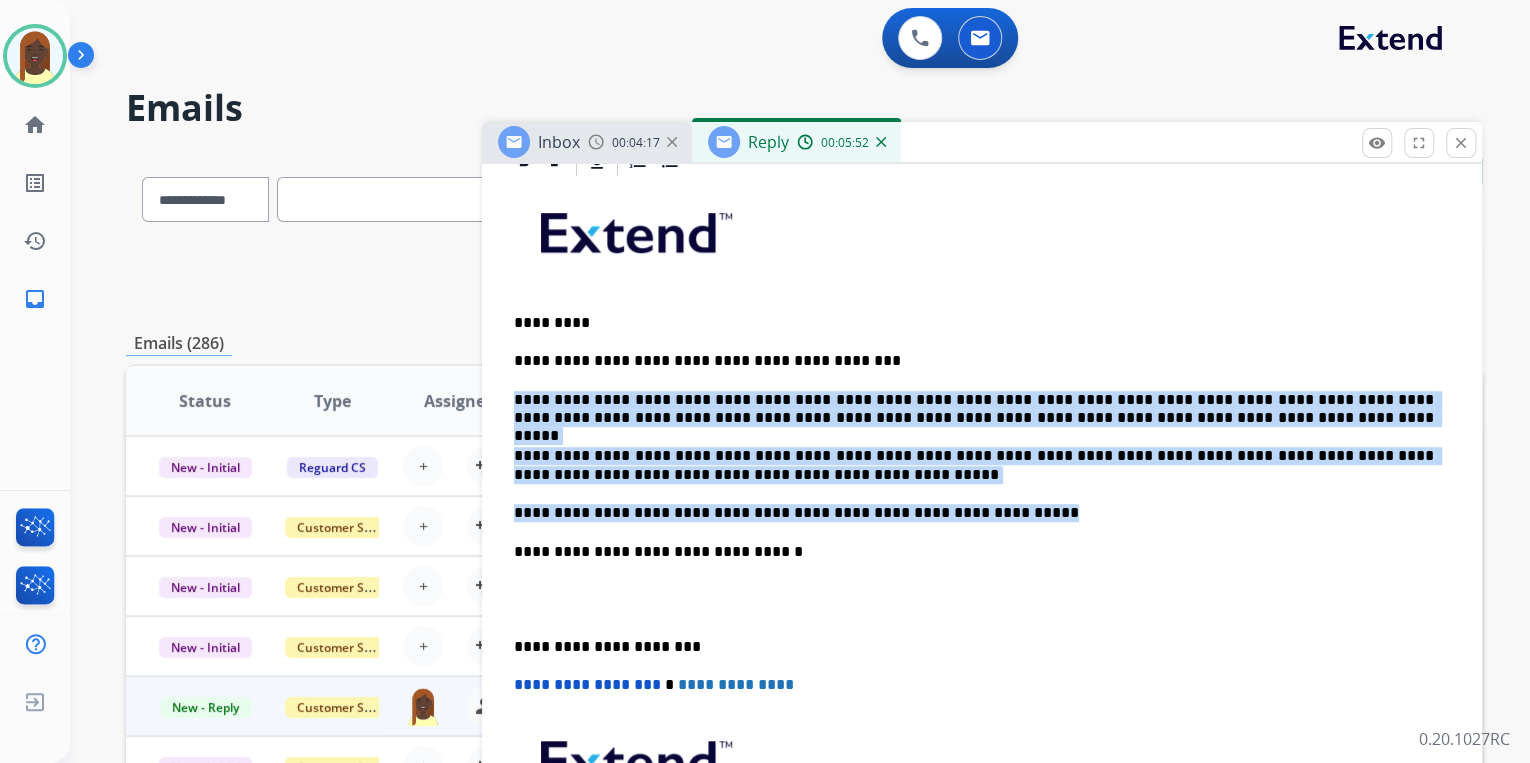 drag, startPoint x: 519, startPoint y: 405, endPoint x: 950, endPoint y: 507, distance: 442.90518 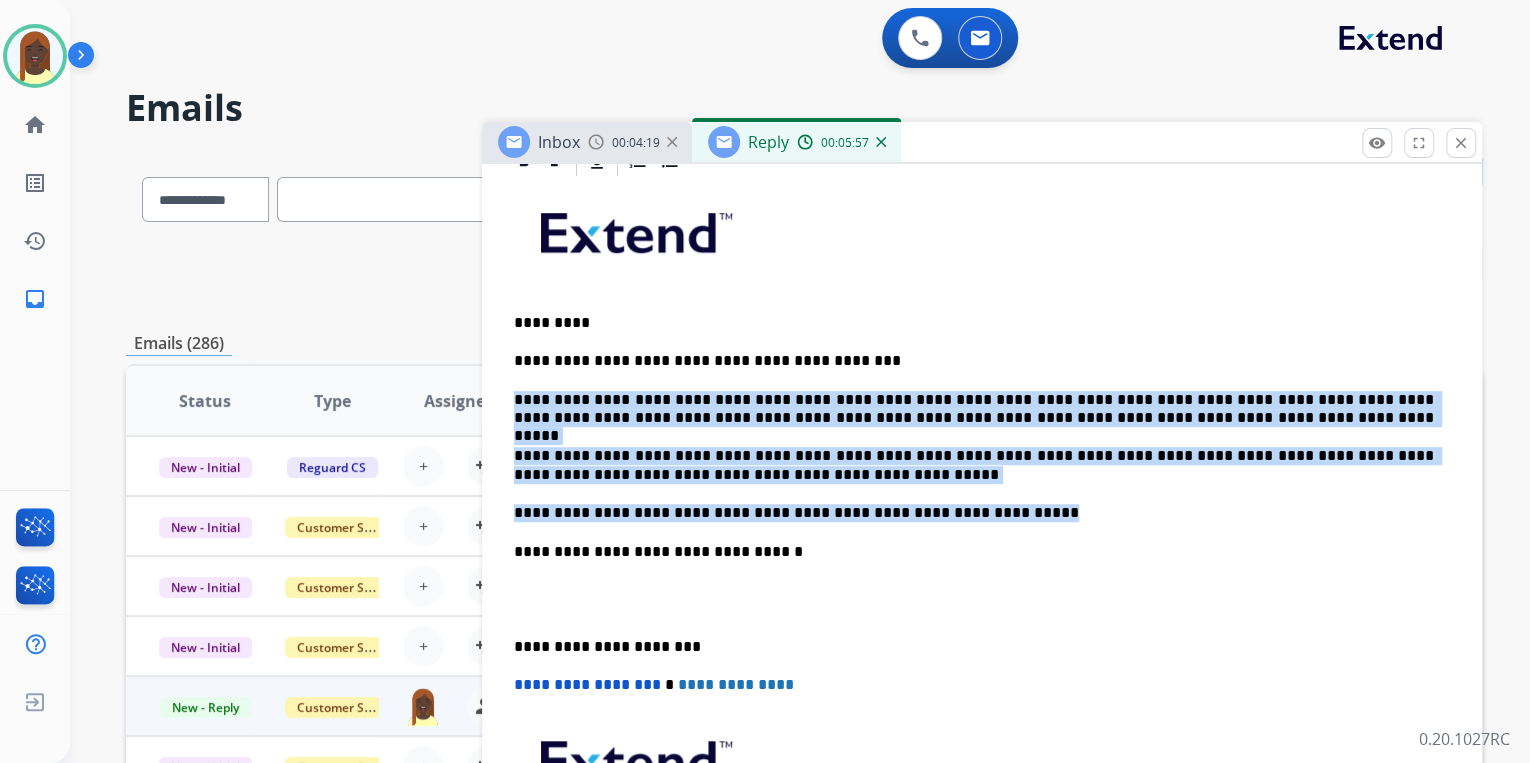 copy on "**********" 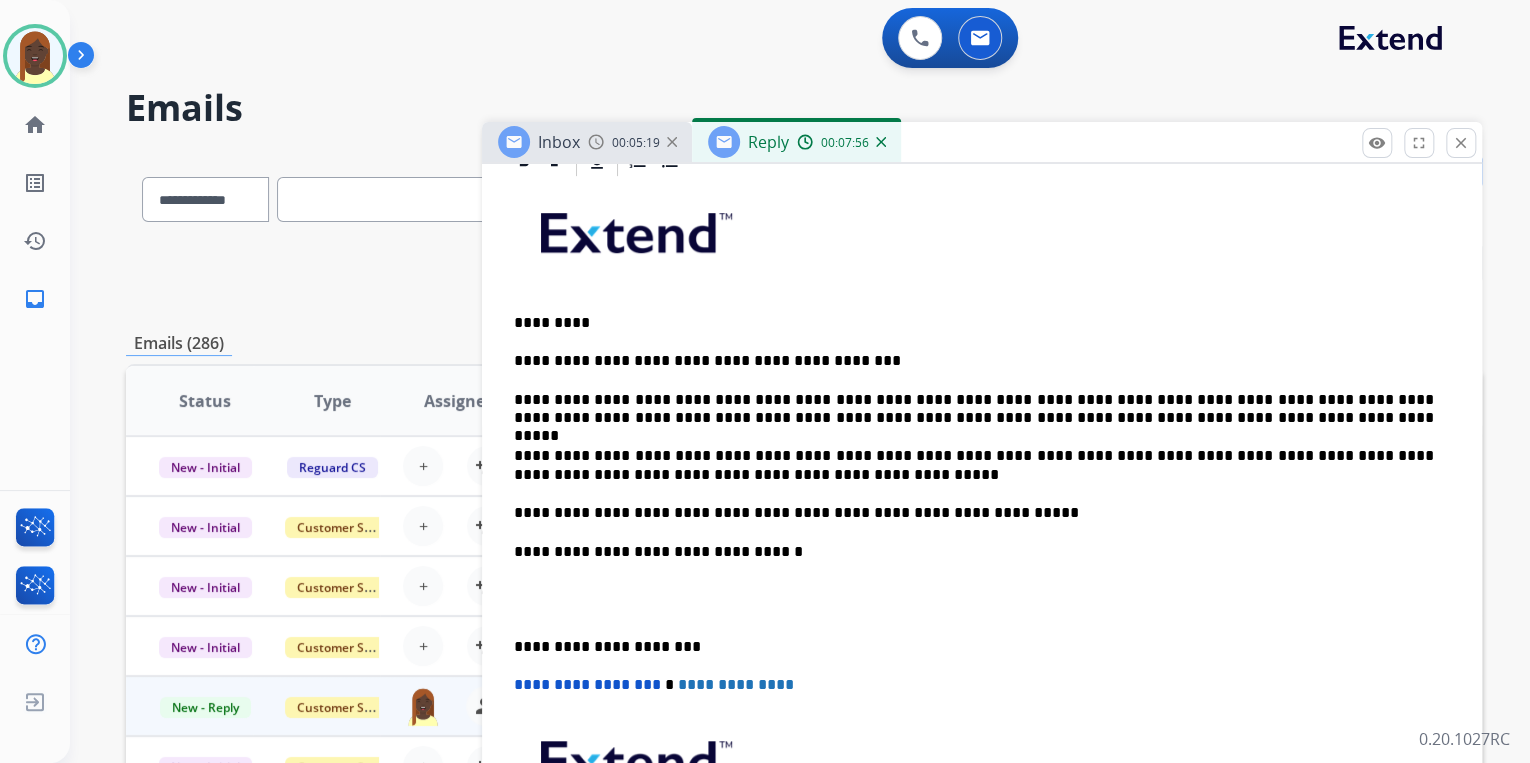 drag, startPoint x: 1112, startPoint y: 648, endPoint x: 1107, endPoint y: 564, distance: 84.14868 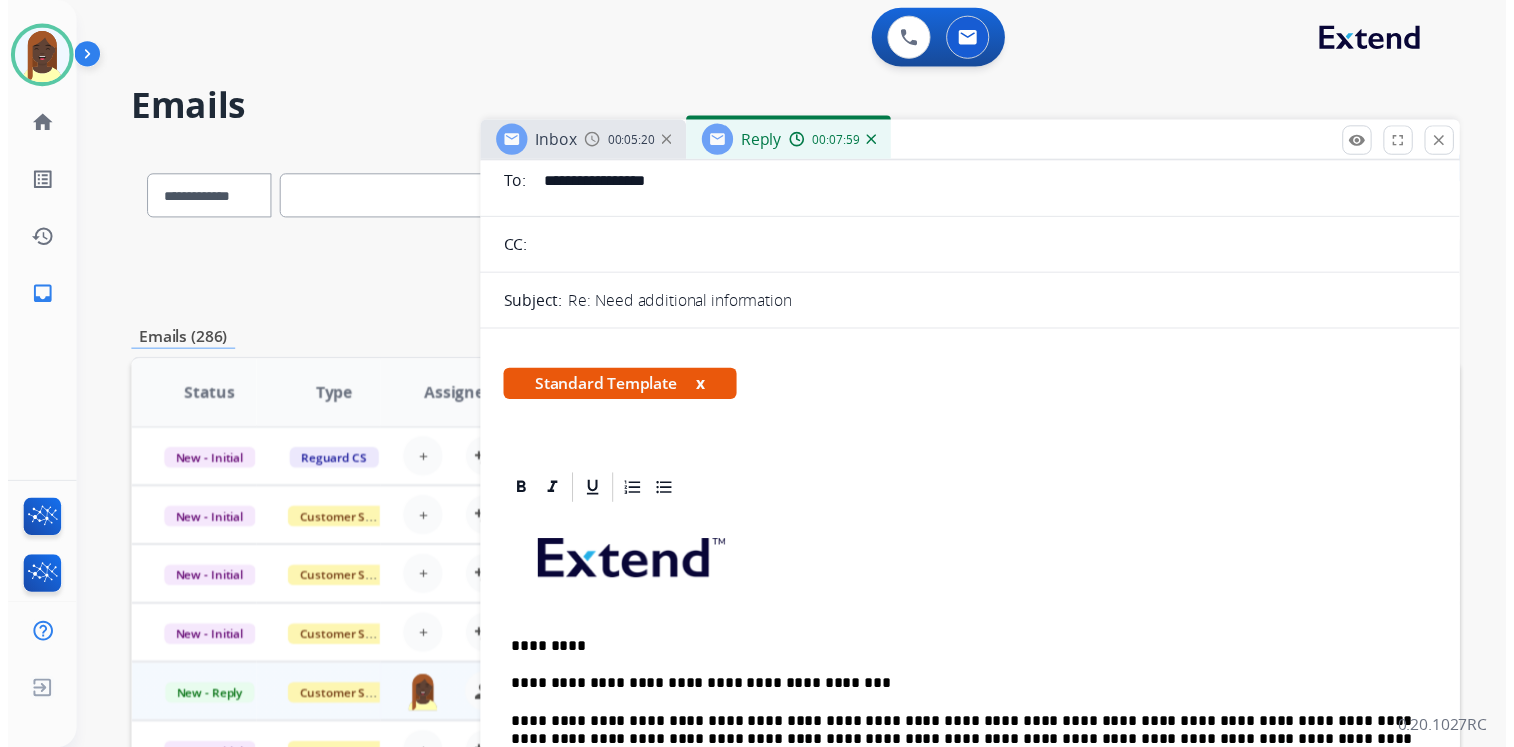 scroll, scrollTop: 0, scrollLeft: 0, axis: both 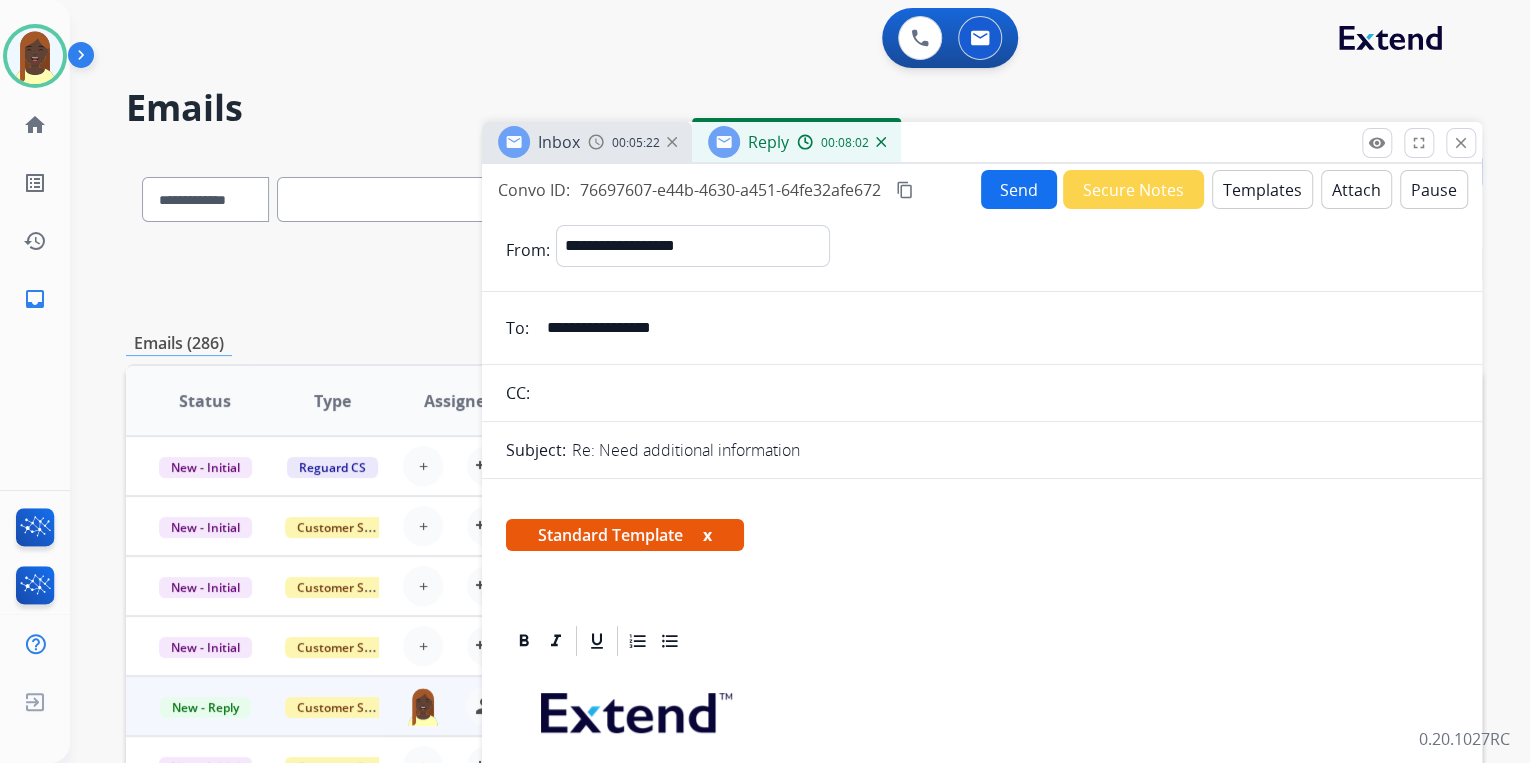 click on "Send" at bounding box center [1019, 189] 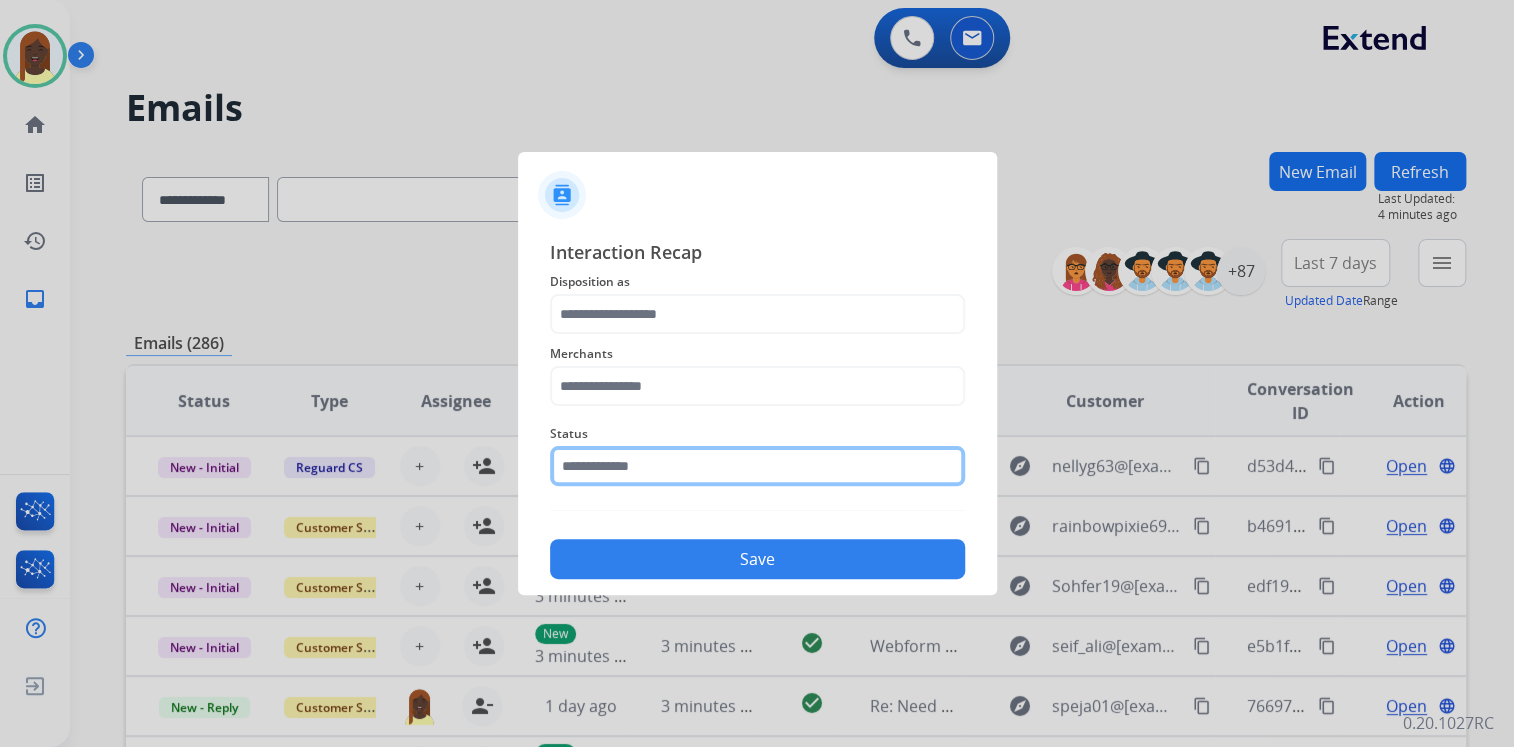 click 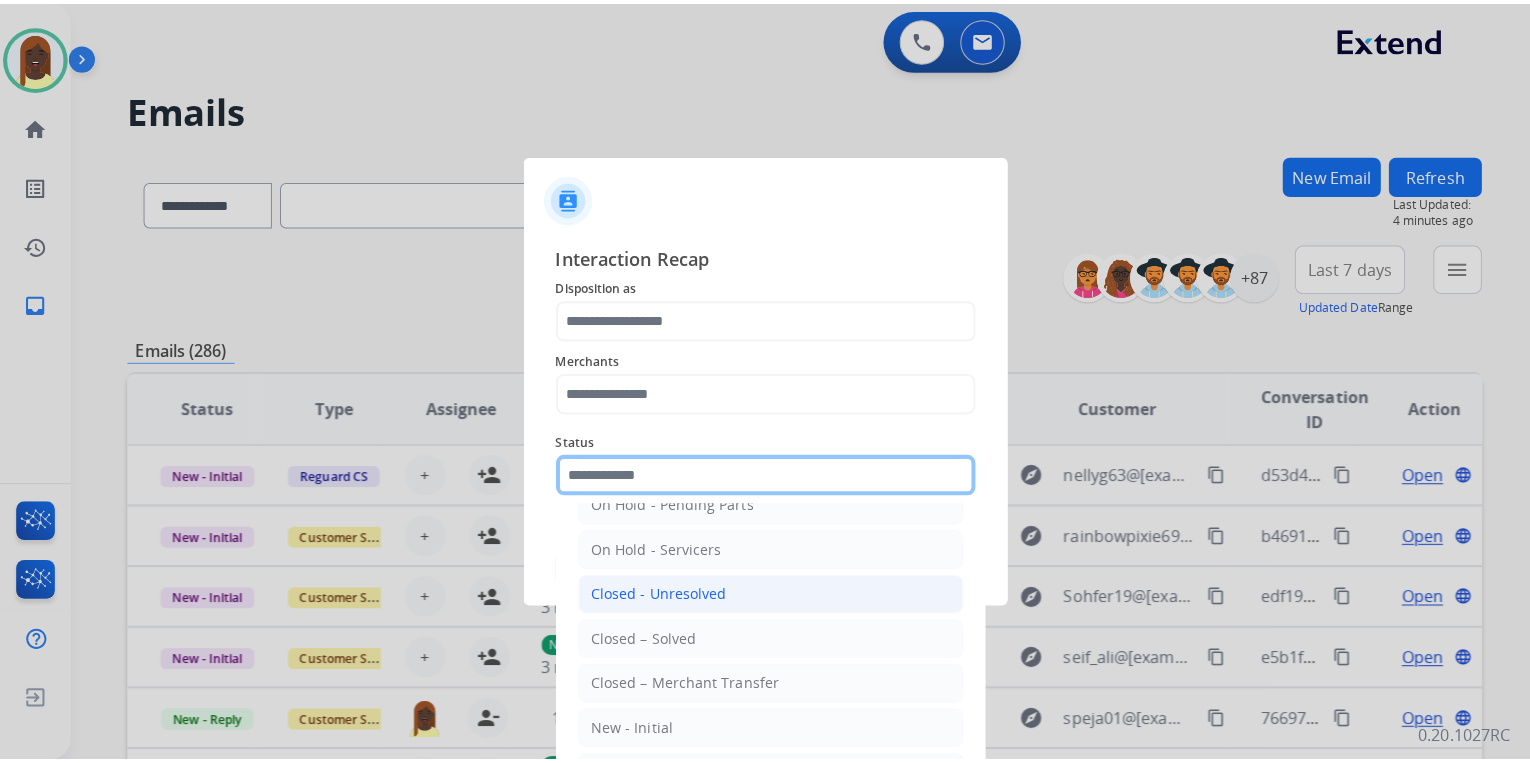 scroll, scrollTop: 116, scrollLeft: 0, axis: vertical 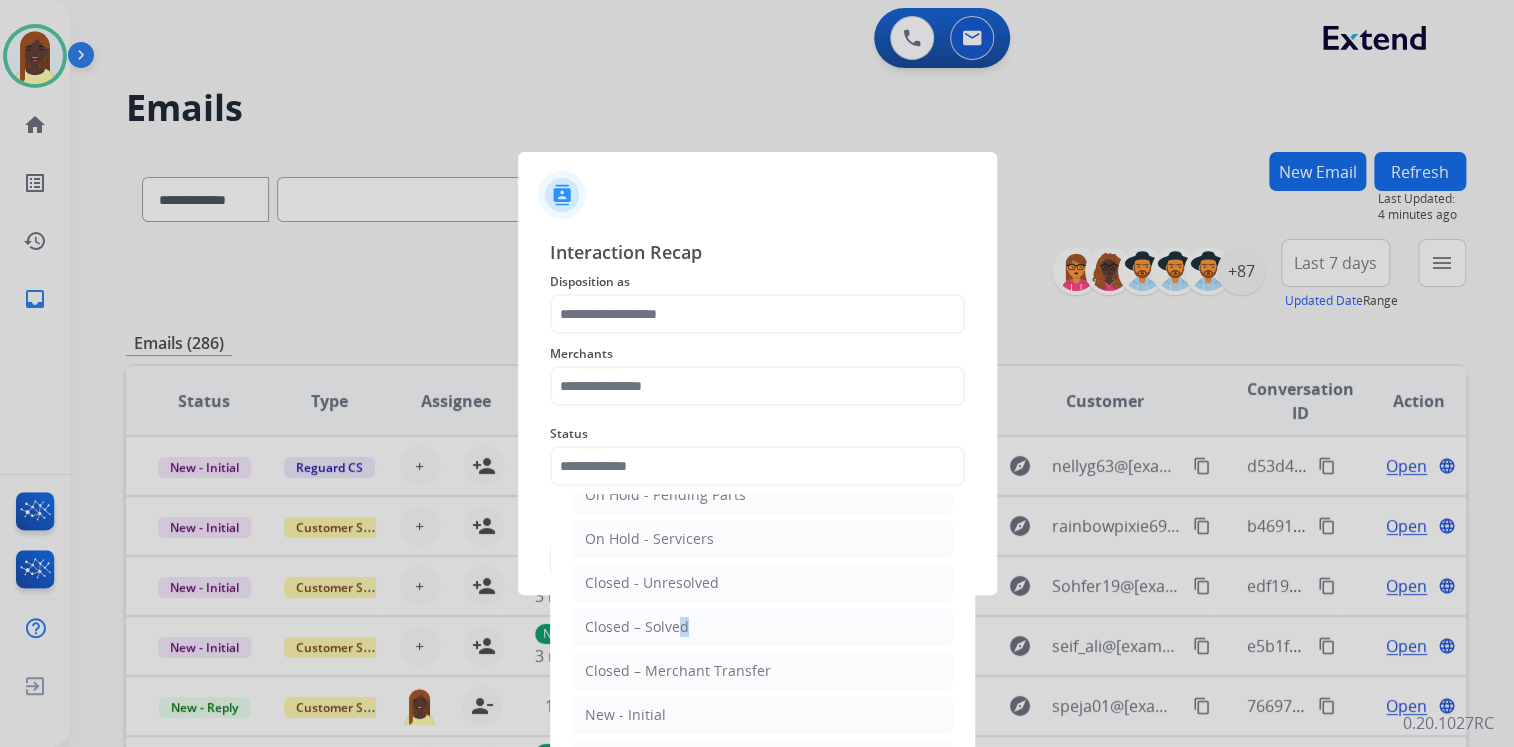 drag, startPoint x: 672, startPoint y: 623, endPoint x: 660, endPoint y: 508, distance: 115.62439 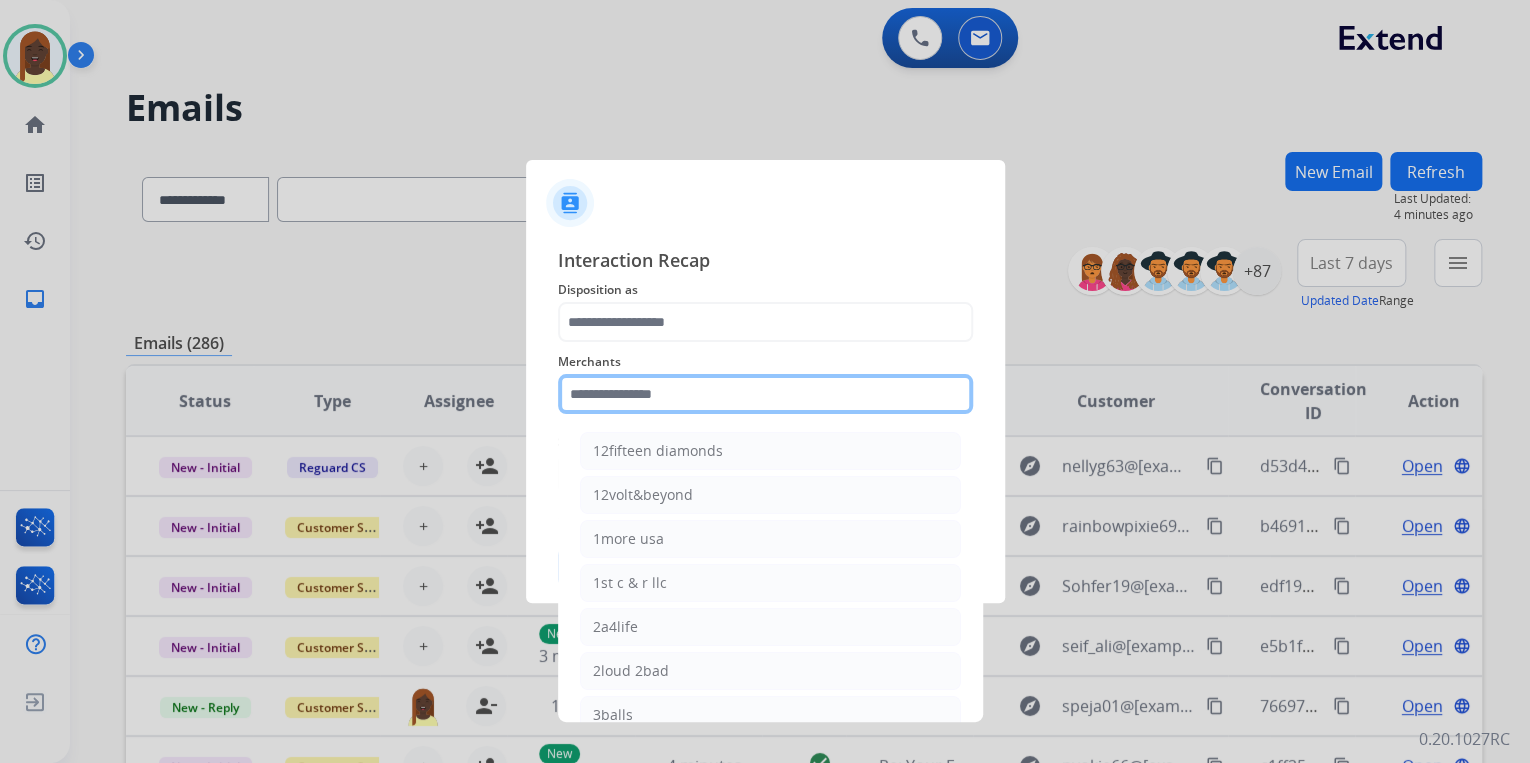 click 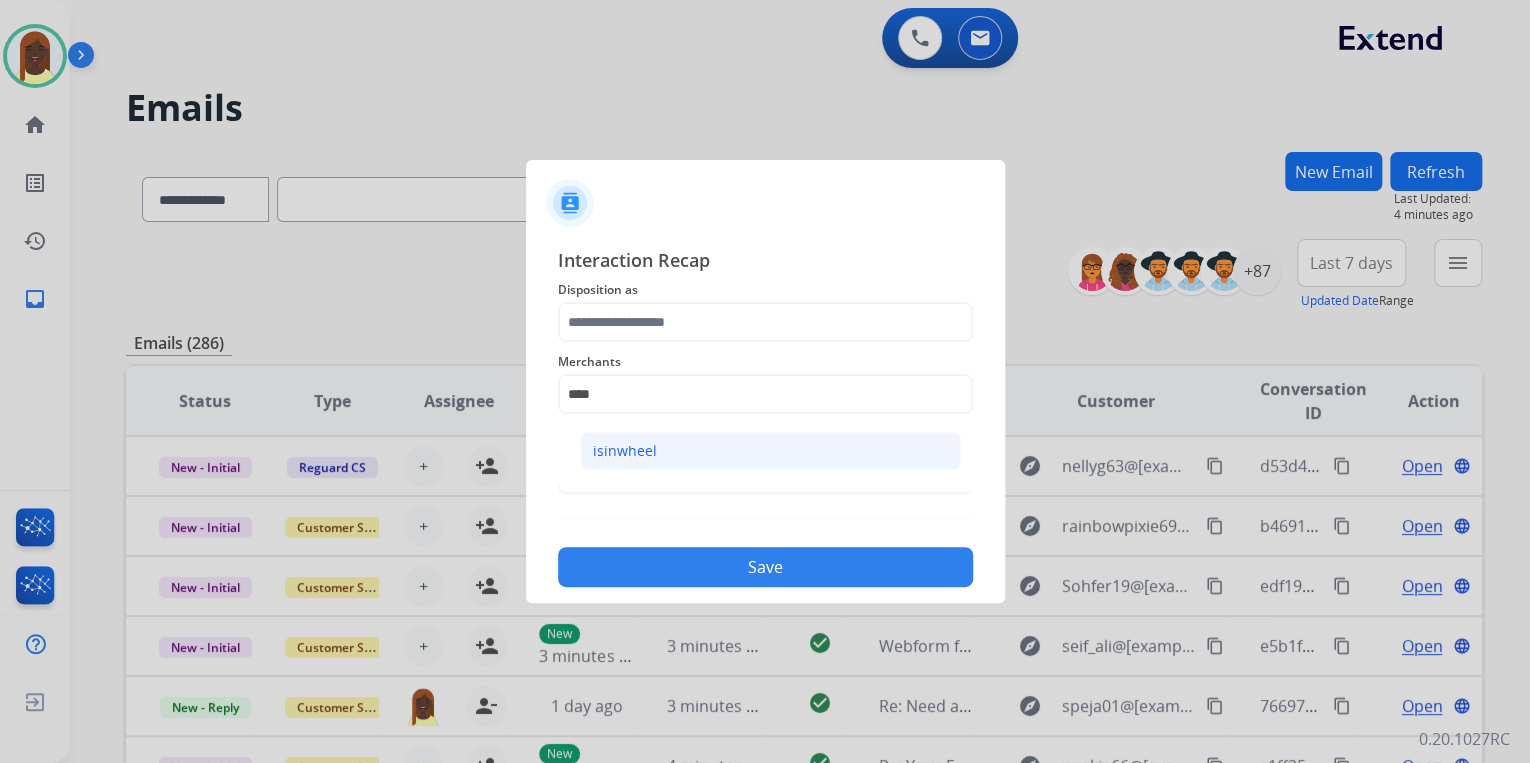 click on "isinwheel" 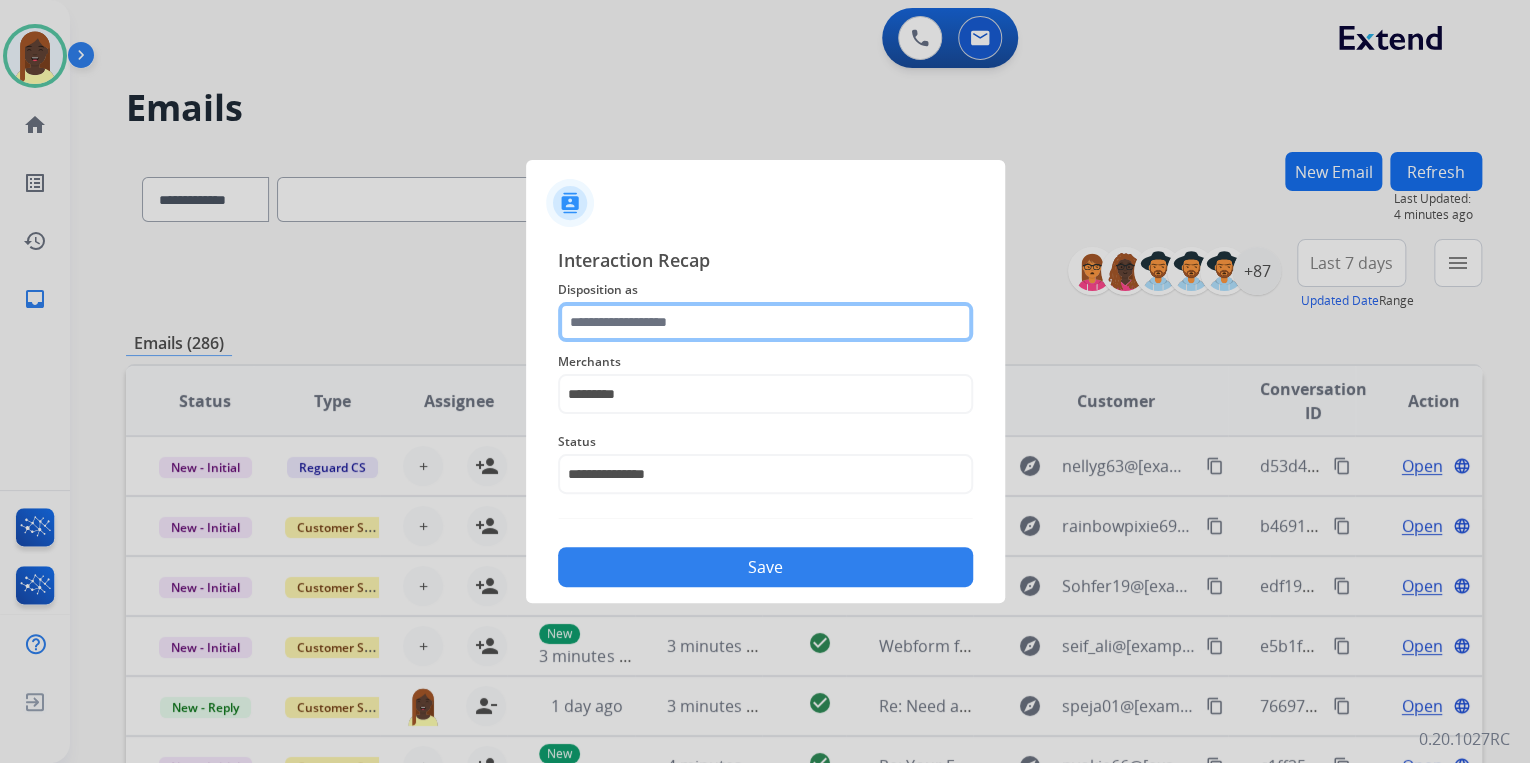 click 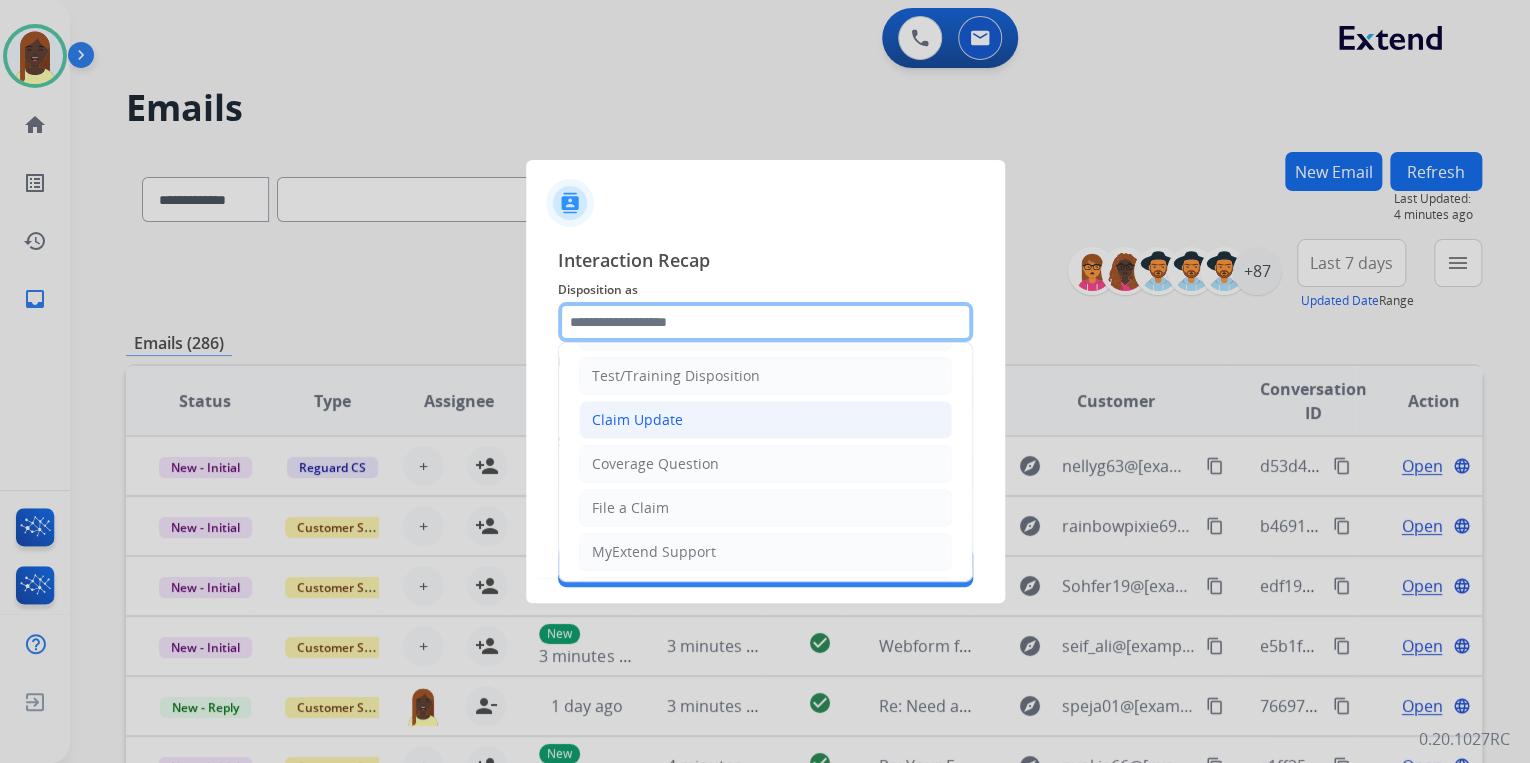 scroll, scrollTop: 80, scrollLeft: 0, axis: vertical 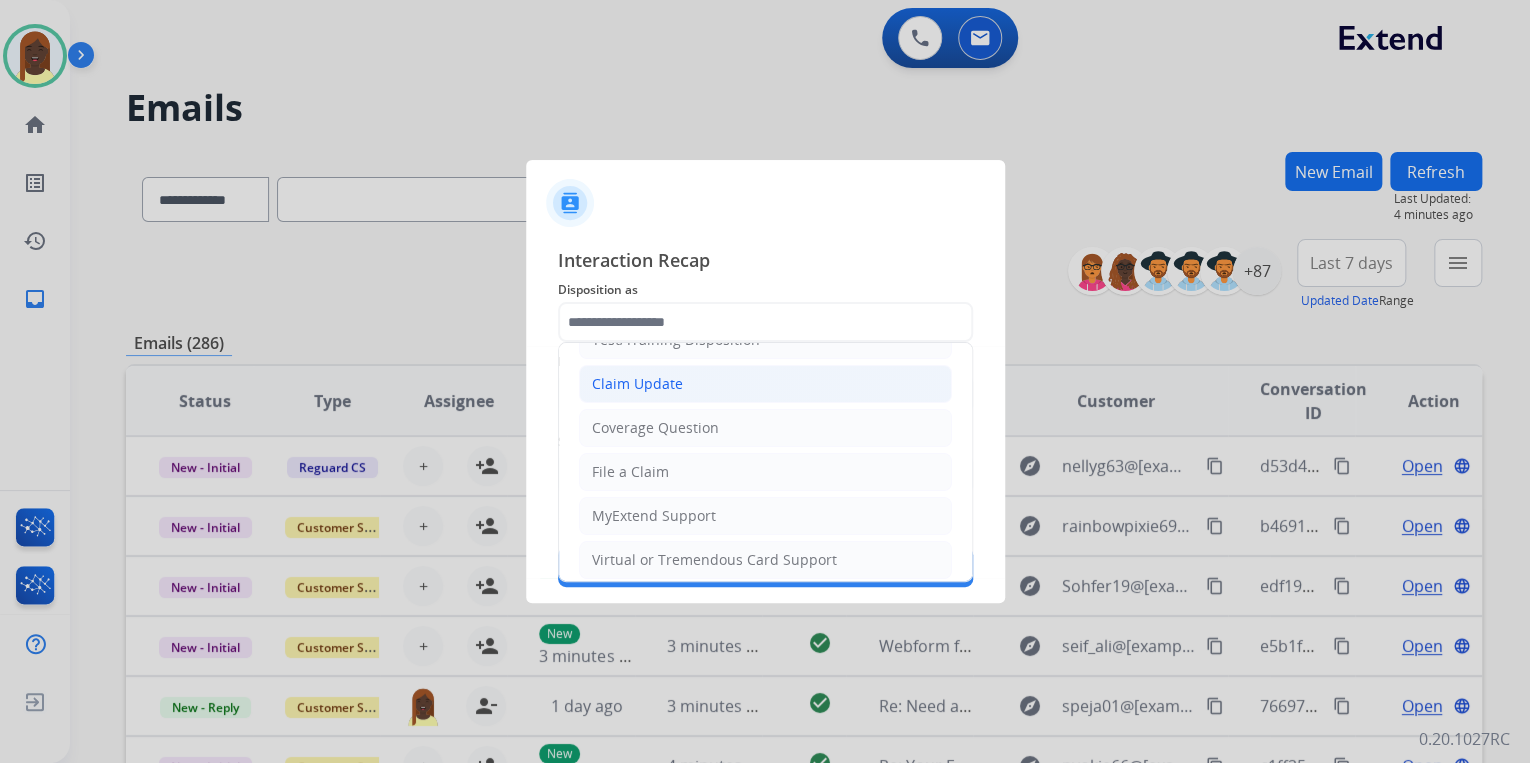 click on "Claim Update" 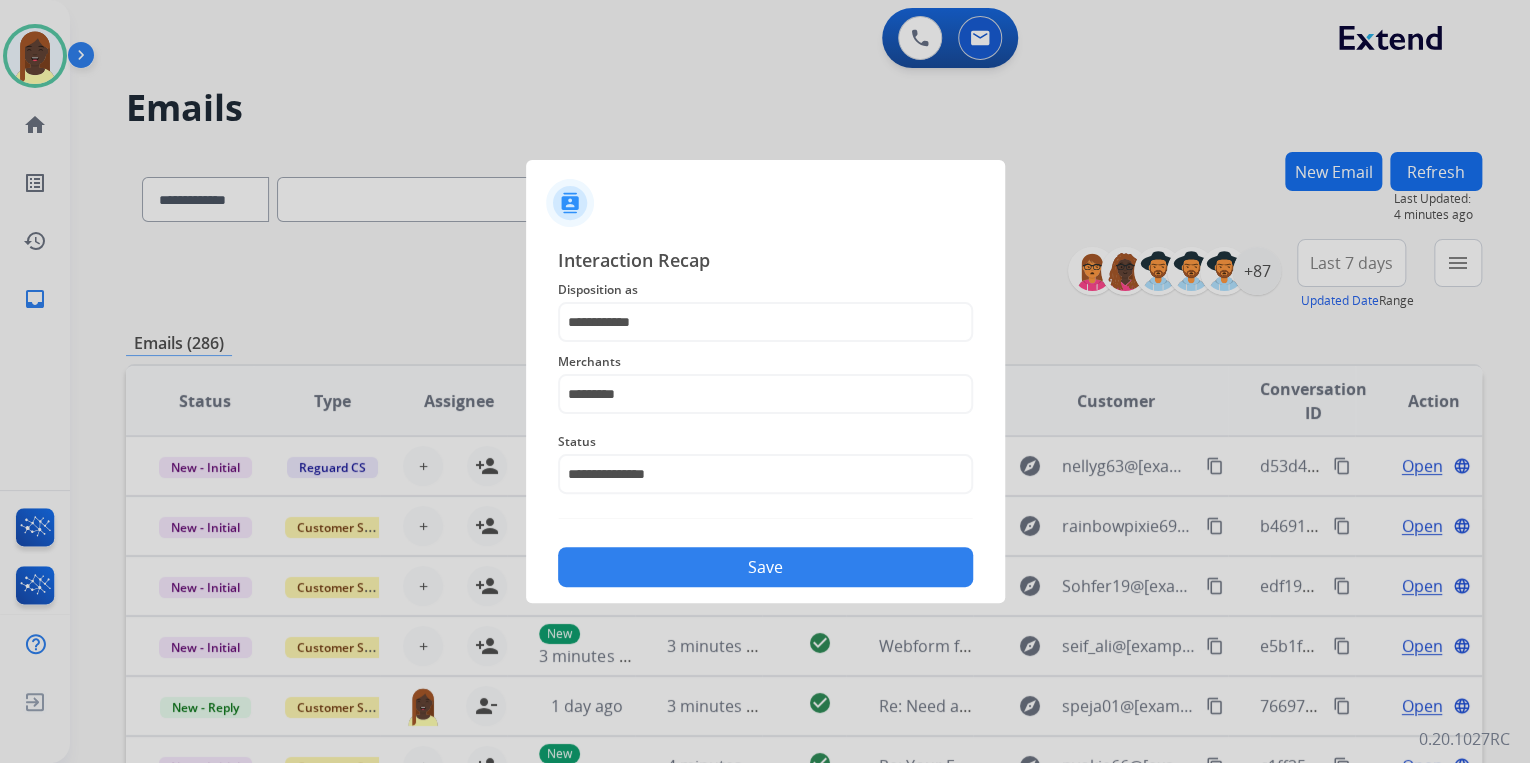 click on "Save" 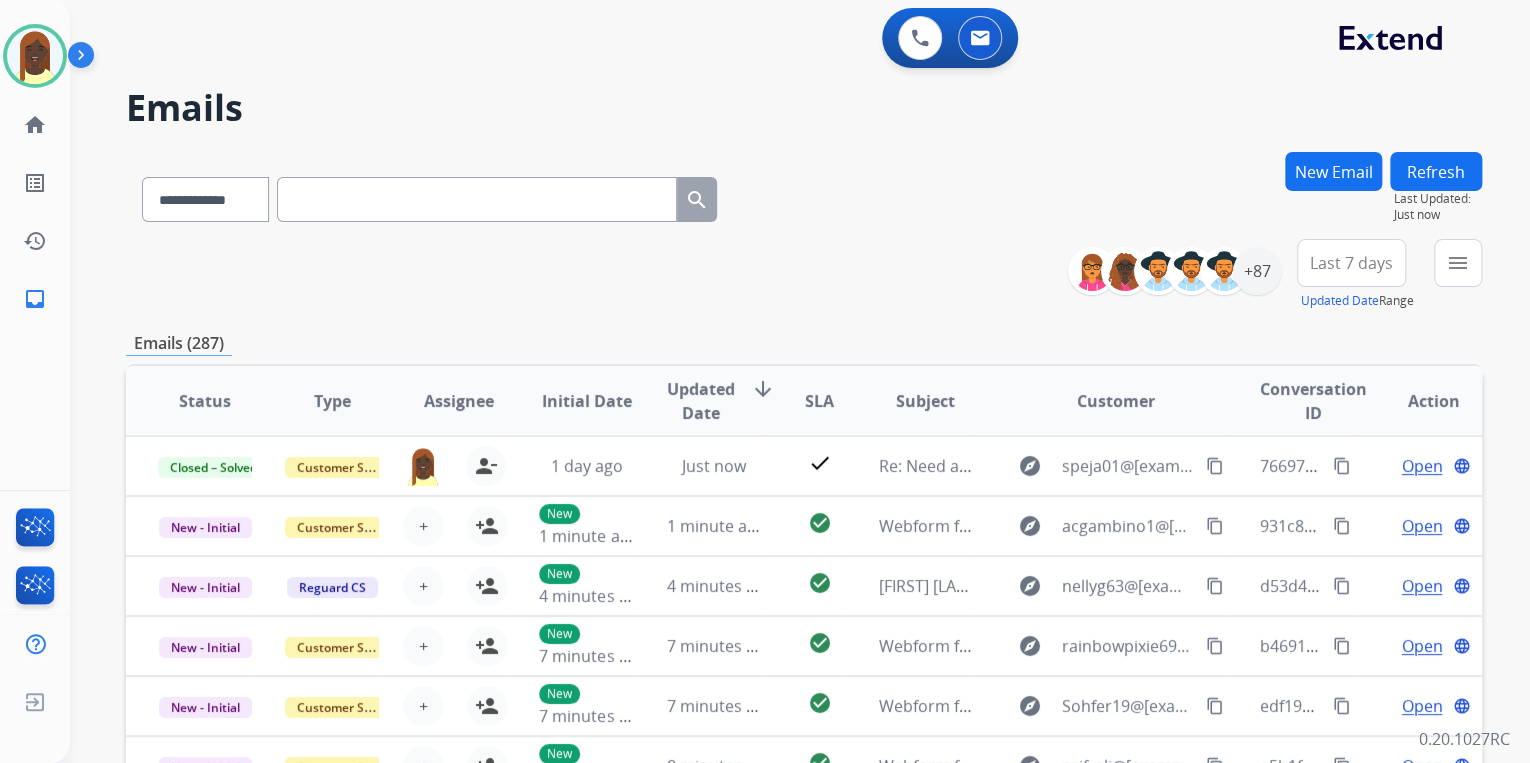click on "**********" at bounding box center (804, 275) 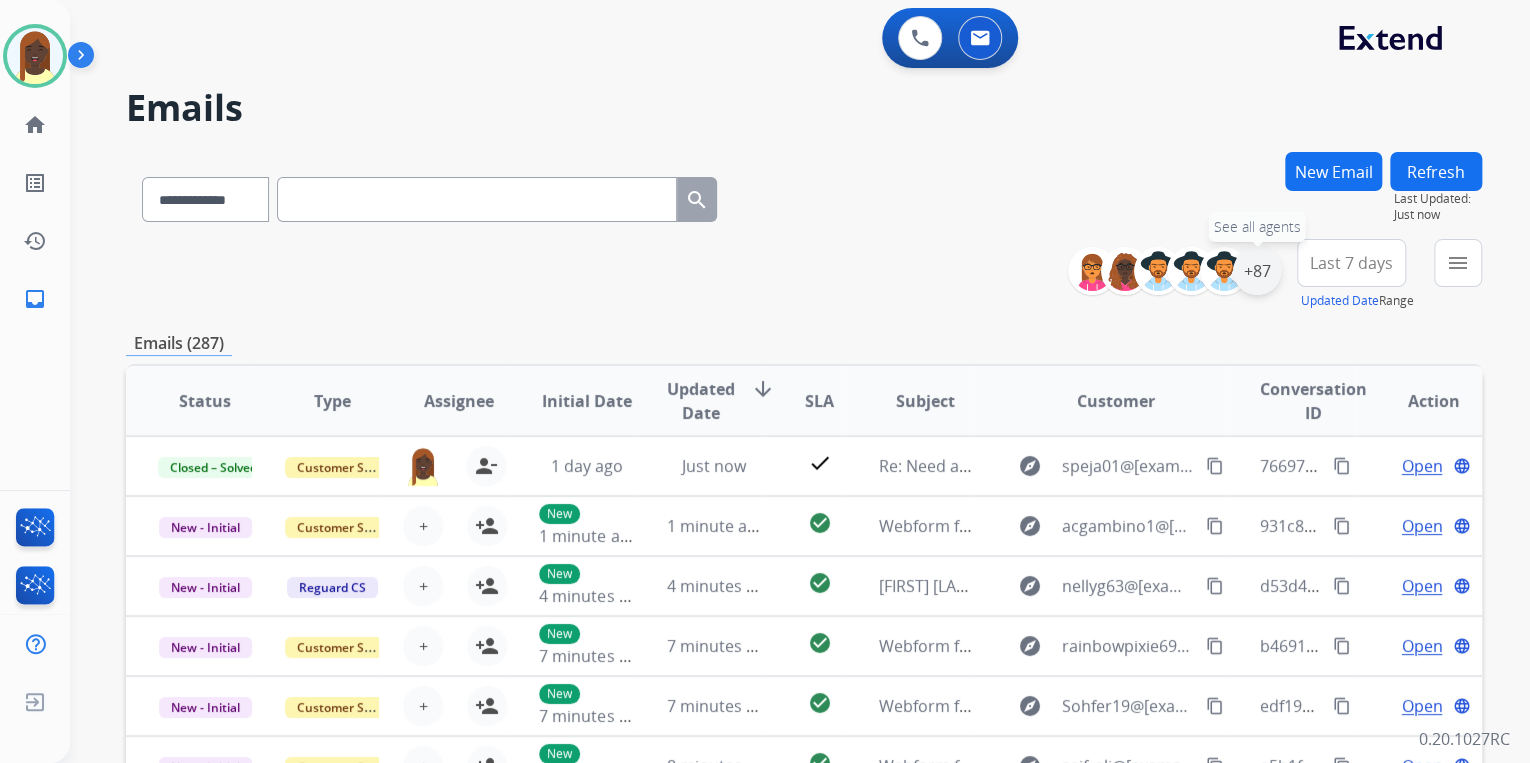 click on "+87" at bounding box center (1257, 271) 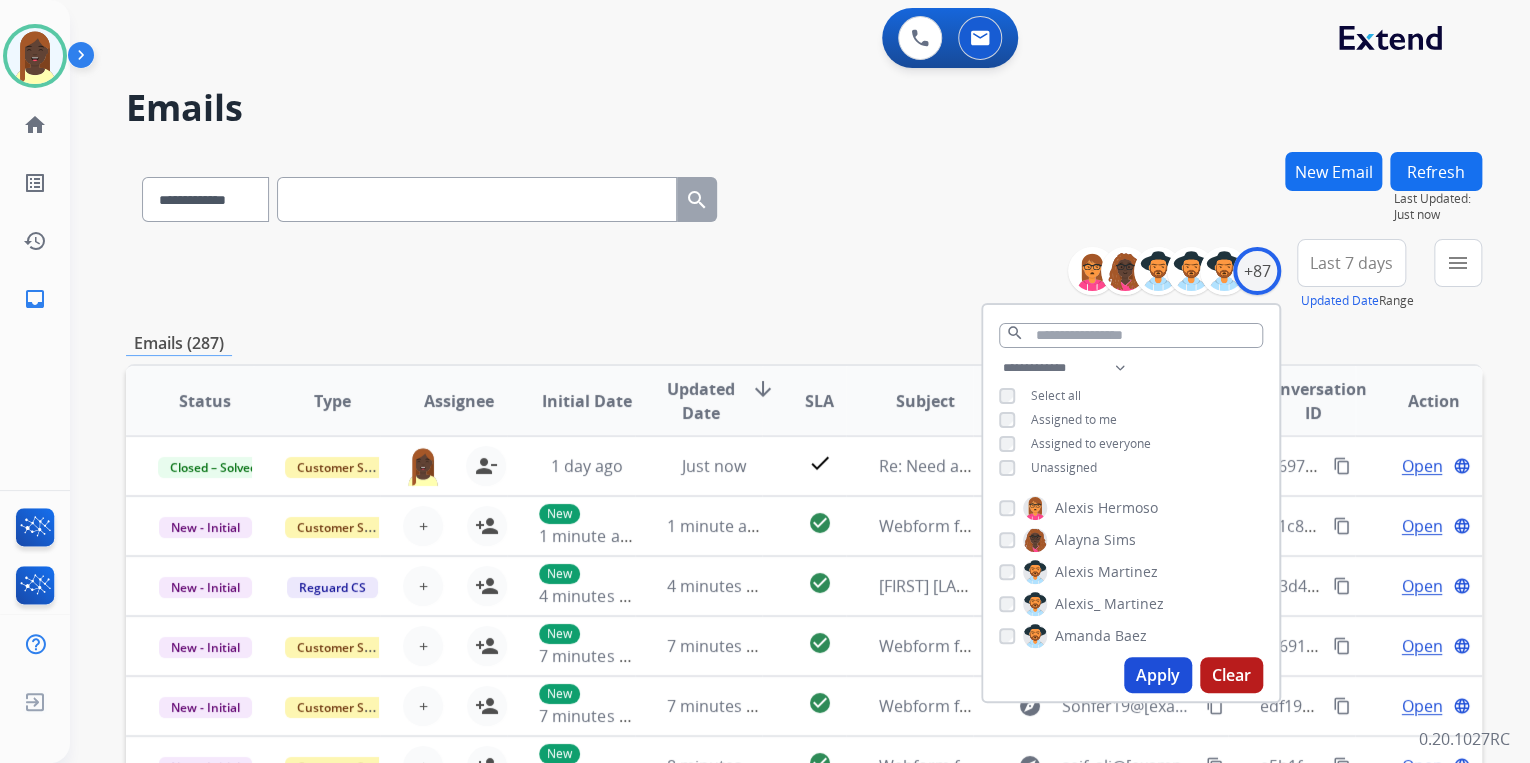 click on "Apply" at bounding box center [1158, 675] 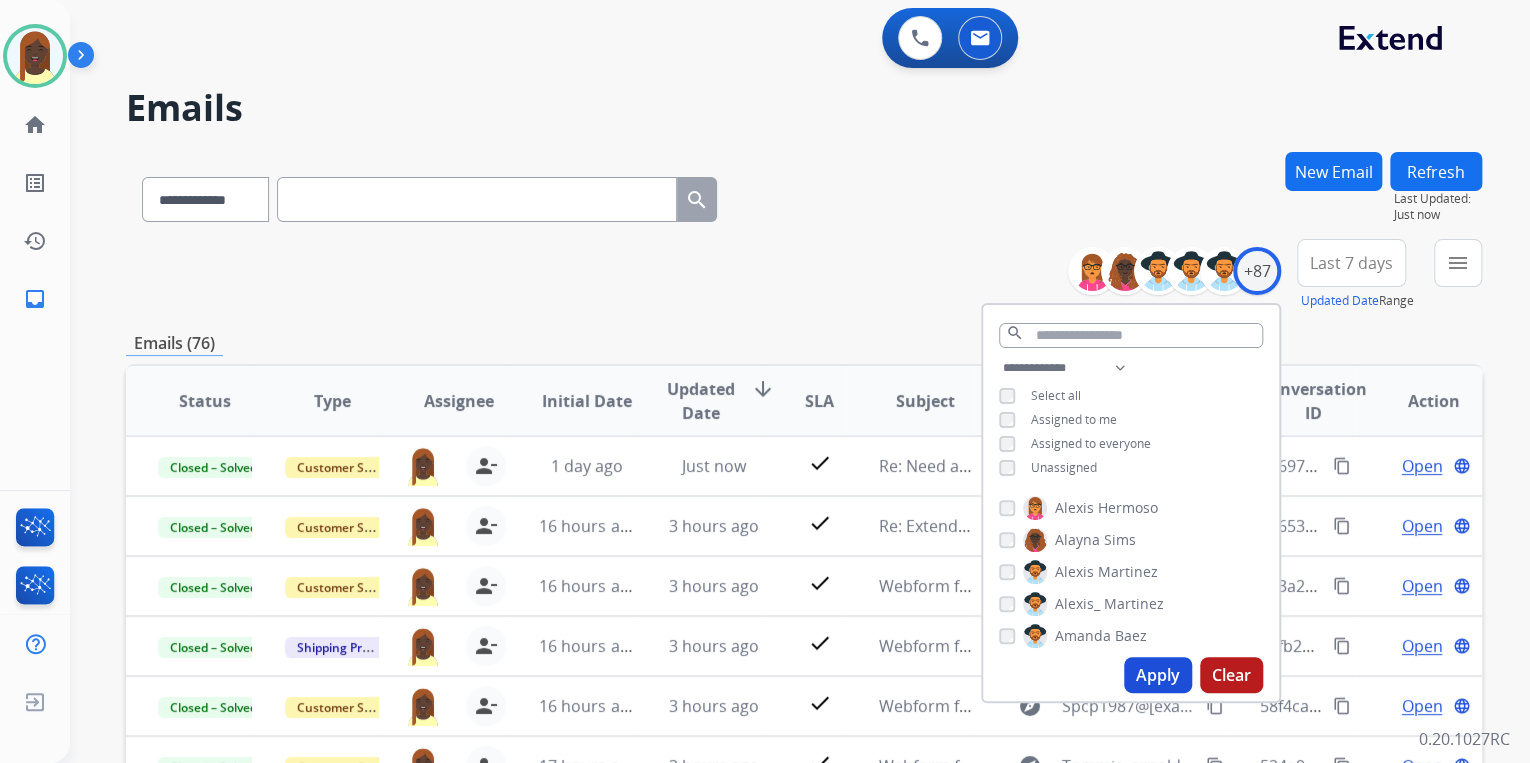 click on "**********" at bounding box center [804, 645] 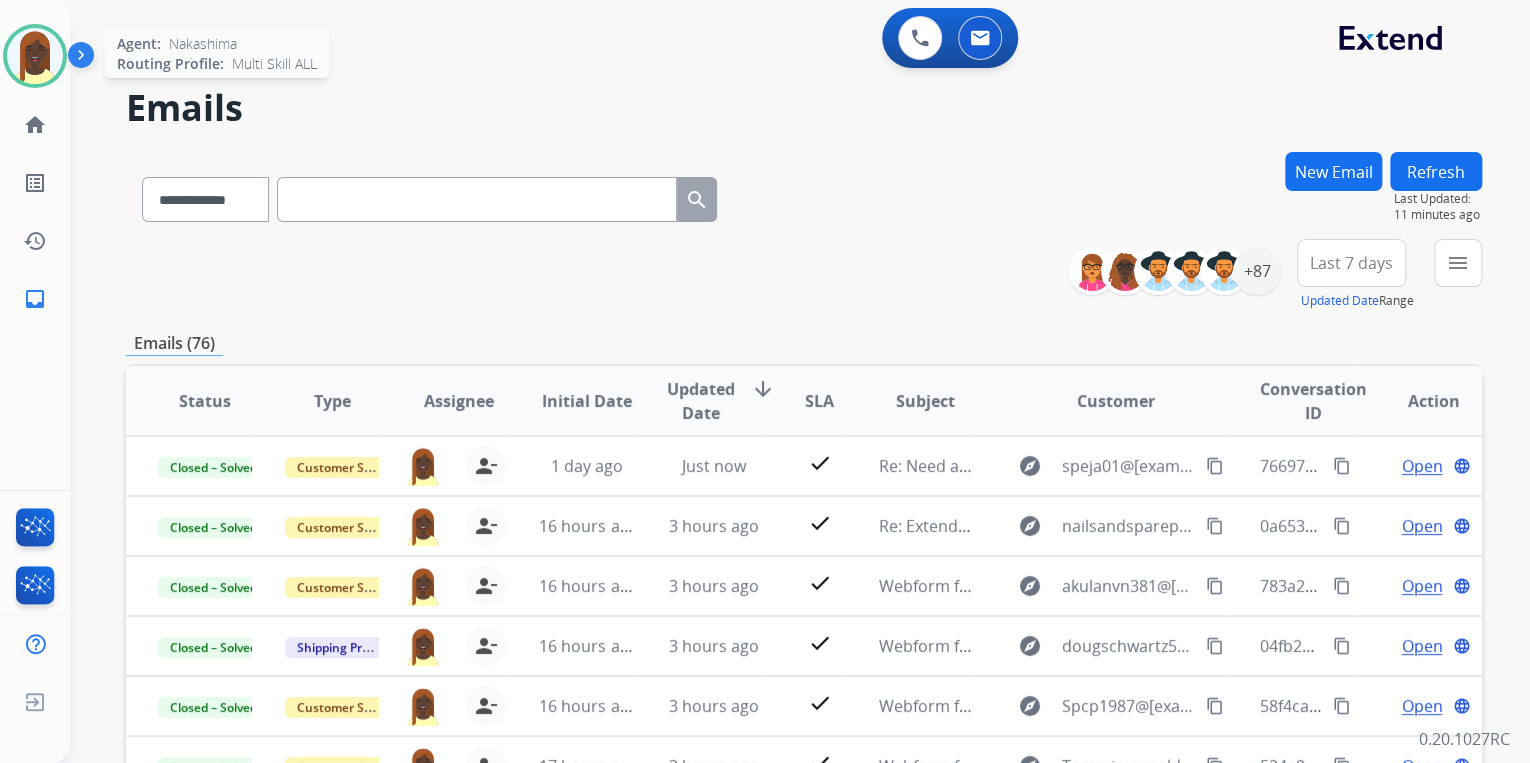 click at bounding box center (35, 56) 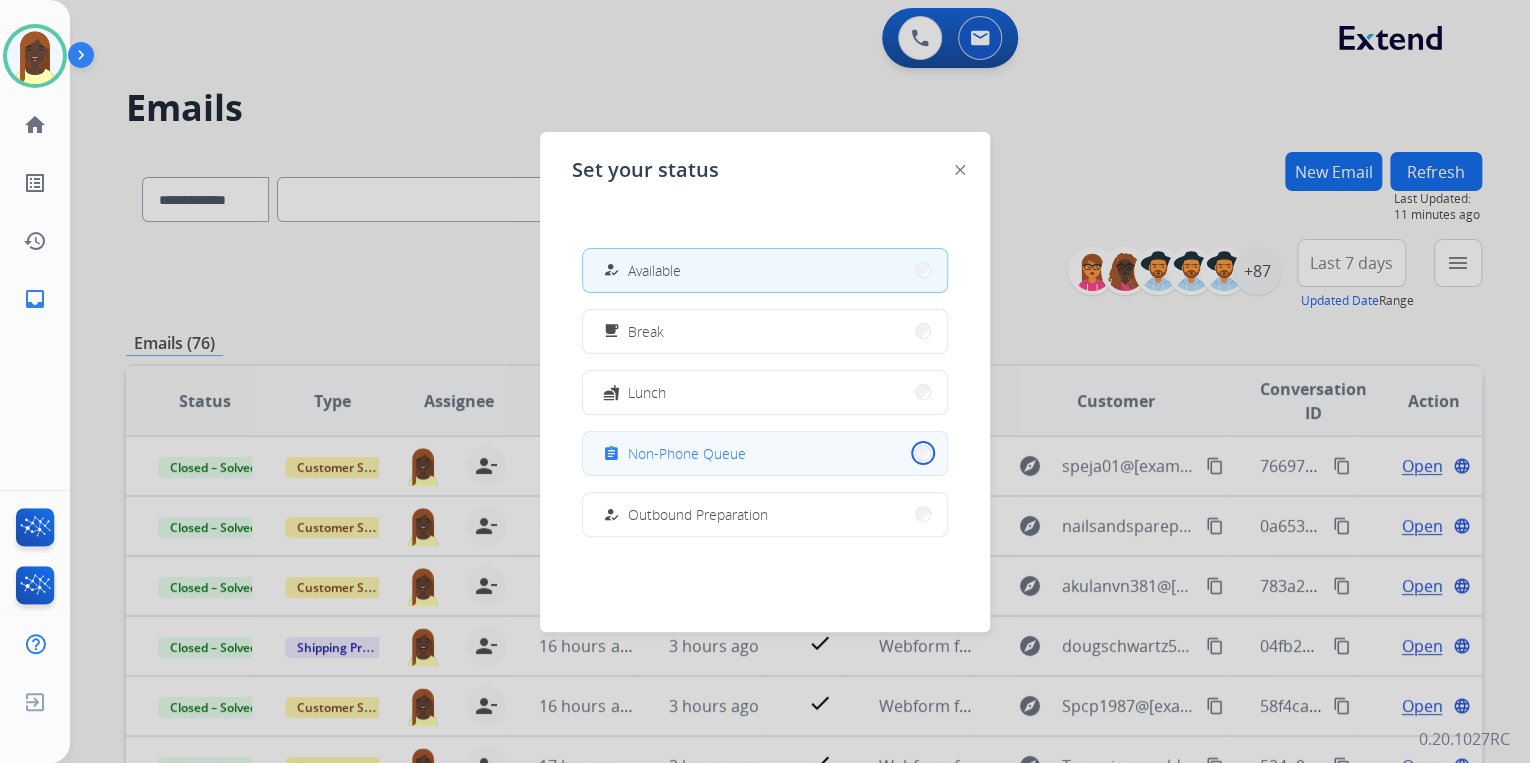 click on "assignment Non-Phone Queue" at bounding box center (765, 453) 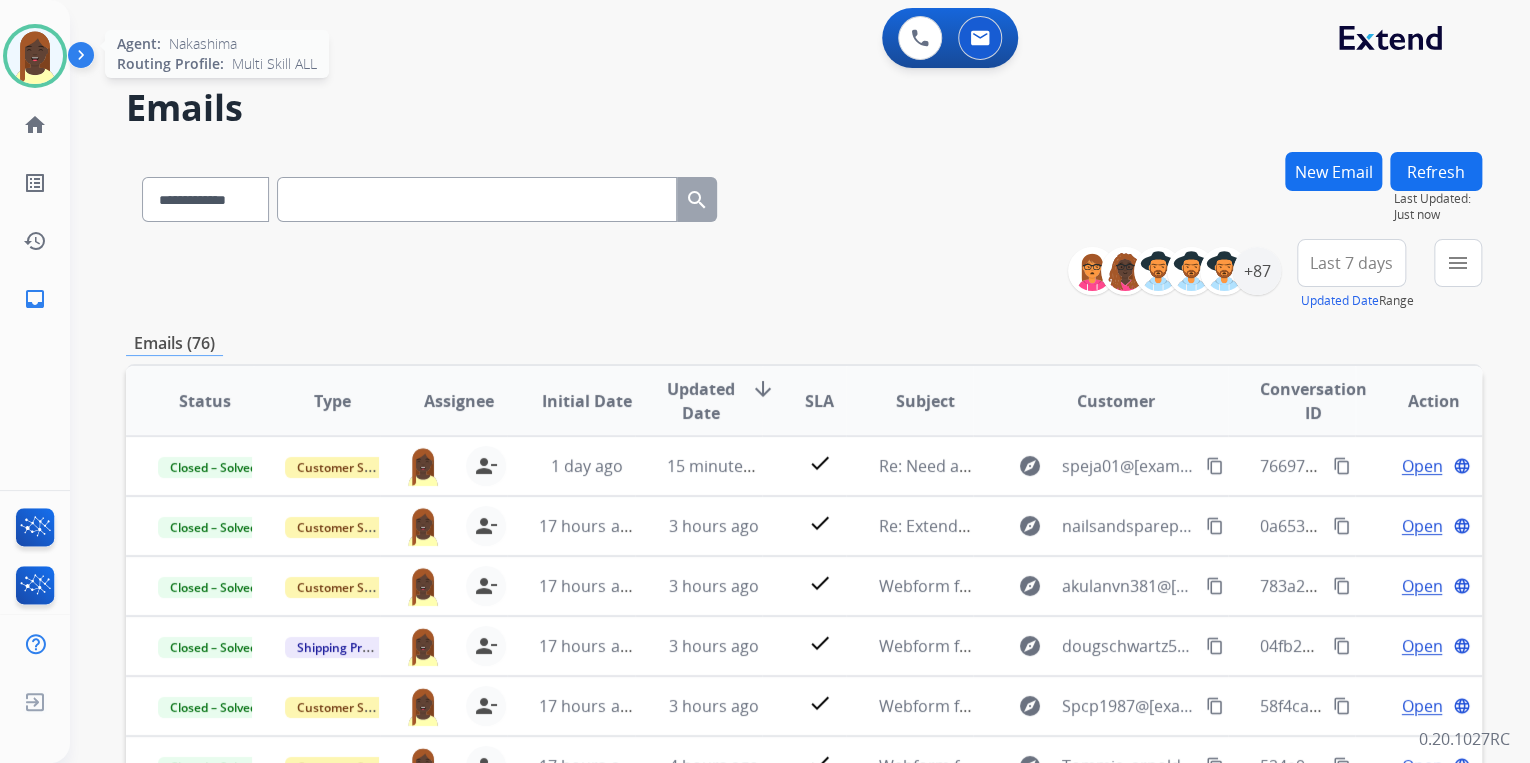 click at bounding box center (35, 56) 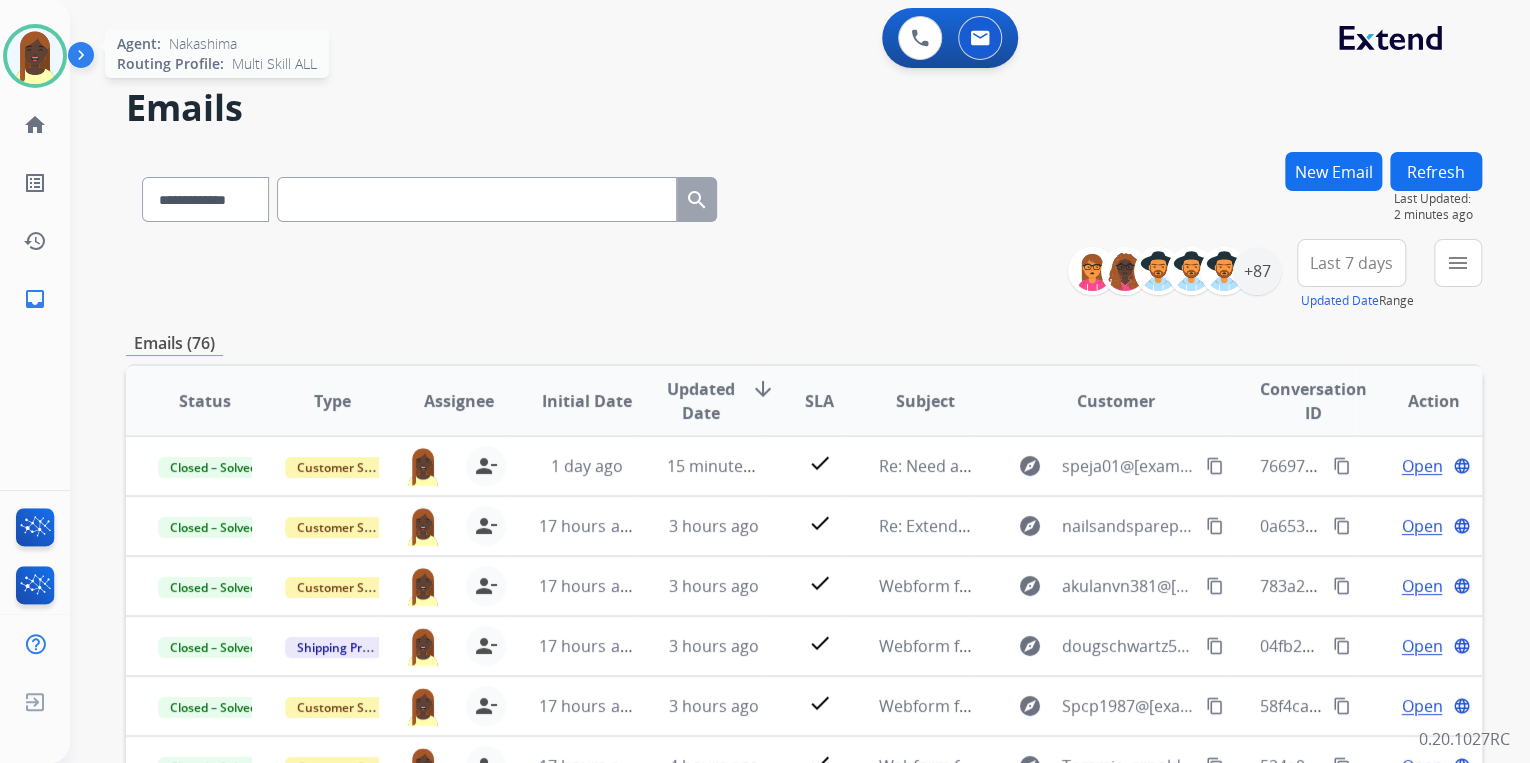 click at bounding box center [35, 56] 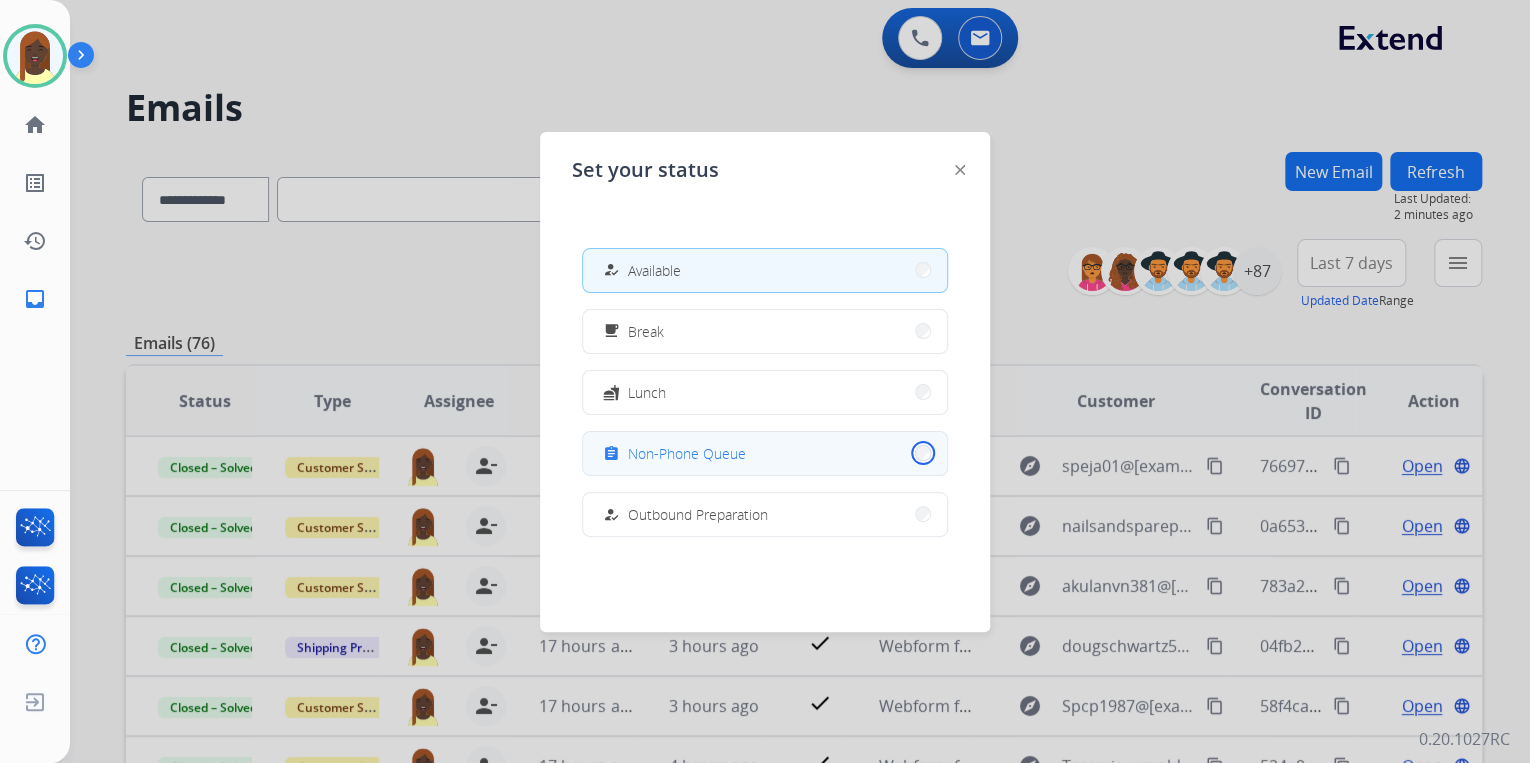 click on "assignment Non-Phone Queue" at bounding box center [765, 453] 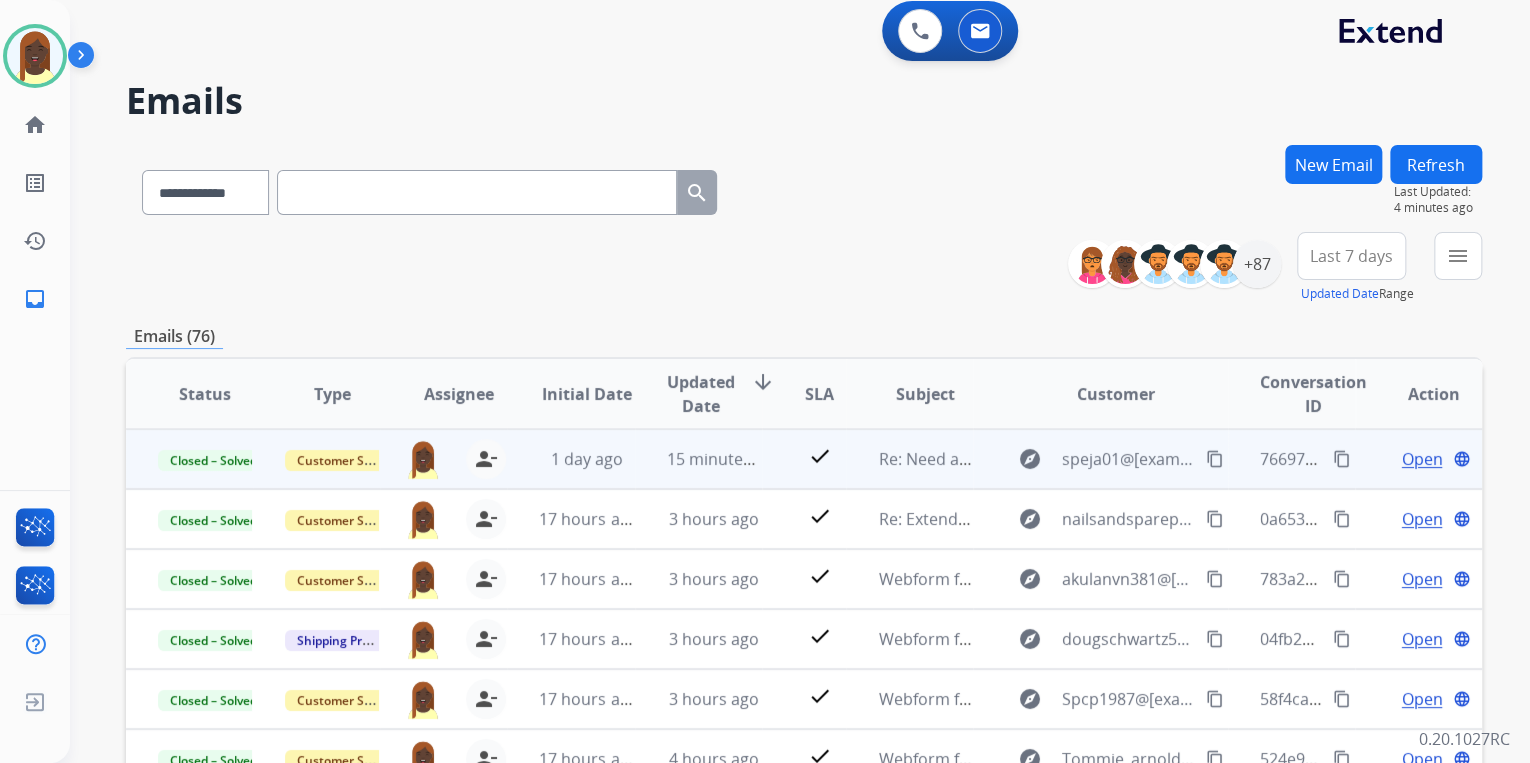 scroll, scrollTop: 0, scrollLeft: 0, axis: both 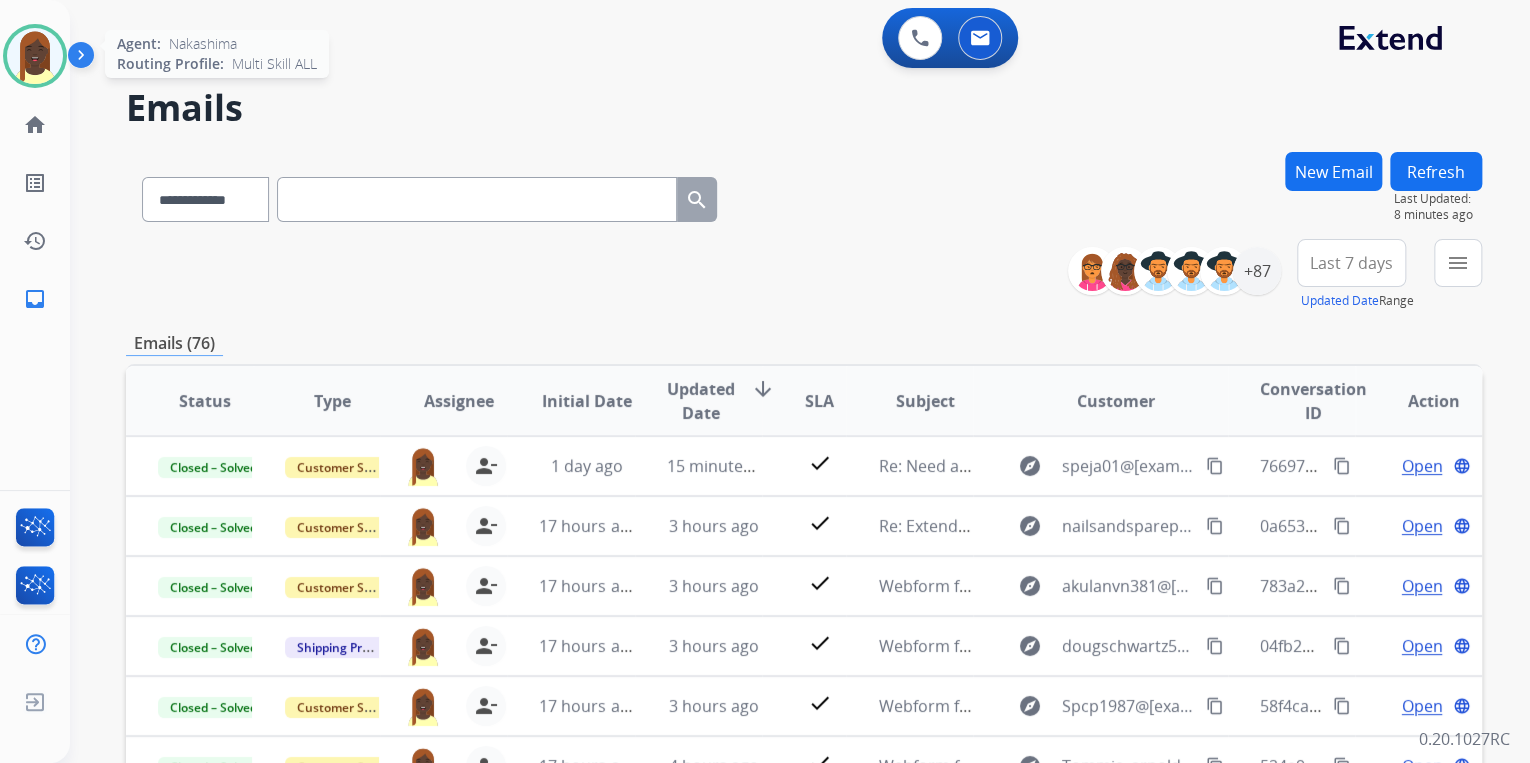 click at bounding box center (35, 56) 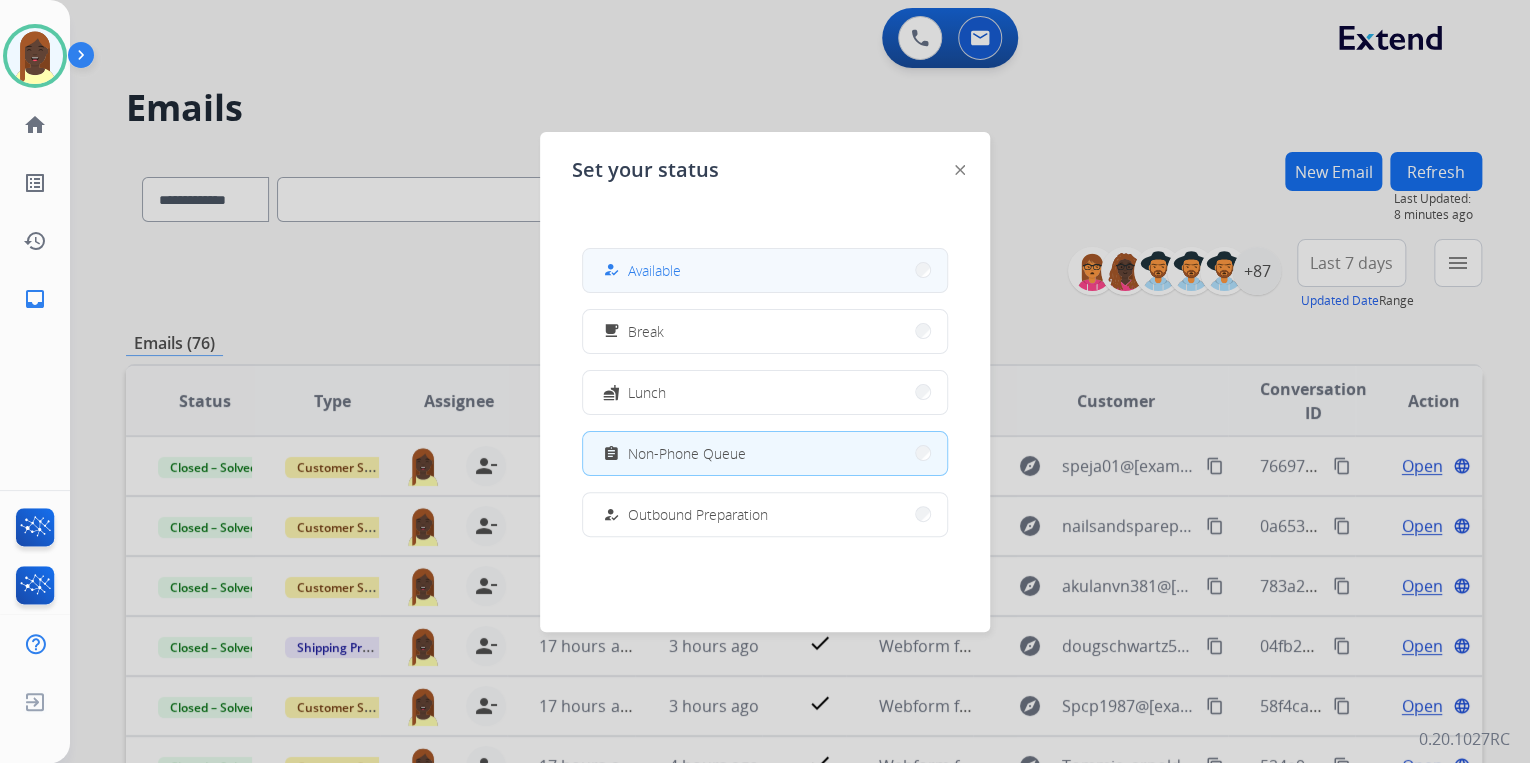 click on "how_to_reg Available" at bounding box center [765, 270] 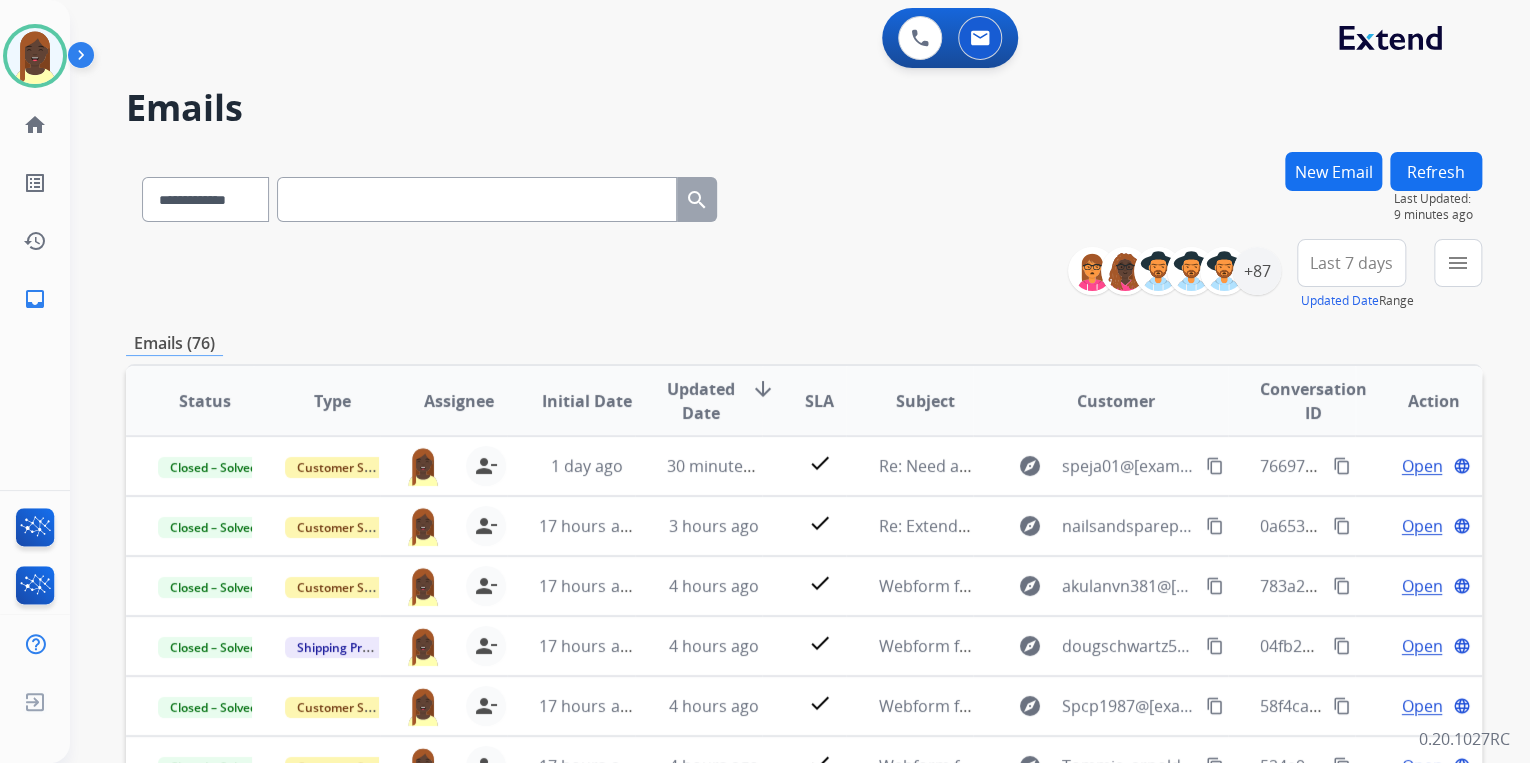 click at bounding box center (477, 199) 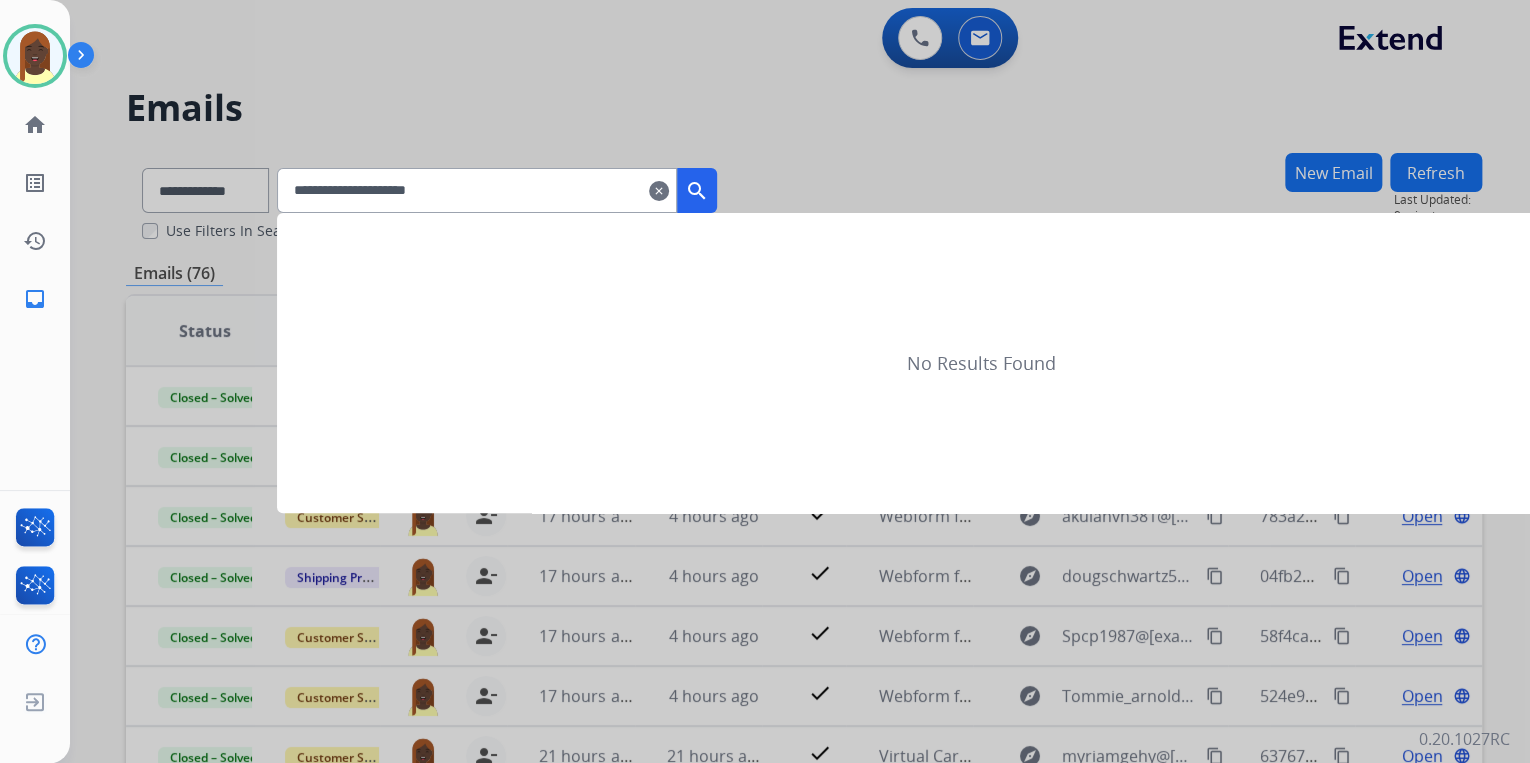 type on "**********" 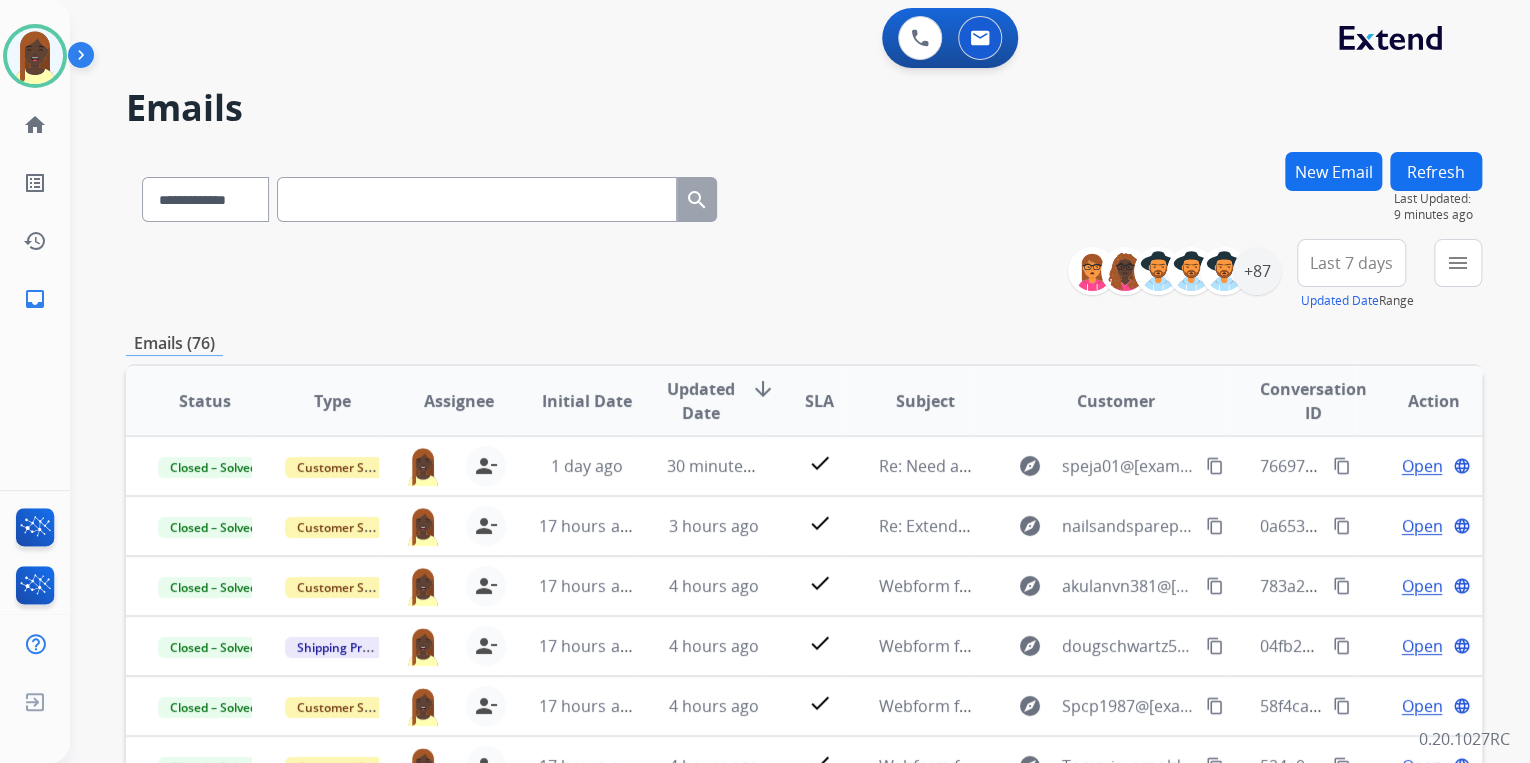 click on "New Email" at bounding box center [1333, 171] 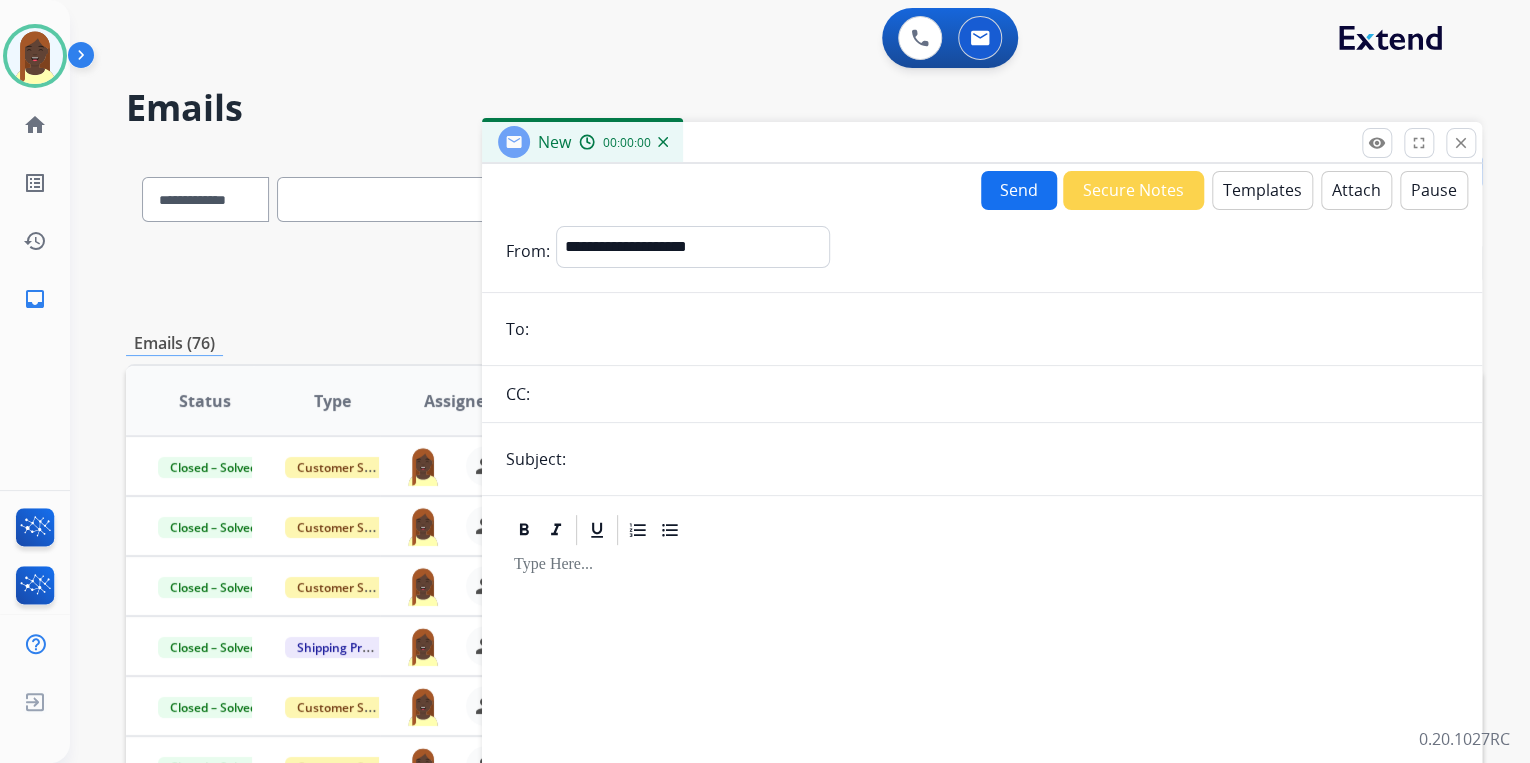 click on "Templates" at bounding box center (1262, 190) 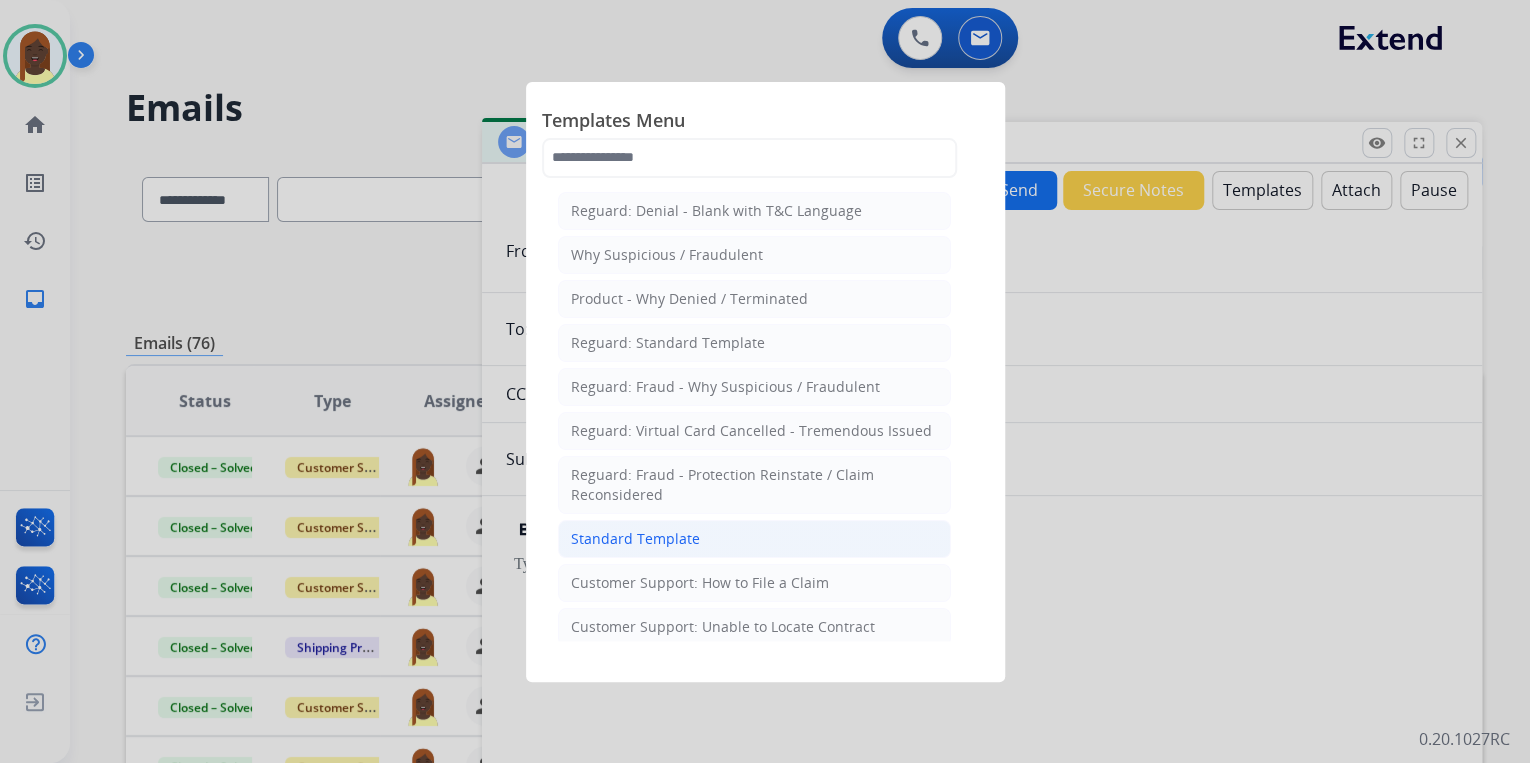 click on "Standard Template" 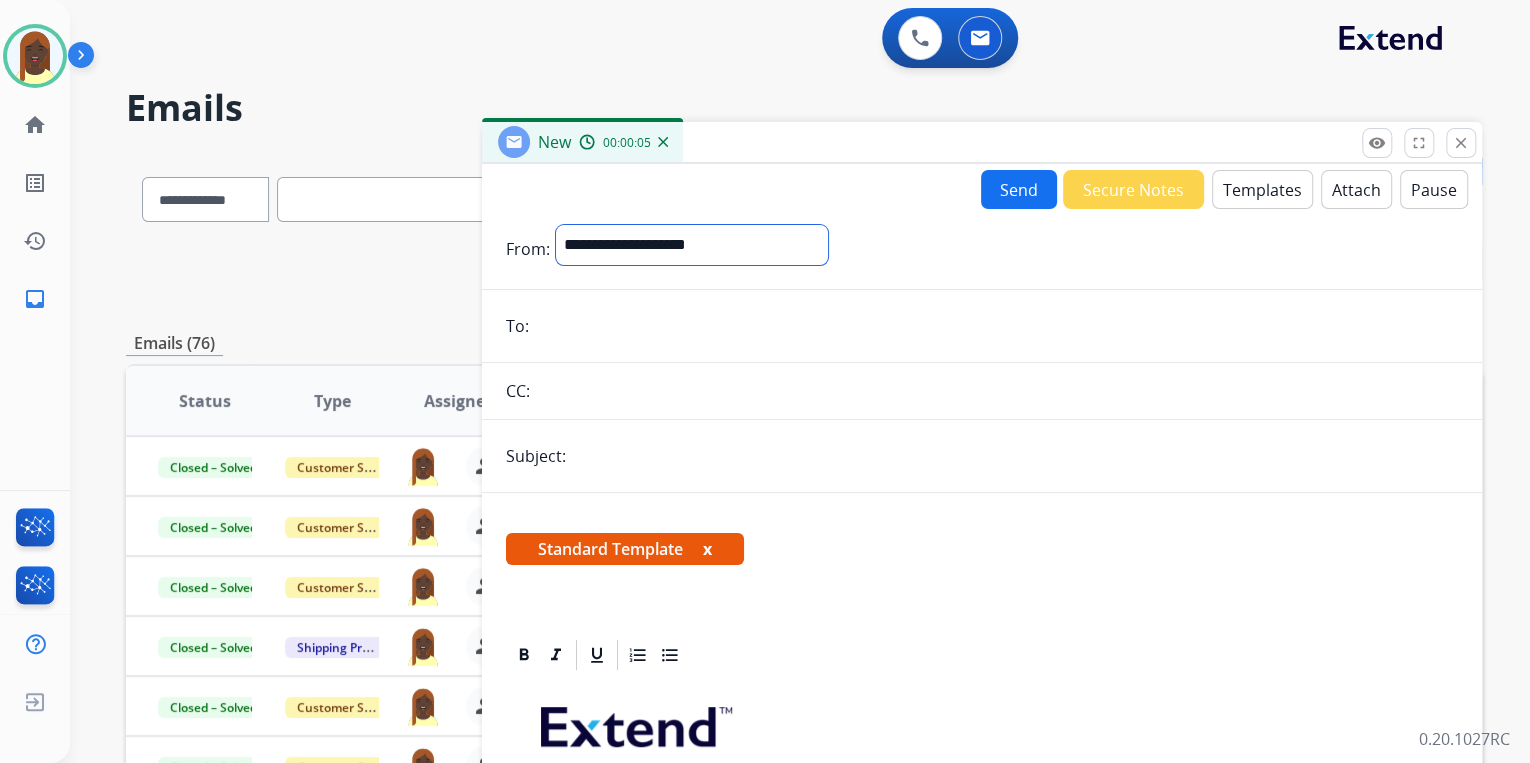 click on "**********" at bounding box center (692, 245) 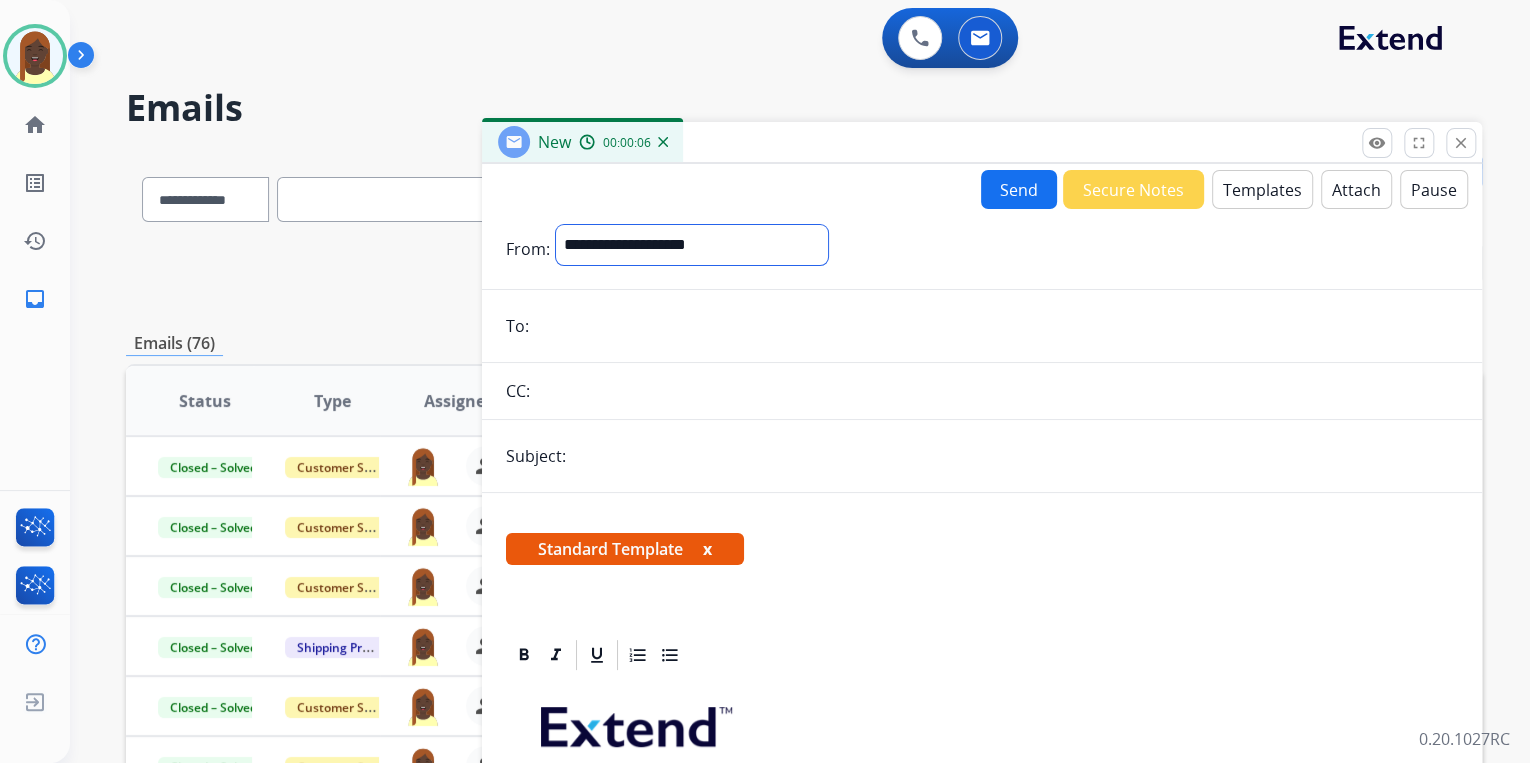 select on "**********" 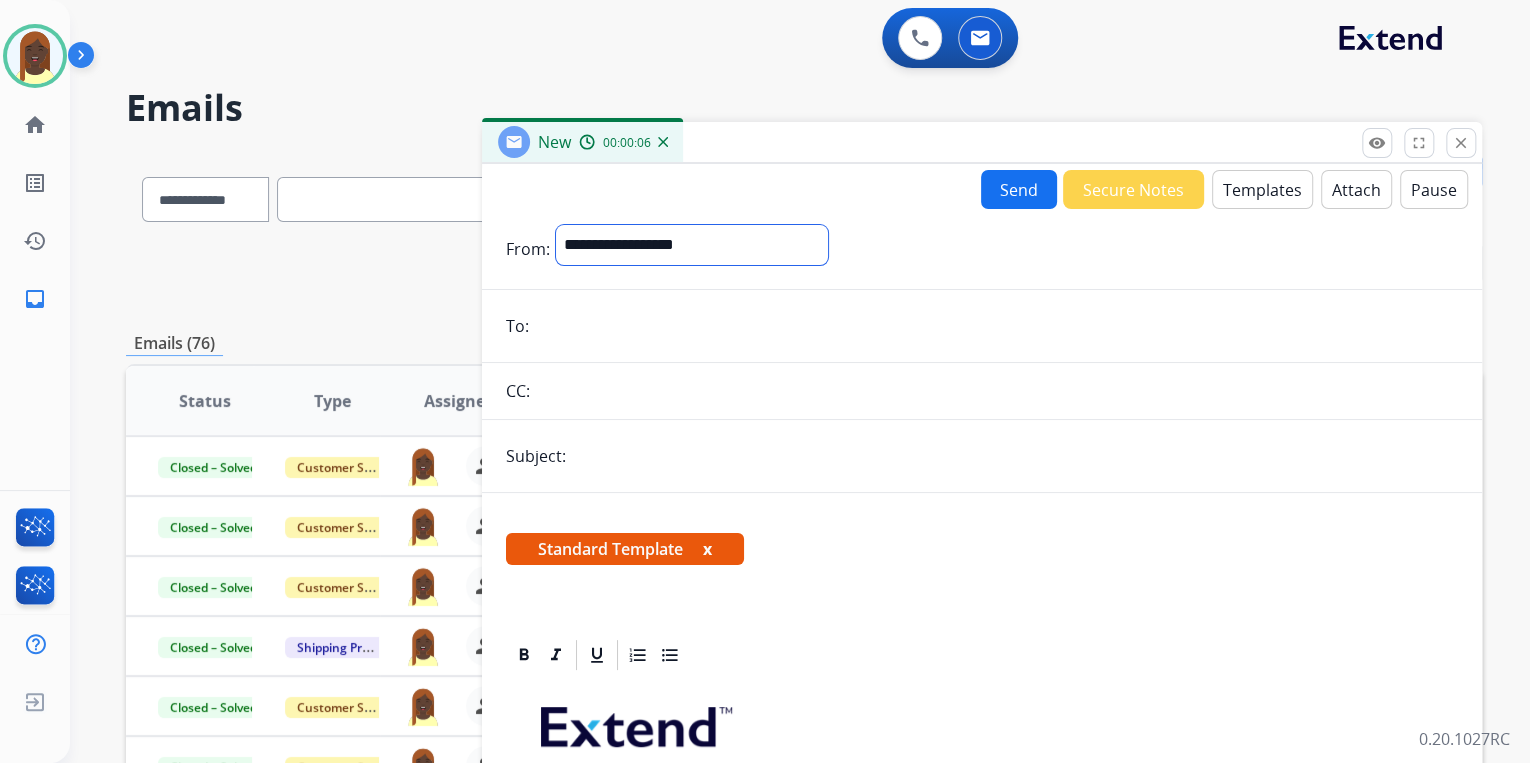 click on "**********" at bounding box center (692, 245) 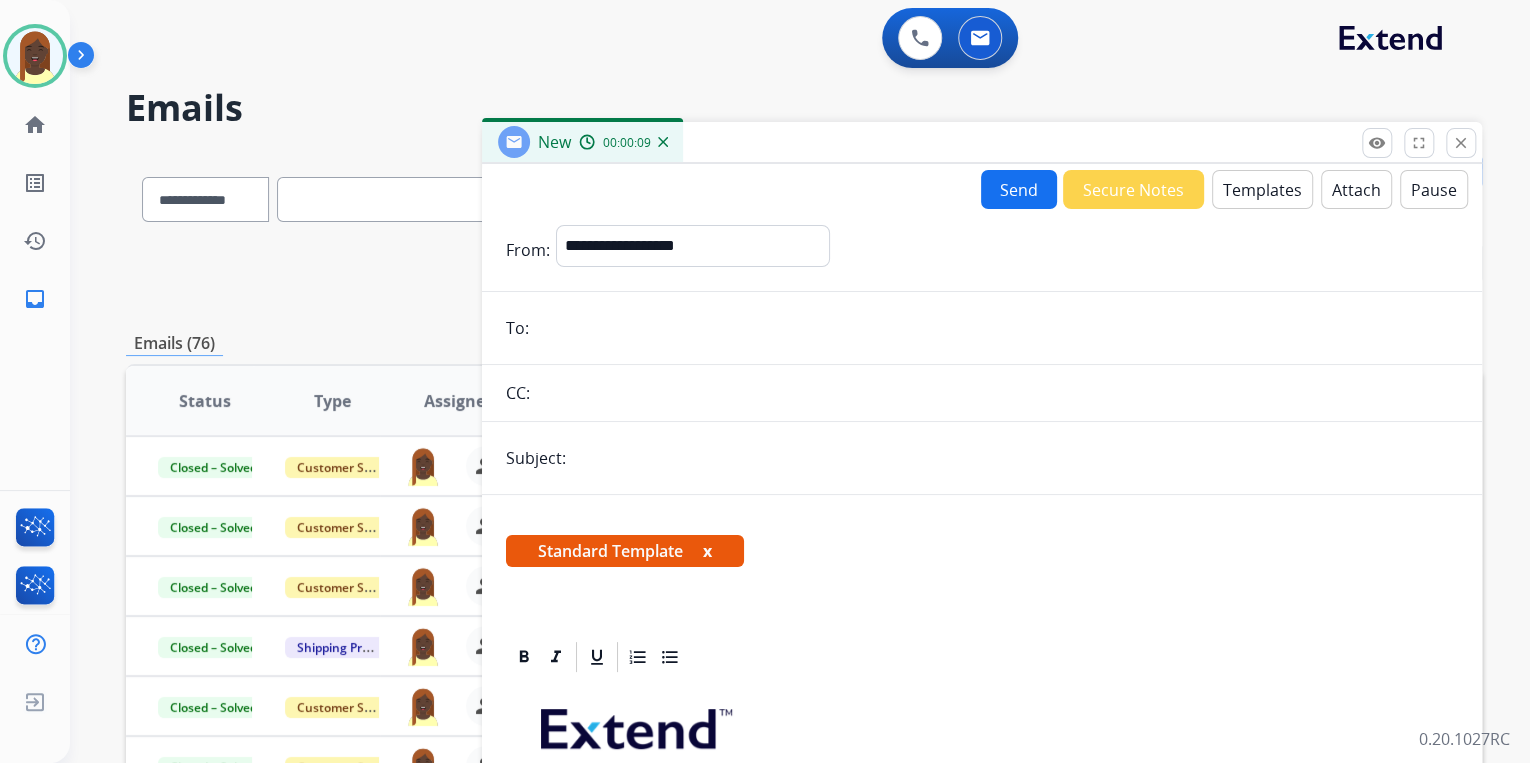 paste on "**********" 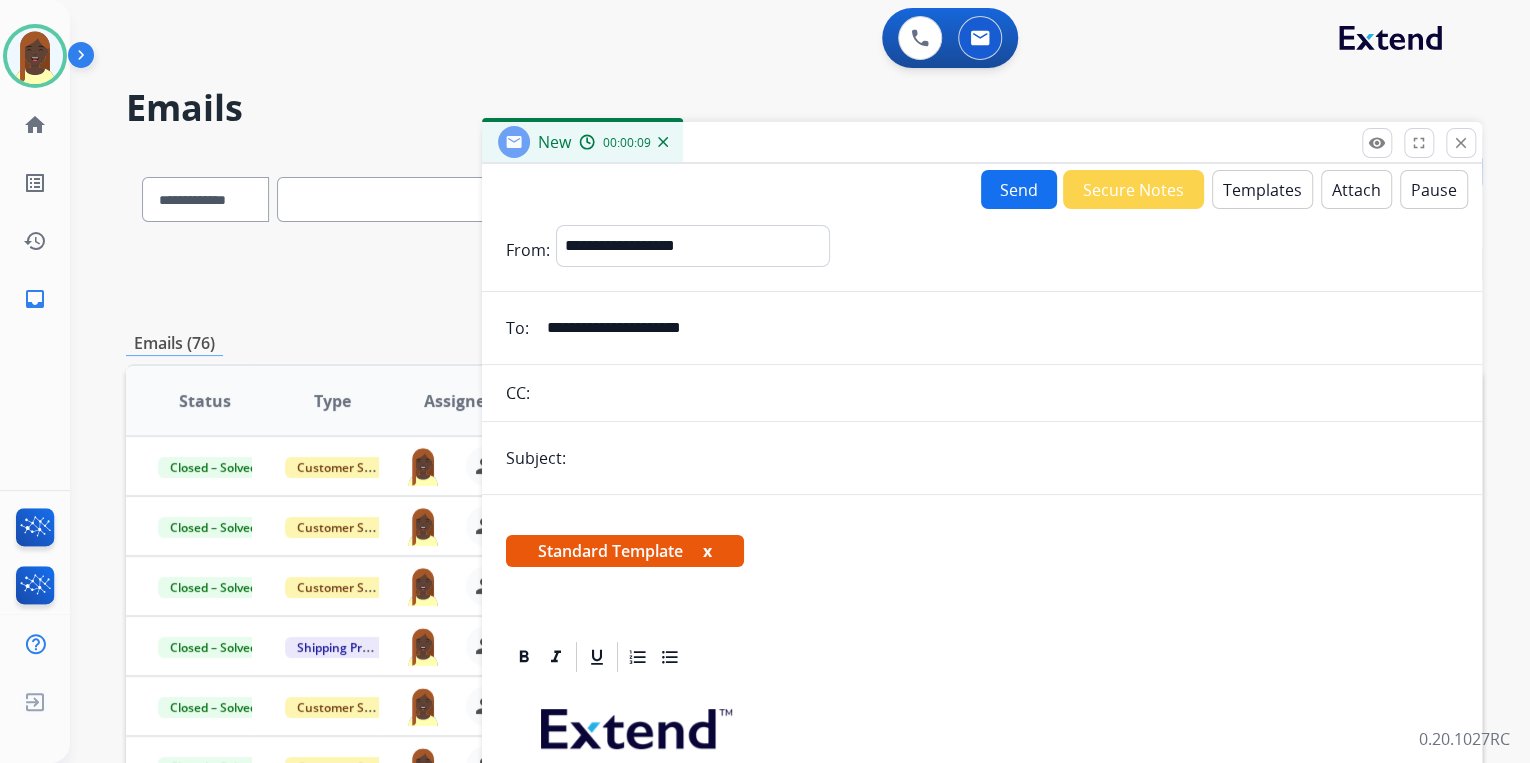 type on "**********" 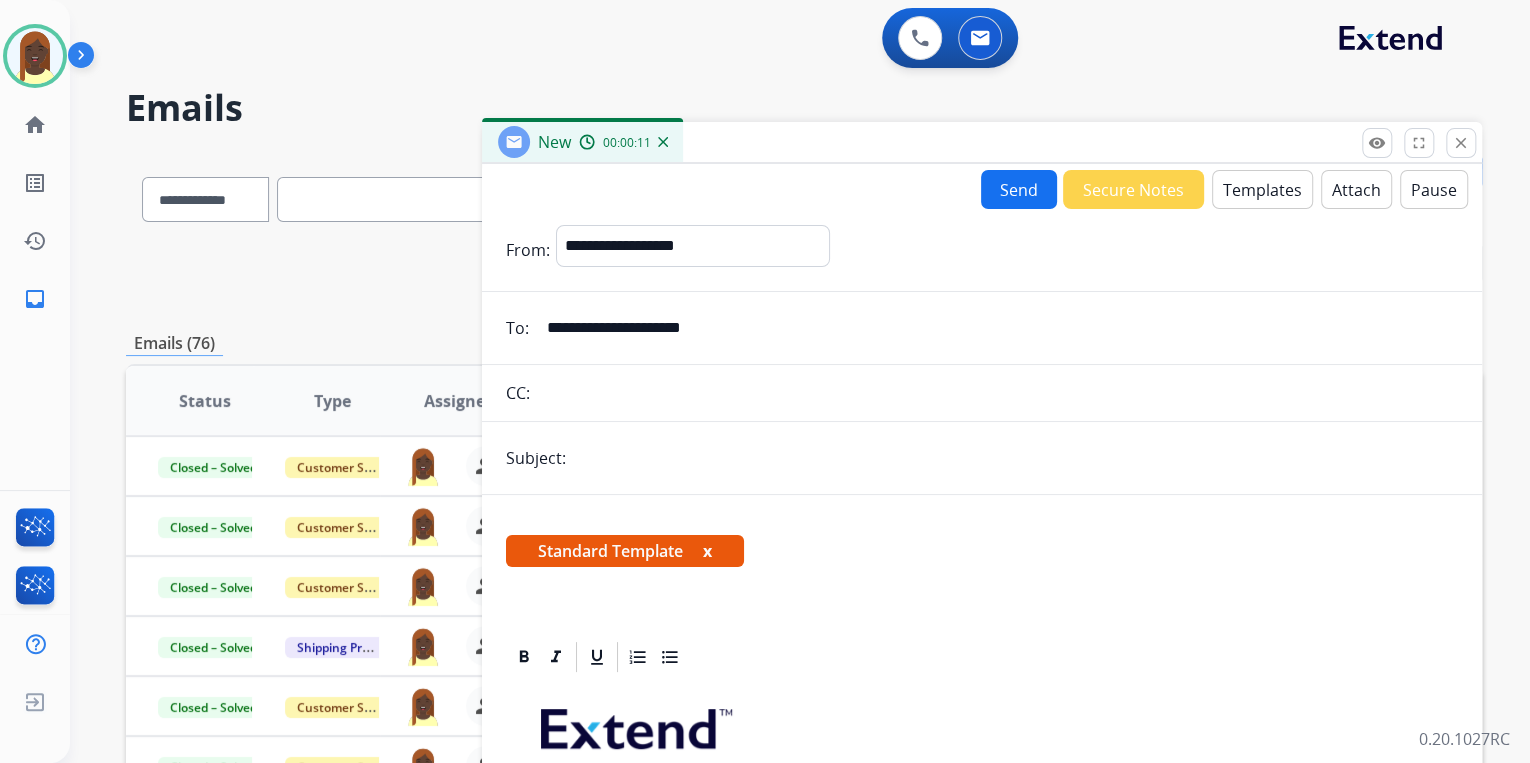 type on "**********" 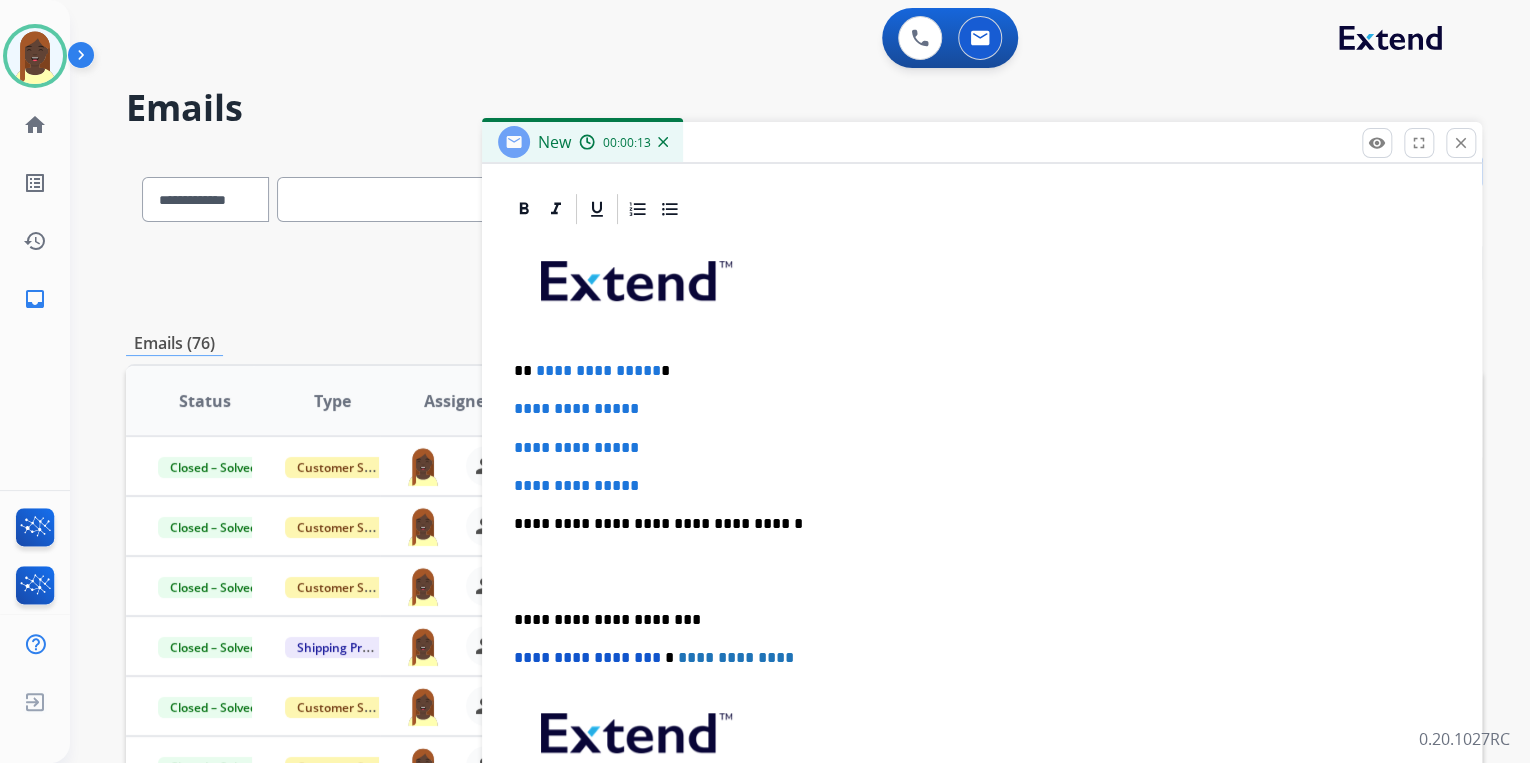 scroll, scrollTop: 460, scrollLeft: 0, axis: vertical 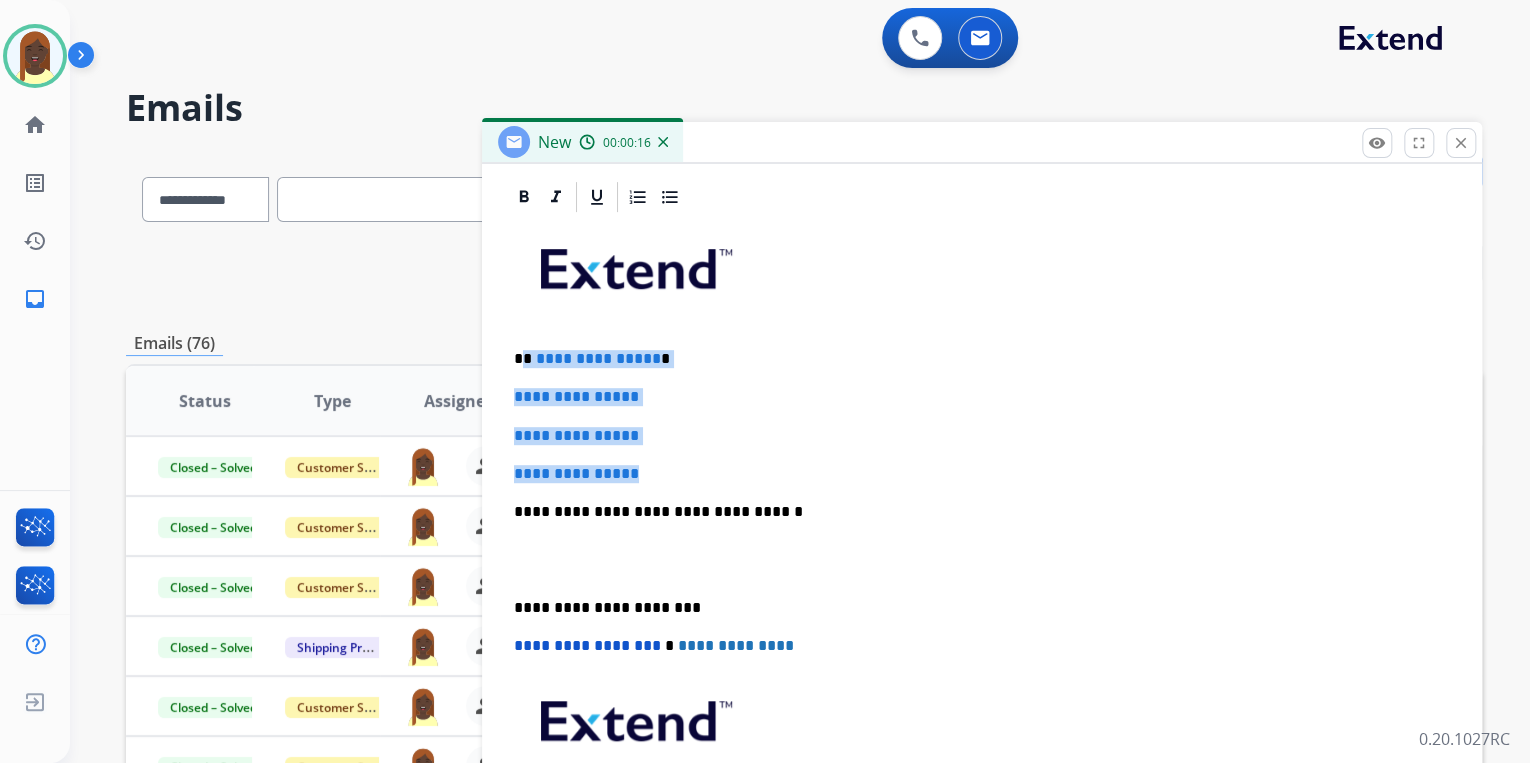 drag, startPoint x: 522, startPoint y: 356, endPoint x: 663, endPoint y: 468, distance: 180.06943 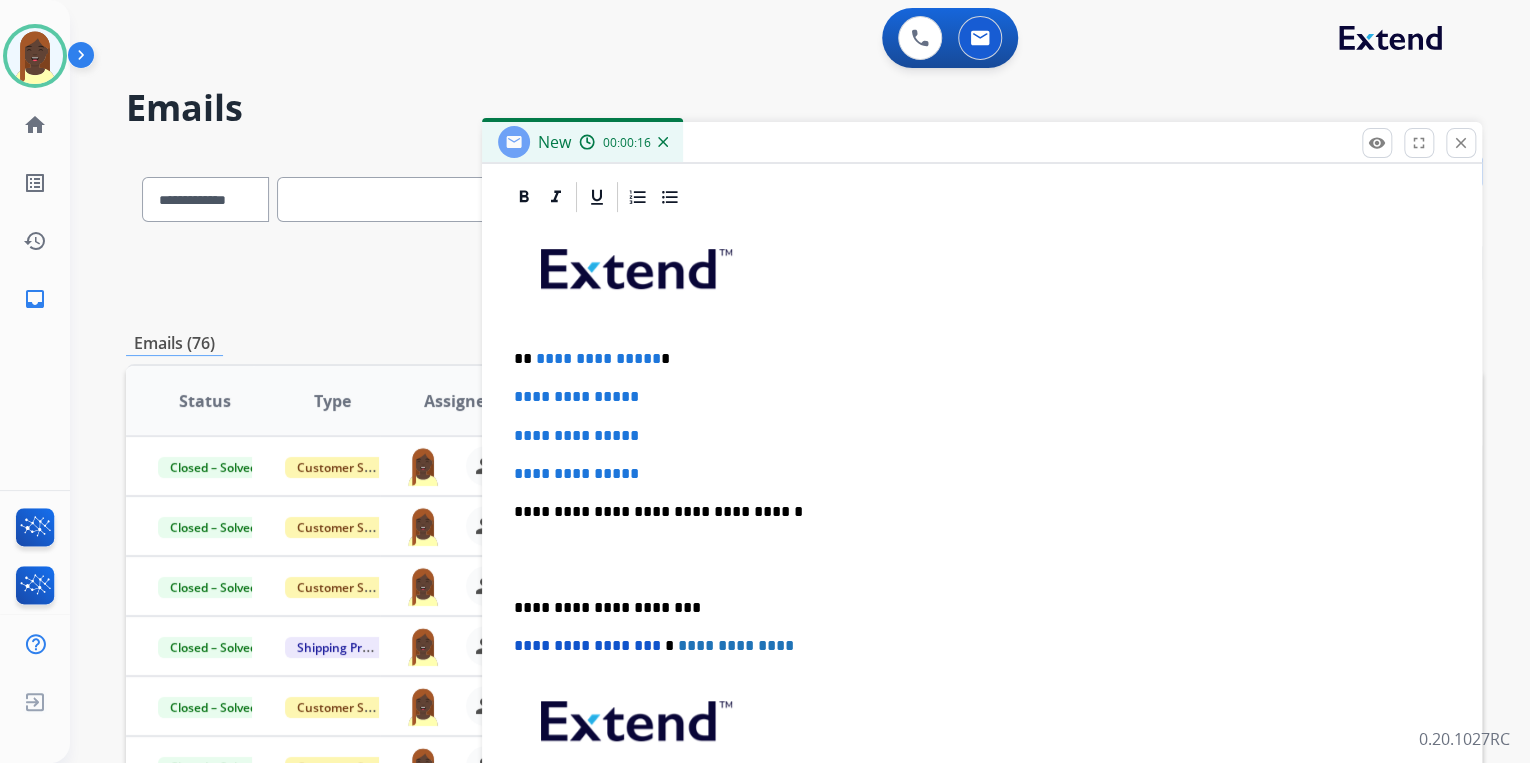 scroll, scrollTop: 344, scrollLeft: 0, axis: vertical 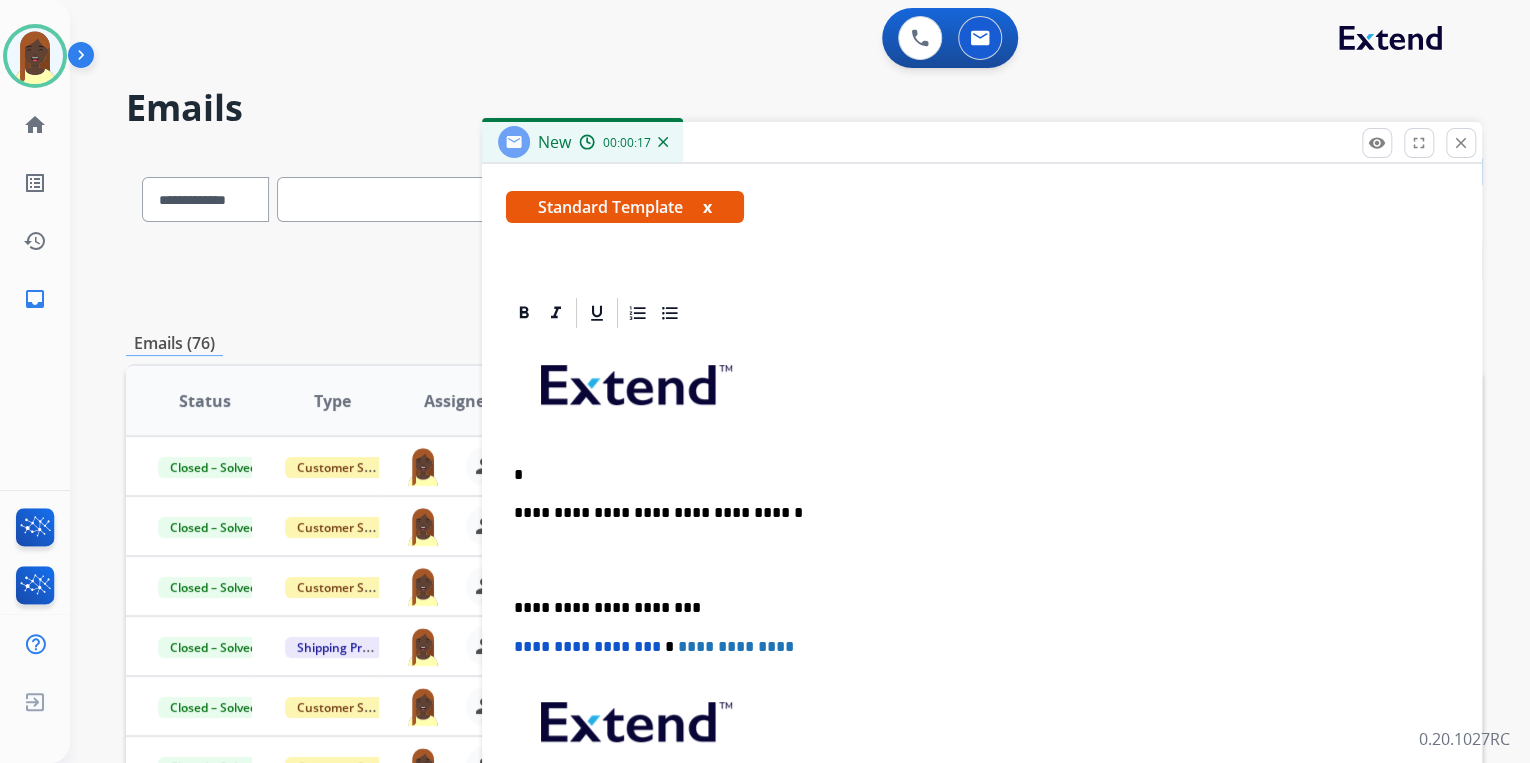 type 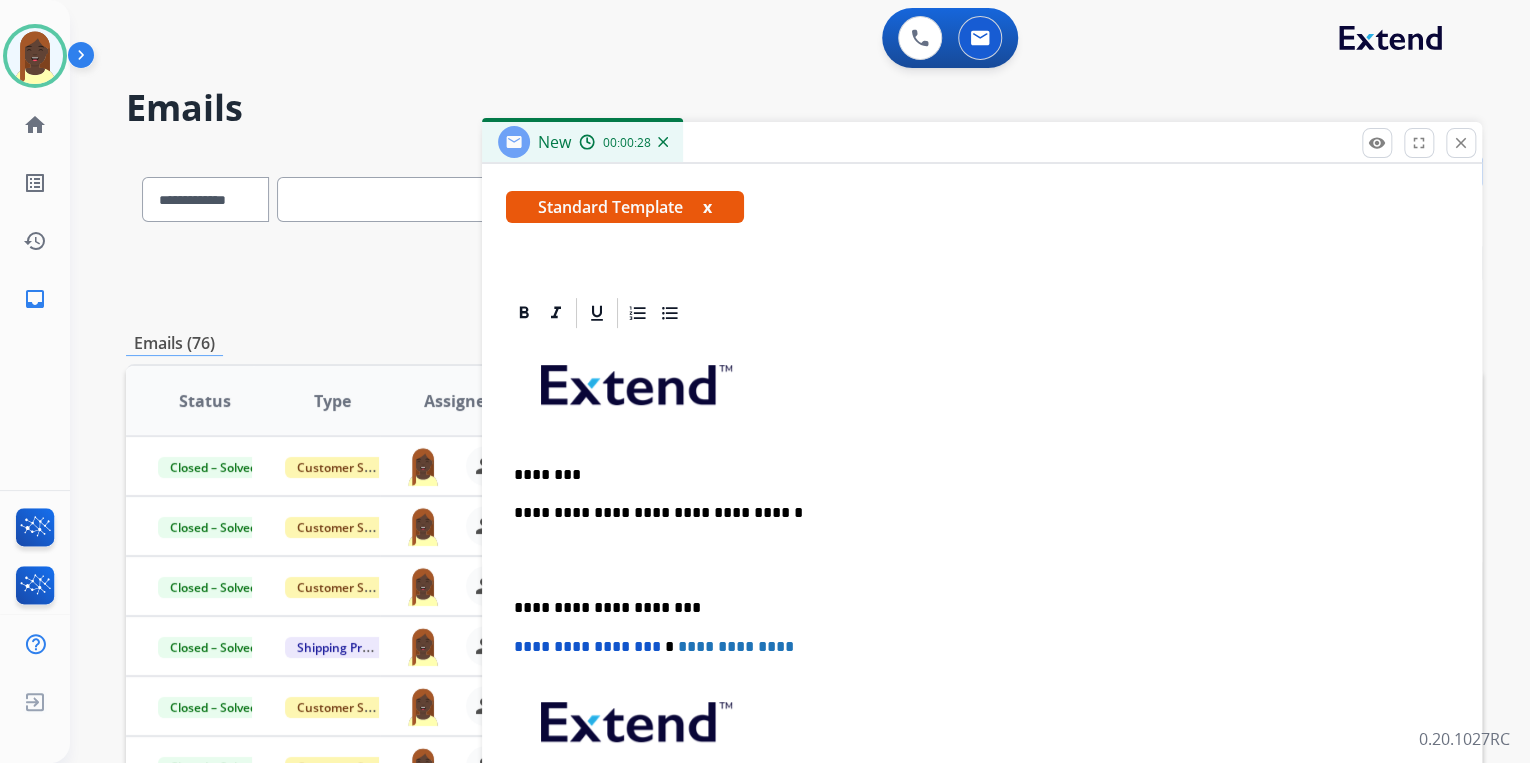 click on "x" at bounding box center (707, 207) 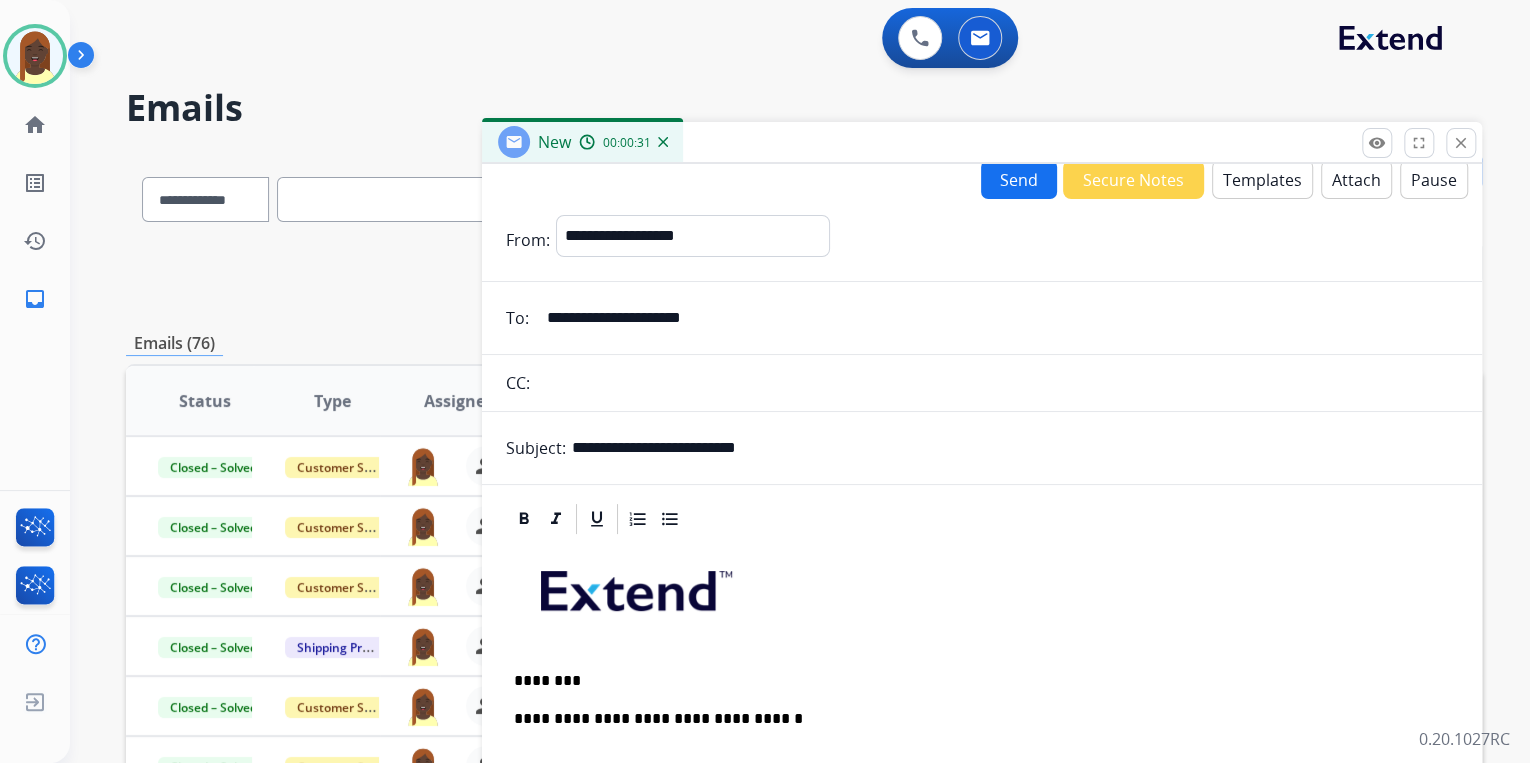 scroll, scrollTop: 0, scrollLeft: 0, axis: both 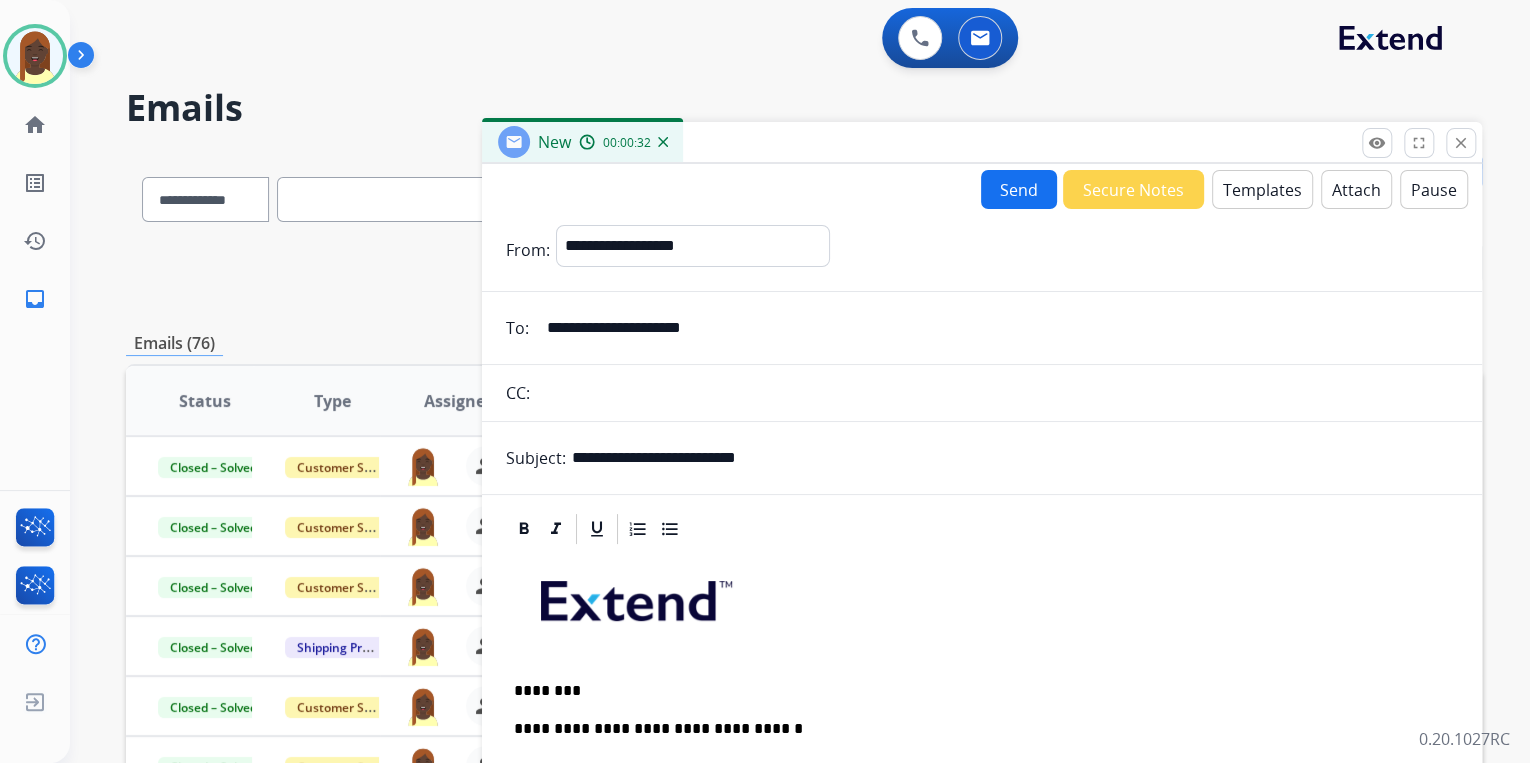 click on "Templates" at bounding box center [1262, 189] 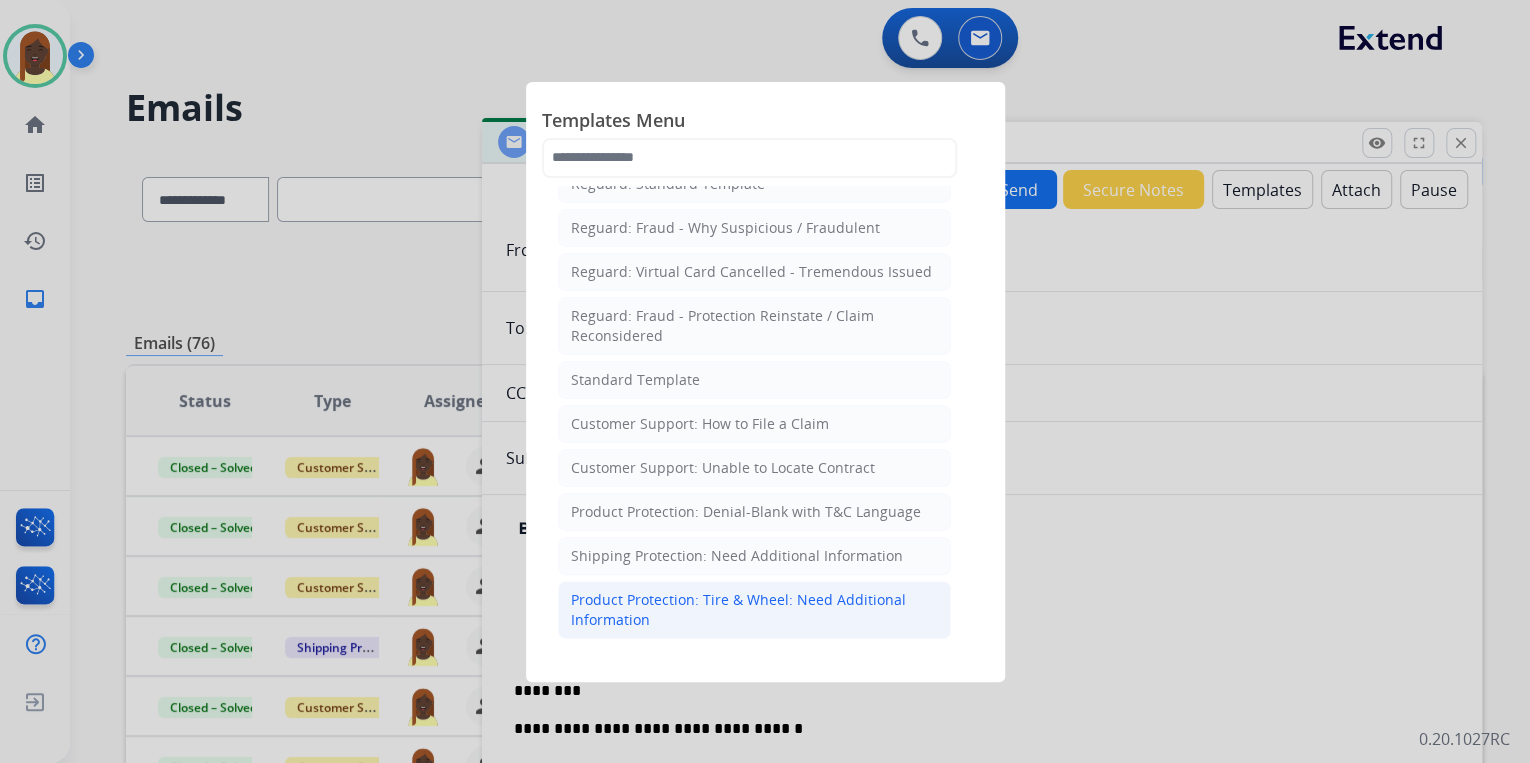 scroll, scrollTop: 160, scrollLeft: 0, axis: vertical 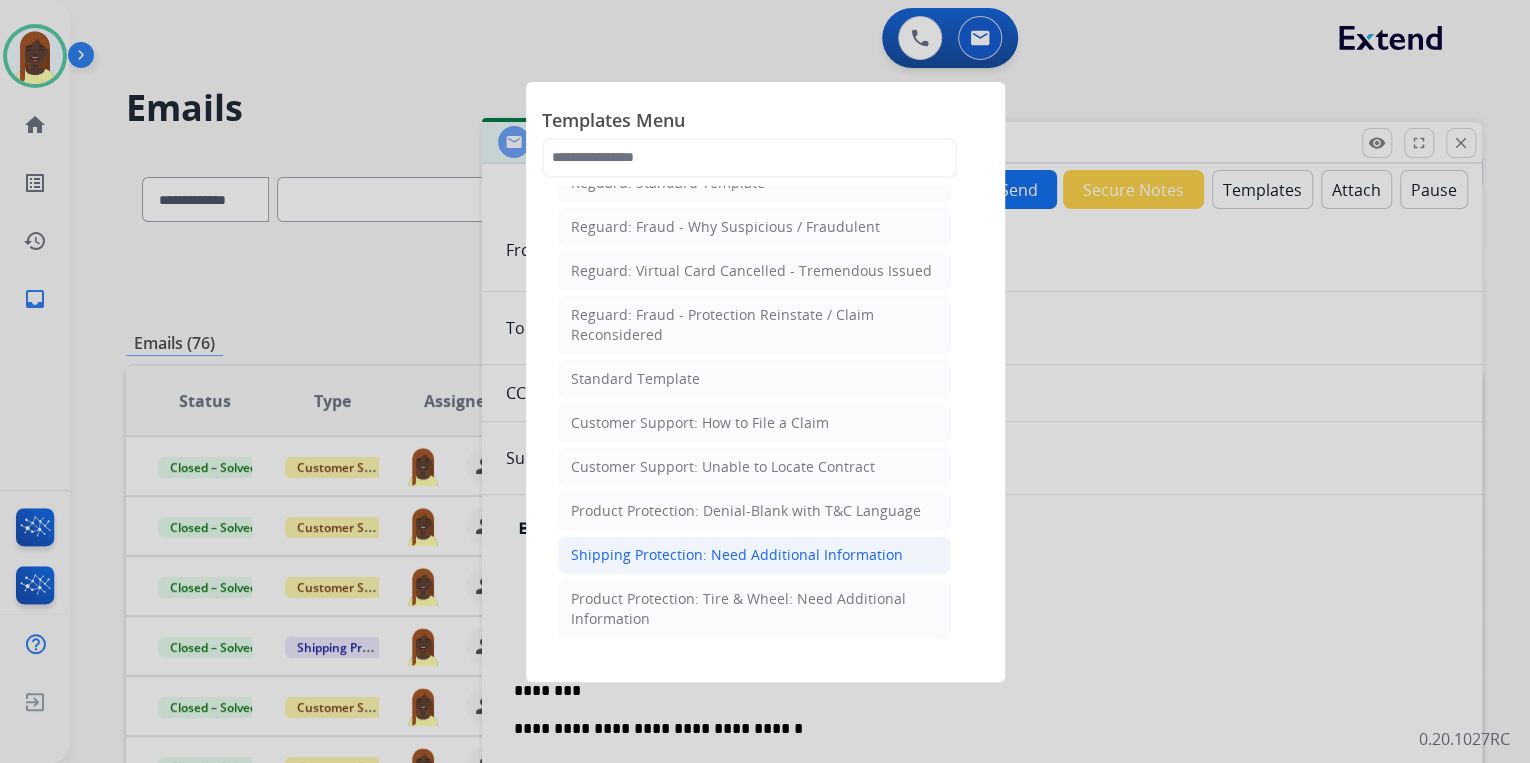 click on "Shipping Protection: Need Additional Information" 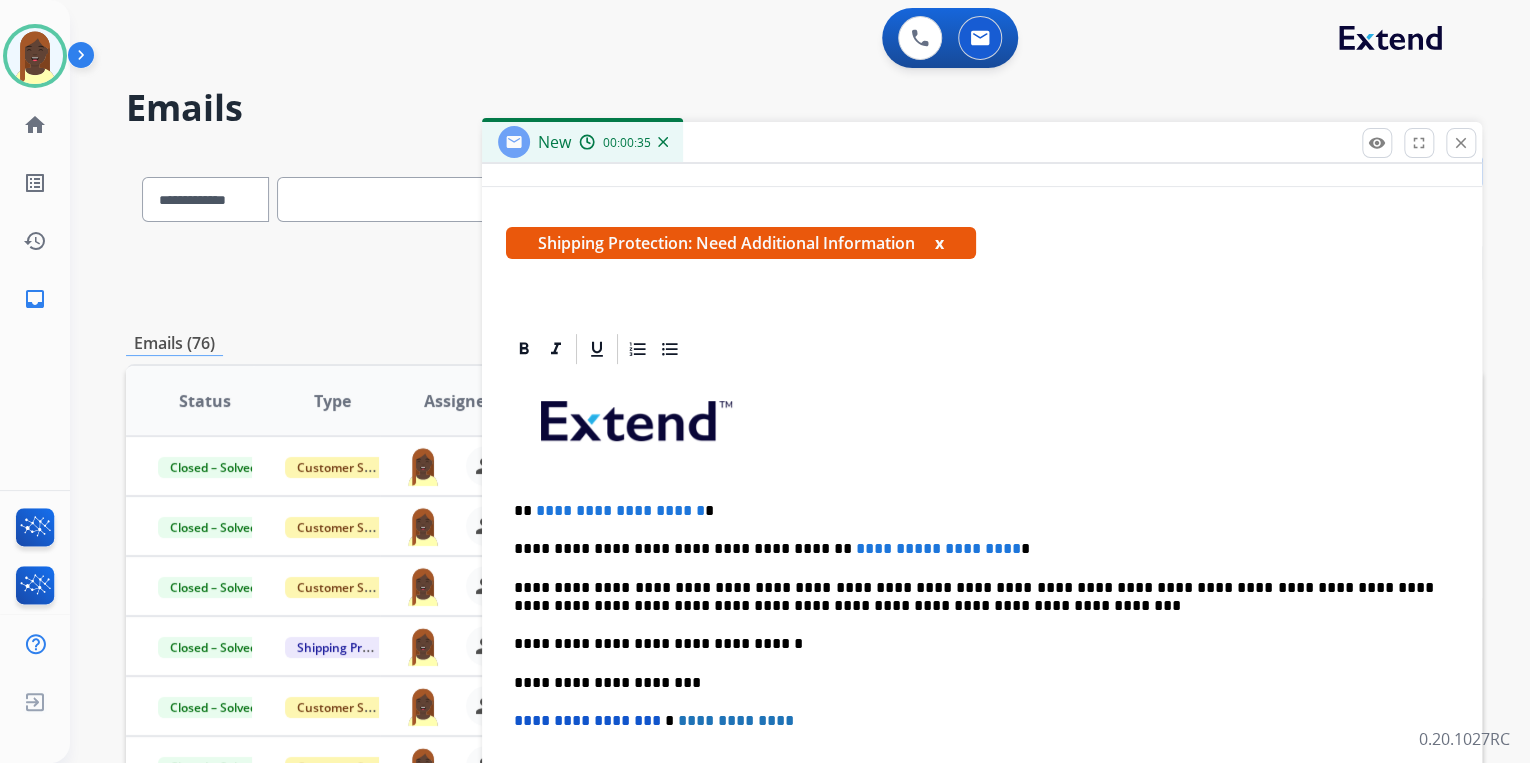 scroll, scrollTop: 320, scrollLeft: 0, axis: vertical 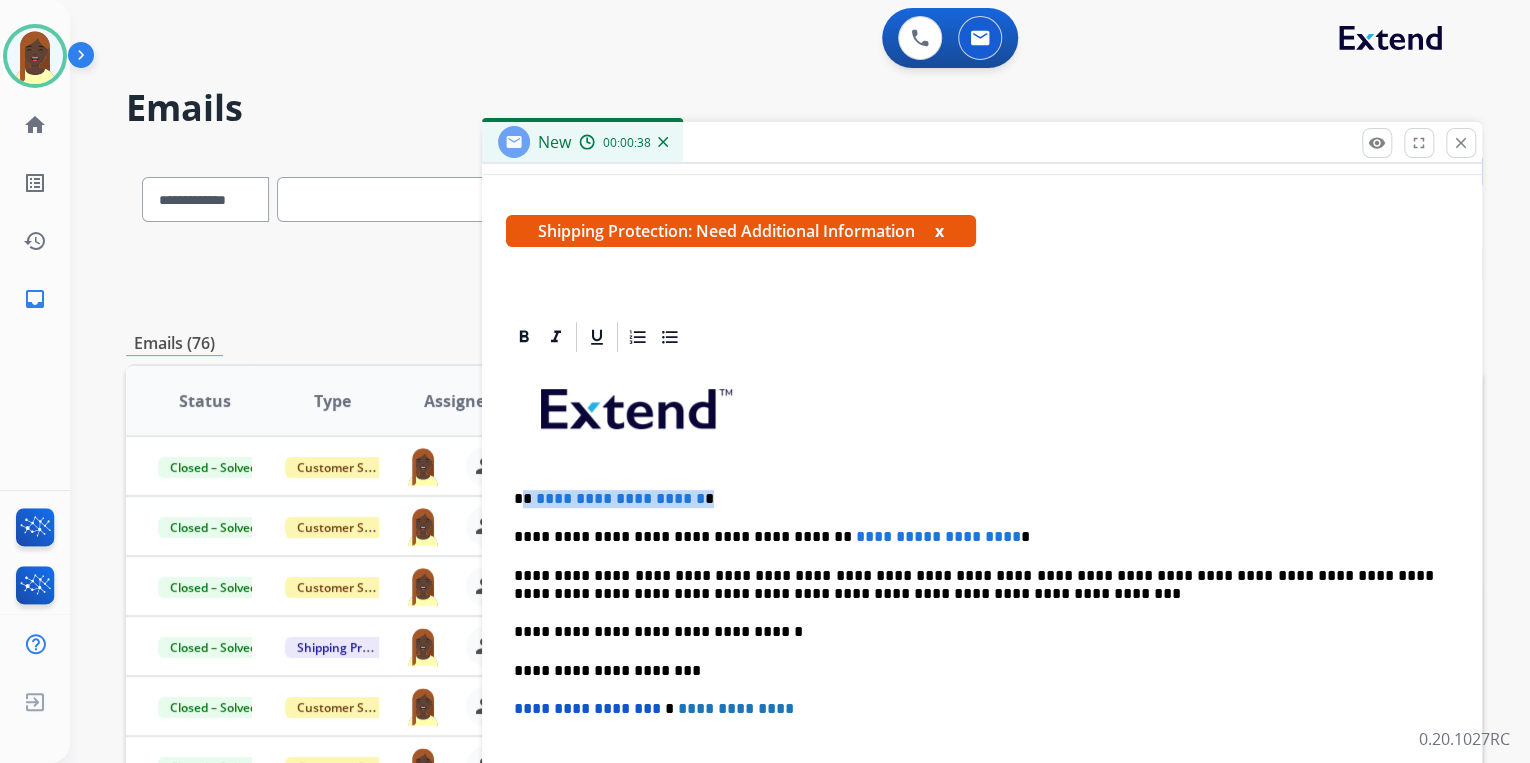 drag, startPoint x: 523, startPoint y: 496, endPoint x: 773, endPoint y: 468, distance: 251.56311 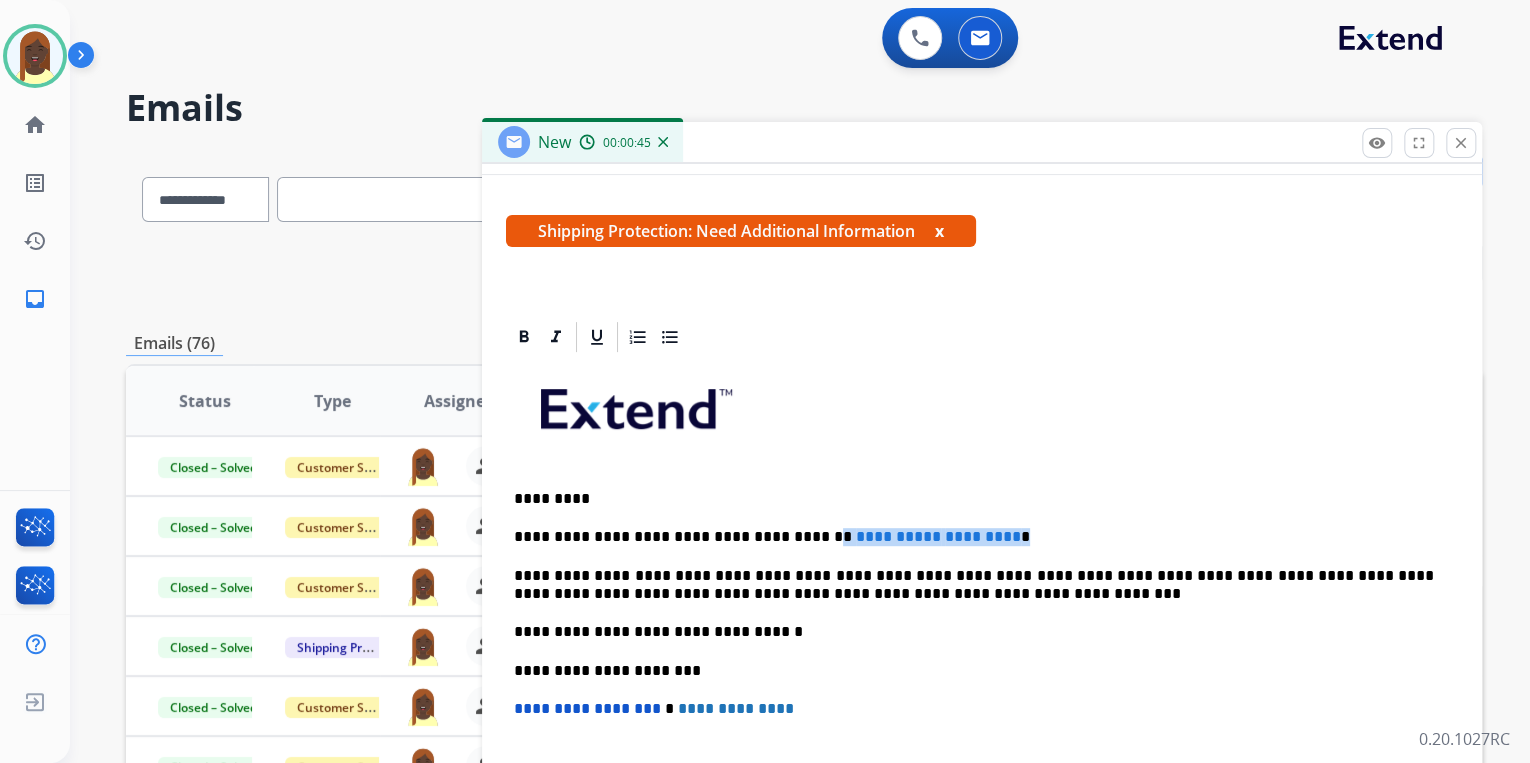 drag, startPoint x: 792, startPoint y: 532, endPoint x: 1076, endPoint y: 534, distance: 284.00705 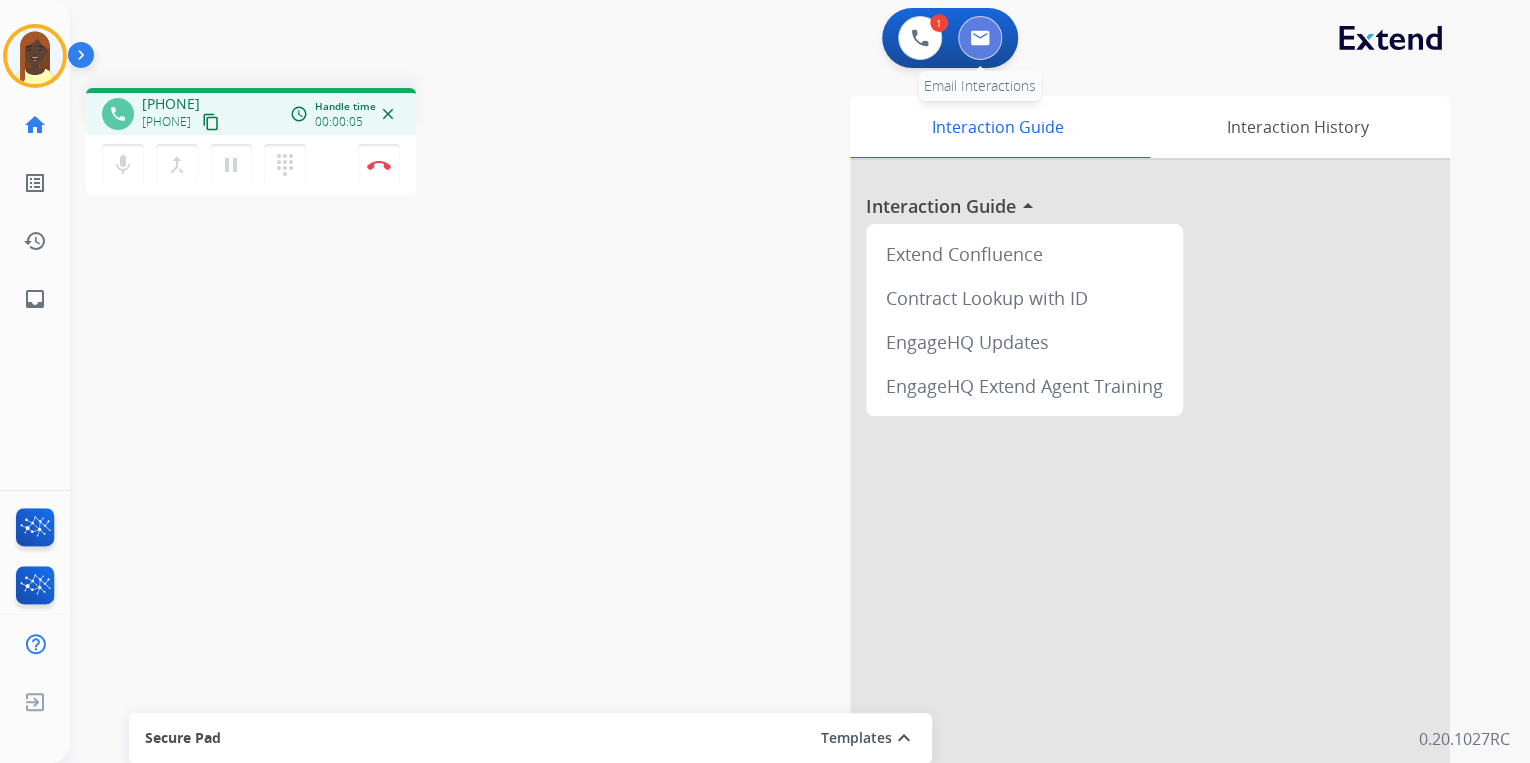 click at bounding box center (980, 38) 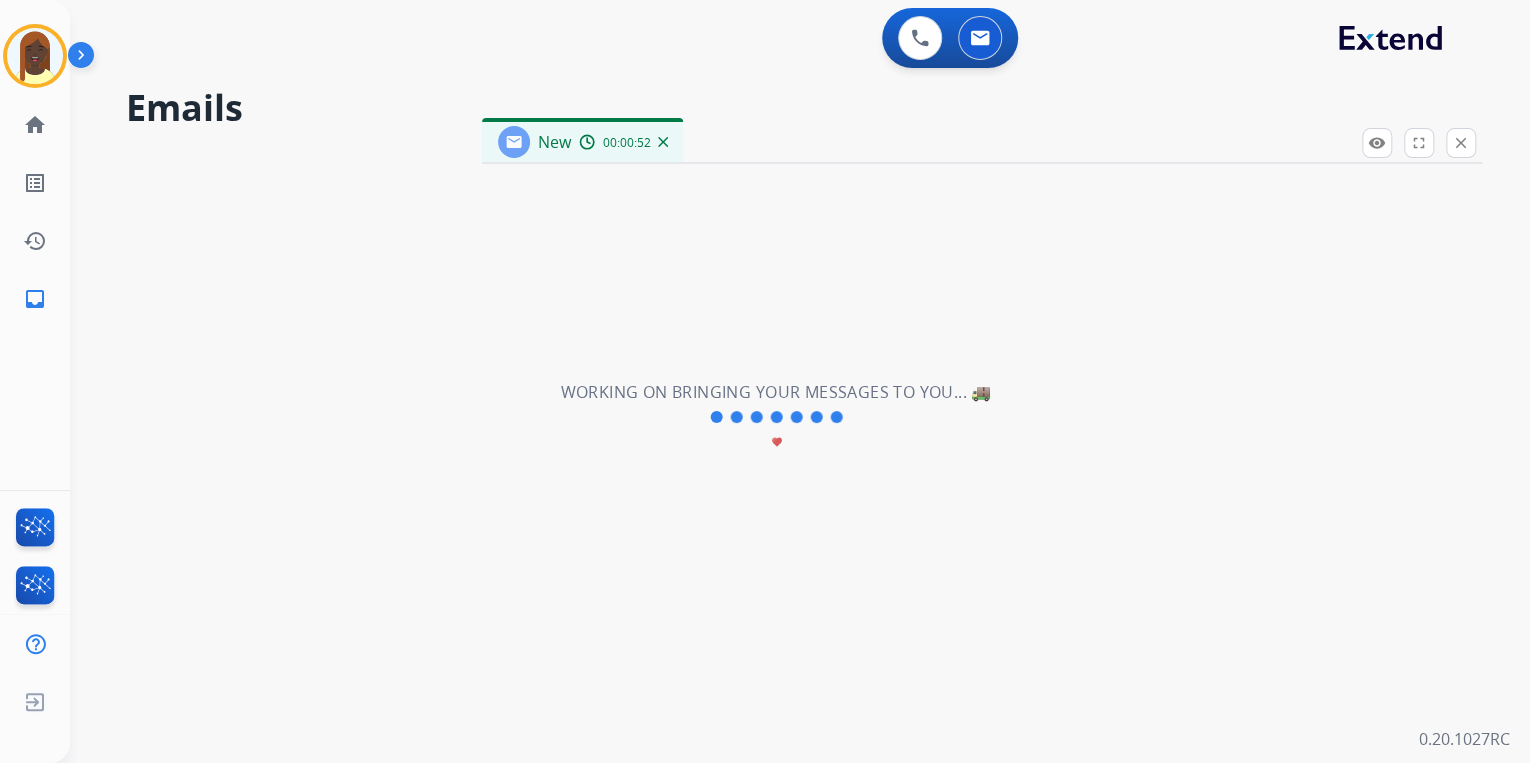 select on "**********" 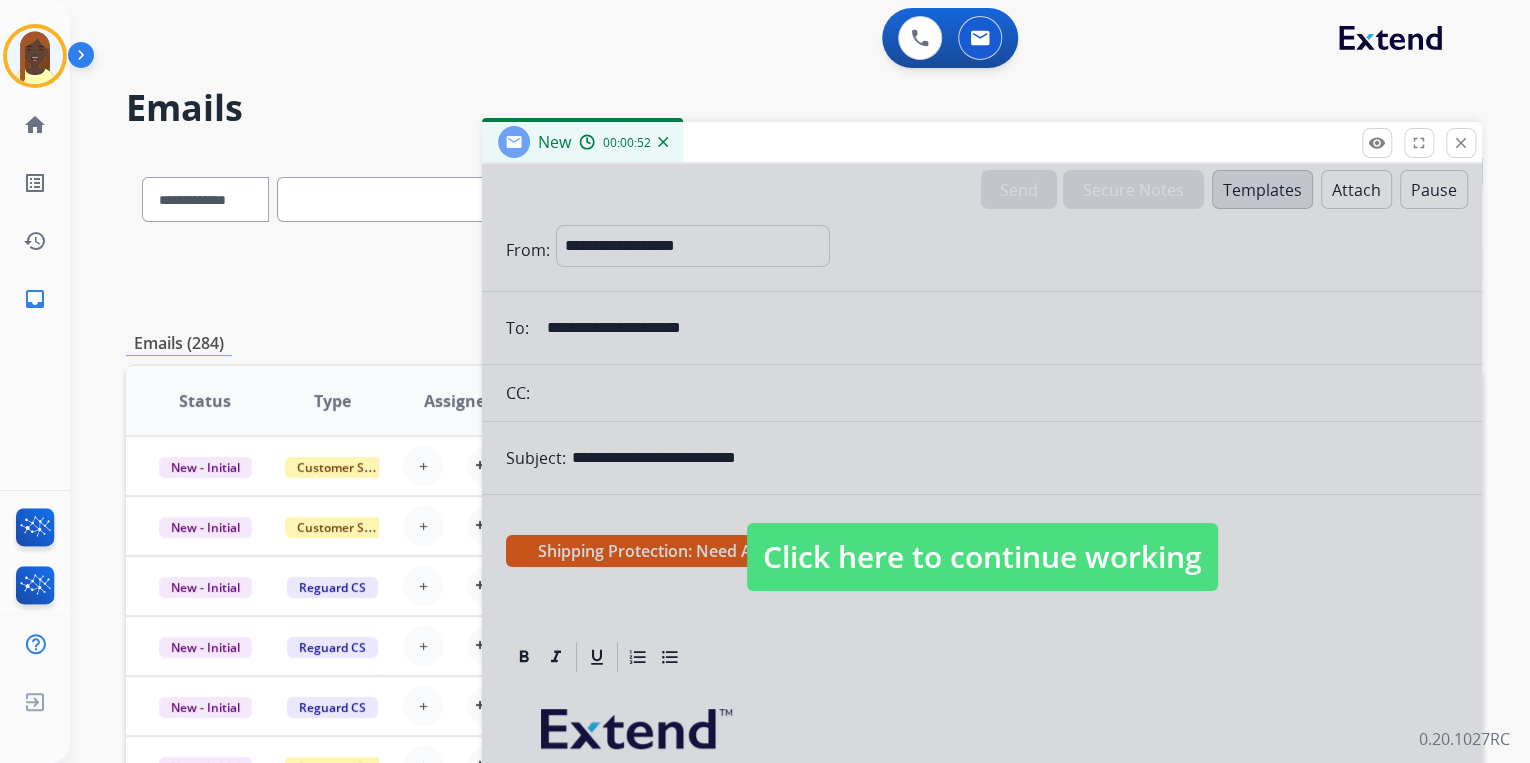 click on "Click here to continue working" at bounding box center (982, 557) 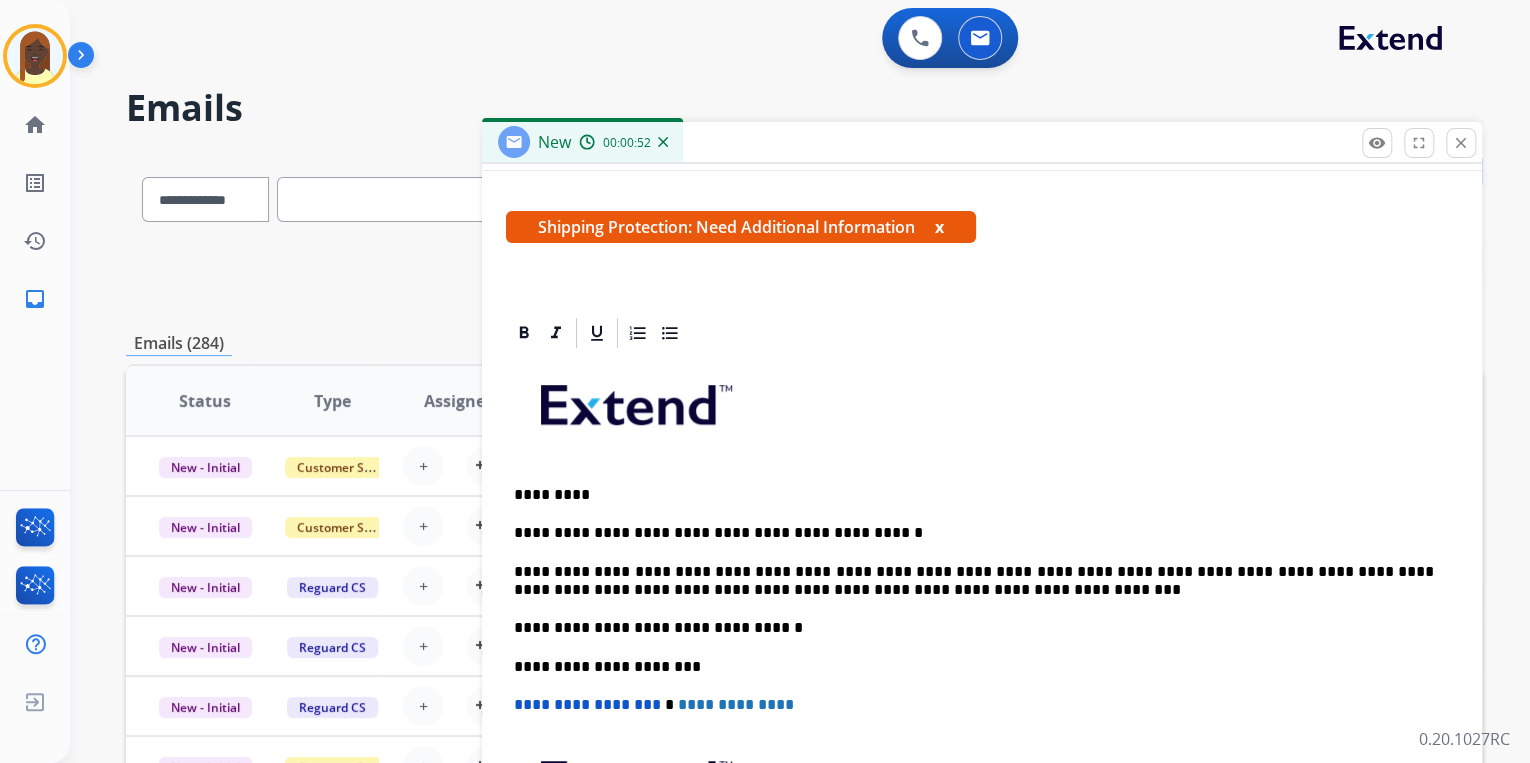 scroll, scrollTop: 383, scrollLeft: 0, axis: vertical 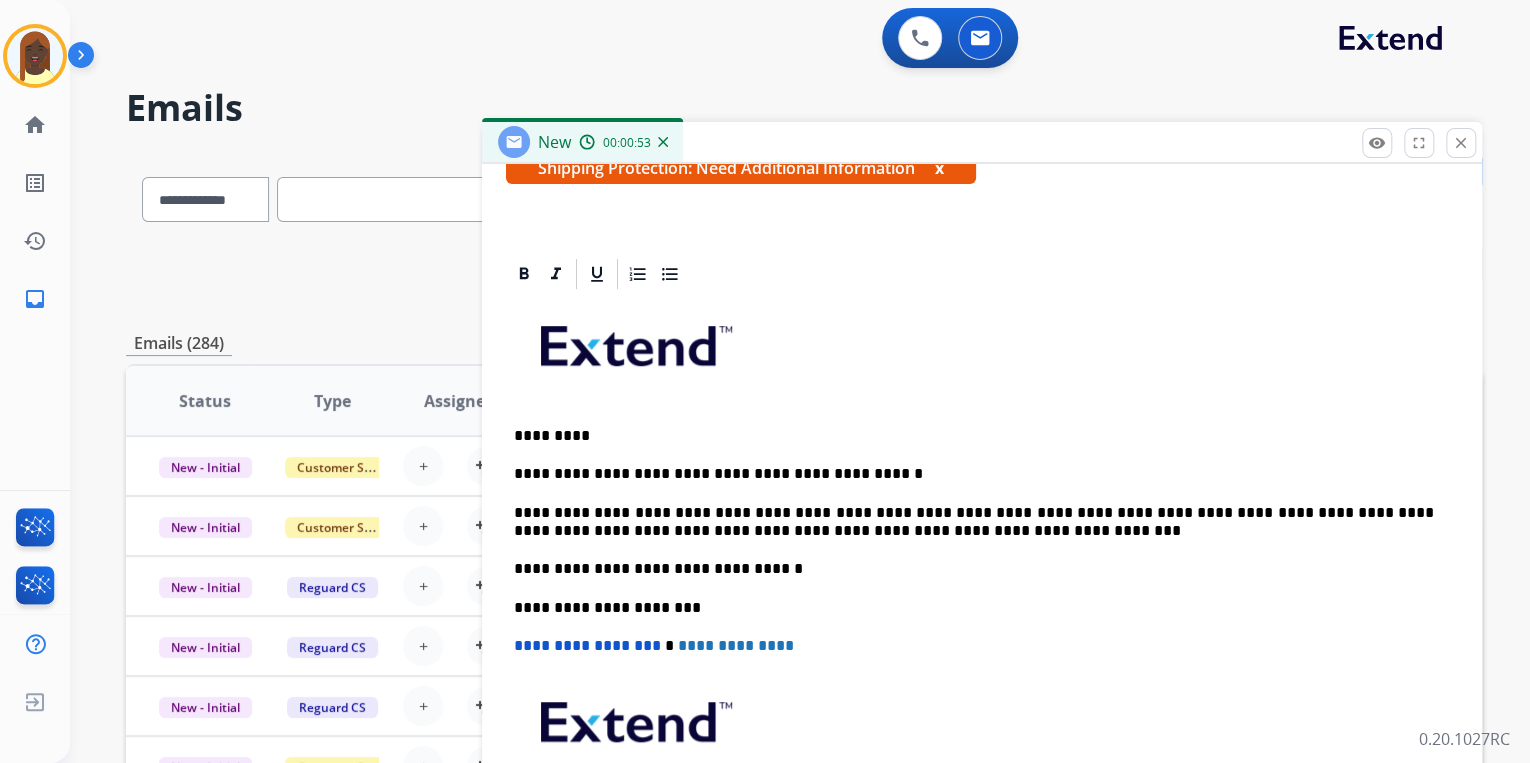 click on "**********" at bounding box center [974, 474] 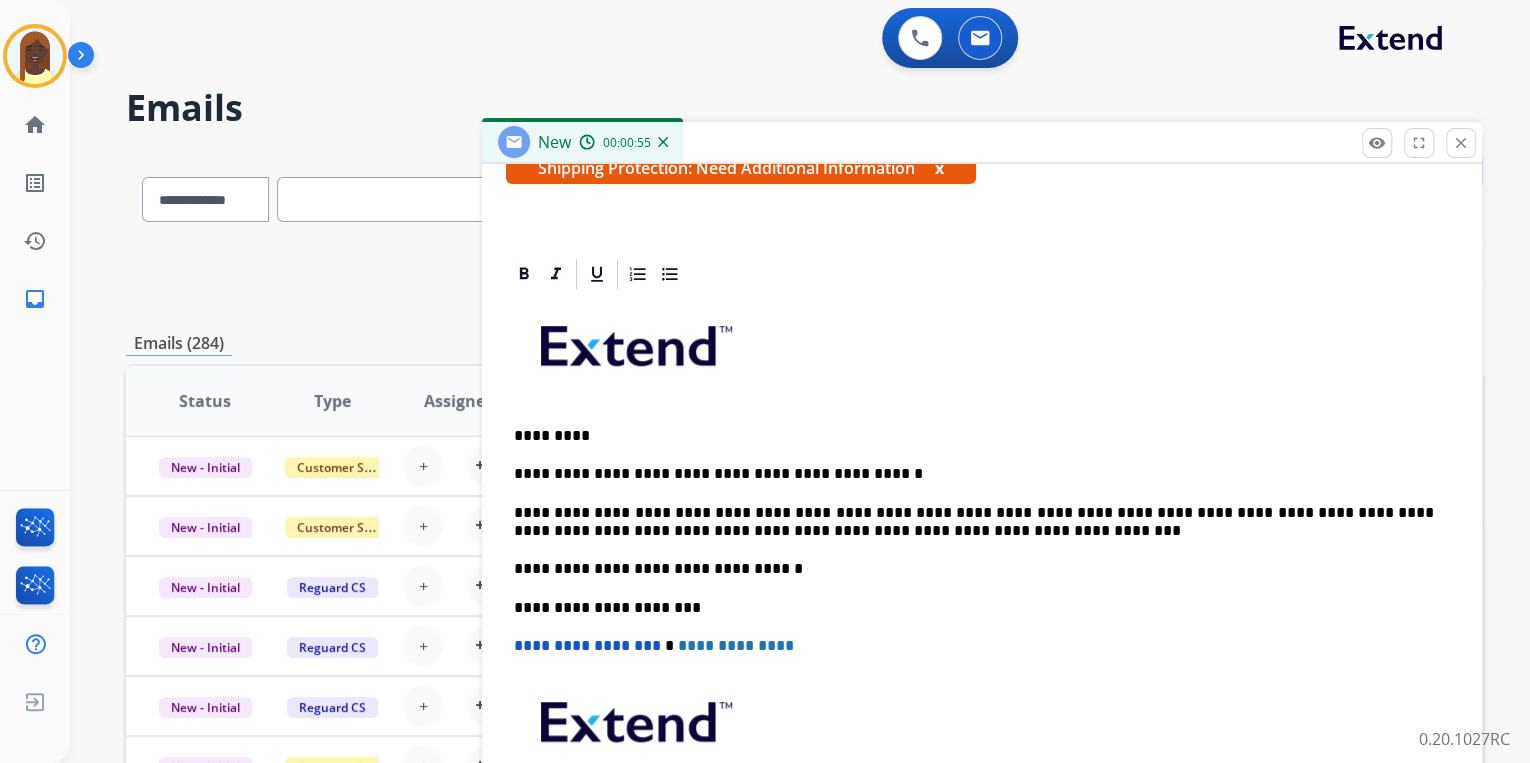 paste 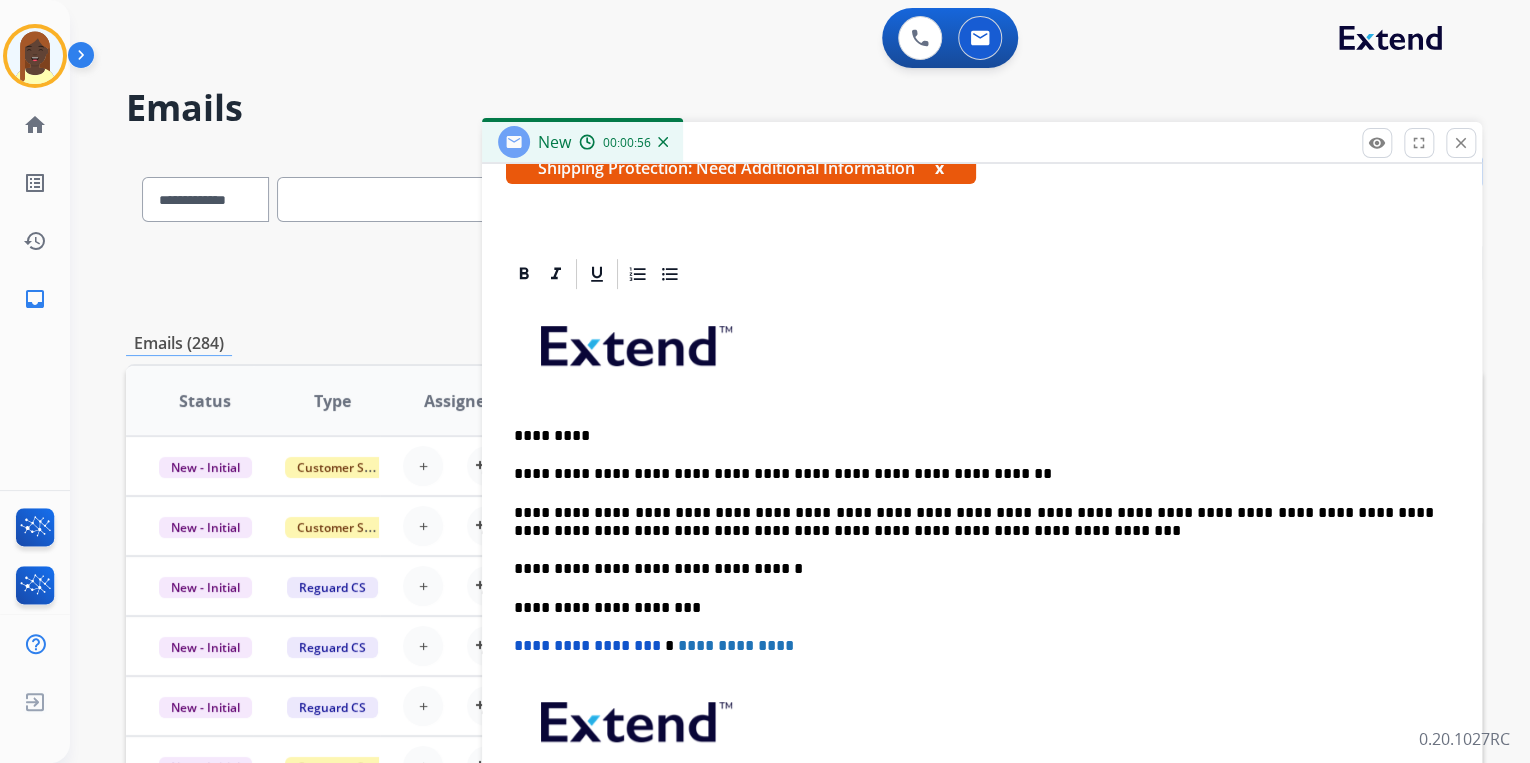 click on "**********" at bounding box center (974, 474) 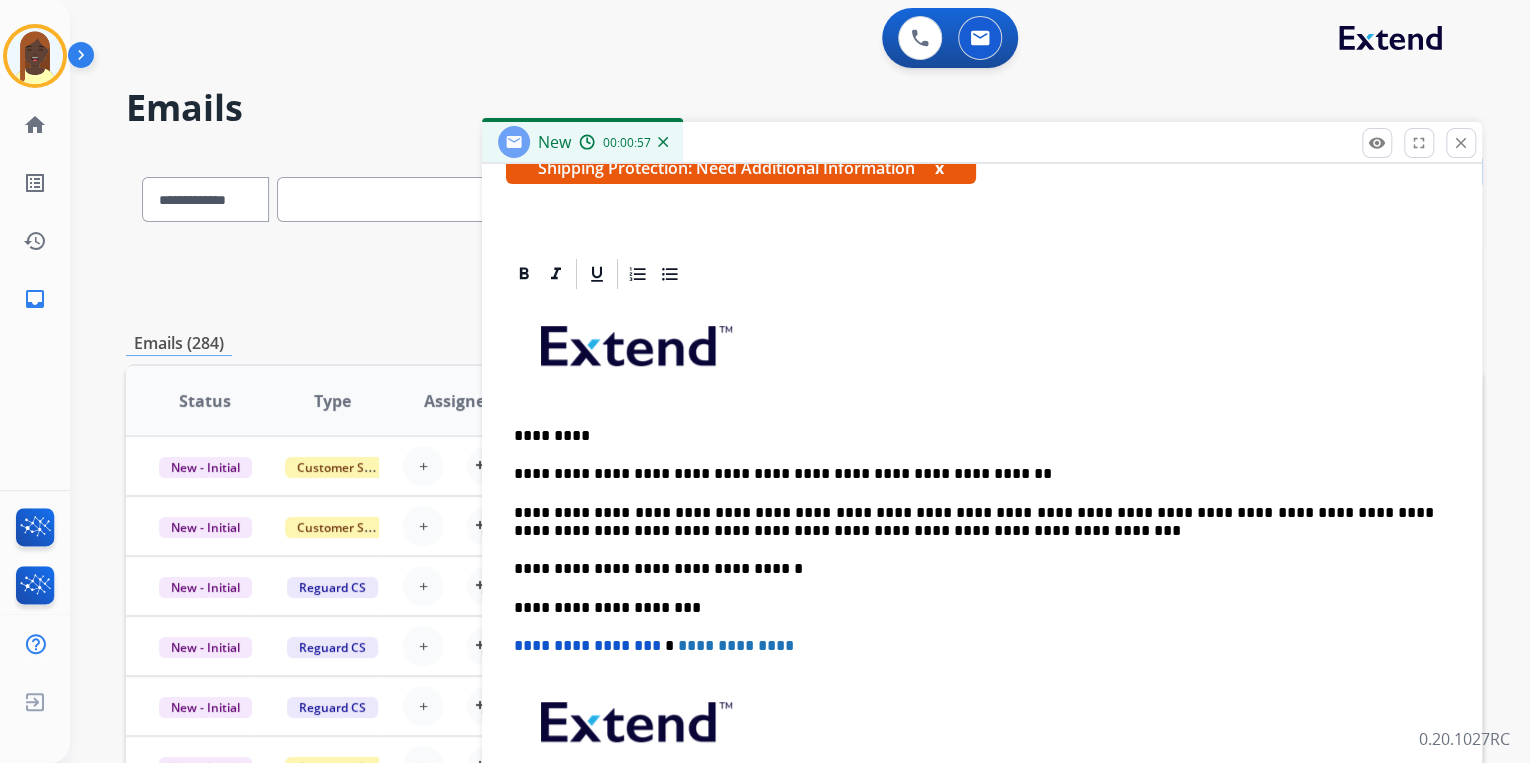 type 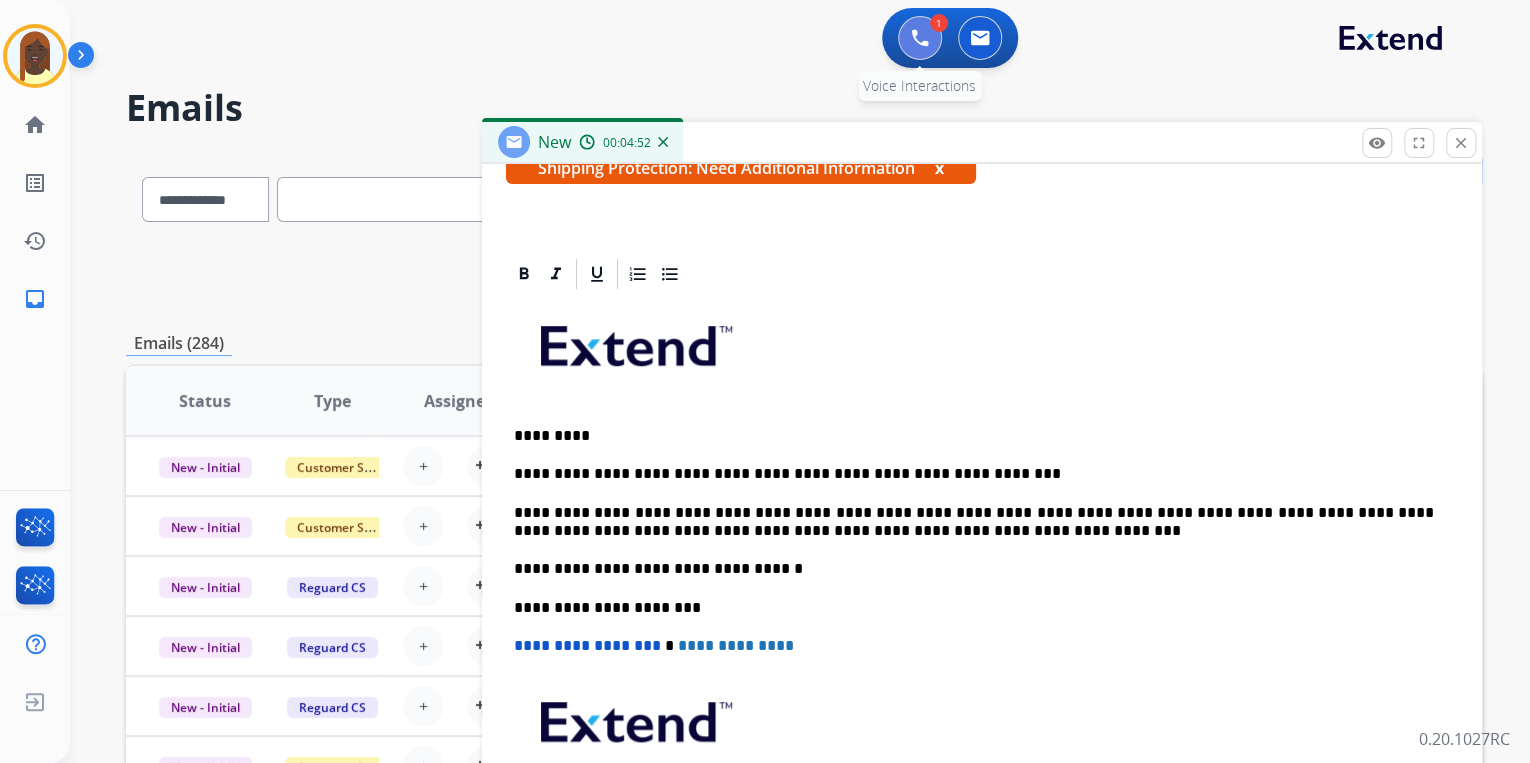 click at bounding box center [920, 38] 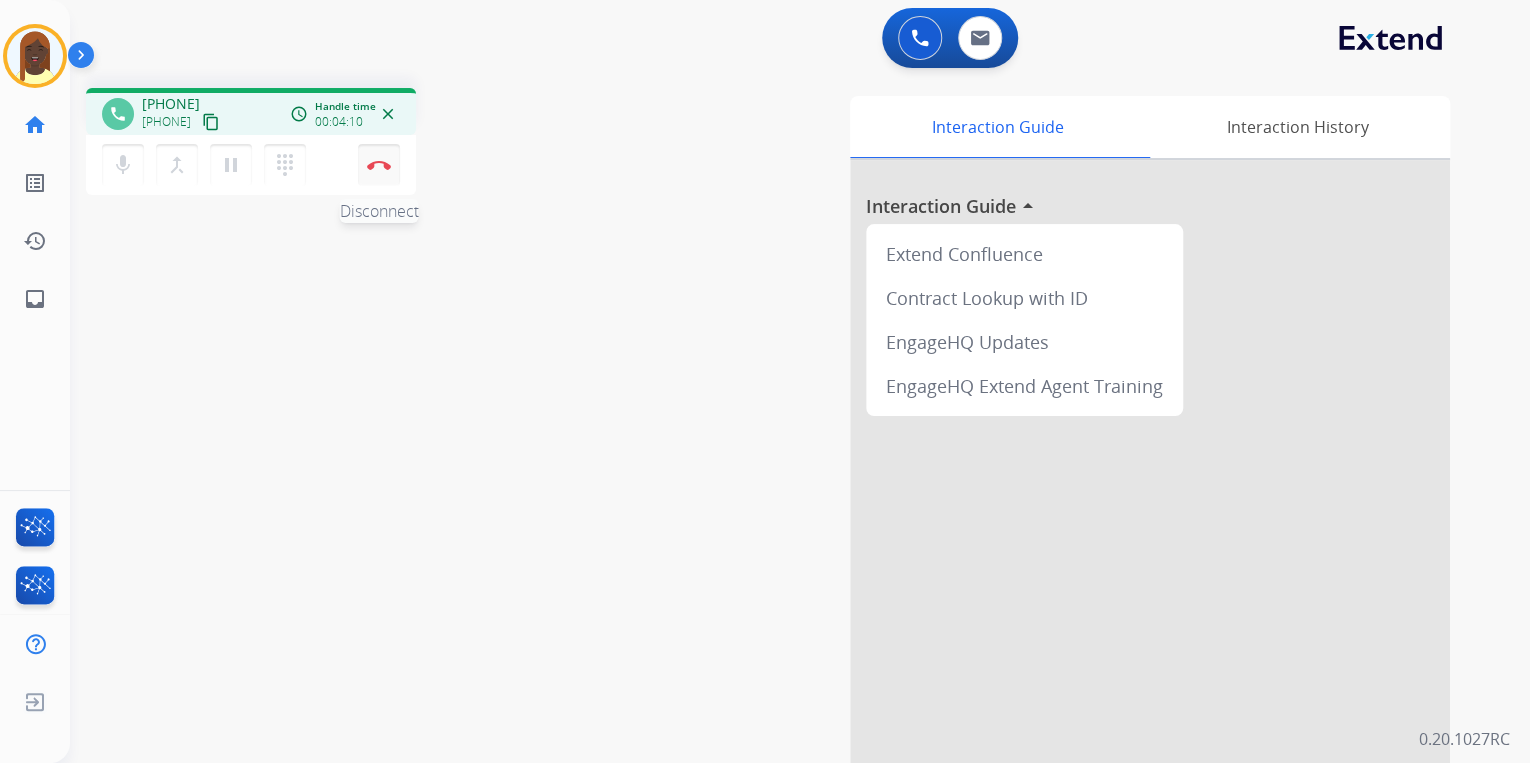 drag, startPoint x: 376, startPoint y: 163, endPoint x: 398, endPoint y: 225, distance: 65.78754 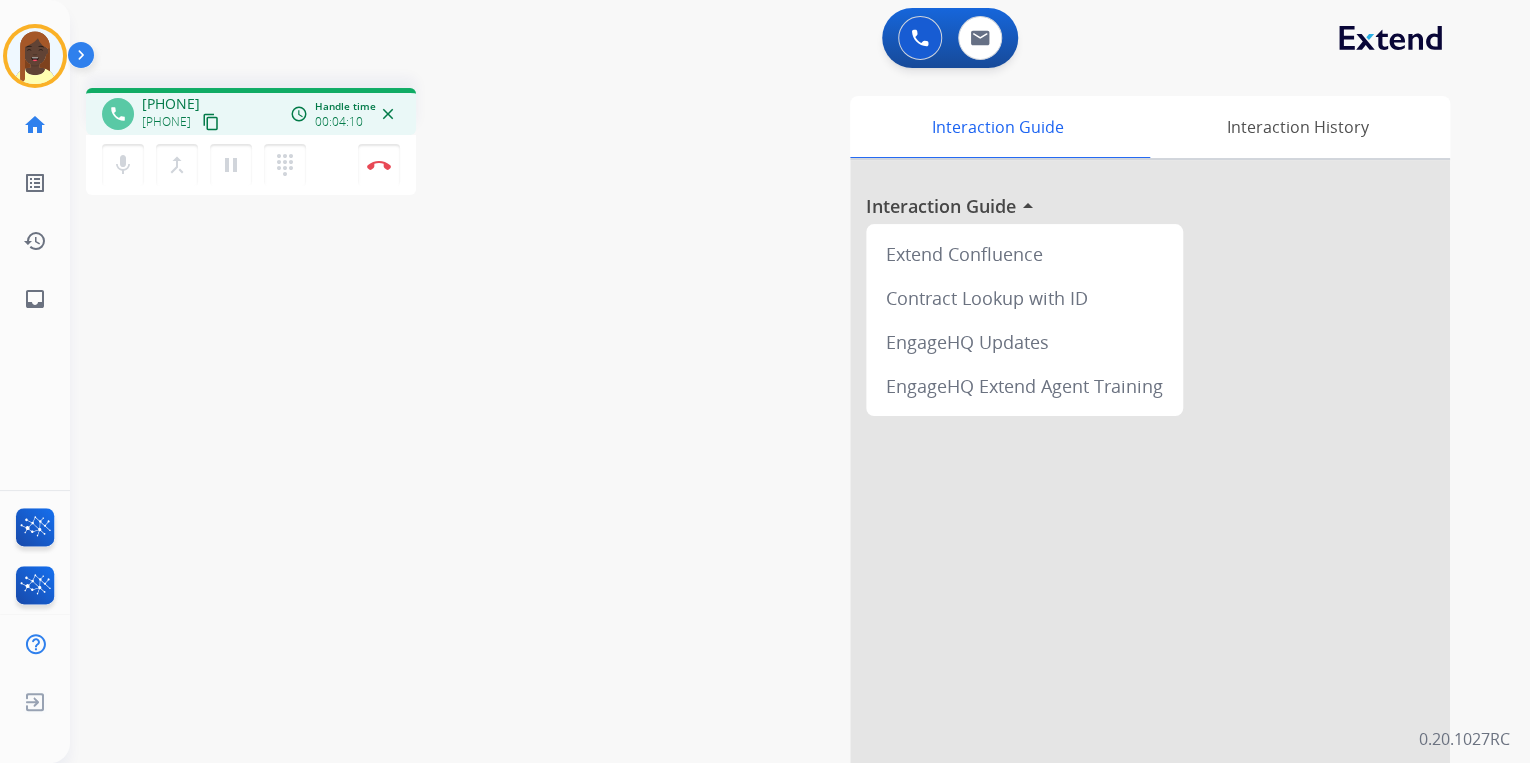 click at bounding box center (379, 165) 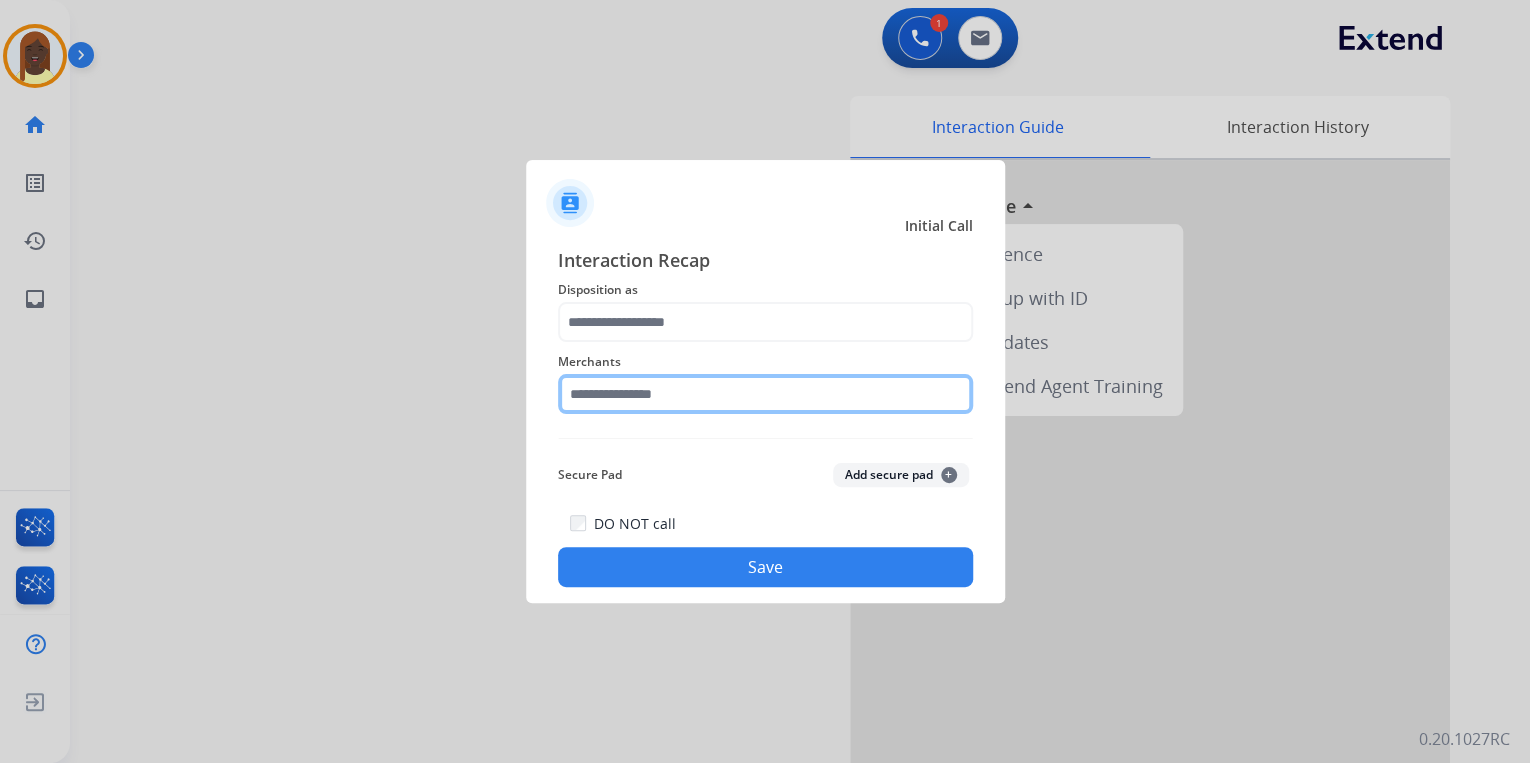 click 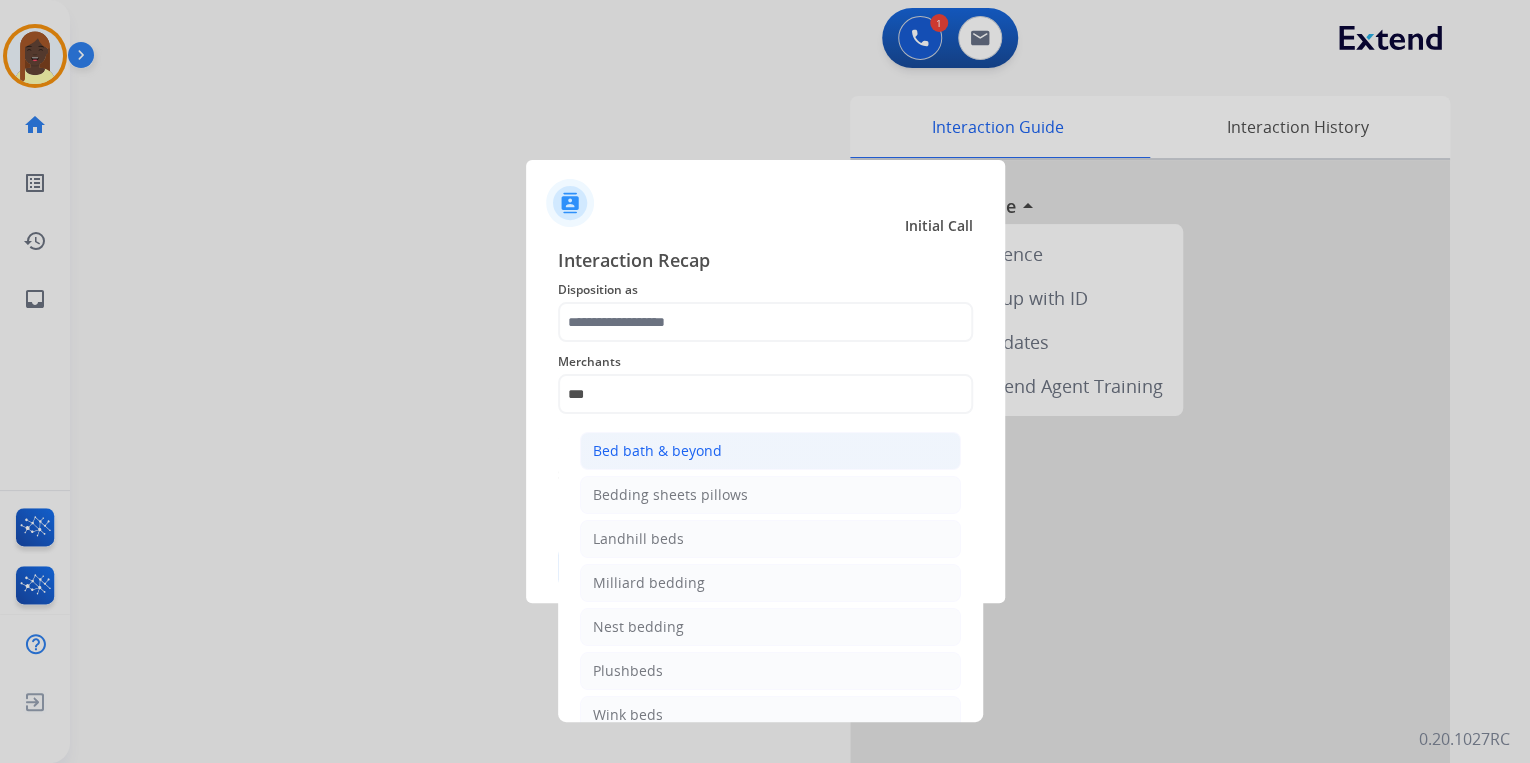 click on "Bed bath & beyond" 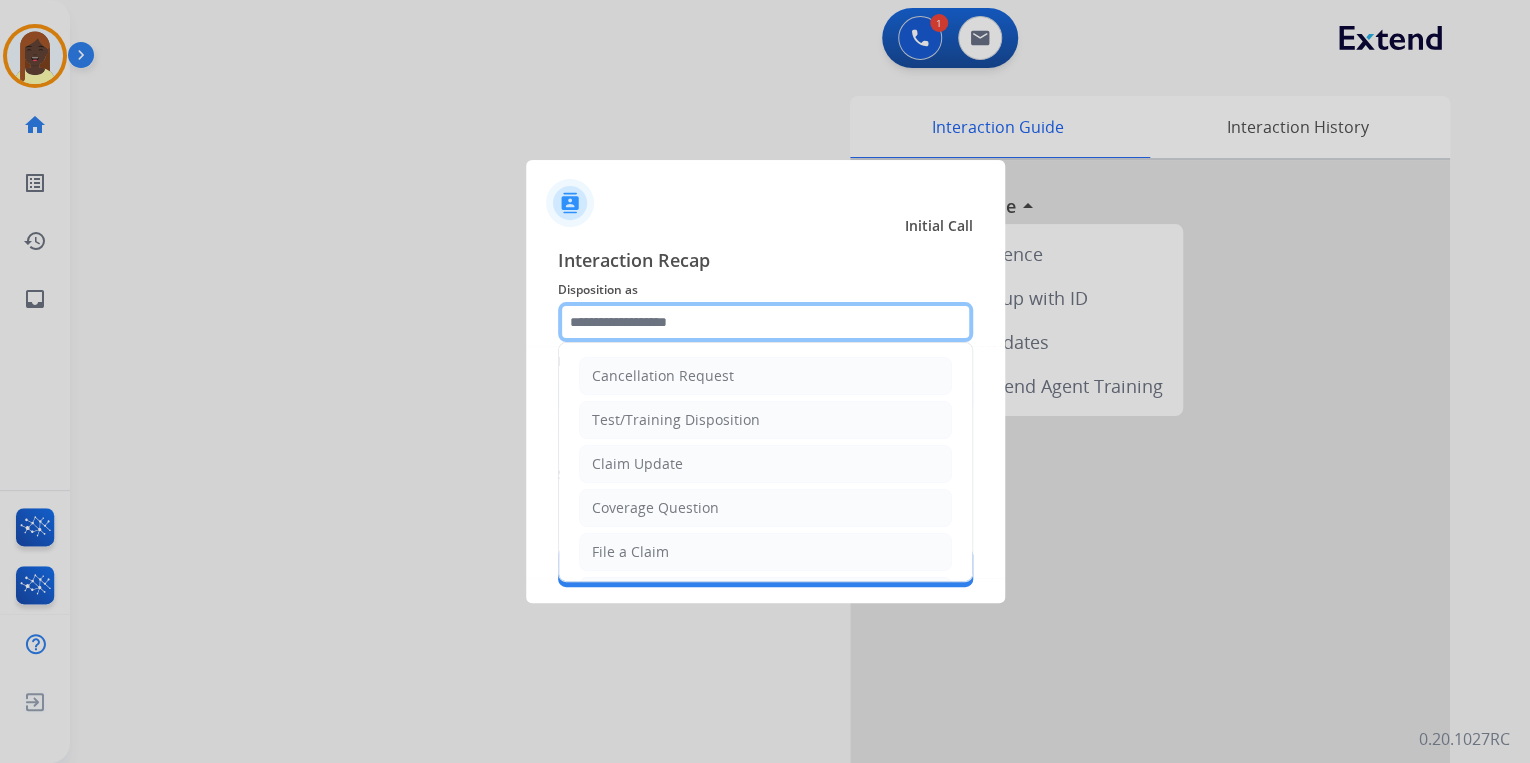 click 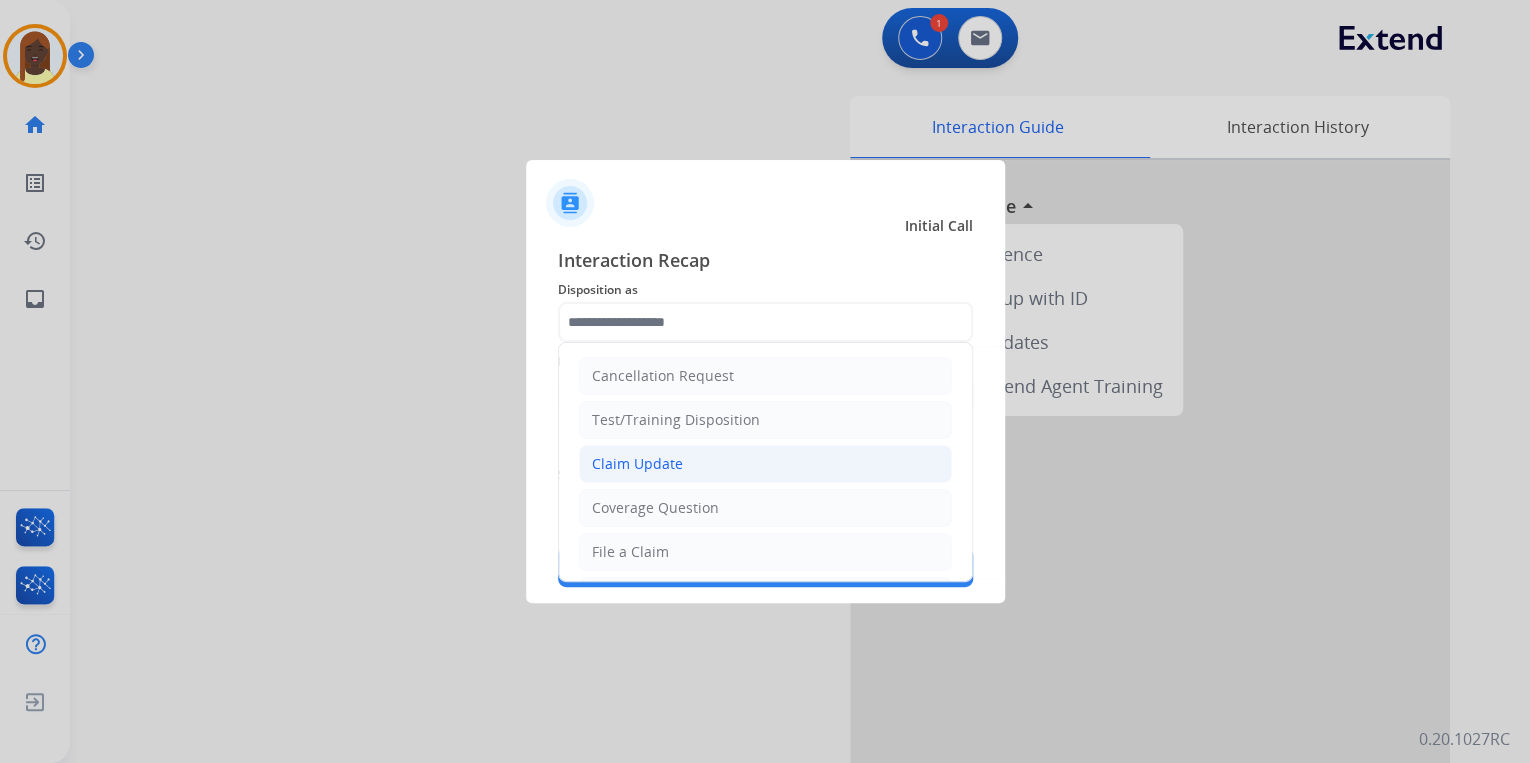 click on "Claim Update" 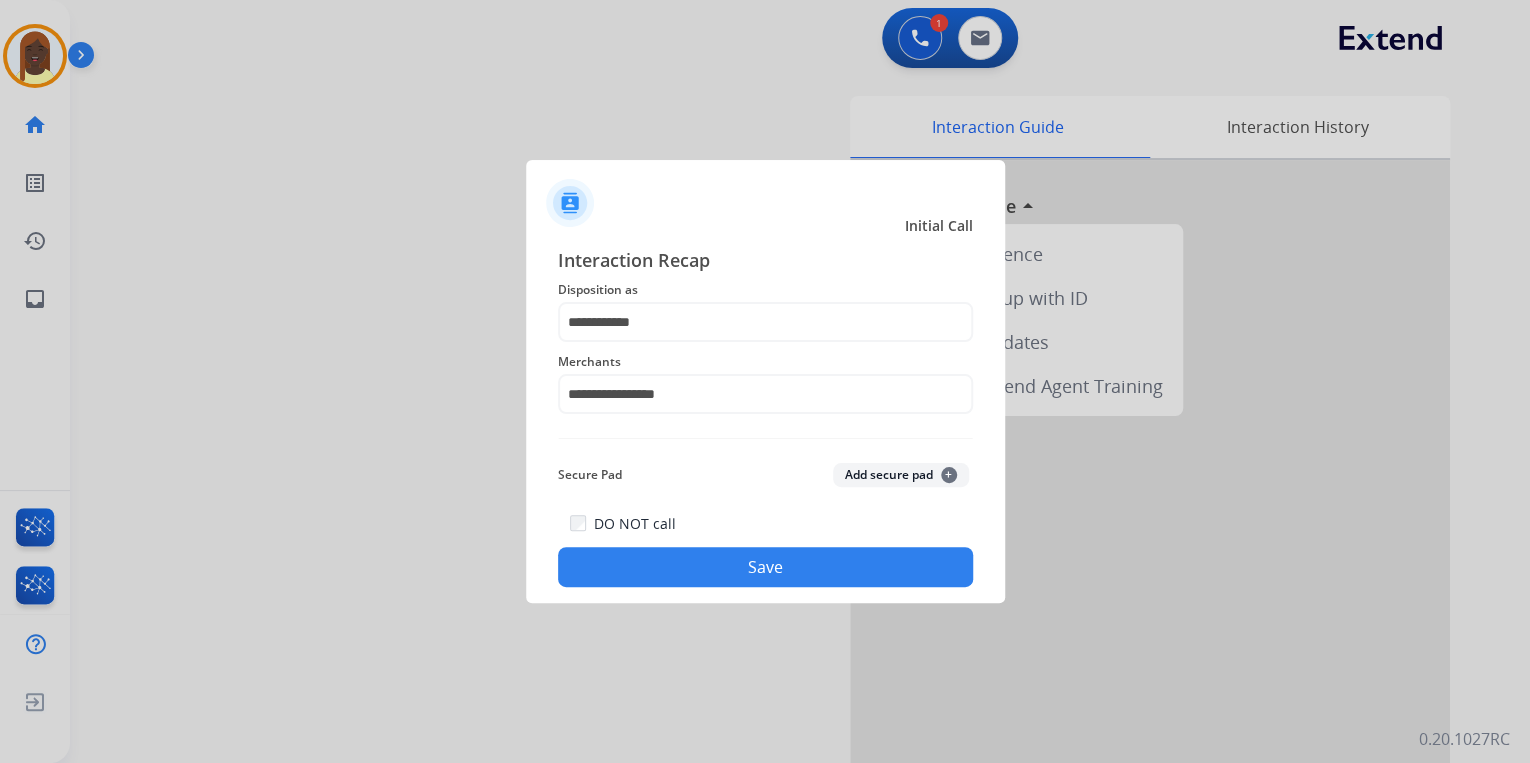 click on "Save" 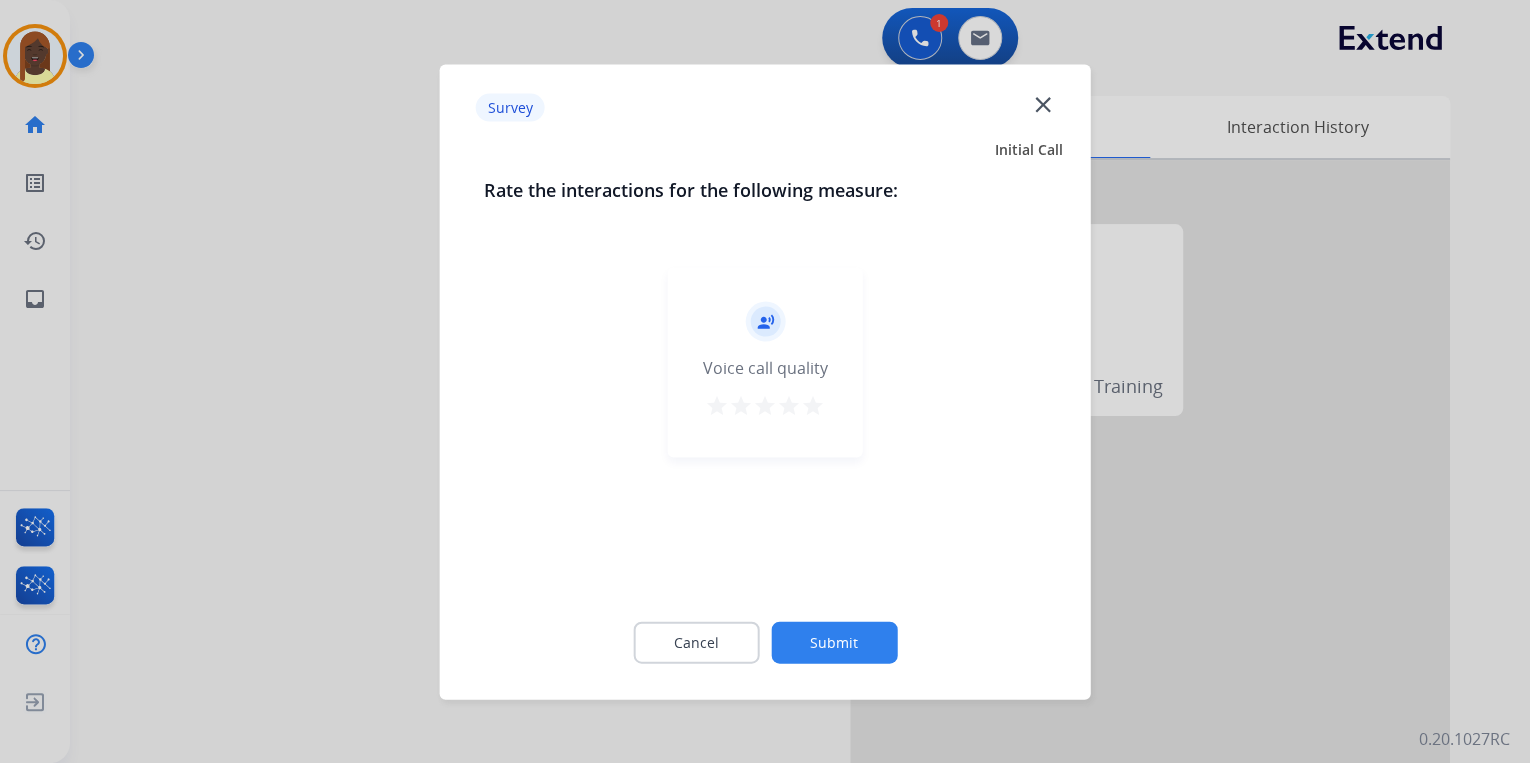 click on "star" at bounding box center (813, 405) 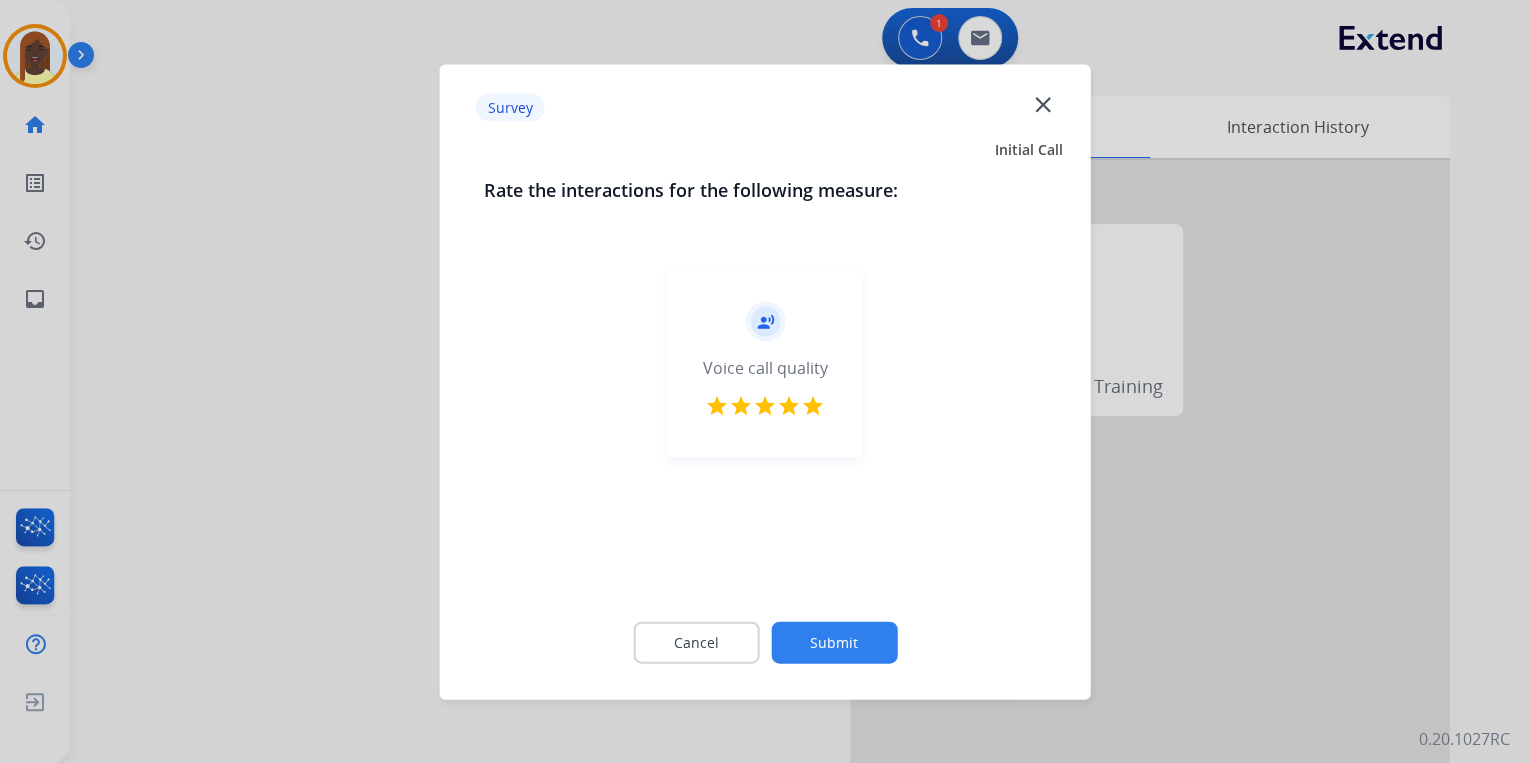 click on "Submit" 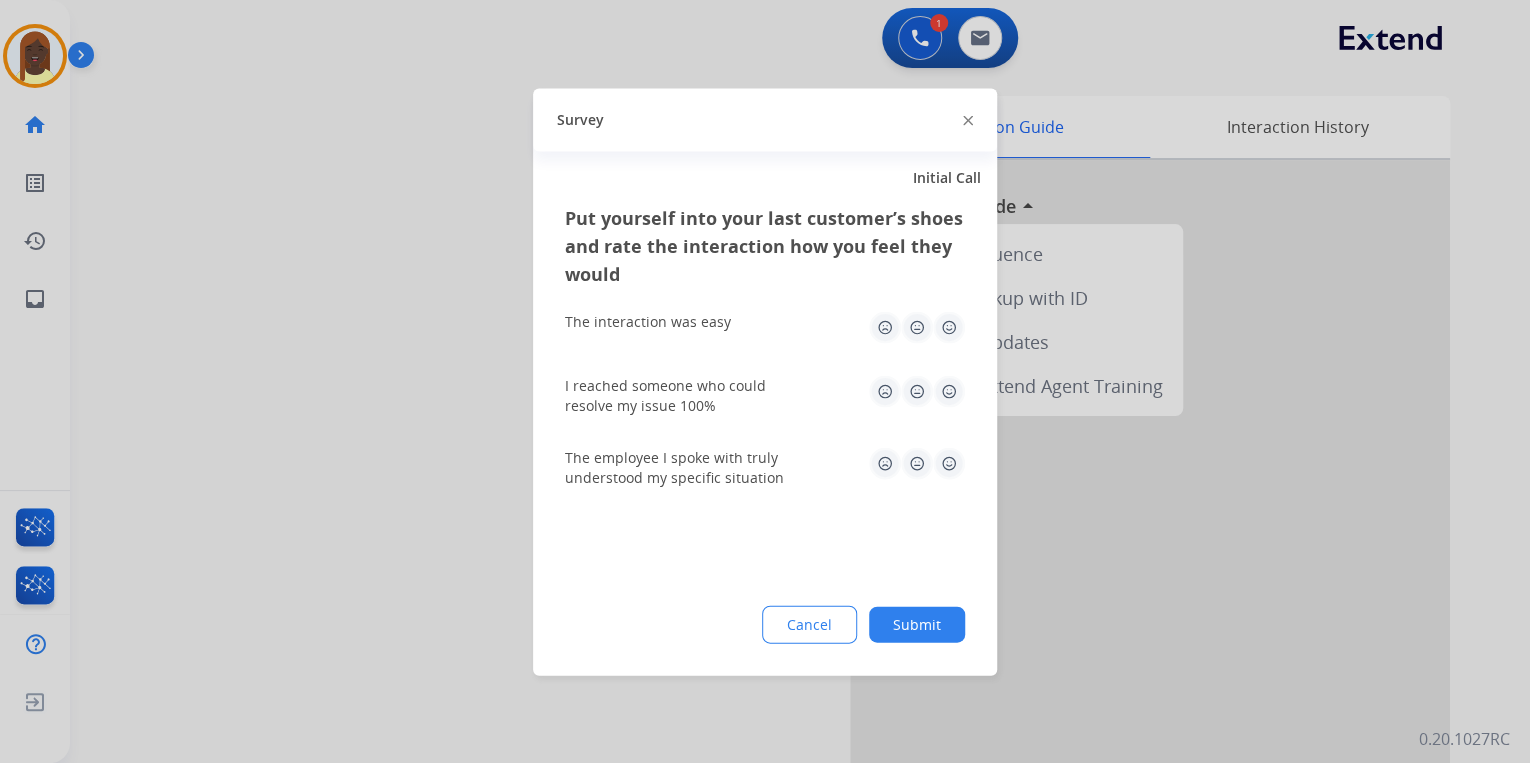 click 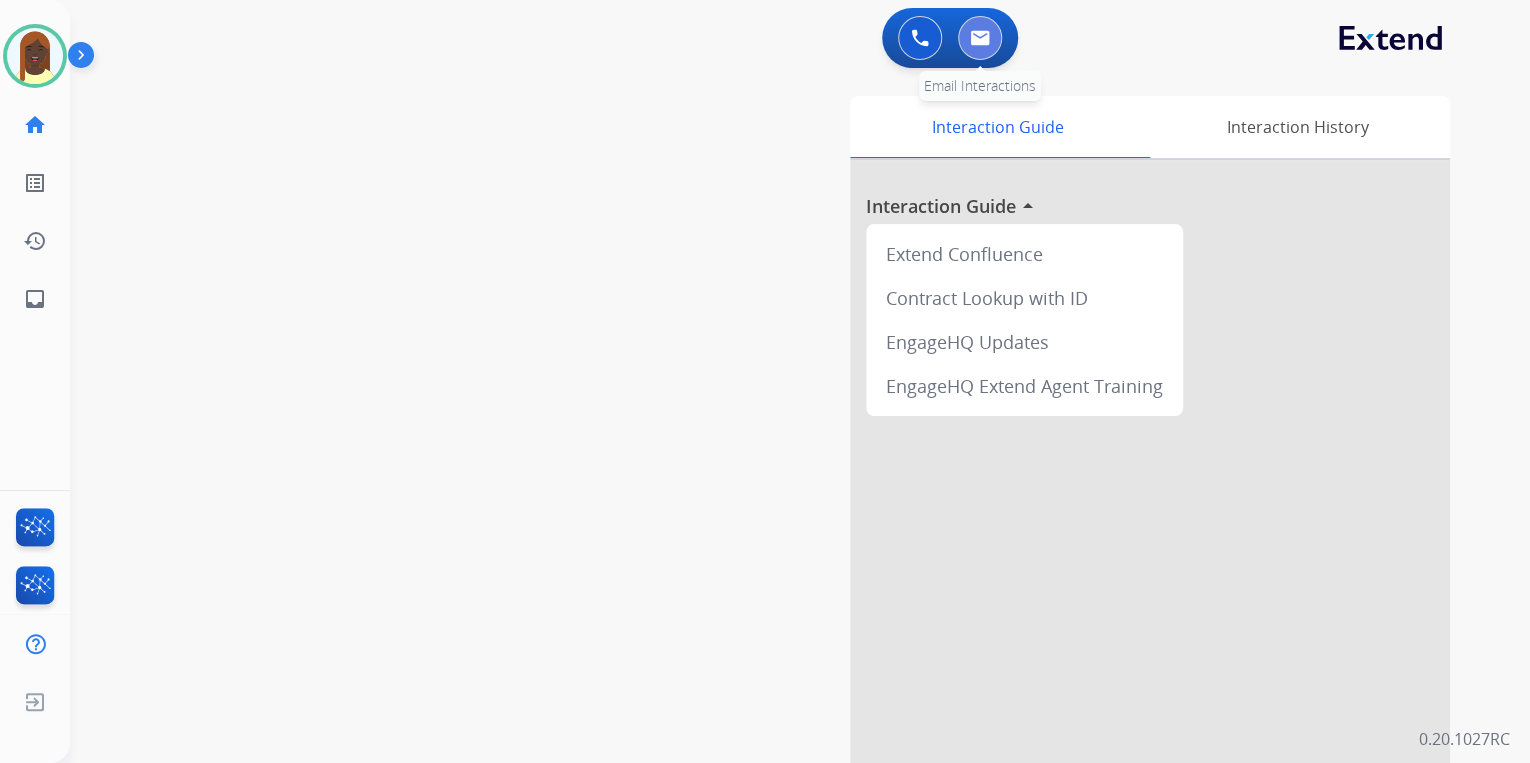 click at bounding box center [980, 38] 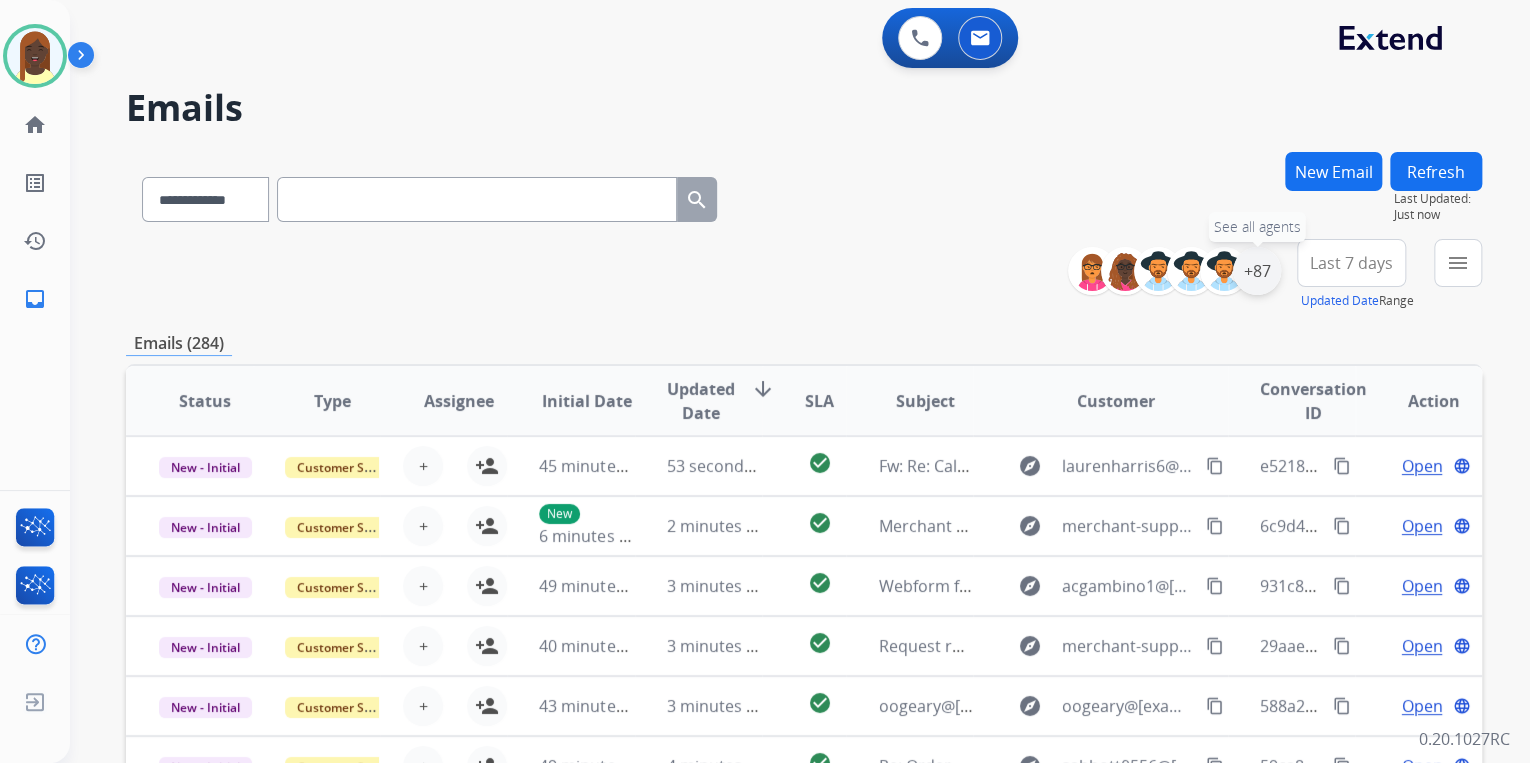 click on "+87" at bounding box center (1257, 271) 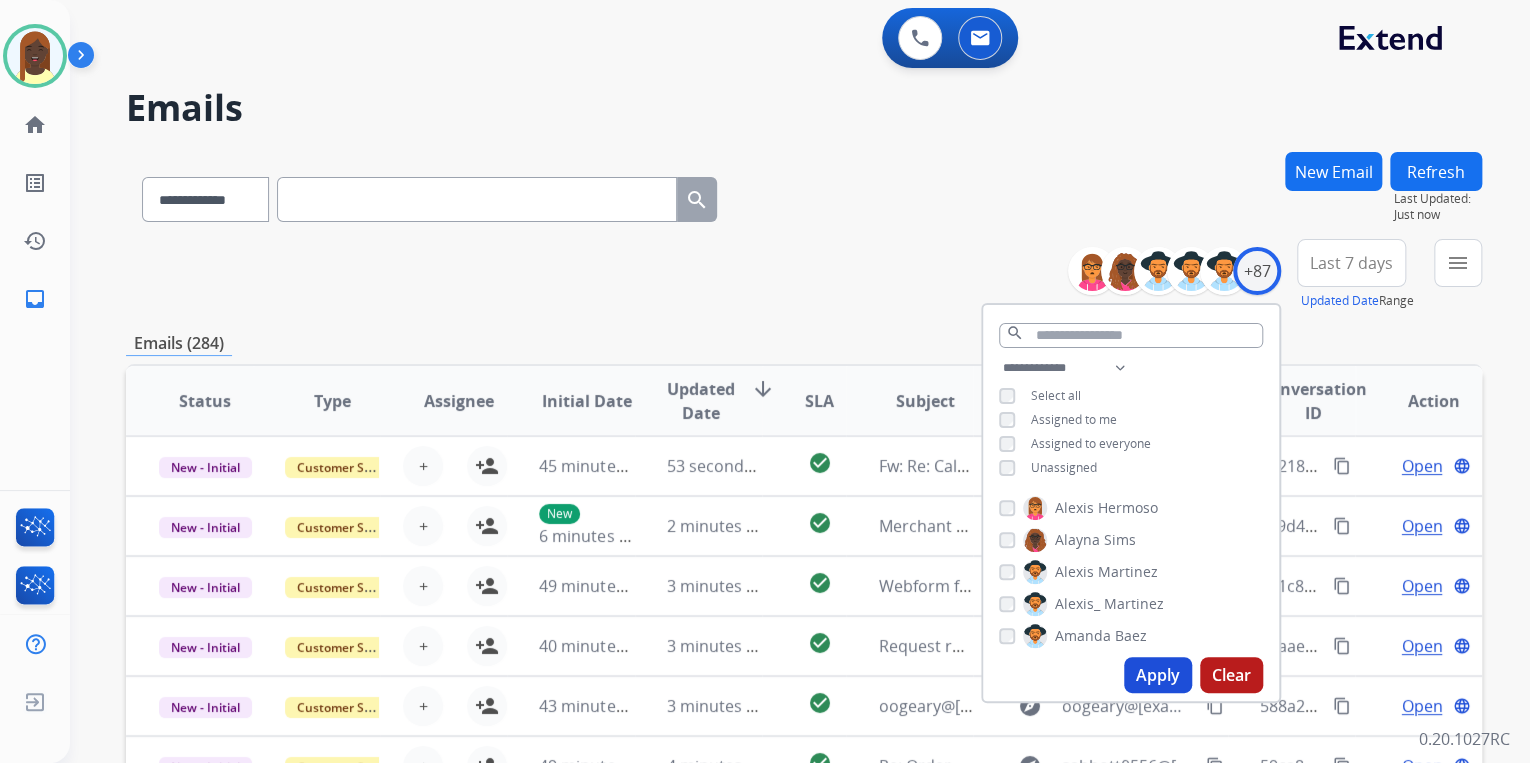 click on "Apply" at bounding box center [1158, 675] 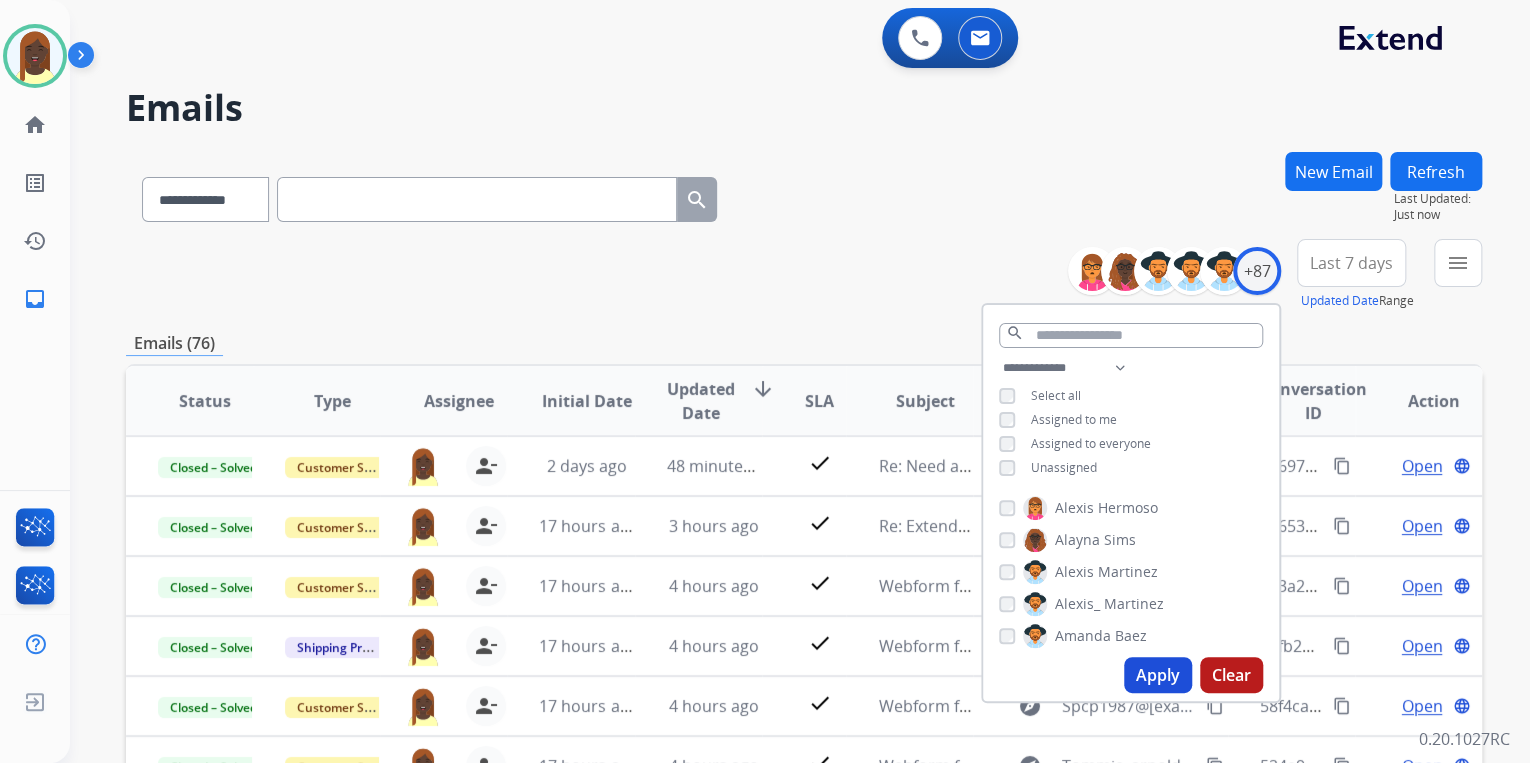 click on "Emails (76)" at bounding box center [804, 343] 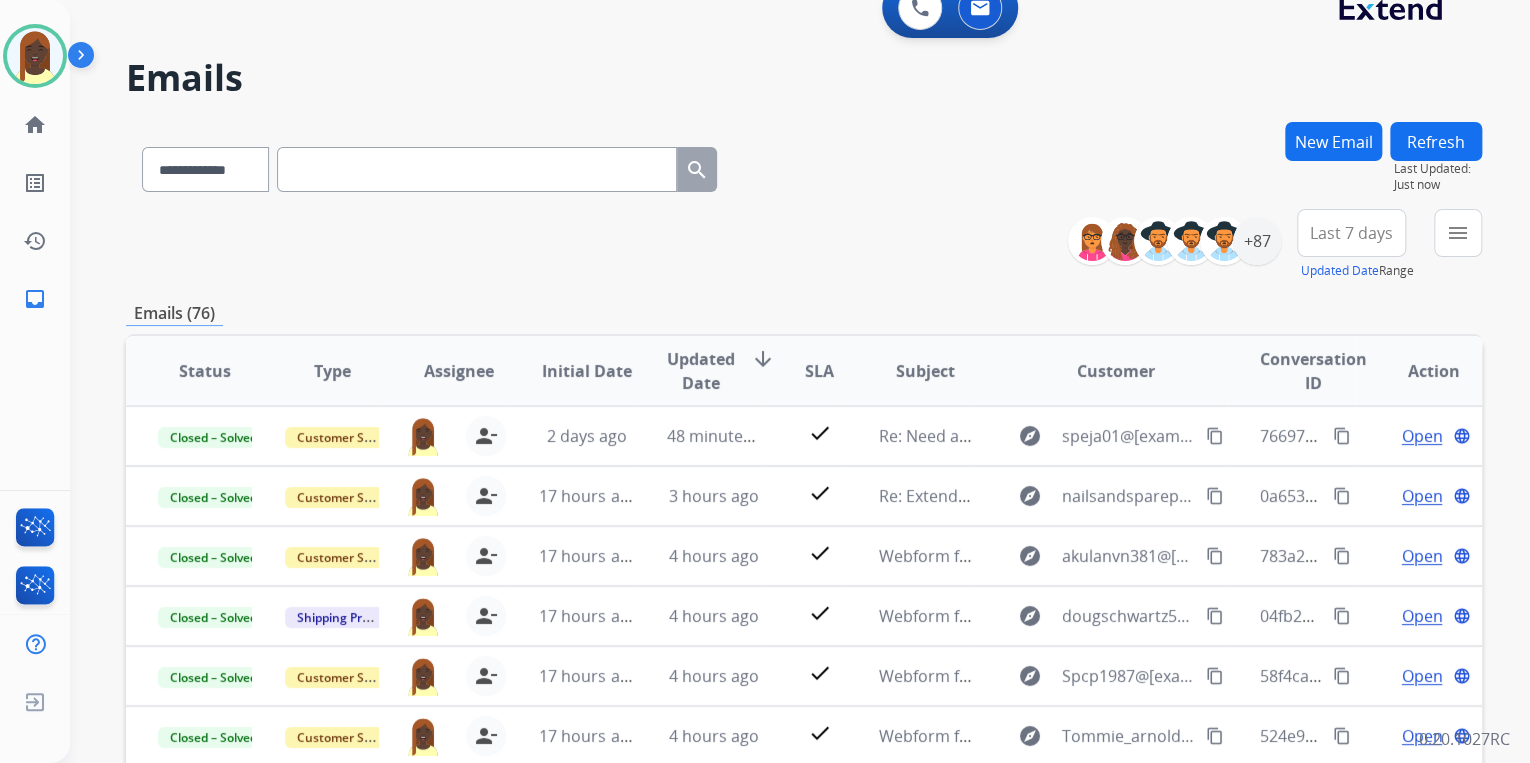 scroll, scrollTop: 0, scrollLeft: 0, axis: both 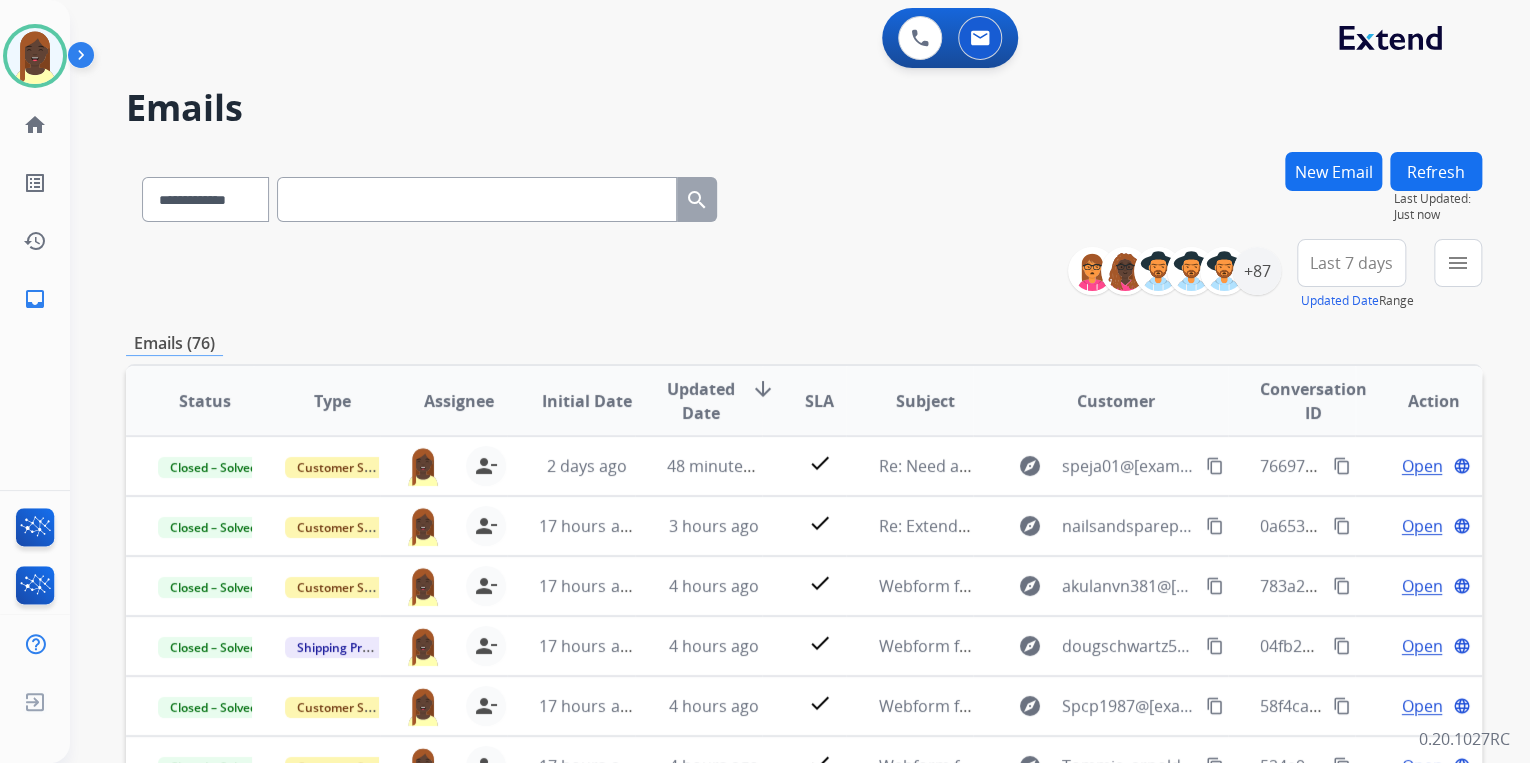 paste on "**********" 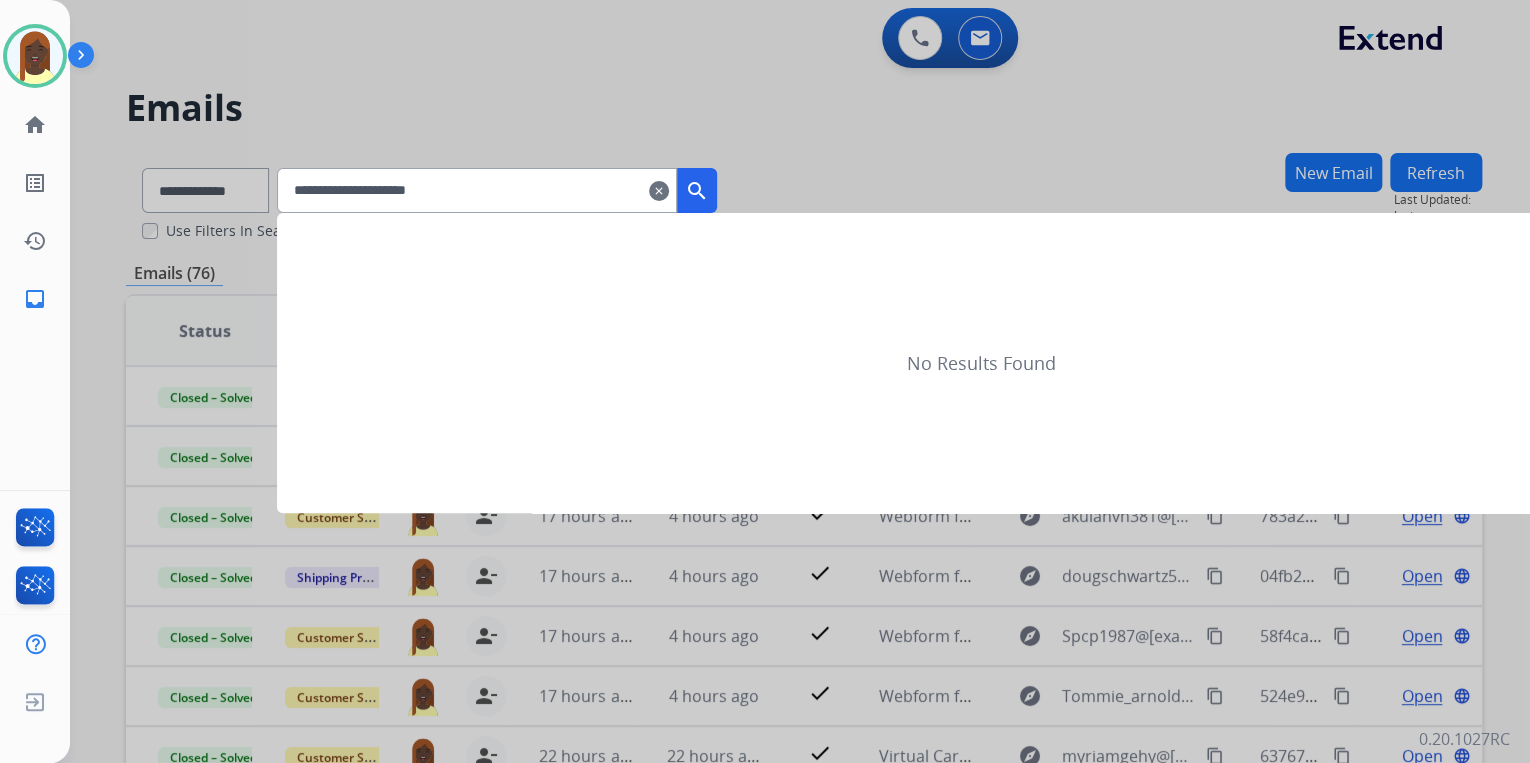 type on "**********" 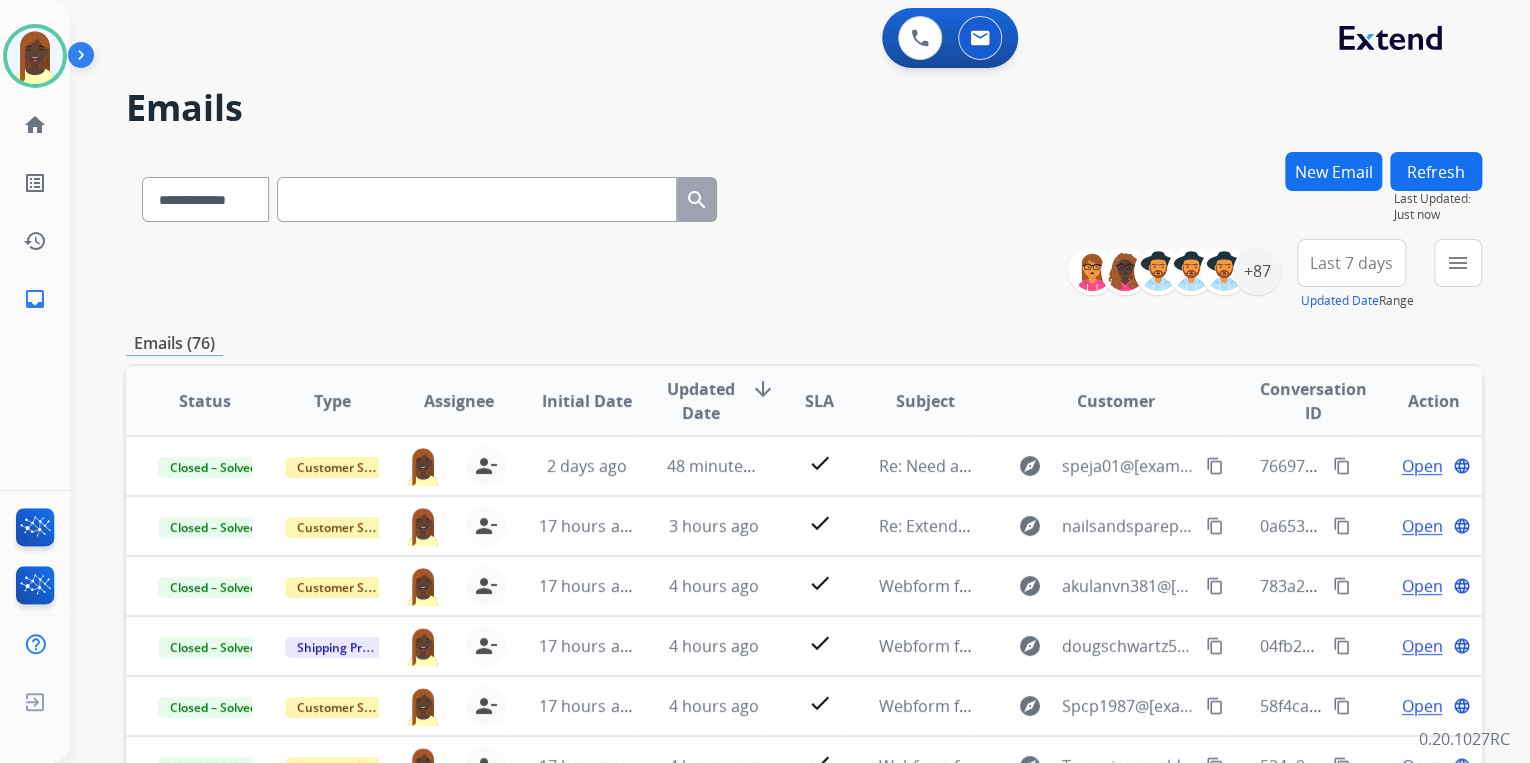 click on "New Email" at bounding box center (1333, 171) 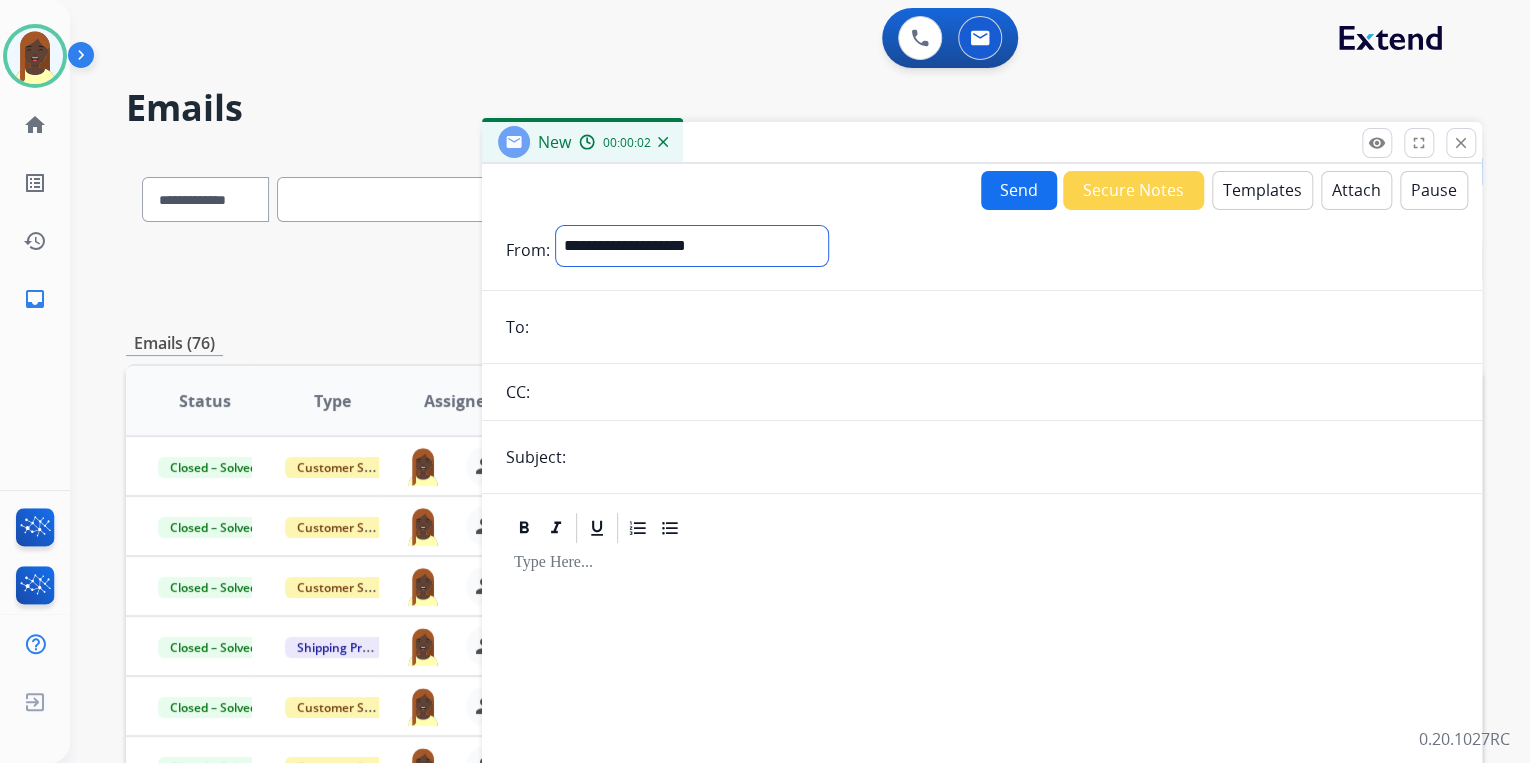click on "**********" at bounding box center (692, 246) 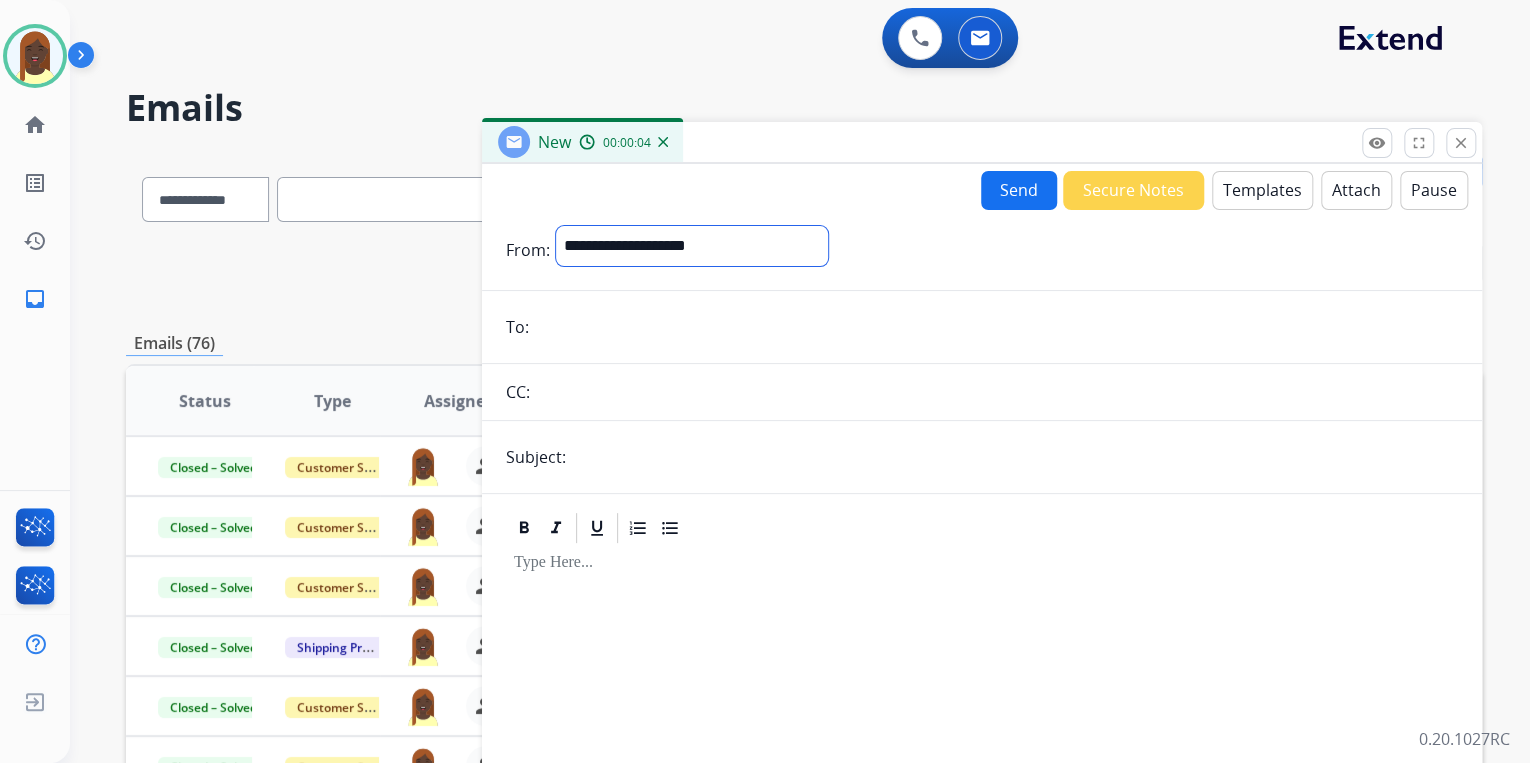 select on "**********" 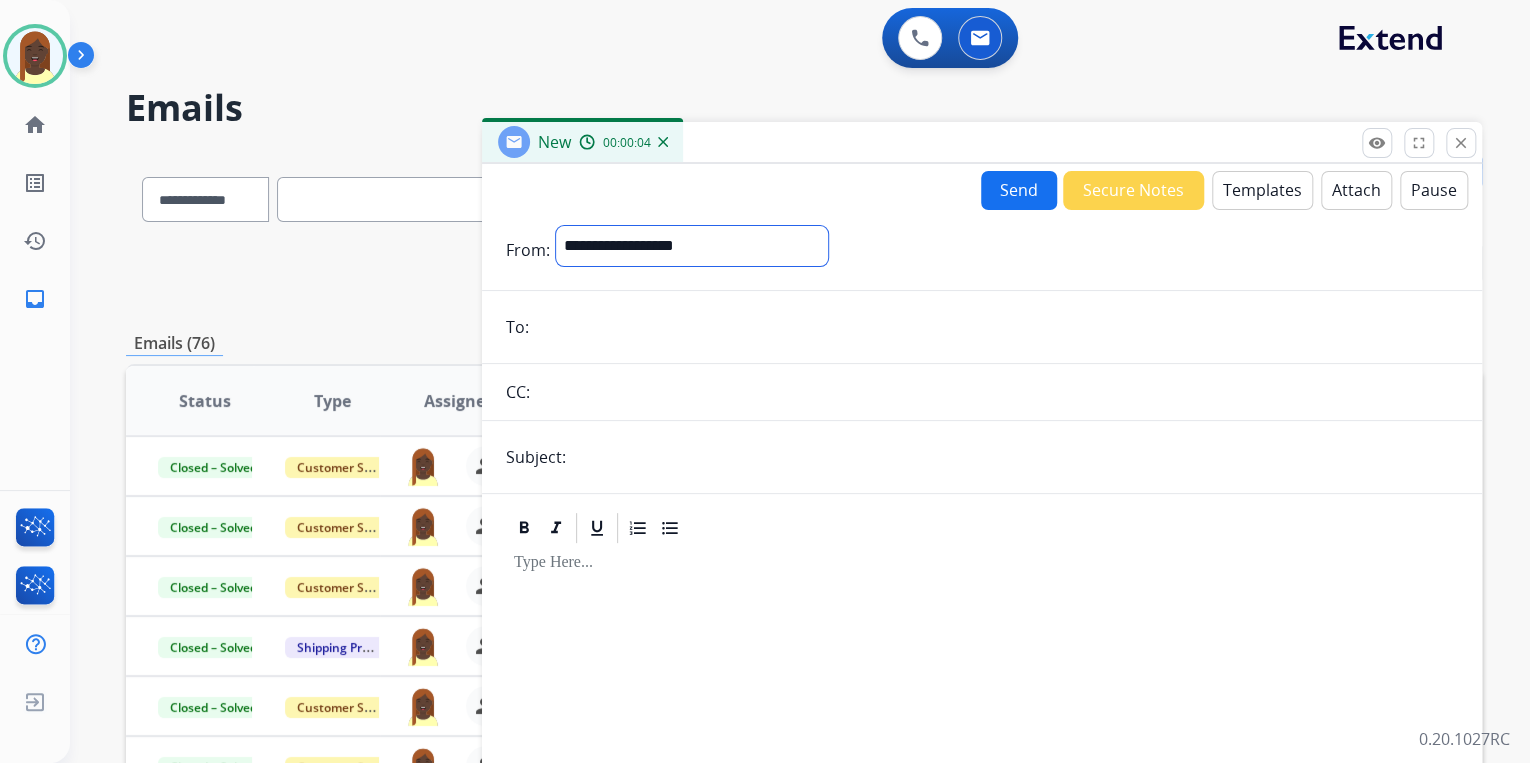 click on "**********" at bounding box center [692, 246] 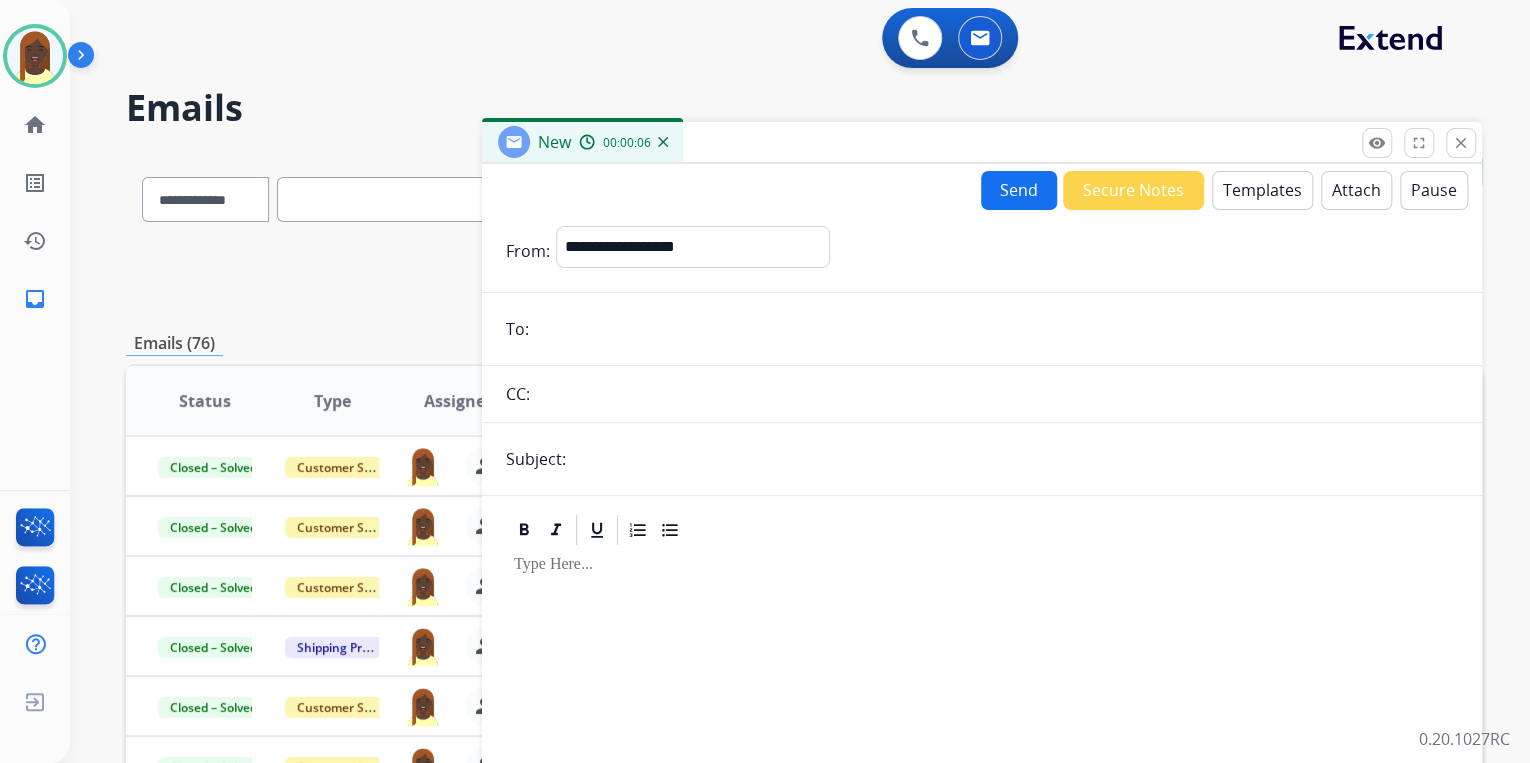 paste on "**********" 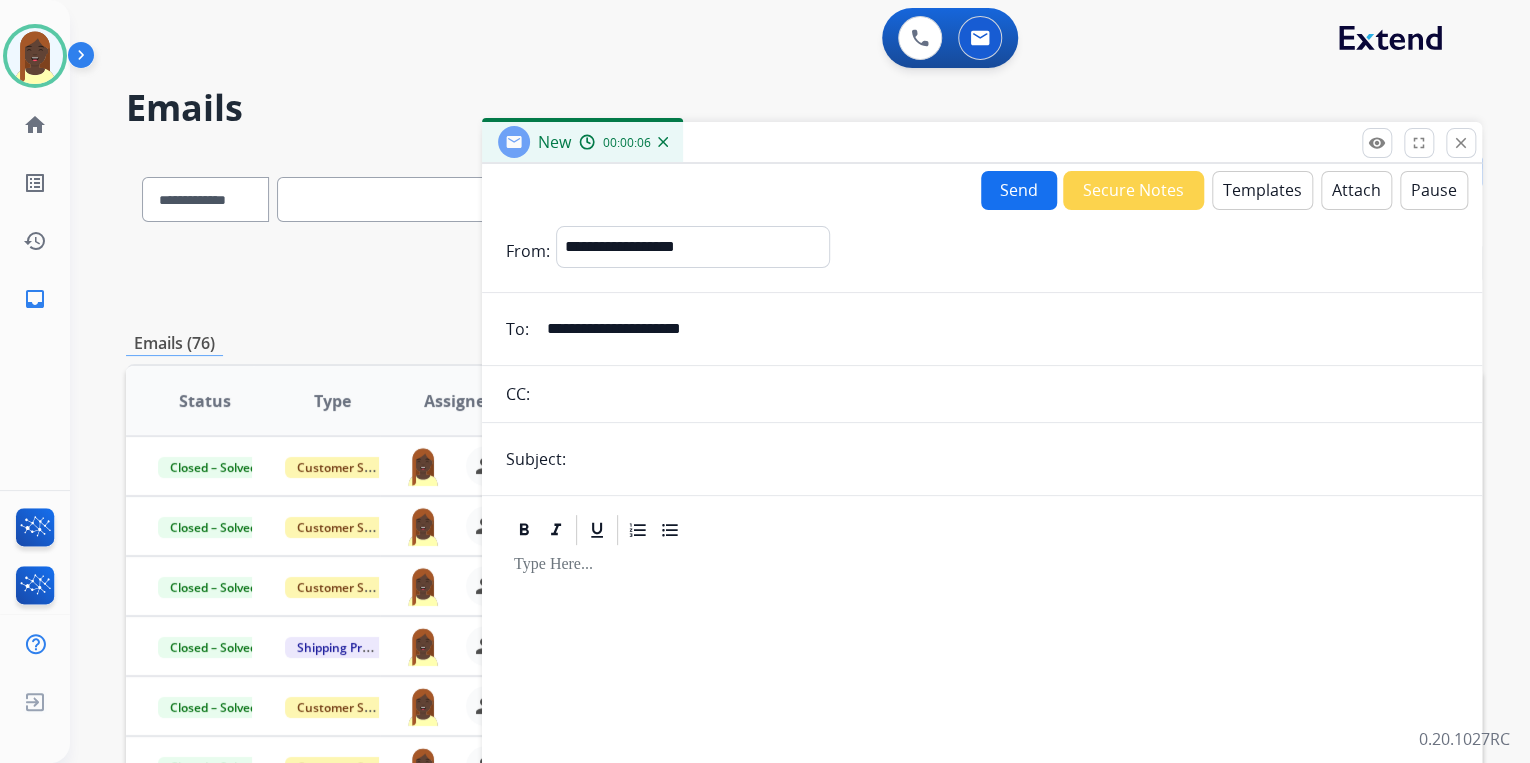 type on "**********" 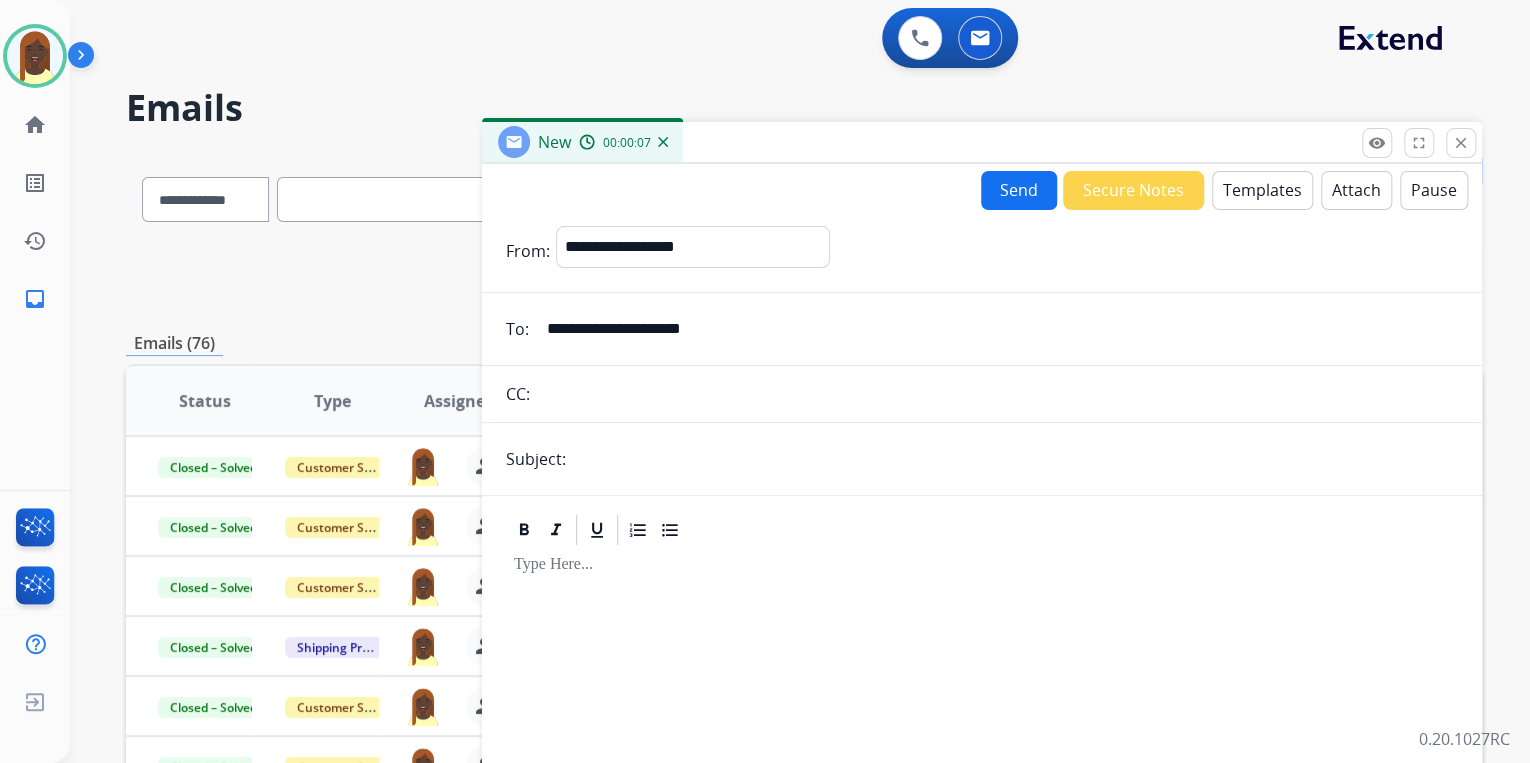 type on "**********" 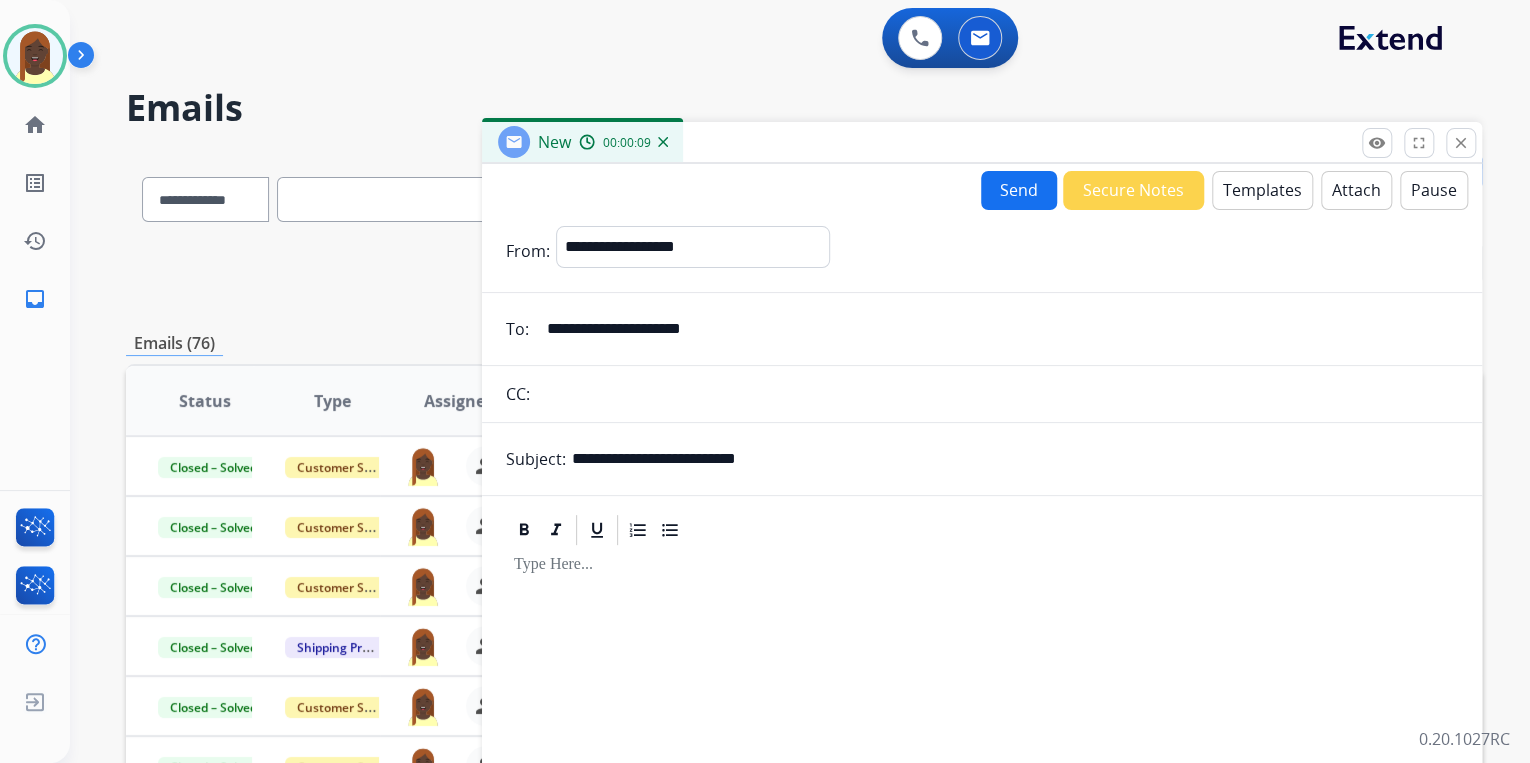 click on "Templates" at bounding box center [1262, 190] 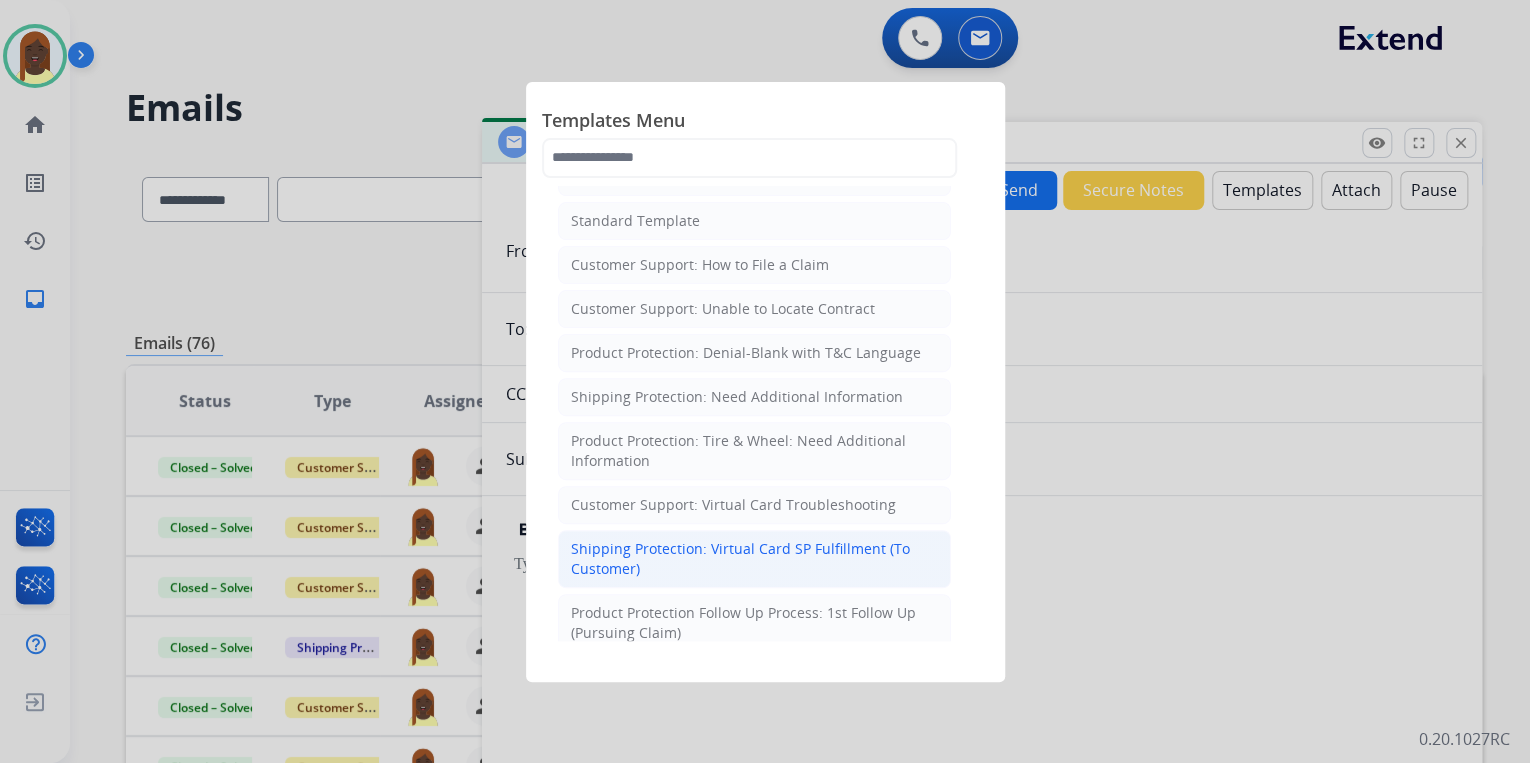 scroll, scrollTop: 320, scrollLeft: 0, axis: vertical 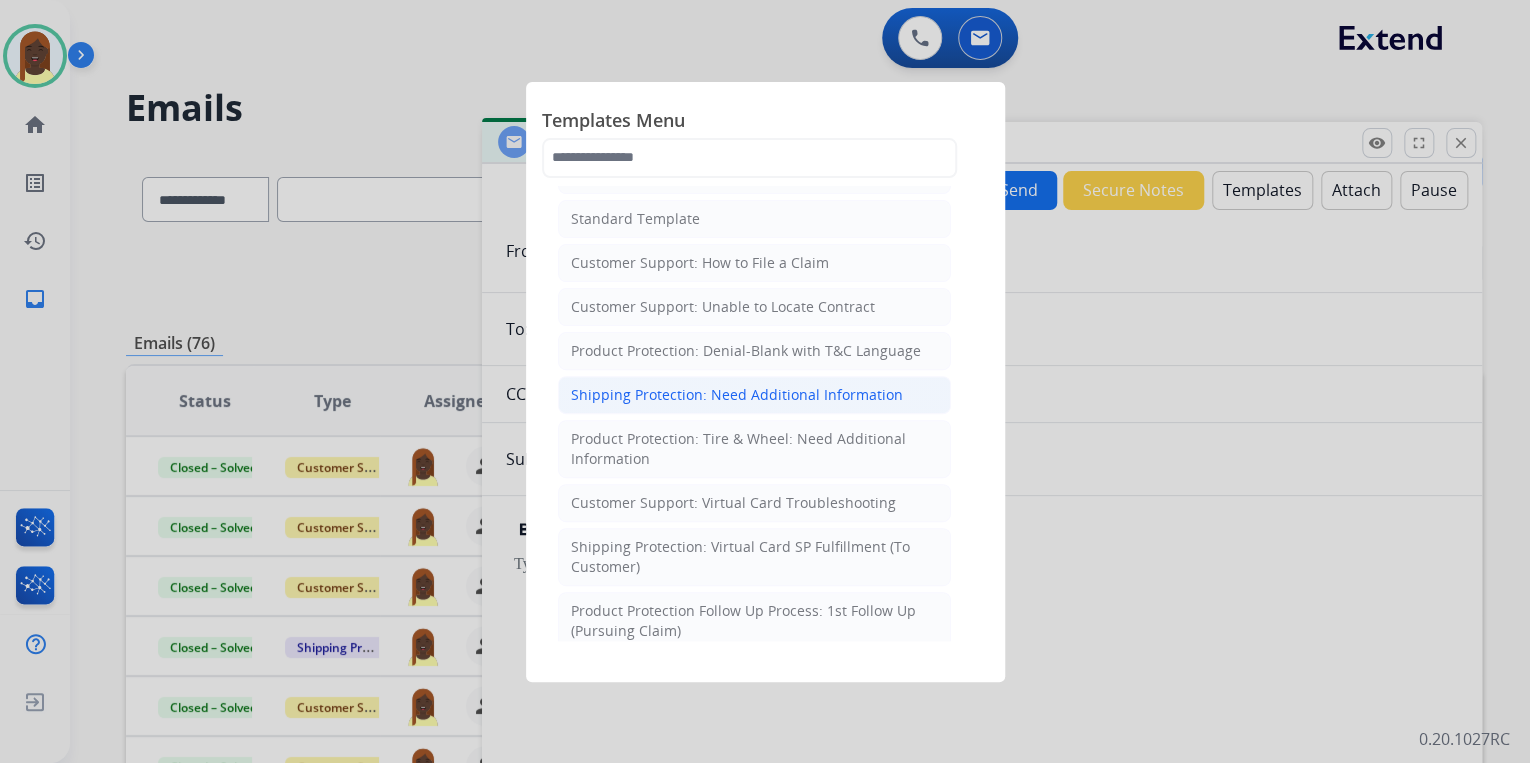click on "Shipping Protection: Need Additional Information" 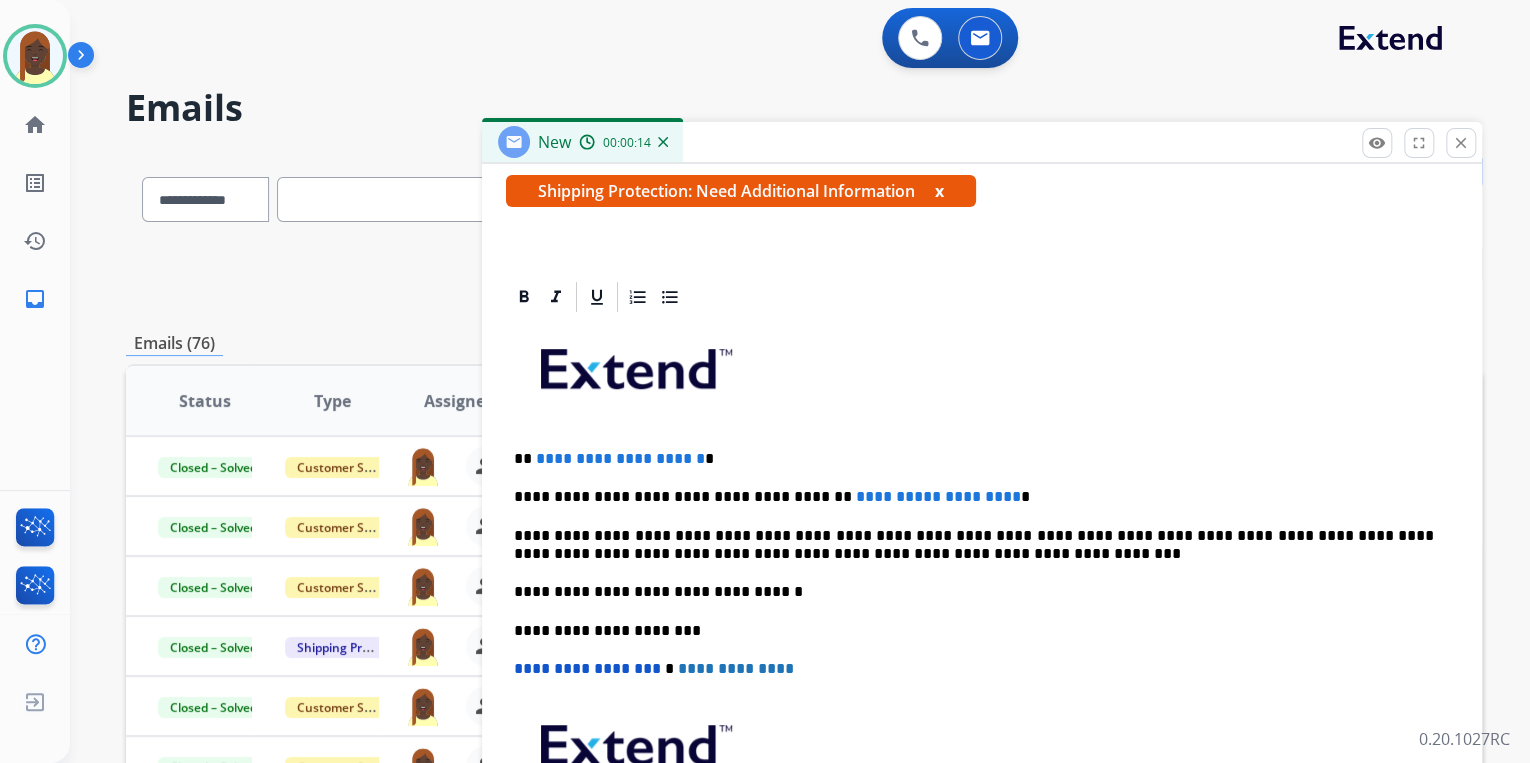 scroll, scrollTop: 383, scrollLeft: 0, axis: vertical 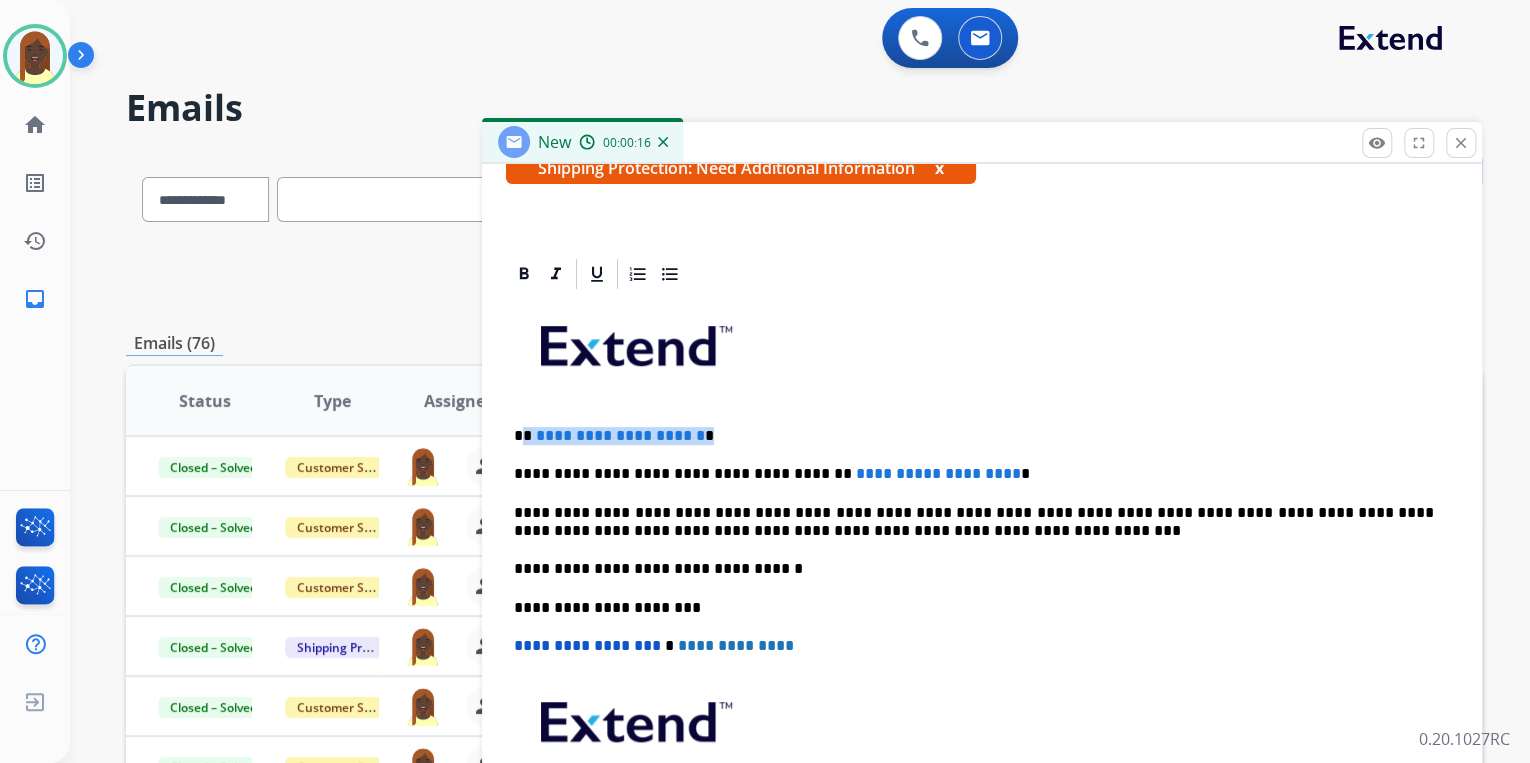 drag, startPoint x: 525, startPoint y: 435, endPoint x: 730, endPoint y: 431, distance: 205.03902 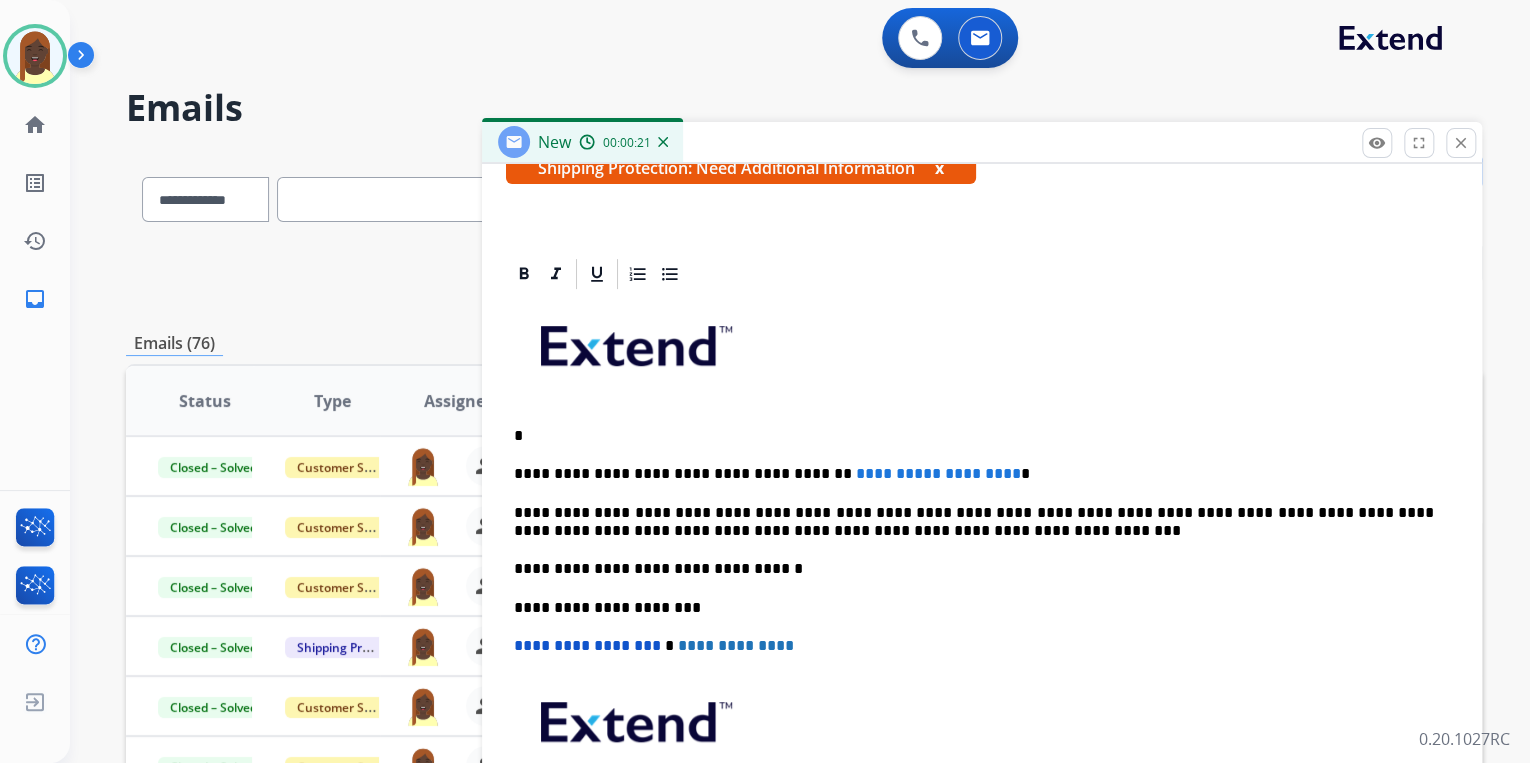 type 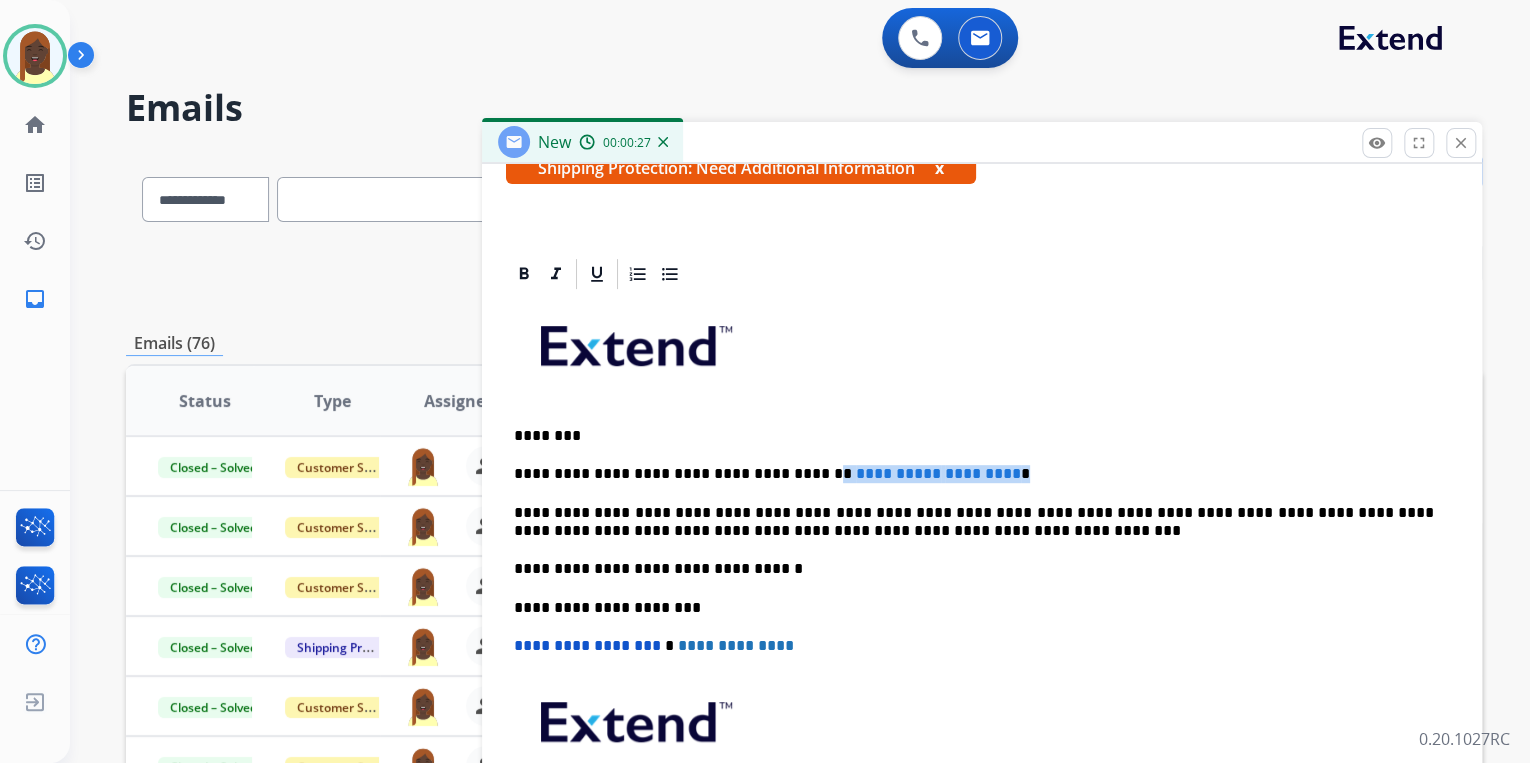 drag, startPoint x: 789, startPoint y: 472, endPoint x: 1056, endPoint y: 464, distance: 267.1198 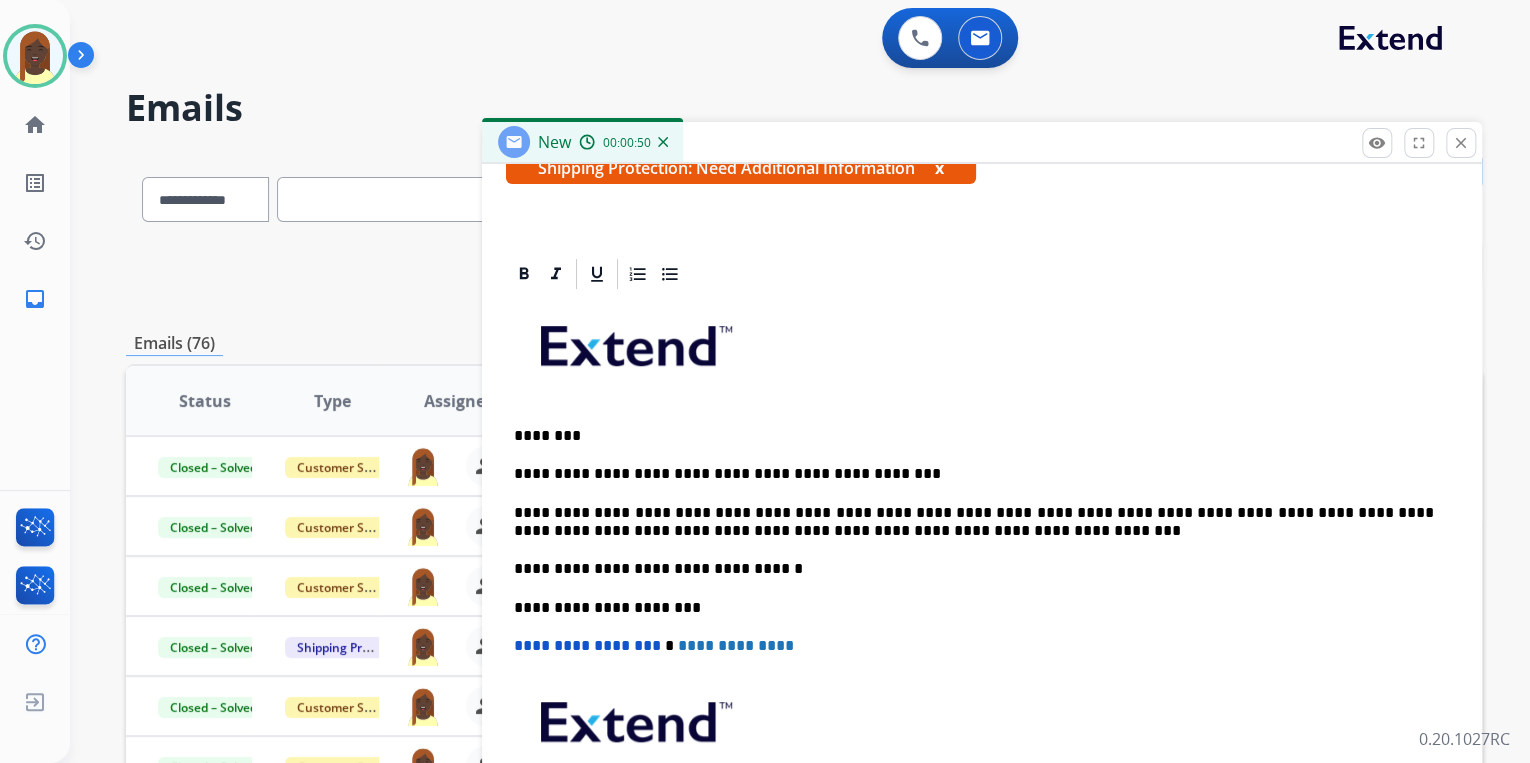 click on "**********" at bounding box center (982, 597) 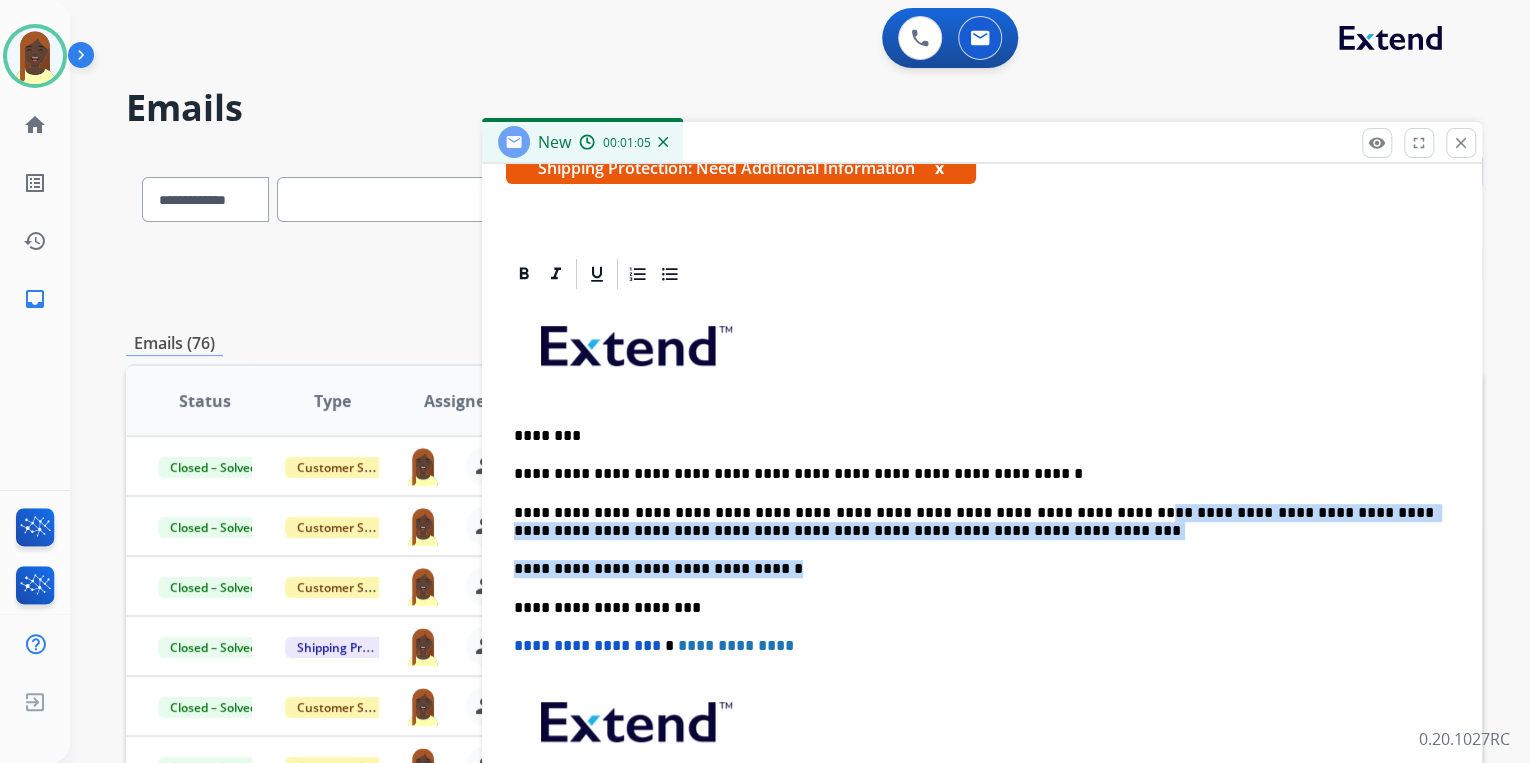drag, startPoint x: 1068, startPoint y: 508, endPoint x: 1228, endPoint y: 548, distance: 164.92422 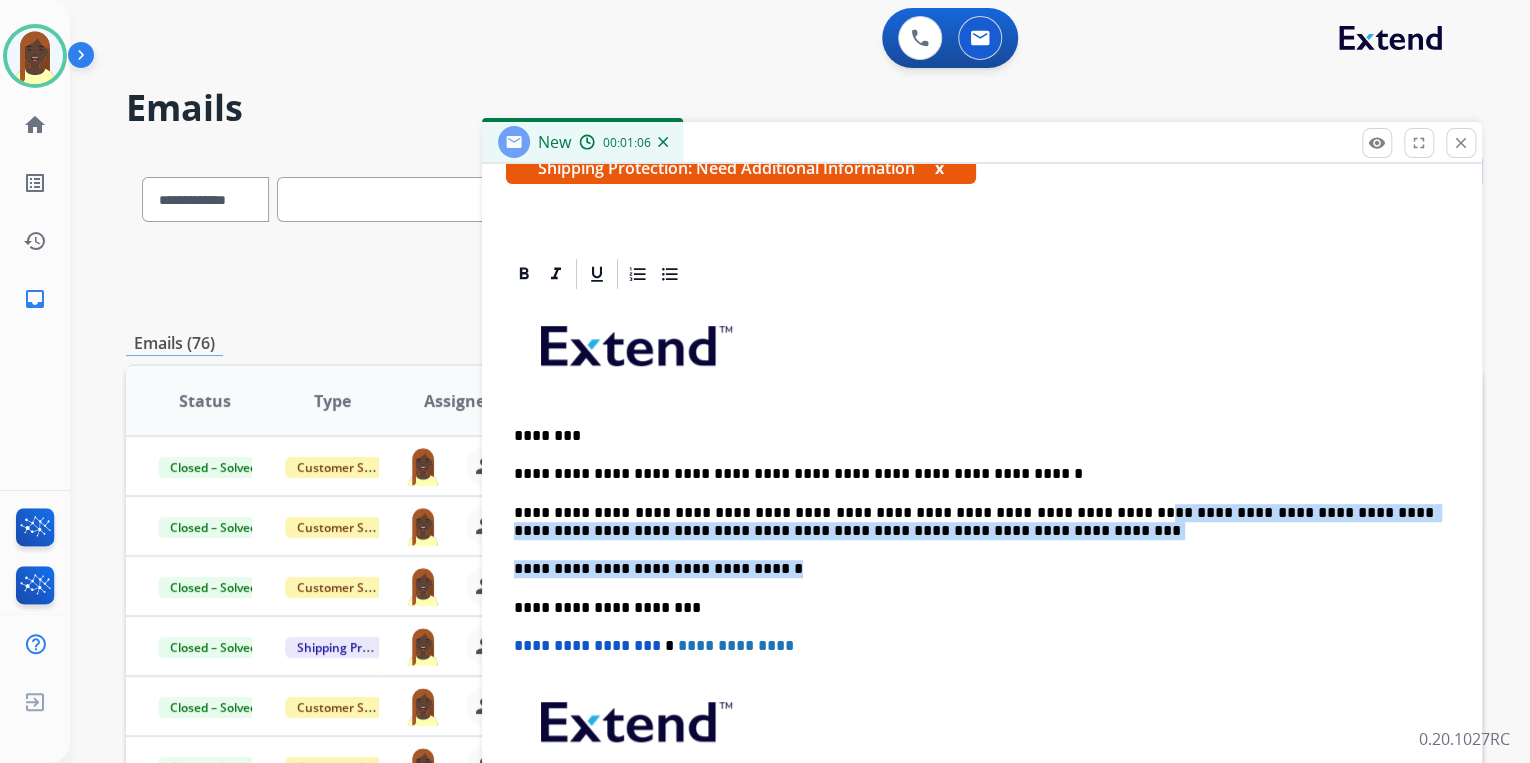 drag, startPoint x: 1228, startPoint y: 548, endPoint x: 1149, endPoint y: 541, distance: 79.30952 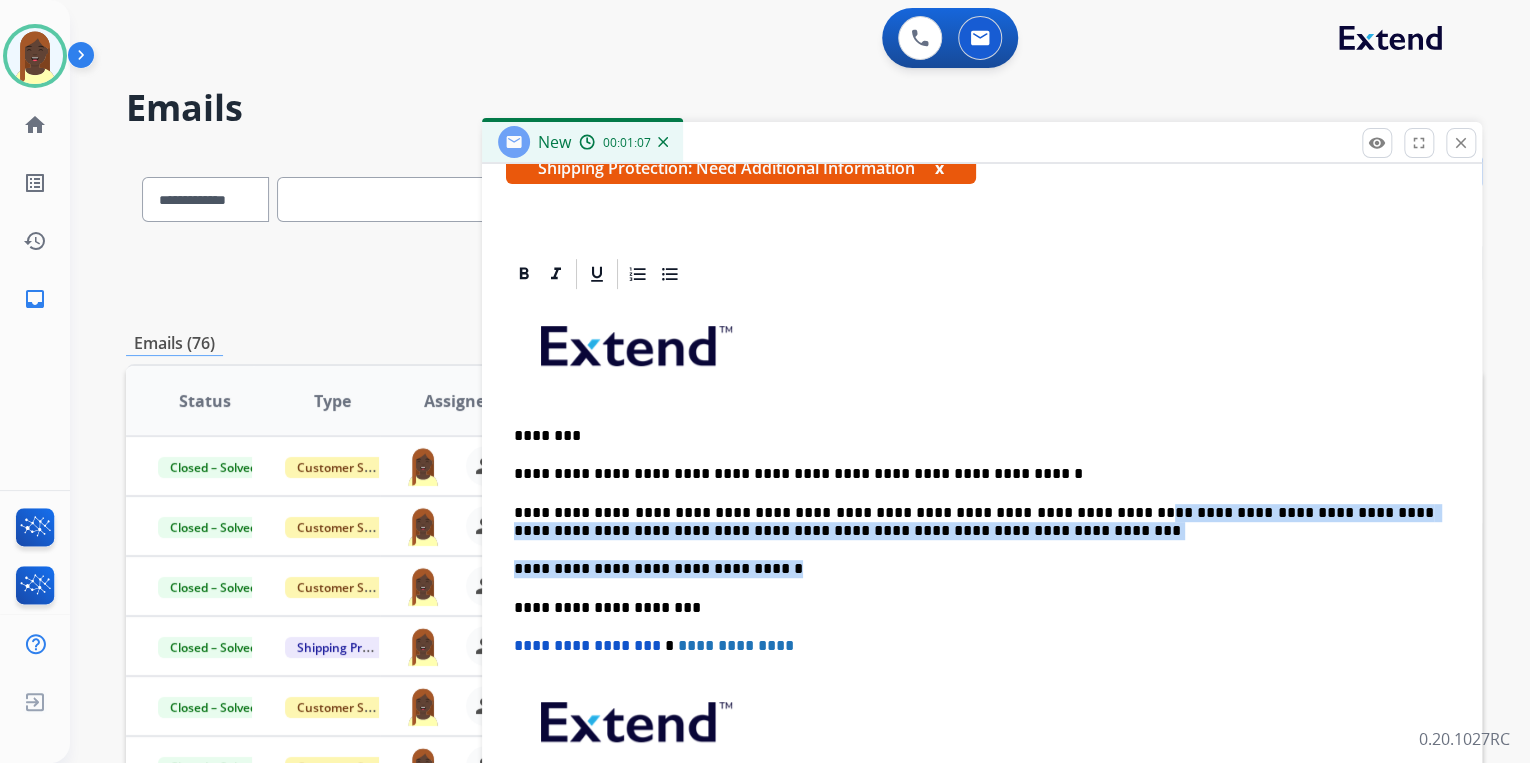 drag, startPoint x: 1086, startPoint y: 528, endPoint x: 1088, endPoint y: 540, distance: 12.165525 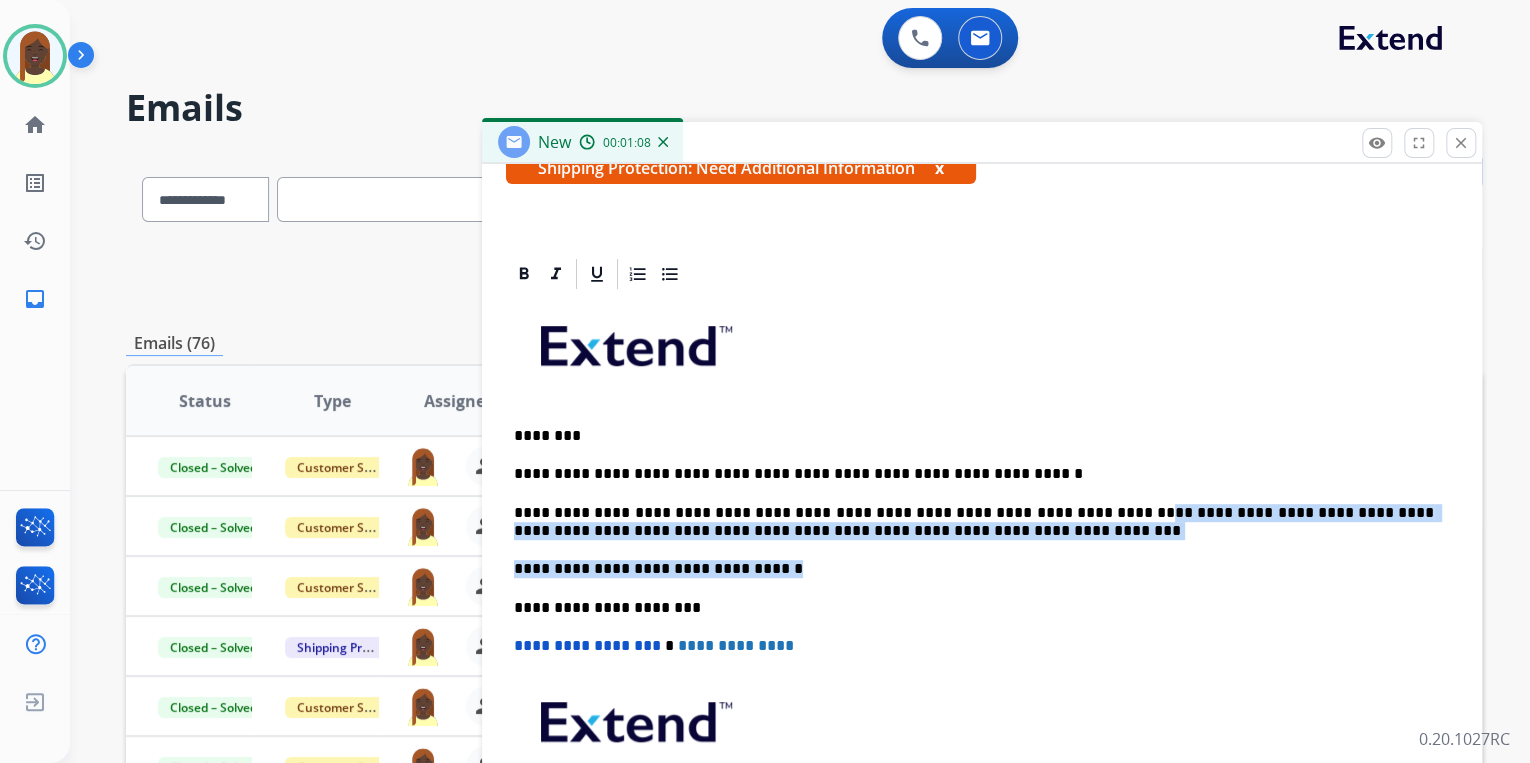 click on "**********" at bounding box center (982, 597) 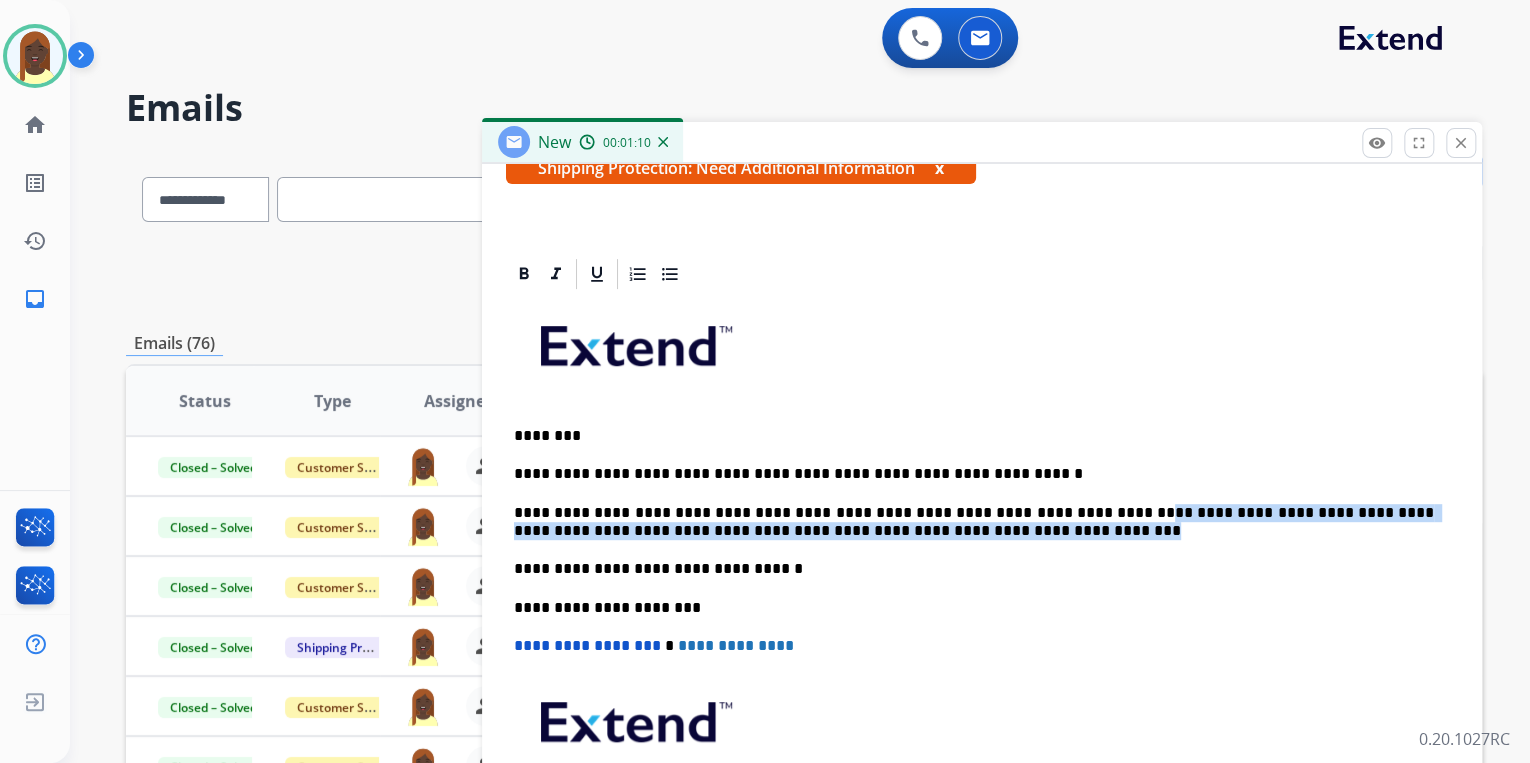 drag, startPoint x: 1070, startPoint y: 516, endPoint x: 1258, endPoint y: 532, distance: 188.67963 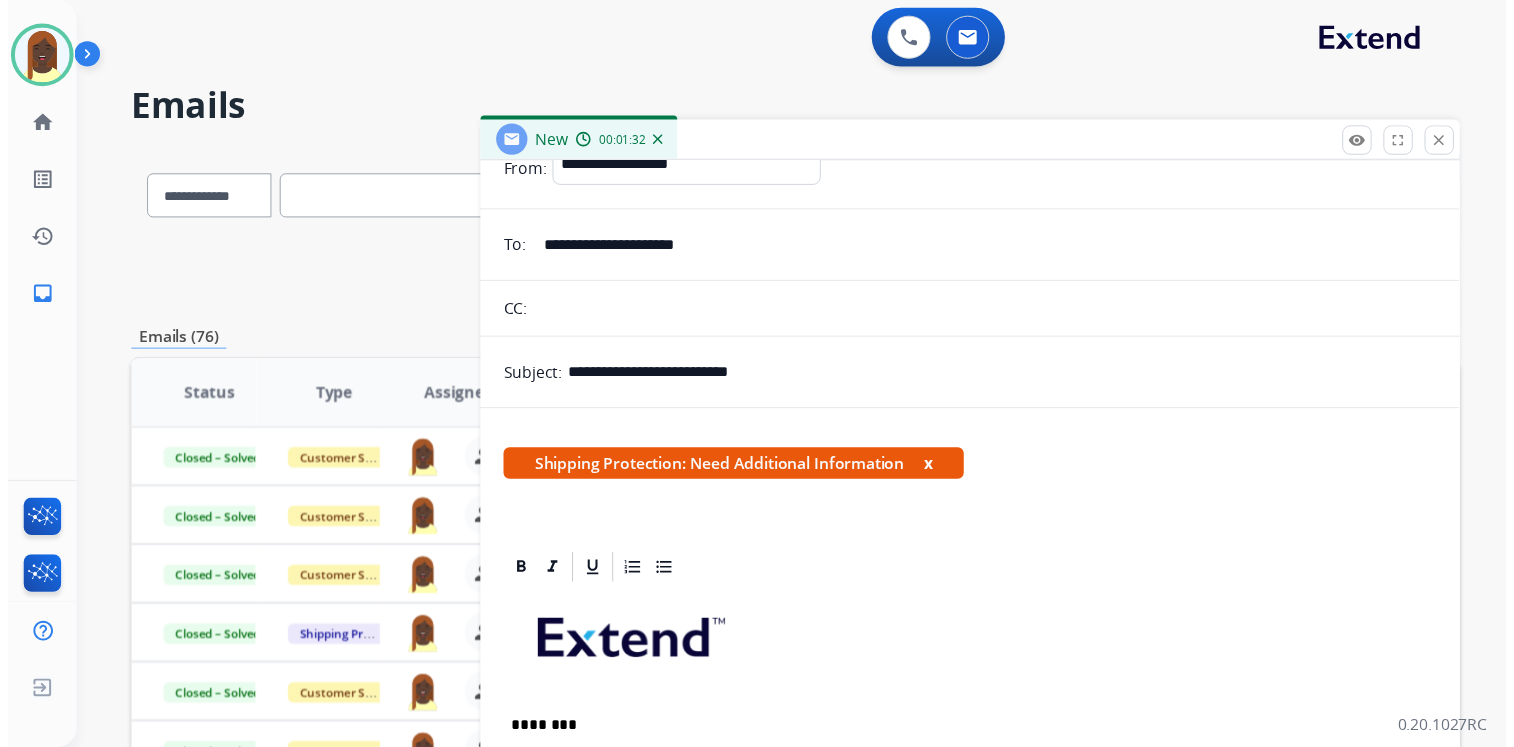 scroll, scrollTop: 0, scrollLeft: 0, axis: both 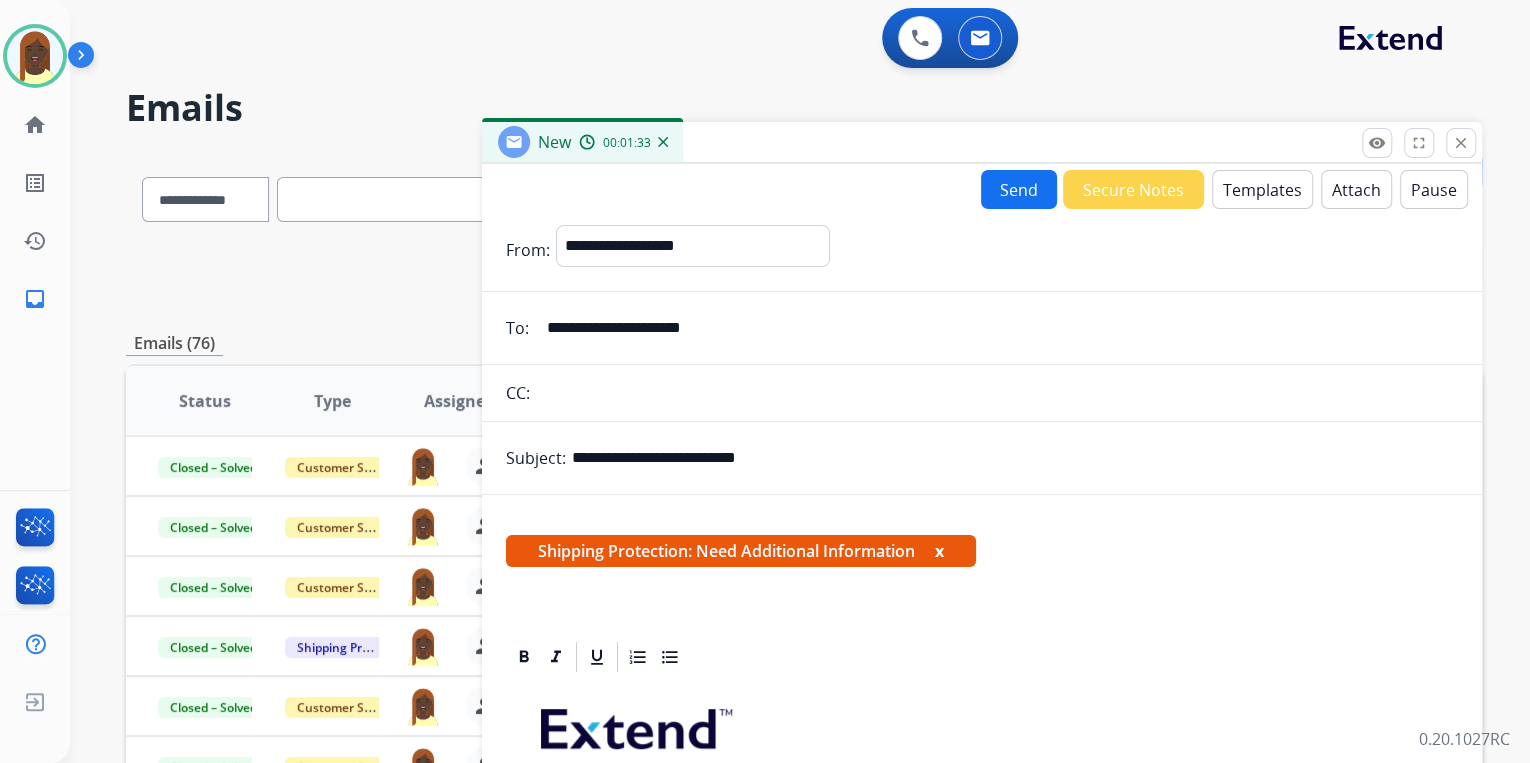 click on "Send" at bounding box center [1019, 189] 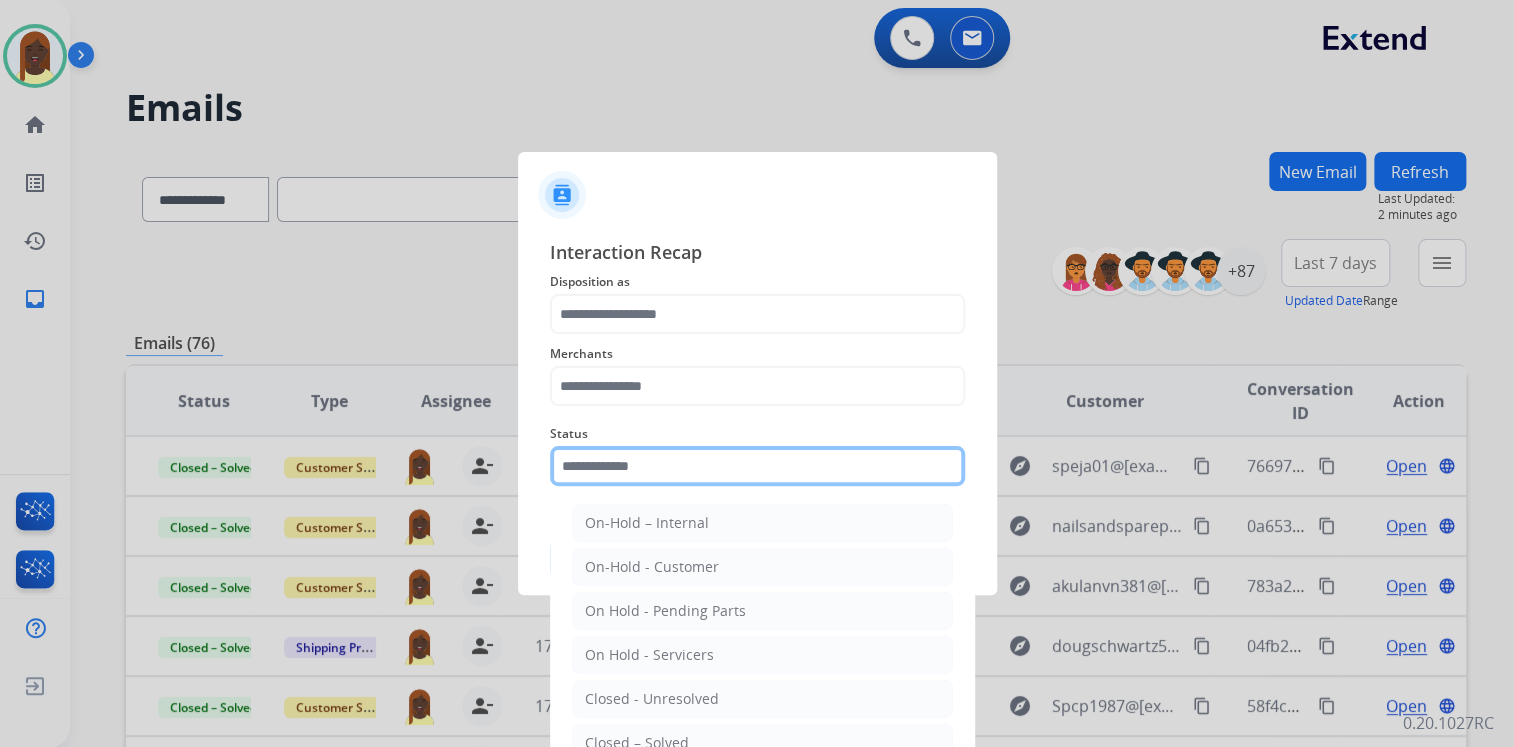 click 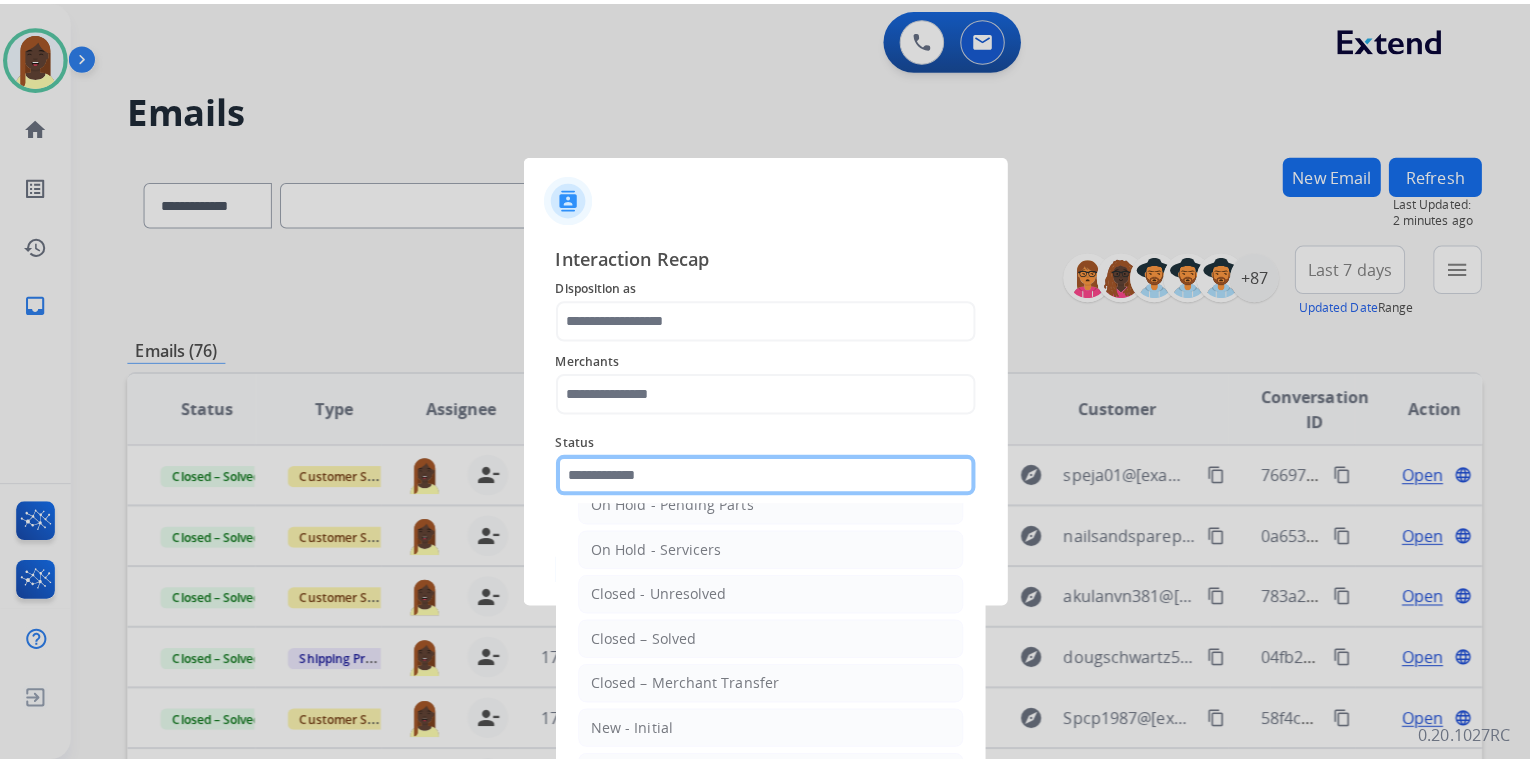 scroll, scrollTop: 116, scrollLeft: 0, axis: vertical 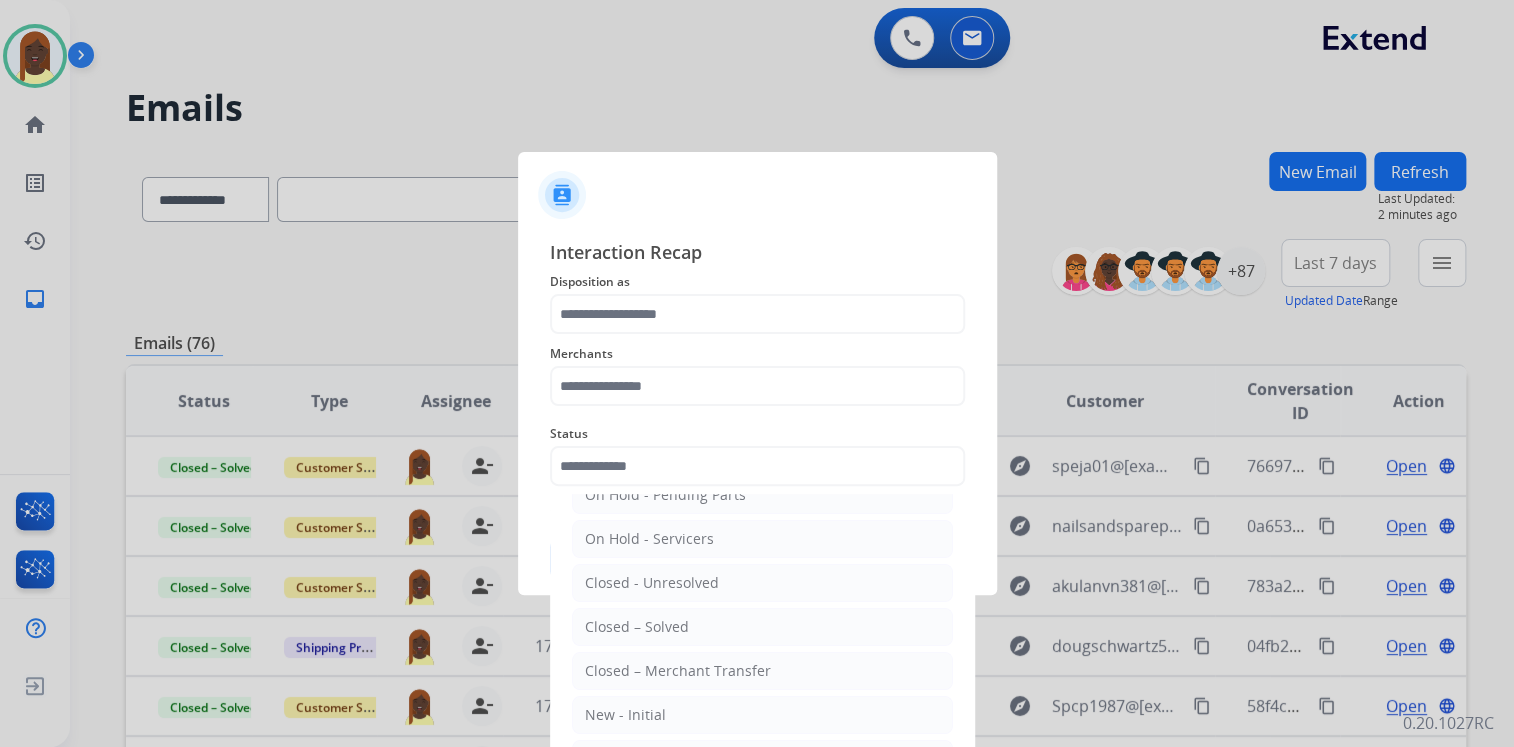 drag, startPoint x: 654, startPoint y: 614, endPoint x: 647, endPoint y: 551, distance: 63.387695 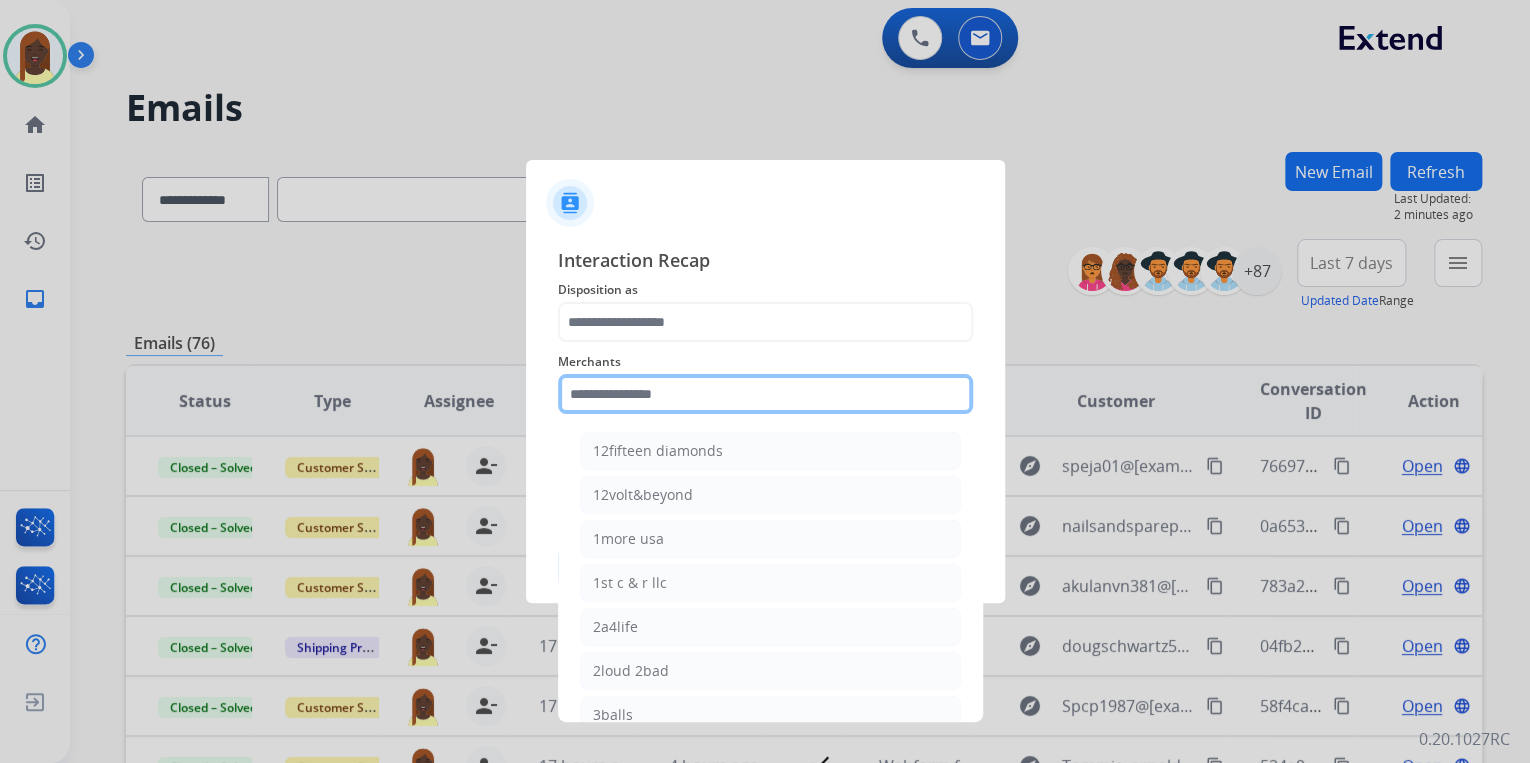 click 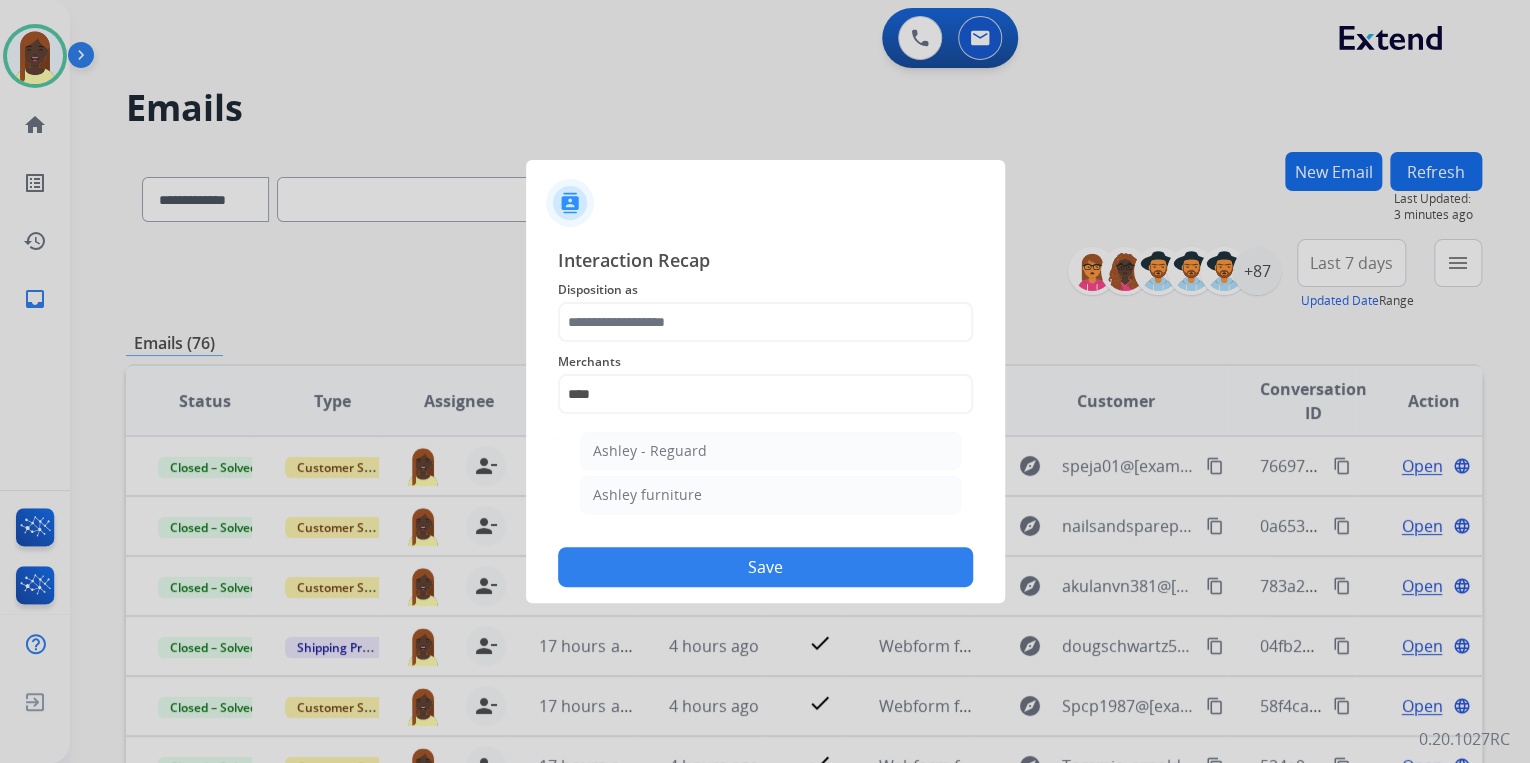 drag, startPoint x: 621, startPoint y: 487, endPoint x: 627, endPoint y: 420, distance: 67.26812 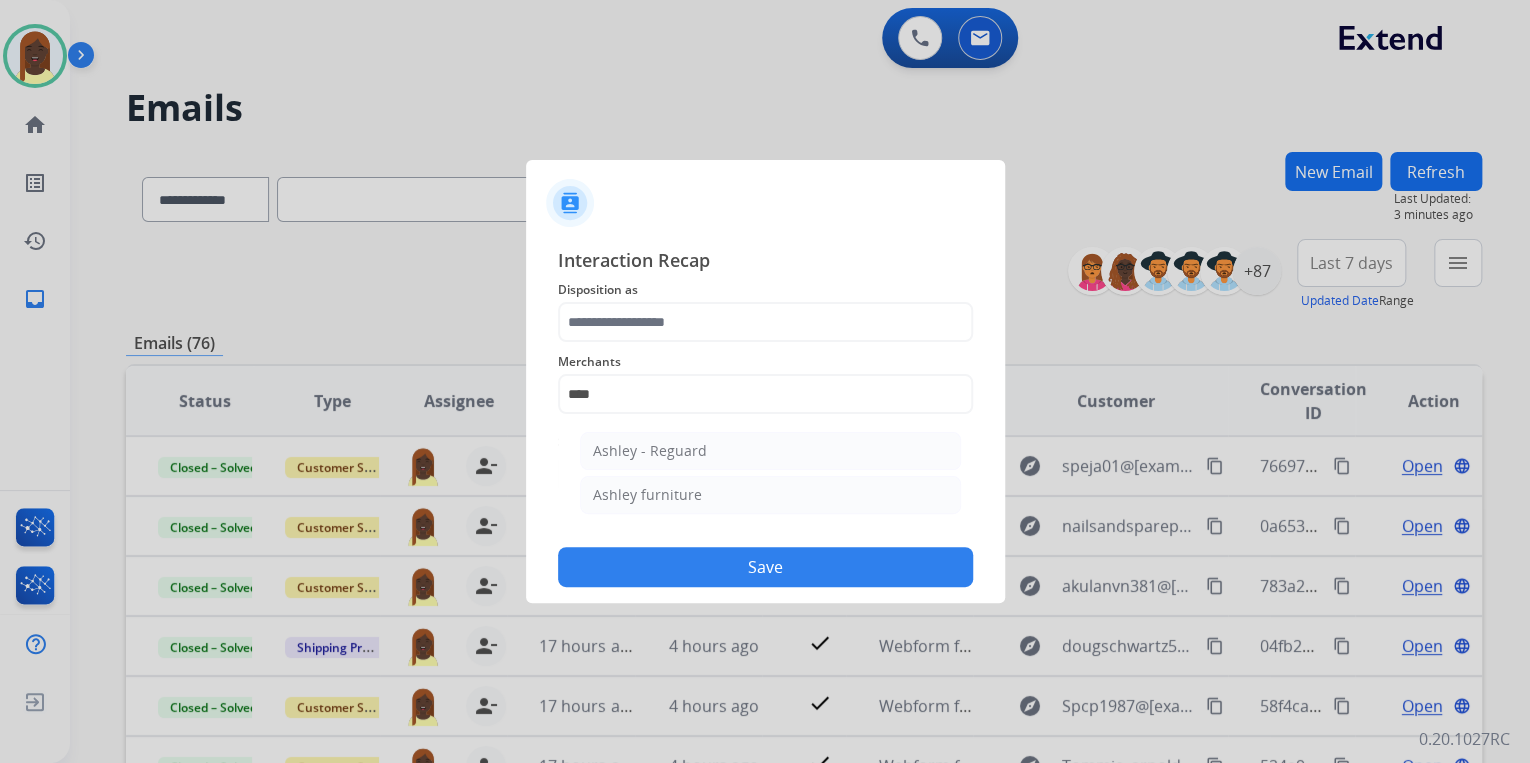 click on "Ashley furniture" 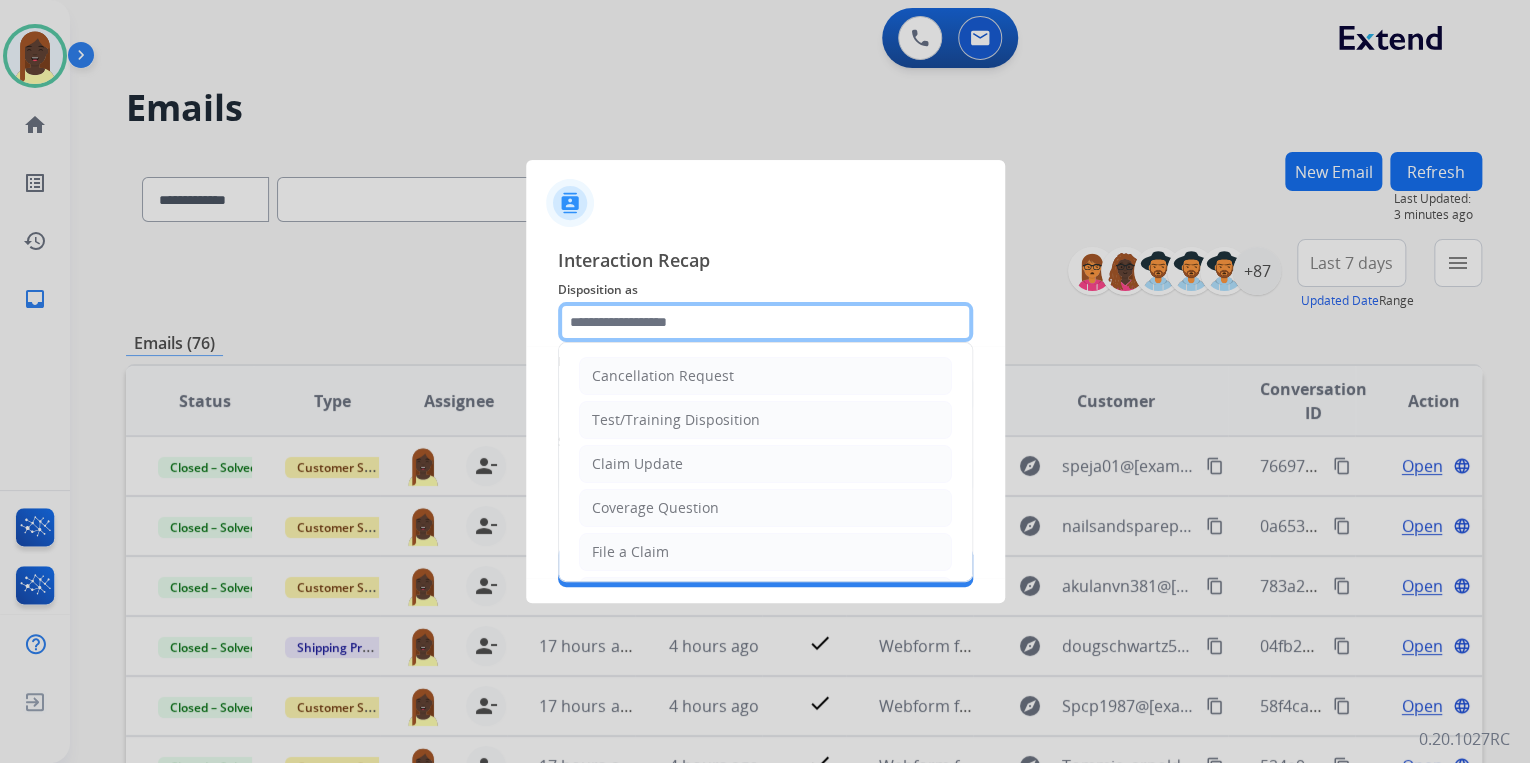 click 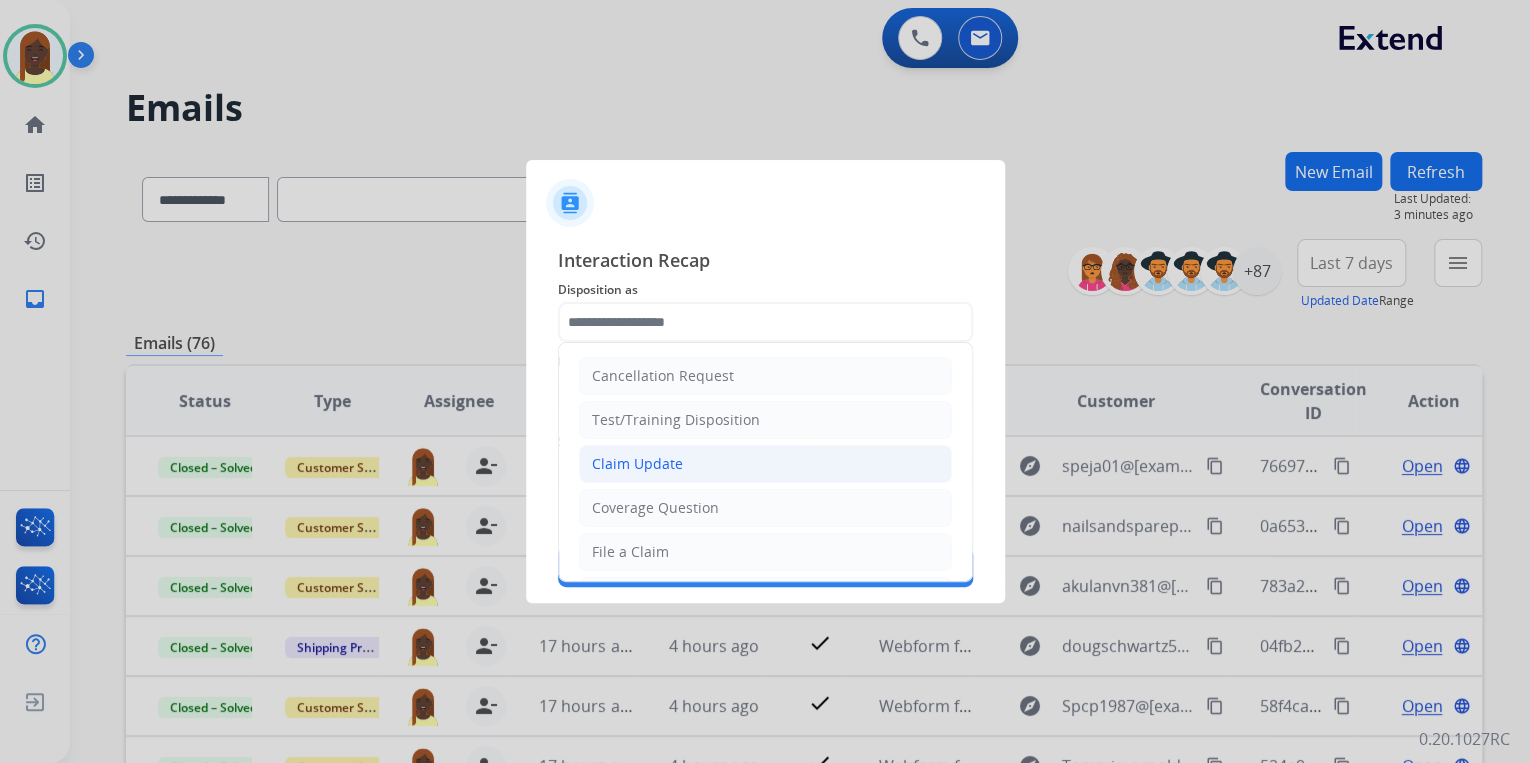 click on "Claim Update" 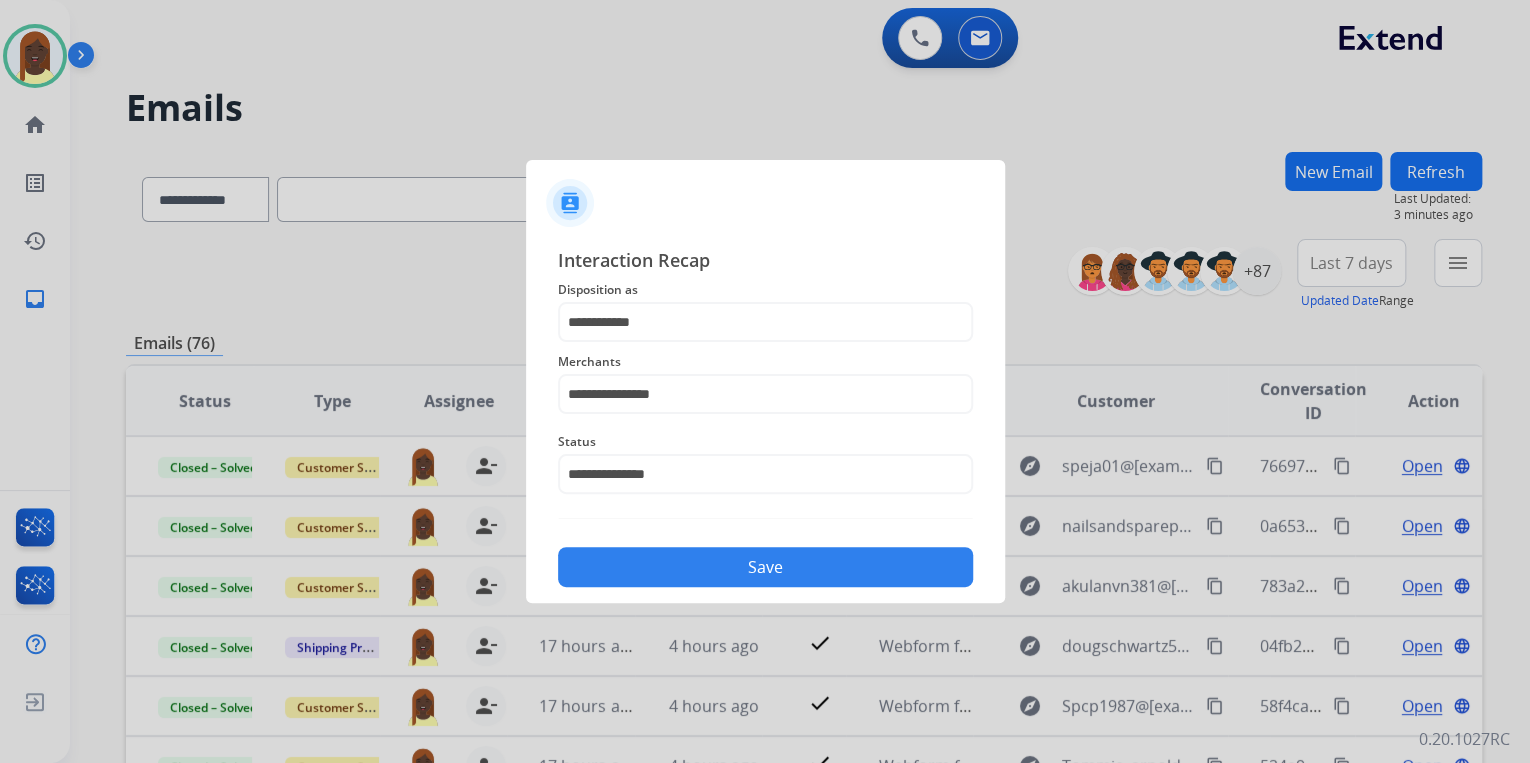 click on "Save" 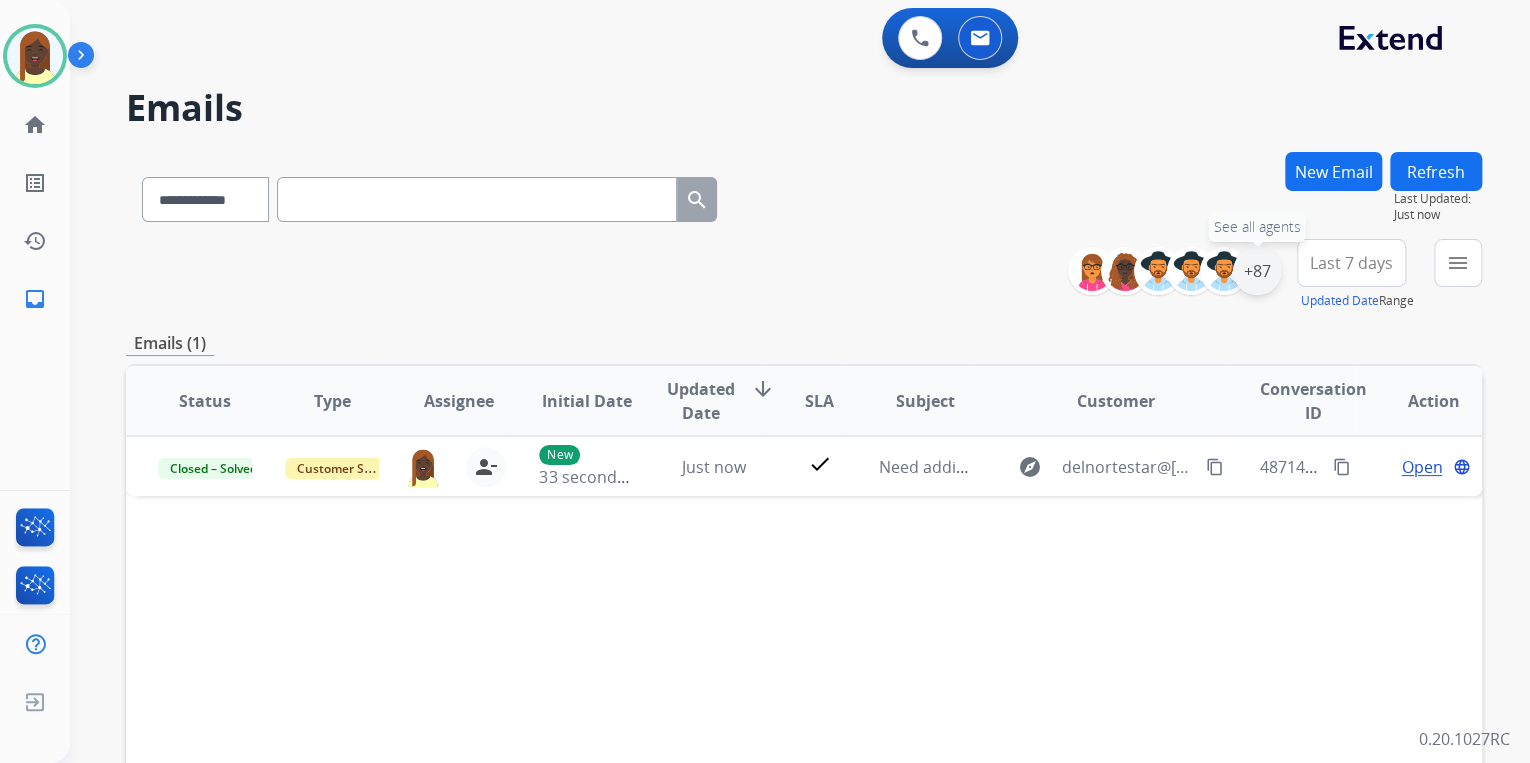 click on "+87" at bounding box center [1257, 271] 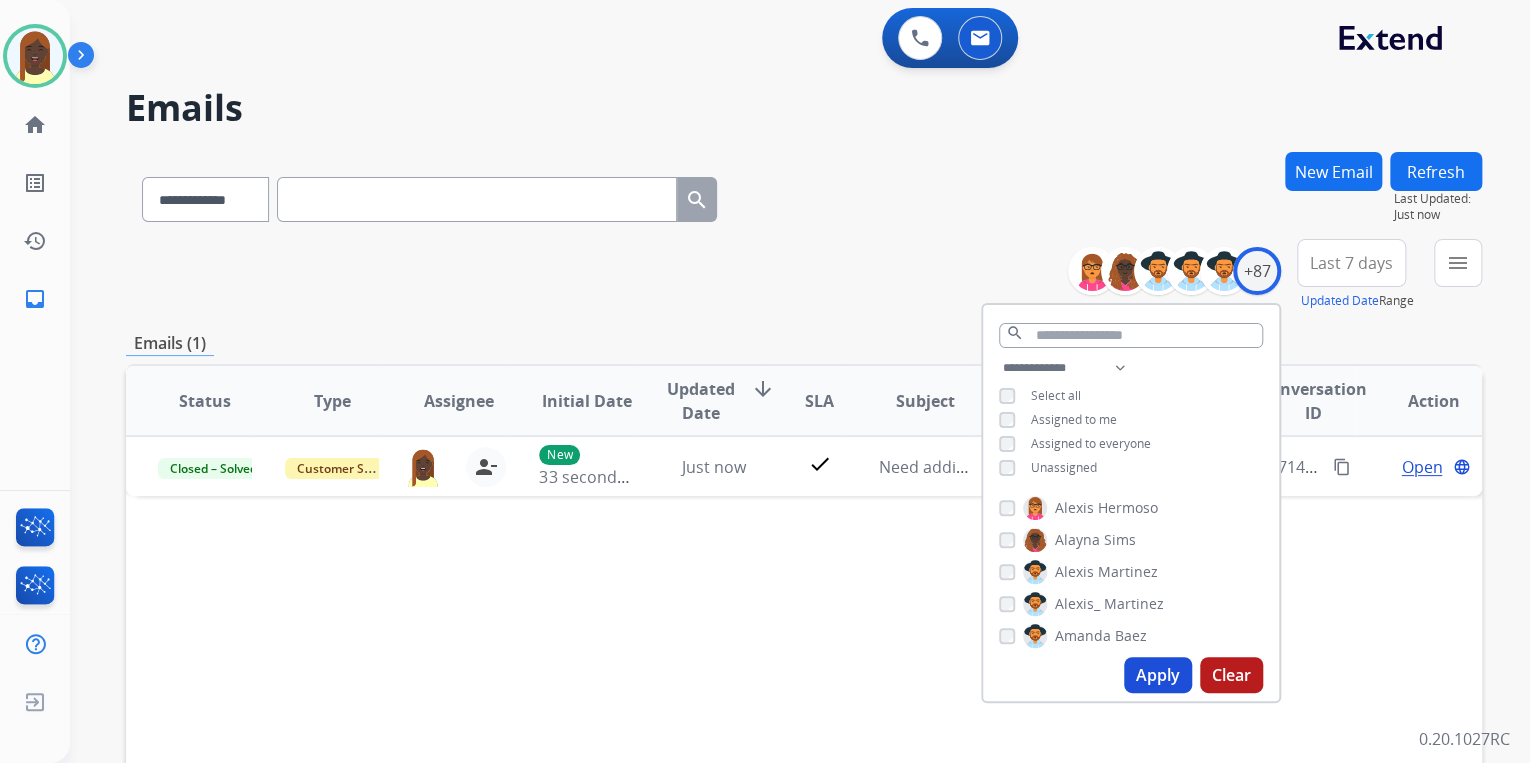 click on "Apply" at bounding box center [1158, 675] 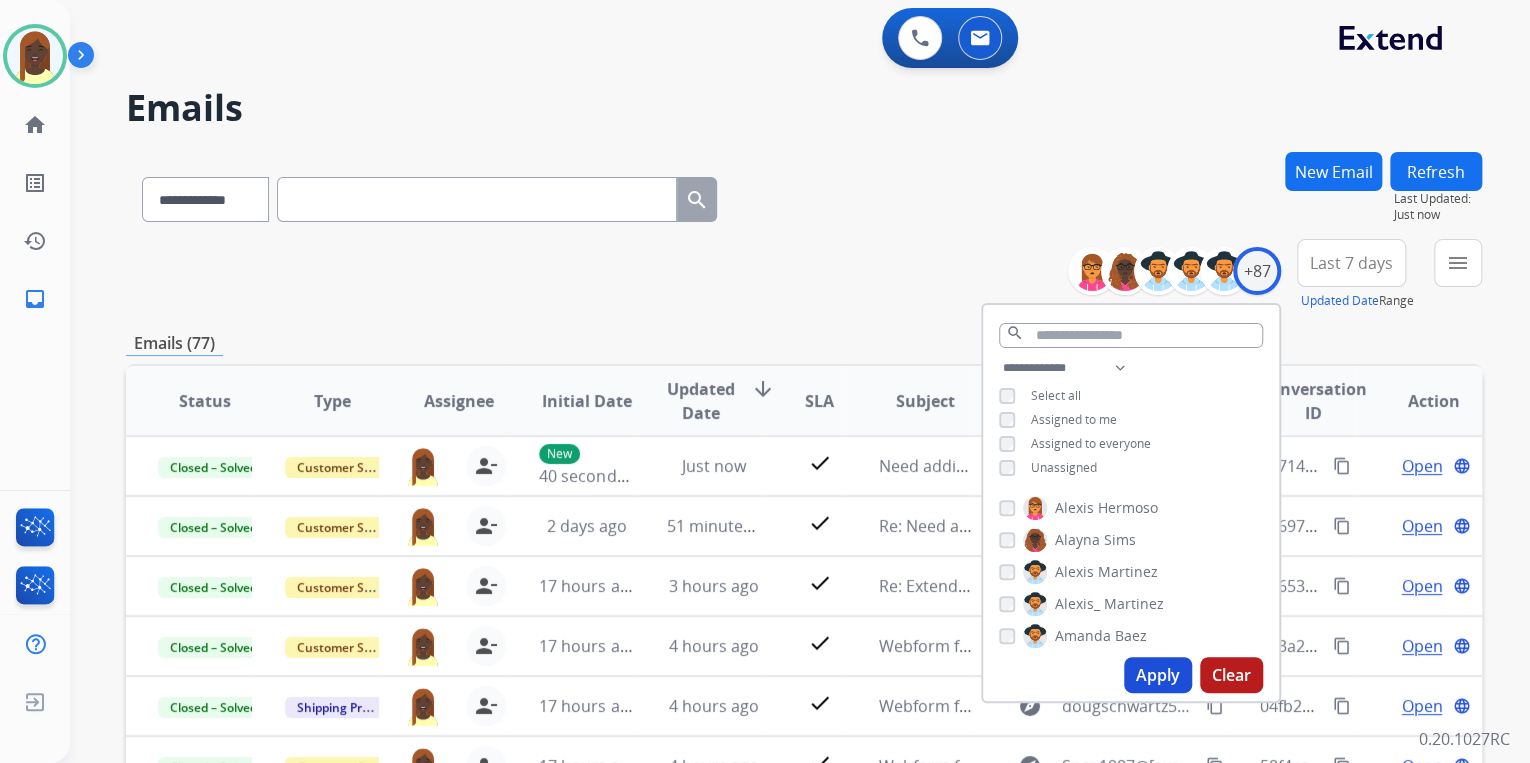 click on "**********" at bounding box center (804, 275) 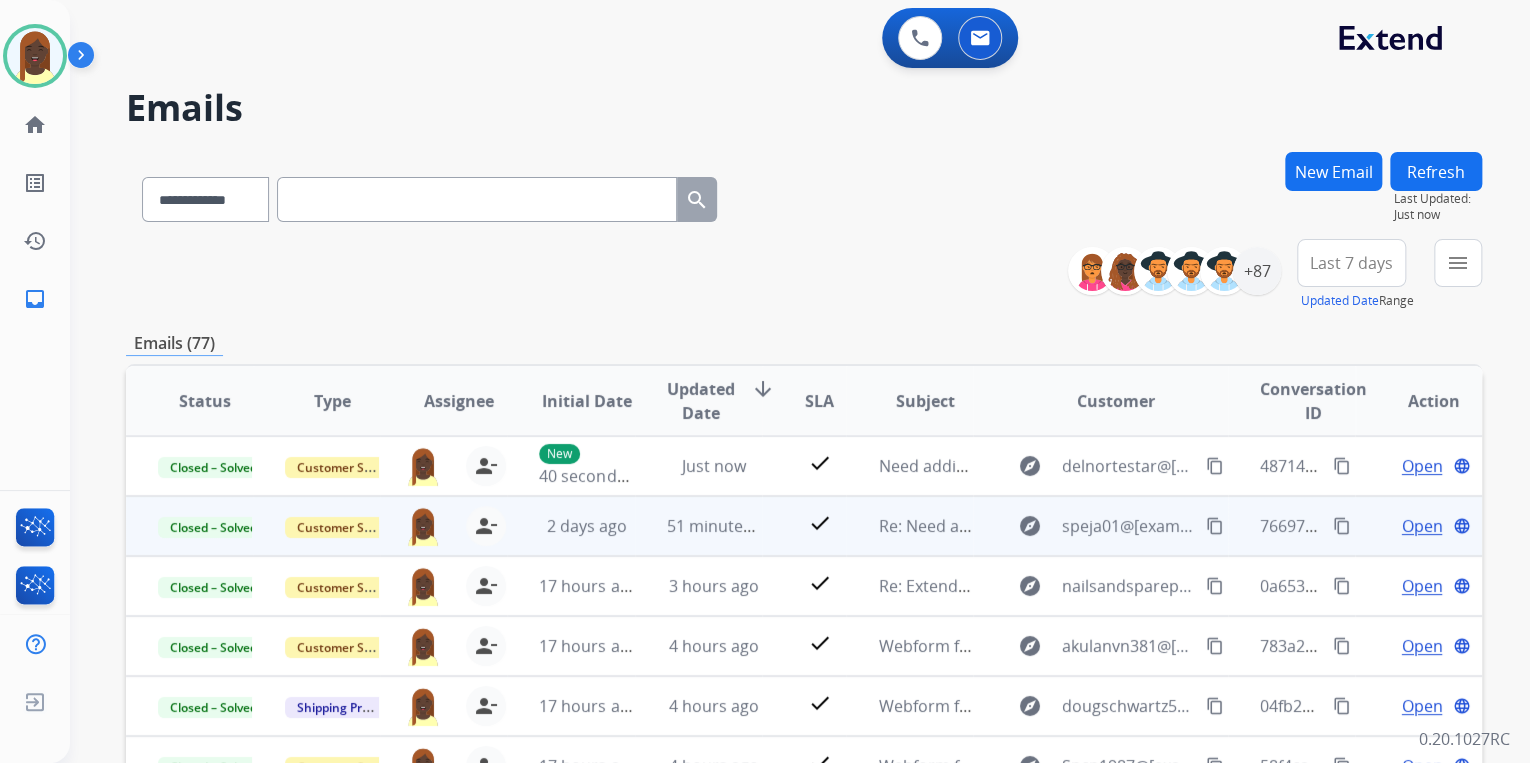 click on "Open" at bounding box center (1421, 526) 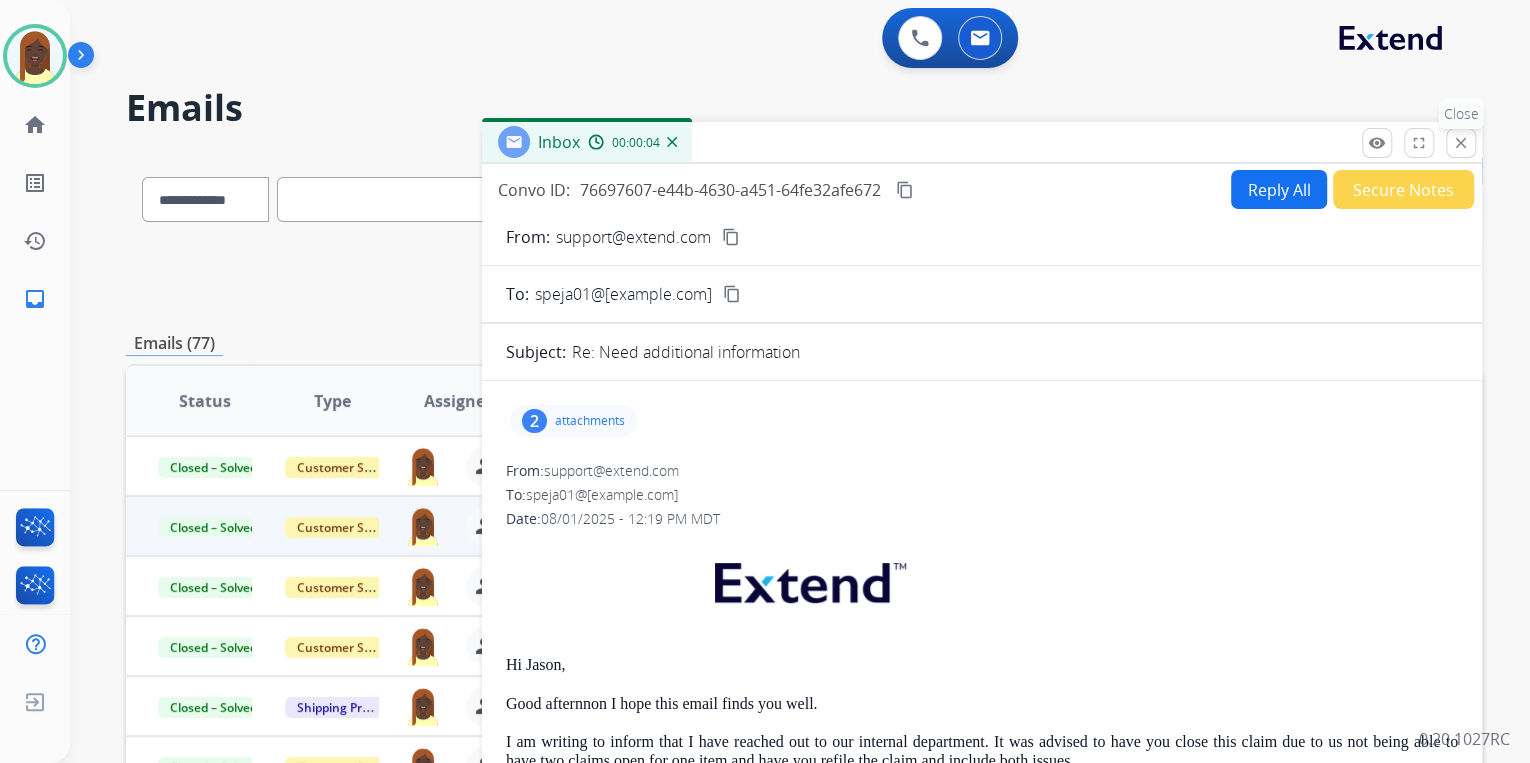 click on "close" at bounding box center [1461, 143] 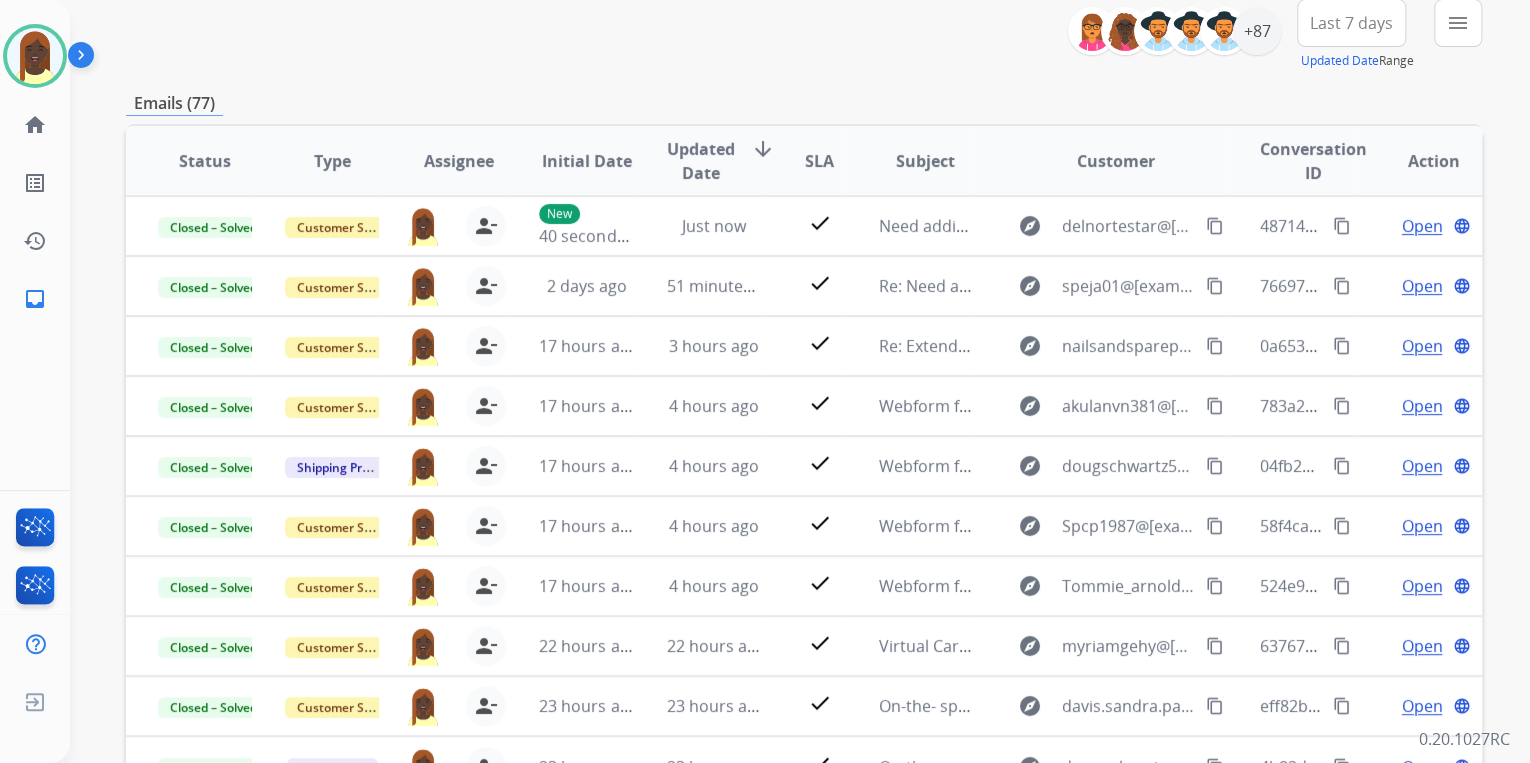 scroll, scrollTop: 0, scrollLeft: 0, axis: both 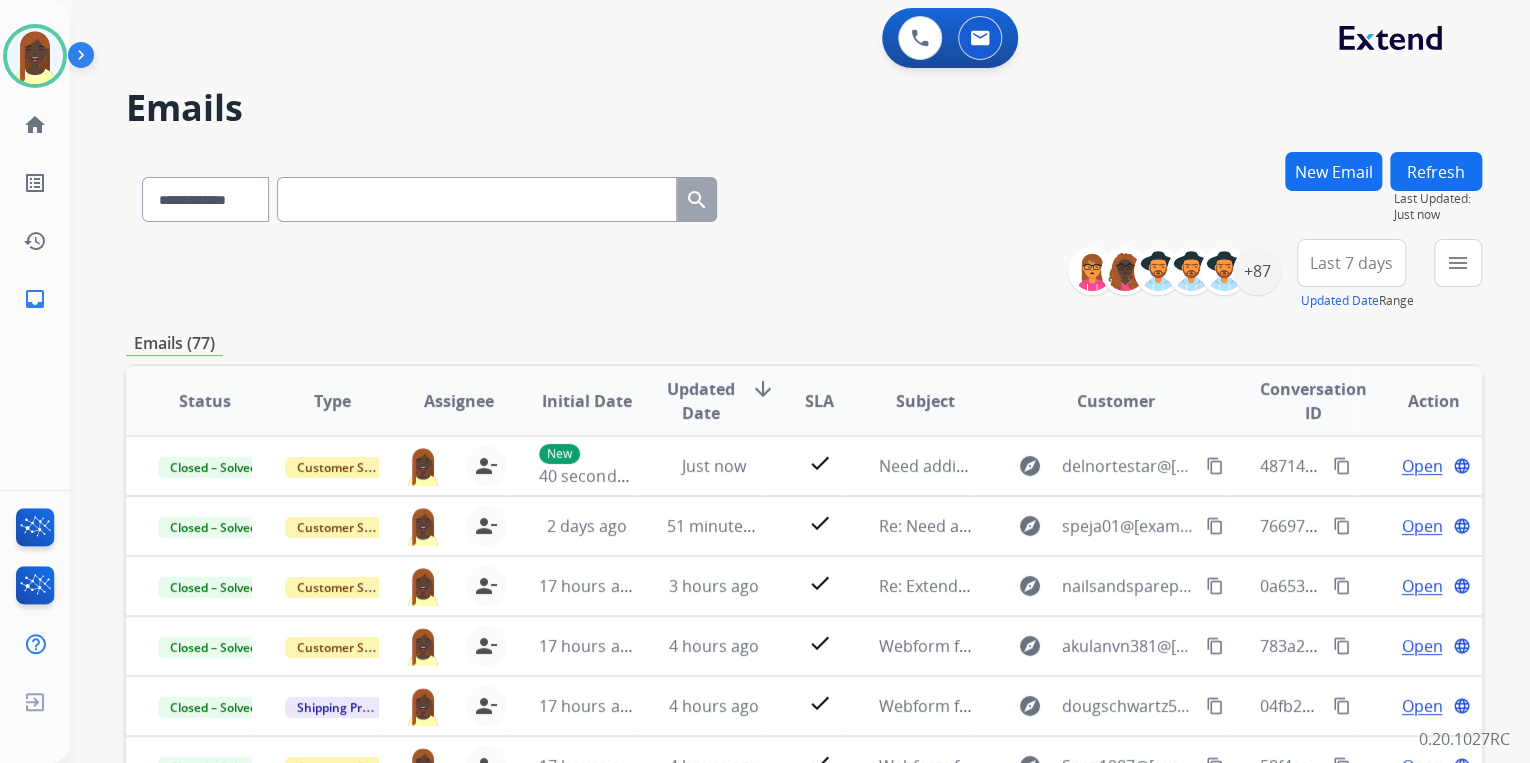 click on "New Email" at bounding box center (1333, 171) 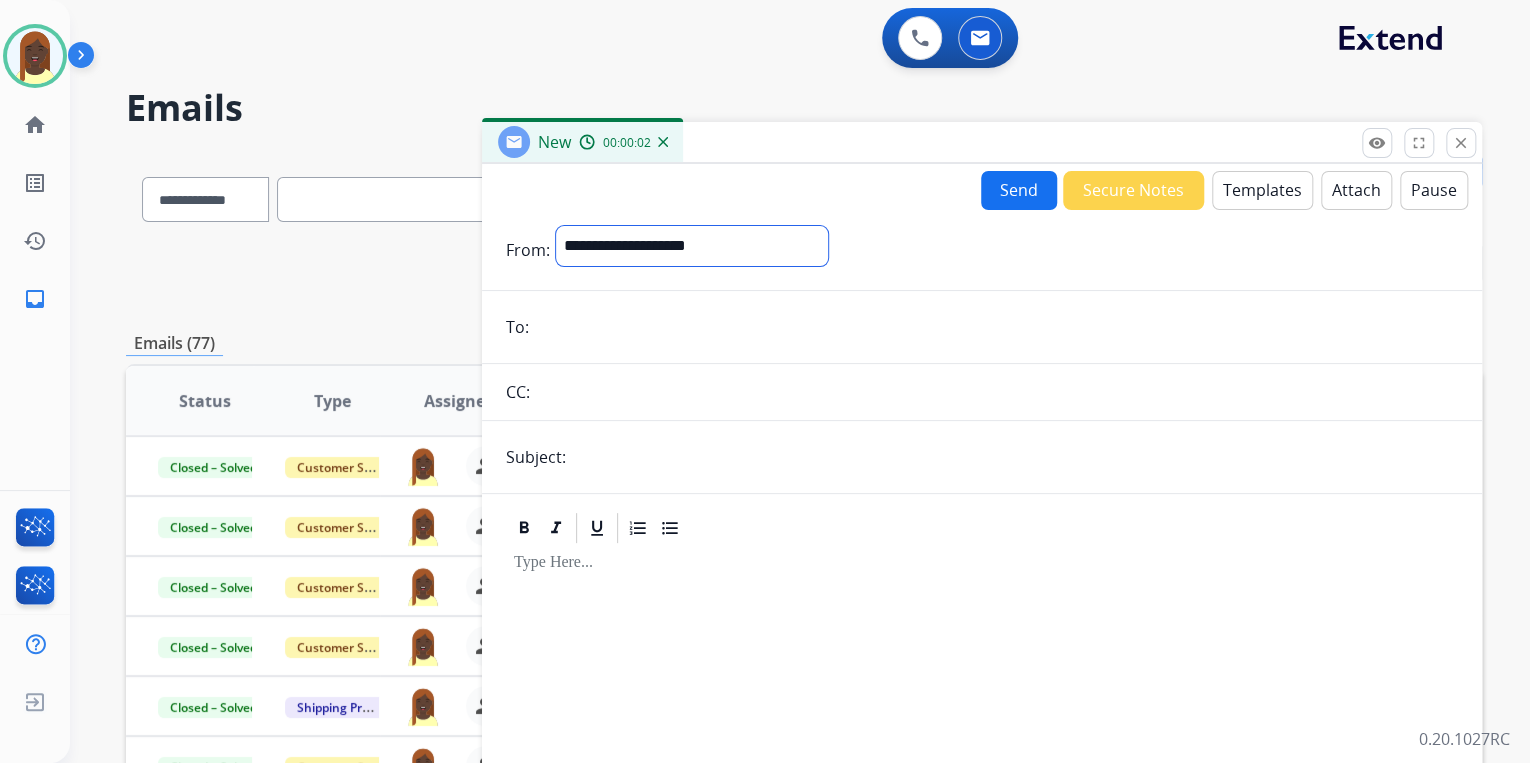 click on "**********" at bounding box center (692, 246) 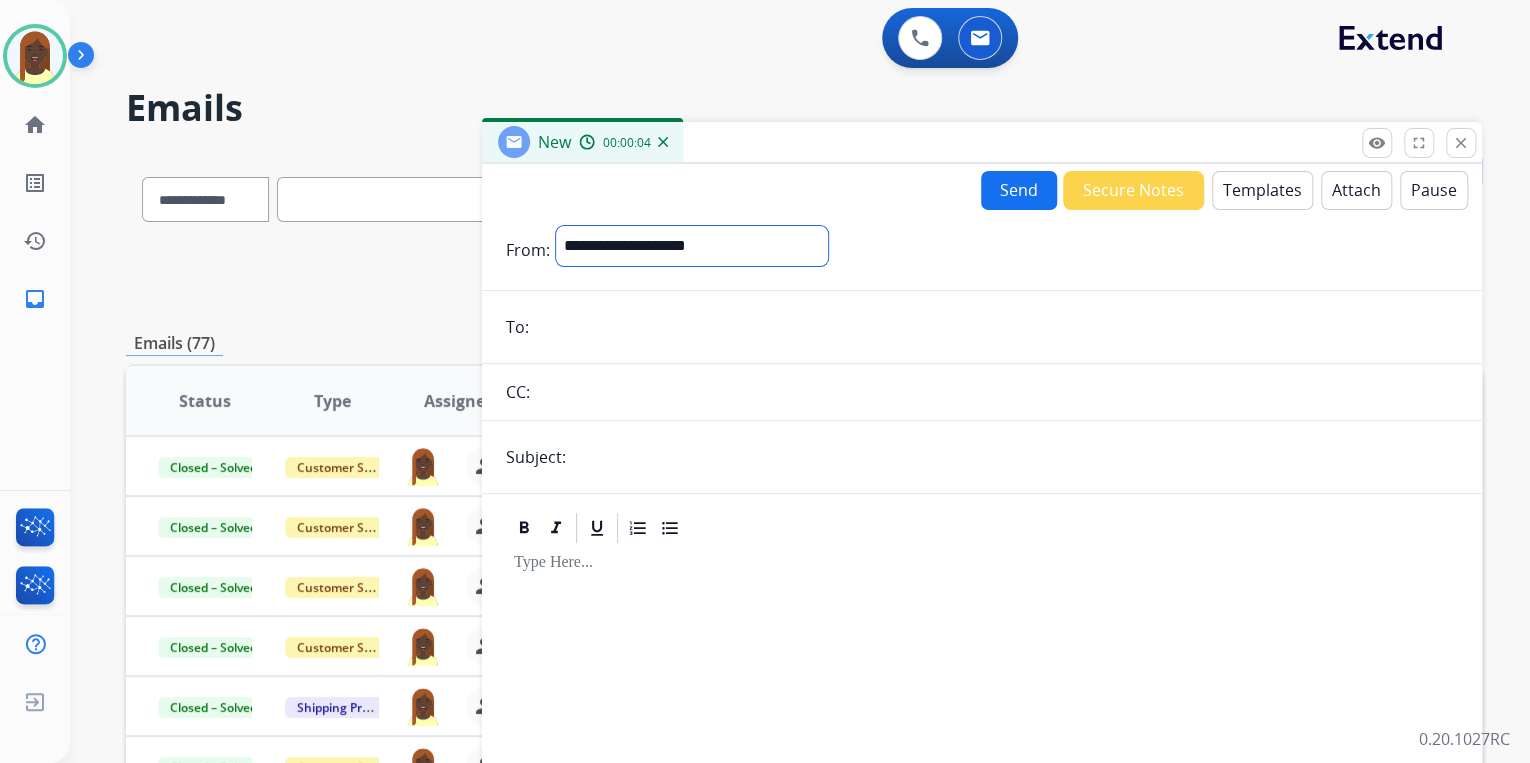 select on "**********" 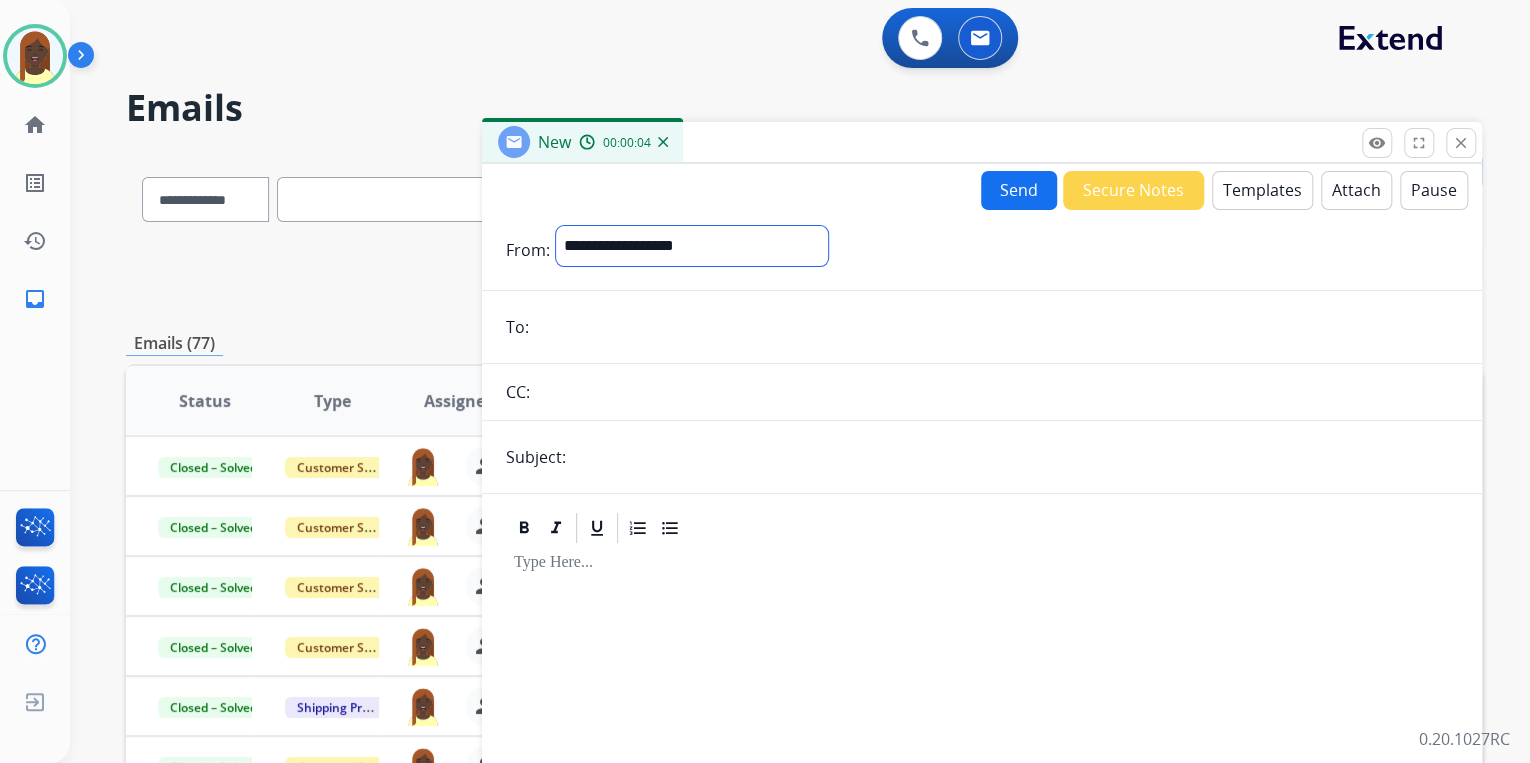 click on "**********" at bounding box center [692, 246] 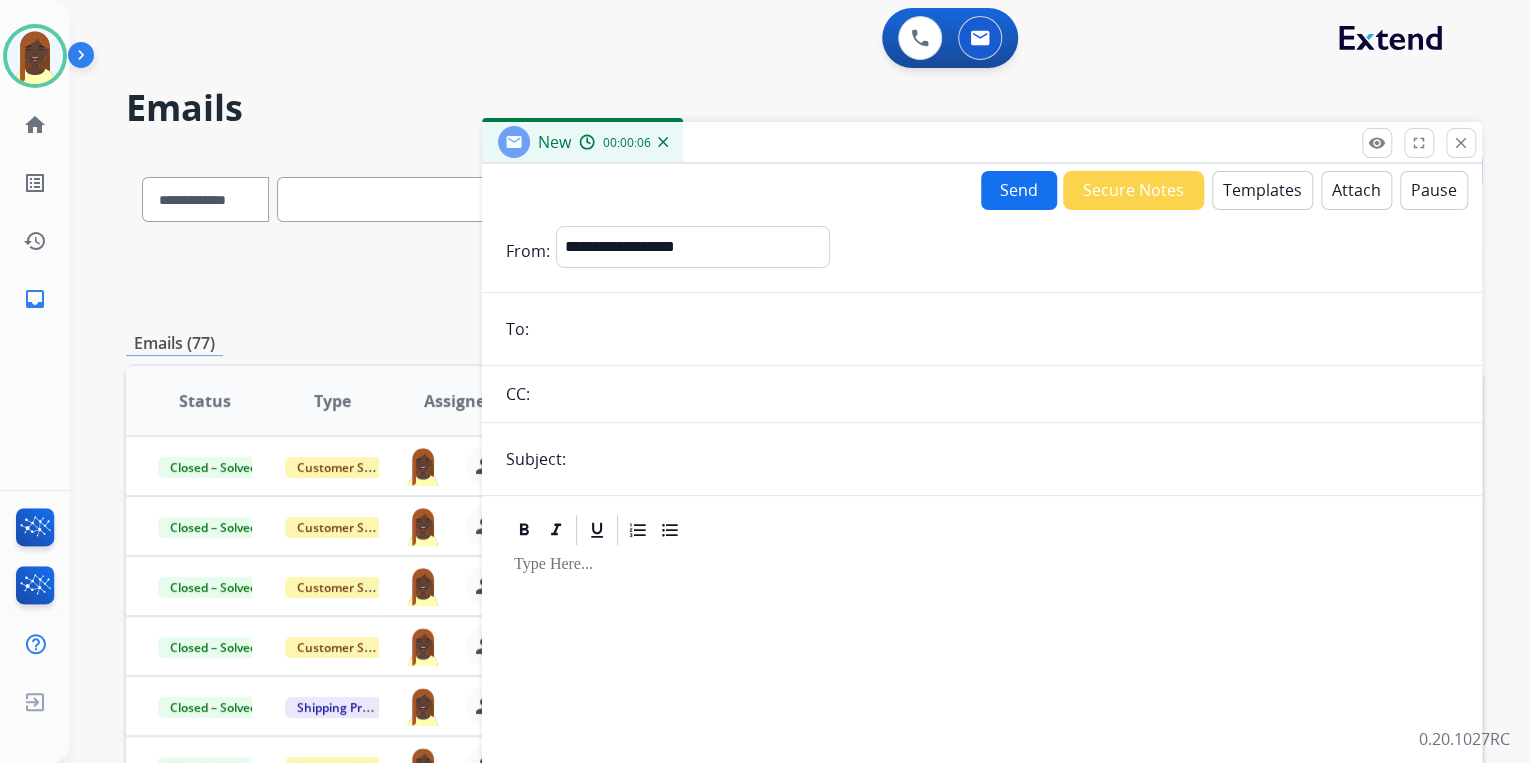 paste on "**********" 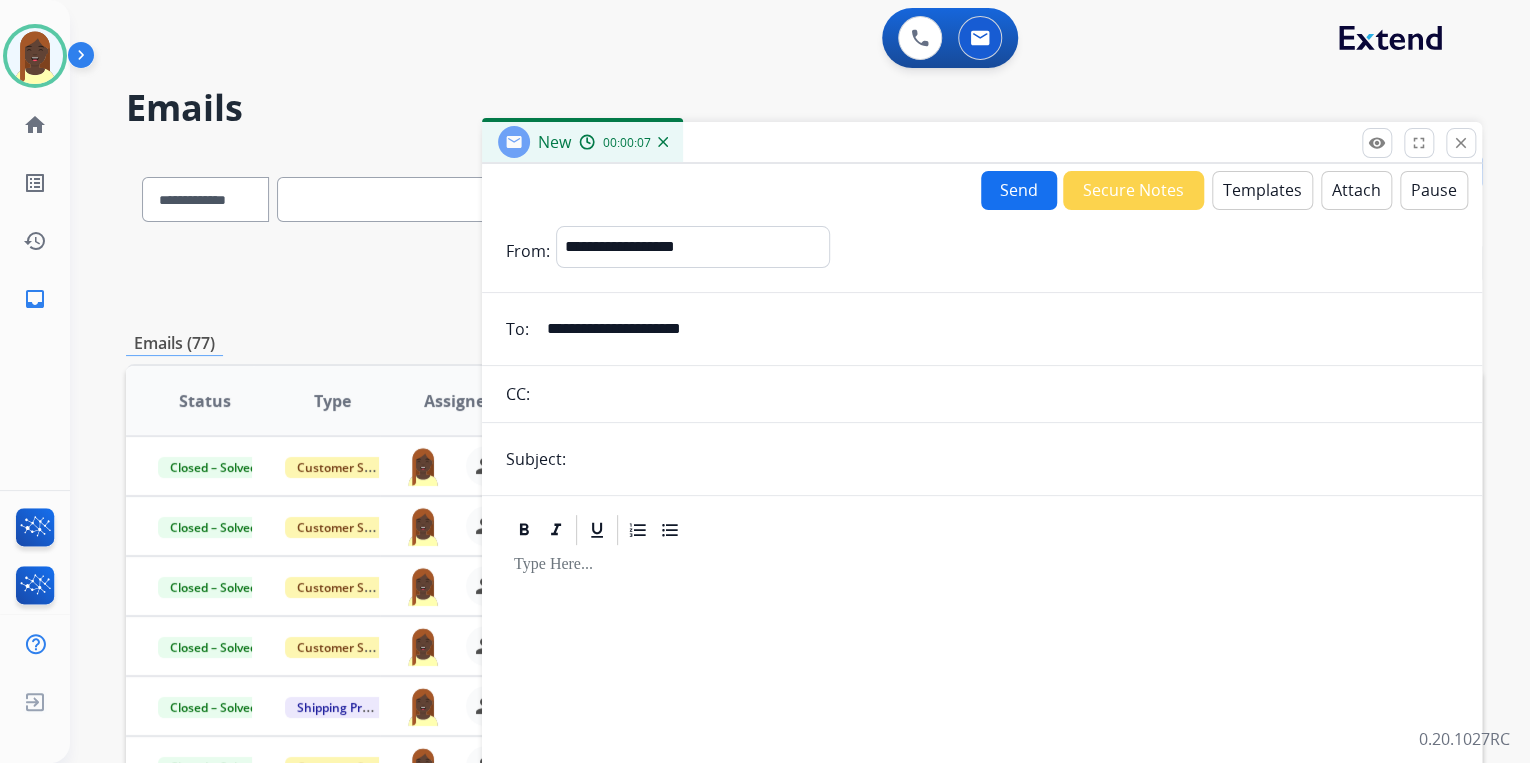type on "**********" 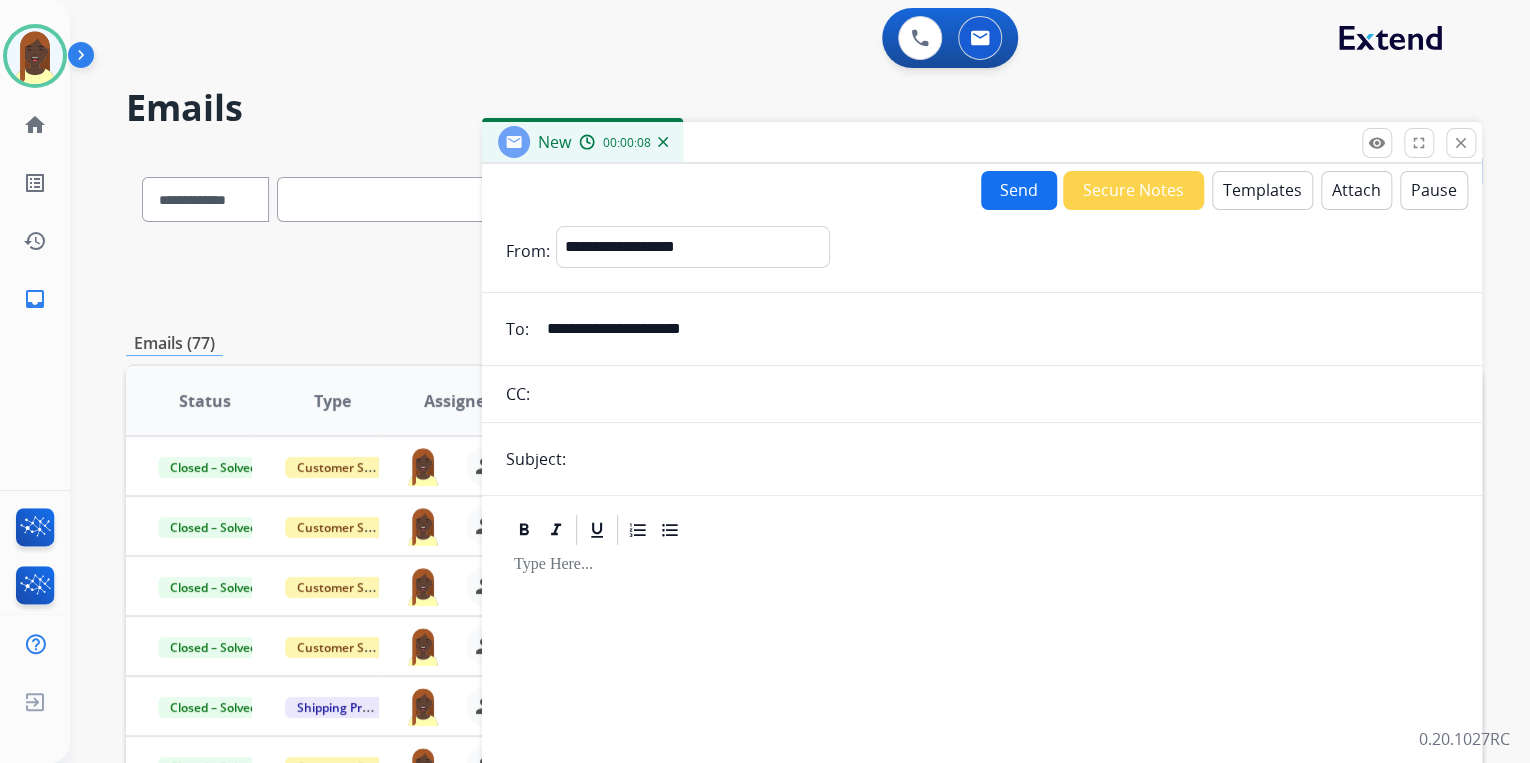 type on "**********" 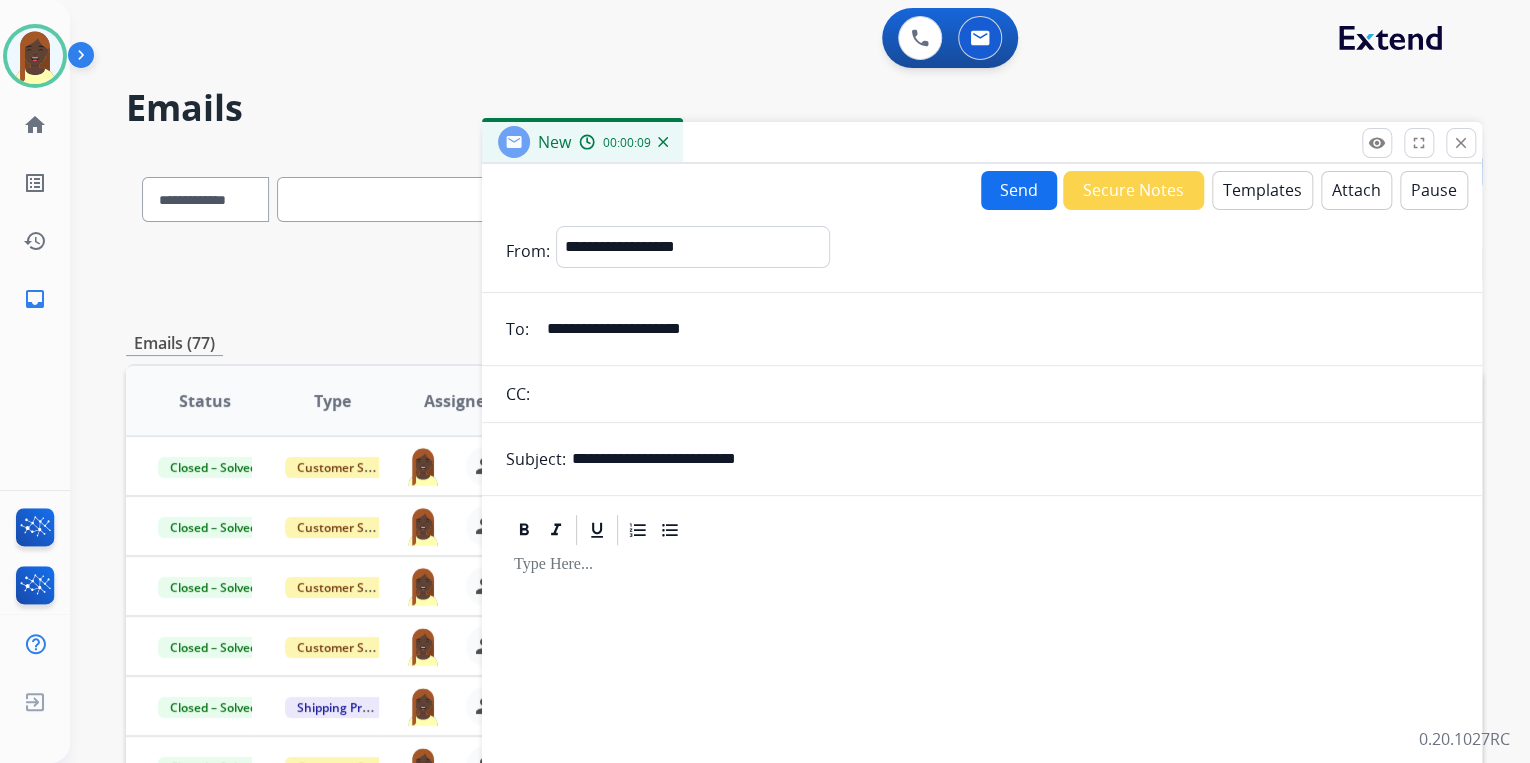 click on "Templates" at bounding box center [1262, 190] 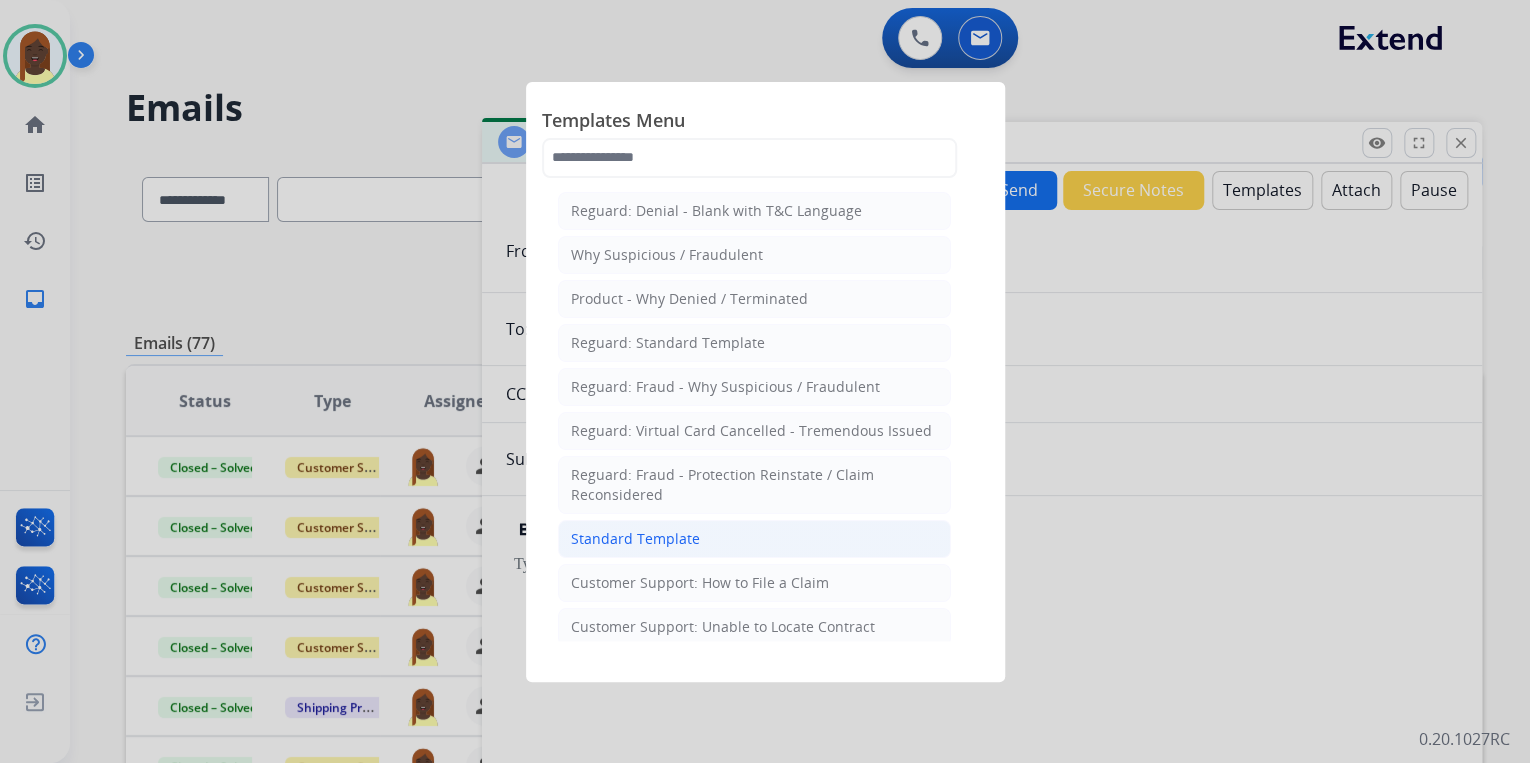 click on "Standard Template" 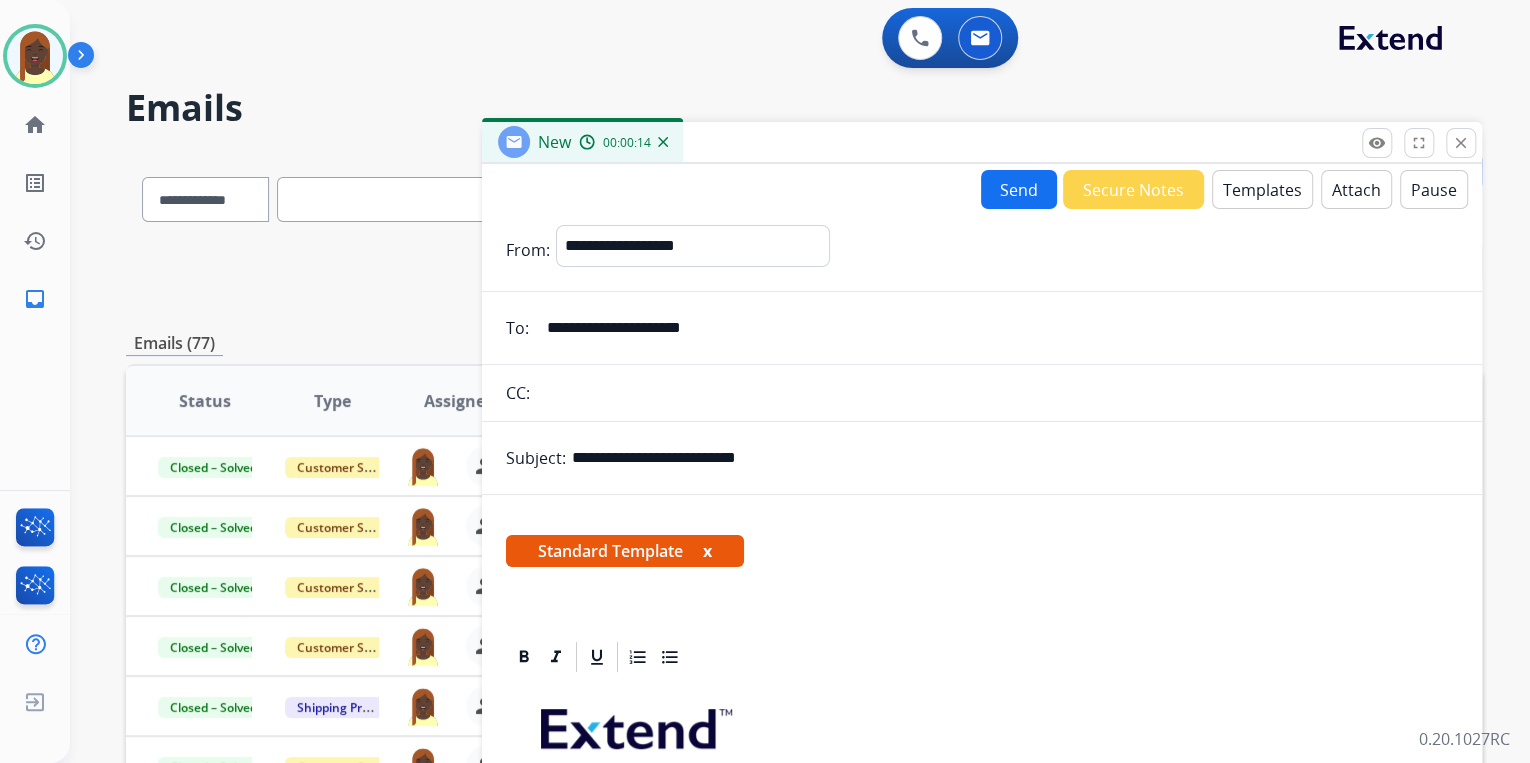 drag, startPoint x: 708, startPoint y: 548, endPoint x: 873, endPoint y: 470, distance: 182.50754 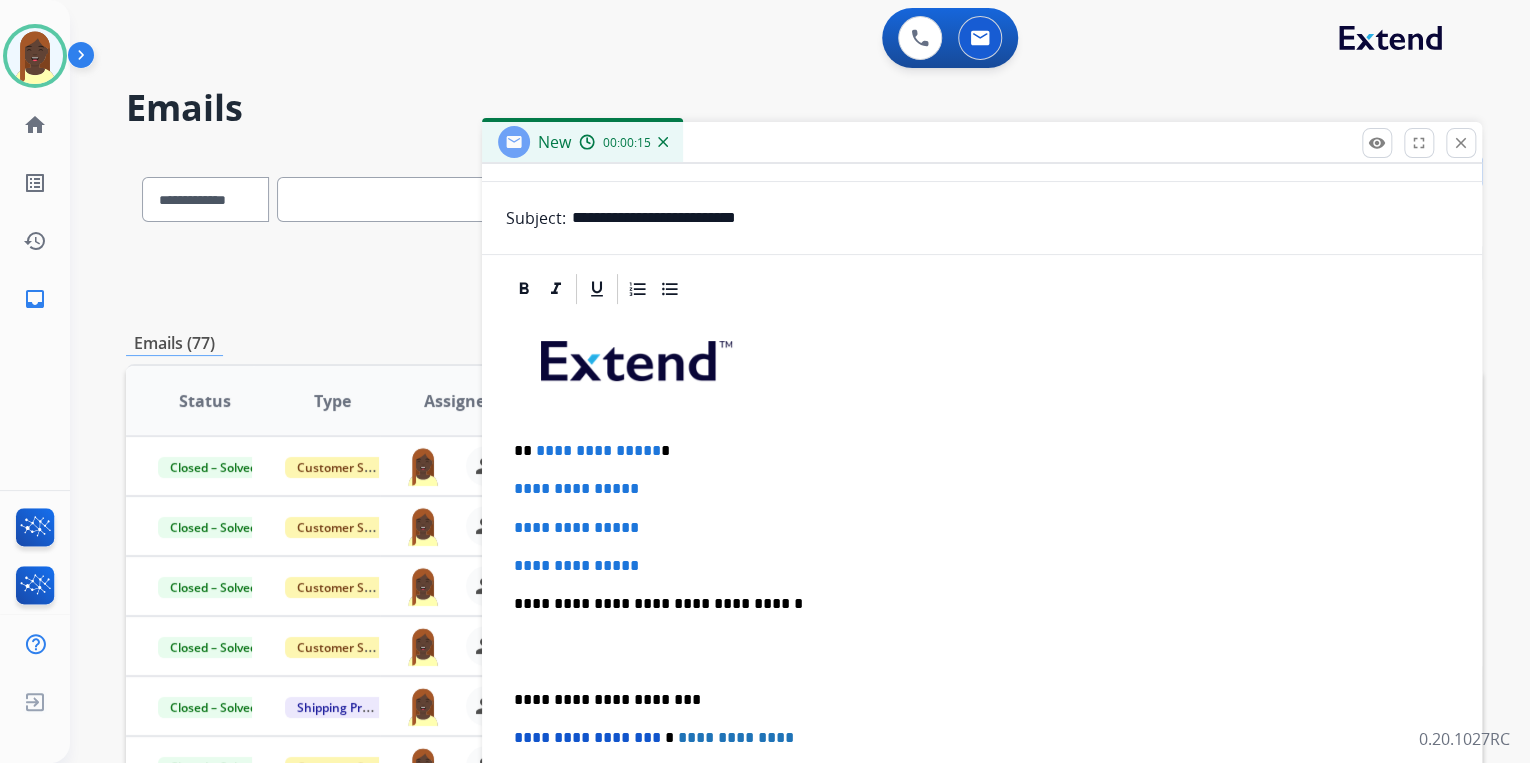 scroll, scrollTop: 0, scrollLeft: 0, axis: both 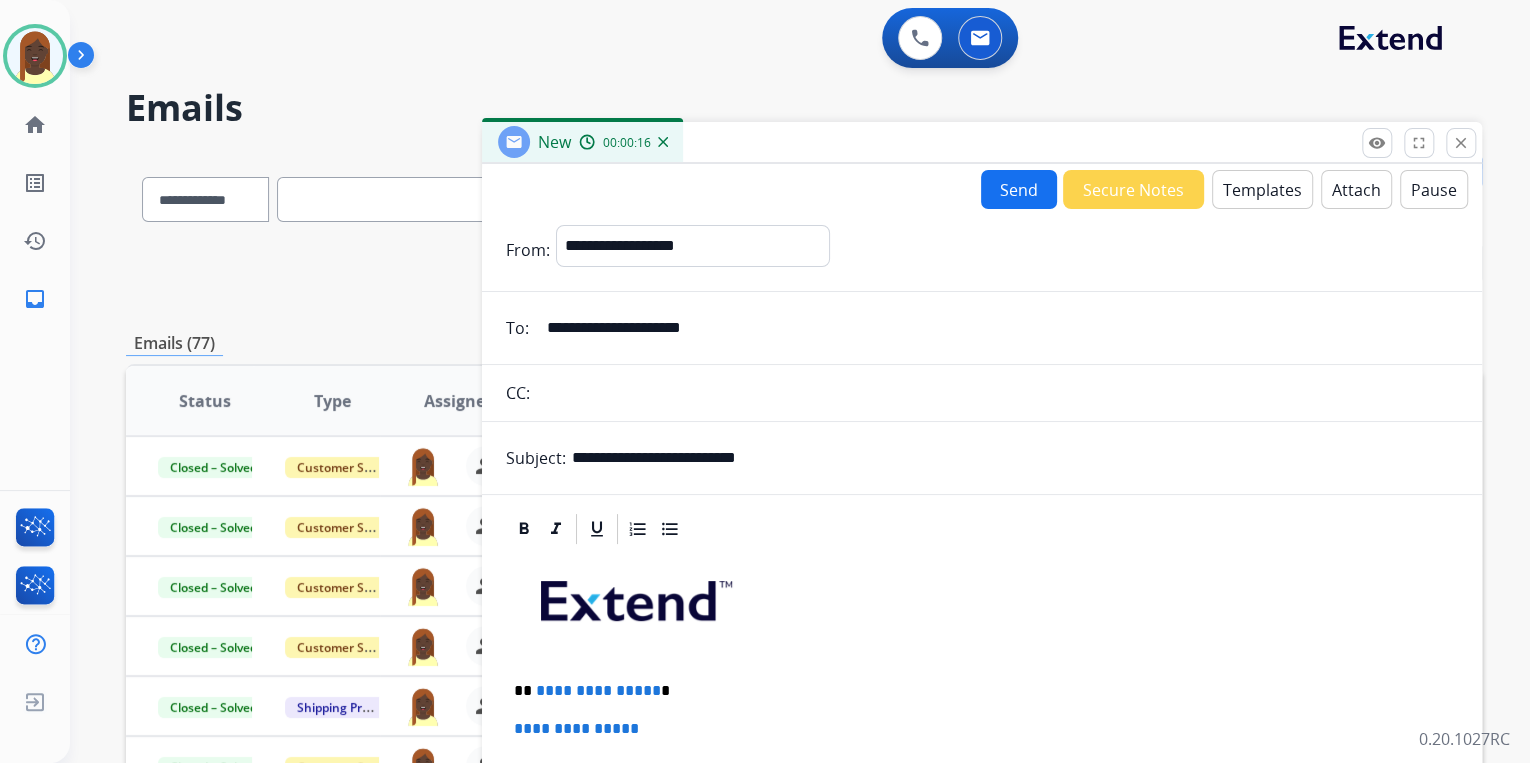click on "Templates" at bounding box center [1262, 189] 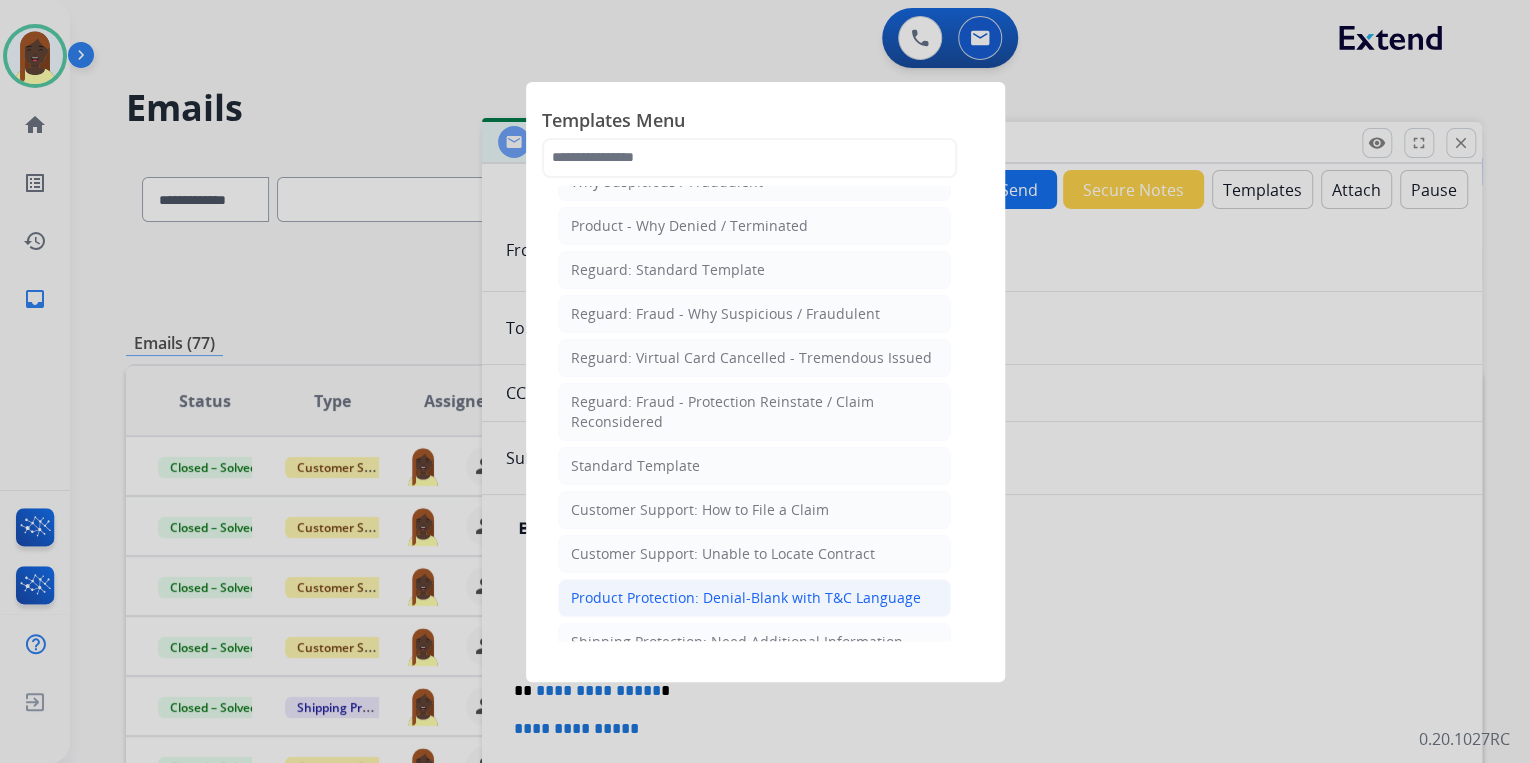 scroll, scrollTop: 240, scrollLeft: 0, axis: vertical 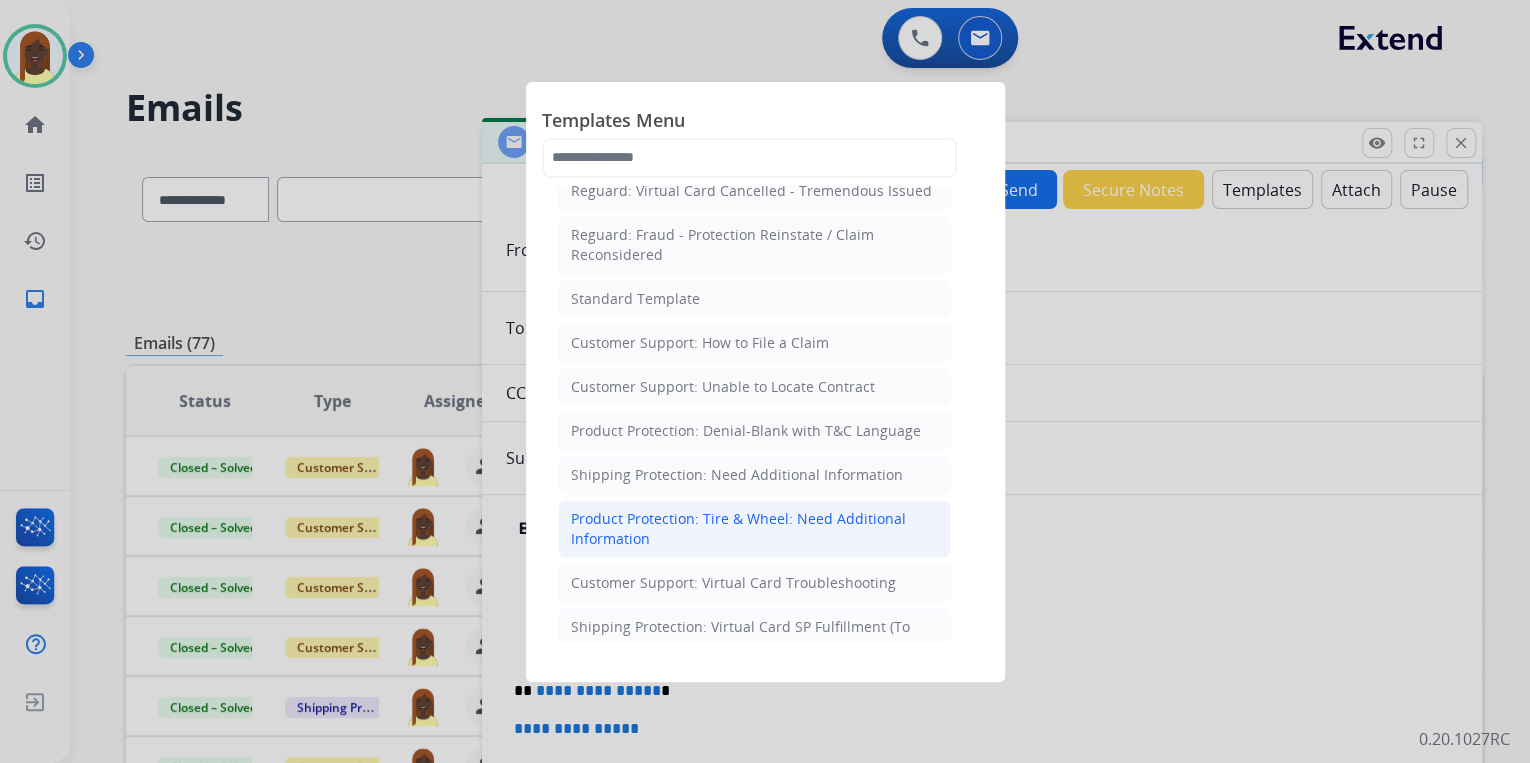 click on "Product Protection: Tire & Wheel: Need Additional Information" 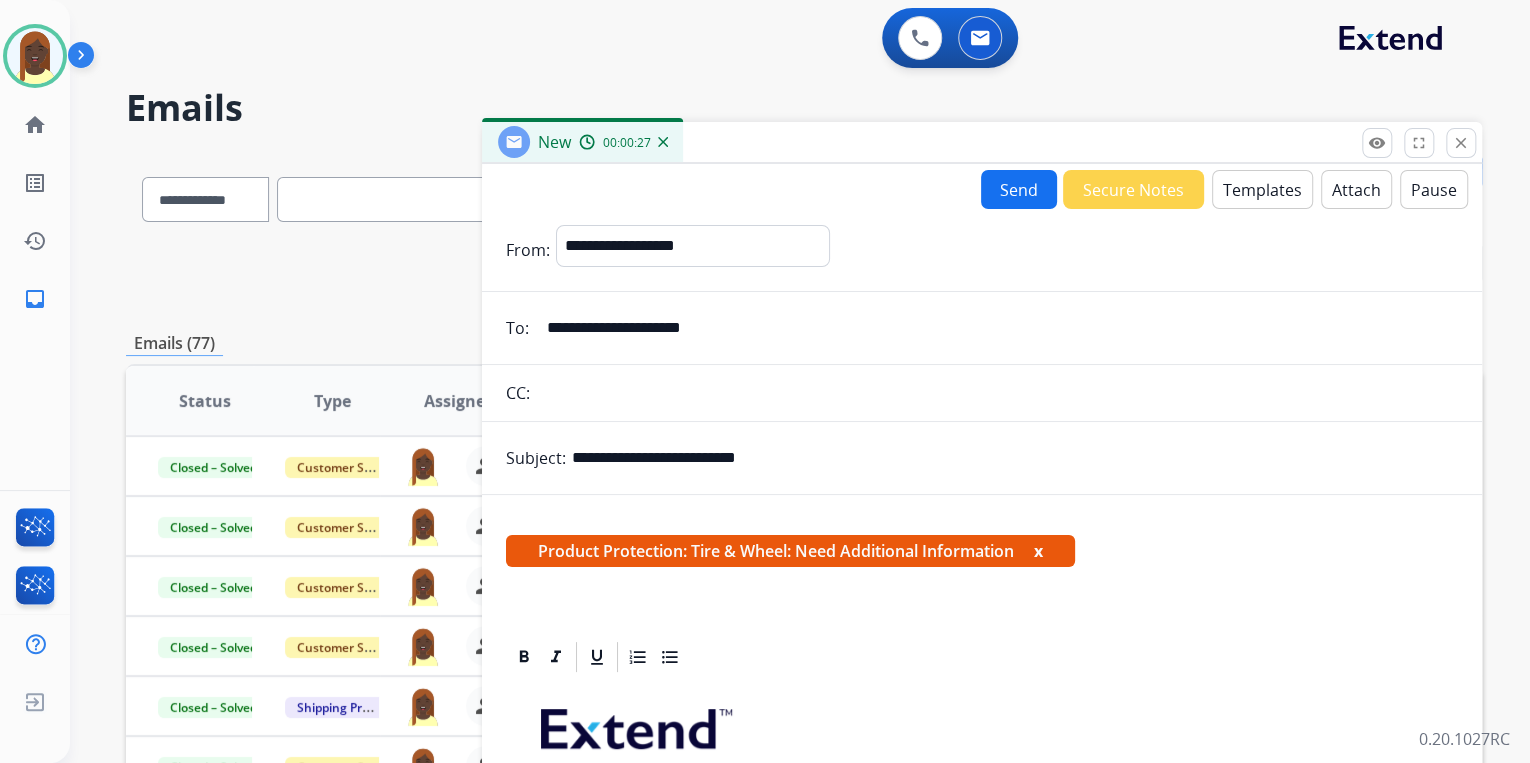 scroll, scrollTop: 0, scrollLeft: 0, axis: both 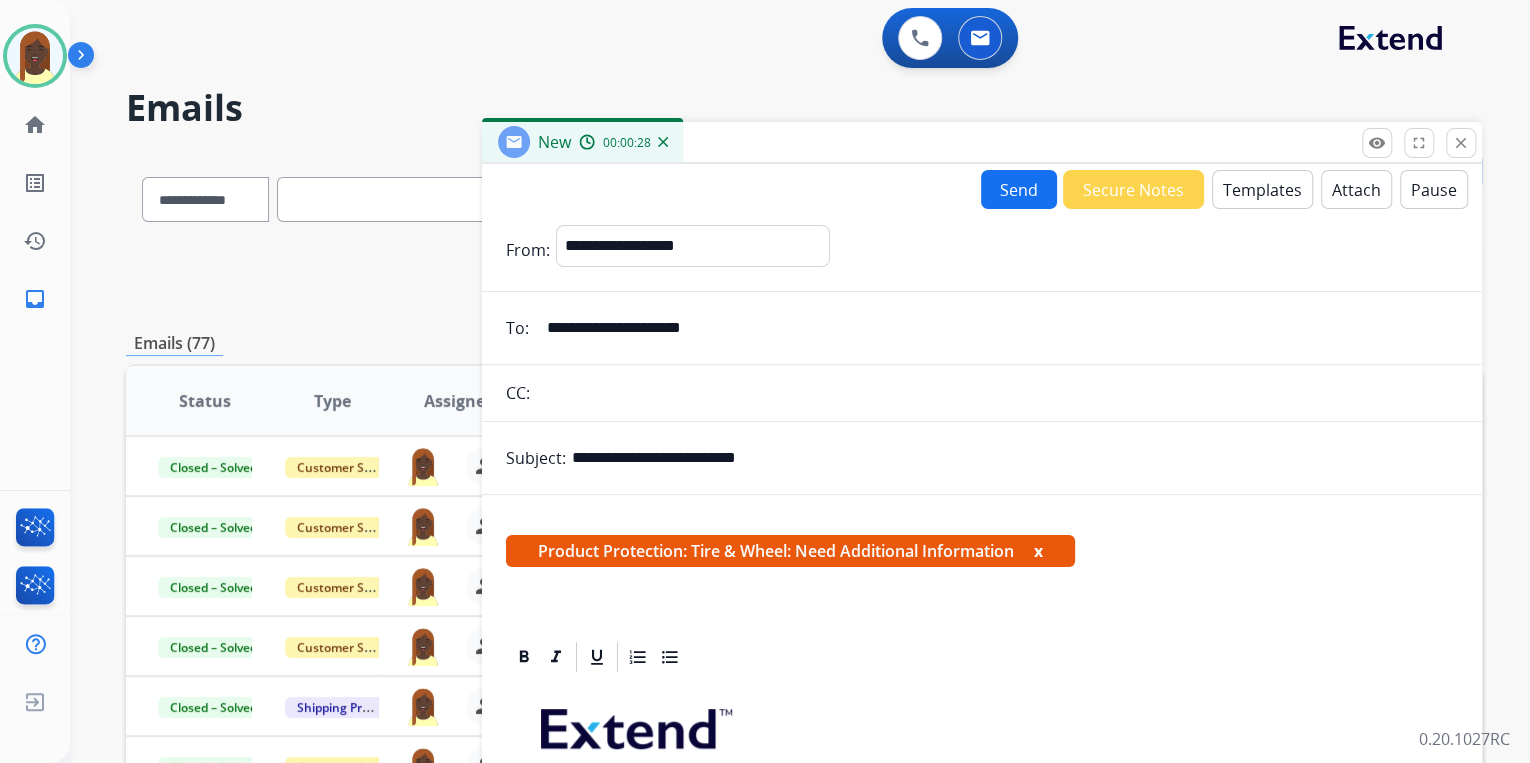 click on "x" at bounding box center [1038, 551] 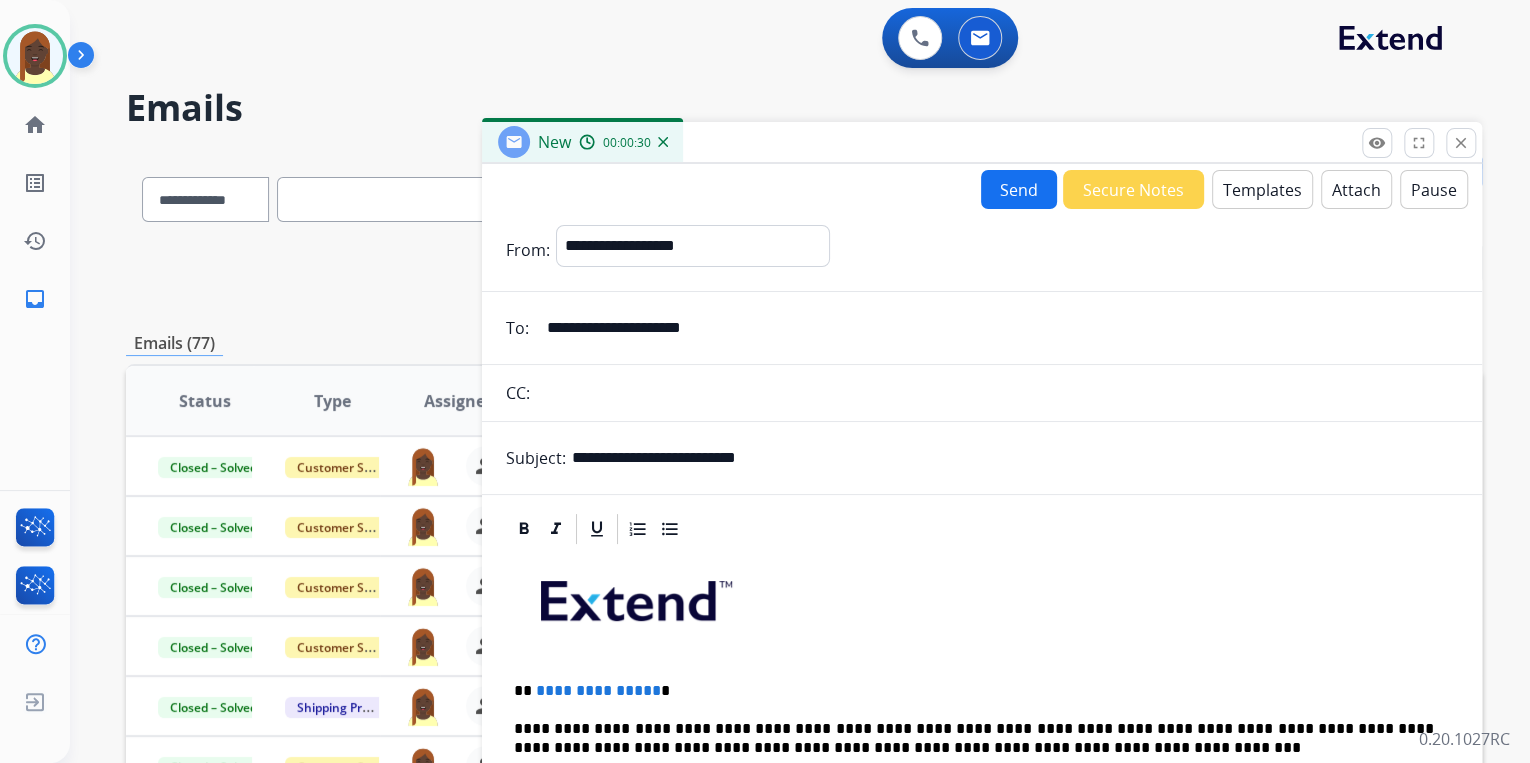 click on "Templates" at bounding box center (1262, 189) 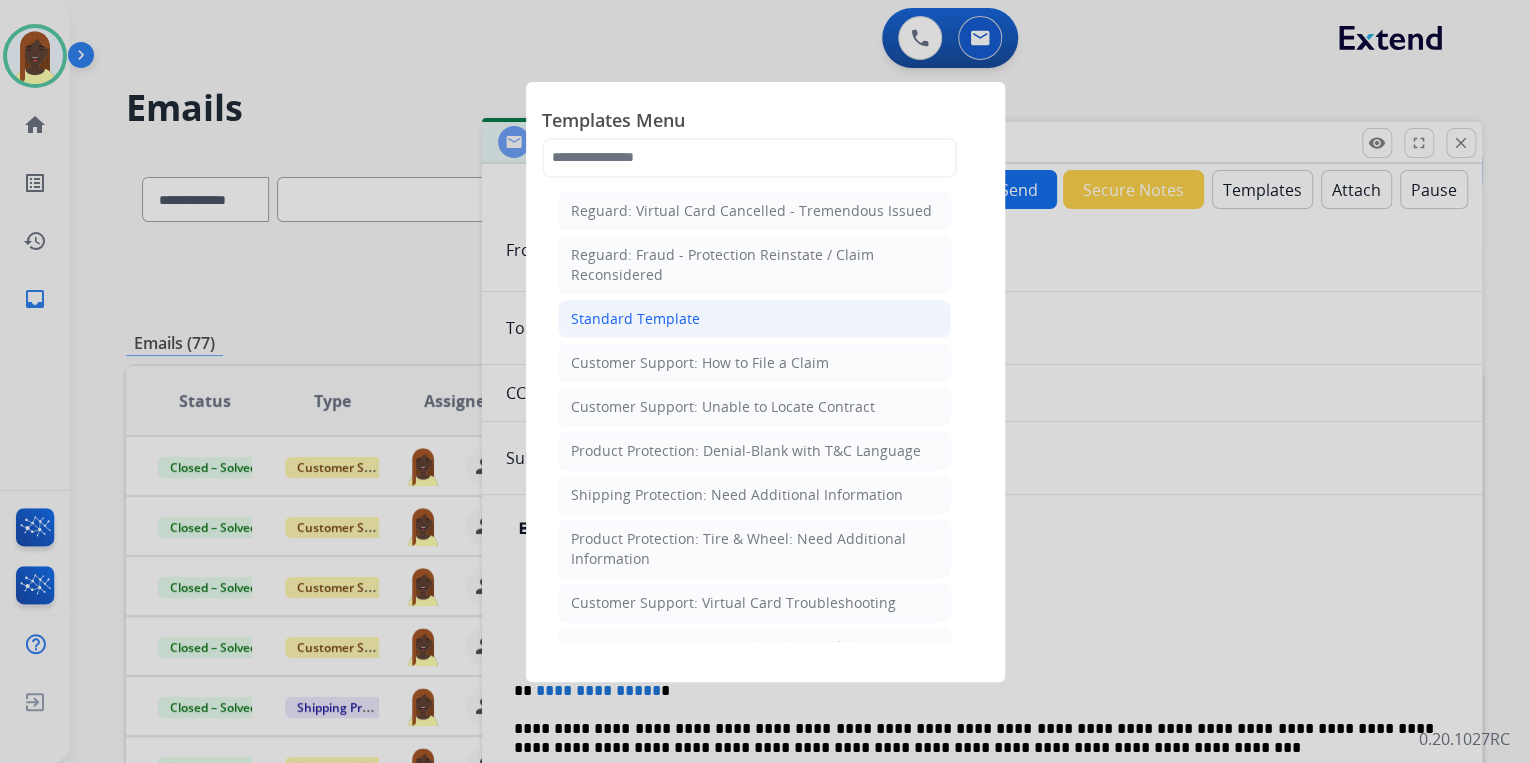 scroll, scrollTop: 240, scrollLeft: 0, axis: vertical 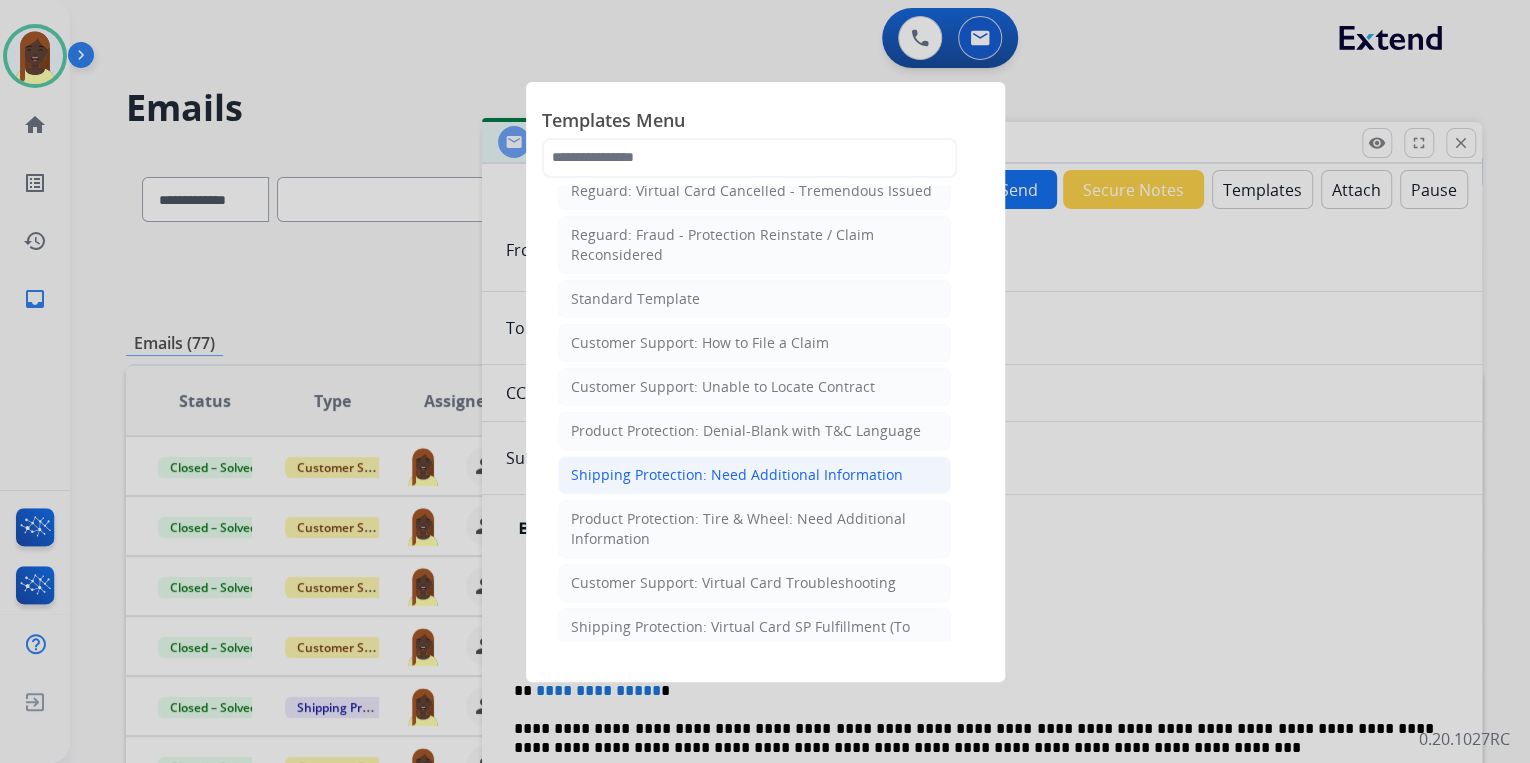 click on "Shipping Protection: Need Additional Information" 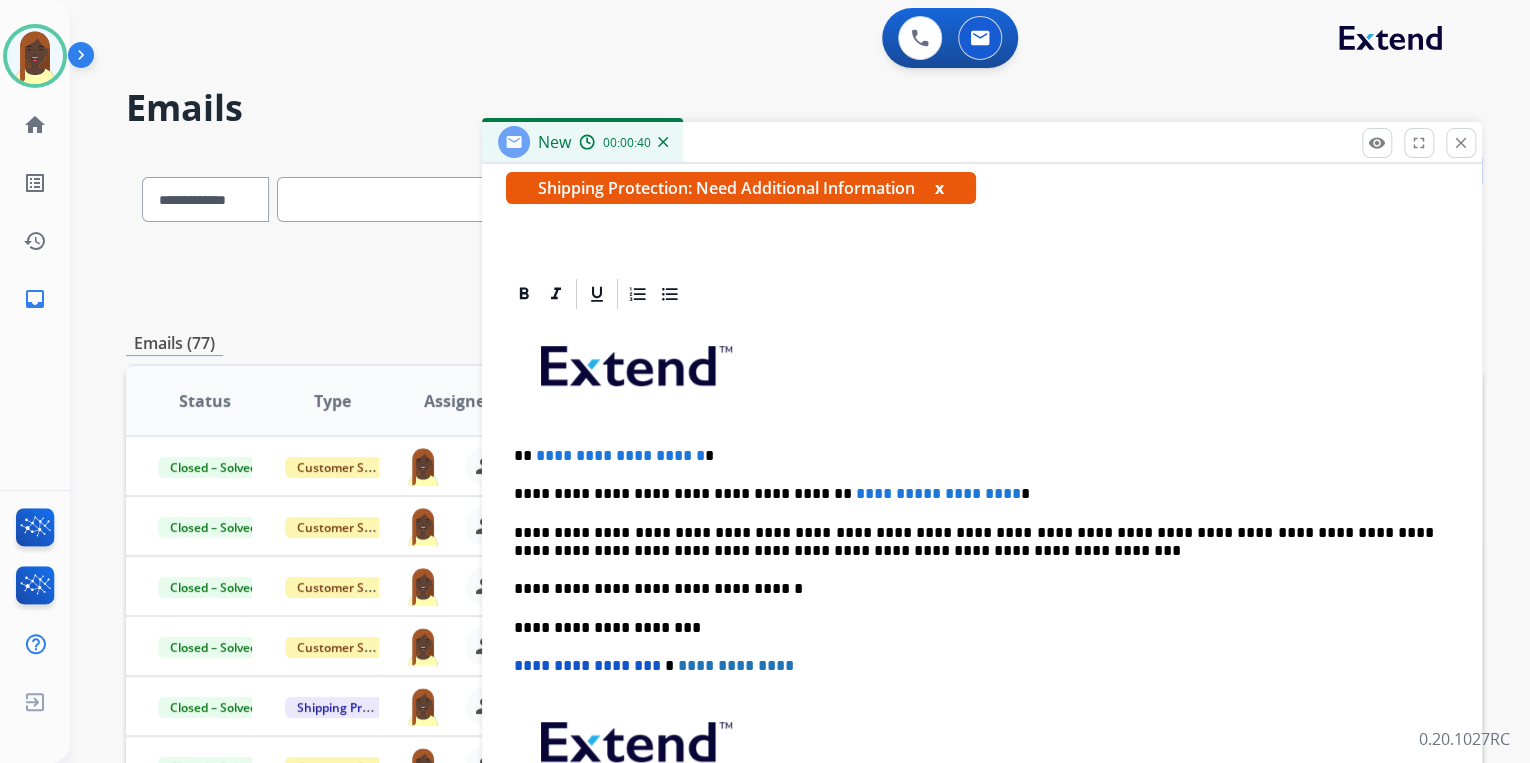 scroll, scrollTop: 383, scrollLeft: 0, axis: vertical 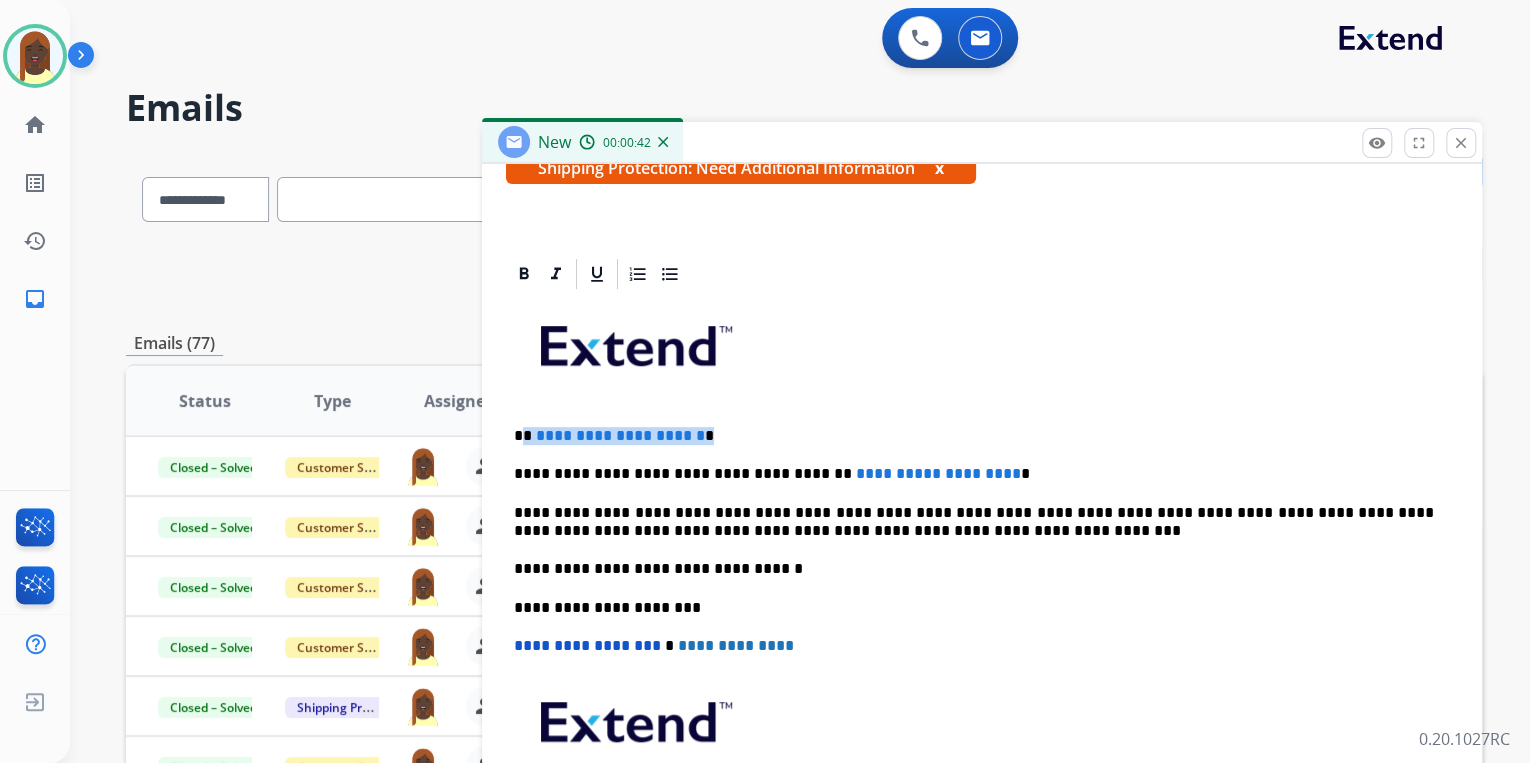 drag, startPoint x: 524, startPoint y: 436, endPoint x: 764, endPoint y: 444, distance: 240.1333 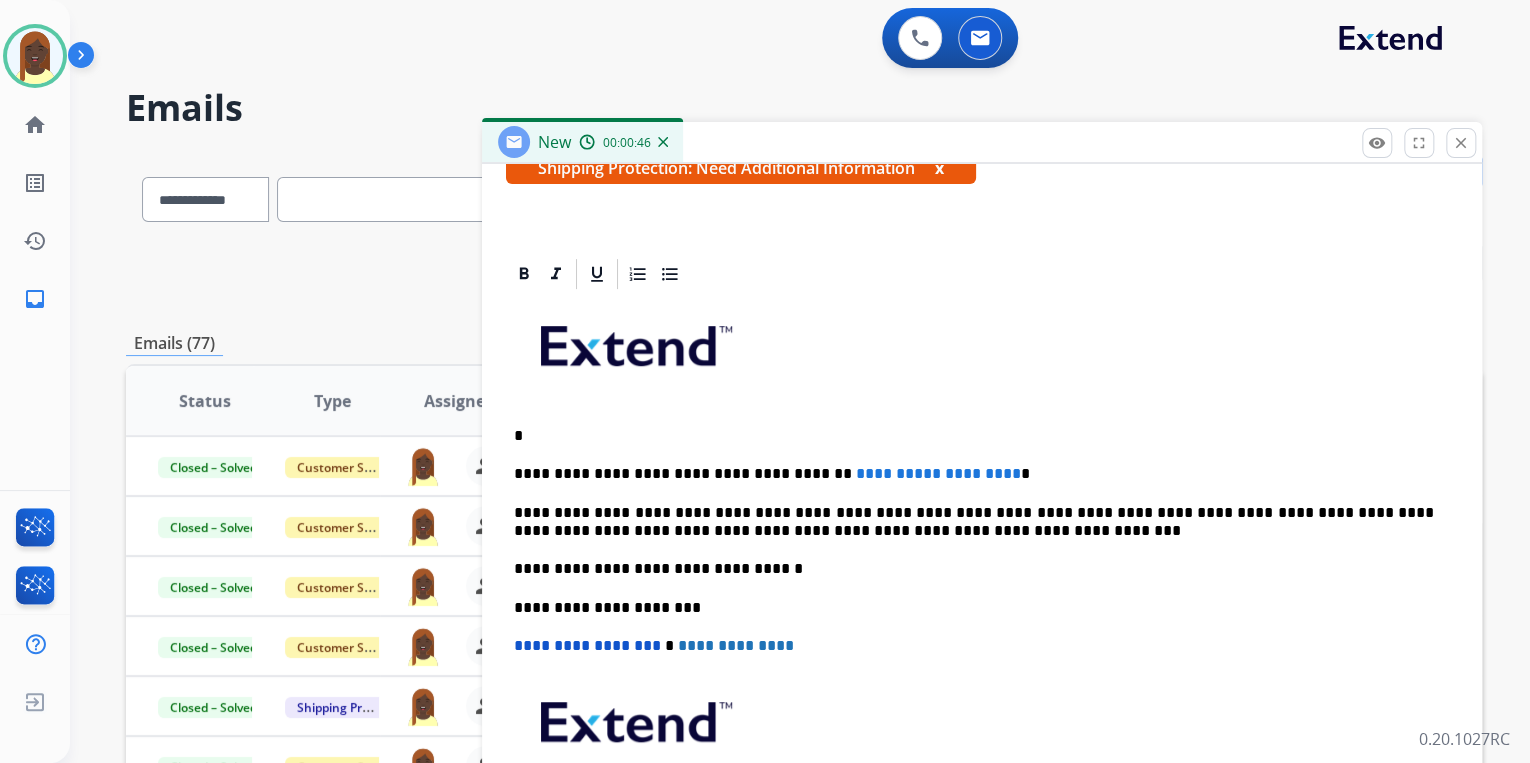 type 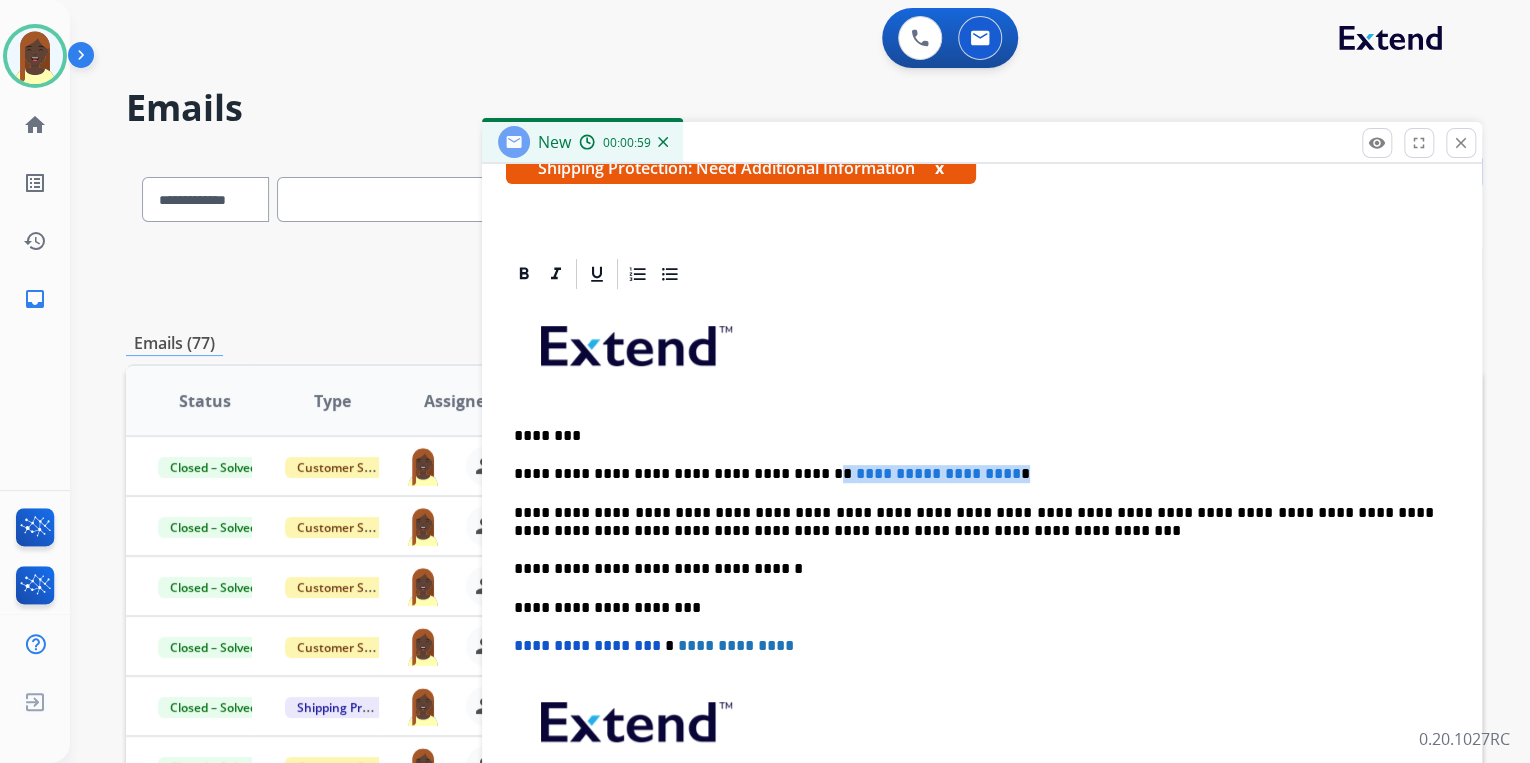 drag, startPoint x: 789, startPoint y: 472, endPoint x: 1041, endPoint y: 471, distance: 252.00198 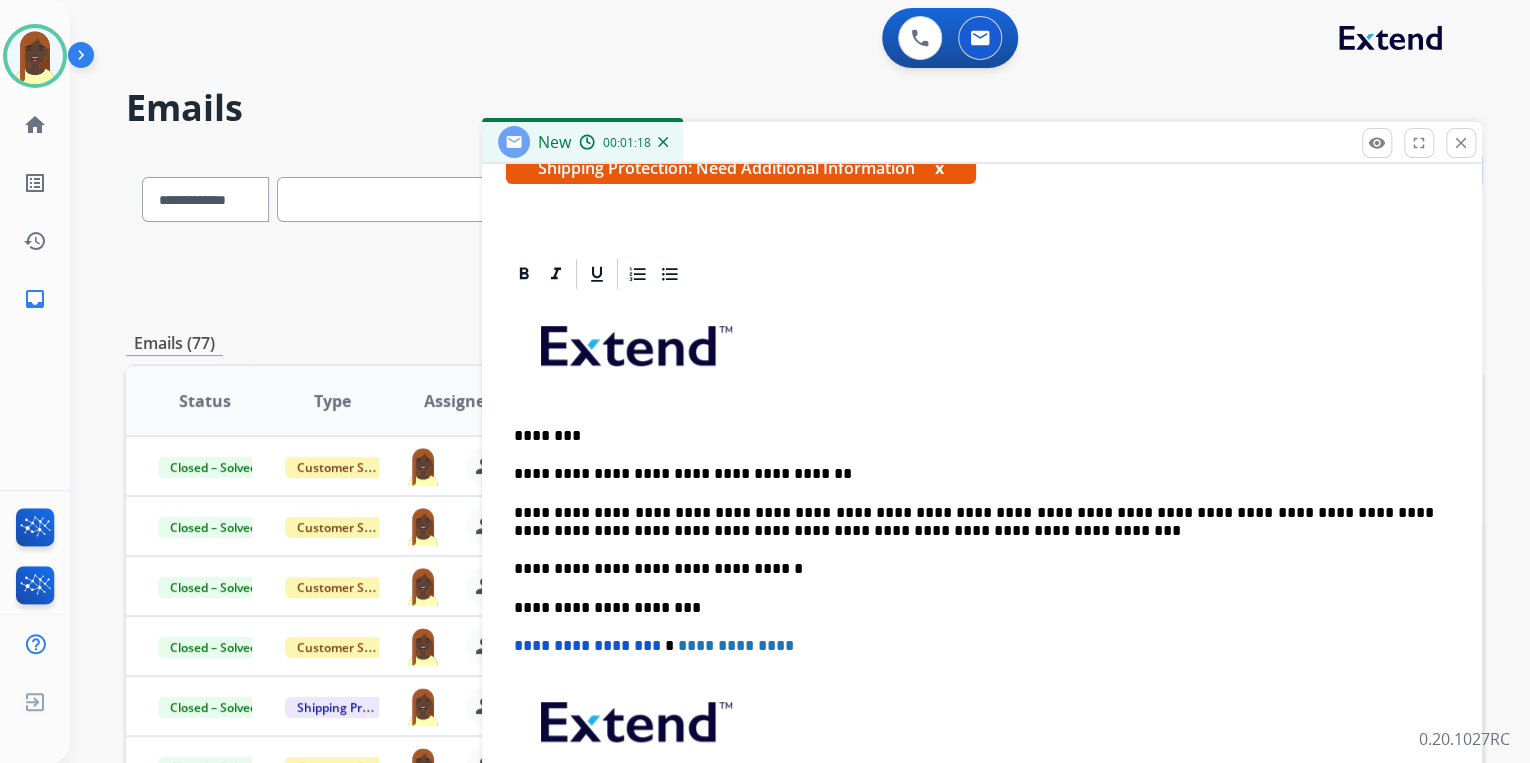 click on "**********" at bounding box center (974, 474) 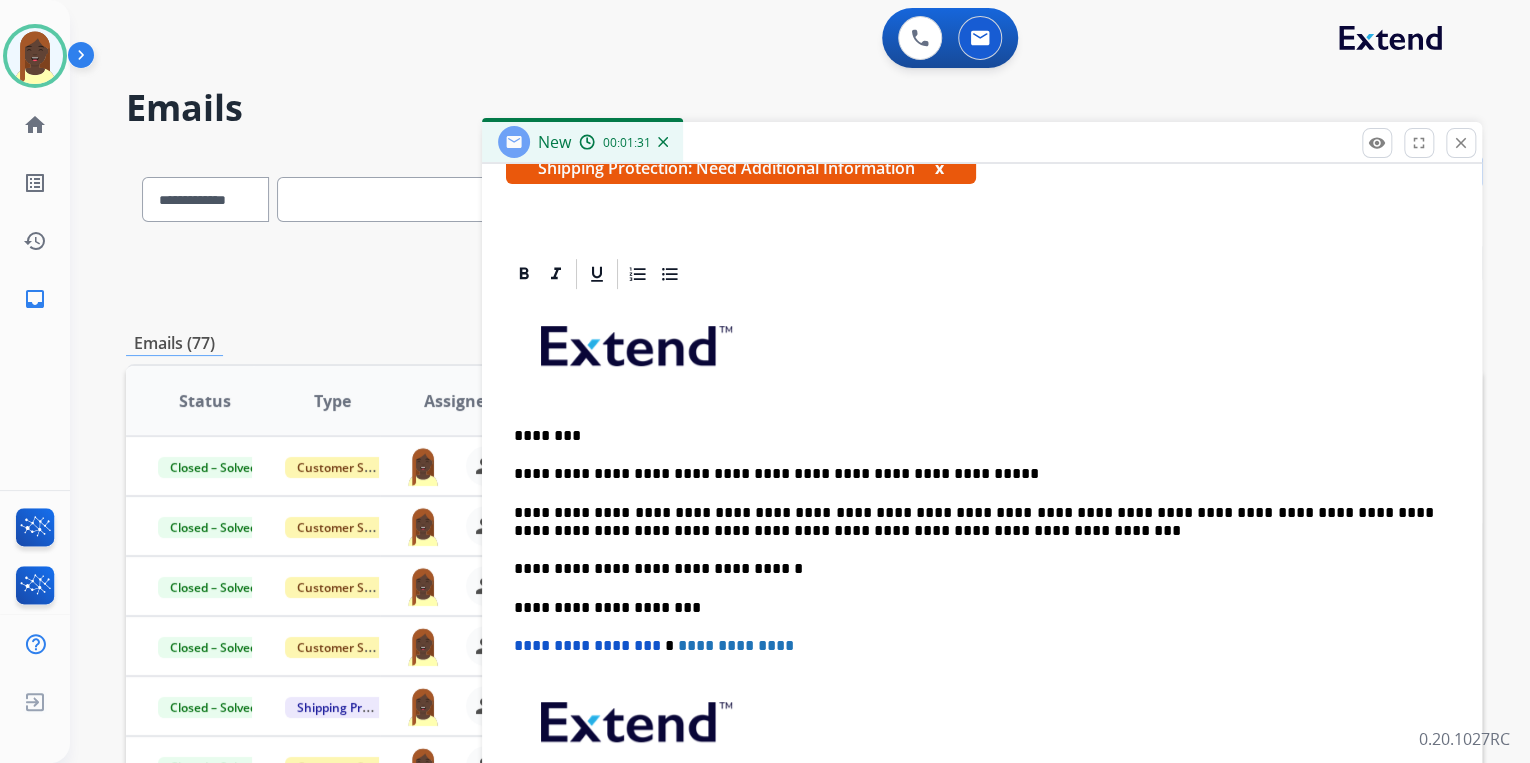 click on "**********" at bounding box center [974, 474] 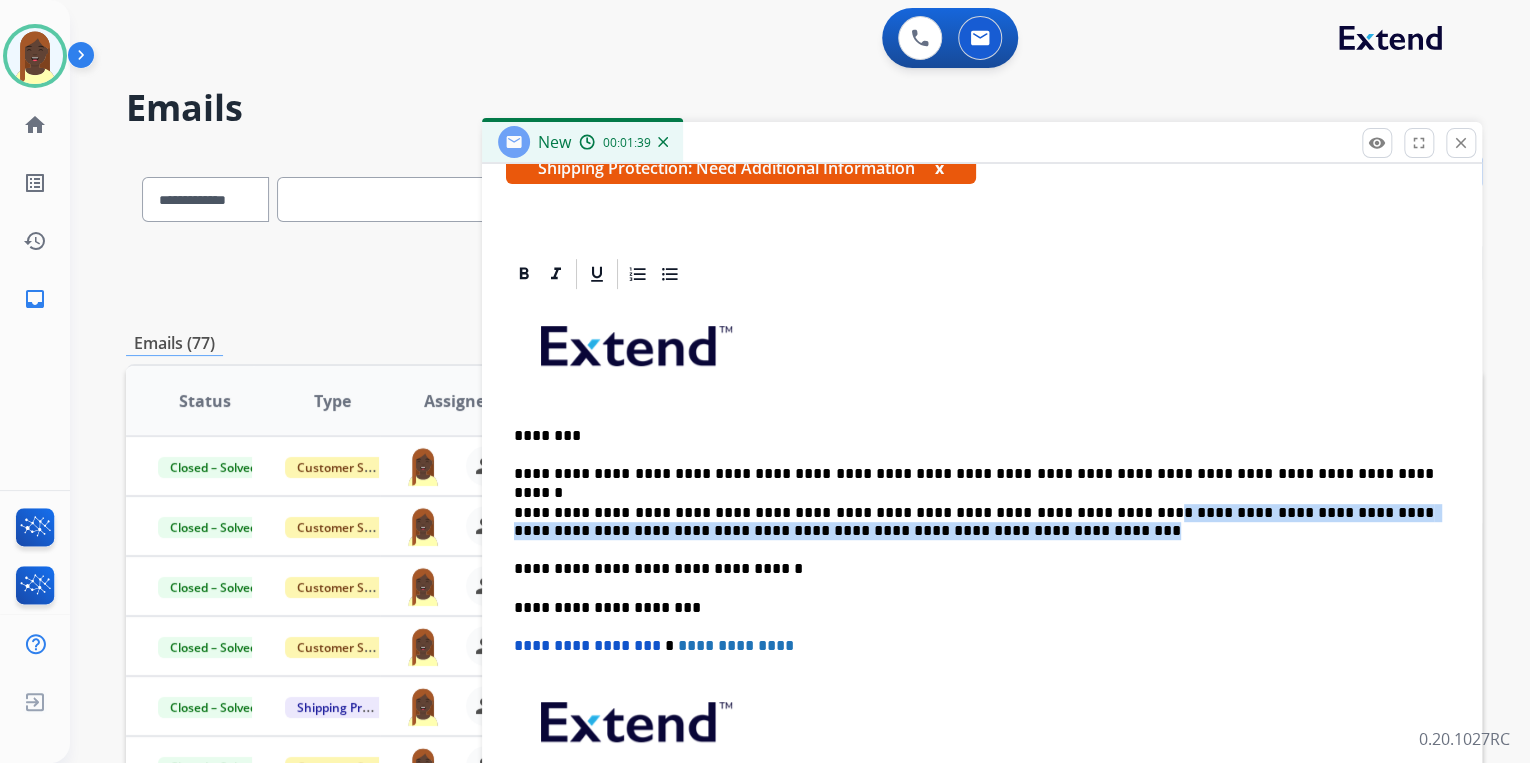 drag, startPoint x: 1072, startPoint y: 512, endPoint x: 1132, endPoint y: 533, distance: 63.56886 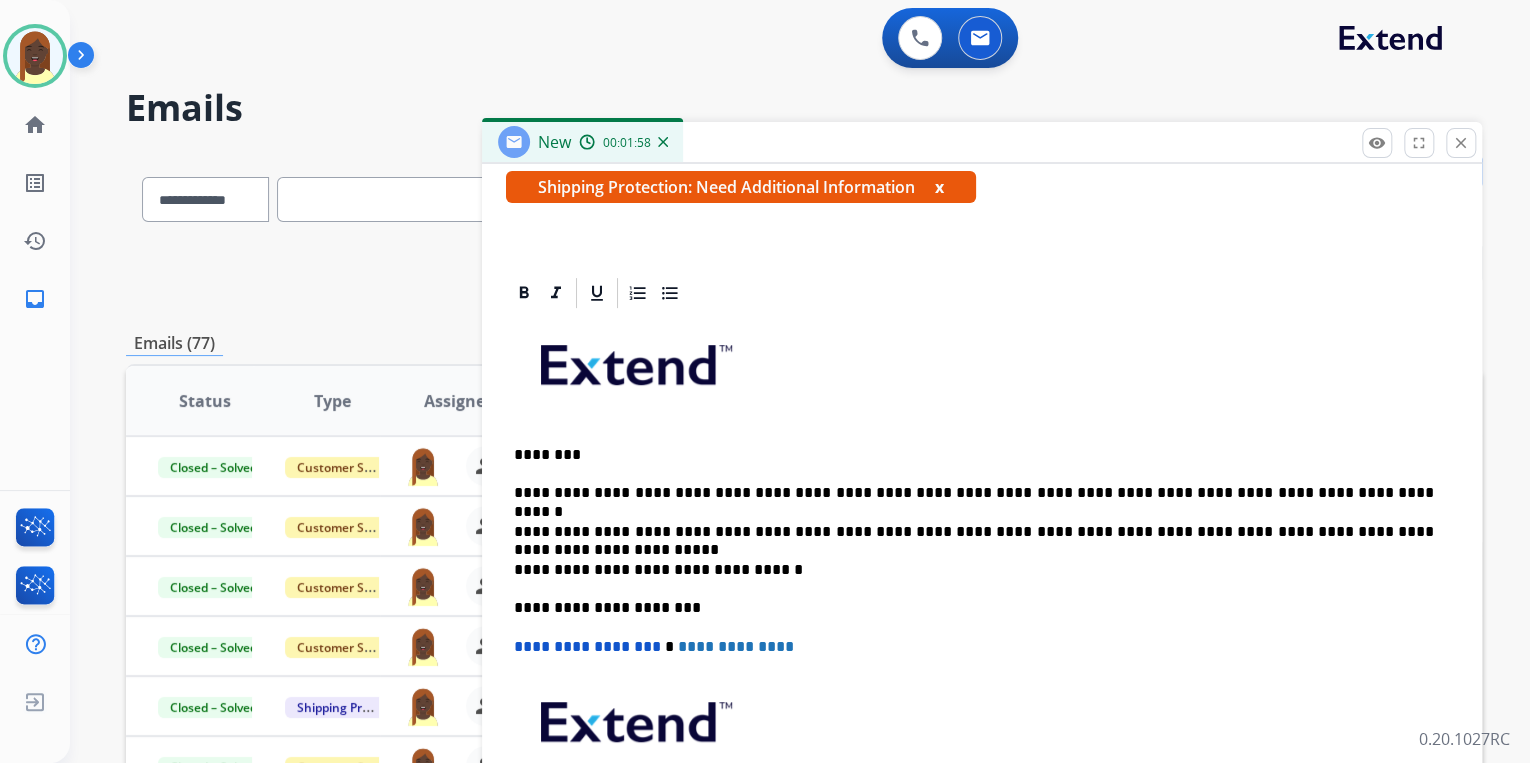scroll, scrollTop: 383, scrollLeft: 0, axis: vertical 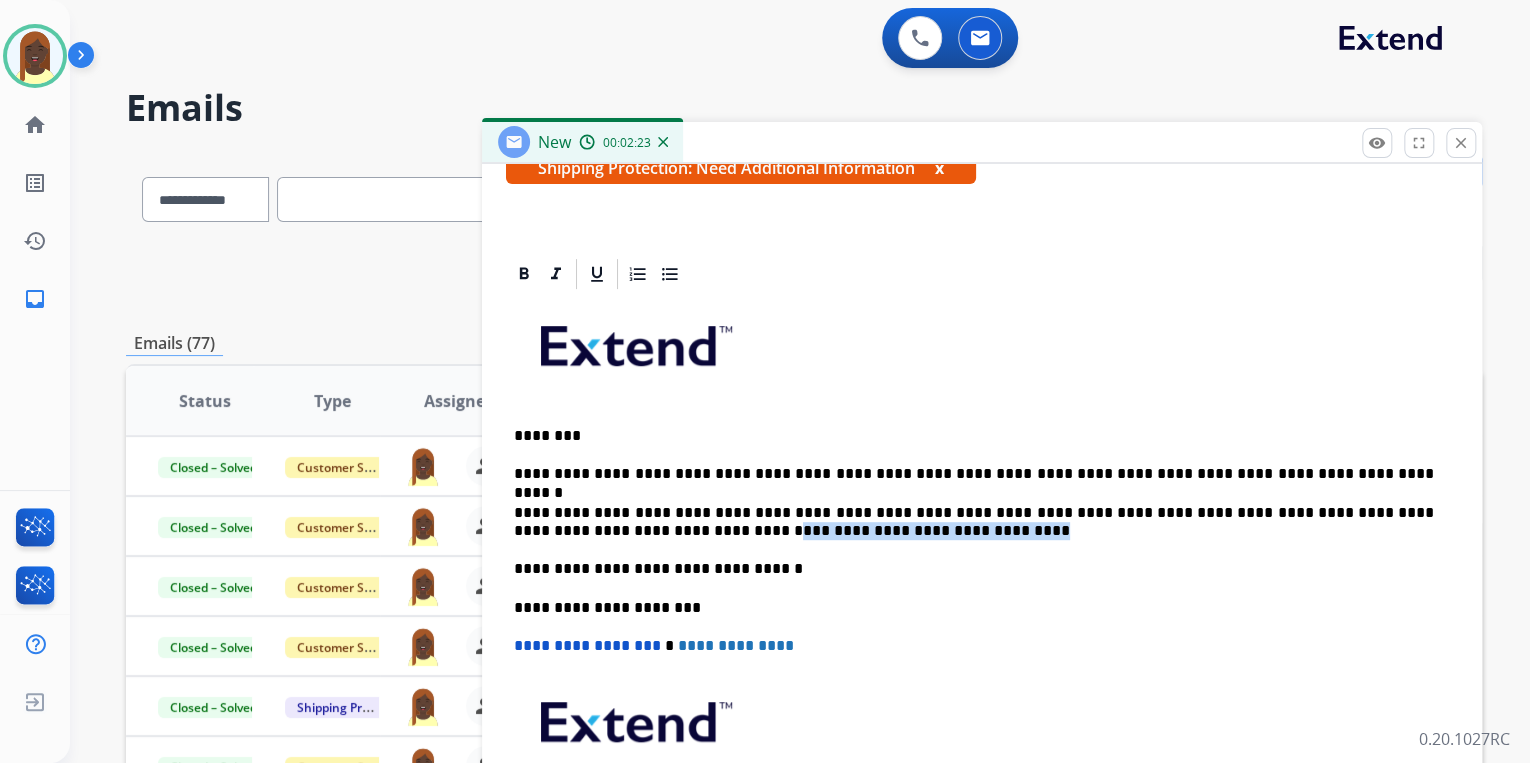 drag, startPoint x: 573, startPoint y: 527, endPoint x: 802, endPoint y: 535, distance: 229.1397 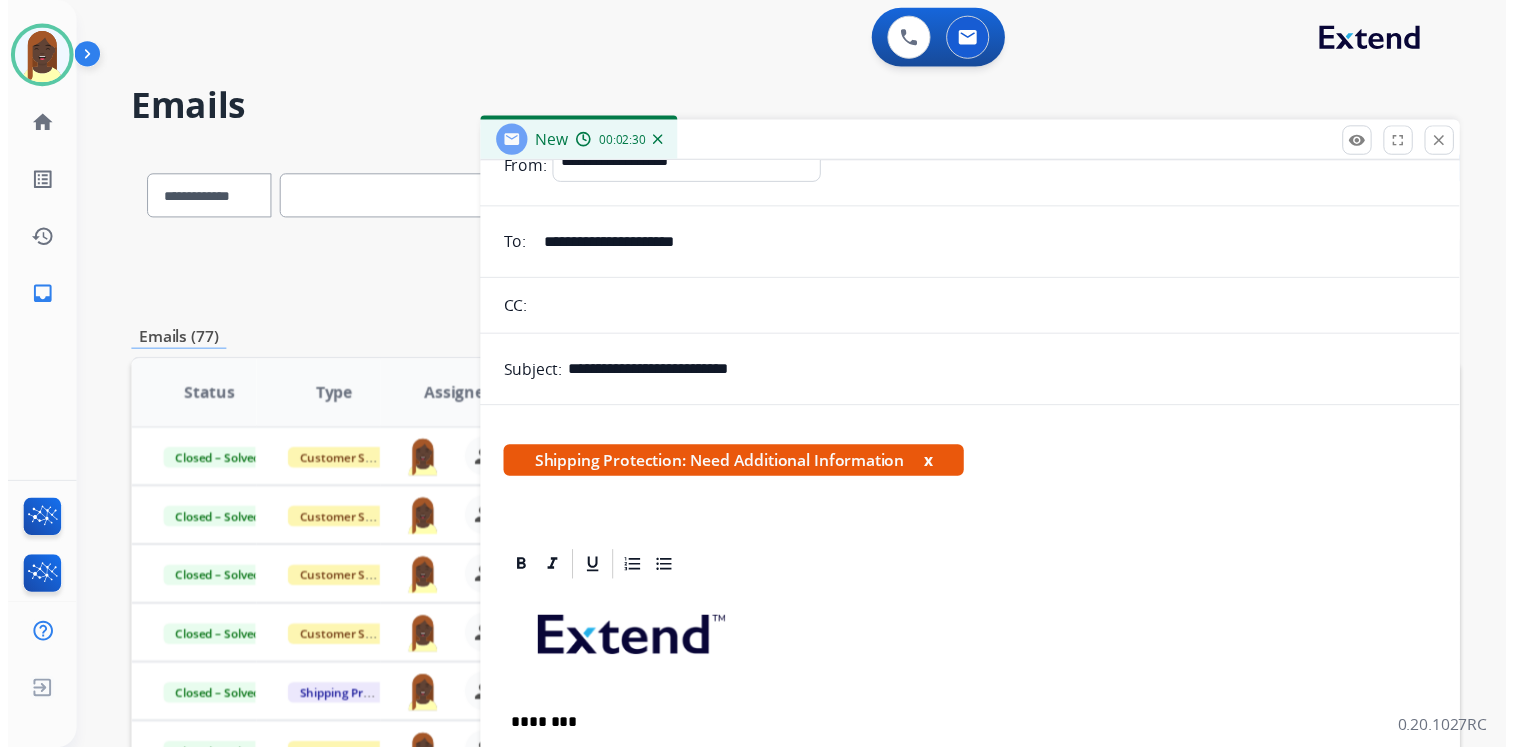 scroll, scrollTop: 0, scrollLeft: 0, axis: both 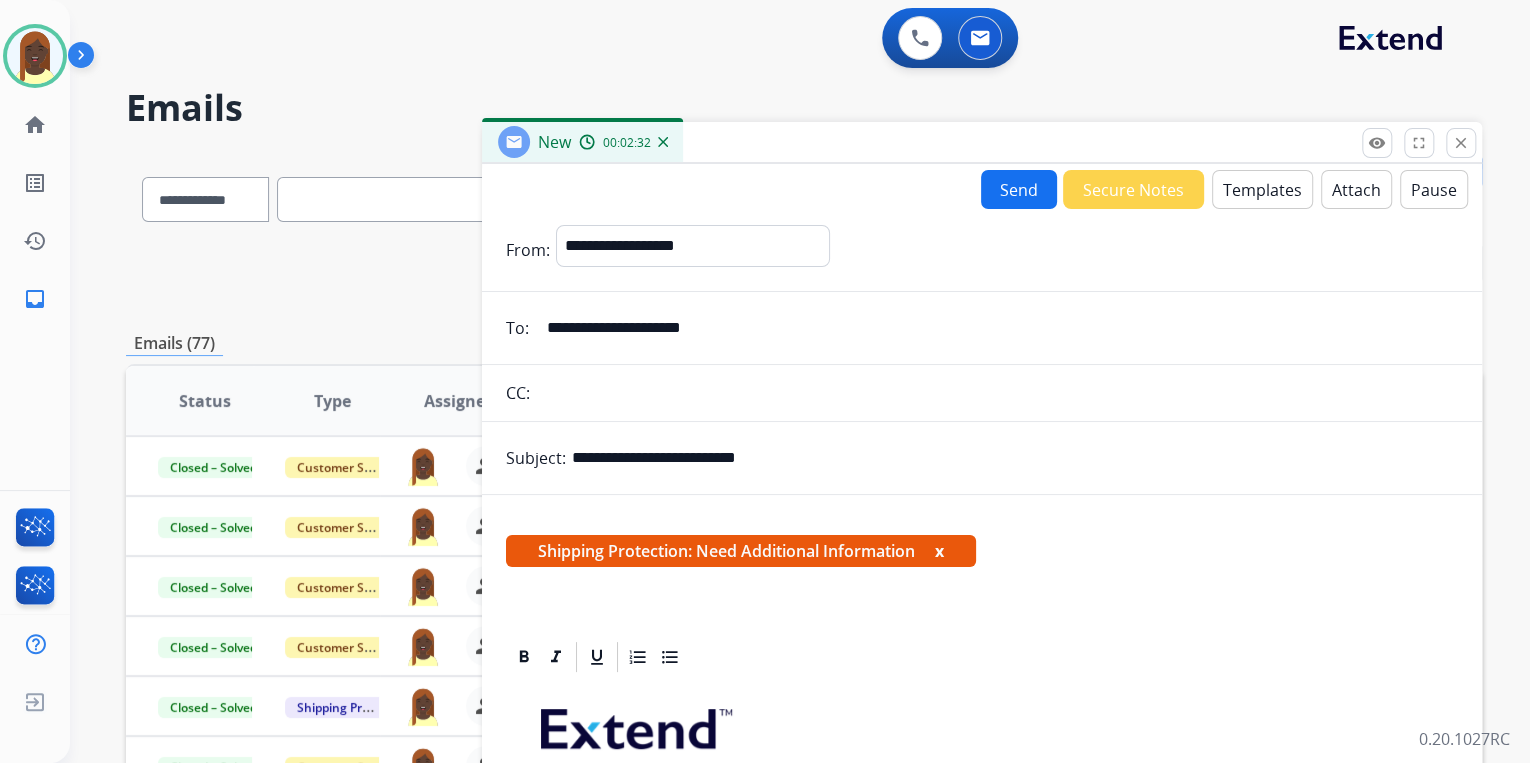 click on "Send" at bounding box center (1019, 189) 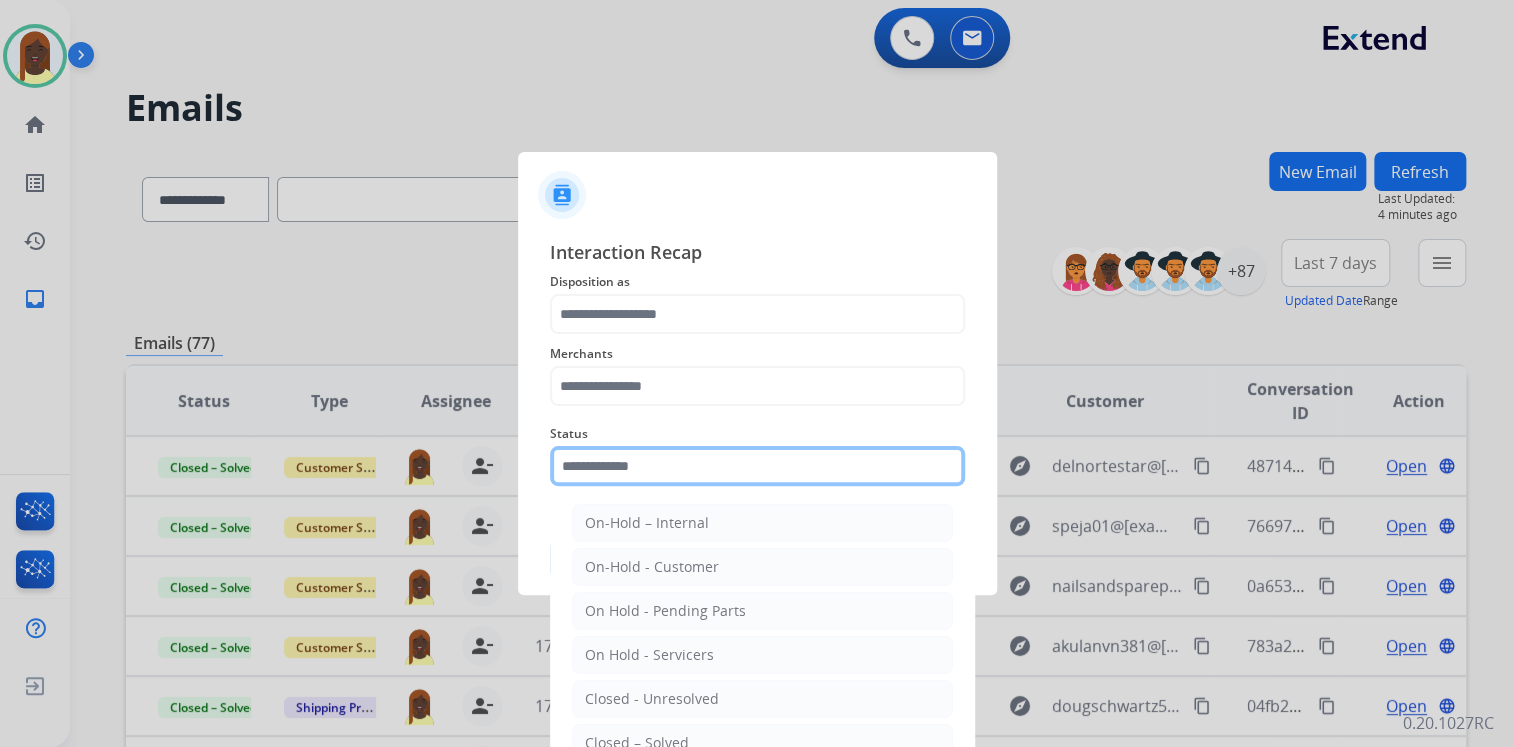click 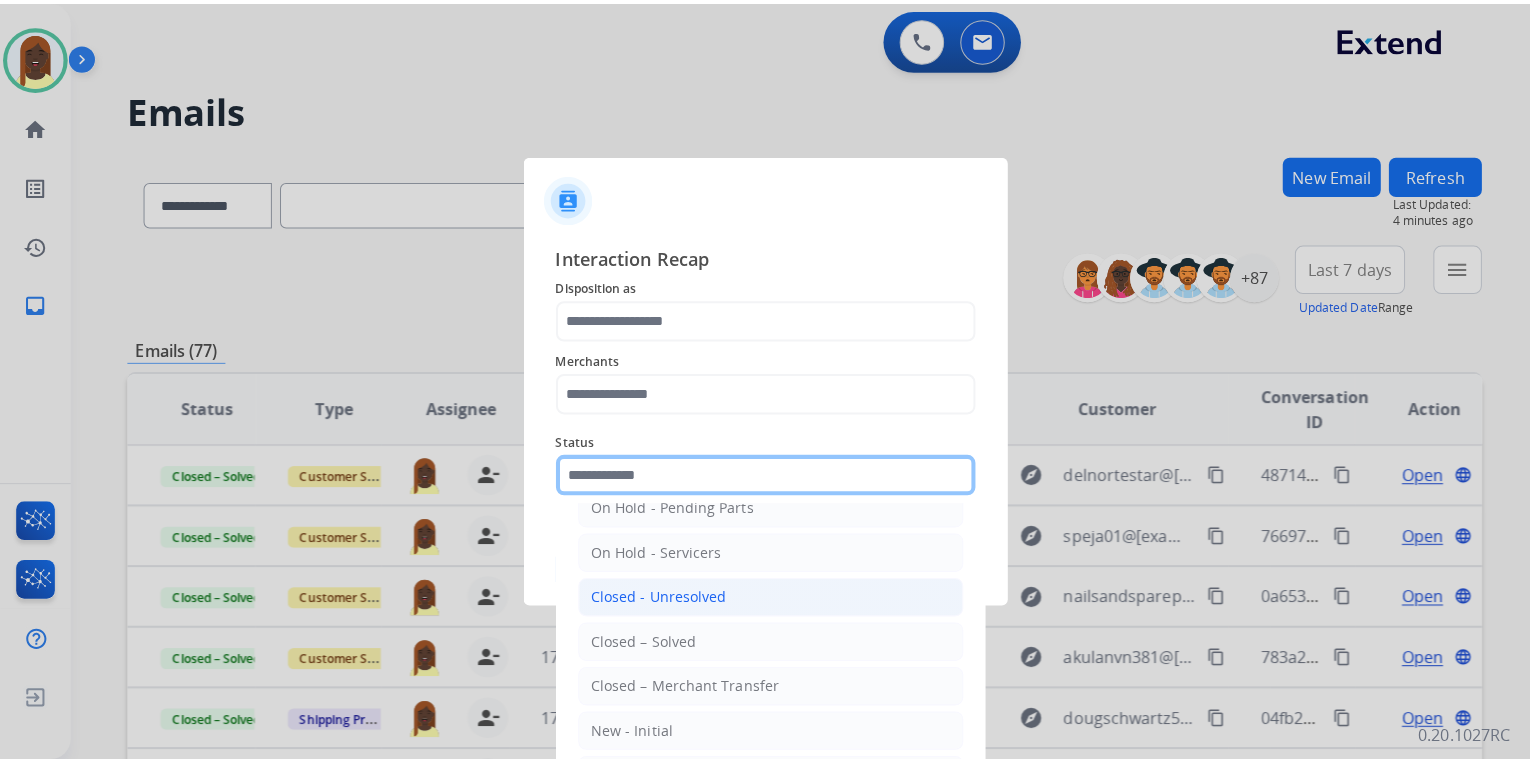 scroll, scrollTop: 116, scrollLeft: 0, axis: vertical 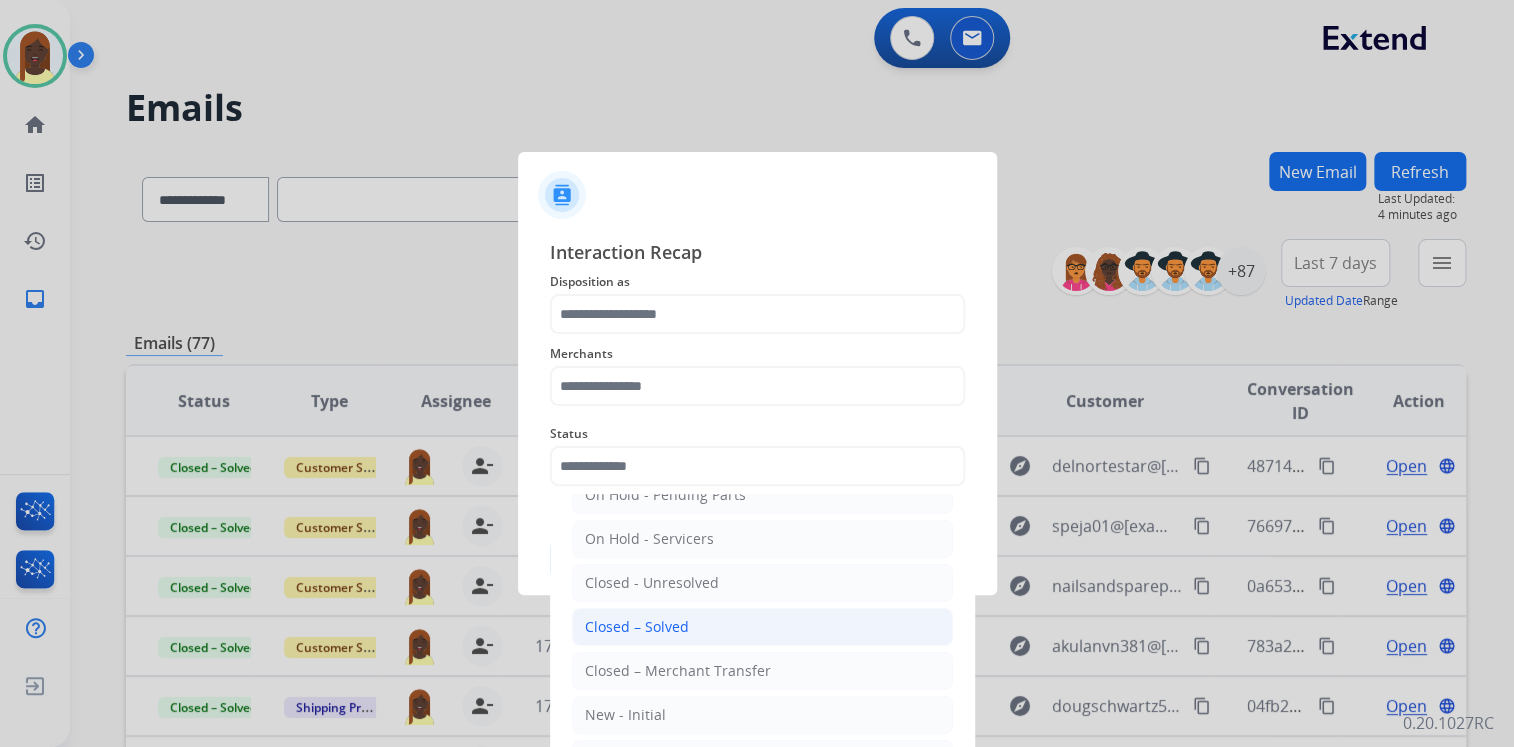 drag, startPoint x: 651, startPoint y: 618, endPoint x: 648, endPoint y: 533, distance: 85.052925 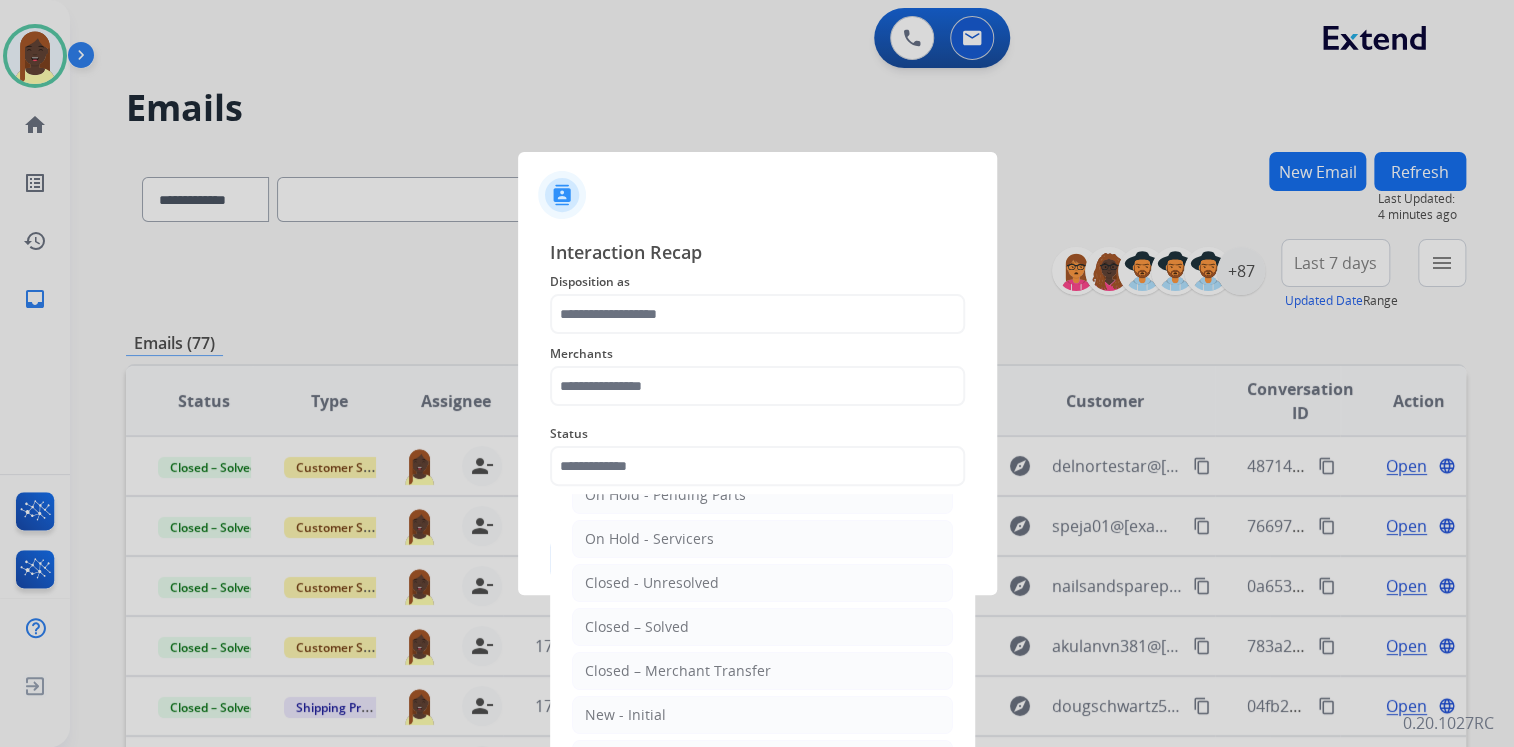 click on "Closed – Solved" 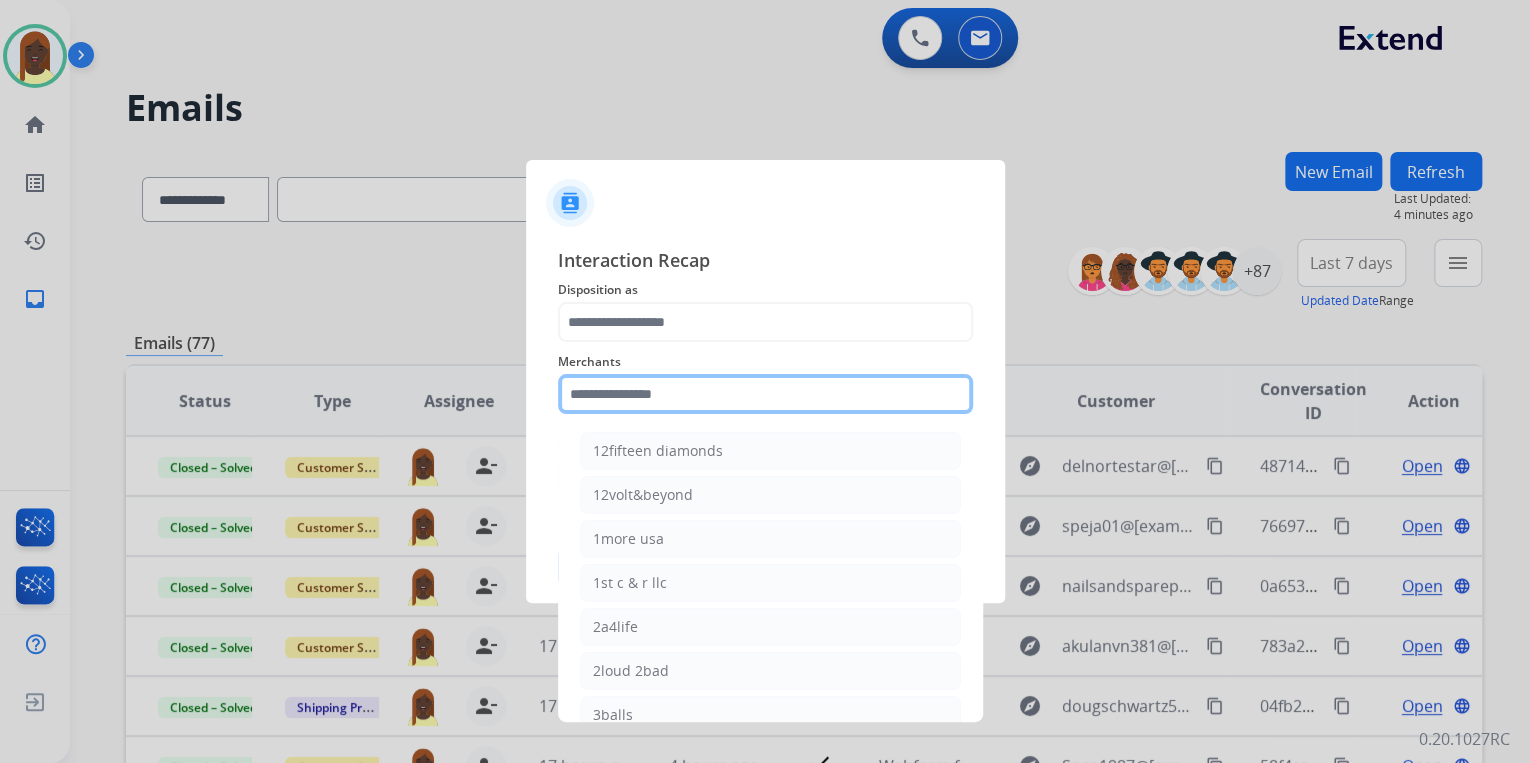 click 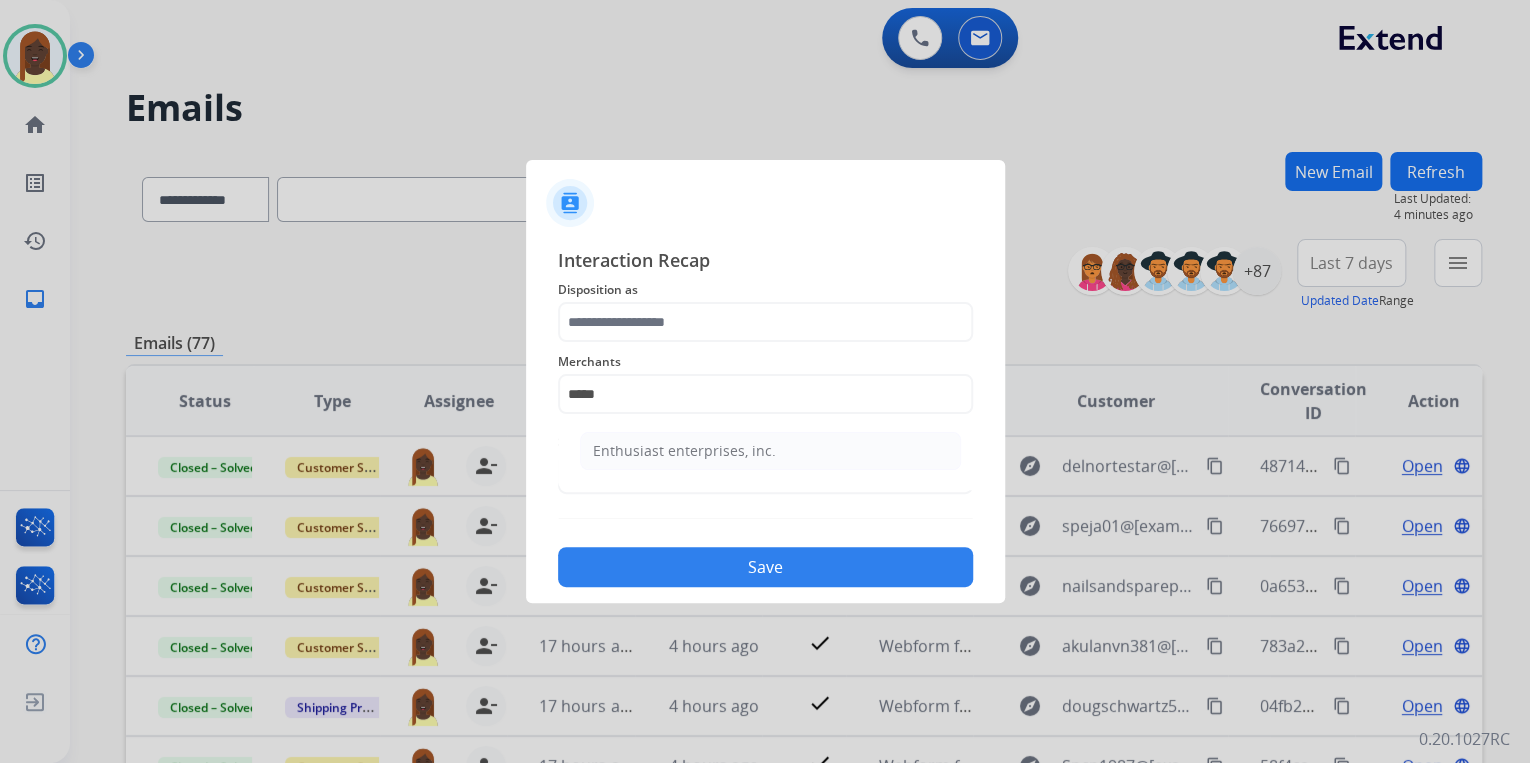 click on "Enthusiast enterprises, inc." 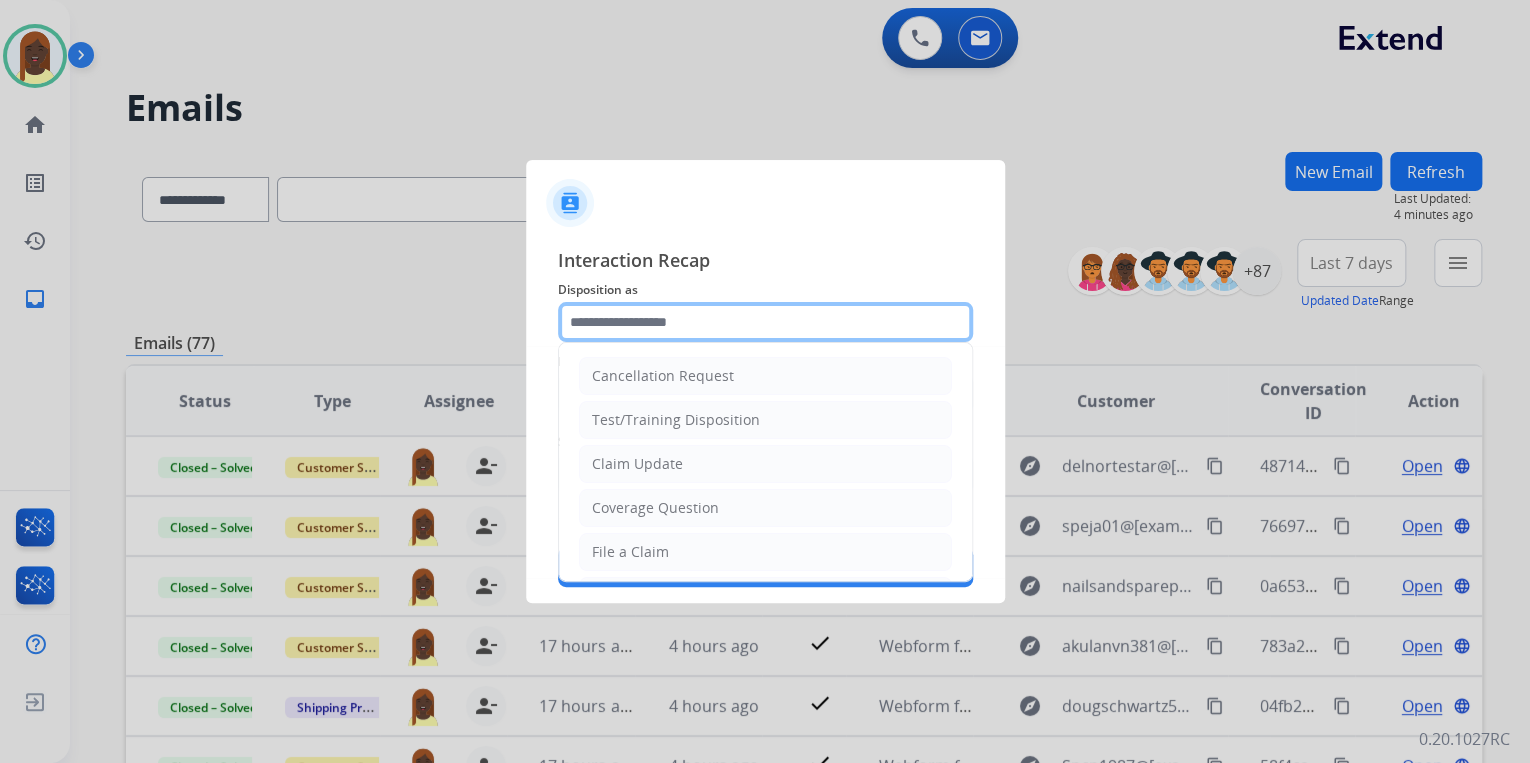 click 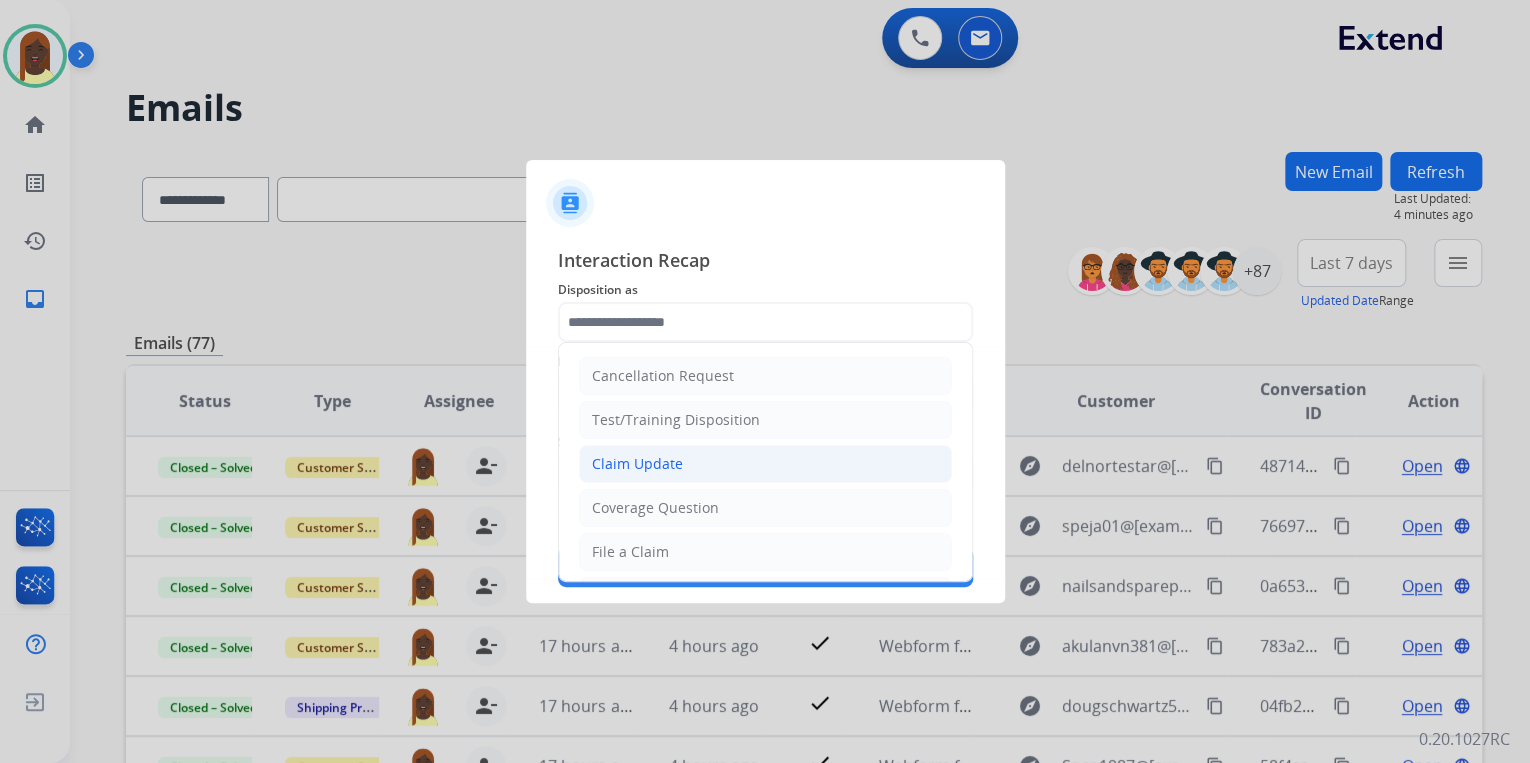 click on "Claim Update" 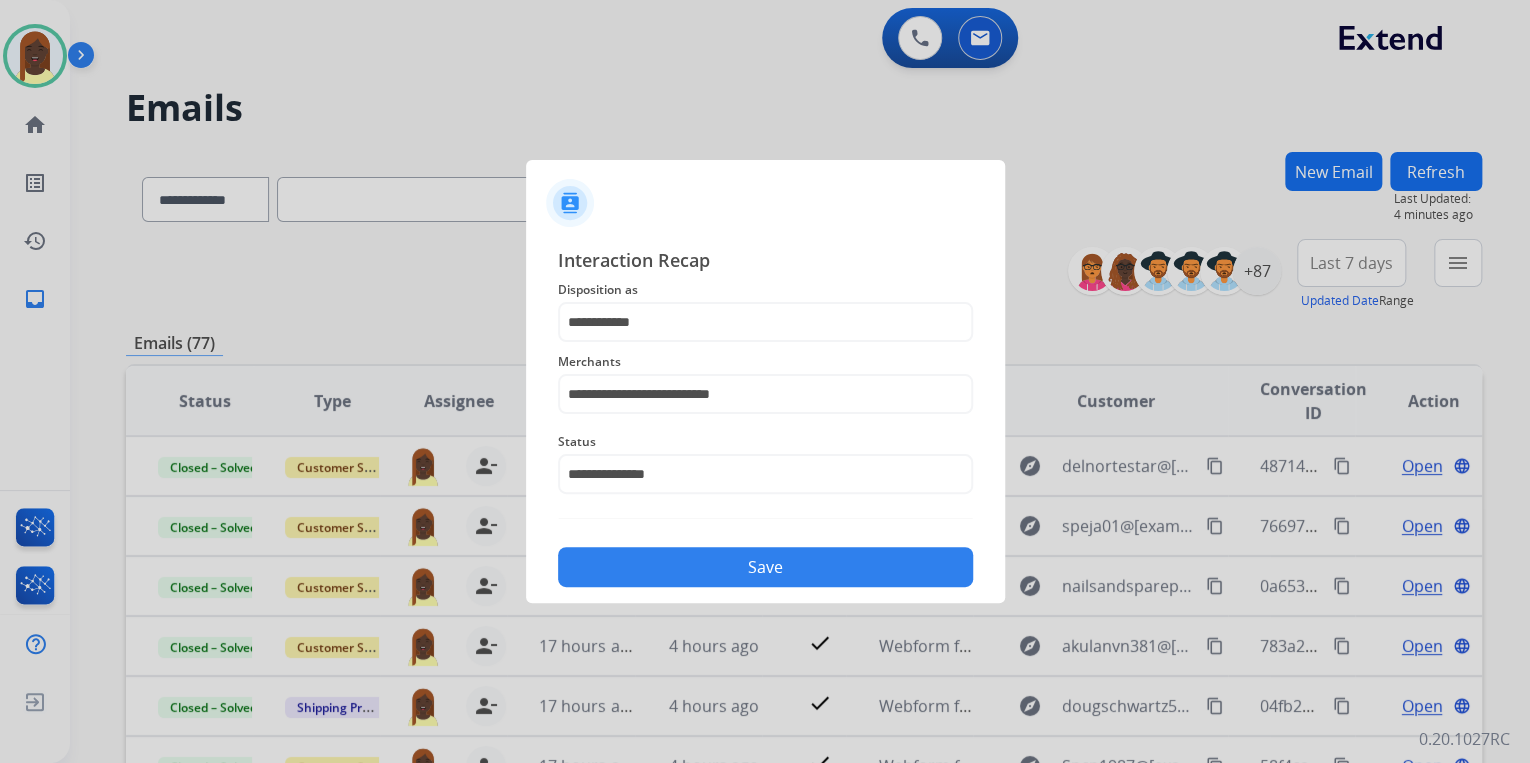 drag, startPoint x: 737, startPoint y: 574, endPoint x: 753, endPoint y: 525, distance: 51.546097 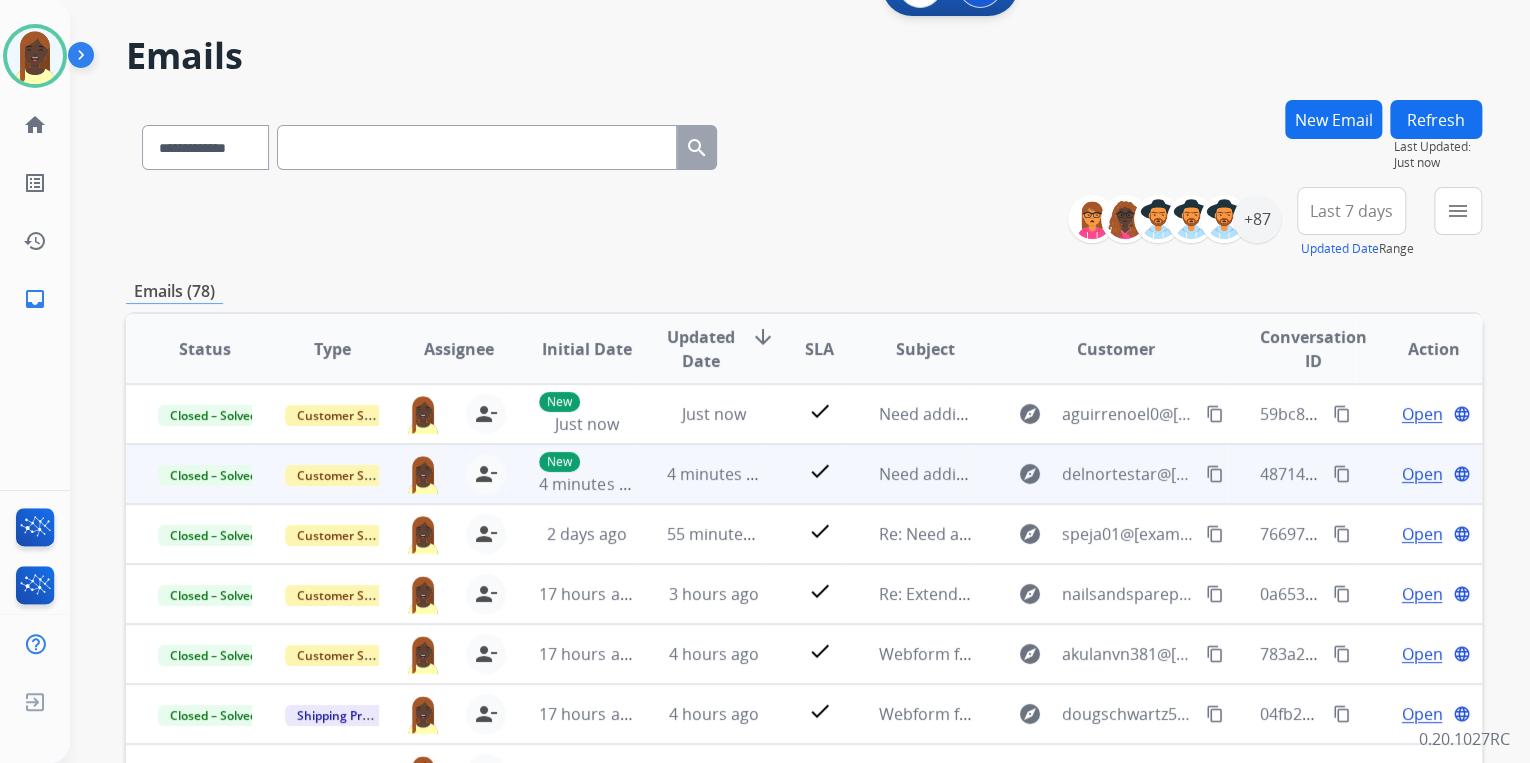 scroll, scrollTop: 80, scrollLeft: 0, axis: vertical 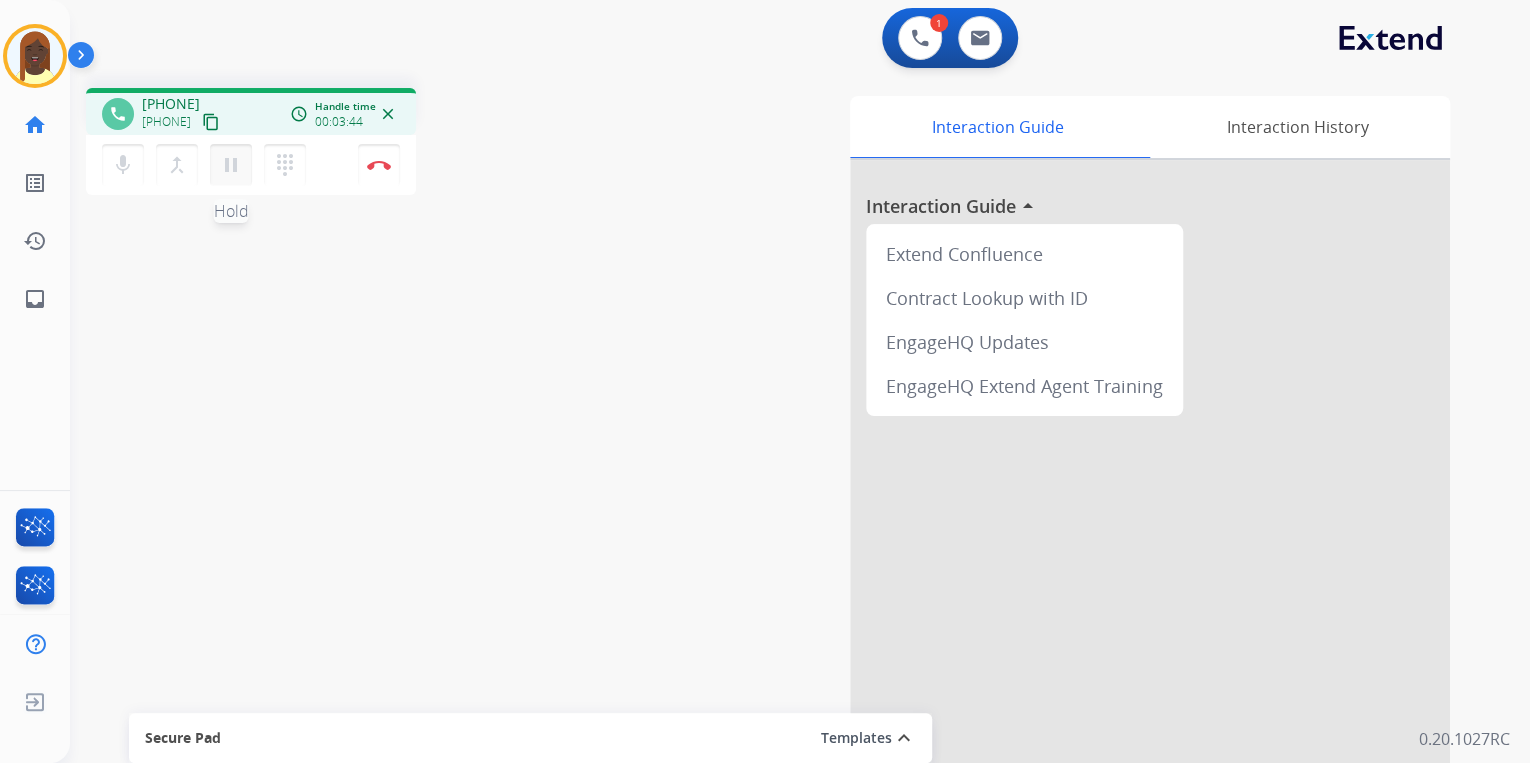 click on "pause" at bounding box center [231, 165] 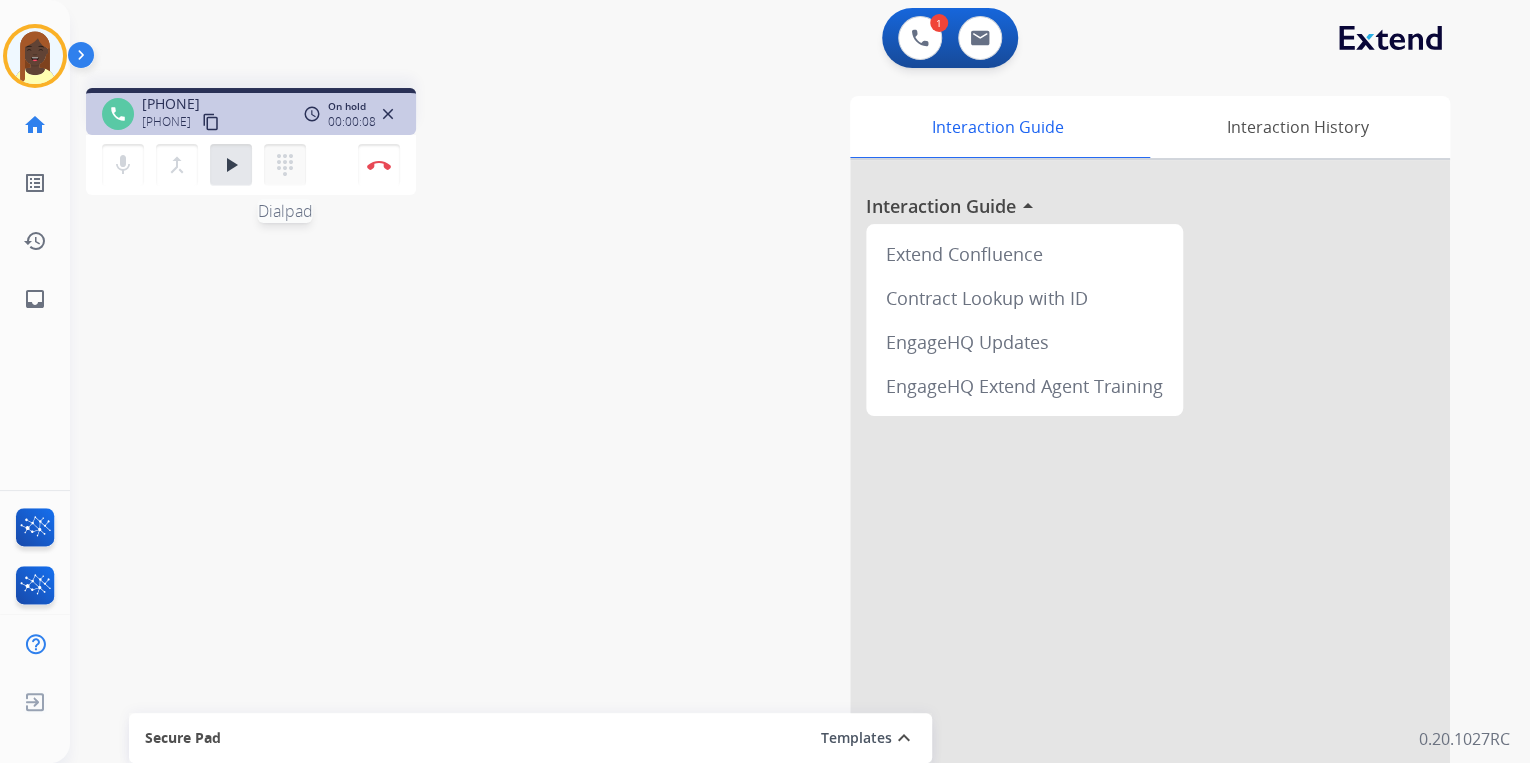 click on "dialpad" at bounding box center (285, 165) 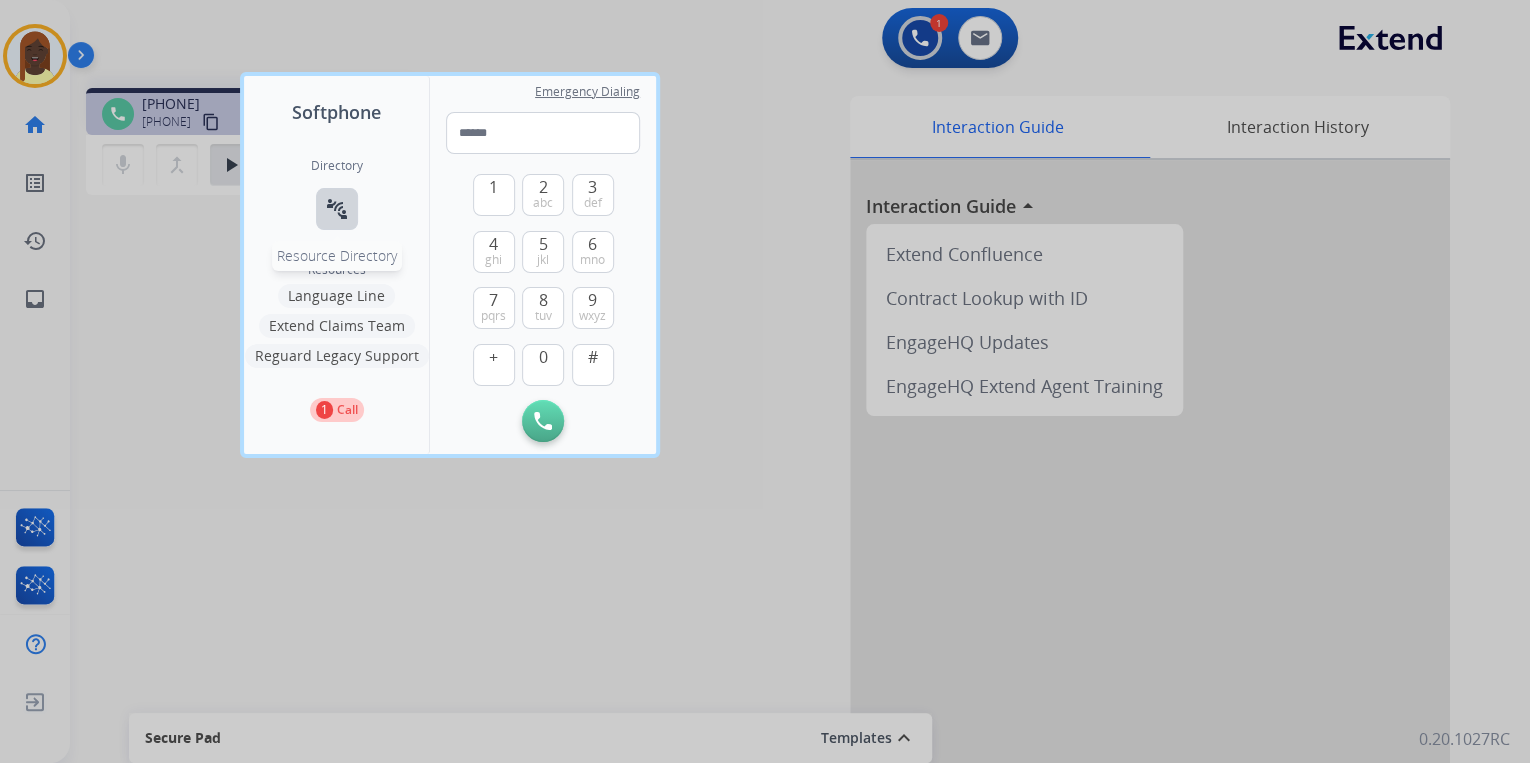 click on "connect_without_contact" at bounding box center [337, 209] 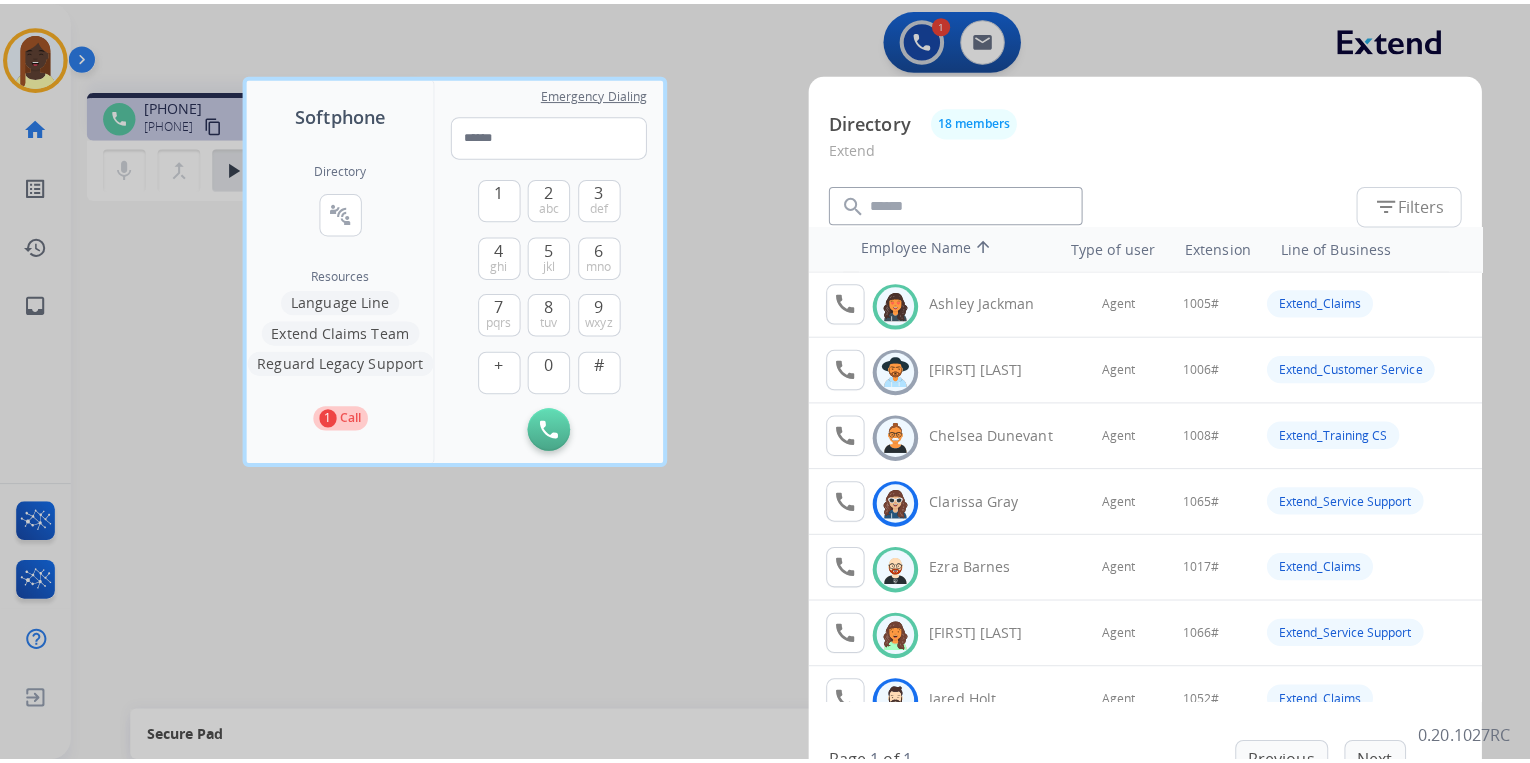 scroll, scrollTop: 0, scrollLeft: 0, axis: both 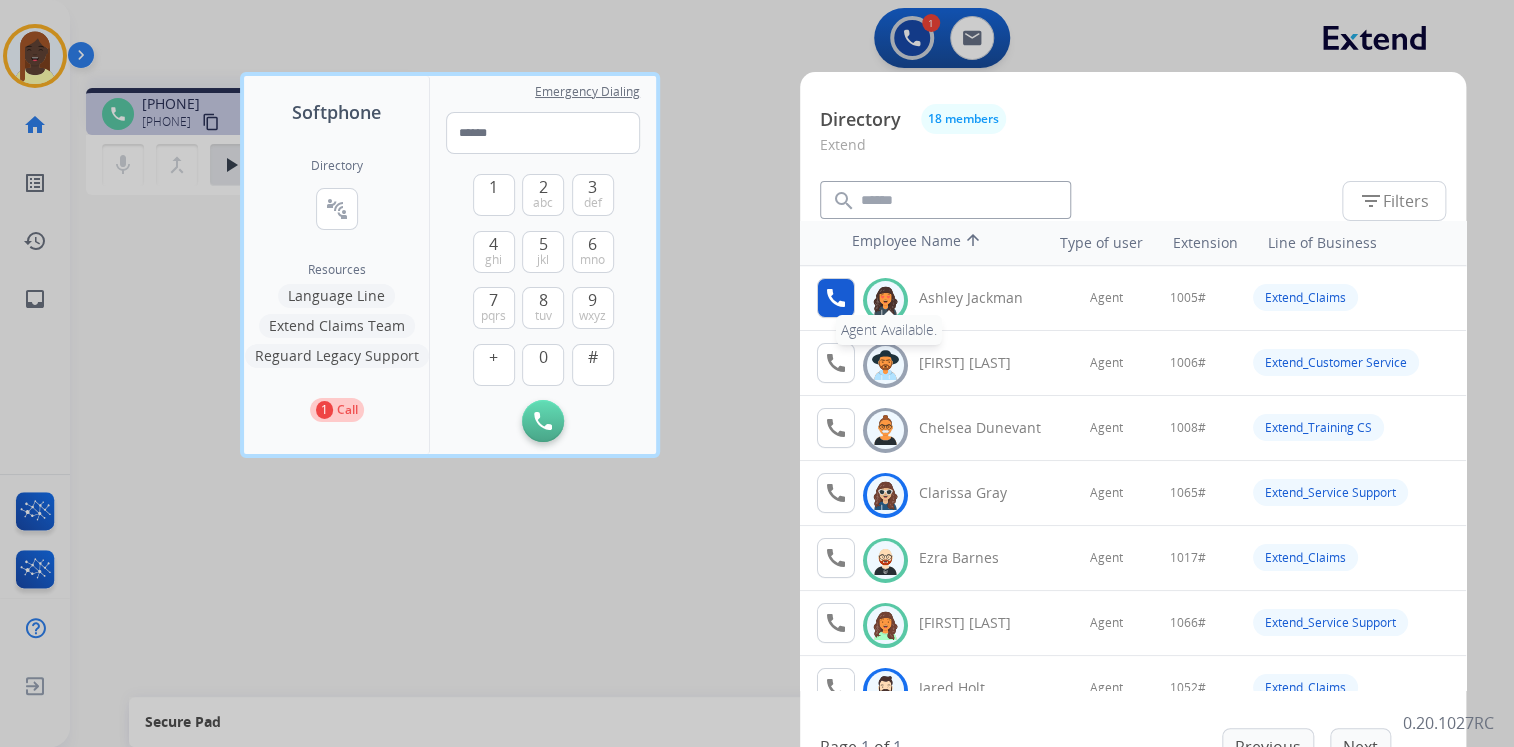 click on "call" at bounding box center (836, 298) 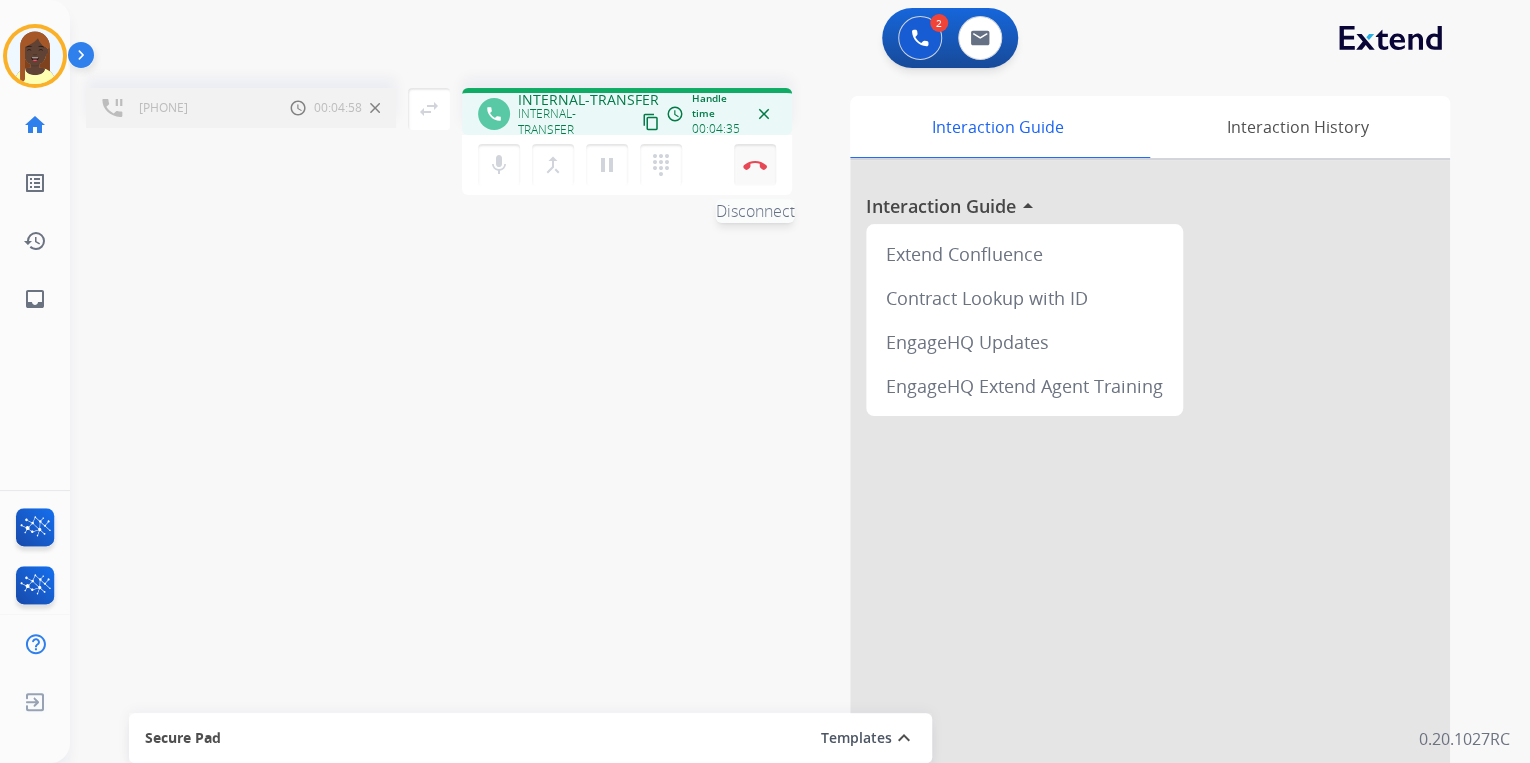 click on "Disconnect" at bounding box center (755, 165) 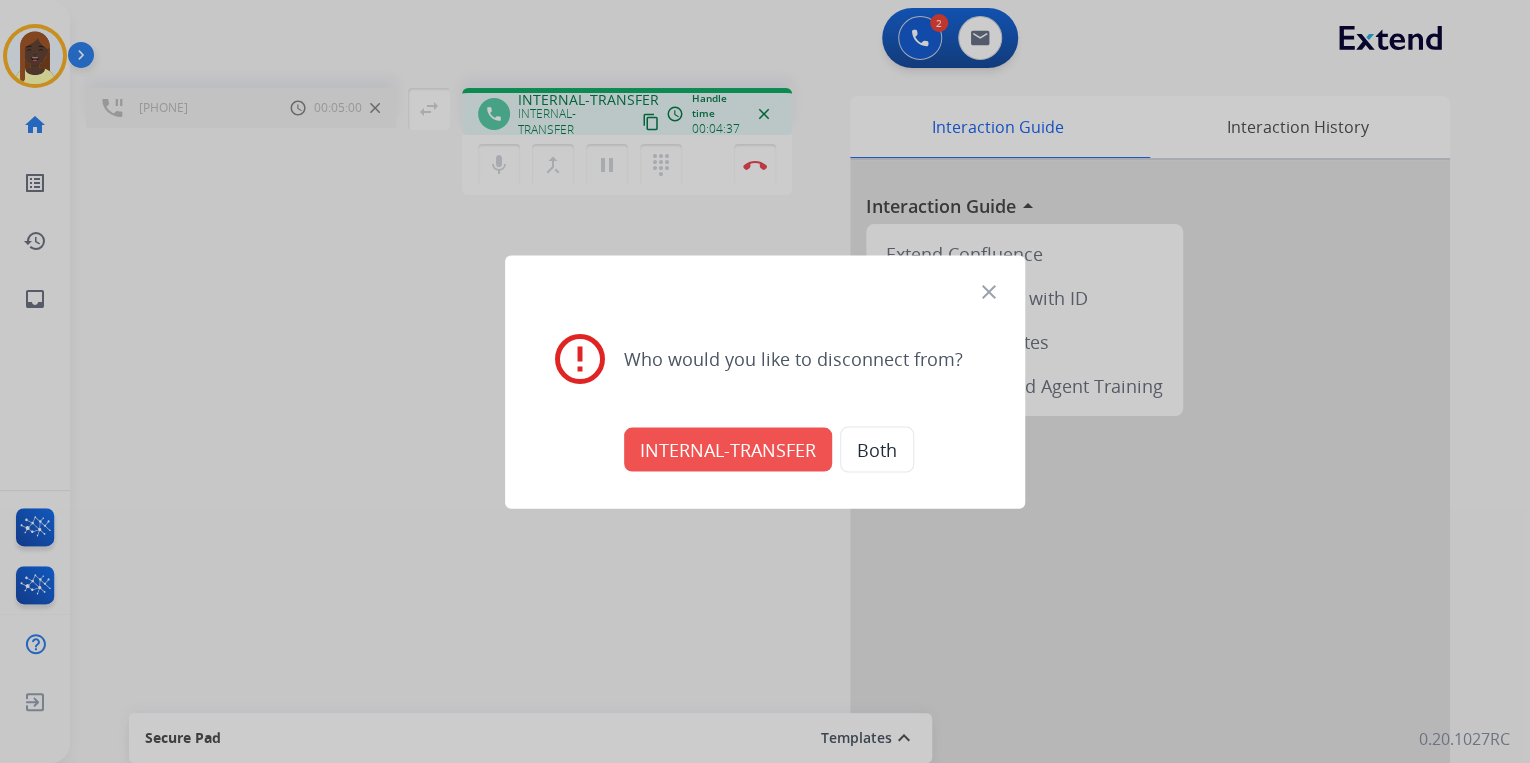 click on "INTERNAL-TRANSFER" at bounding box center (728, 449) 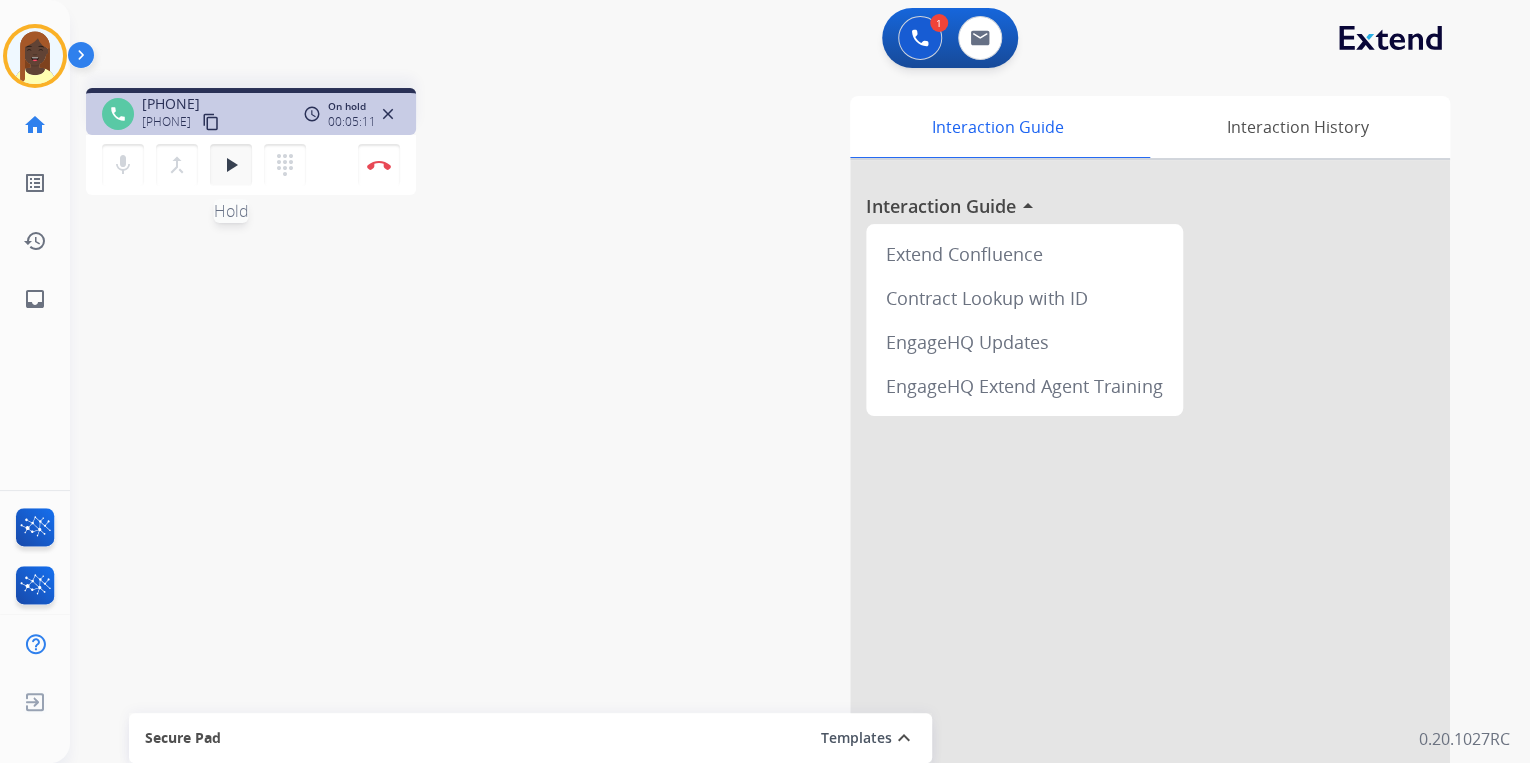drag, startPoint x: 235, startPoint y: 163, endPoint x: 246, endPoint y: 171, distance: 13.601471 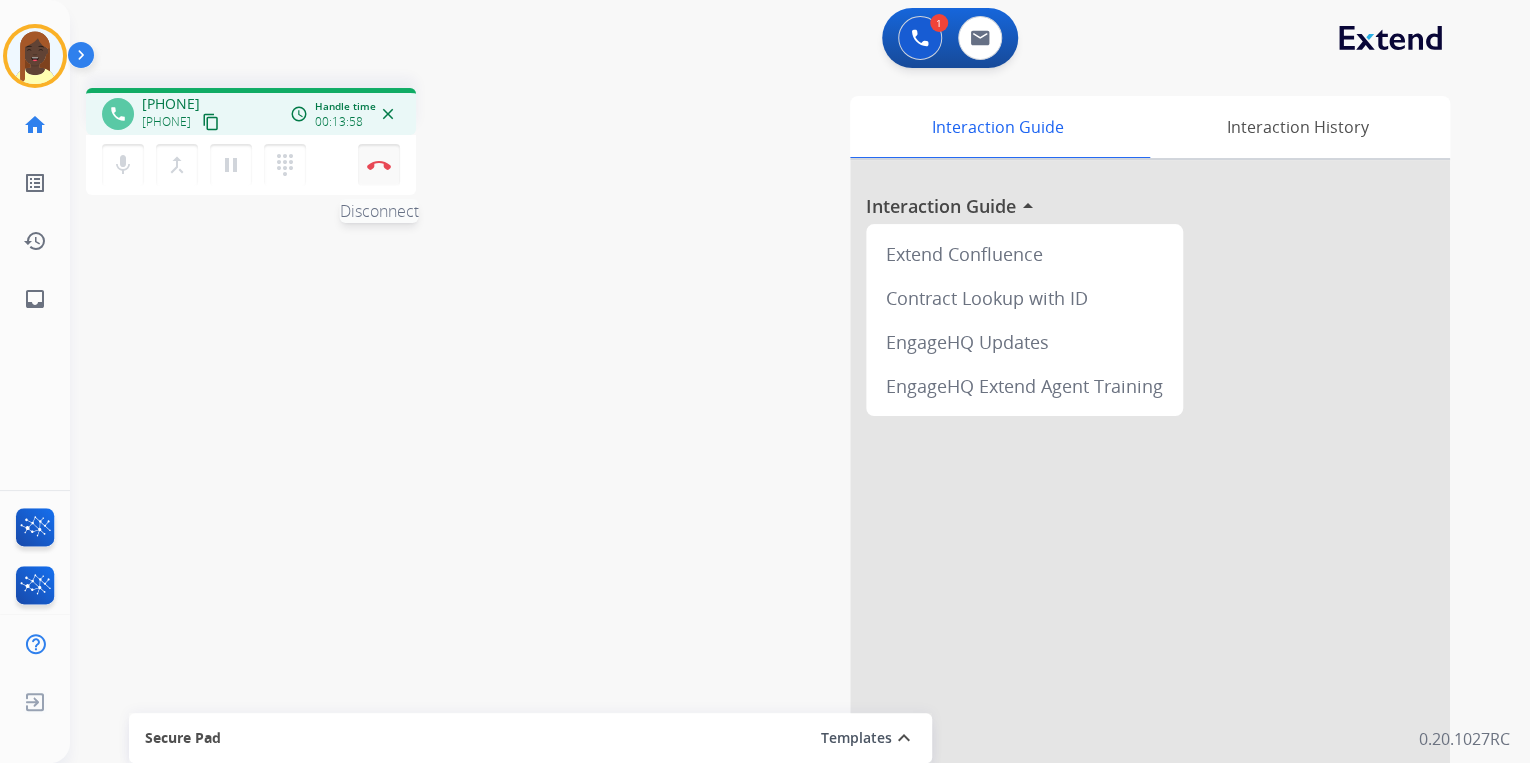 click on "Disconnect" at bounding box center (379, 165) 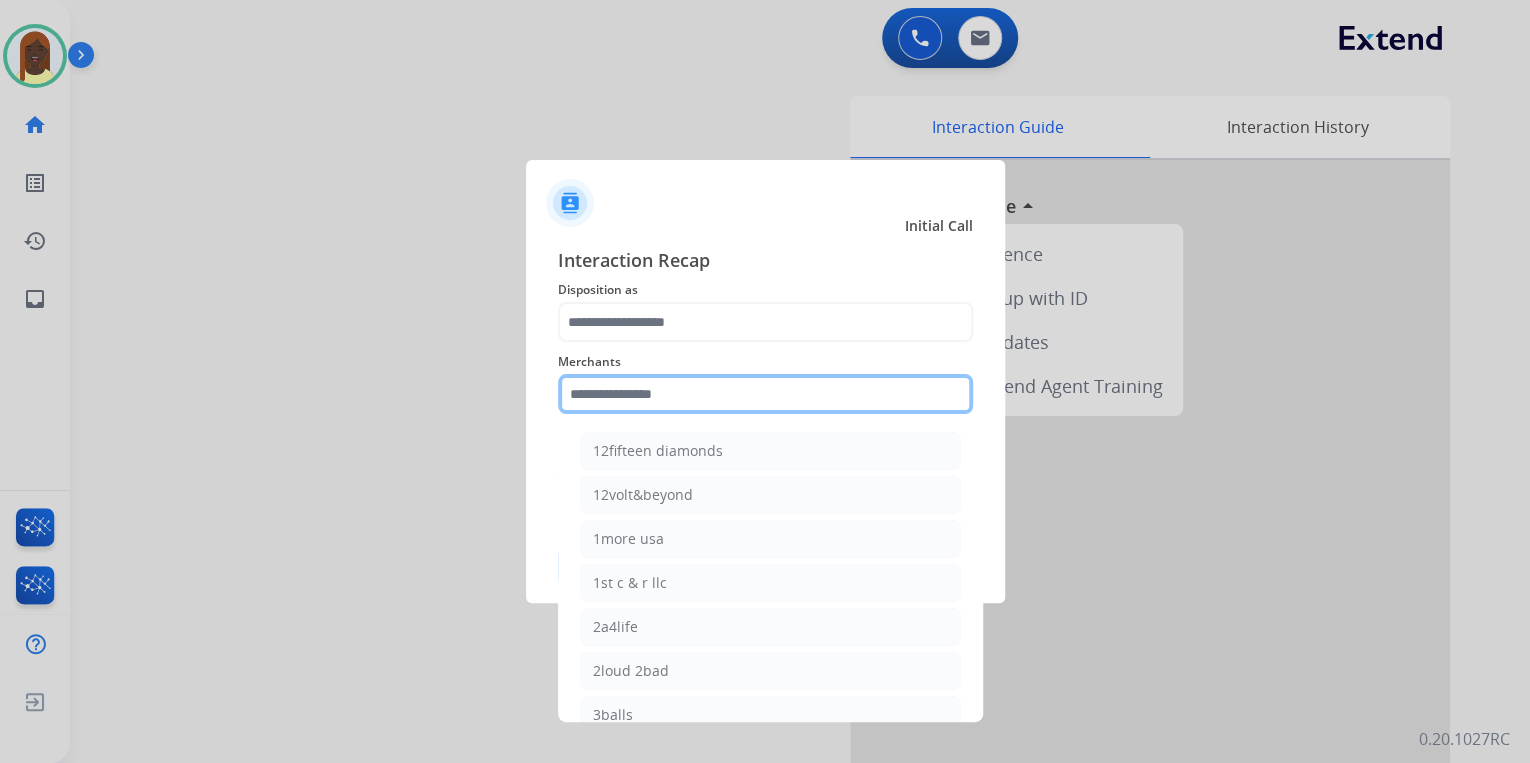 click 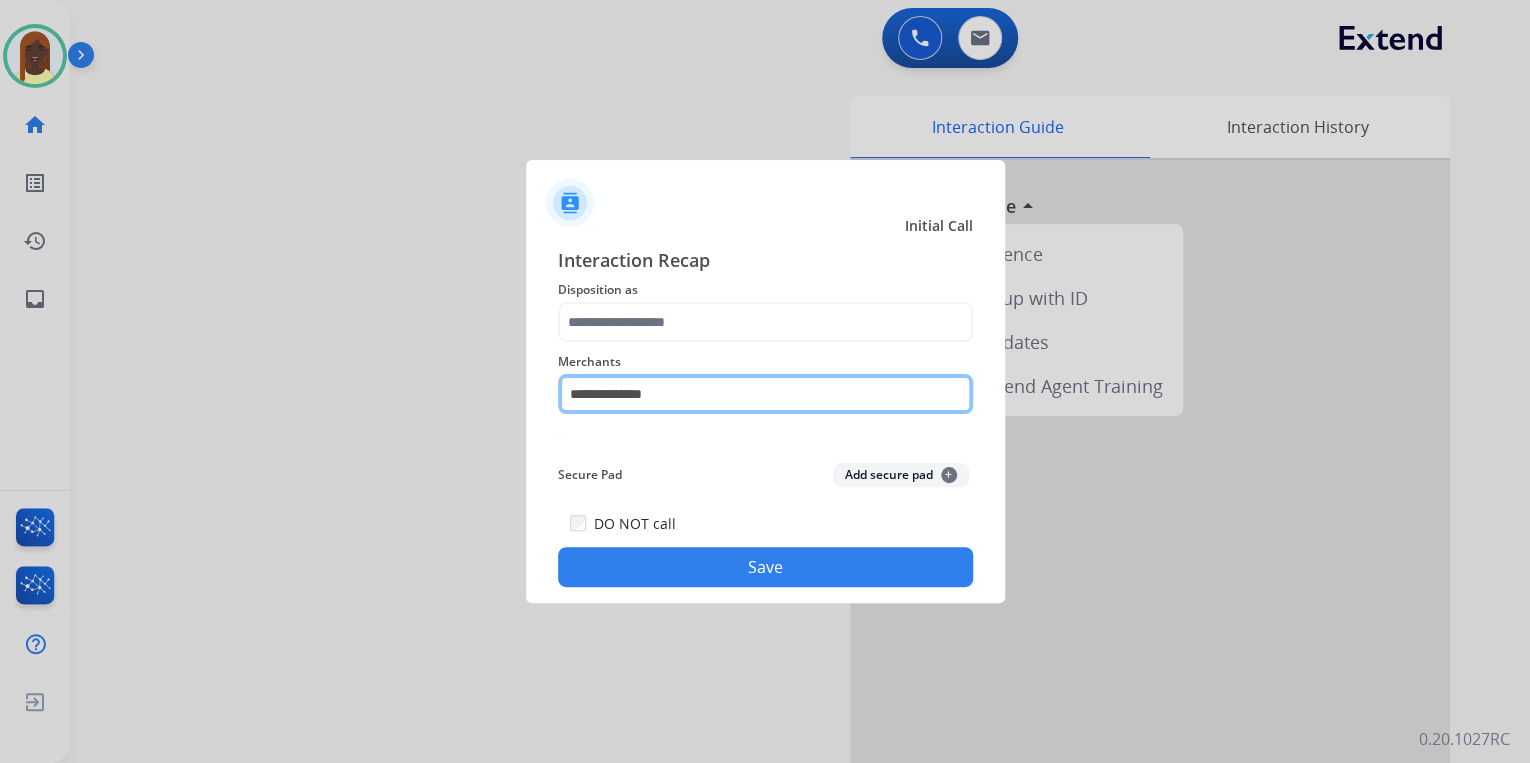type on "**********" 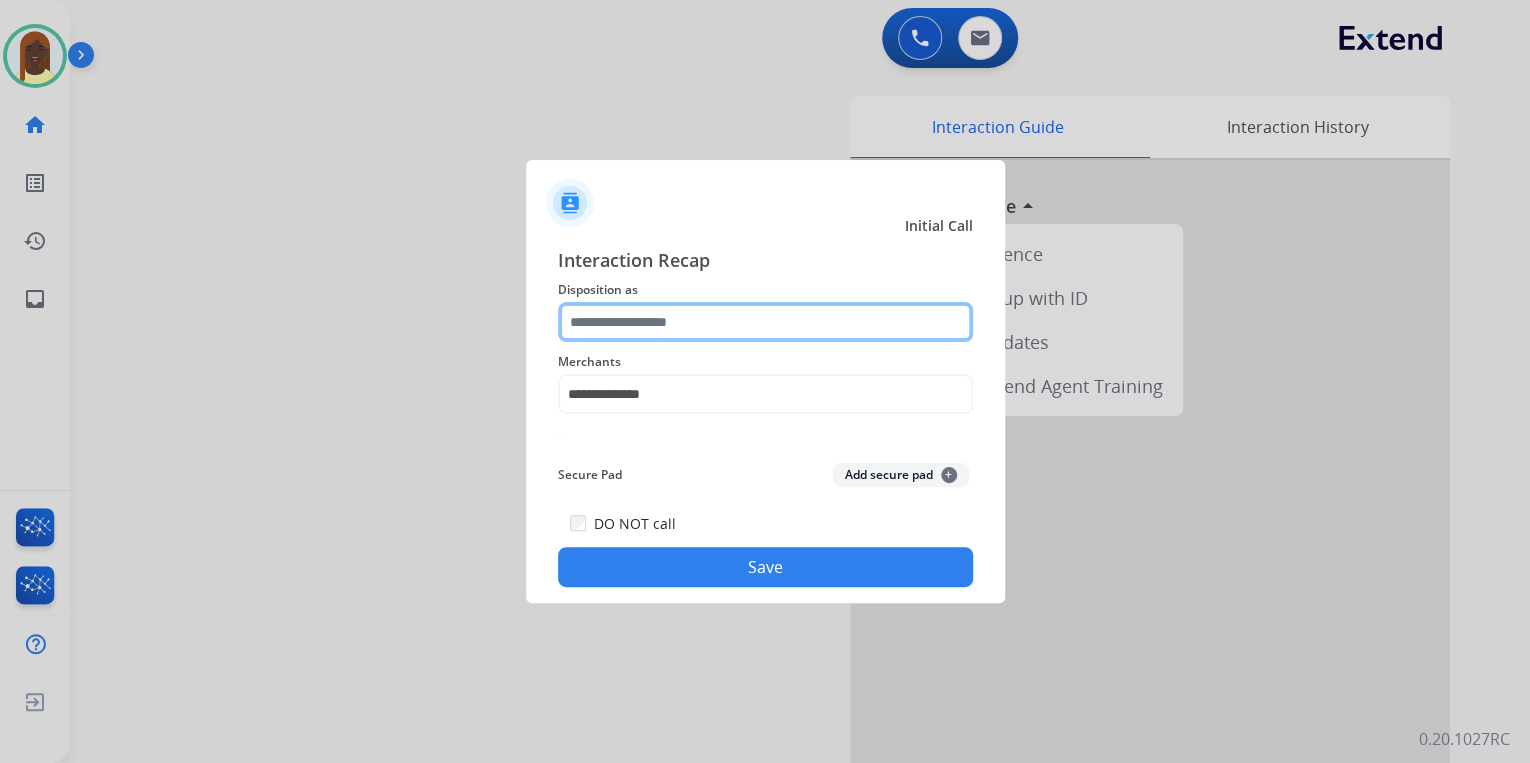 click 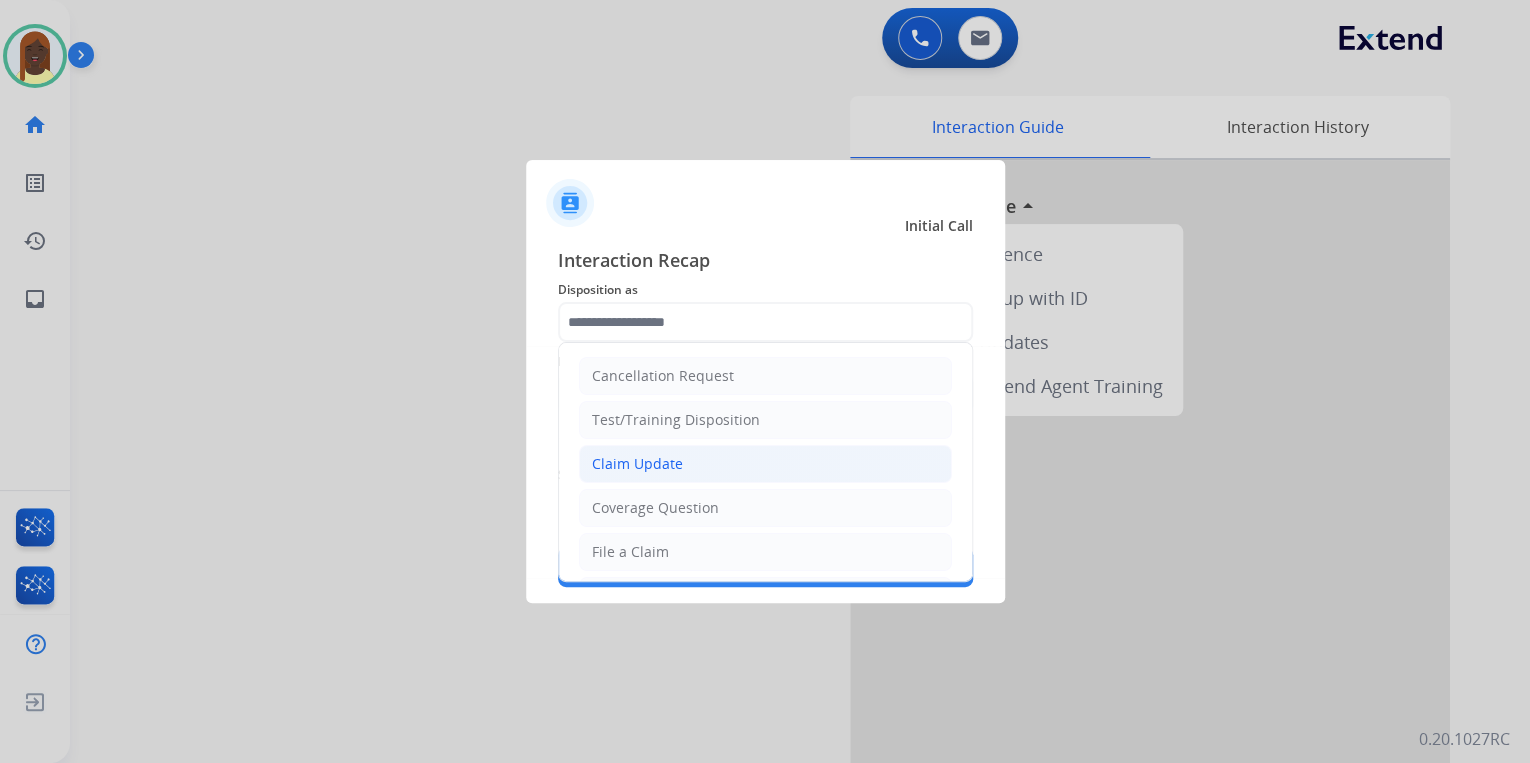 click on "Claim Update" 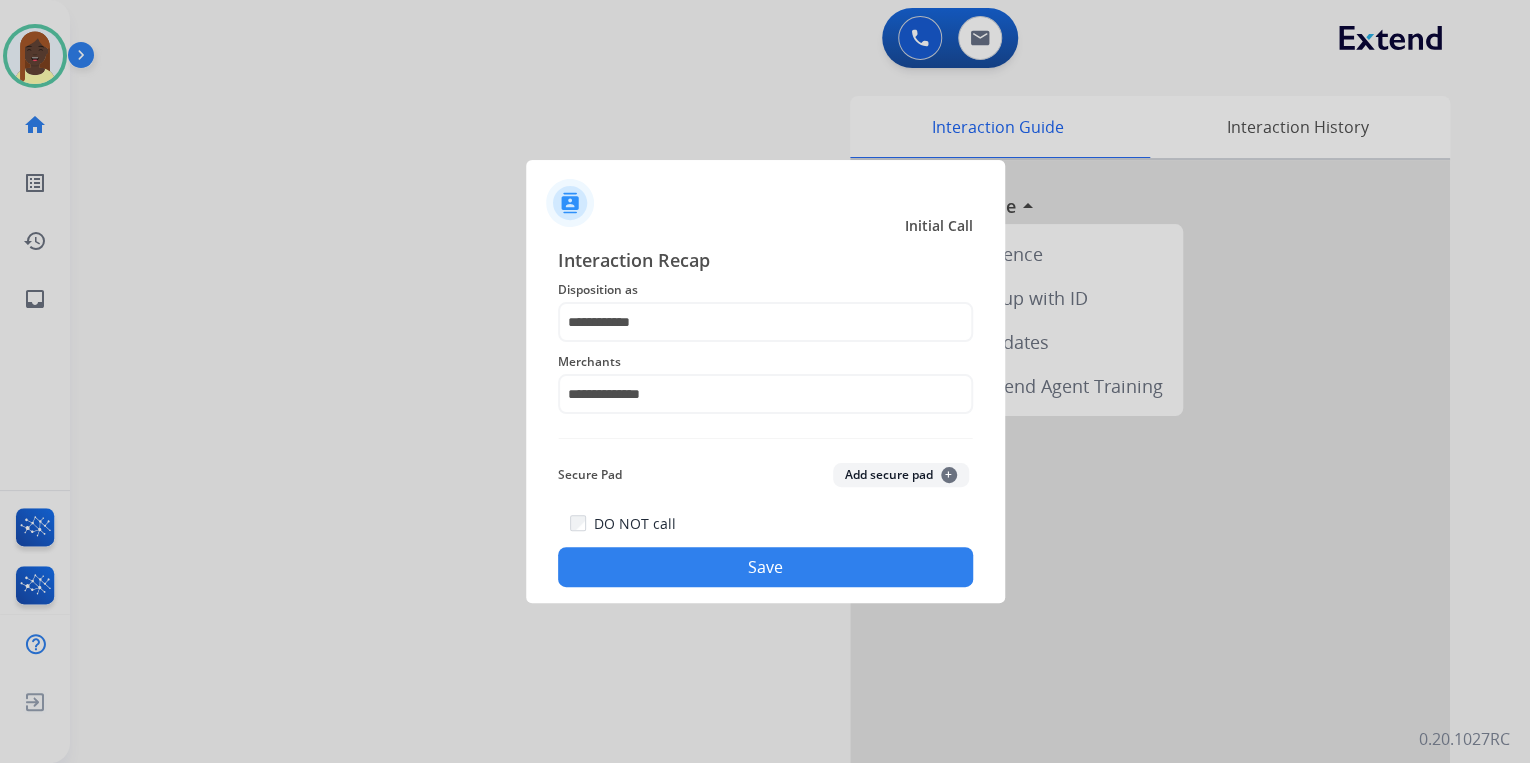 drag, startPoint x: 708, startPoint y: 572, endPoint x: 708, endPoint y: 556, distance: 16 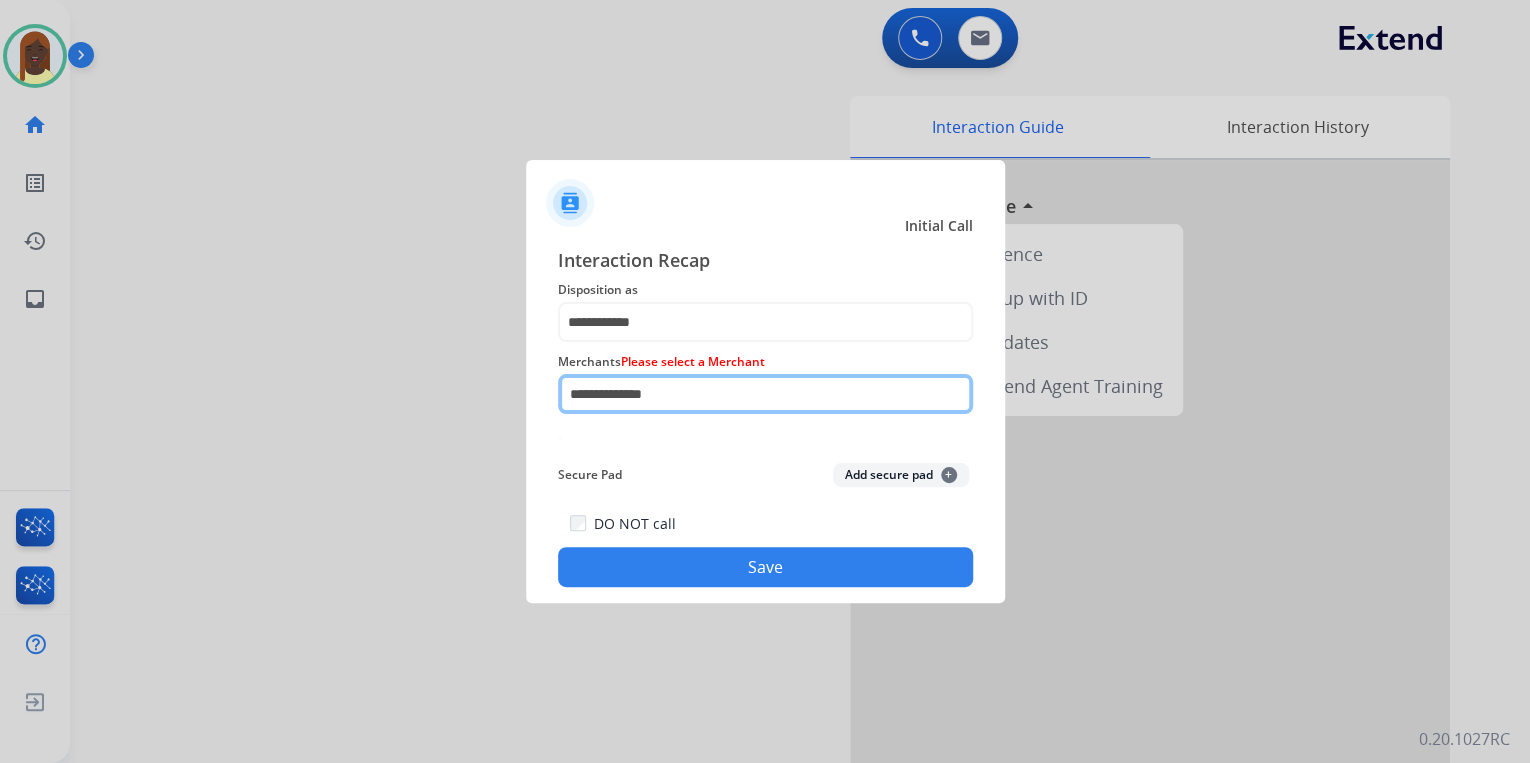 click on "**********" 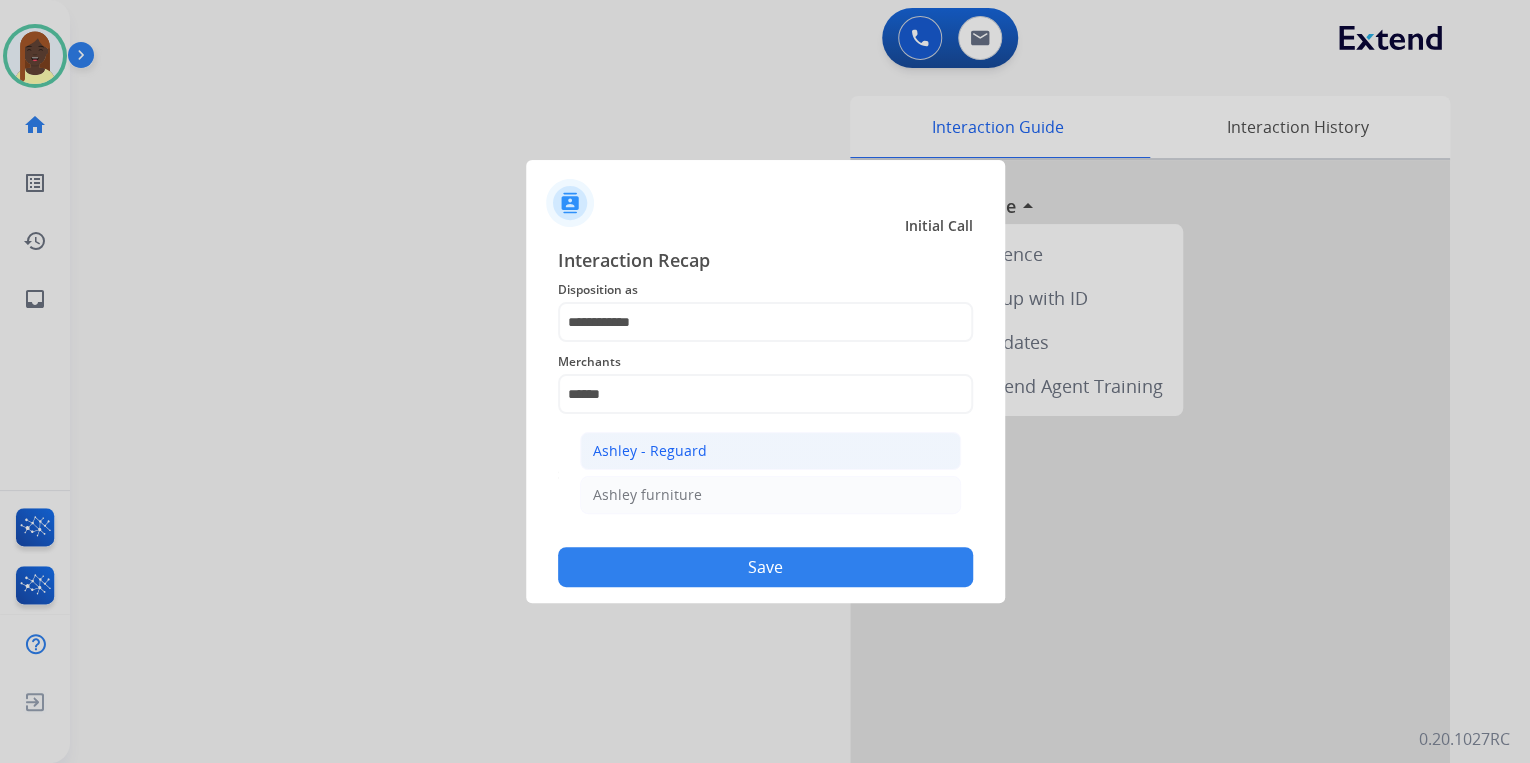 click on "Ashley - Reguard" 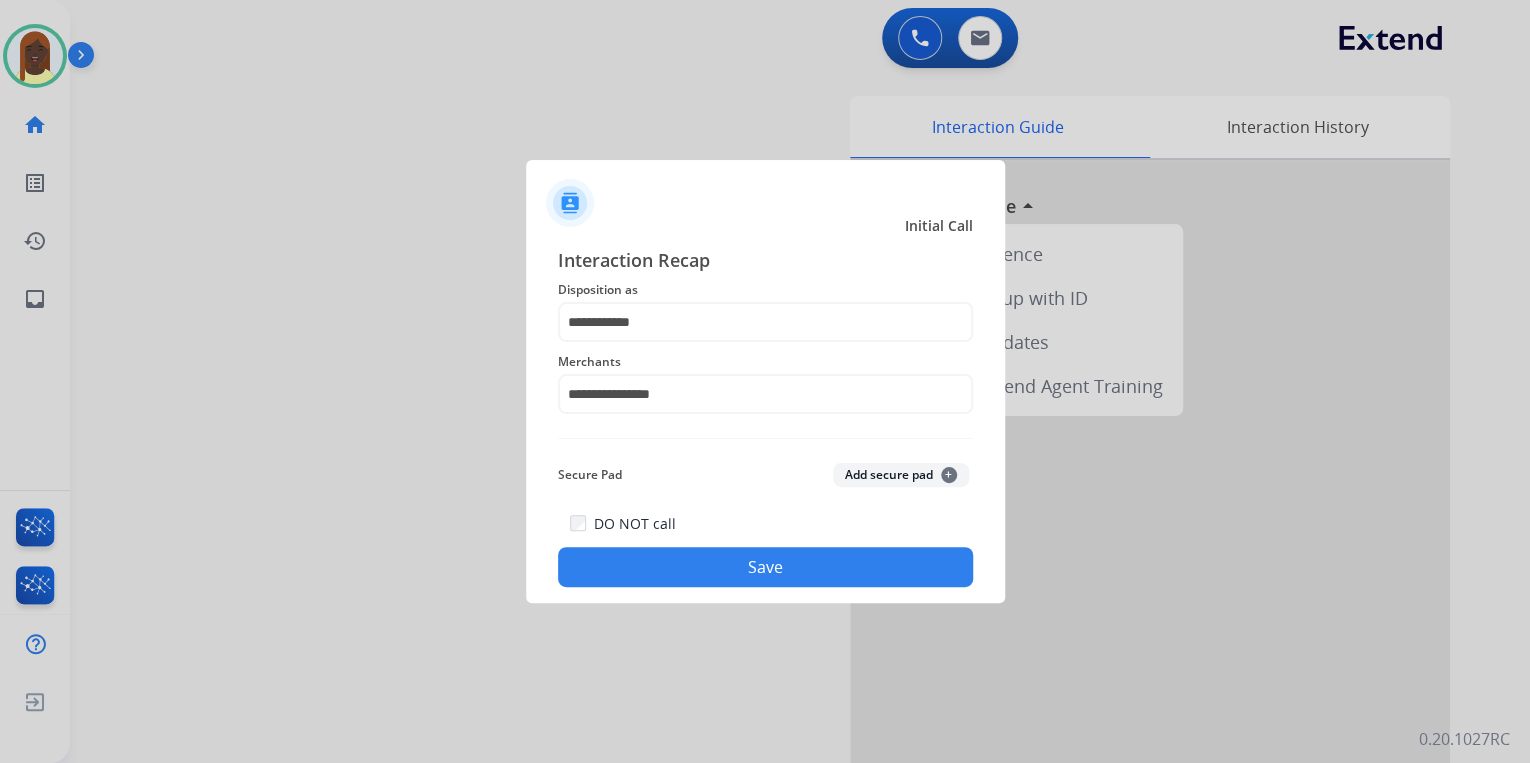 click on "Save" 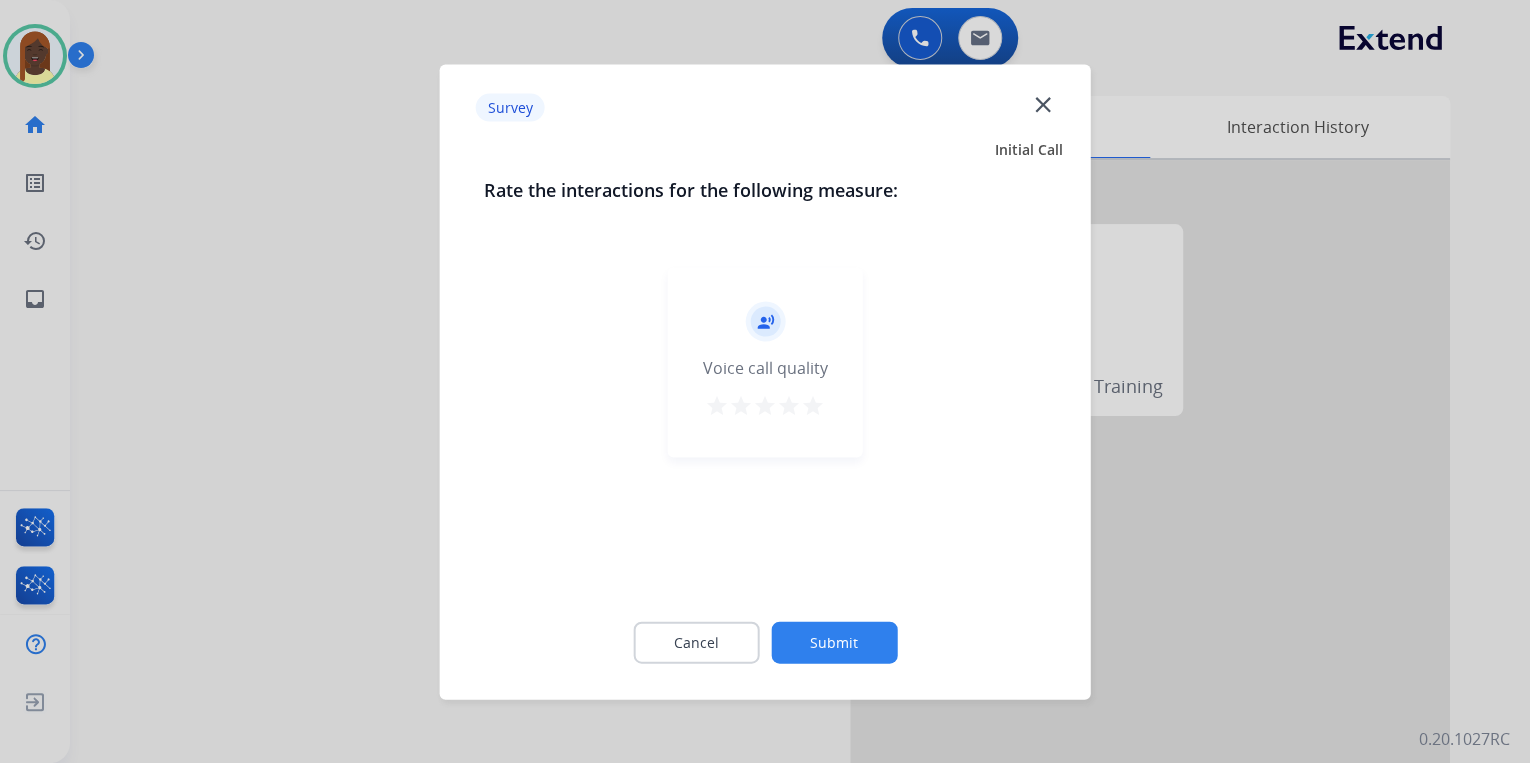 click on "star" at bounding box center [813, 405] 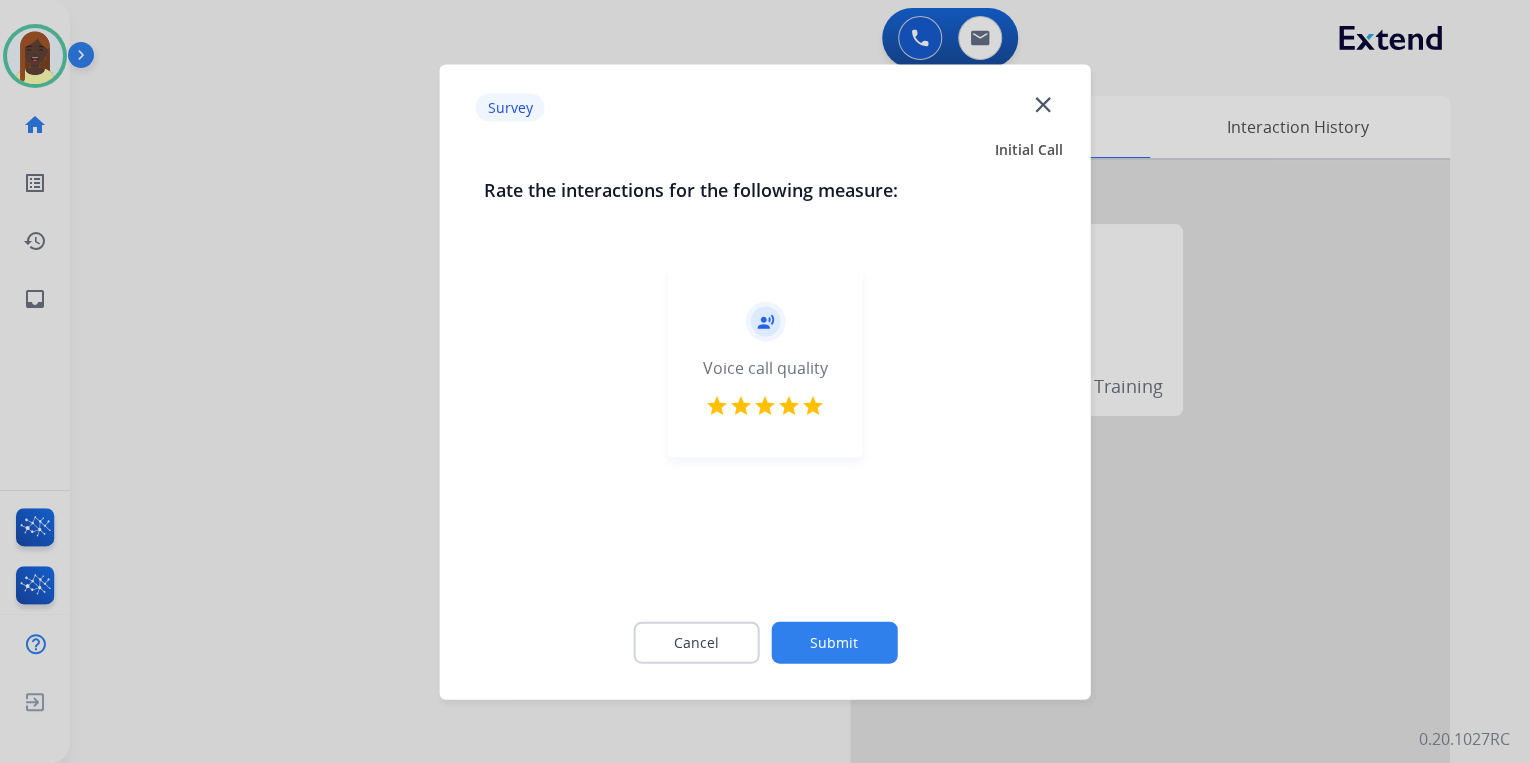 click on "Submit" 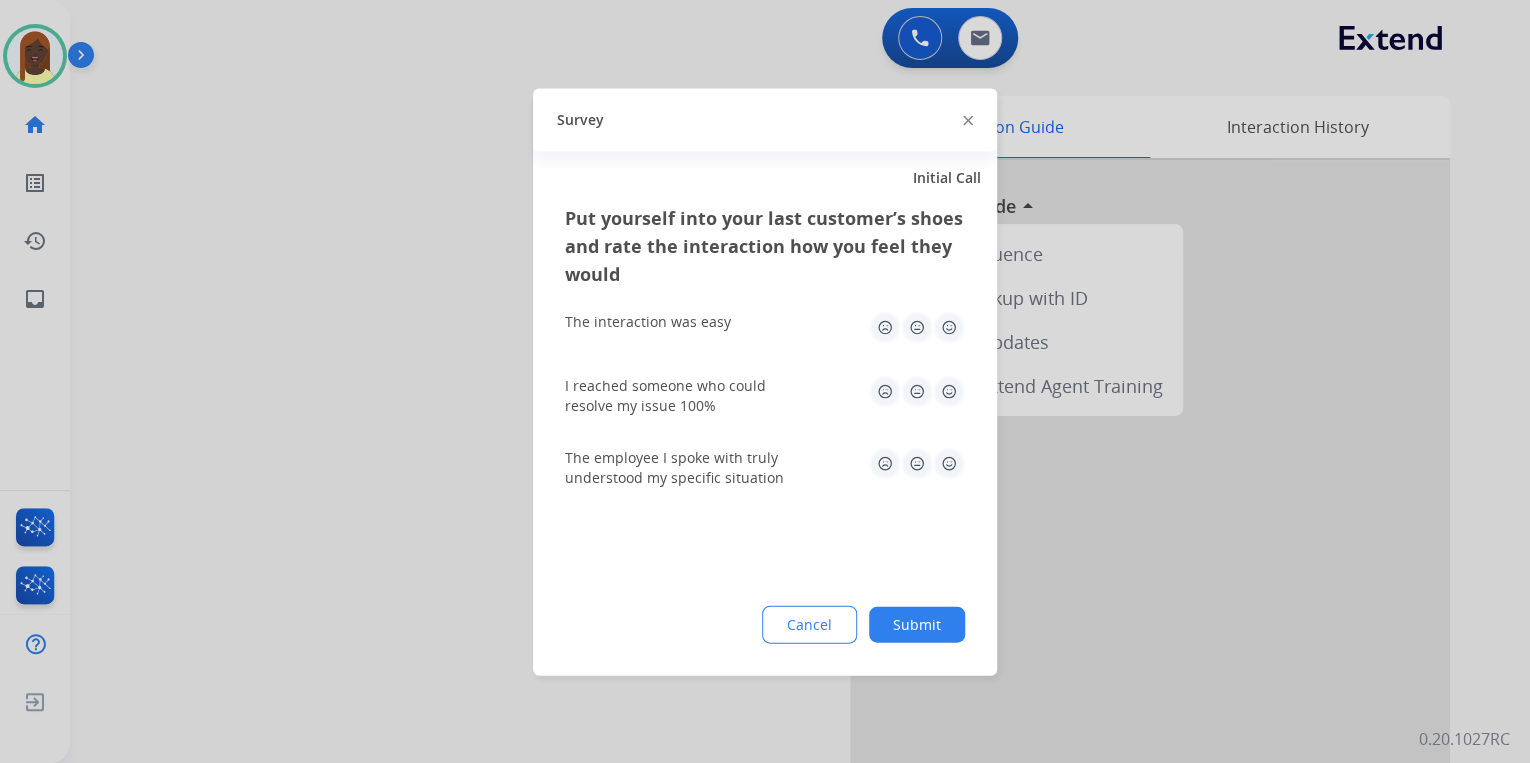 click 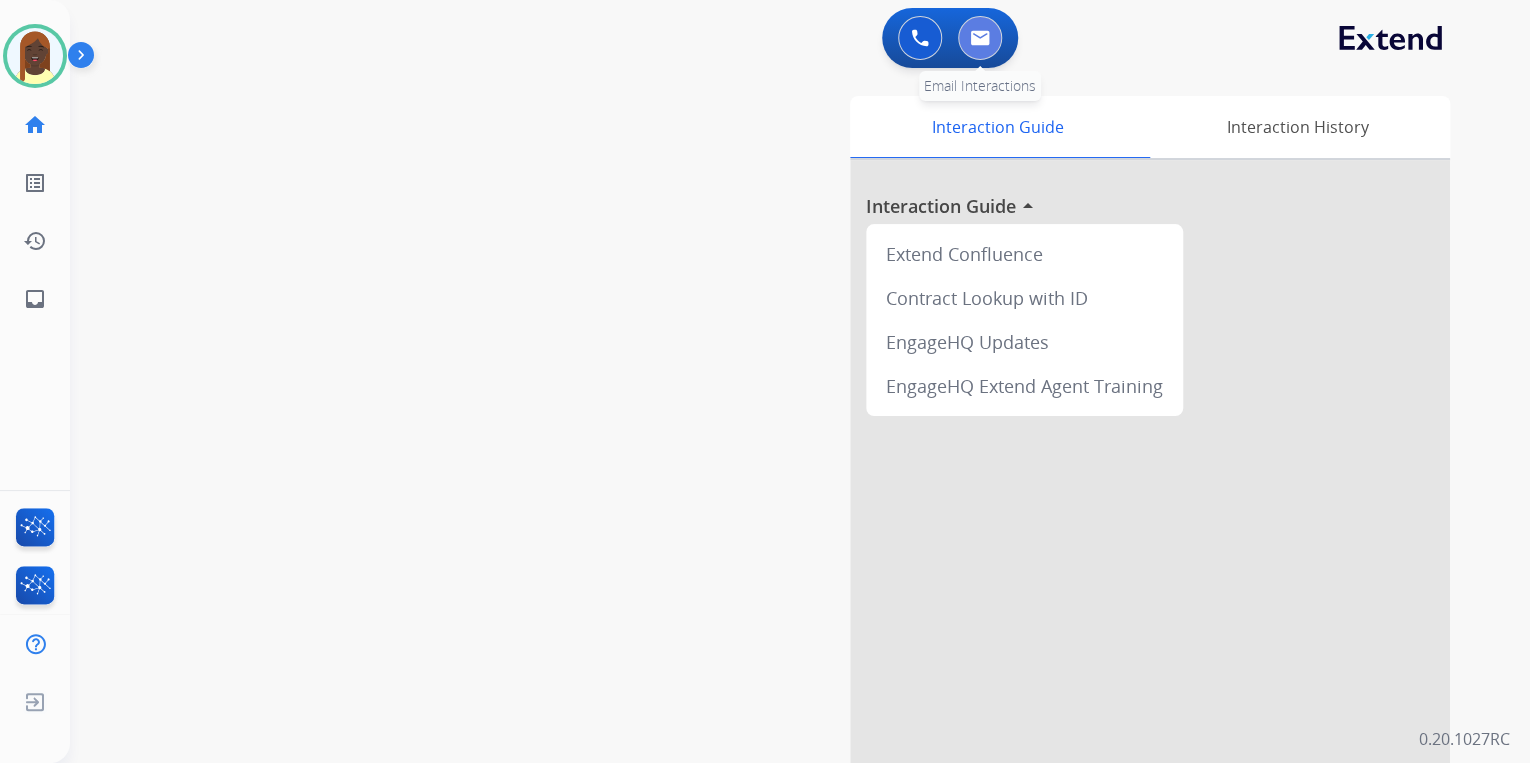 click at bounding box center (980, 38) 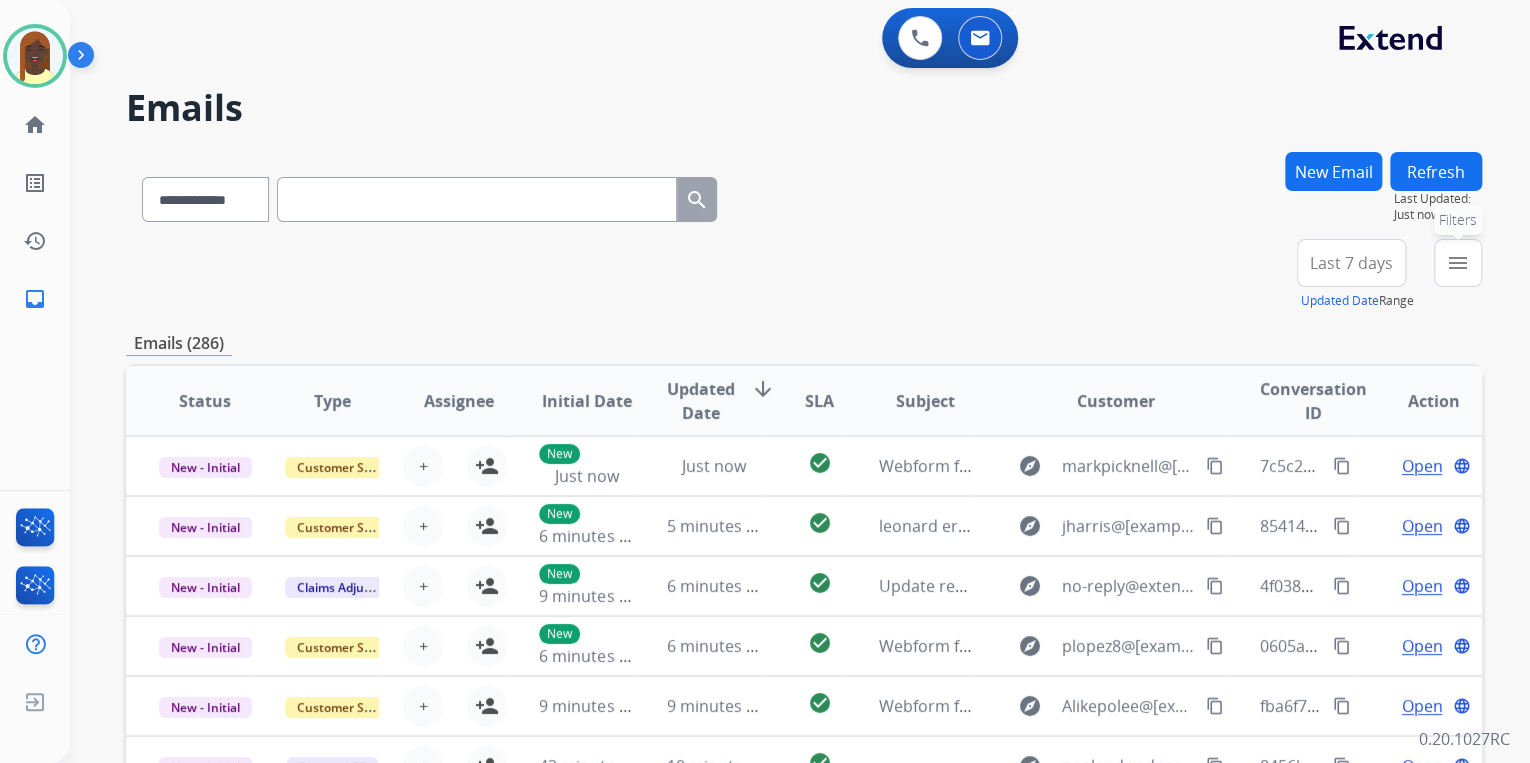 click on "menu" at bounding box center (1458, 263) 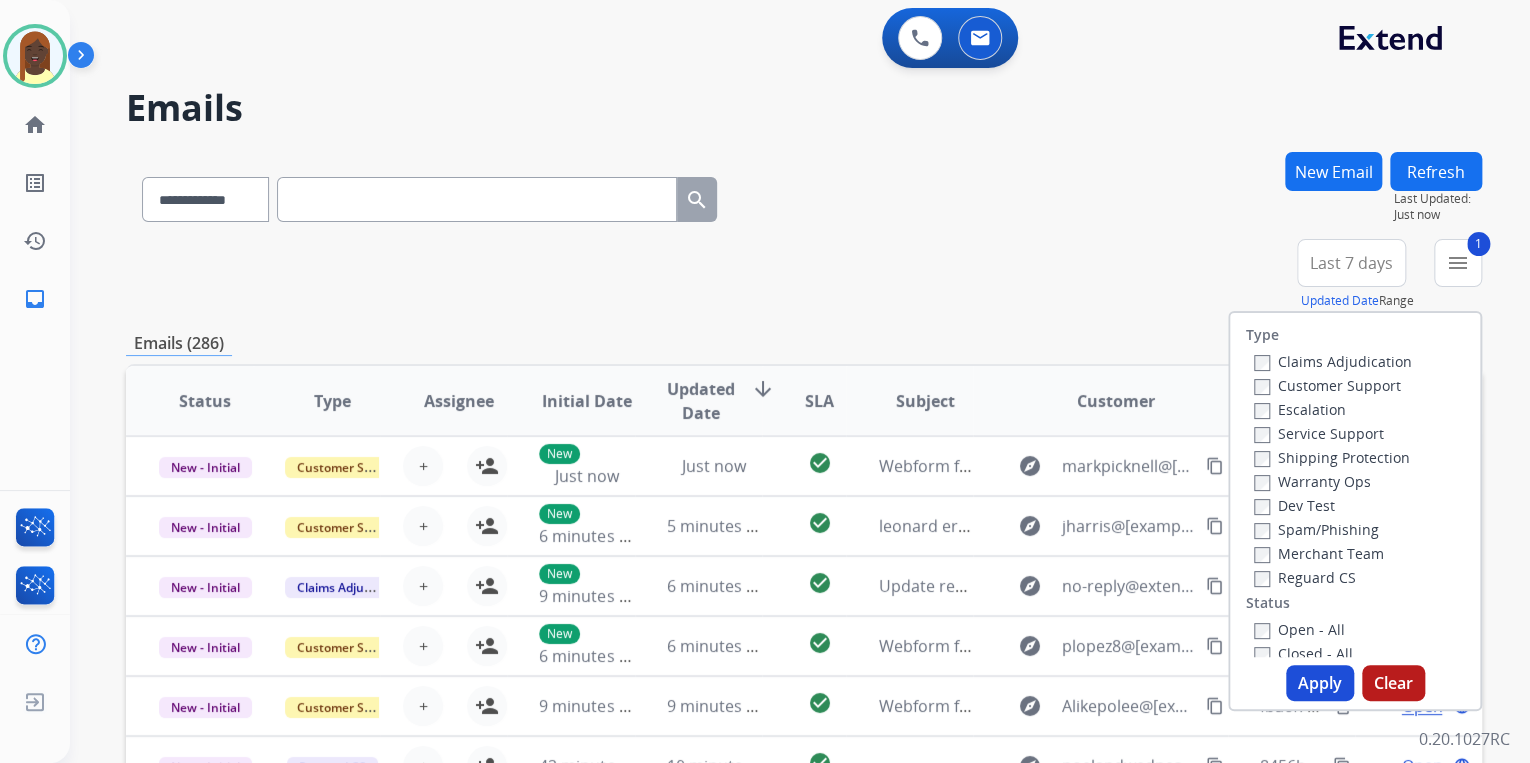 click on "Shipping Protection" at bounding box center (1332, 457) 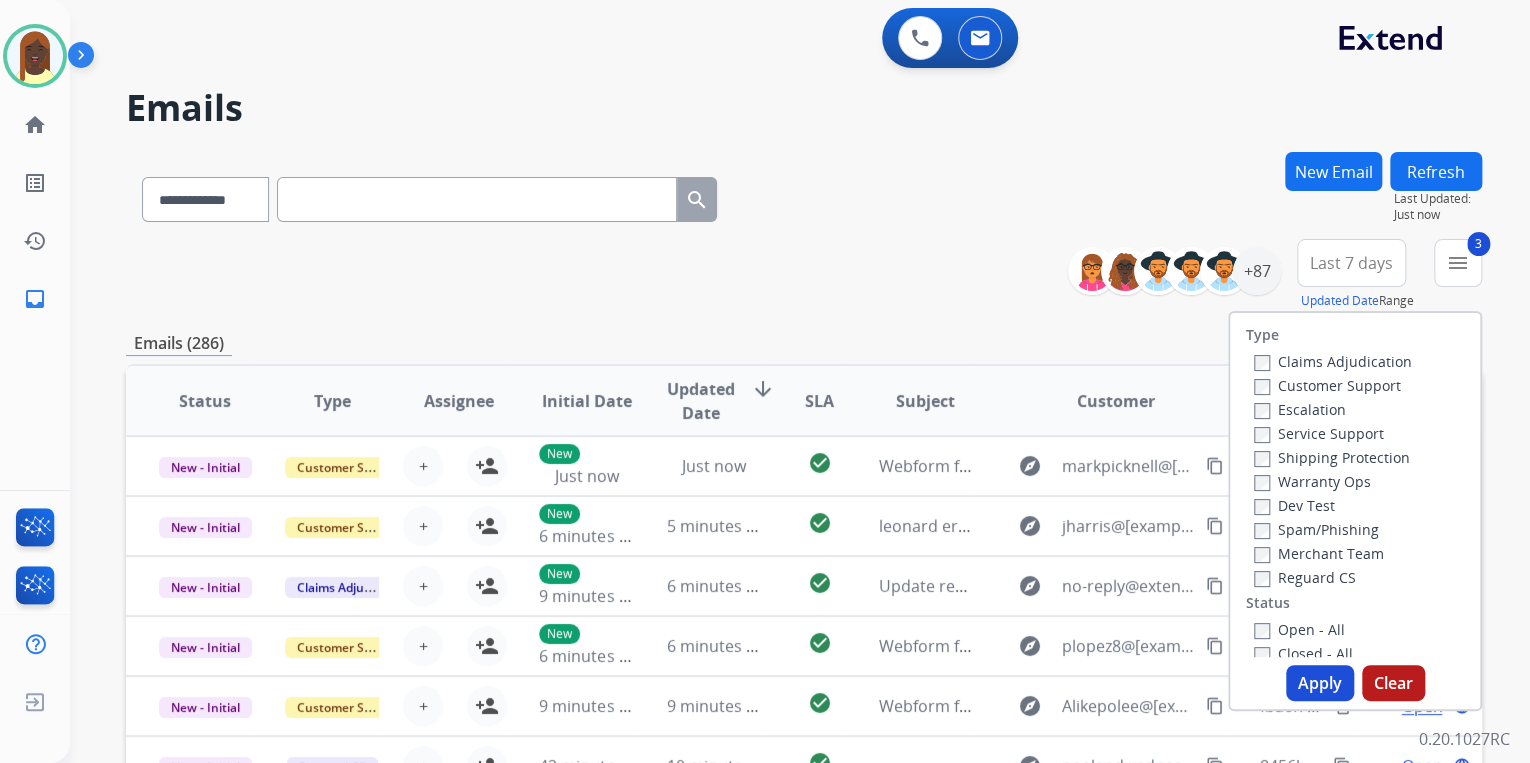 drag, startPoint x: 1314, startPoint y: 688, endPoint x: 1141, endPoint y: 537, distance: 229.63014 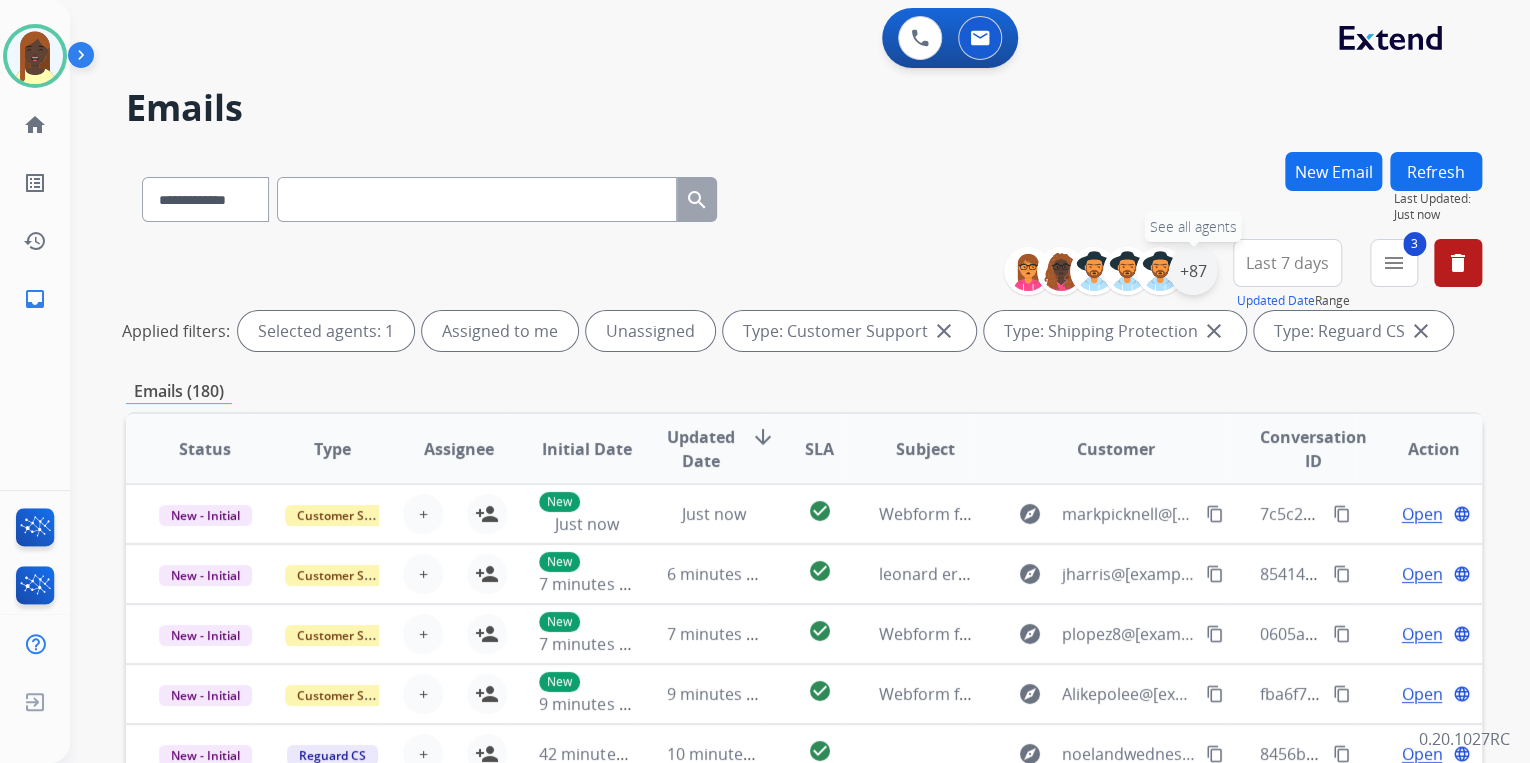 click on "+87" at bounding box center [1193, 271] 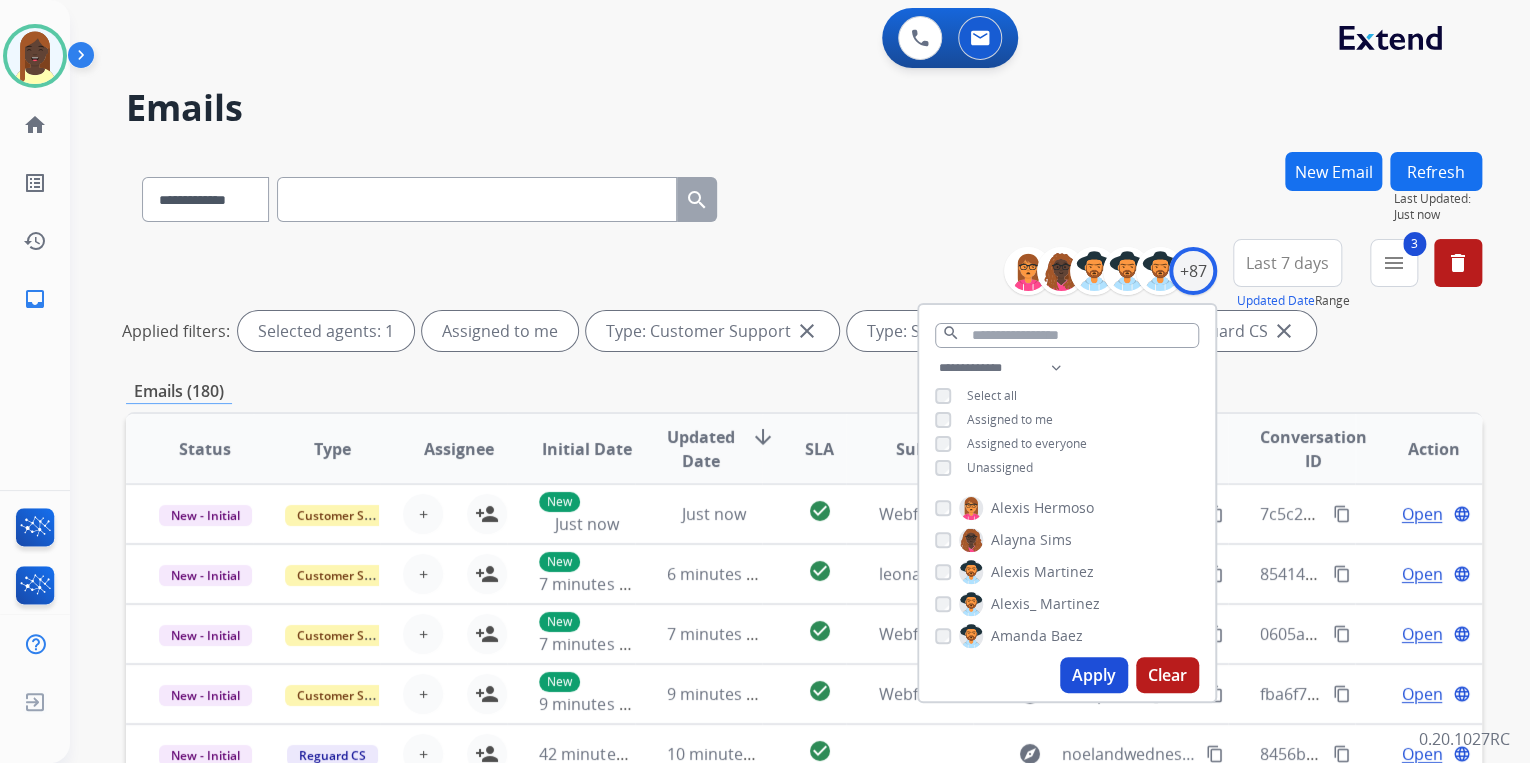 click on "Apply" at bounding box center [1094, 675] 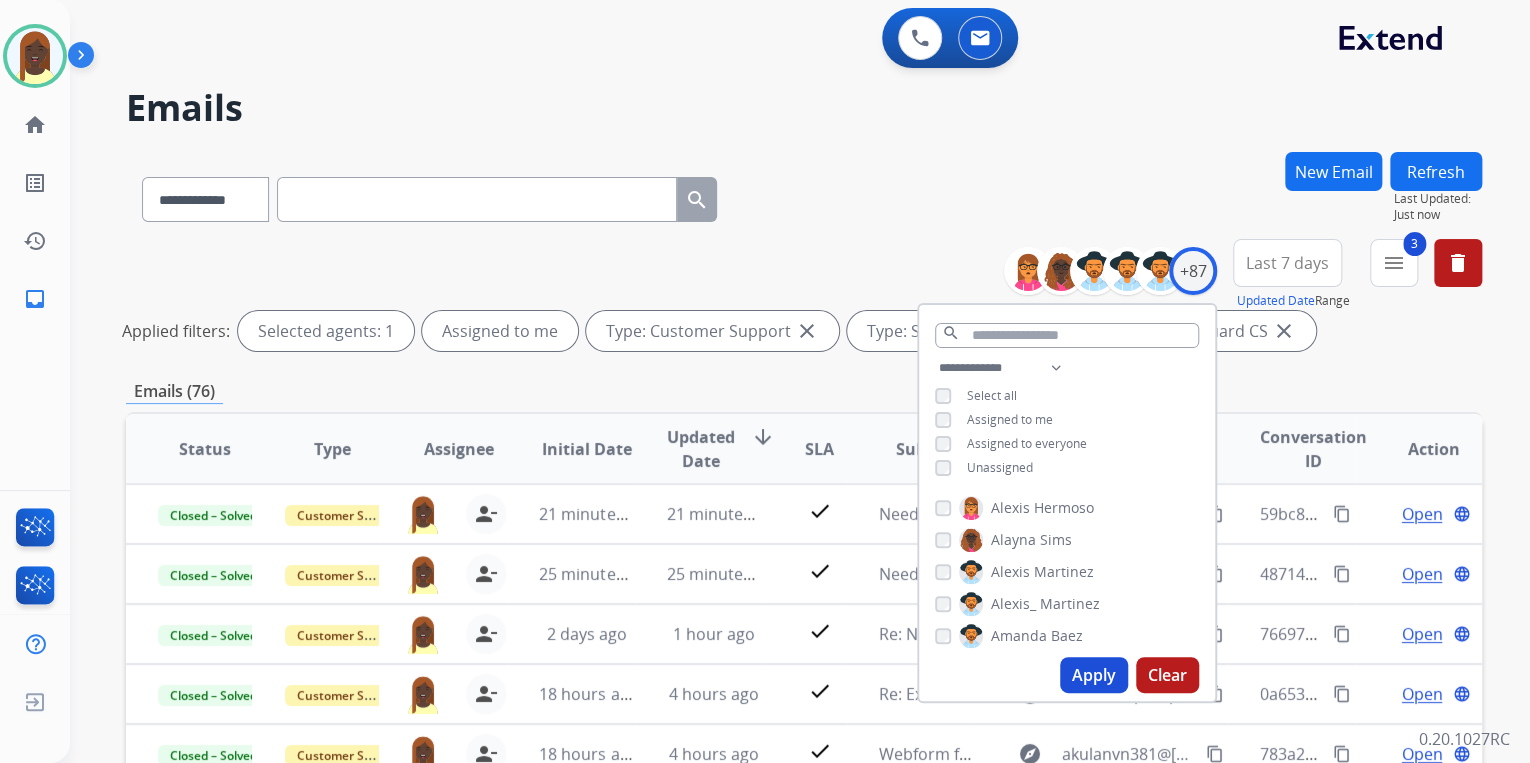 click on "**********" at bounding box center [804, 299] 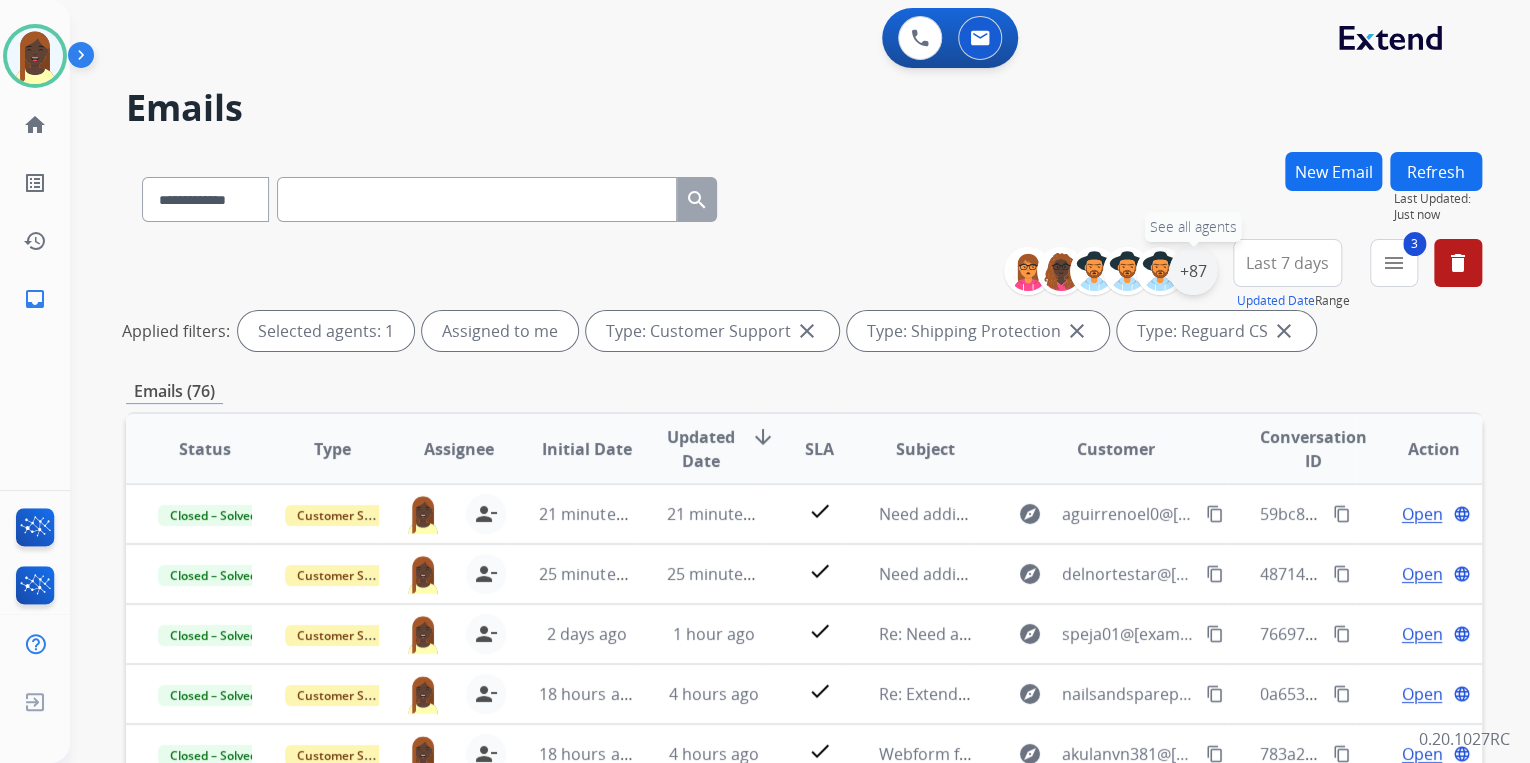 click on "+87" at bounding box center (1193, 271) 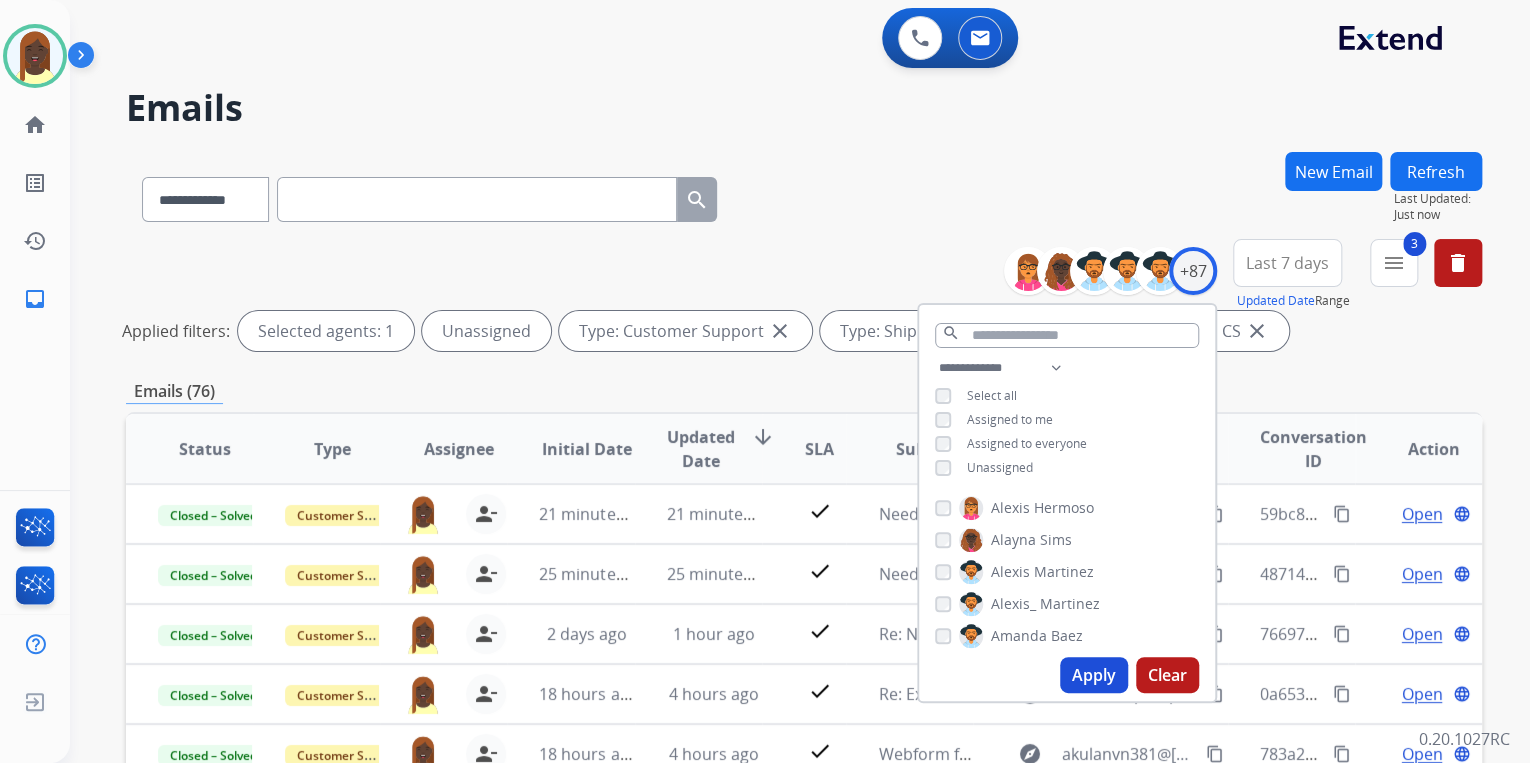drag, startPoint x: 1093, startPoint y: 676, endPoint x: 1078, endPoint y: 639, distance: 39.92493 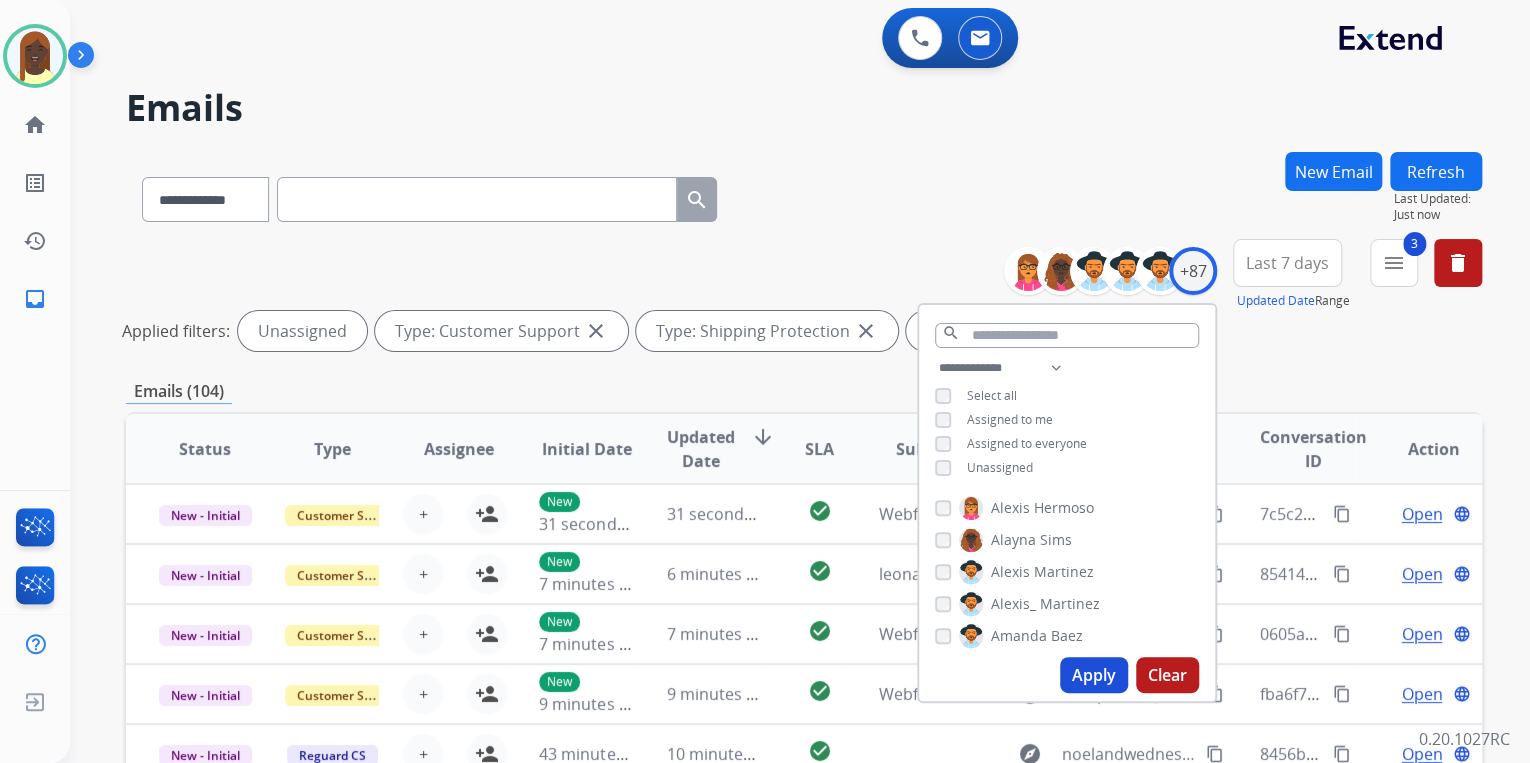 click on "**********" at bounding box center [804, 195] 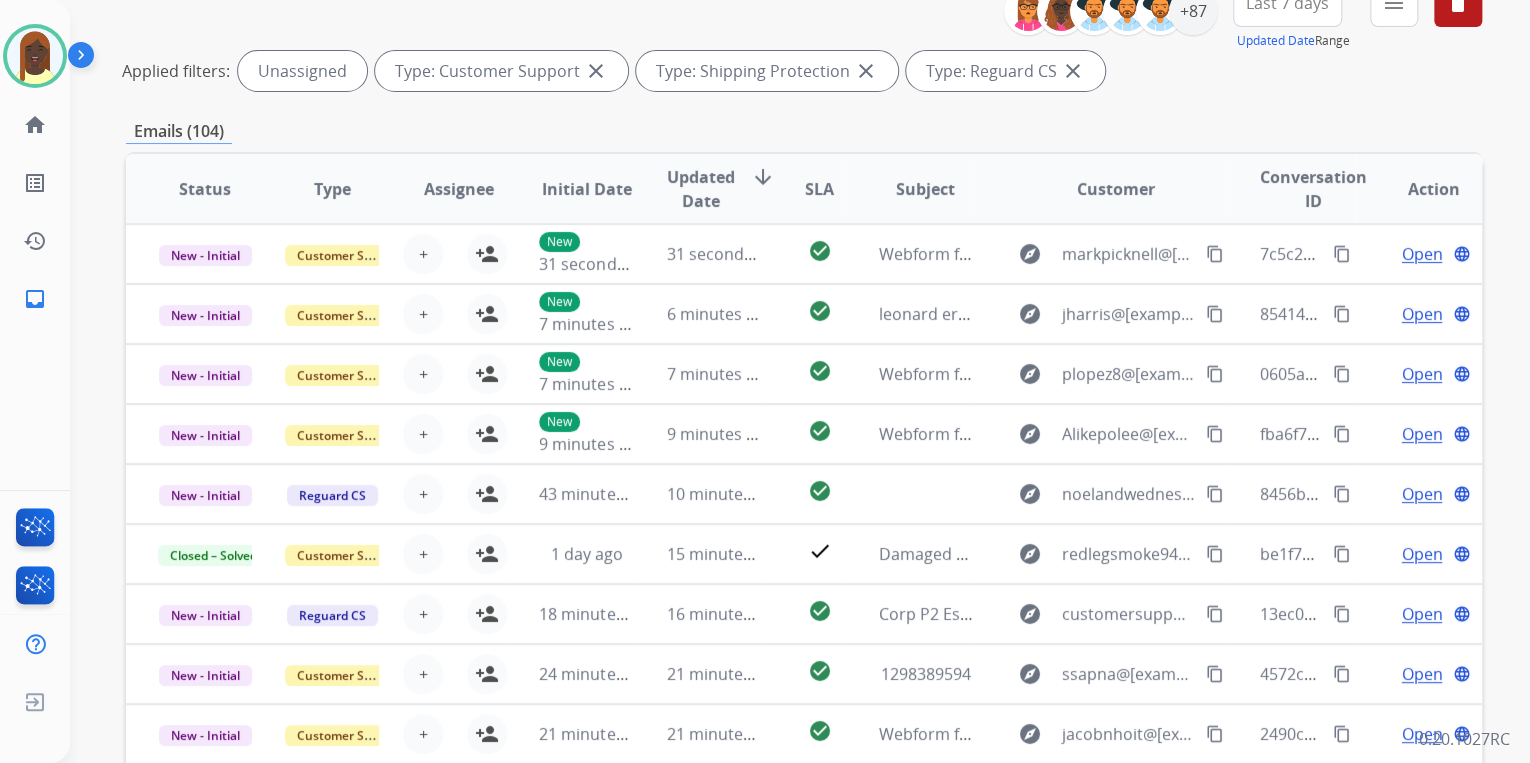 scroll, scrollTop: 400, scrollLeft: 0, axis: vertical 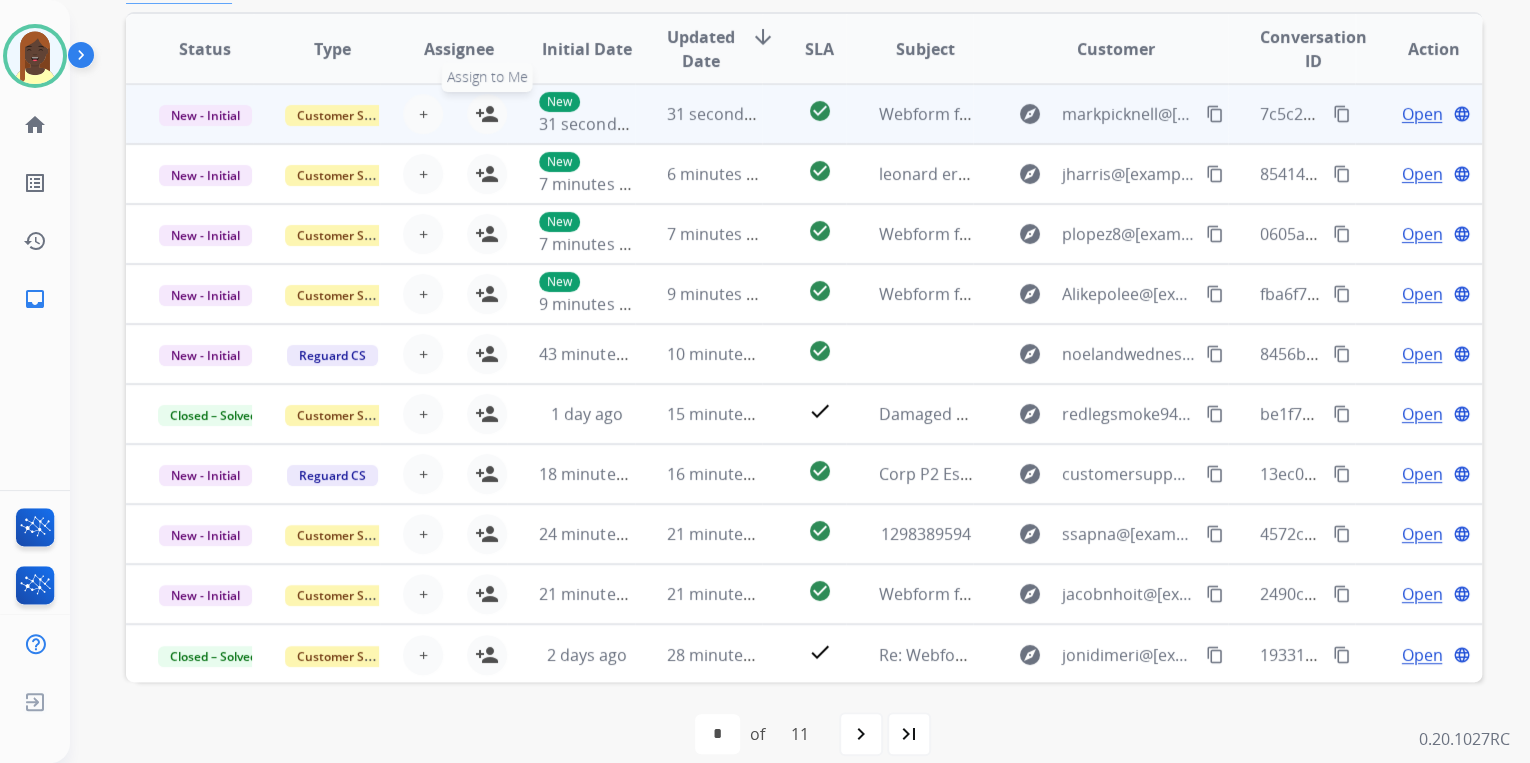 click on "person_add" at bounding box center (487, 114) 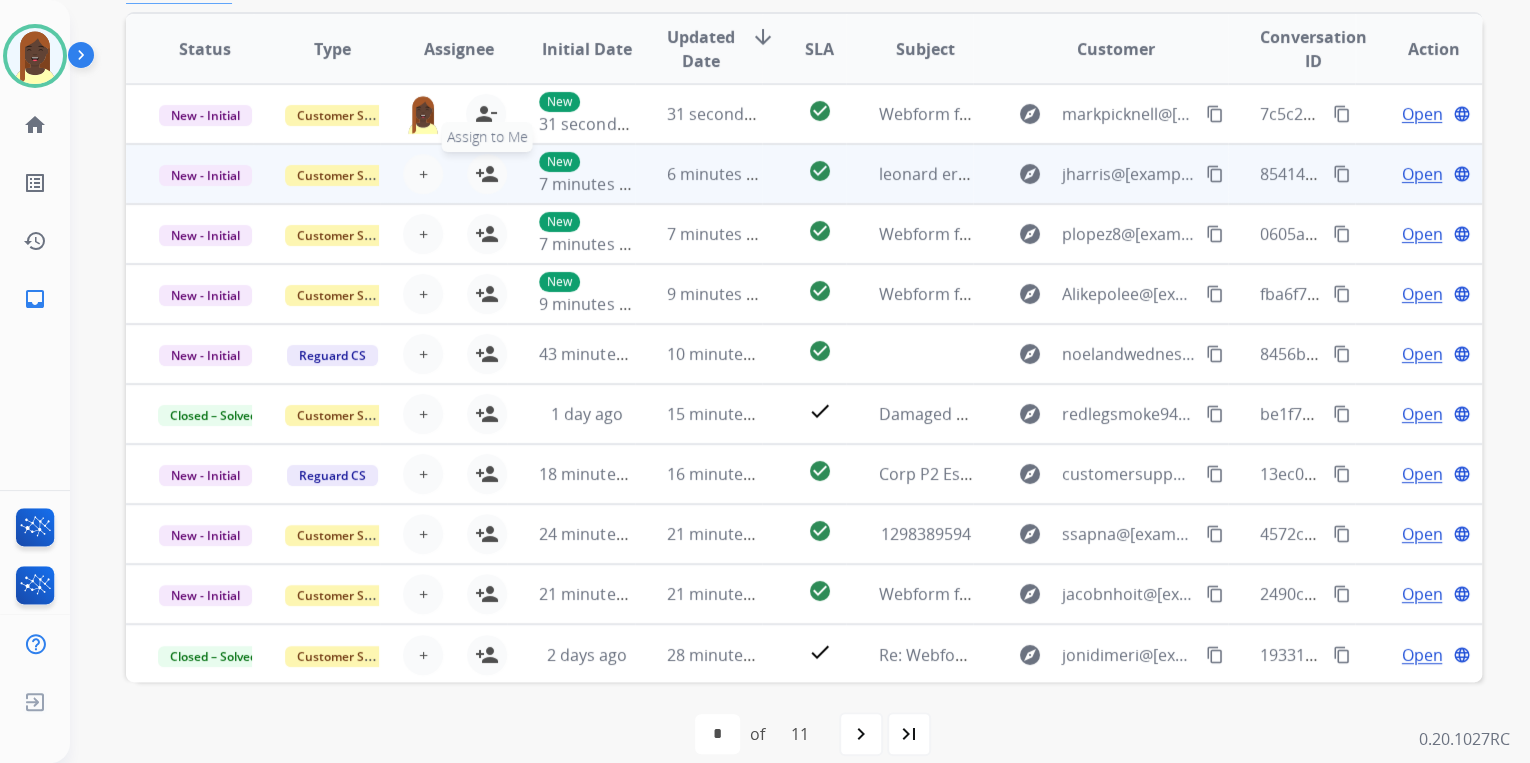 click on "person_add" at bounding box center [487, 174] 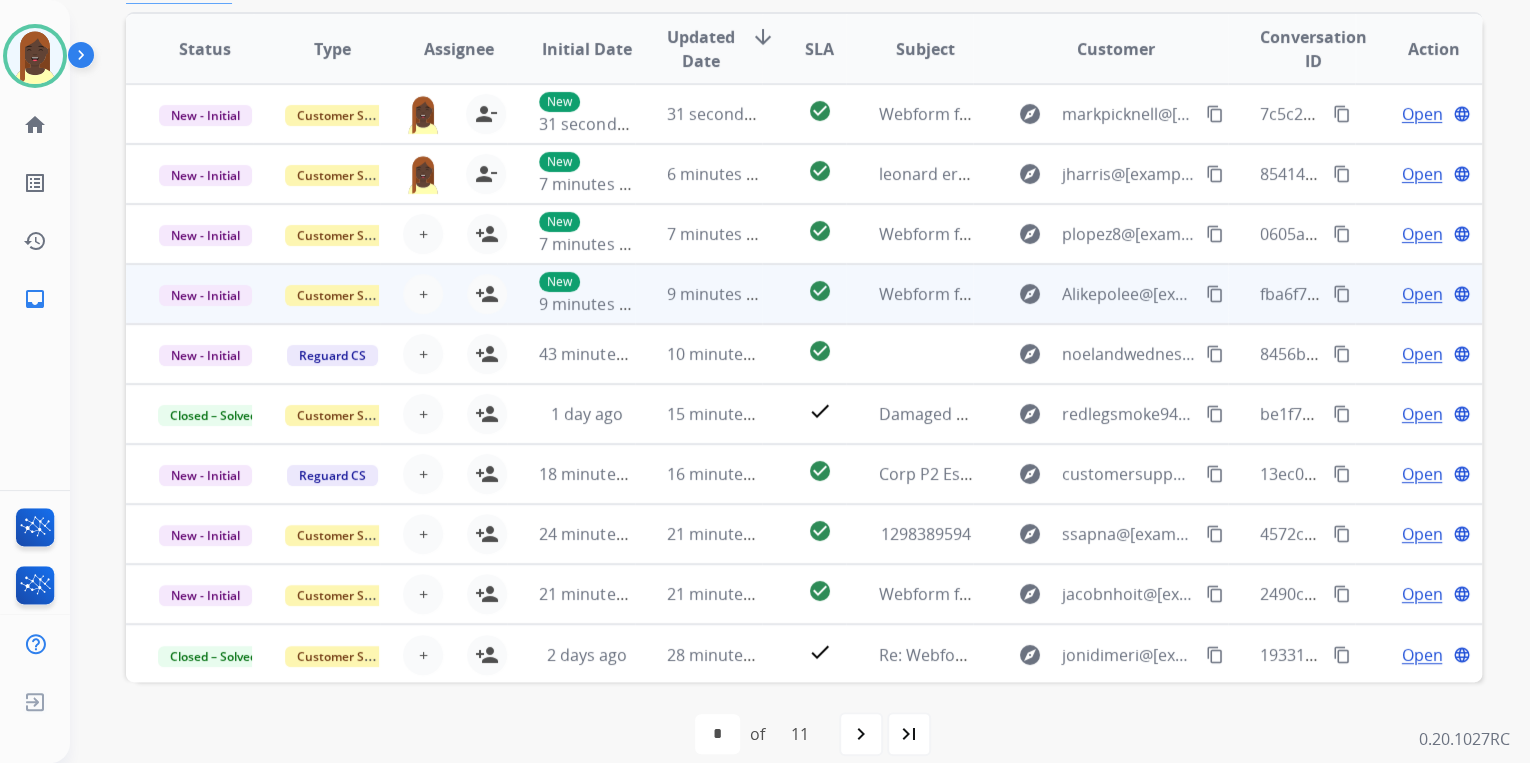 drag, startPoint x: 492, startPoint y: 228, endPoint x: 496, endPoint y: 270, distance: 42.190044 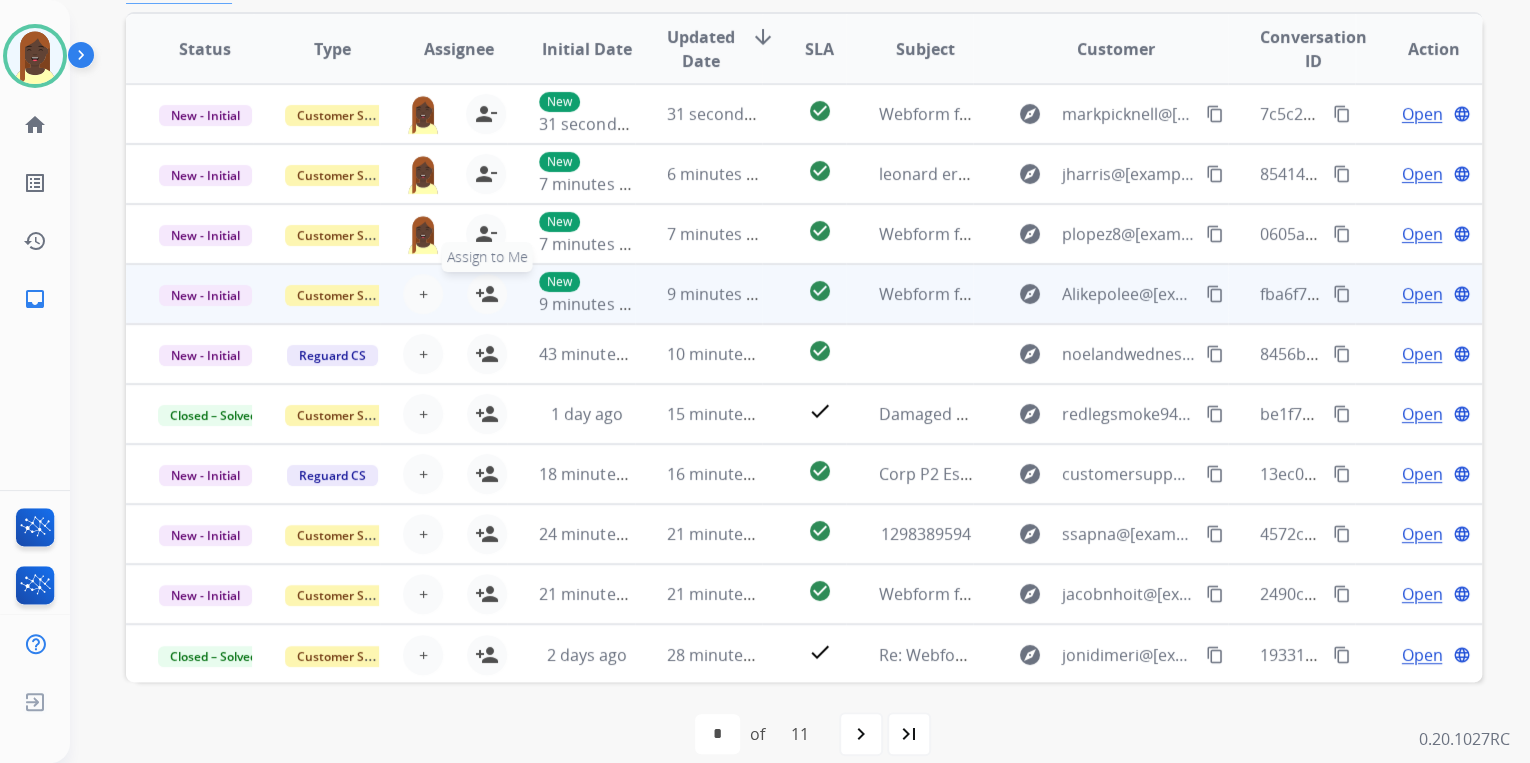 click on "person_add" at bounding box center [487, 294] 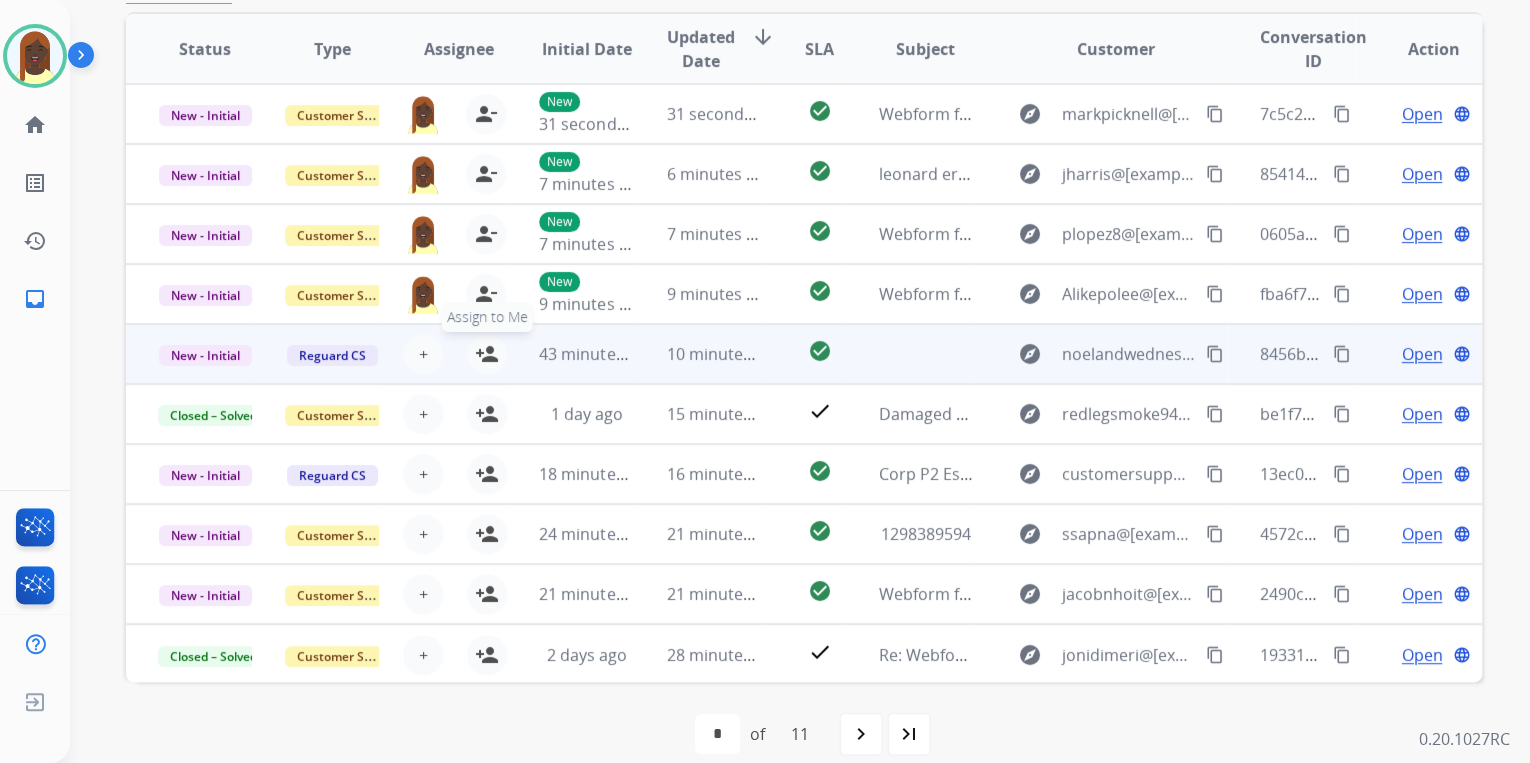click on "person_add" at bounding box center (487, 354) 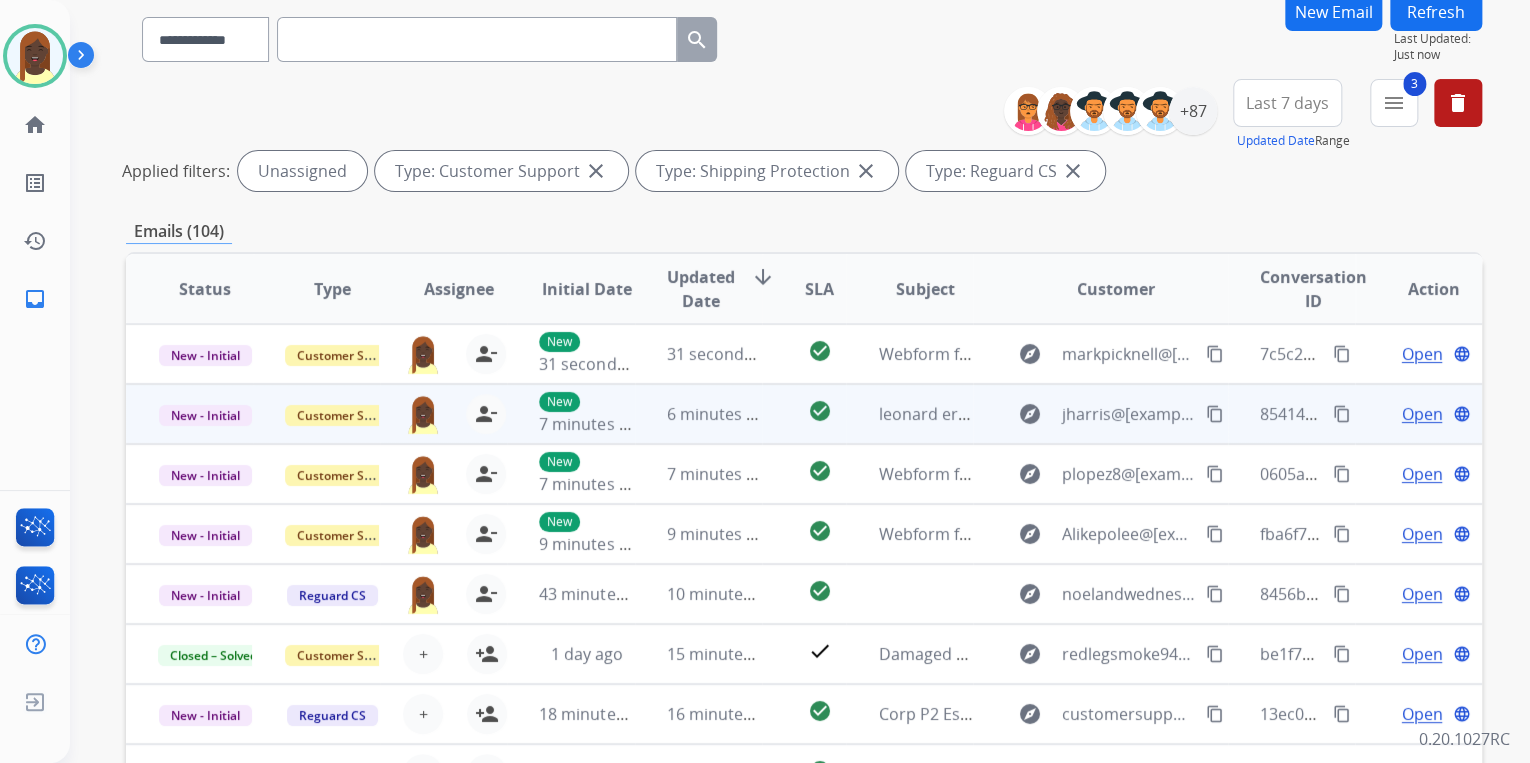 scroll, scrollTop: 0, scrollLeft: 0, axis: both 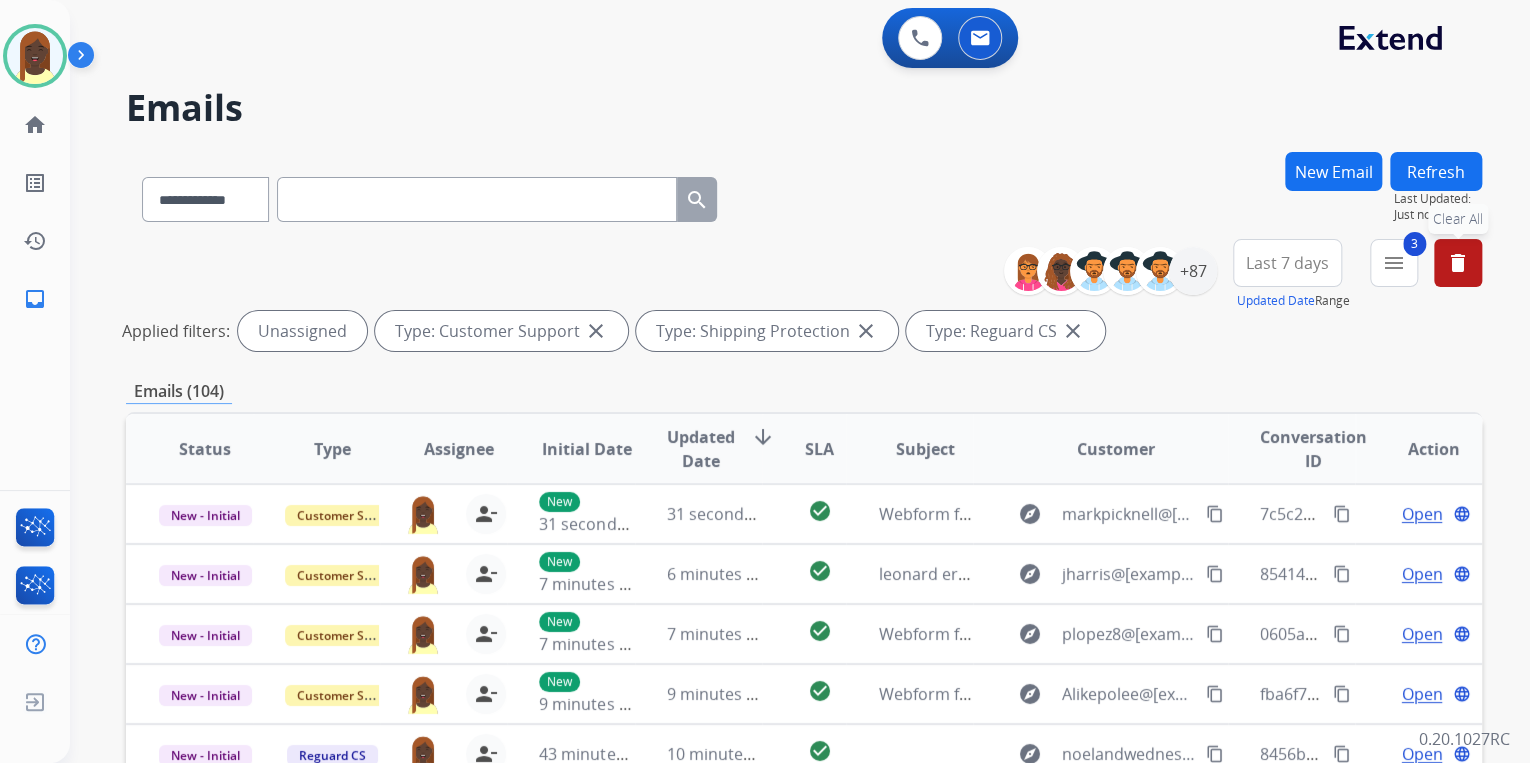 click on "delete" at bounding box center (1458, 263) 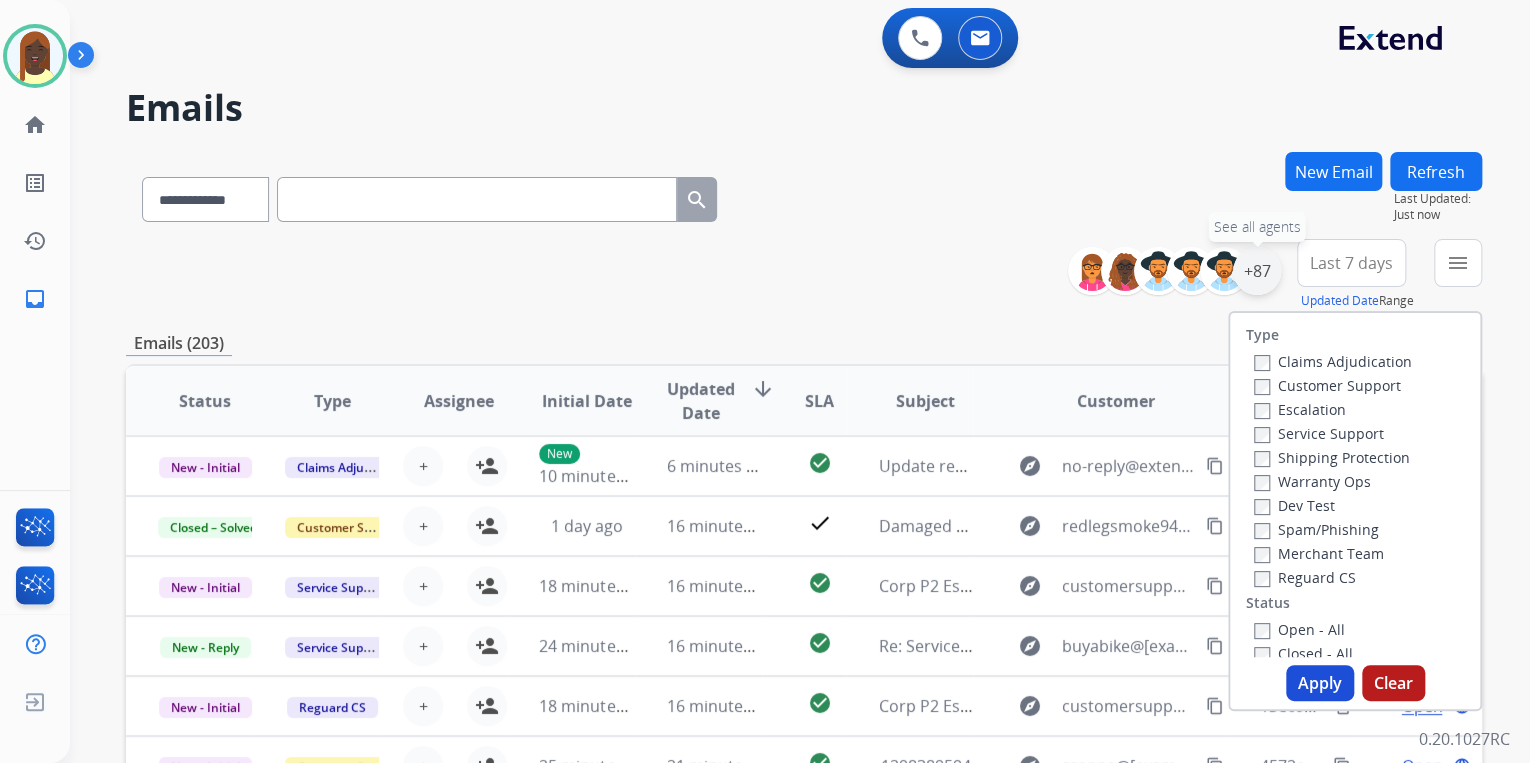 click on "+87" at bounding box center [1257, 271] 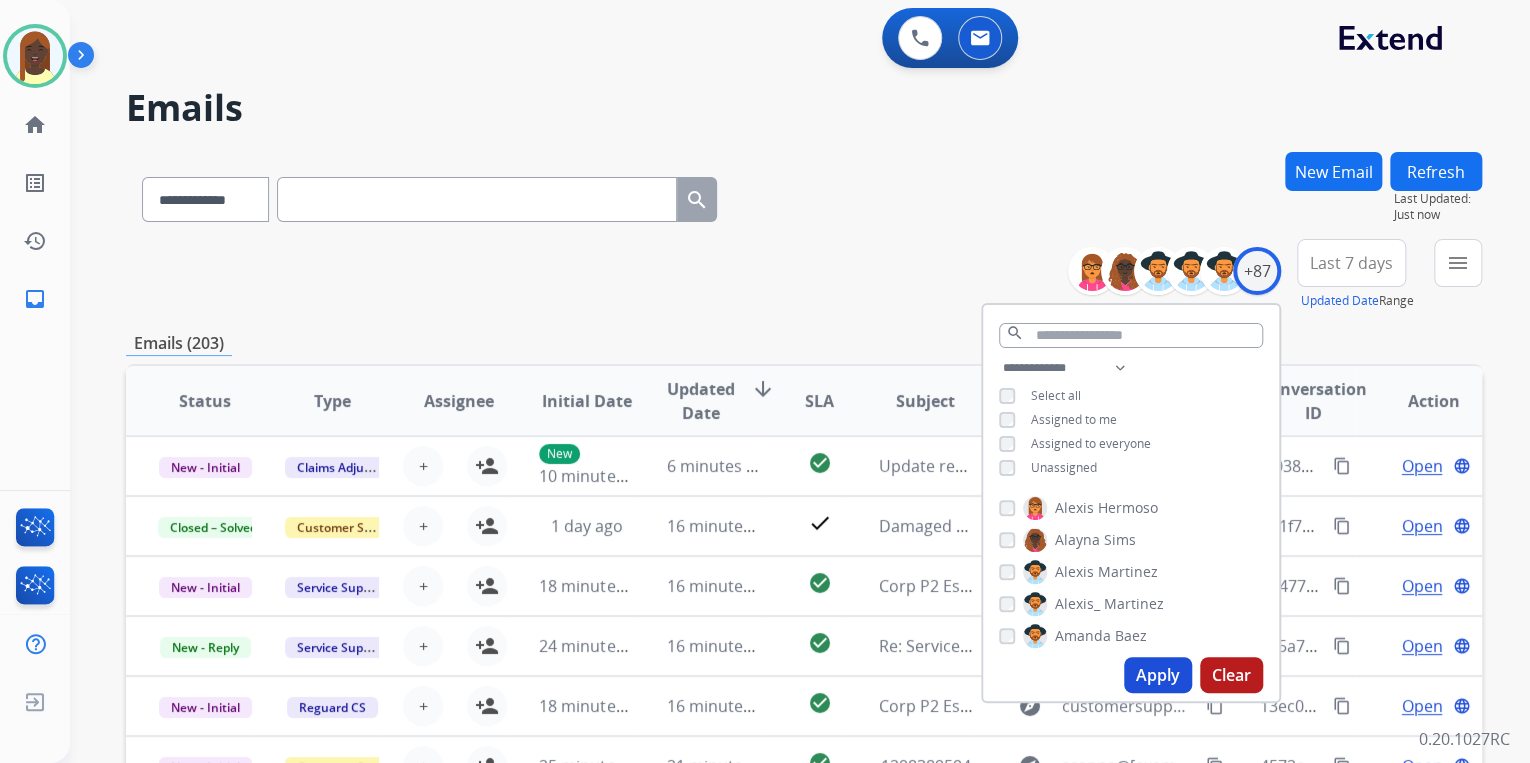 click on "Apply" at bounding box center (1158, 675) 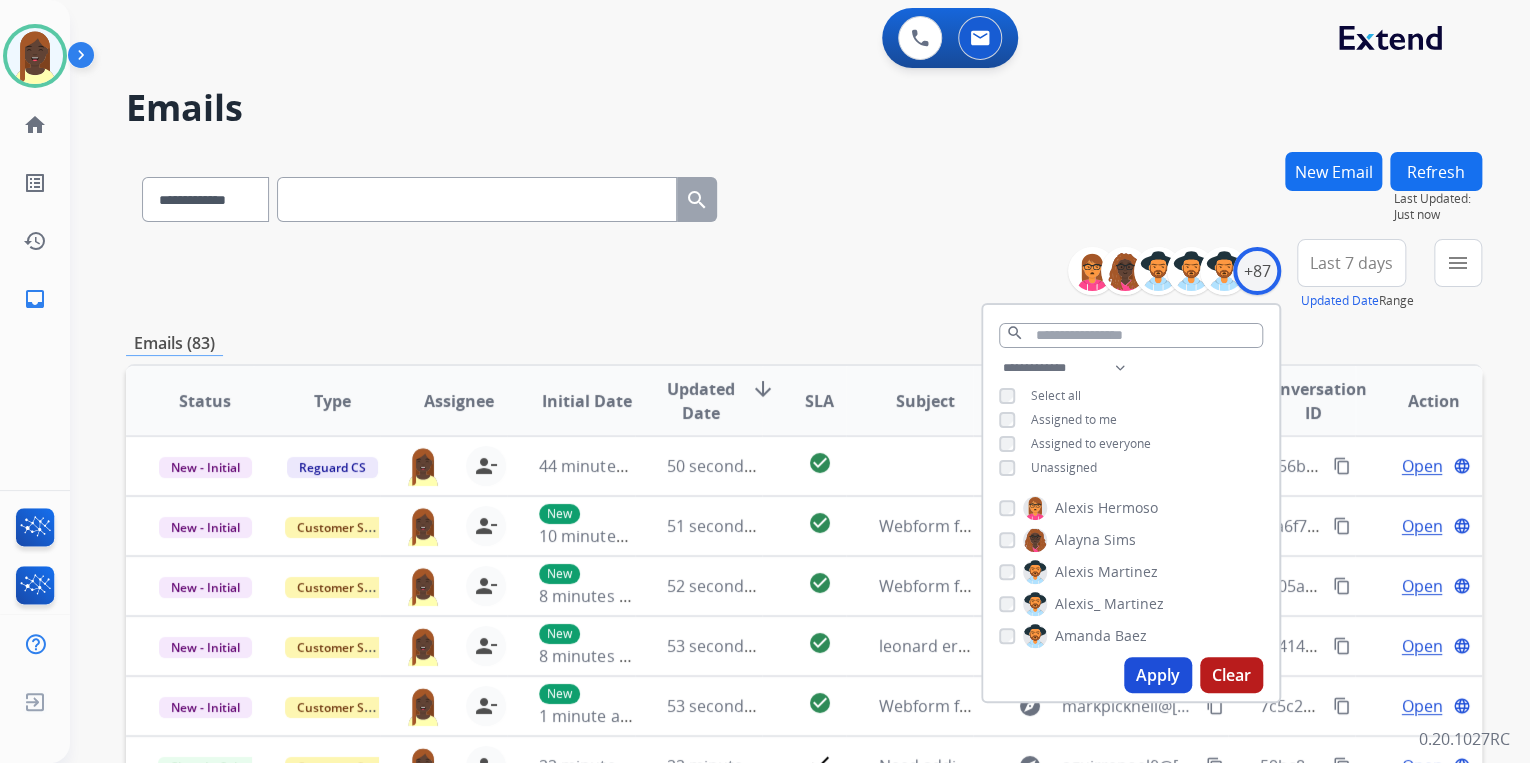 click on "Emails (83)" at bounding box center (804, 343) 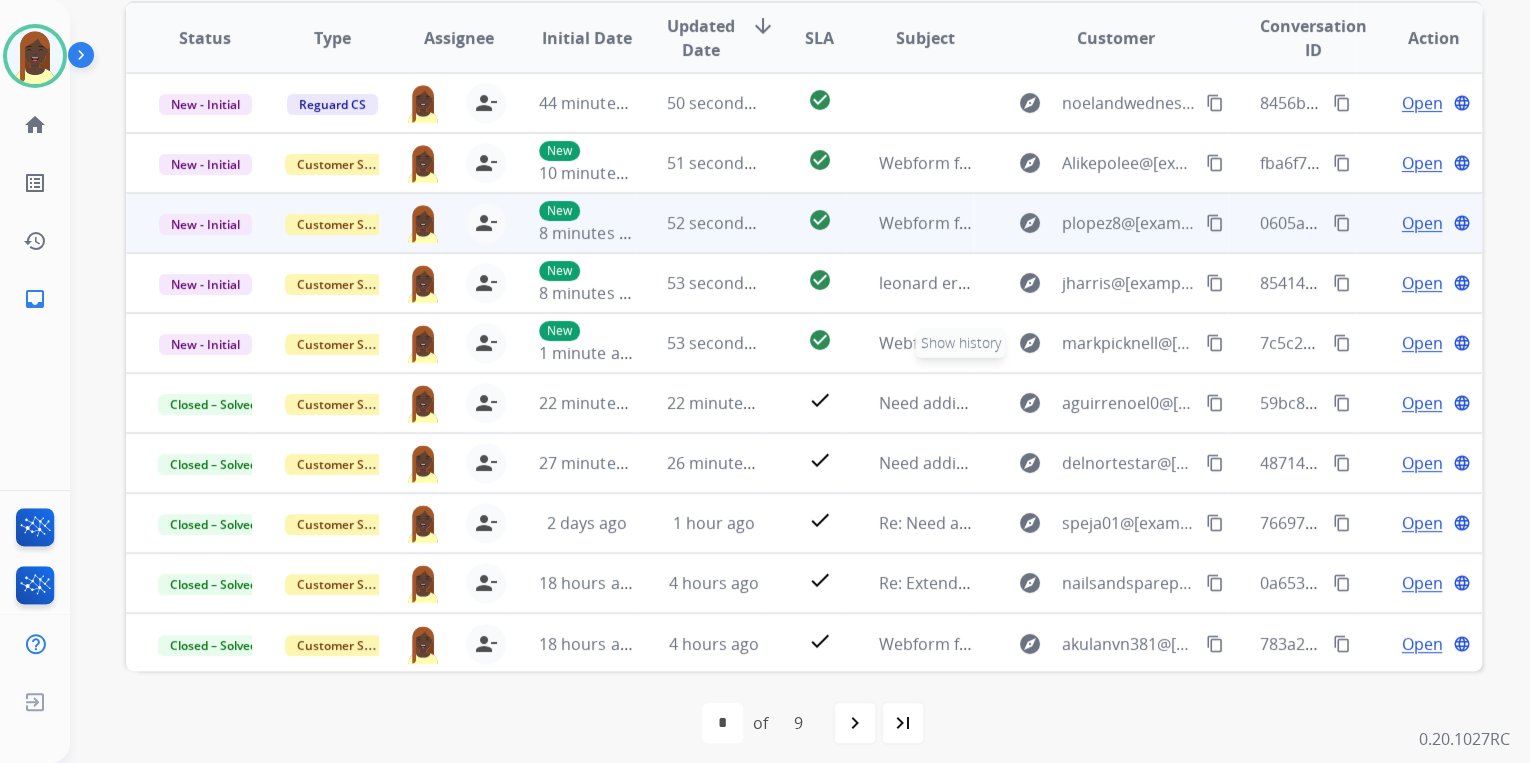 scroll, scrollTop: 374, scrollLeft: 0, axis: vertical 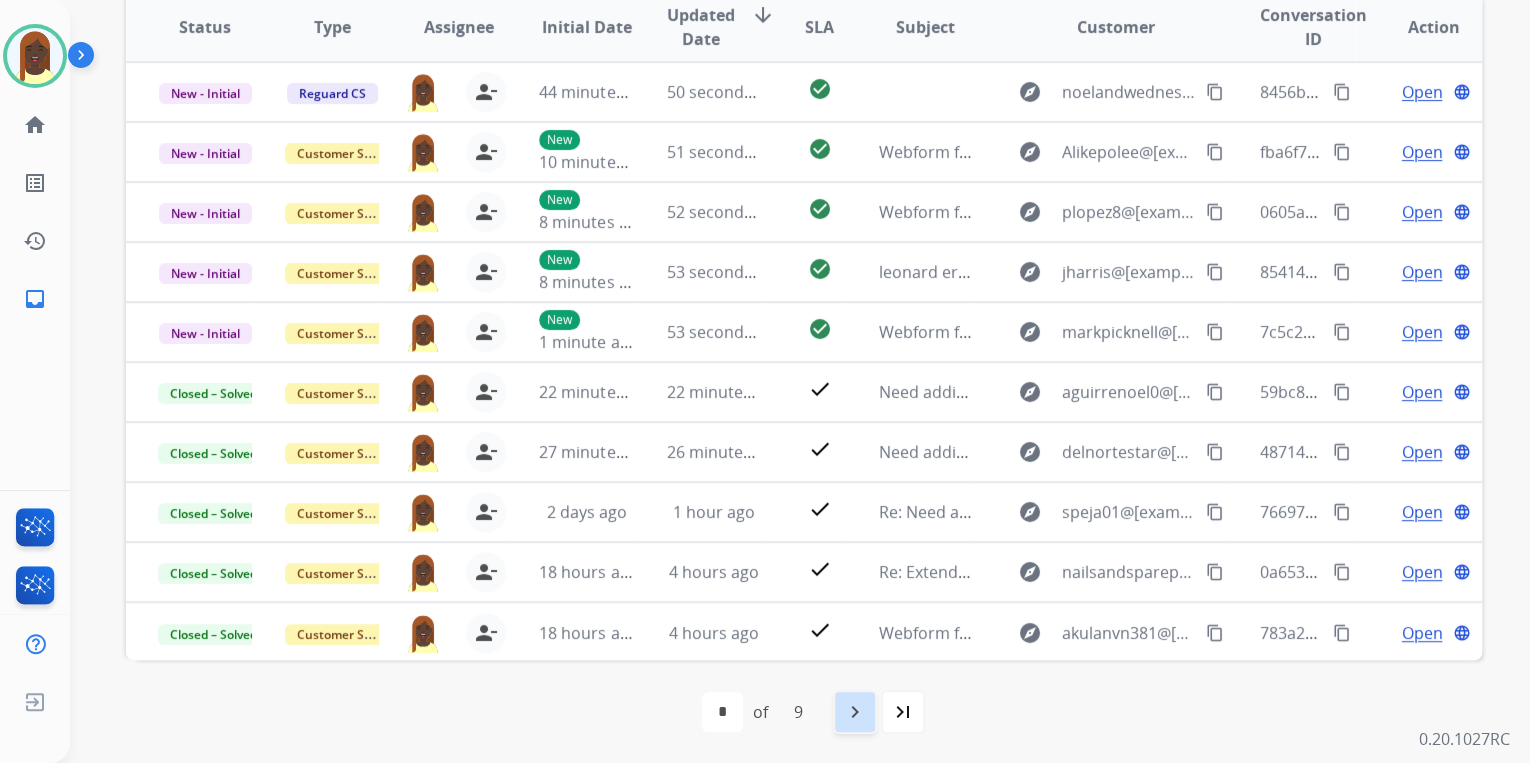 click on "navigate_next" at bounding box center [855, 712] 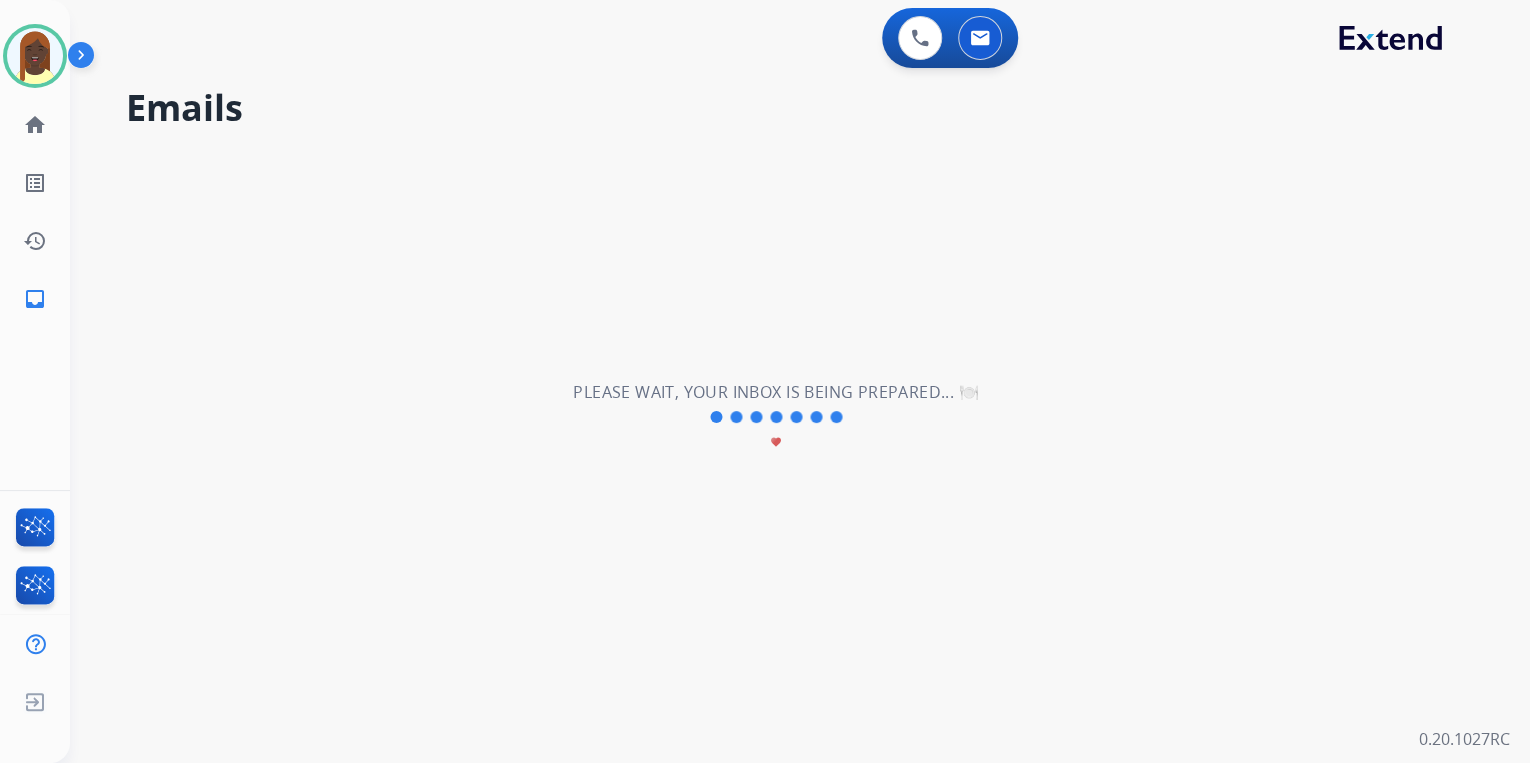 scroll, scrollTop: 0, scrollLeft: 0, axis: both 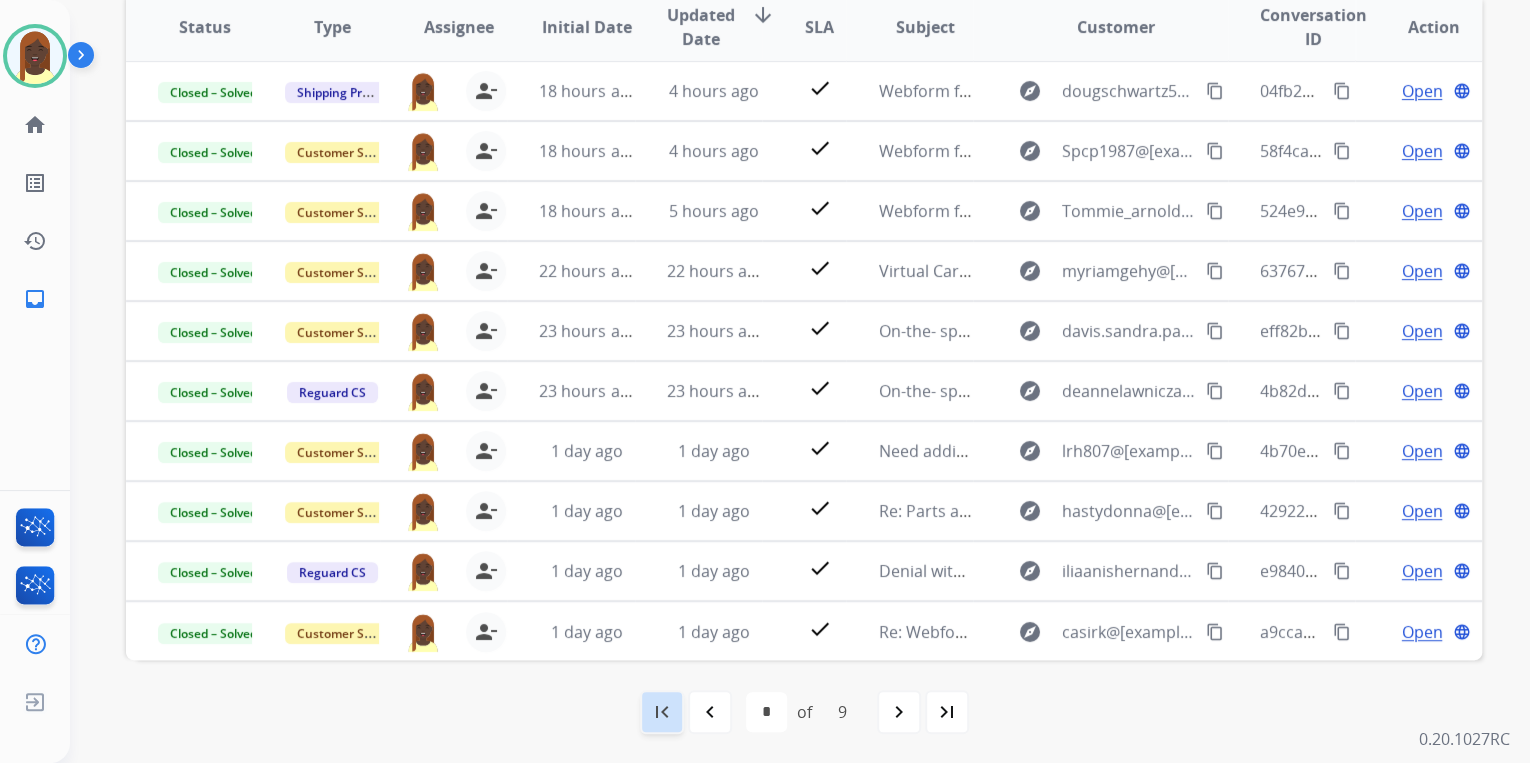 click on "first_page" at bounding box center [662, 712] 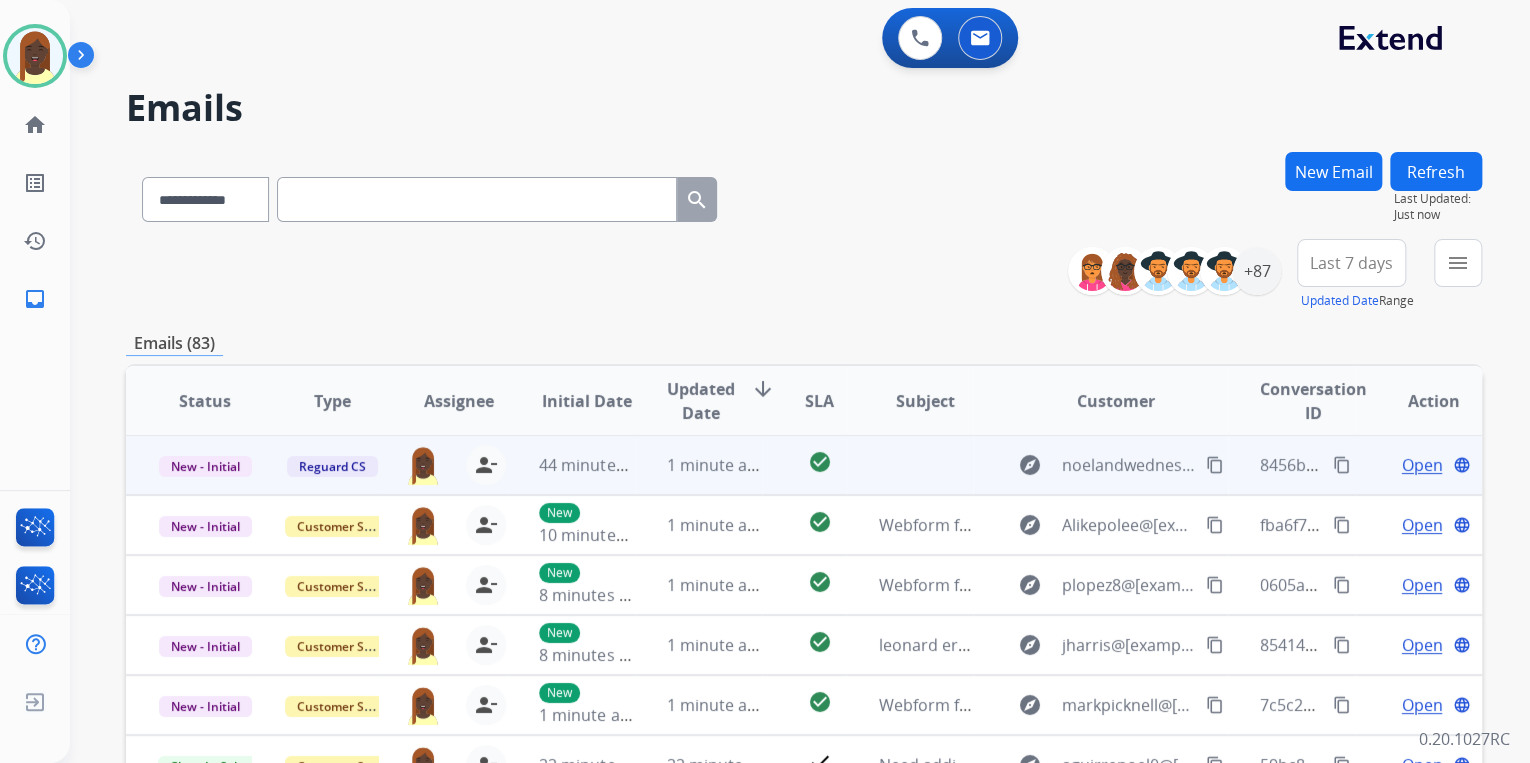 click on "content_copy" at bounding box center (1342, 465) 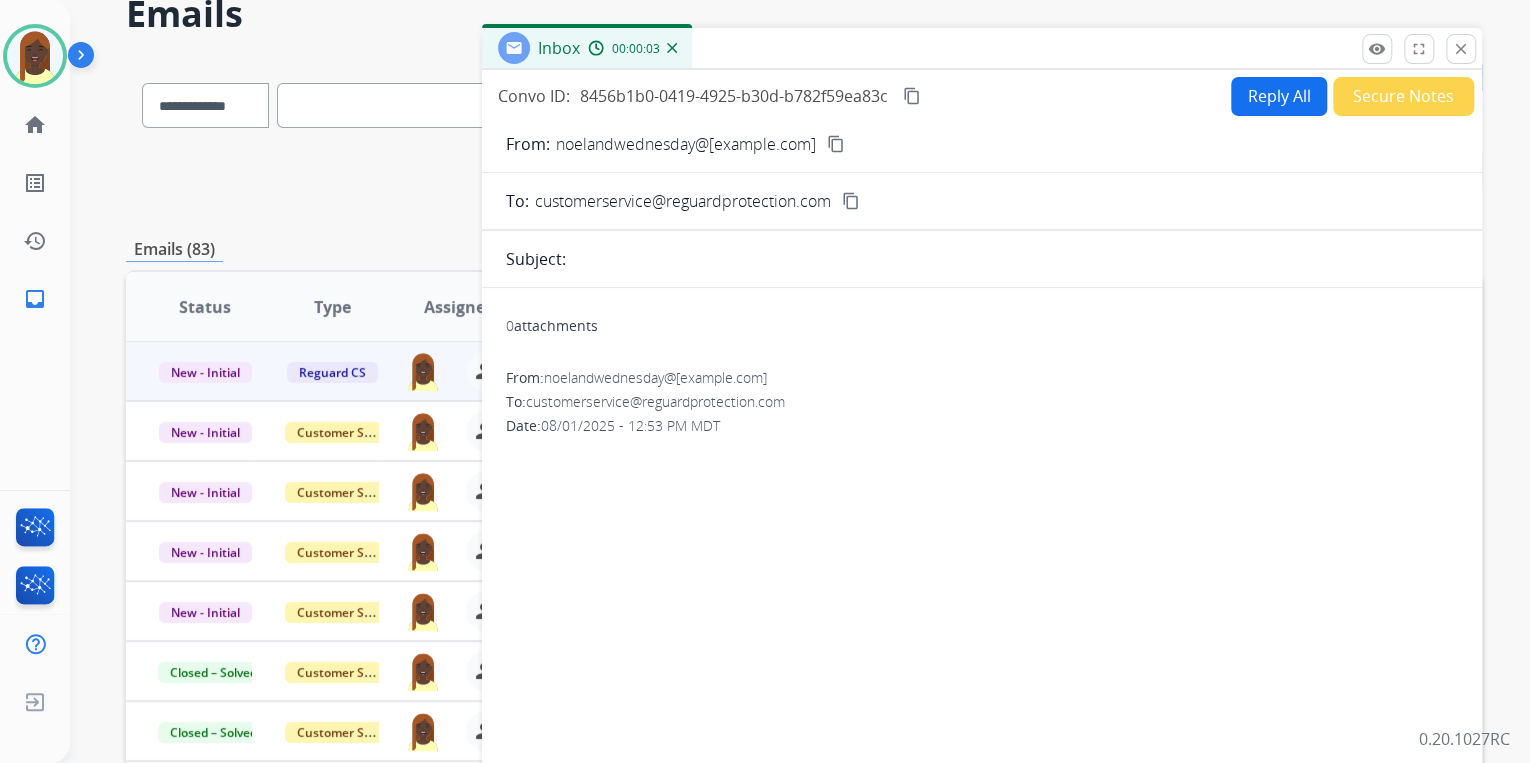 scroll, scrollTop: 0, scrollLeft: 0, axis: both 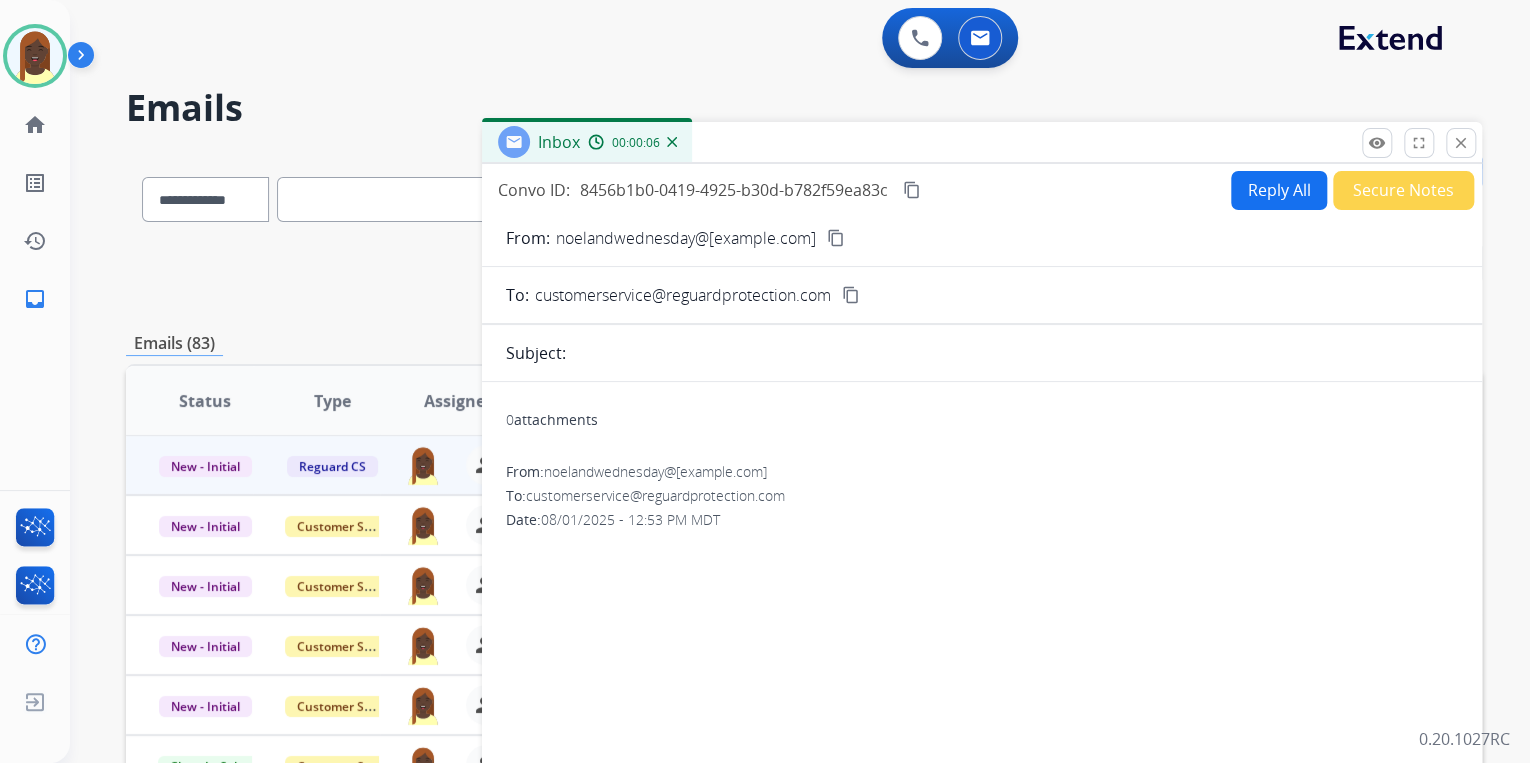 click on "Secure Notes" at bounding box center (1403, 190) 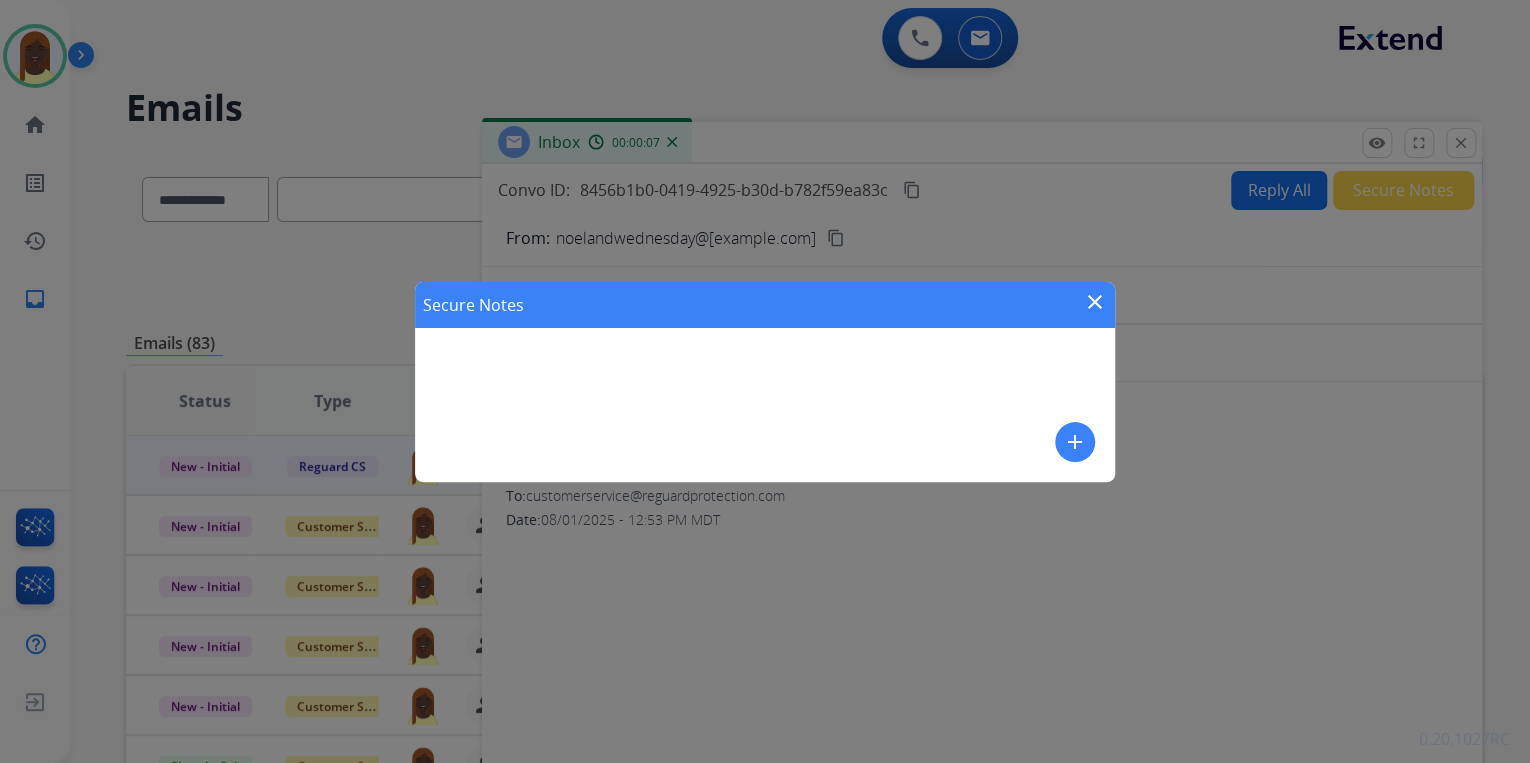 click on "add" at bounding box center [1075, 442] 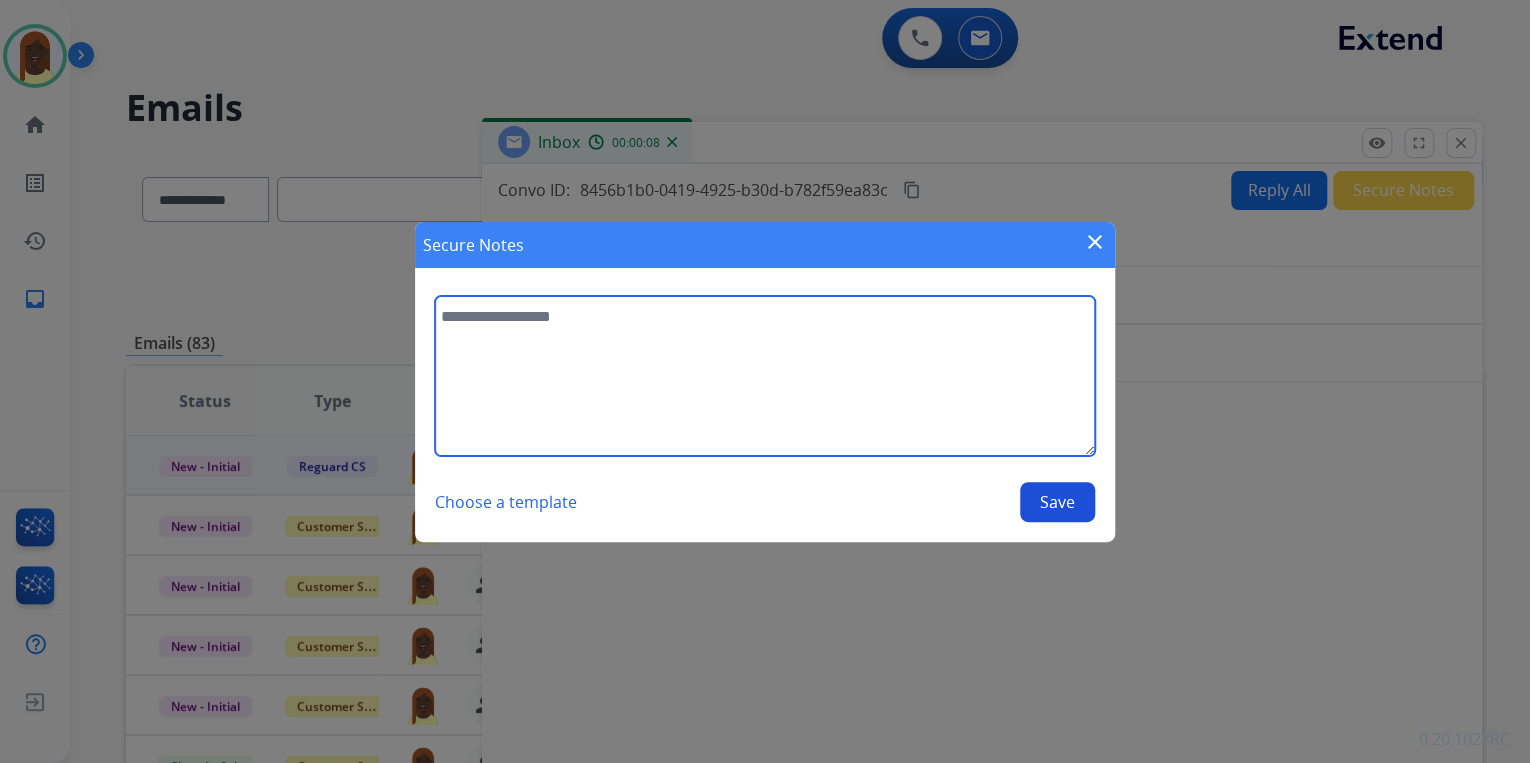 click at bounding box center [765, 376] 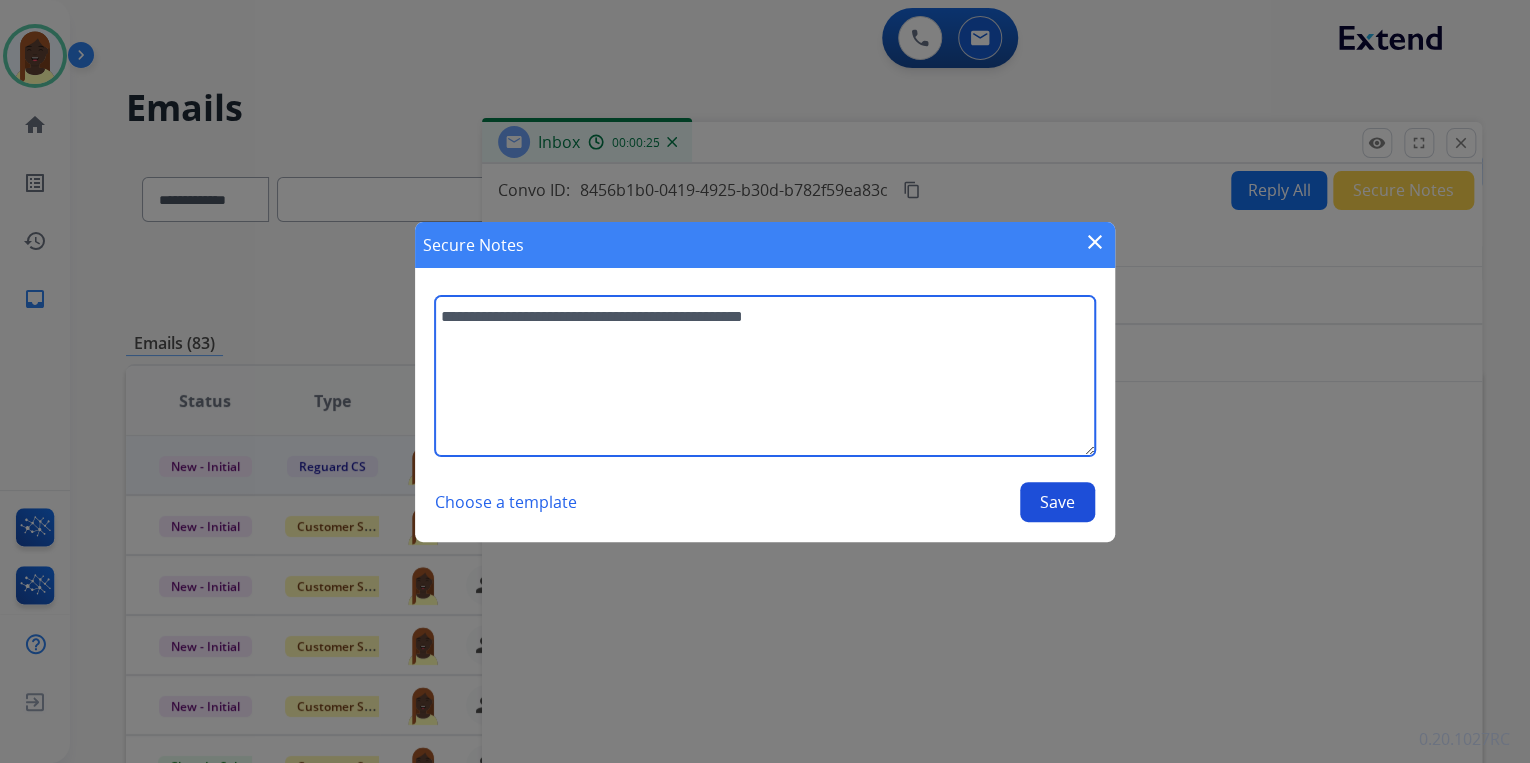 type on "**********" 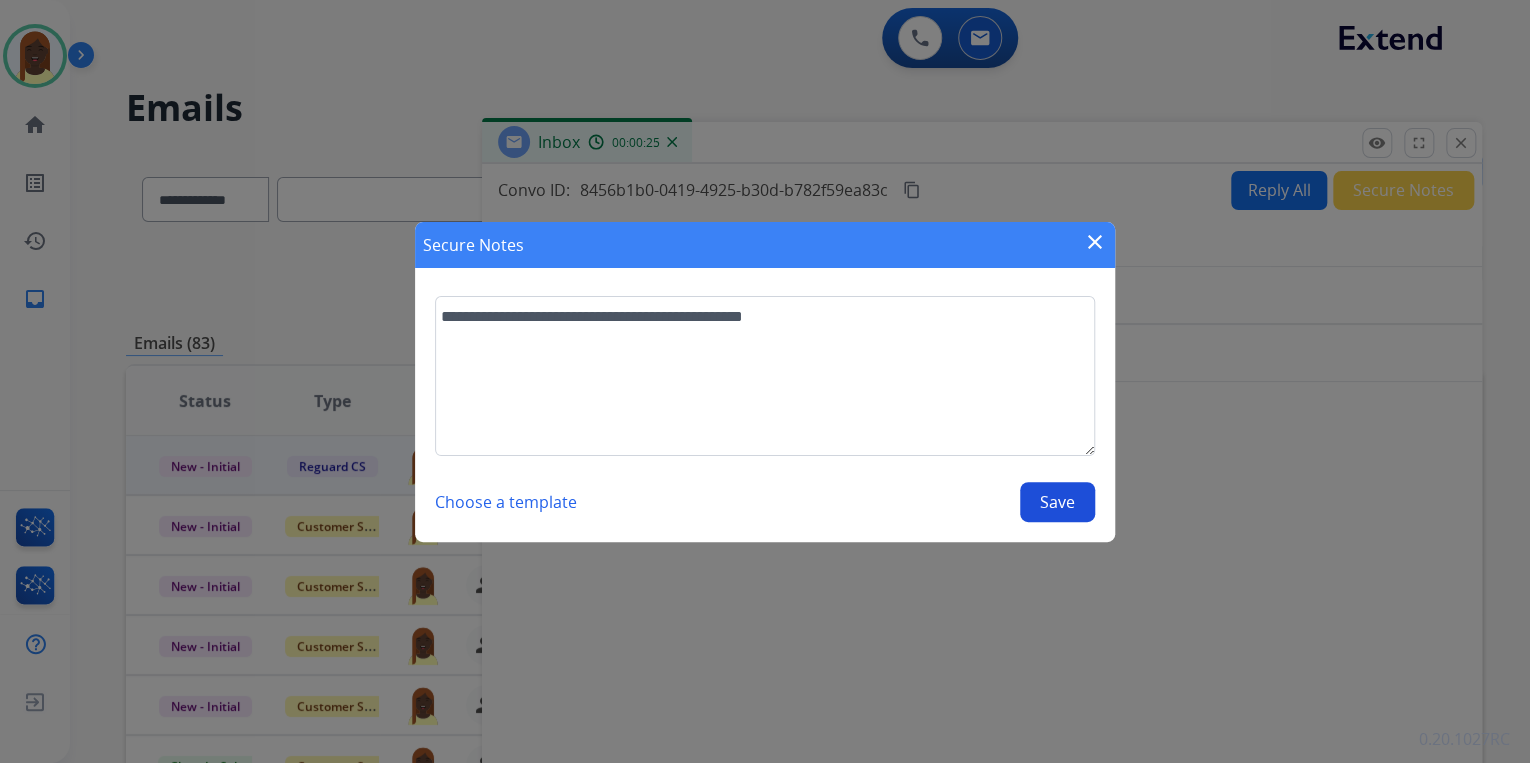 click on "Save" at bounding box center (1057, 502) 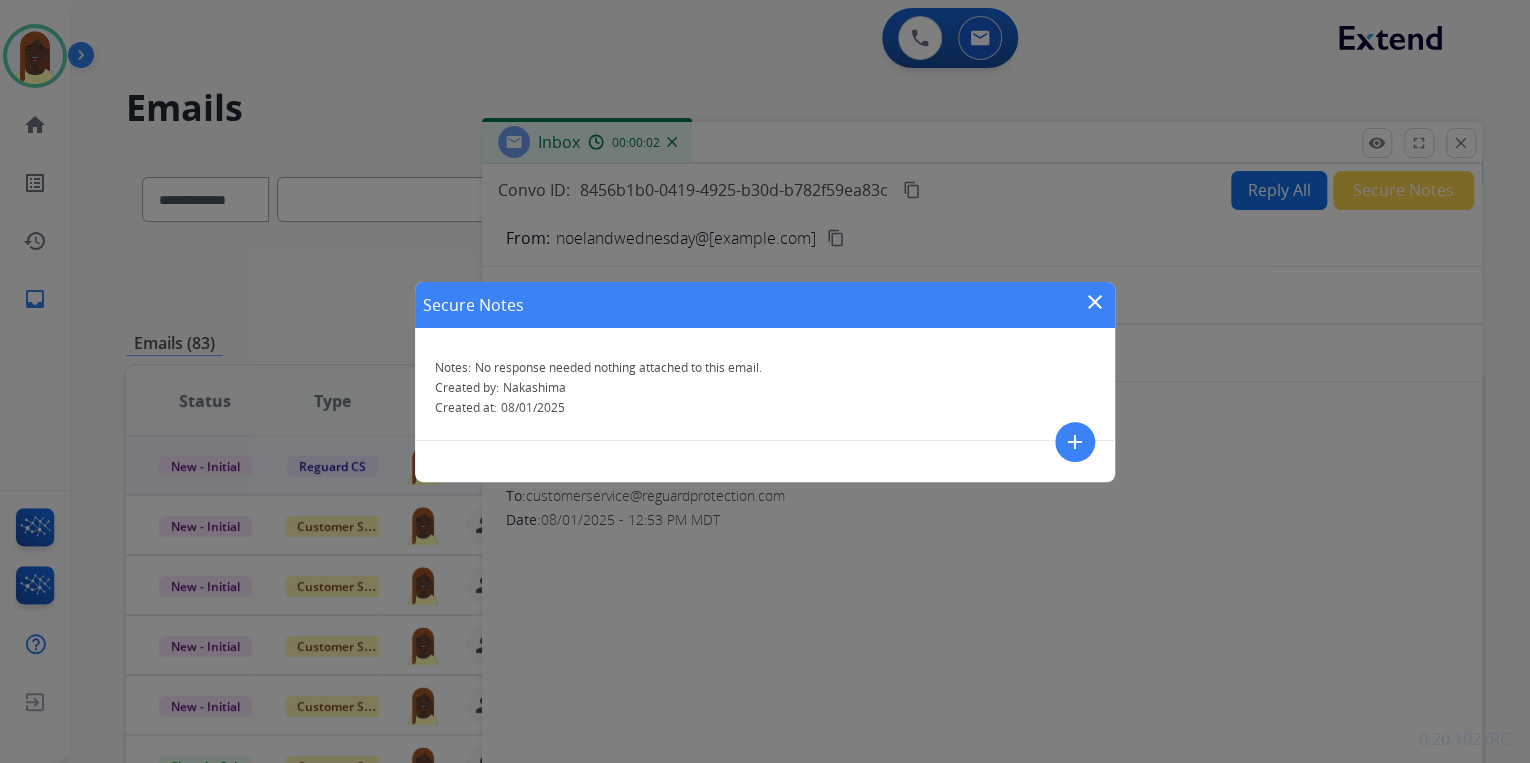 click on "close" at bounding box center (1095, 302) 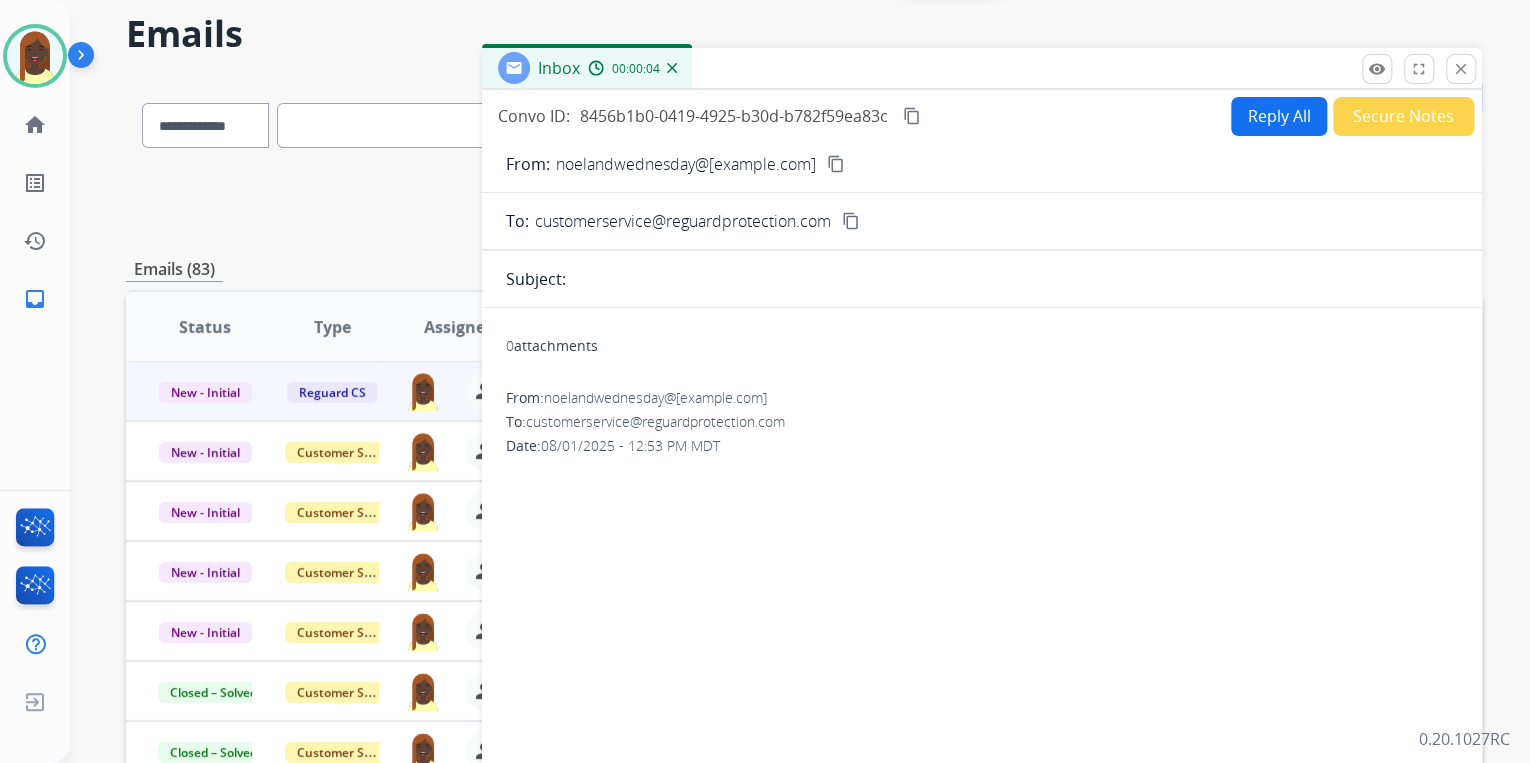 scroll, scrollTop: 0, scrollLeft: 0, axis: both 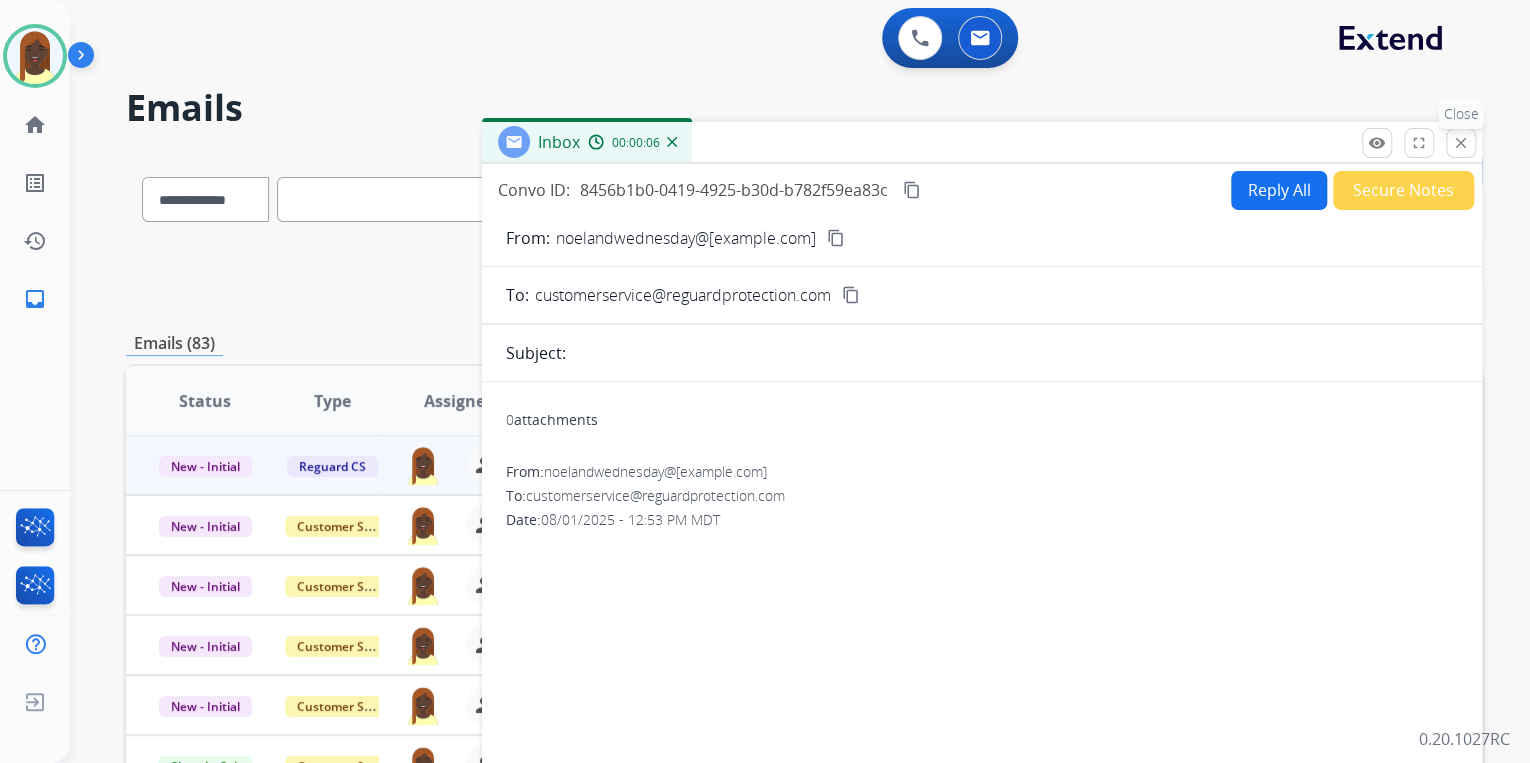 click on "close" at bounding box center (1461, 143) 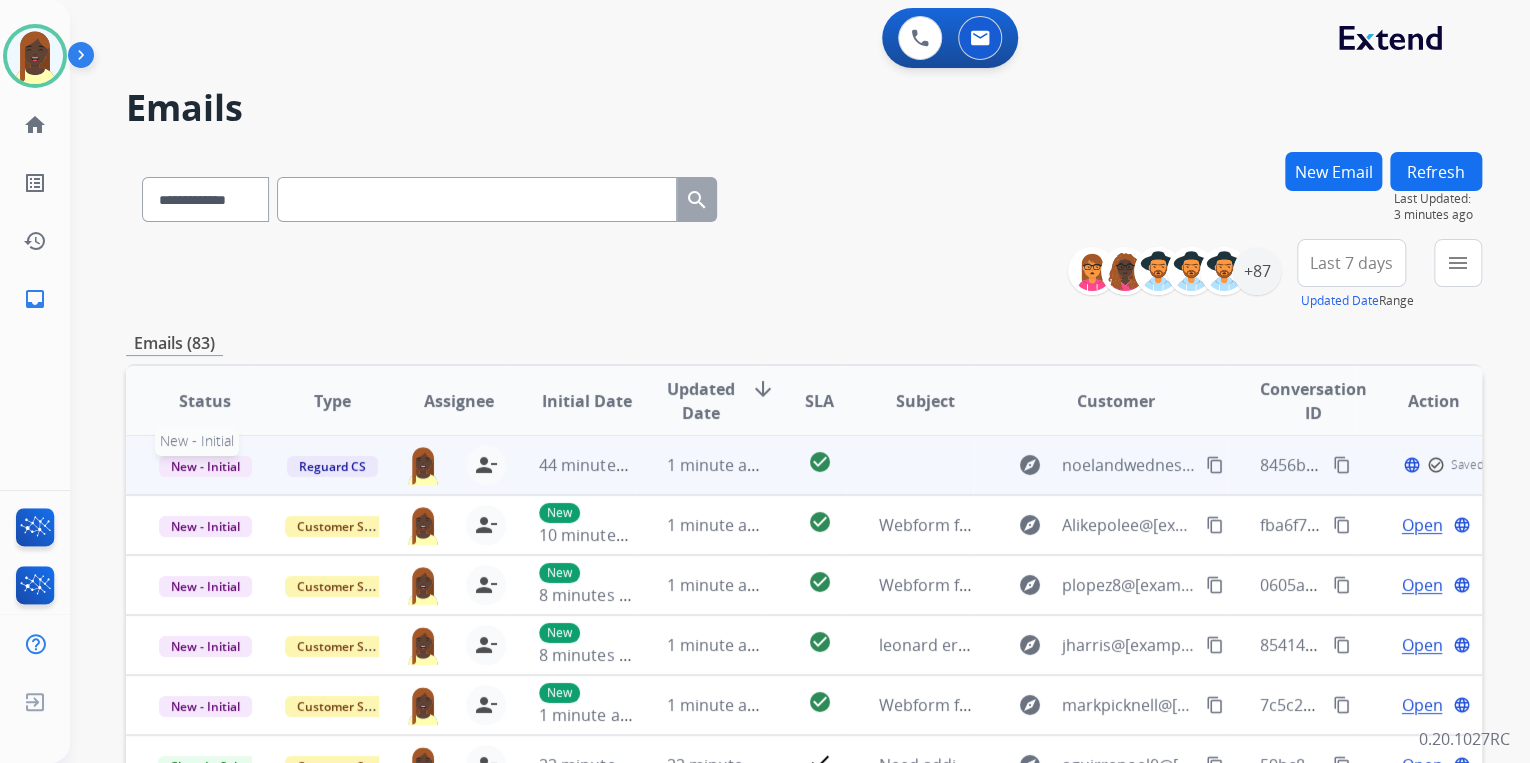 click on "New - Initial" at bounding box center (205, 466) 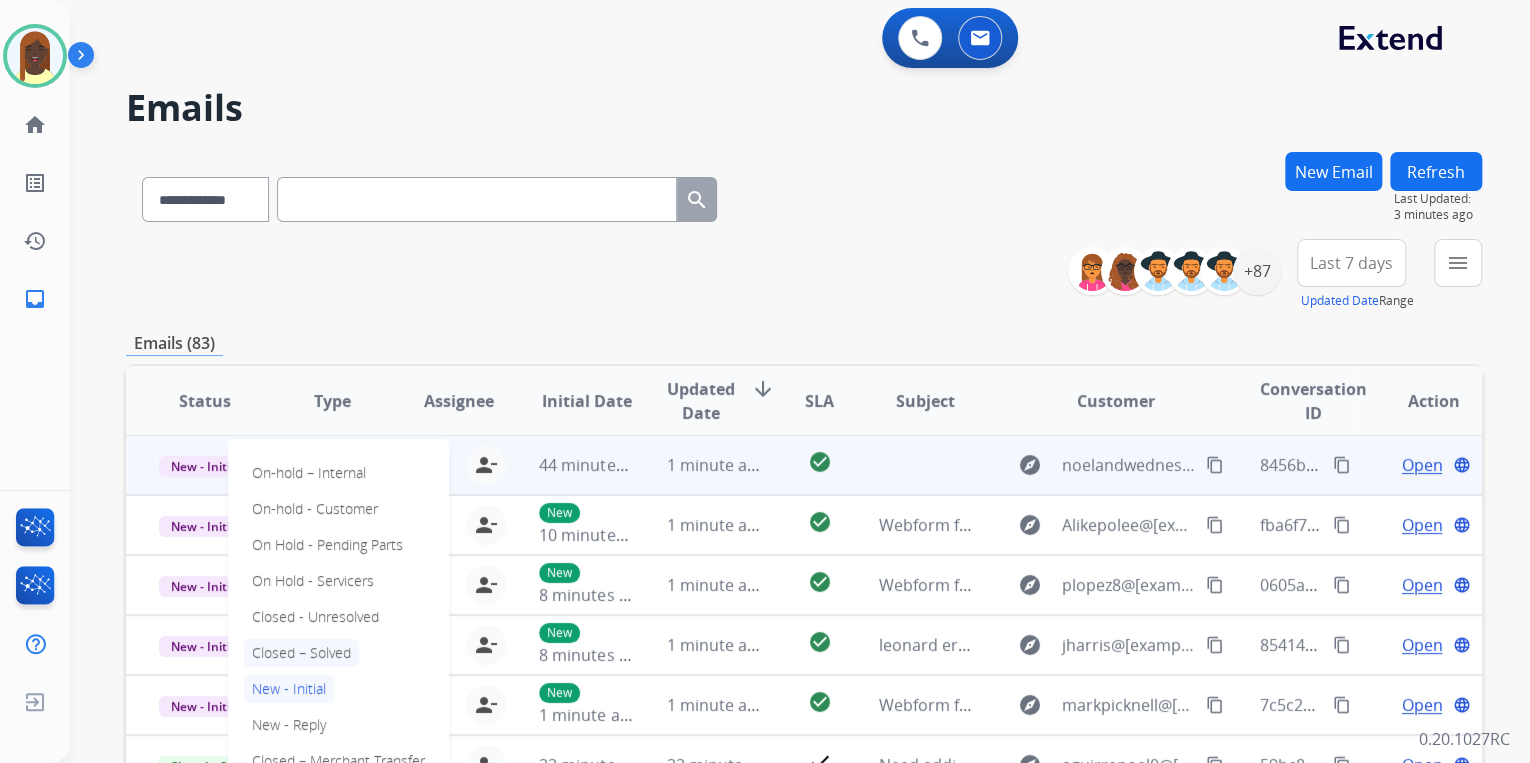 click on "Closed – Solved" at bounding box center [301, 653] 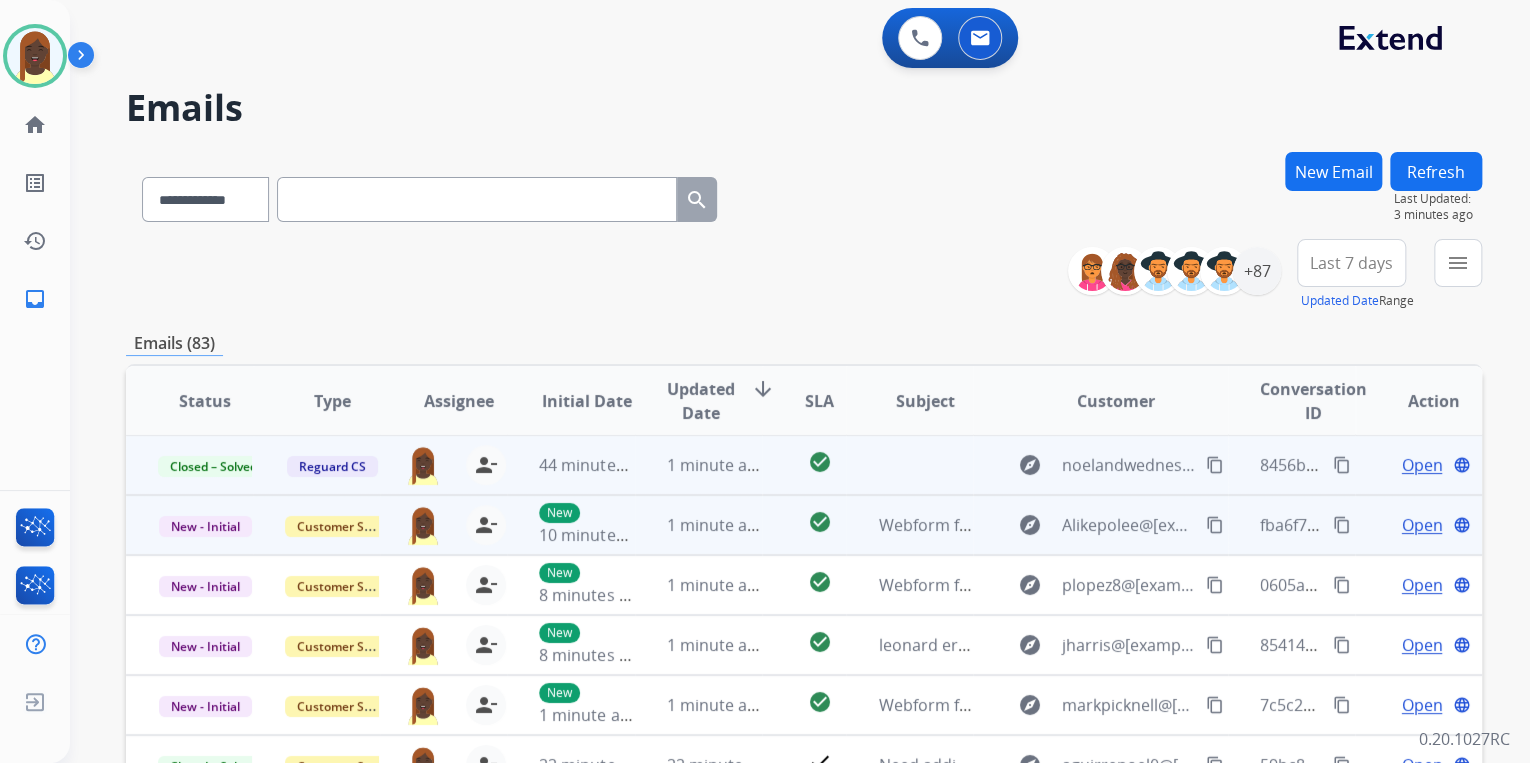 click on "content_copy" at bounding box center (1342, 525) 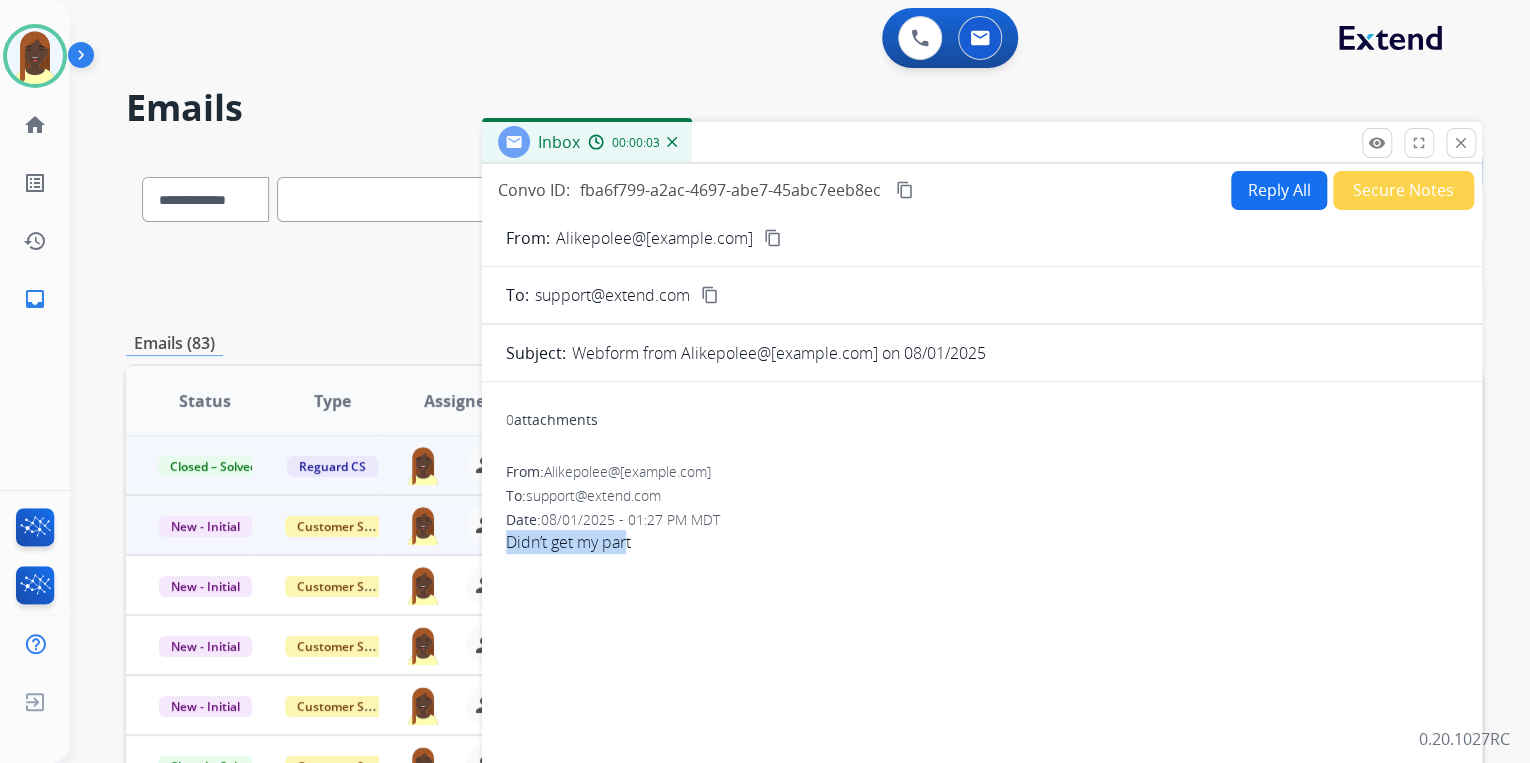 drag, startPoint x: 496, startPoint y: 542, endPoint x: 629, endPoint y: 539, distance: 133.03383 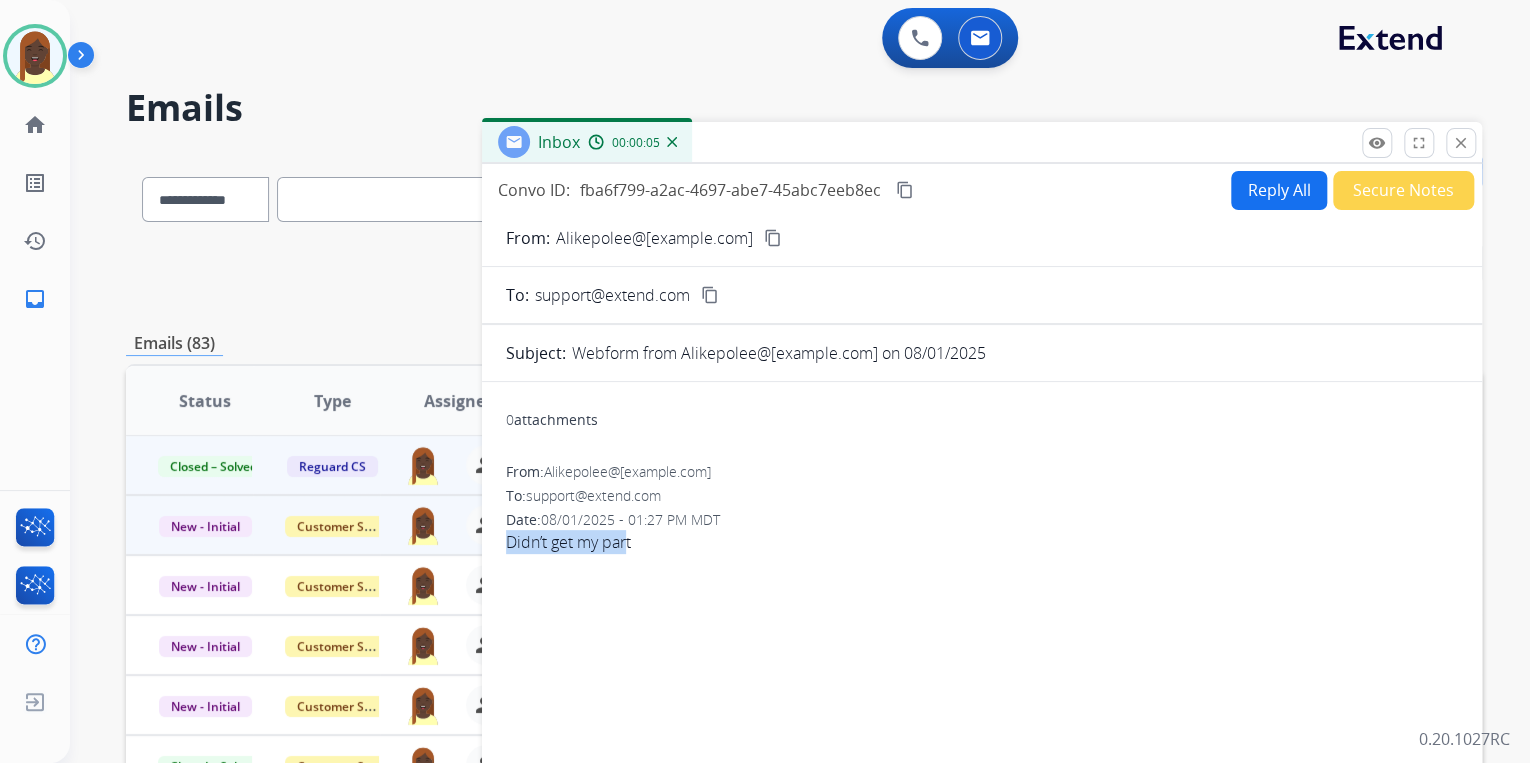 copy on "Didn’t get my par" 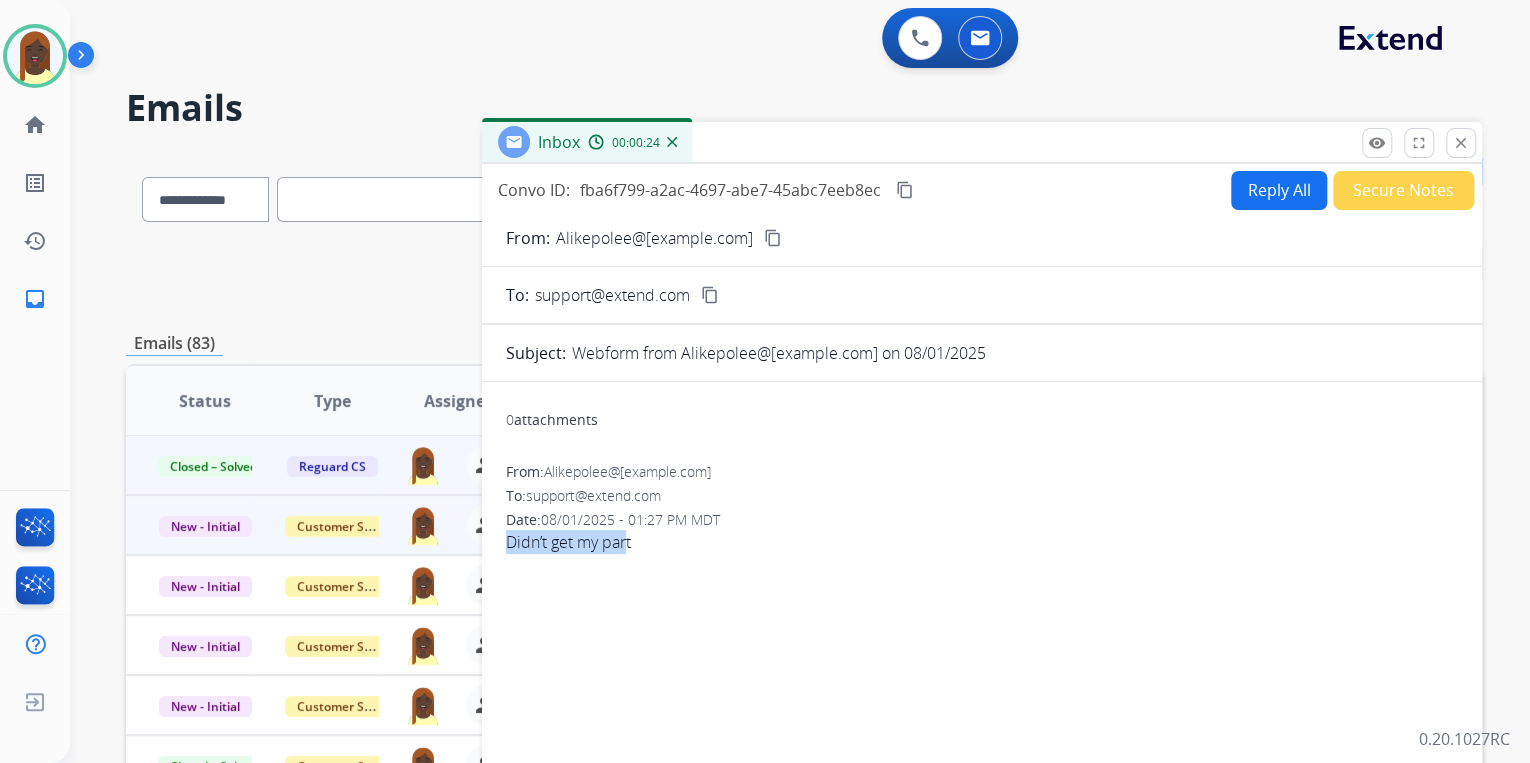 click on "Reply All" at bounding box center (1279, 190) 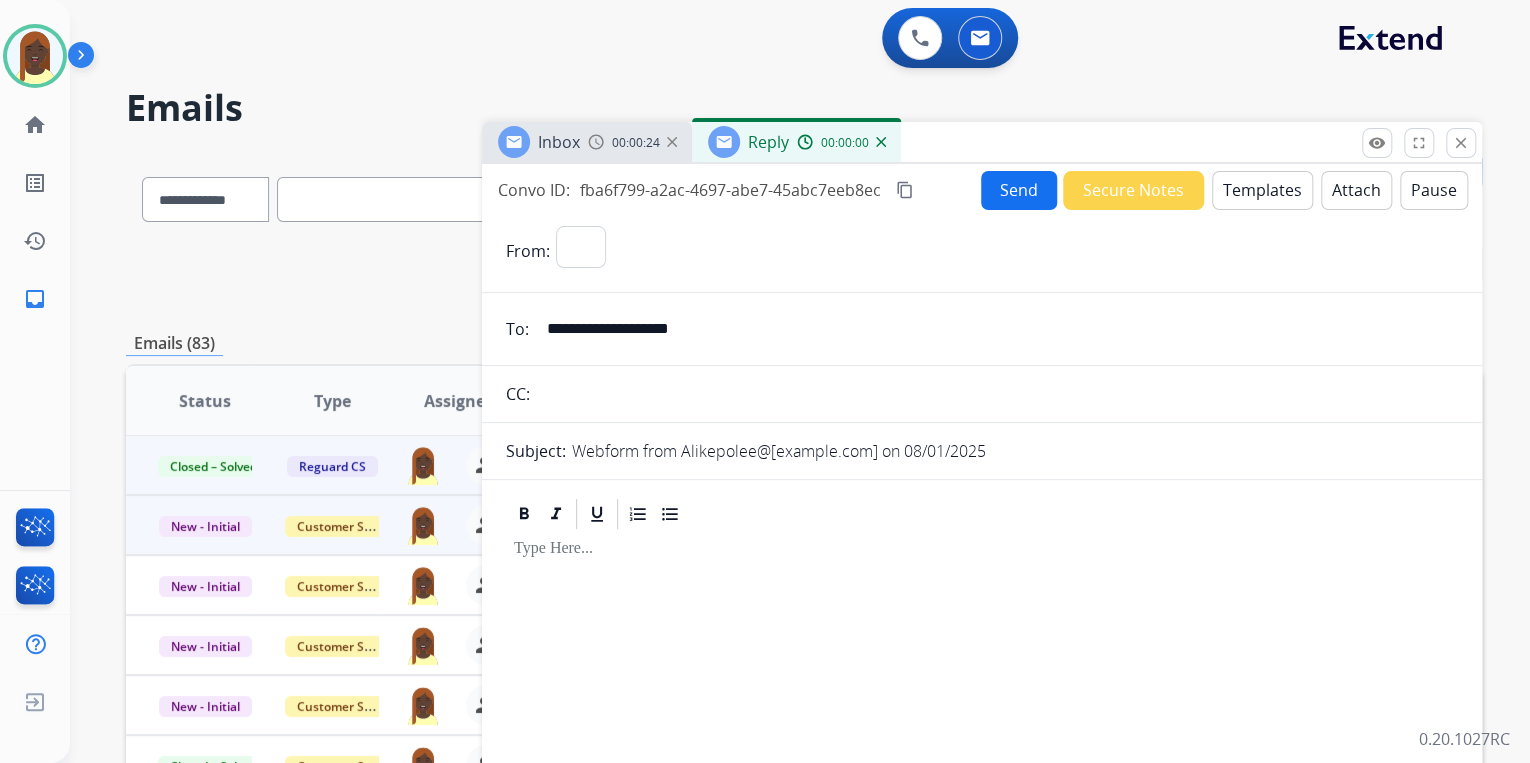 select on "**********" 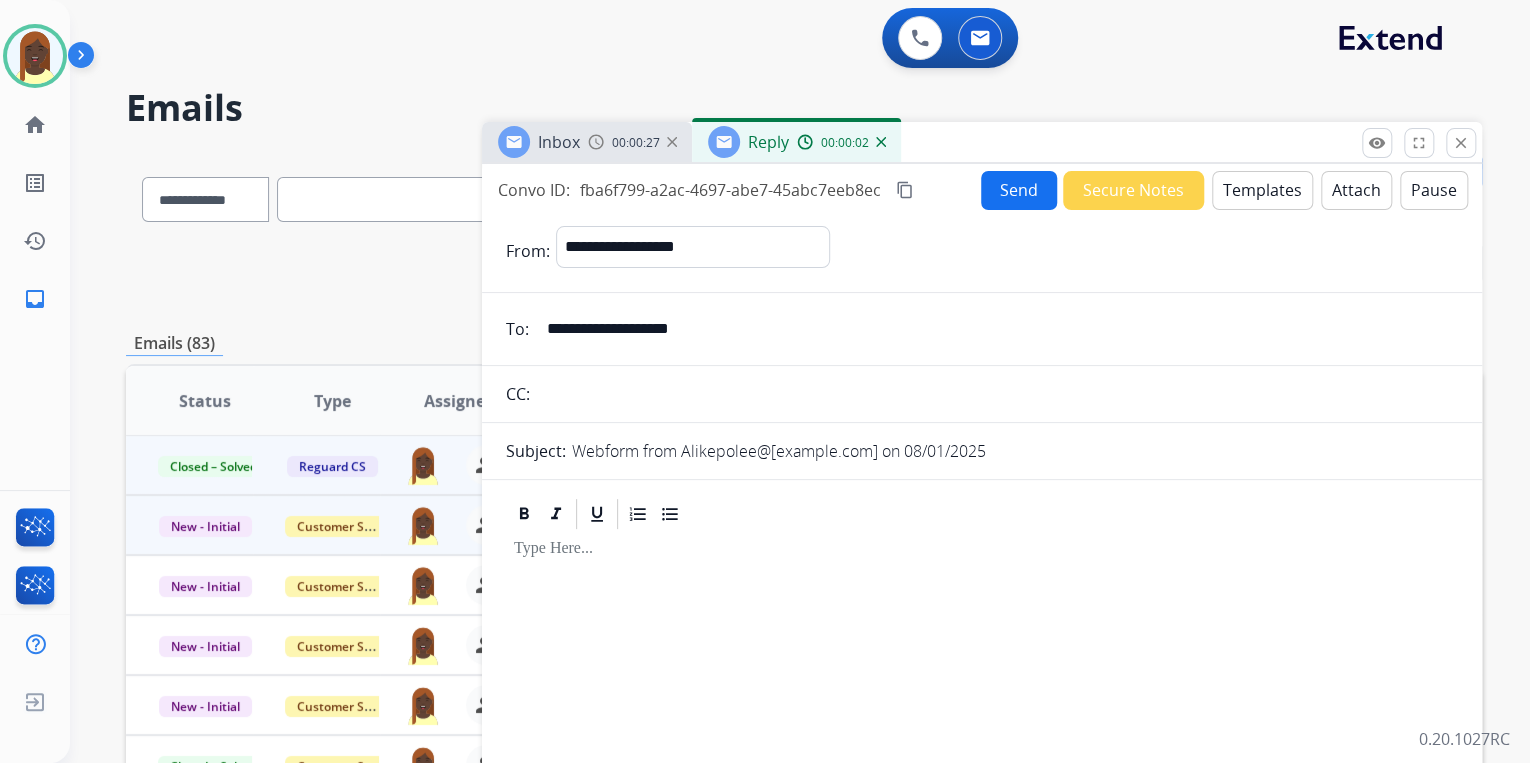 click on "Templates" at bounding box center [1262, 190] 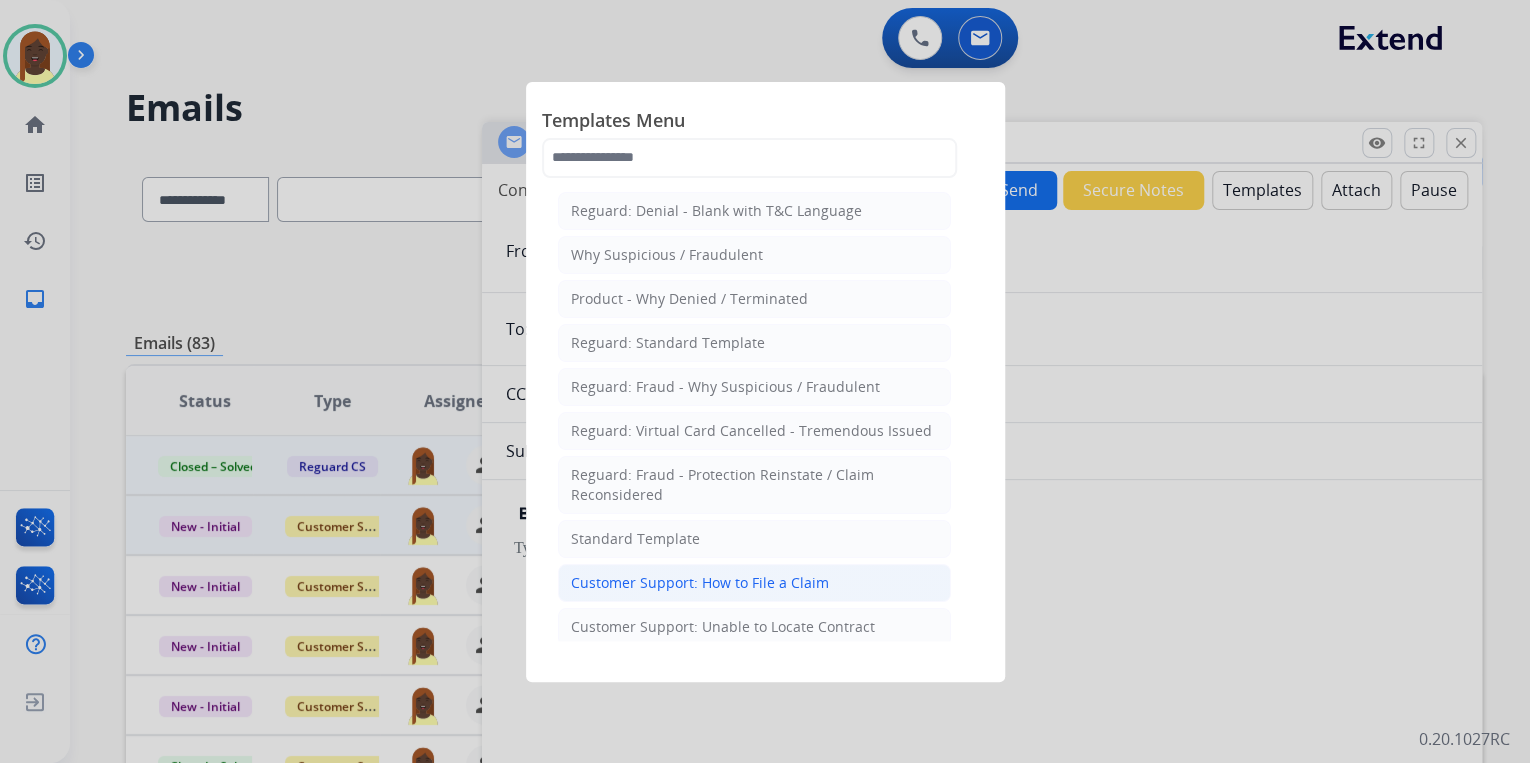 click on "Customer Support: How to File a Claim" 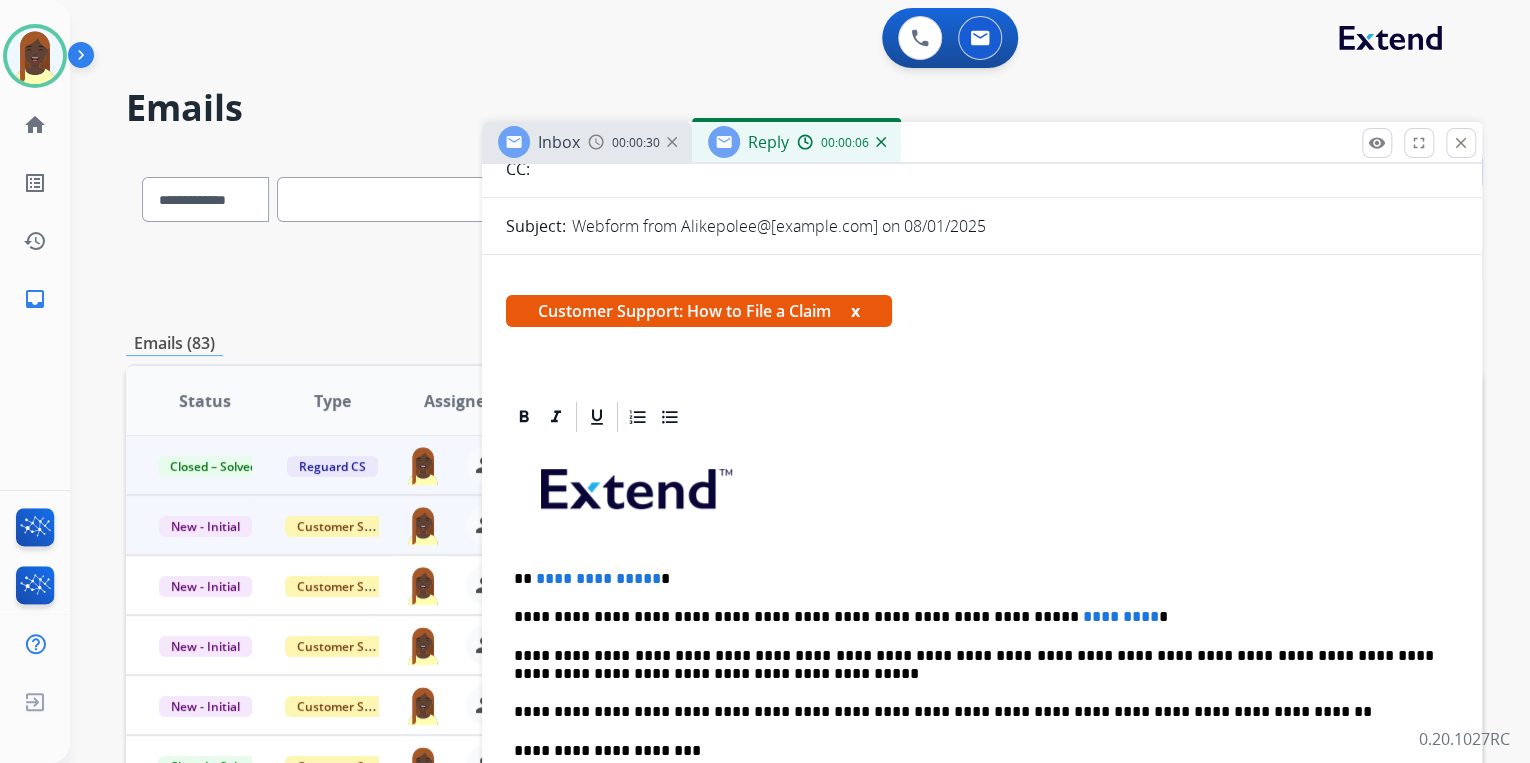 scroll, scrollTop: 320, scrollLeft: 0, axis: vertical 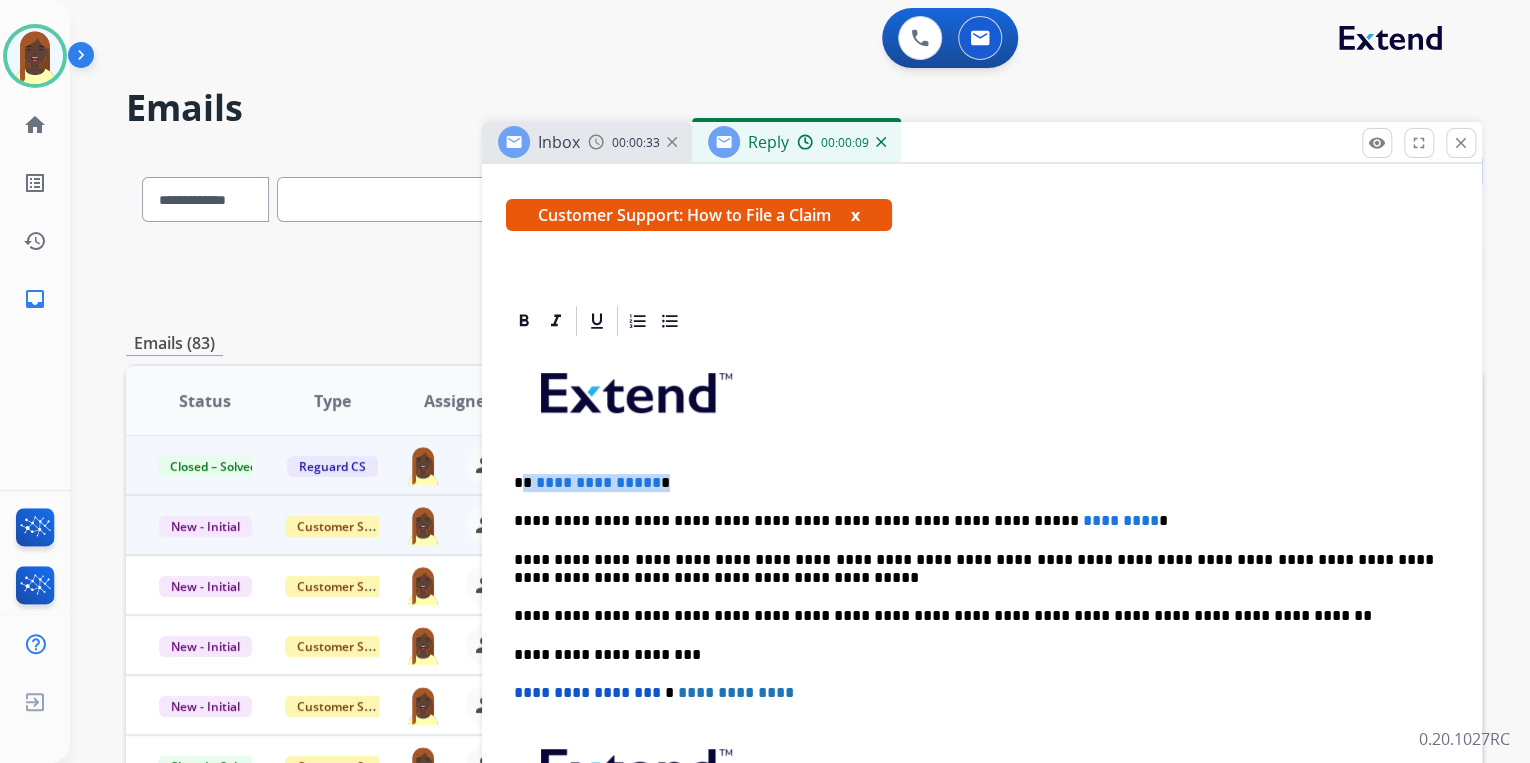 drag, startPoint x: 525, startPoint y: 476, endPoint x: 676, endPoint y: 492, distance: 151.84532 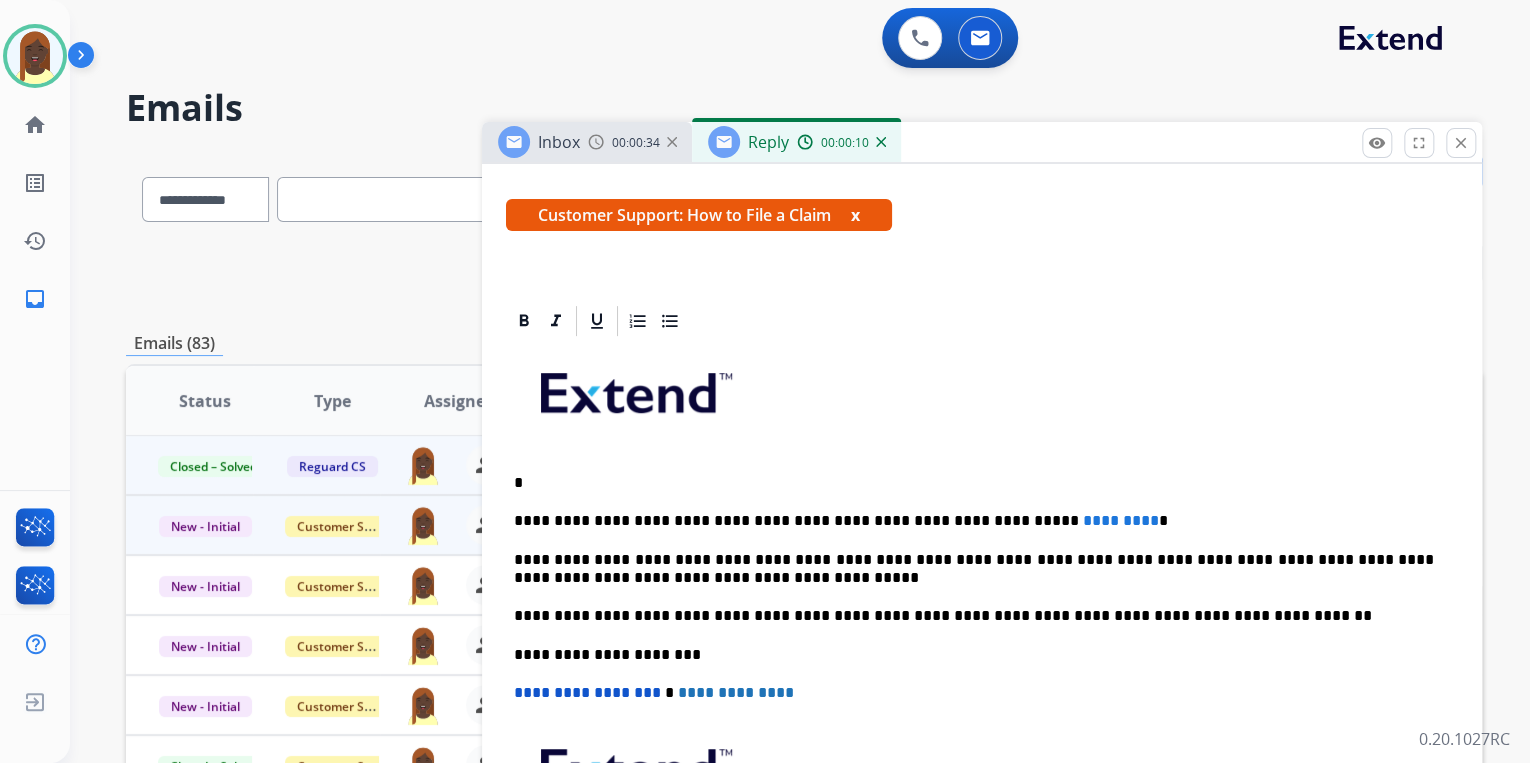 type 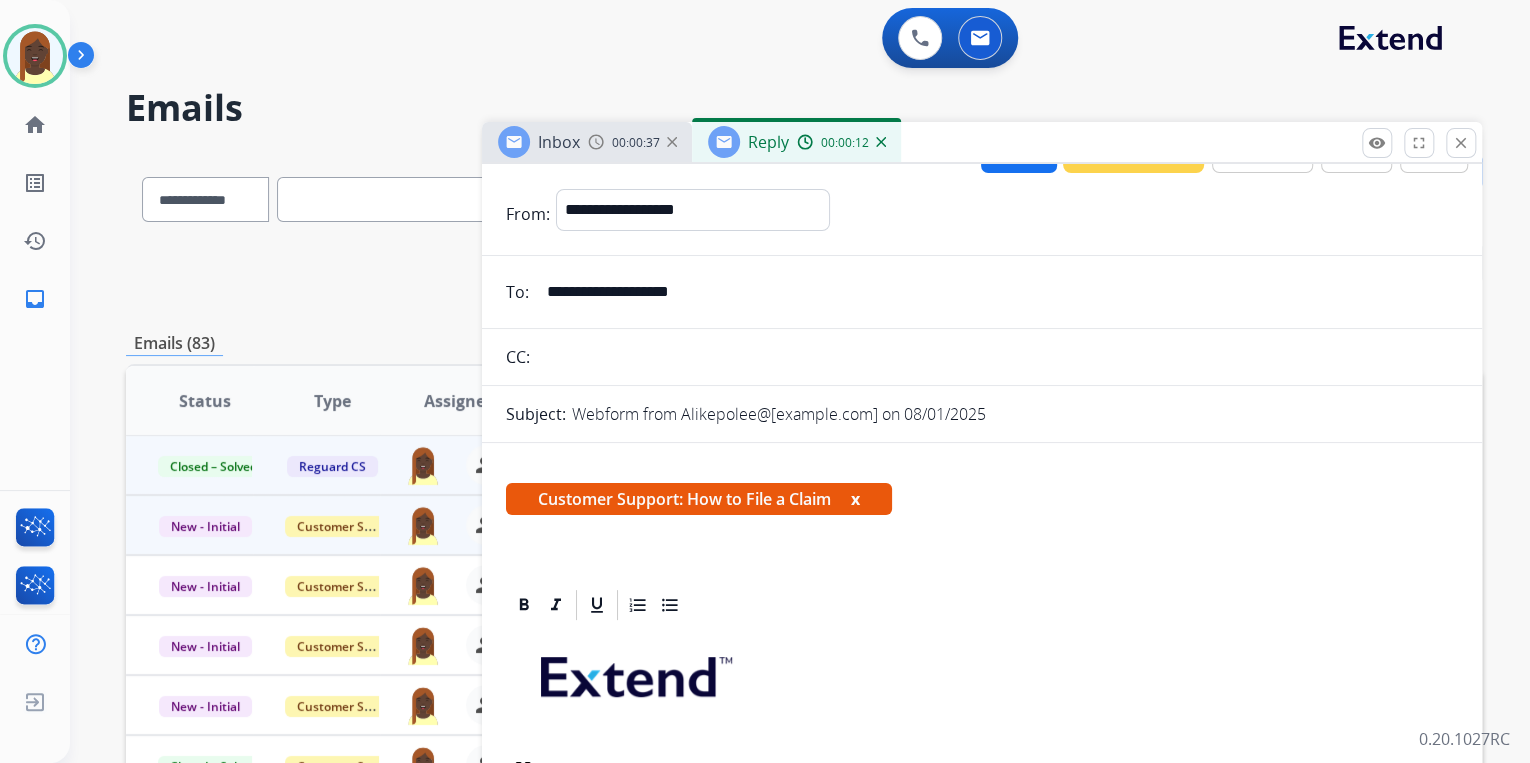 scroll, scrollTop: 0, scrollLeft: 0, axis: both 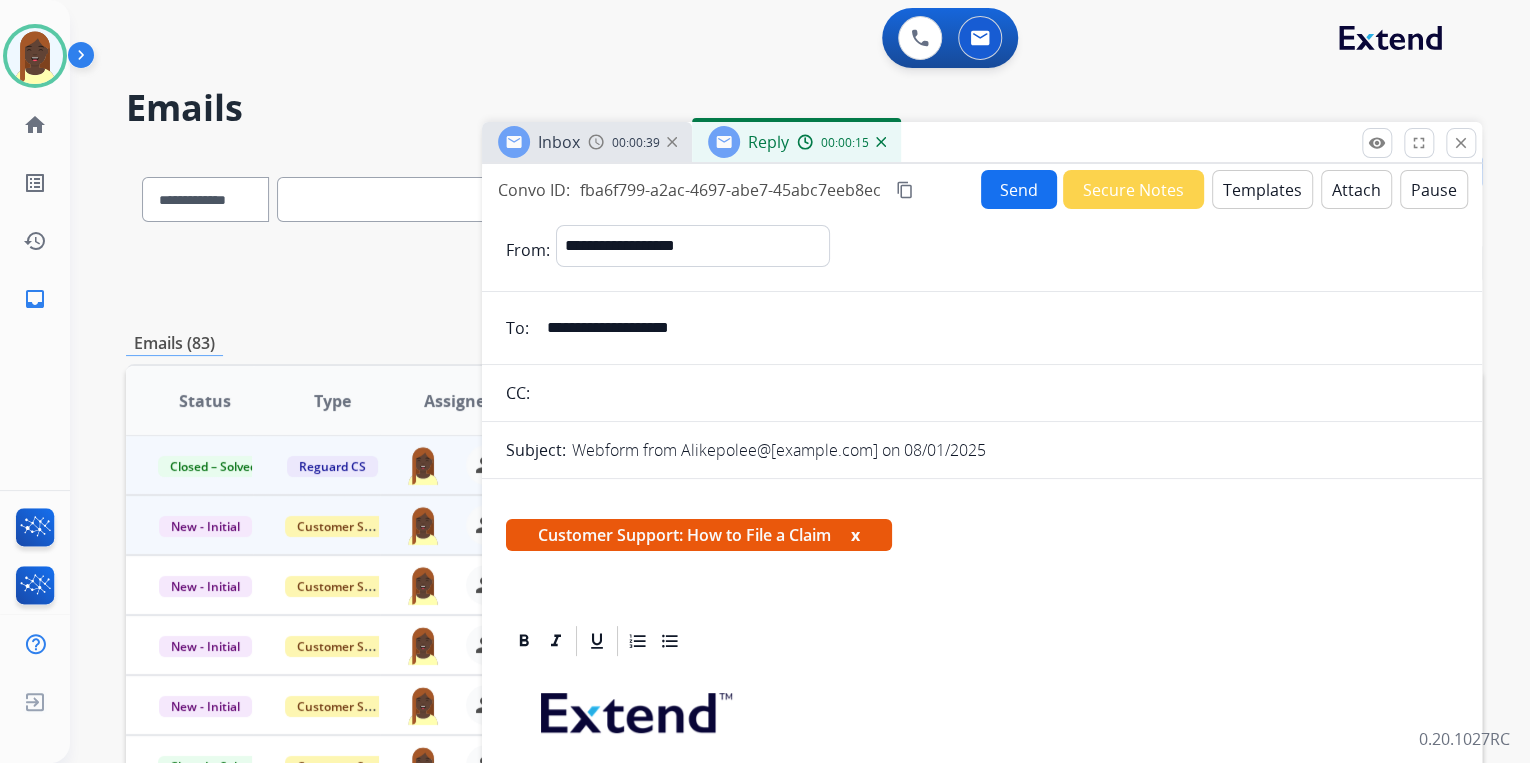 drag, startPoint x: 724, startPoint y: 331, endPoint x: 547, endPoint y: 334, distance: 177.02542 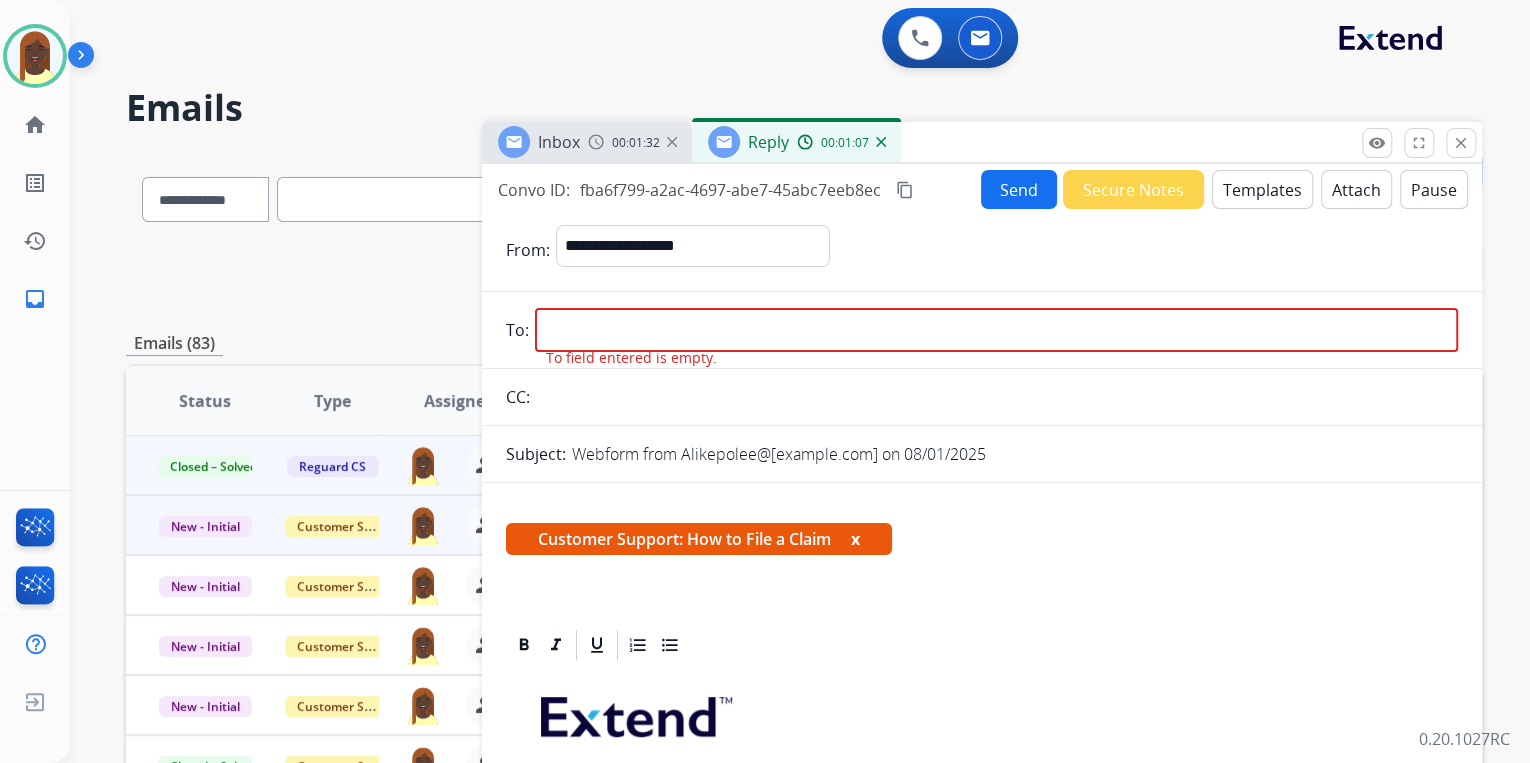paste on "**********" 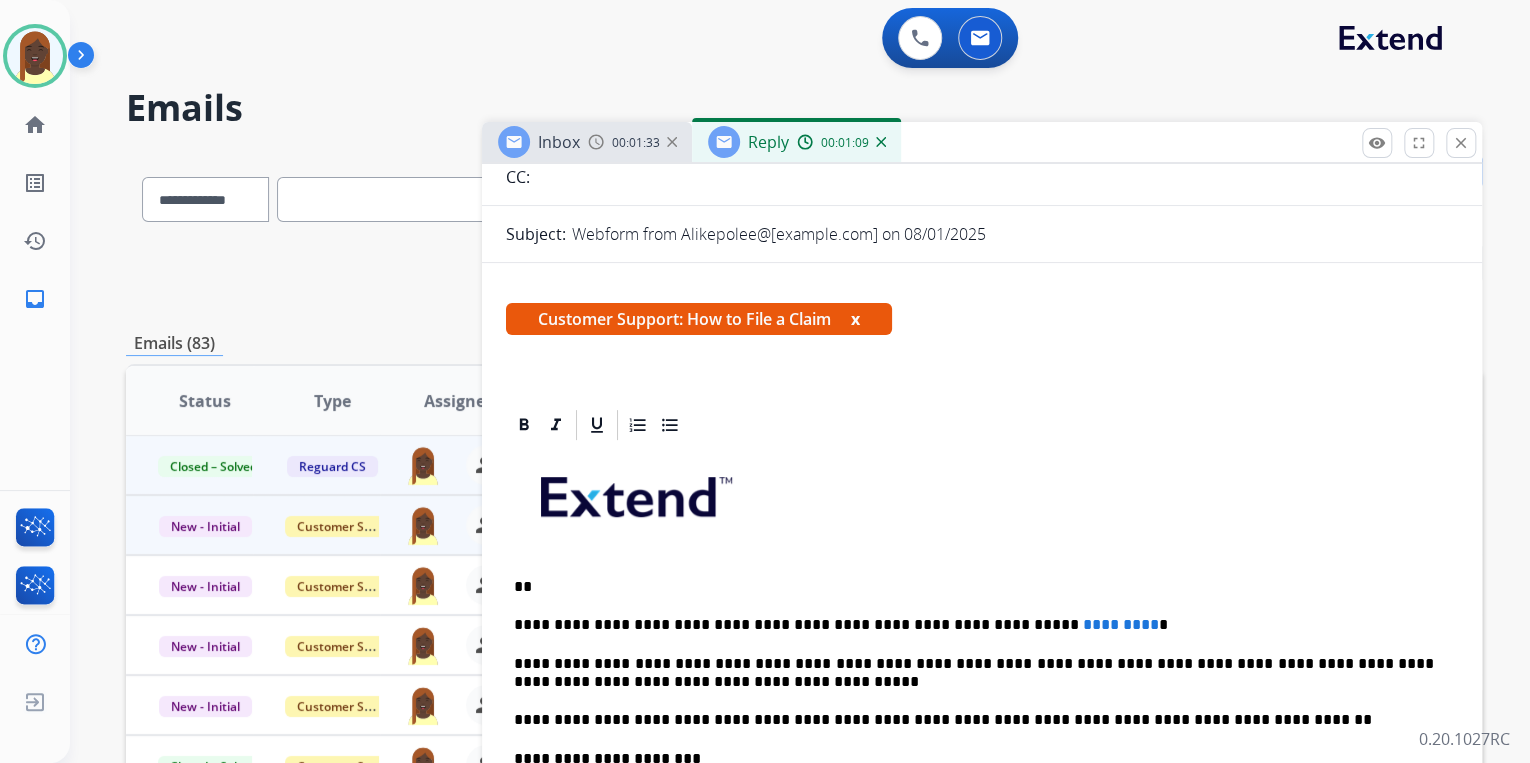 scroll, scrollTop: 240, scrollLeft: 0, axis: vertical 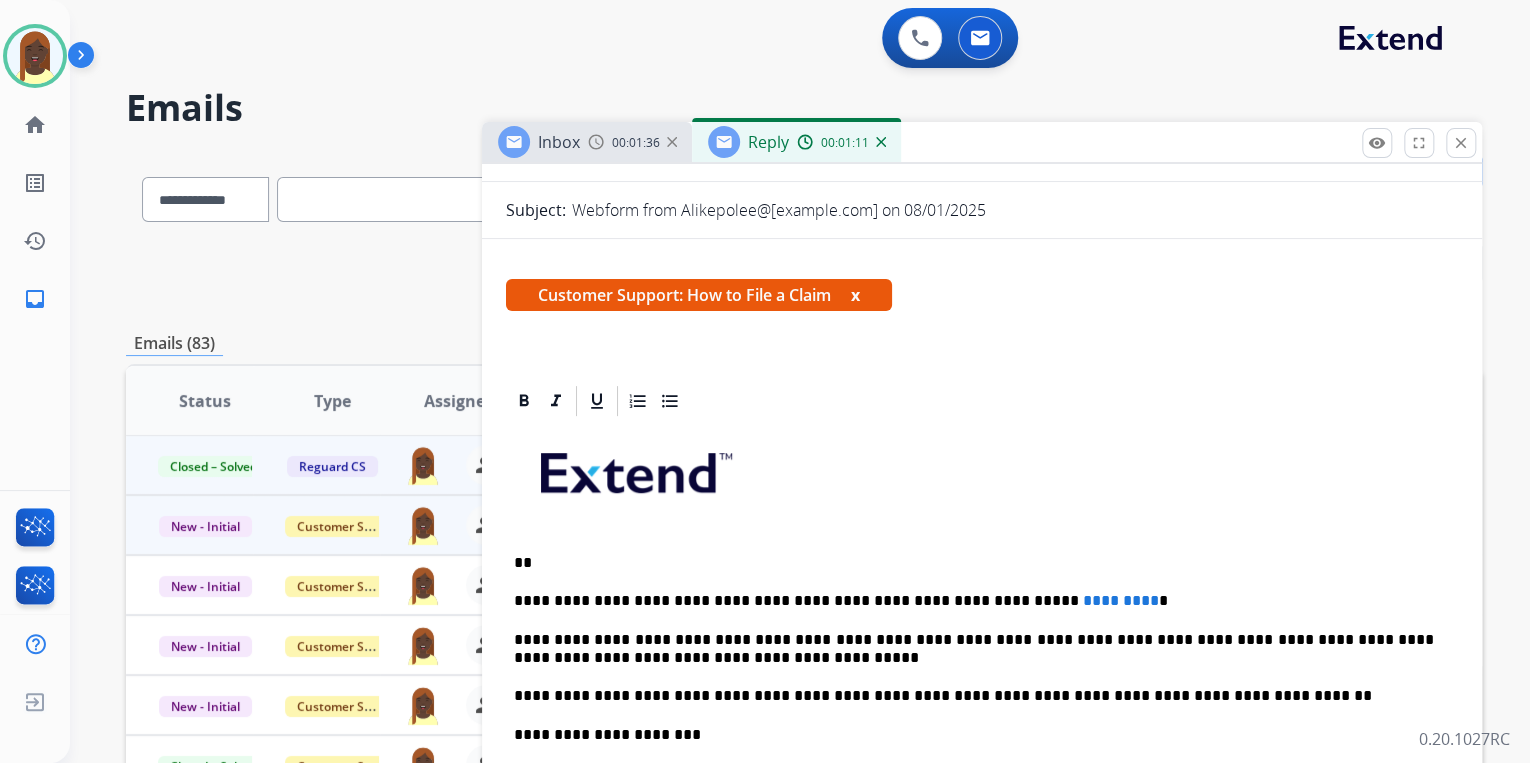 type on "**********" 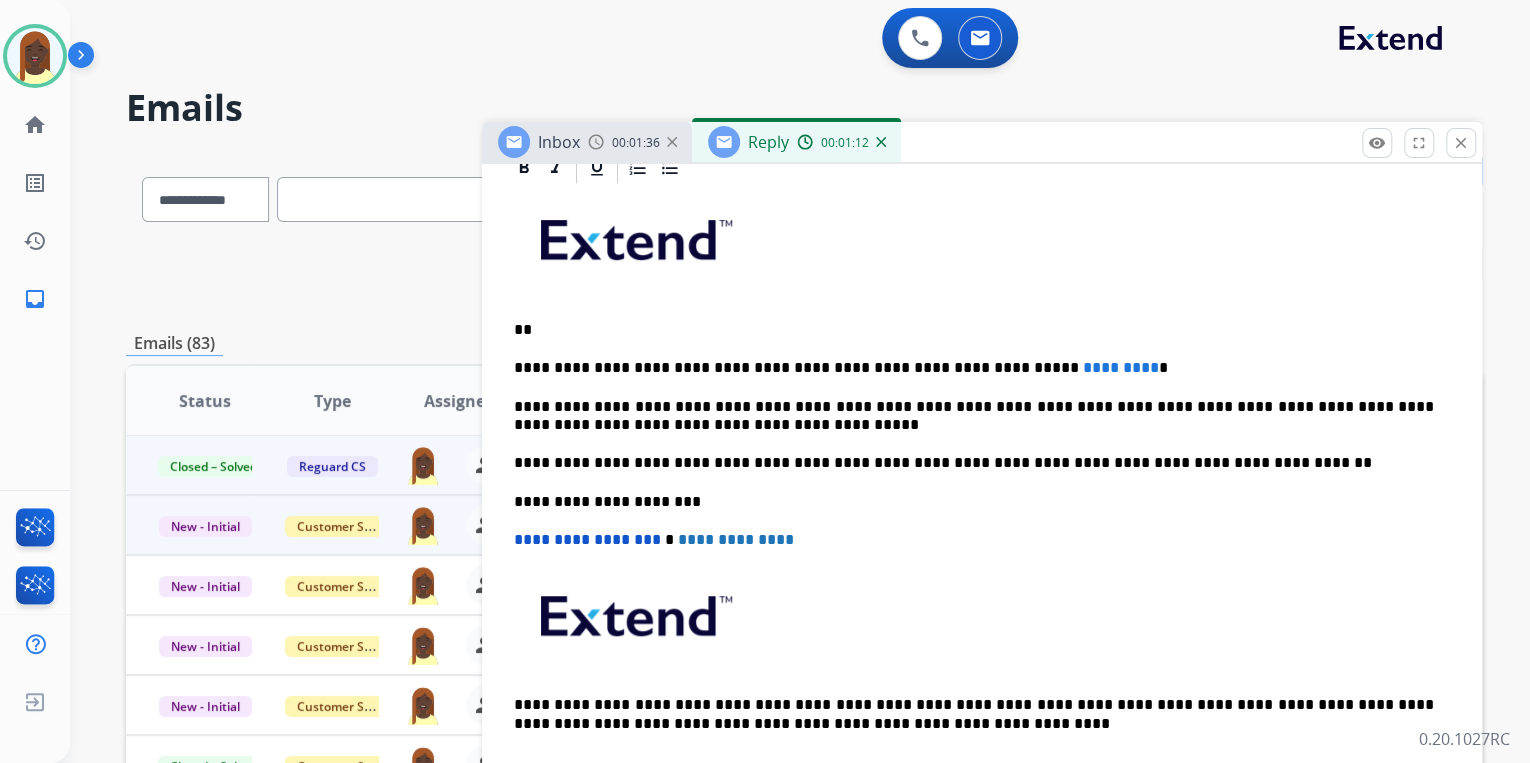 scroll, scrollTop: 347, scrollLeft: 0, axis: vertical 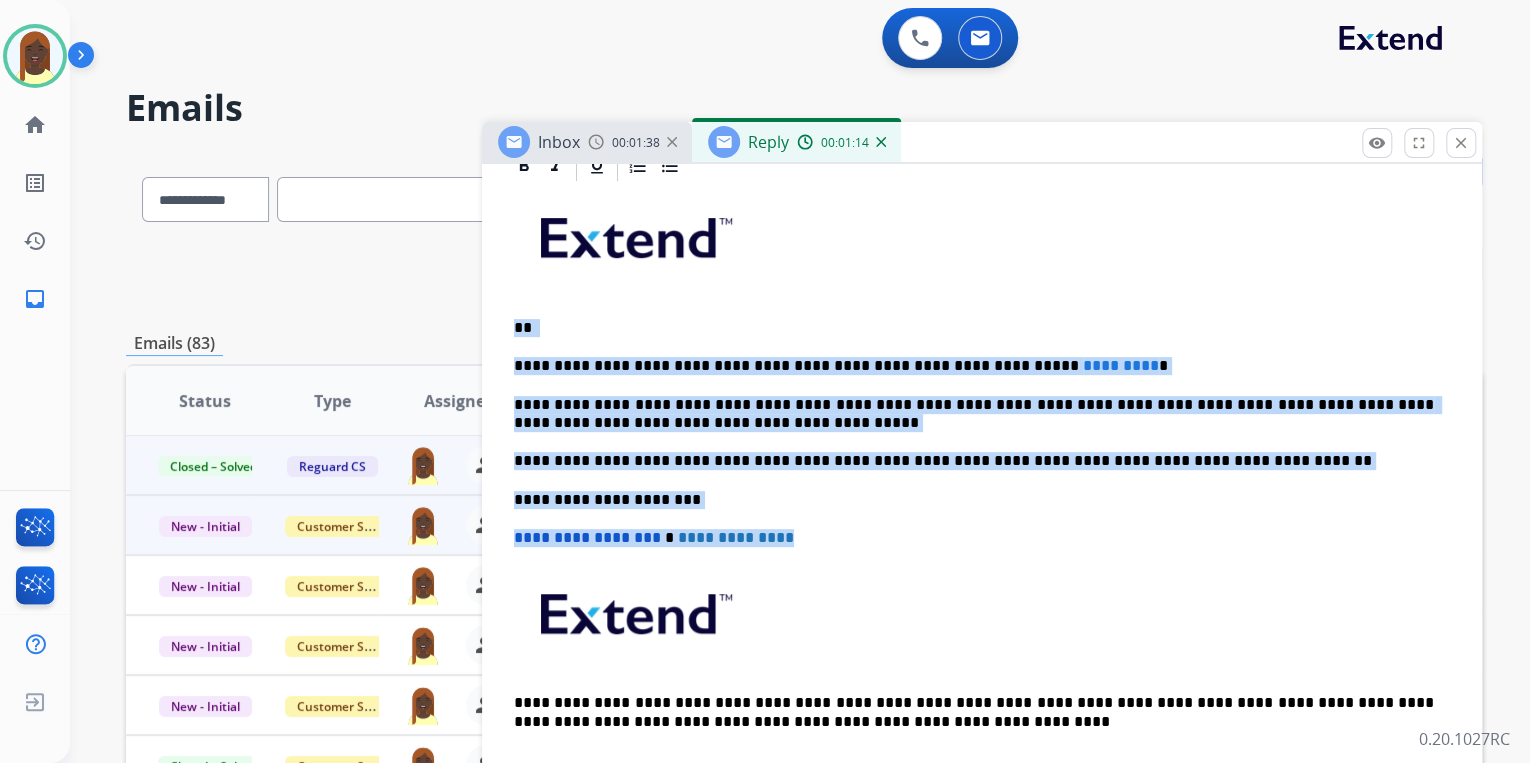 drag, startPoint x: 508, startPoint y: 328, endPoint x: 840, endPoint y: 543, distance: 395.53635 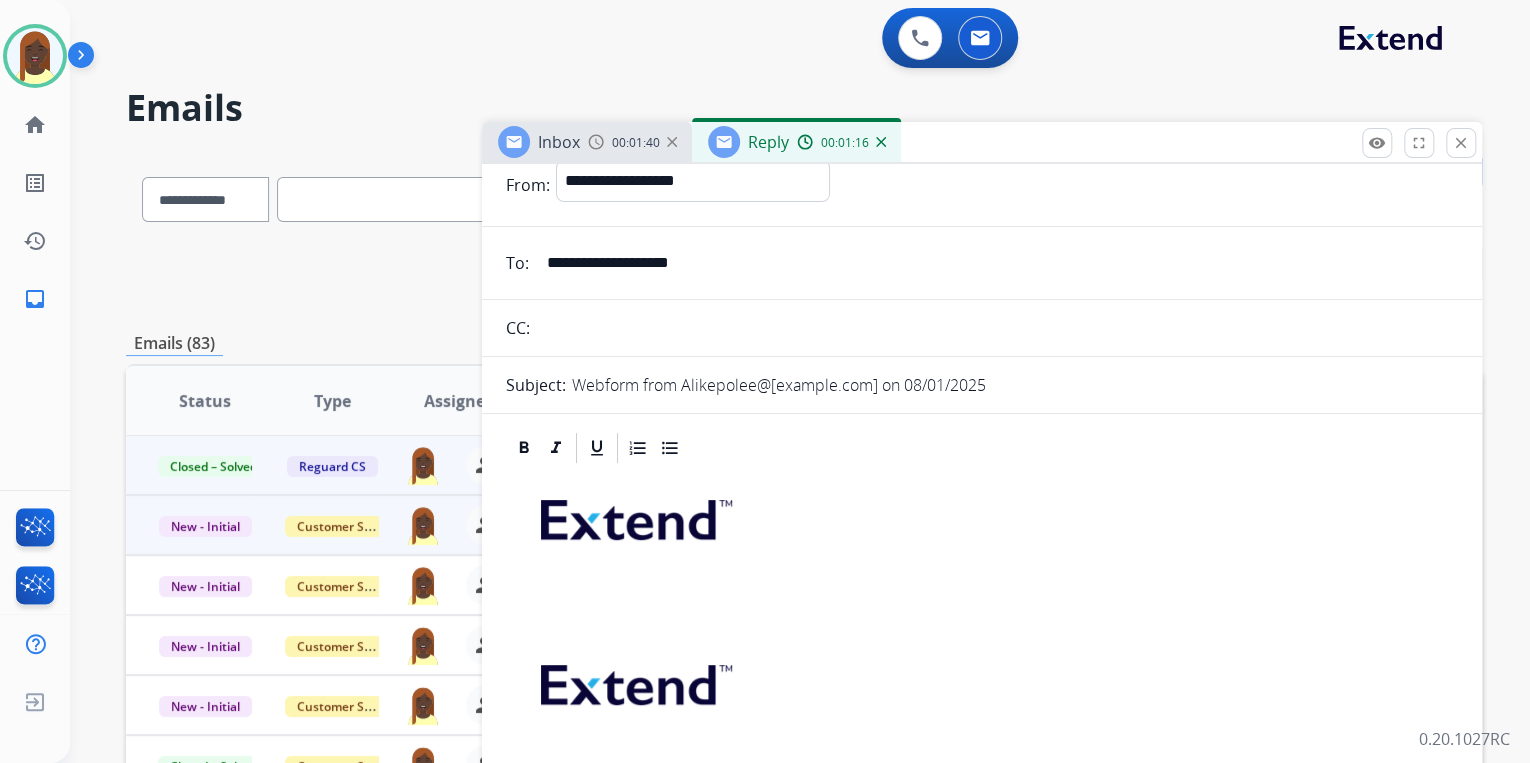 scroll, scrollTop: 0, scrollLeft: 0, axis: both 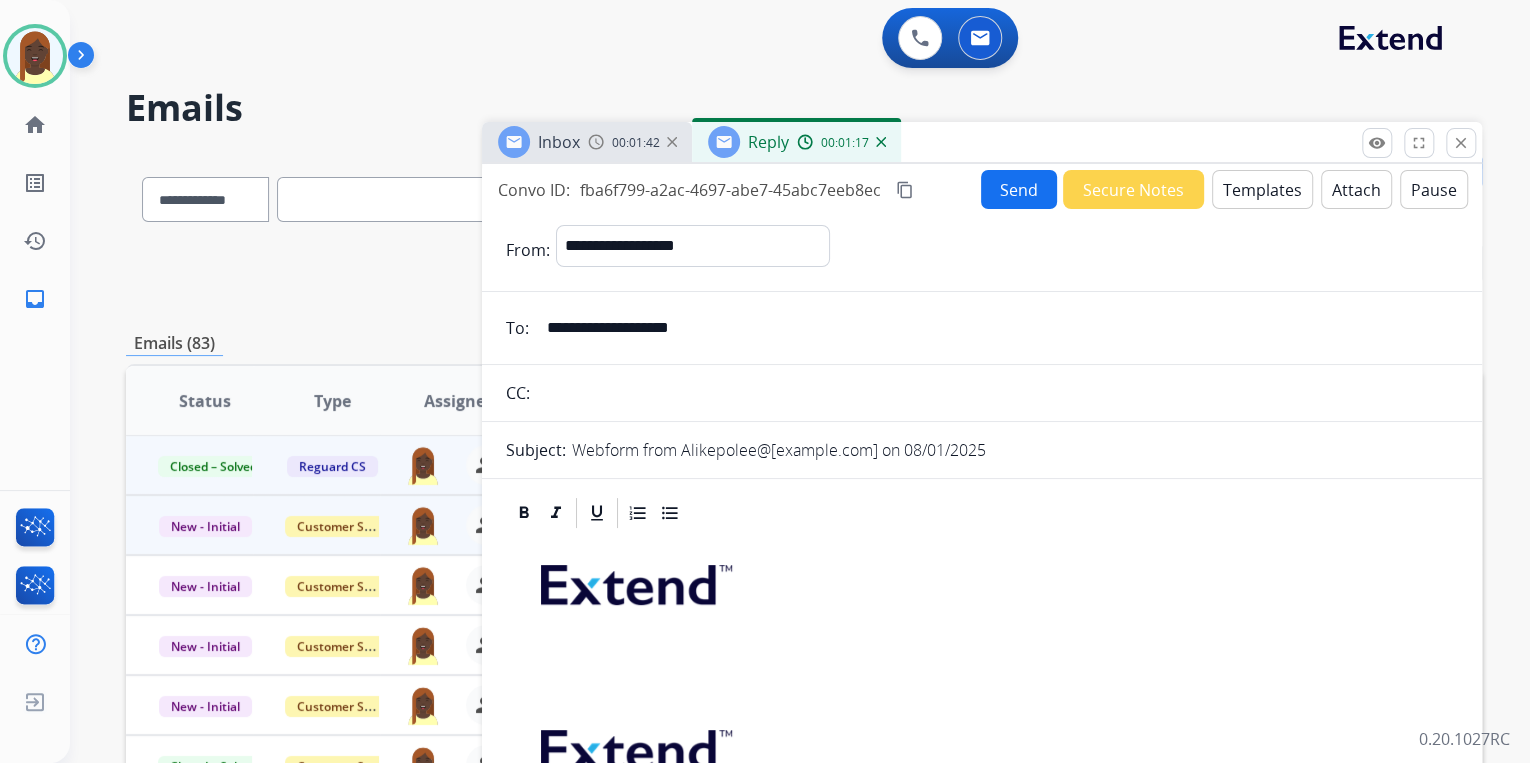 click on "Templates" at bounding box center [1262, 189] 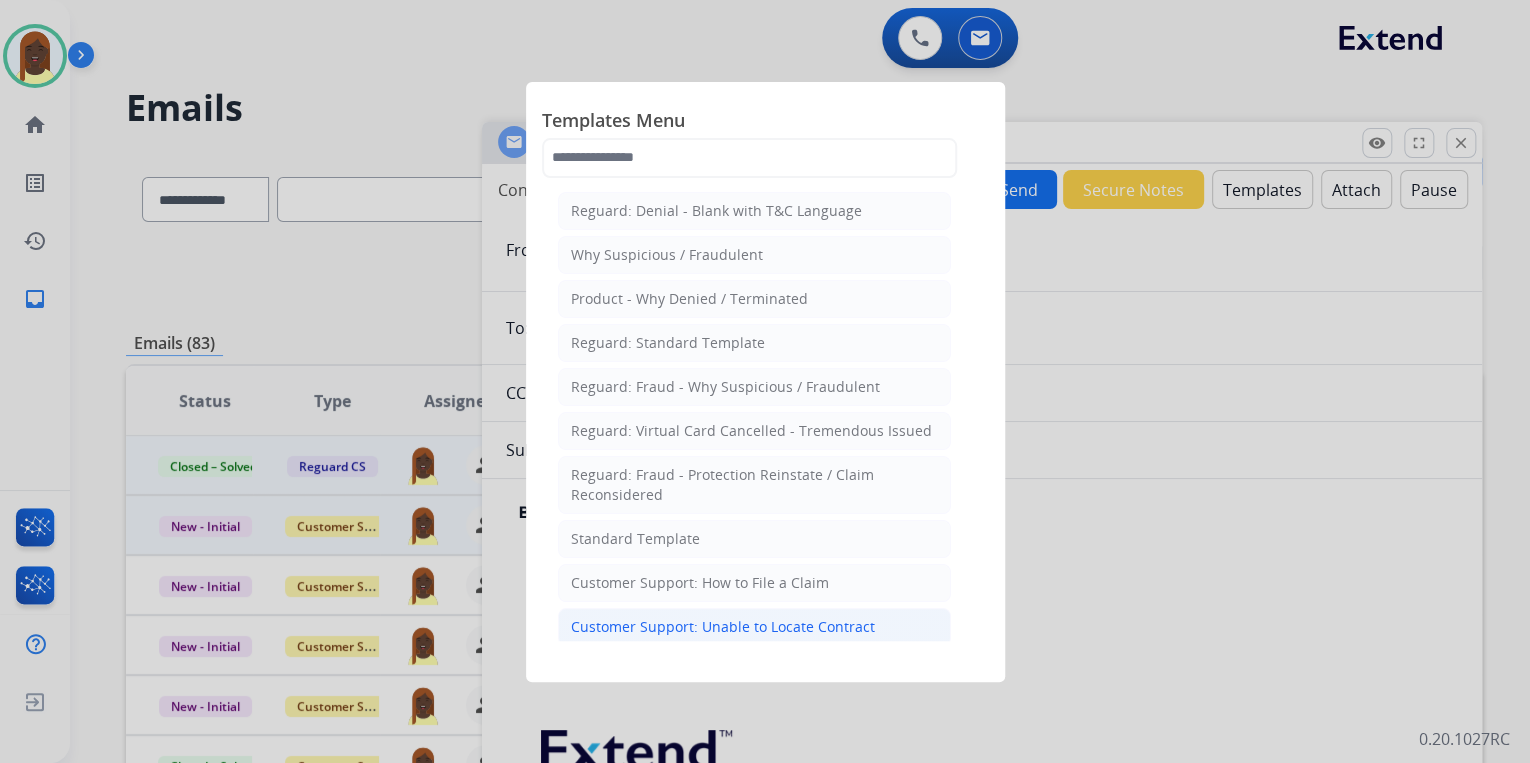 click on "Customer Support: Unable to Locate Contract" 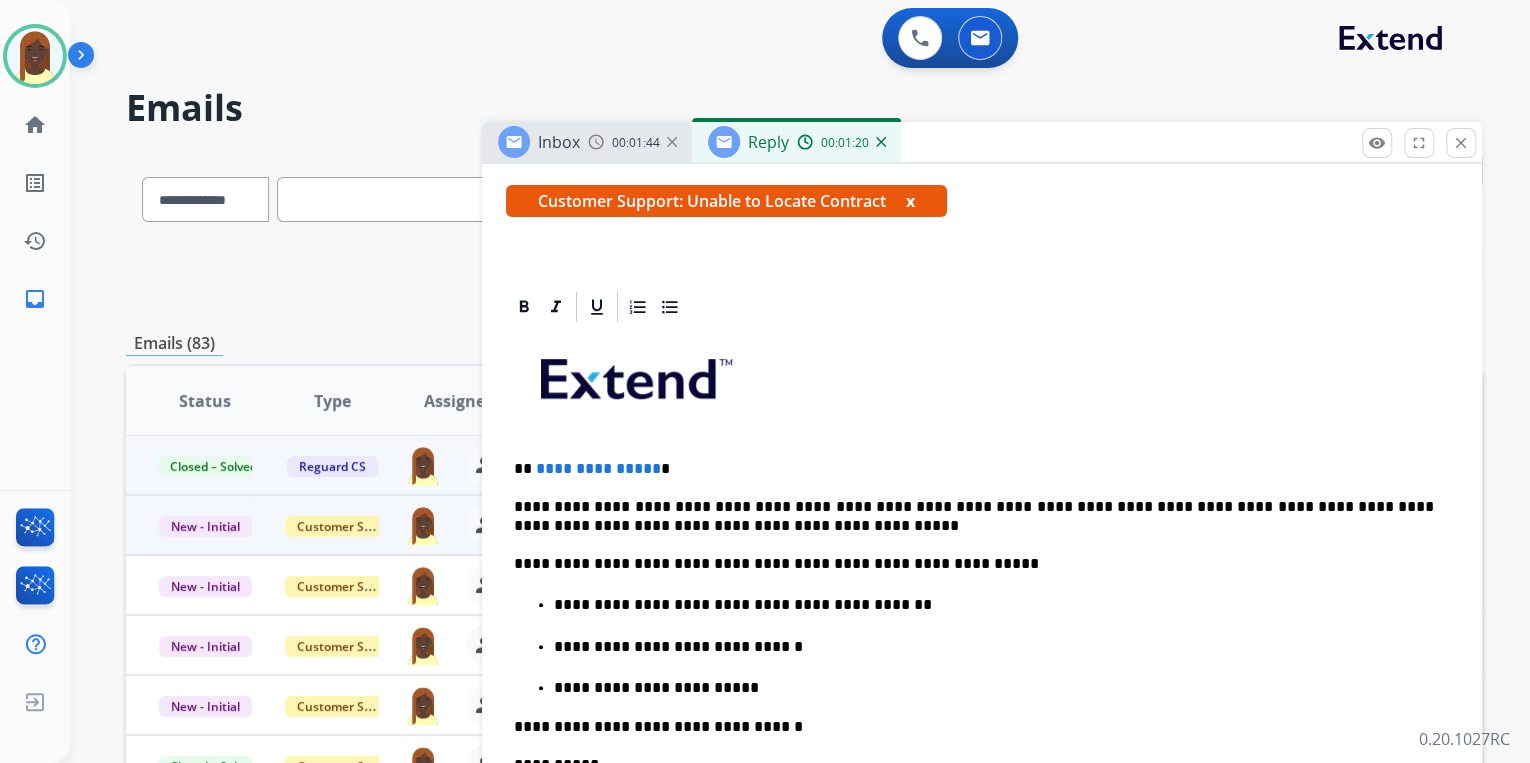 scroll, scrollTop: 400, scrollLeft: 0, axis: vertical 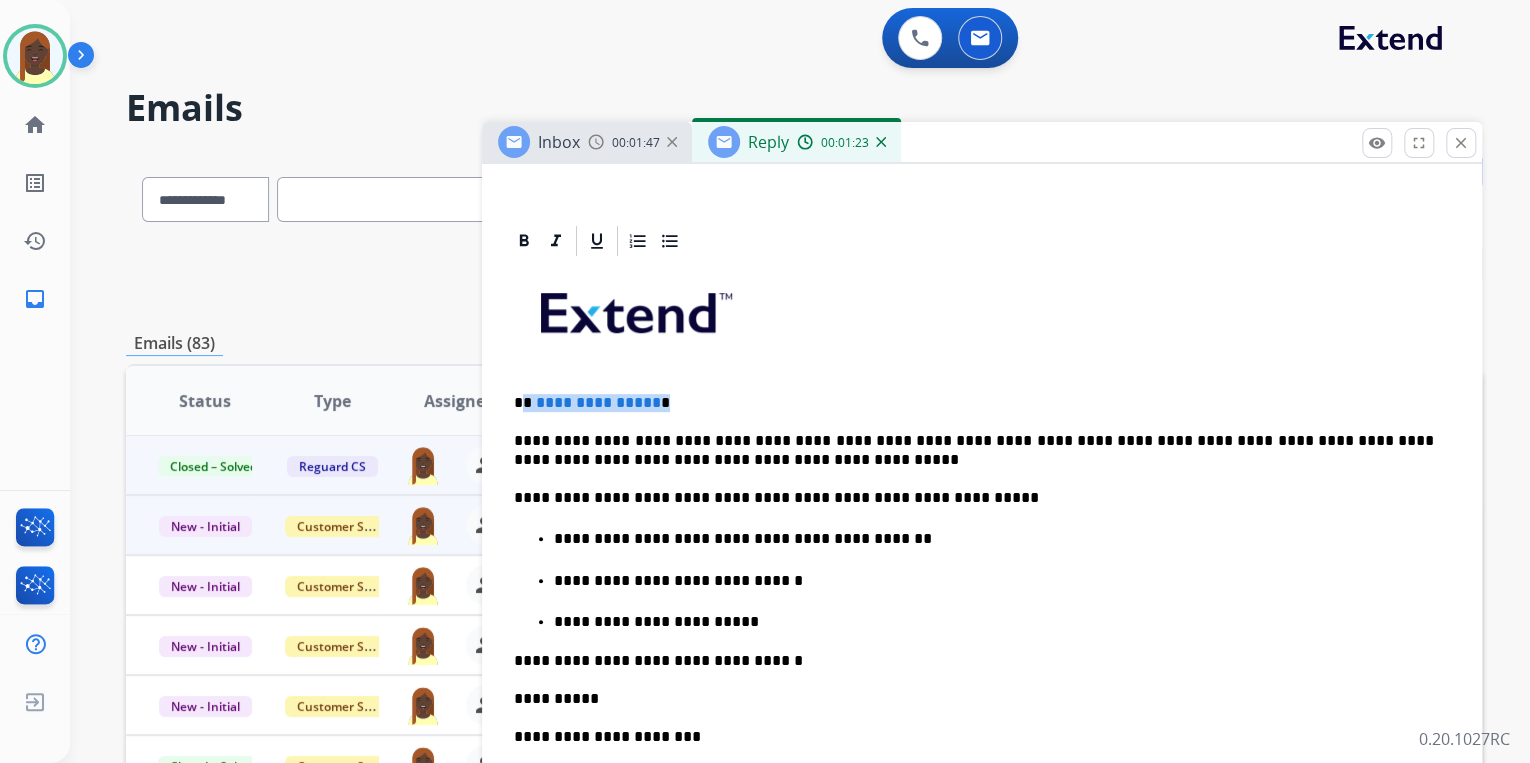 drag, startPoint x: 524, startPoint y: 401, endPoint x: 716, endPoint y: 392, distance: 192.21082 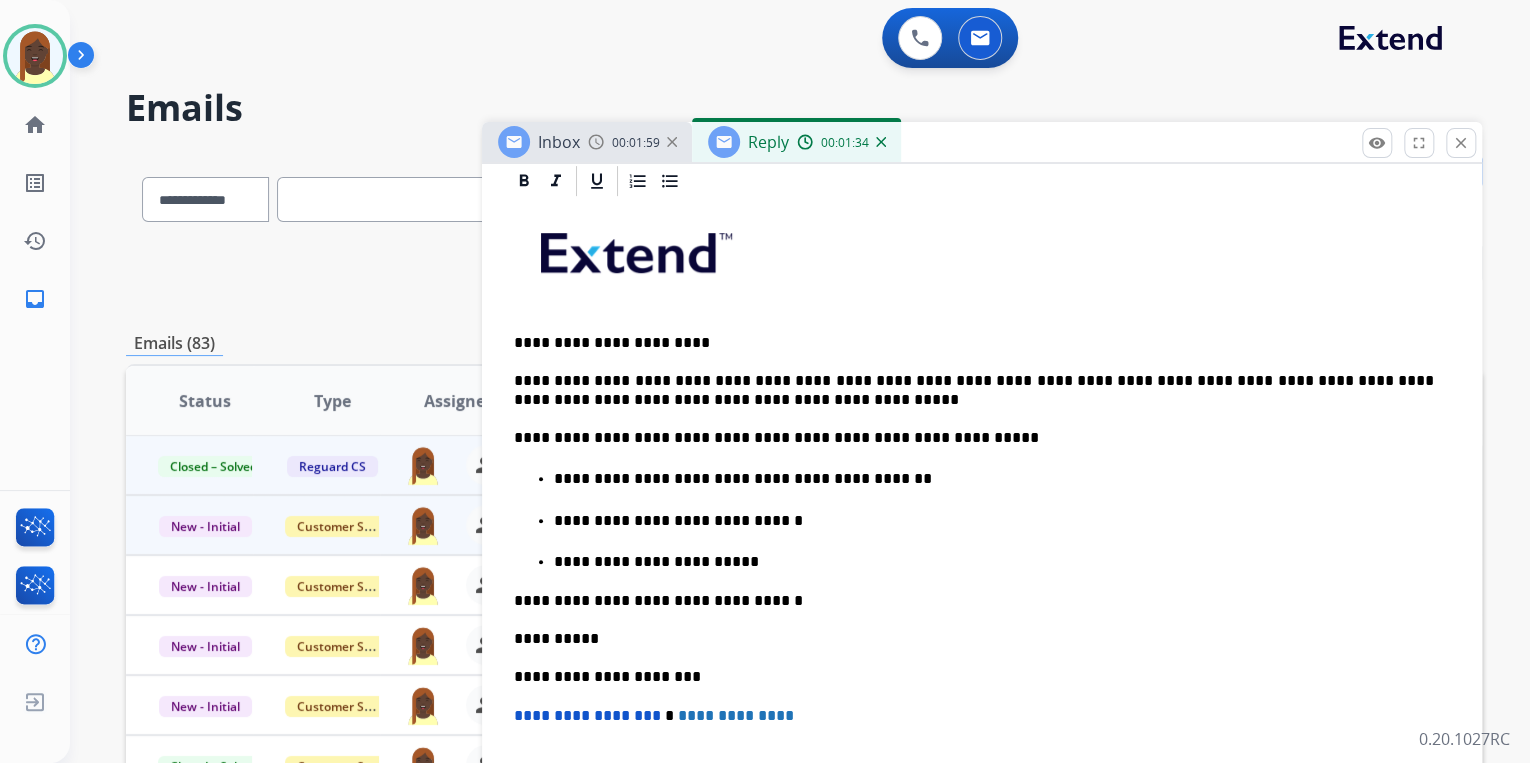 scroll, scrollTop: 638, scrollLeft: 0, axis: vertical 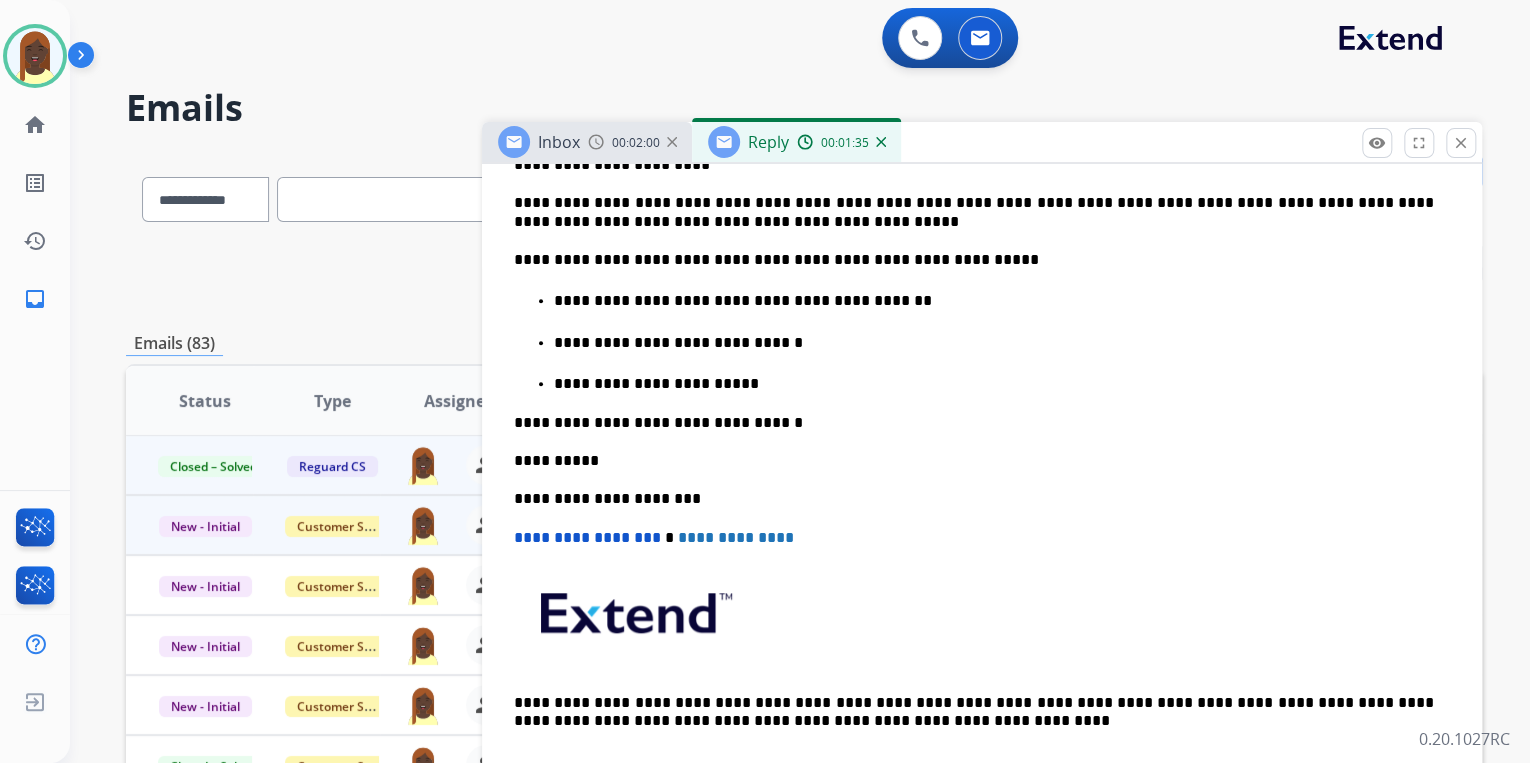 click on "**********" at bounding box center [994, 384] 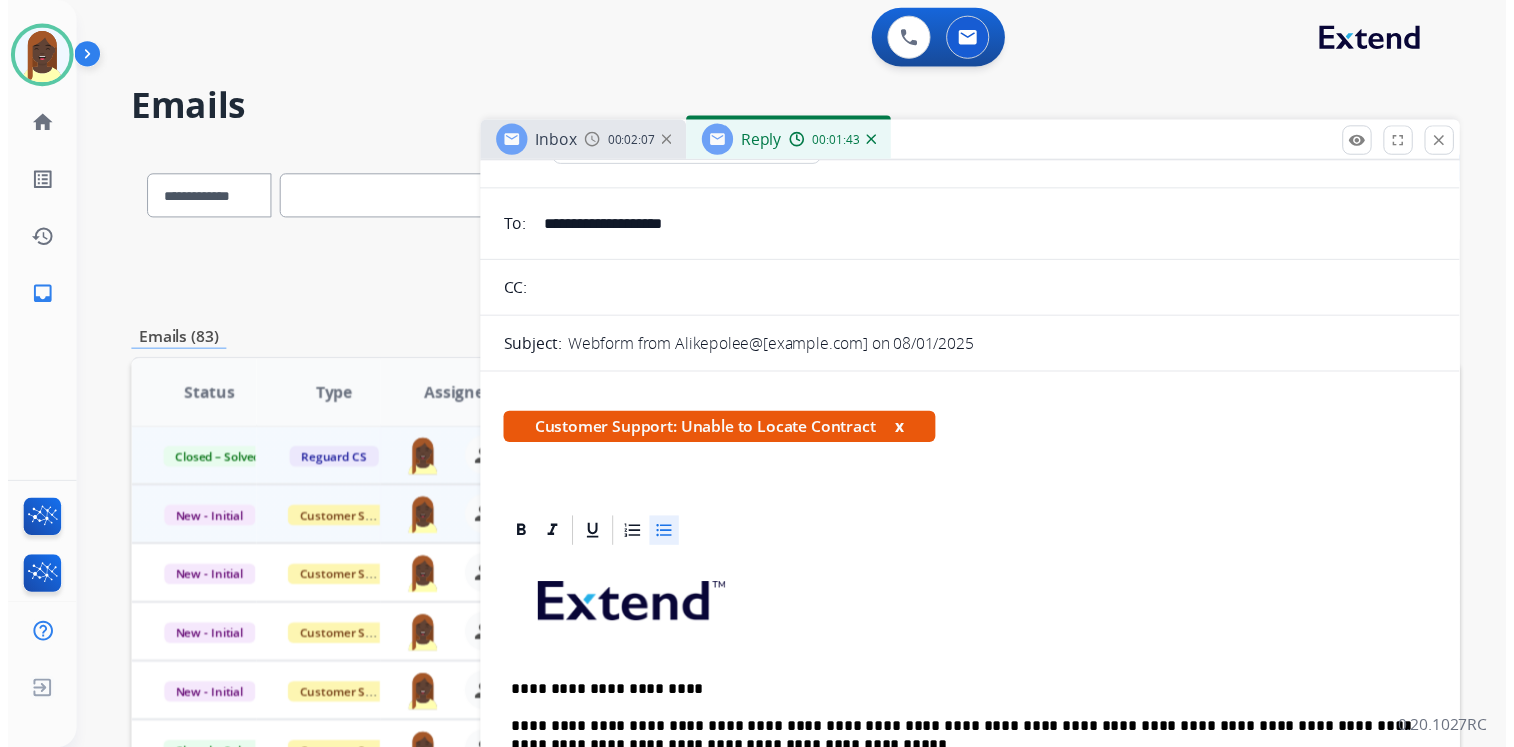 scroll, scrollTop: 0, scrollLeft: 0, axis: both 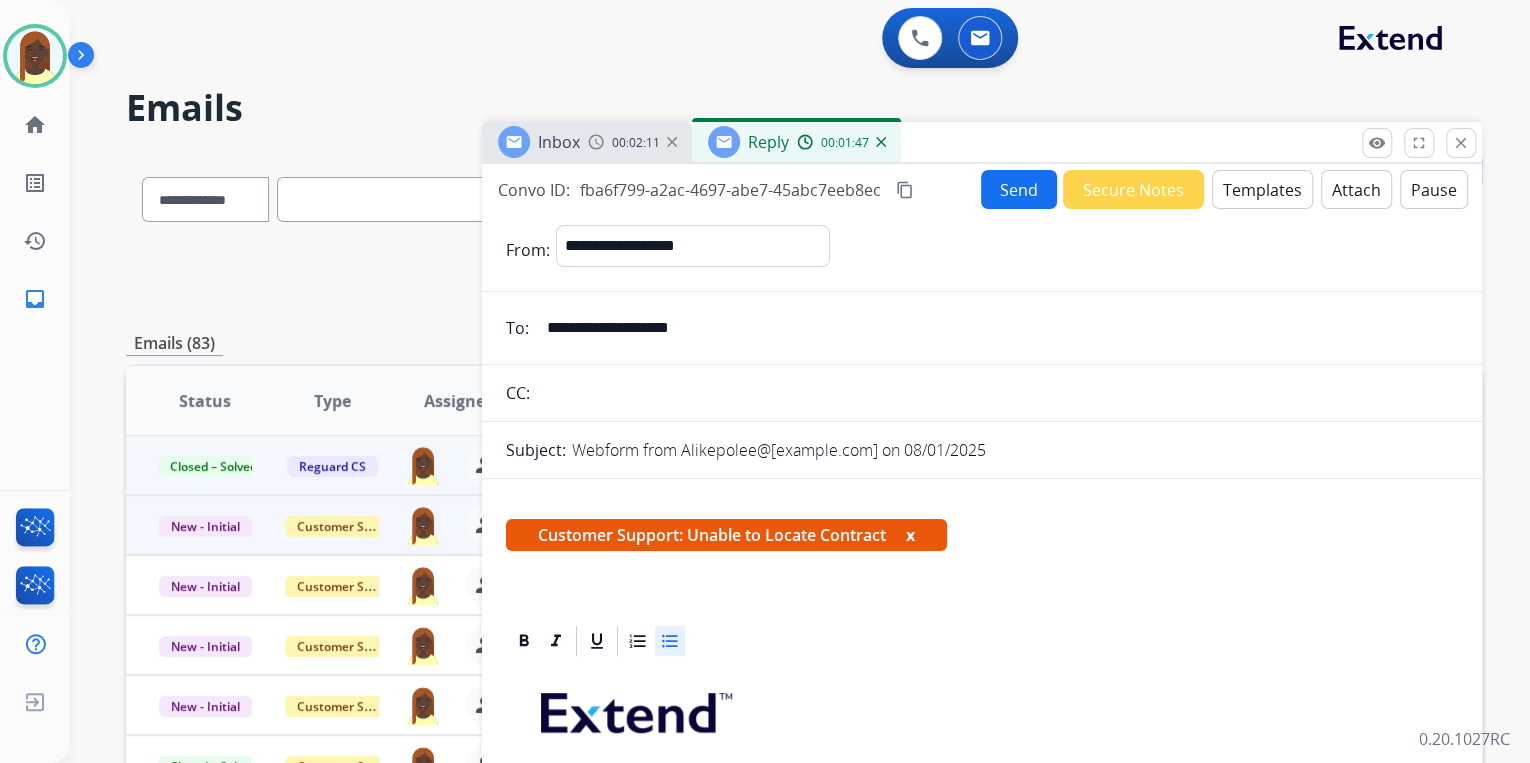 click on "Send" at bounding box center (1019, 189) 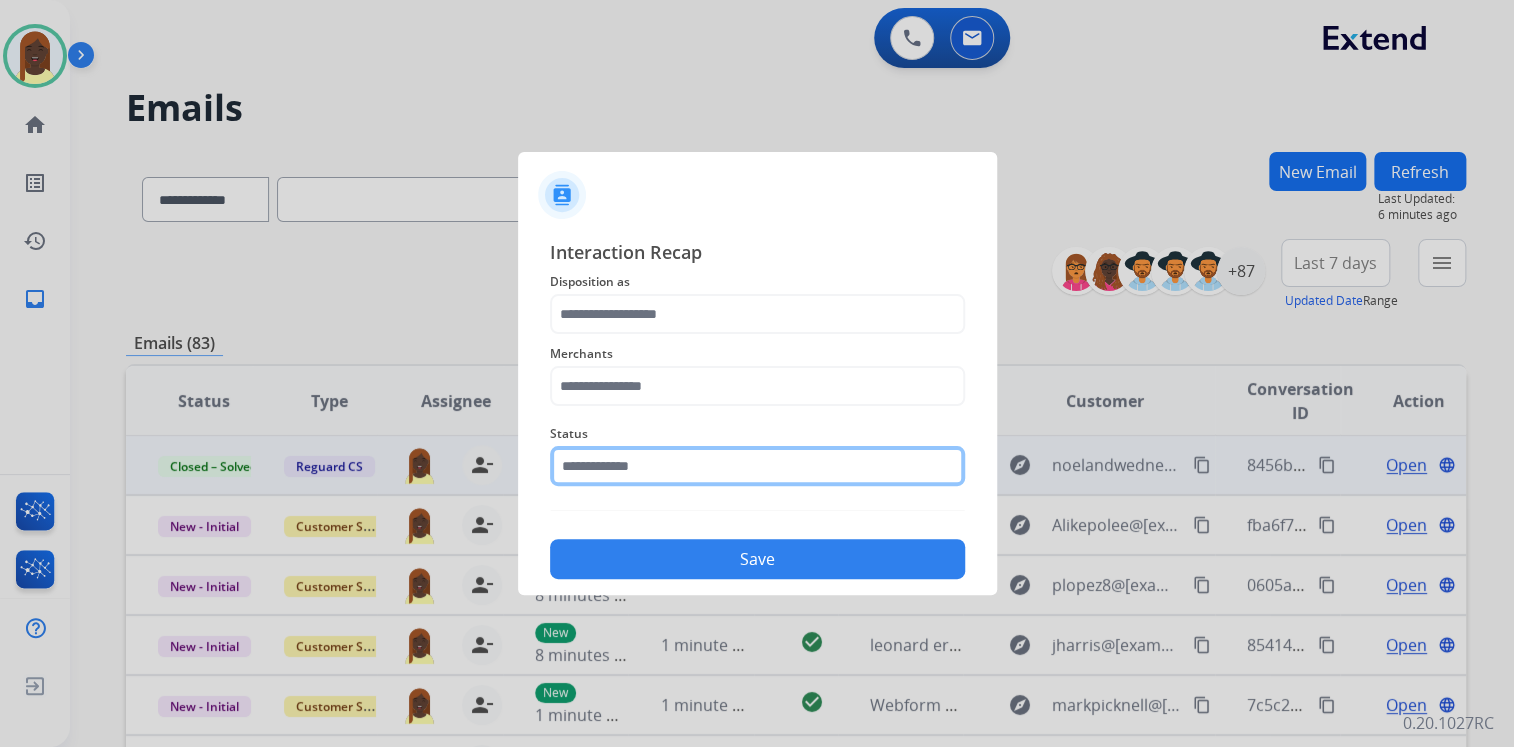 click 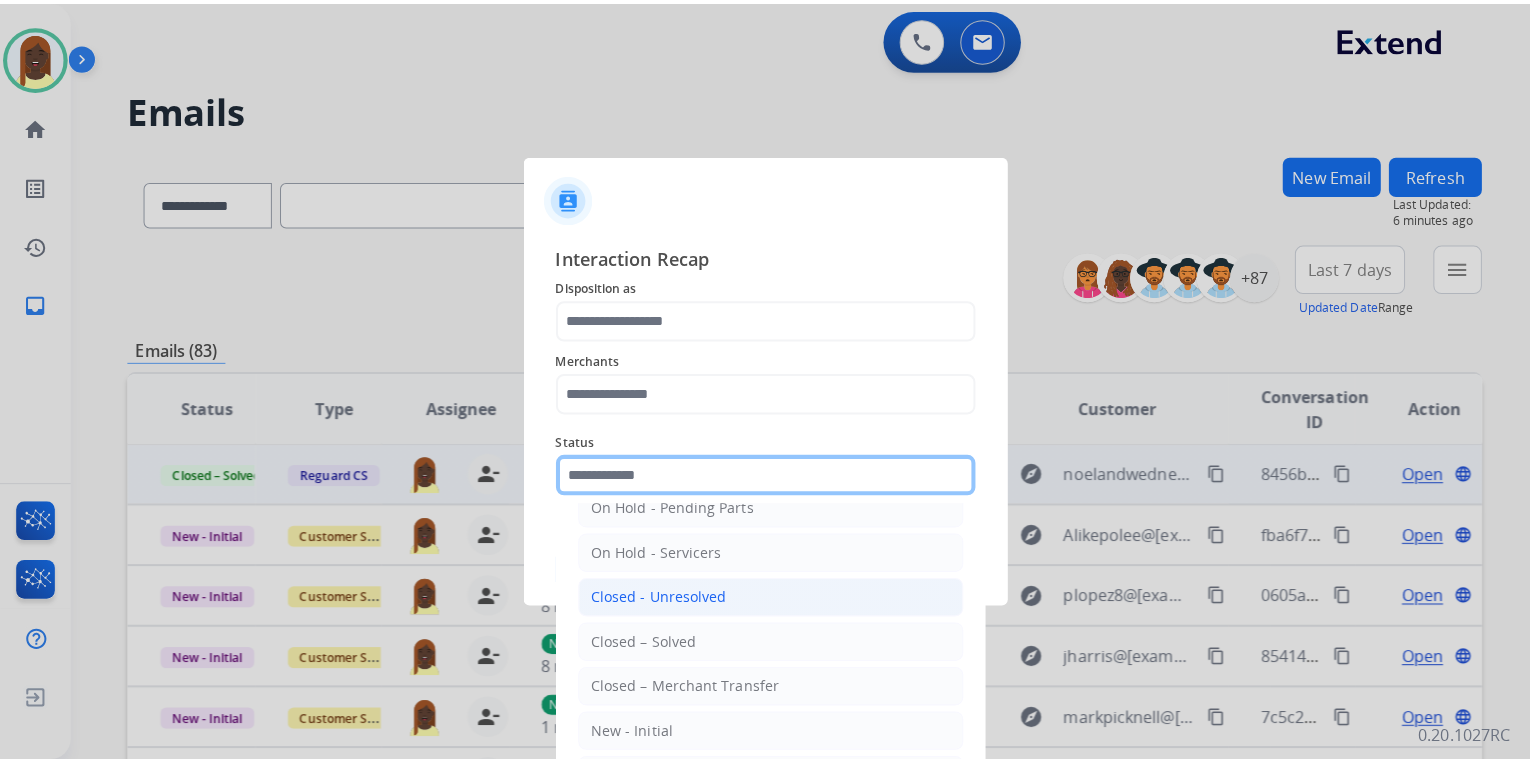 scroll, scrollTop: 116, scrollLeft: 0, axis: vertical 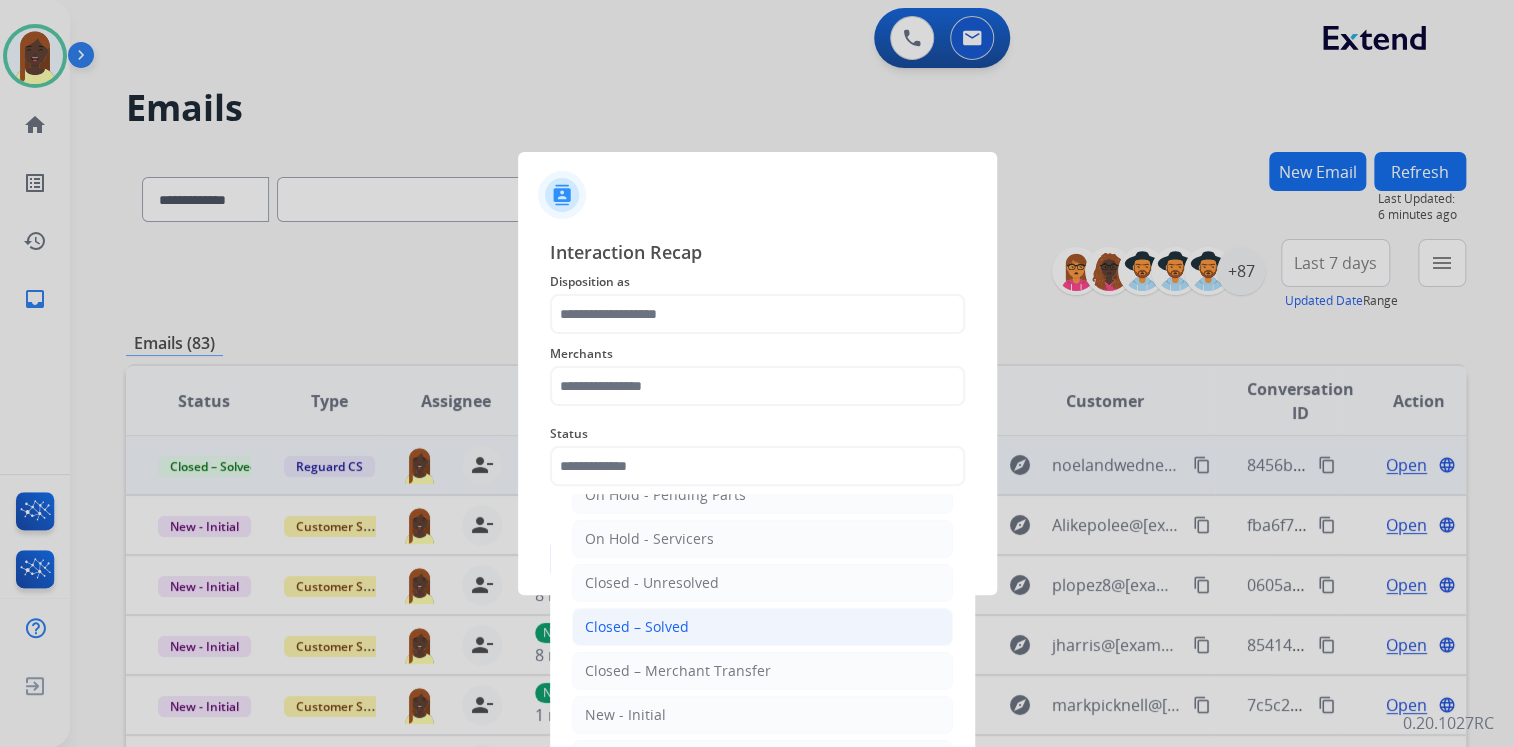 drag, startPoint x: 654, startPoint y: 624, endPoint x: 660, endPoint y: 539, distance: 85.2115 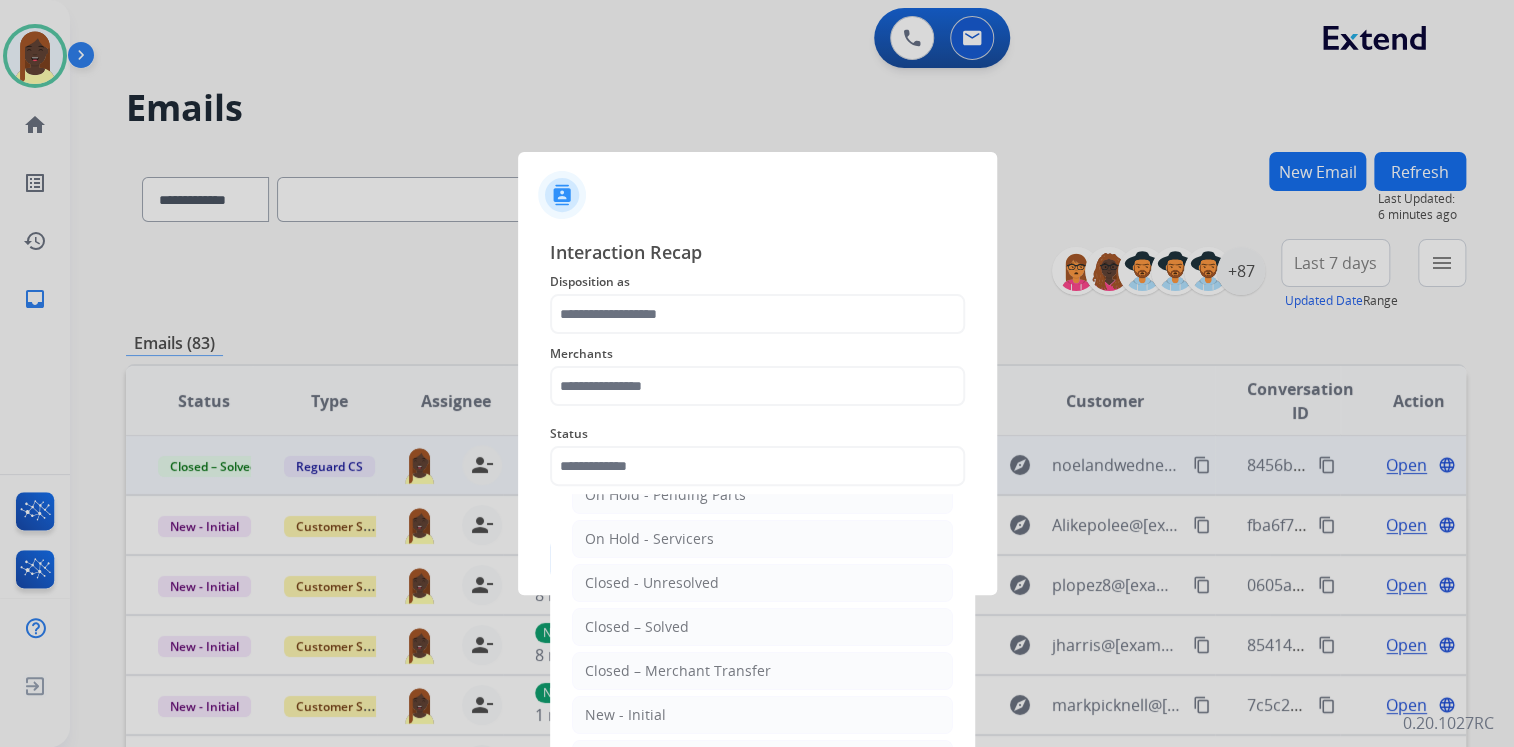 type on "**********" 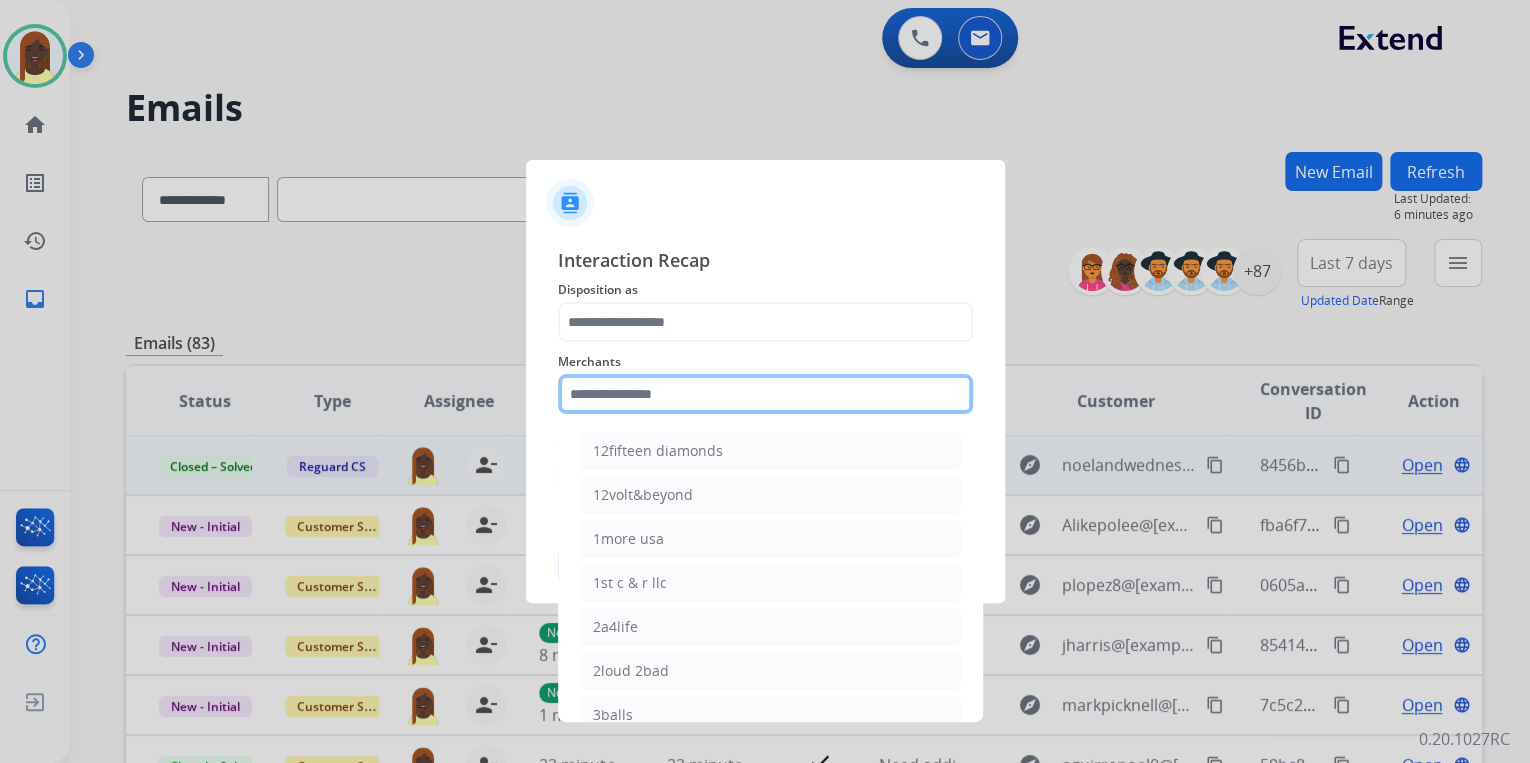 click 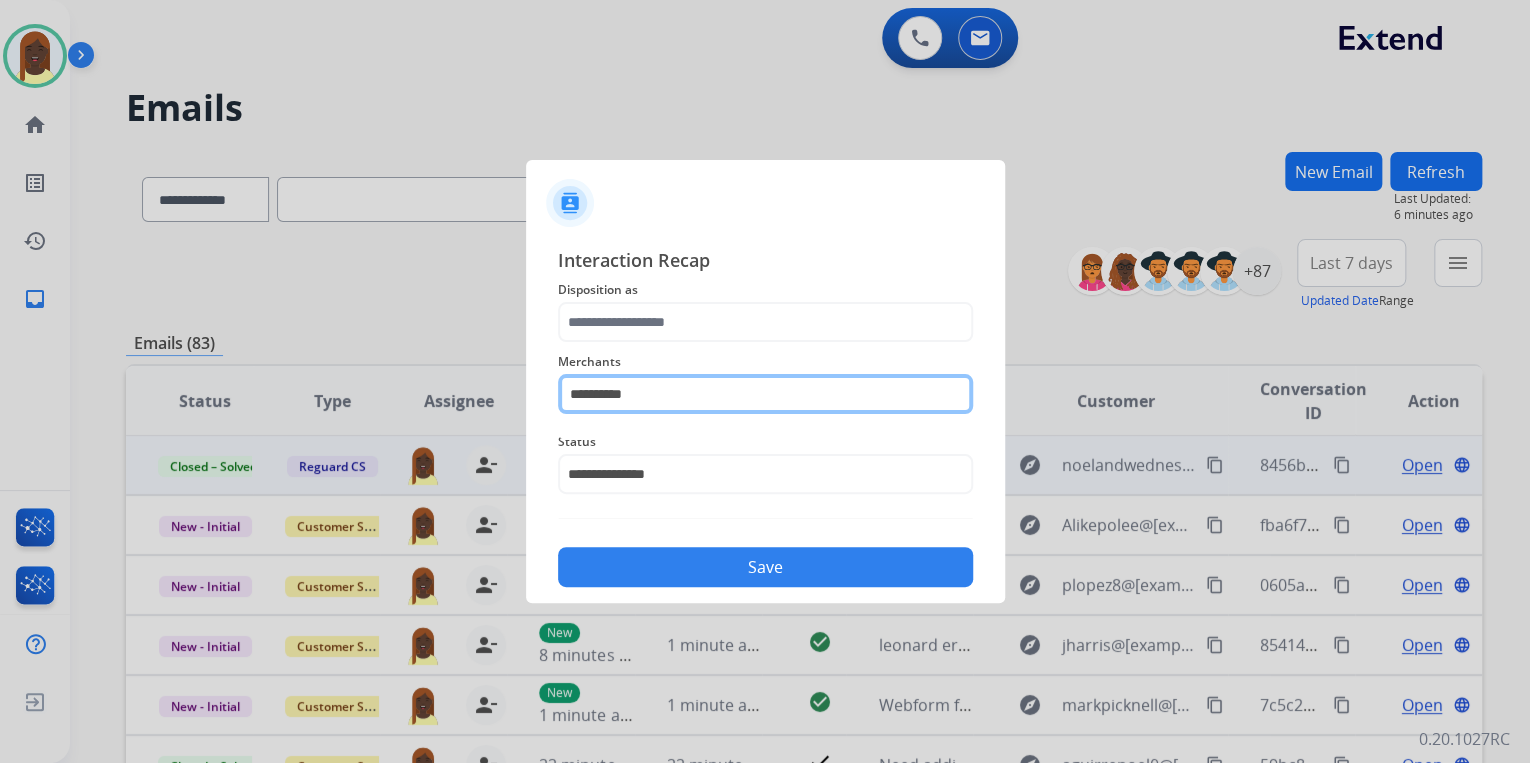 type on "*********" 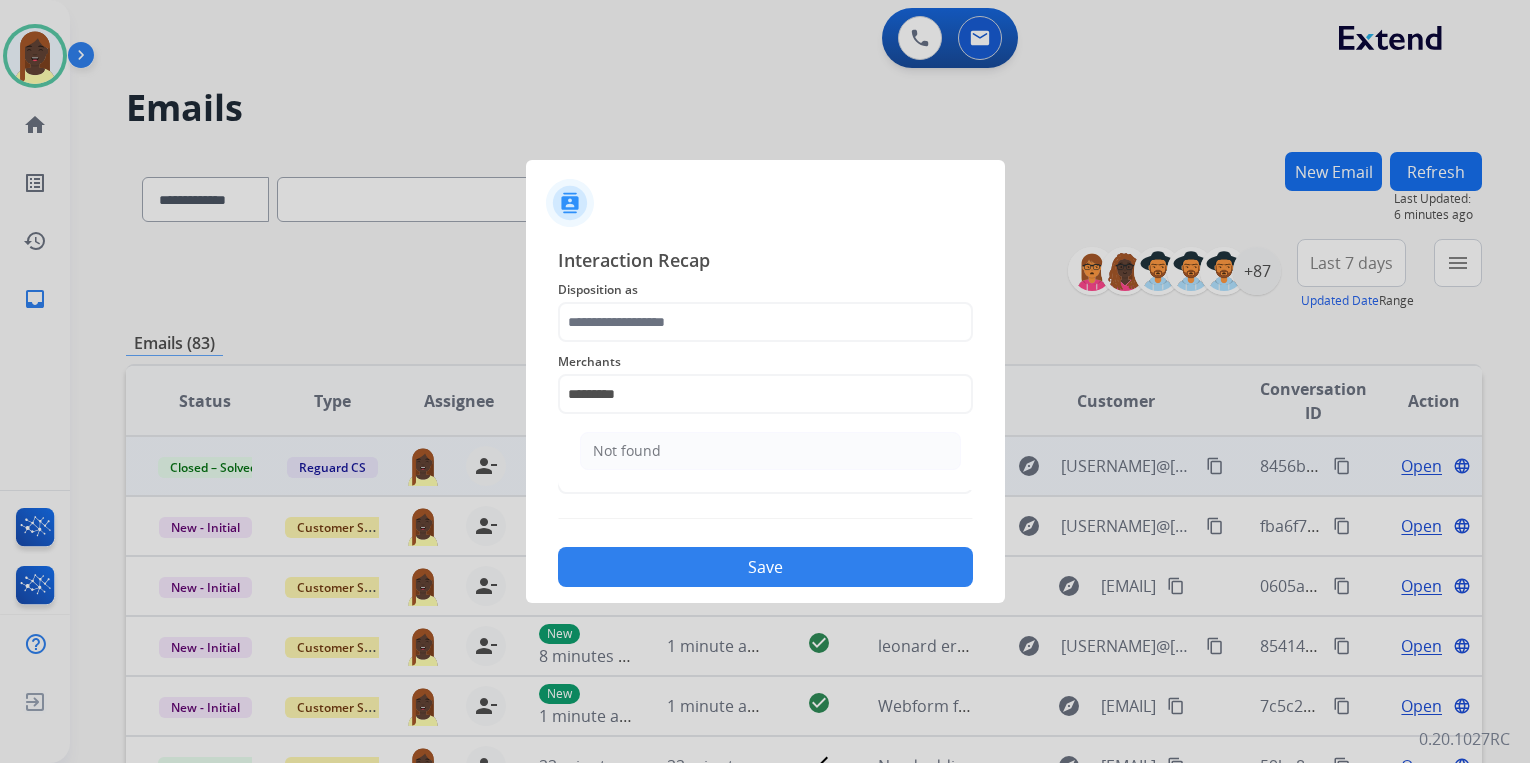scroll, scrollTop: 0, scrollLeft: 0, axis: both 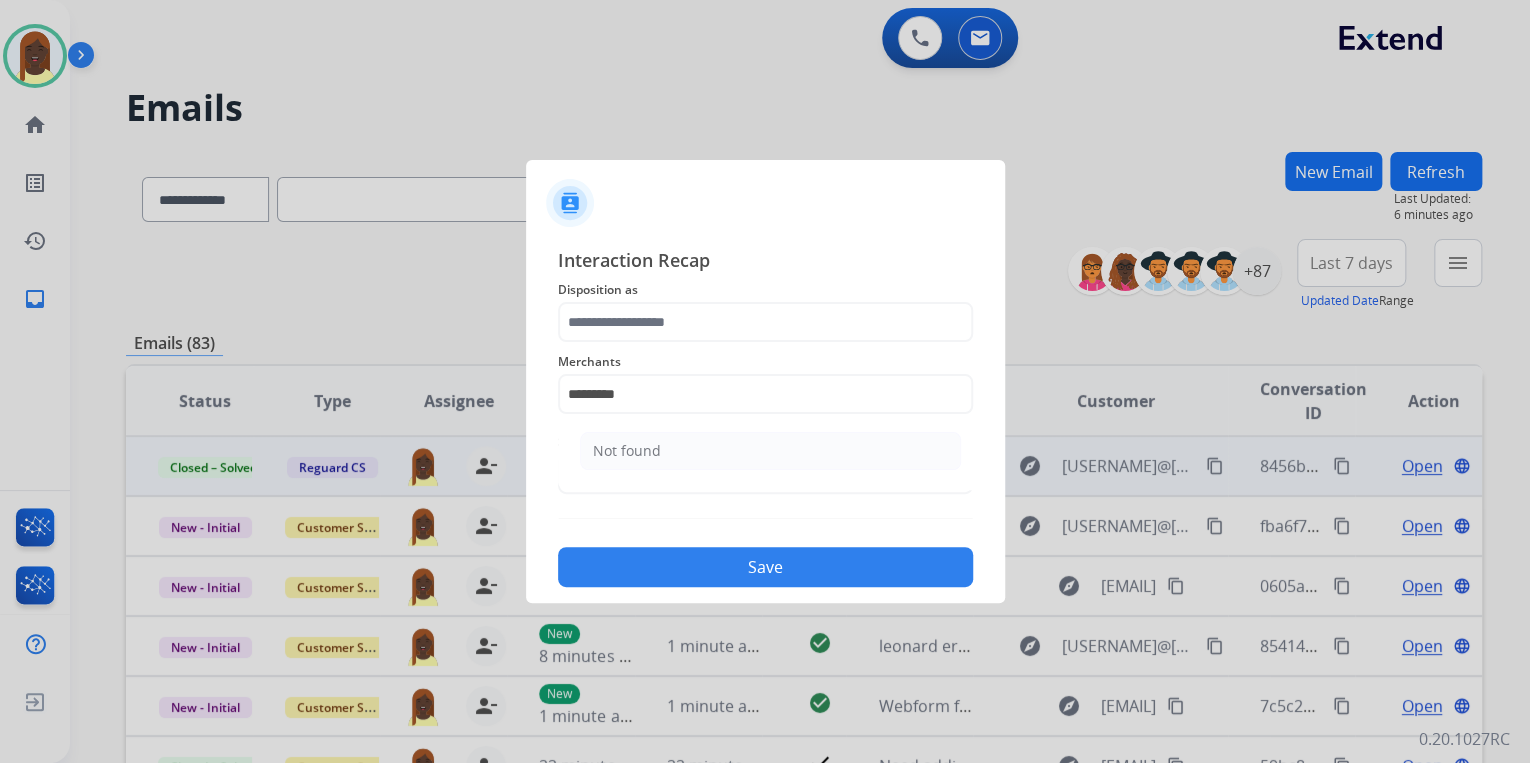 click on "Not found" 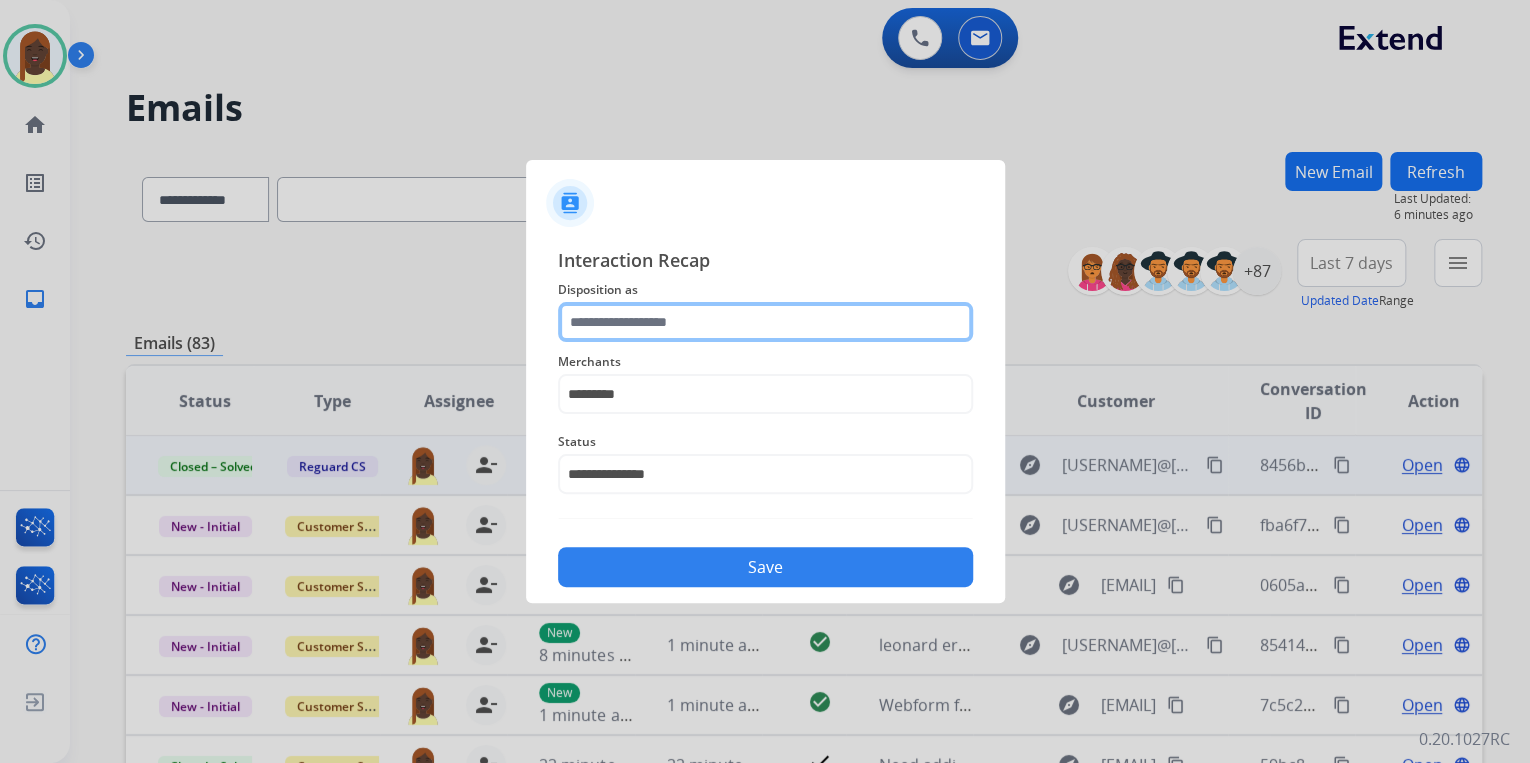 click 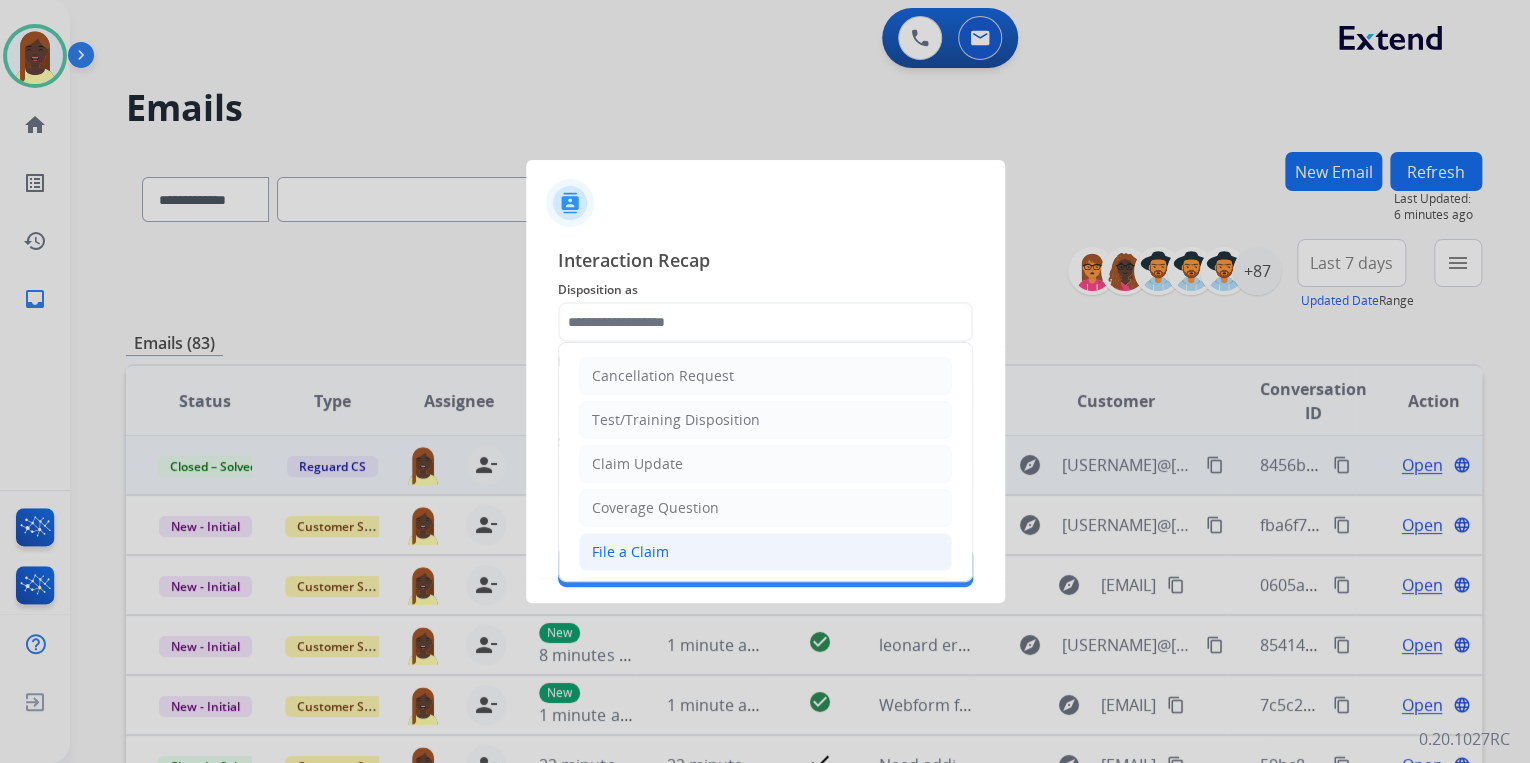 click on "File a Claim" 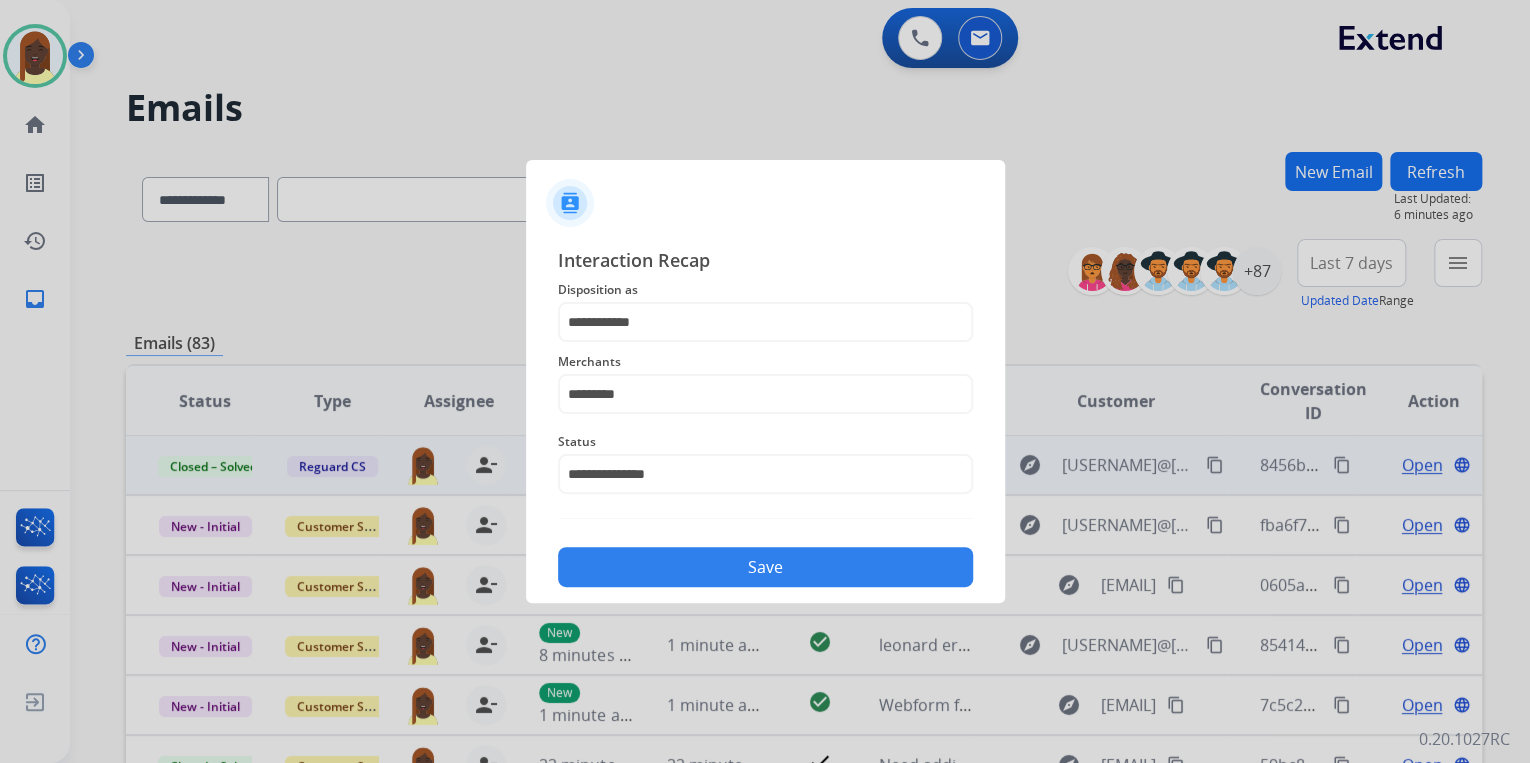 drag, startPoint x: 727, startPoint y: 572, endPoint x: 738, endPoint y: 563, distance: 14.21267 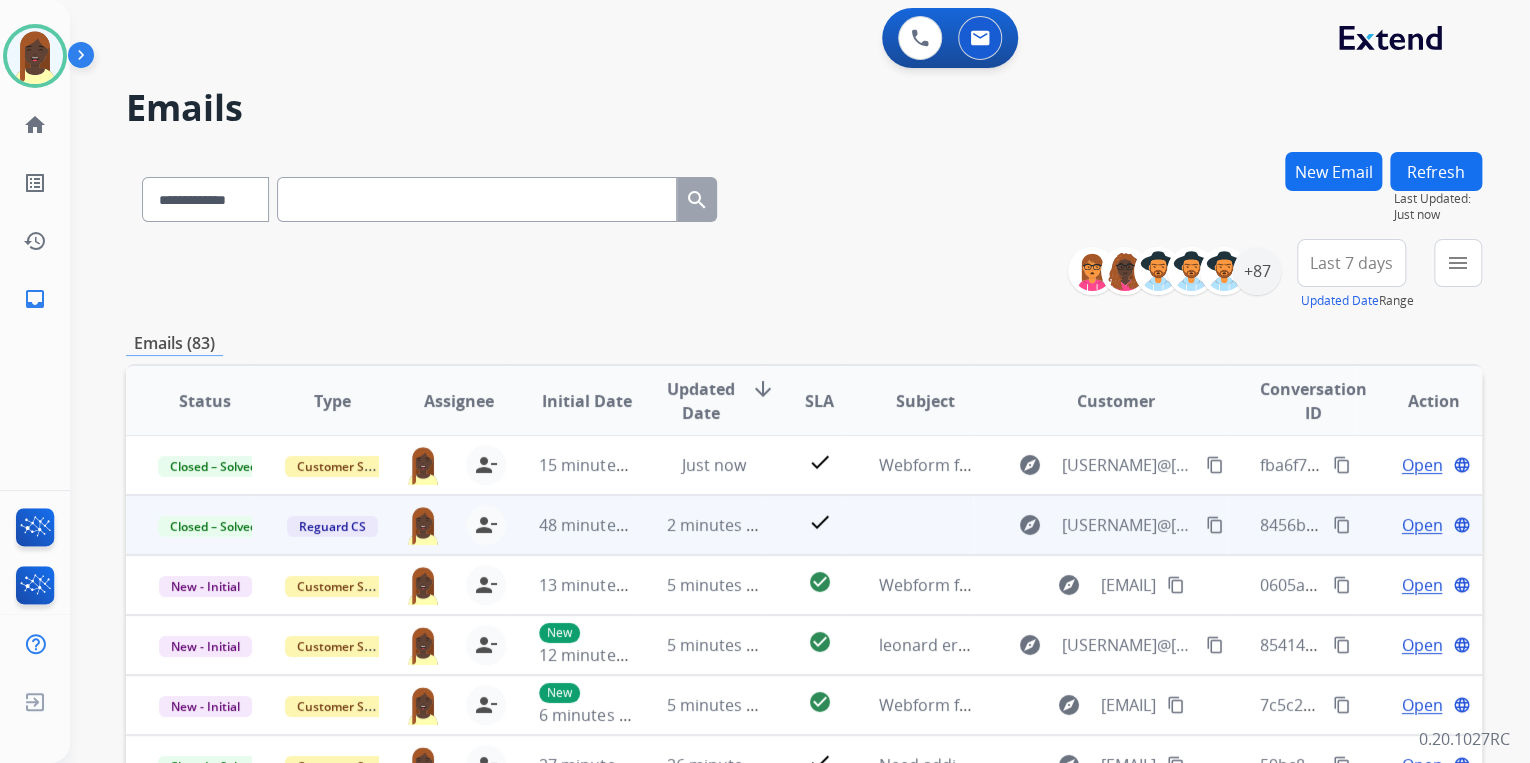 click on "**********" at bounding box center (804, 275) 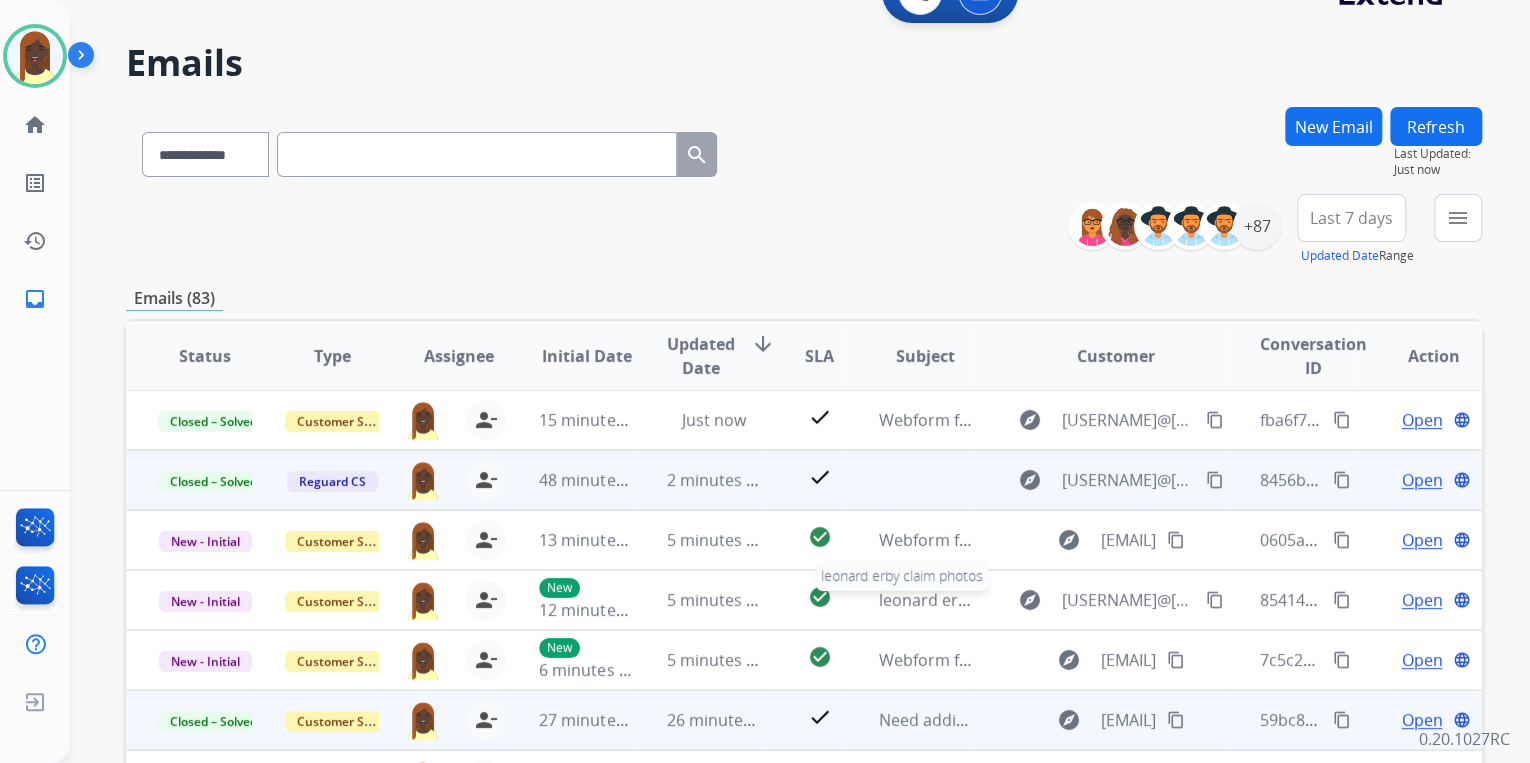 scroll, scrollTop: 160, scrollLeft: 0, axis: vertical 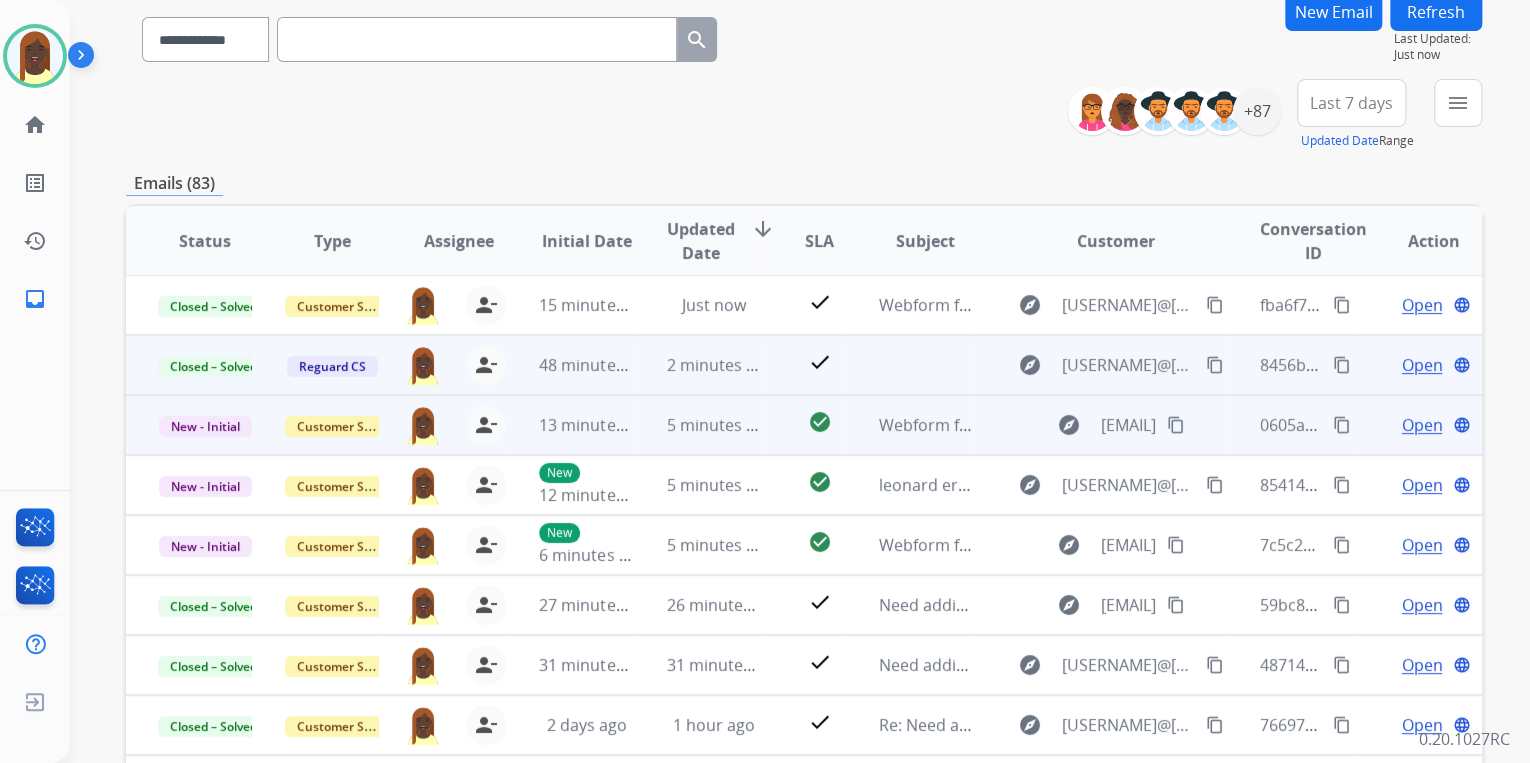 click on "content_copy" at bounding box center [1342, 425] 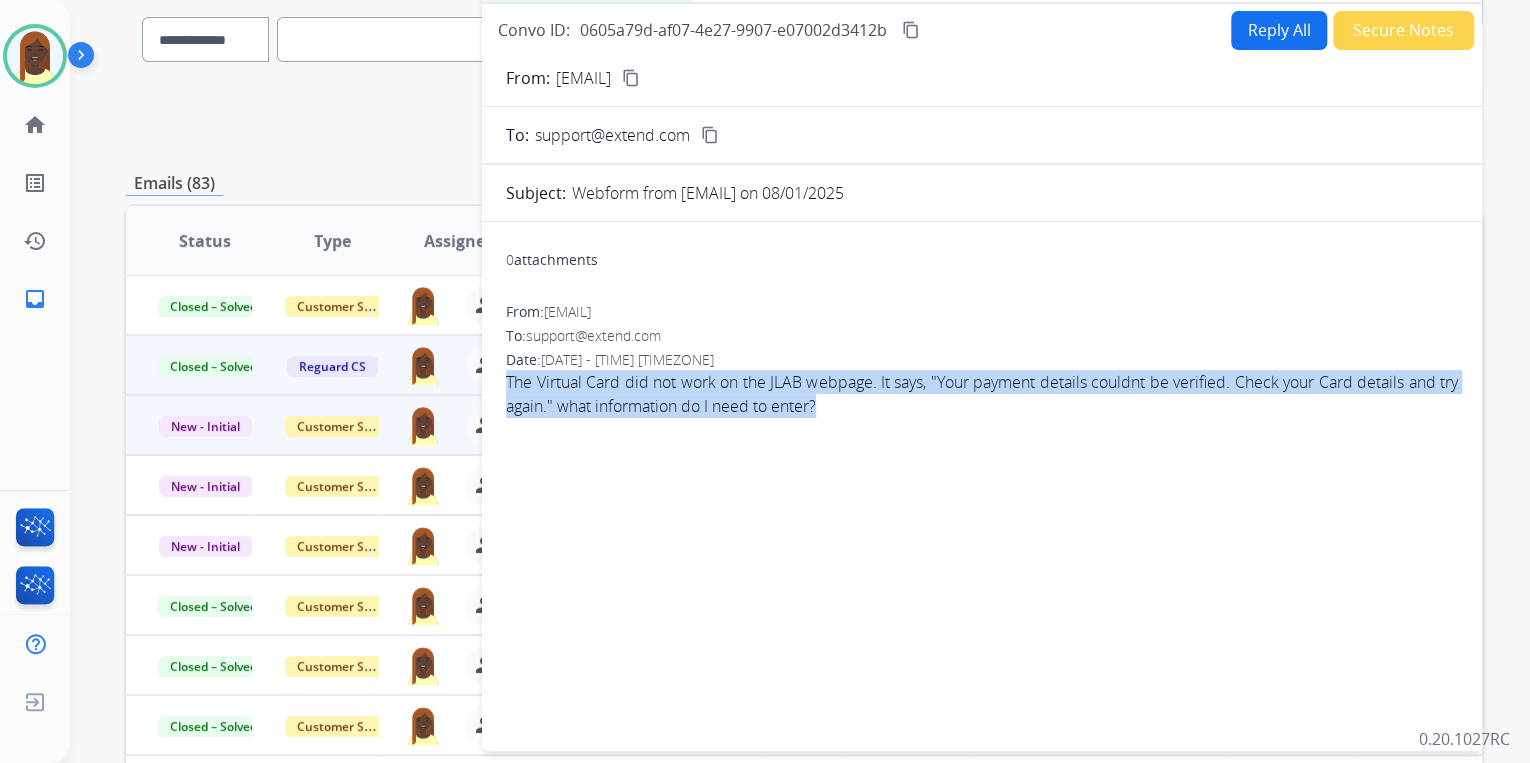 drag, startPoint x: 507, startPoint y: 378, endPoint x: 856, endPoint y: 422, distance: 351.7627 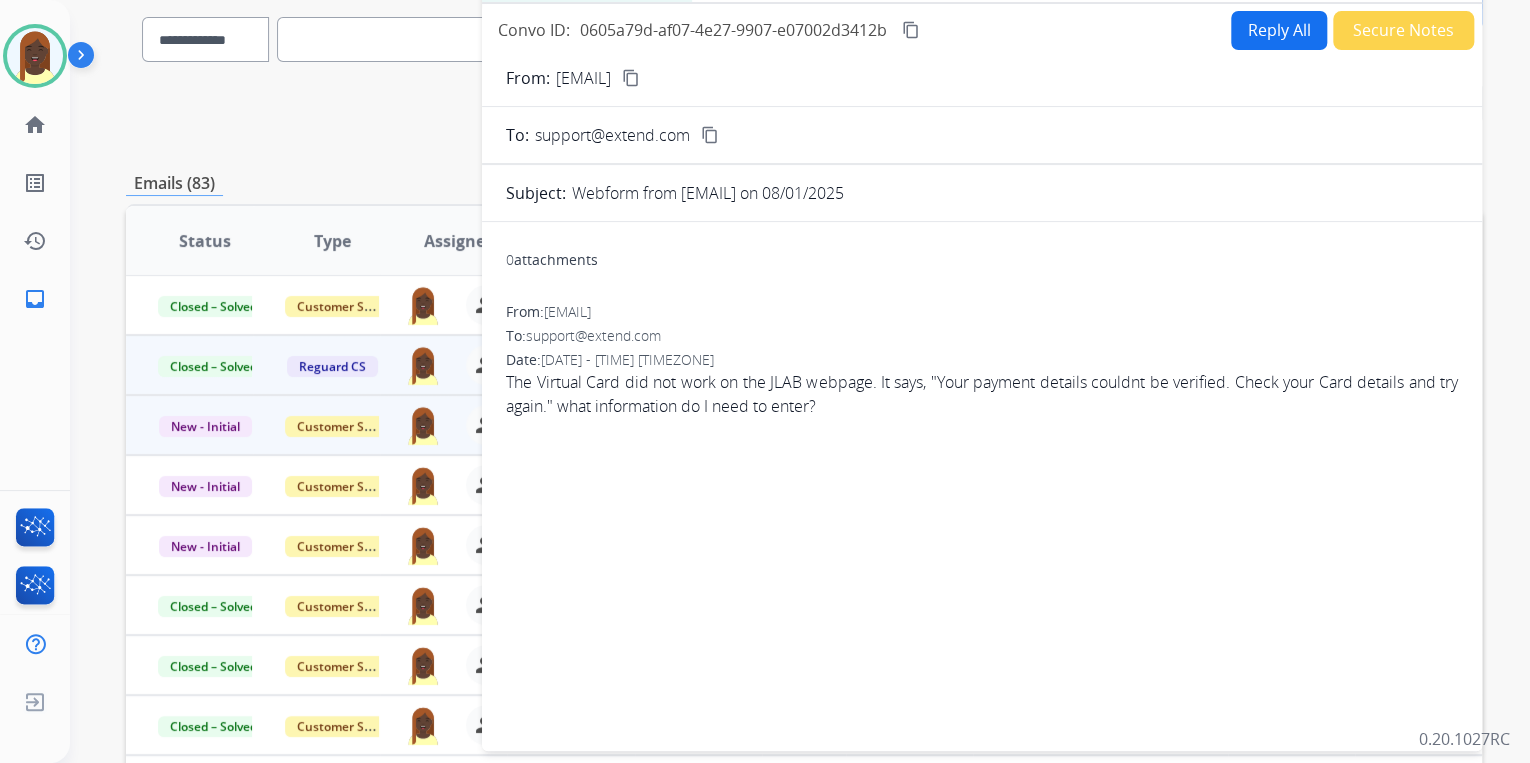 click on "content_copy" at bounding box center (631, 78) 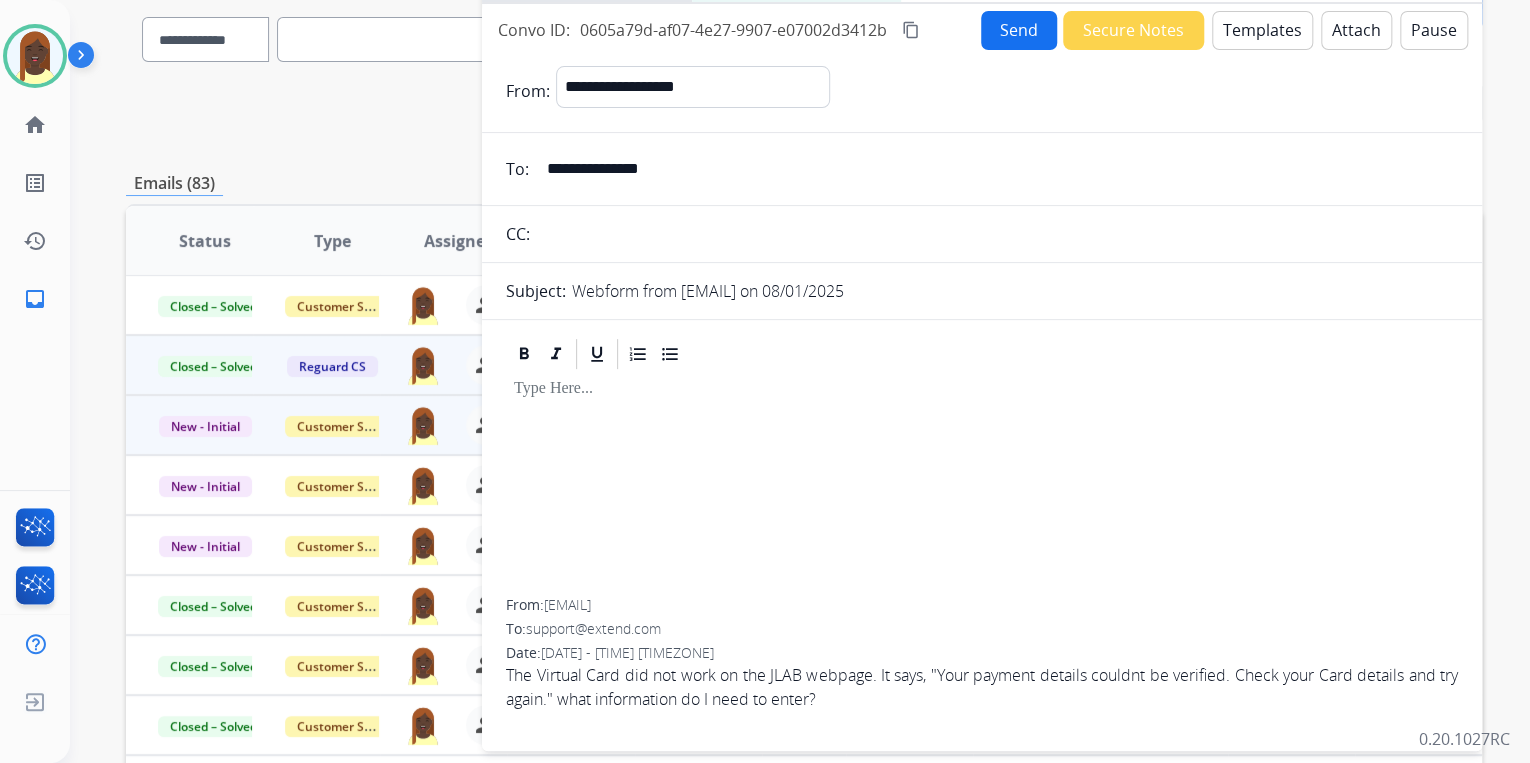 click on "Templates" at bounding box center [1262, 30] 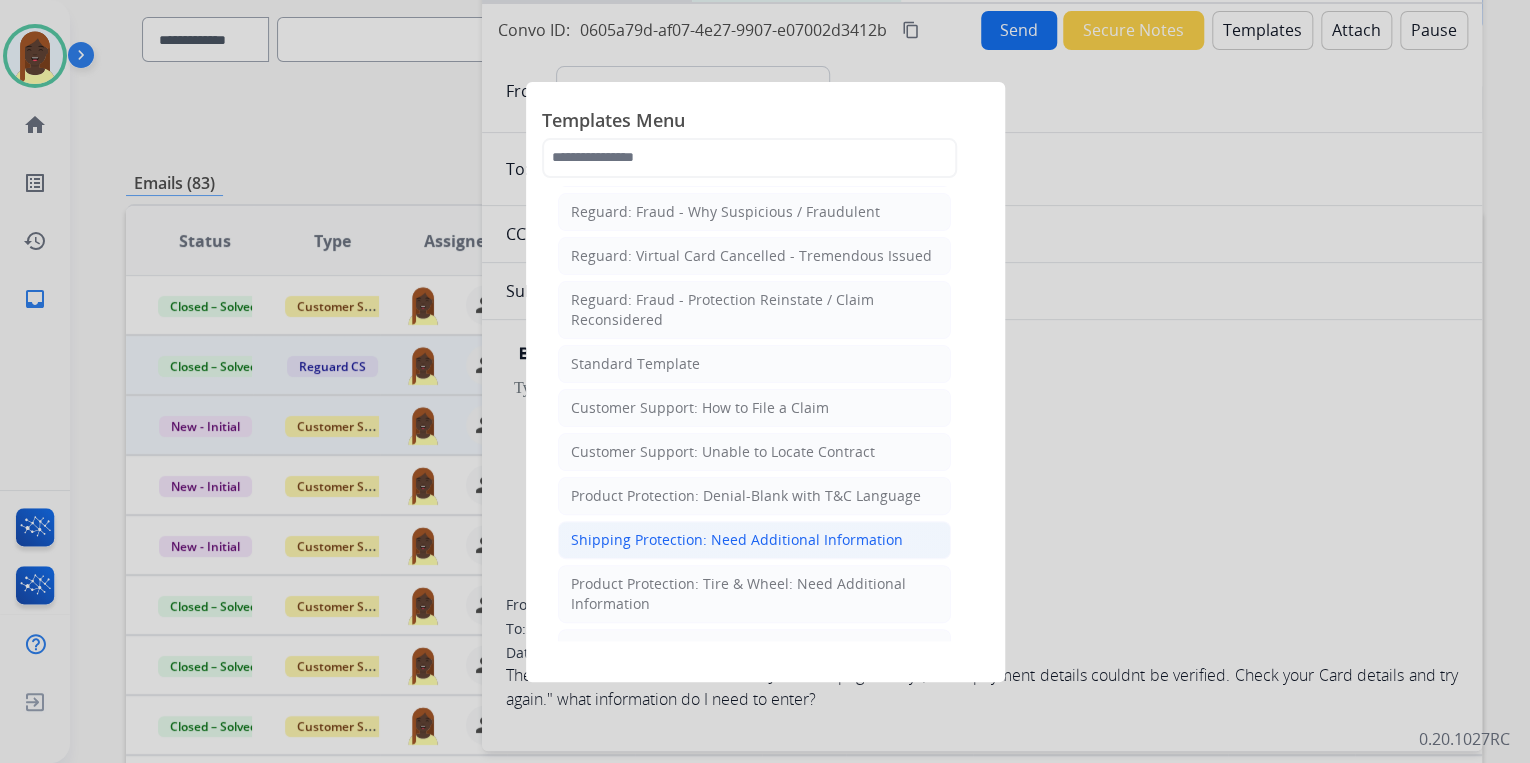 scroll, scrollTop: 240, scrollLeft: 0, axis: vertical 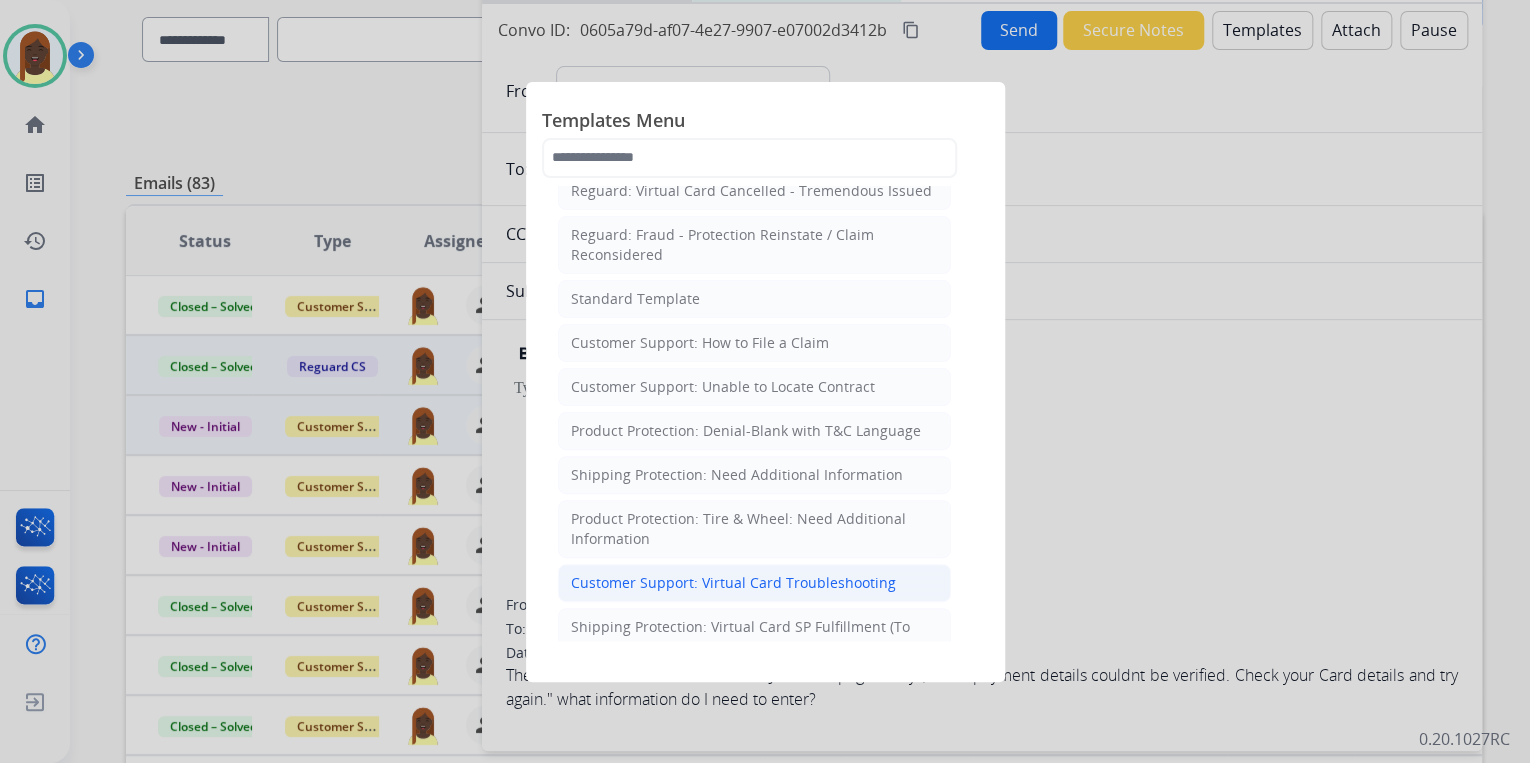 click on "Customer Support: Virtual Card Troubleshooting" 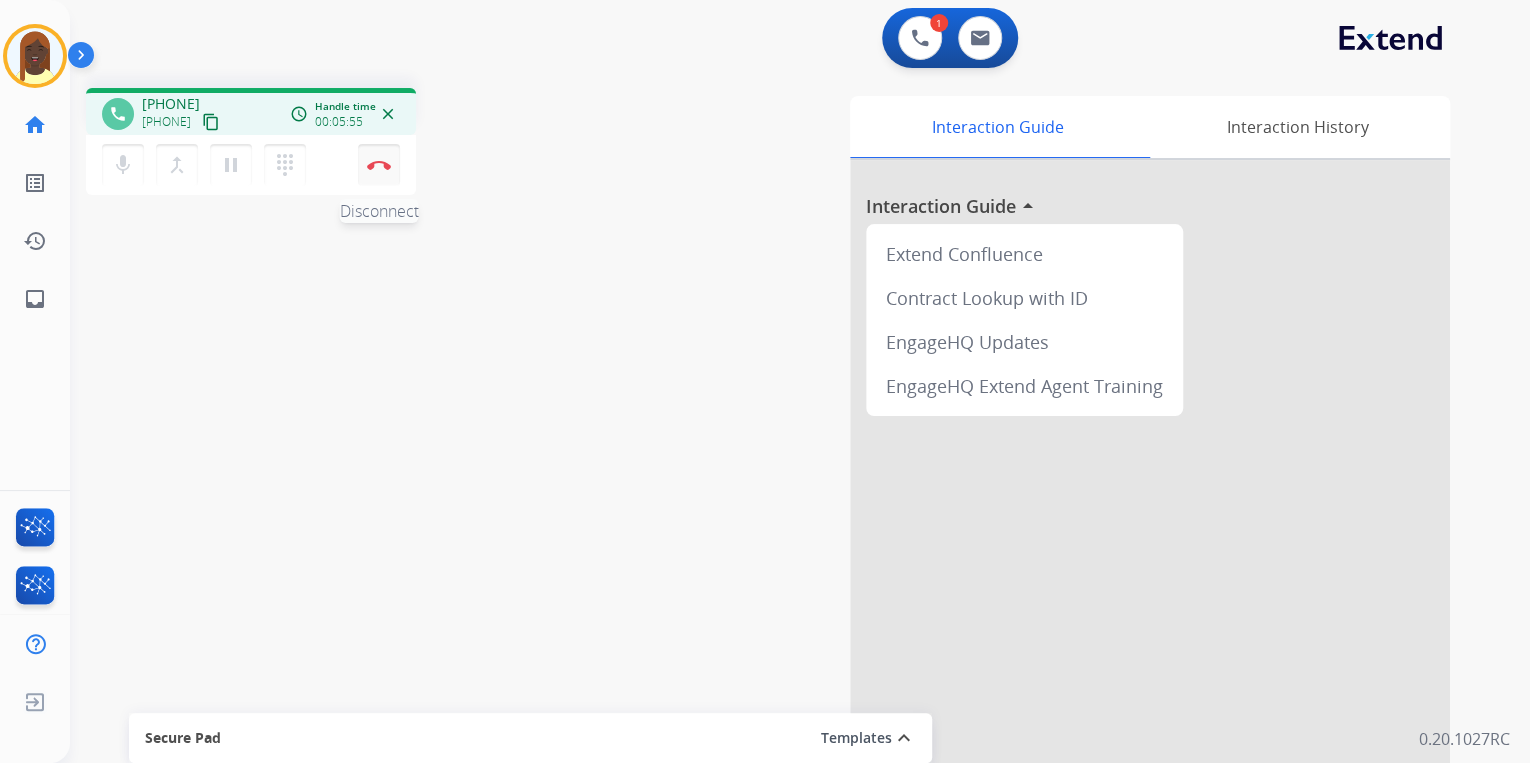 click at bounding box center [379, 165] 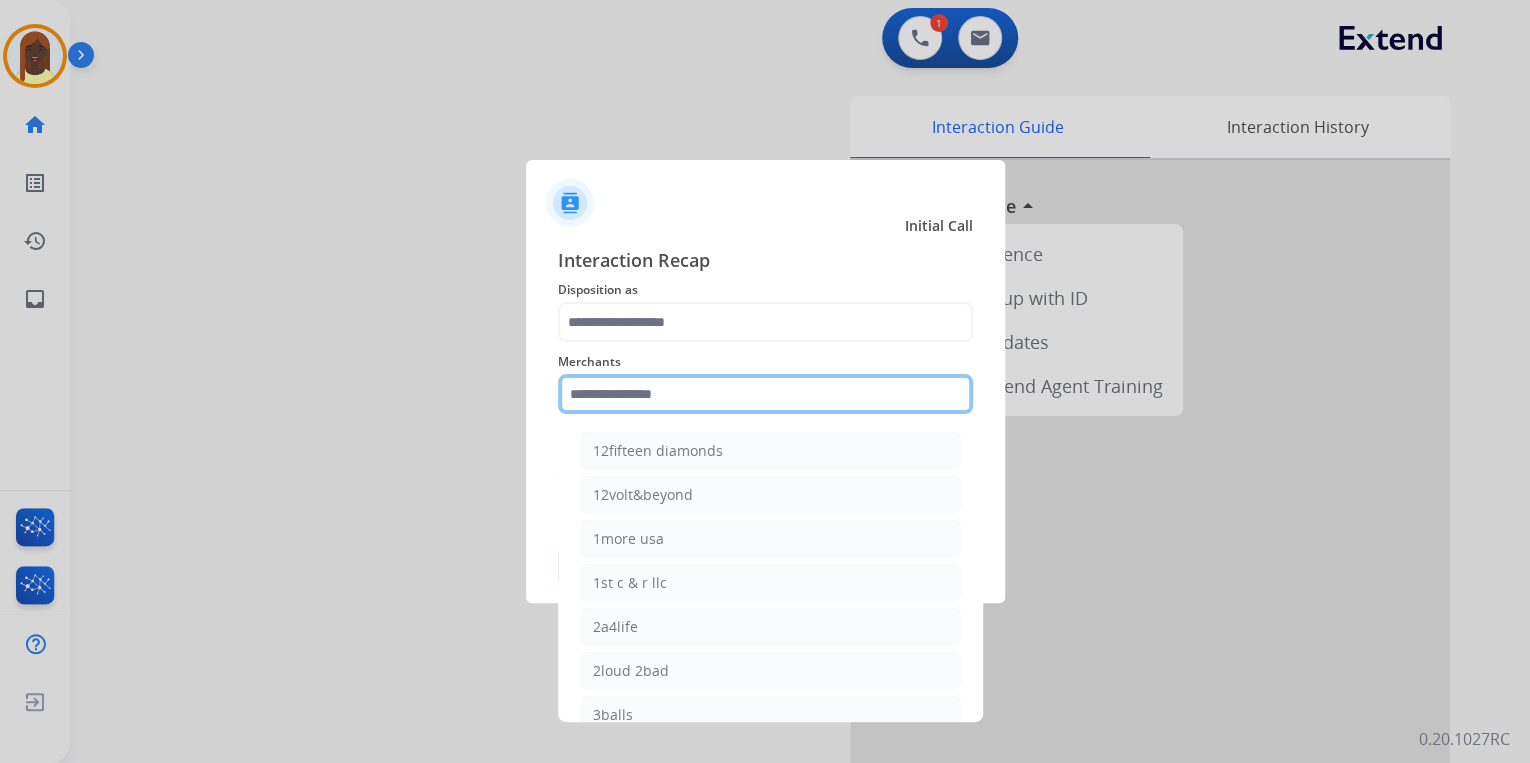 click 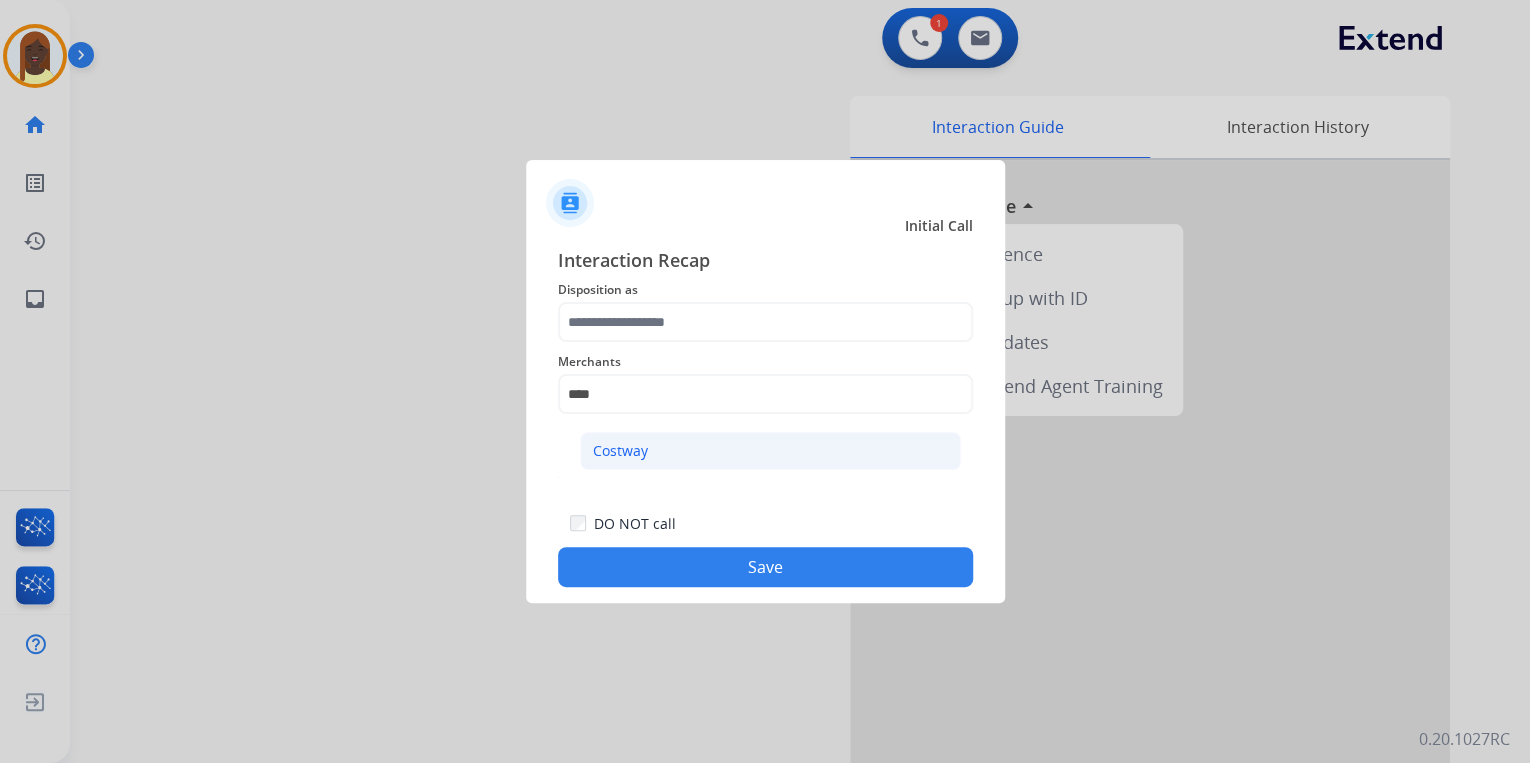 click on "Costway" 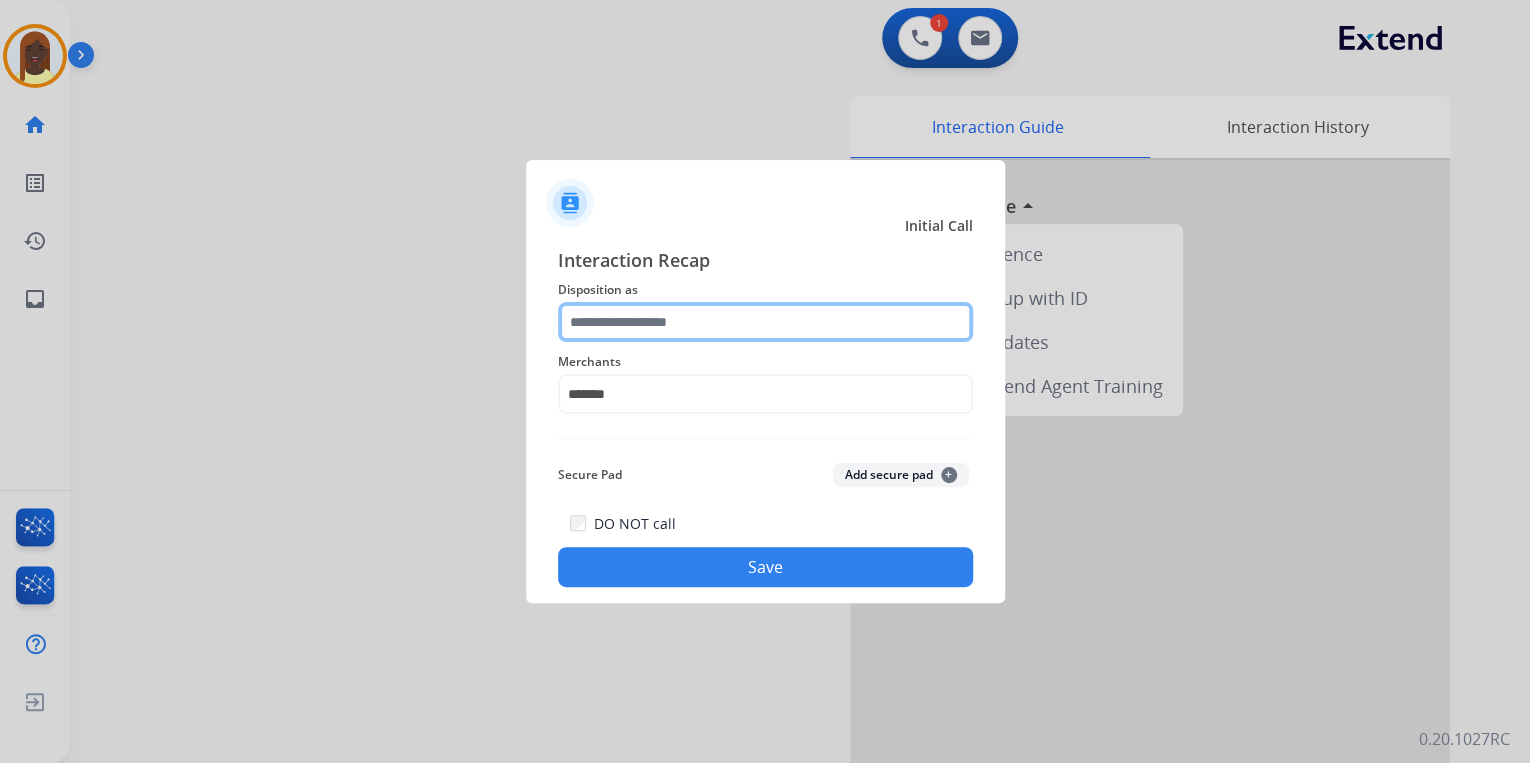 click 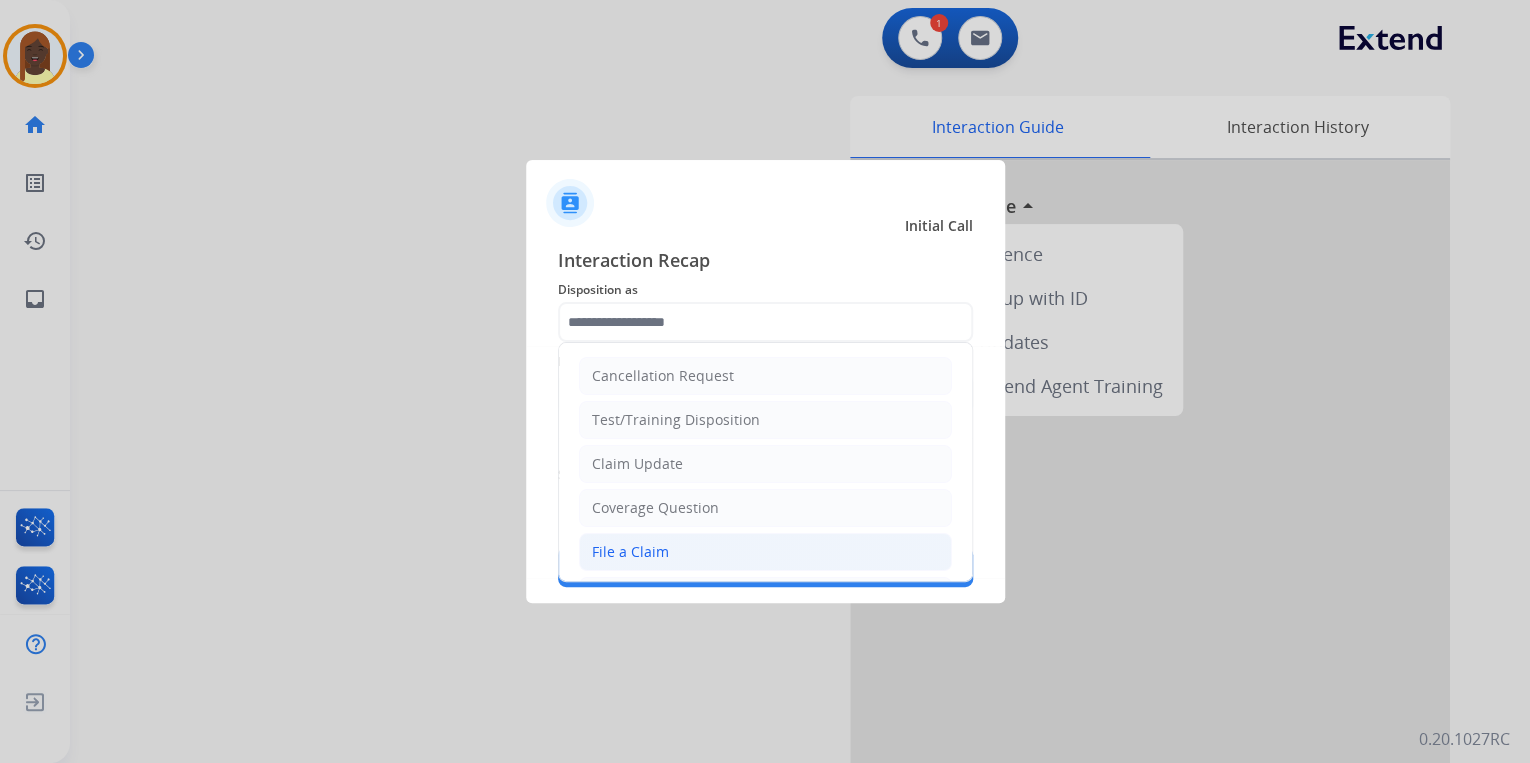 click on "File a Claim" 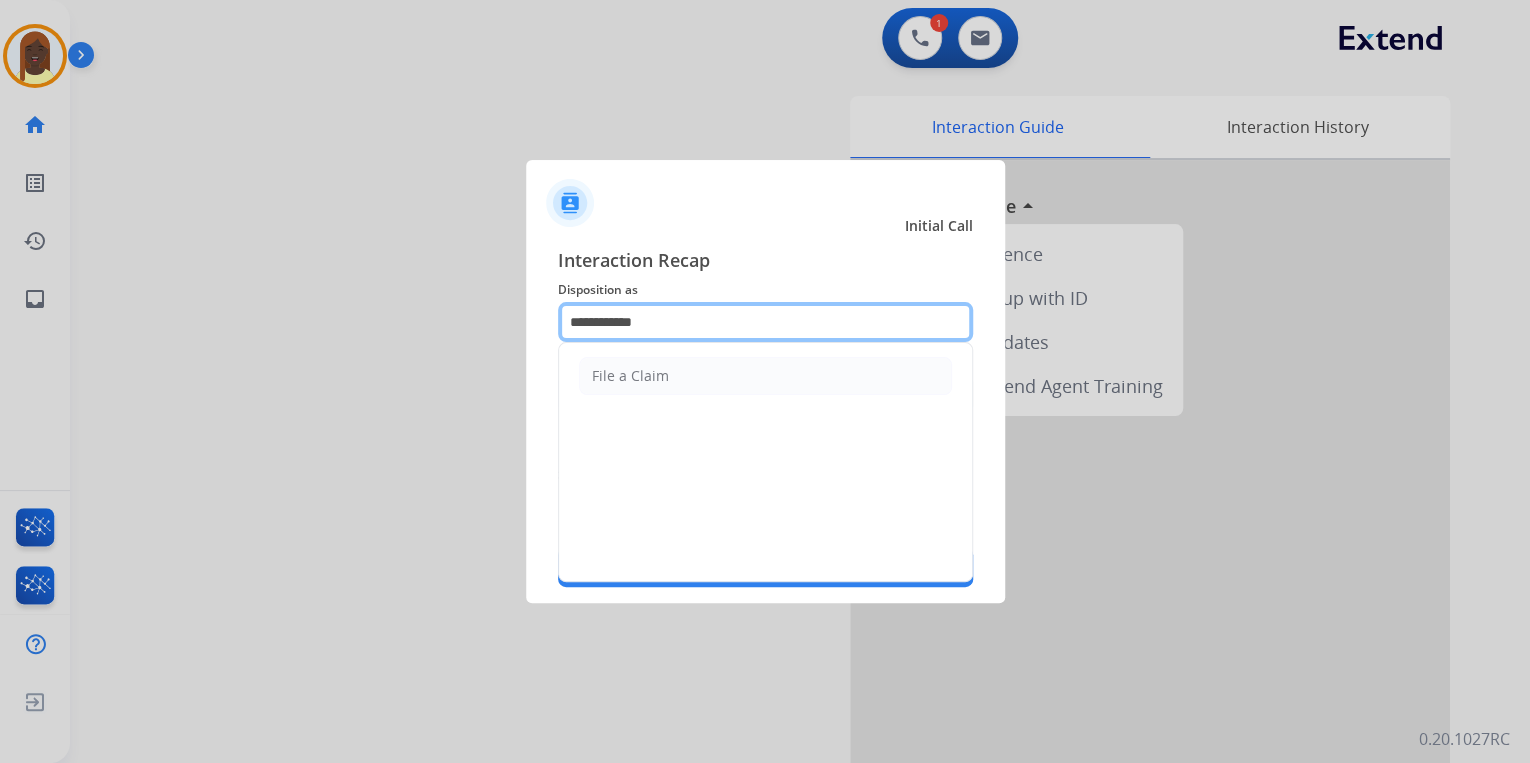 drag, startPoint x: 575, startPoint y: 311, endPoint x: 566, endPoint y: 320, distance: 12.727922 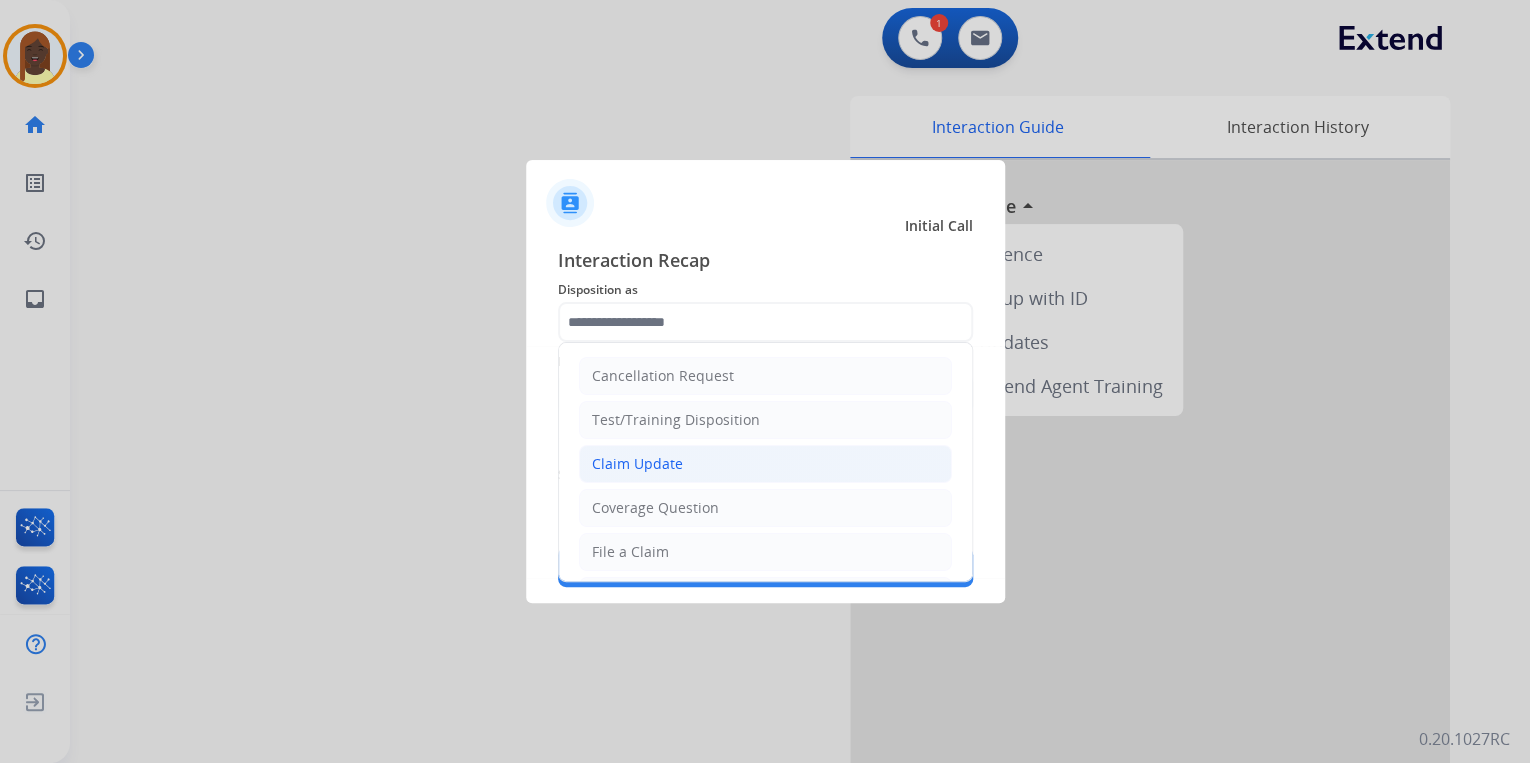 click on "Claim Update" 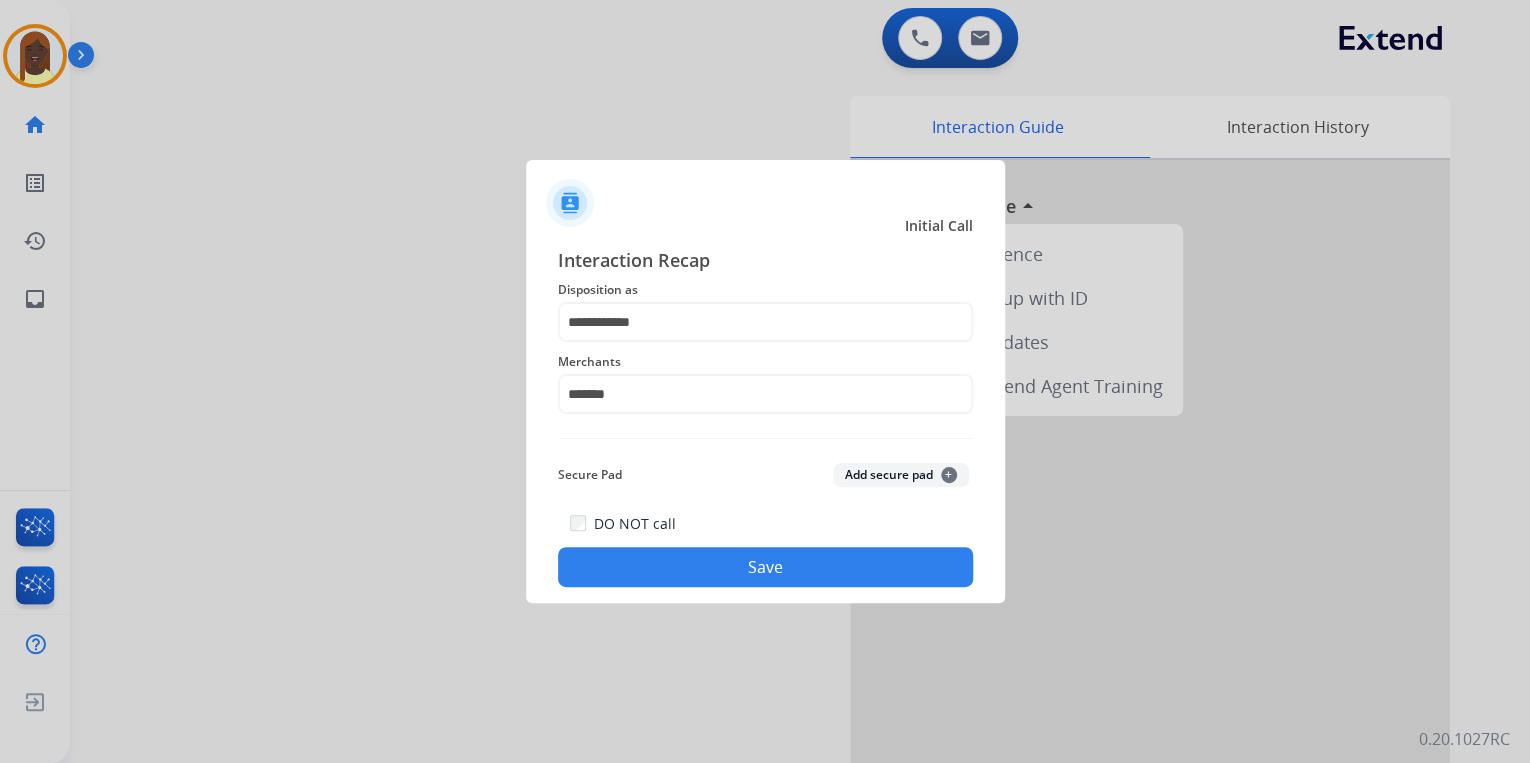 click on "Save" 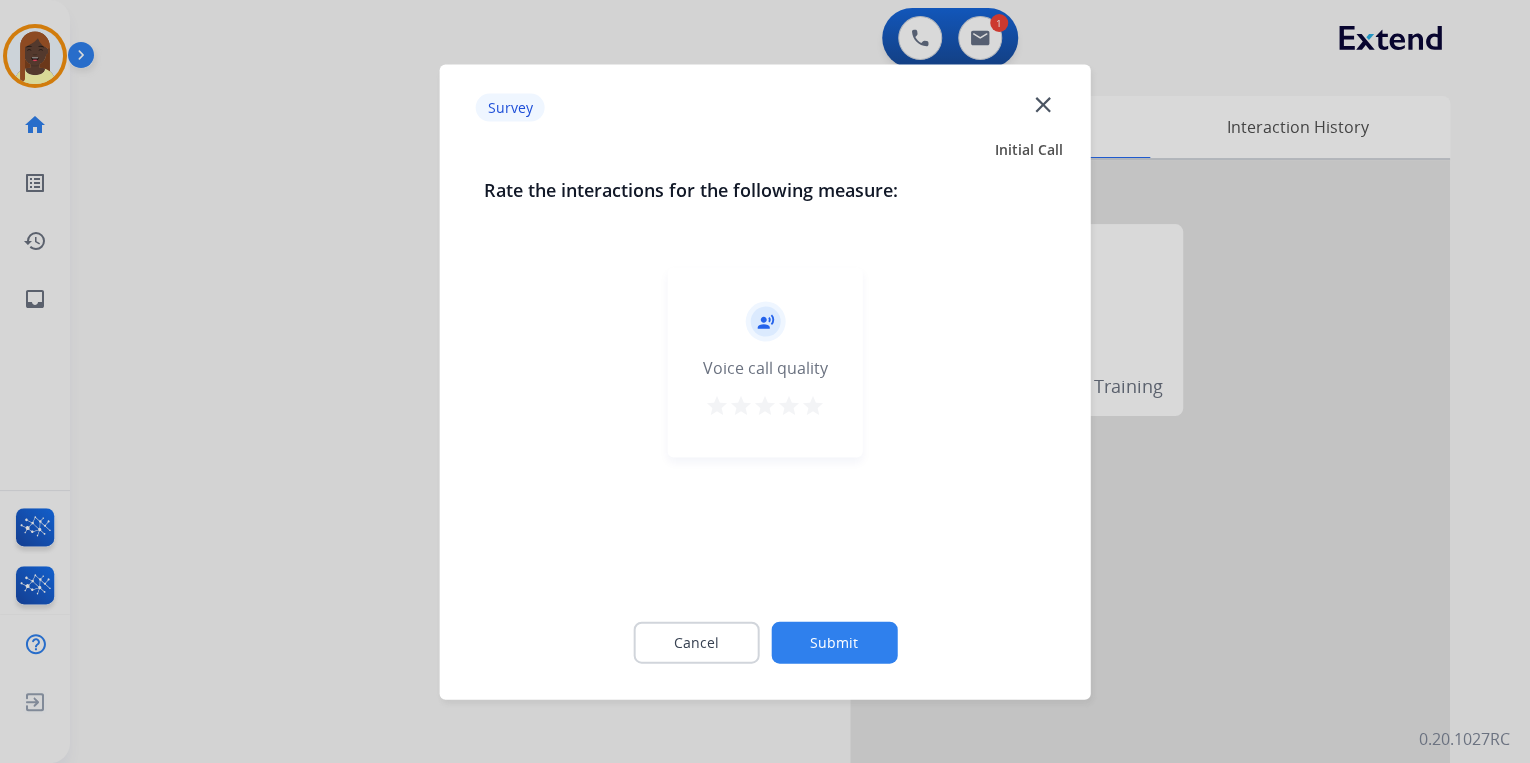 click on "star" at bounding box center [813, 405] 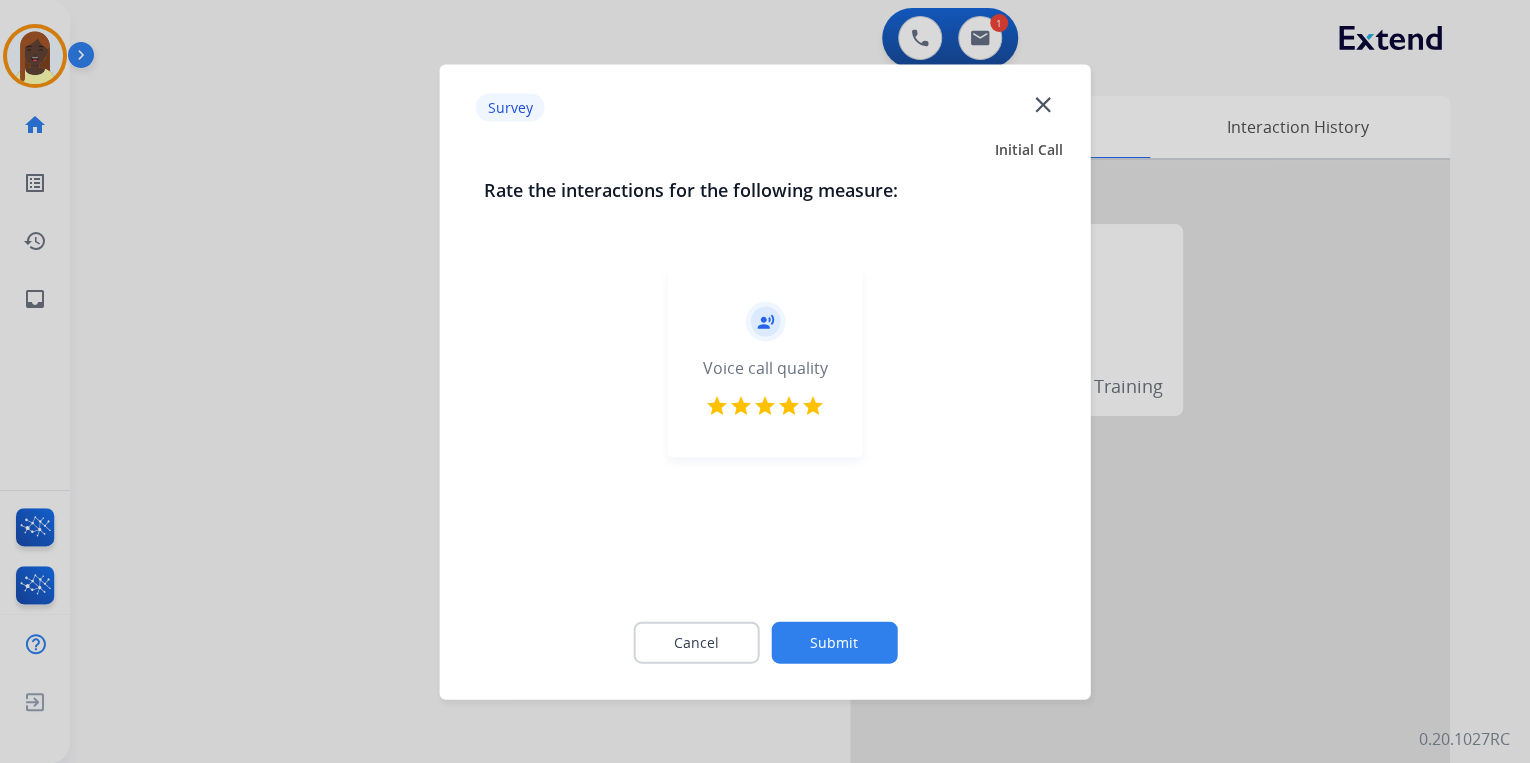click on "Submit" 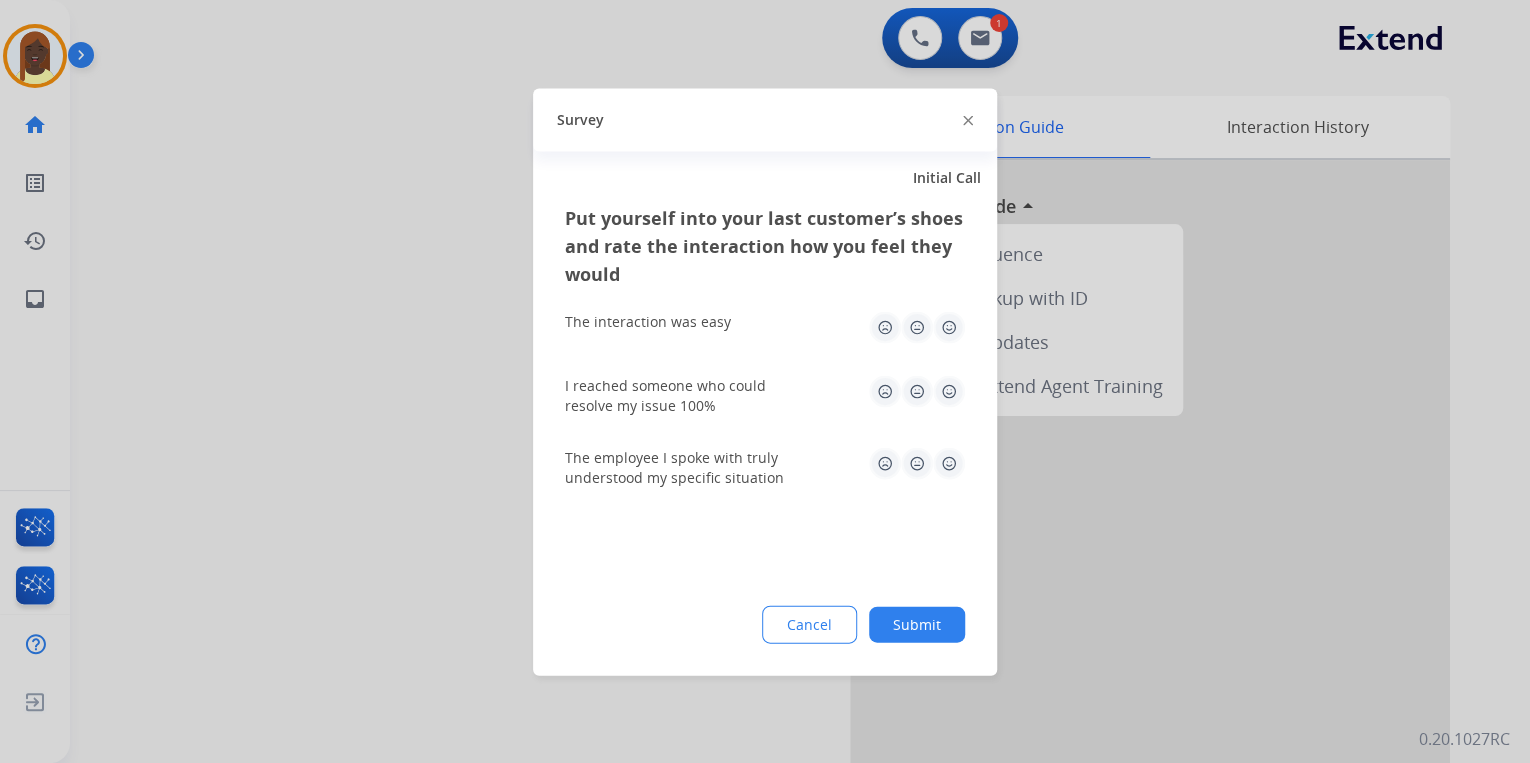 click 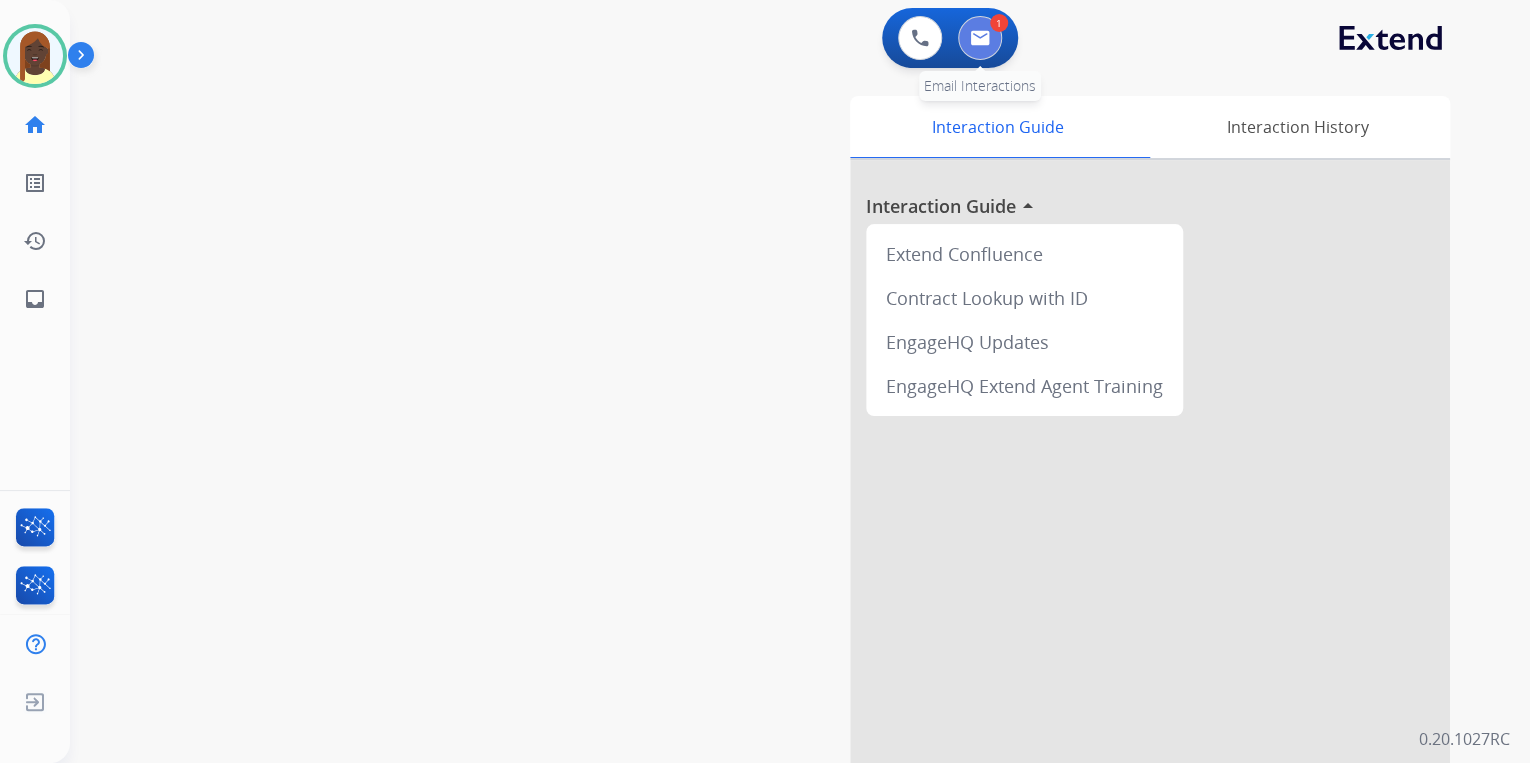 click at bounding box center [980, 38] 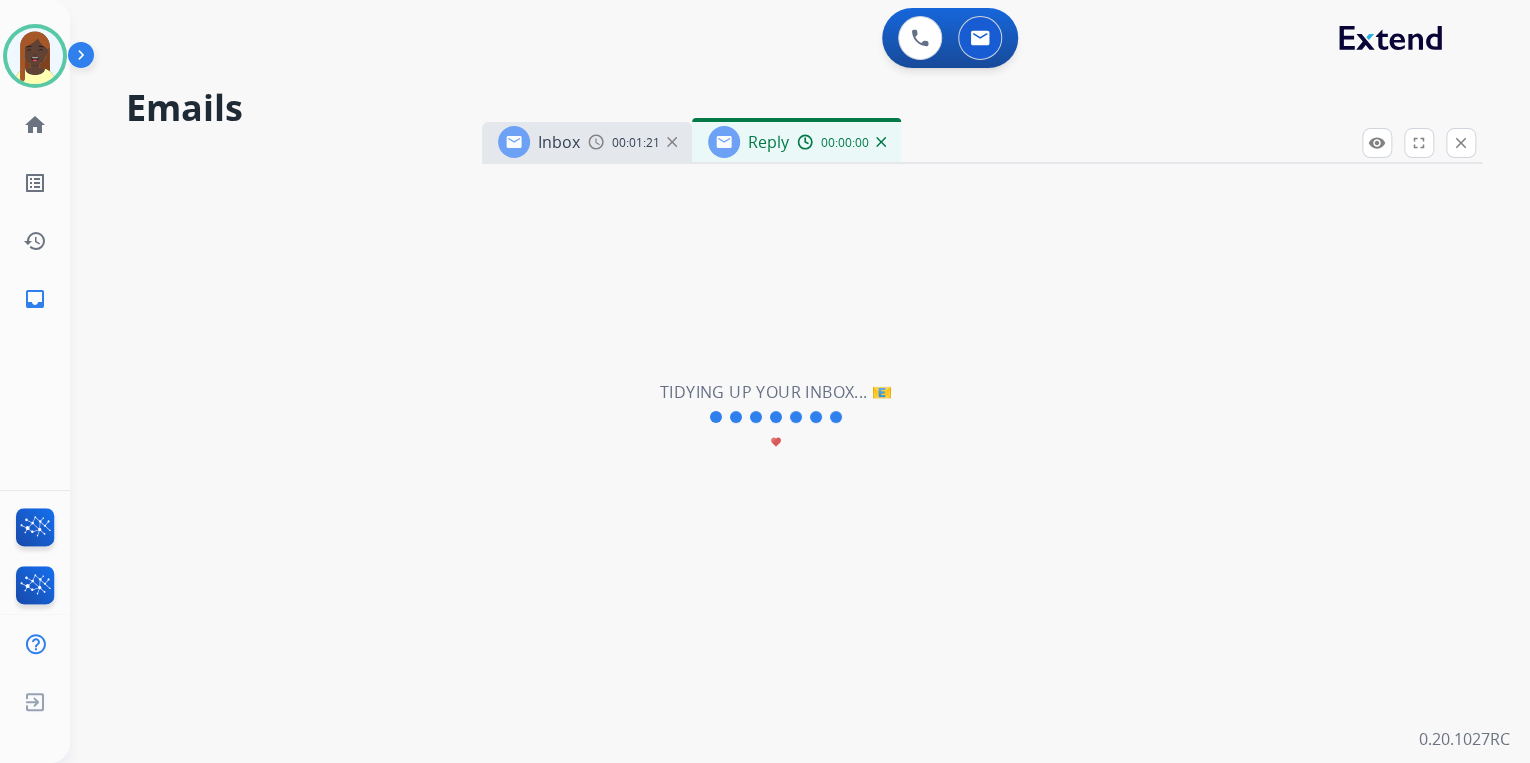 select on "**********" 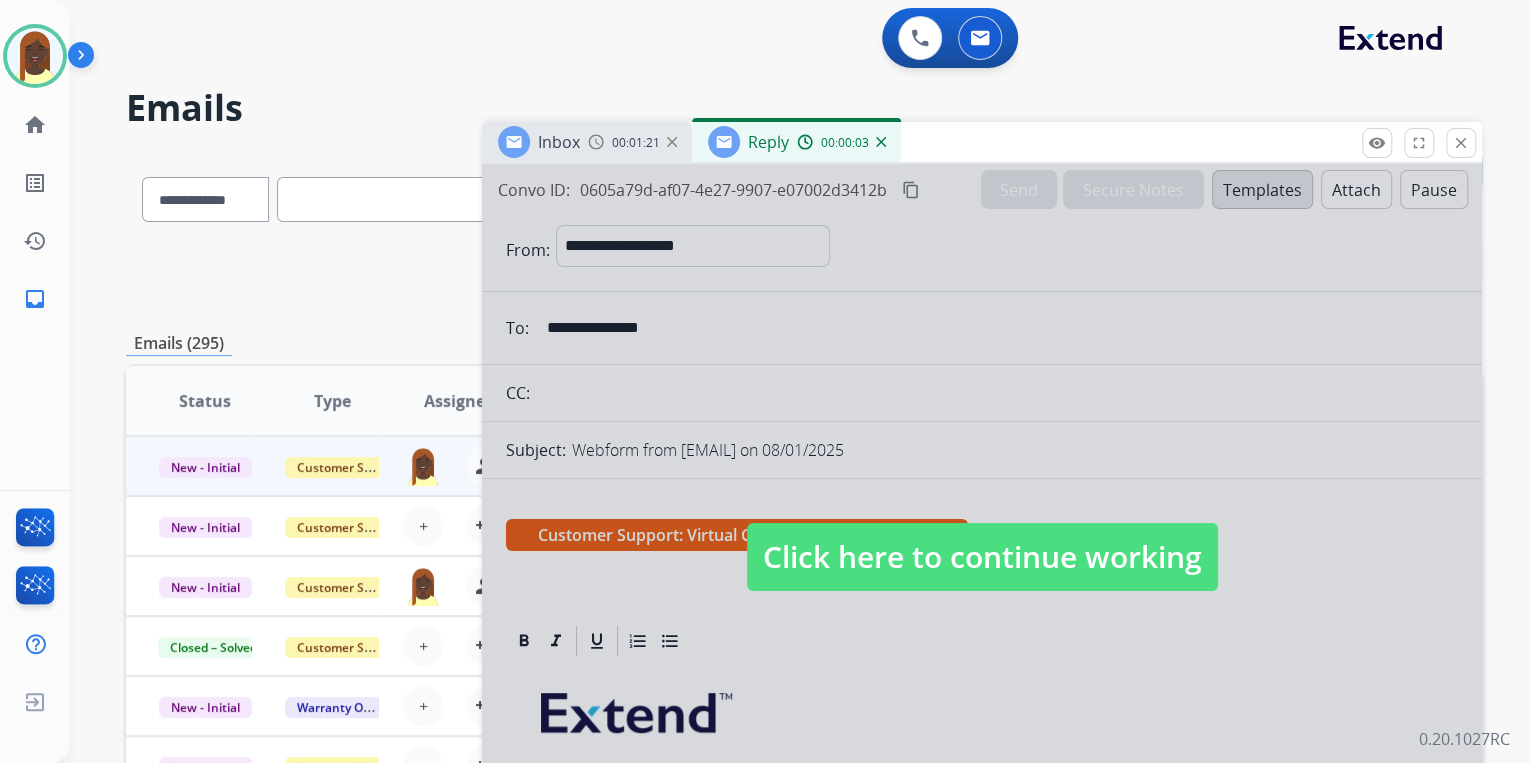 drag, startPoint x: 1110, startPoint y: 553, endPoint x: 1113, endPoint y: 536, distance: 17.262676 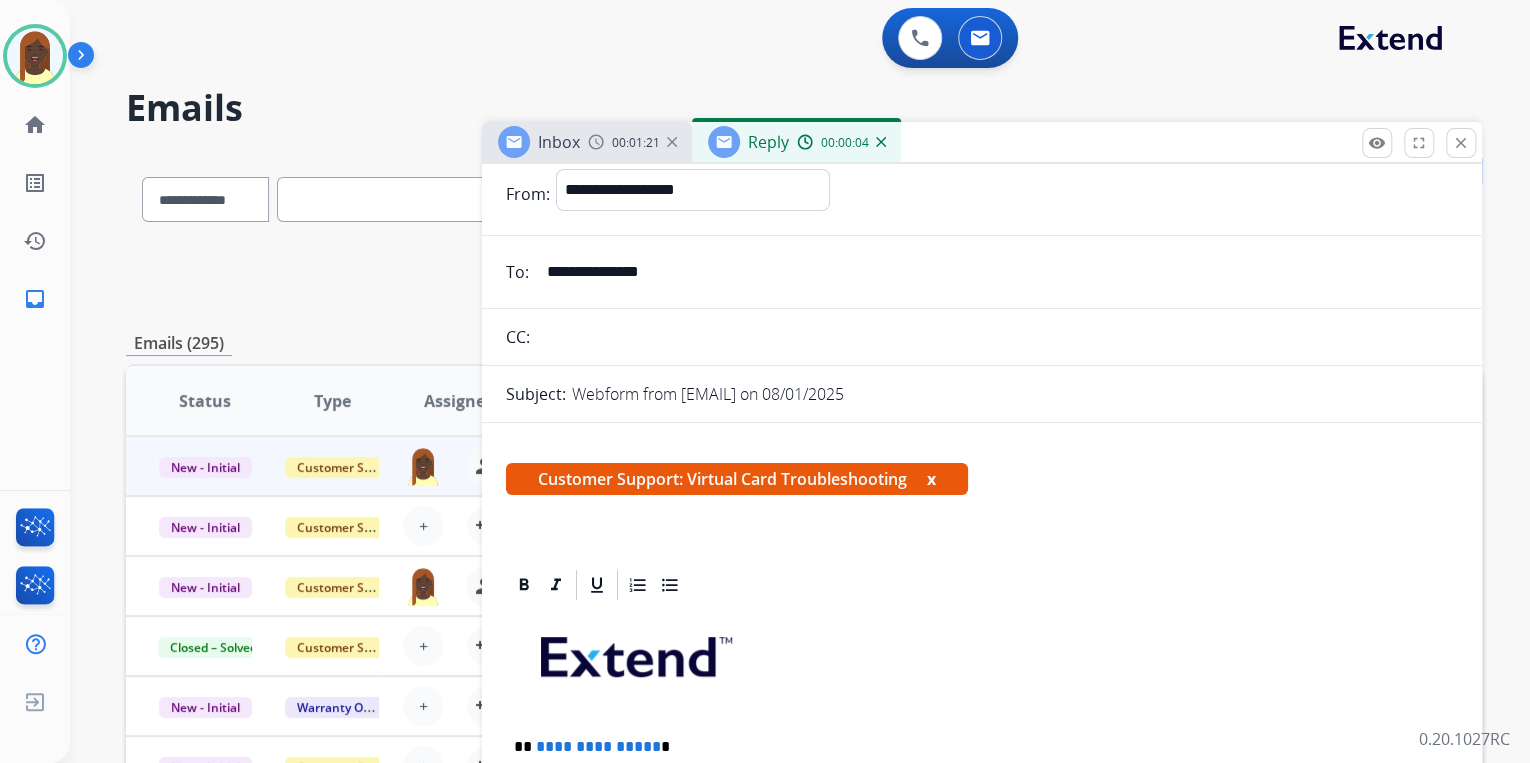 scroll, scrollTop: 320, scrollLeft: 0, axis: vertical 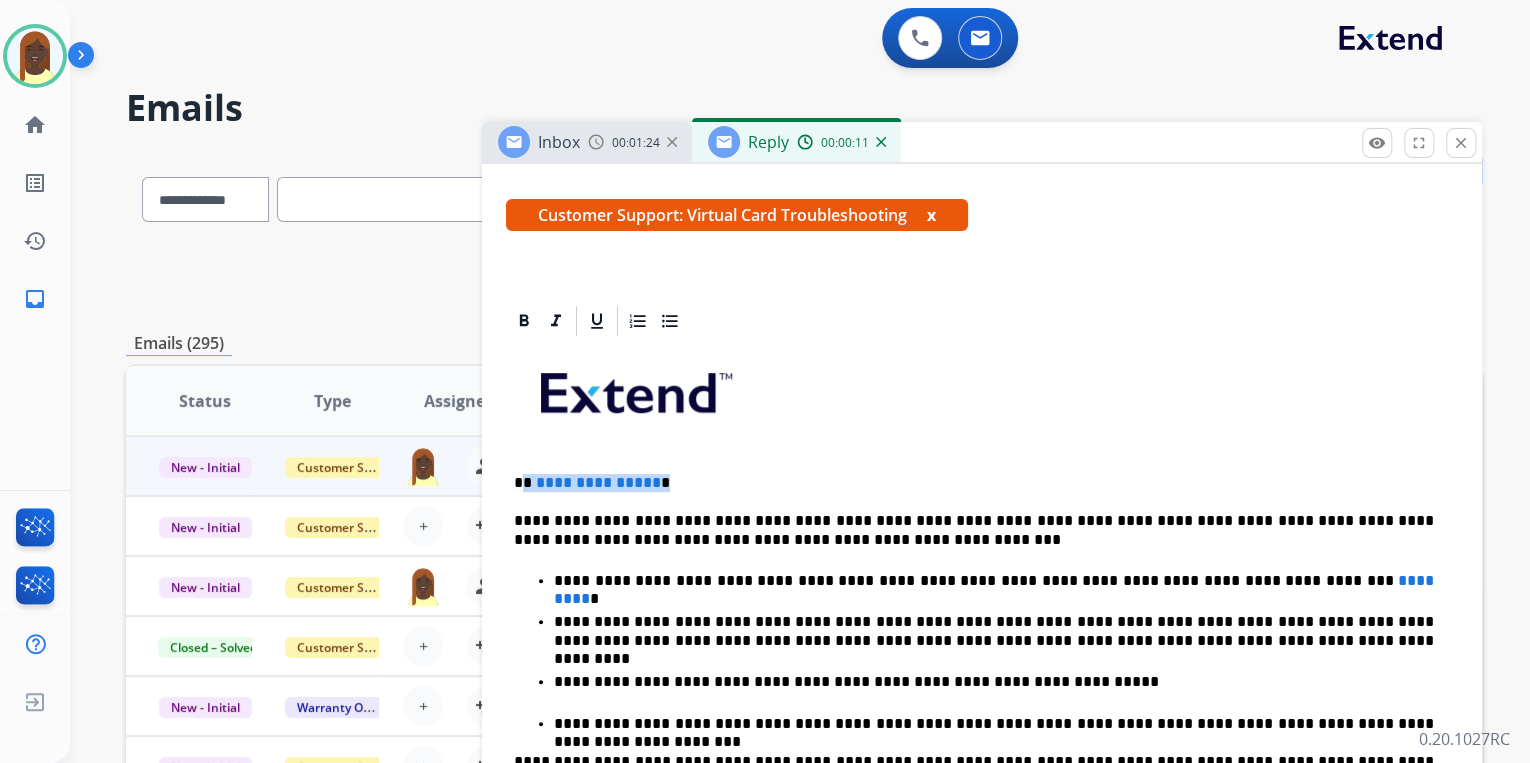 drag, startPoint x: 524, startPoint y: 481, endPoint x: 673, endPoint y: 478, distance: 149.0302 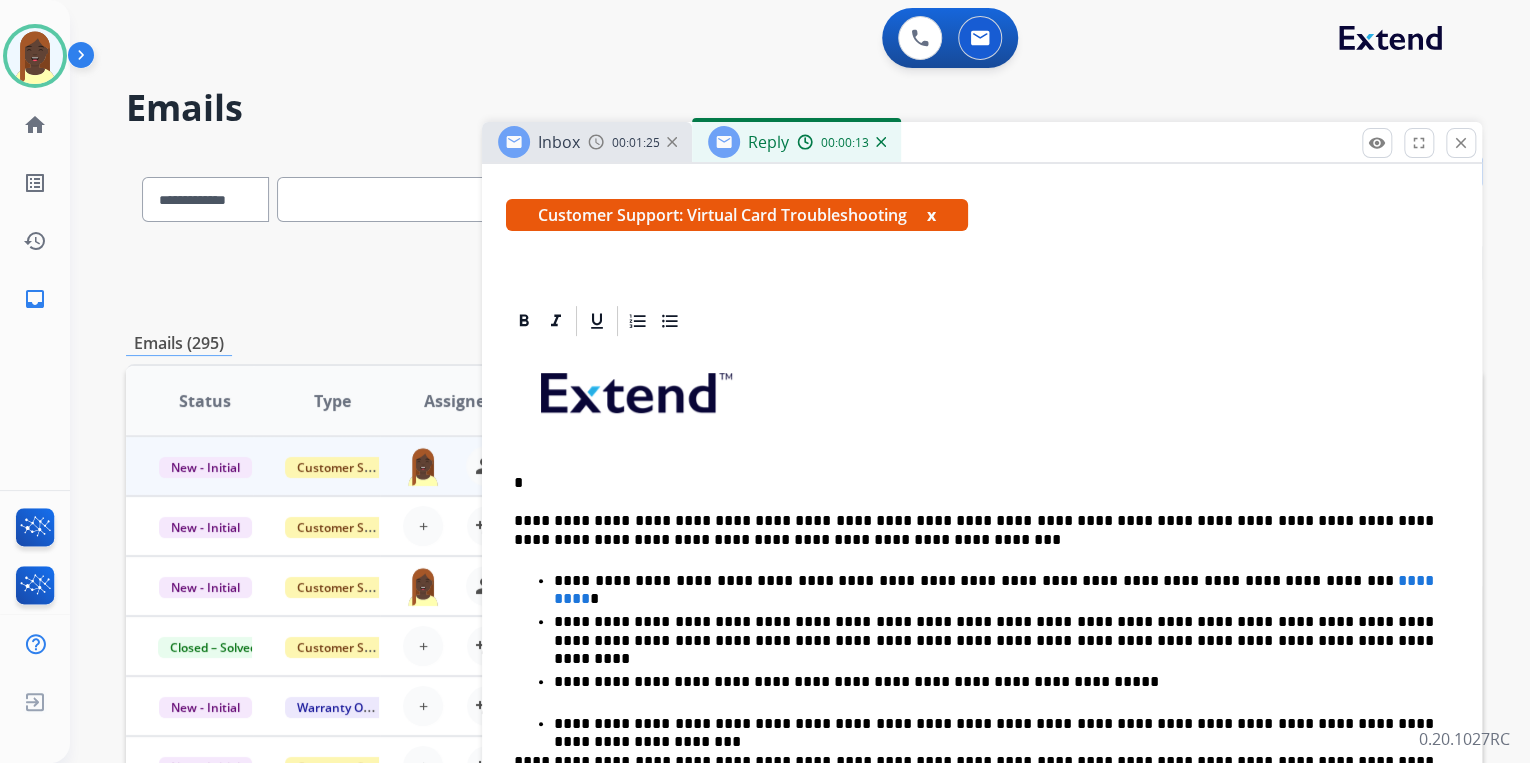 type 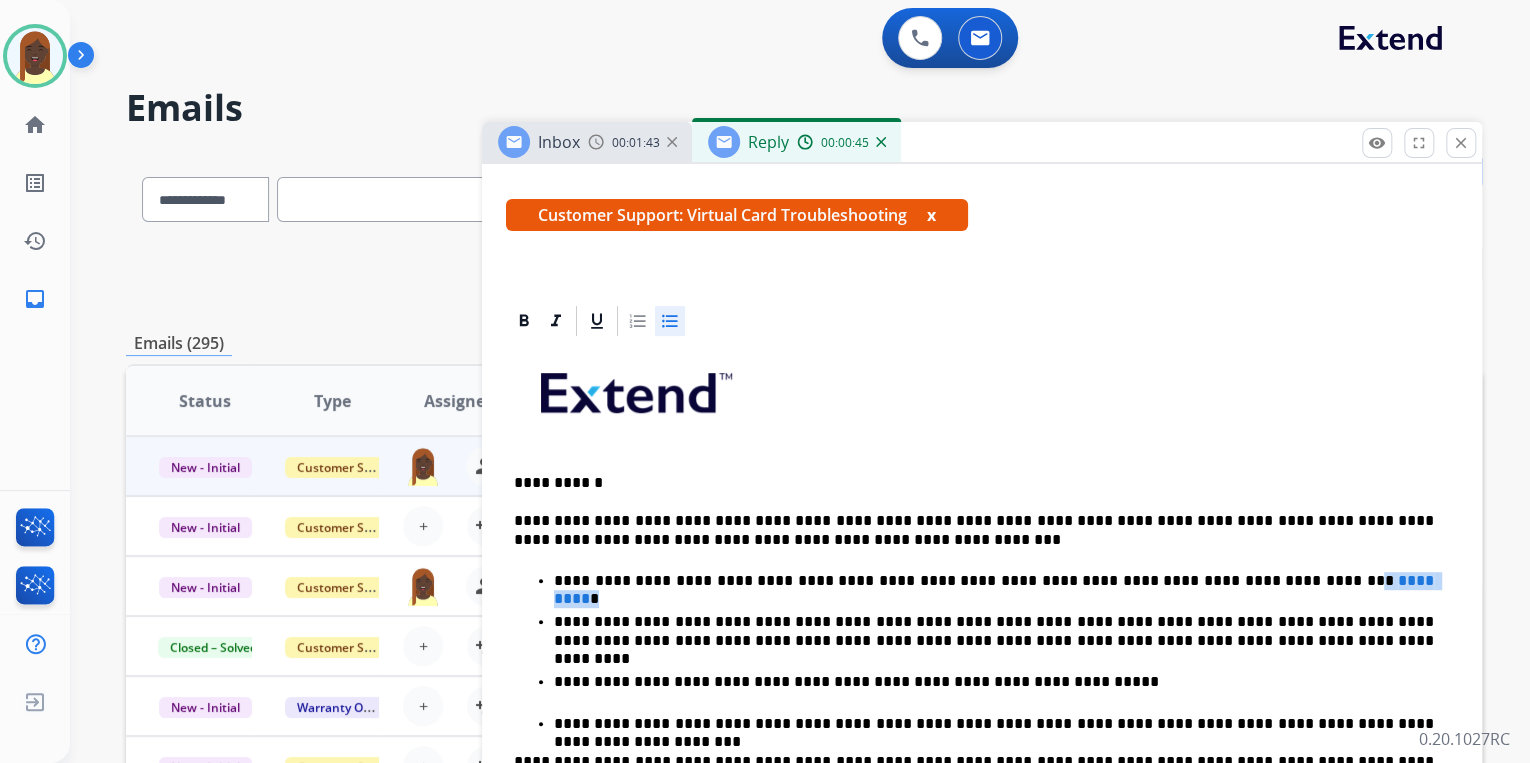 drag, startPoint x: 1198, startPoint y: 578, endPoint x: 1288, endPoint y: 574, distance: 90.088844 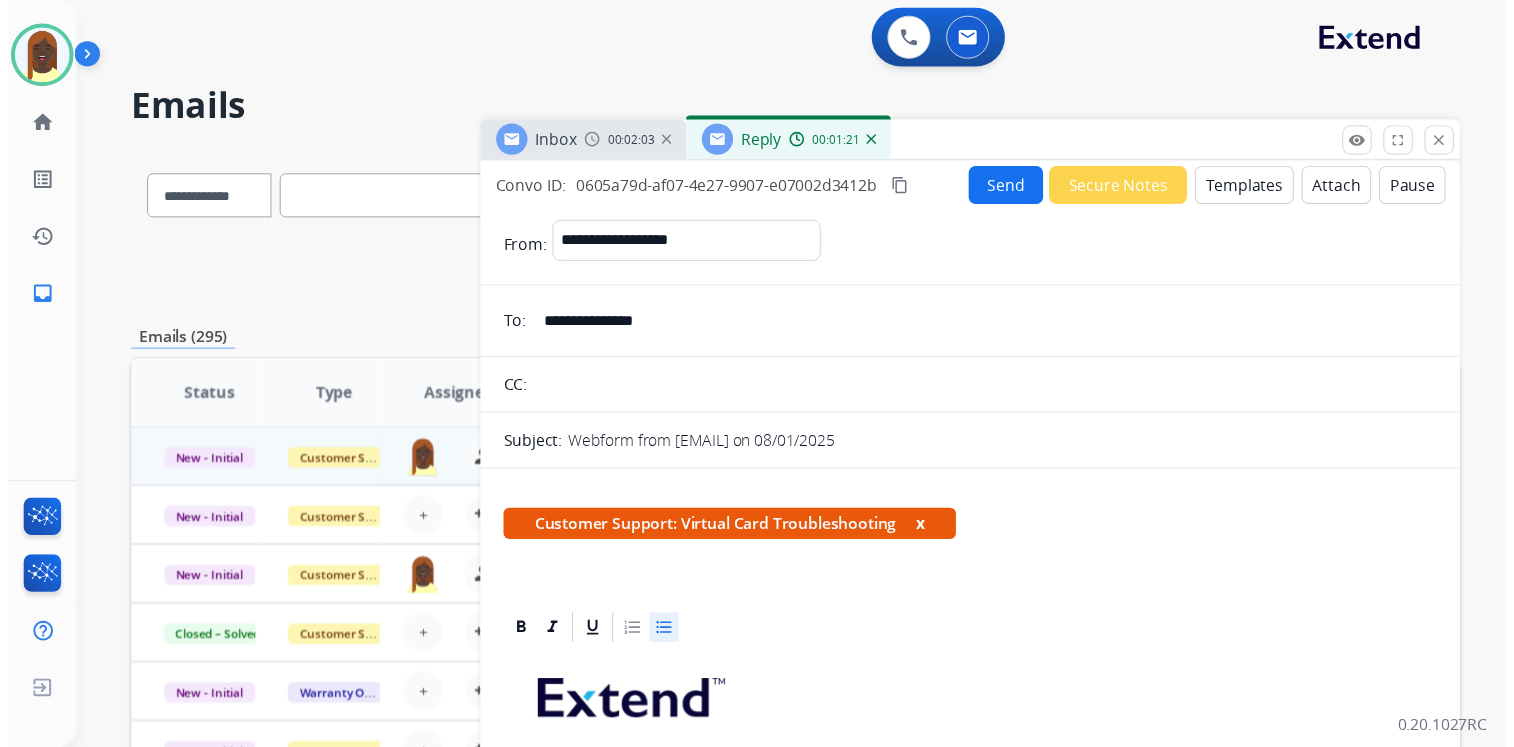 scroll, scrollTop: 0, scrollLeft: 0, axis: both 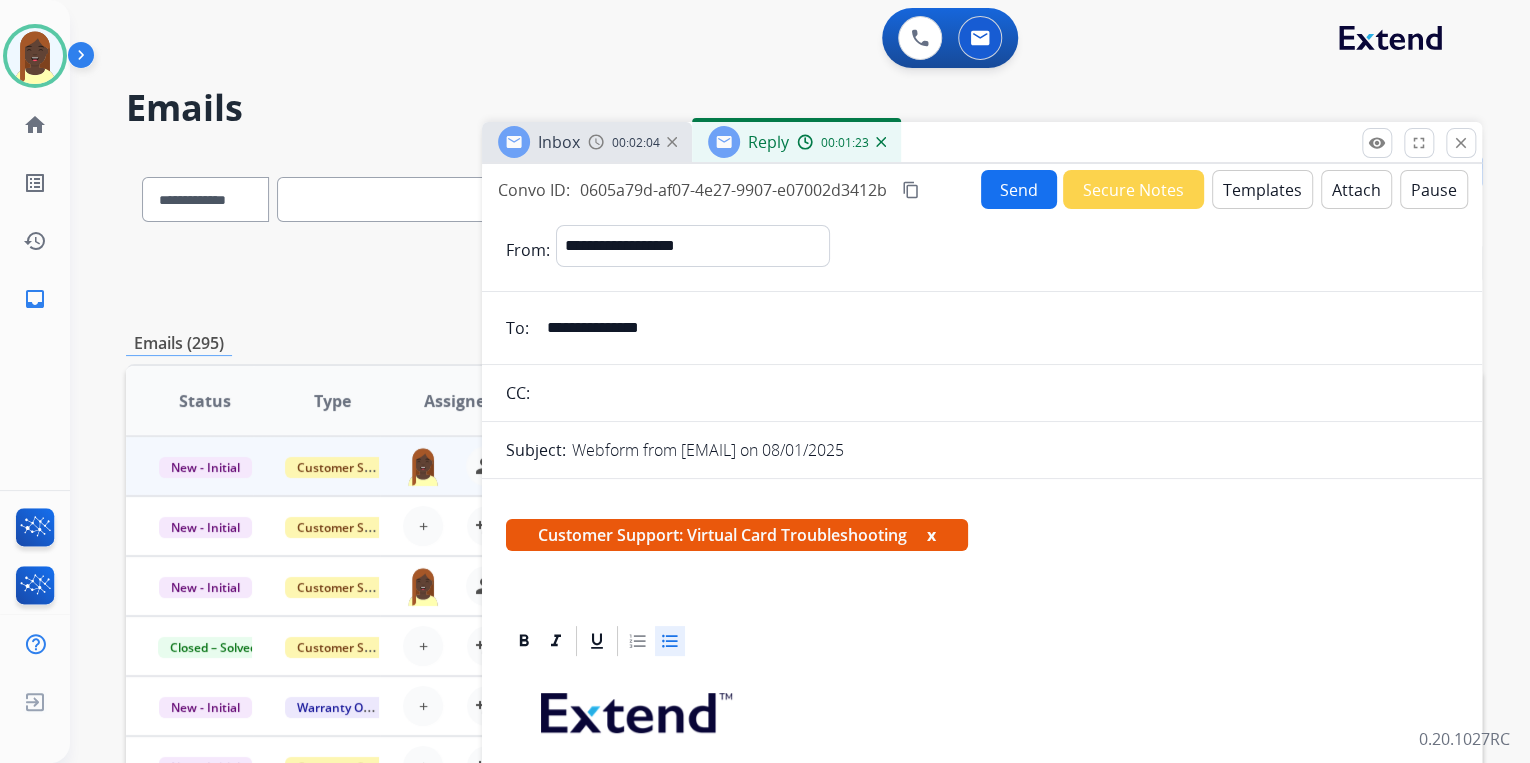 click on "Send" at bounding box center (1019, 189) 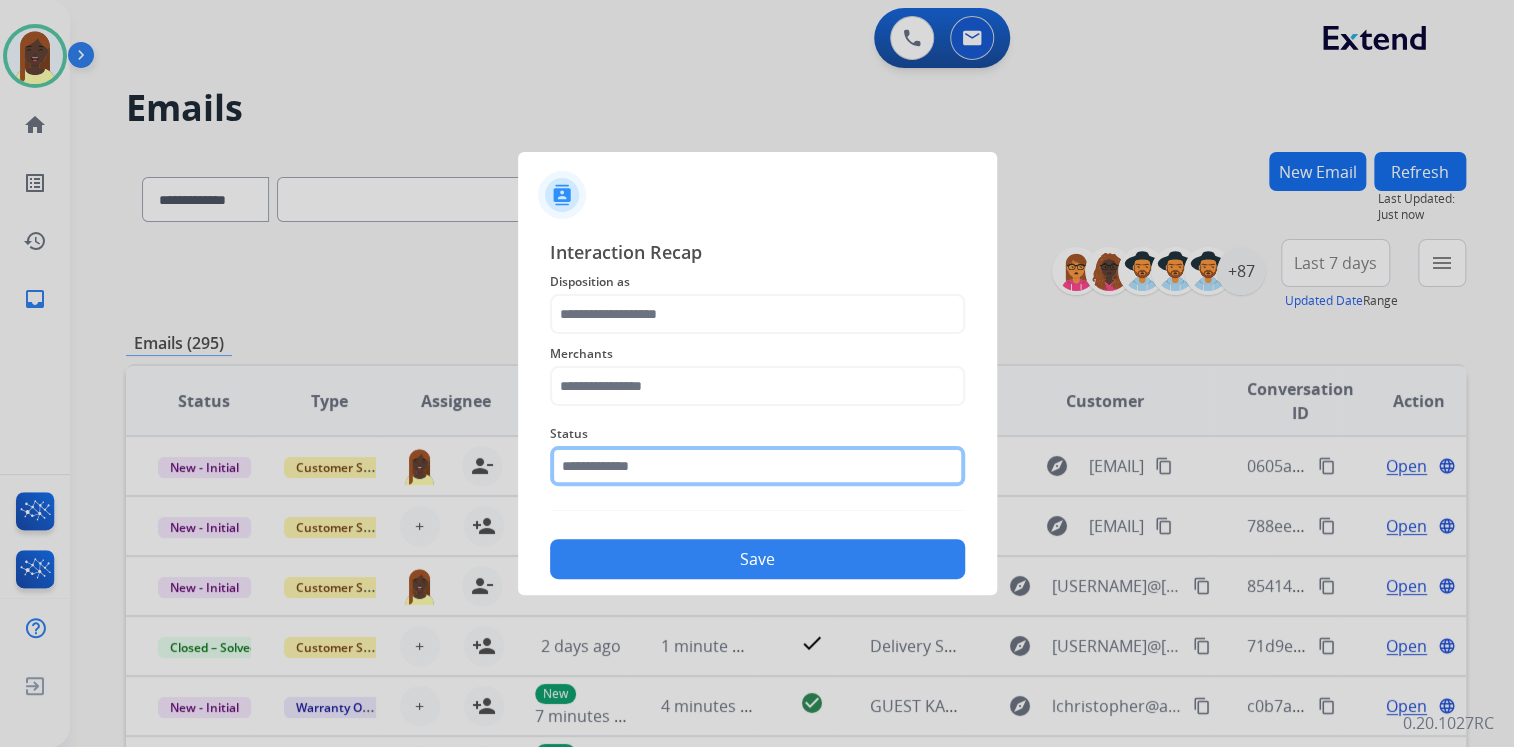 click 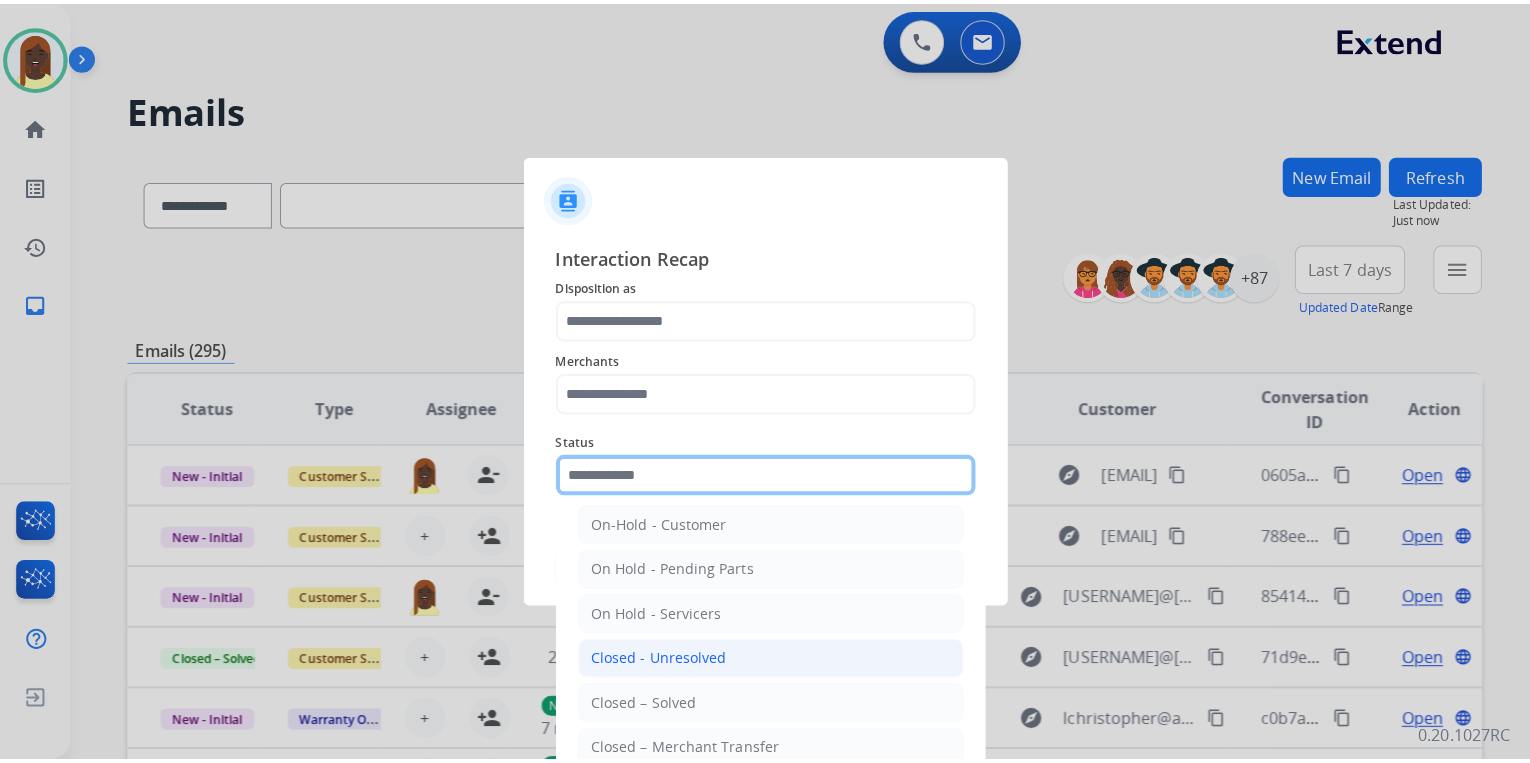 scroll, scrollTop: 116, scrollLeft: 0, axis: vertical 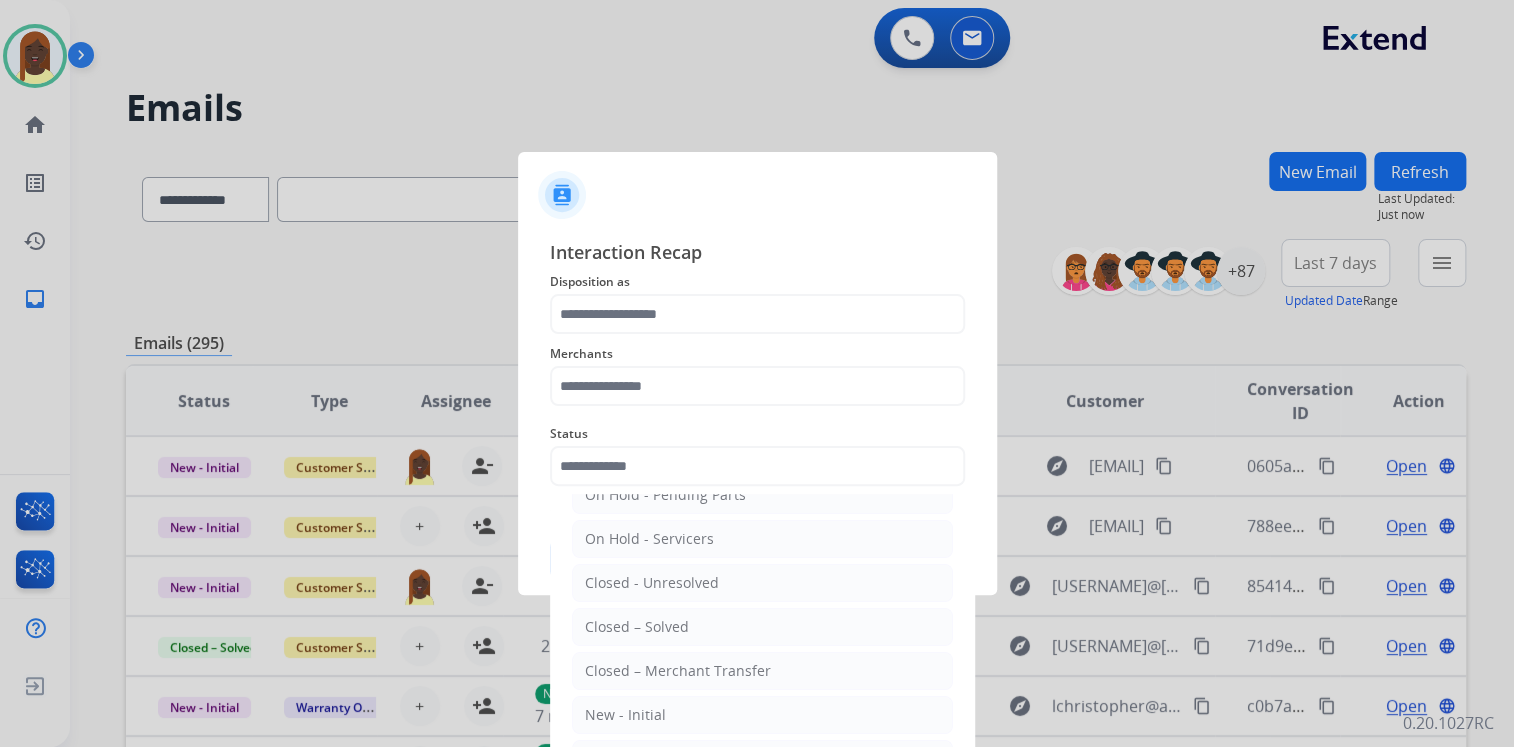 click on "Closed – Solved" 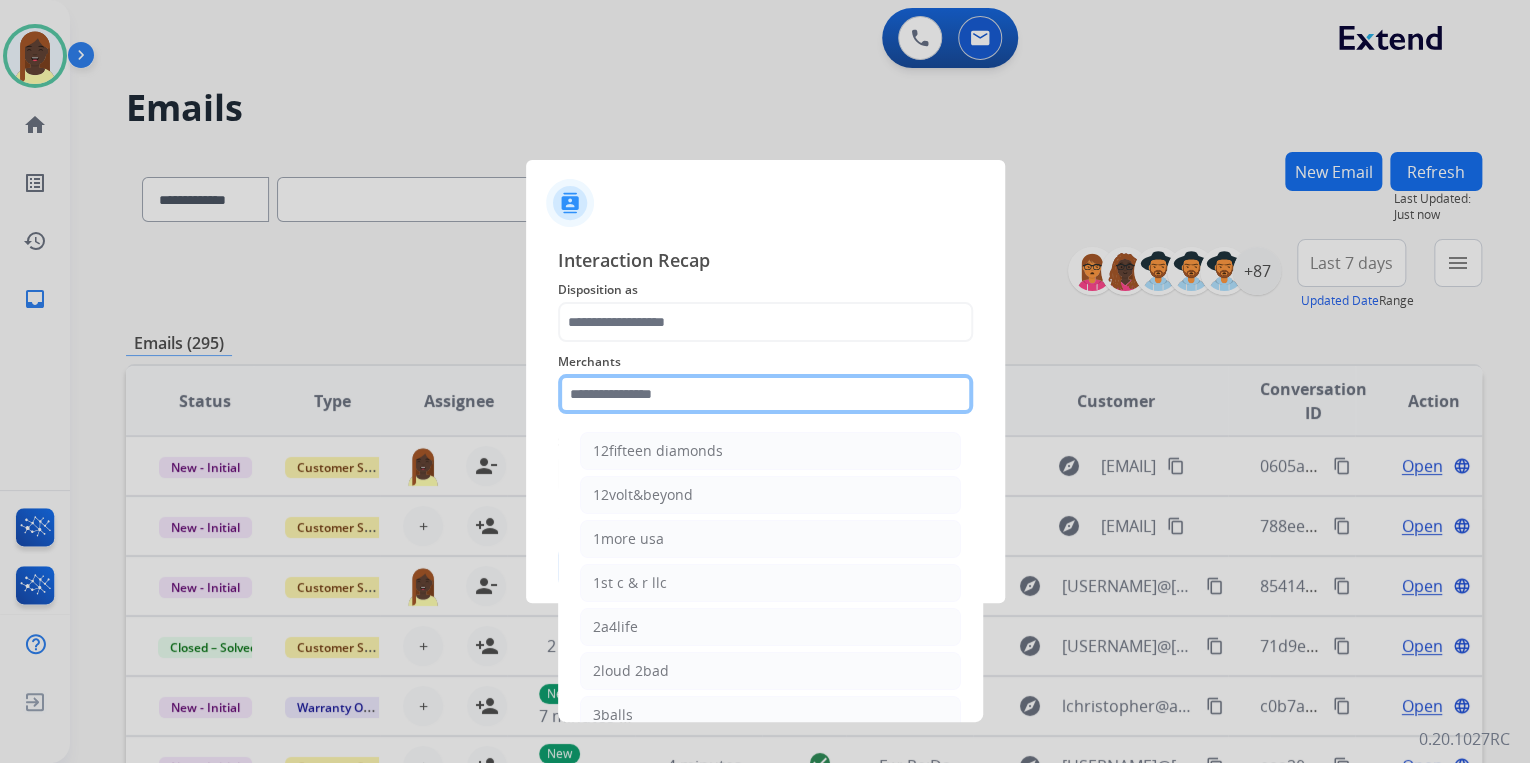 click 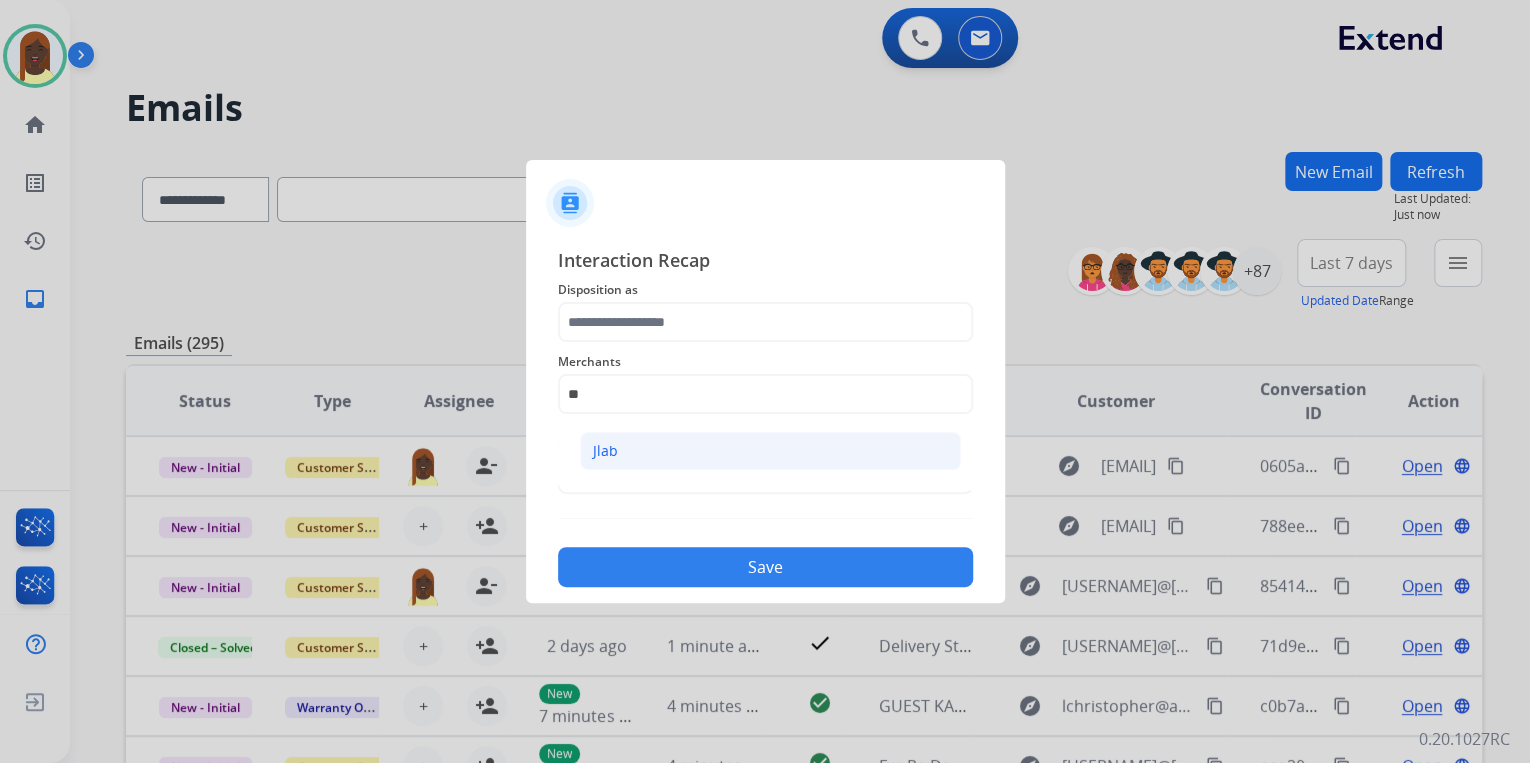 click on "Jlab" 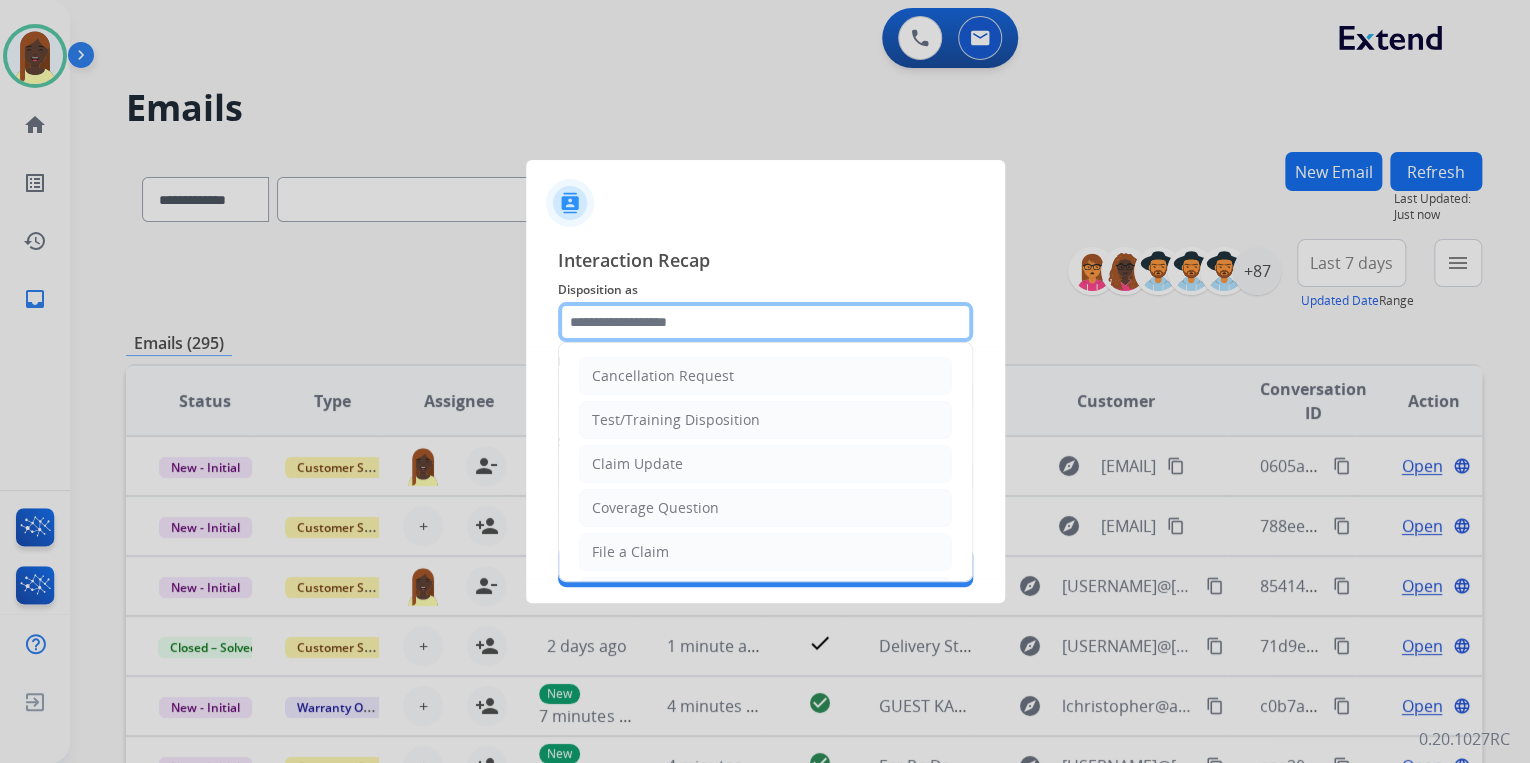 click 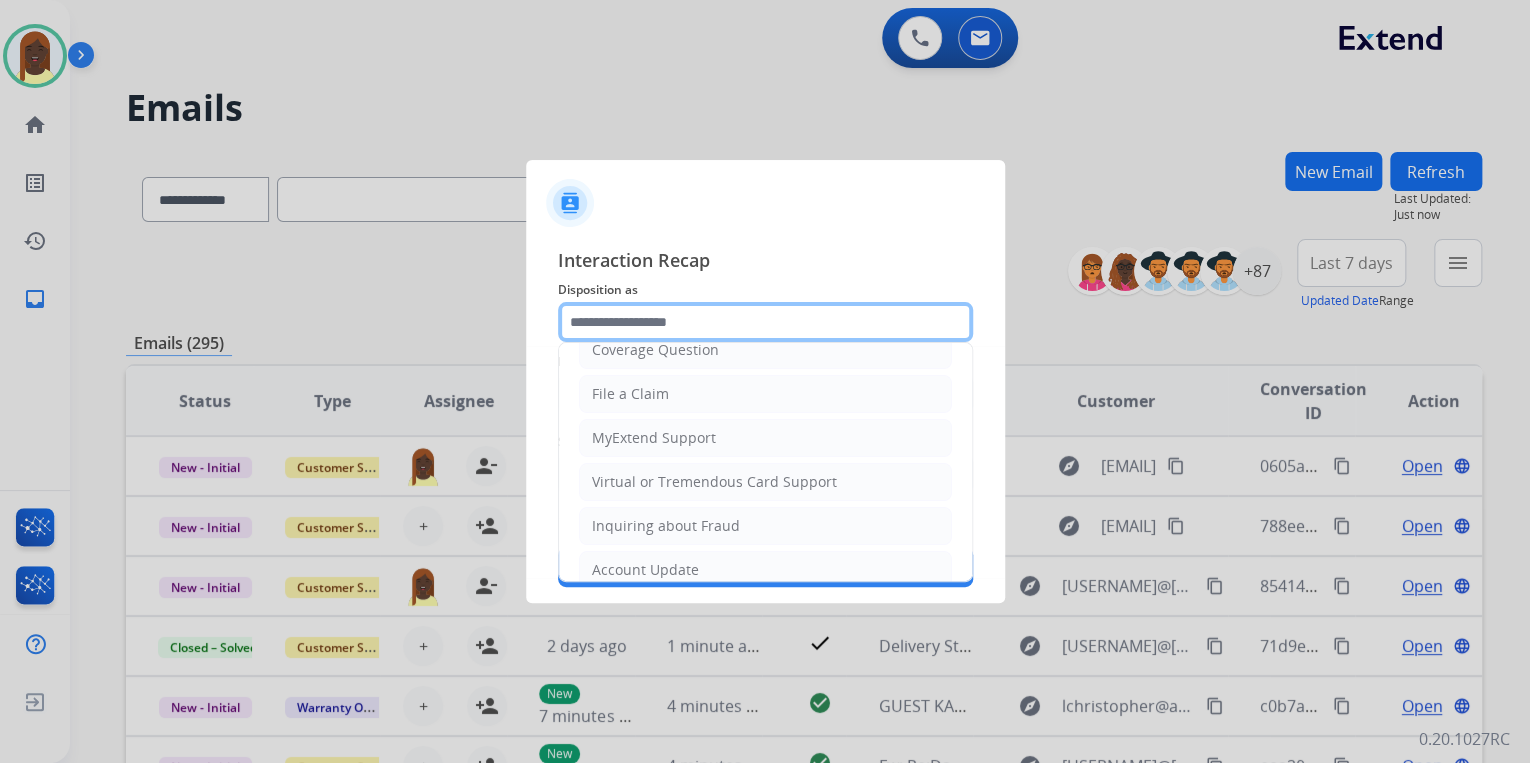 scroll, scrollTop: 160, scrollLeft: 0, axis: vertical 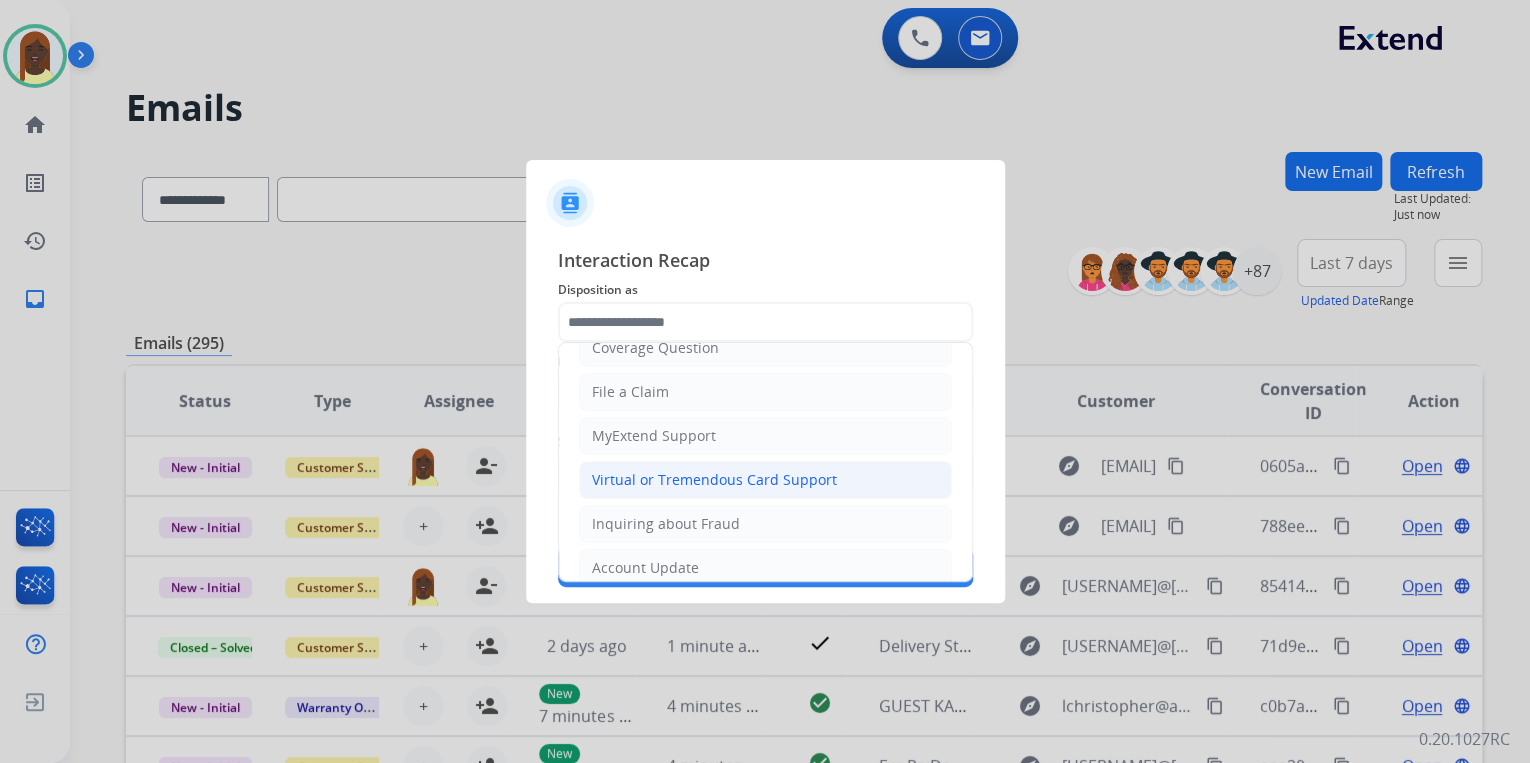 click on "Virtual or Tremendous Card Support" 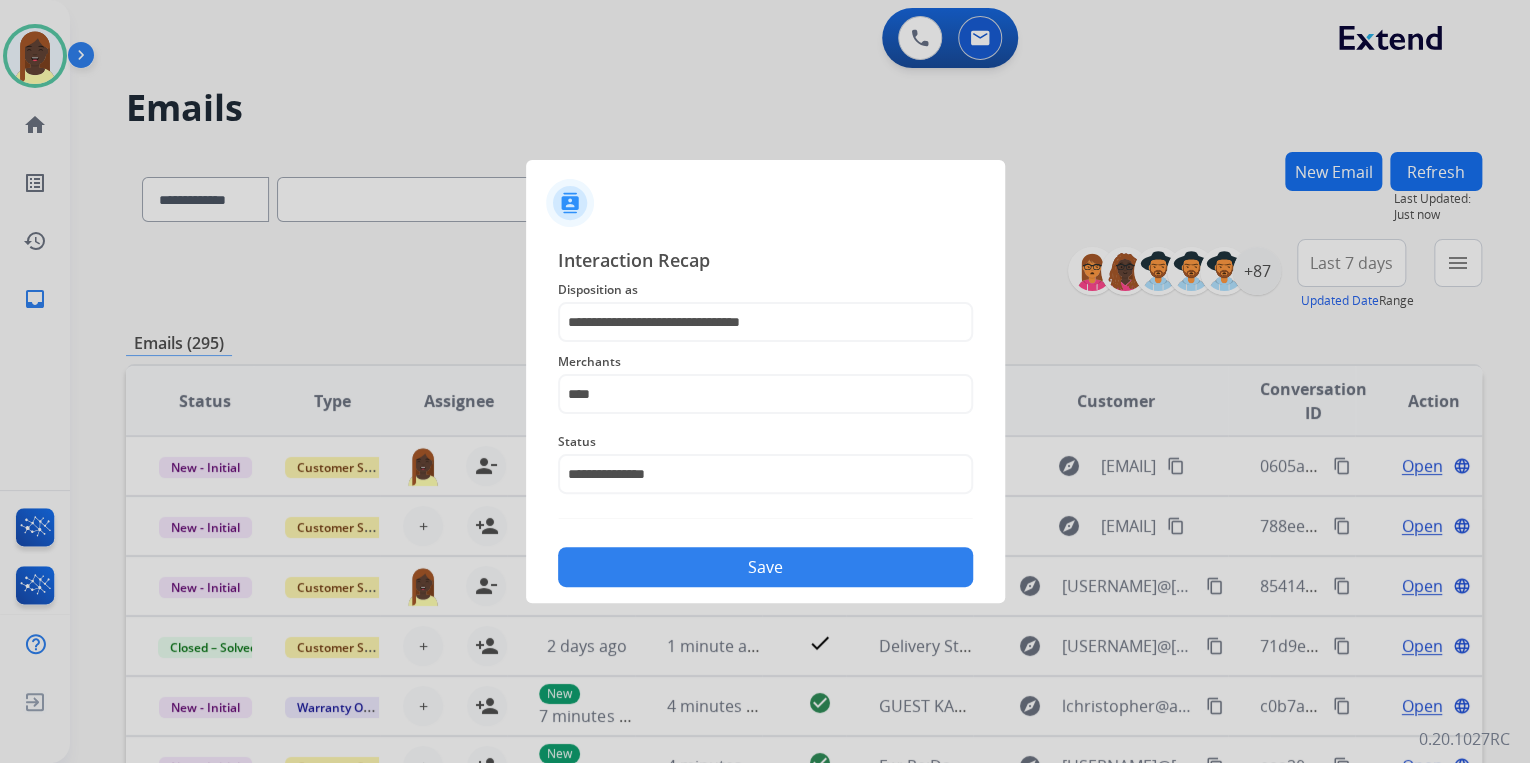 click on "Save" 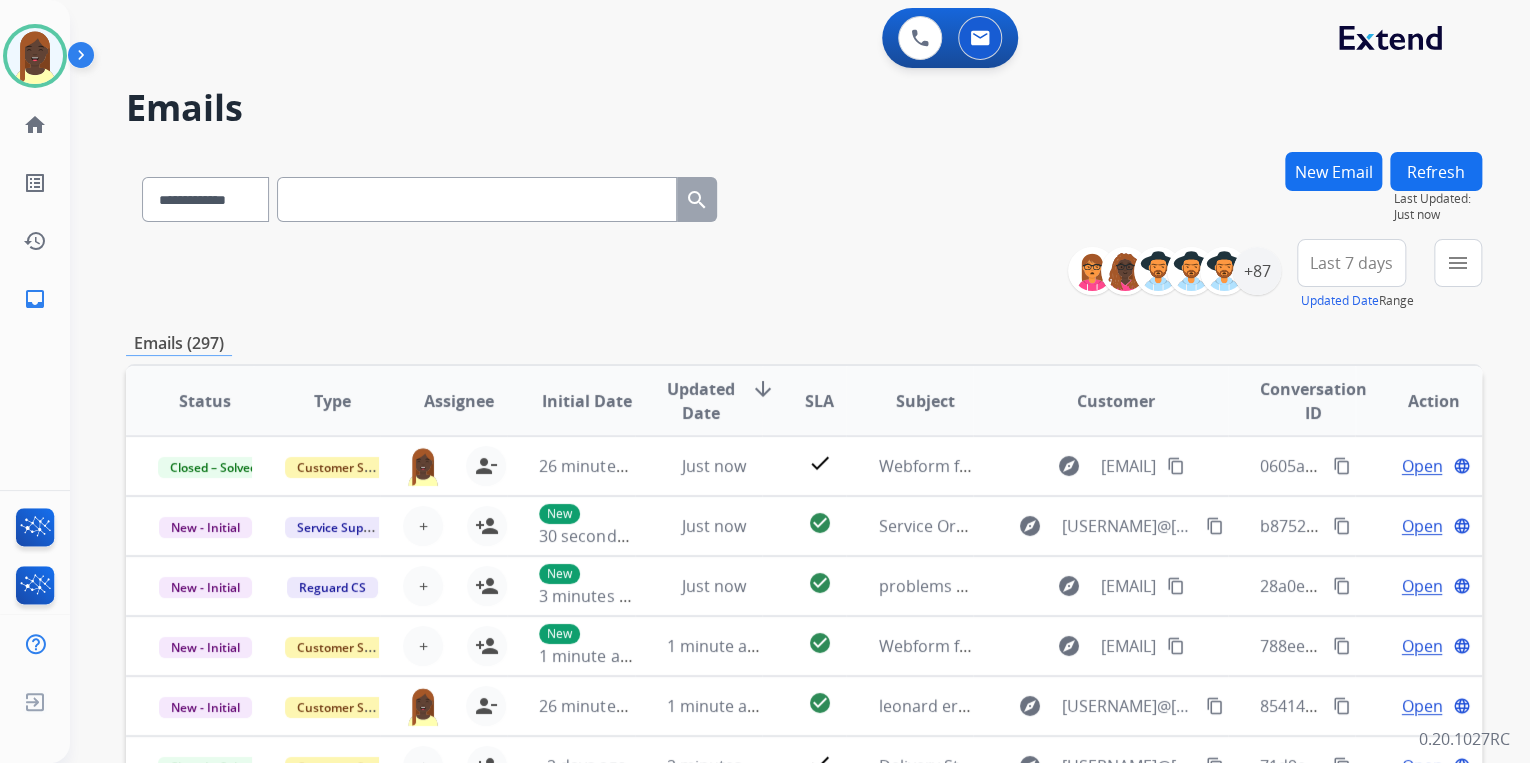 click on "**********" at bounding box center (804, 275) 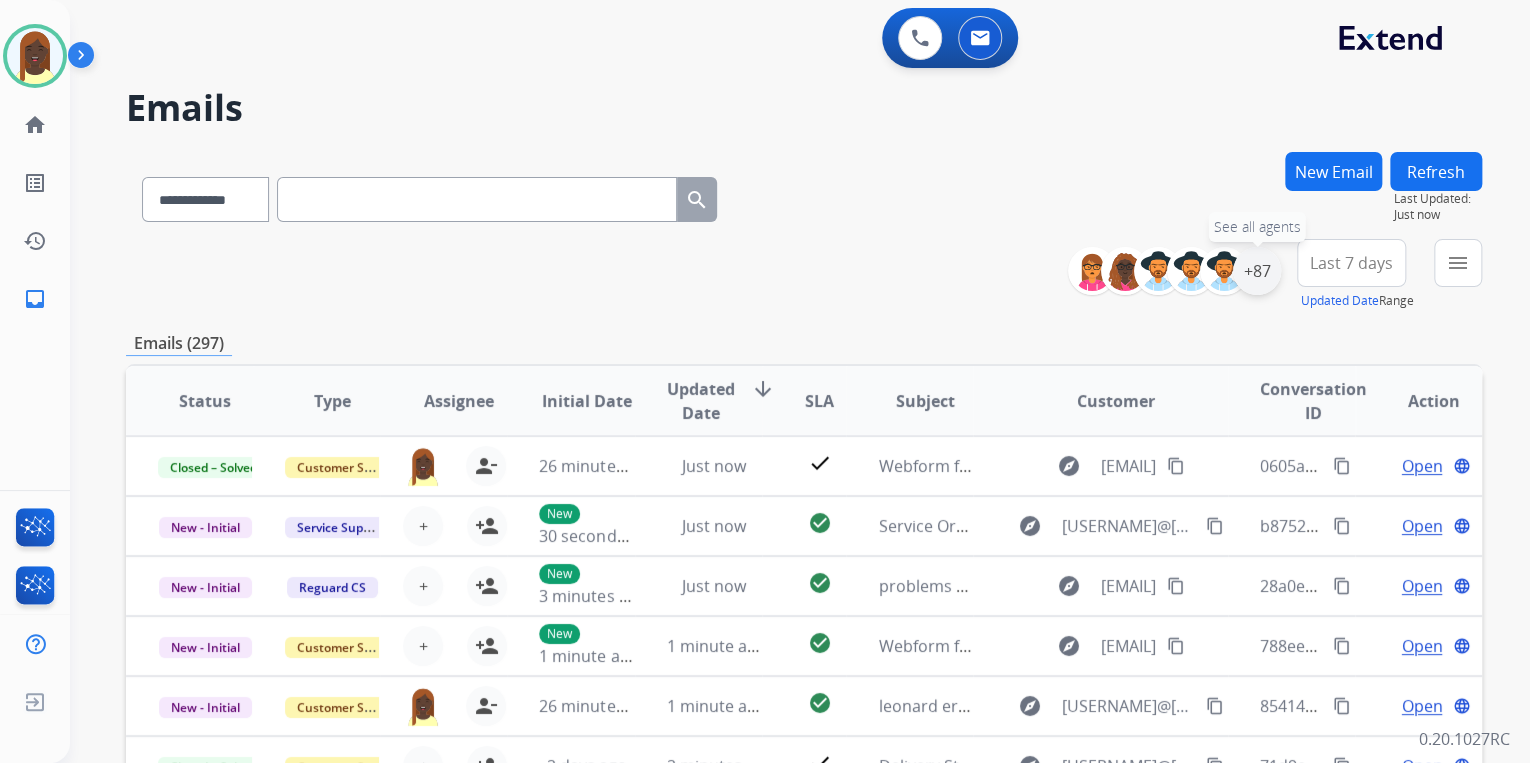 click on "+87" at bounding box center [1257, 271] 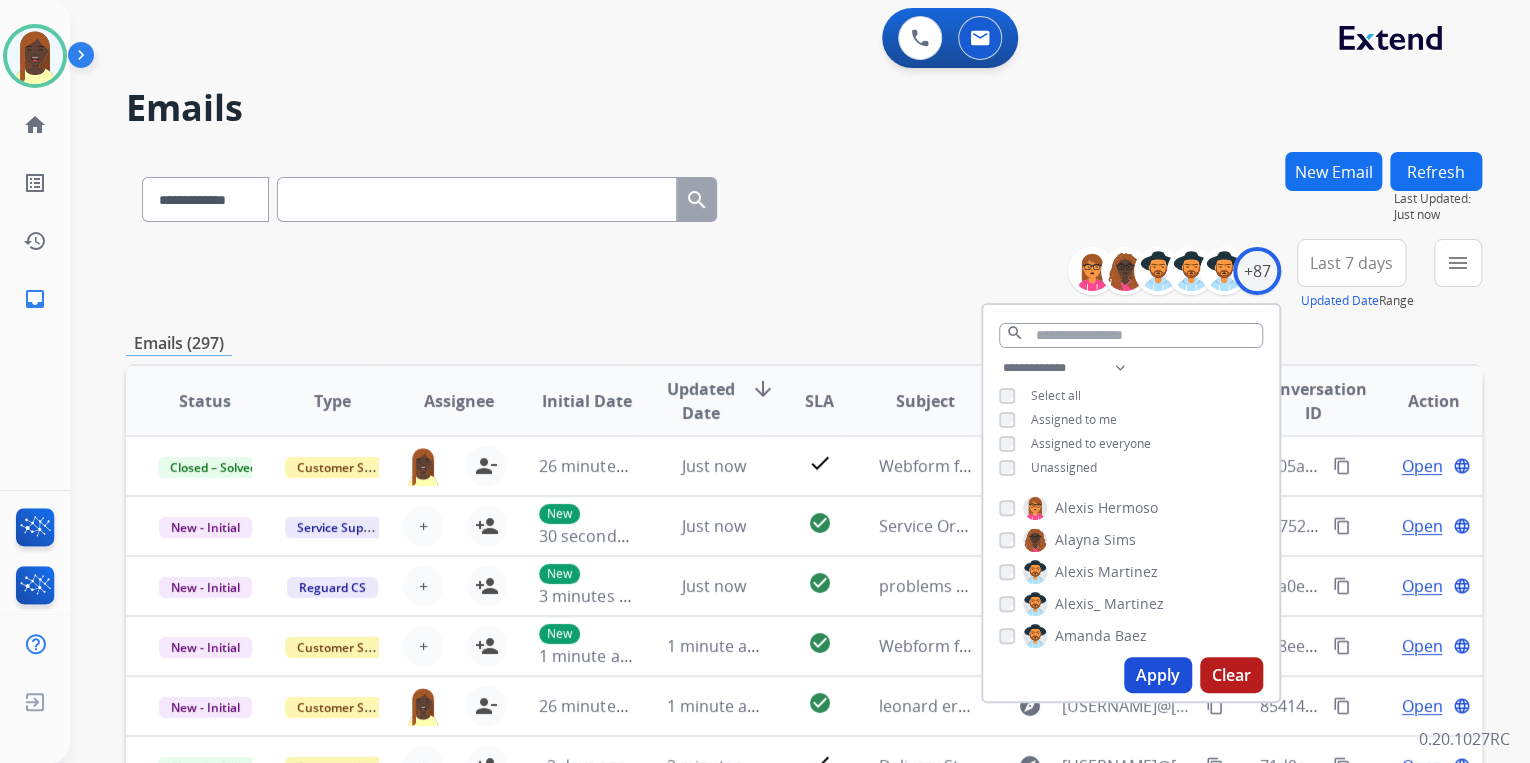 click on "Apply" at bounding box center (1158, 675) 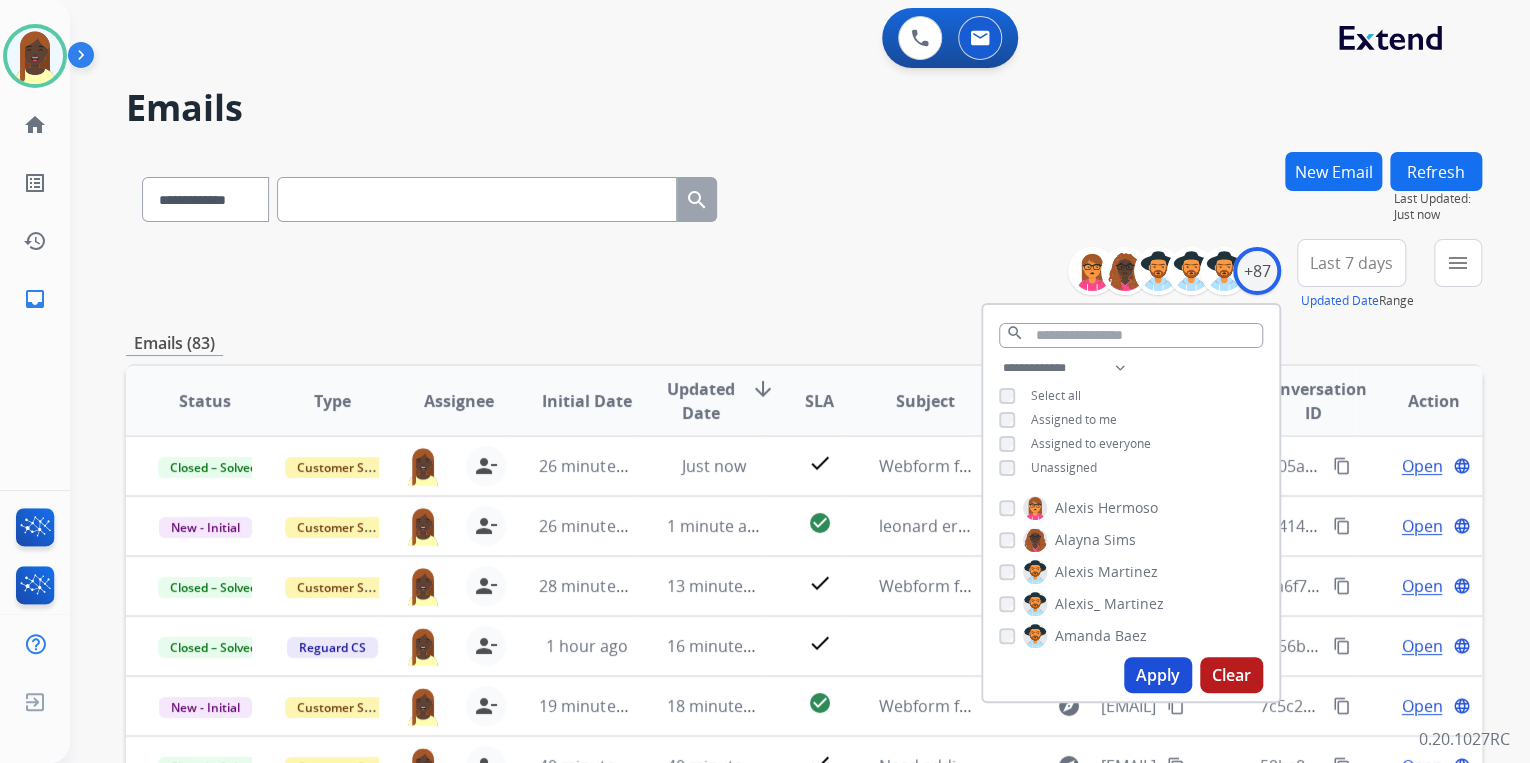 drag, startPoint x: 856, startPoint y: 291, endPoint x: 851, endPoint y: 247, distance: 44.28318 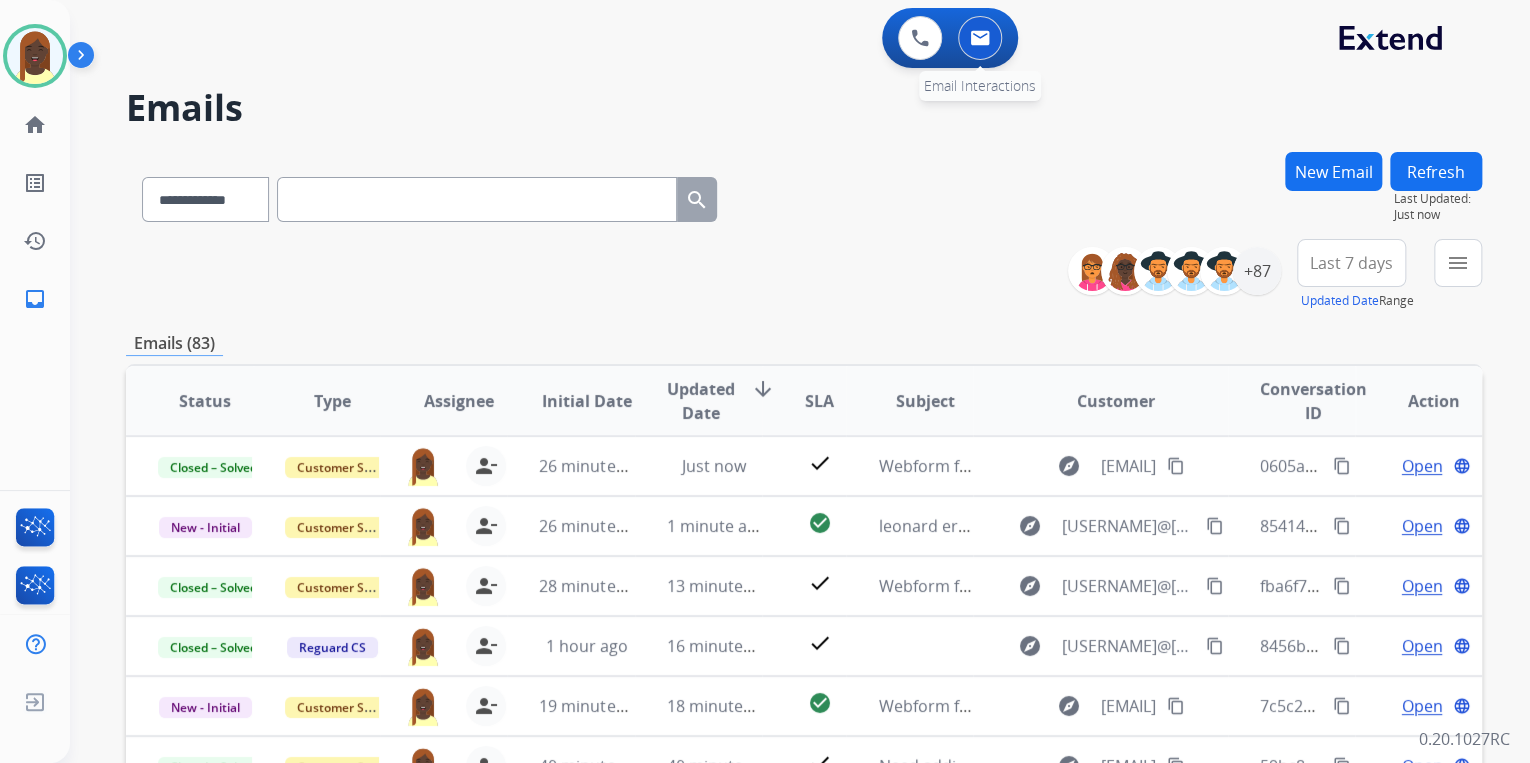 click at bounding box center (980, 38) 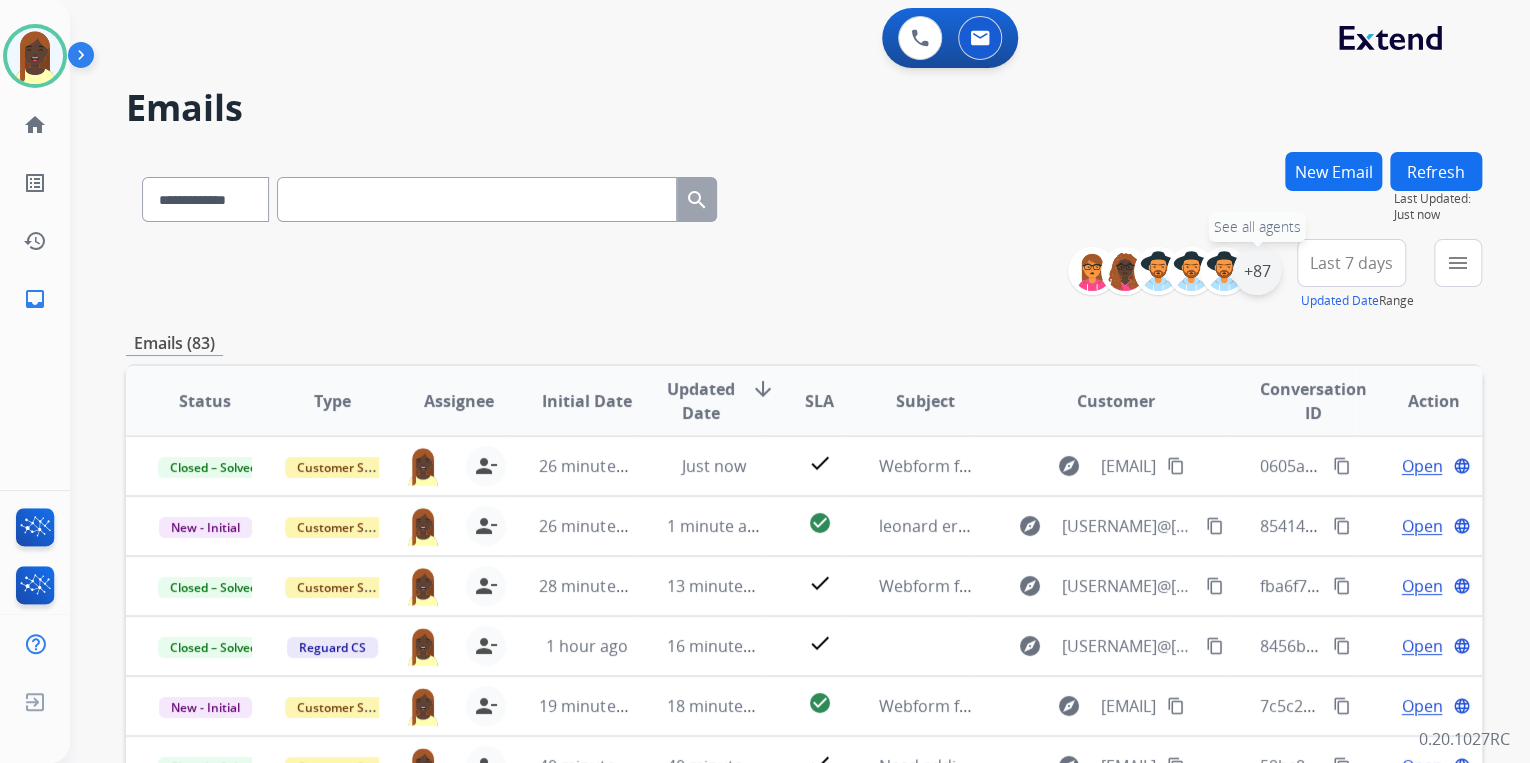 click on "+87" at bounding box center [1257, 271] 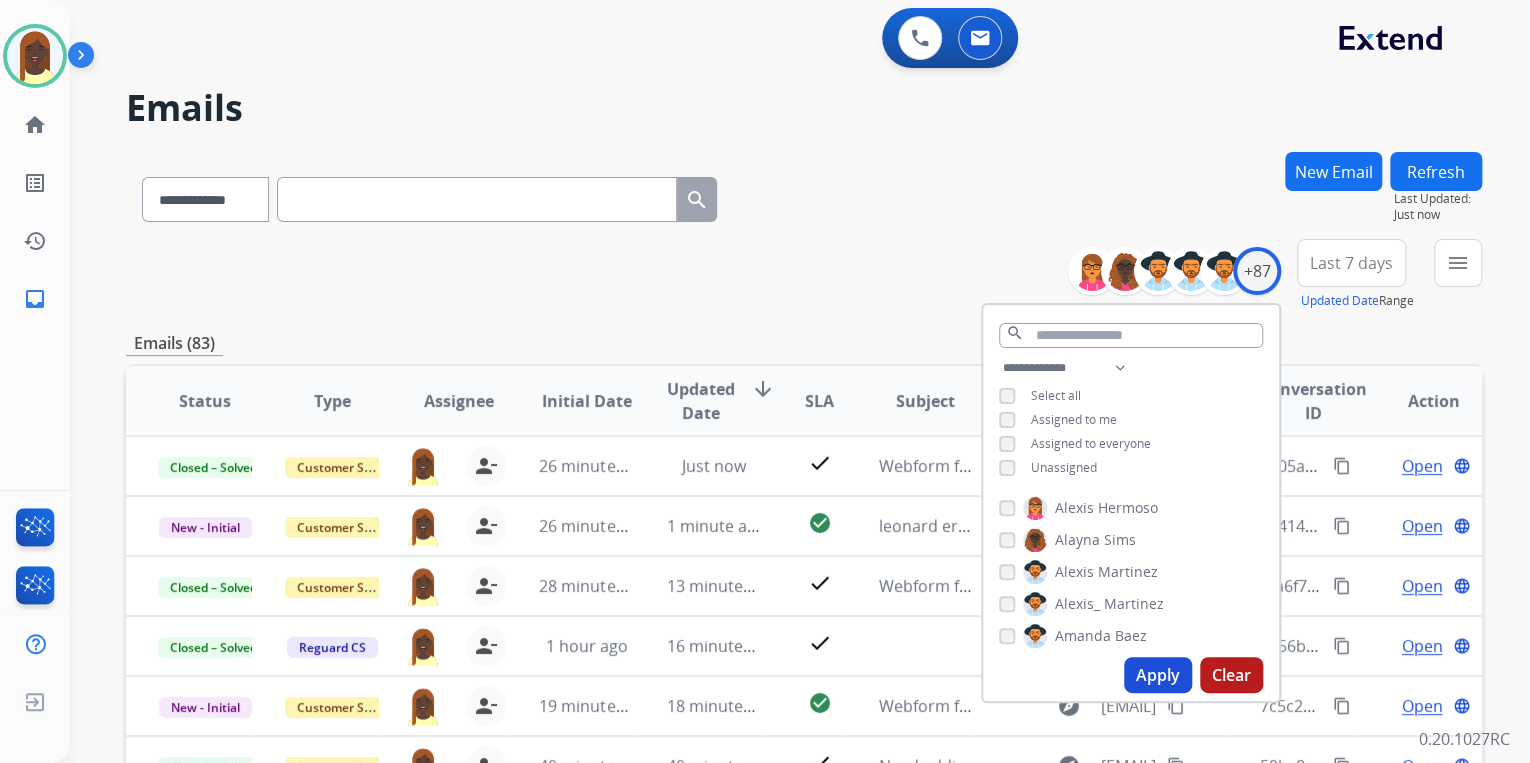 click on "Apply" at bounding box center (1158, 675) 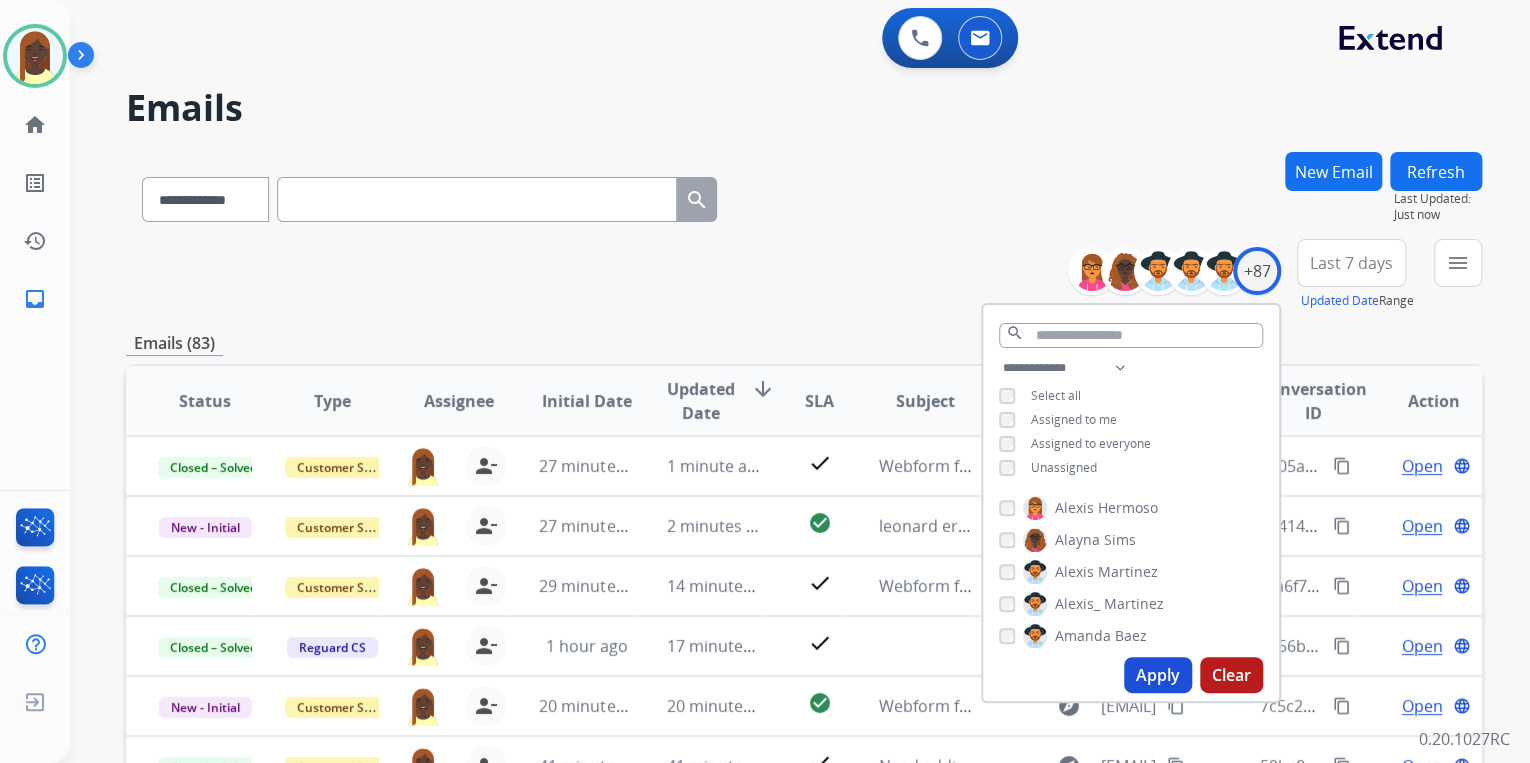 click on "**********" at bounding box center (804, 645) 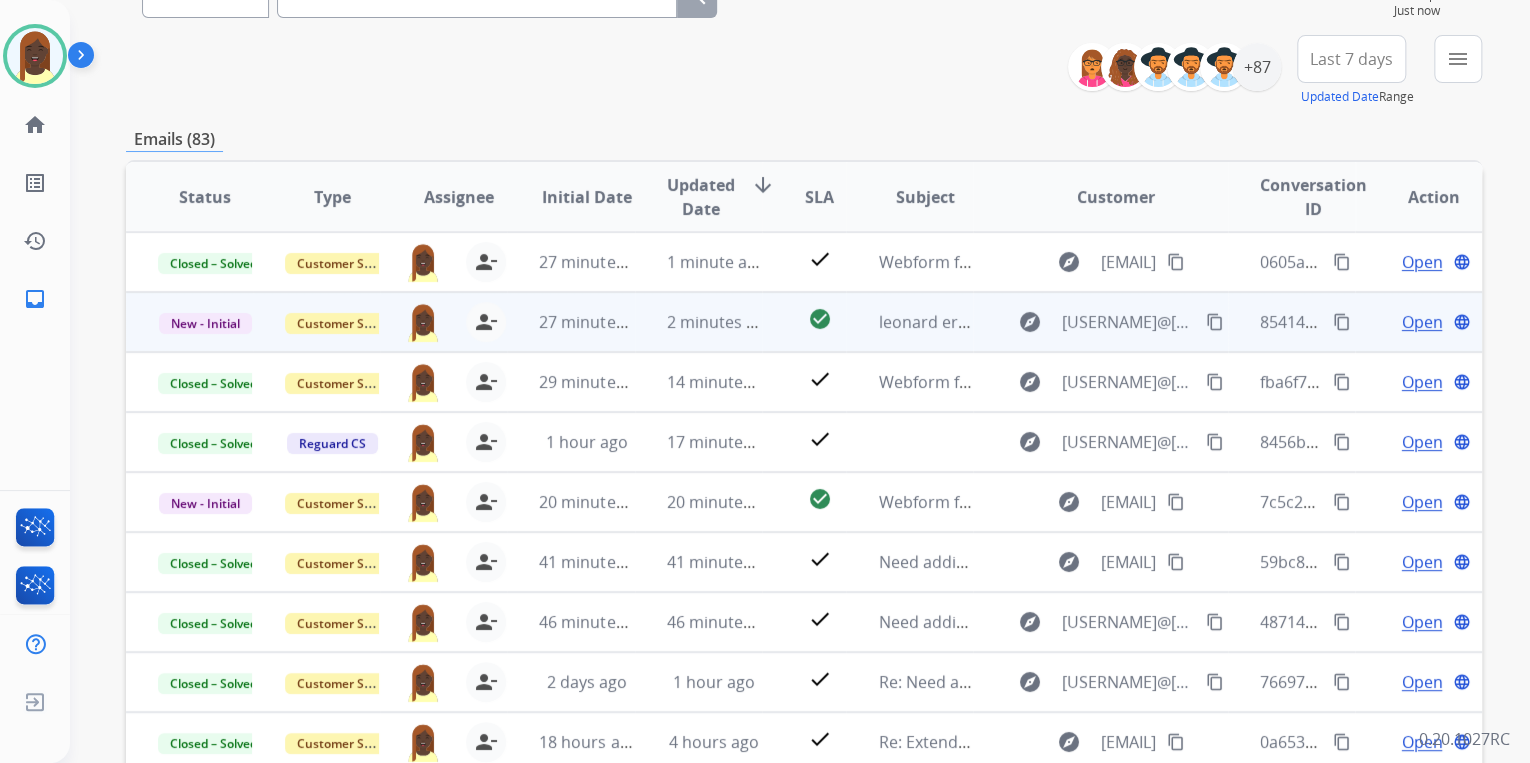 scroll, scrollTop: 240, scrollLeft: 0, axis: vertical 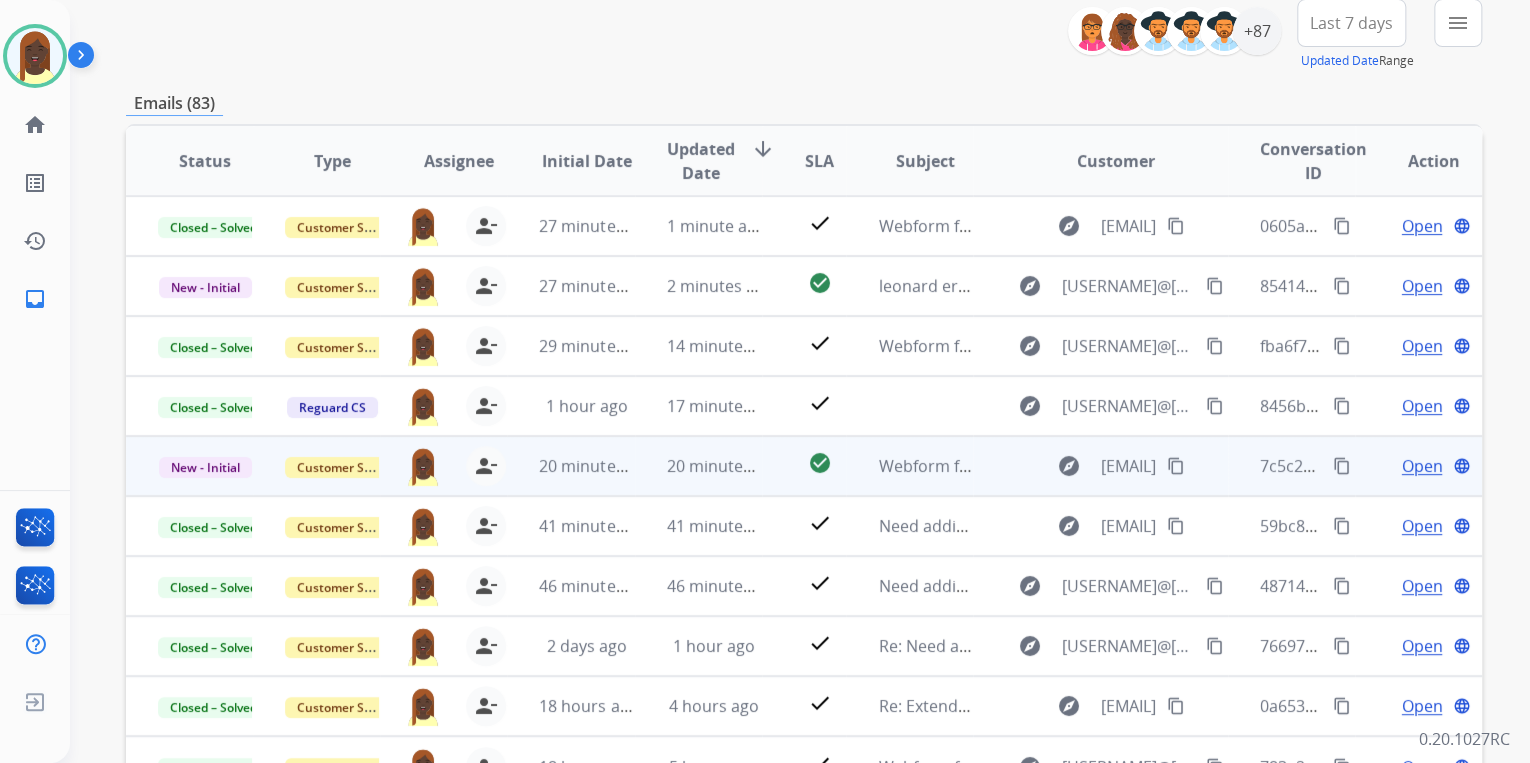 click on "content_copy" at bounding box center [1342, 466] 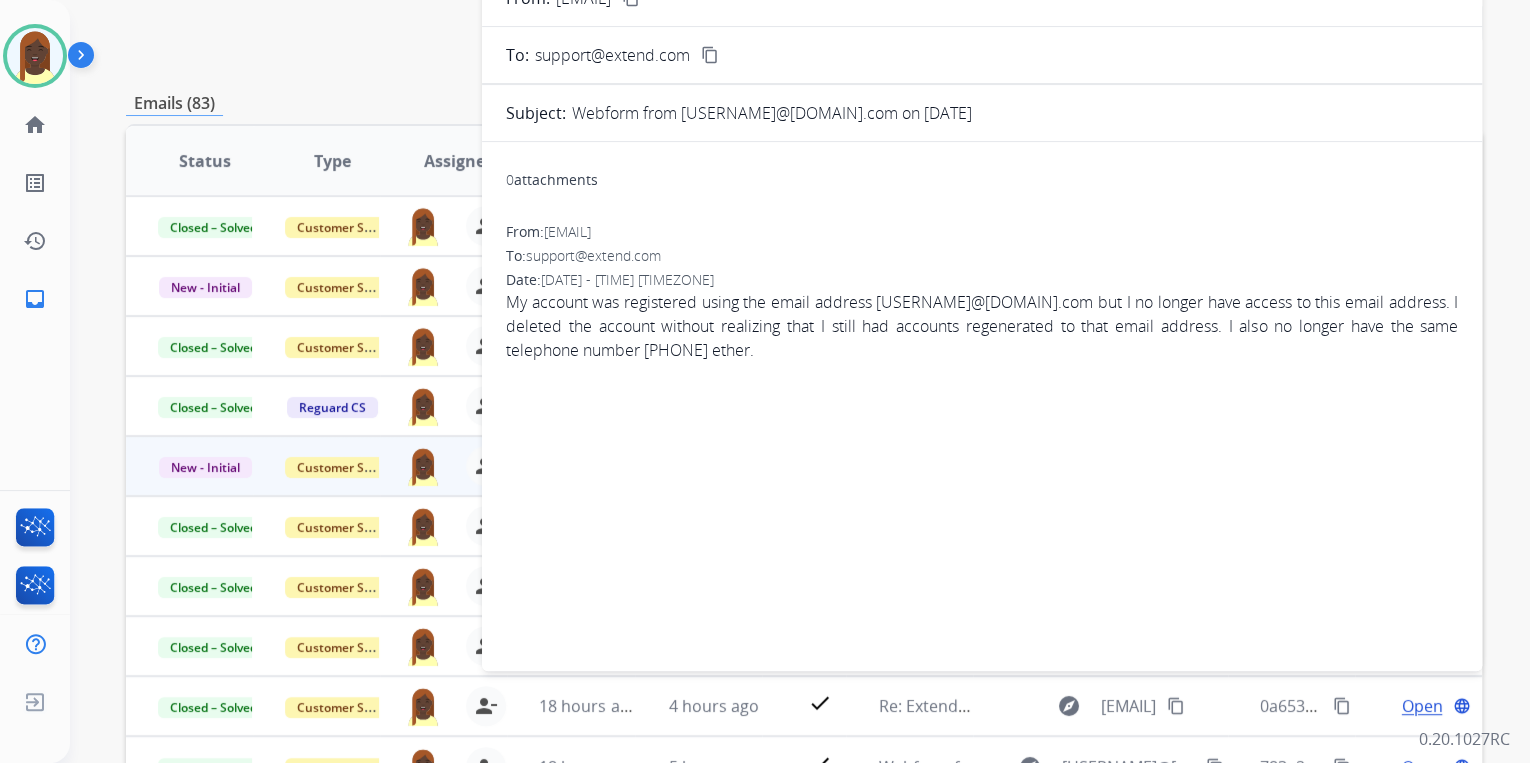 drag, startPoint x: 507, startPoint y: 297, endPoint x: 828, endPoint y: 354, distance: 326.02148 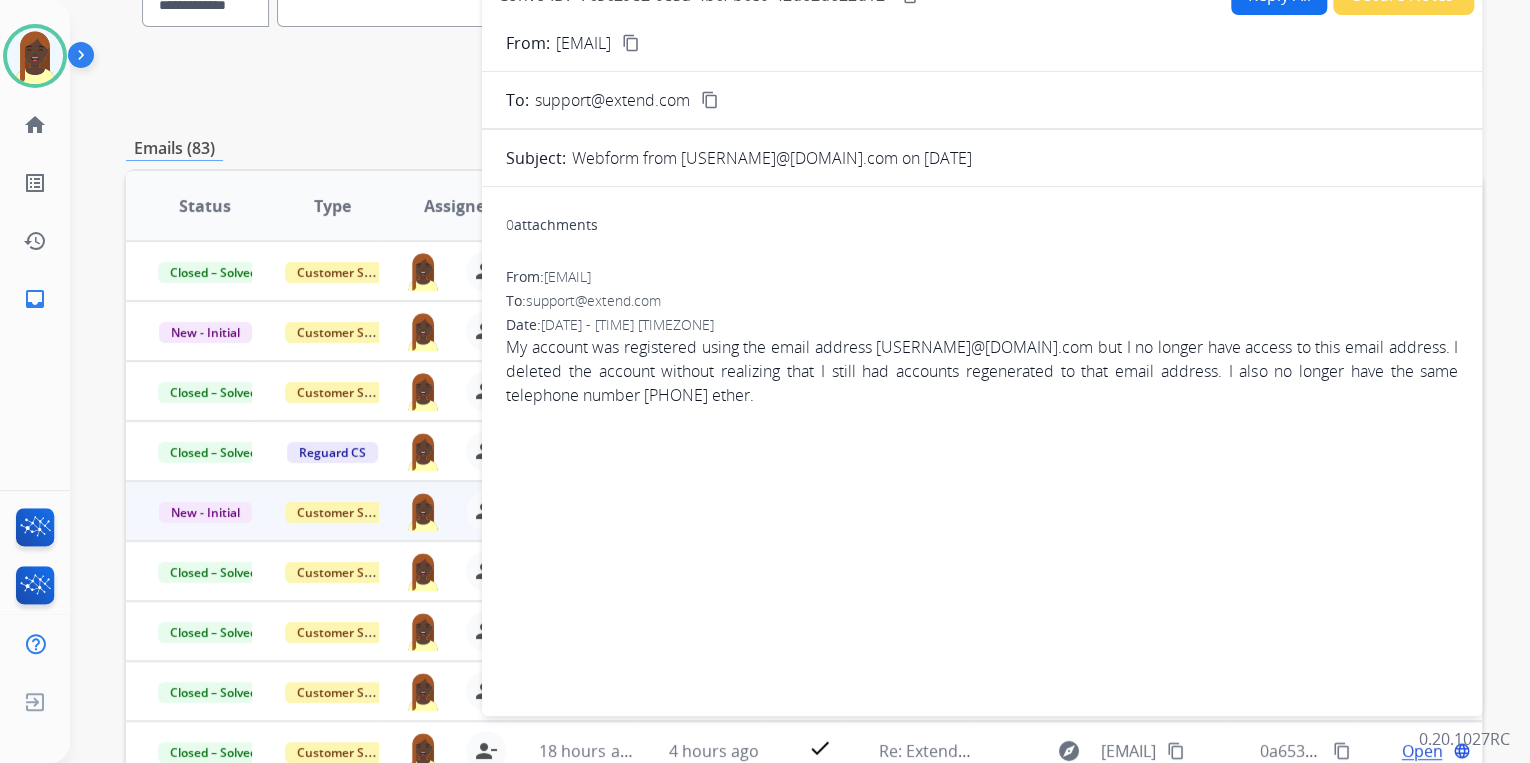 scroll, scrollTop: 0, scrollLeft: 0, axis: both 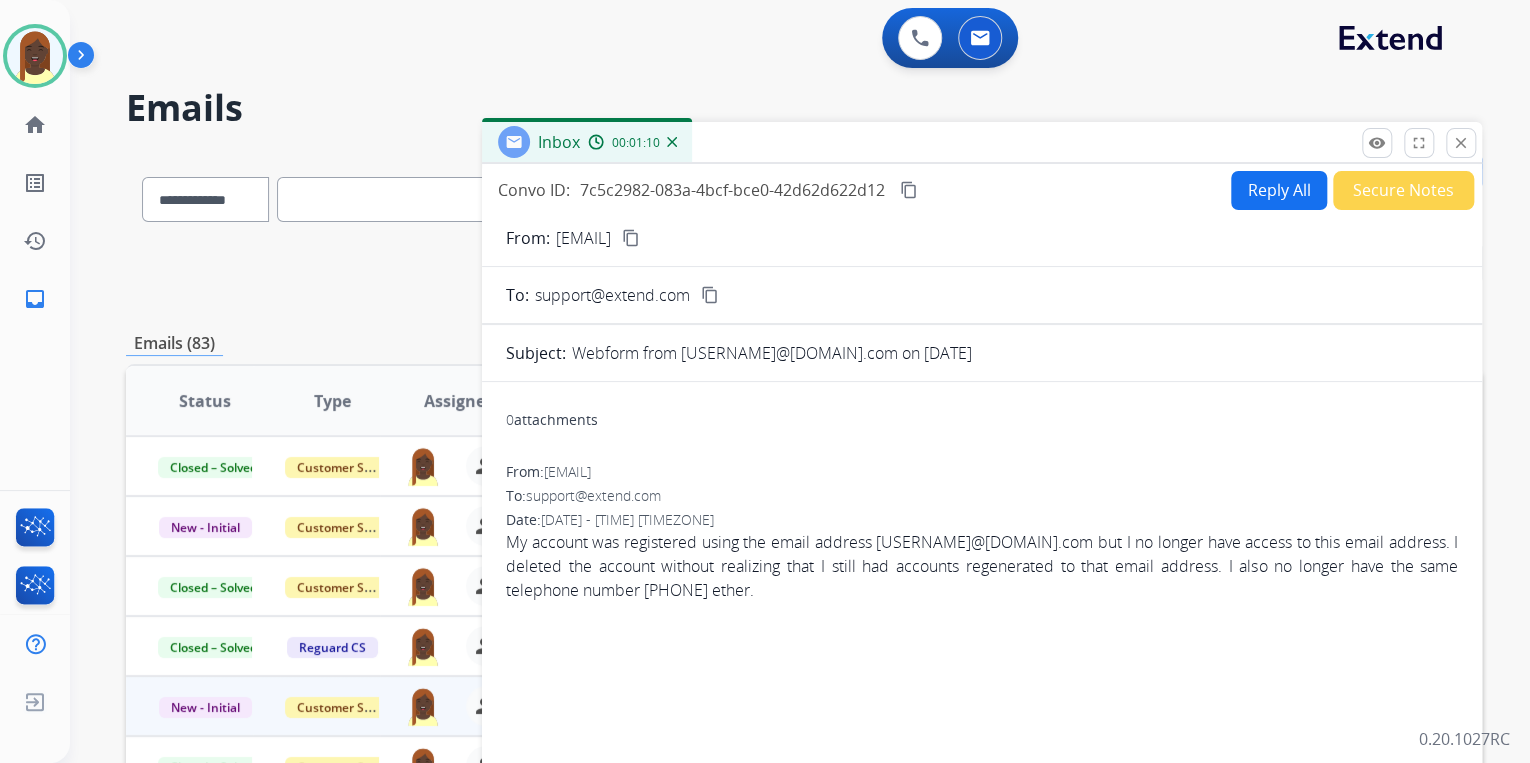 click on "content_copy" at bounding box center [631, 238] 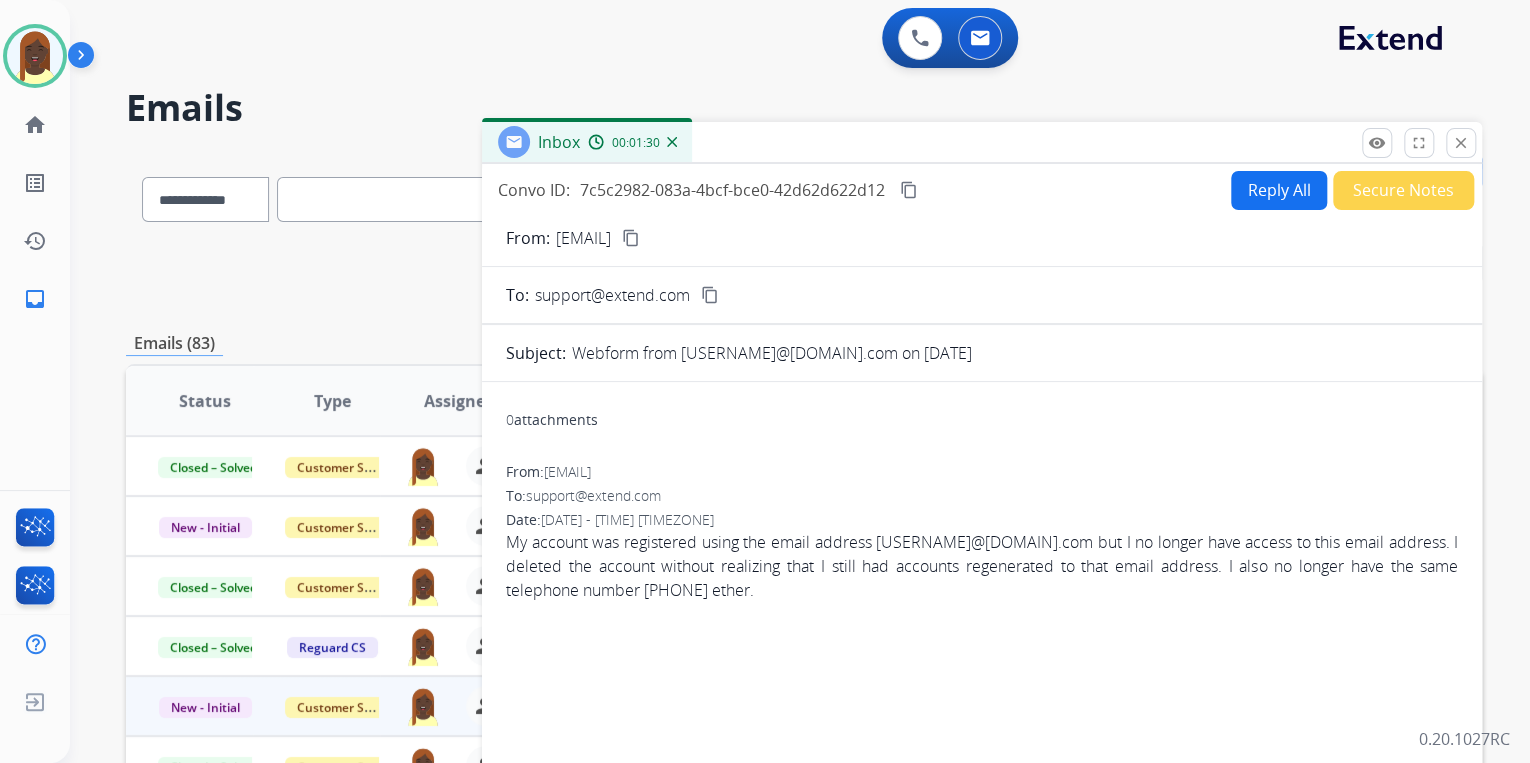 click on "0  attachments" at bounding box center (982, 422) 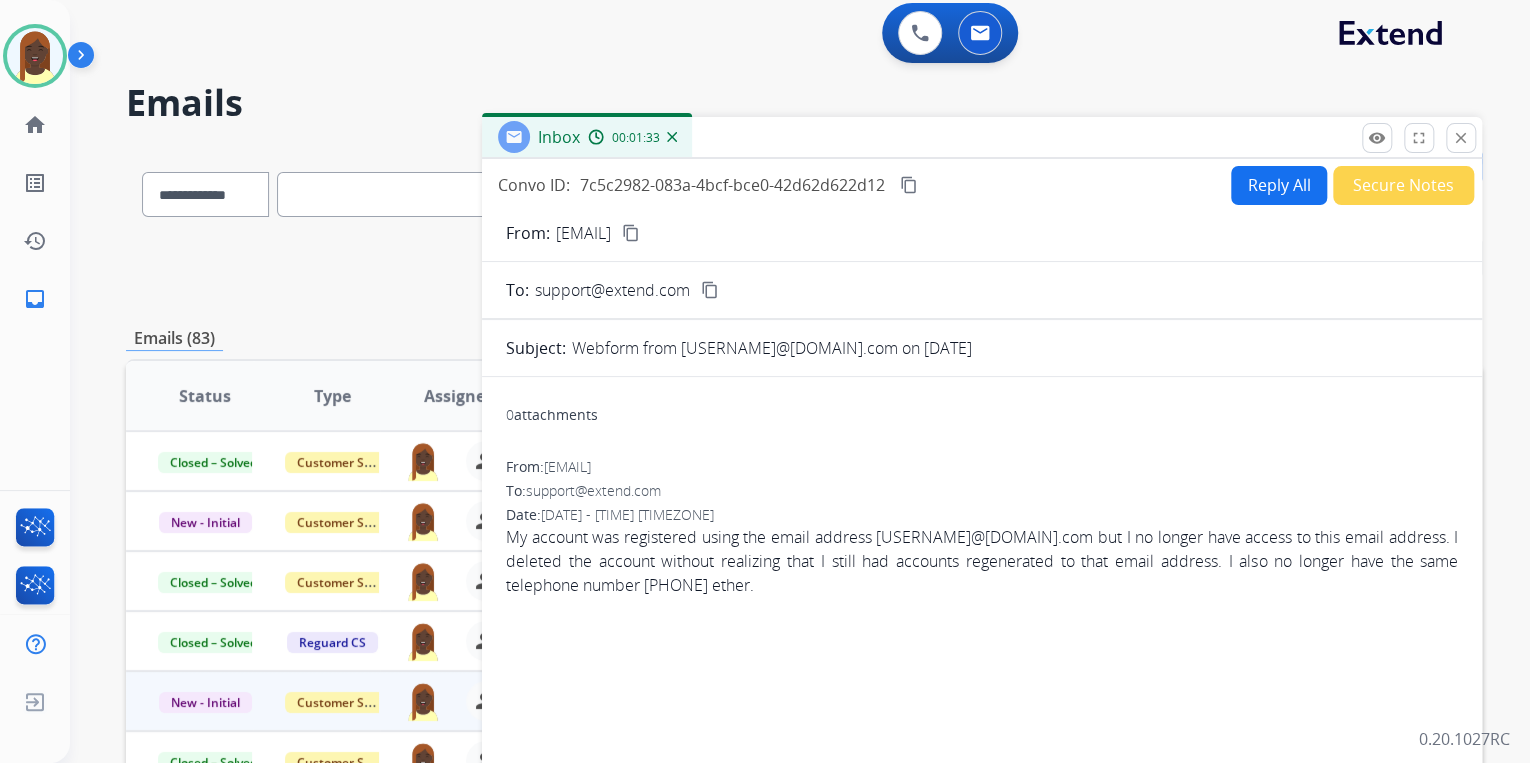 scroll, scrollTop: 0, scrollLeft: 0, axis: both 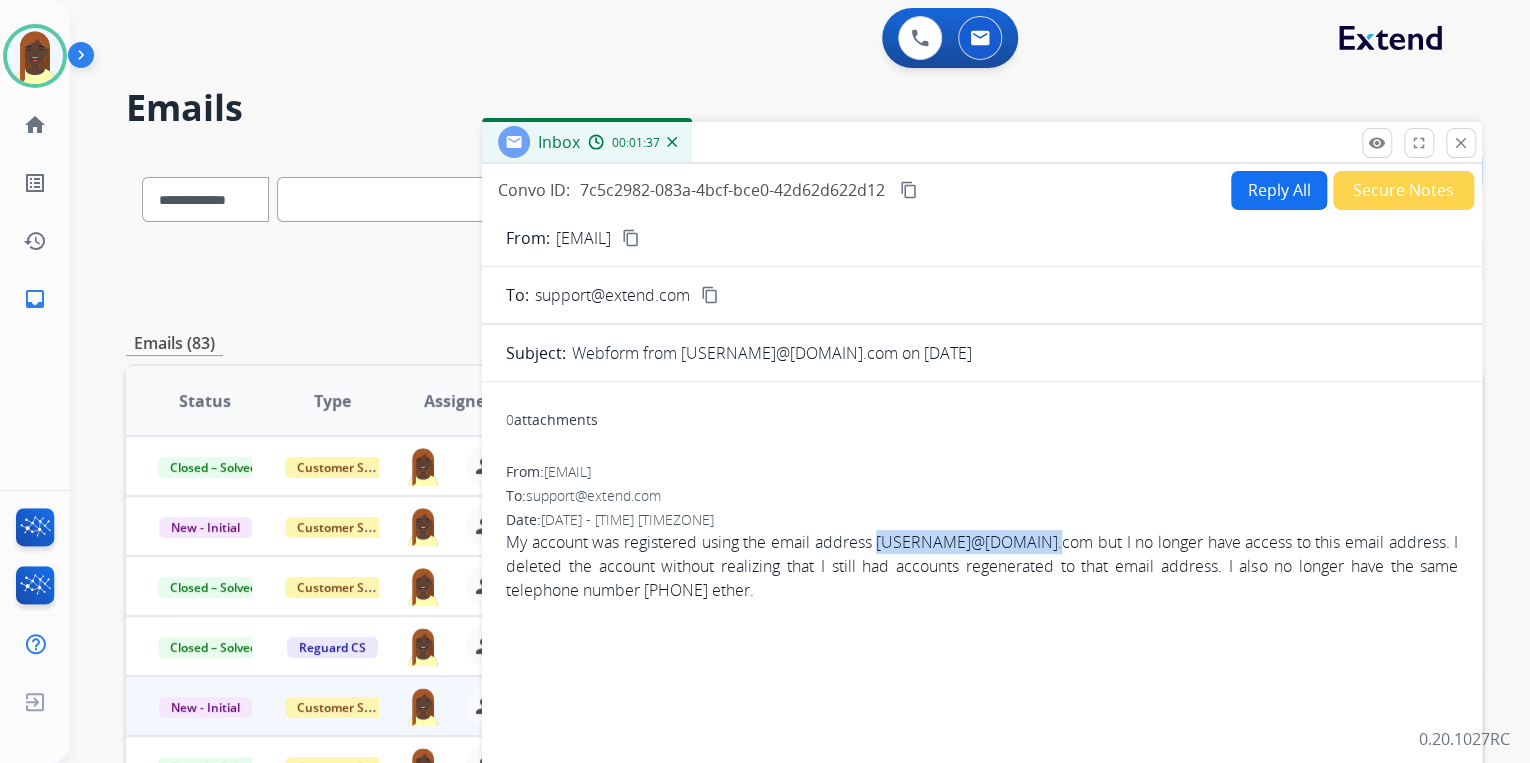 drag, startPoint x: 1056, startPoint y: 540, endPoint x: 894, endPoint y: 546, distance: 162.11107 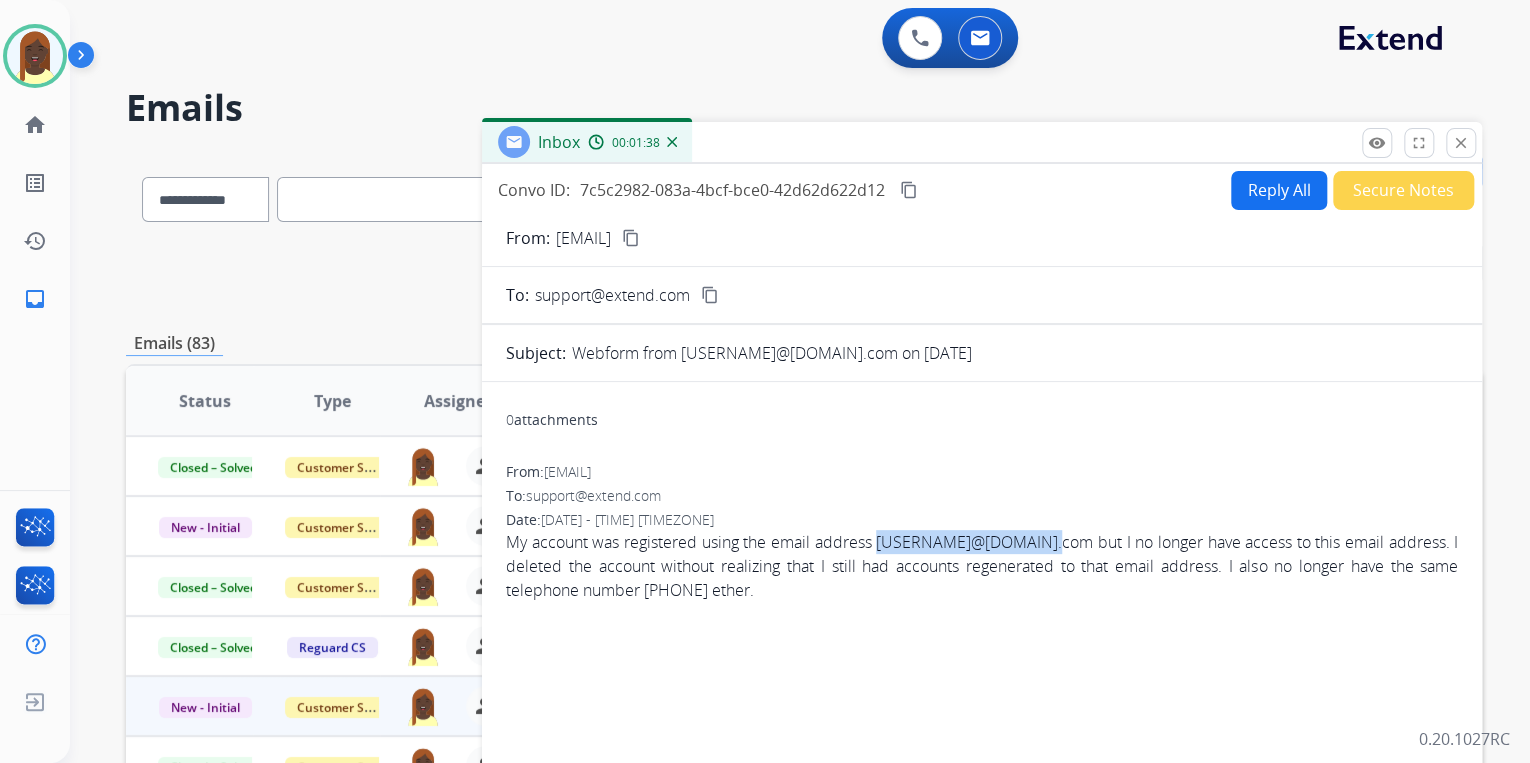 drag, startPoint x: 894, startPoint y: 546, endPoint x: 910, endPoint y: 543, distance: 16.27882 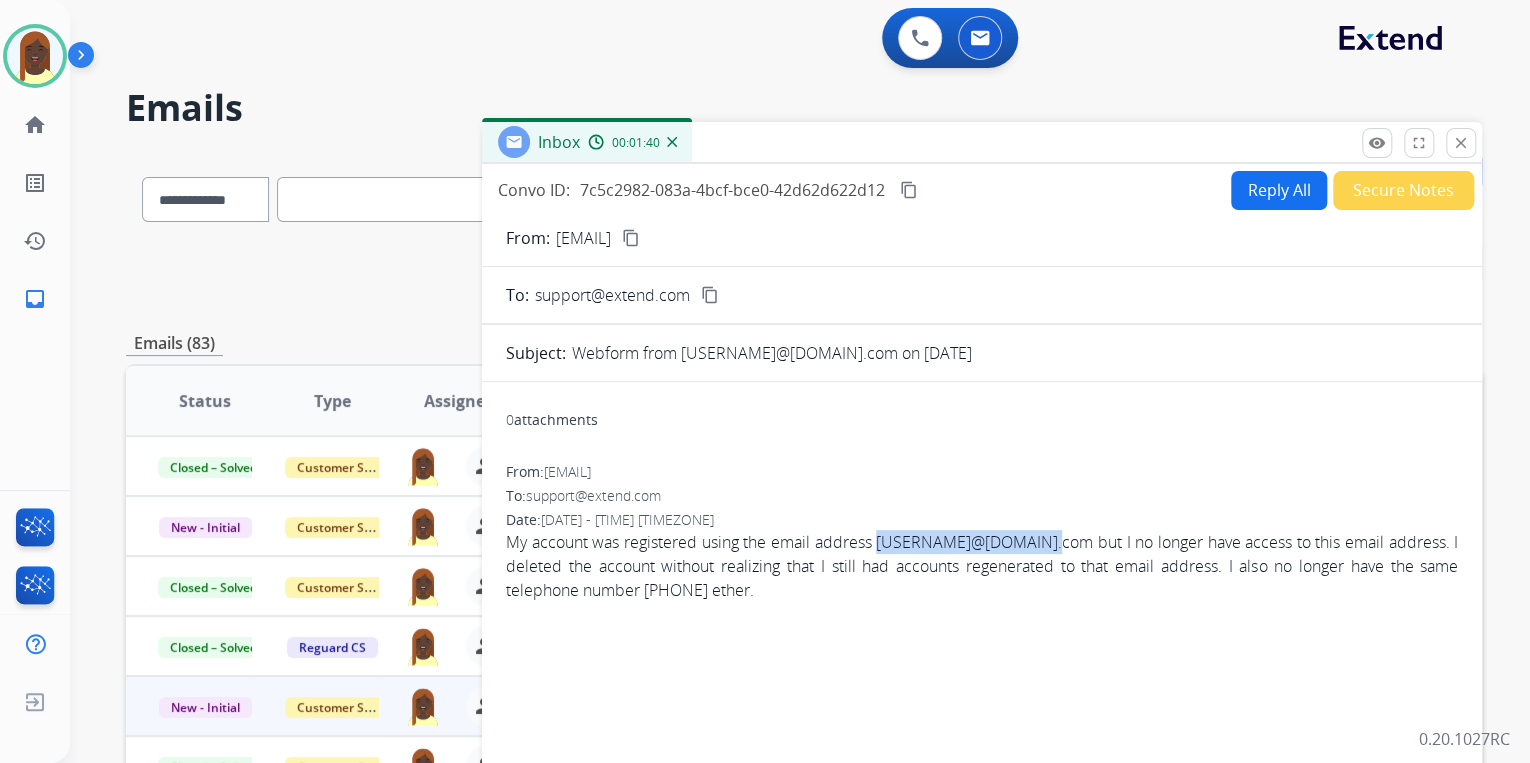 copy on "skidrunner@gmail.com" 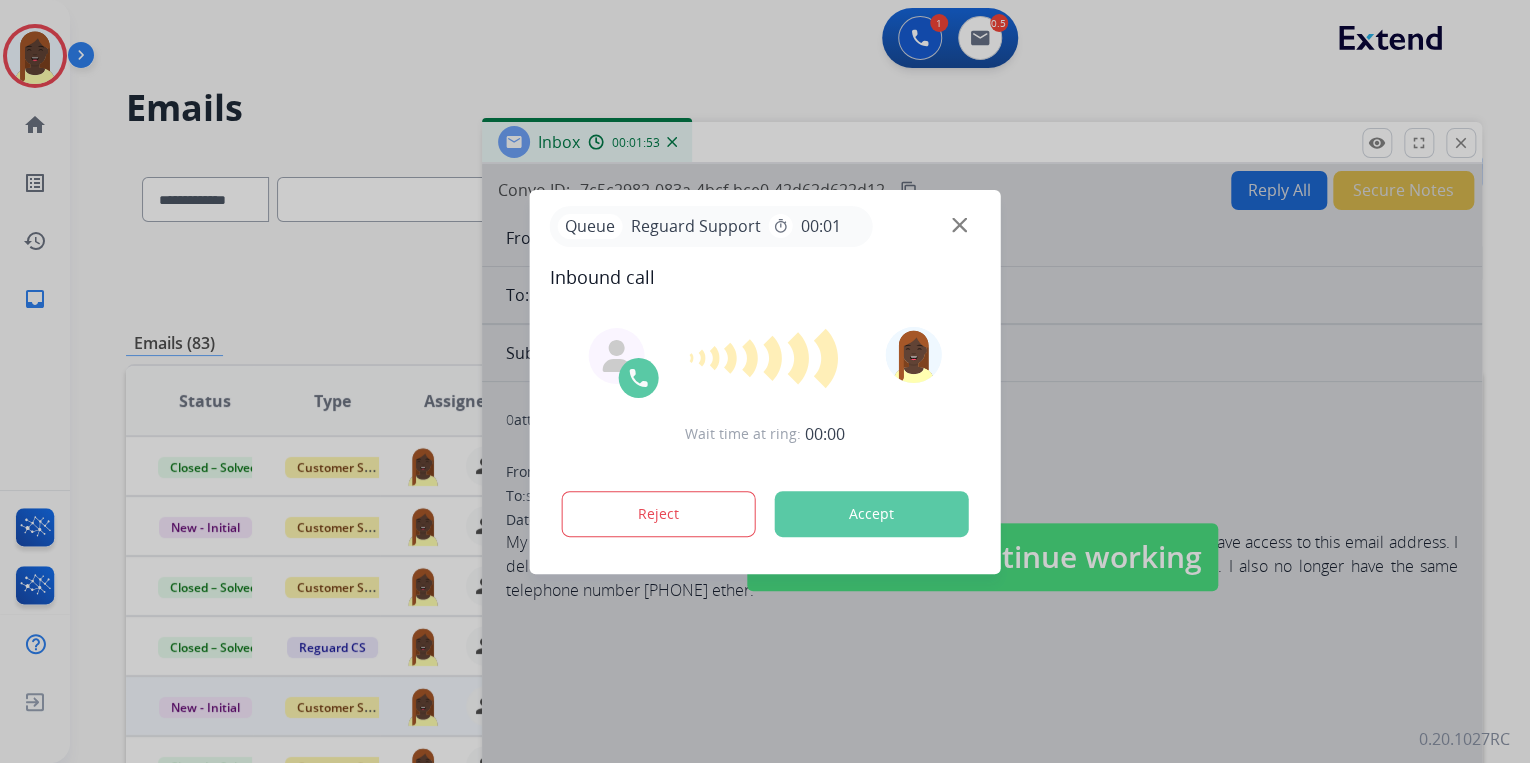 click at bounding box center [765, 381] 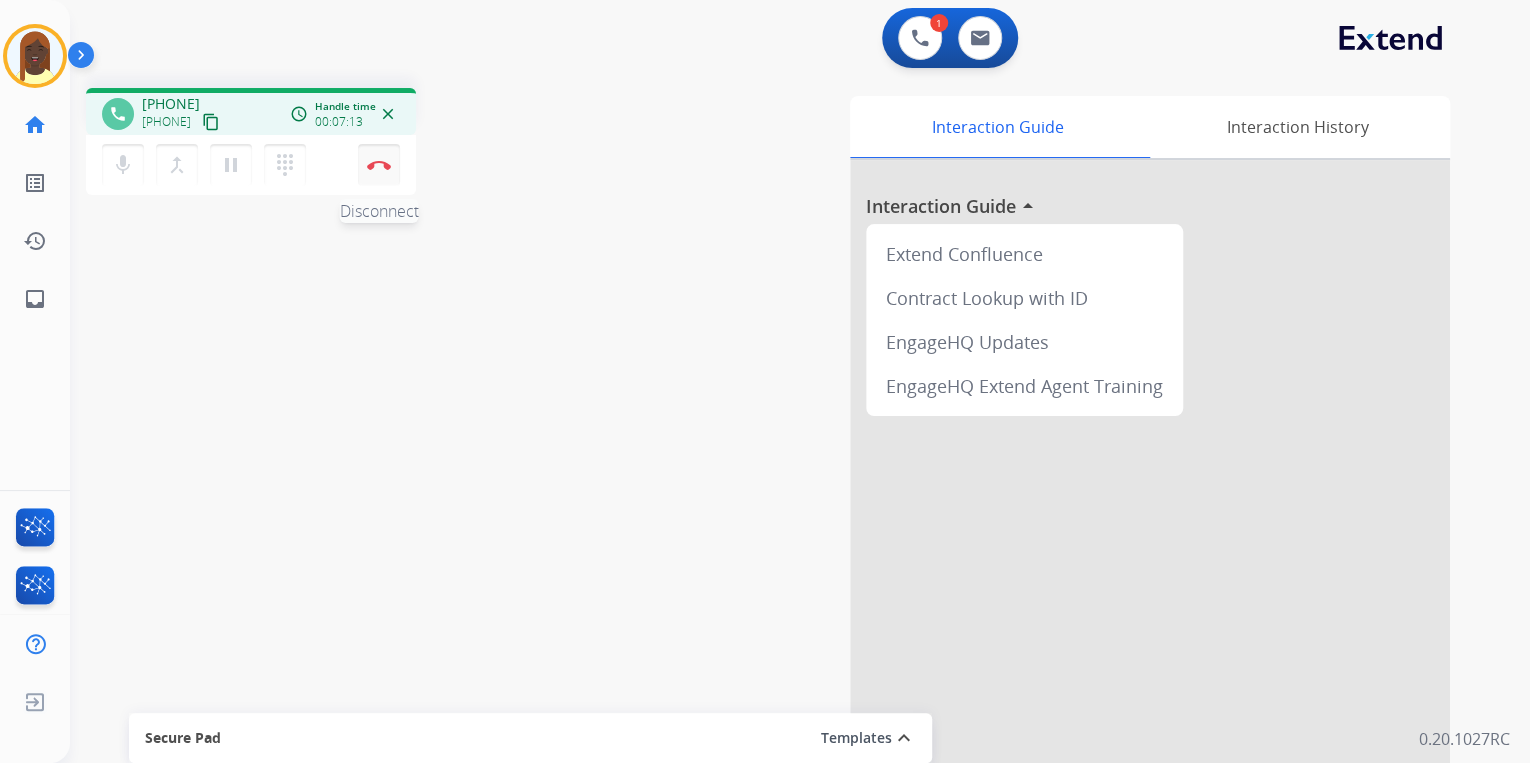 click at bounding box center (379, 165) 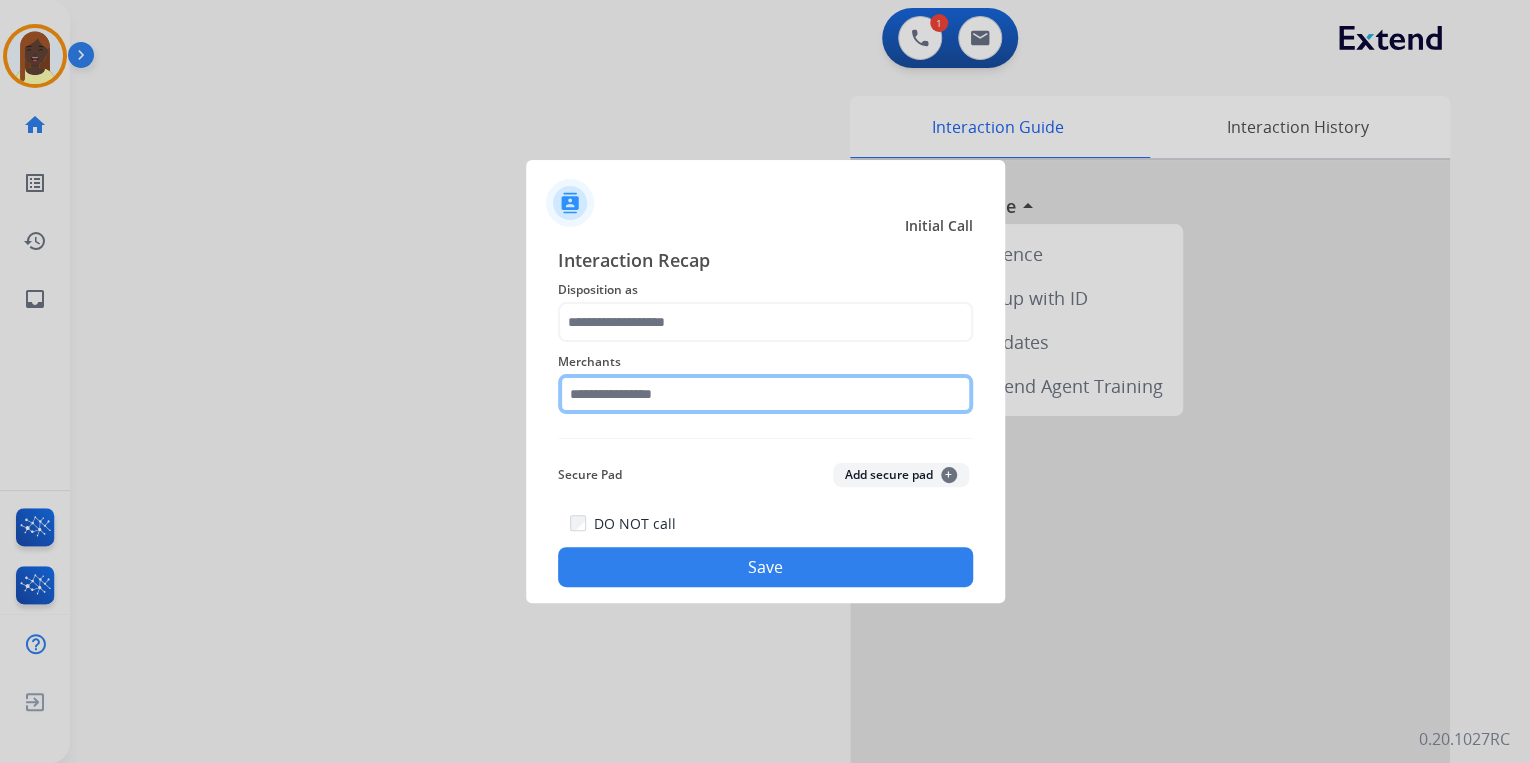 click 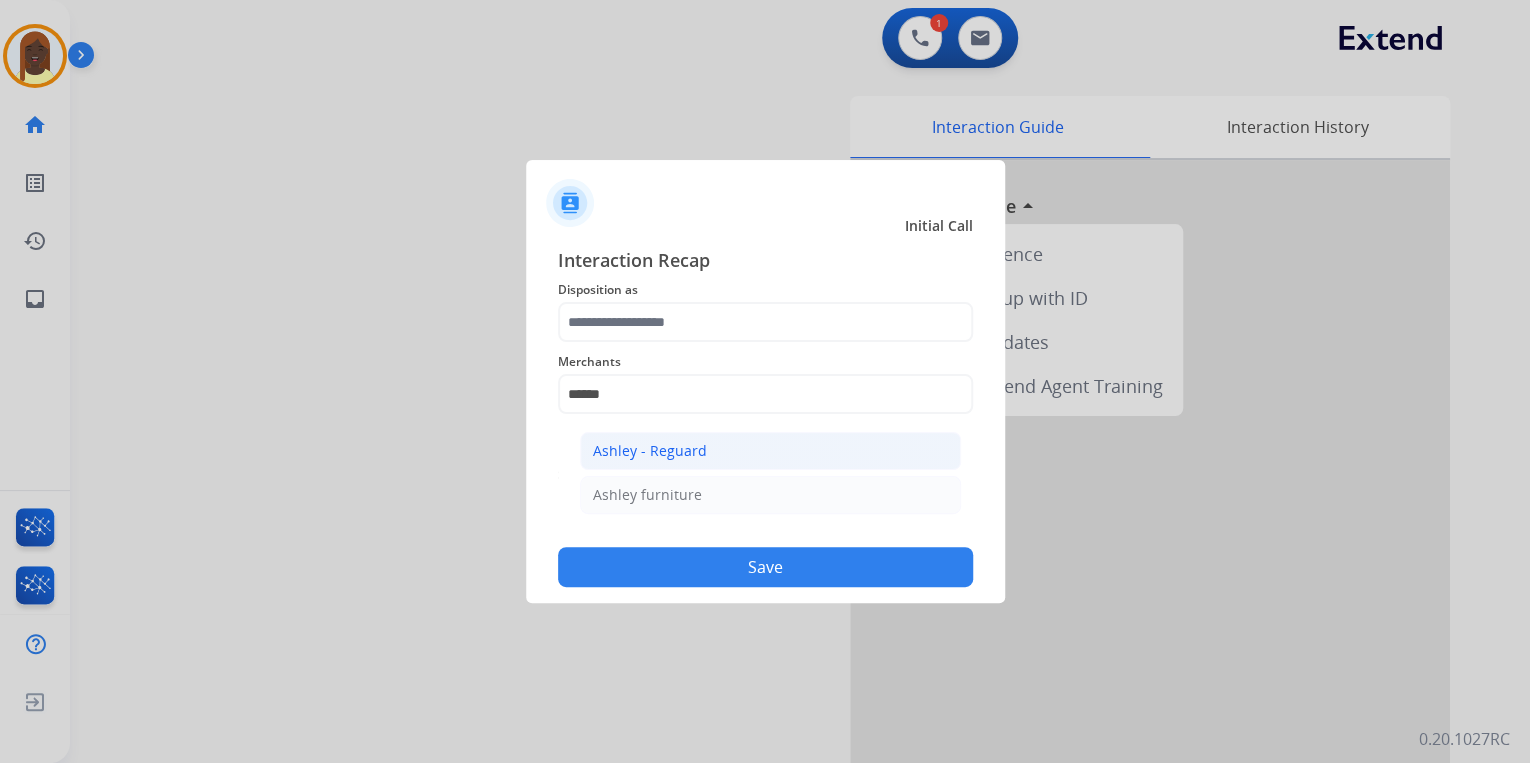 click on "Ashley - Reguard" 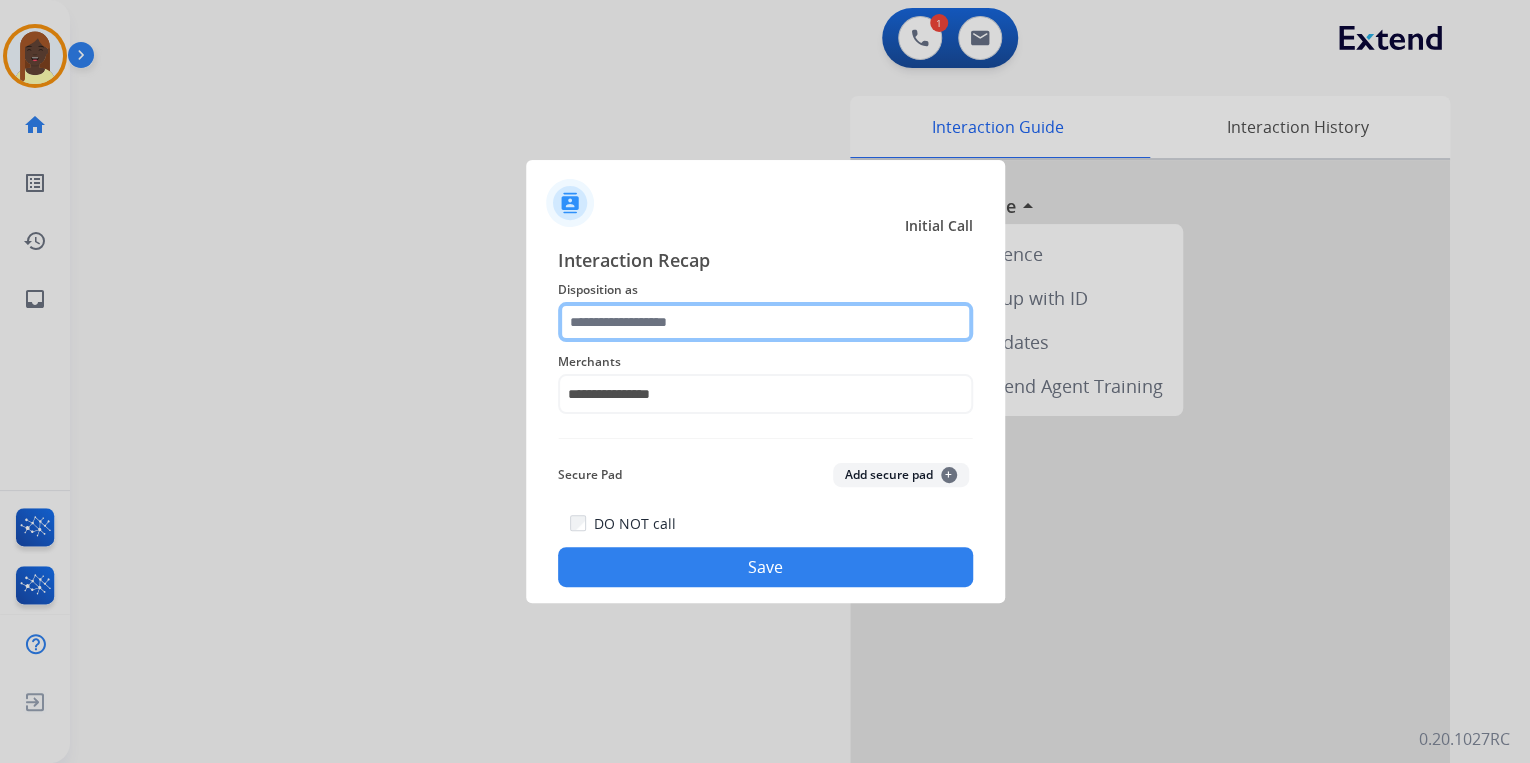 click 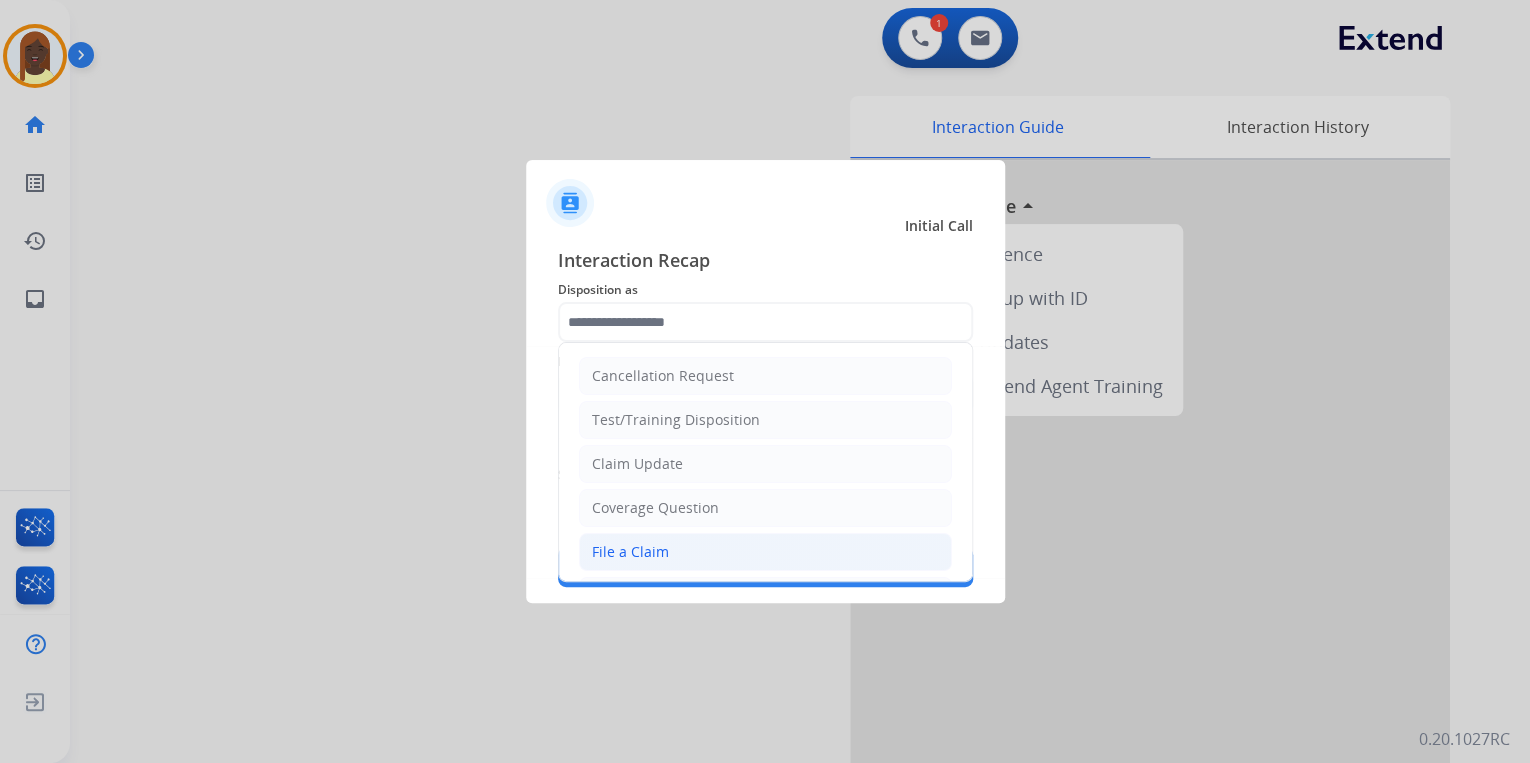 click on "File a Claim" 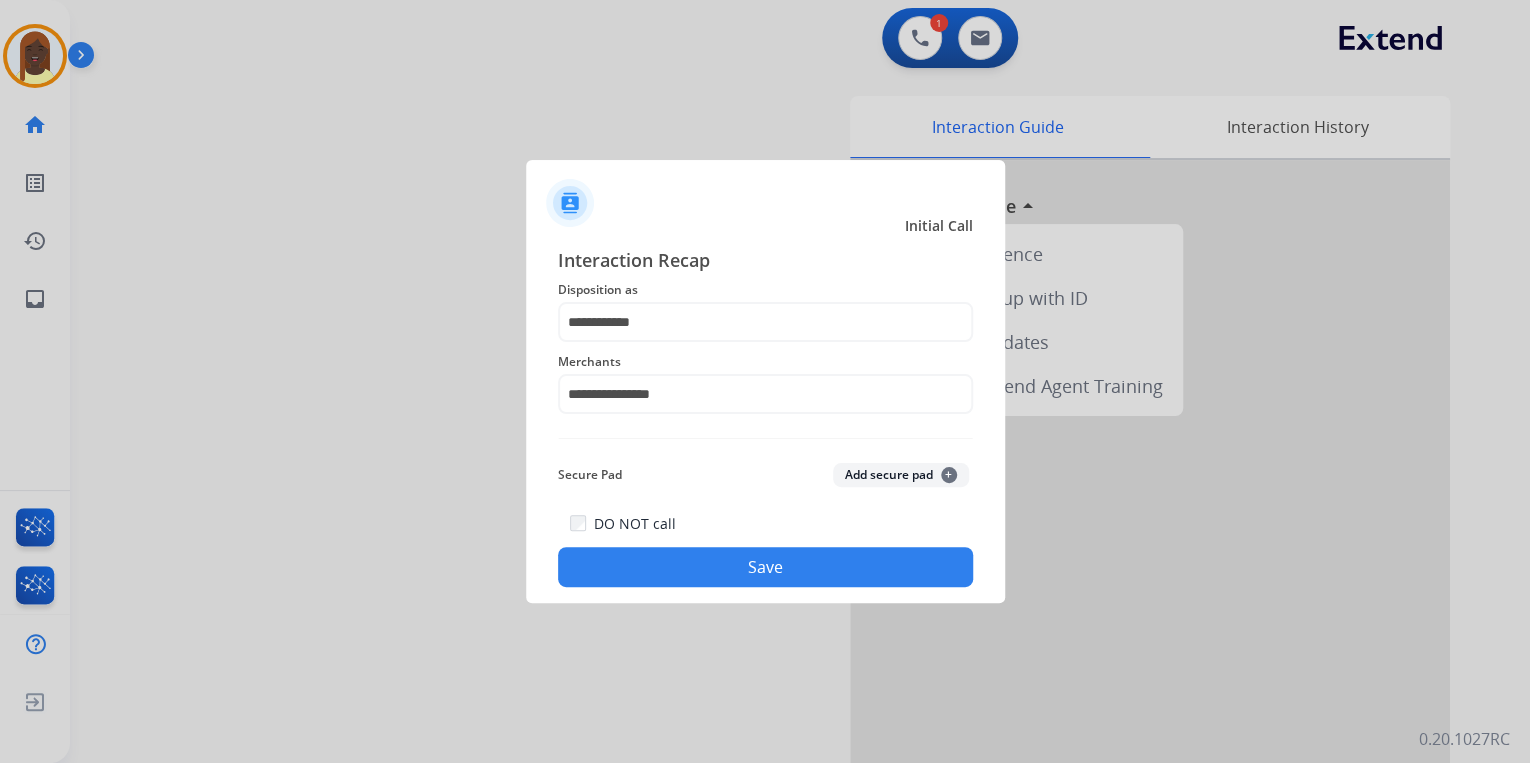 click on "Save" 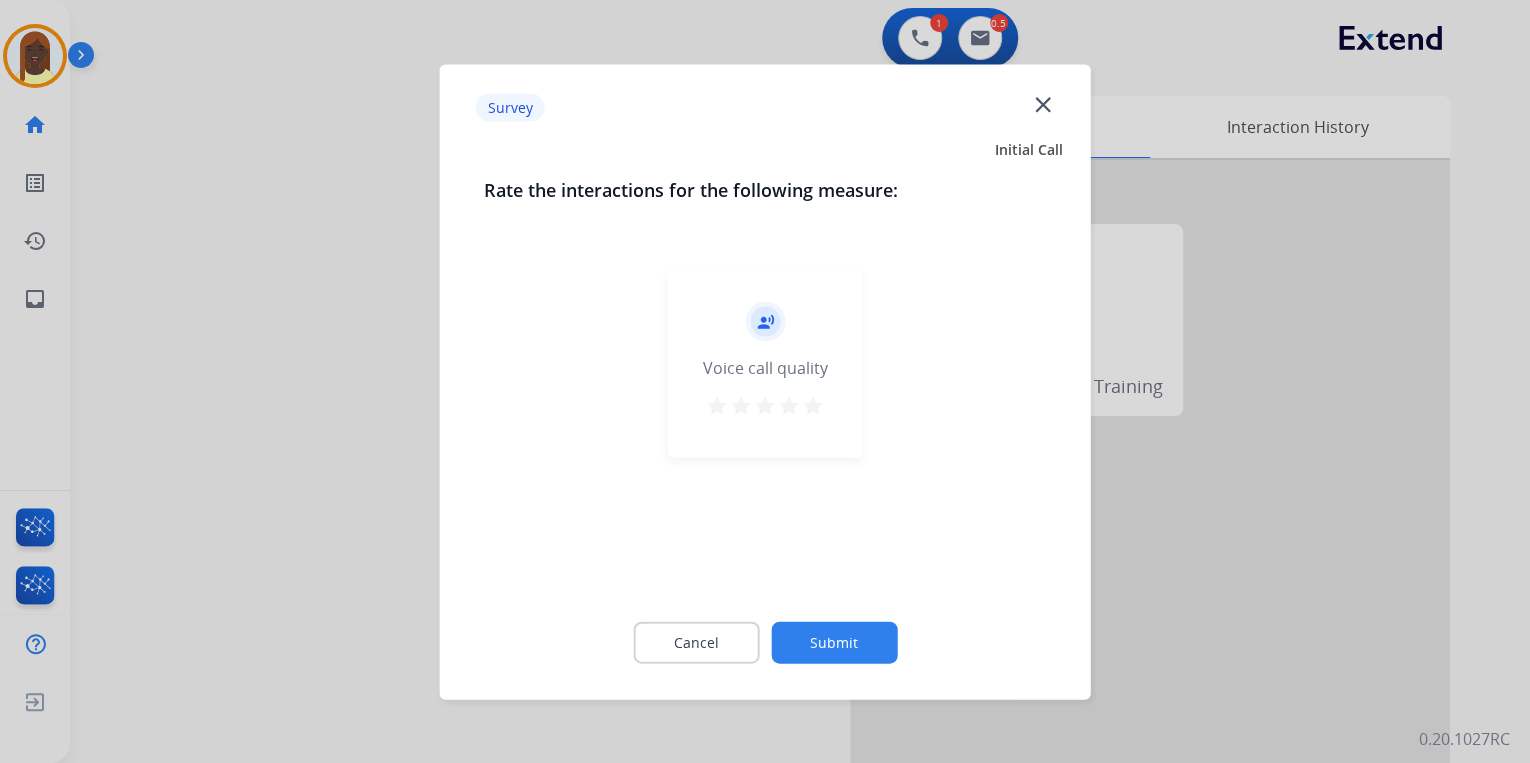 click on "star" at bounding box center [813, 405] 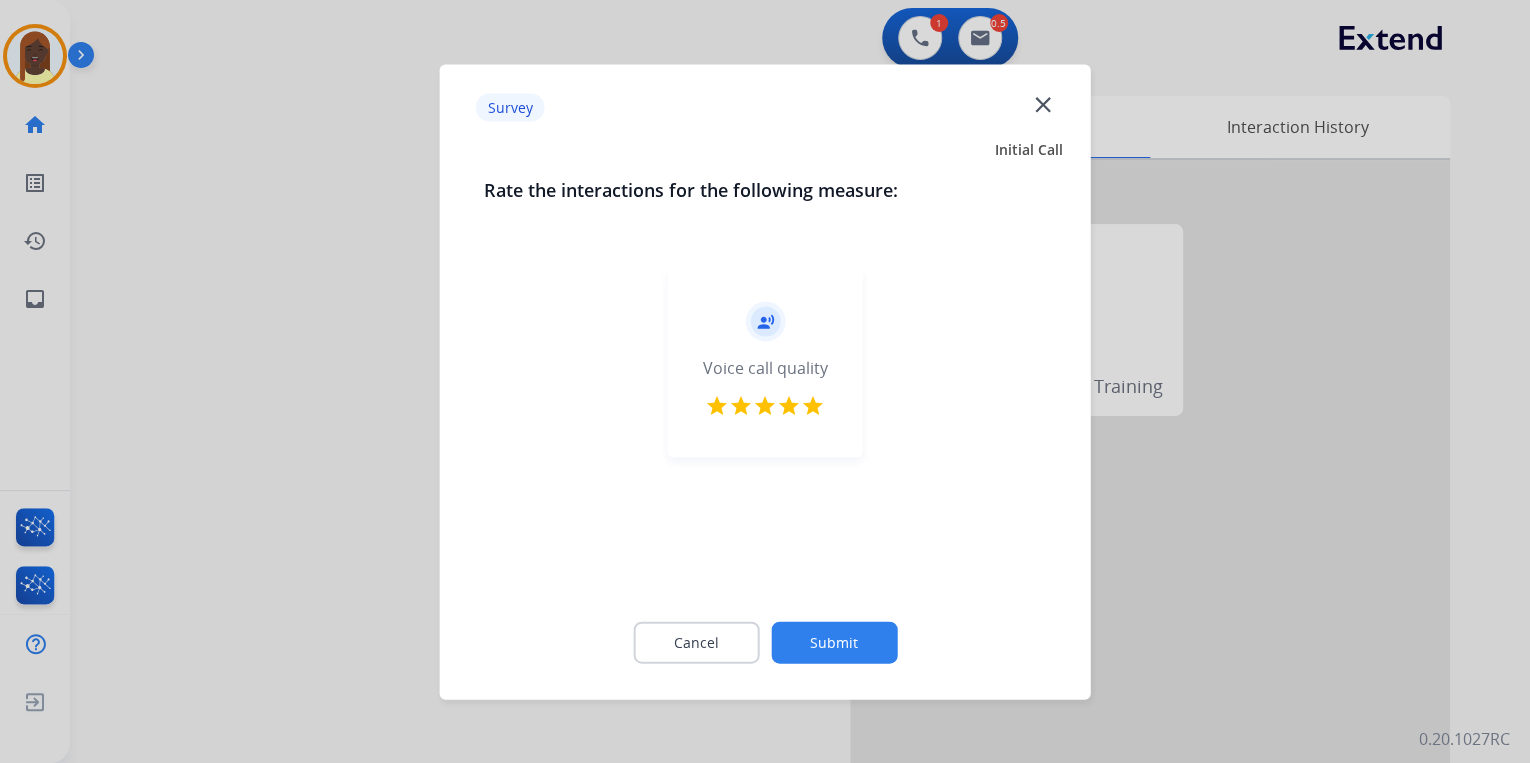 click on "Submit" 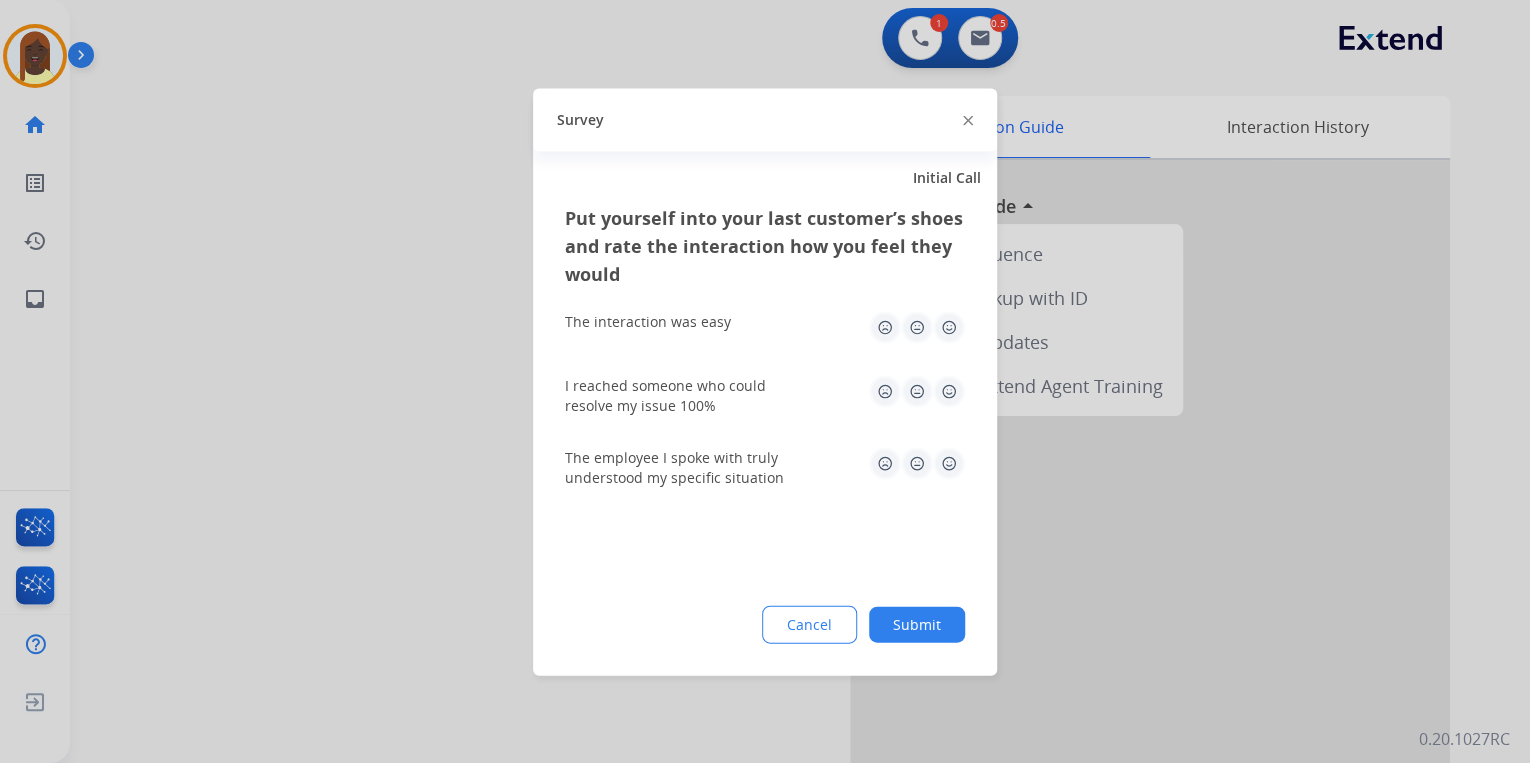 click 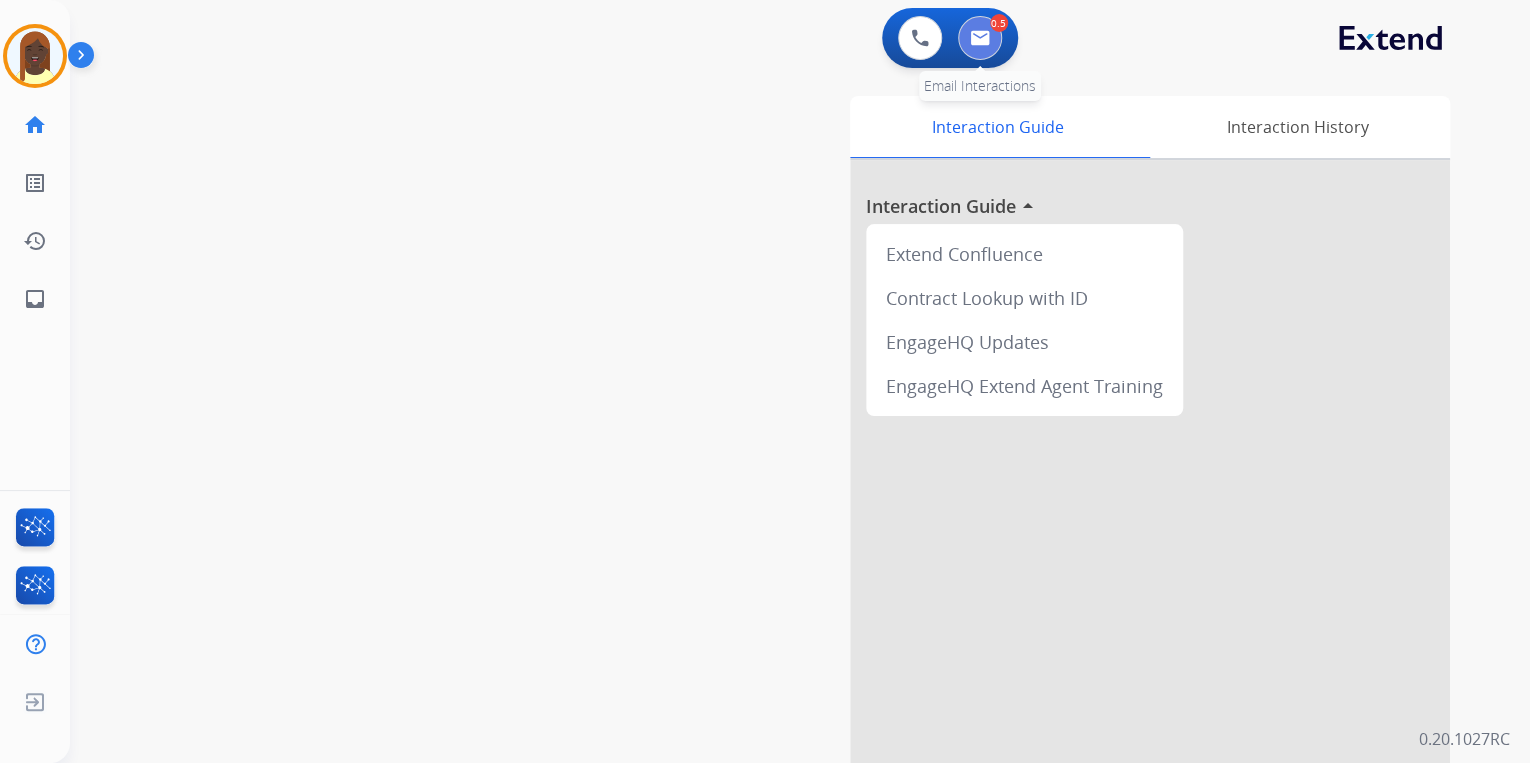 click at bounding box center (980, 38) 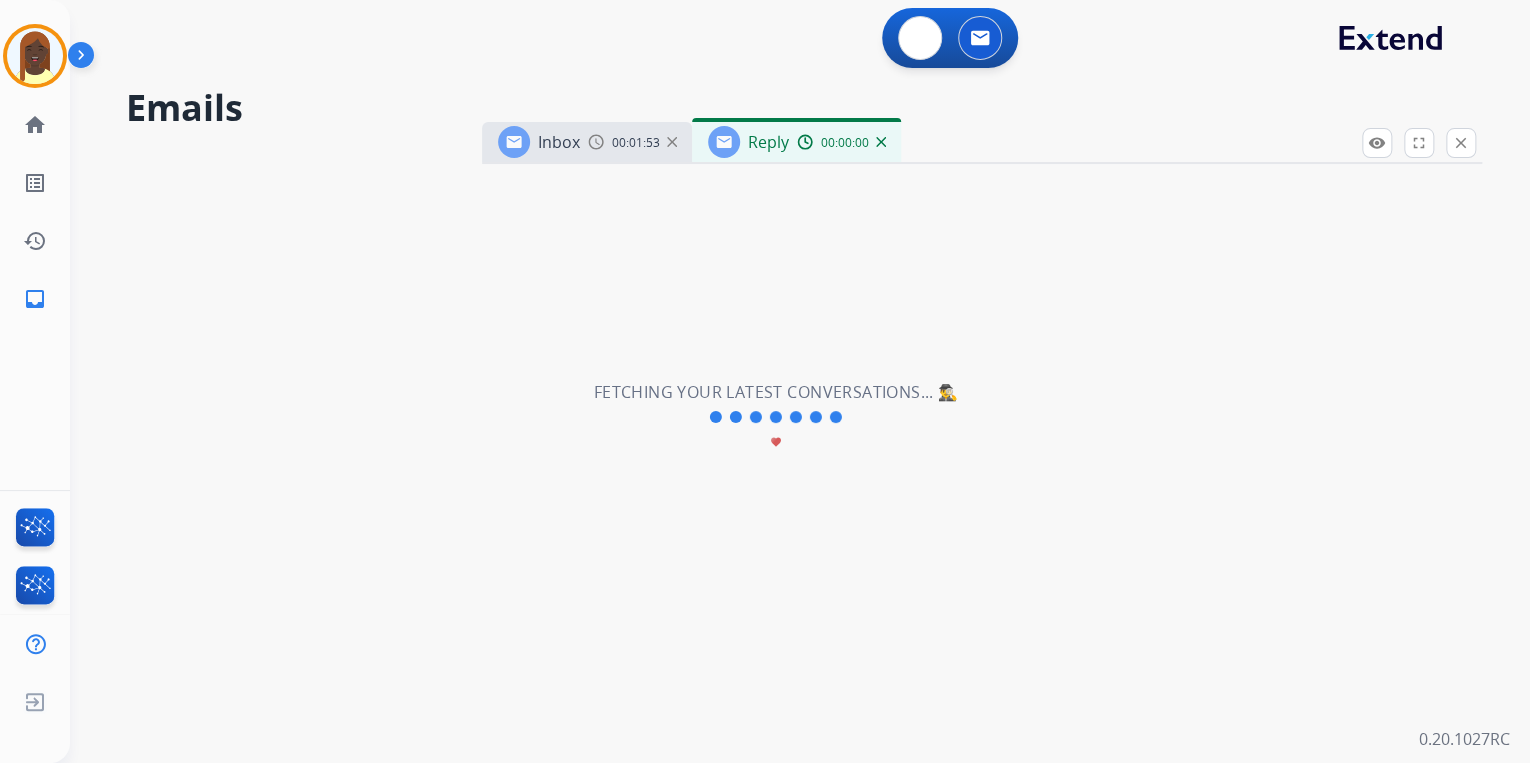 select on "**********" 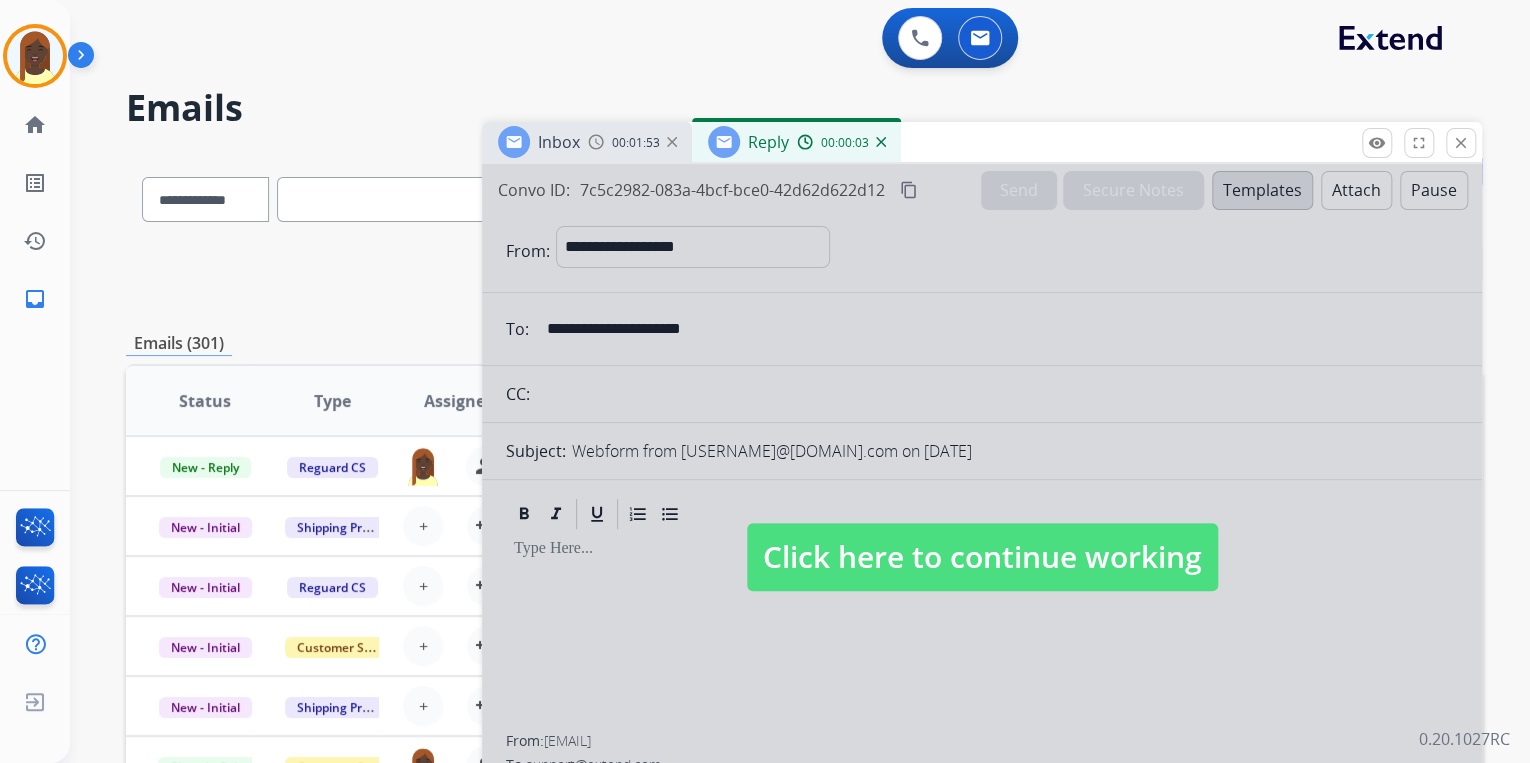 click on "Click here to continue working" at bounding box center (982, 557) 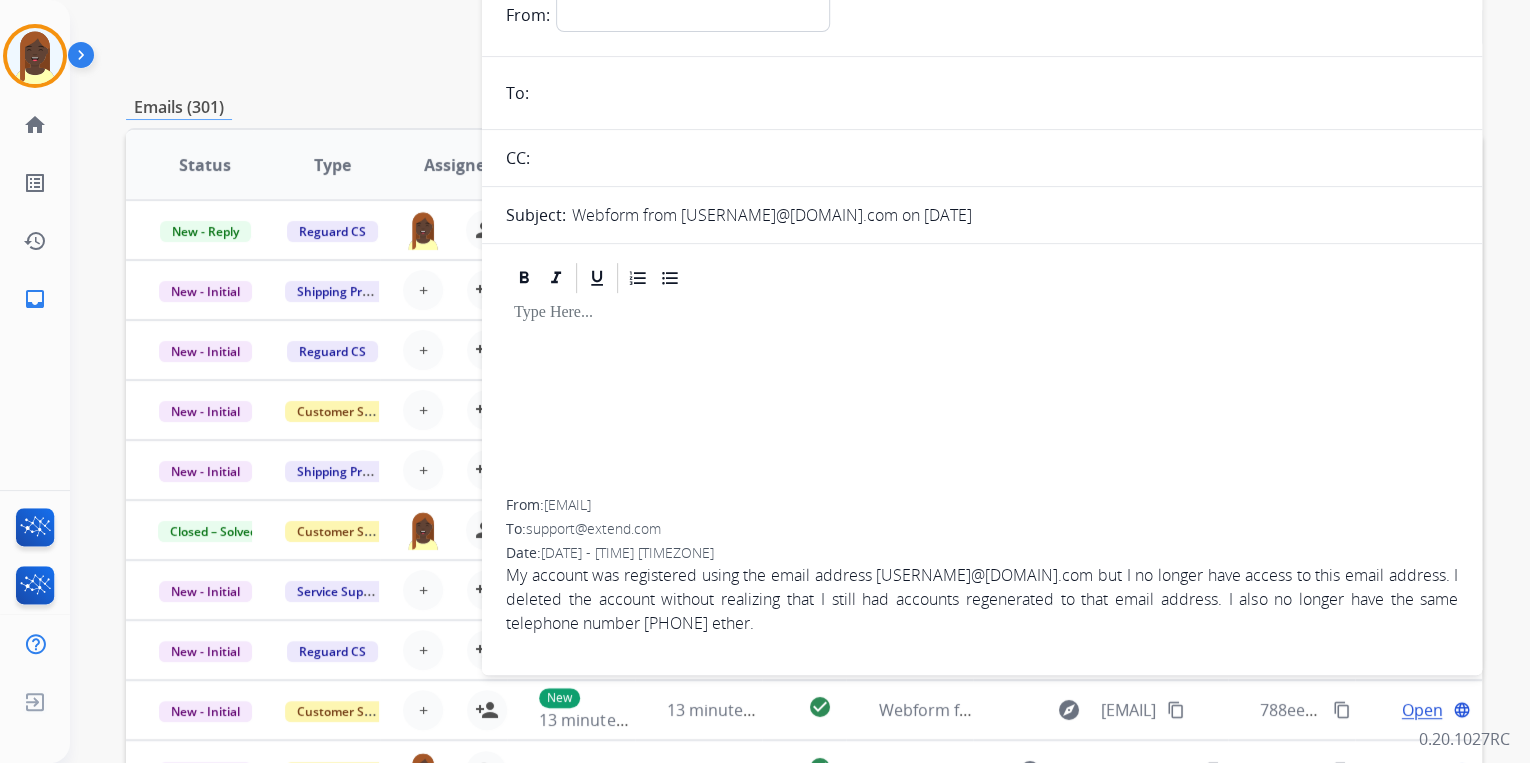 scroll, scrollTop: 80, scrollLeft: 0, axis: vertical 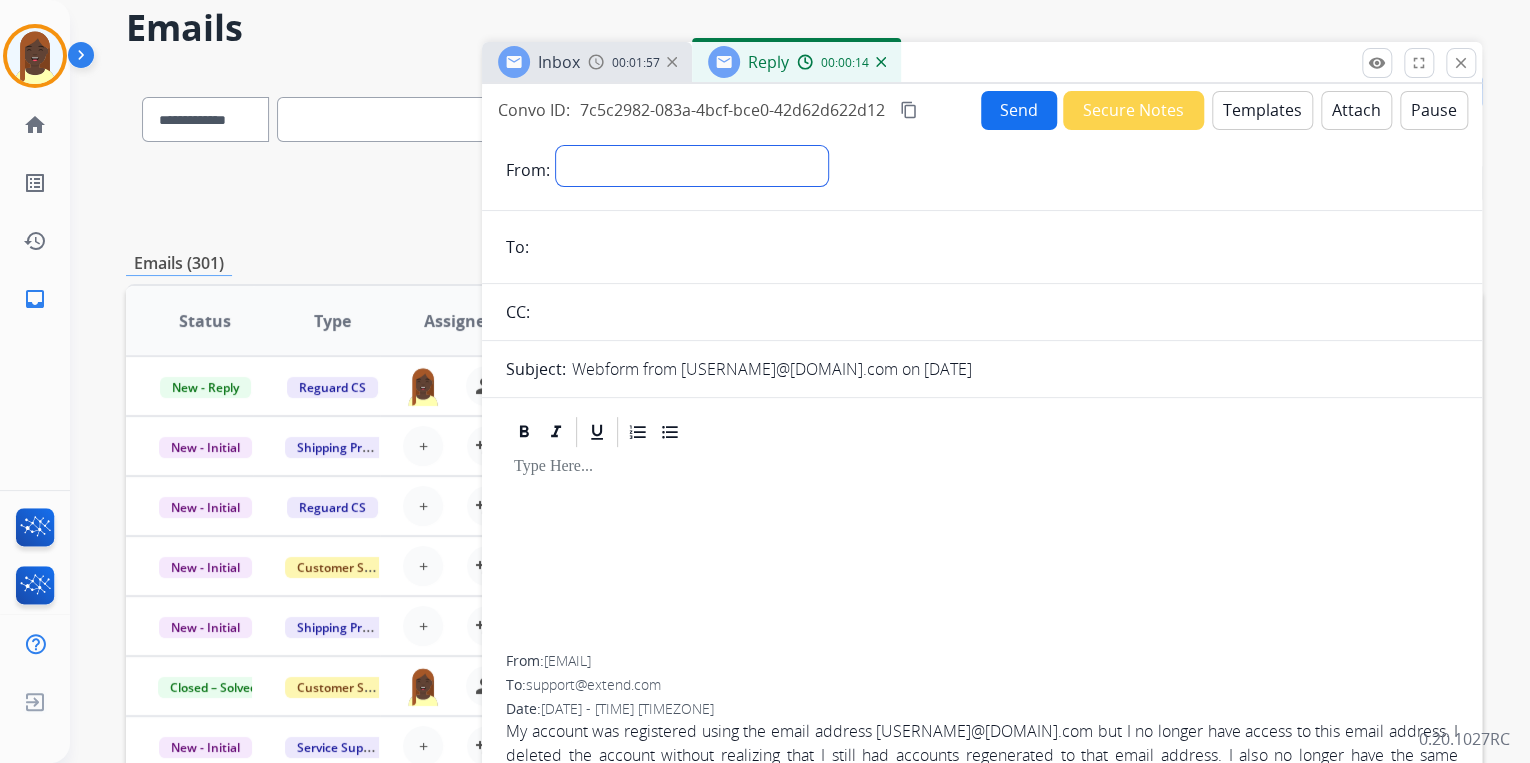 click on "**********" at bounding box center [692, 166] 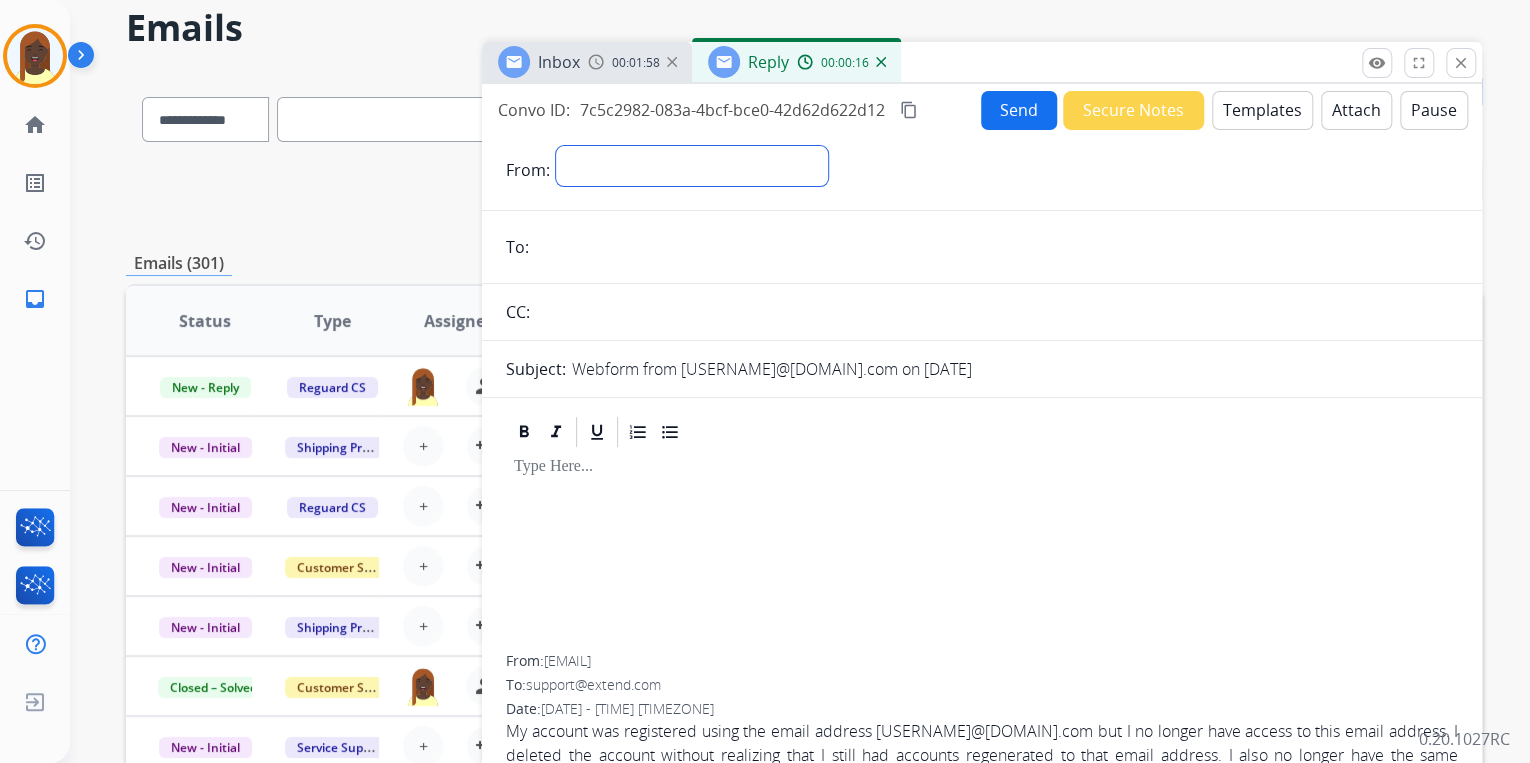select on "**********" 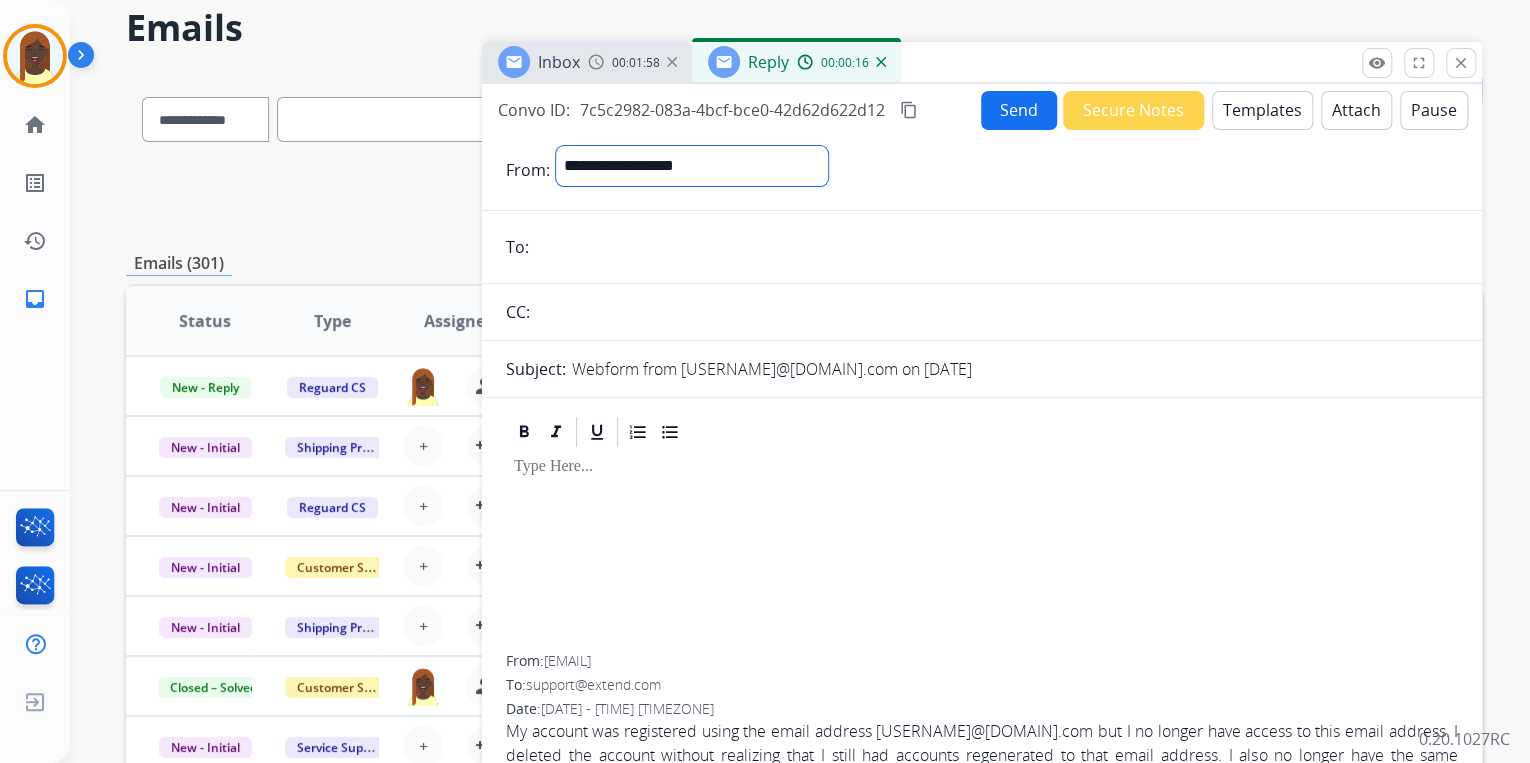 click on "**********" at bounding box center [692, 166] 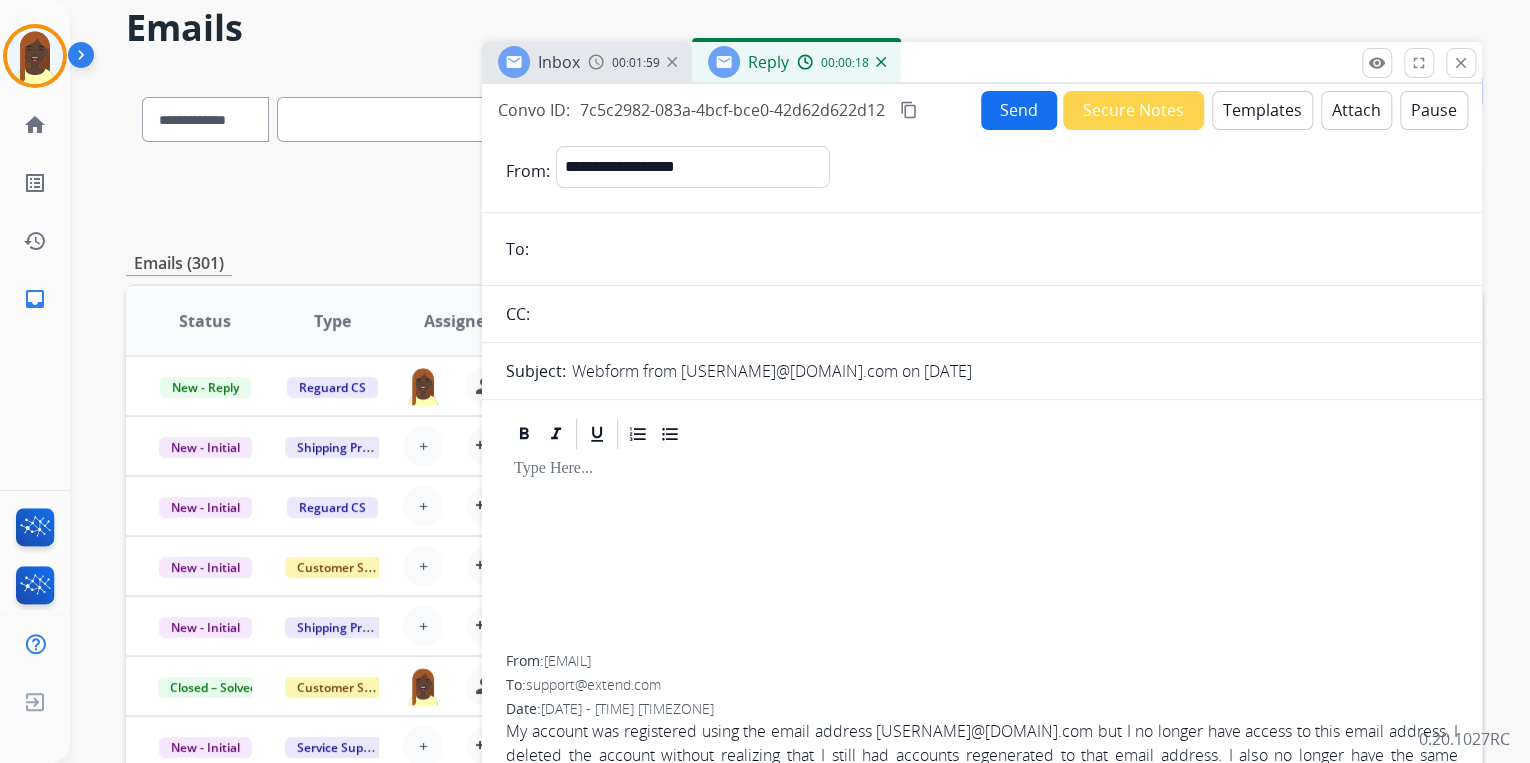 click at bounding box center (996, 249) 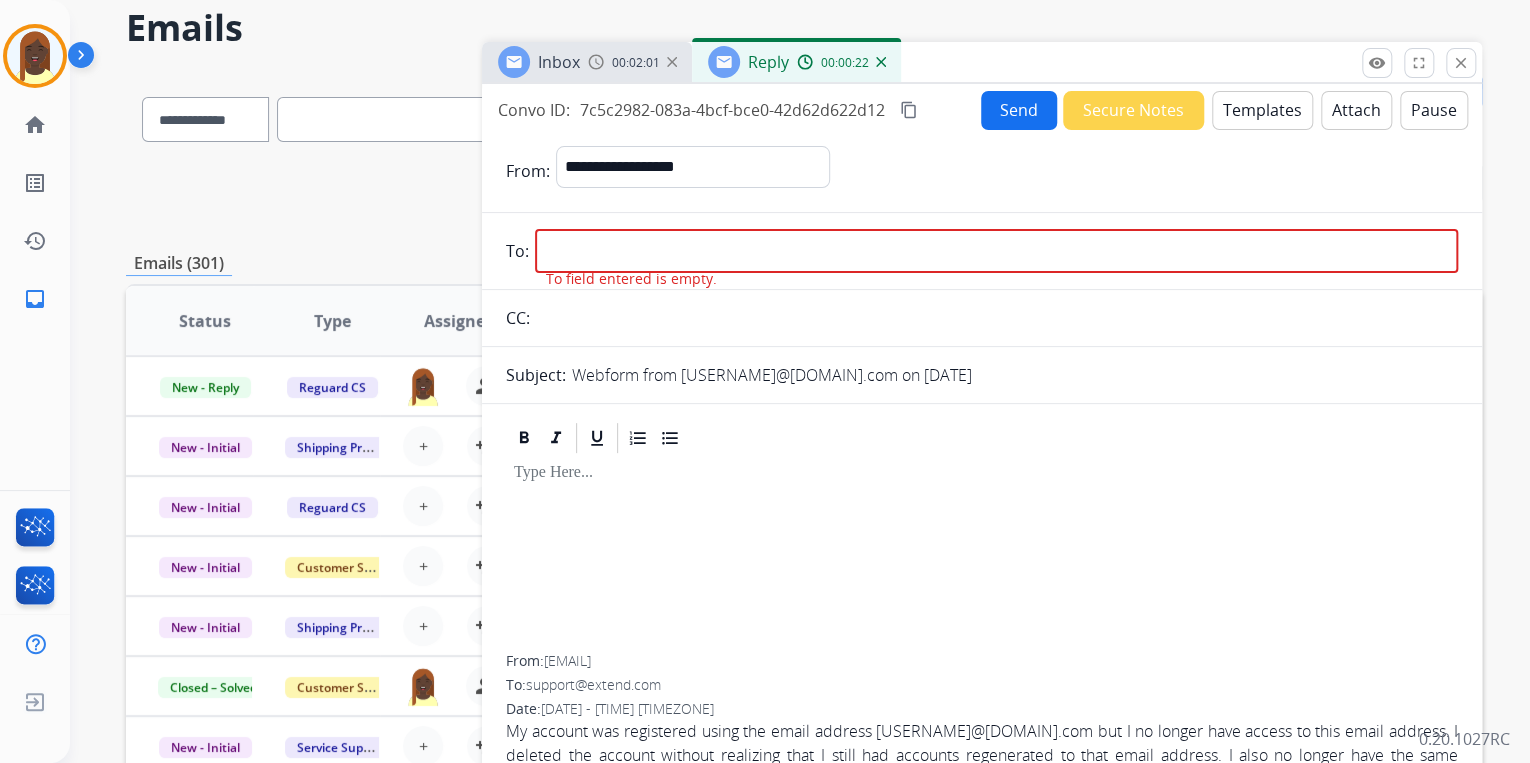 click at bounding box center (982, 555) 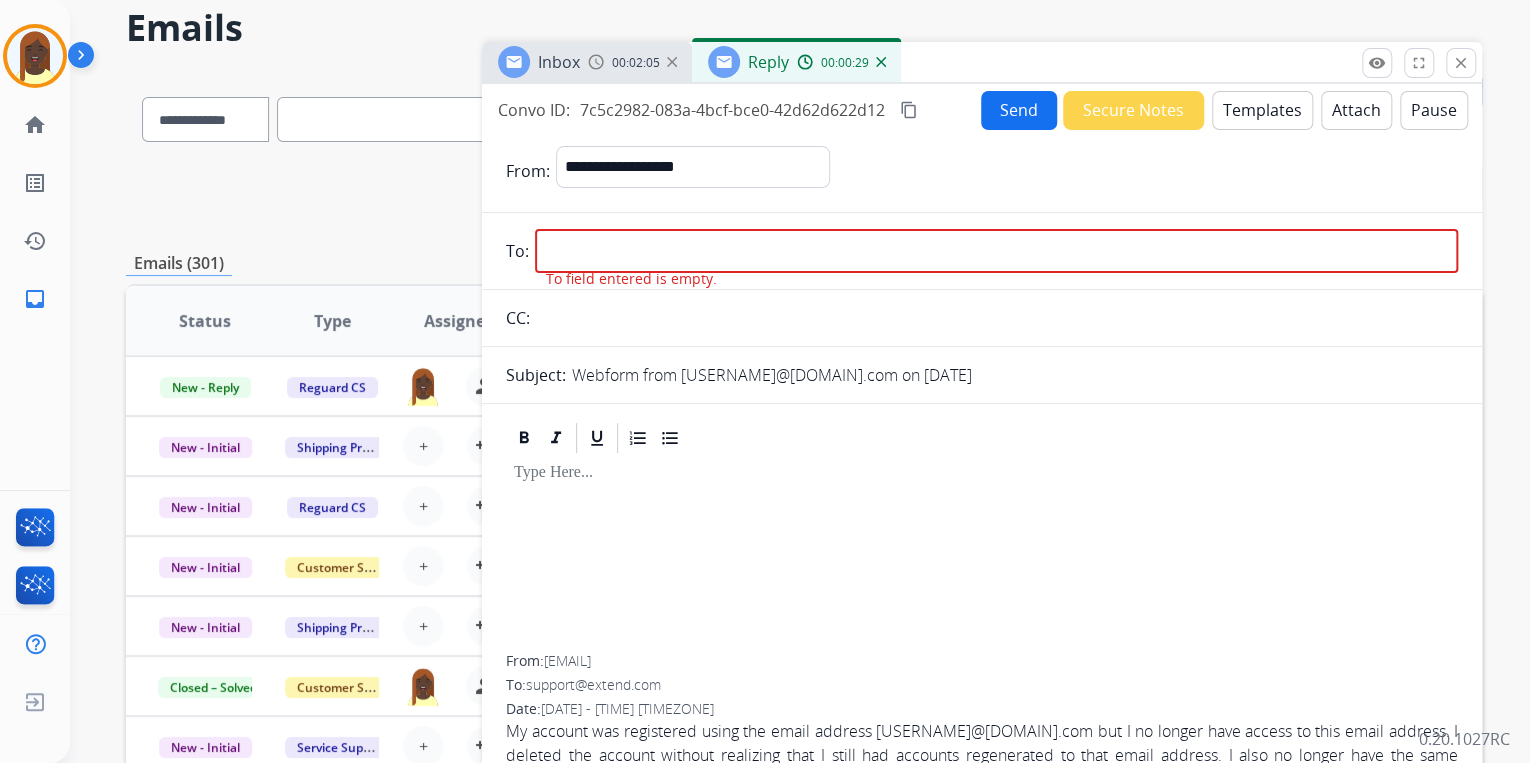 drag, startPoint x: 711, startPoint y: 665, endPoint x: 552, endPoint y: 660, distance: 159.0786 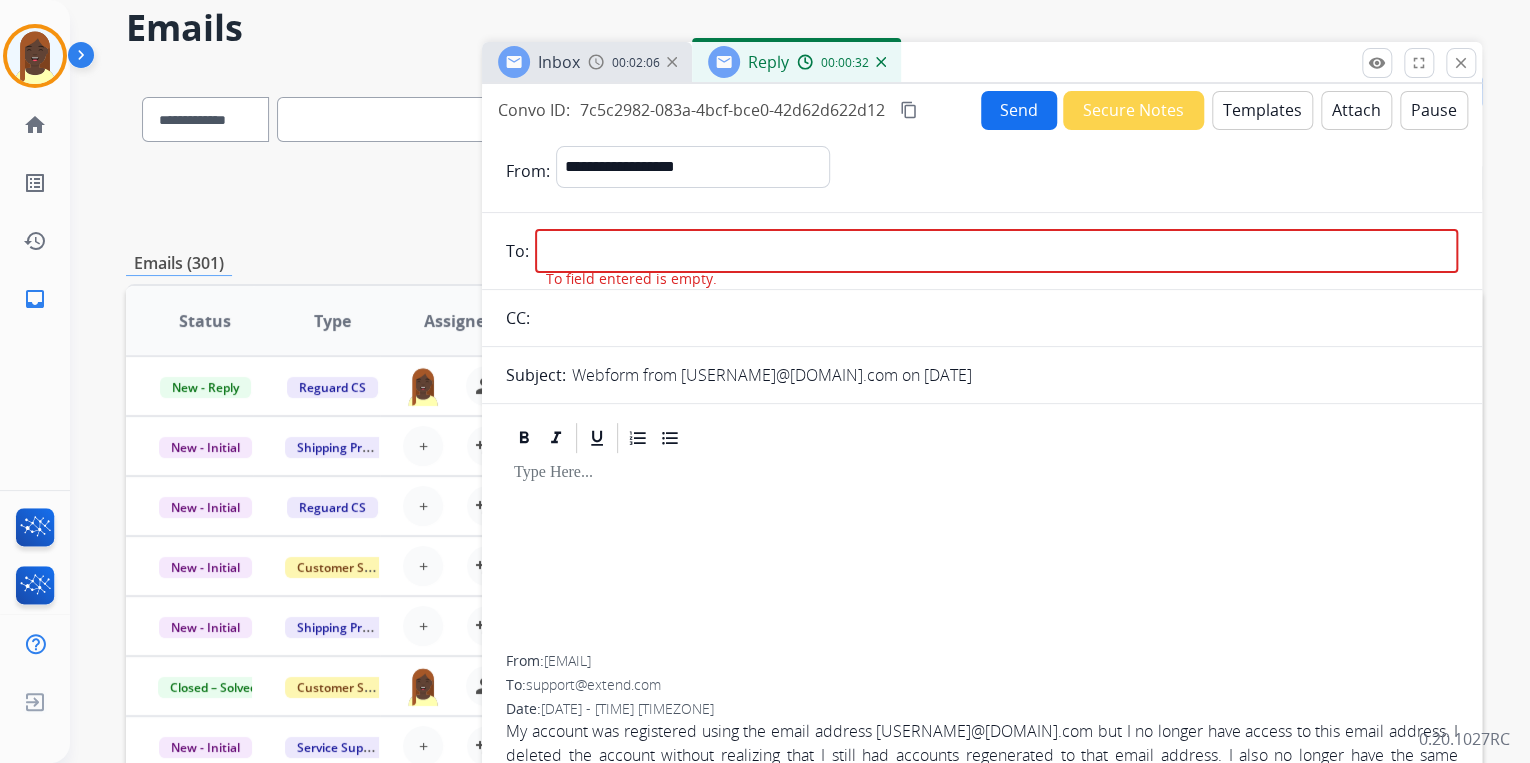drag, startPoint x: 552, startPoint y: 660, endPoint x: 602, endPoint y: 658, distance: 50.039986 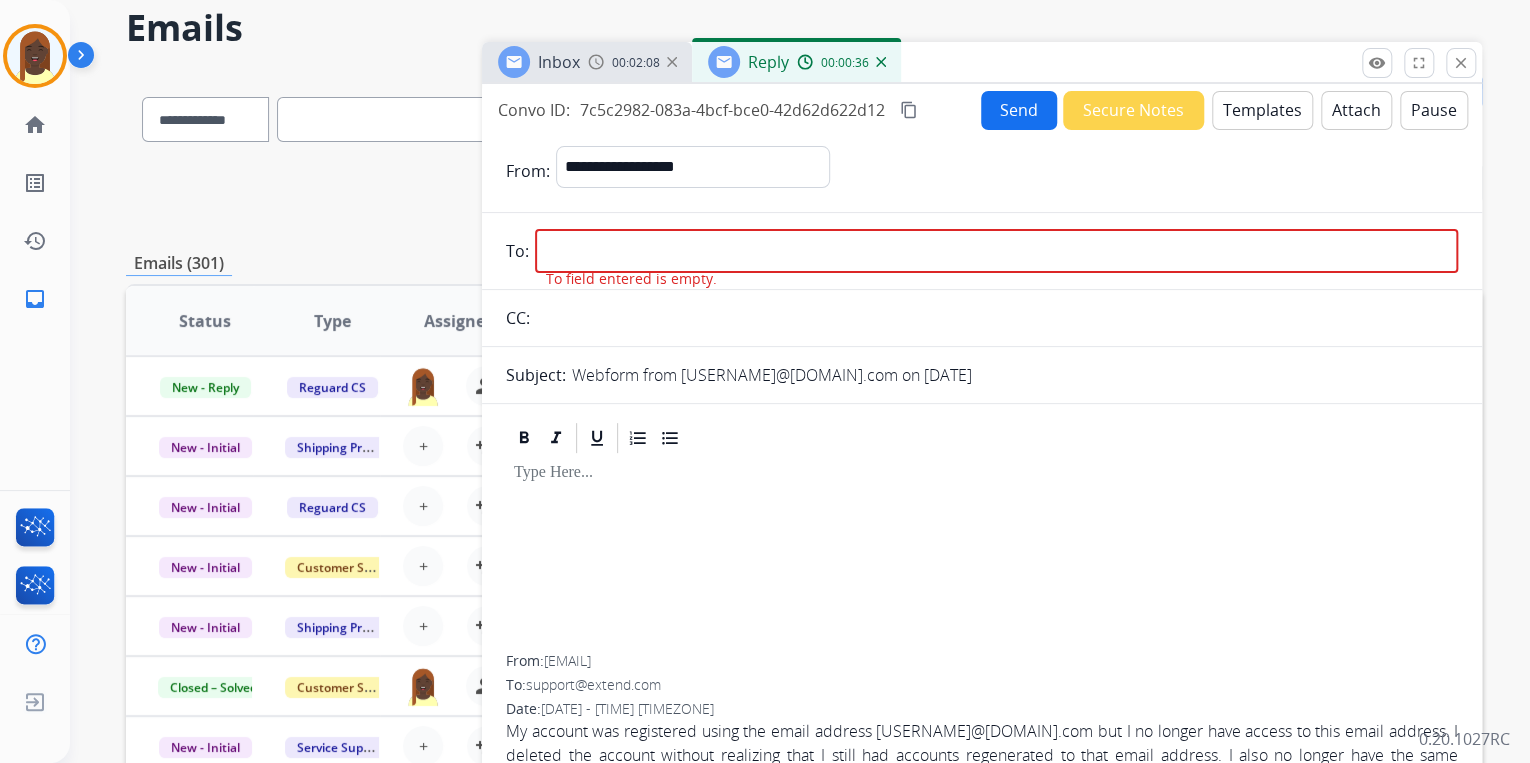 copy on "markpicknell@gmail.com" 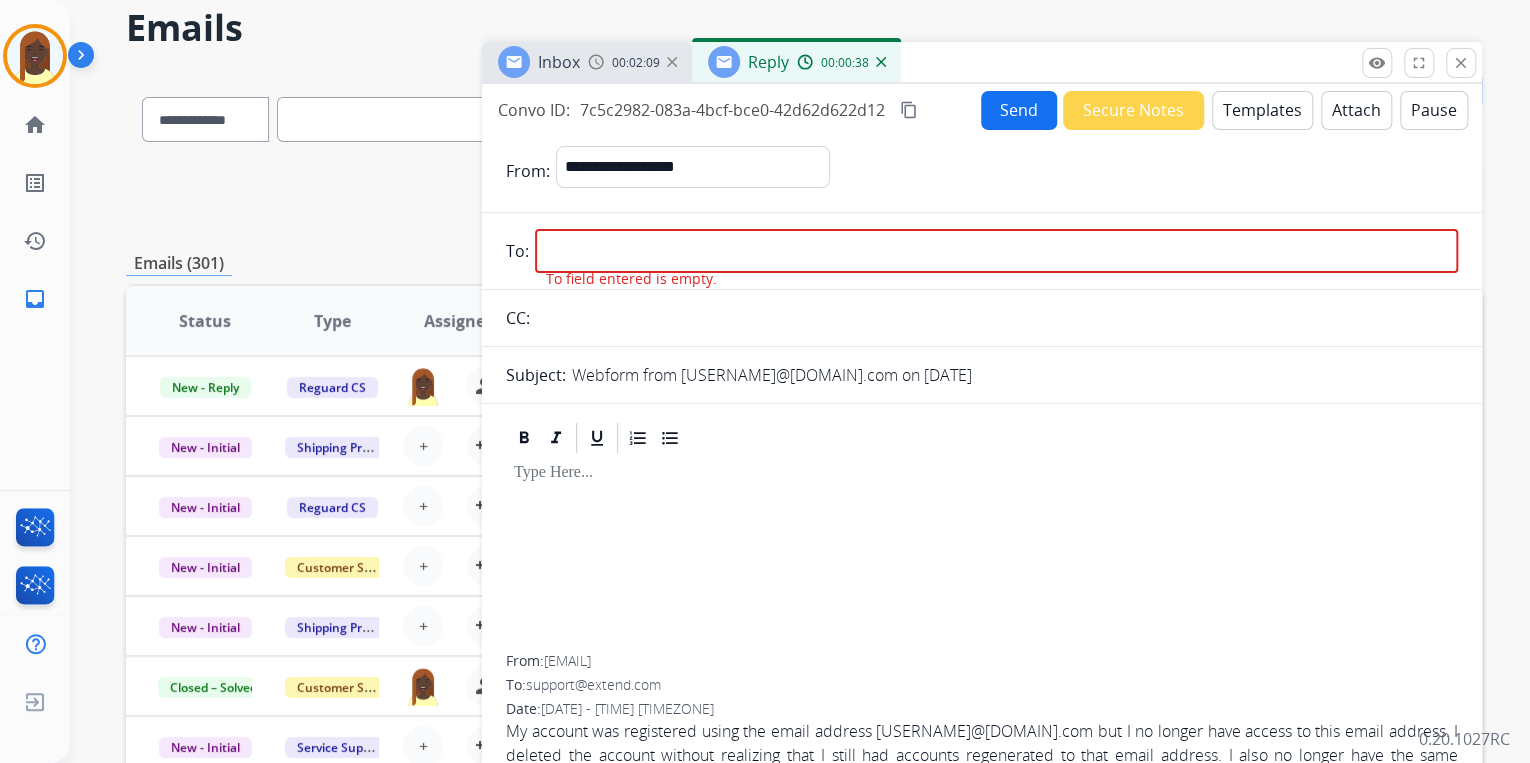 click at bounding box center [996, 251] 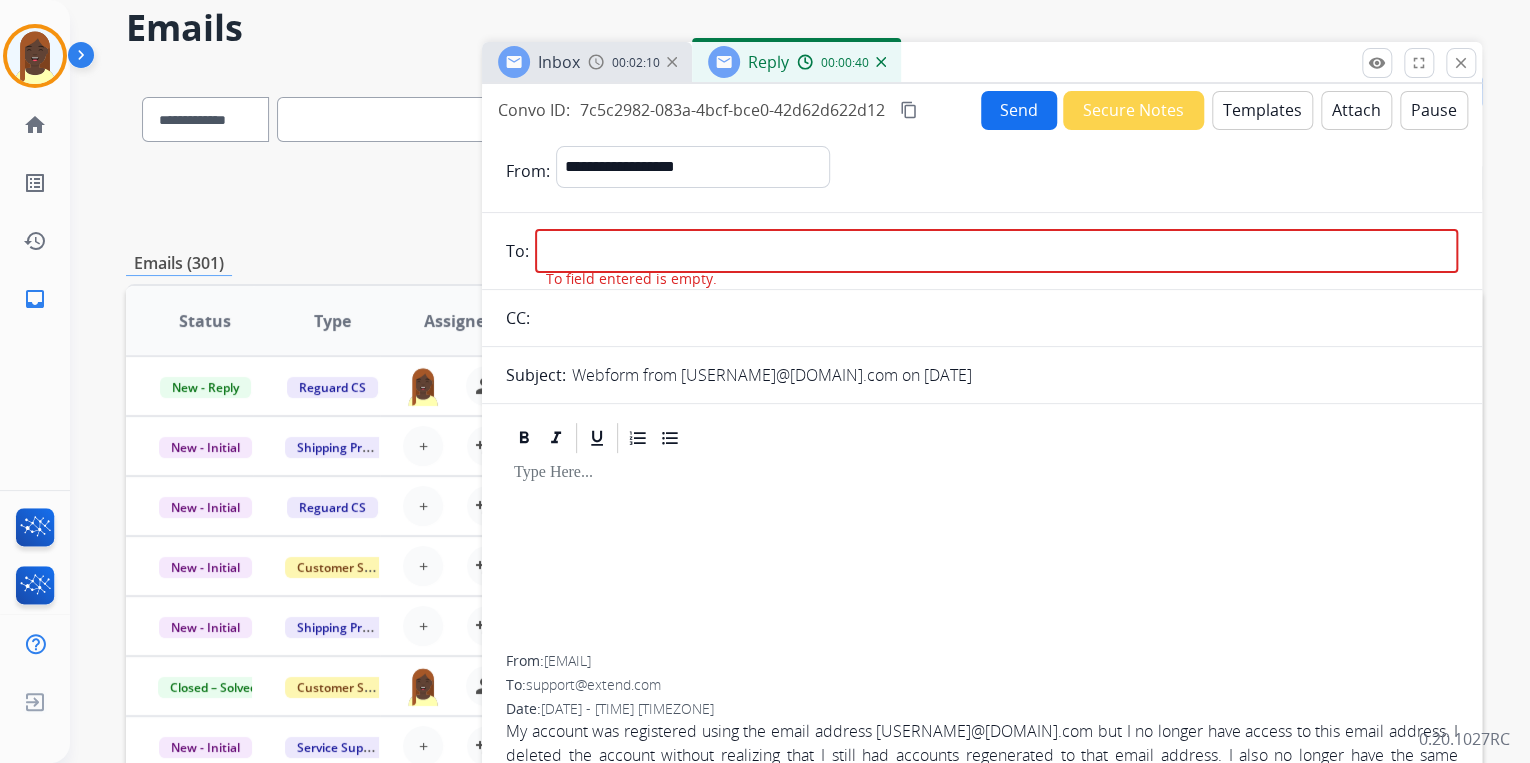 paste on "**********" 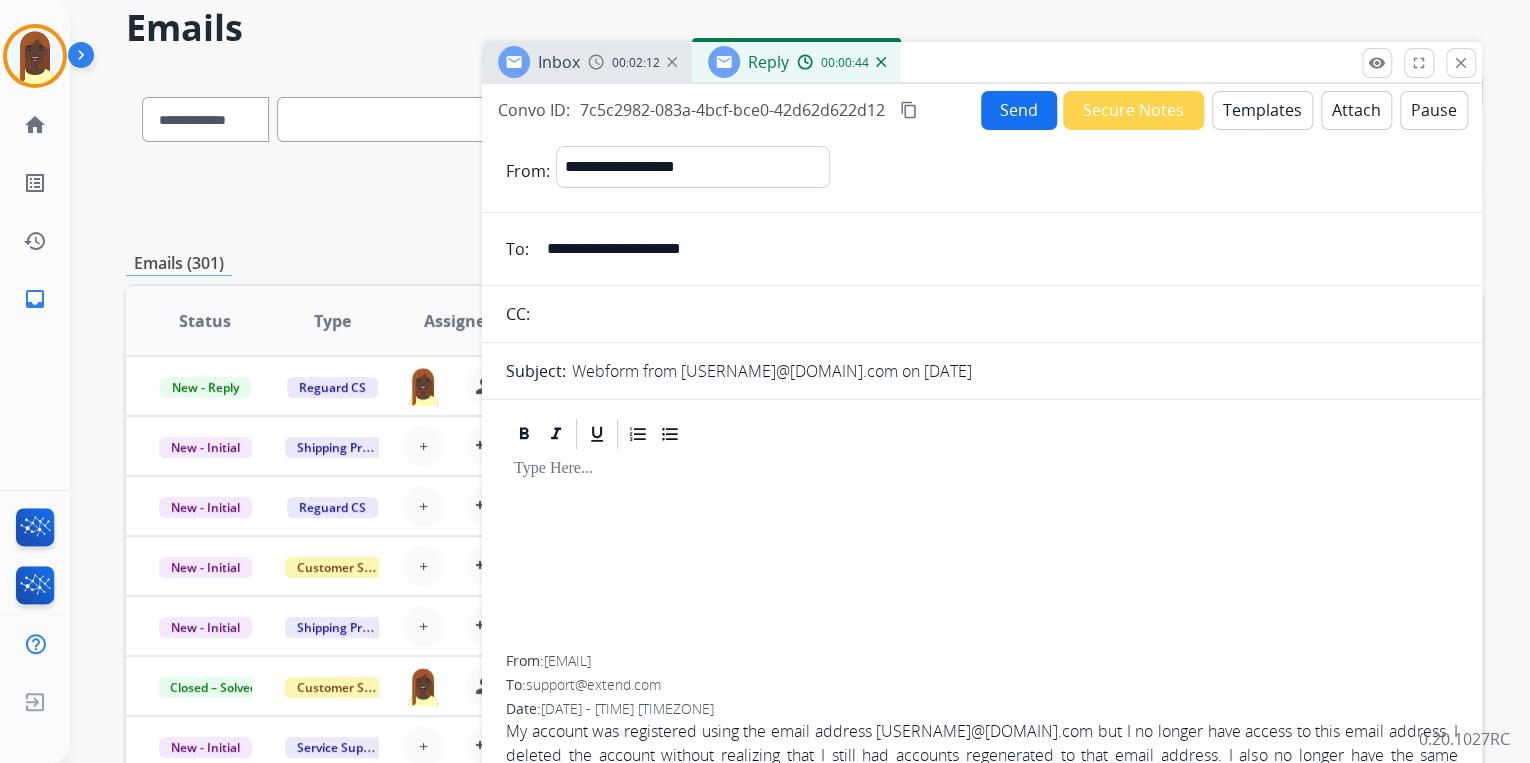 type on "**********" 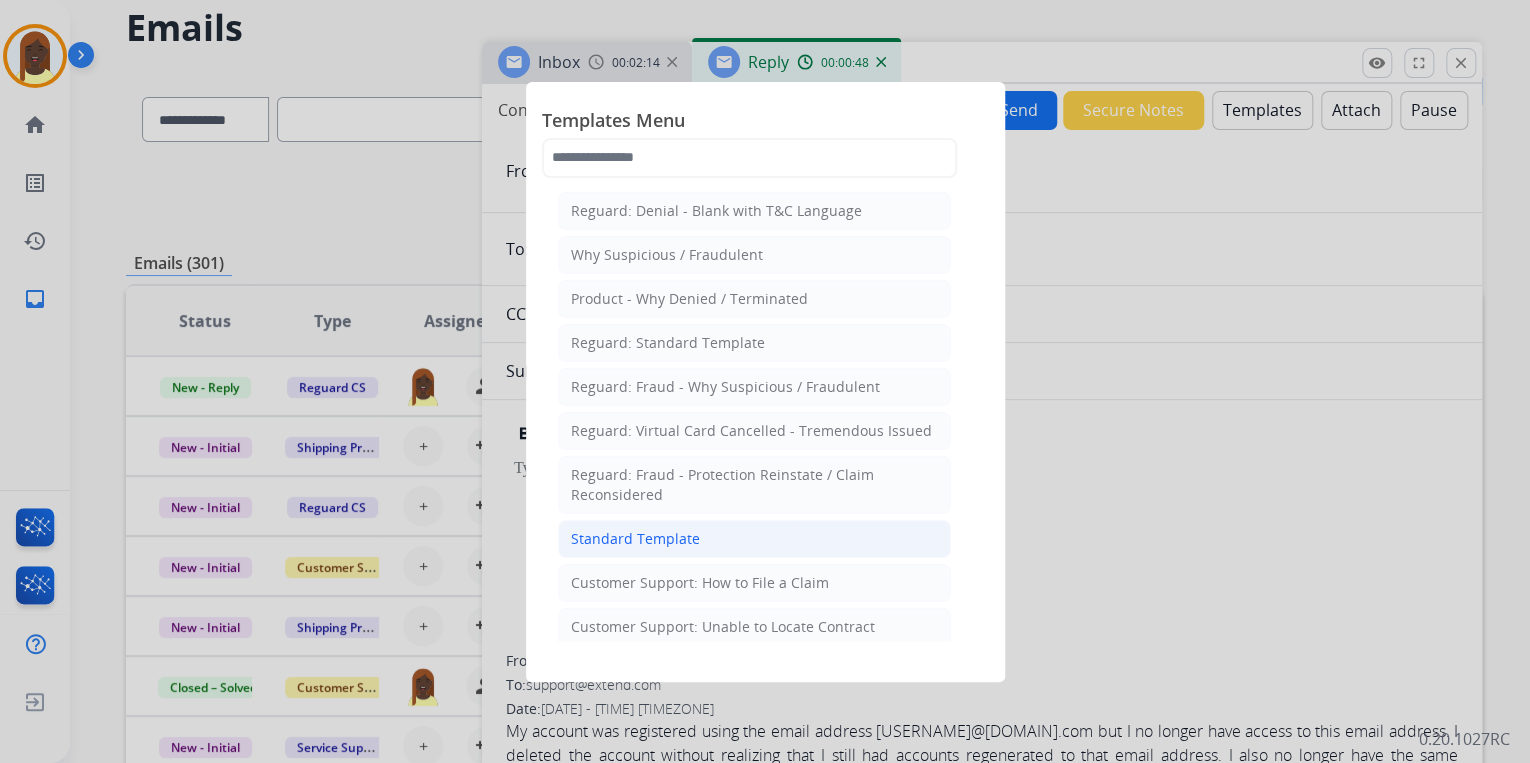 click on "Standard Template" 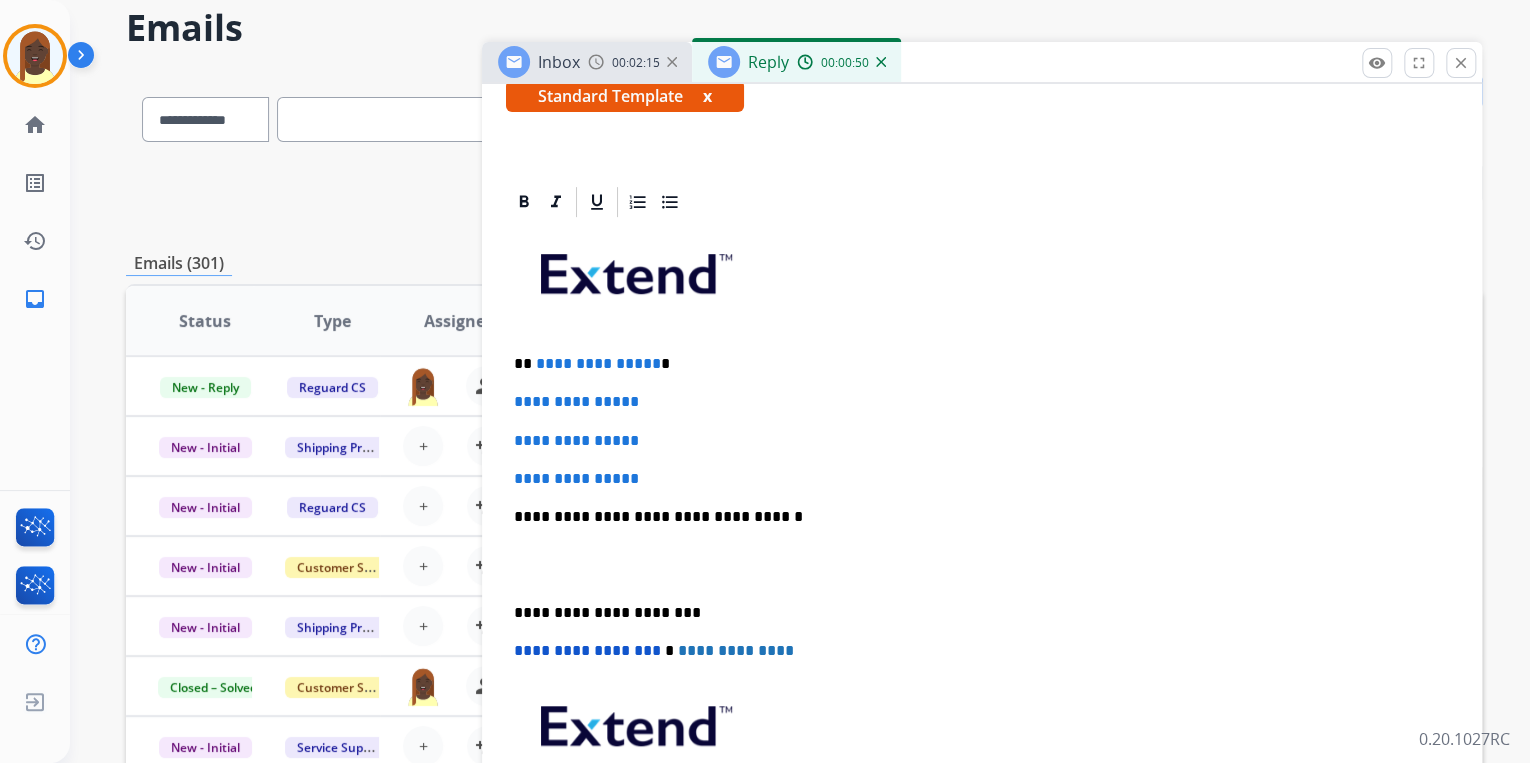 scroll, scrollTop: 400, scrollLeft: 0, axis: vertical 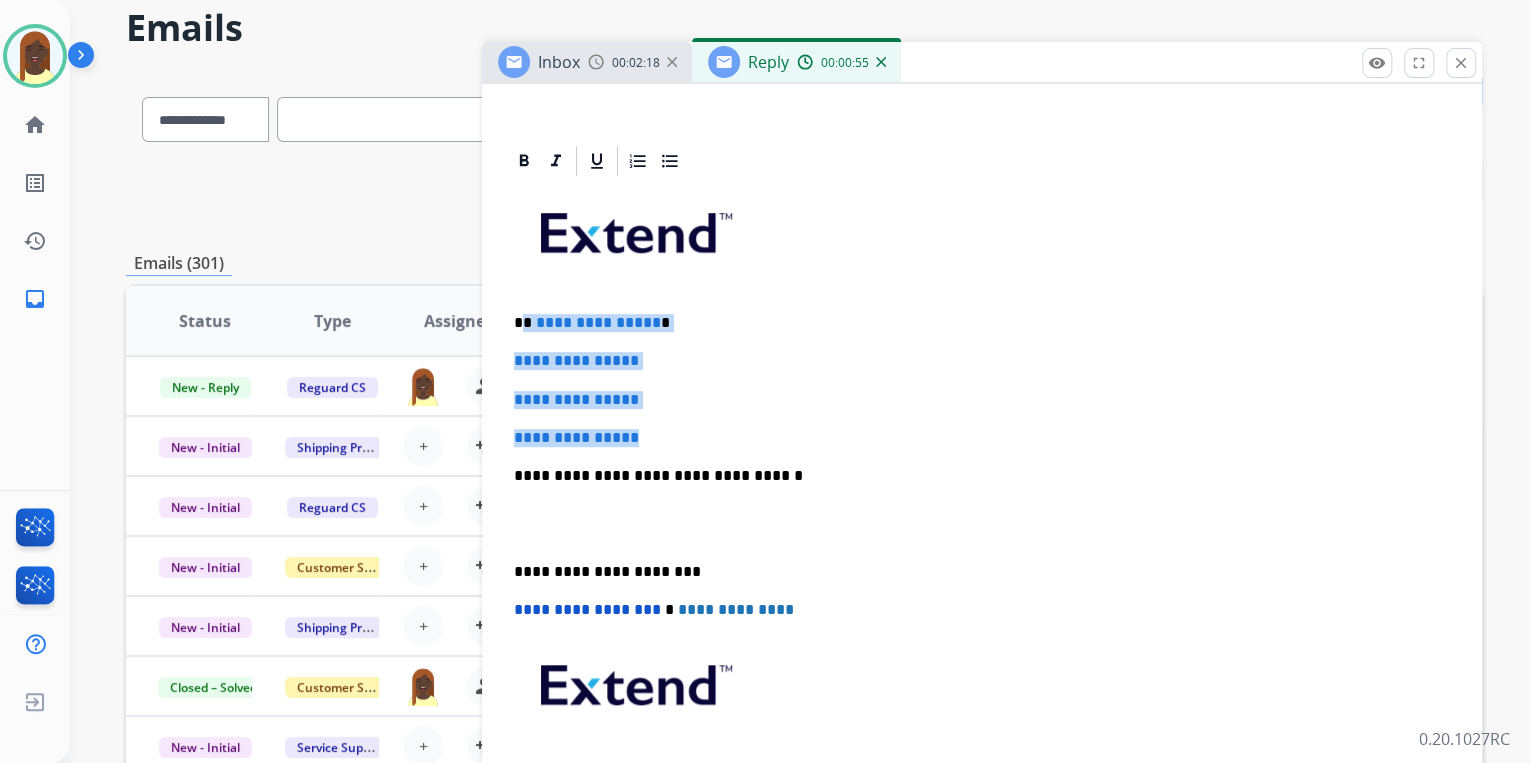 drag, startPoint x: 524, startPoint y: 320, endPoint x: 667, endPoint y: 426, distance: 178.0028 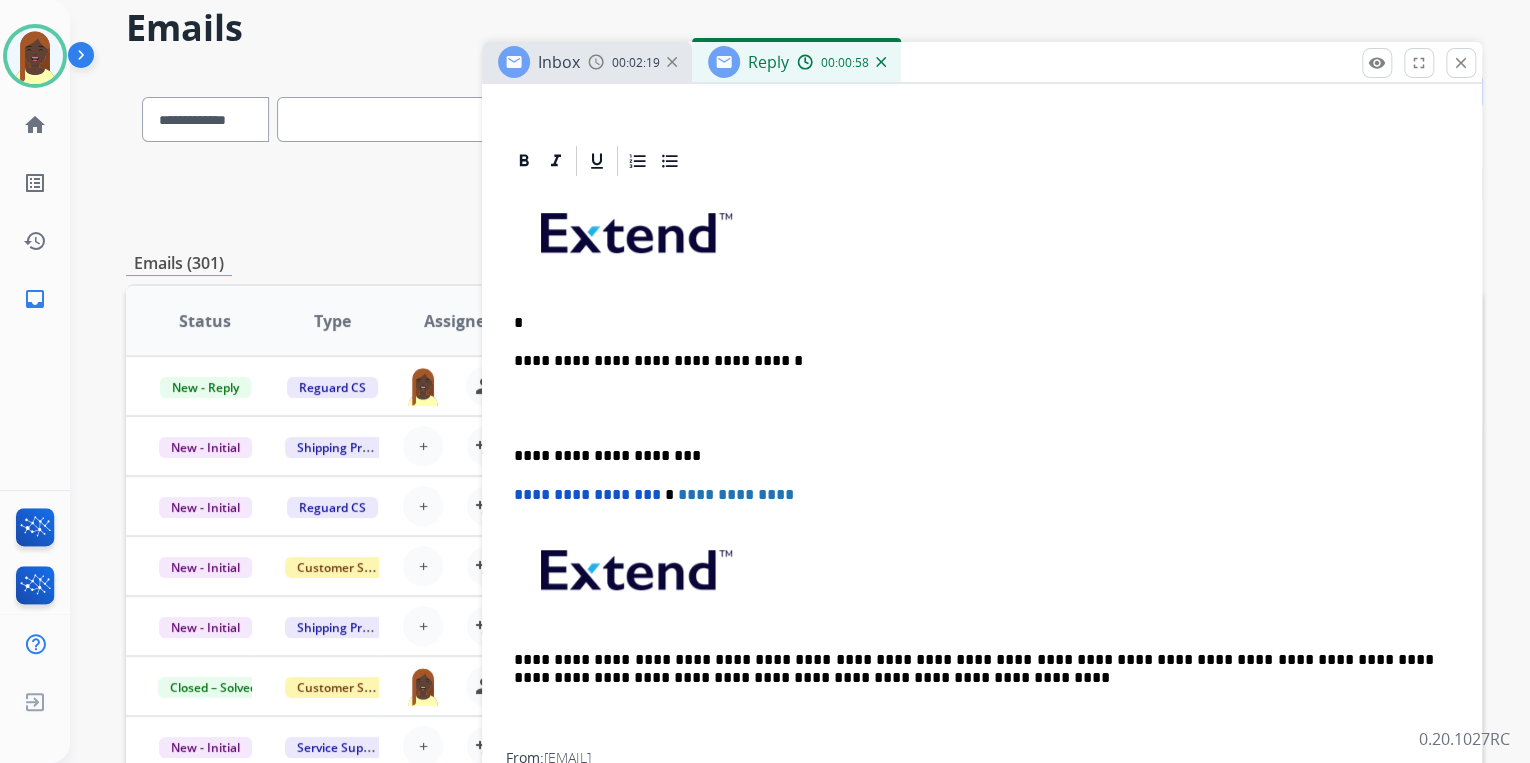 type 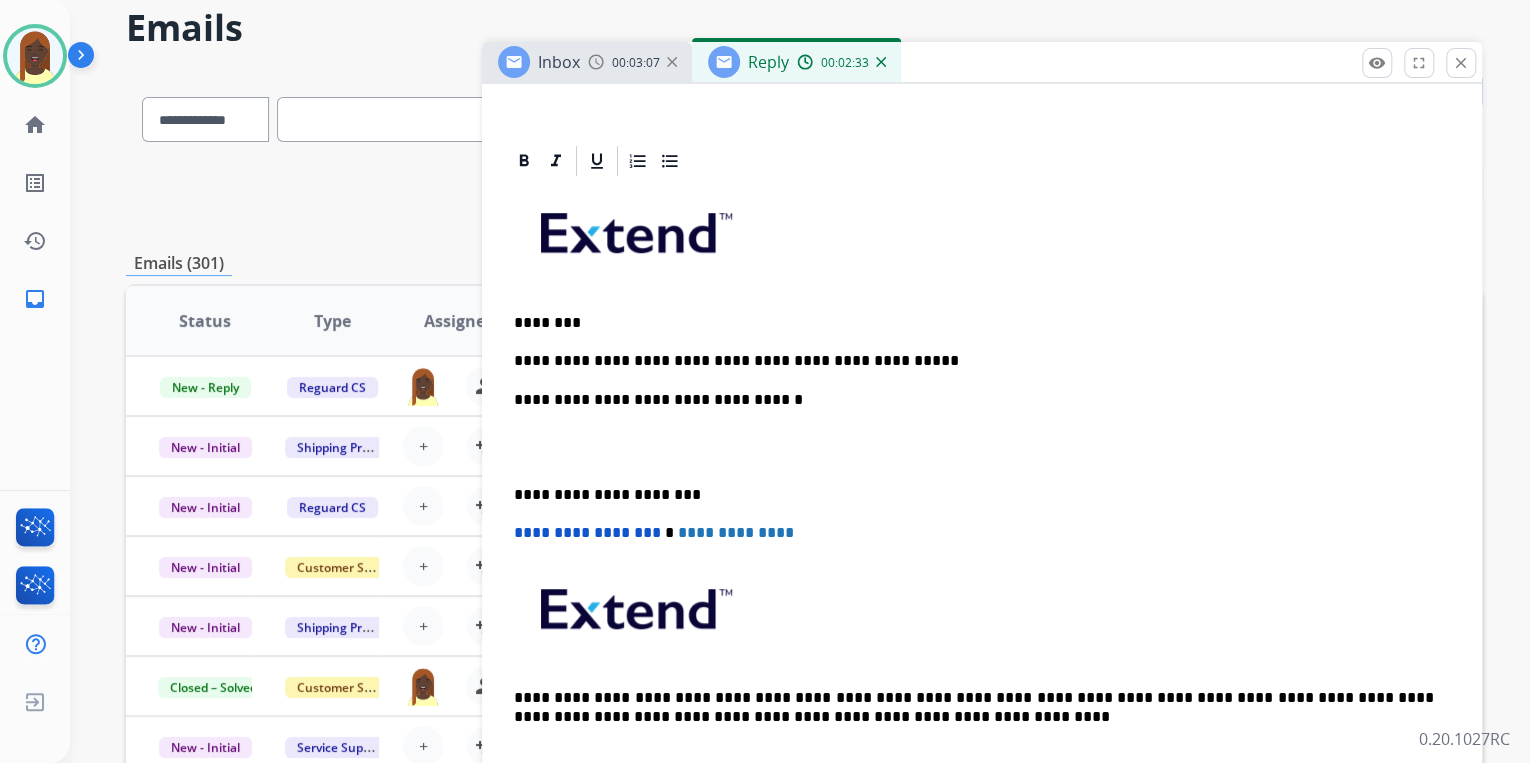 click on "**********" at bounding box center [974, 361] 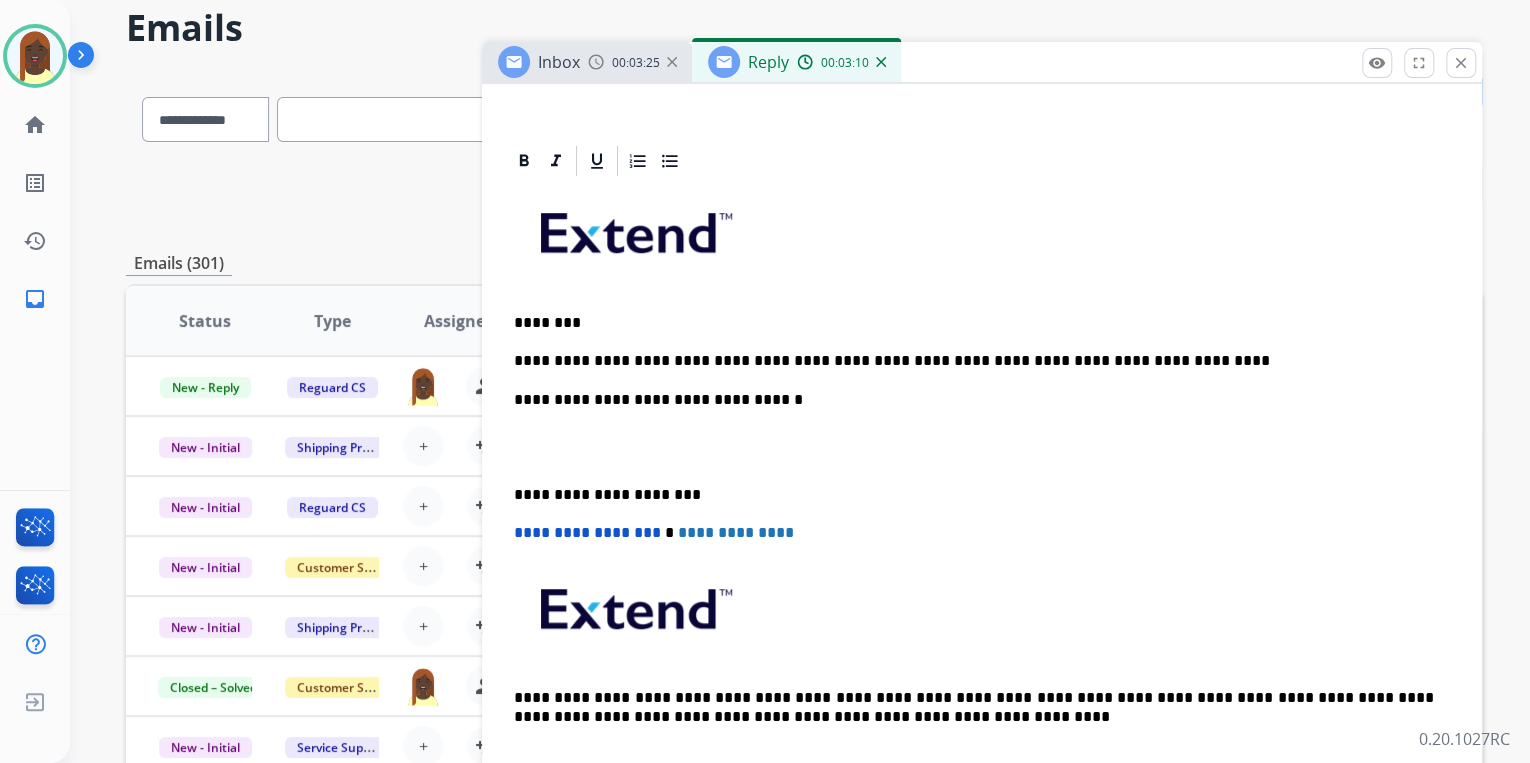 click on "**********" at bounding box center (982, 484) 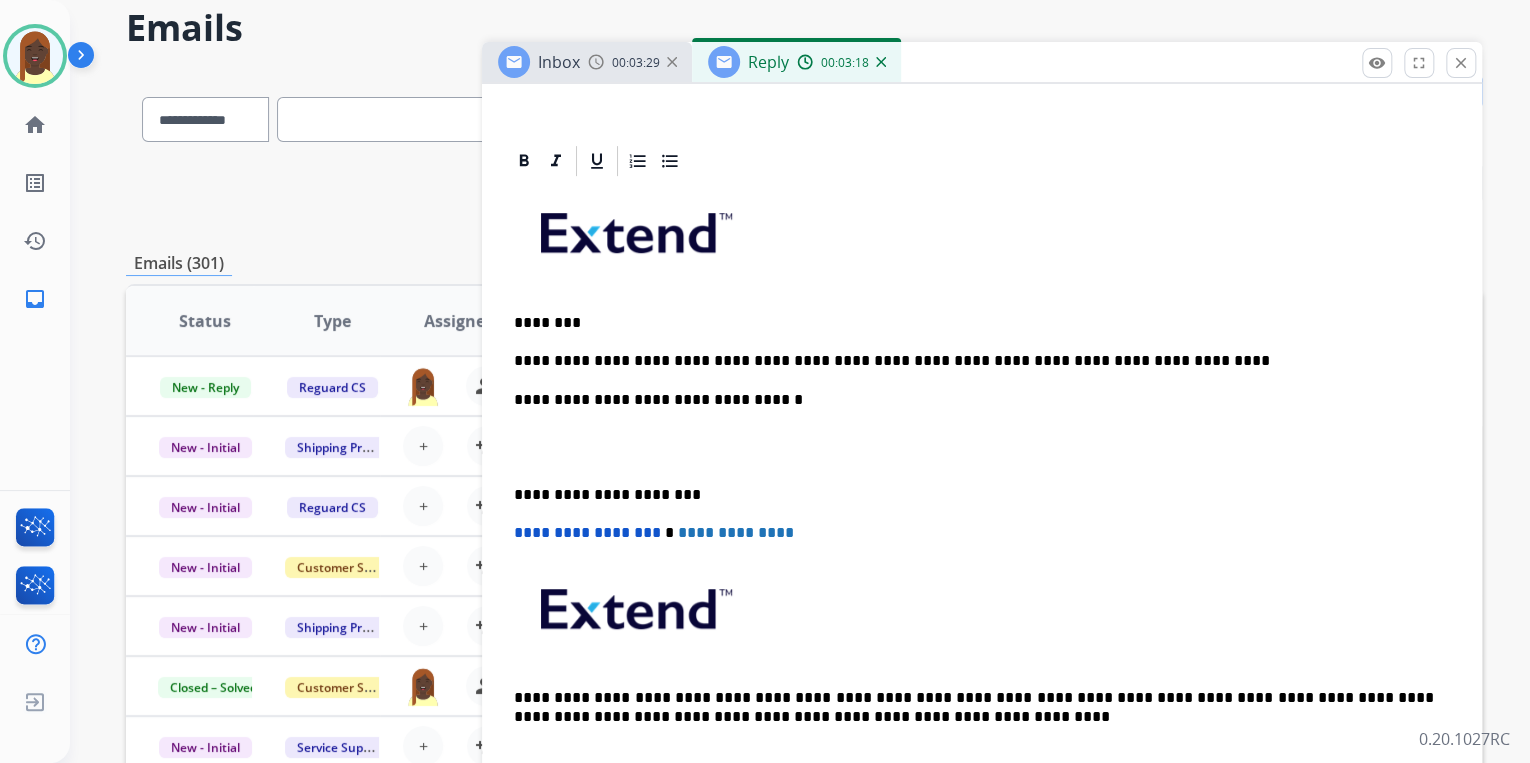 click on "**********" at bounding box center [974, 361] 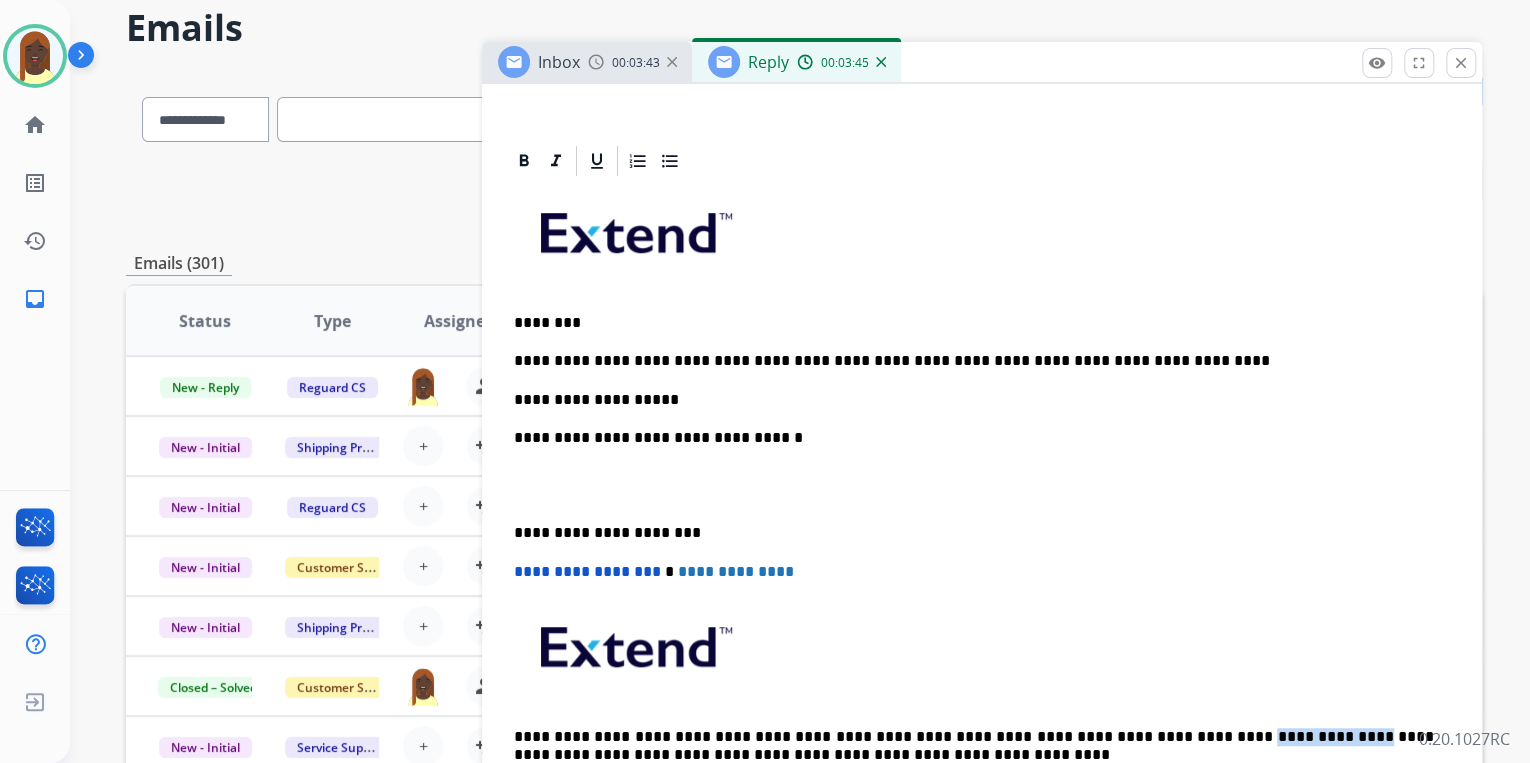 drag, startPoint x: 1203, startPoint y: 734, endPoint x: 1104, endPoint y: 734, distance: 99 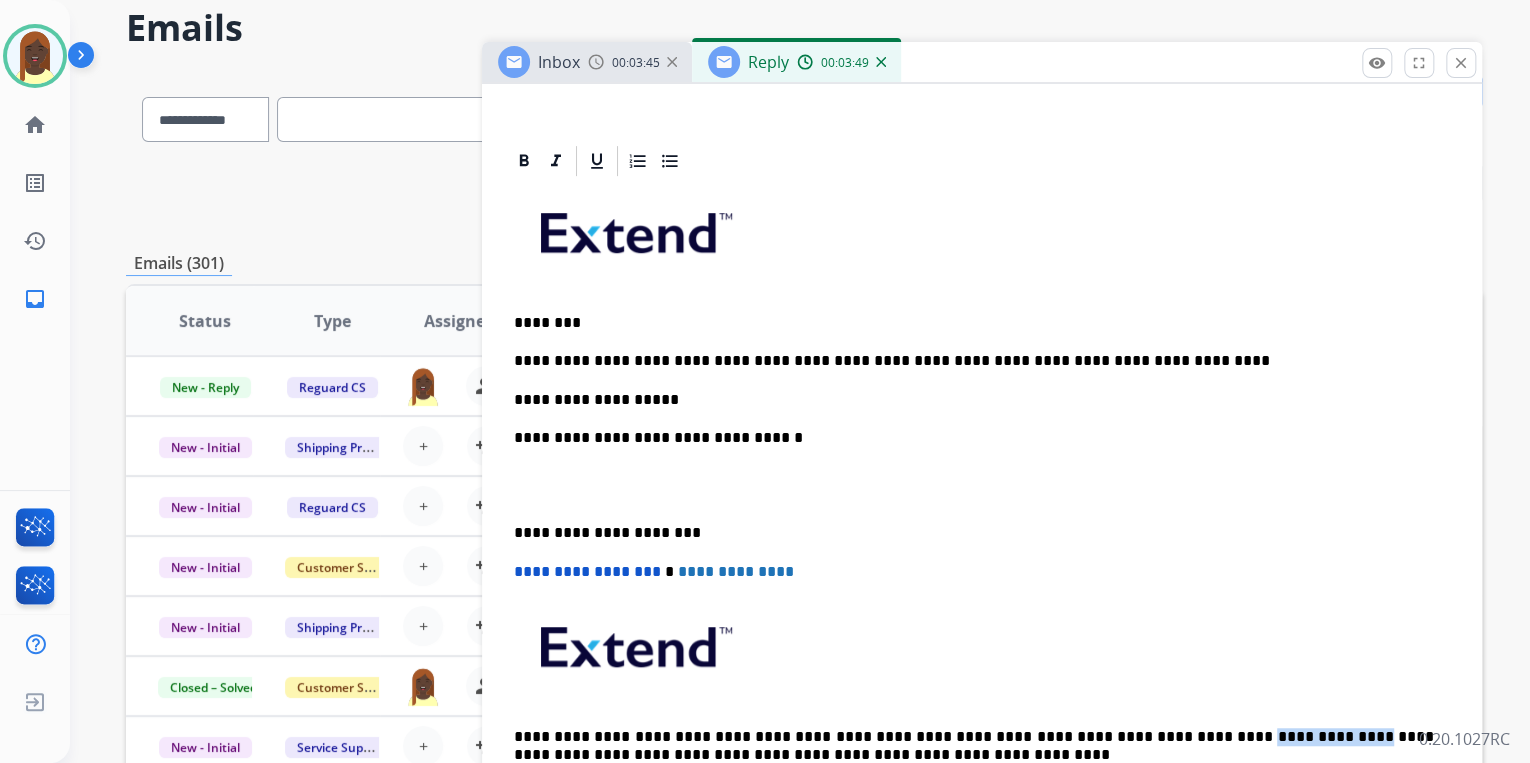 copy on "**********" 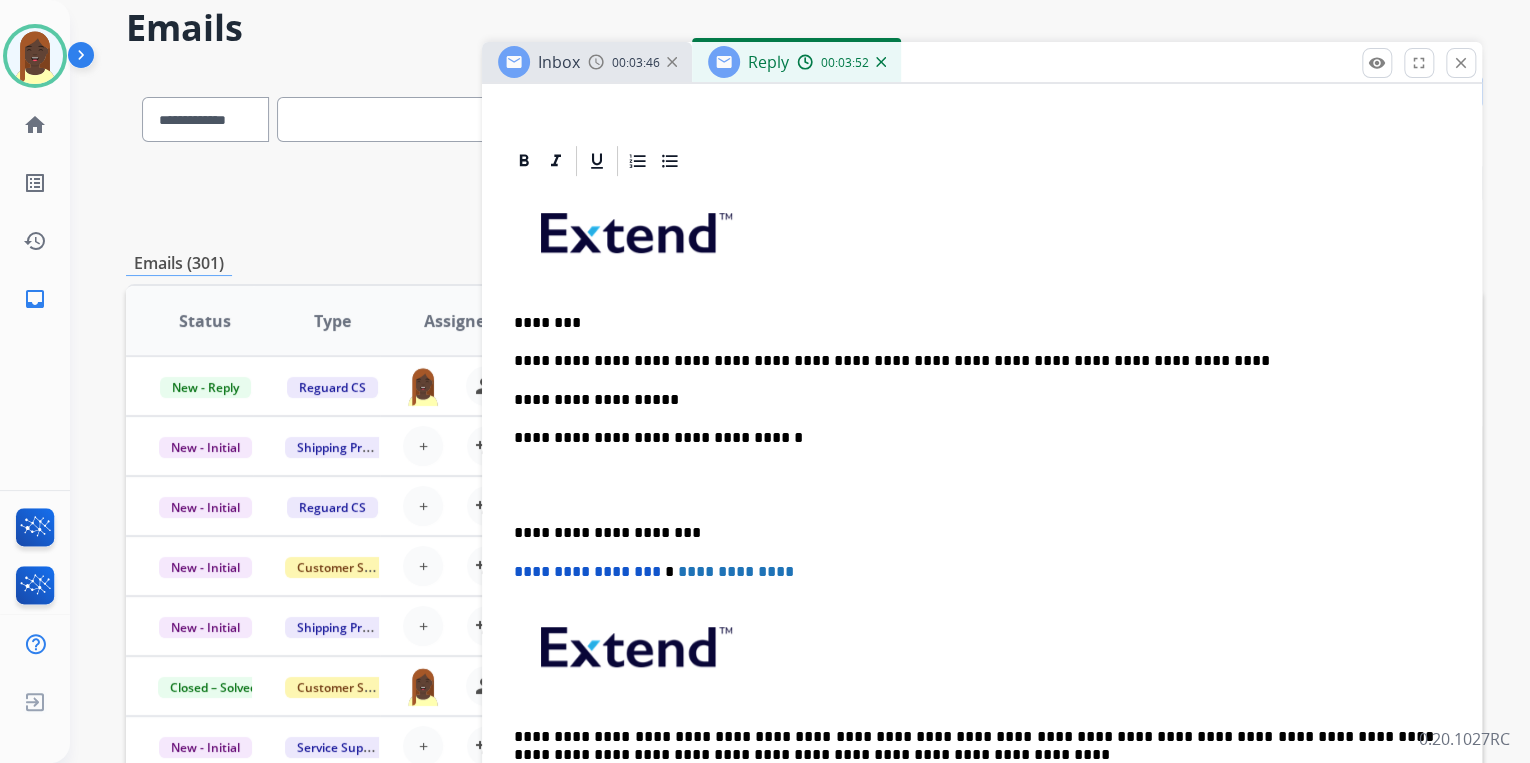 click on "**********" at bounding box center (974, 400) 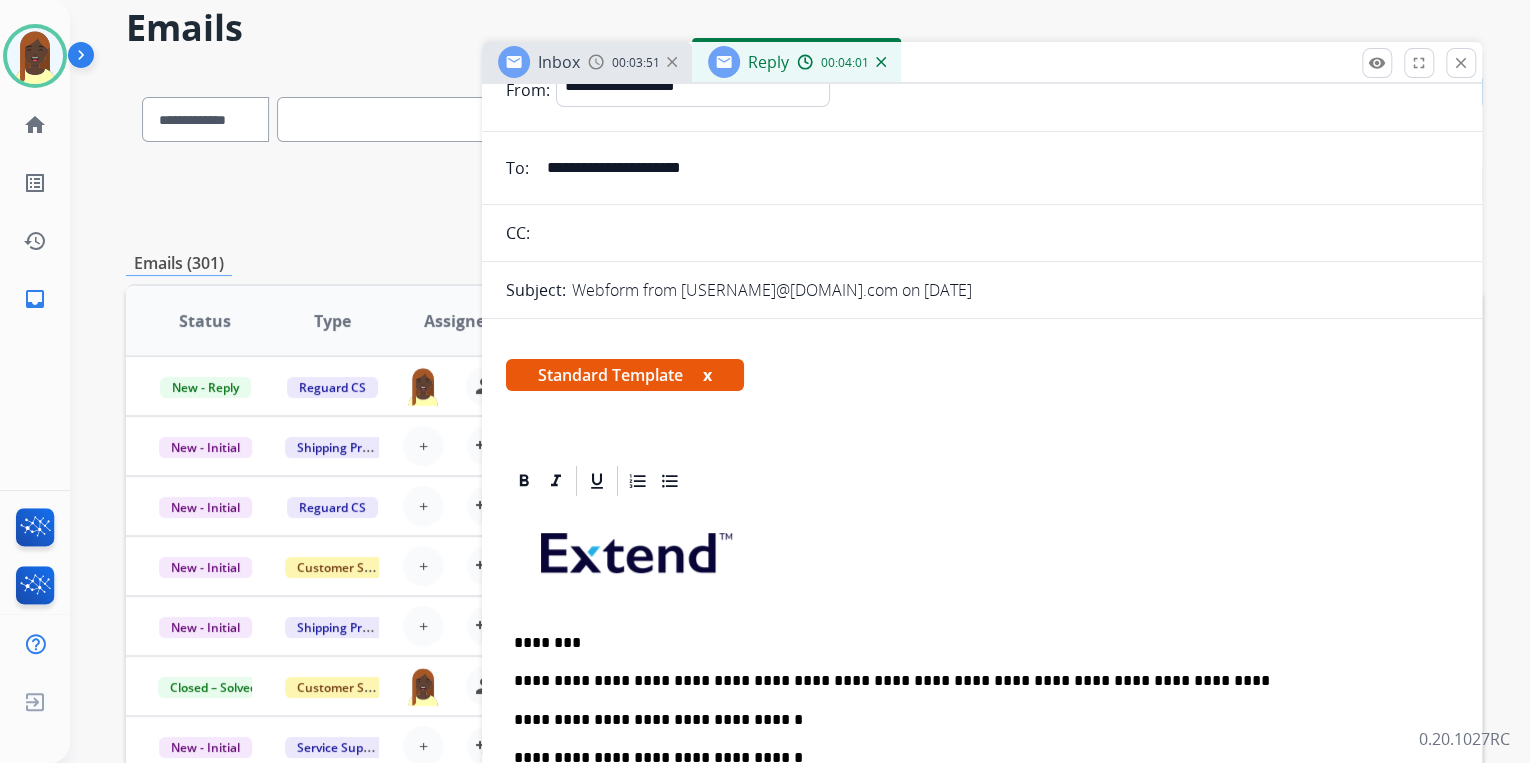 scroll, scrollTop: 0, scrollLeft: 0, axis: both 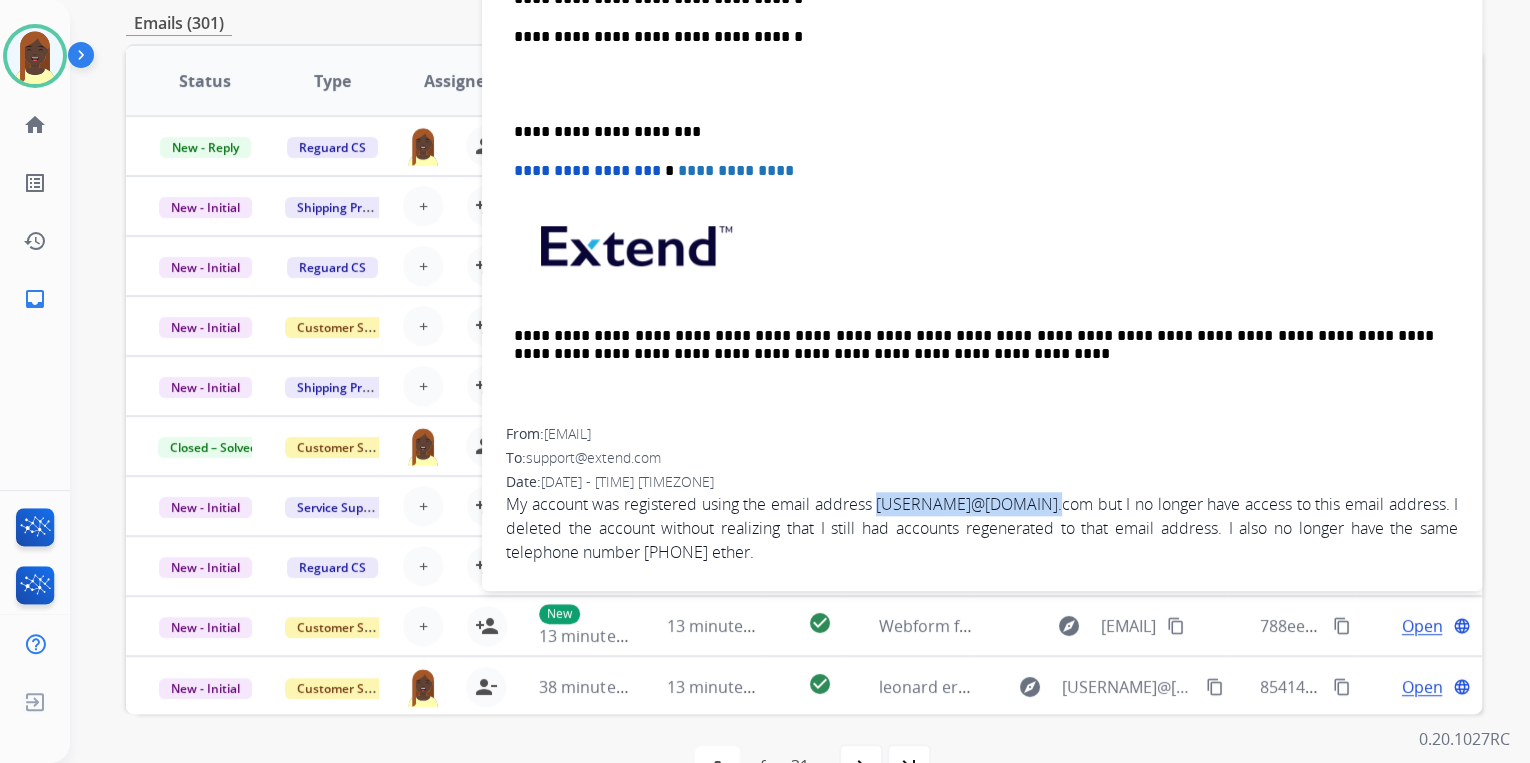 drag, startPoint x: 1055, startPoint y: 503, endPoint x: 892, endPoint y: 506, distance: 163.0276 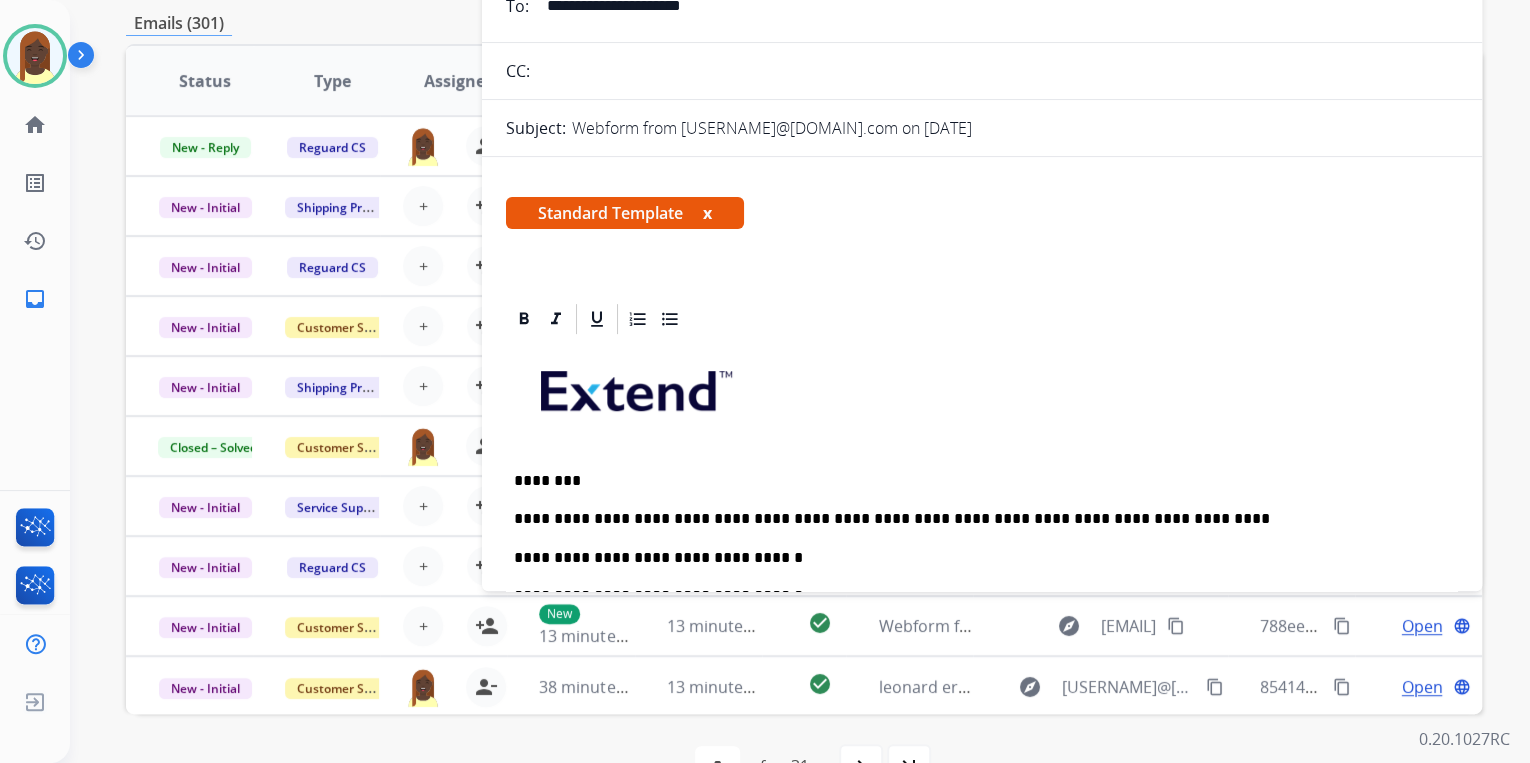 scroll, scrollTop: 0, scrollLeft: 0, axis: both 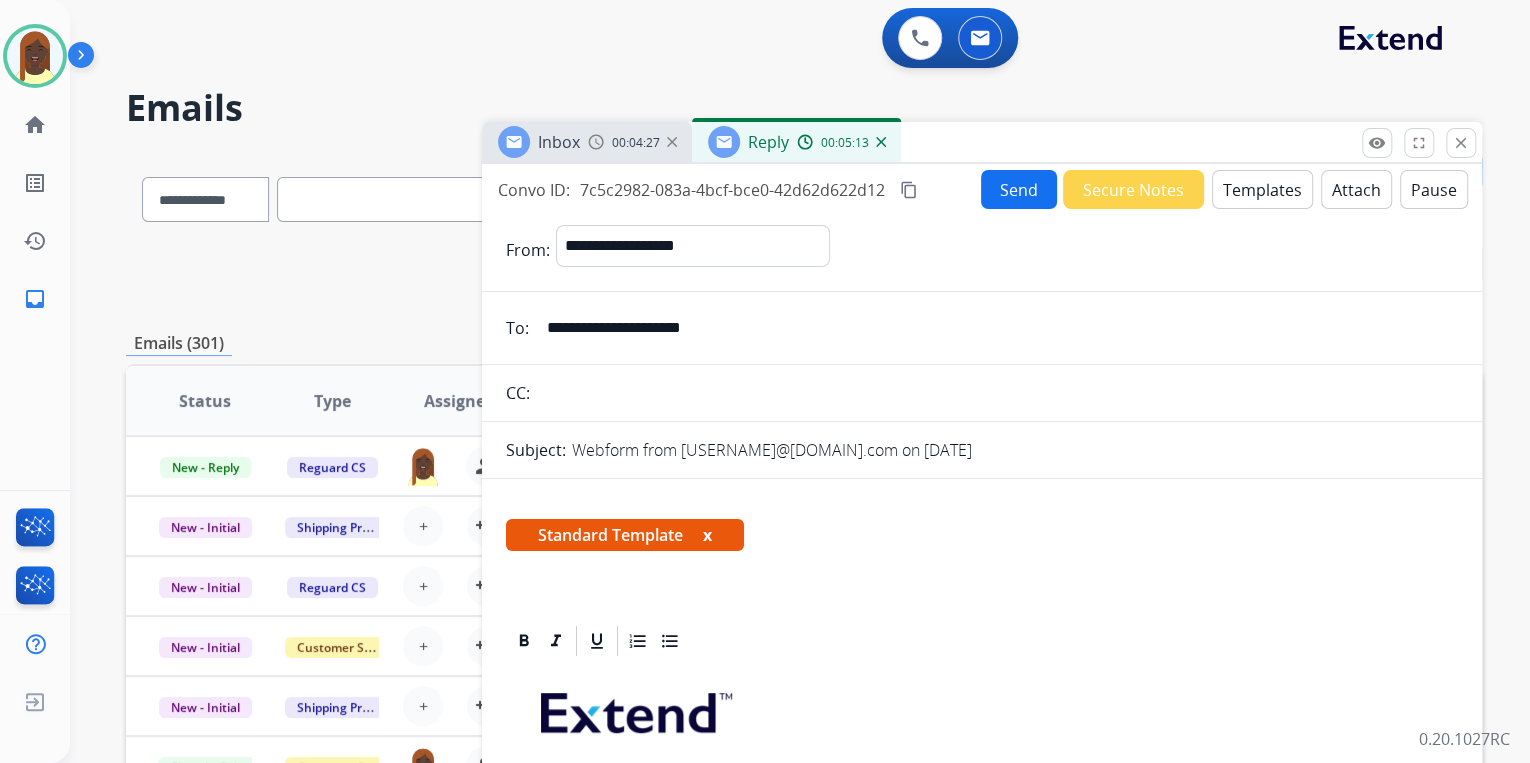 click on "Send" at bounding box center [1019, 189] 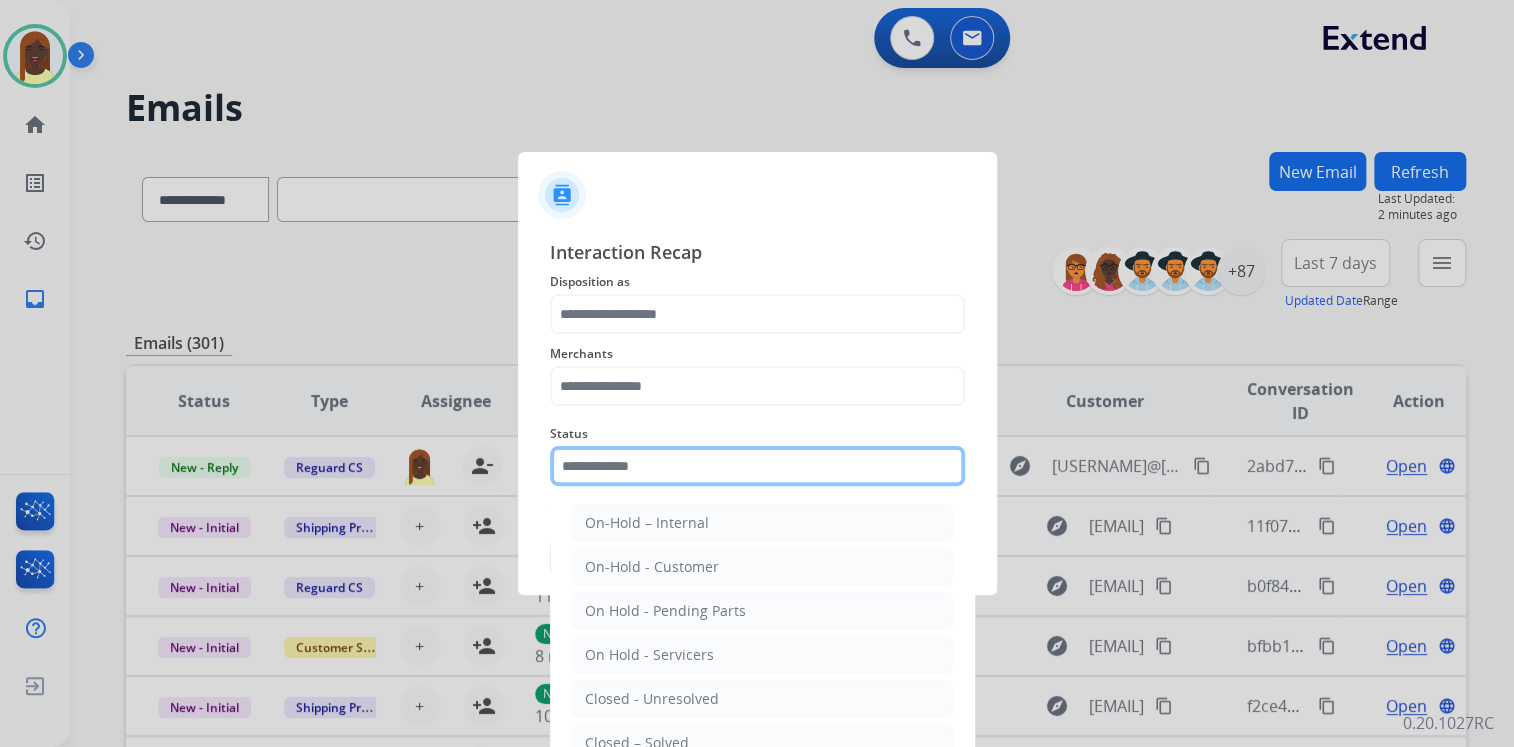 click 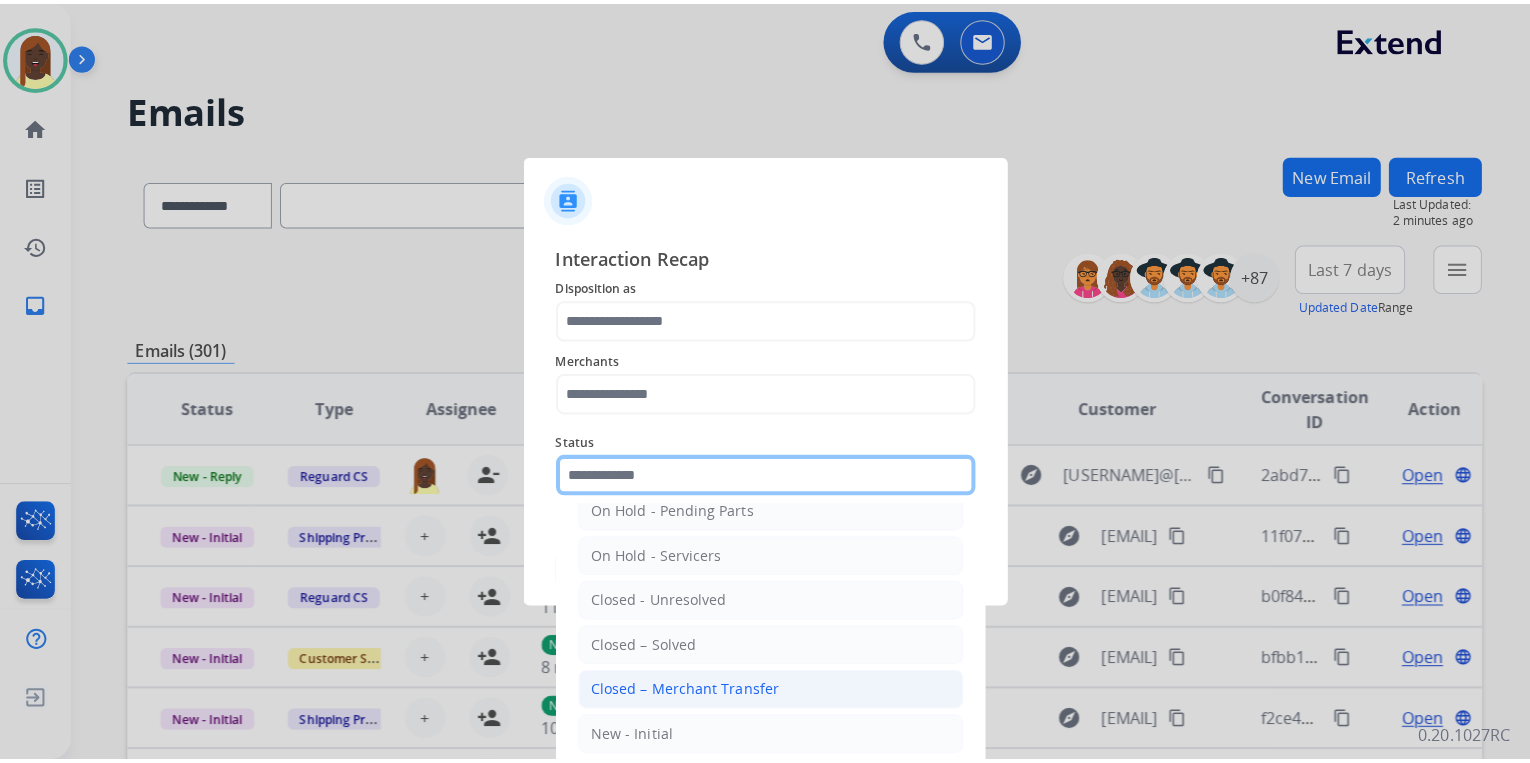 scroll, scrollTop: 116, scrollLeft: 0, axis: vertical 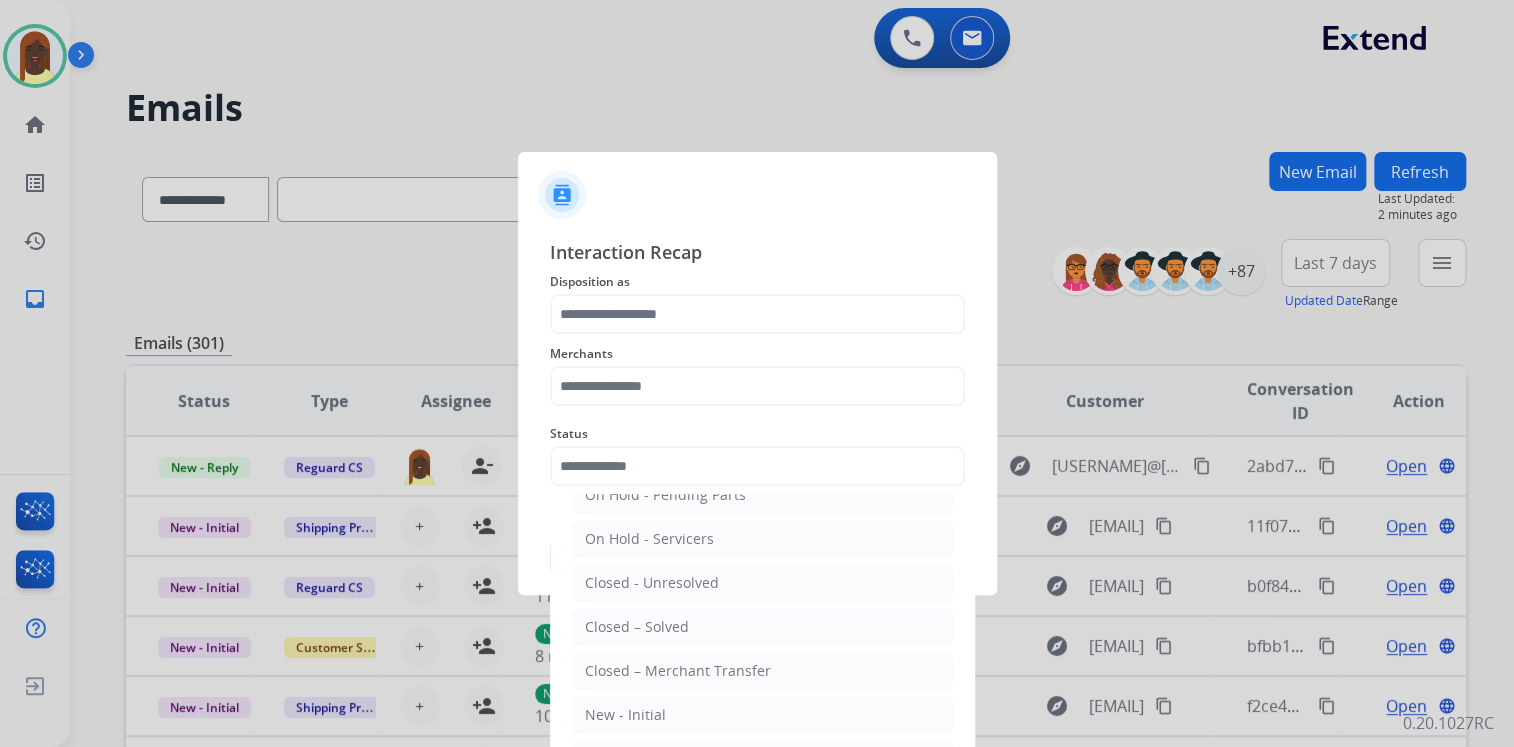 drag, startPoint x: 627, startPoint y: 614, endPoint x: 617, endPoint y: 556, distance: 58.855755 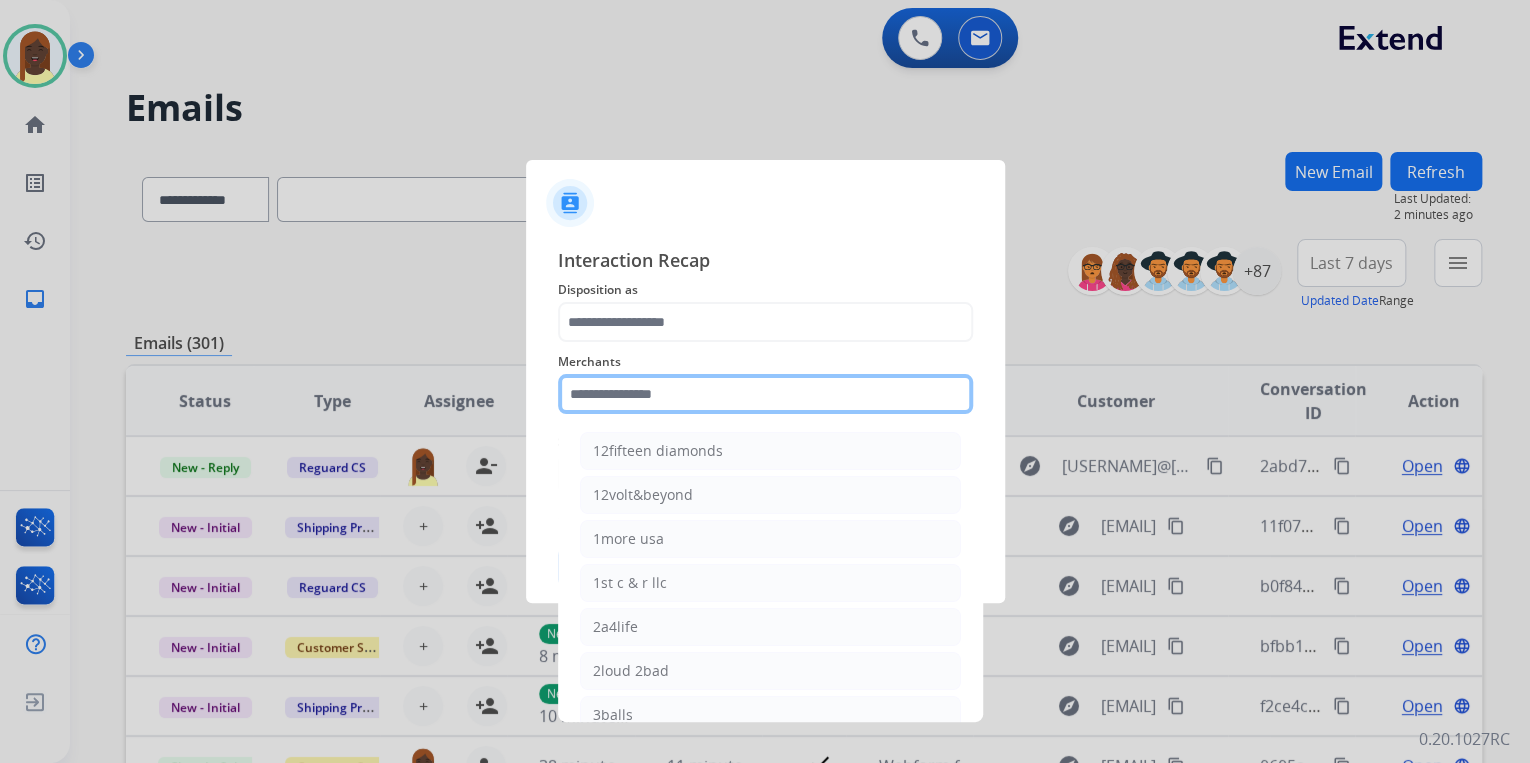 click 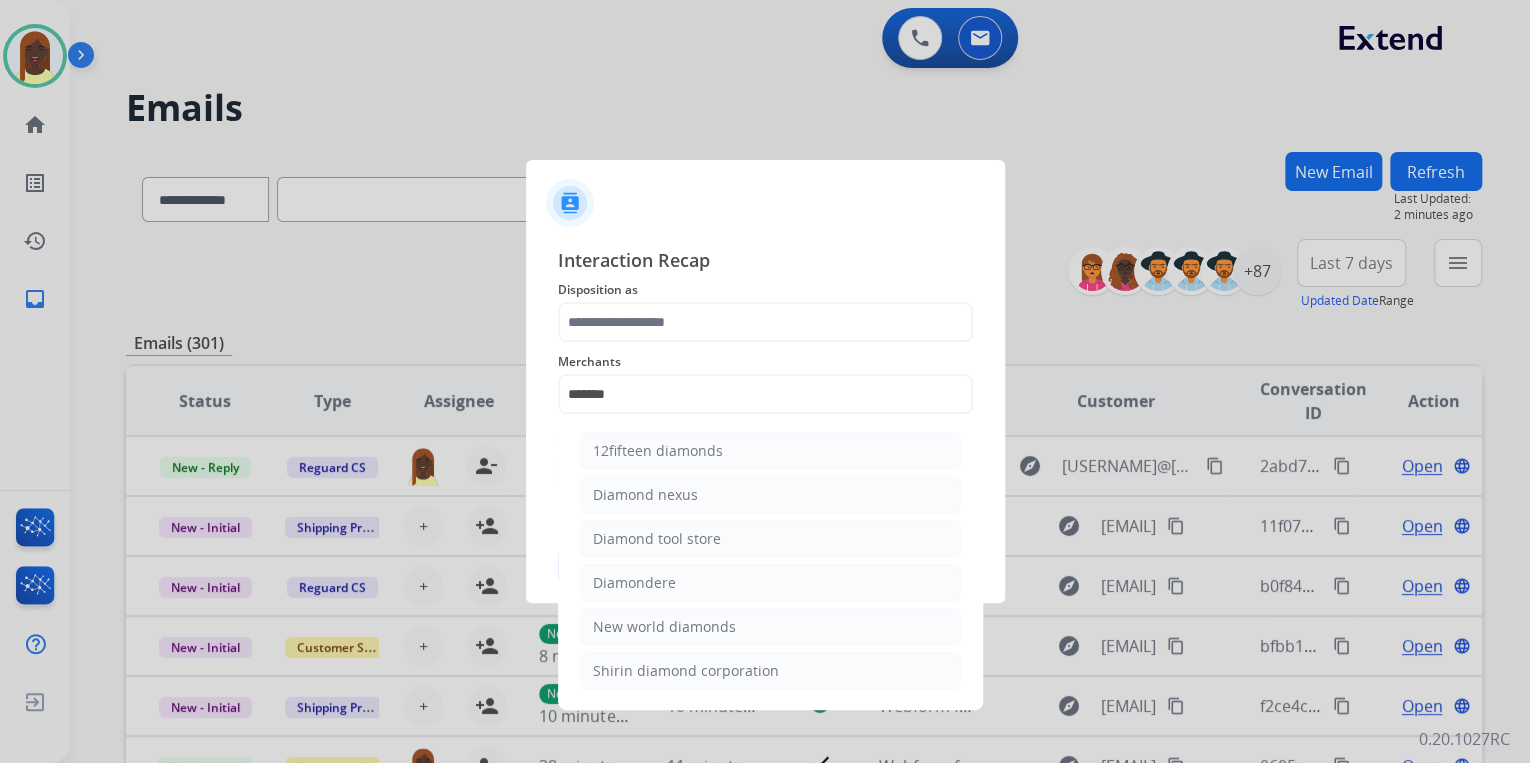 drag, startPoint x: 639, startPoint y: 490, endPoint x: 639, endPoint y: 456, distance: 34 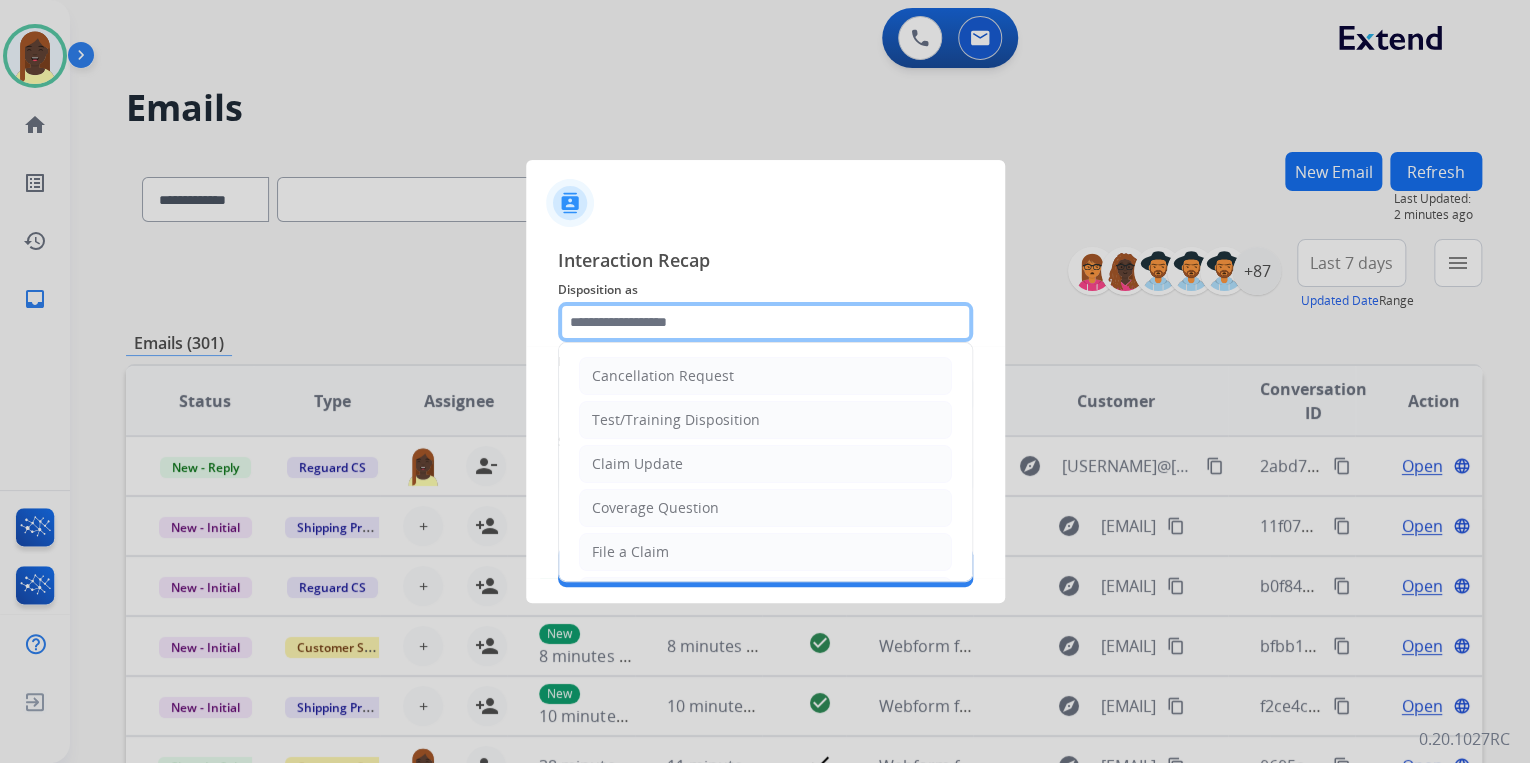 click 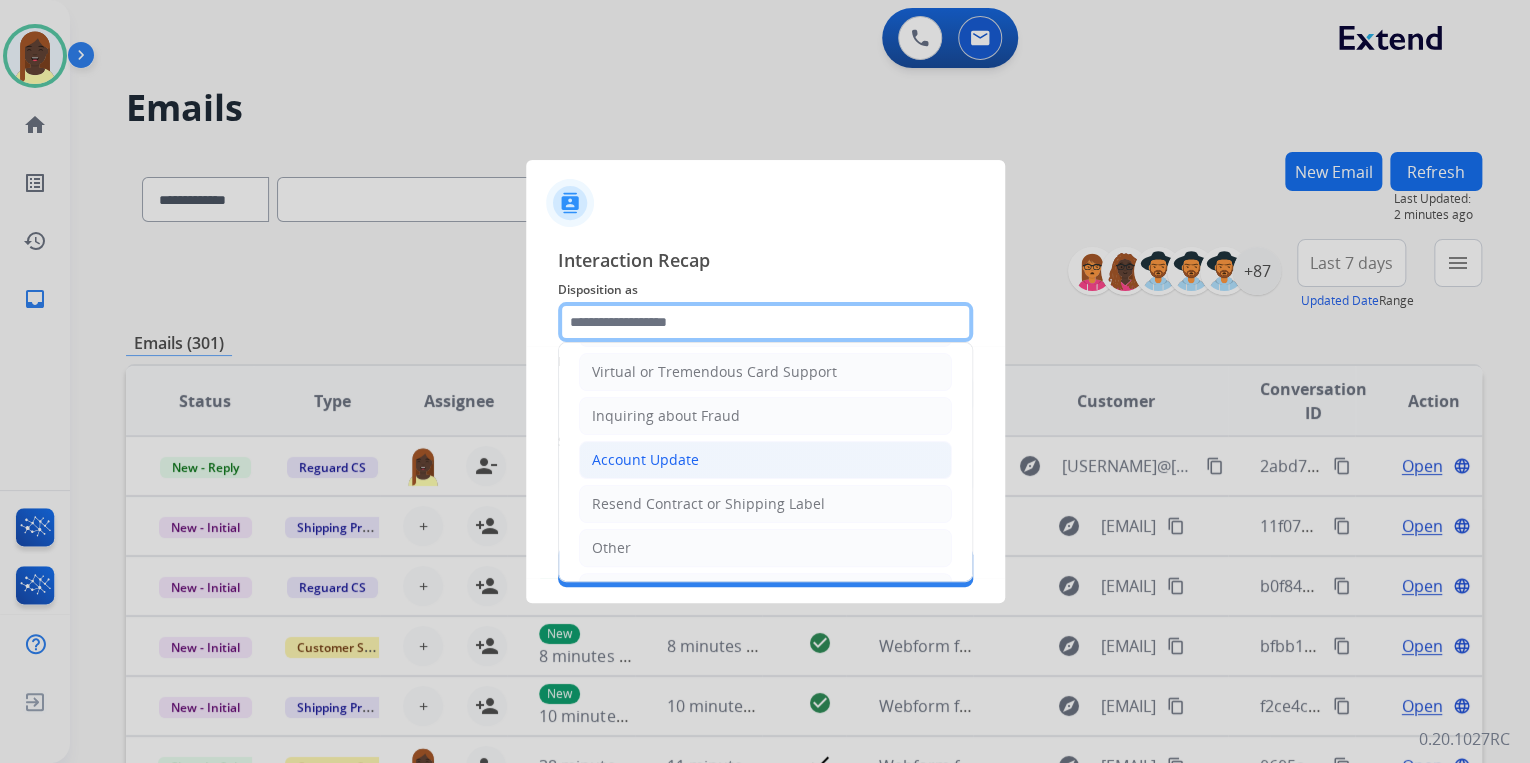 scroll, scrollTop: 306, scrollLeft: 0, axis: vertical 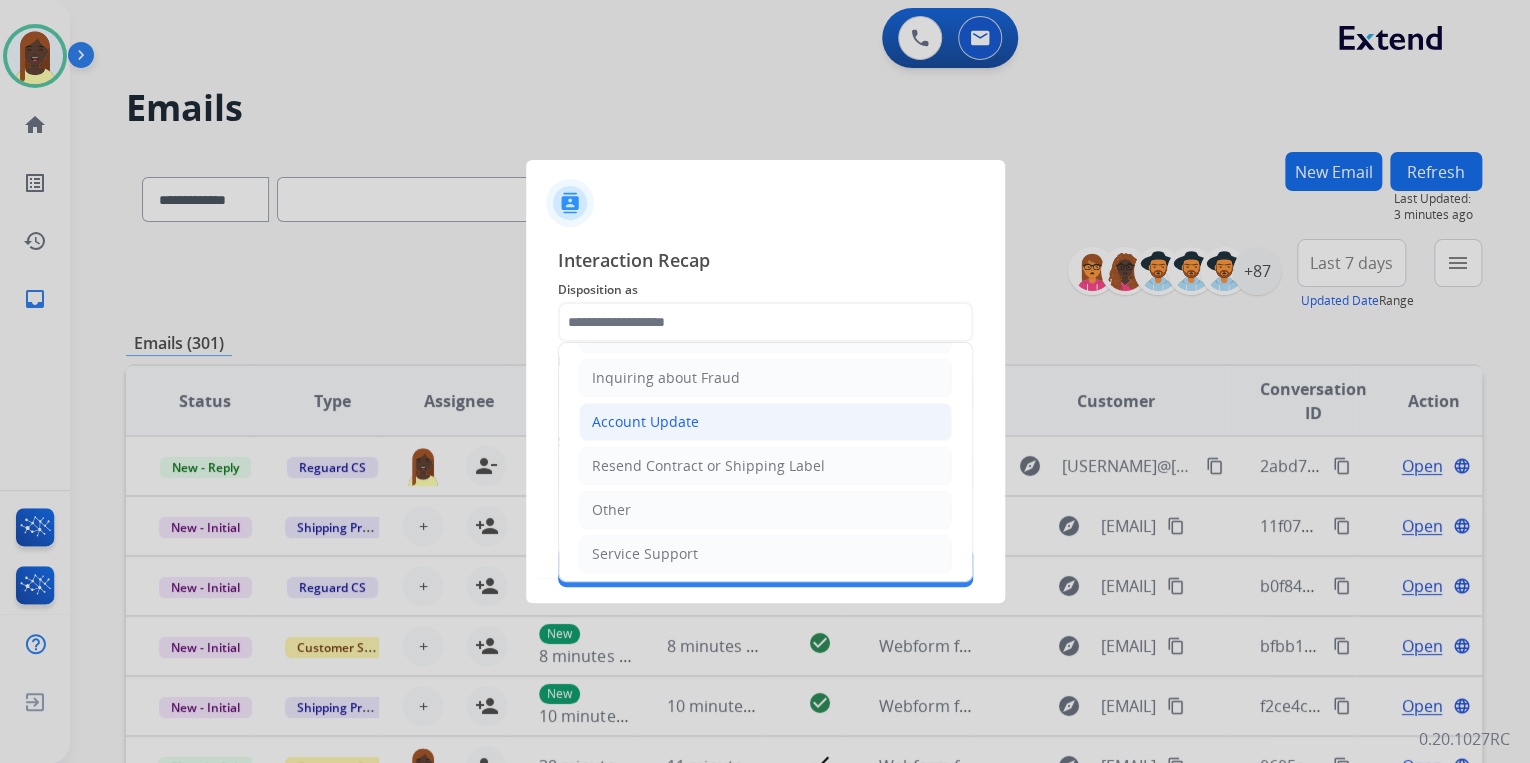 click on "Account Update" 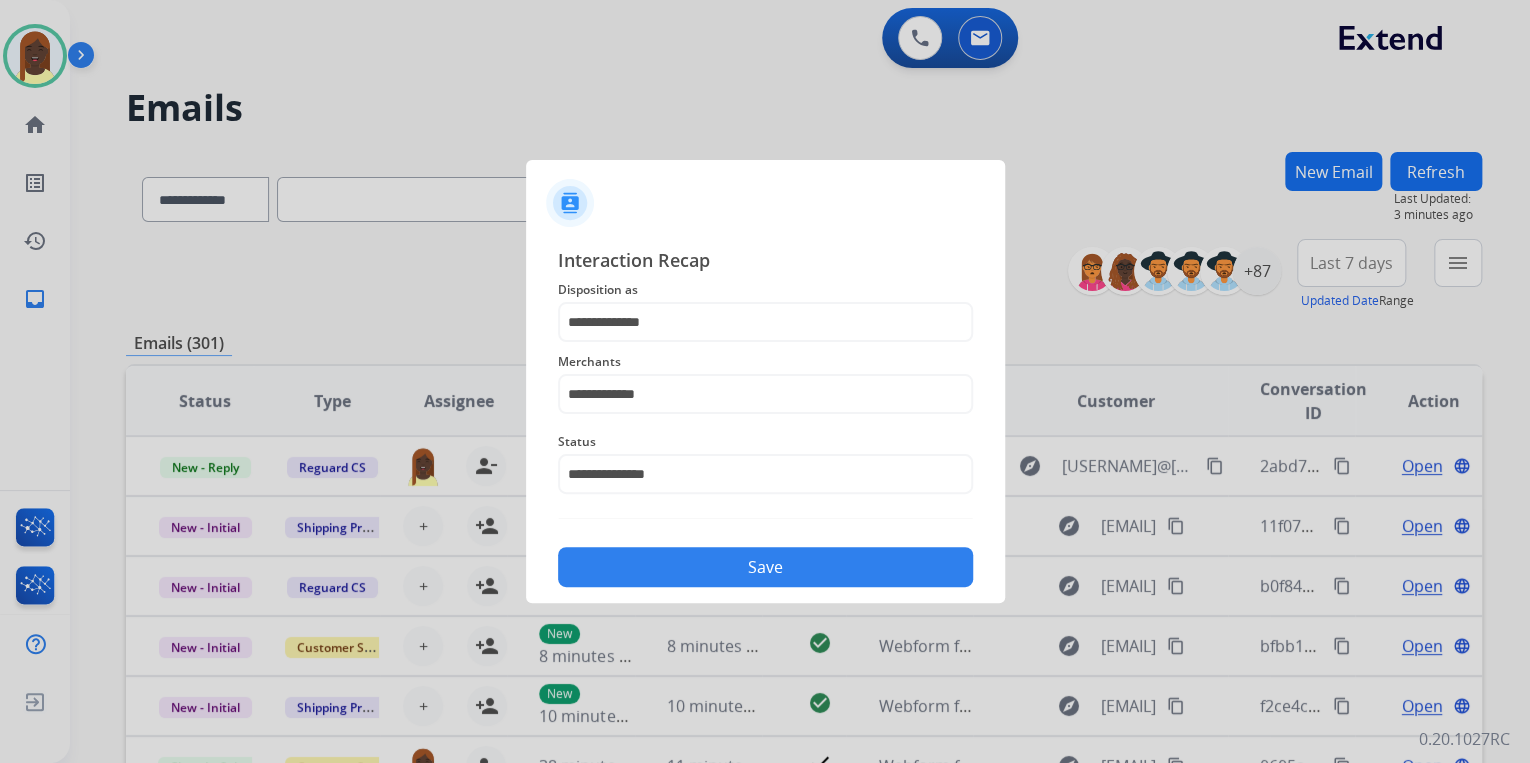 click on "Save" 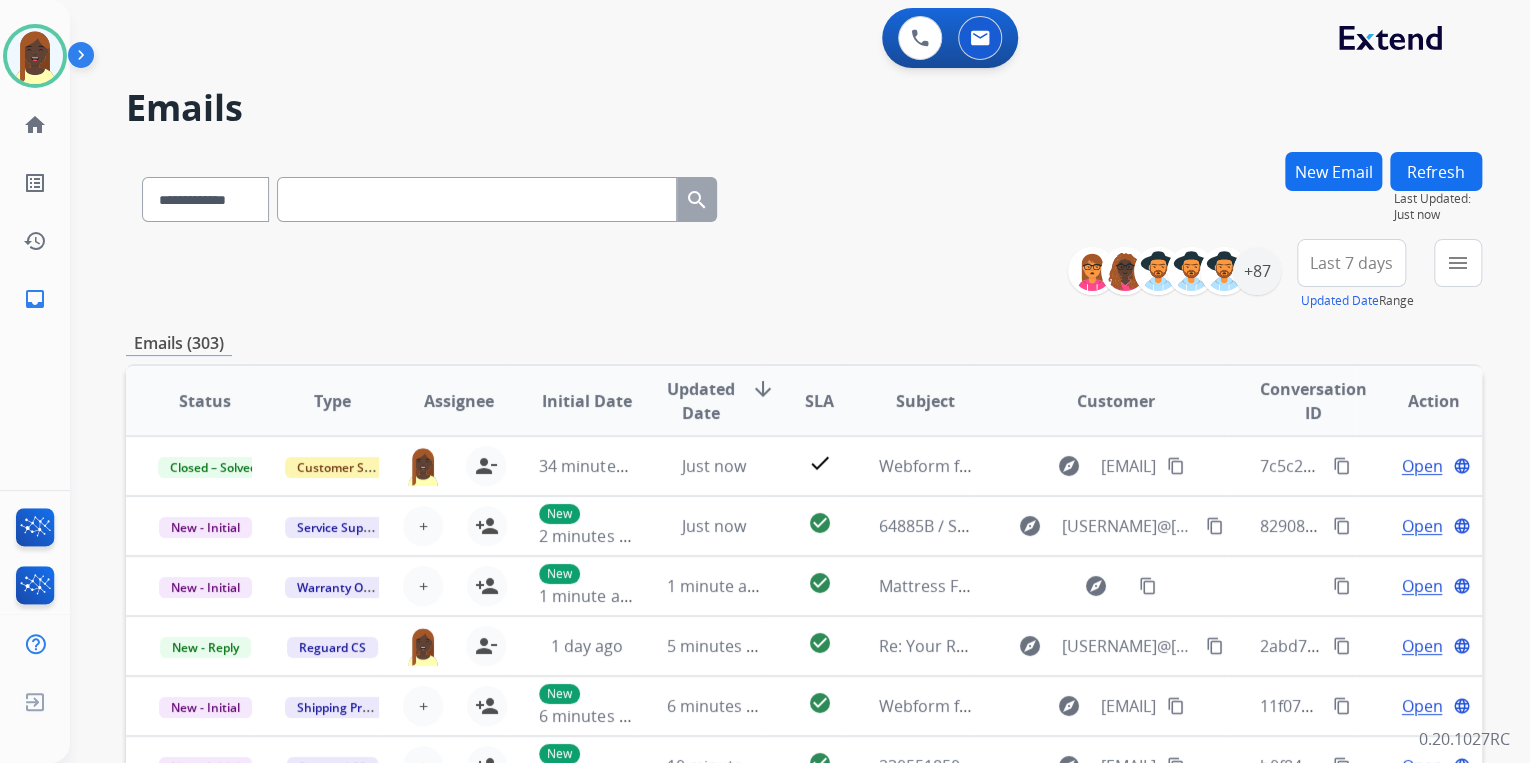 drag, startPoint x: 924, startPoint y: 297, endPoint x: 948, endPoint y: 280, distance: 29.410883 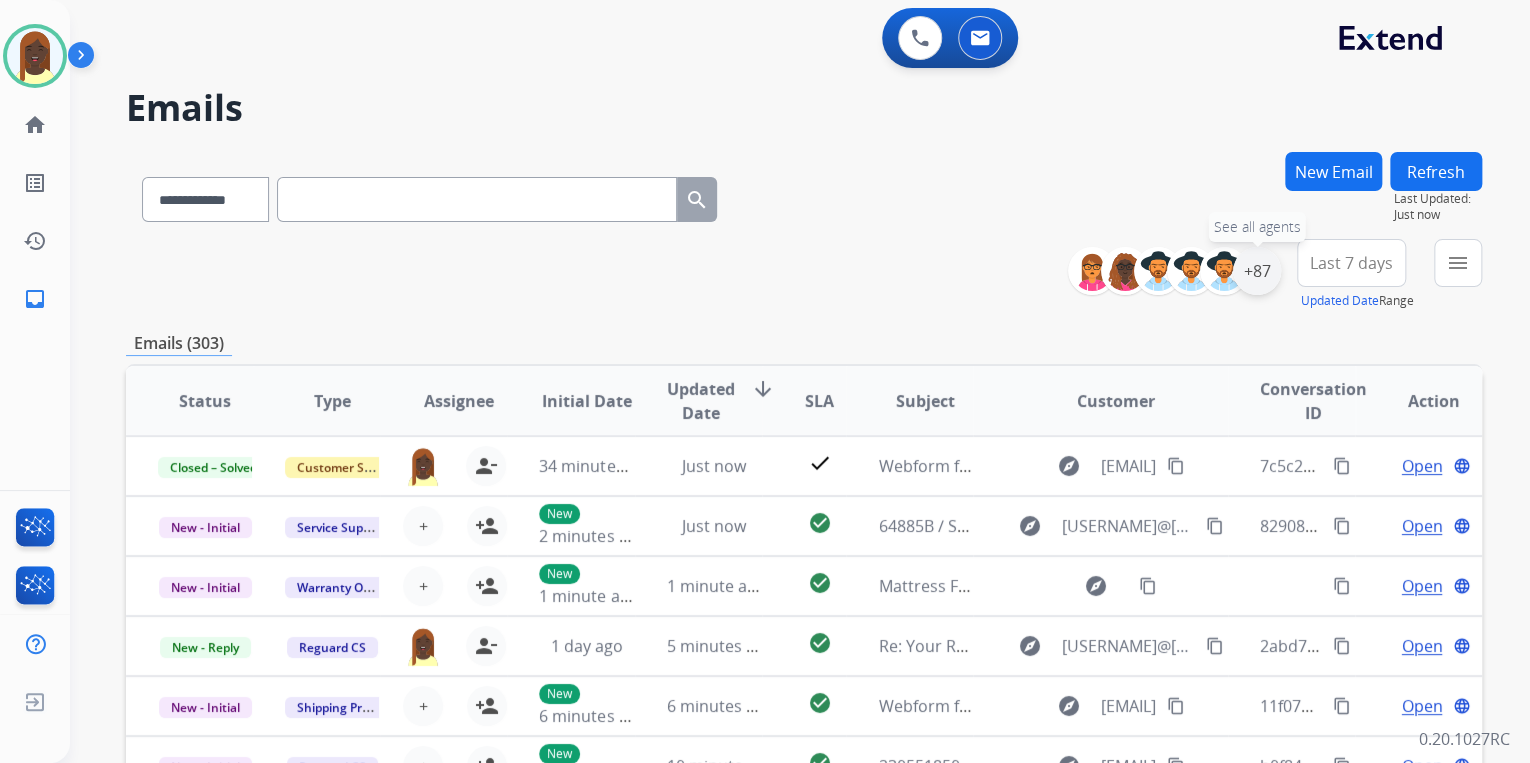 click on "+87" at bounding box center (1257, 271) 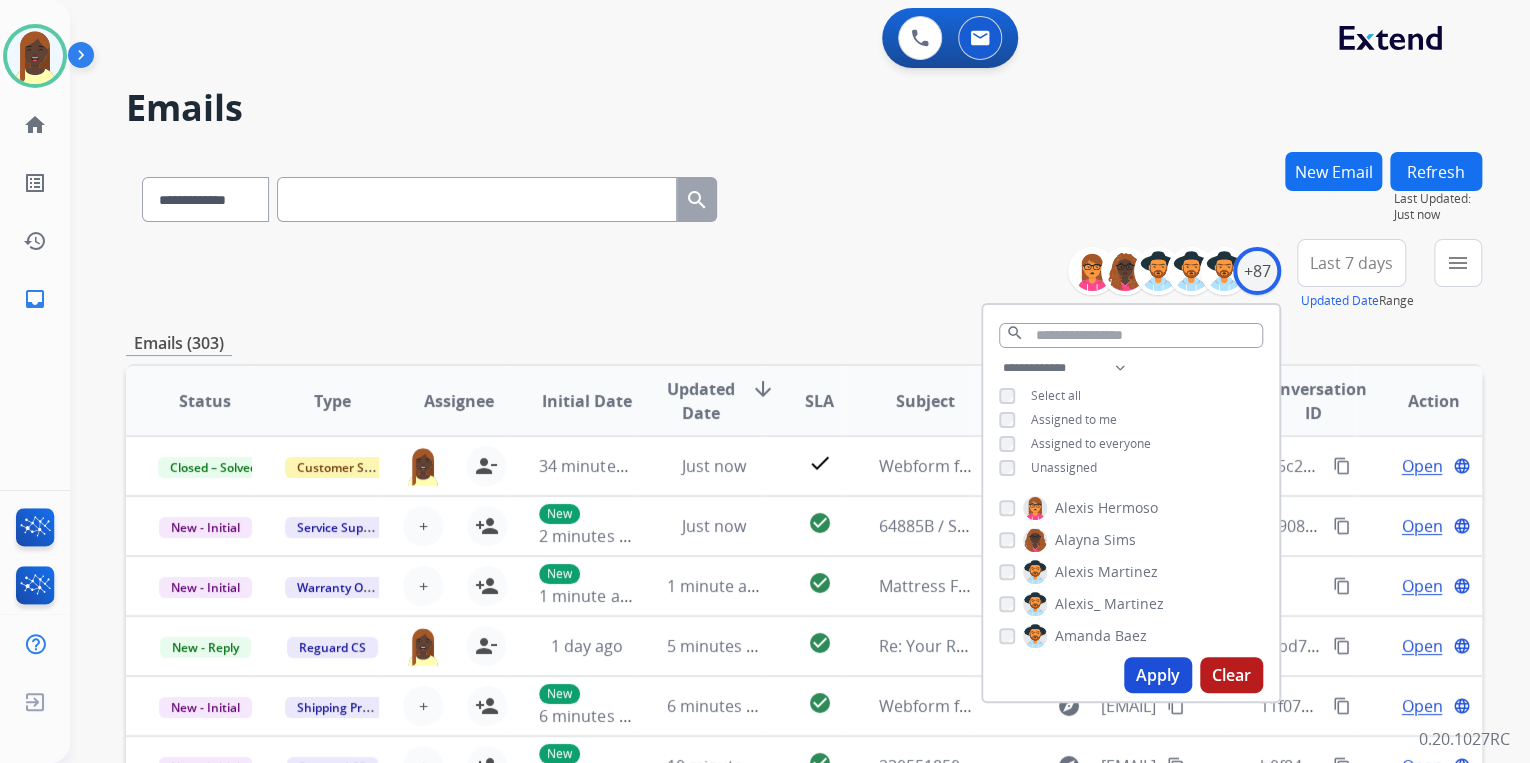 drag, startPoint x: 1153, startPoint y: 667, endPoint x: 1146, endPoint y: 653, distance: 15.652476 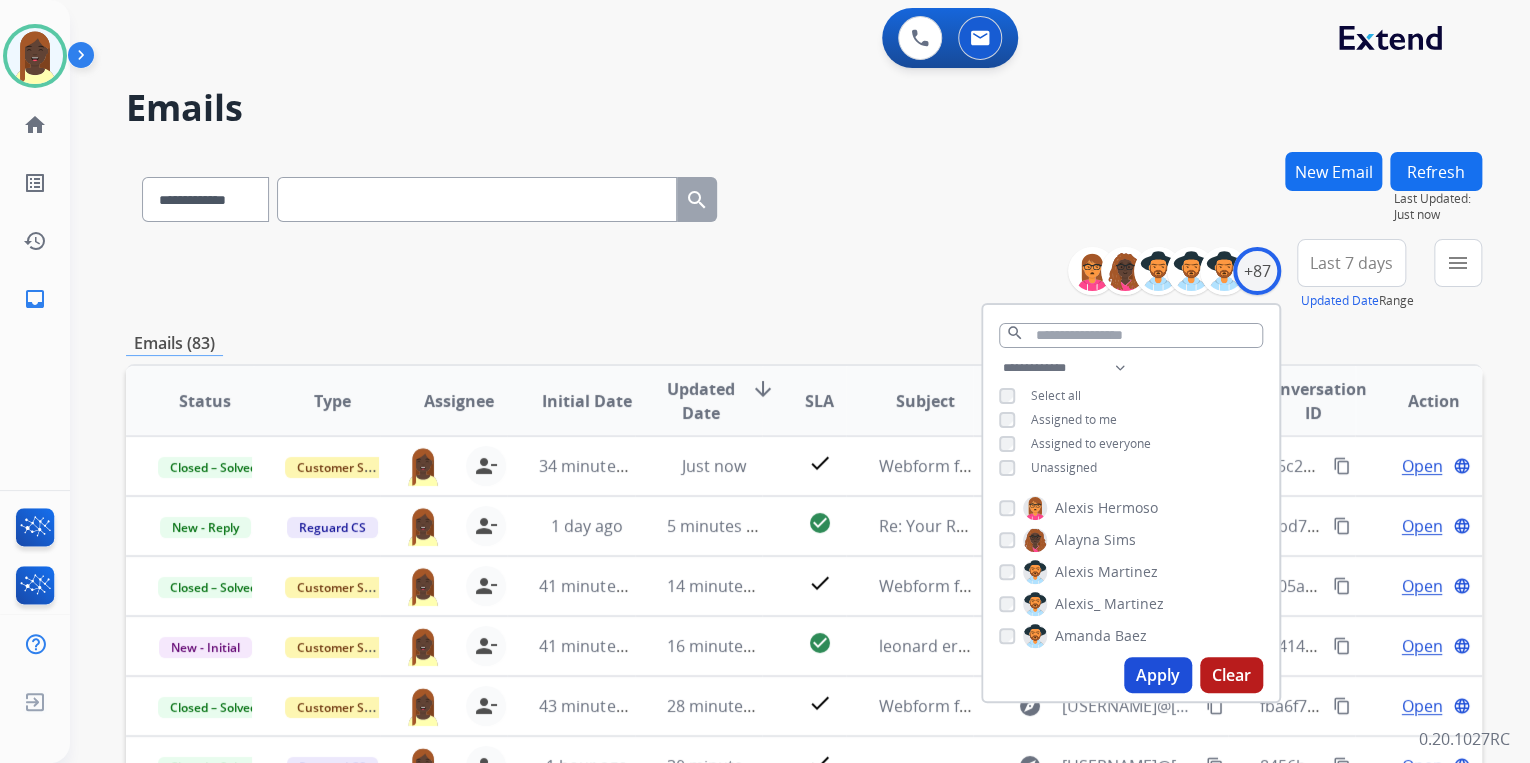 click on "**********" at bounding box center (804, 275) 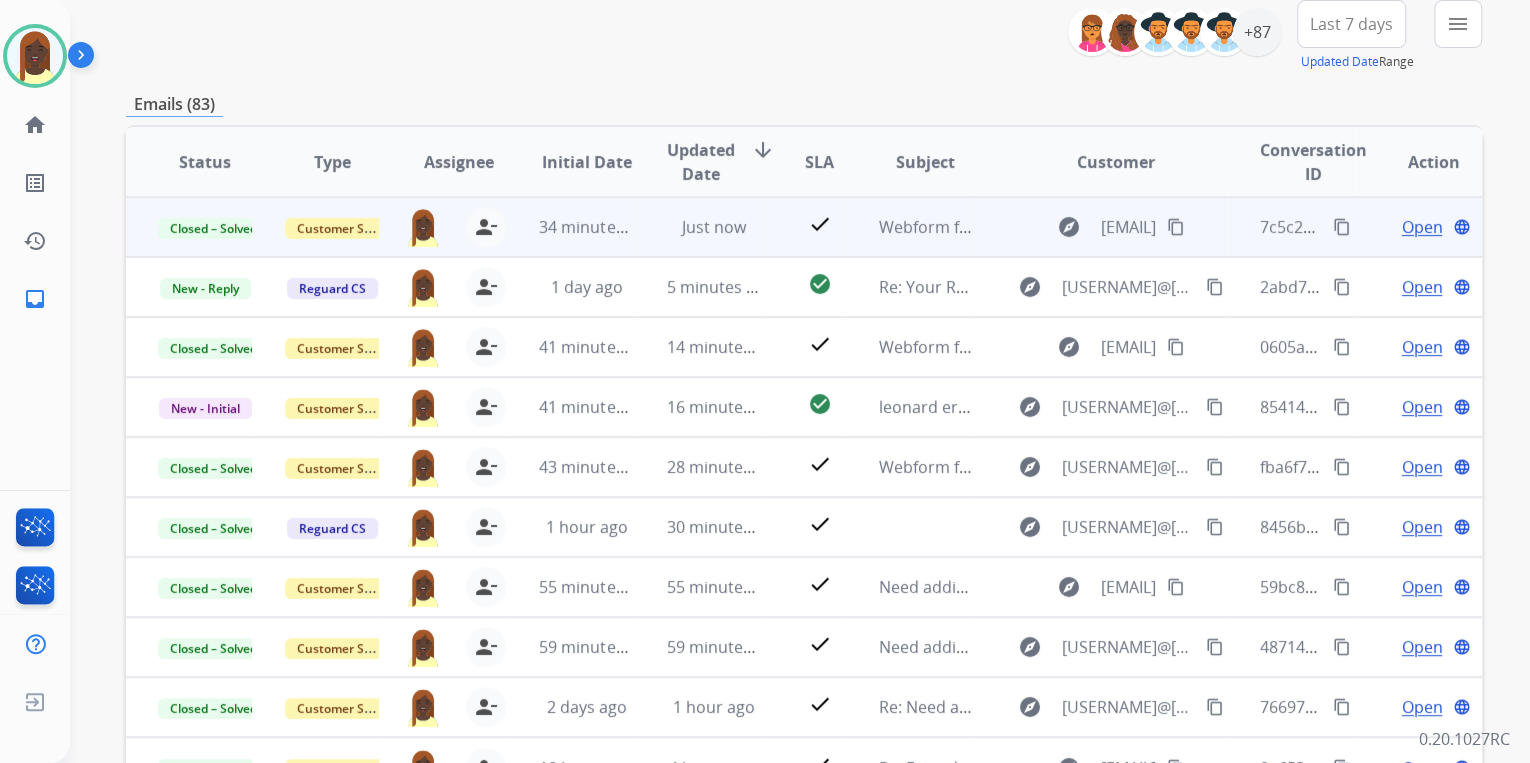 scroll, scrollTop: 240, scrollLeft: 0, axis: vertical 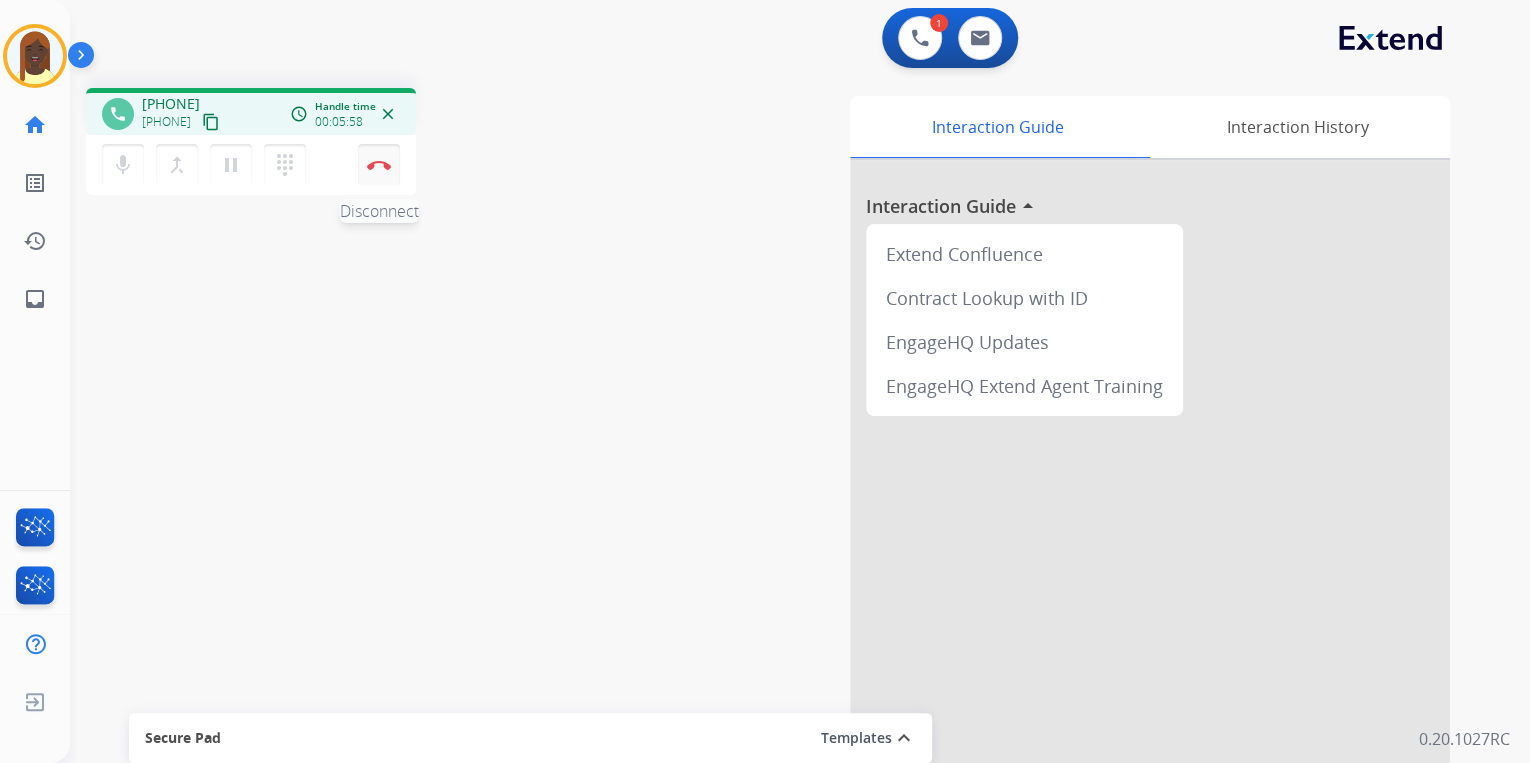 click at bounding box center (379, 165) 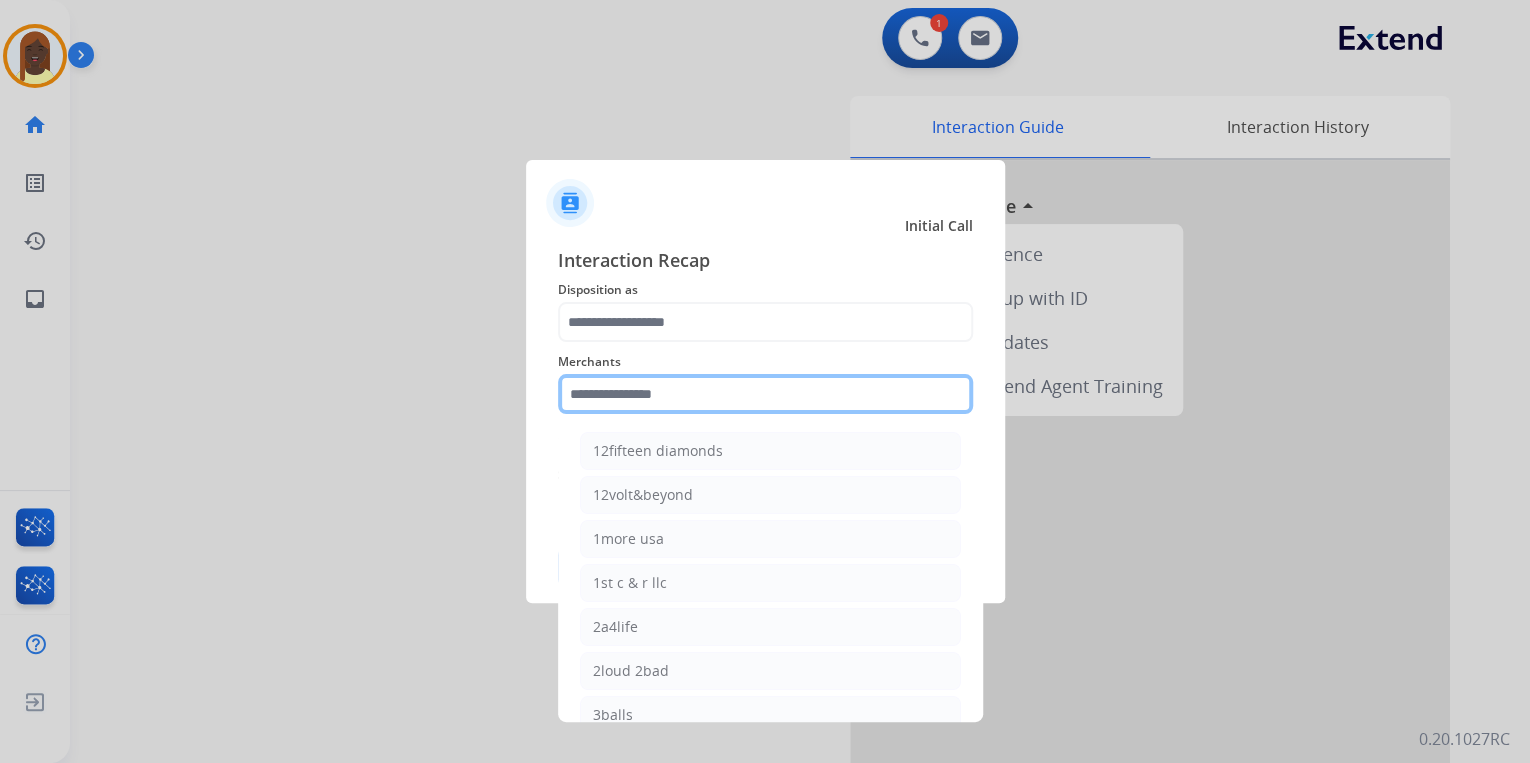 click 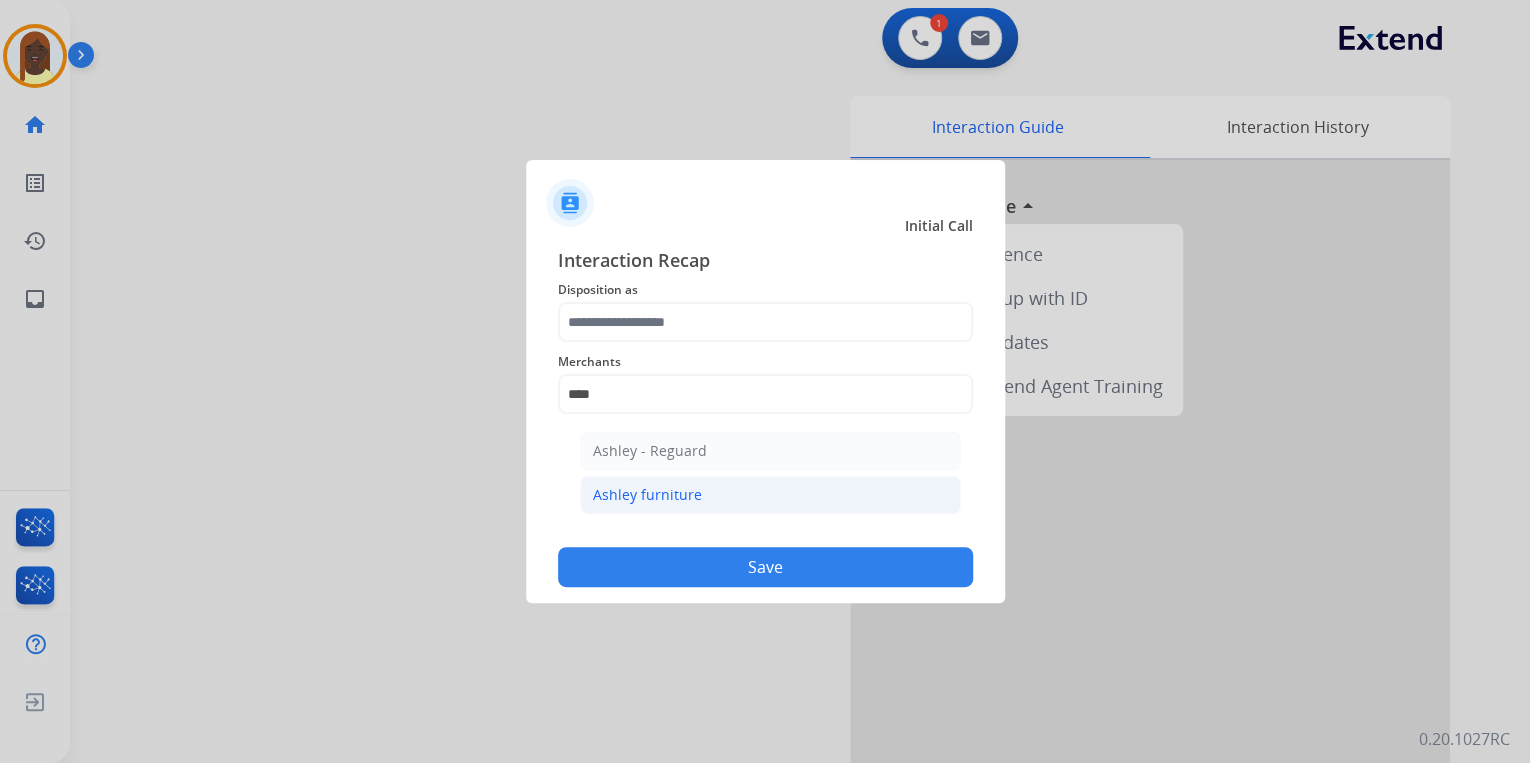 click on "Ashley furniture" 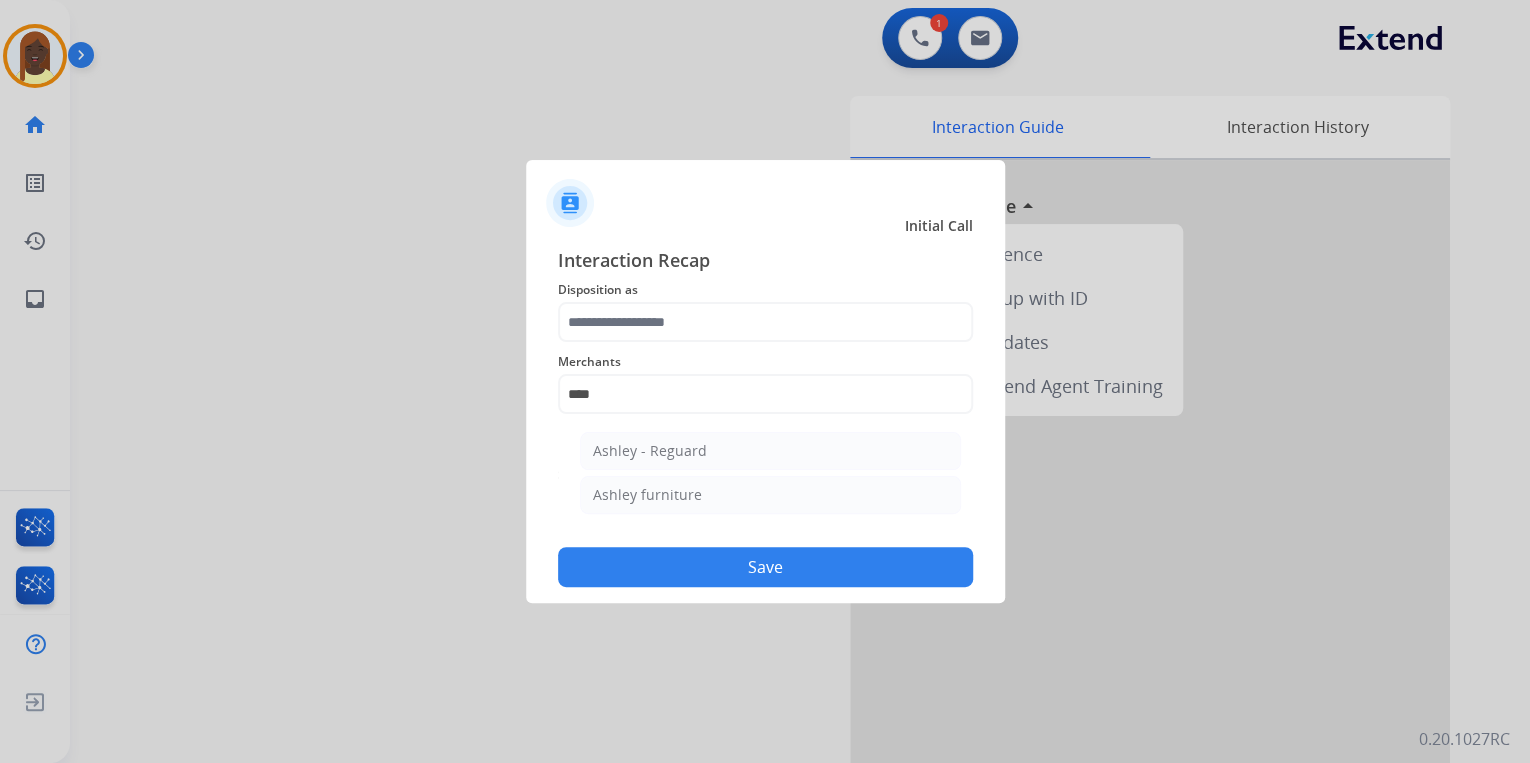 type on "**********" 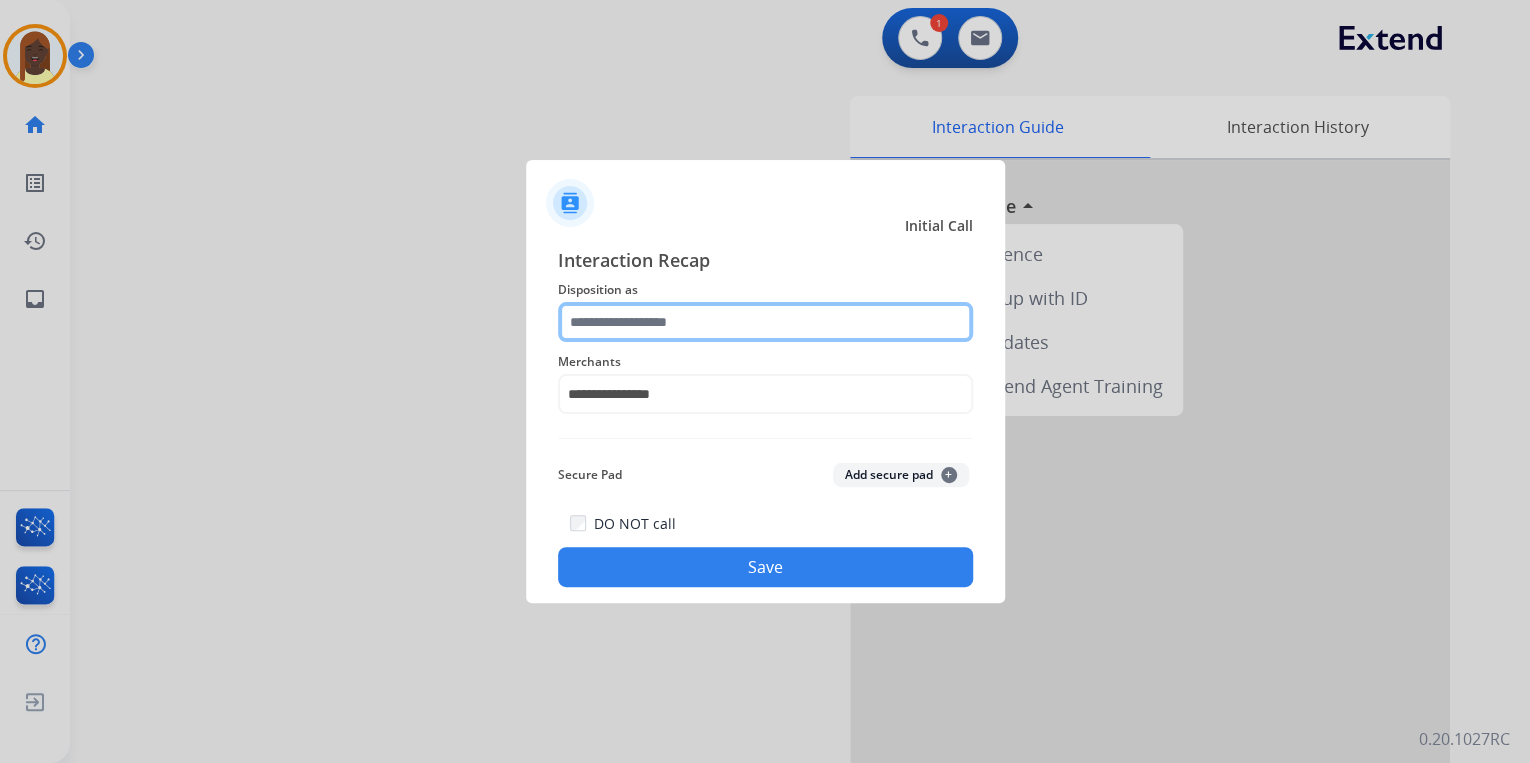 click 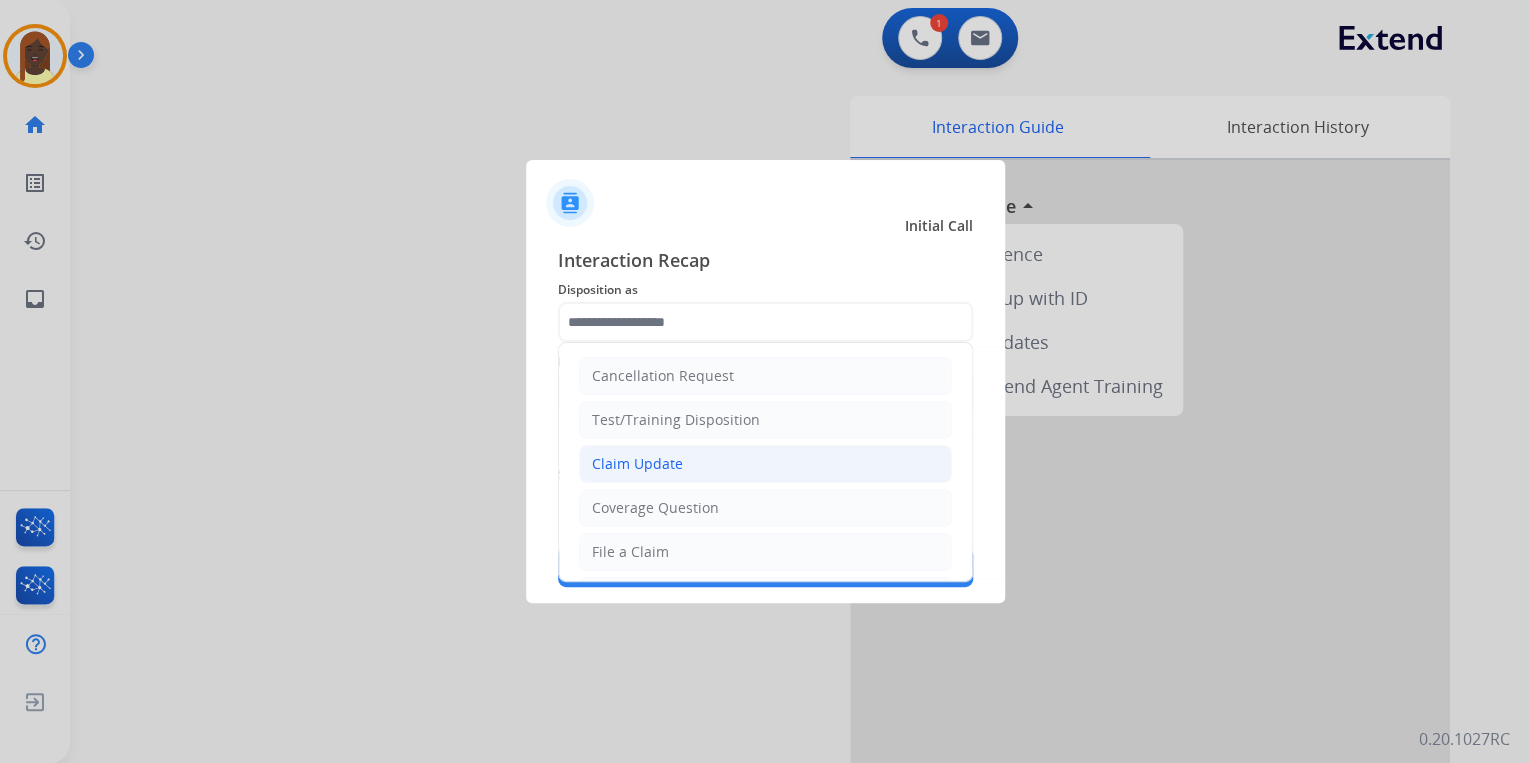 click on "Claim Update" 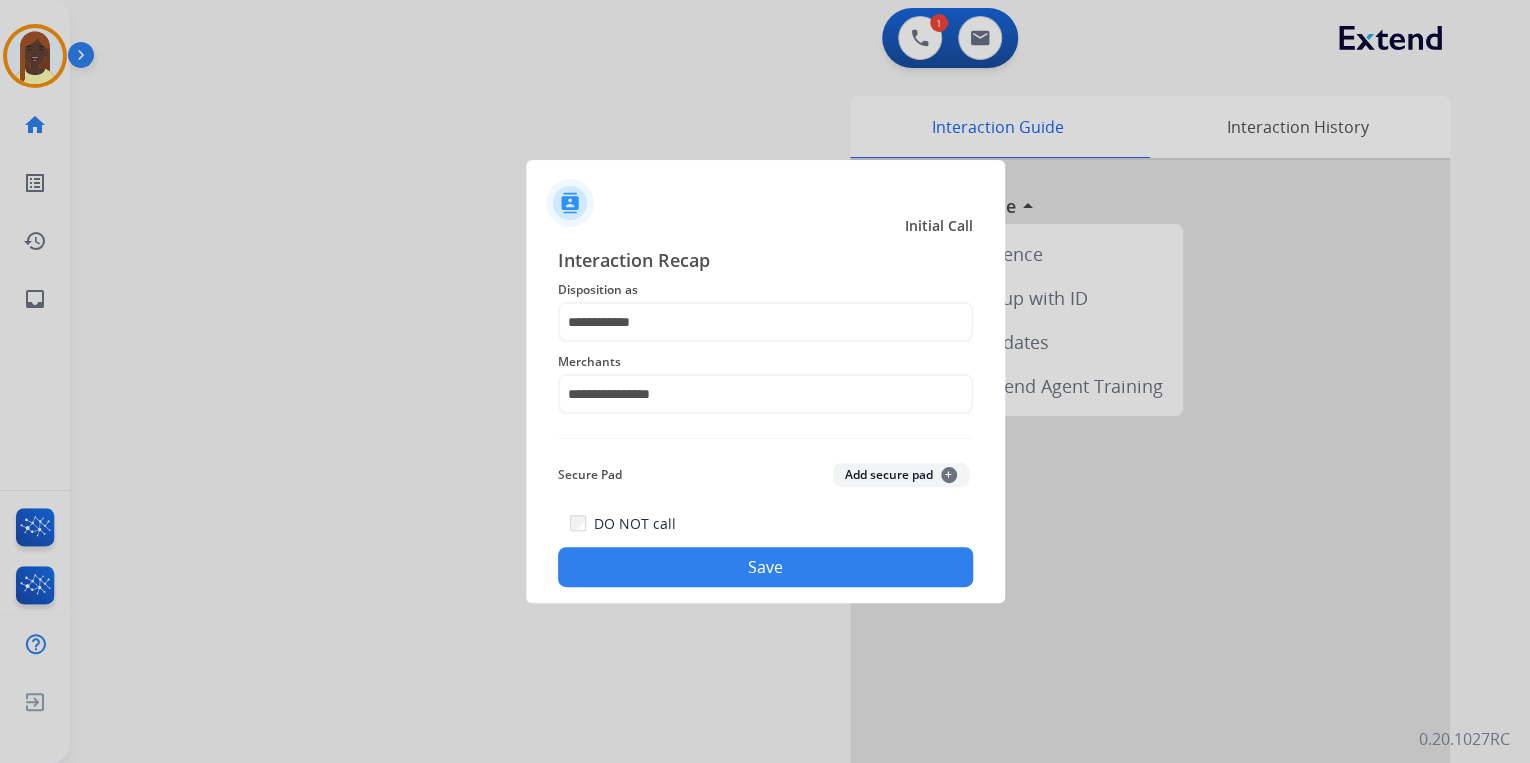 click on "Save" 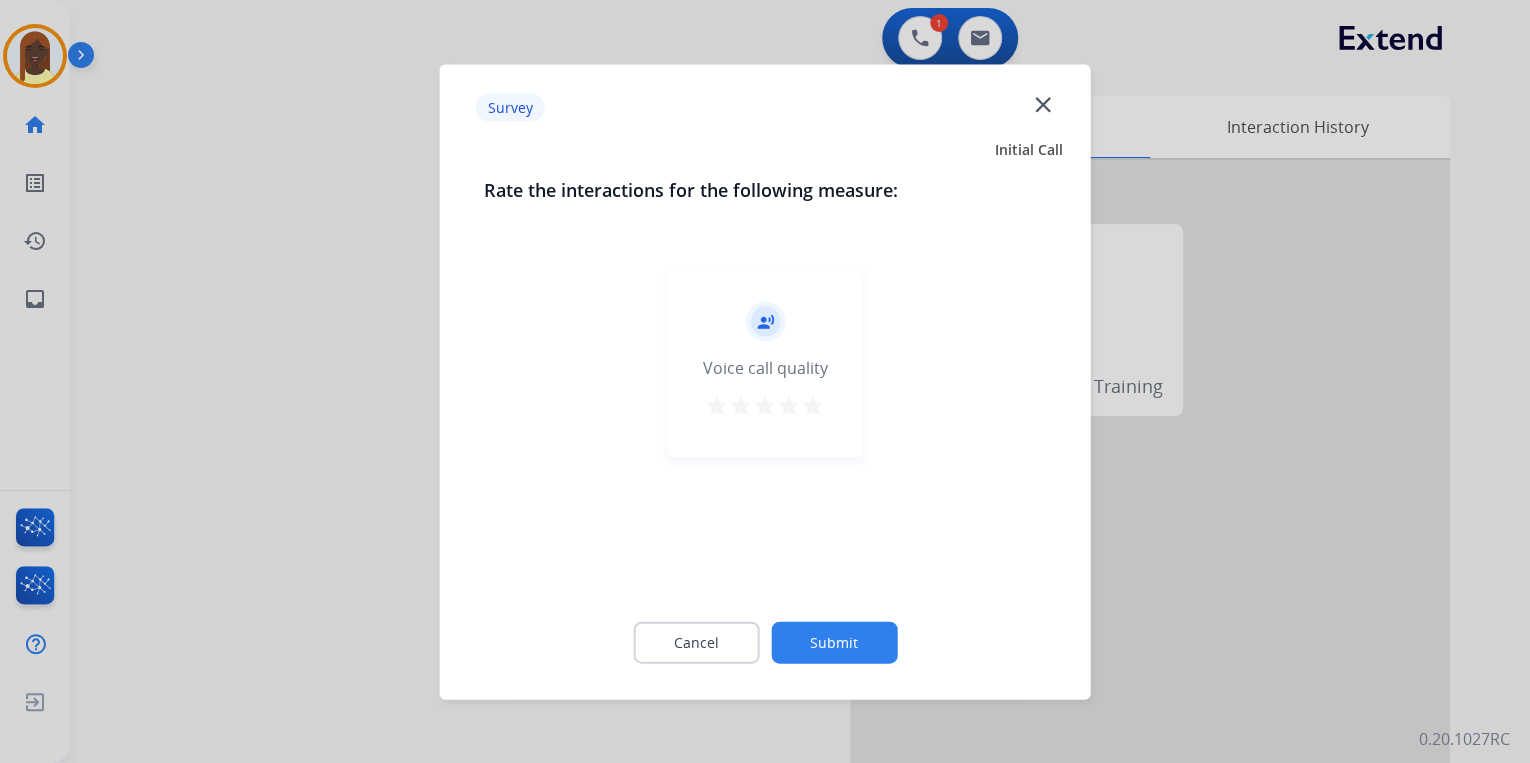 drag, startPoint x: 816, startPoint y: 406, endPoint x: 822, endPoint y: 476, distance: 70.256676 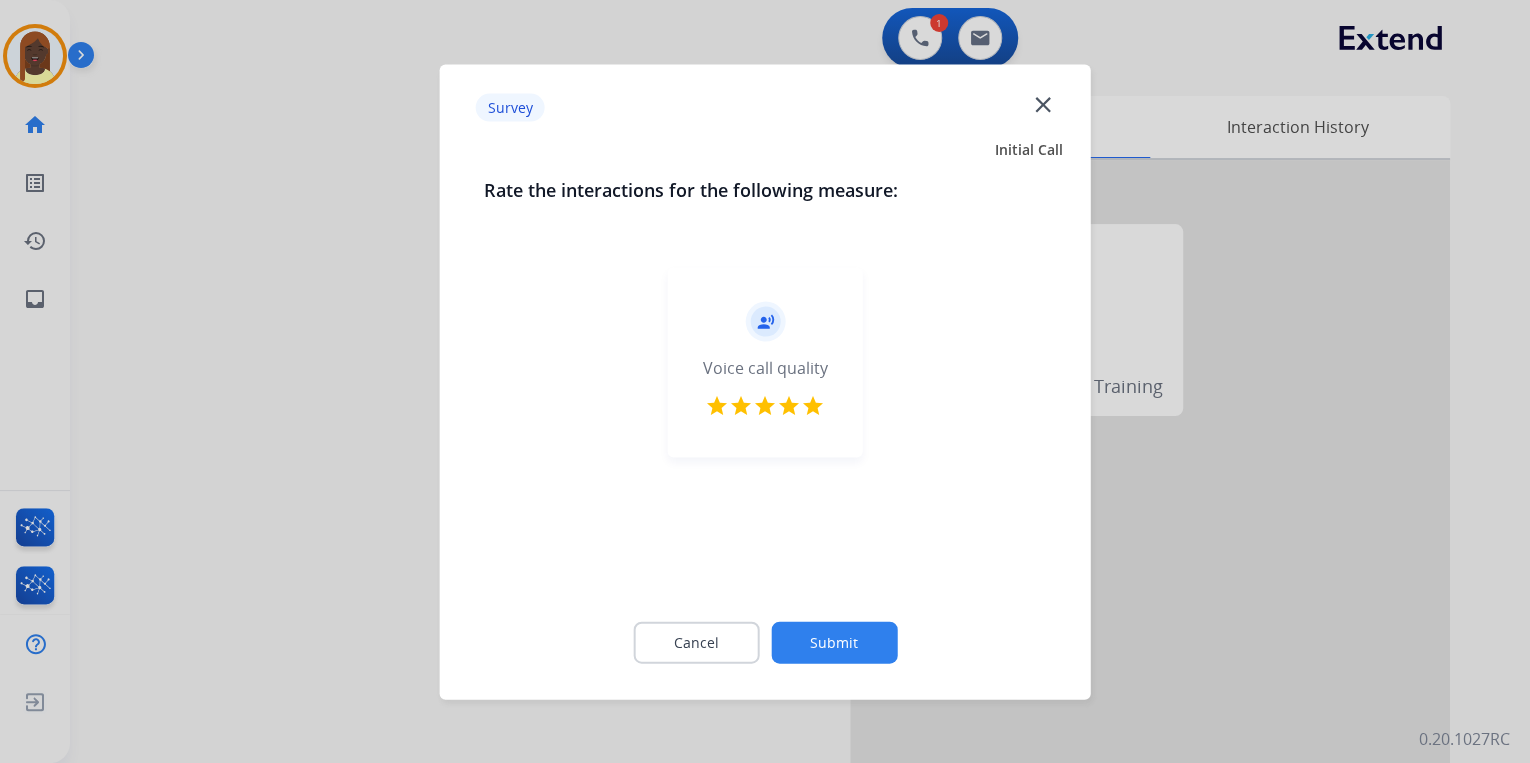 click on "Submit" 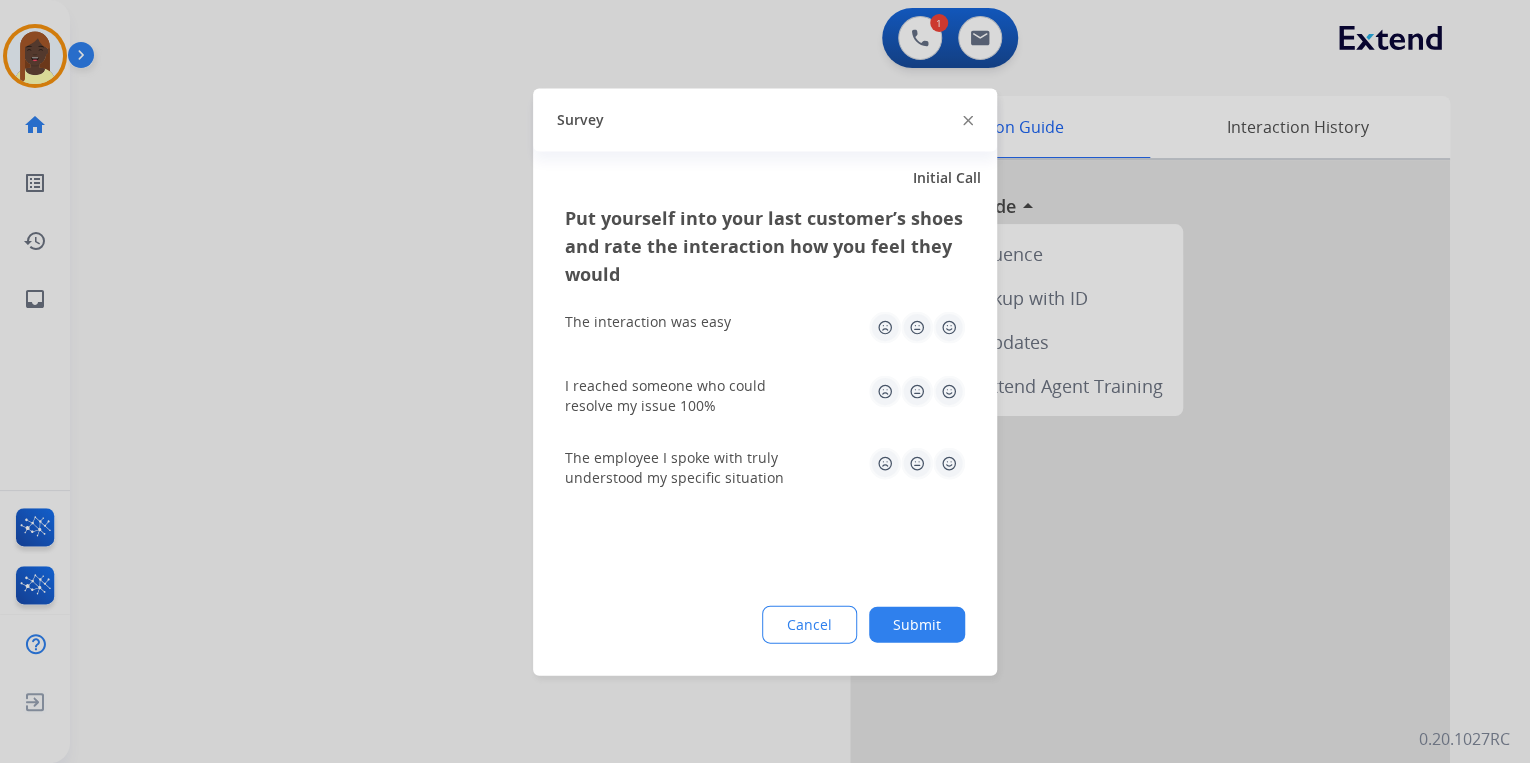 click 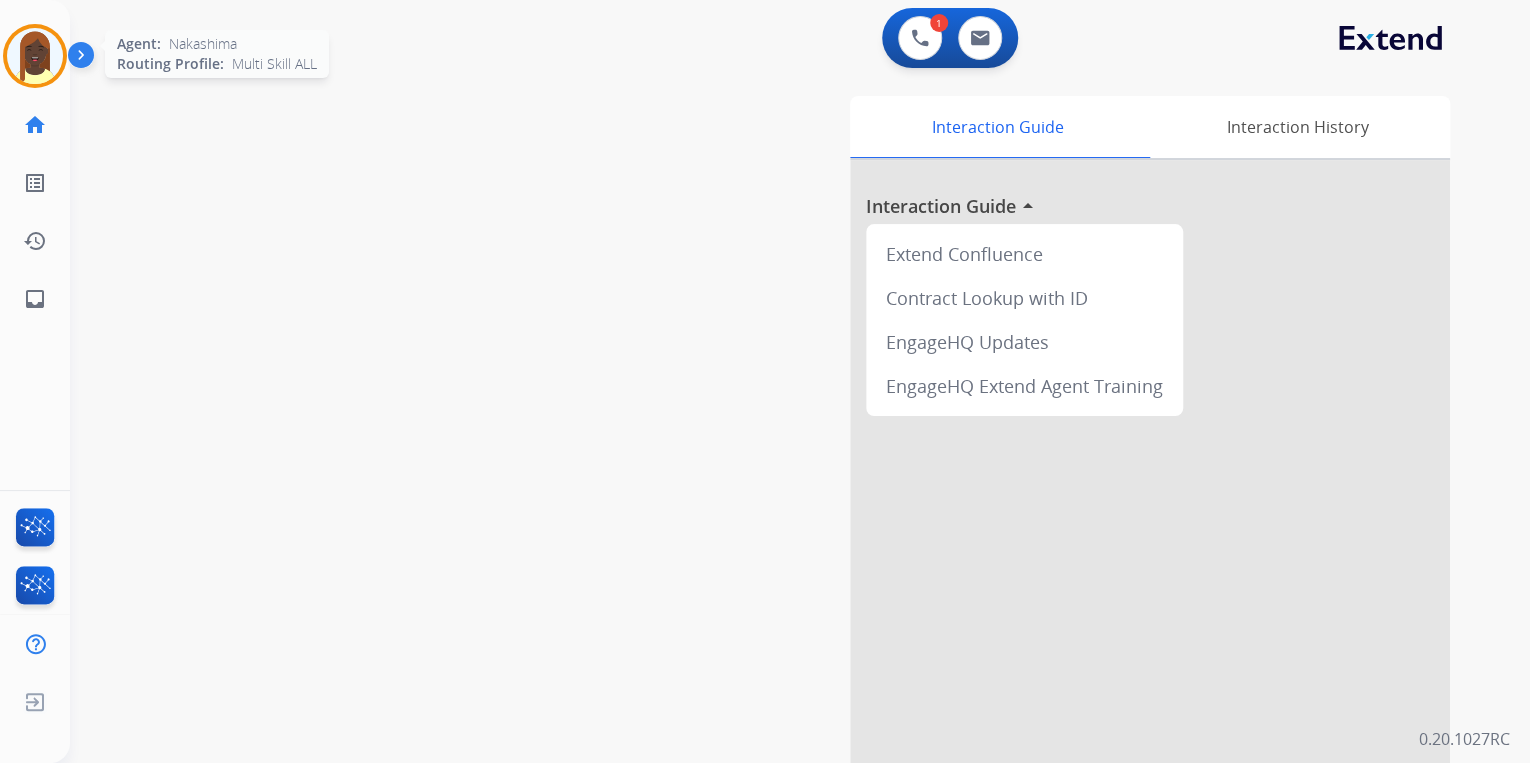 click at bounding box center [35, 56] 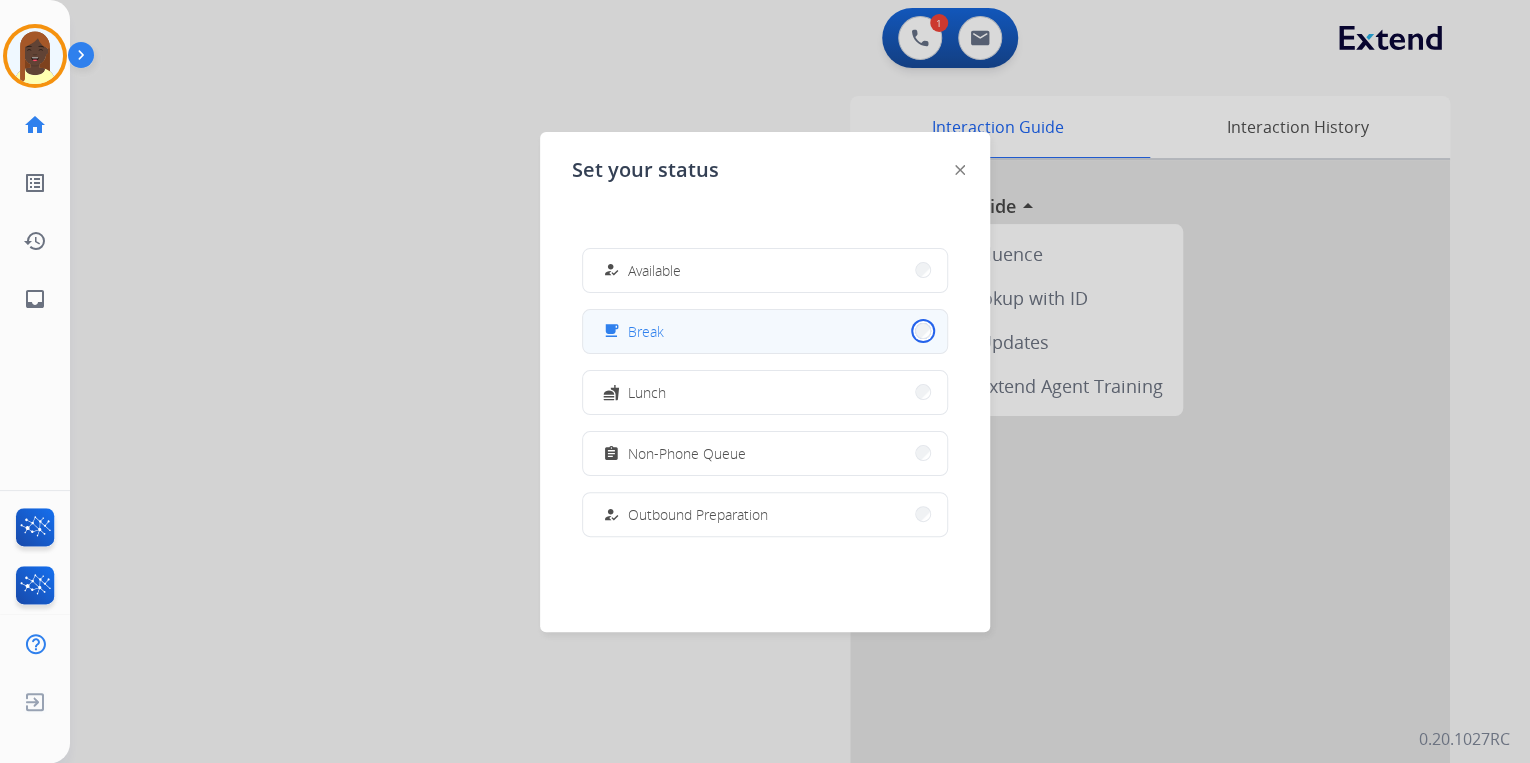 click on "free_breakfast Break" at bounding box center (765, 331) 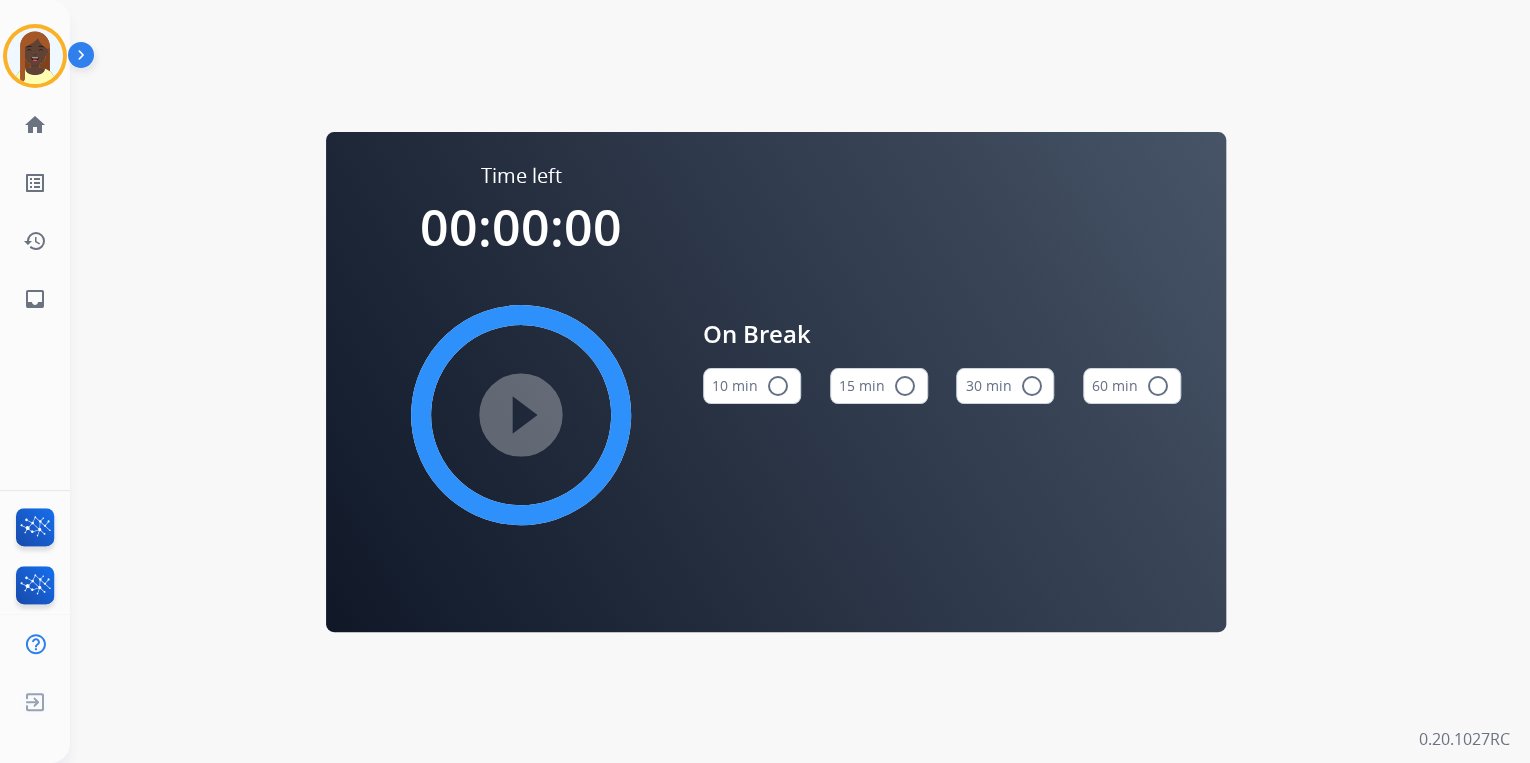 click on "radio_button_unchecked" at bounding box center (905, 386) 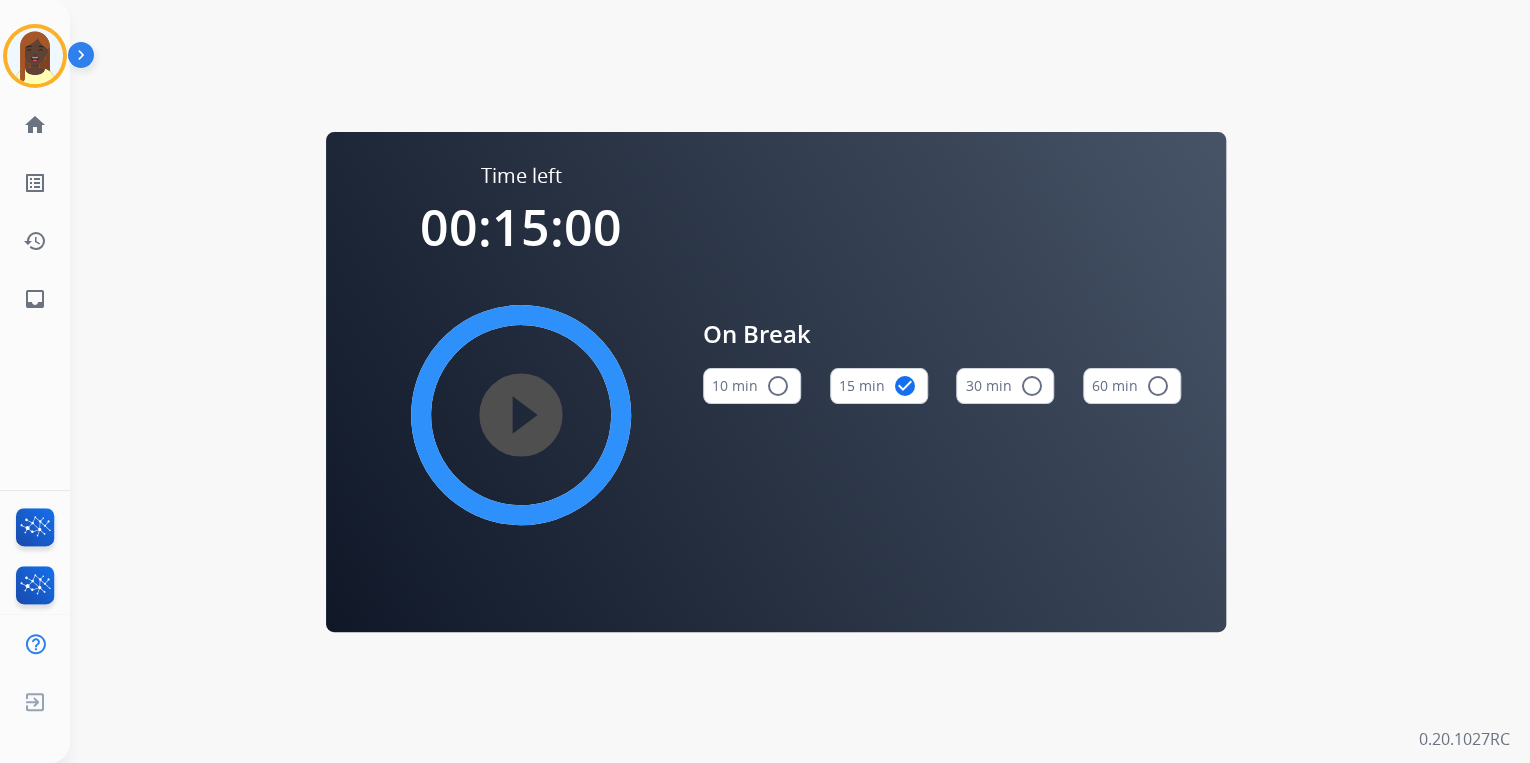 click on "play_circle_filled" at bounding box center [521, 415] 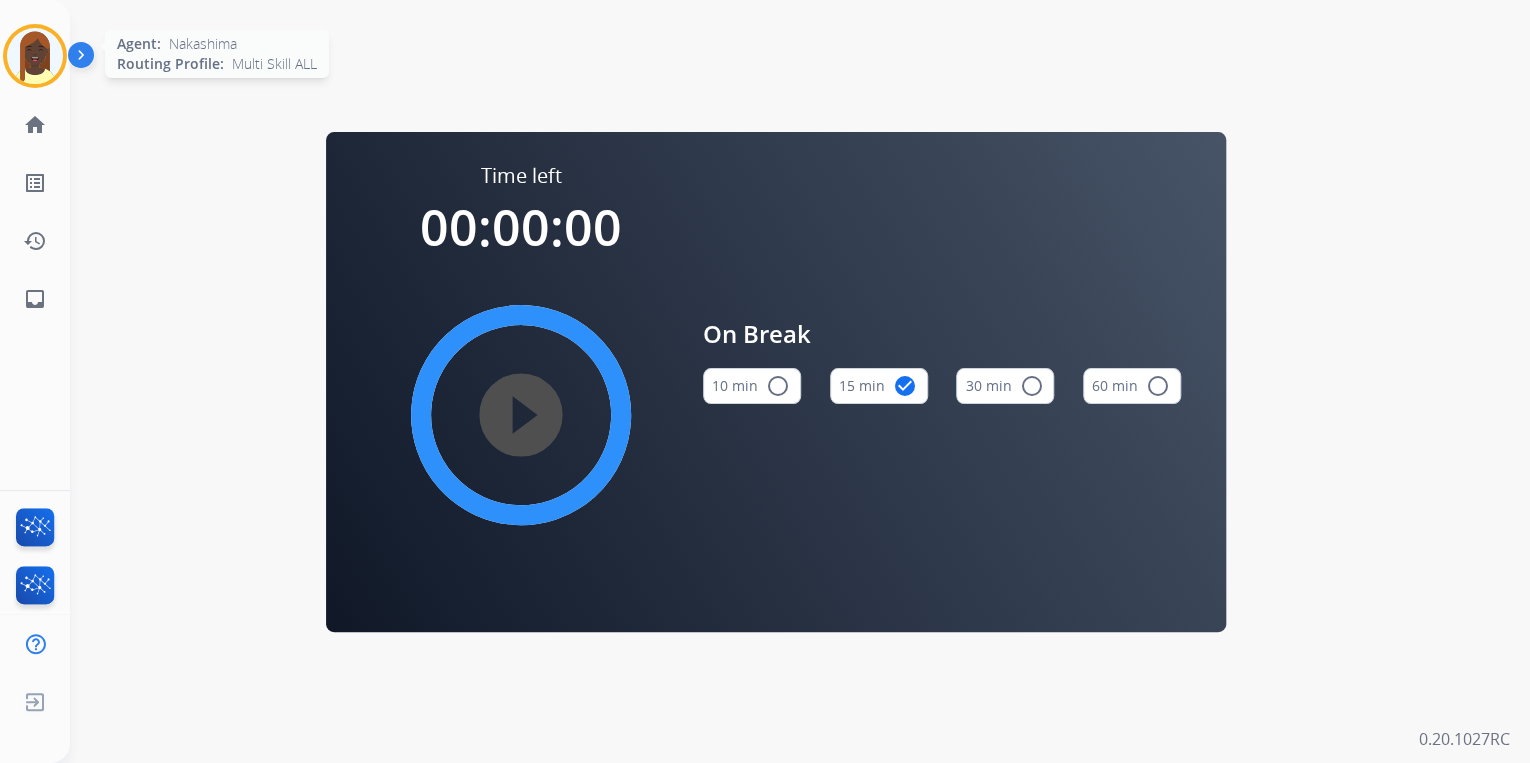 click at bounding box center [35, 56] 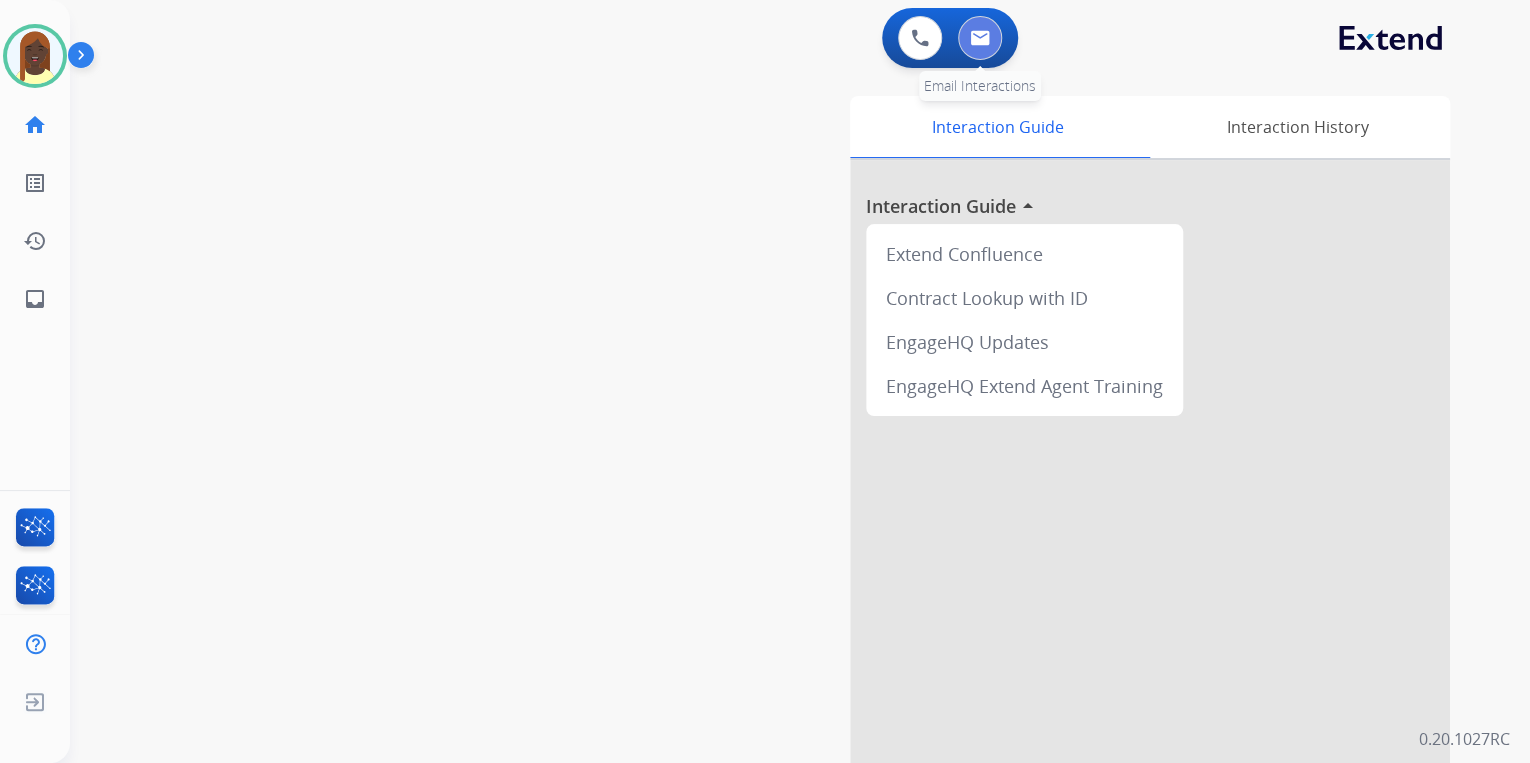 click at bounding box center [980, 38] 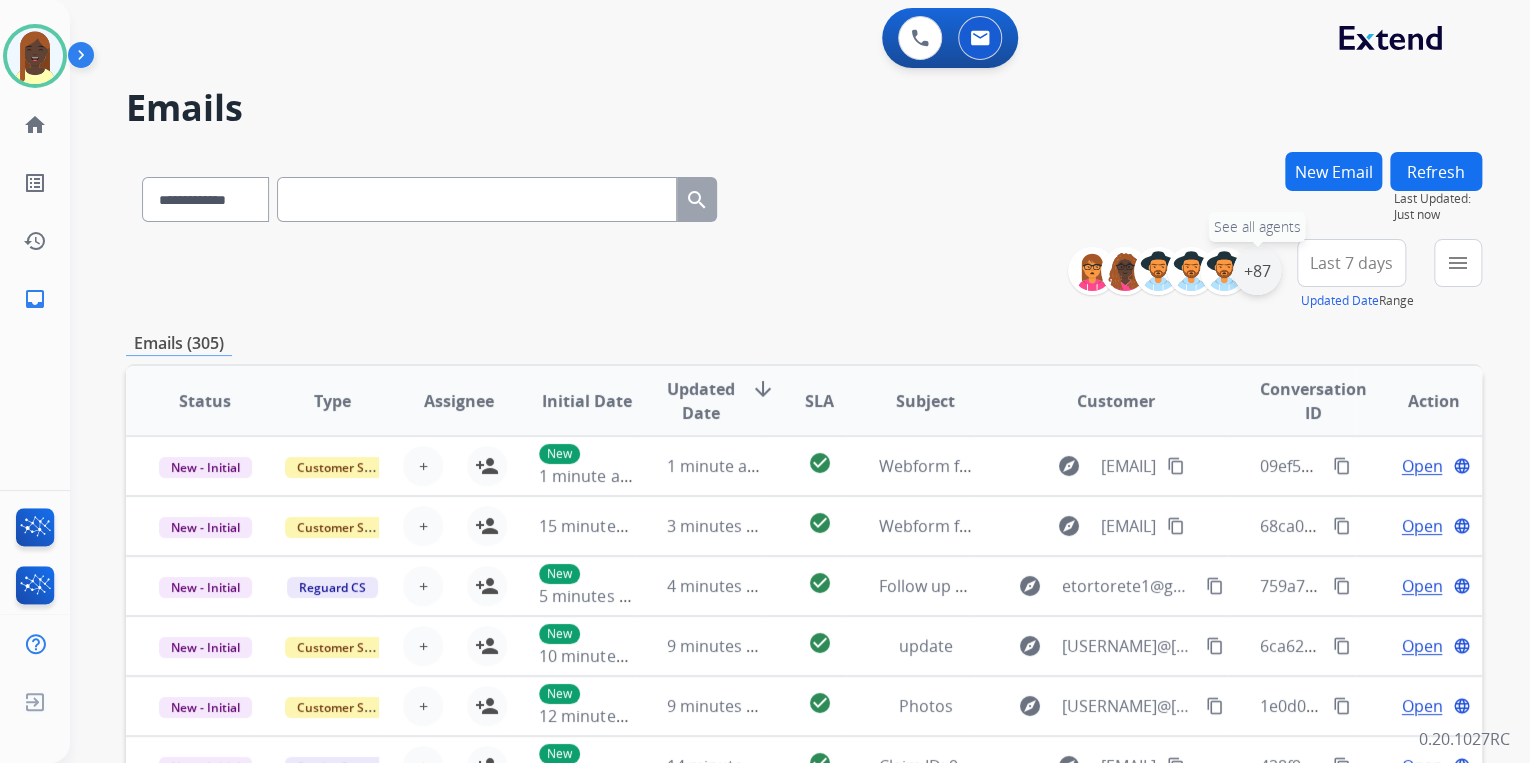 click on "+87" at bounding box center [1257, 271] 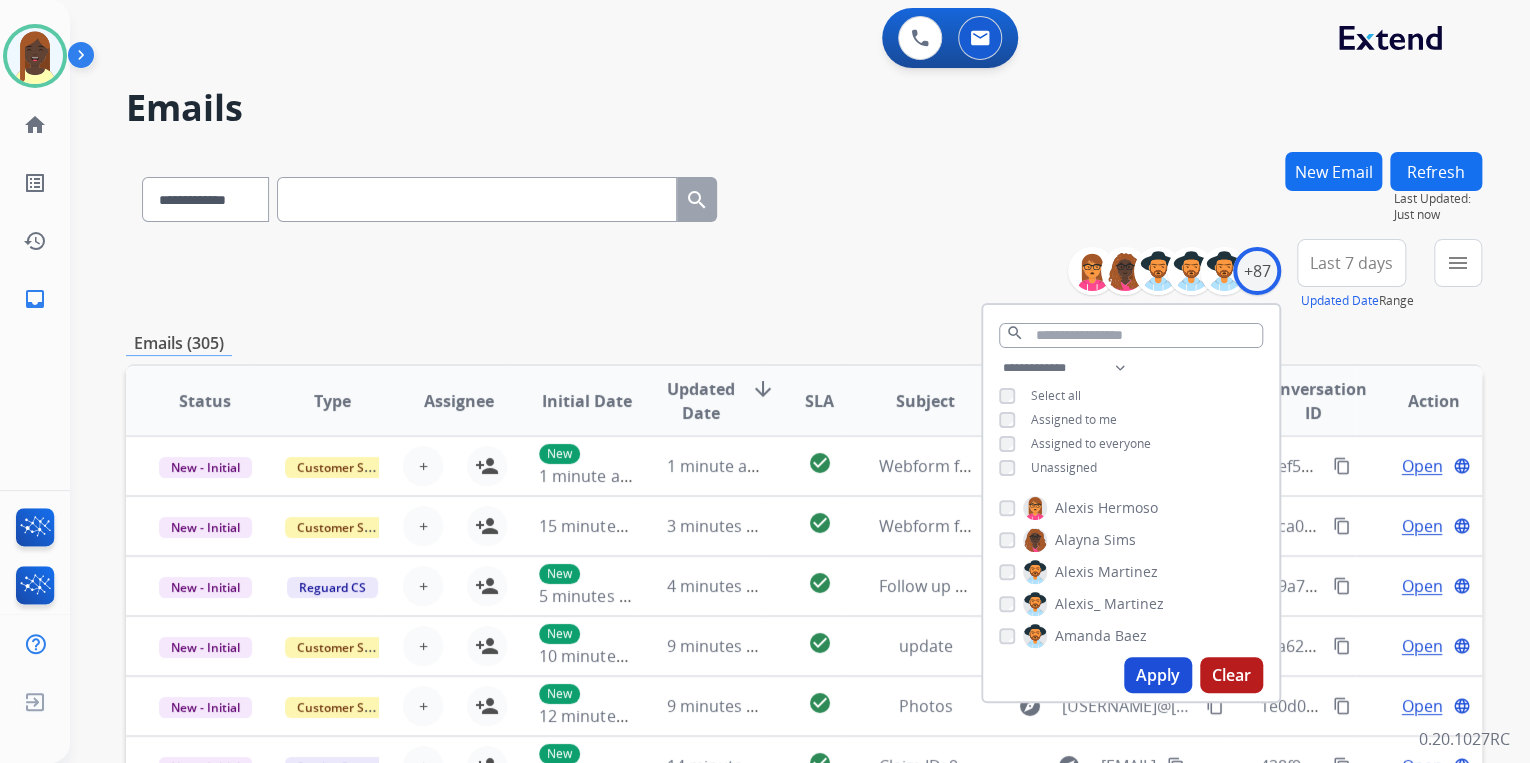 click on "Apply" at bounding box center (1158, 675) 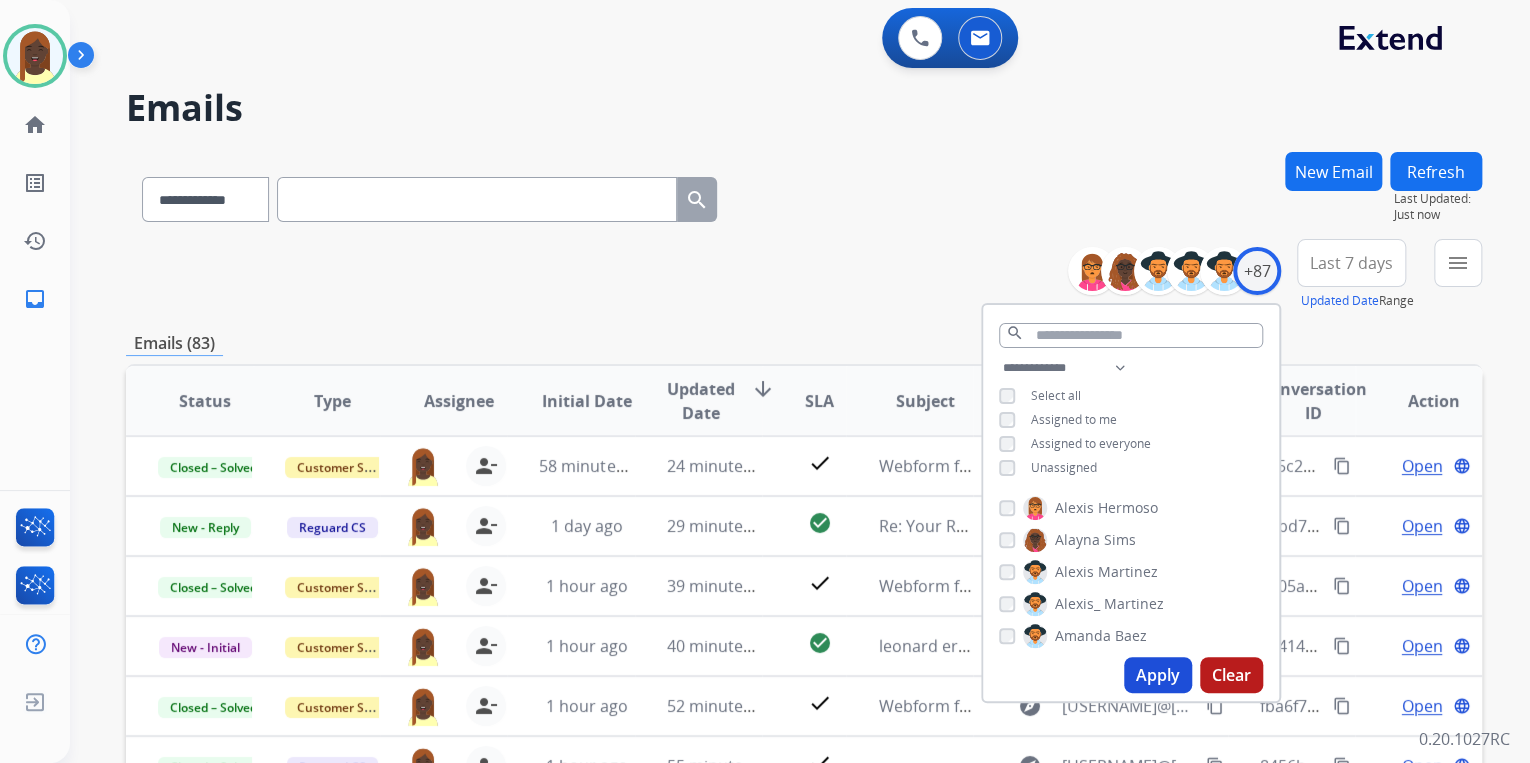 click on "**********" at bounding box center (804, 645) 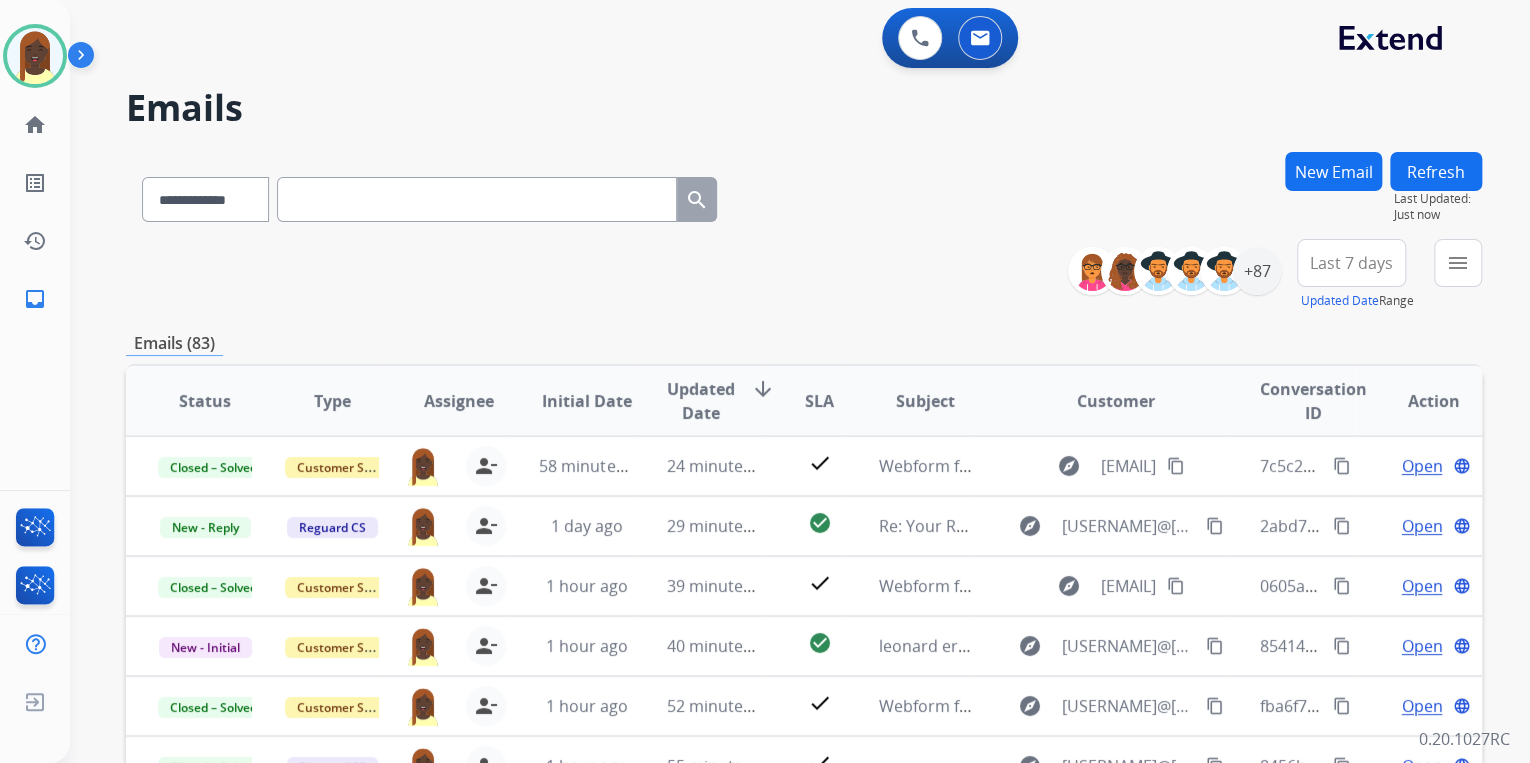 scroll, scrollTop: 1, scrollLeft: 0, axis: vertical 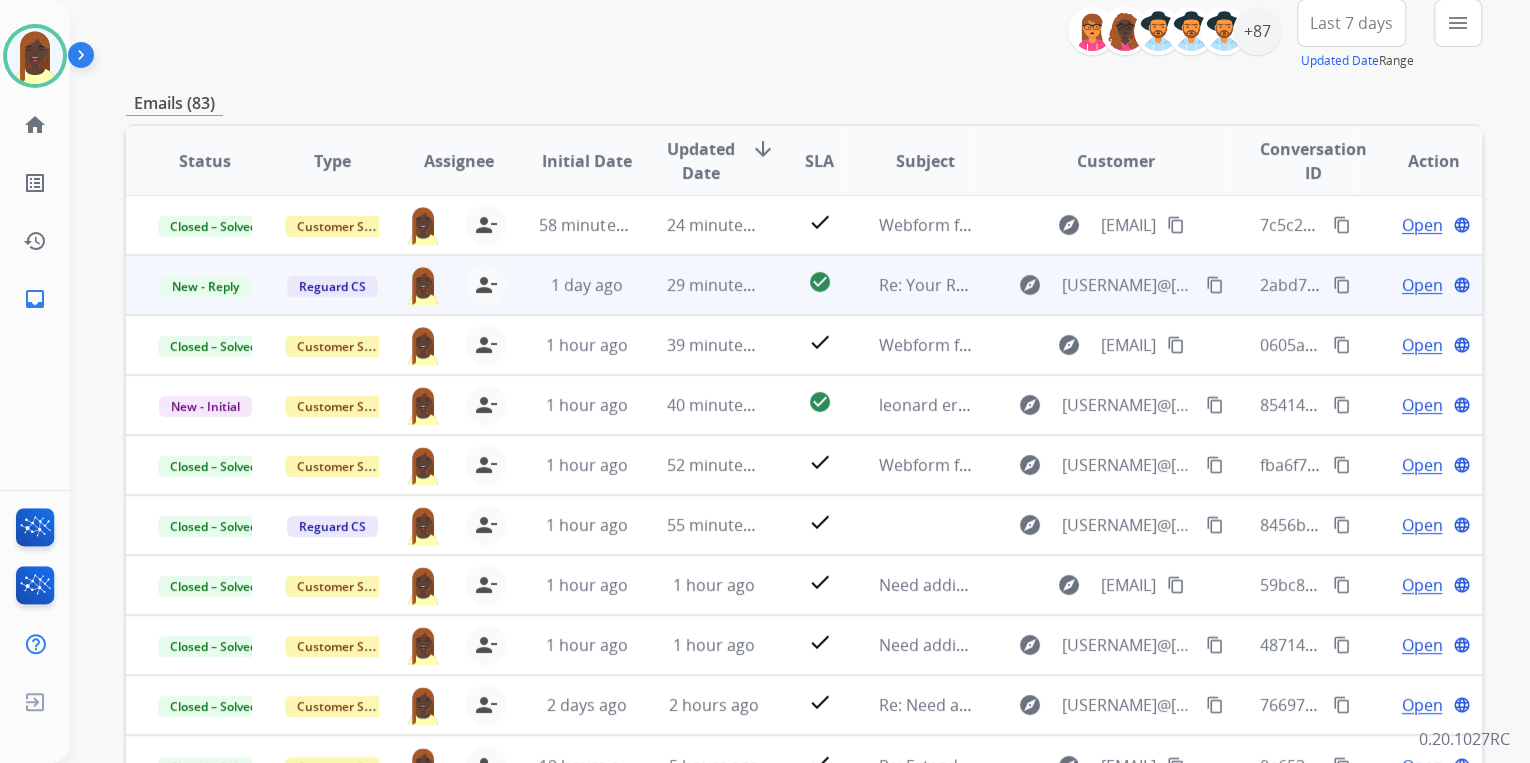 click on "content_copy" at bounding box center [1342, 285] 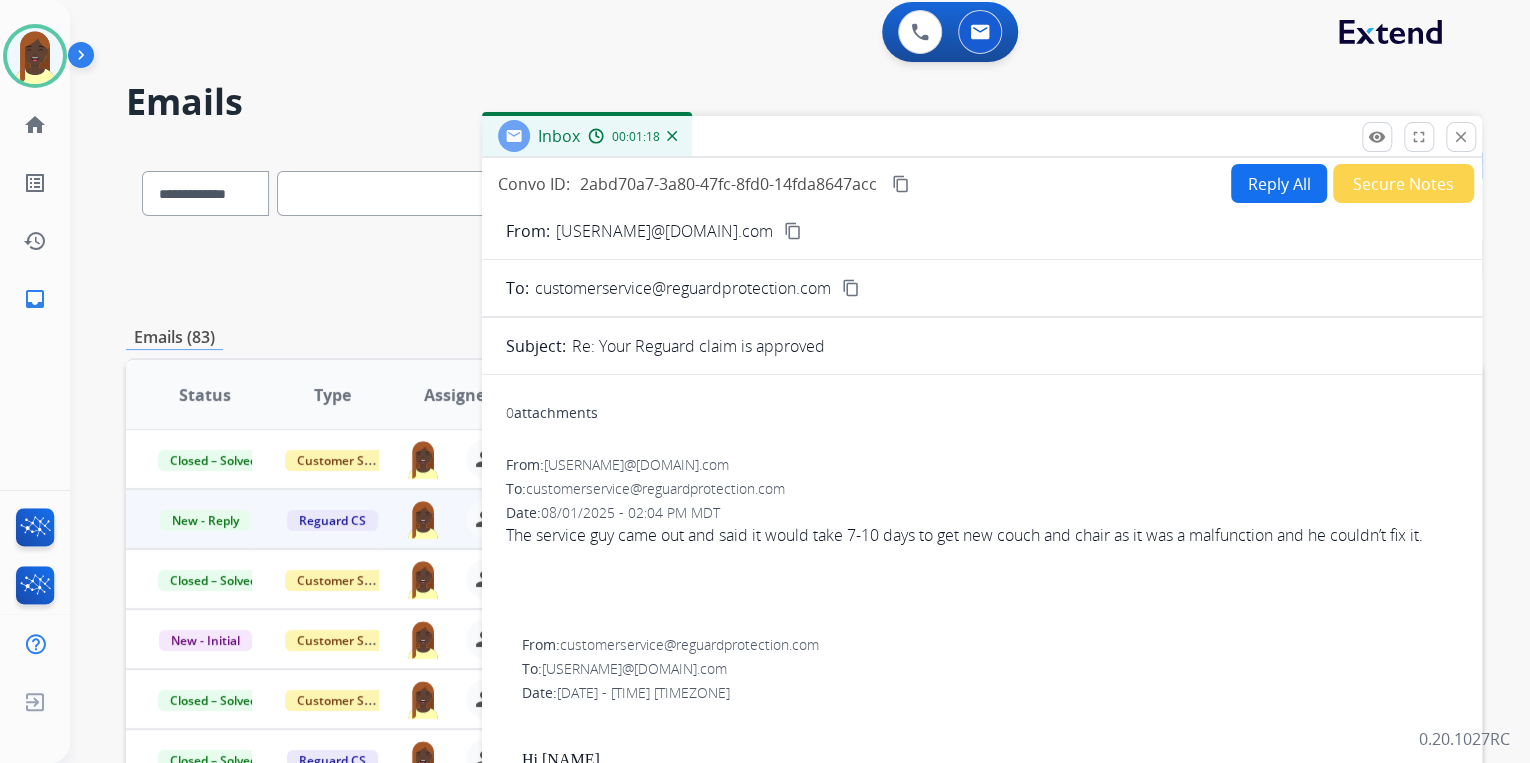 scroll, scrollTop: 0, scrollLeft: 0, axis: both 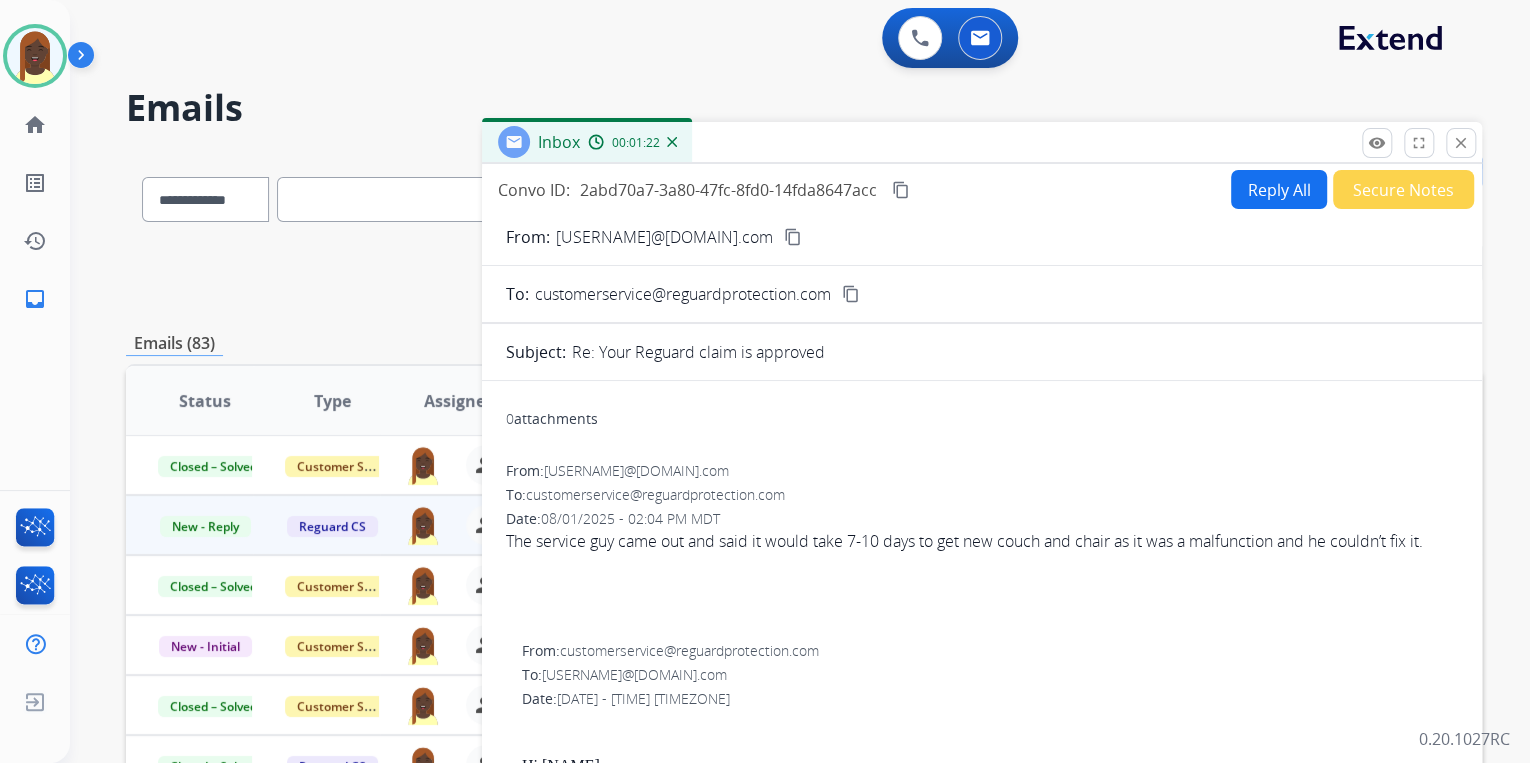 drag, startPoint x: 500, startPoint y: 538, endPoint x: 534, endPoint y: 574, distance: 49.517673 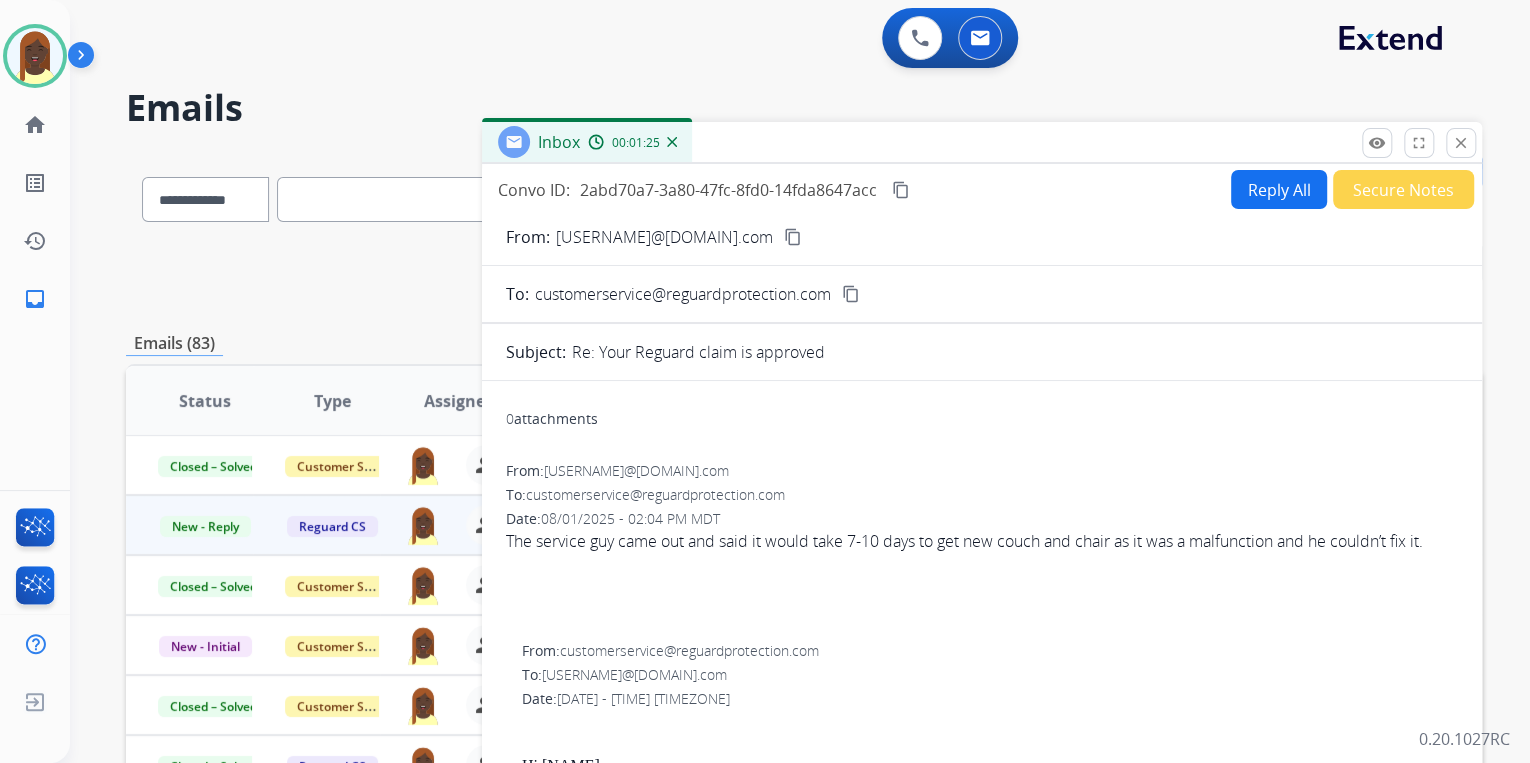 copy on "The service guy came out and said it would take 7-10 days to get new couch and chair as it was a malfunction and he couldn’t fix it." 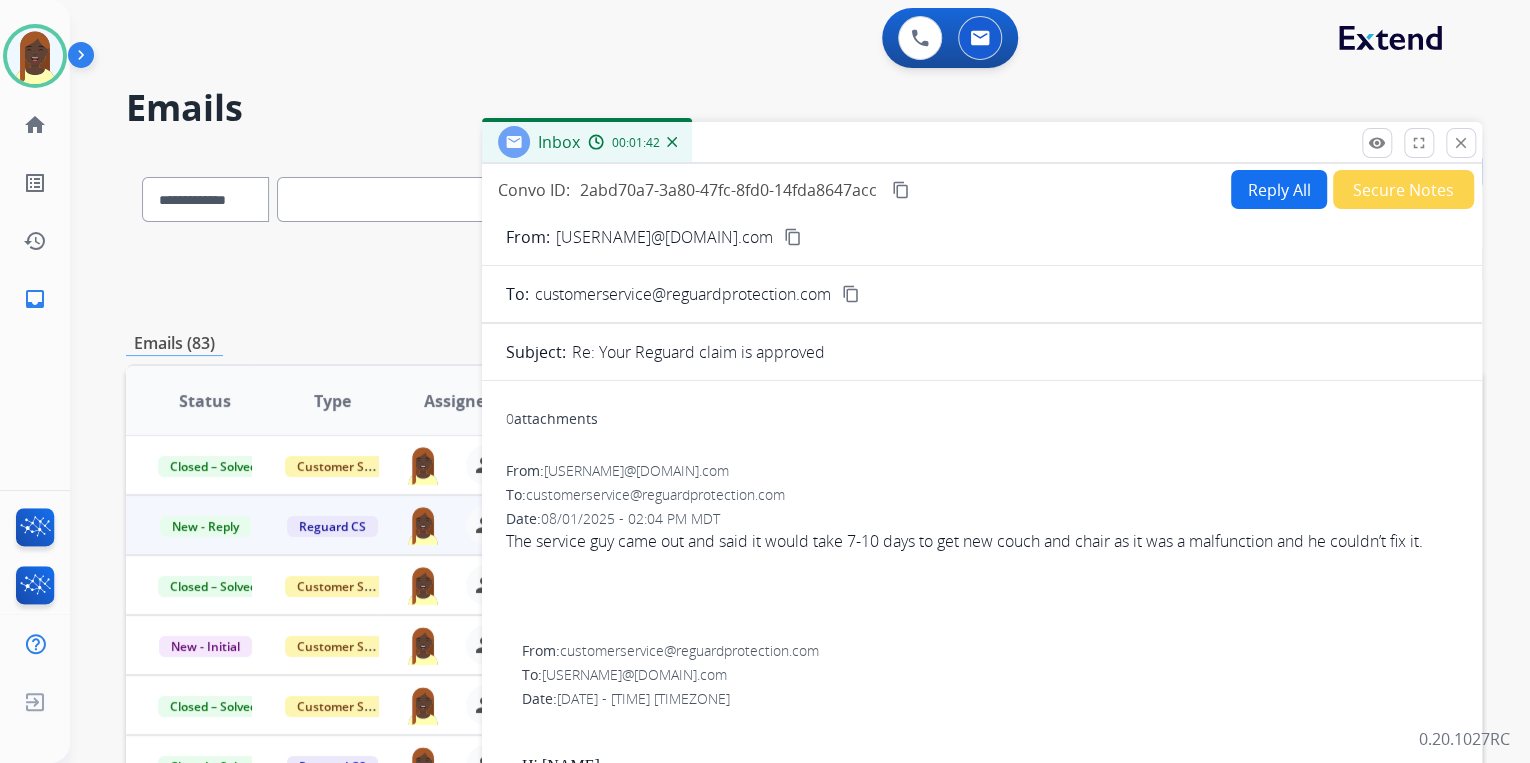 click on "0  attachments" at bounding box center (982, 421) 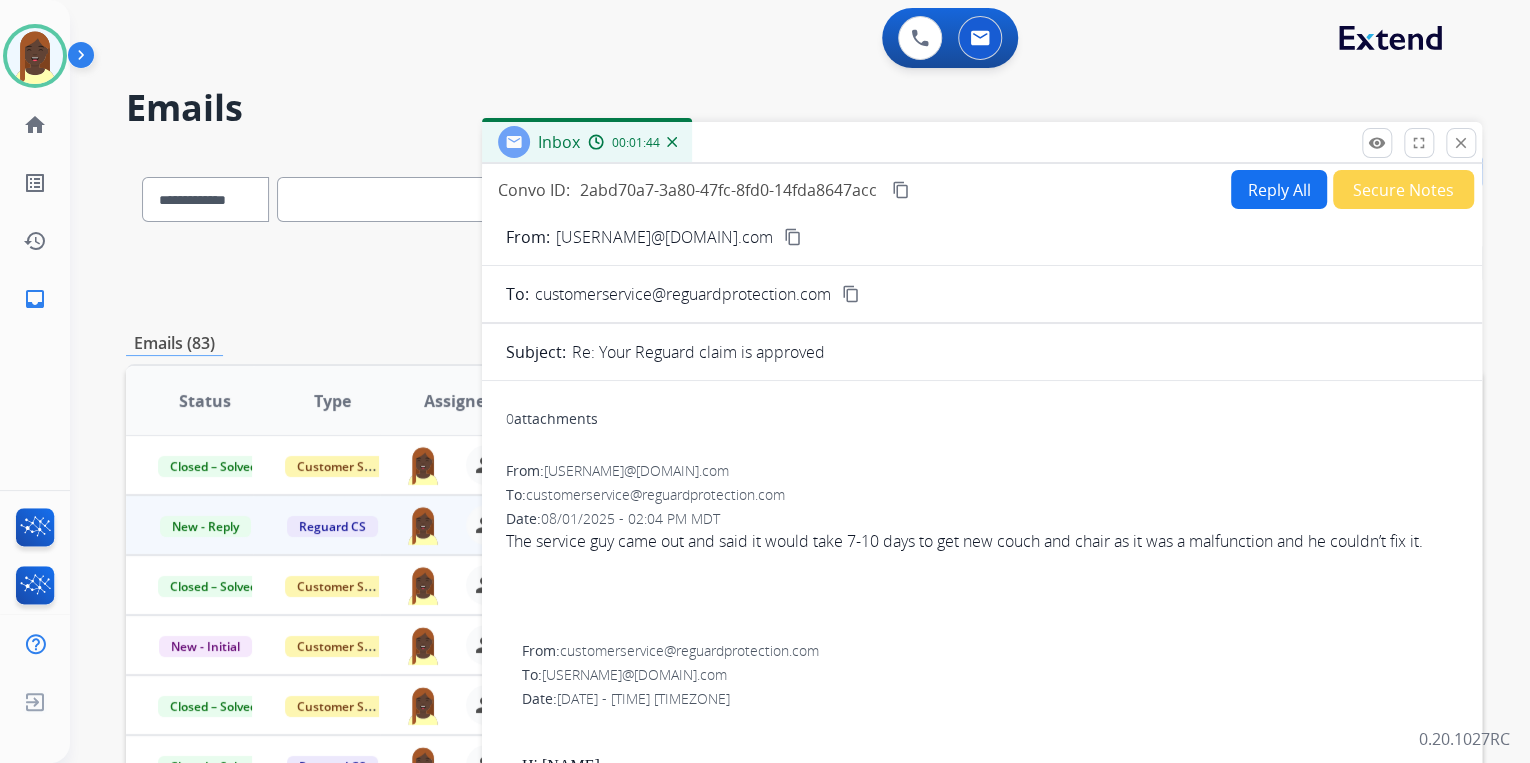 click on "content_copy" at bounding box center [793, 237] 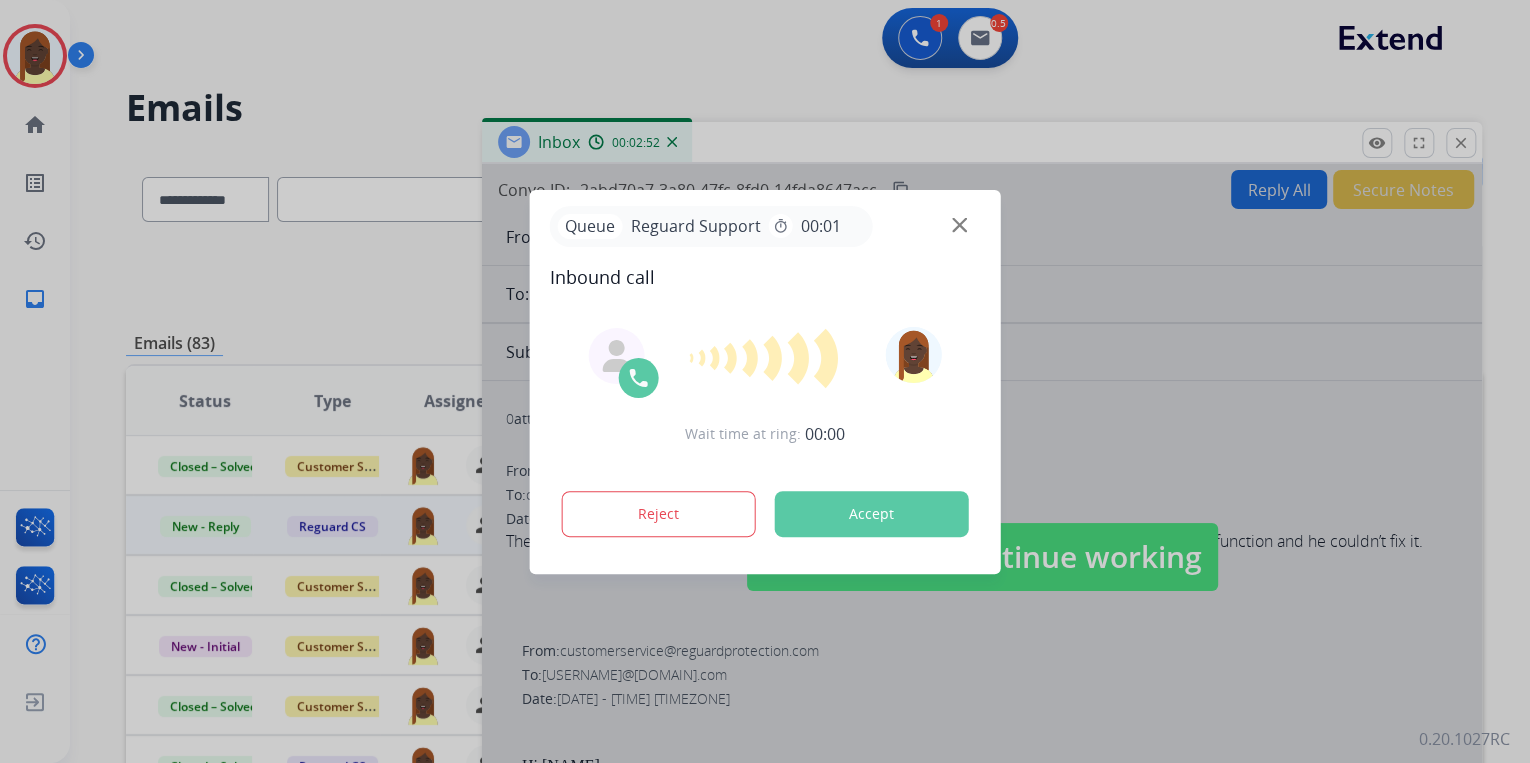 drag, startPoint x: 1272, startPoint y: 236, endPoint x: 1249, endPoint y: 205, distance: 38.600517 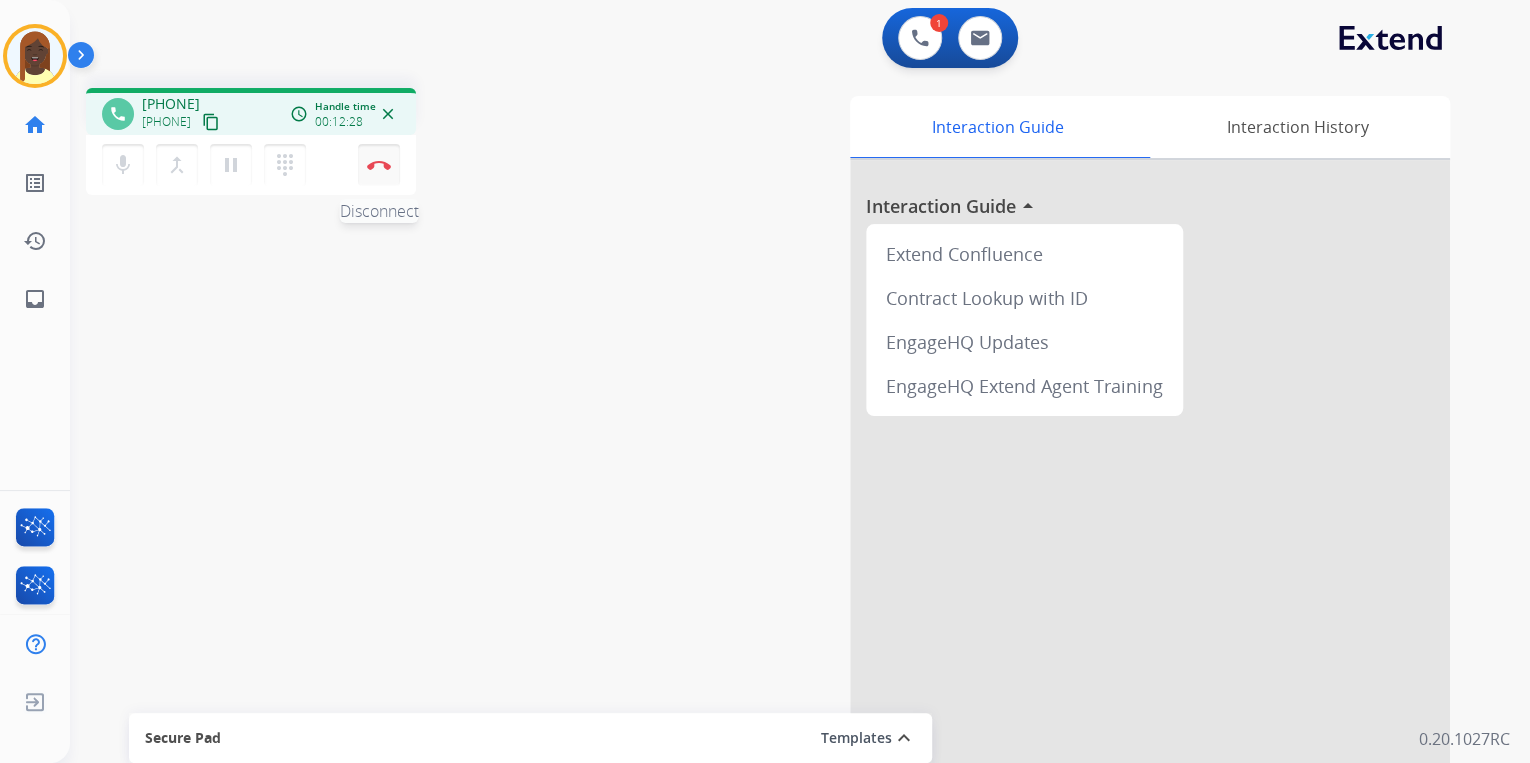 click at bounding box center [379, 165] 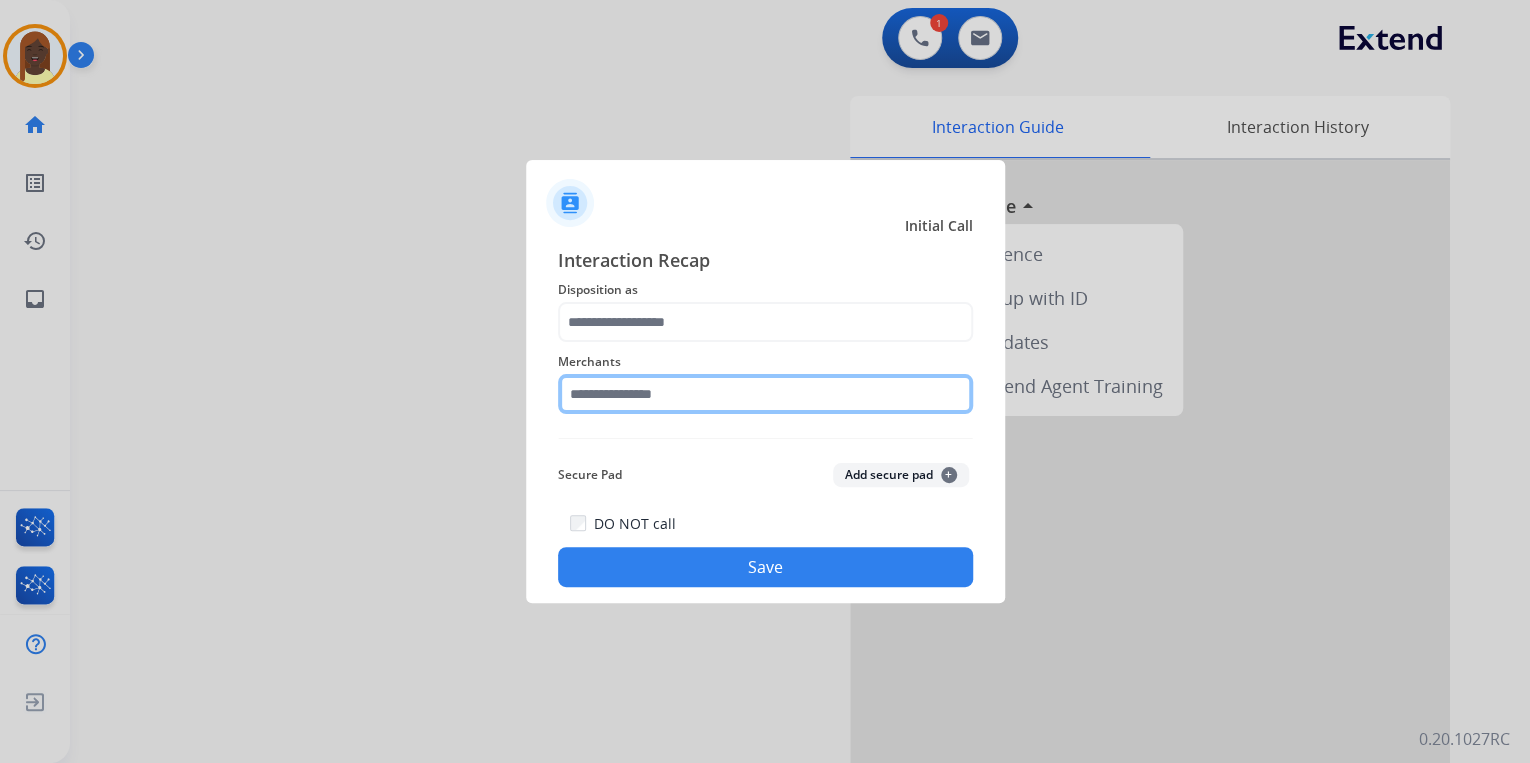 click 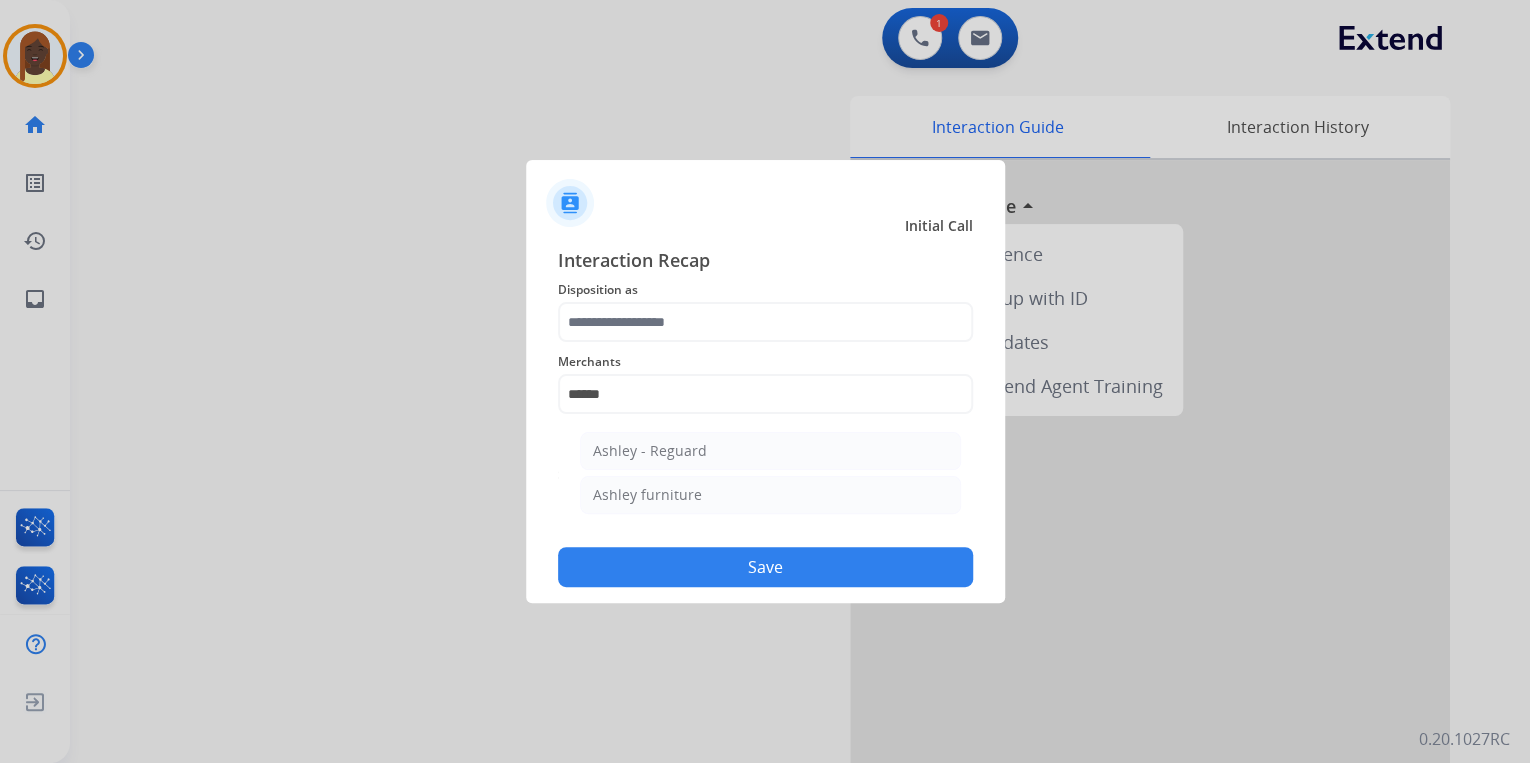 click on "Ashley - Reguard" 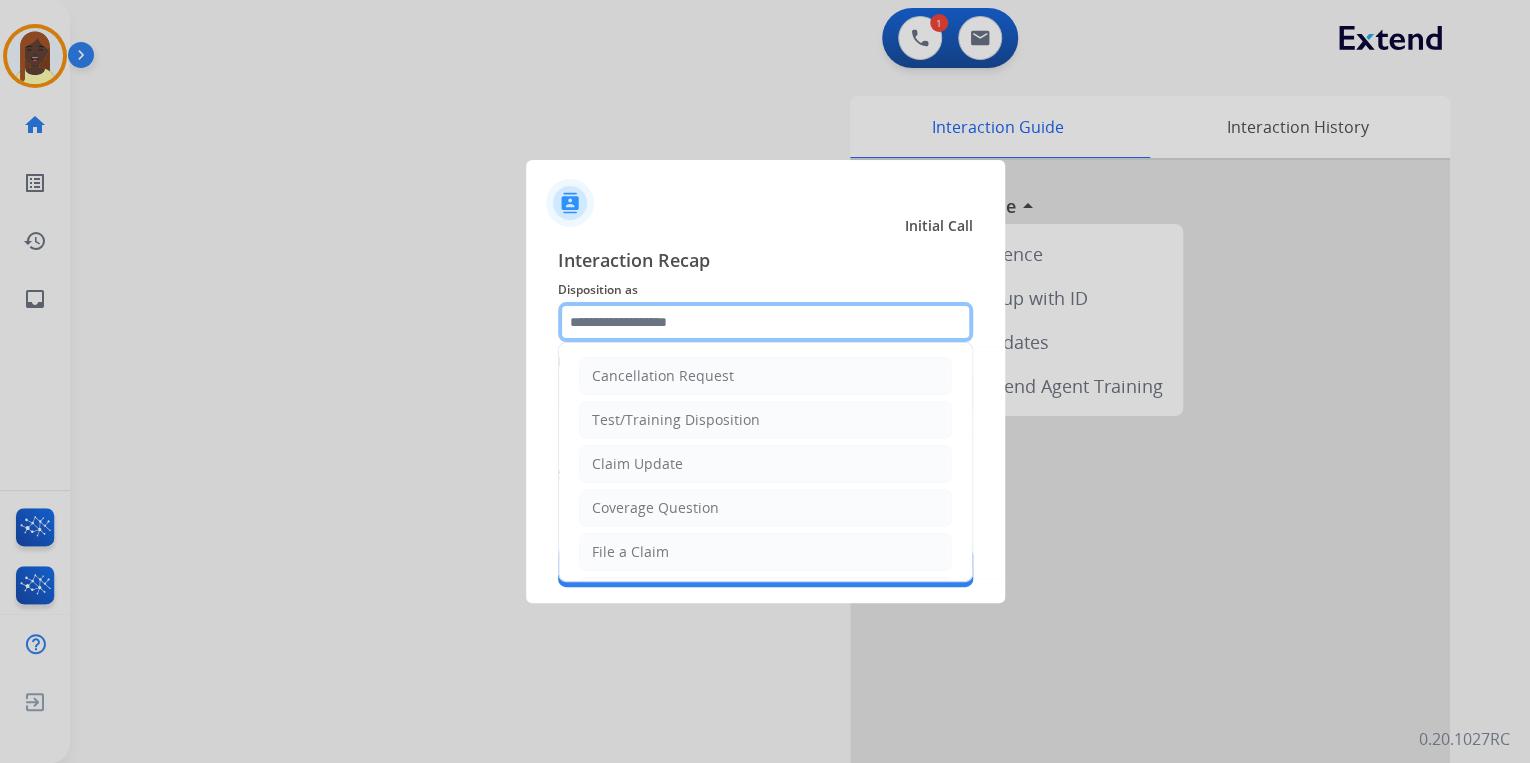 click 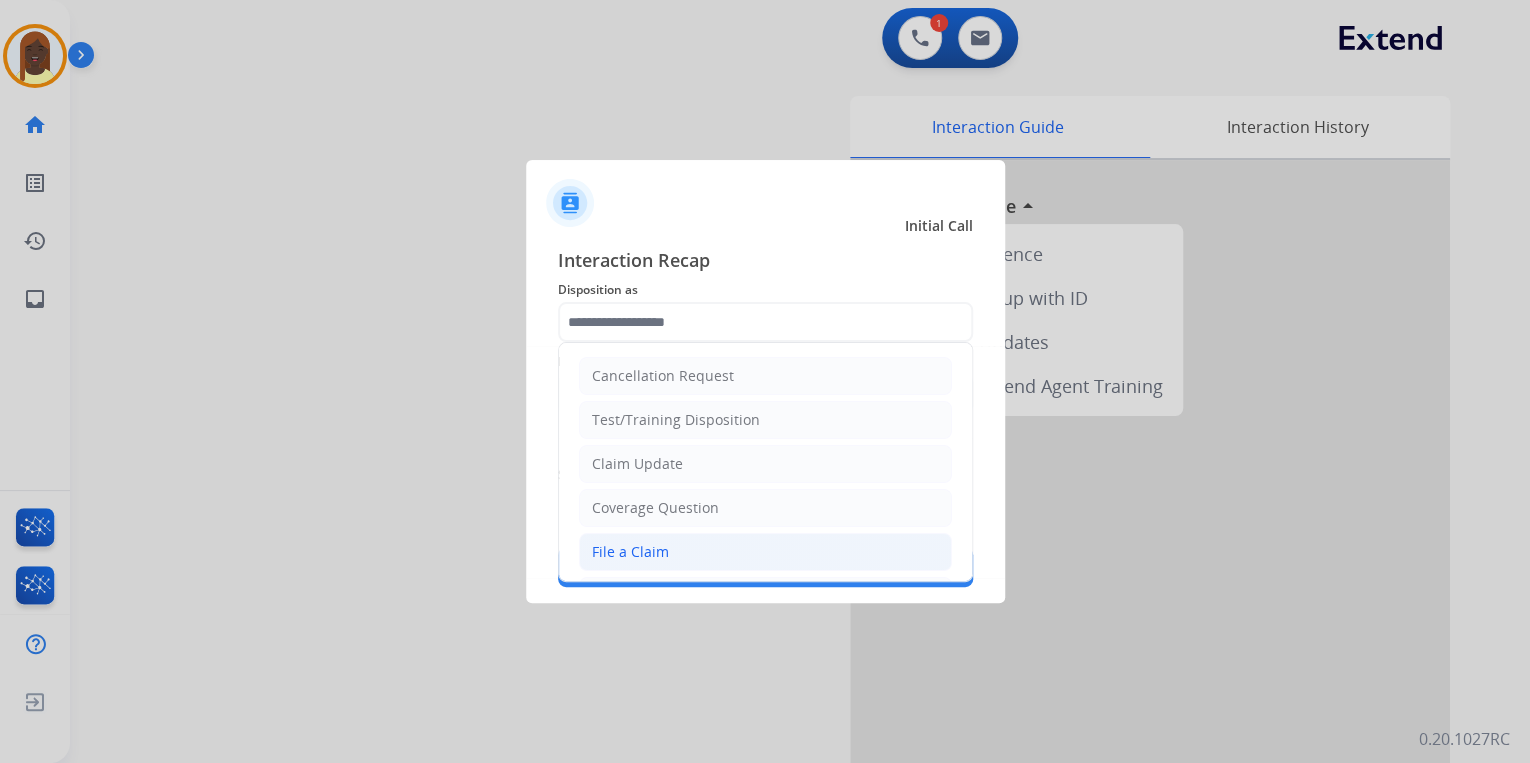 click on "File a Claim" 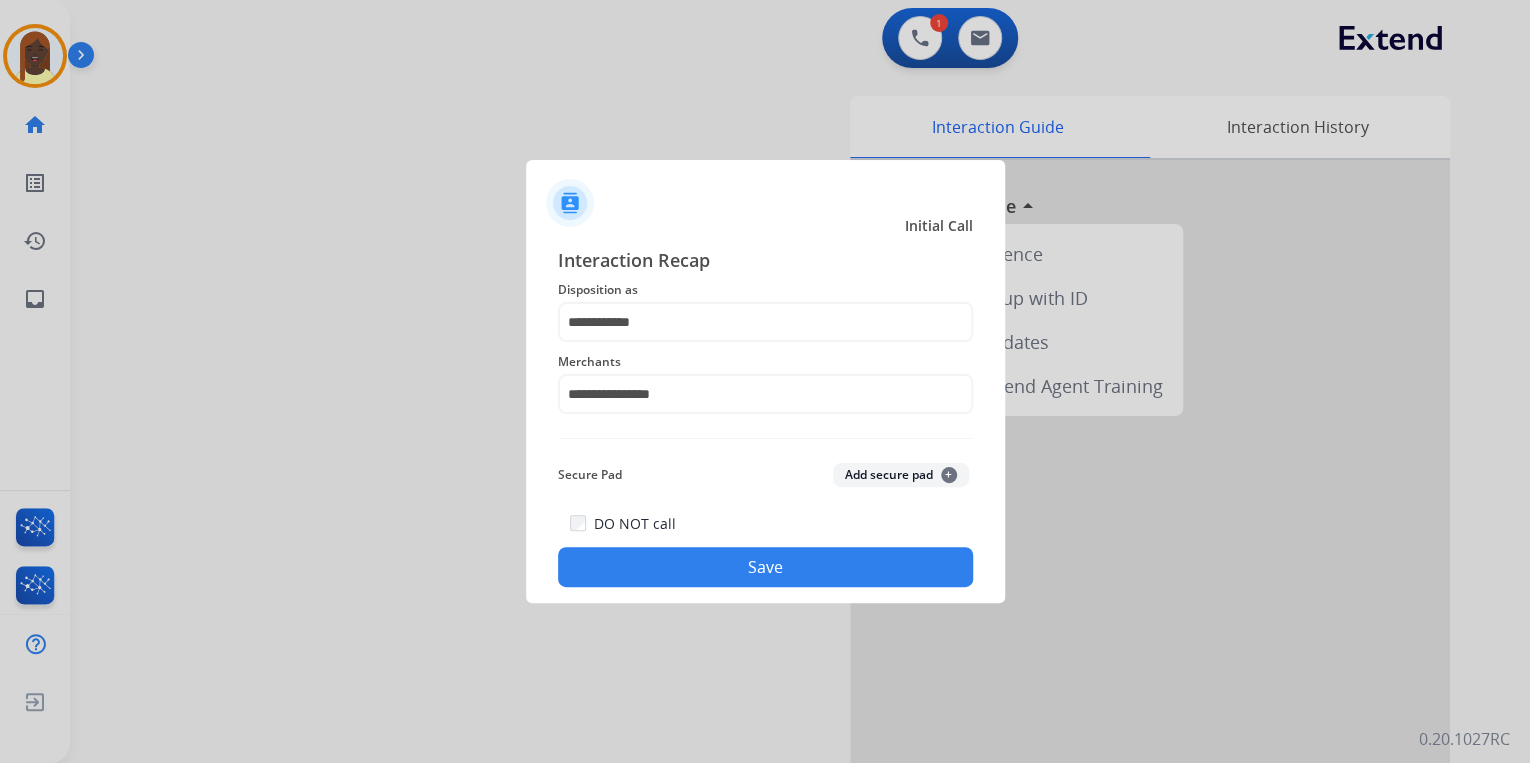 click on "Save" 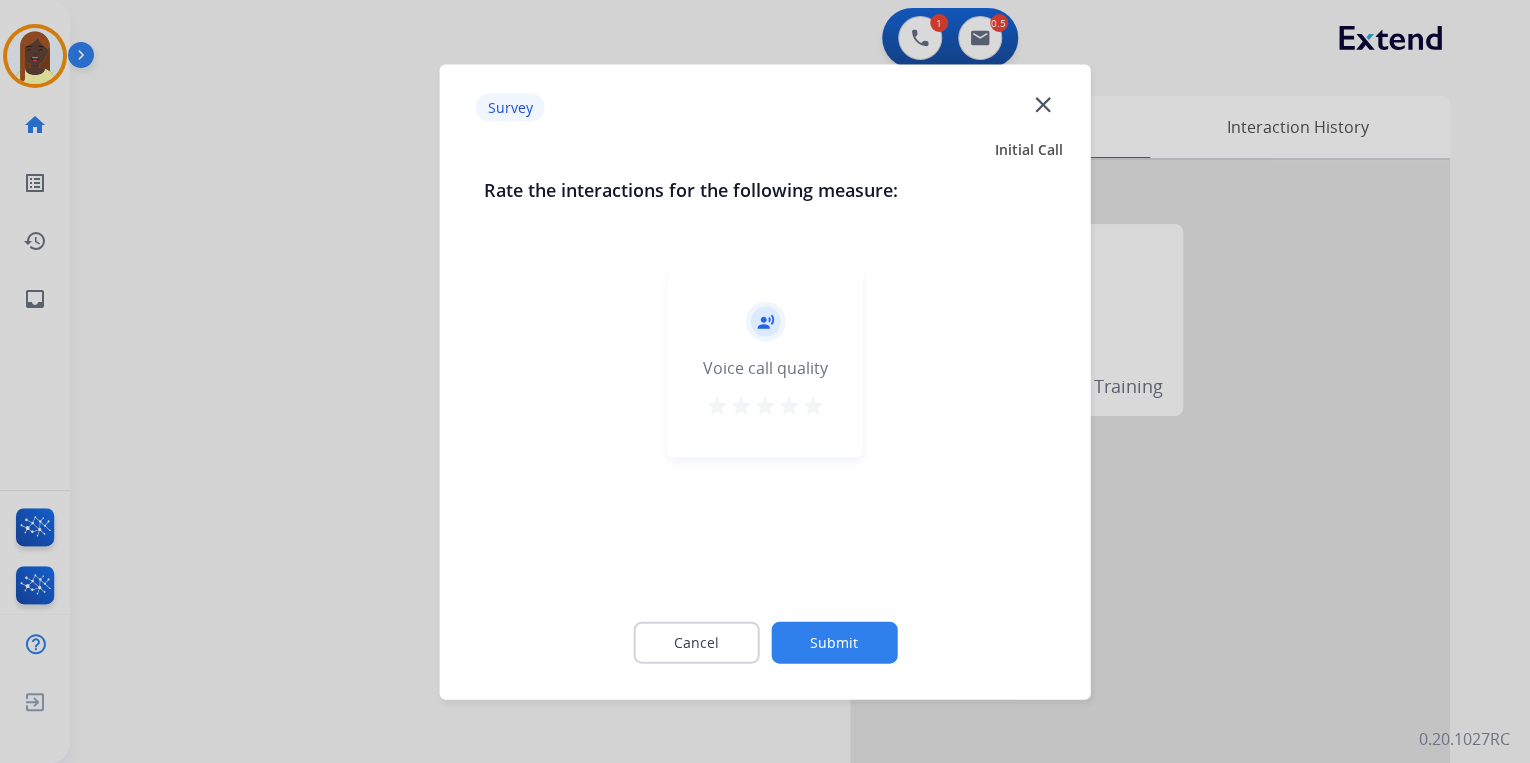 drag, startPoint x: 813, startPoint y: 407, endPoint x: 829, endPoint y: 469, distance: 64.03124 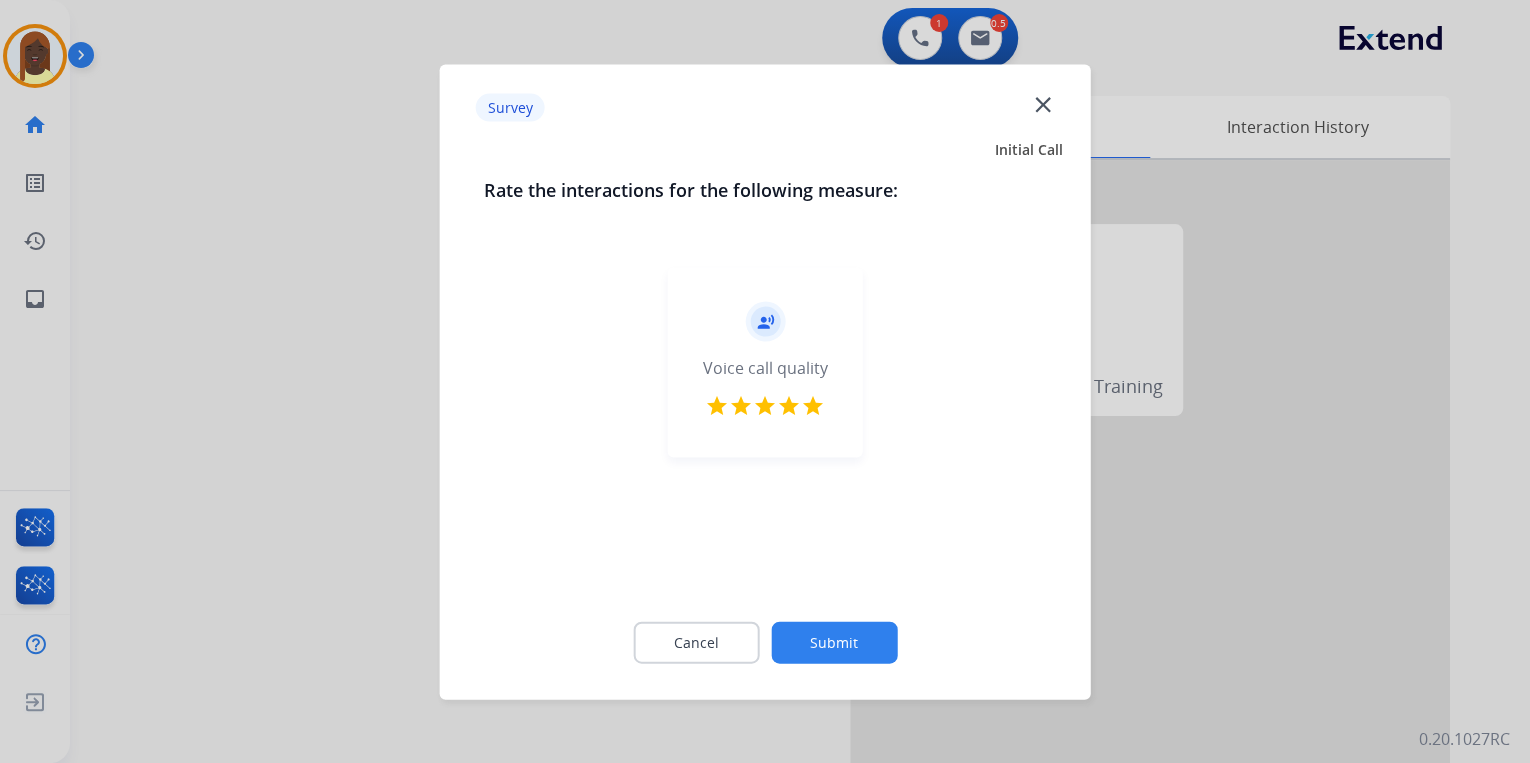 drag, startPoint x: 838, startPoint y: 636, endPoint x: 828, endPoint y: 544, distance: 92.541885 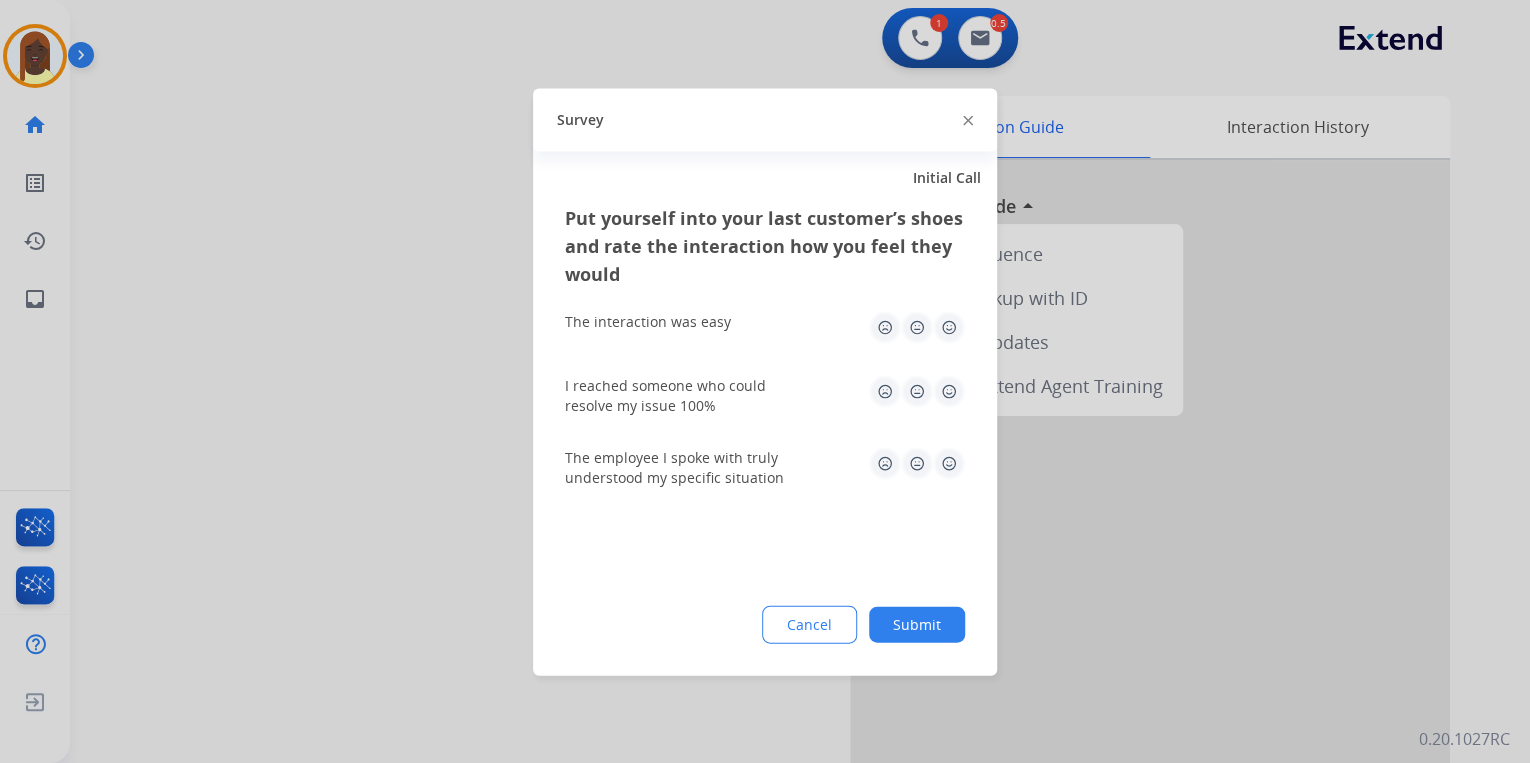 click 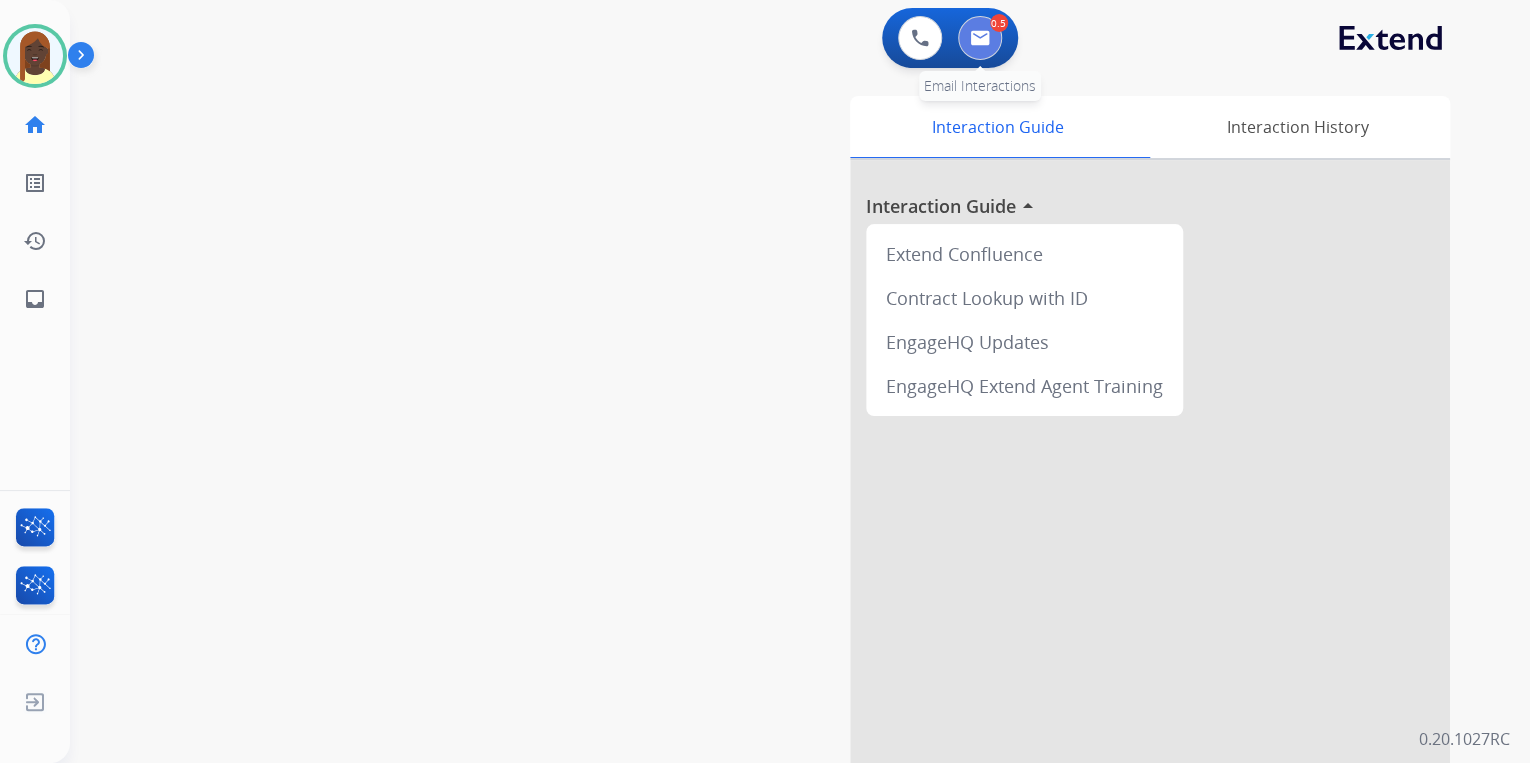 click at bounding box center (980, 38) 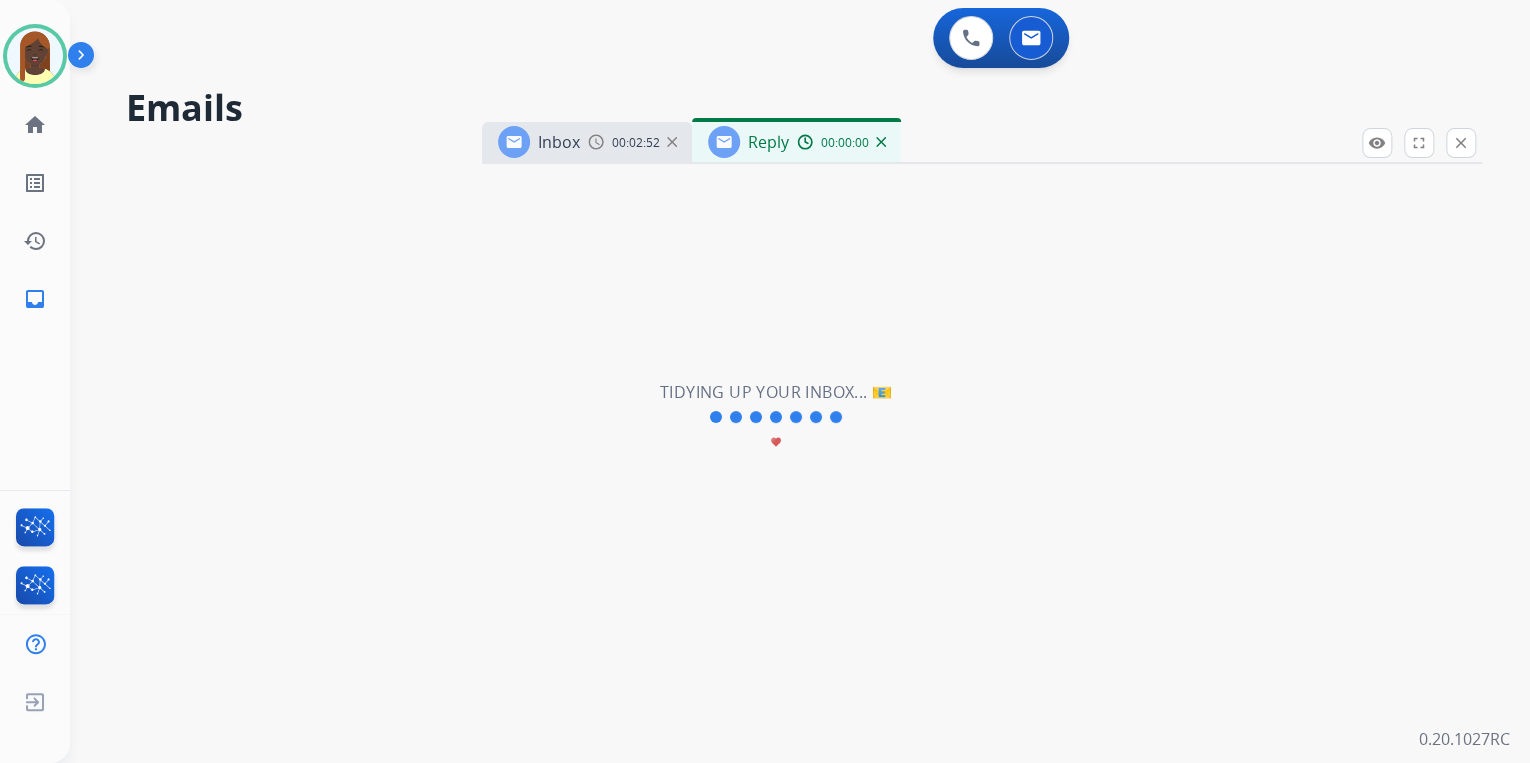 select on "**********" 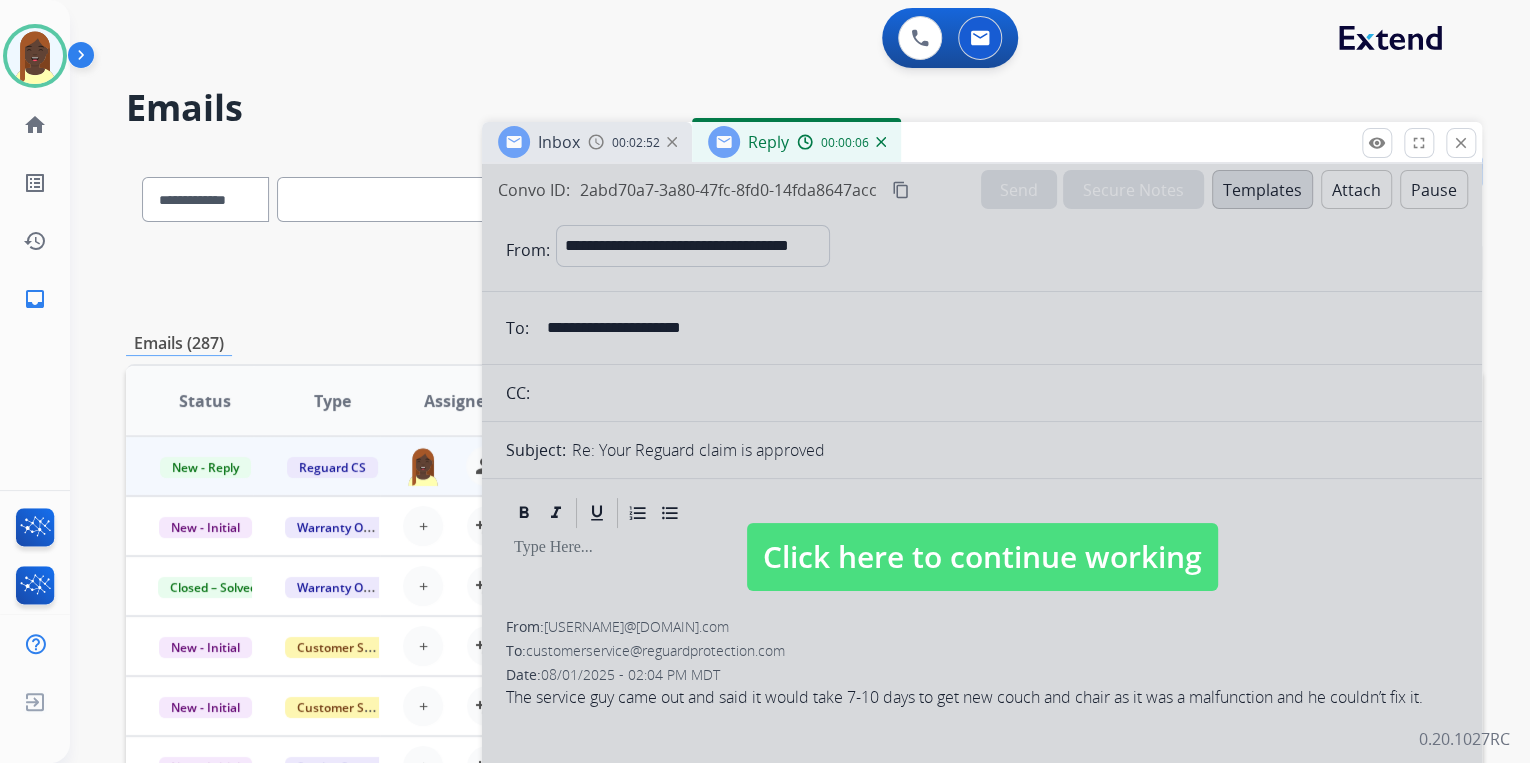 click on "Click here to continue working" at bounding box center (982, 557) 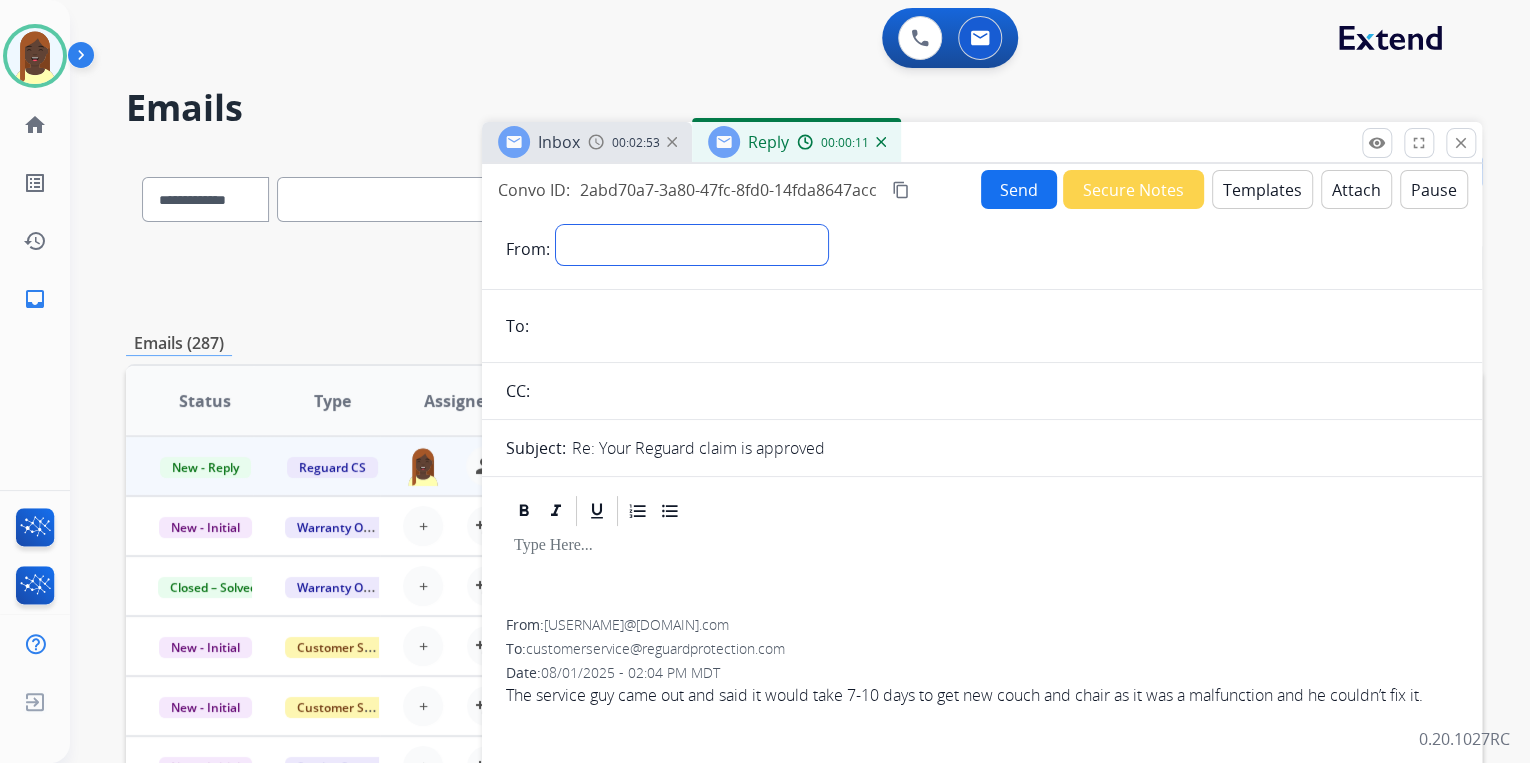 click on "**********" at bounding box center [692, 245] 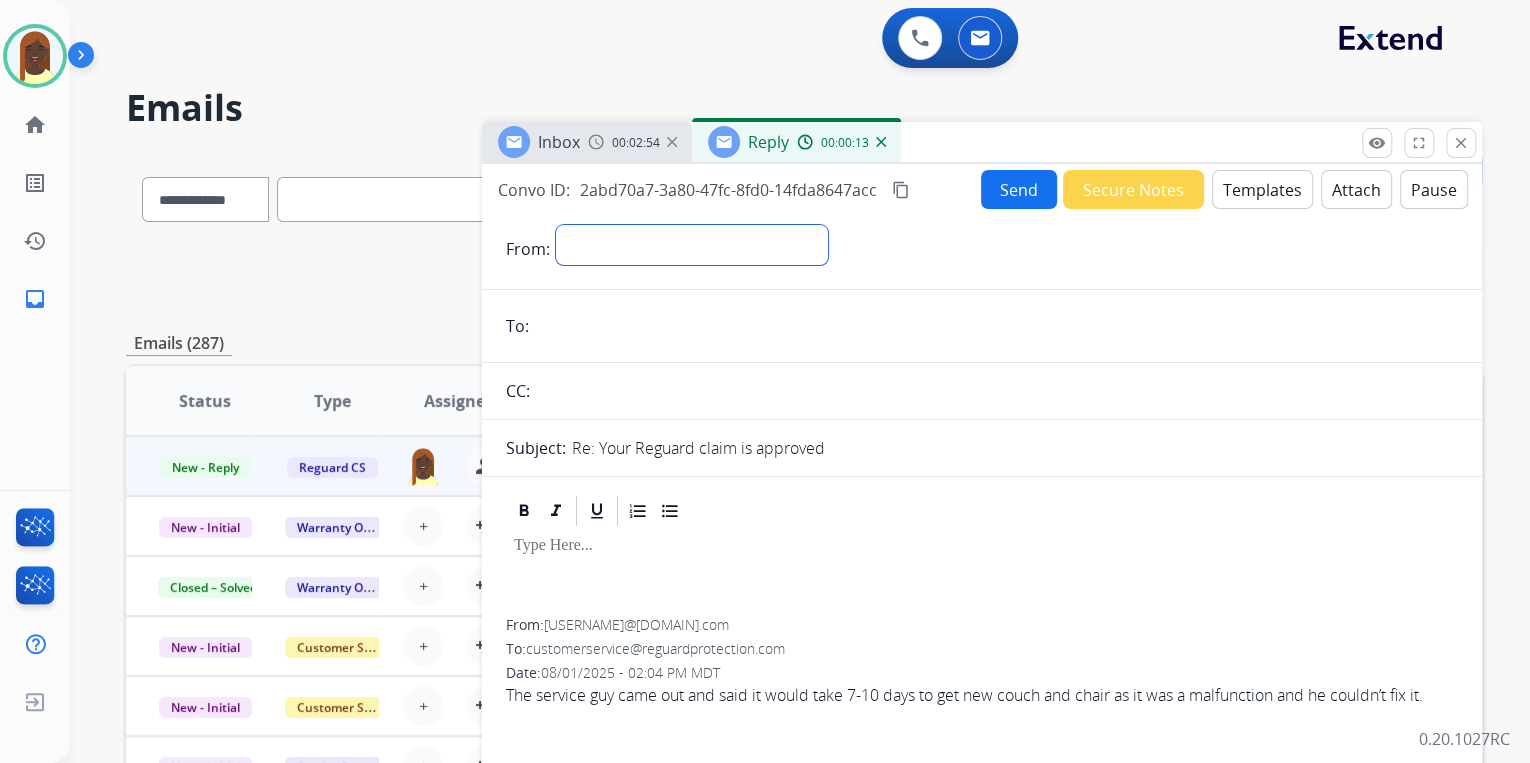 select on "**********" 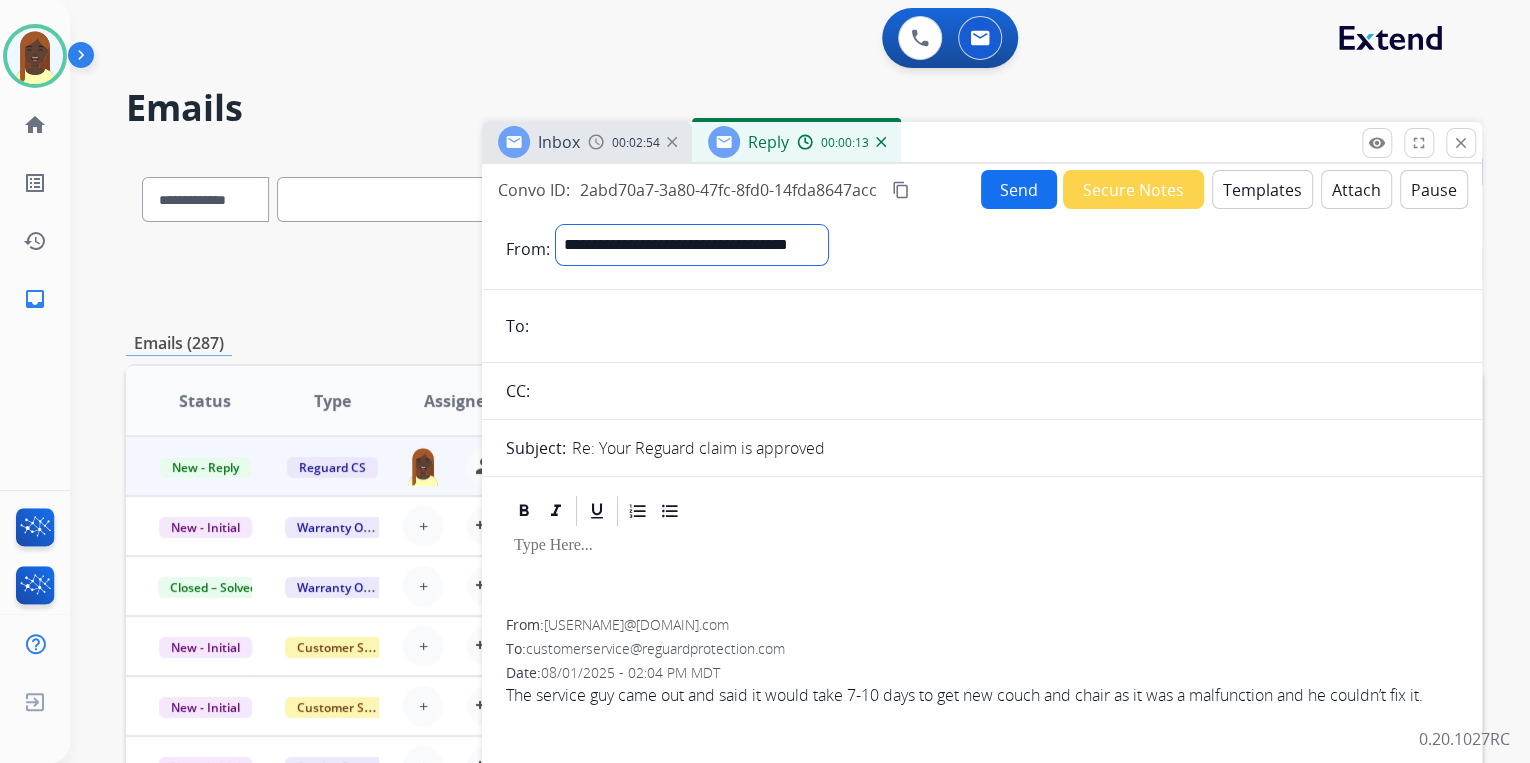 click on "**********" at bounding box center [692, 245] 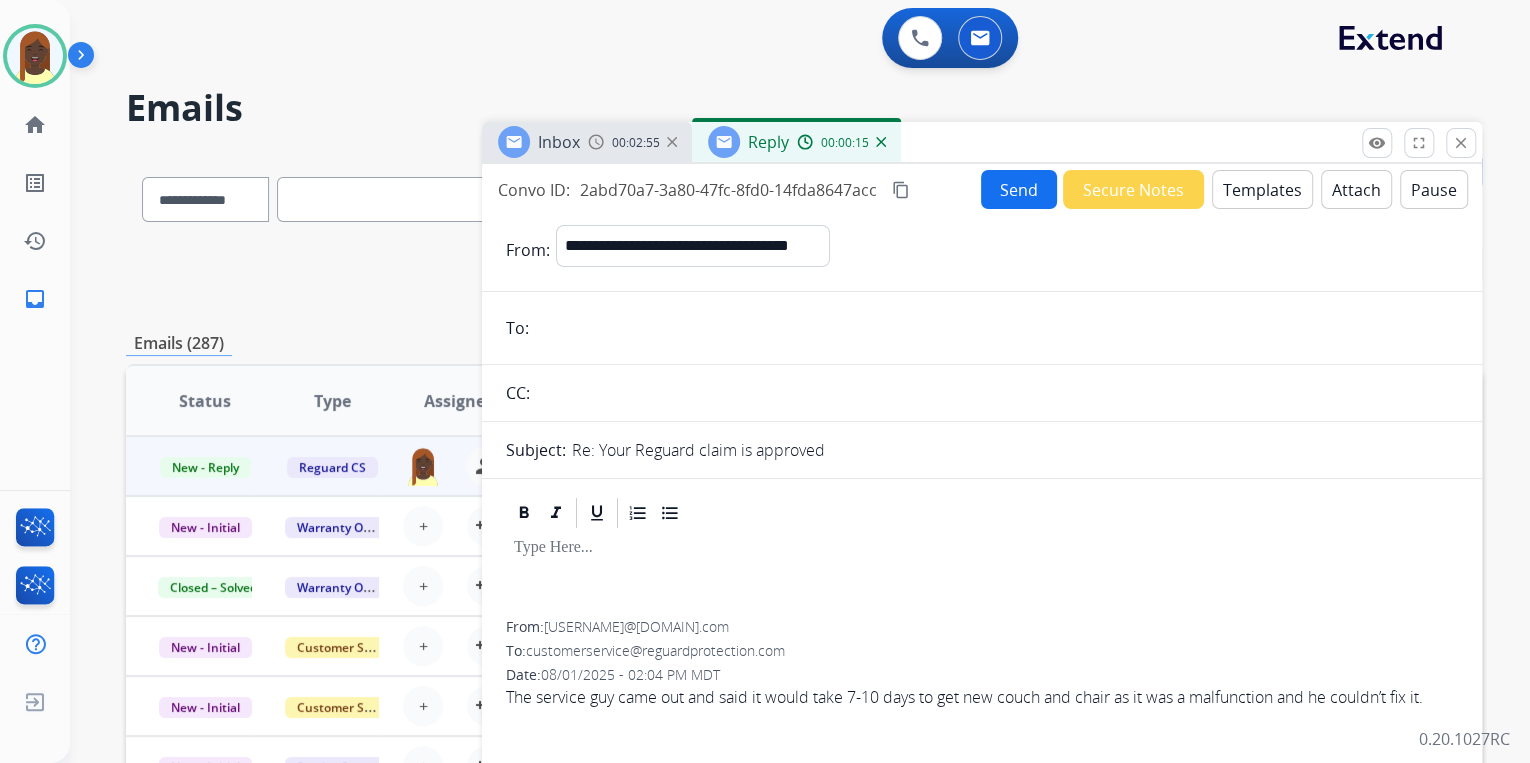 click at bounding box center [996, 328] 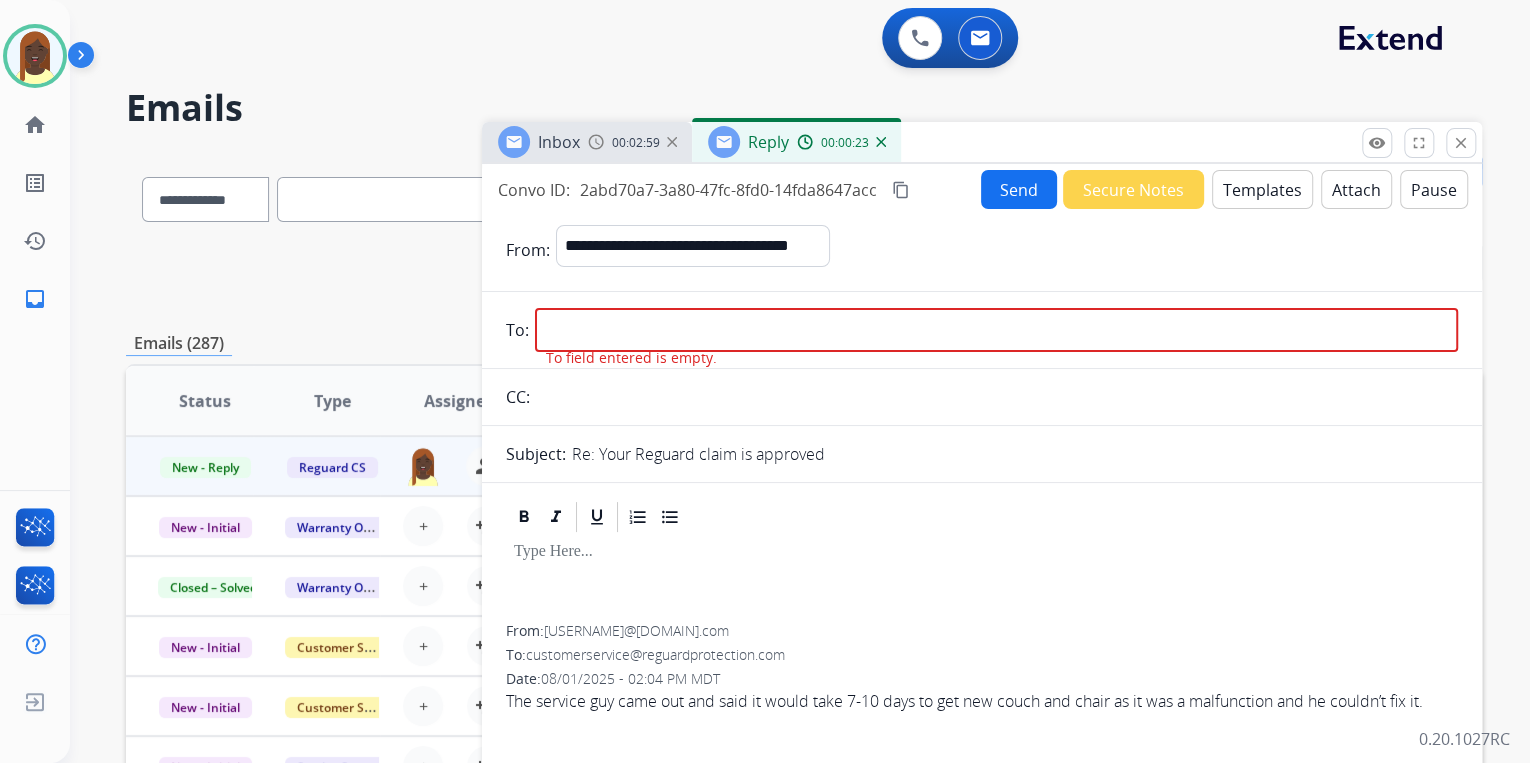 drag, startPoint x: 711, startPoint y: 628, endPoint x: 624, endPoint y: 636, distance: 87.36704 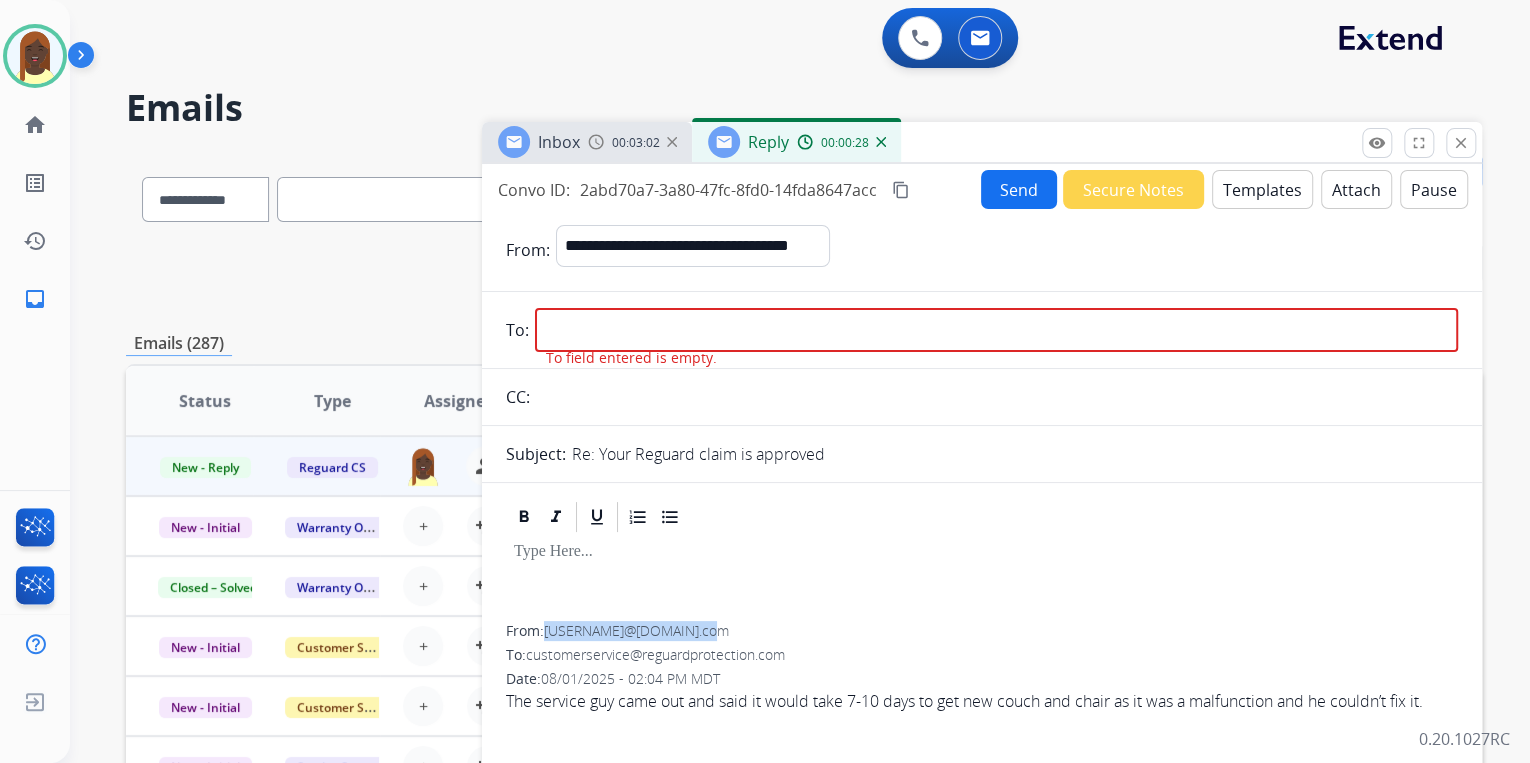 drag, startPoint x: 712, startPoint y: 636, endPoint x: 549, endPoint y: 629, distance: 163.15024 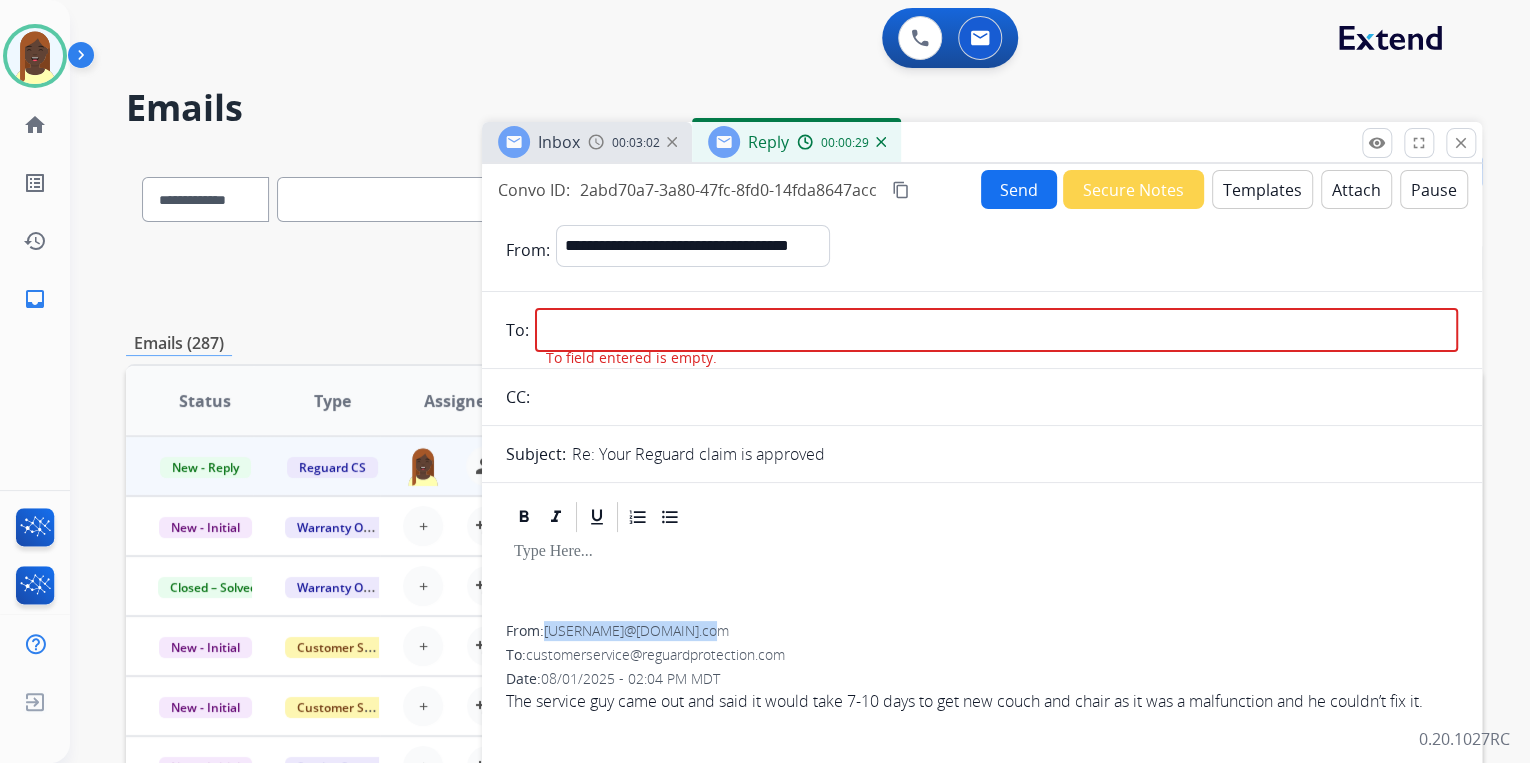 drag, startPoint x: 549, startPoint y: 629, endPoint x: 581, endPoint y: 631, distance: 32.06244 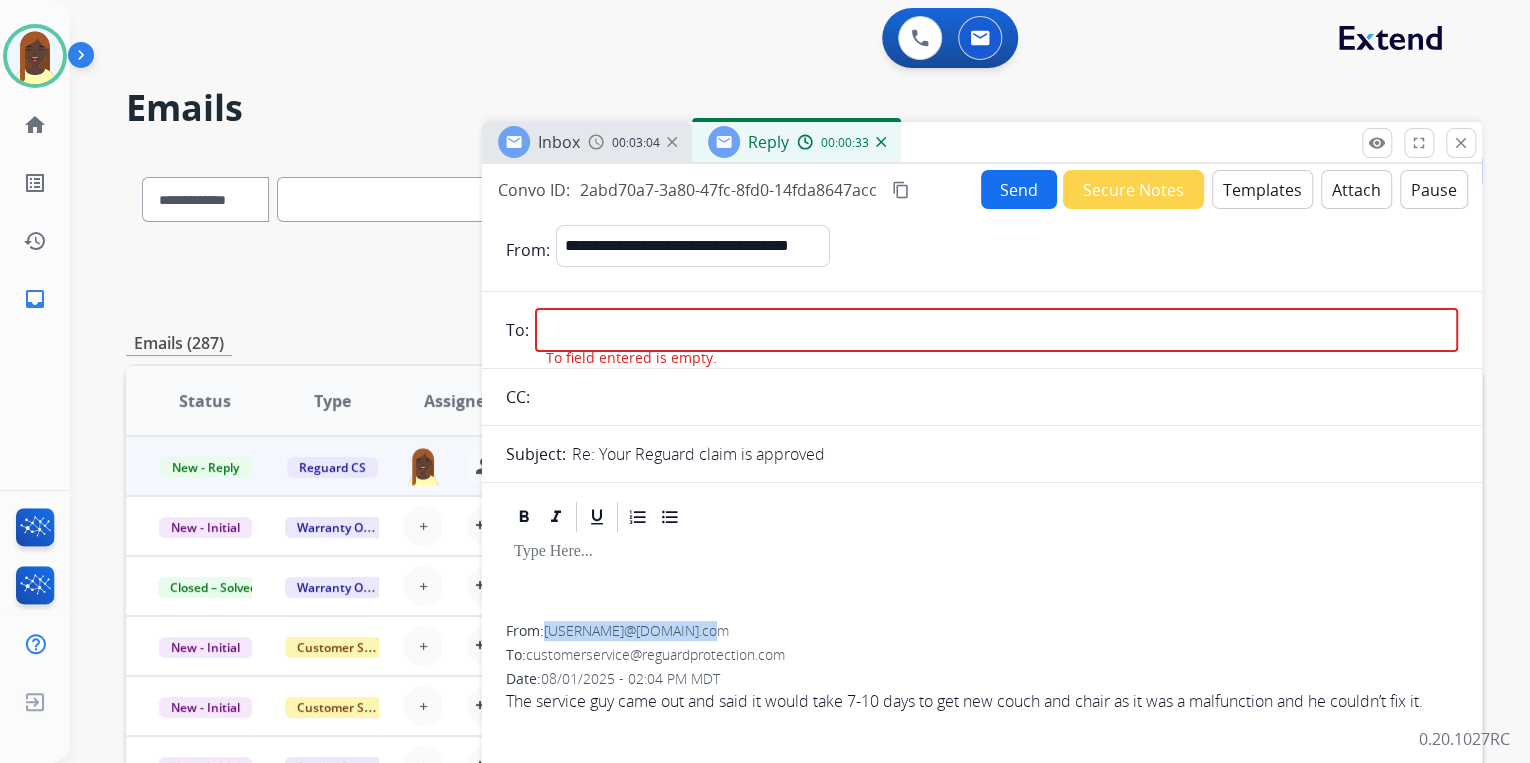 copy on "michalak0912@gmail.com" 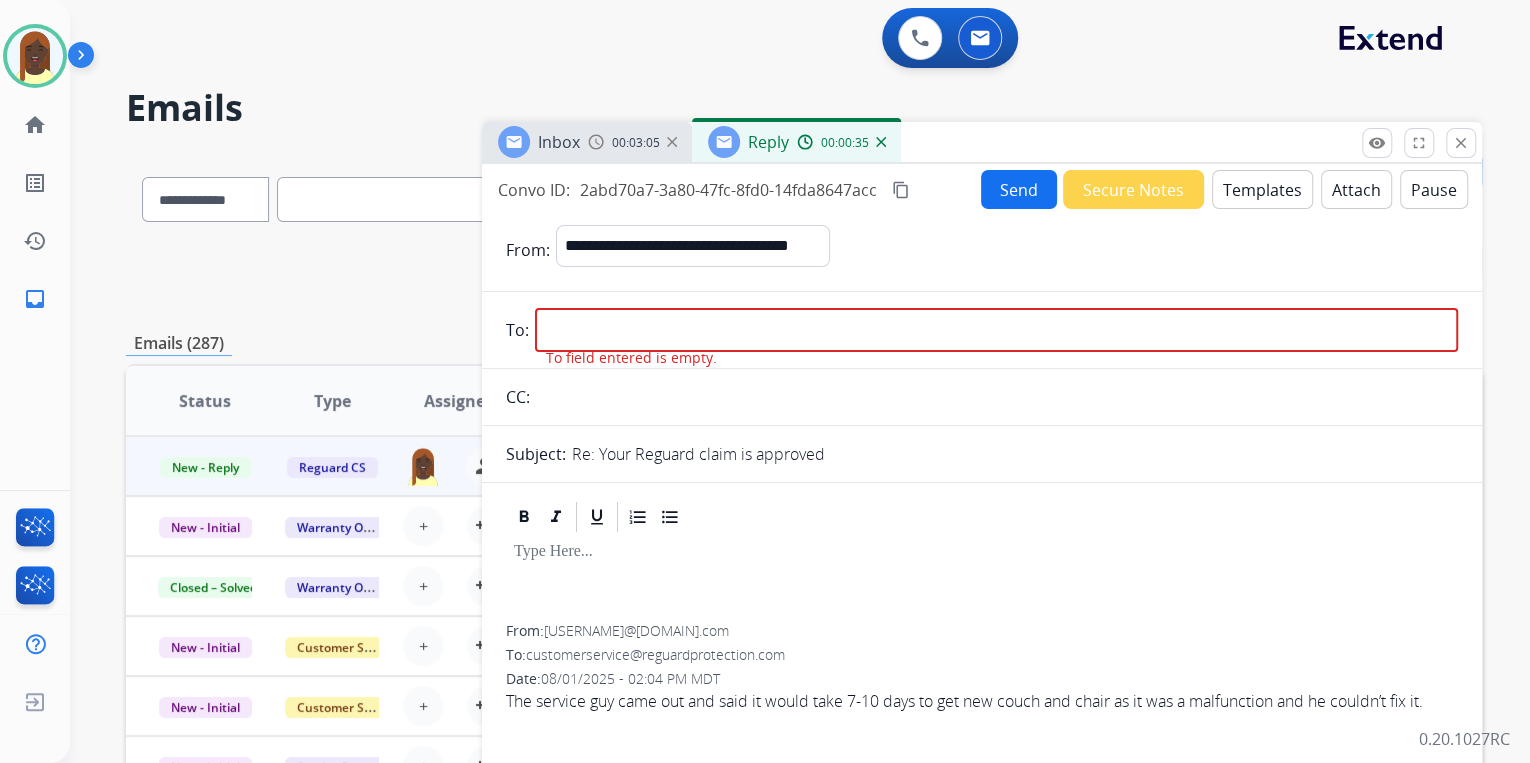 click at bounding box center (996, 330) 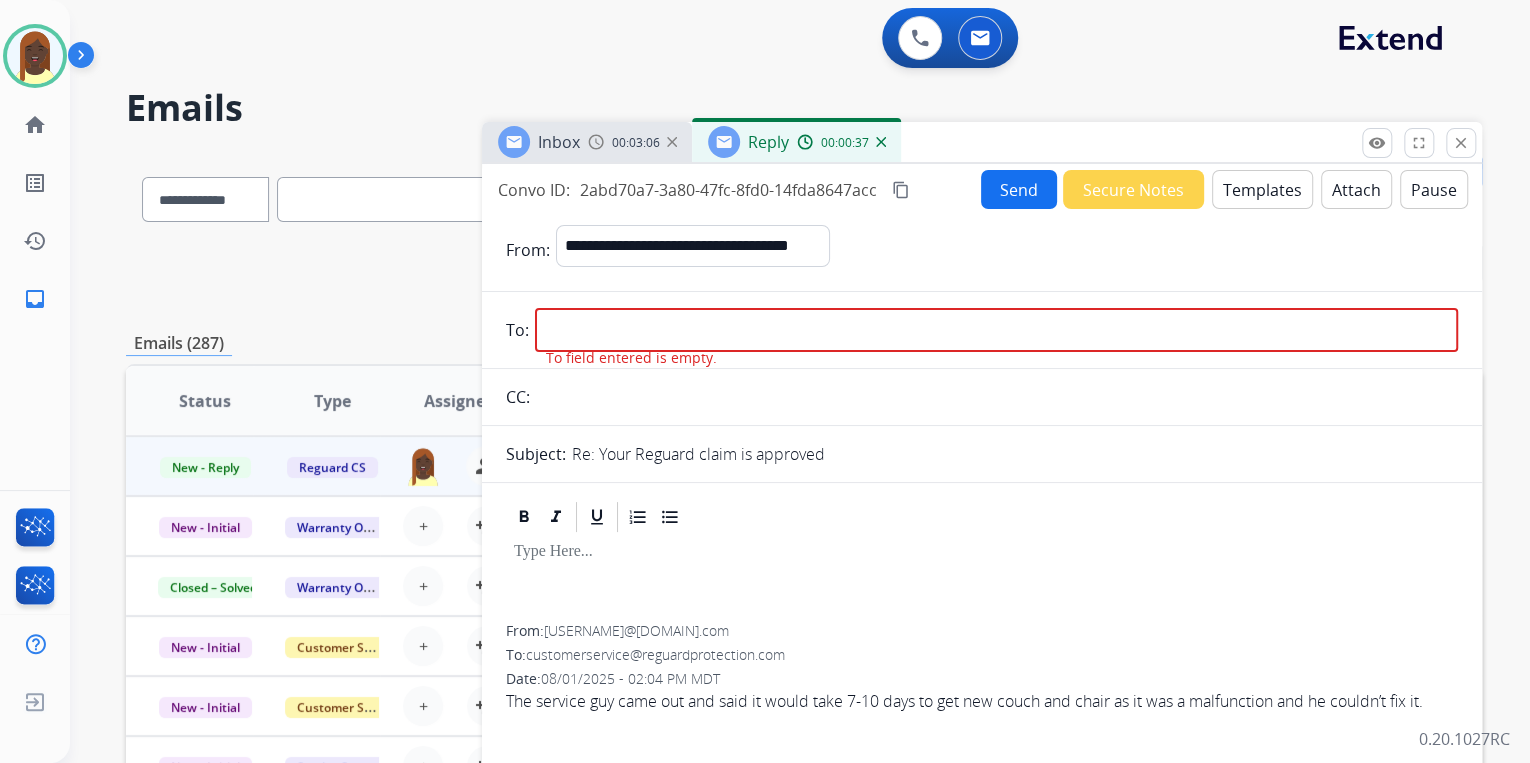 paste on "**********" 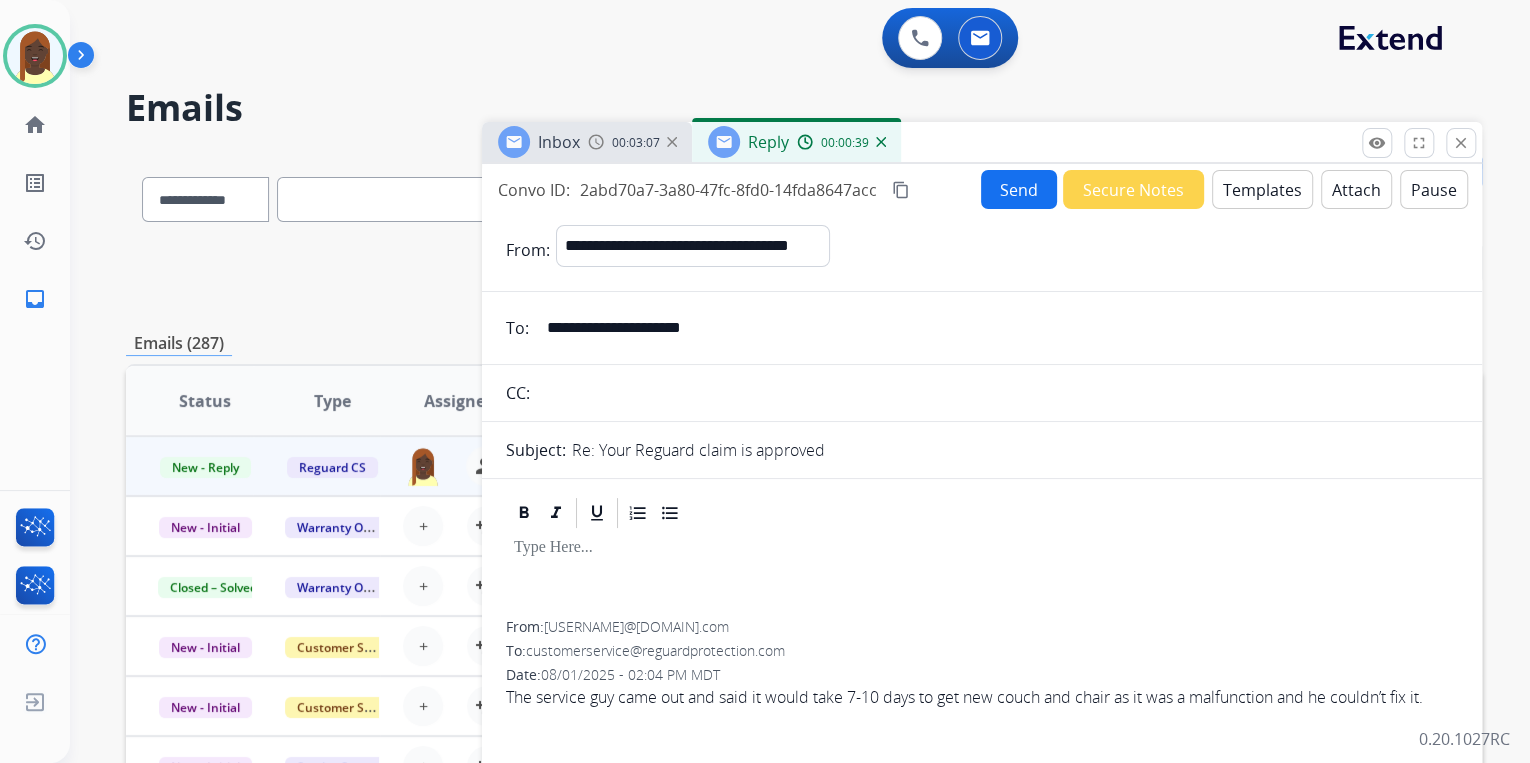 type on "**********" 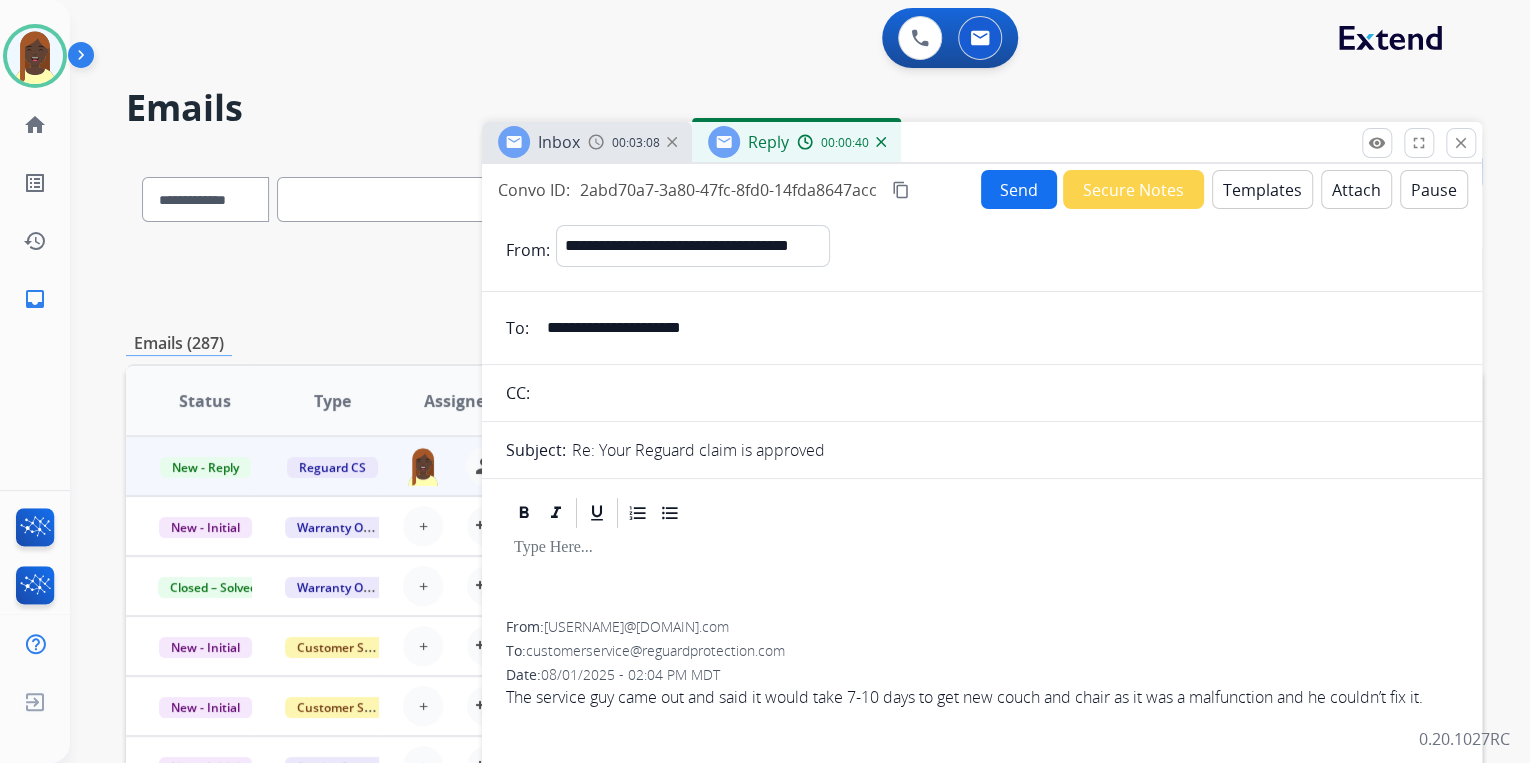 click on "Templates" at bounding box center (1262, 189) 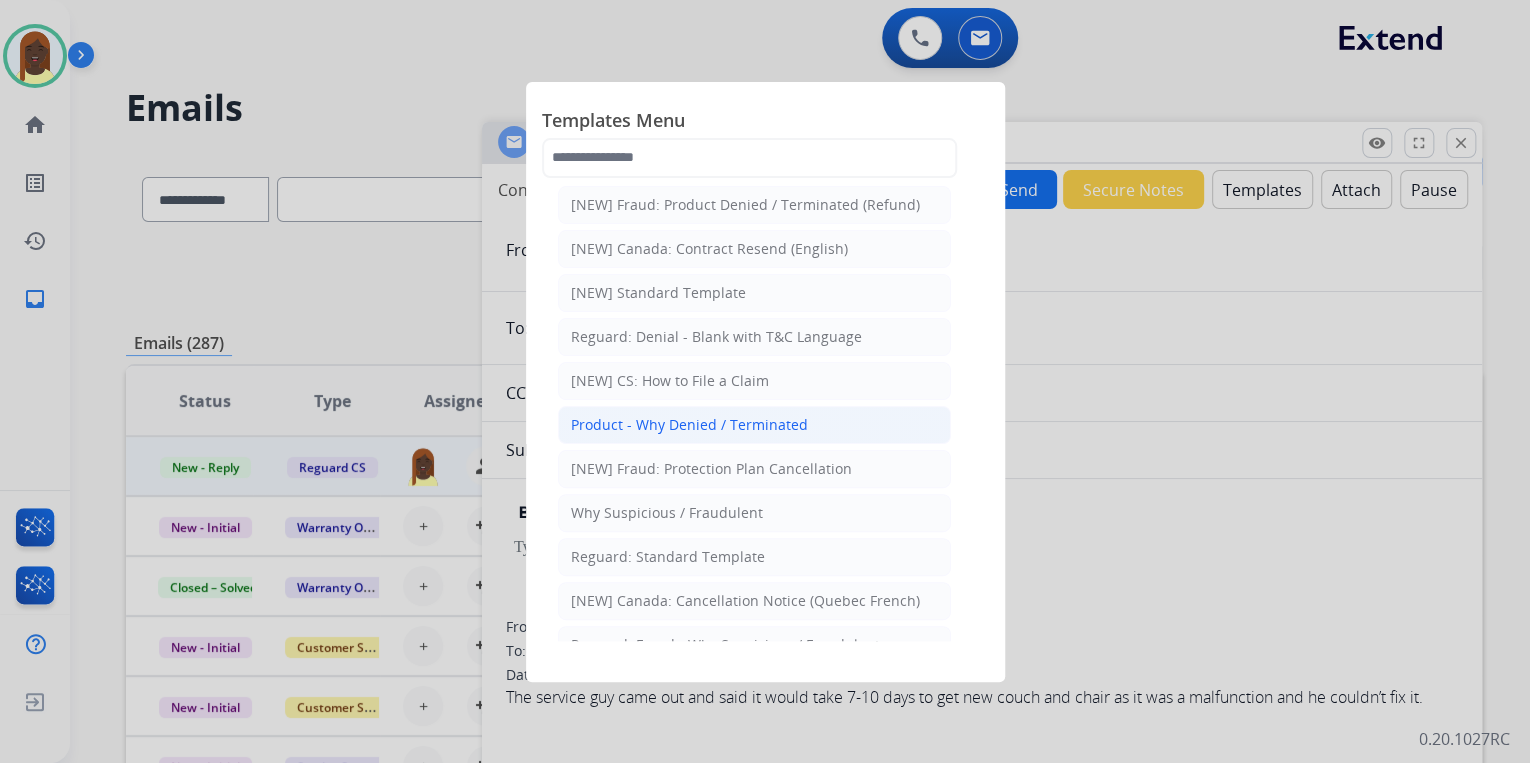 scroll, scrollTop: 240, scrollLeft: 0, axis: vertical 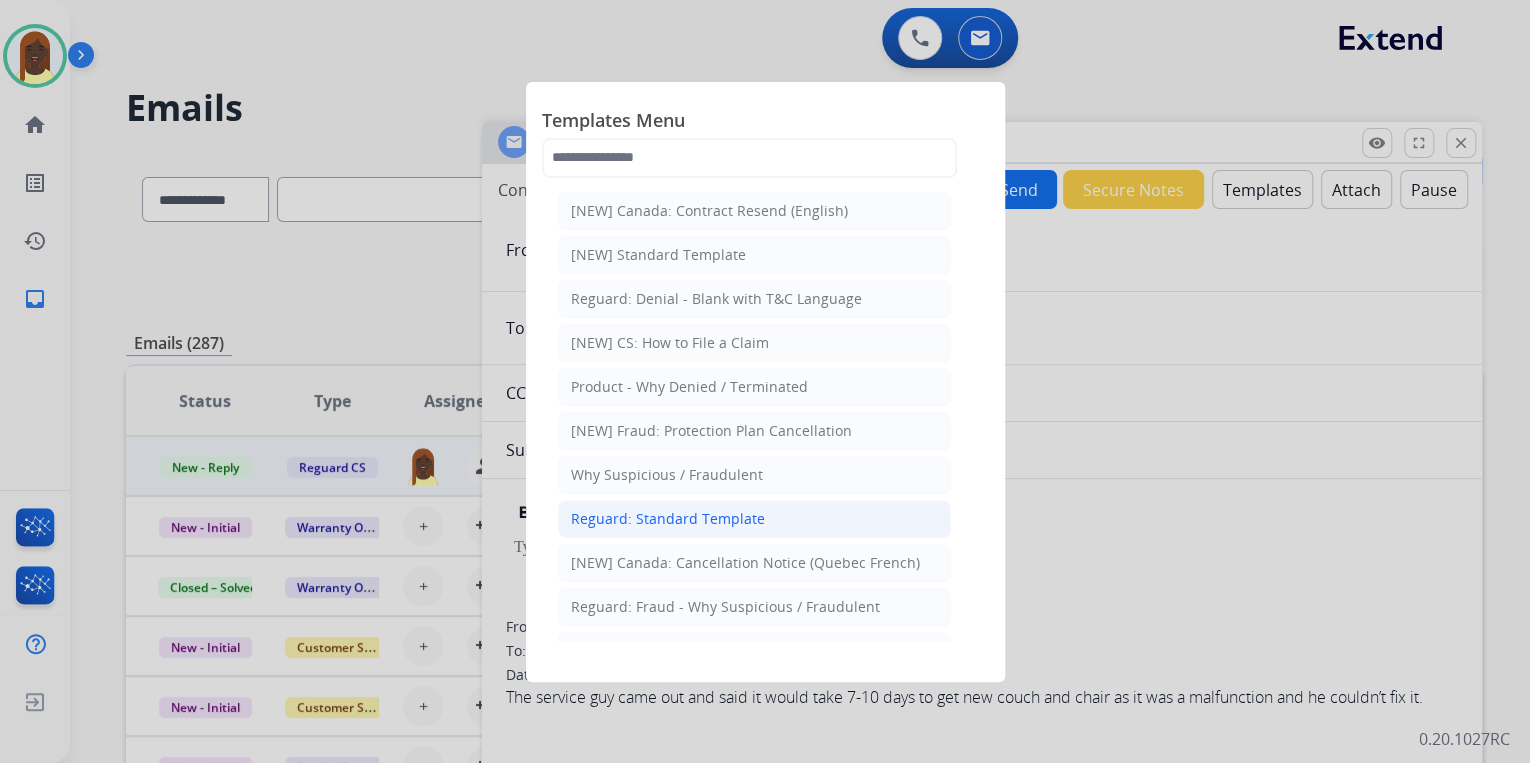 click on "Reguard: Standard Template" 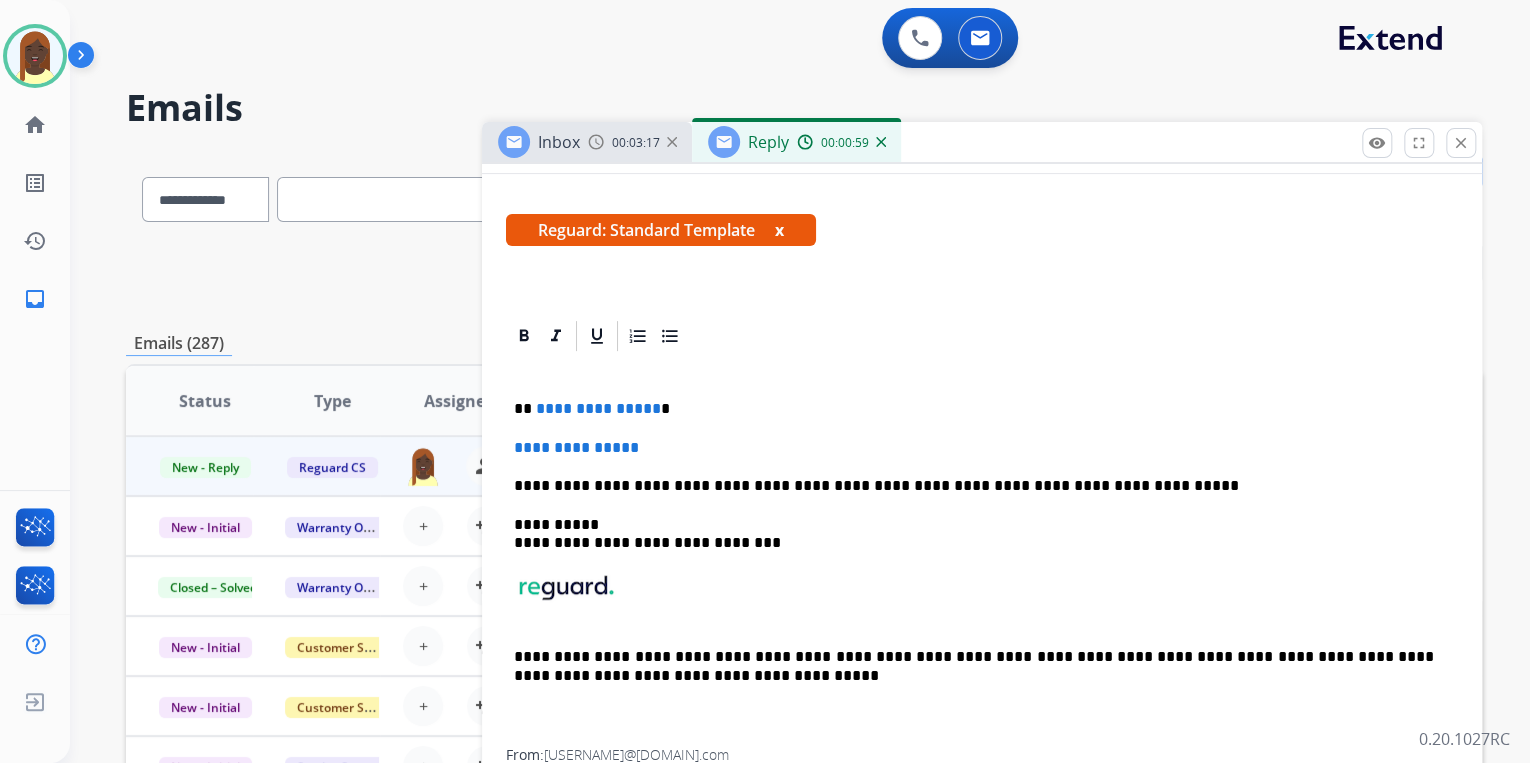 scroll, scrollTop: 320, scrollLeft: 0, axis: vertical 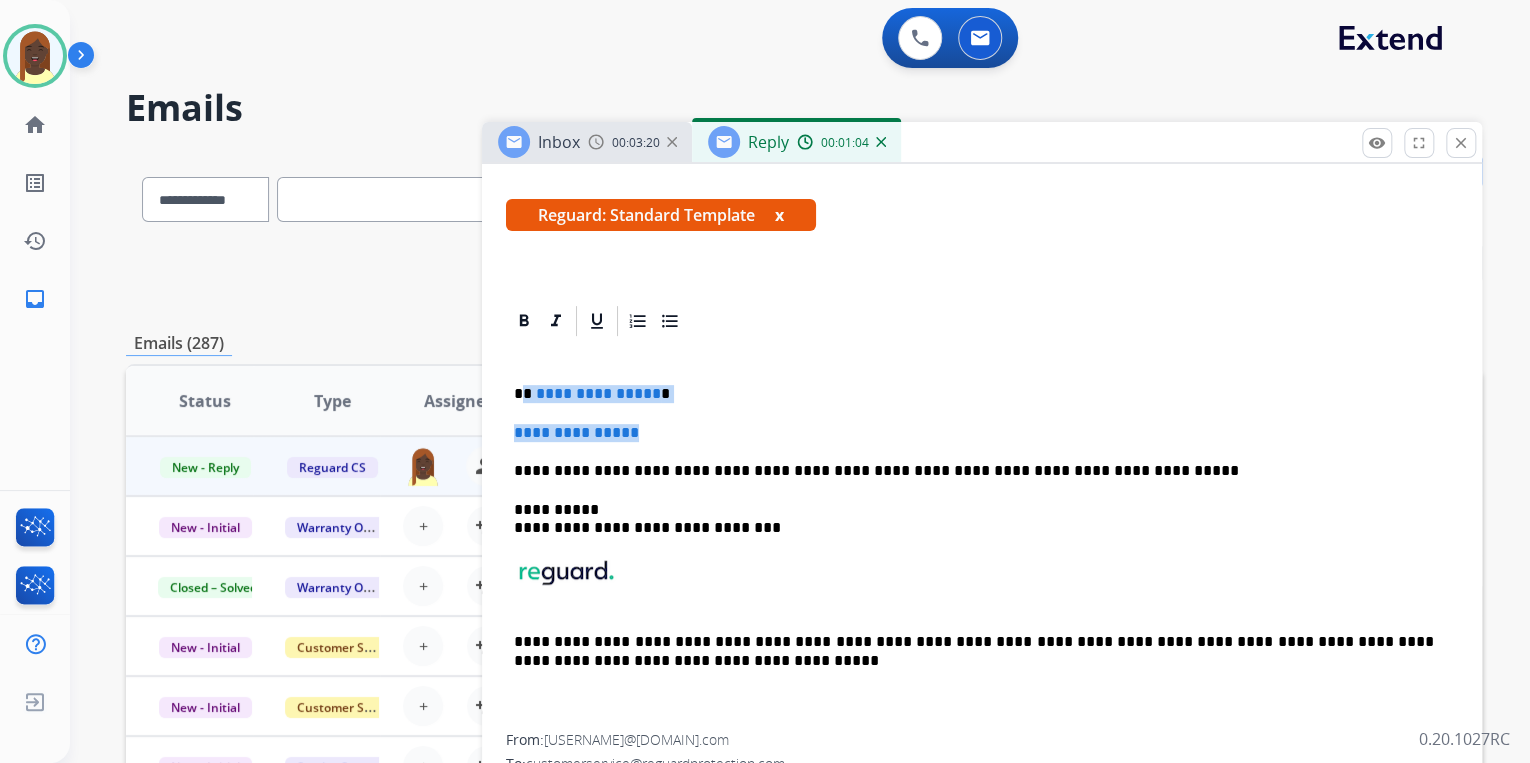 drag, startPoint x: 524, startPoint y: 394, endPoint x: 659, endPoint y: 438, distance: 141.98944 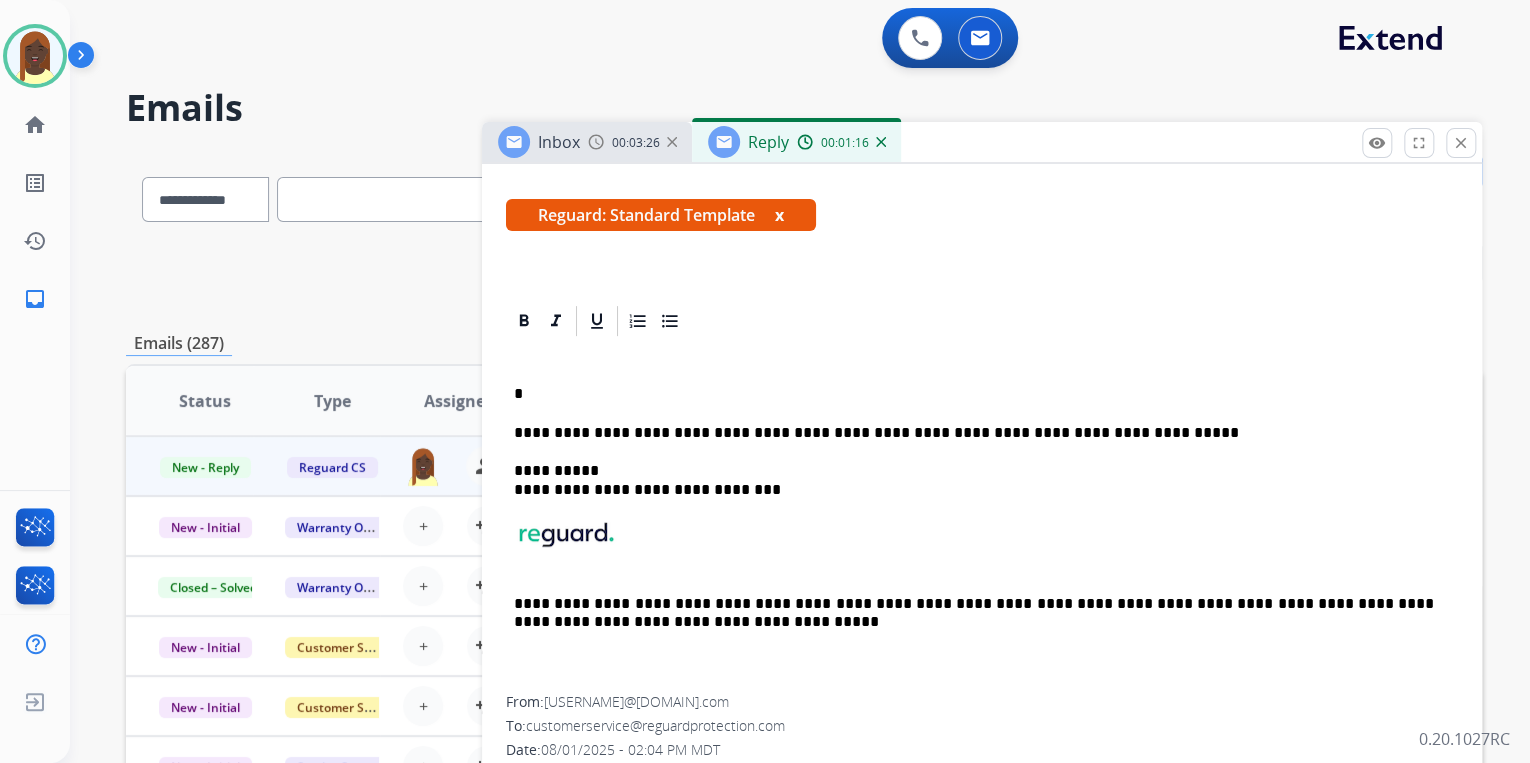 type 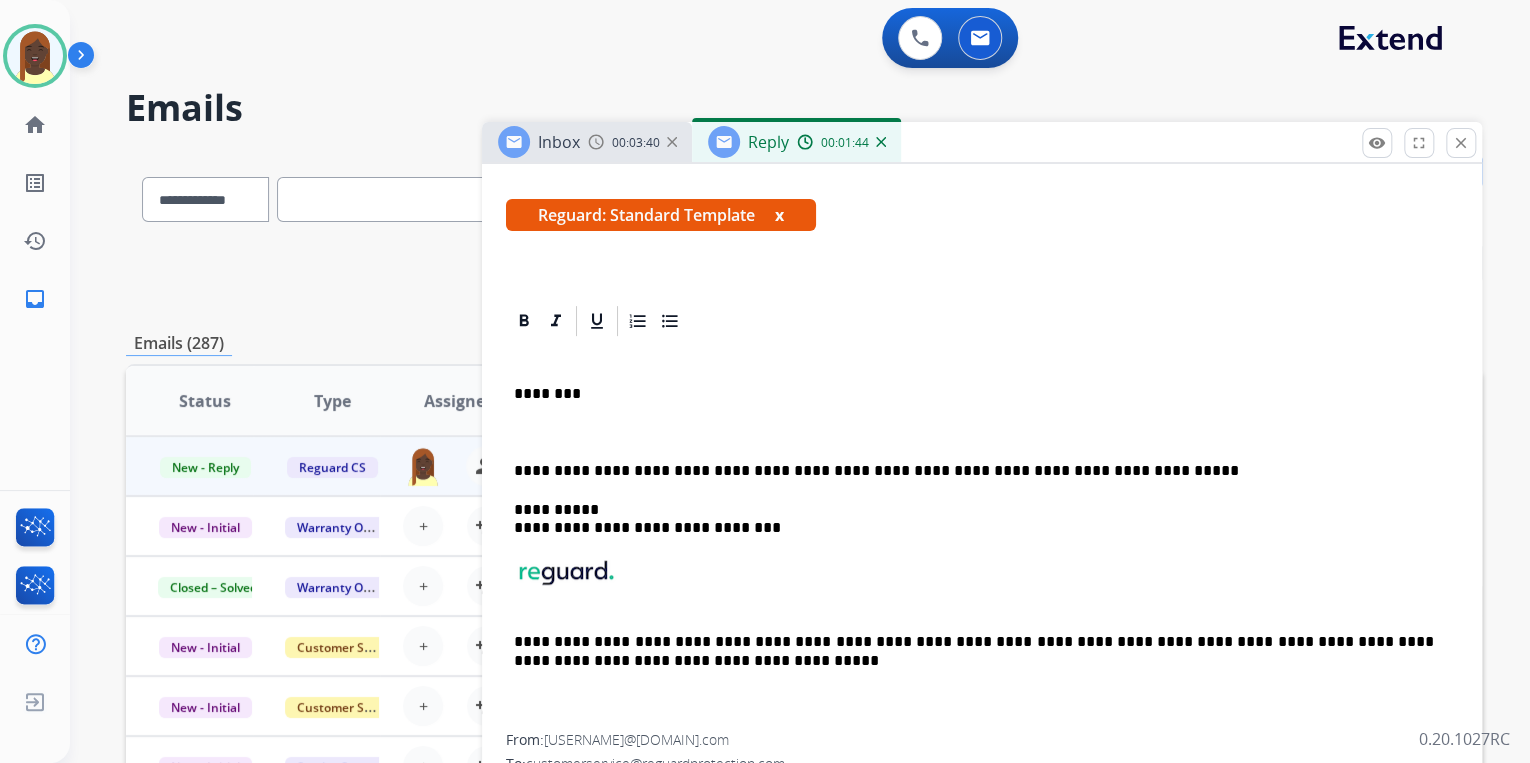 drag, startPoint x: 521, startPoint y: 435, endPoint x: 543, endPoint y: 440, distance: 22.561028 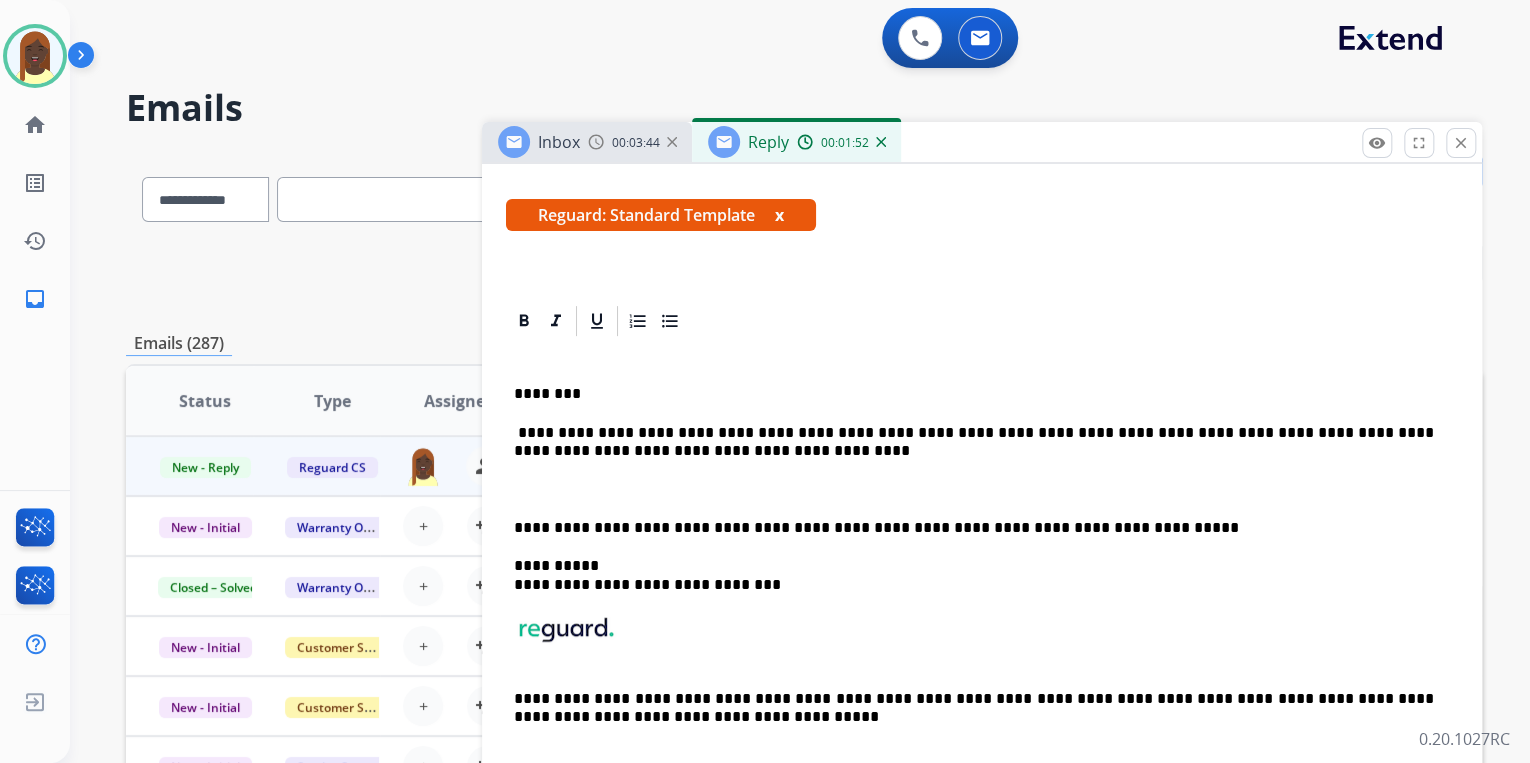 click on "**********" at bounding box center (982, 565) 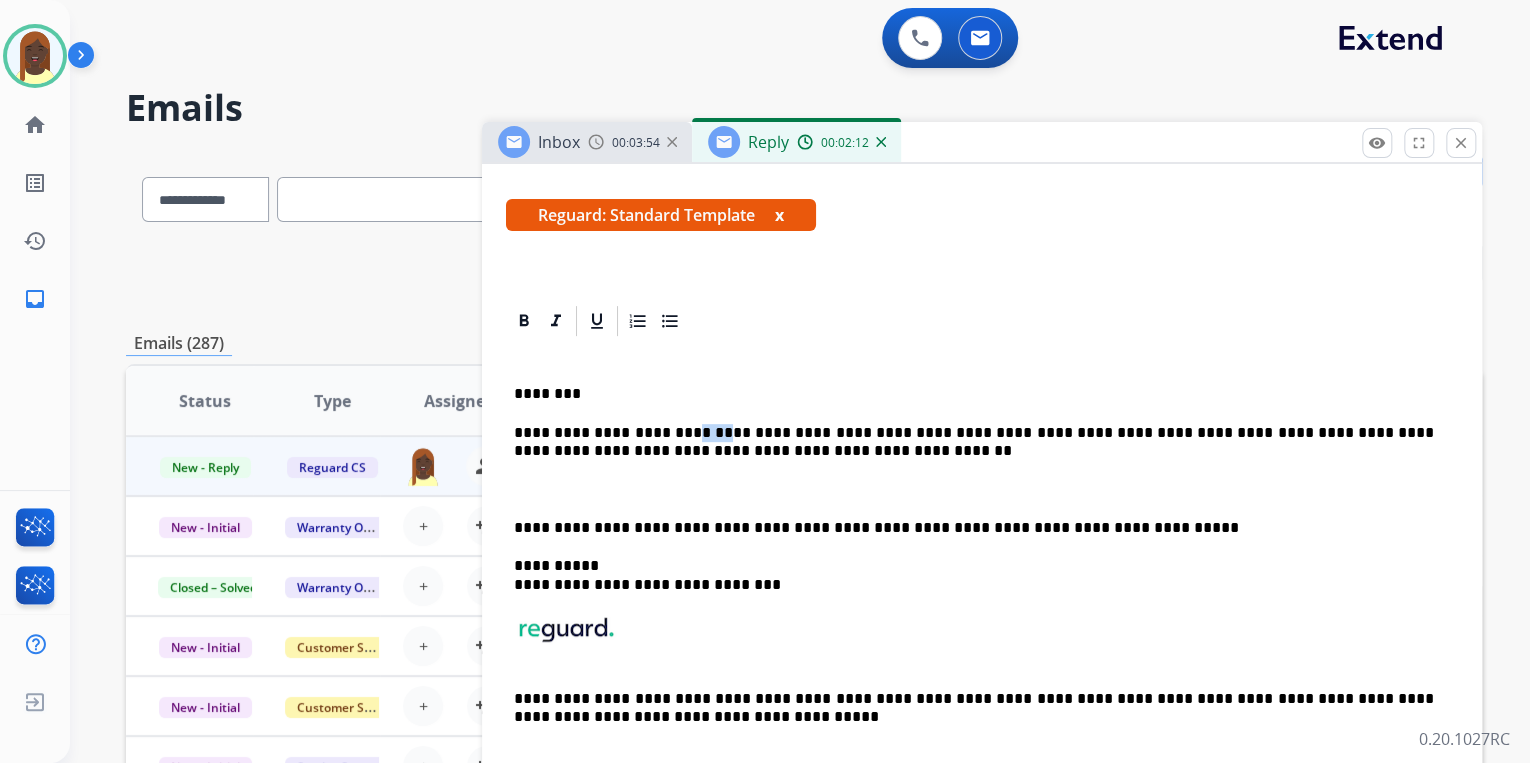 drag, startPoint x: 696, startPoint y: 433, endPoint x: 661, endPoint y: 433, distance: 35 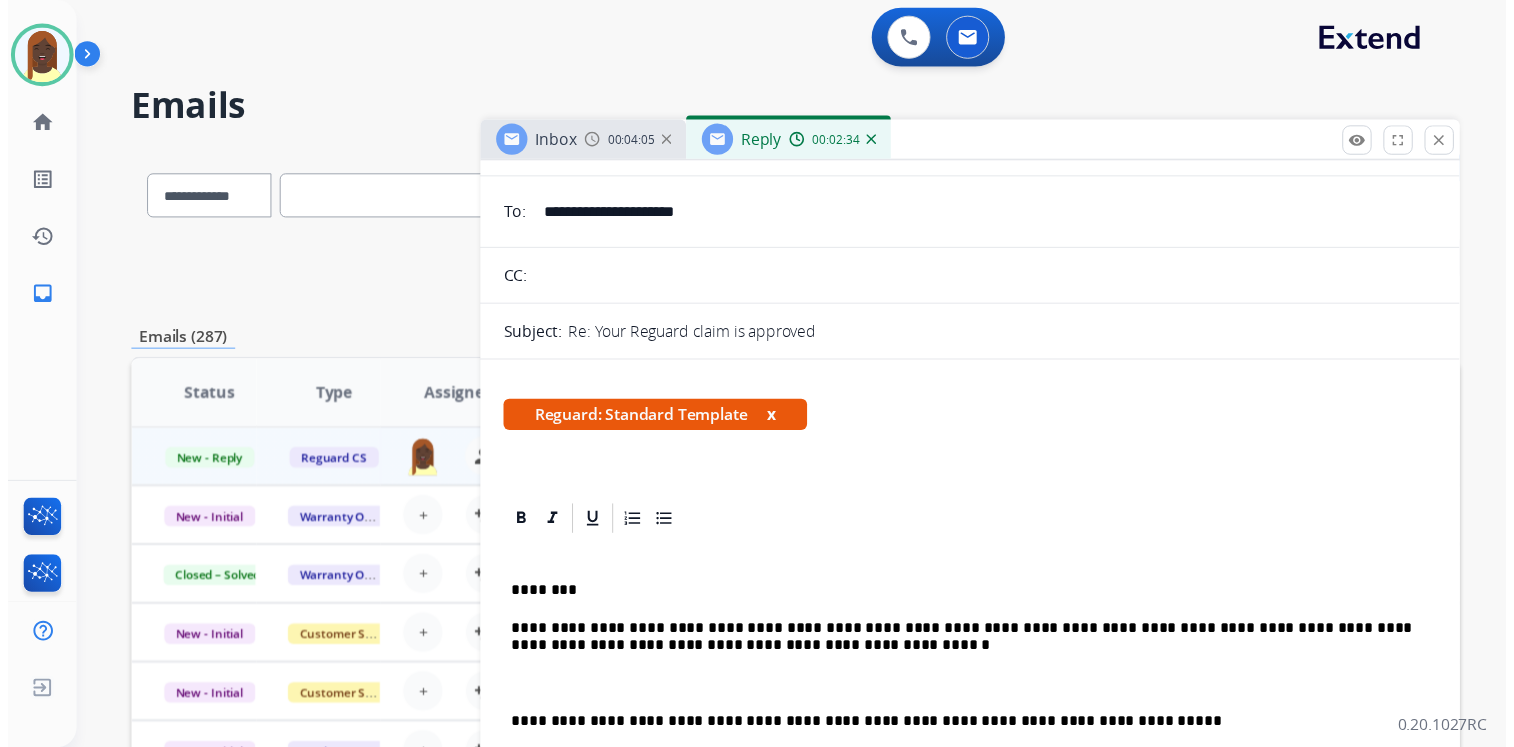 scroll, scrollTop: 0, scrollLeft: 0, axis: both 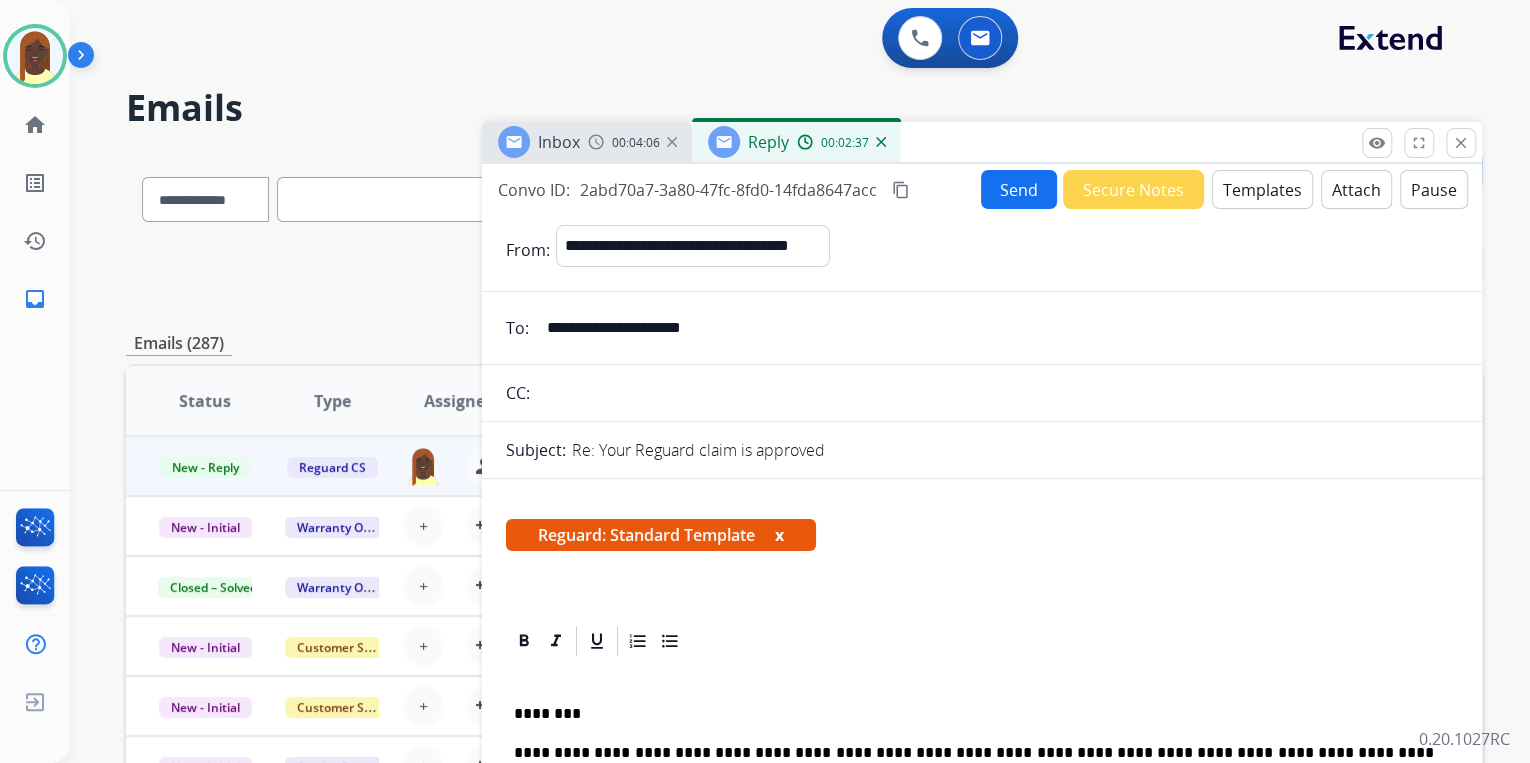 click on "Send" at bounding box center (1019, 189) 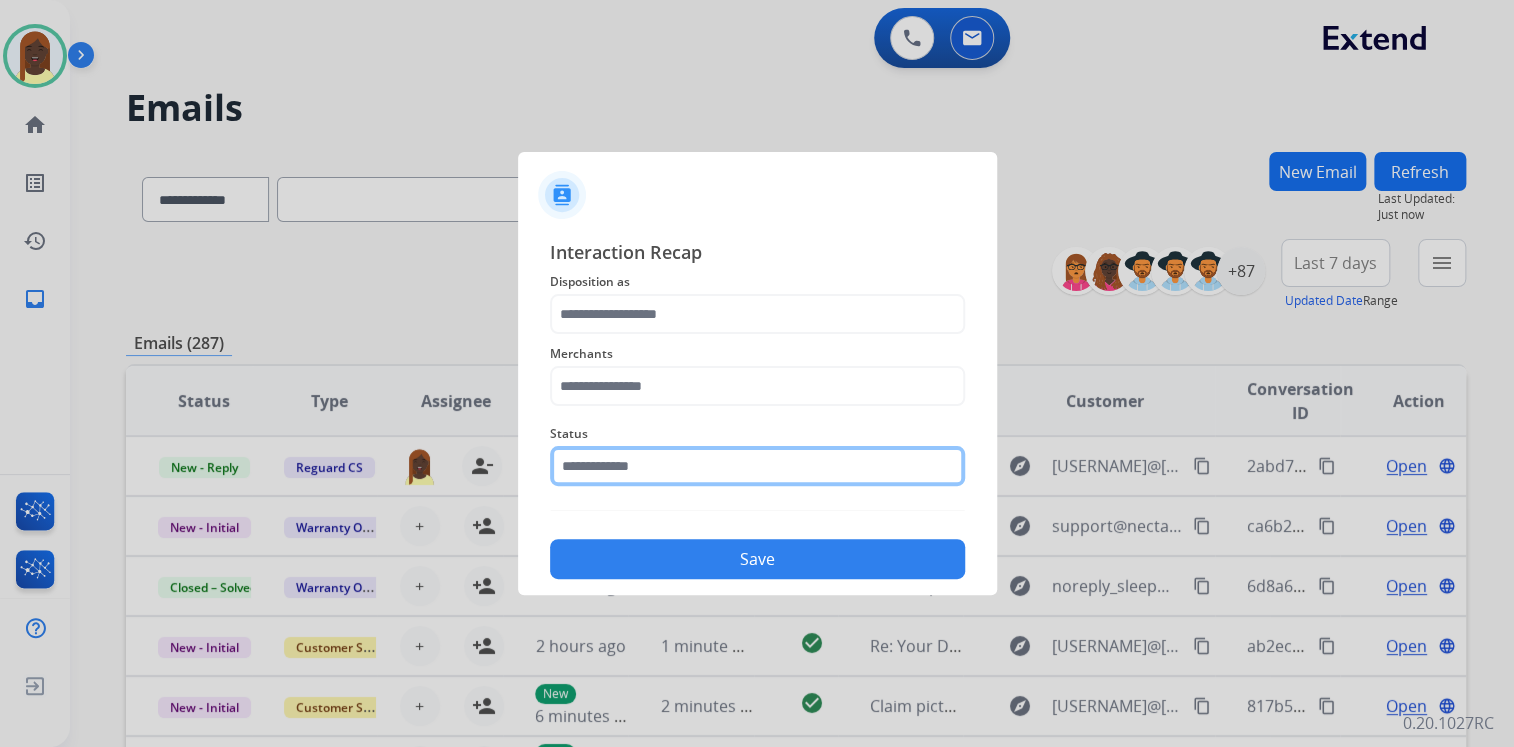 click 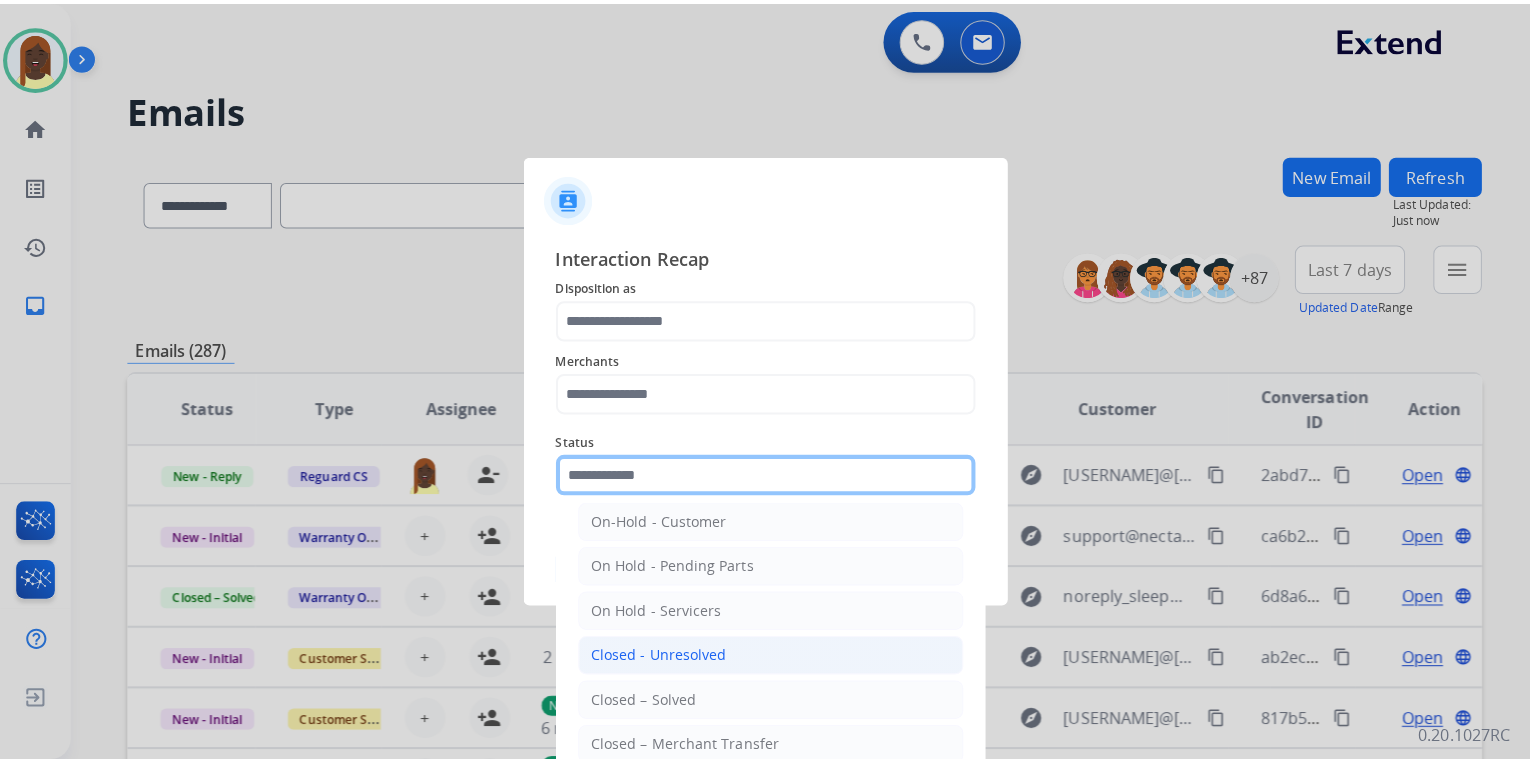 scroll, scrollTop: 80, scrollLeft: 0, axis: vertical 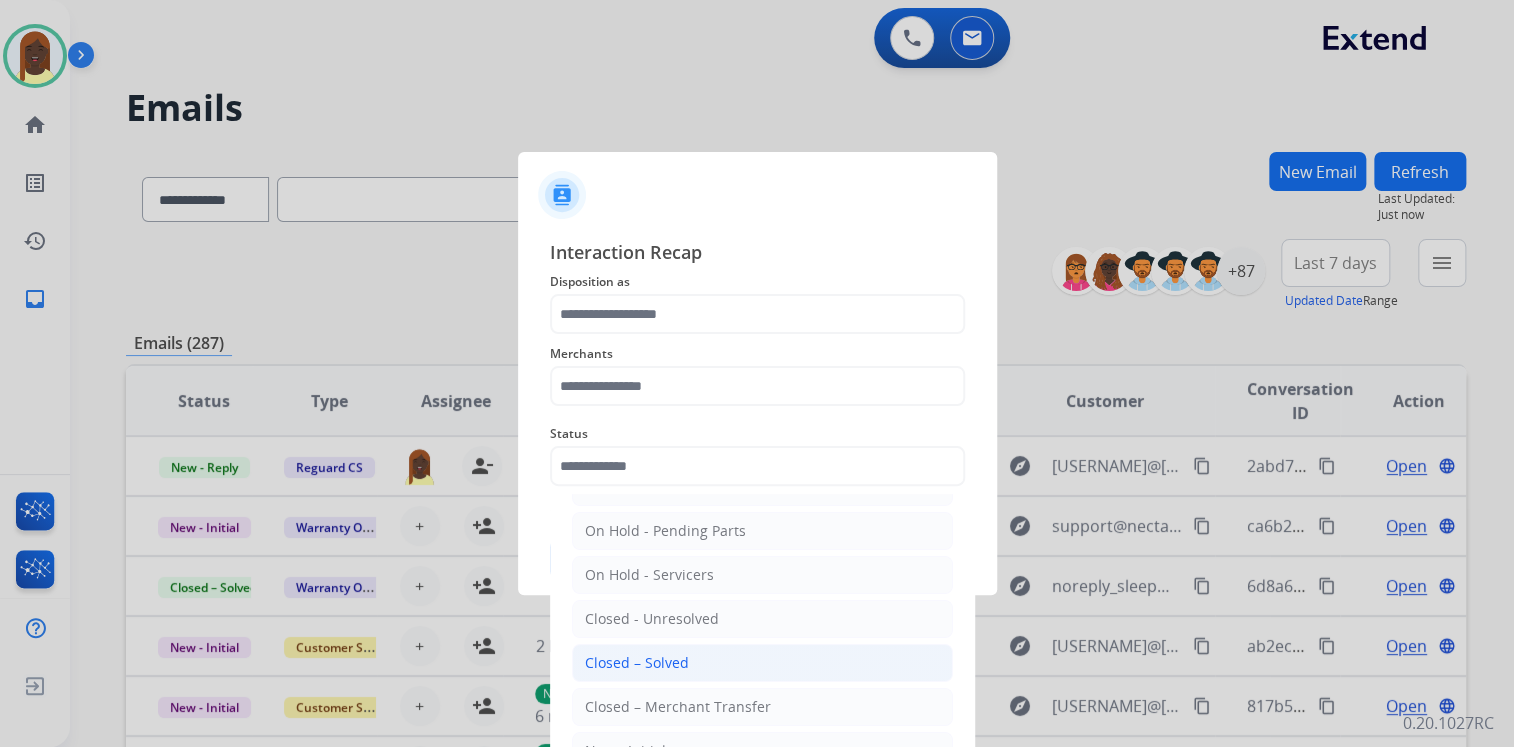 drag, startPoint x: 624, startPoint y: 658, endPoint x: 608, endPoint y: 594, distance: 65.96969 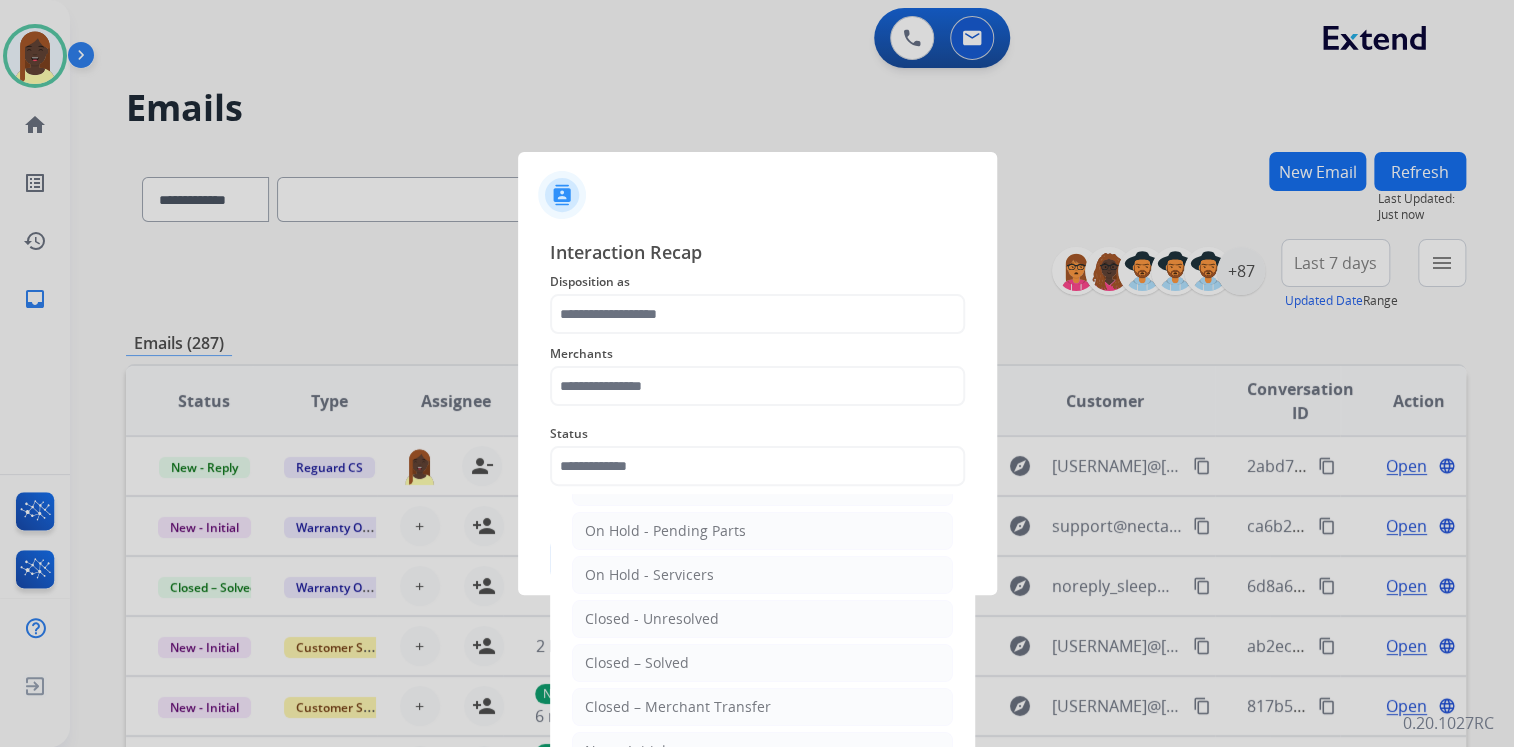 click on "Closed – Solved" 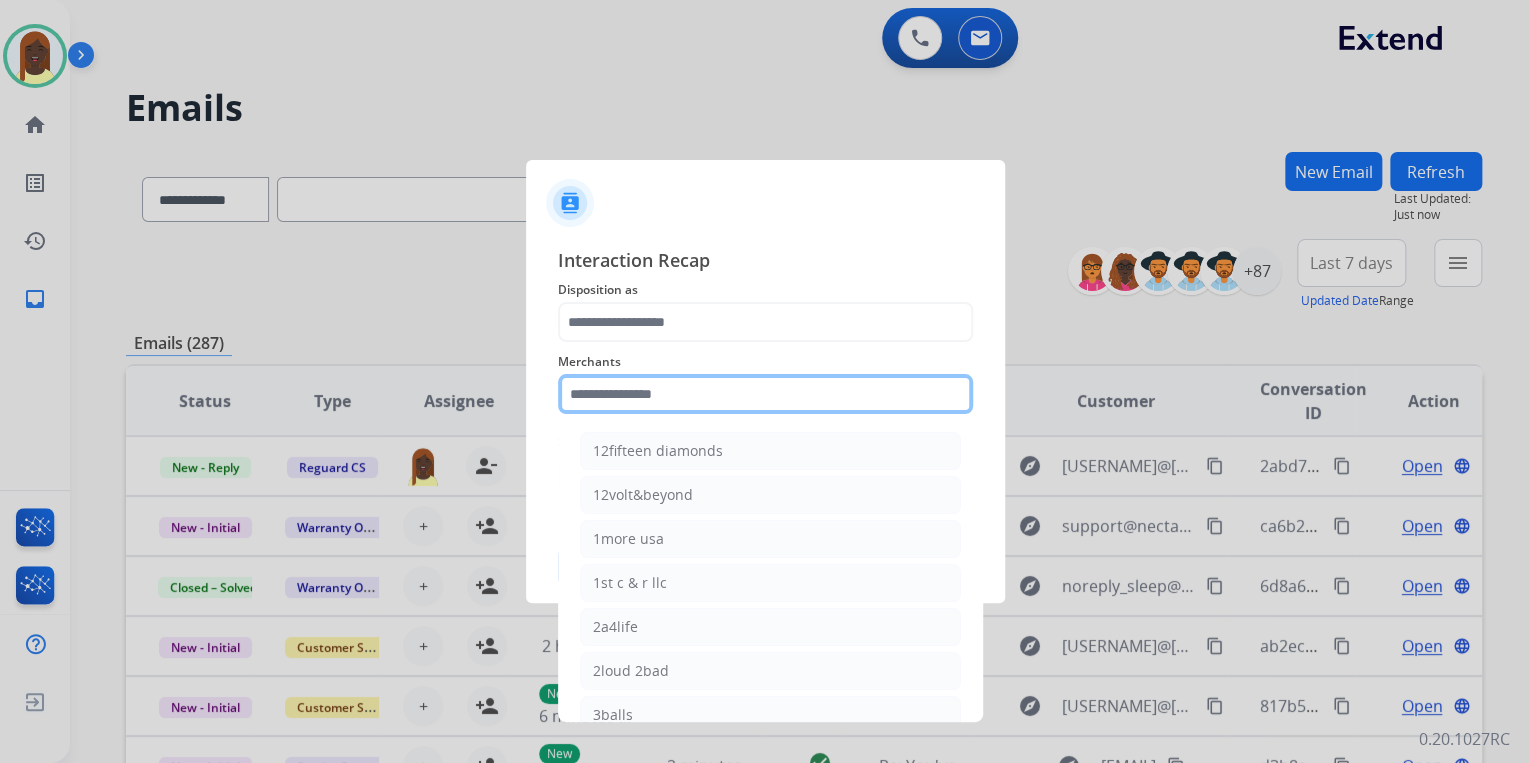 click 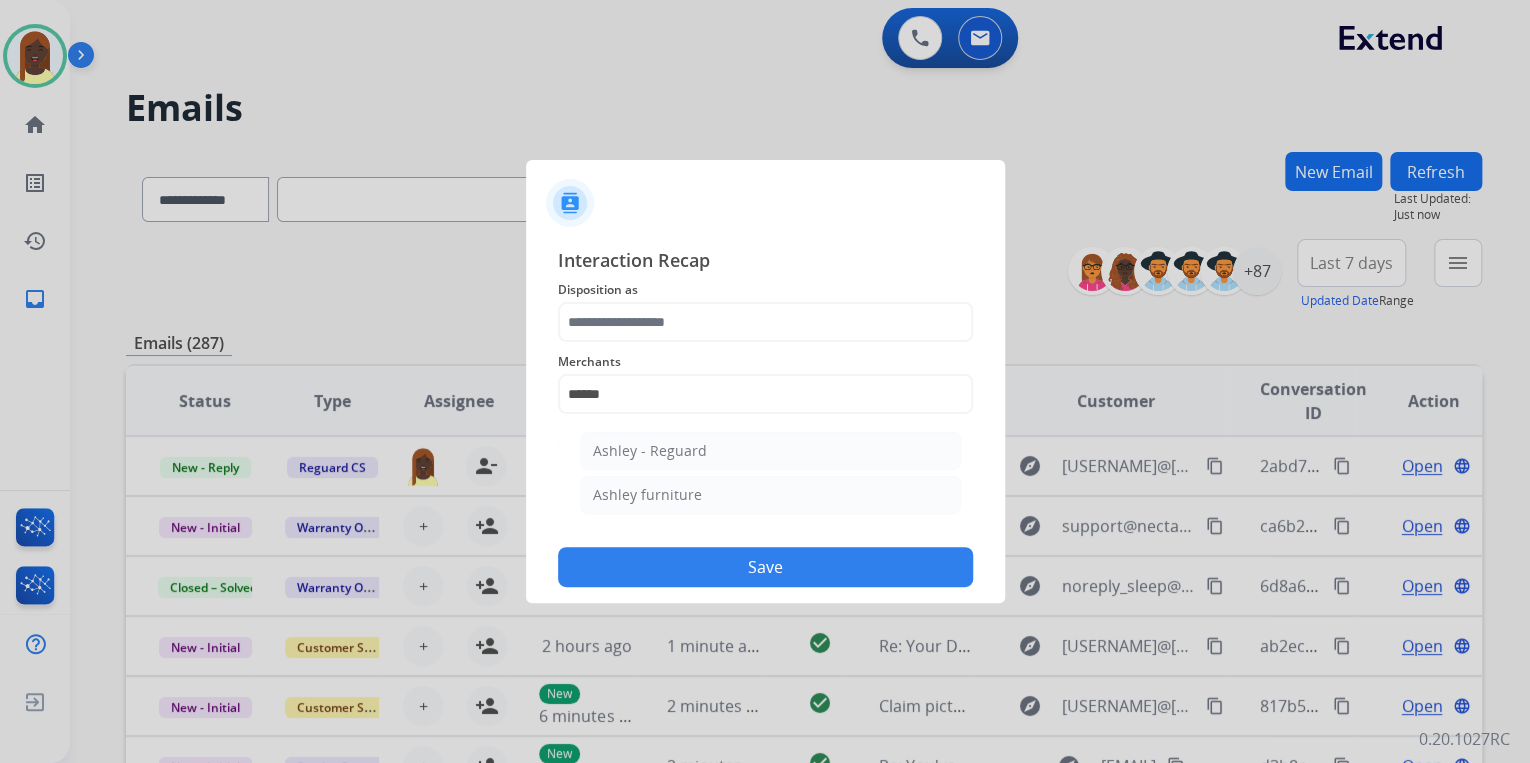 drag, startPoint x: 629, startPoint y: 458, endPoint x: 645, endPoint y: 426, distance: 35.77709 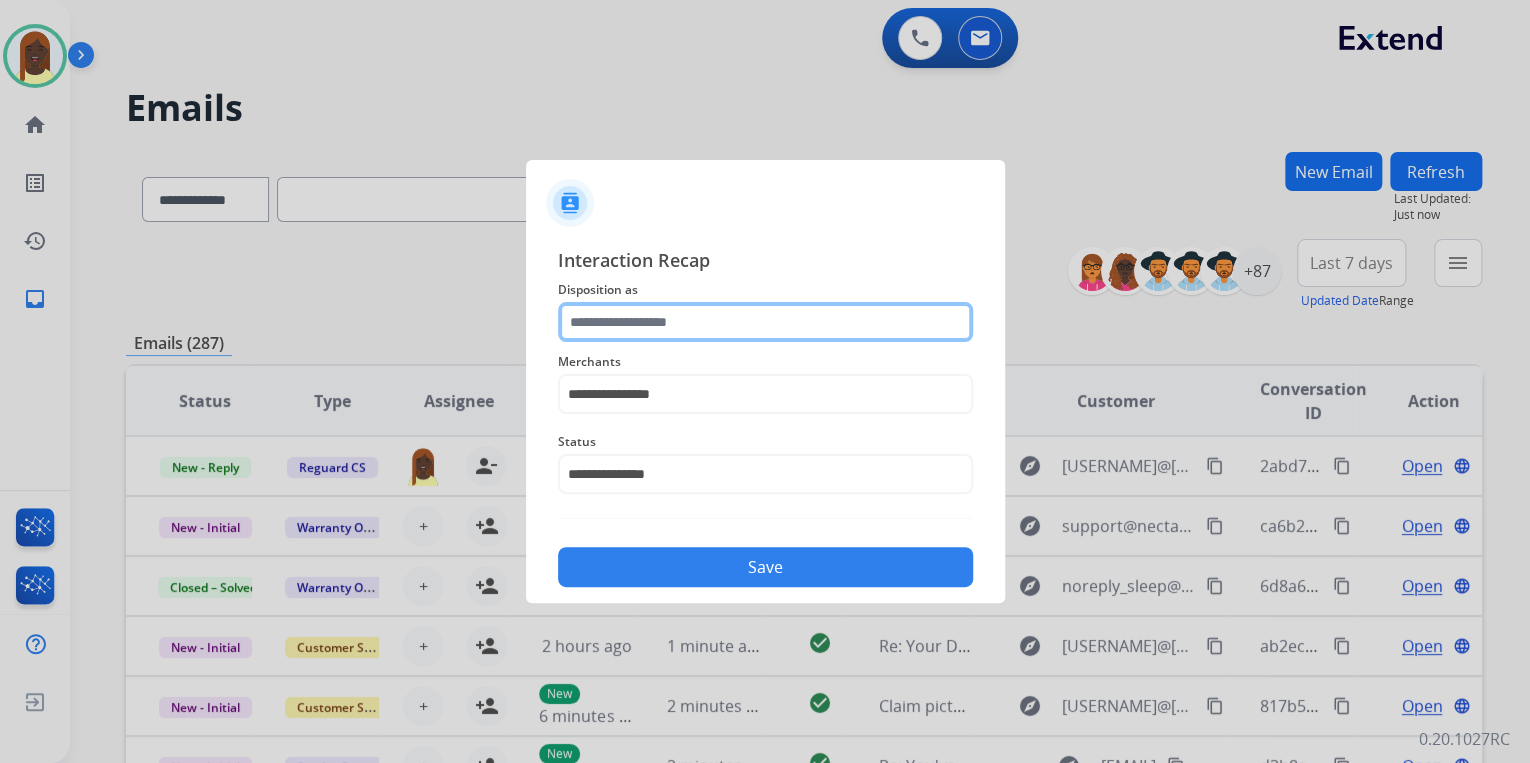 click 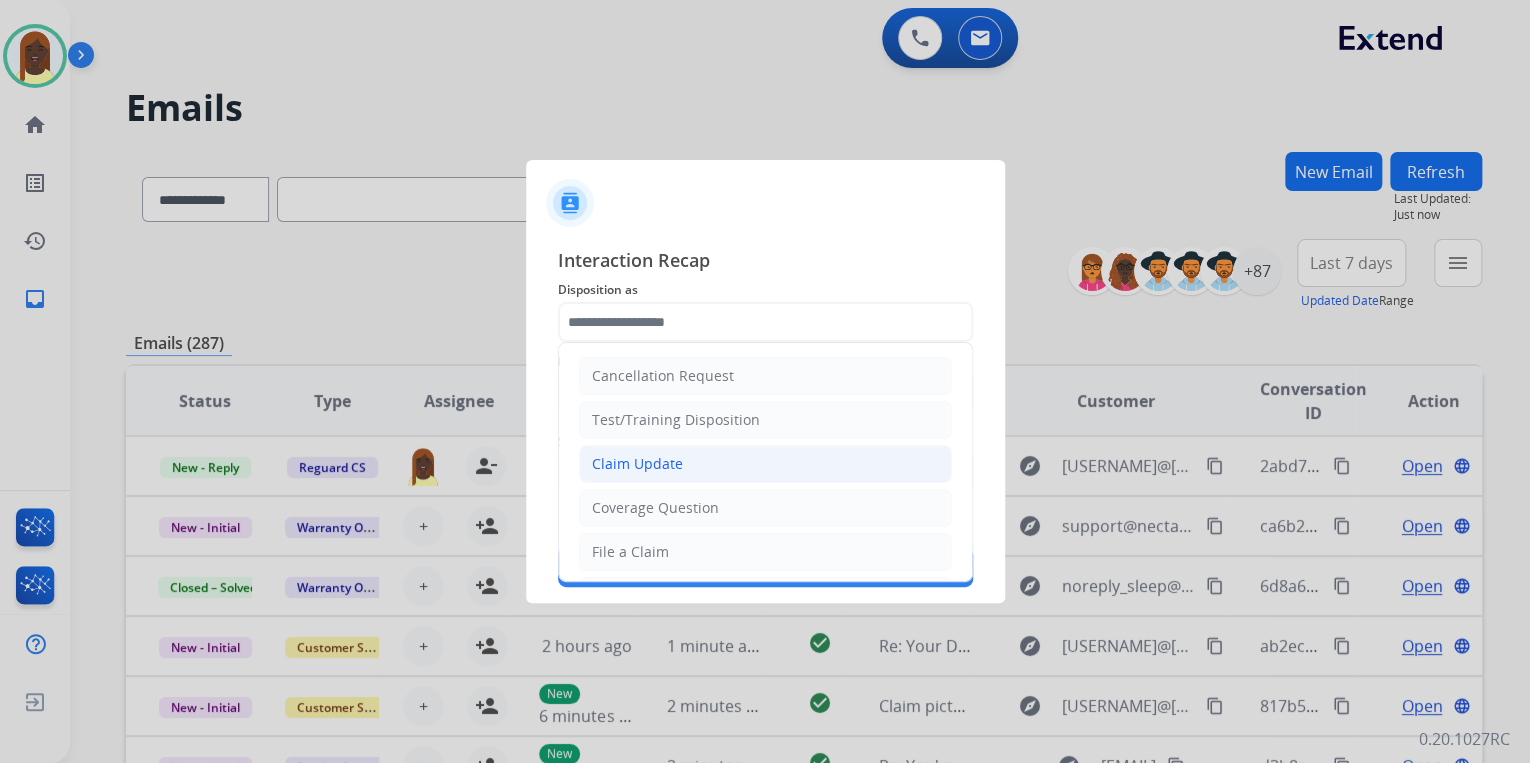 click on "Claim Update" 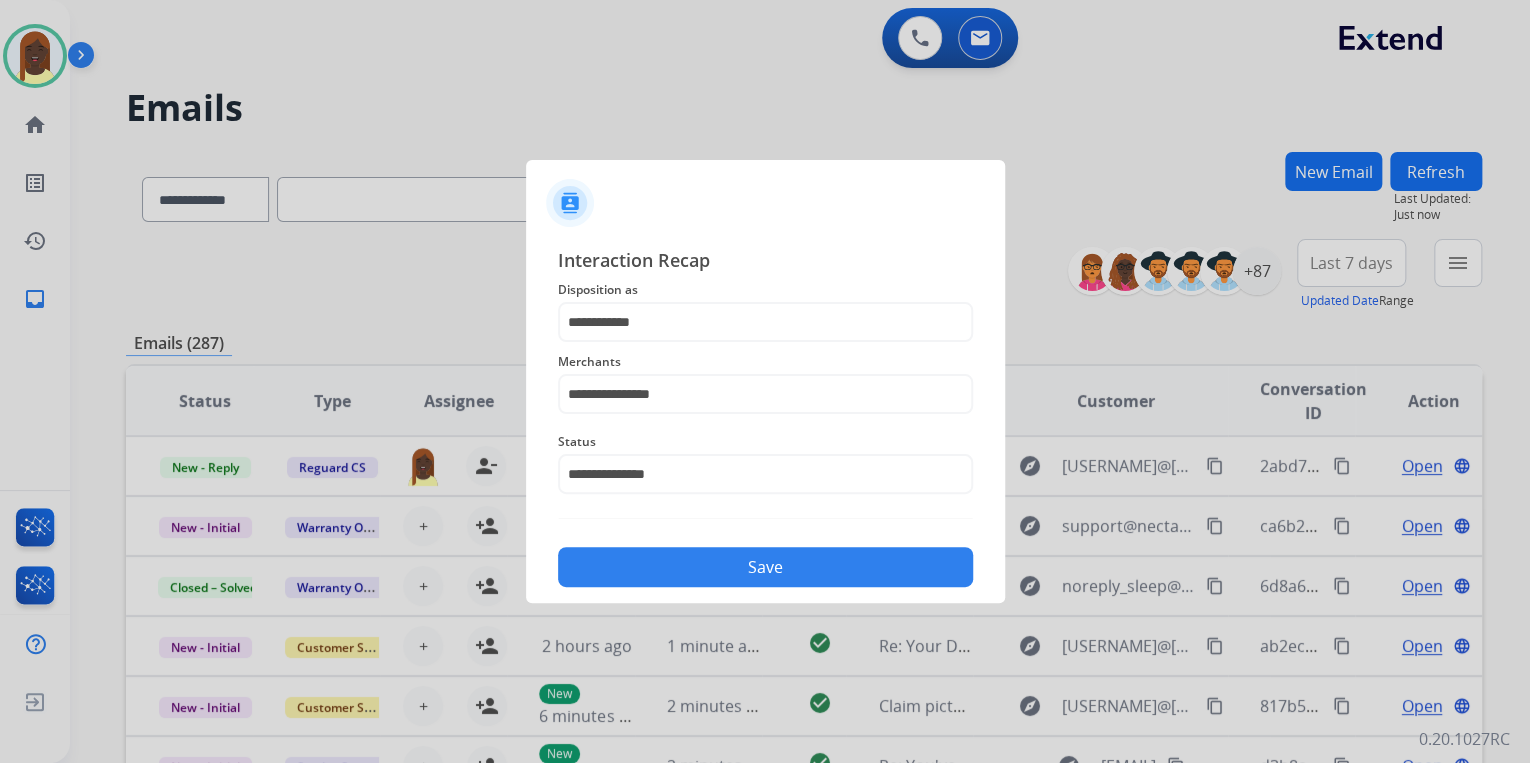 click on "Save" 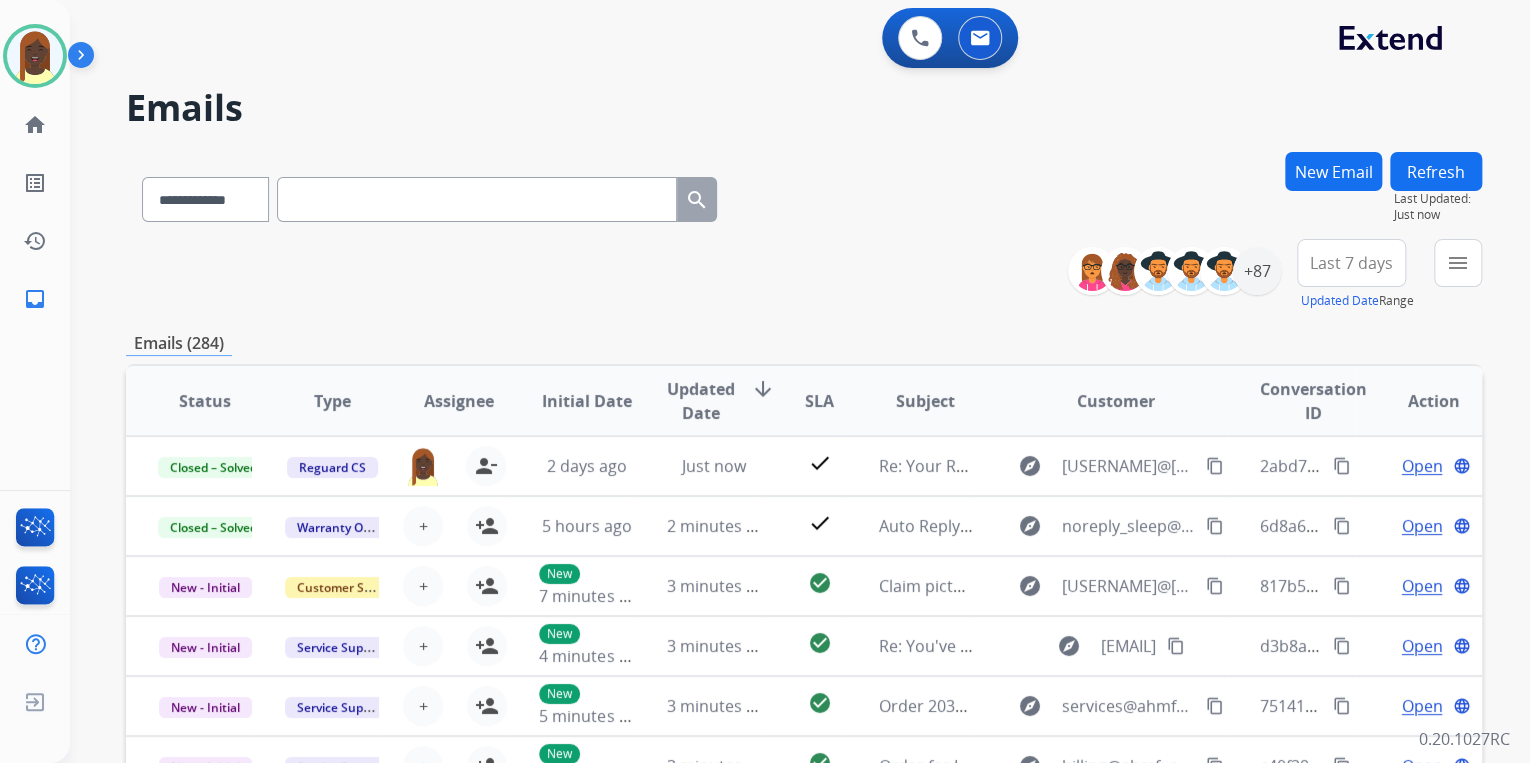 click on "**********" at bounding box center (804, 275) 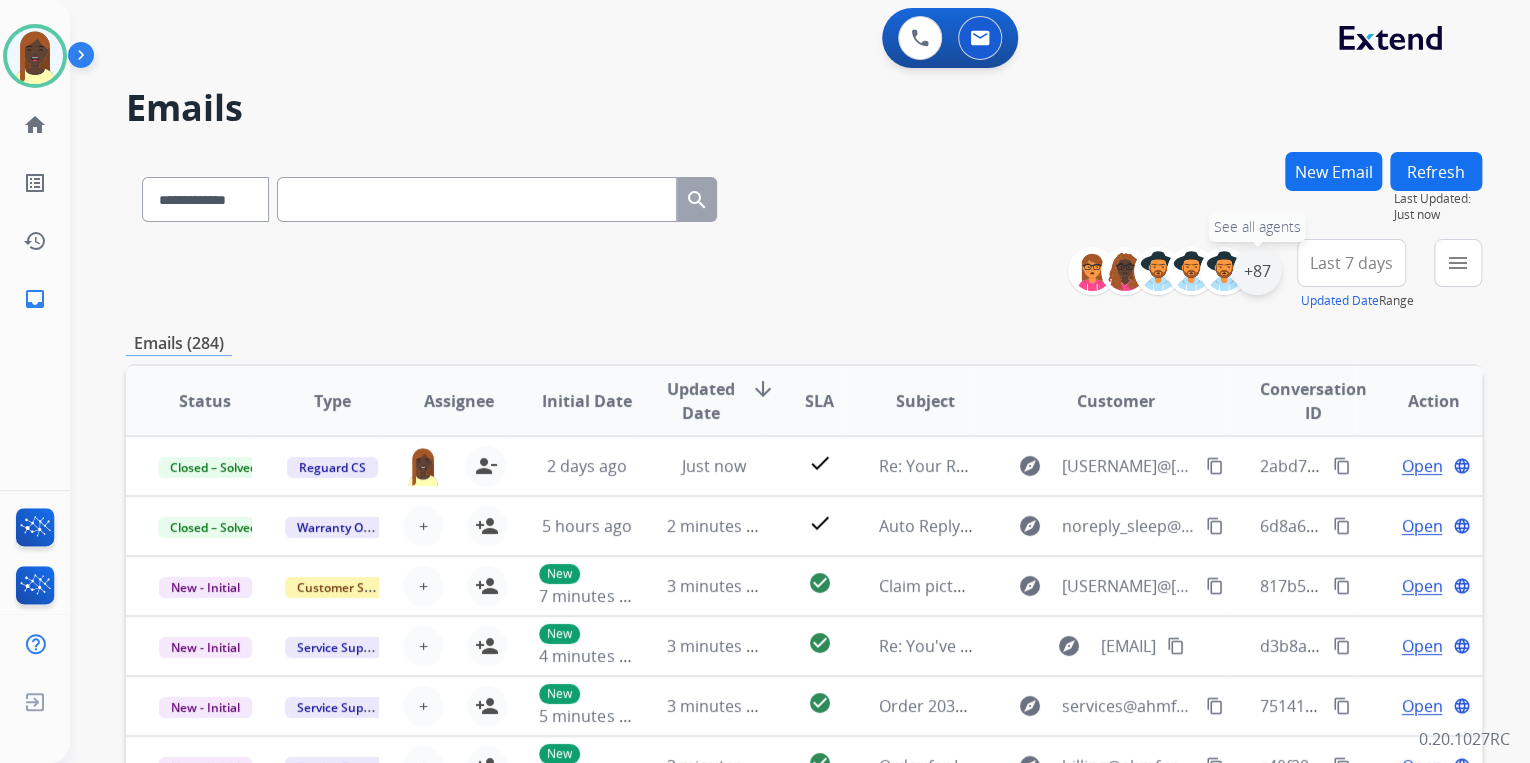click on "+87" at bounding box center (1257, 271) 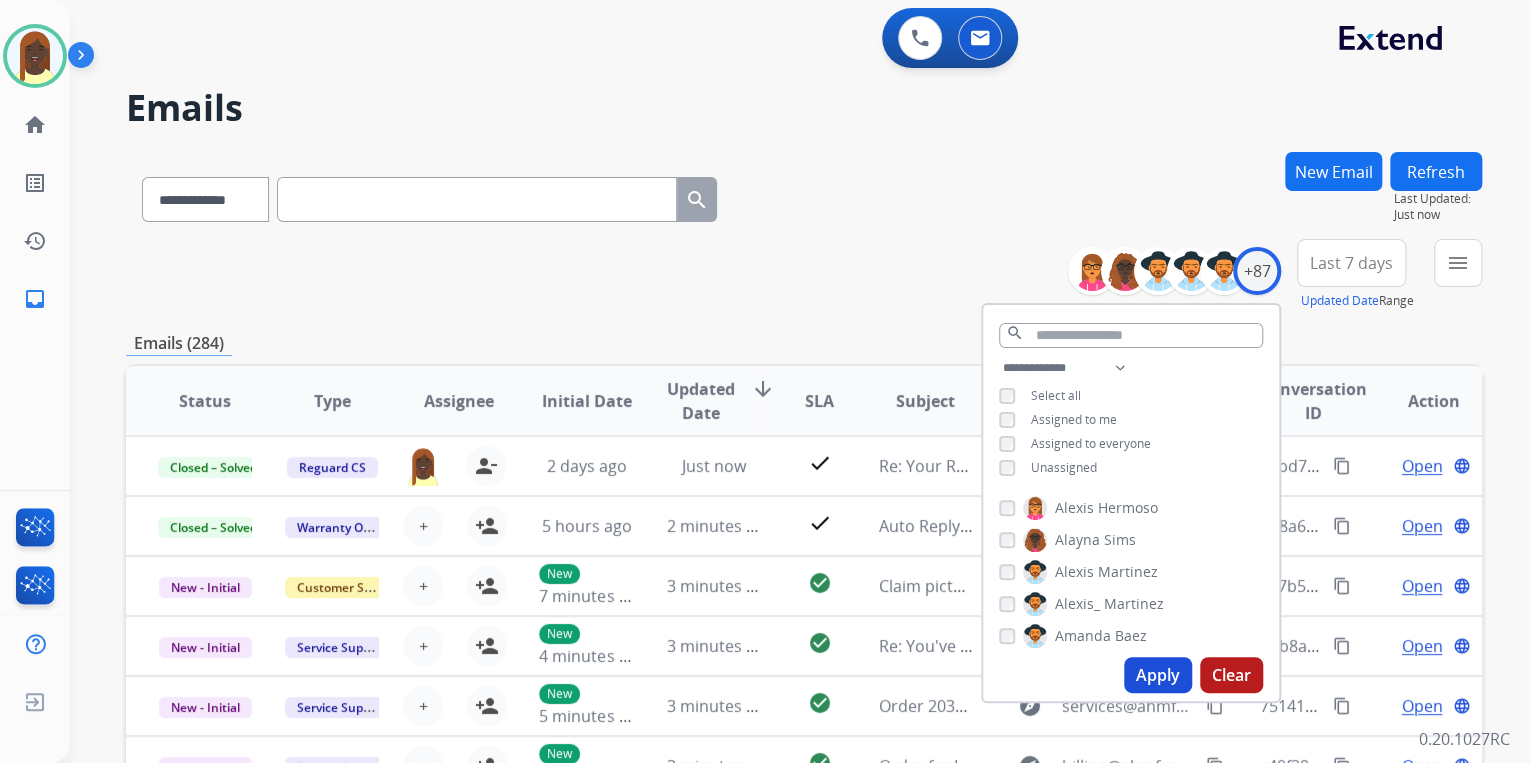 drag, startPoint x: 1152, startPoint y: 677, endPoint x: 973, endPoint y: 479, distance: 266.9176 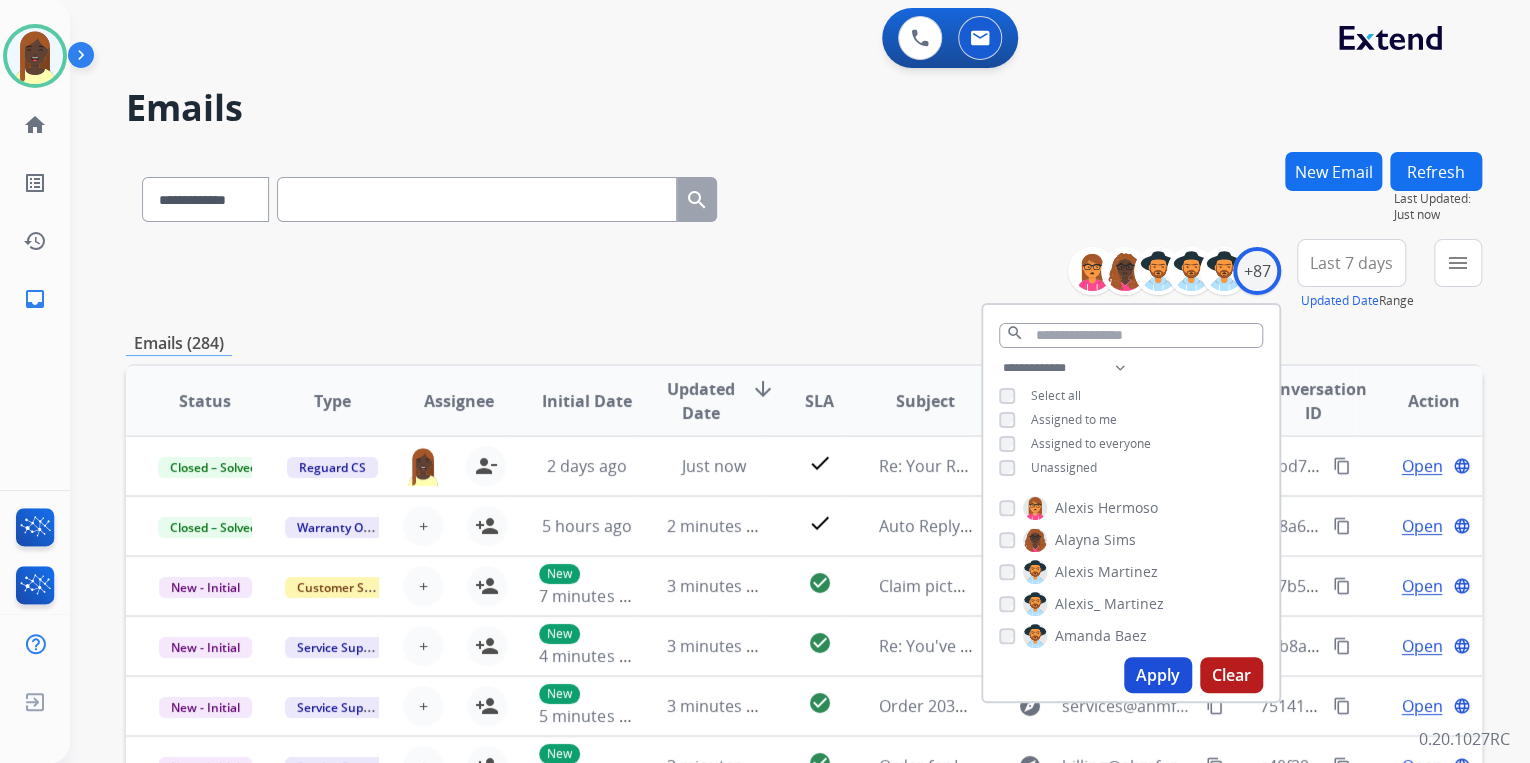 click on "Apply" at bounding box center (1158, 675) 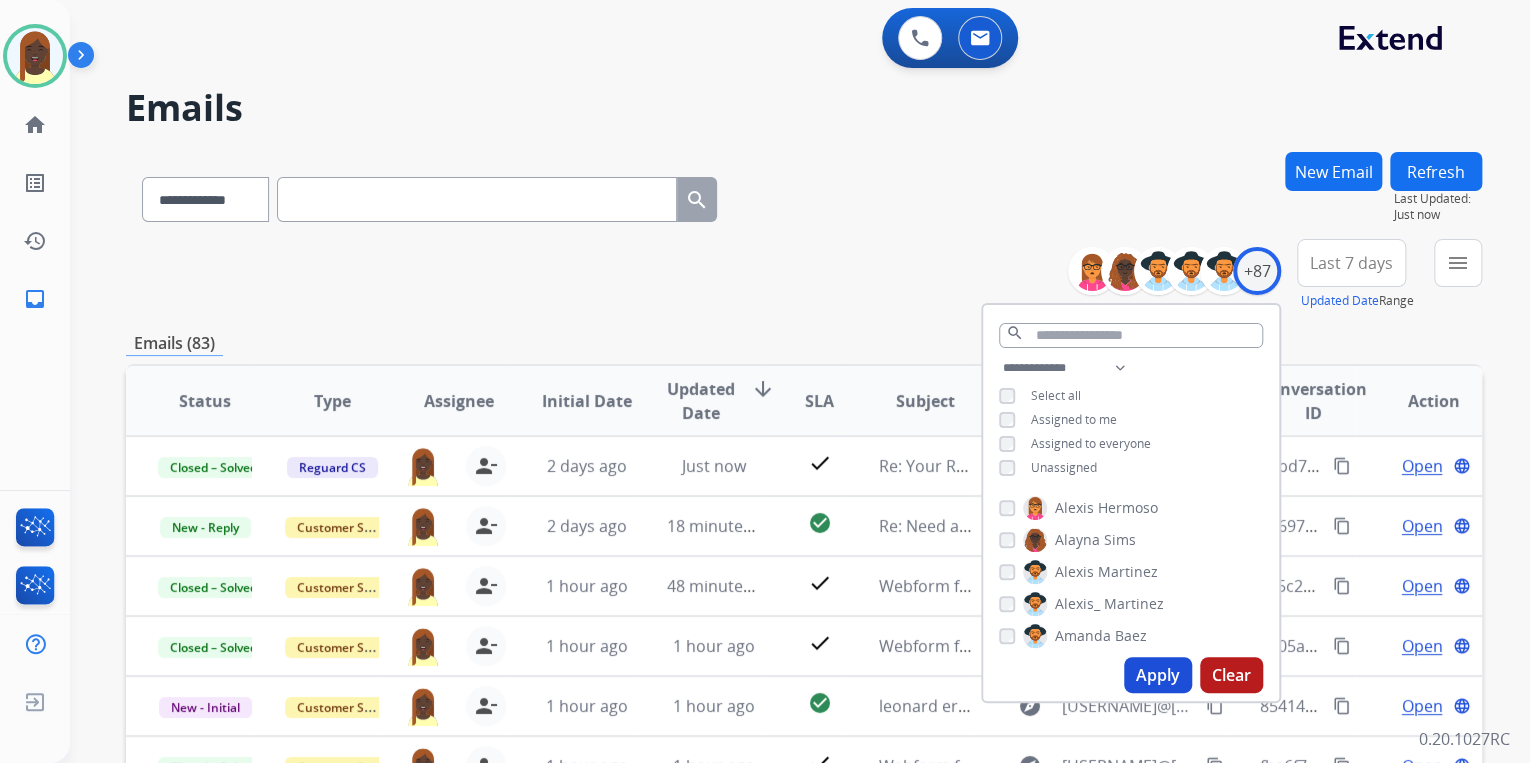 click on "**********" at bounding box center [804, 275] 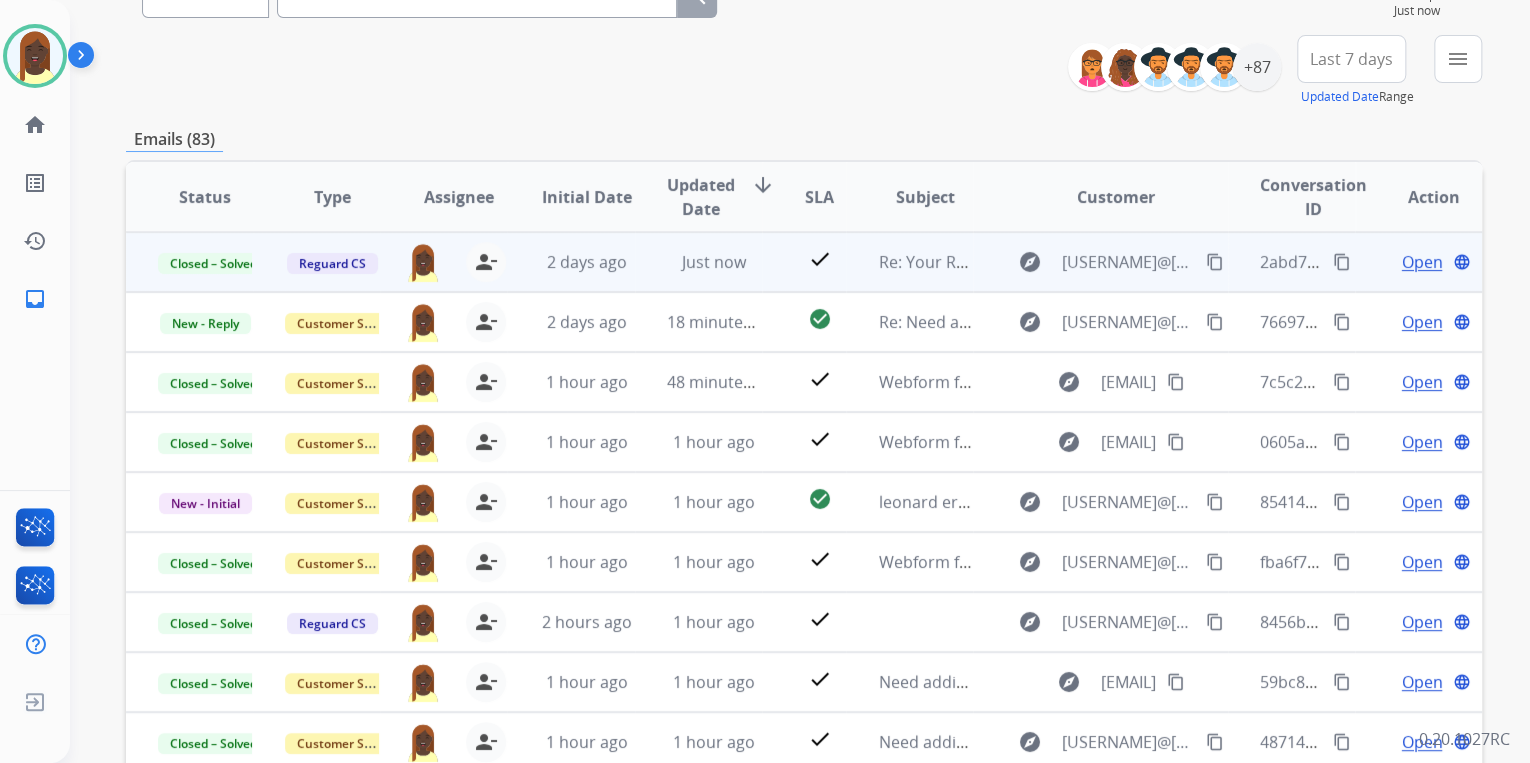 scroll, scrollTop: 240, scrollLeft: 0, axis: vertical 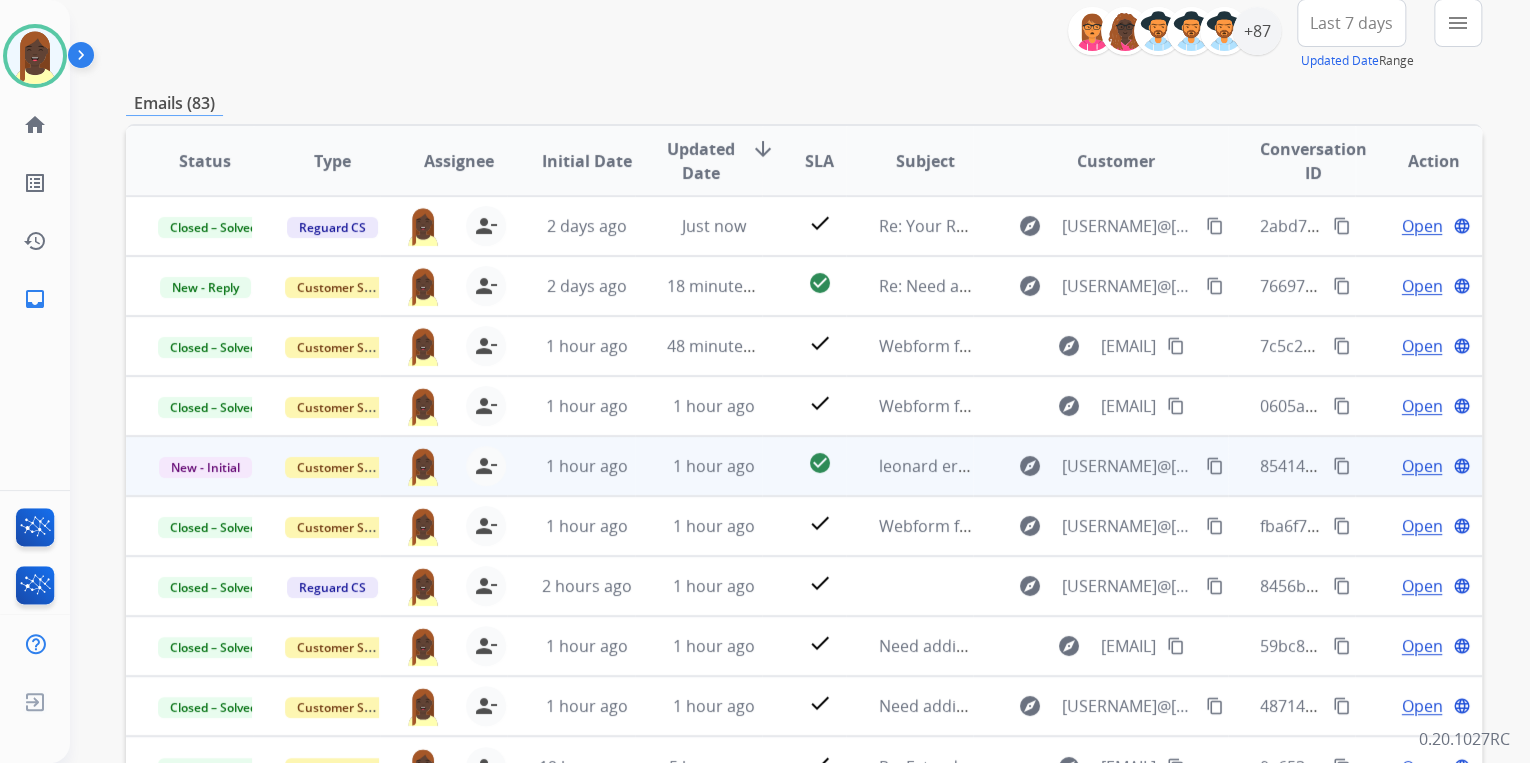 click on "content_copy" at bounding box center (1342, 466) 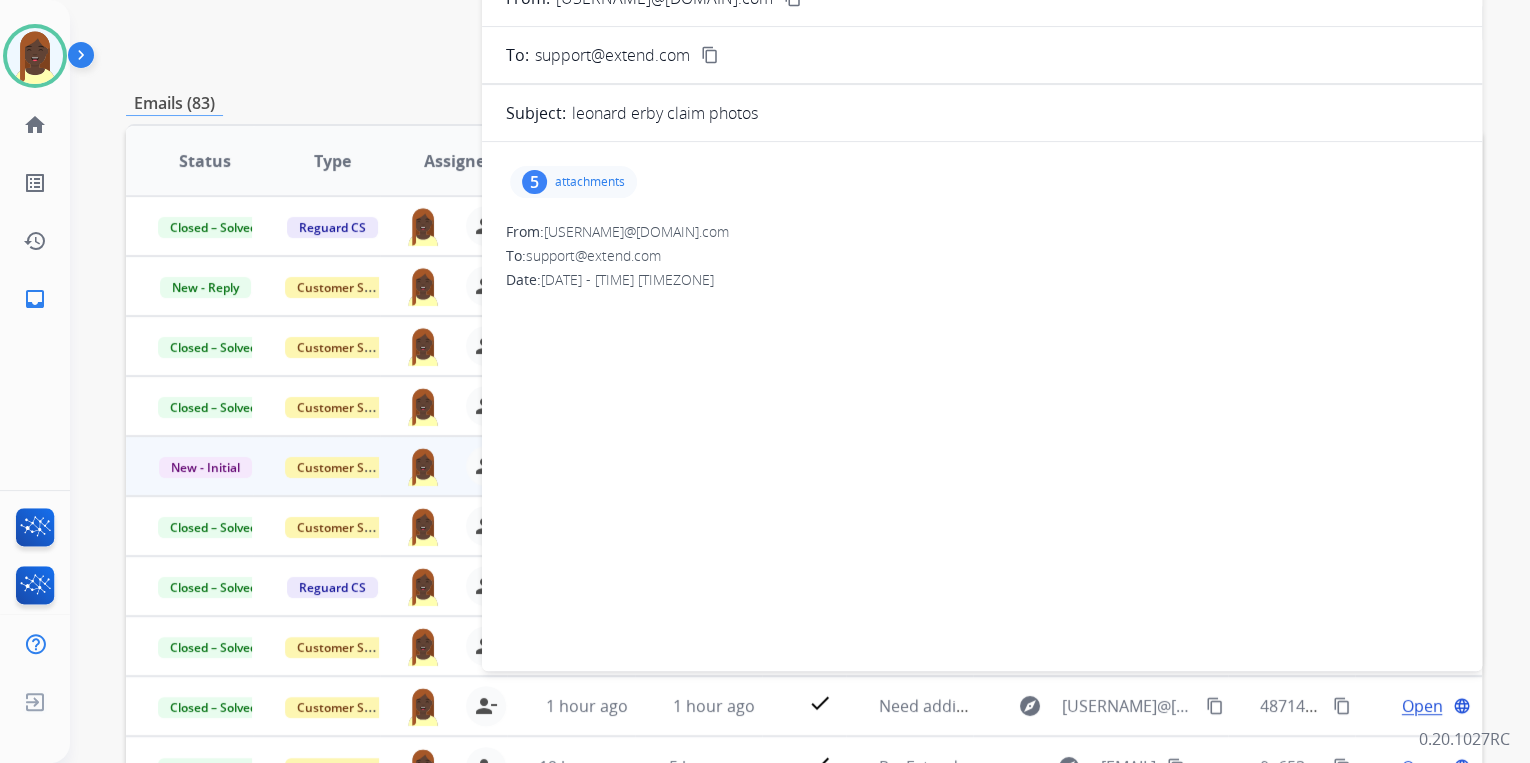 click on "attachments" at bounding box center (590, 182) 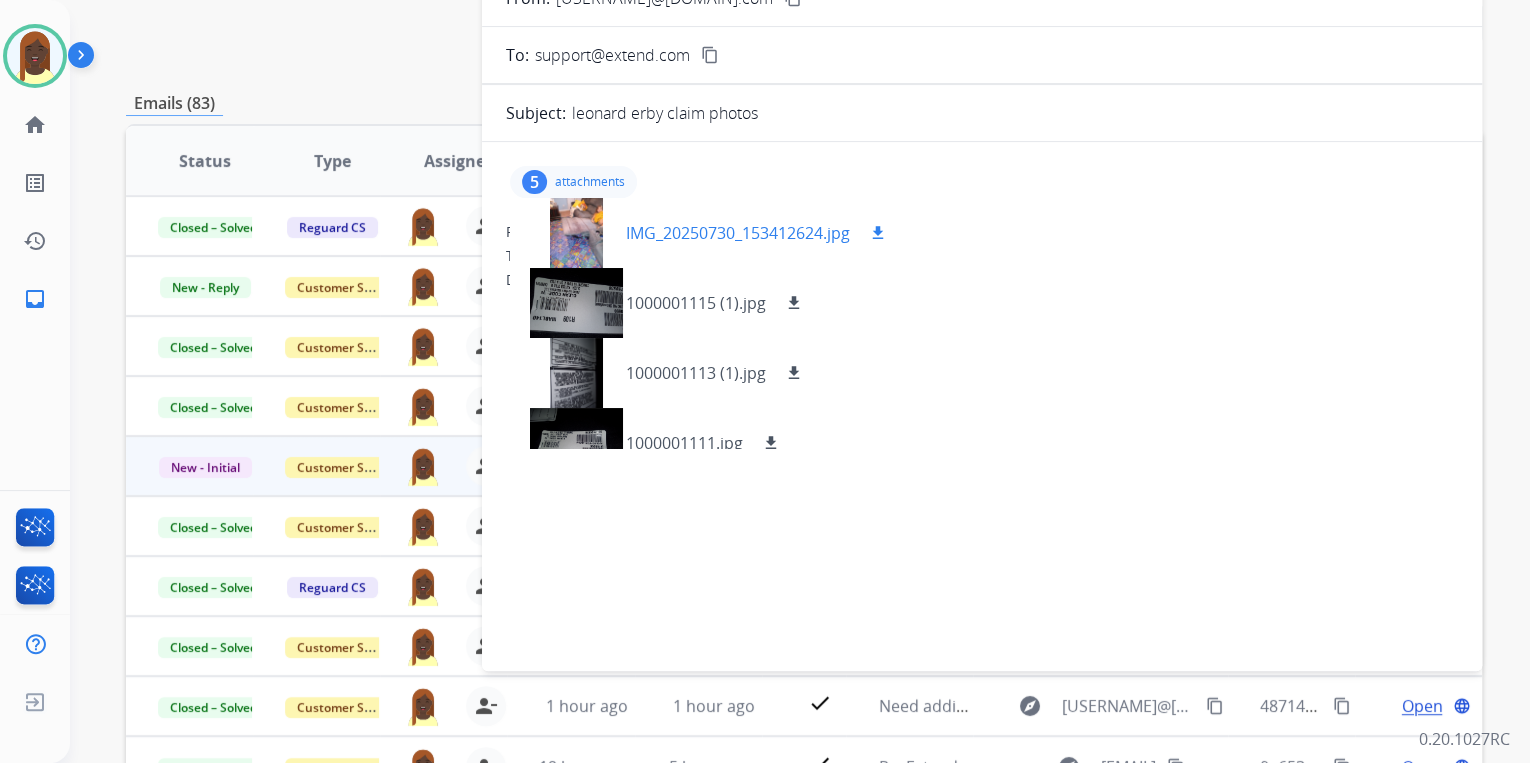 click on "download" at bounding box center [878, 233] 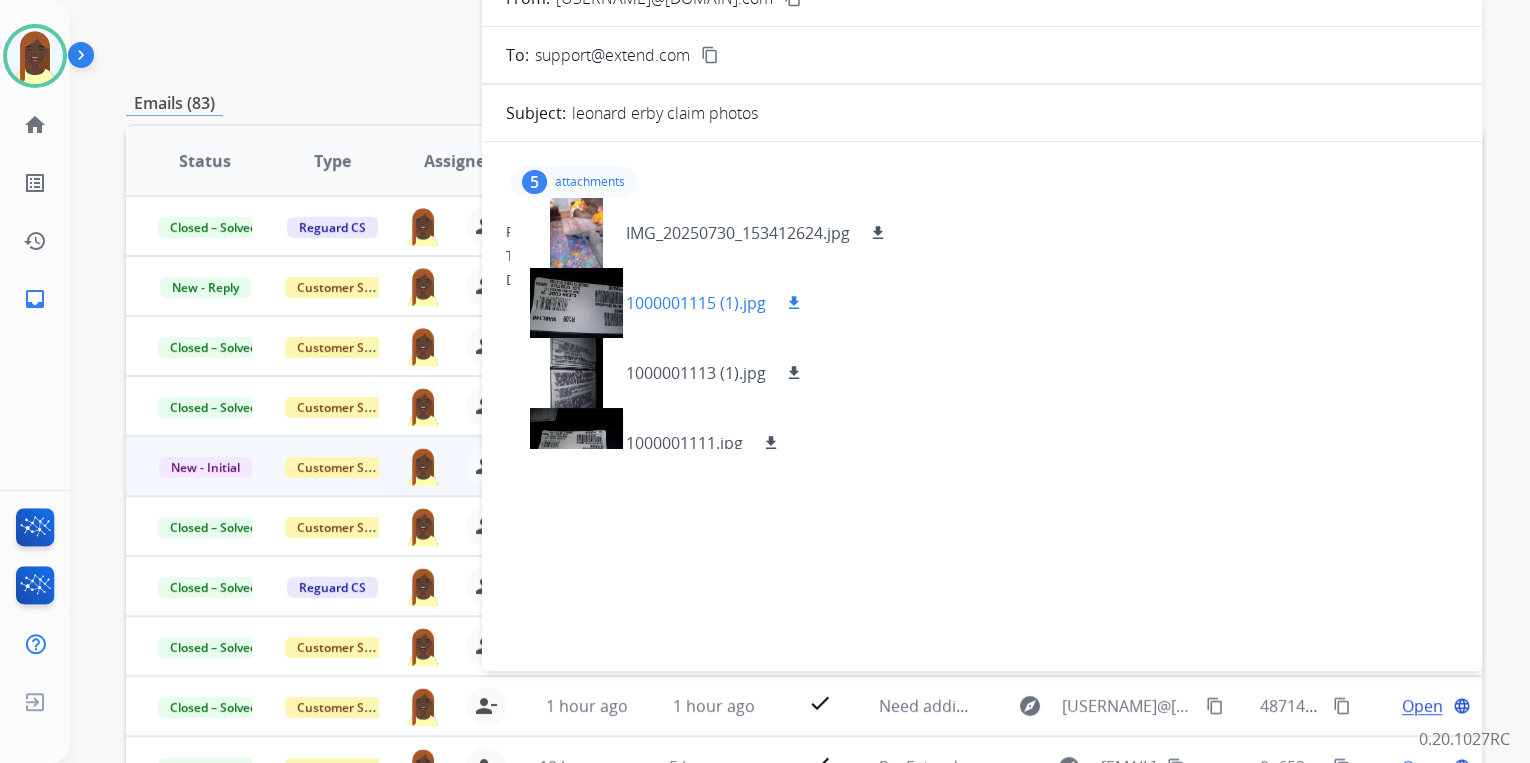 click on "download" at bounding box center (794, 303) 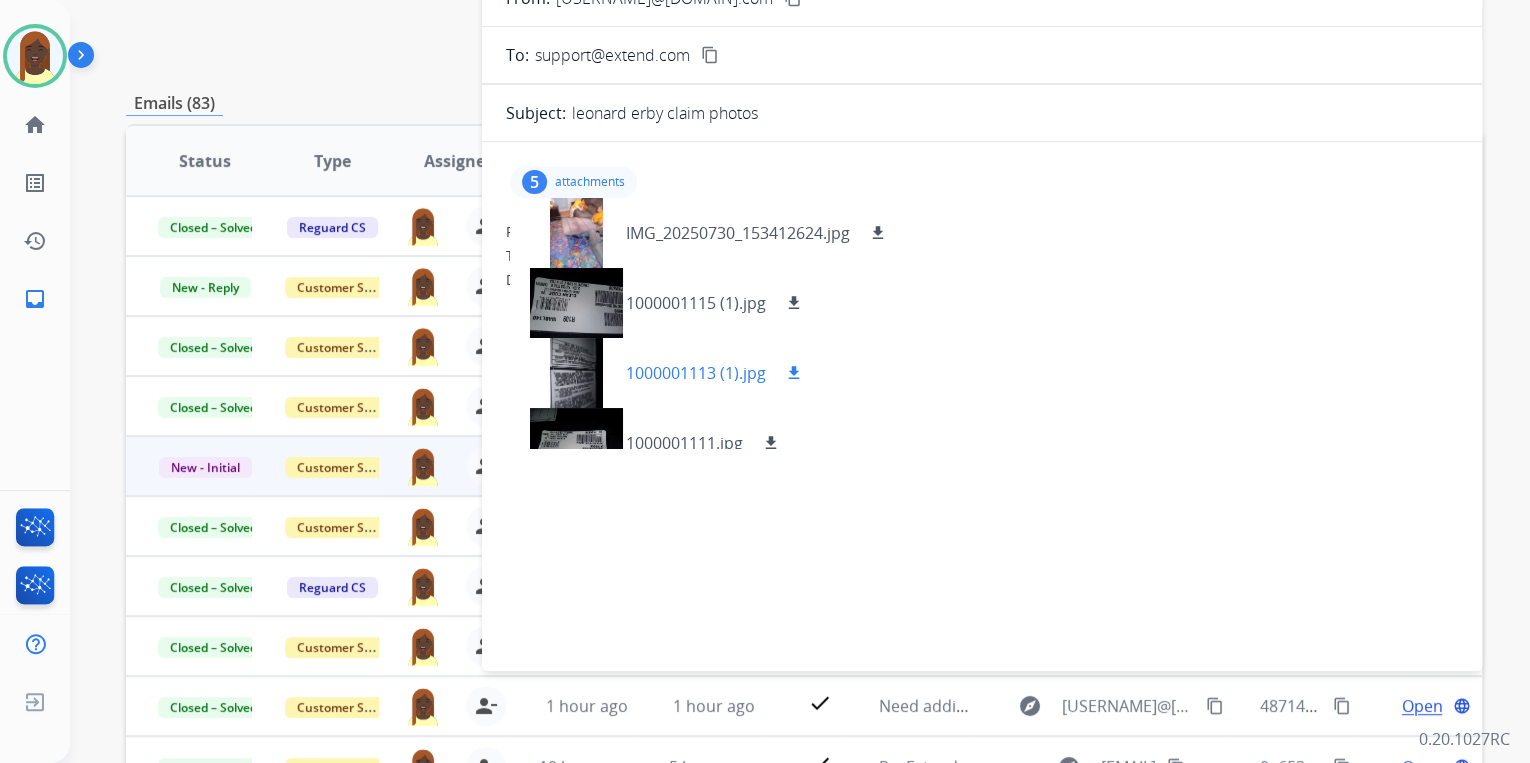 click on "download" at bounding box center (794, 373) 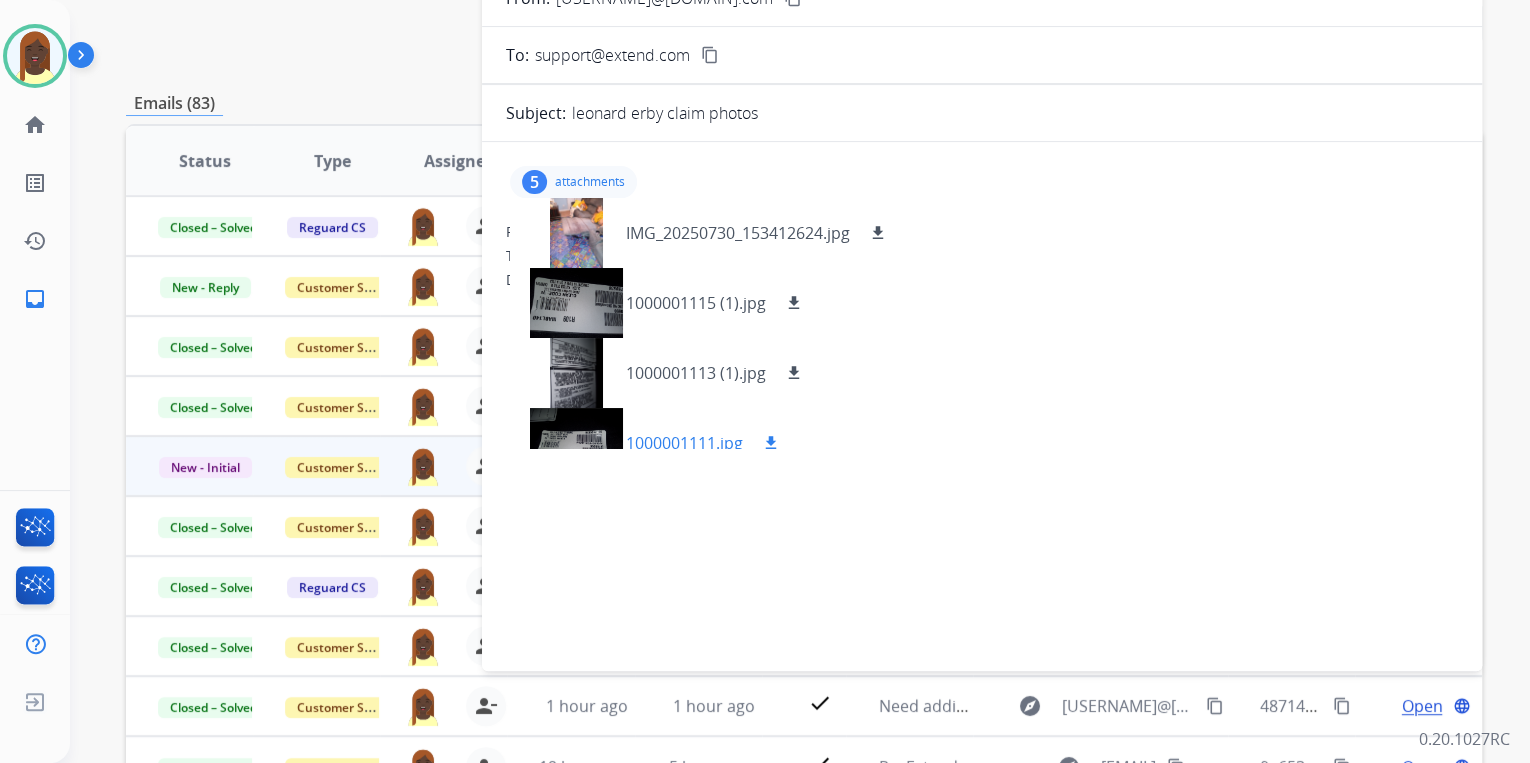 click on "download" at bounding box center (771, 443) 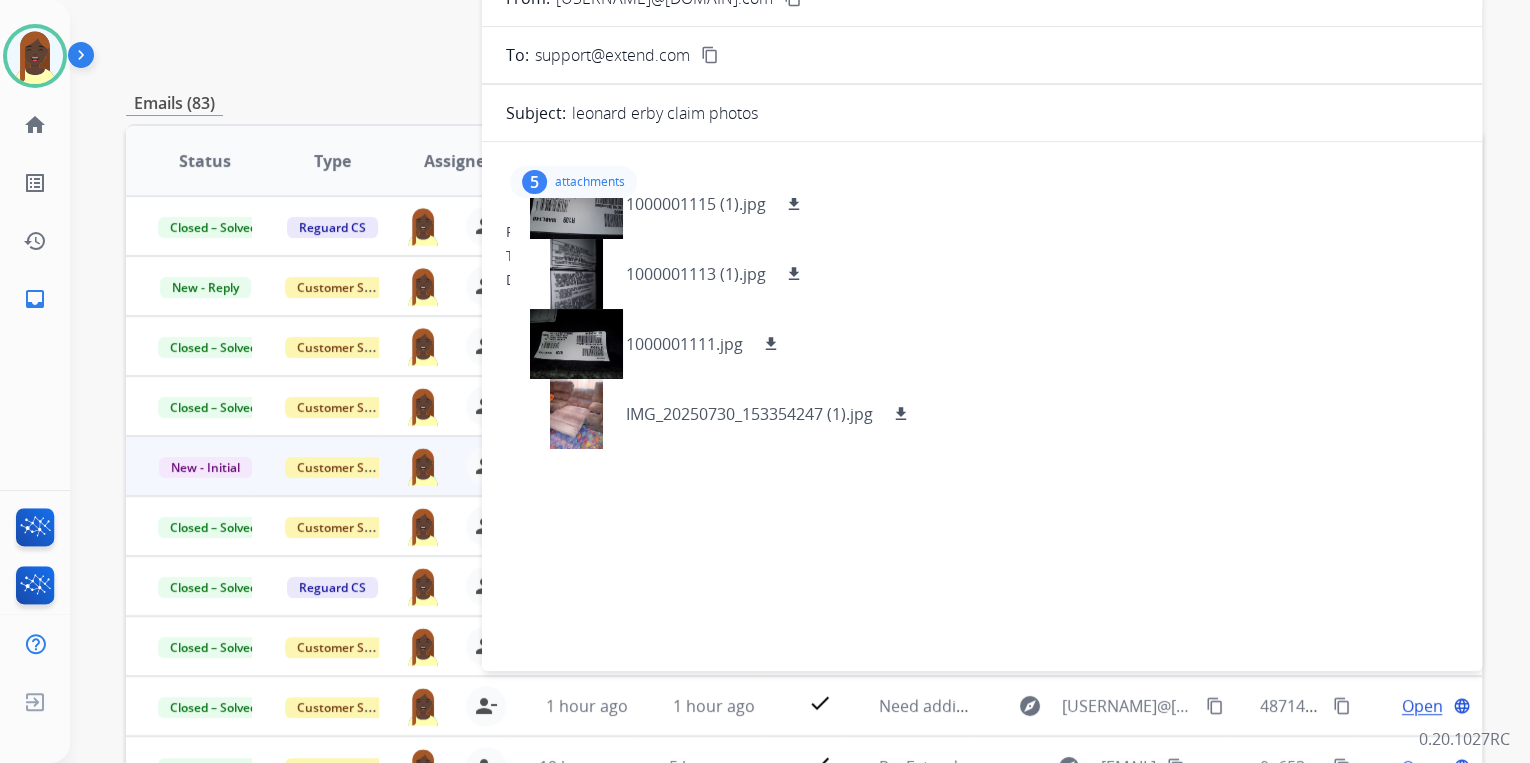scroll, scrollTop: 100, scrollLeft: 0, axis: vertical 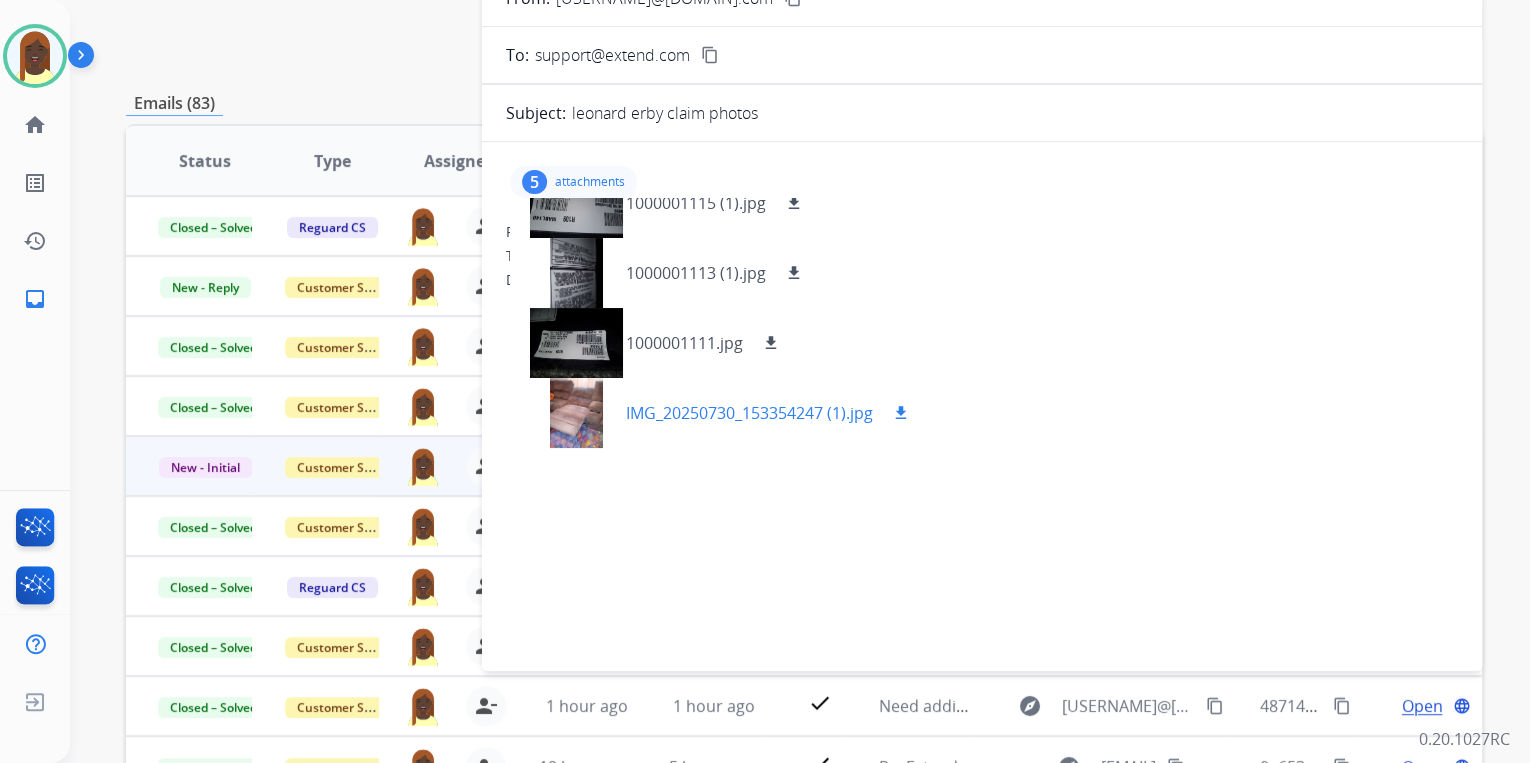 drag, startPoint x: 900, startPoint y: 412, endPoint x: 915, endPoint y: 419, distance: 16.552946 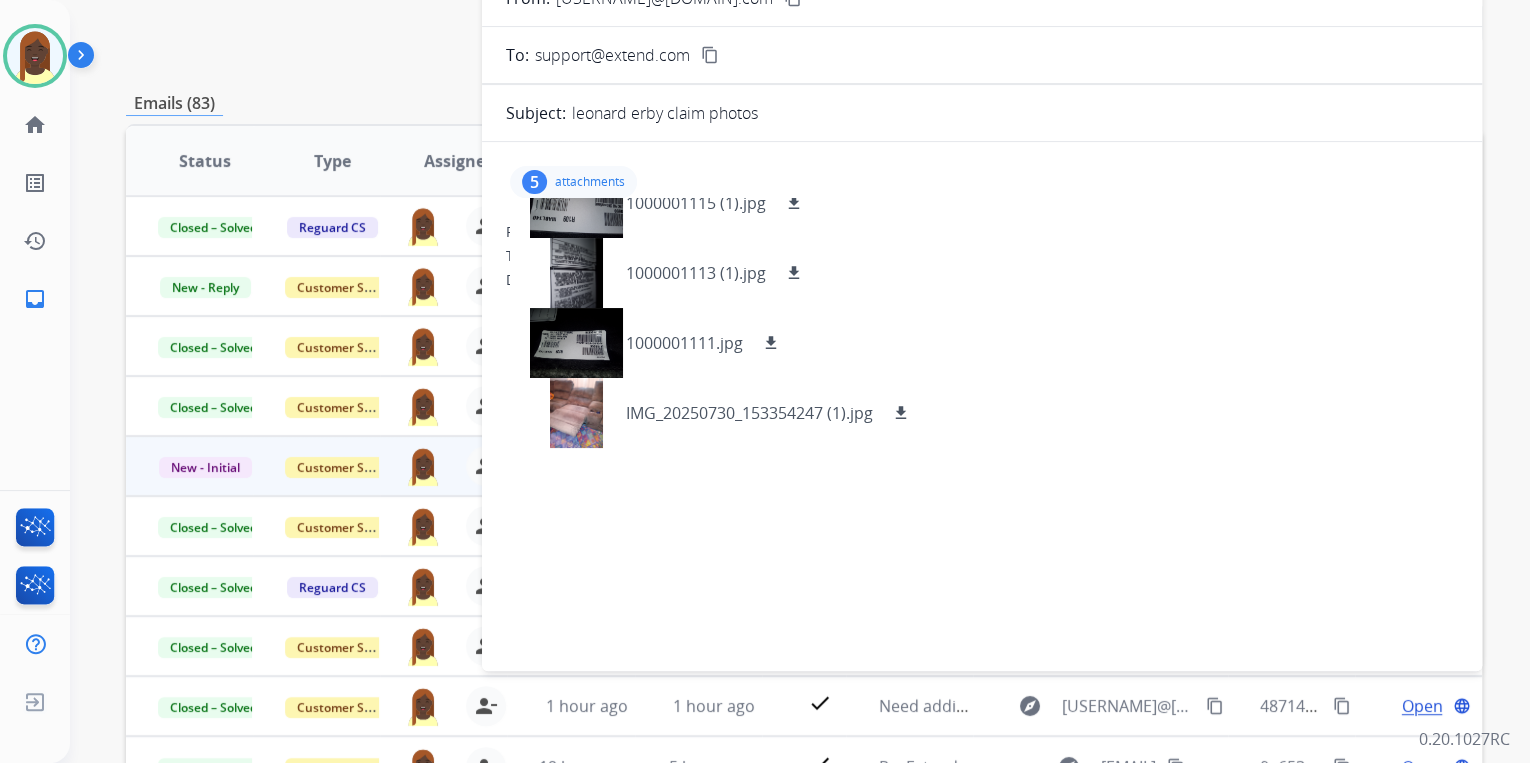 scroll, scrollTop: 0, scrollLeft: 0, axis: both 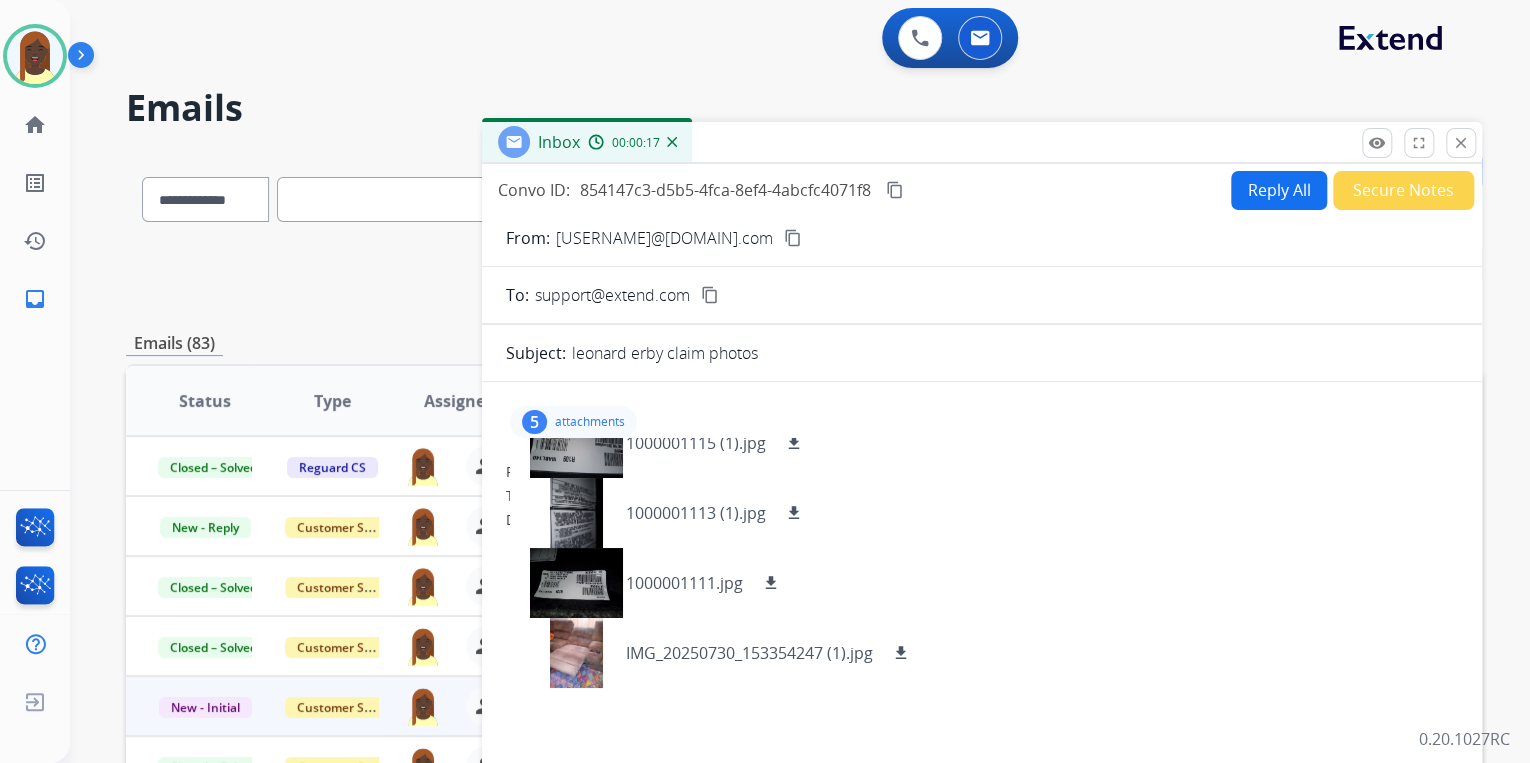 click on "content_copy" at bounding box center [793, 238] 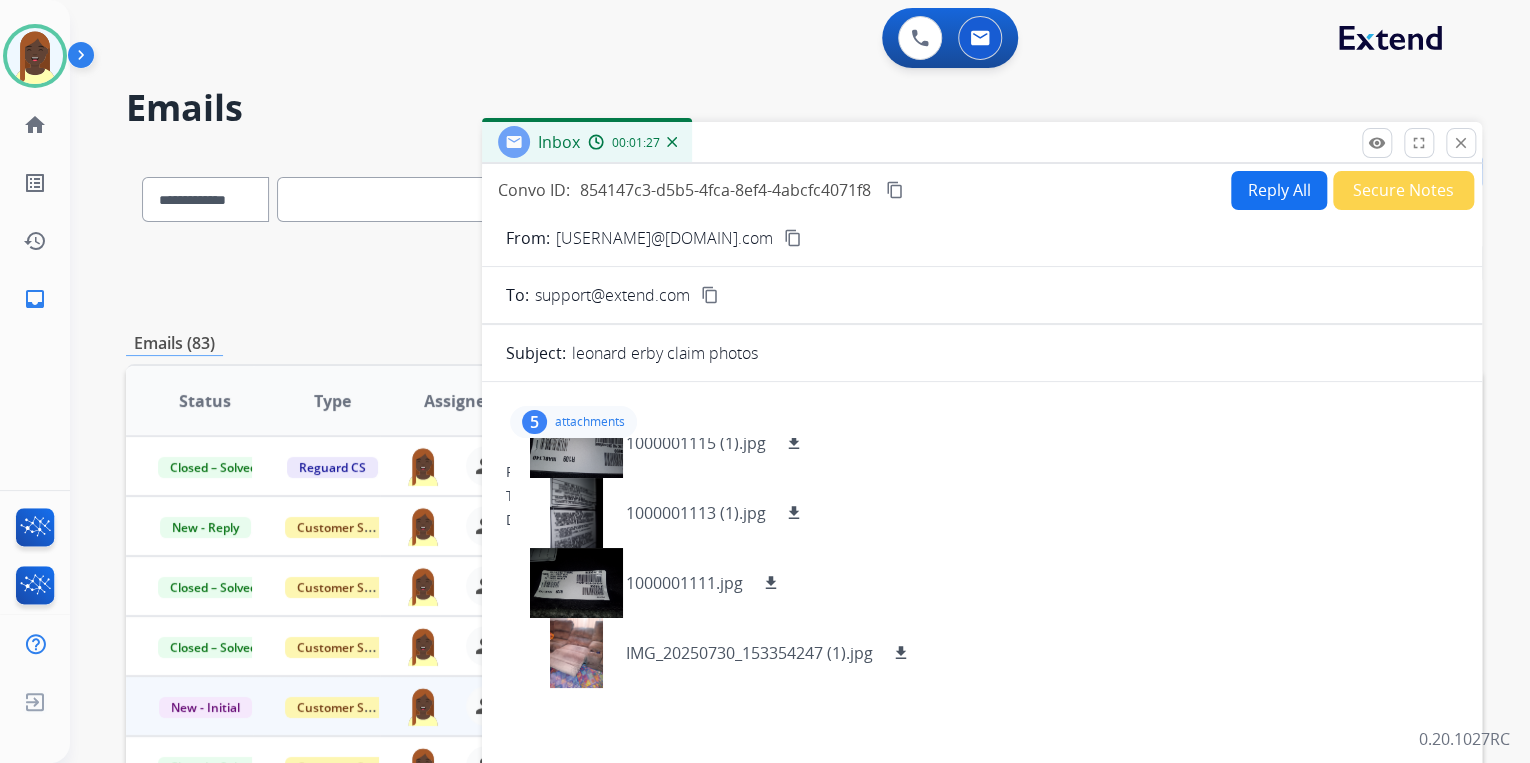 click on "content_copy" at bounding box center (793, 238) 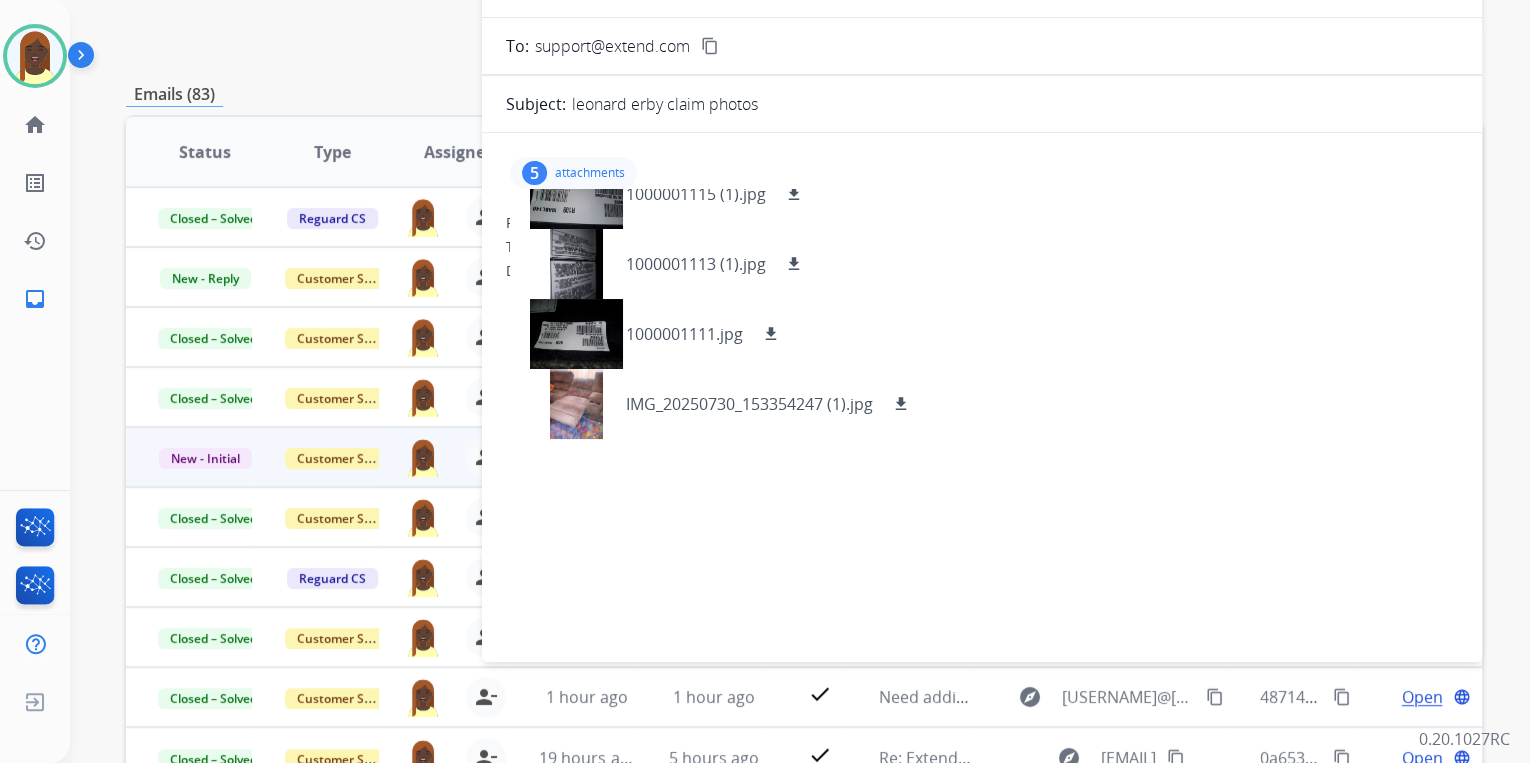 scroll, scrollTop: 0, scrollLeft: 0, axis: both 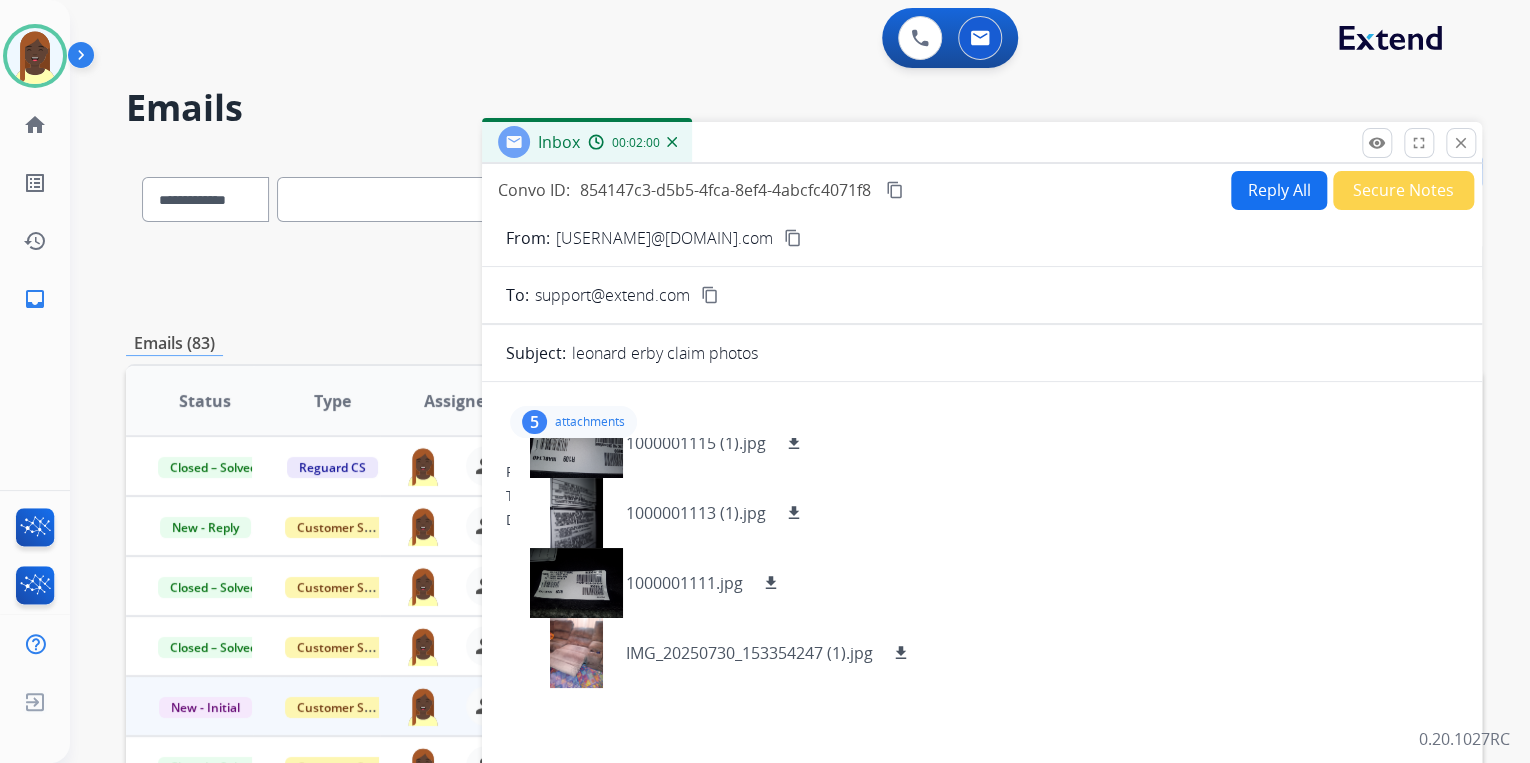 click on "Reply All" at bounding box center (1279, 190) 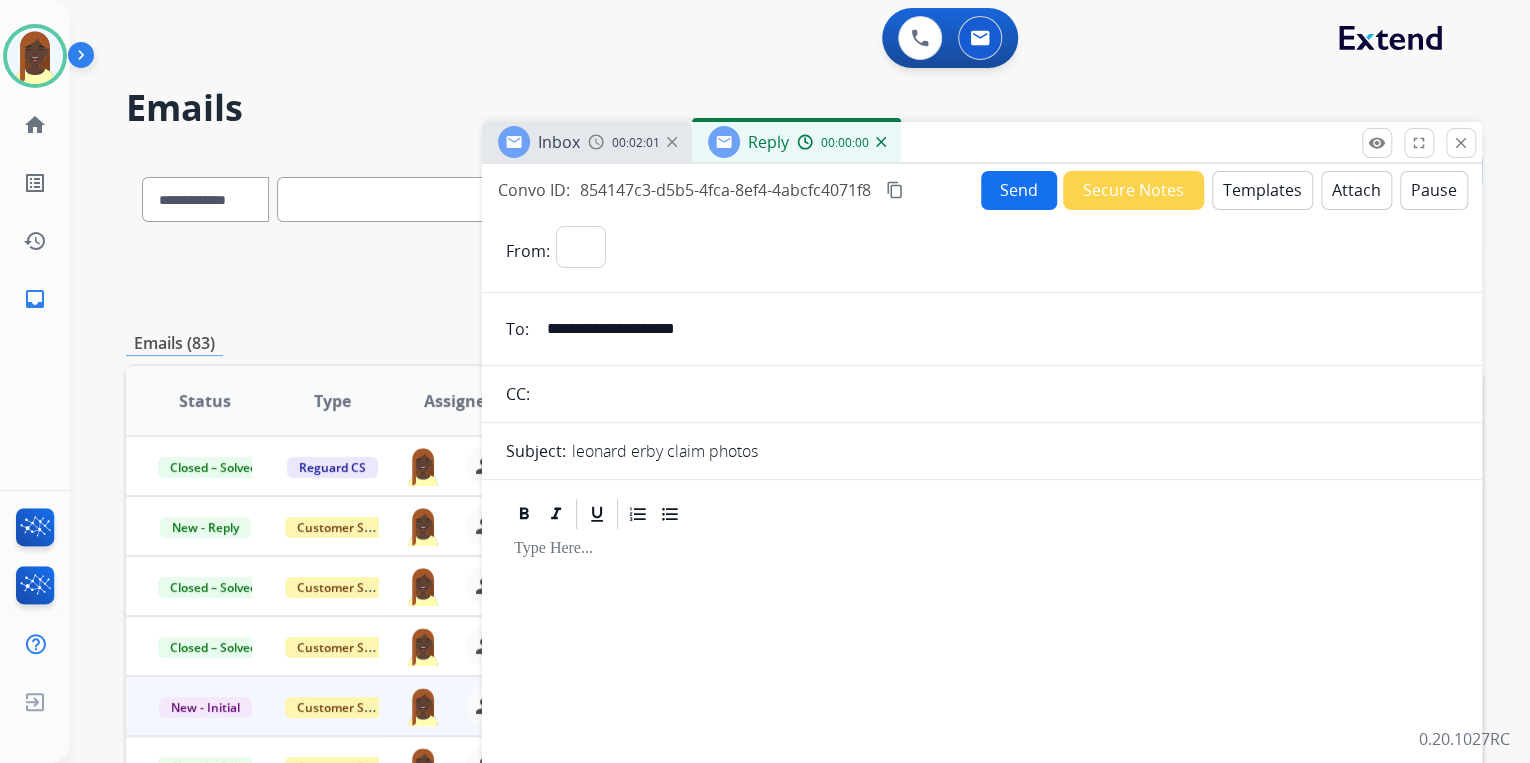 select on "**********" 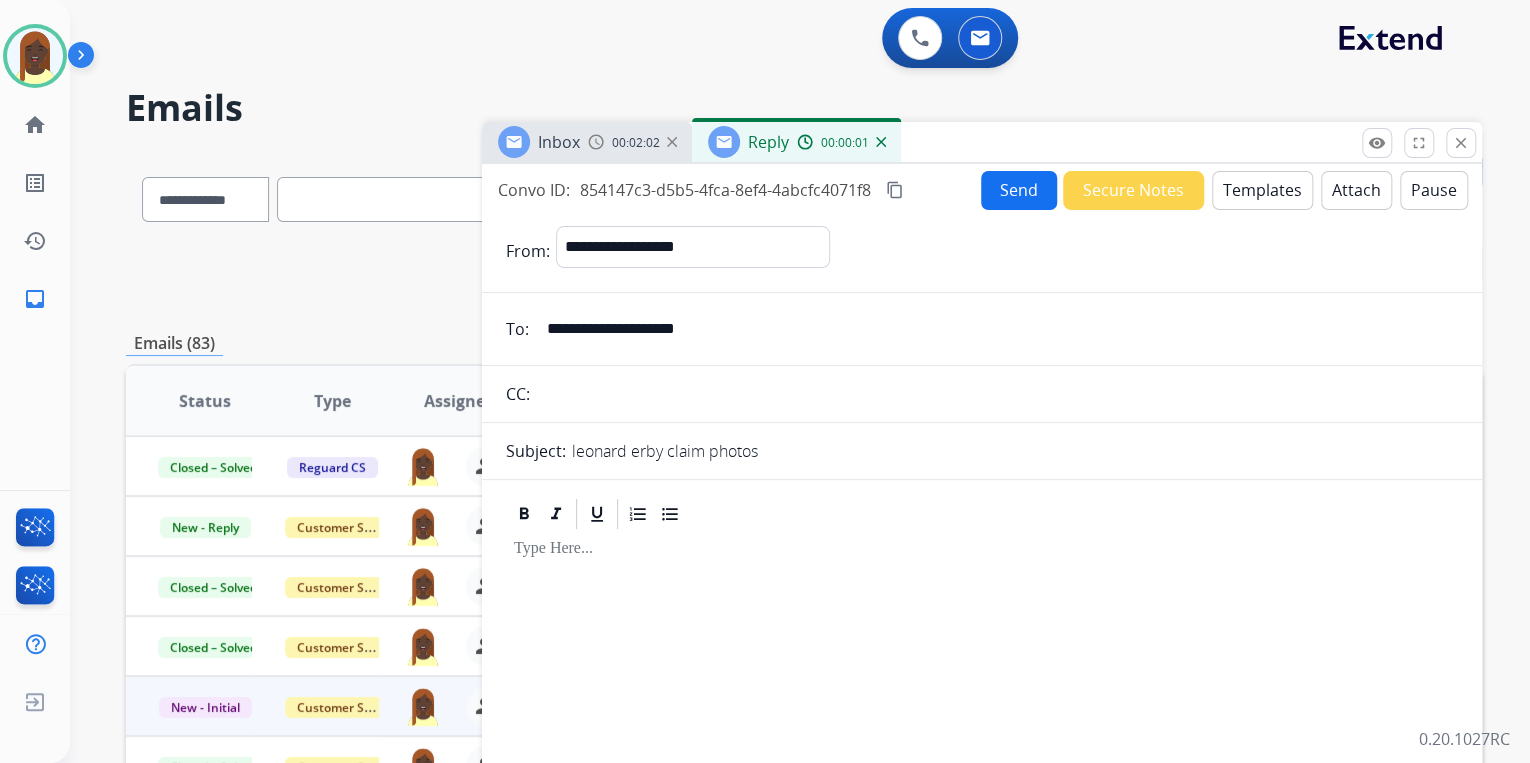 click on "Templates" at bounding box center (1262, 190) 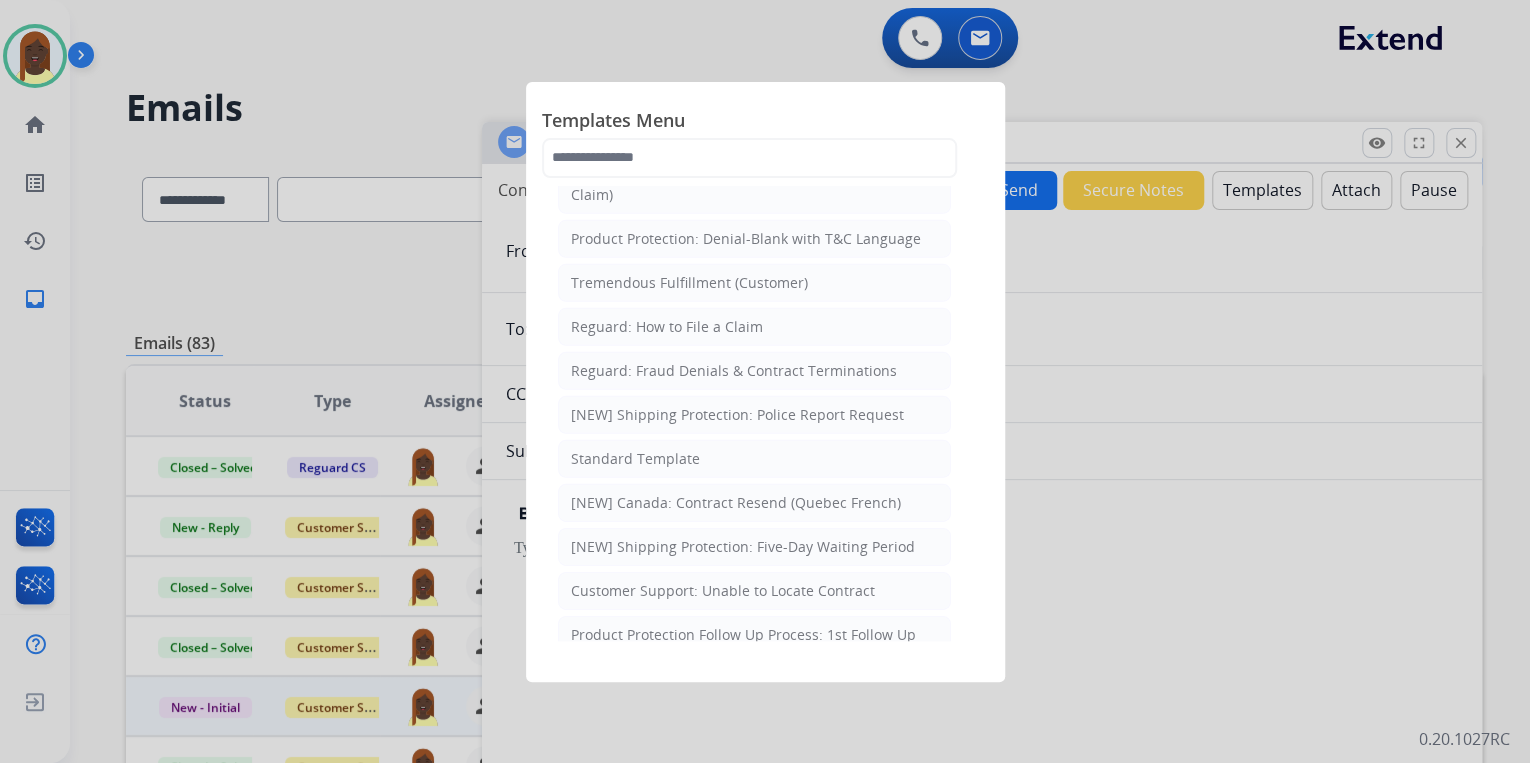 scroll, scrollTop: 3040, scrollLeft: 0, axis: vertical 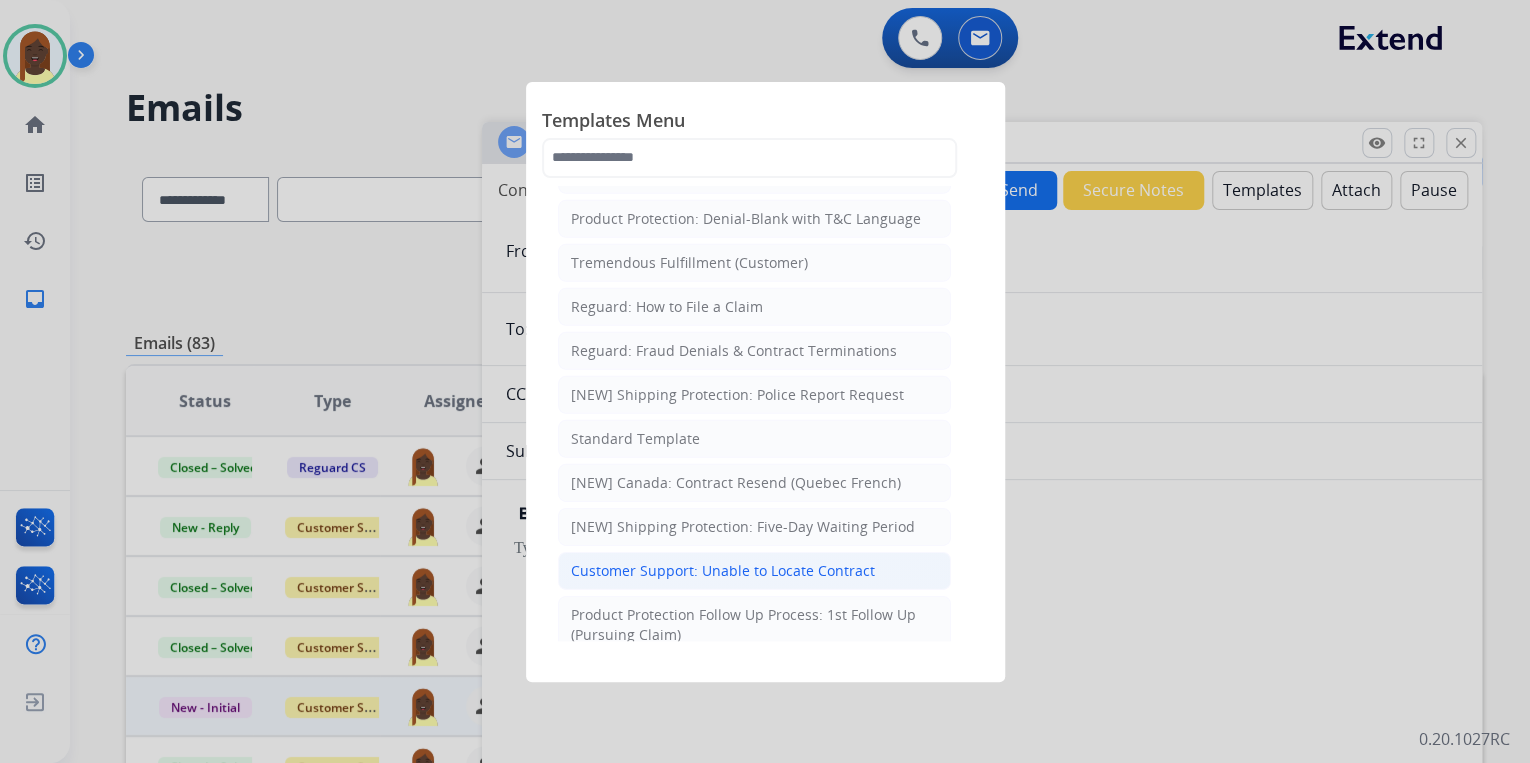 click on "Customer Support: Unable to Locate Contract" 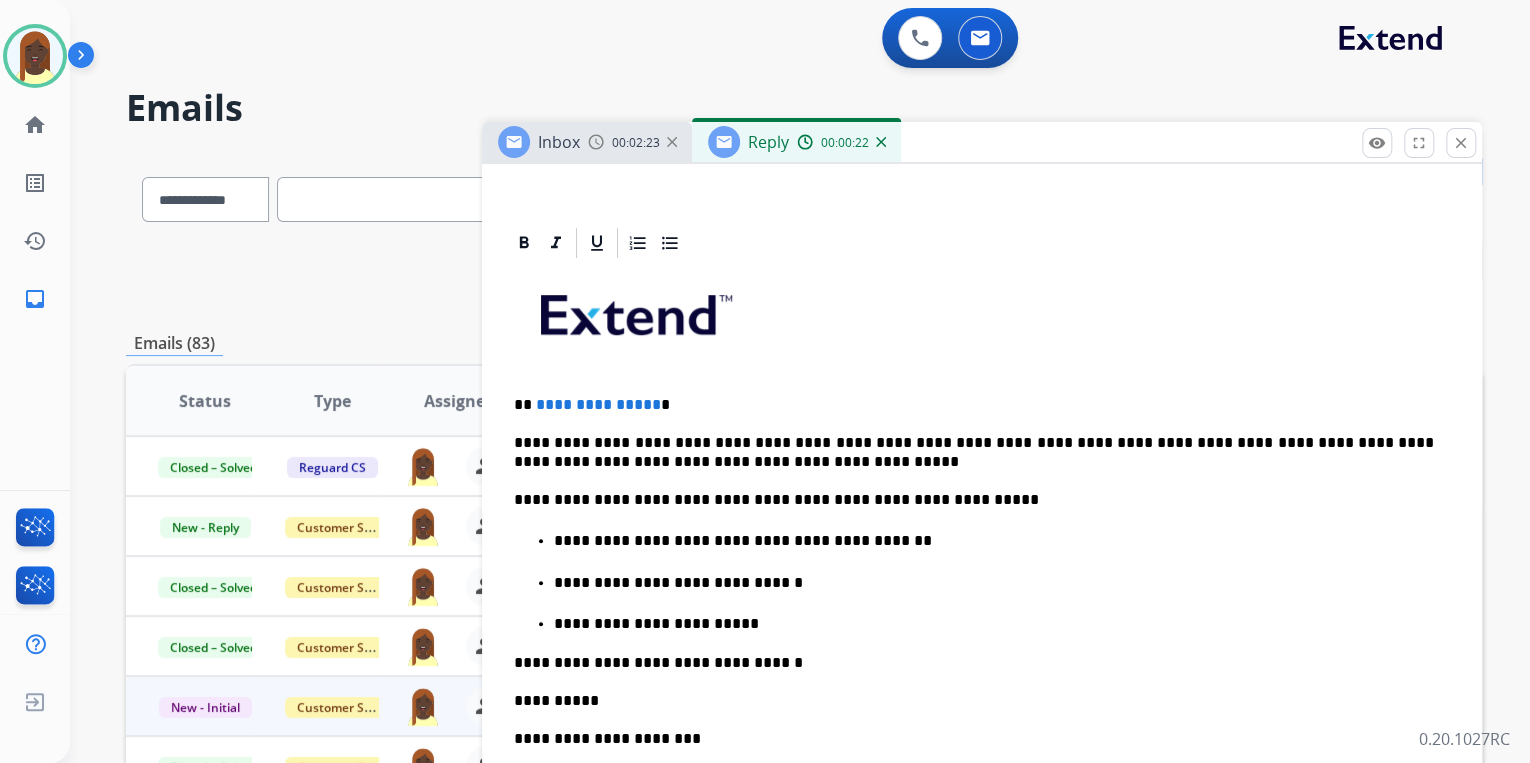 scroll, scrollTop: 400, scrollLeft: 0, axis: vertical 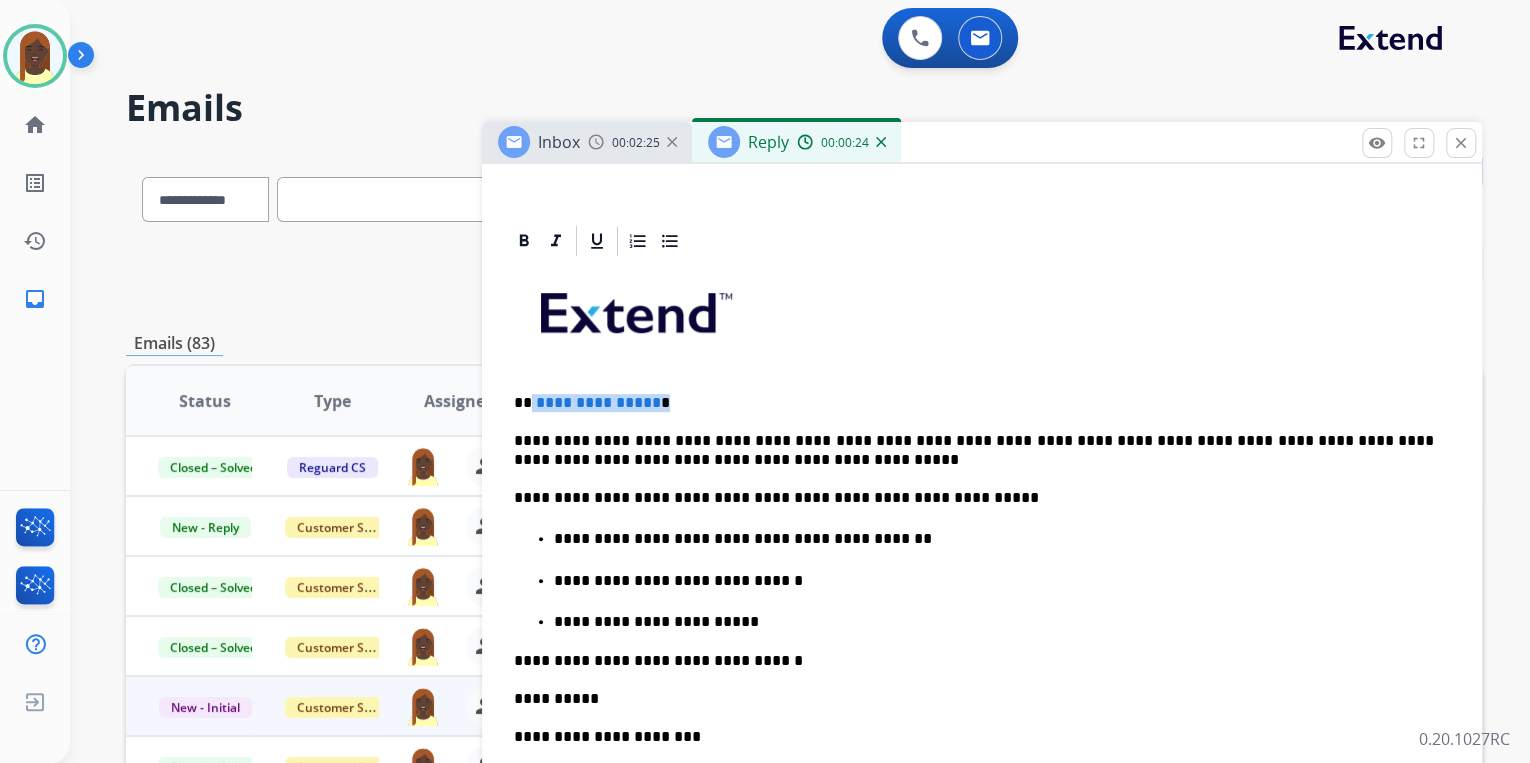 drag, startPoint x: 545, startPoint y: 402, endPoint x: 680, endPoint y: 400, distance: 135.01482 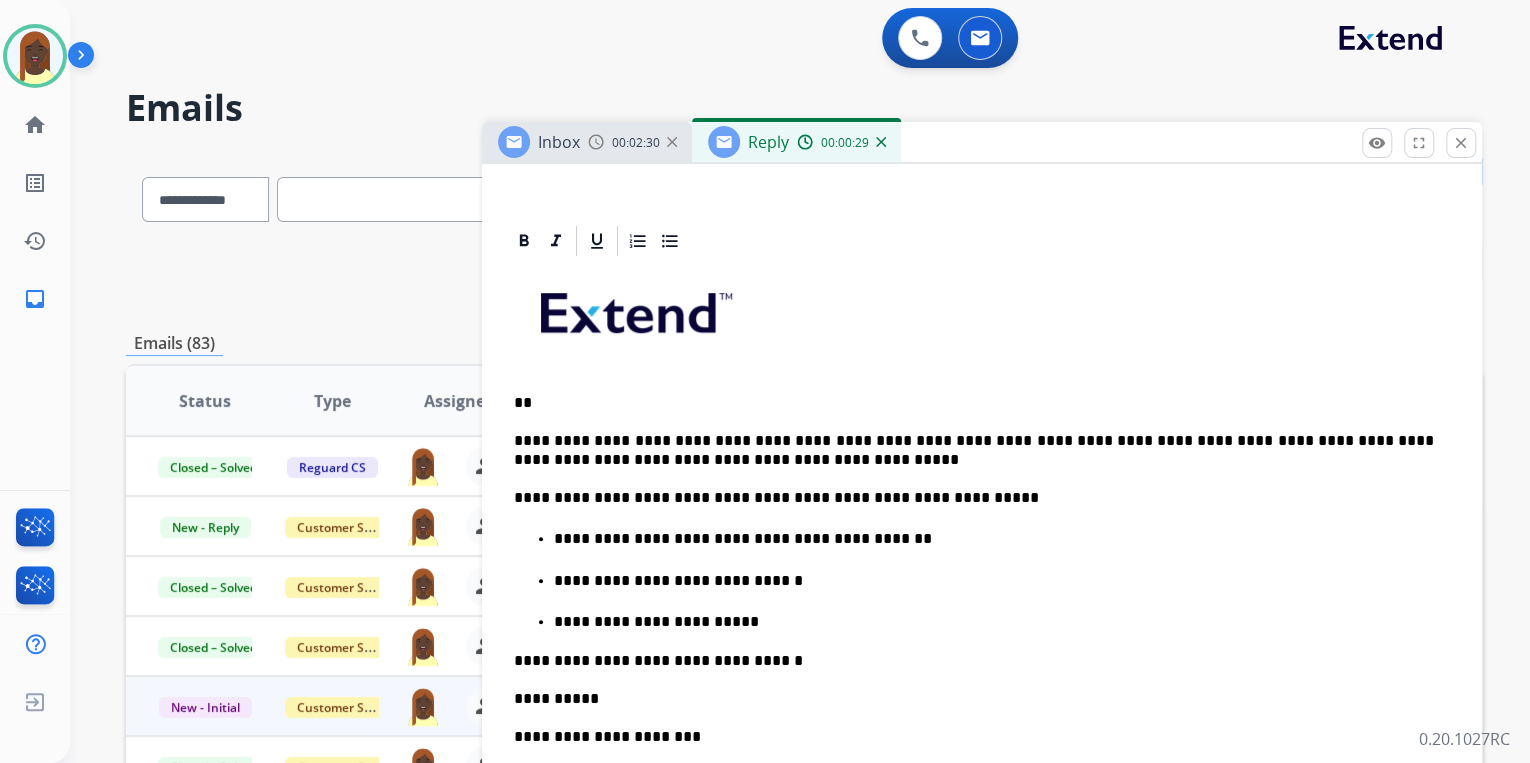 paste 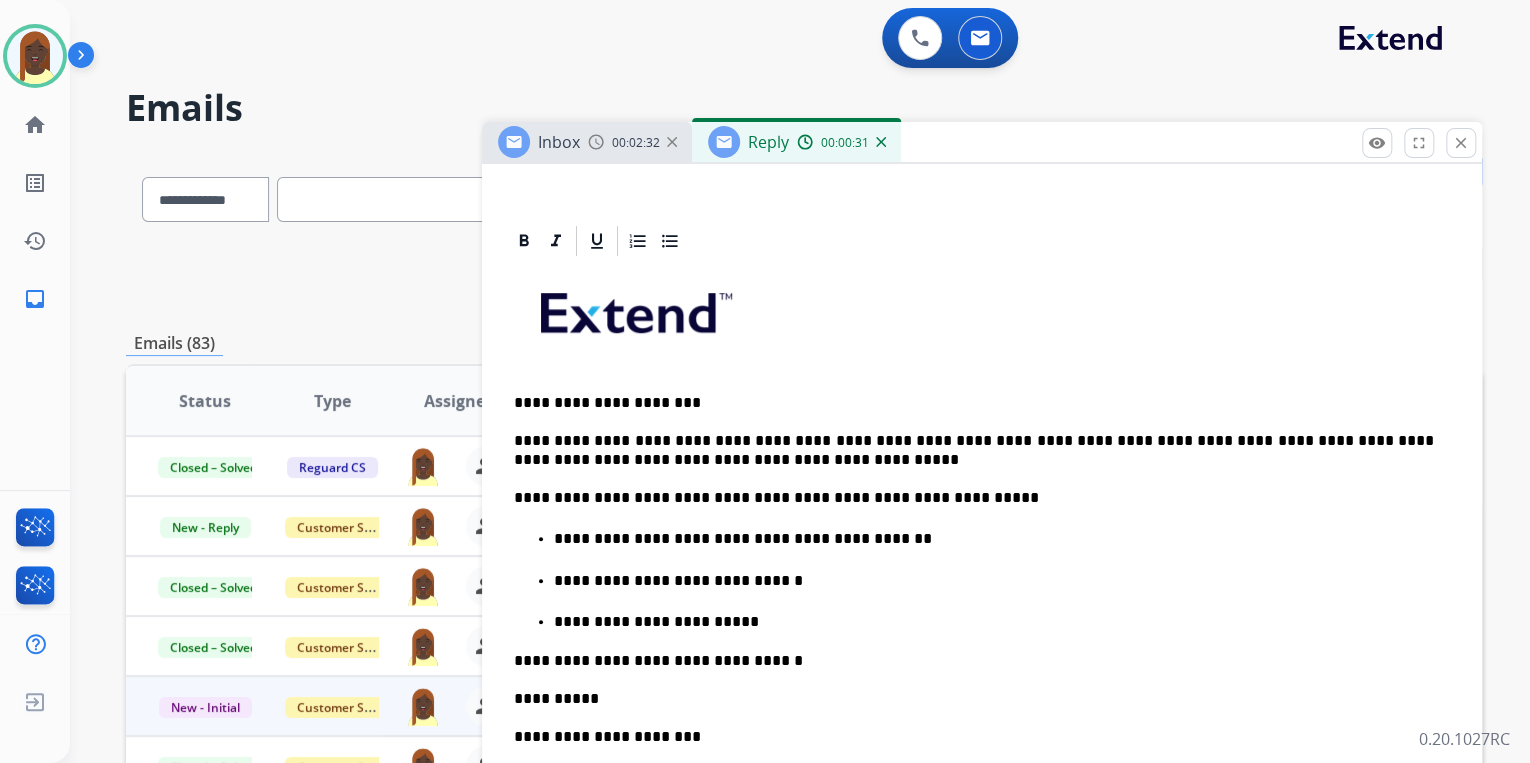click on "**********" at bounding box center (974, 403) 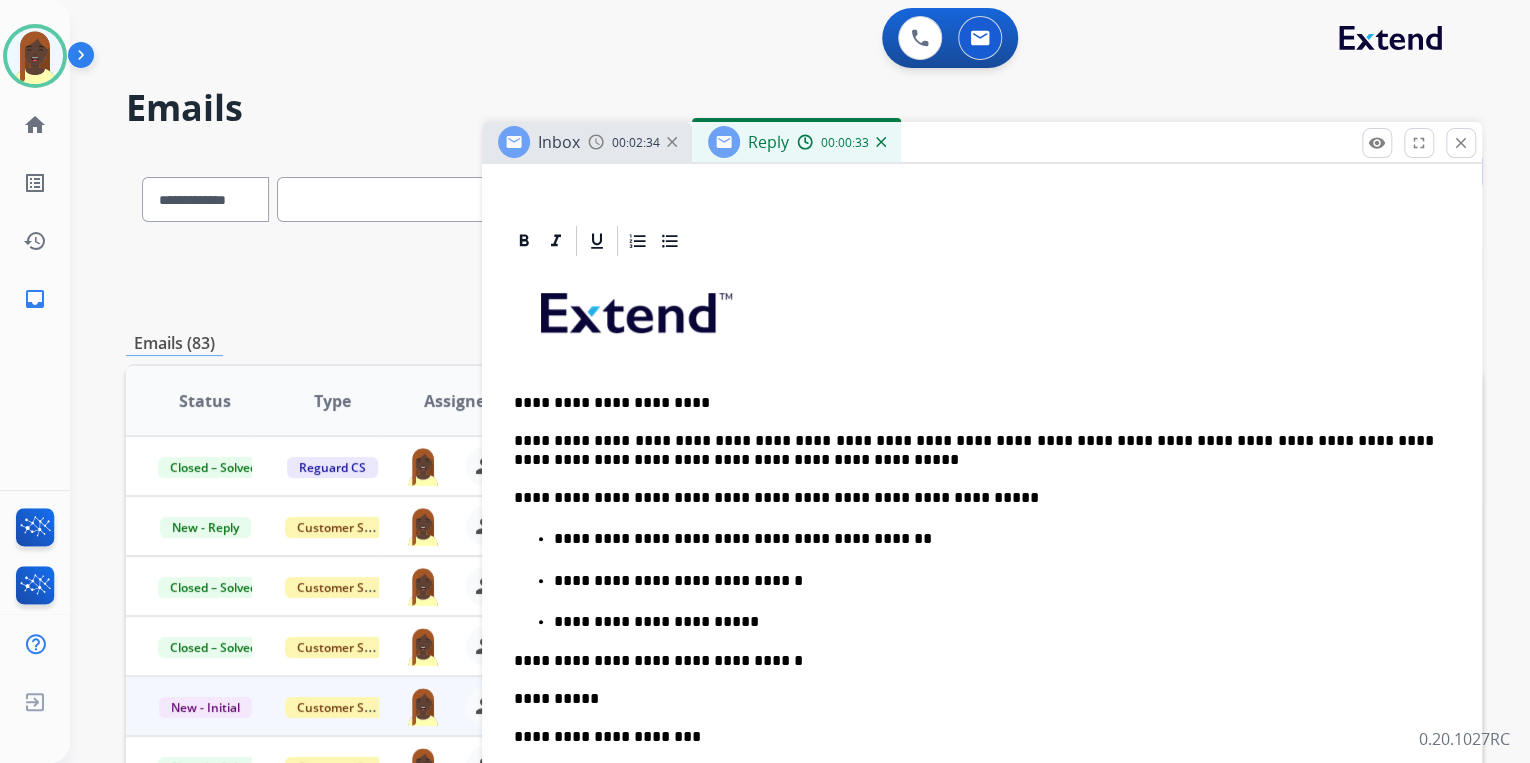 click on "**********" at bounding box center (974, 403) 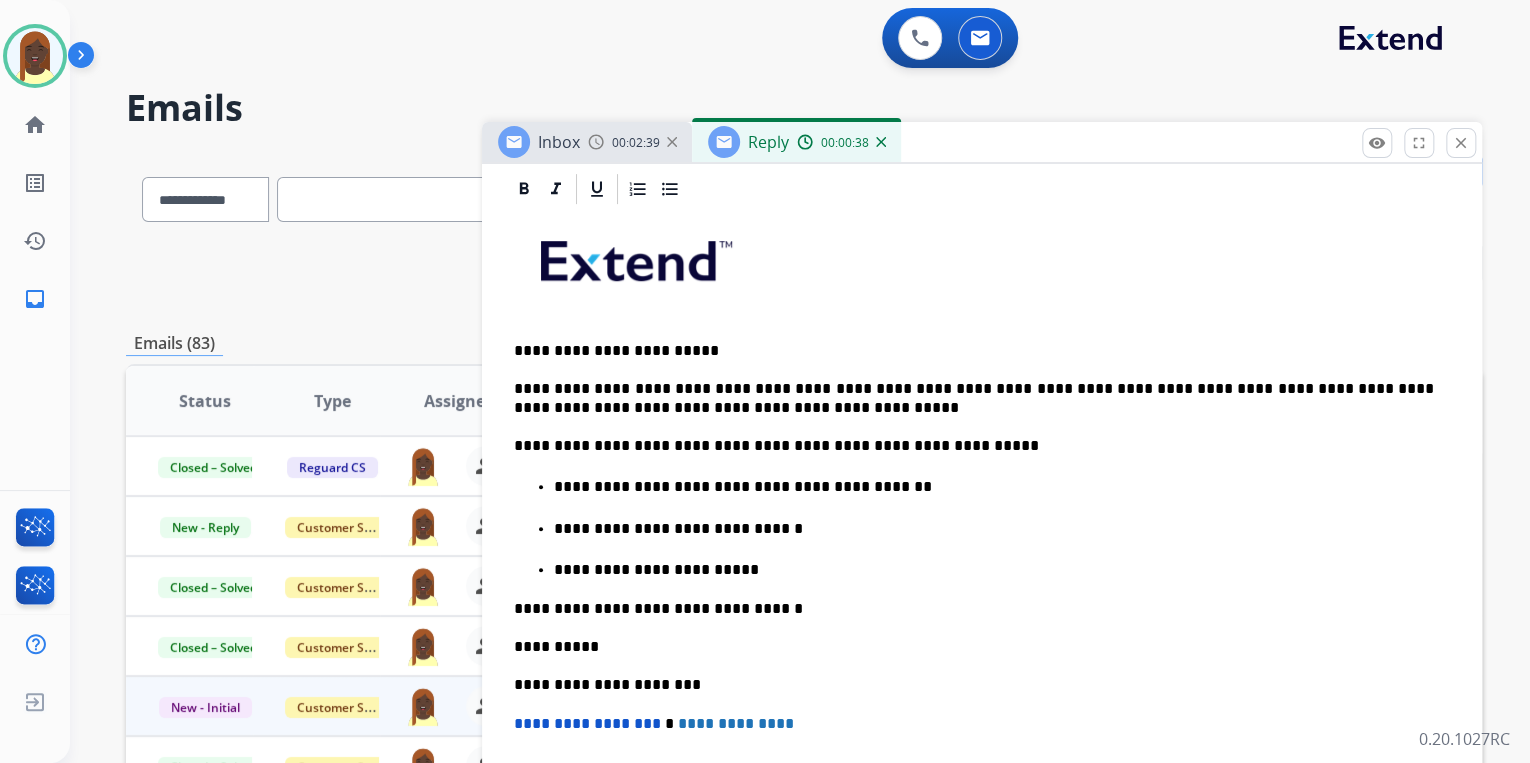 scroll, scrollTop: 638, scrollLeft: 0, axis: vertical 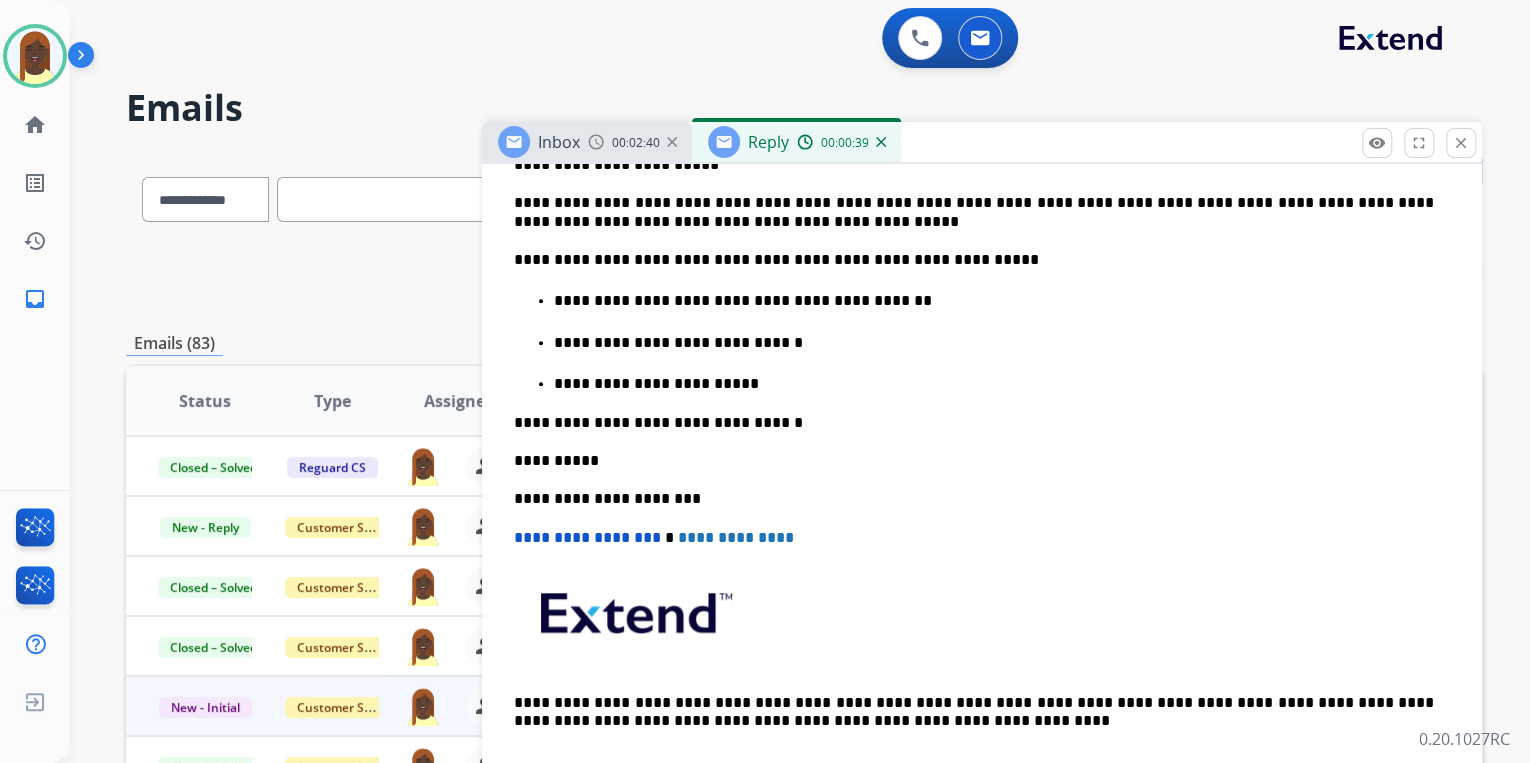 click on "**********" at bounding box center [994, 384] 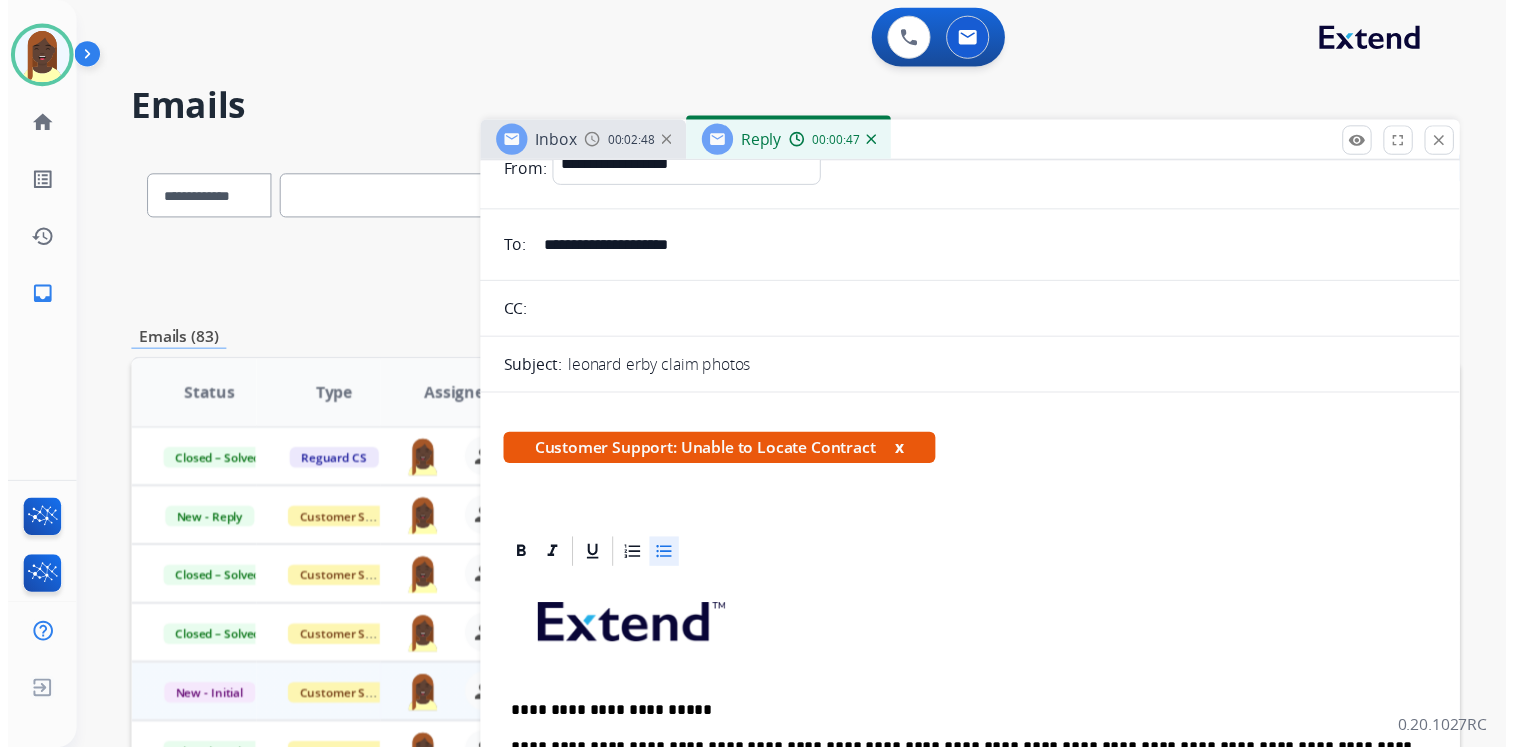 scroll, scrollTop: 0, scrollLeft: 0, axis: both 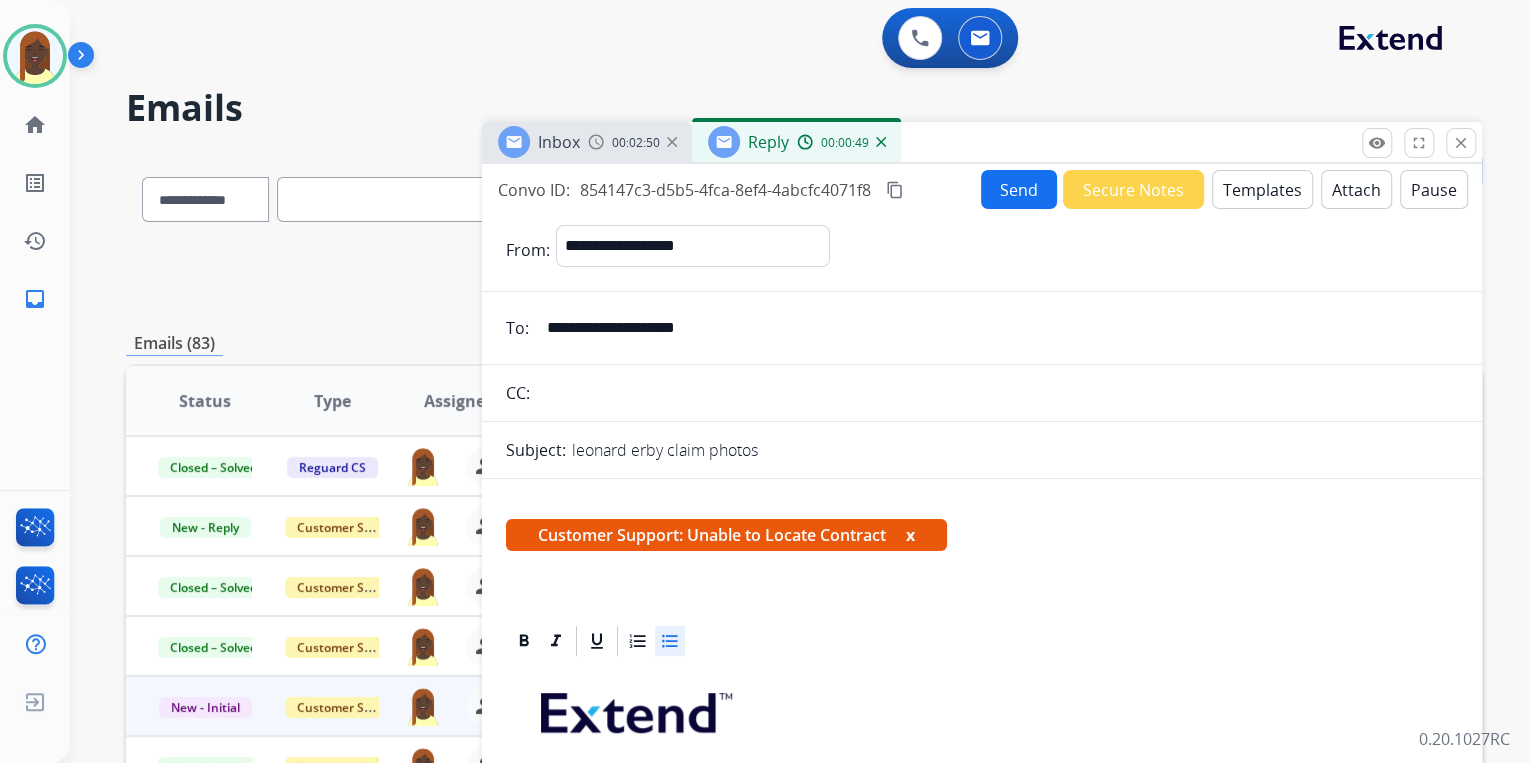click on "Send" at bounding box center (1019, 189) 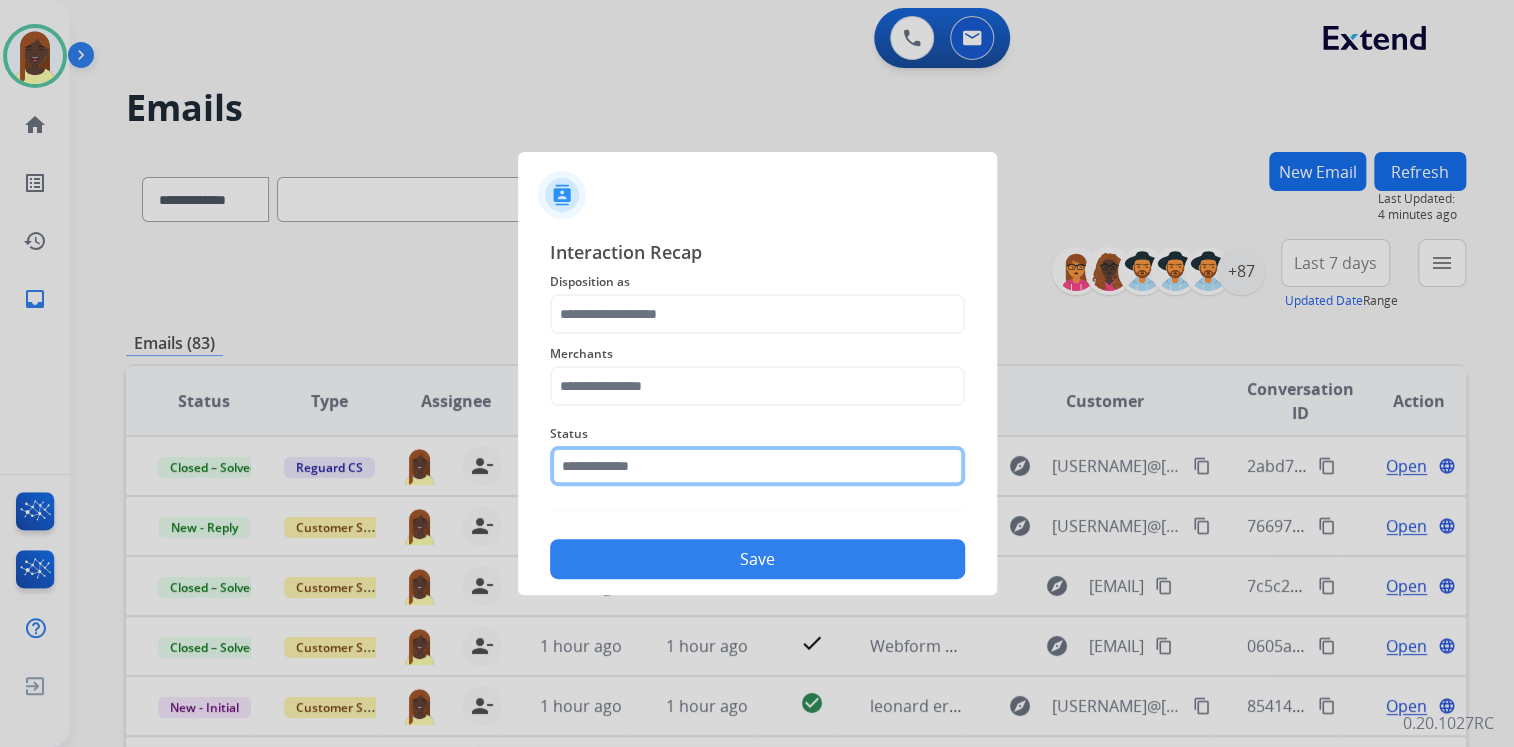 click 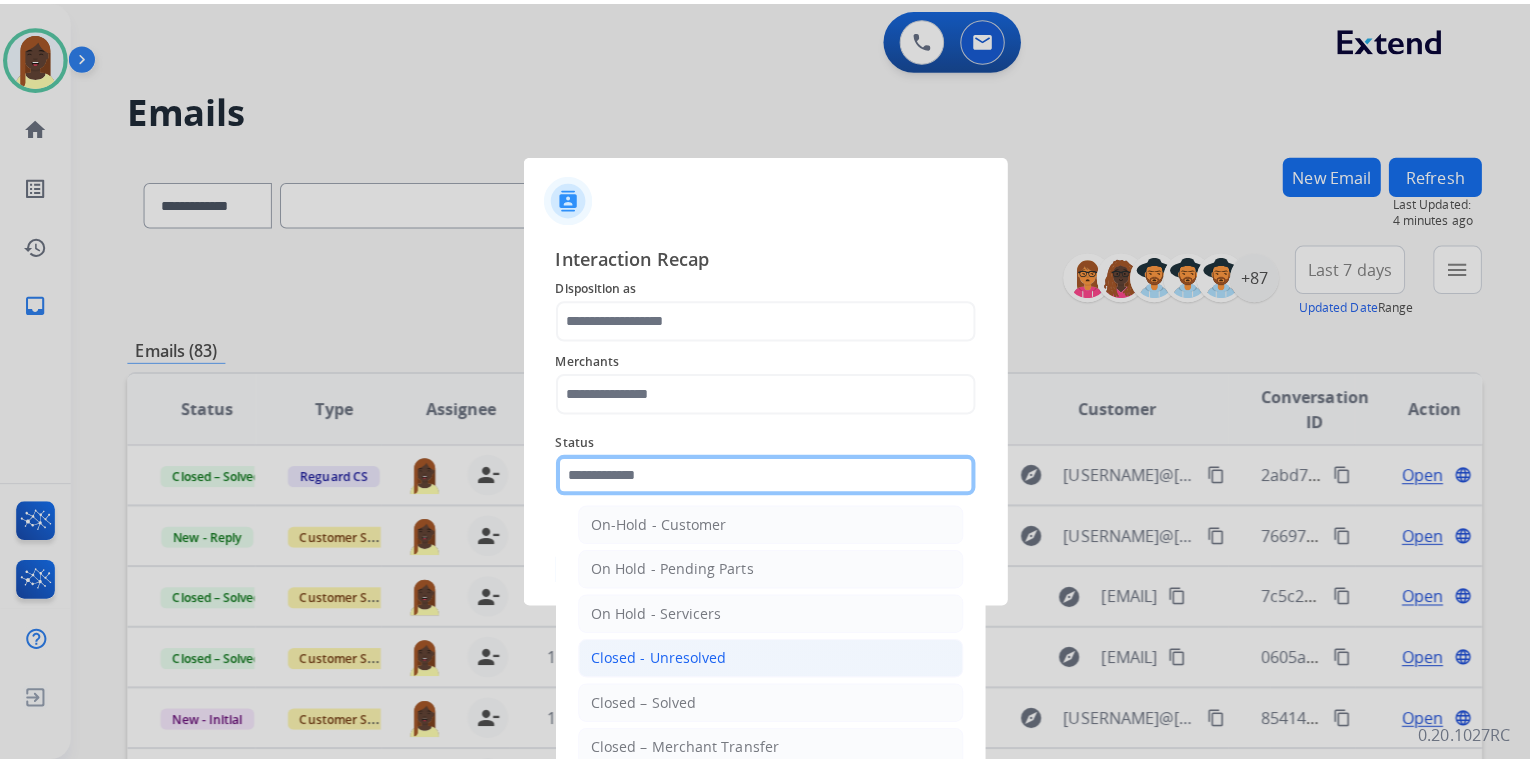 scroll, scrollTop: 116, scrollLeft: 0, axis: vertical 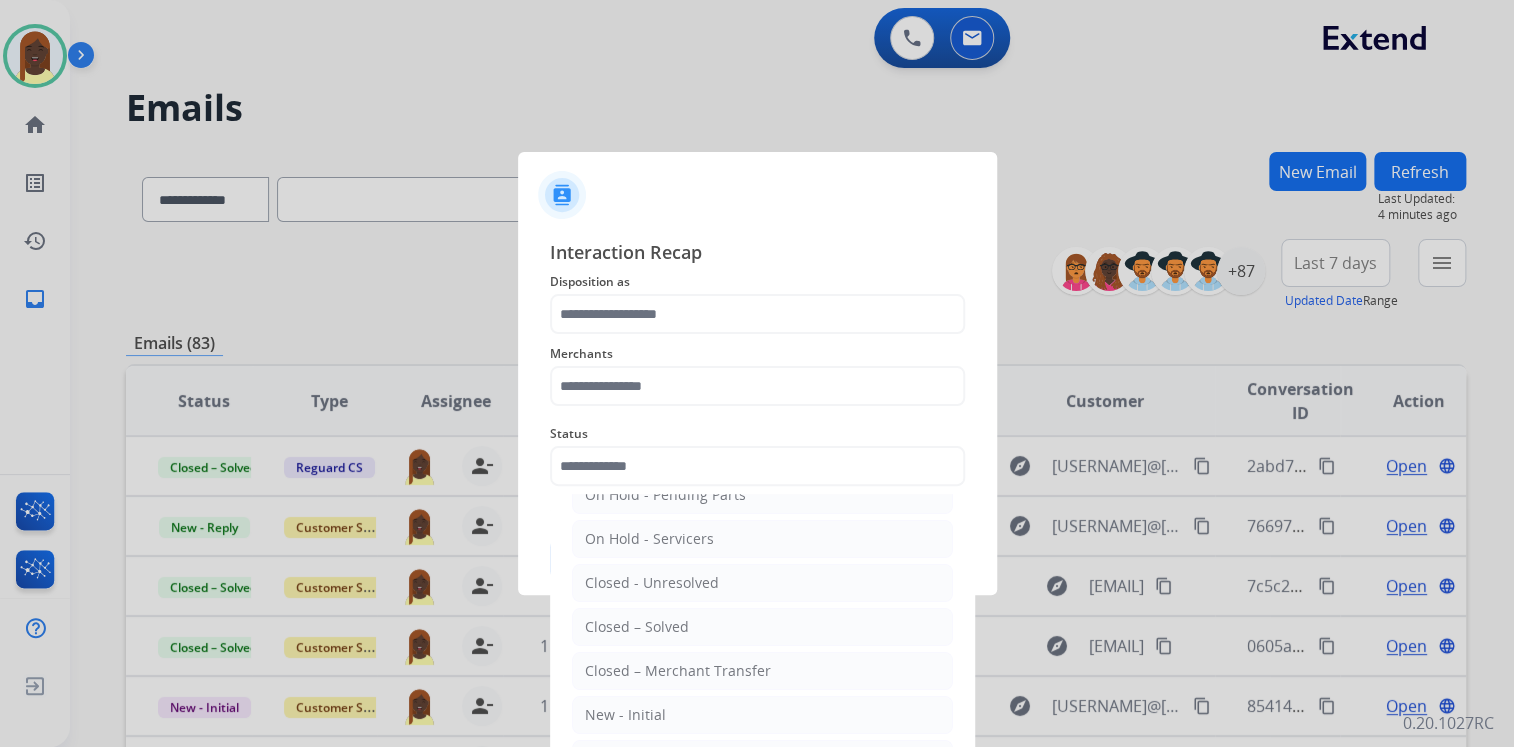 drag, startPoint x: 669, startPoint y: 612, endPoint x: 643, endPoint y: 522, distance: 93.680305 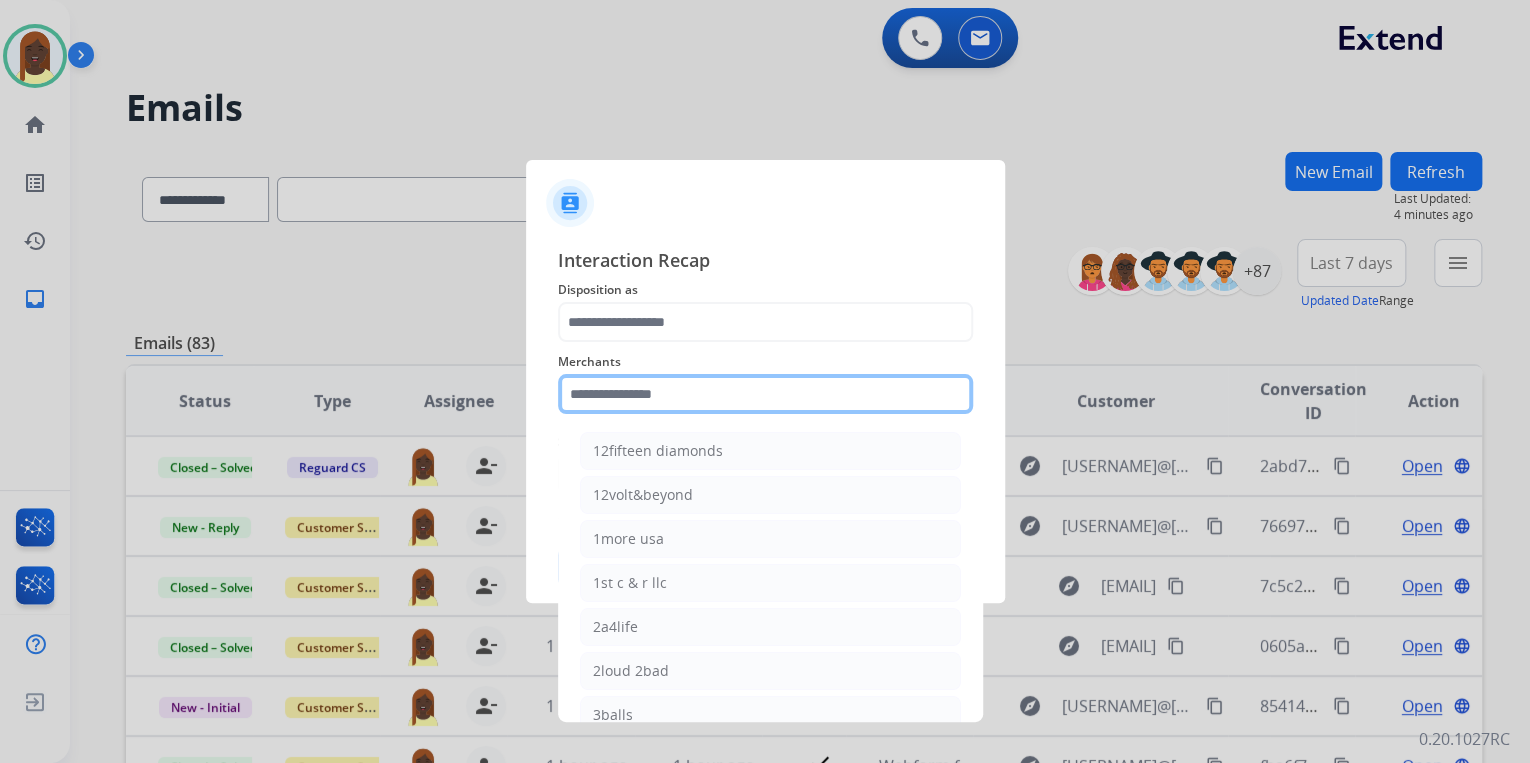 click 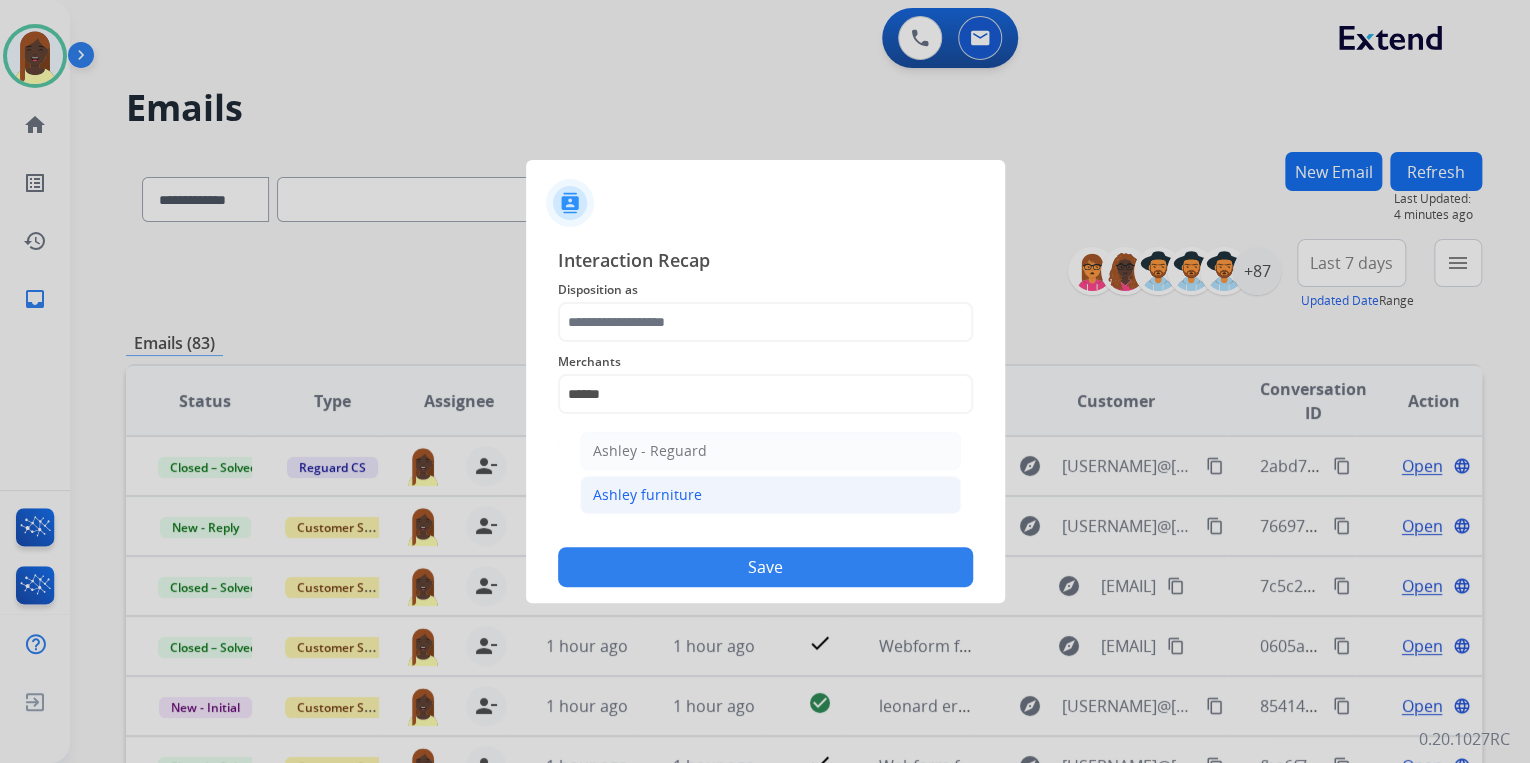 click on "Ashley furniture" 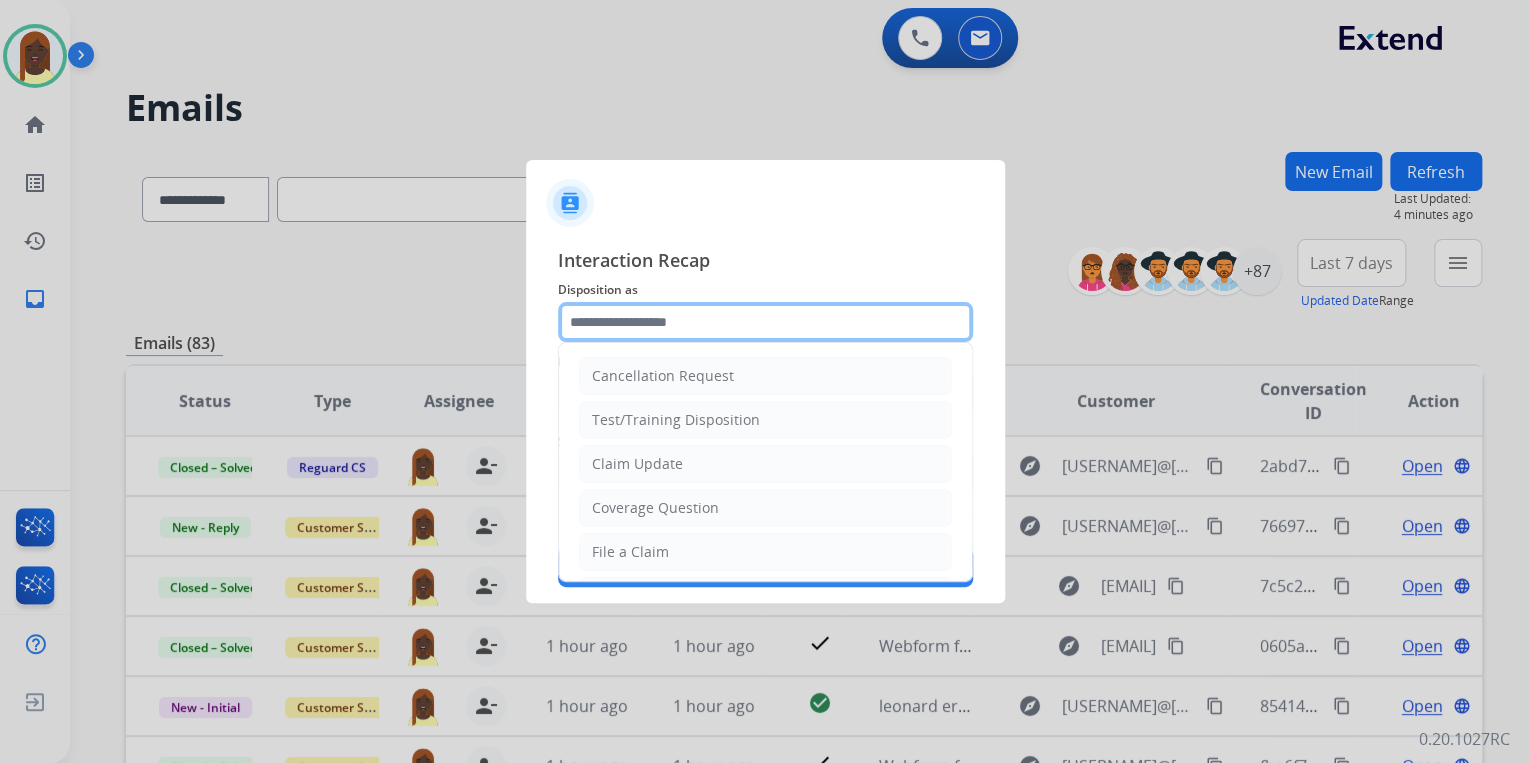 click 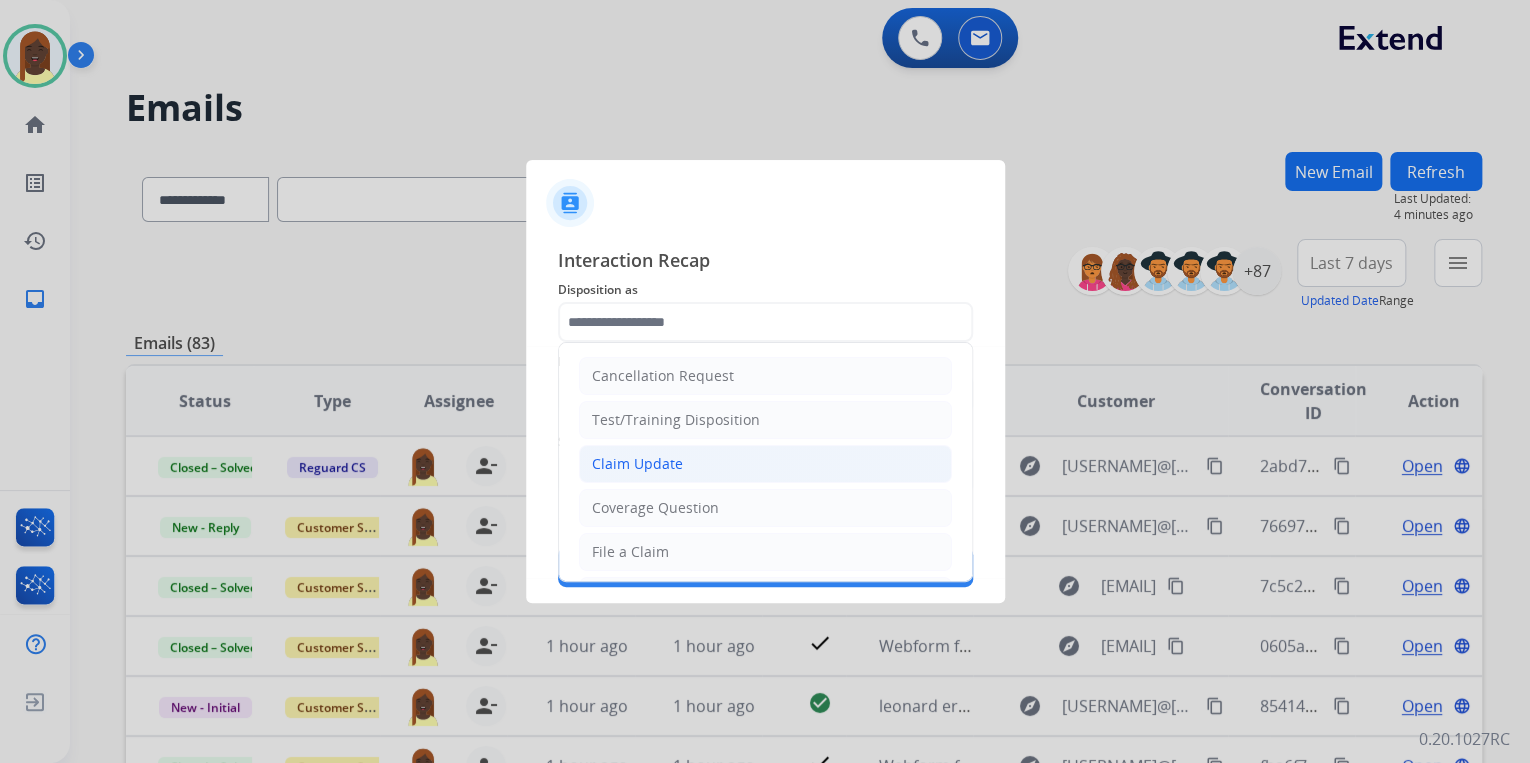 click on "Claim Update" 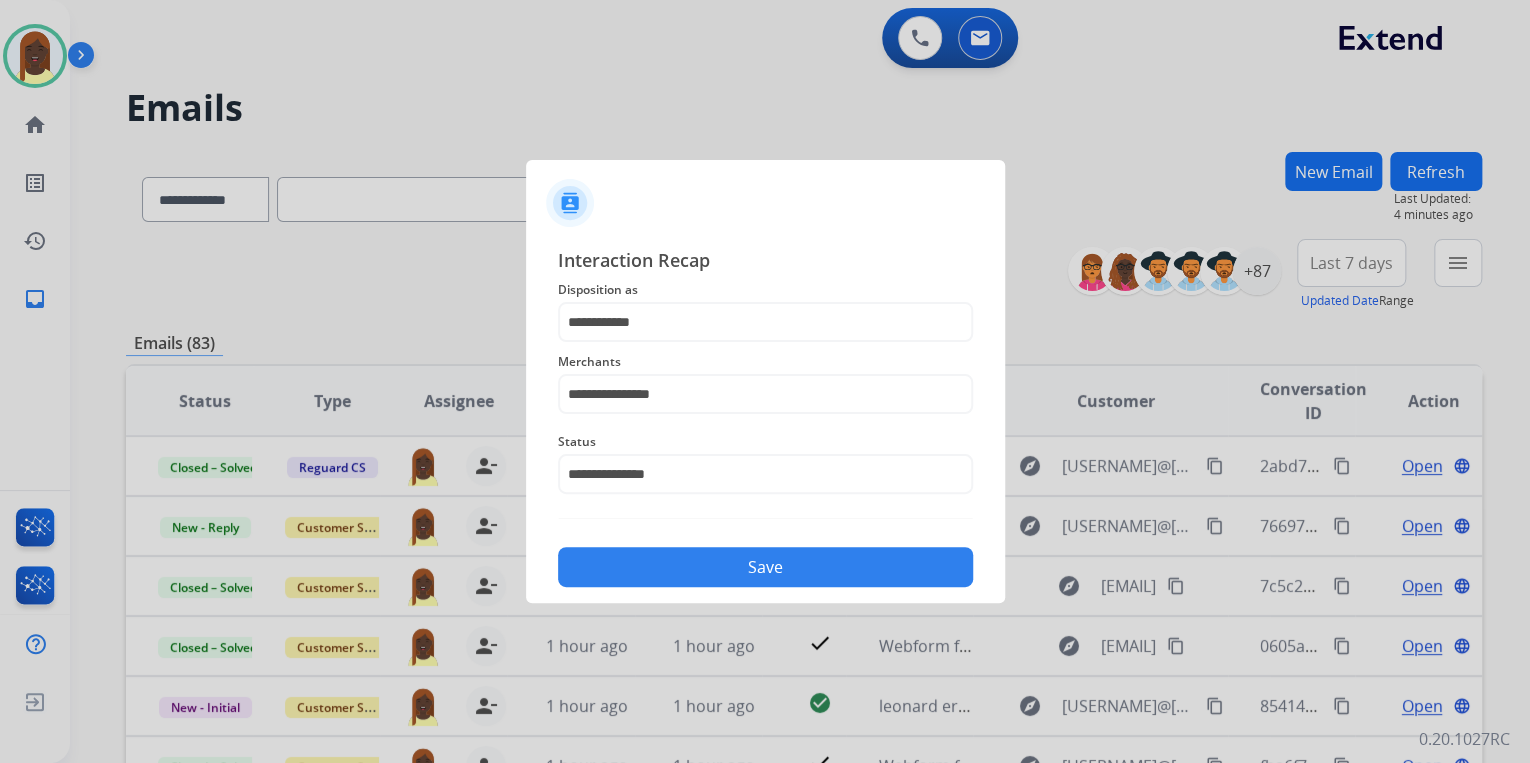 click on "Save" 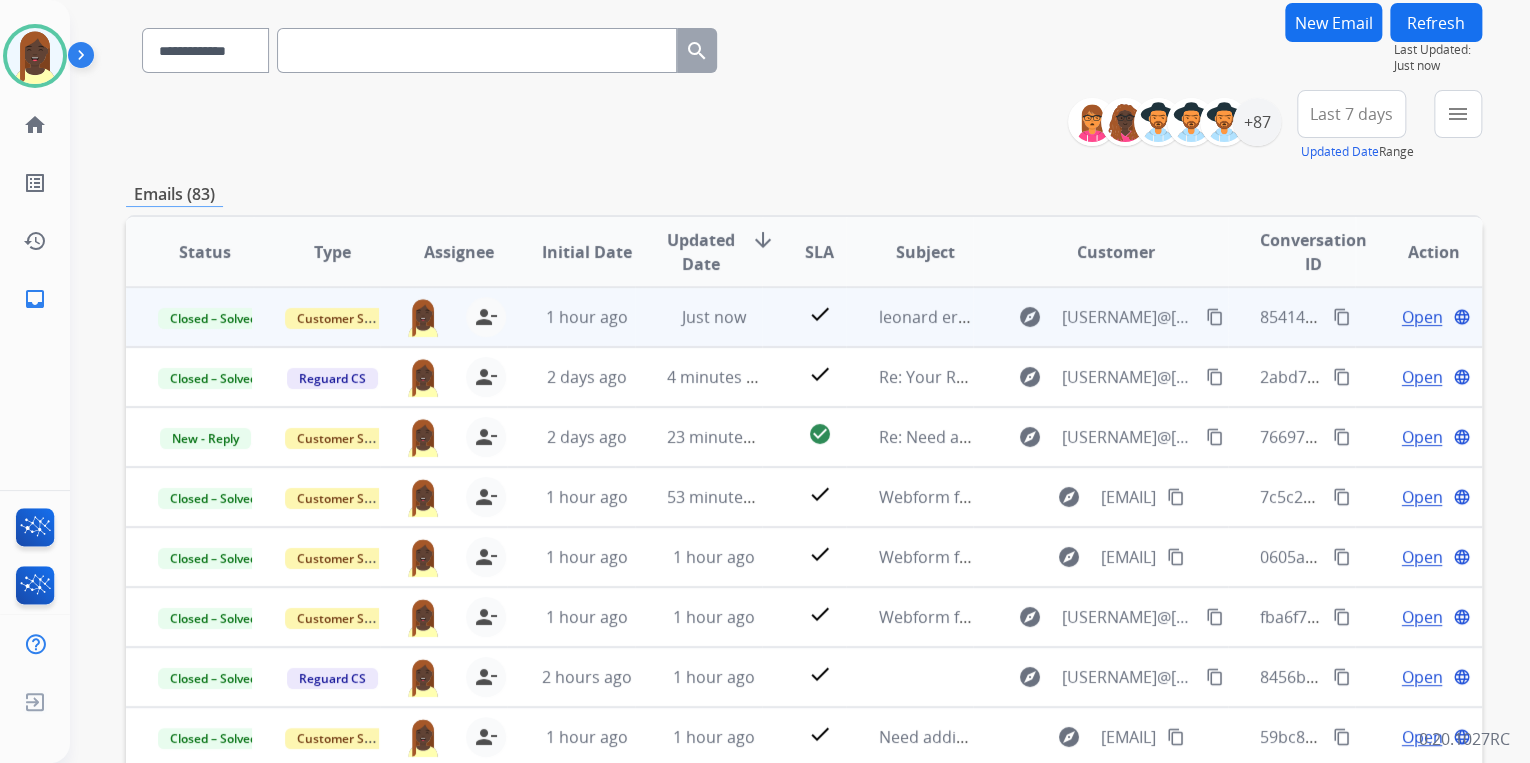 scroll, scrollTop: 160, scrollLeft: 0, axis: vertical 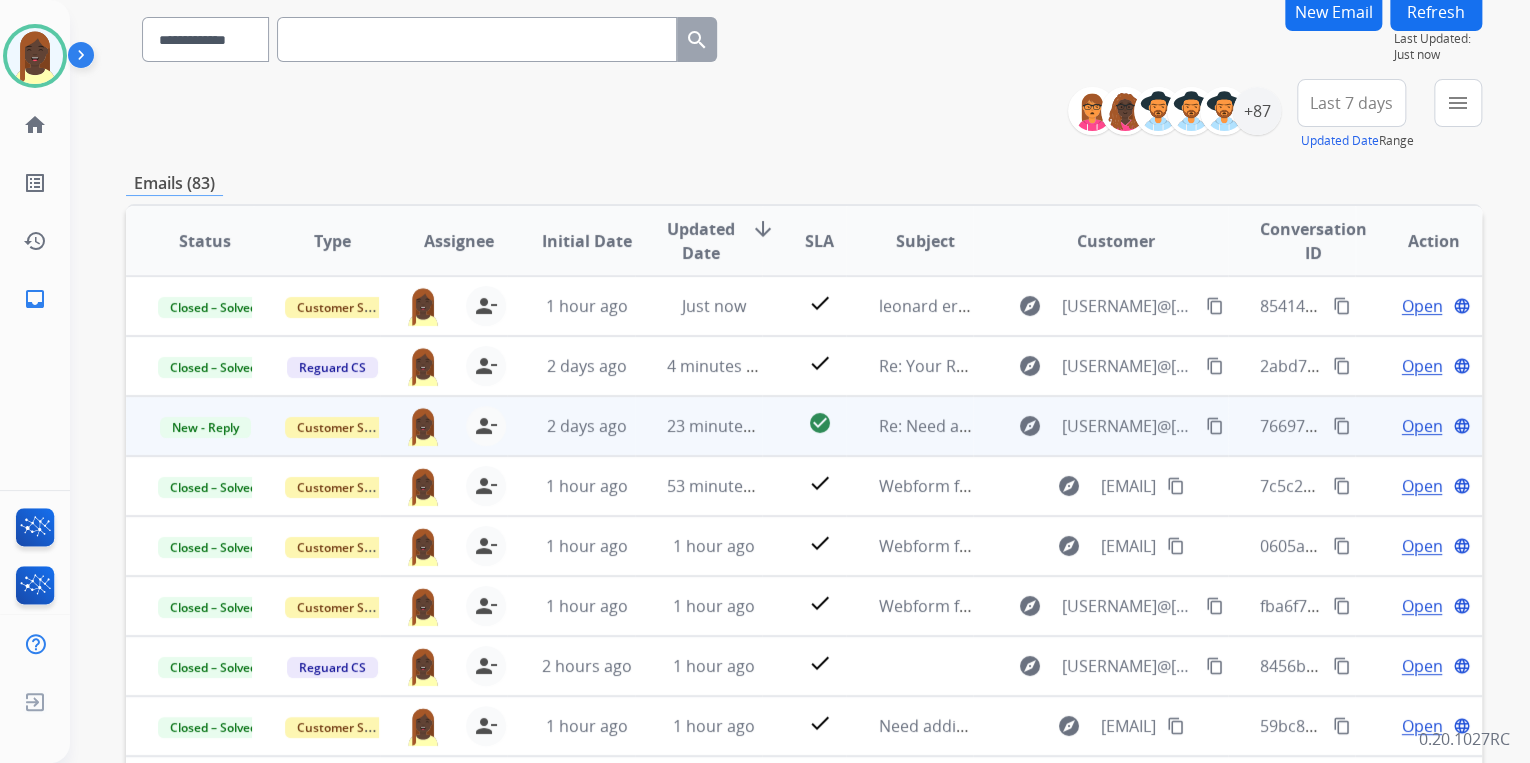 click on "content_copy" at bounding box center [1342, 426] 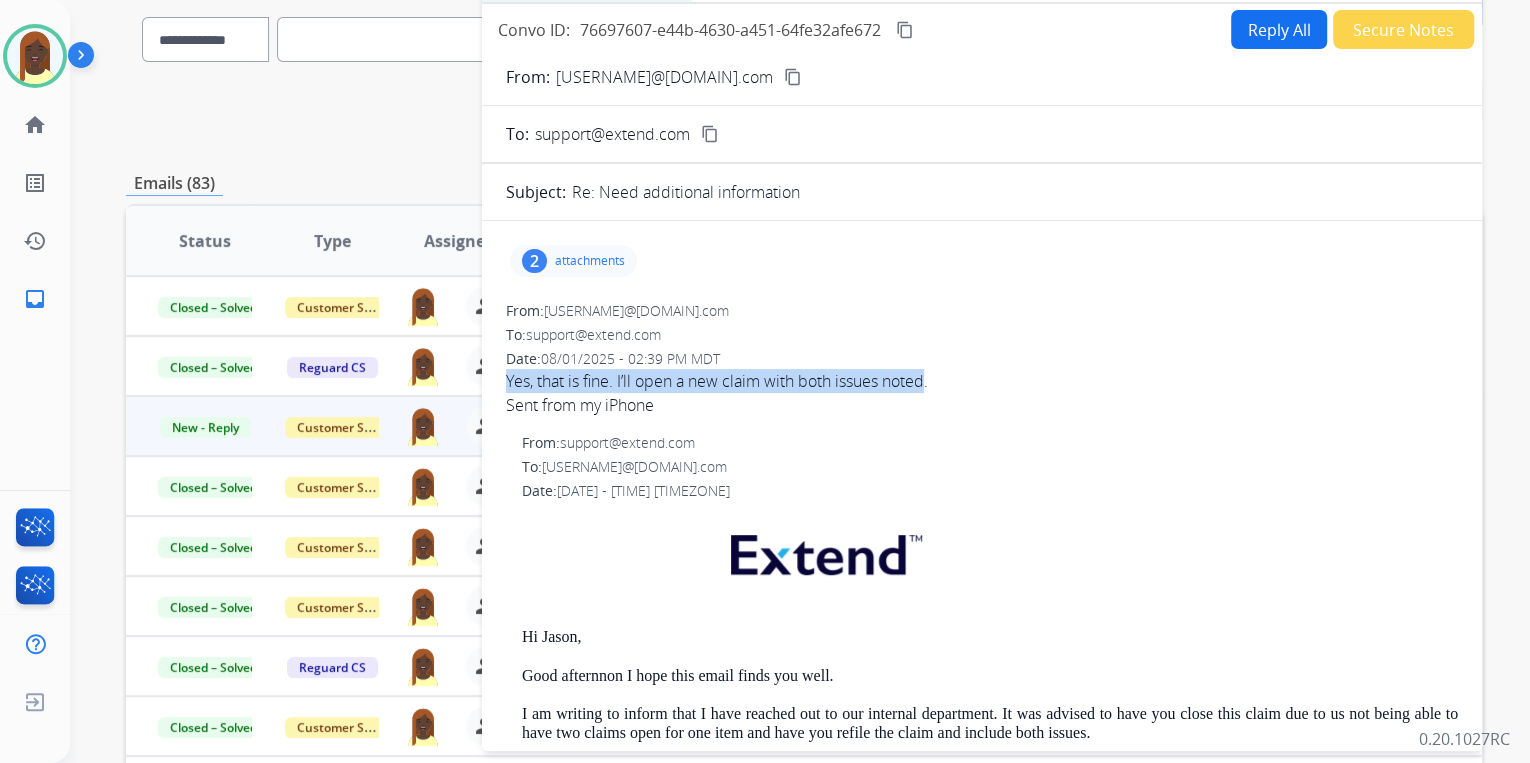 drag, startPoint x: 499, startPoint y: 380, endPoint x: 930, endPoint y: 383, distance: 431.01044 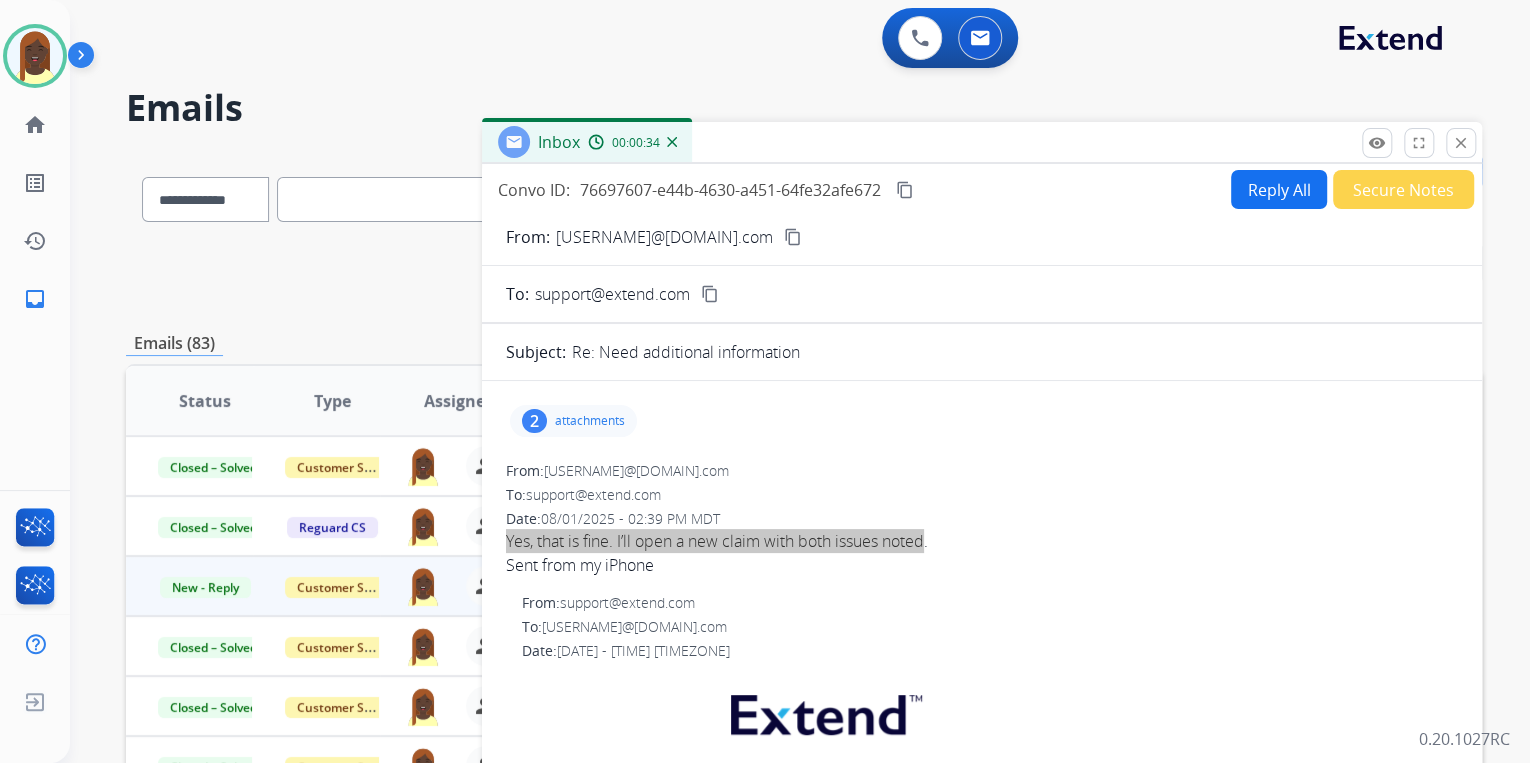 scroll, scrollTop: 0, scrollLeft: 0, axis: both 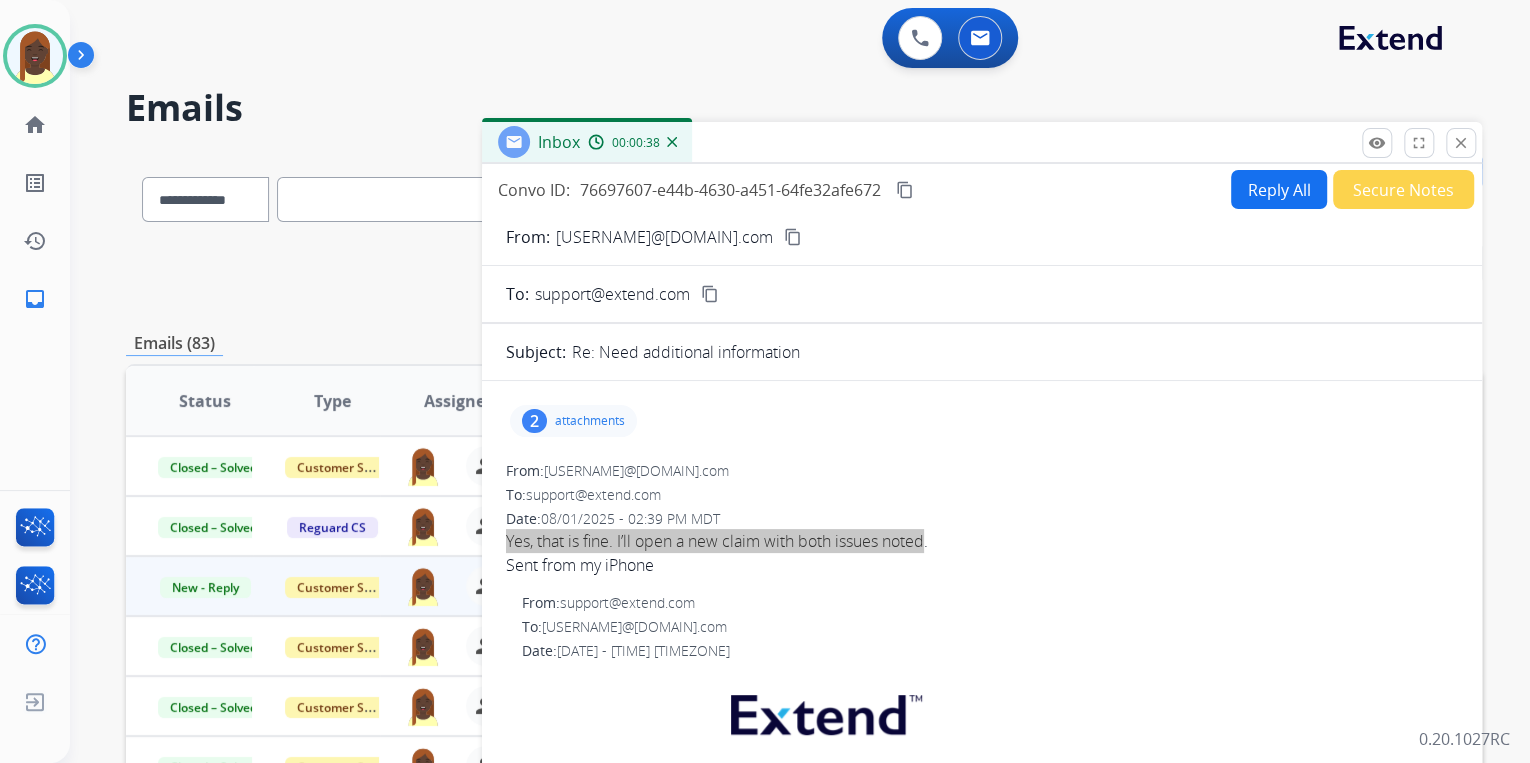 click on "Reply All" at bounding box center [1279, 189] 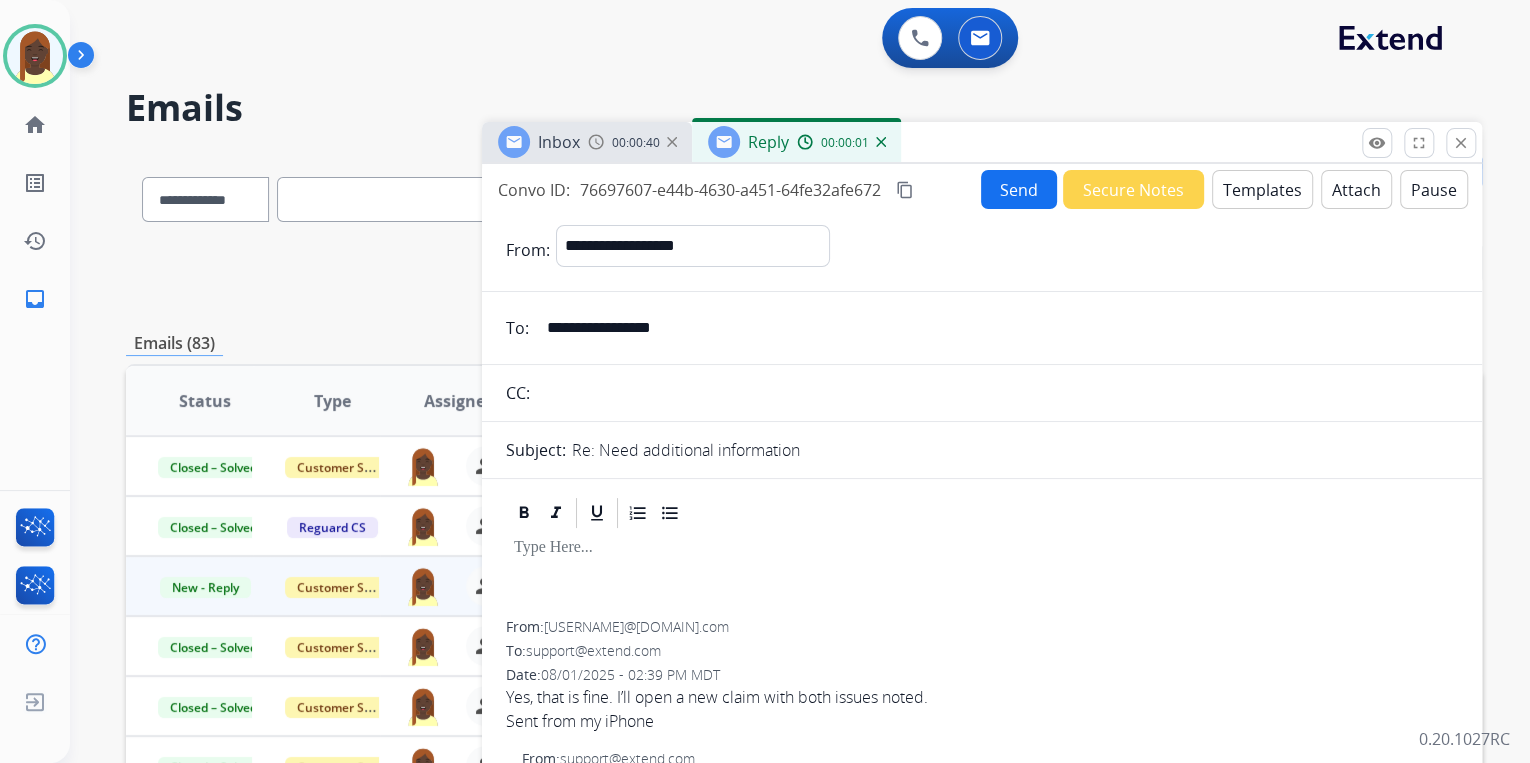 click on "Templates" at bounding box center (1262, 189) 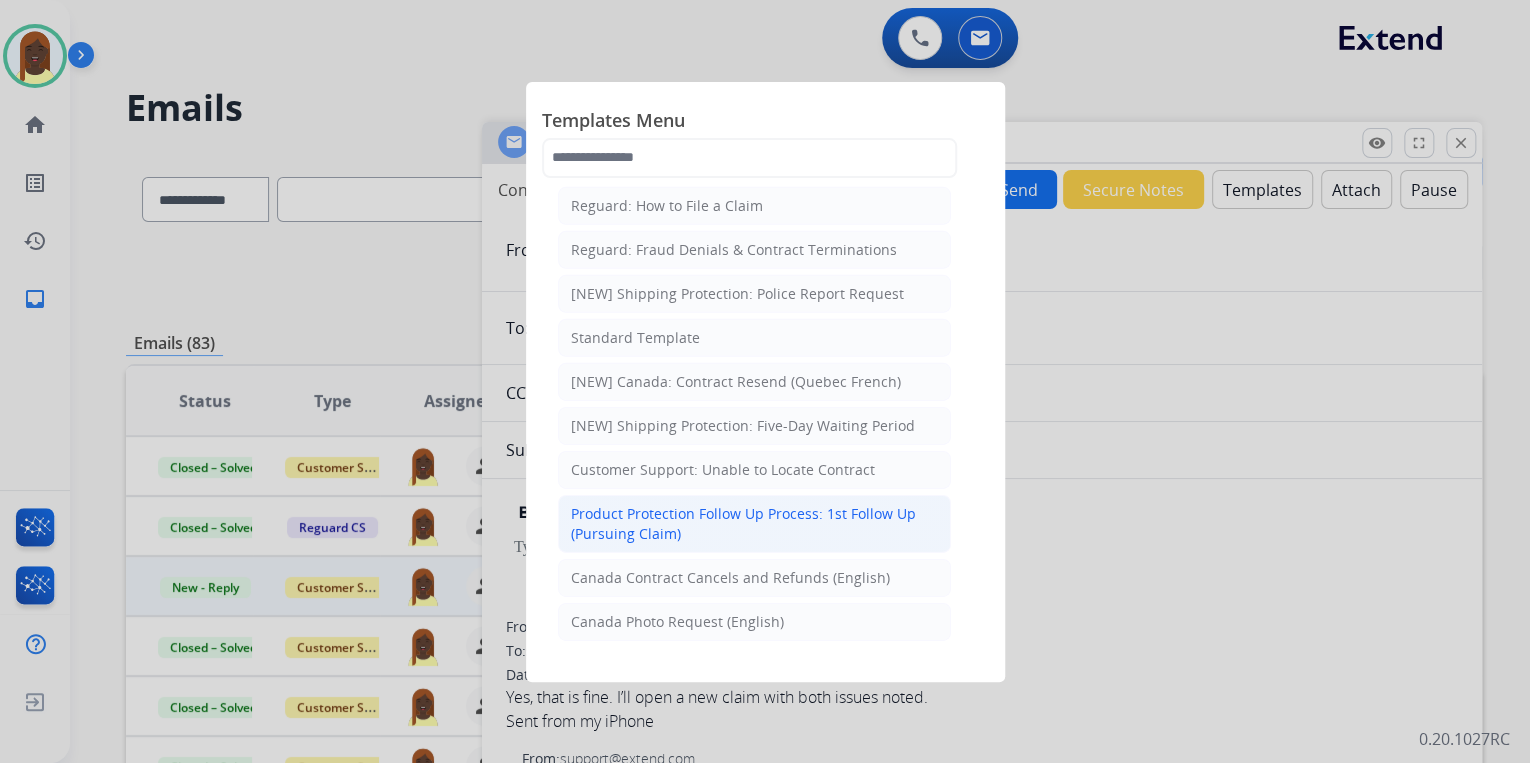 scroll, scrollTop: 3120, scrollLeft: 0, axis: vertical 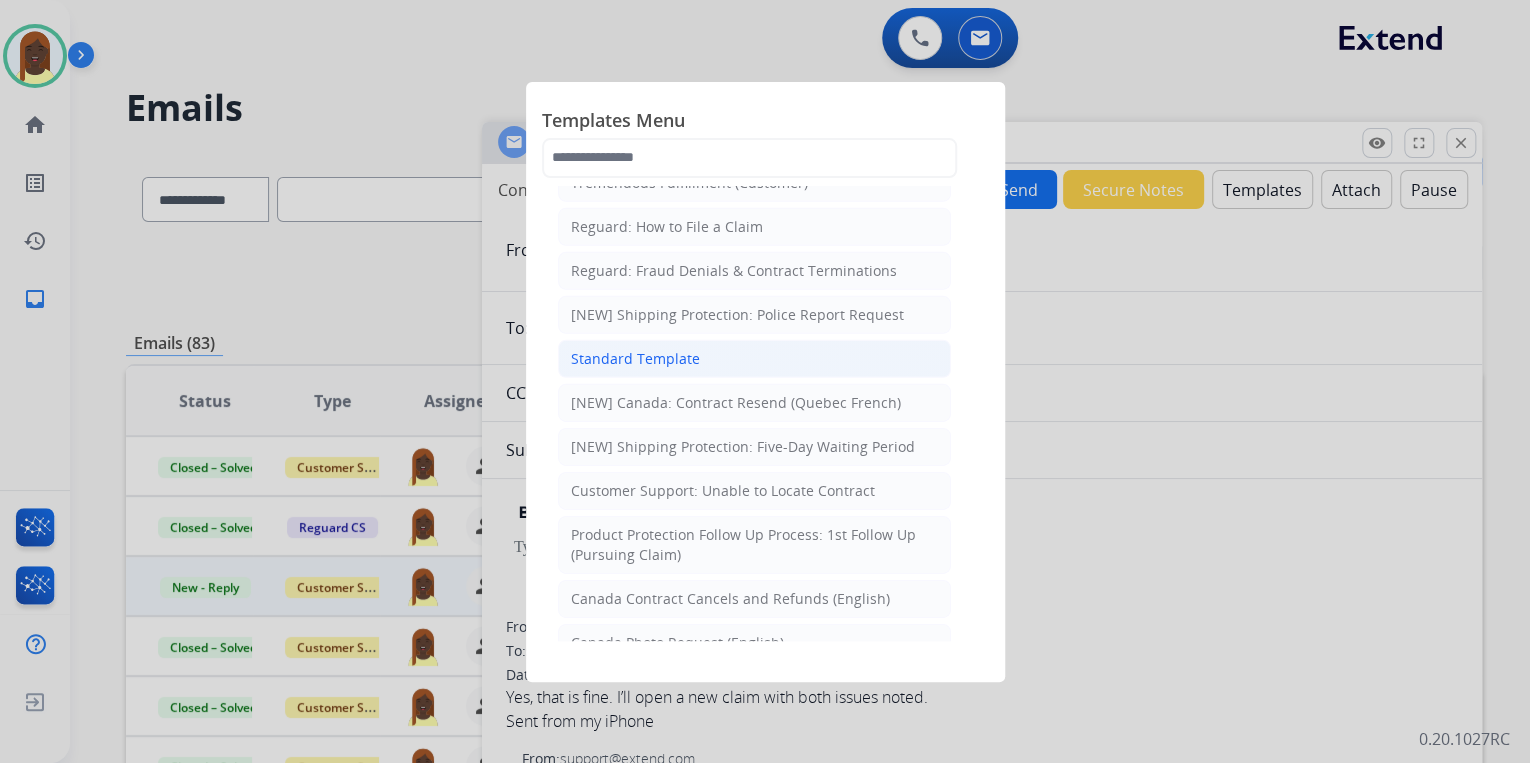 click on "Standard Template" 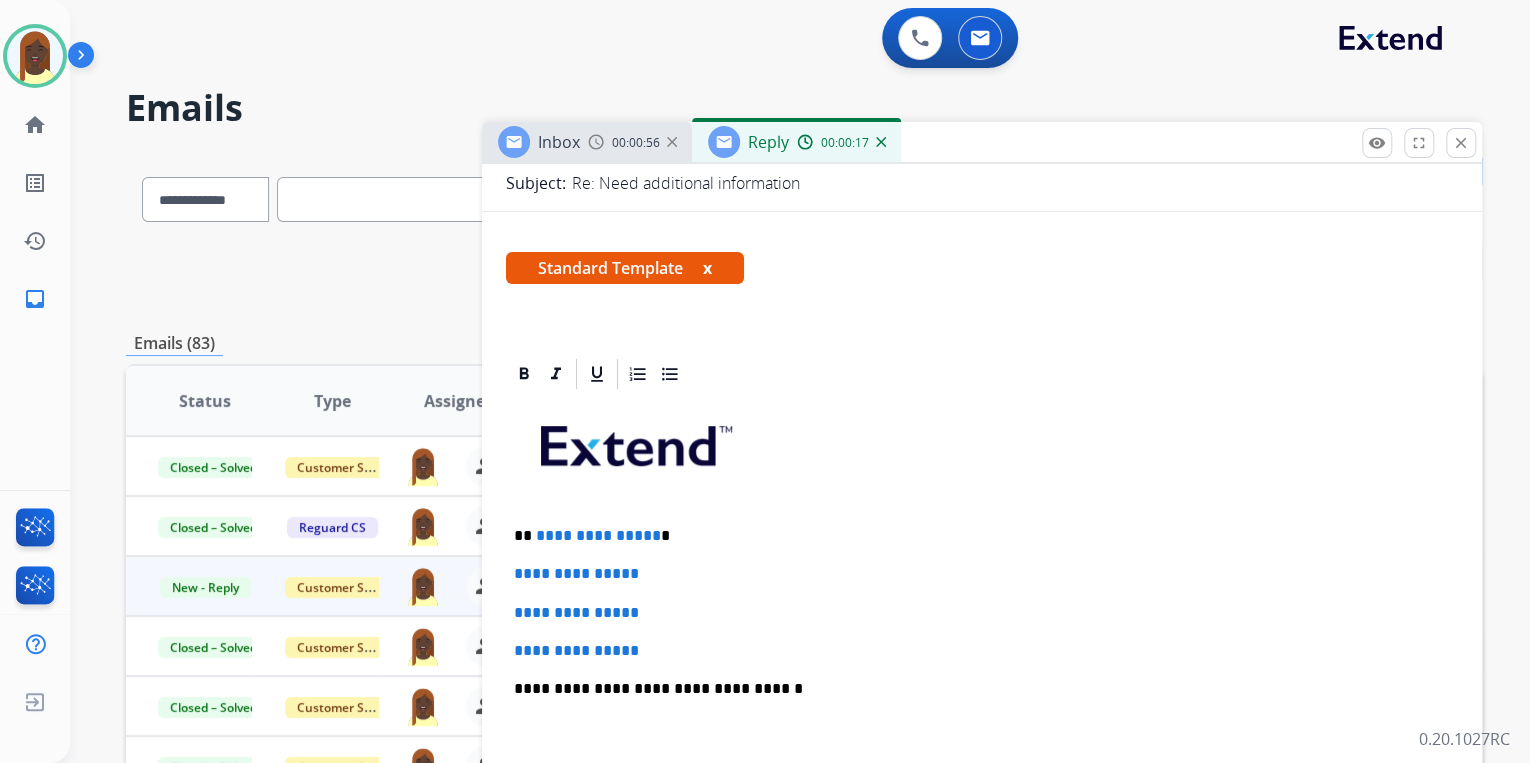 scroll, scrollTop: 320, scrollLeft: 0, axis: vertical 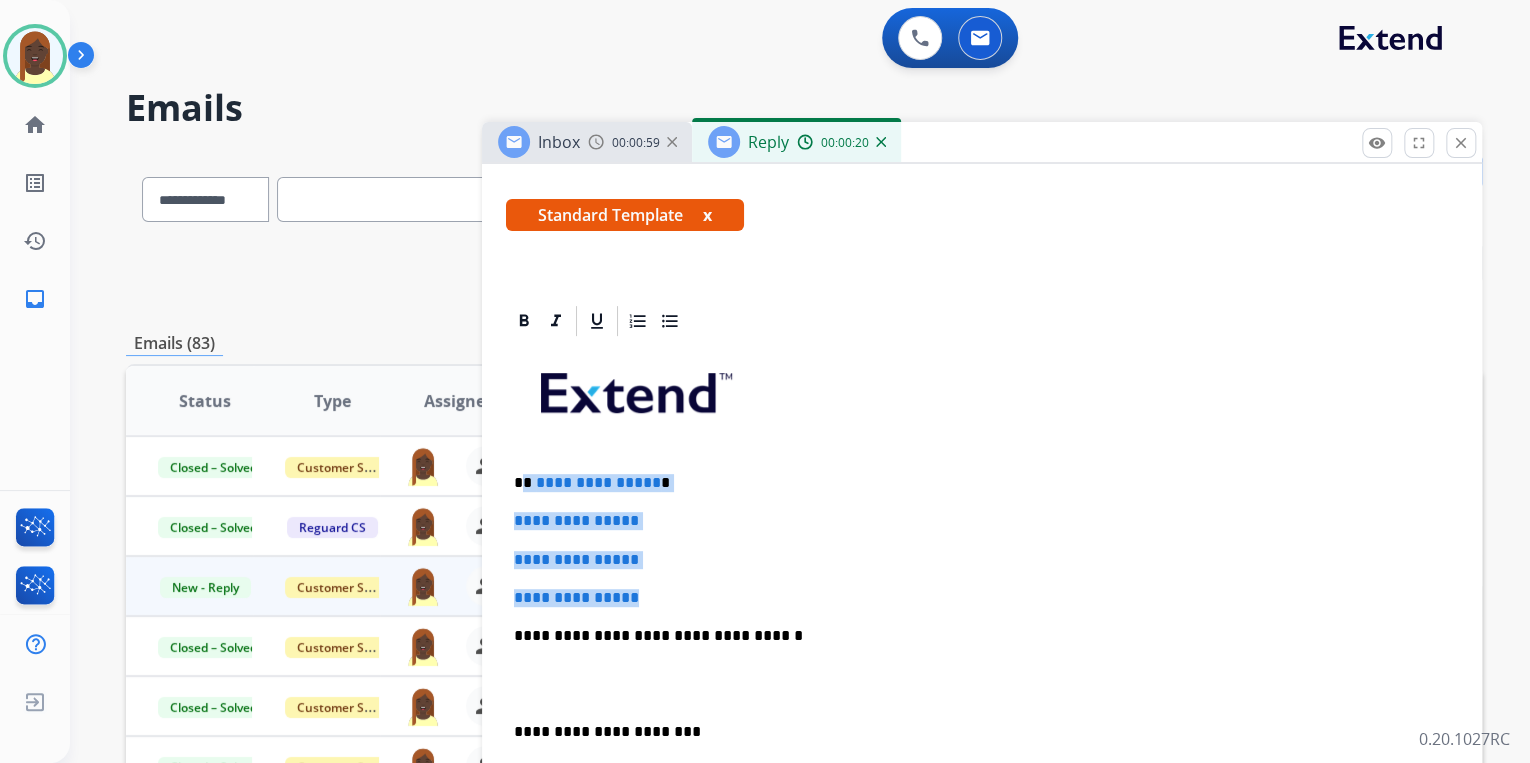 drag, startPoint x: 522, startPoint y: 476, endPoint x: 658, endPoint y: 578, distance: 170 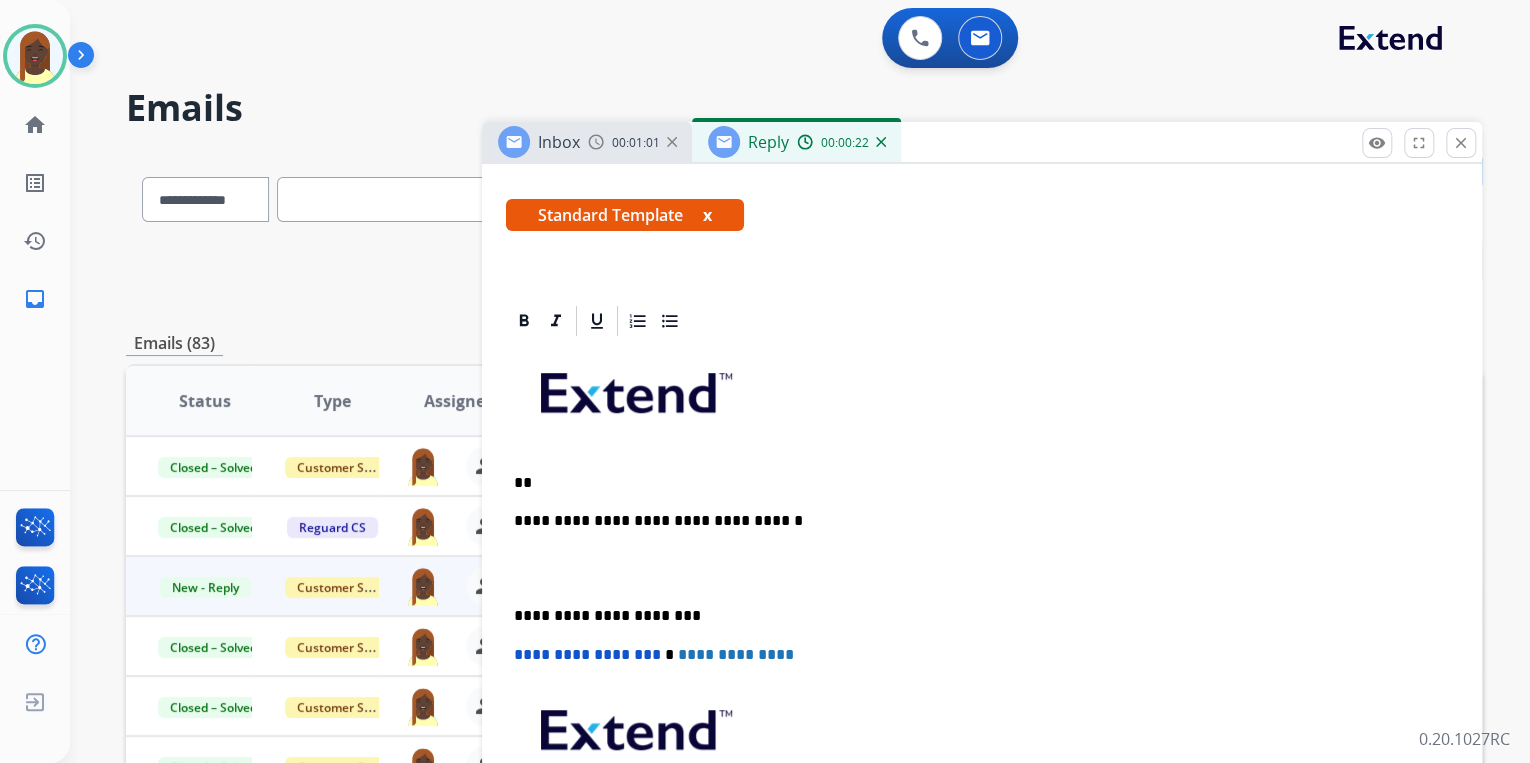 type 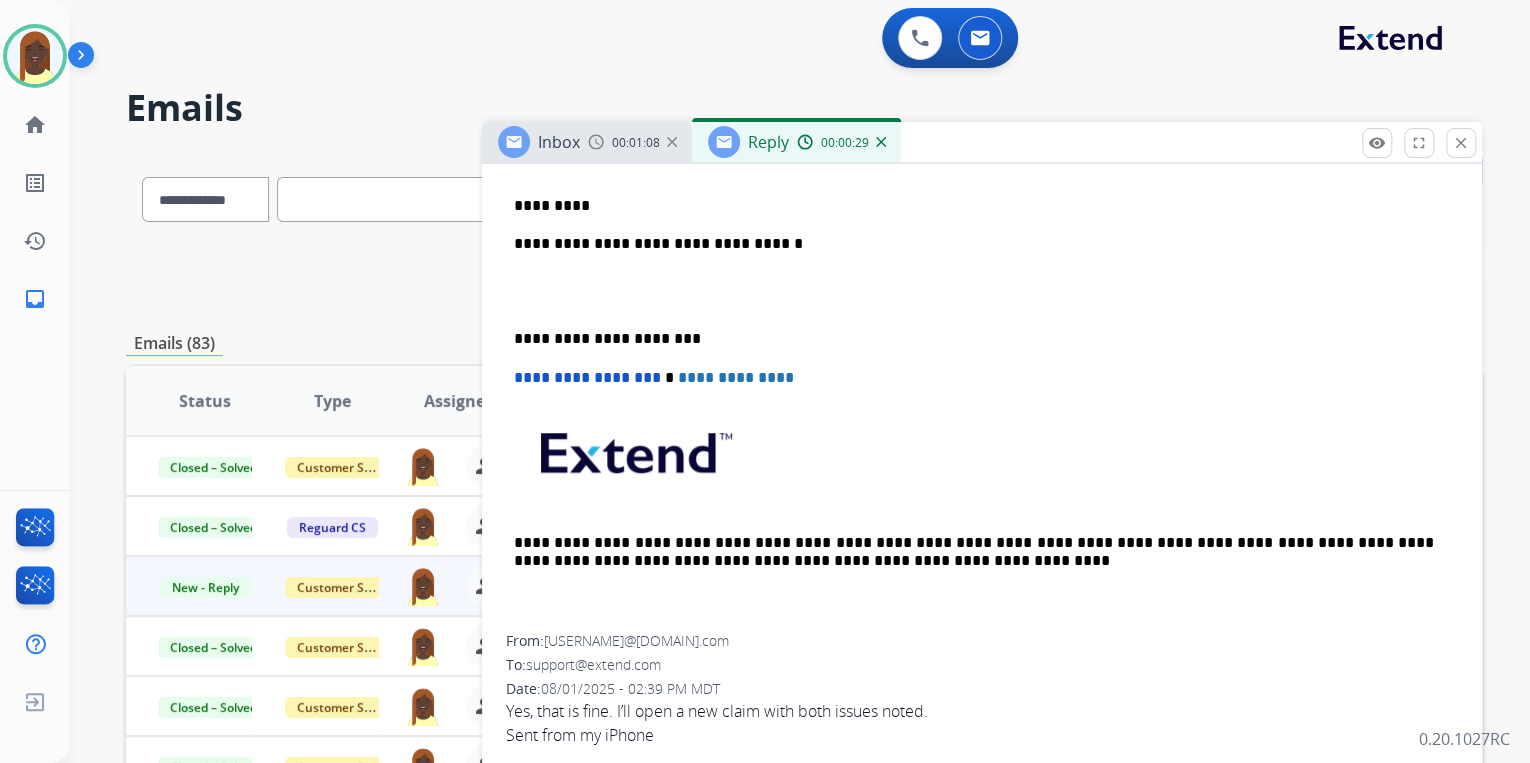 scroll, scrollTop: 560, scrollLeft: 0, axis: vertical 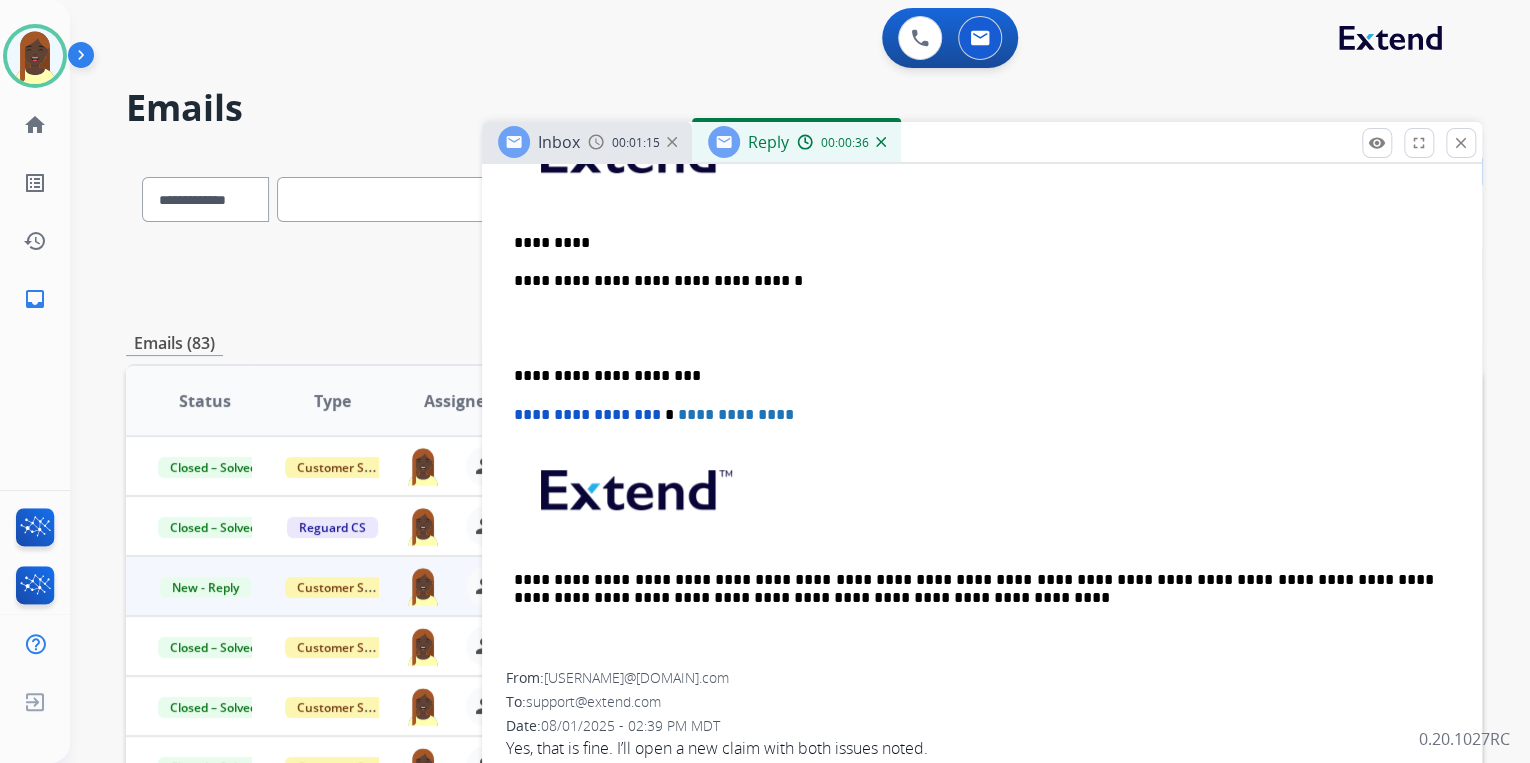 click on "*********" at bounding box center [974, 243] 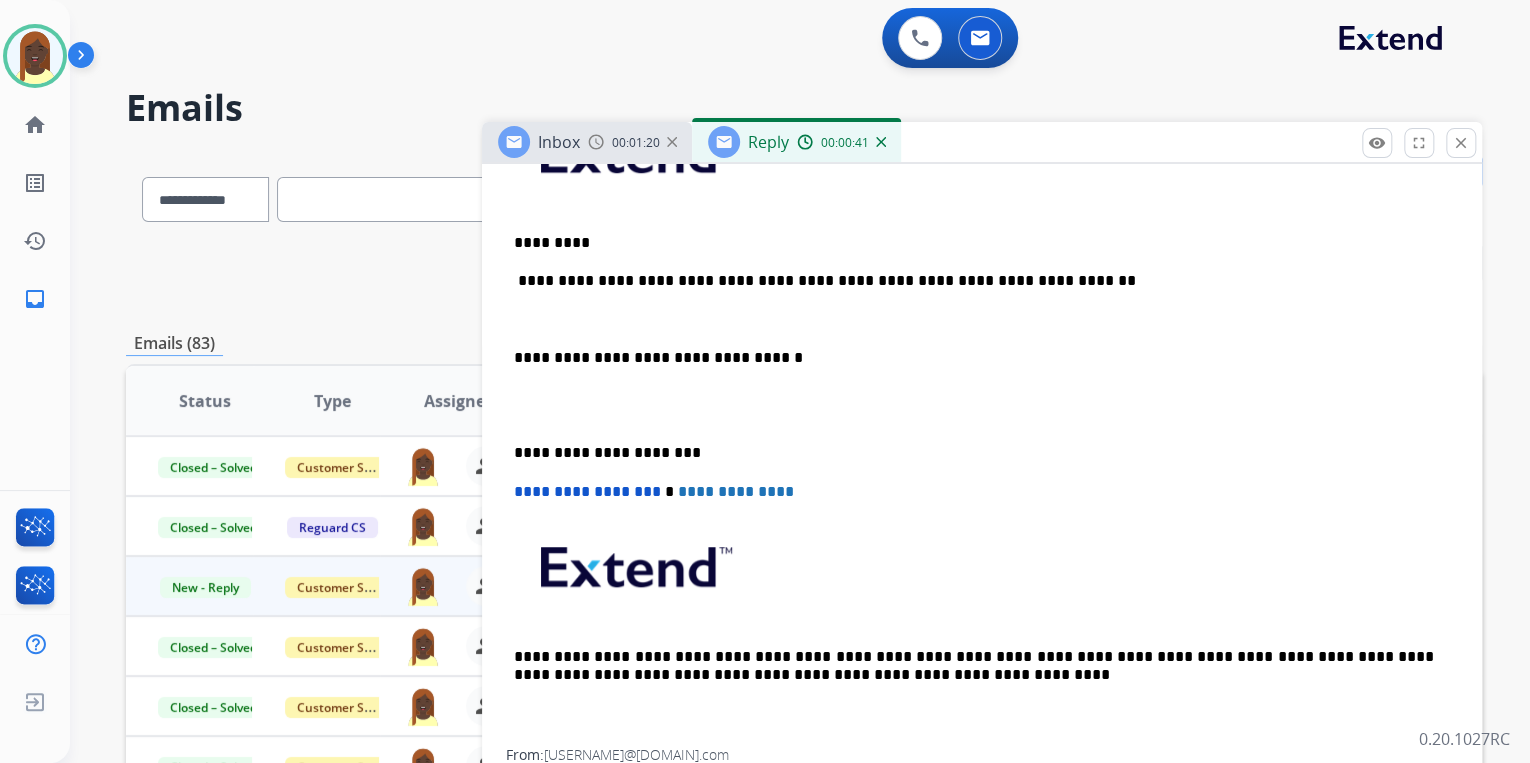 click on "**********" at bounding box center (974, 281) 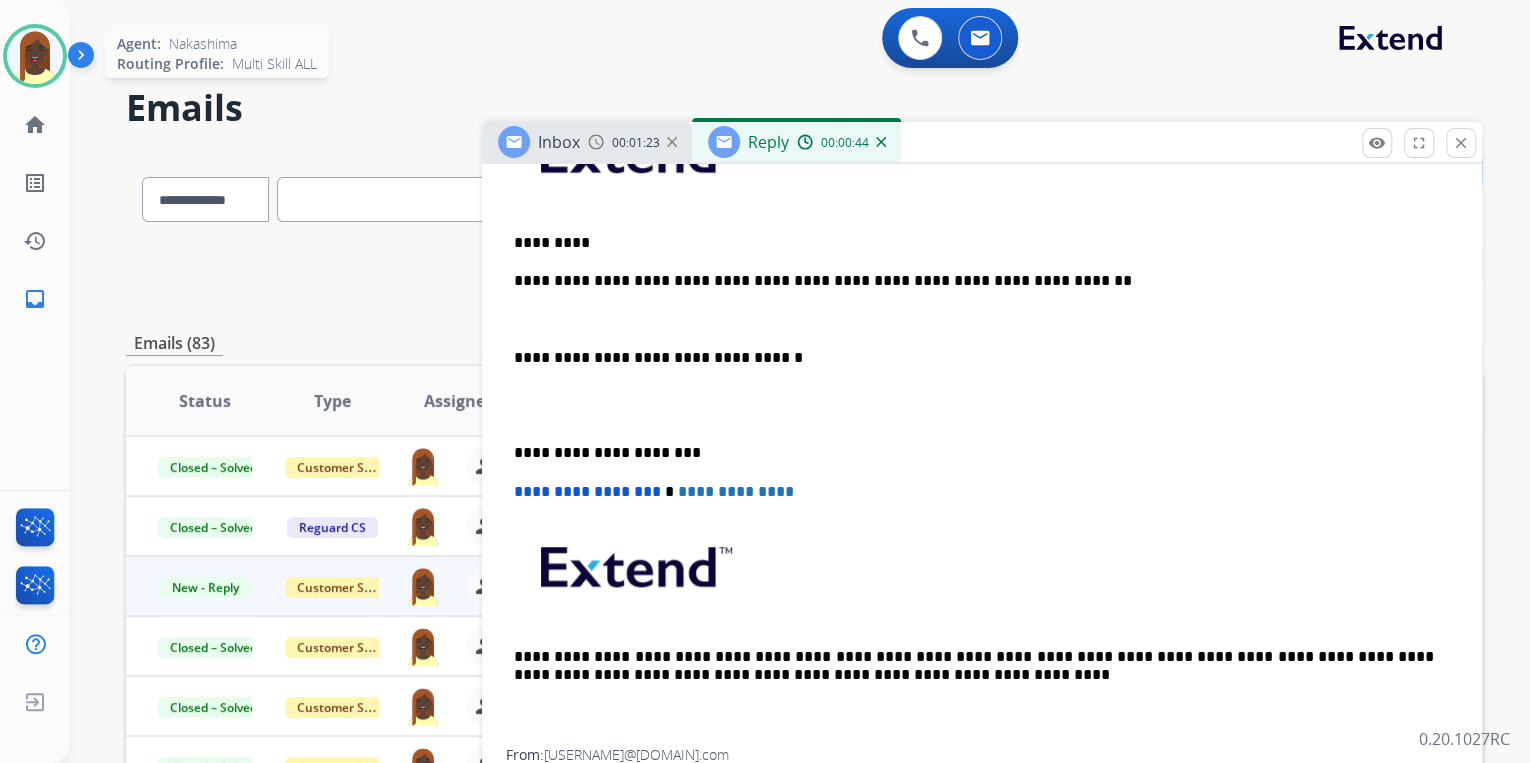 drag, startPoint x: 45, startPoint y: 78, endPoint x: 62, endPoint y: 77, distance: 17.029387 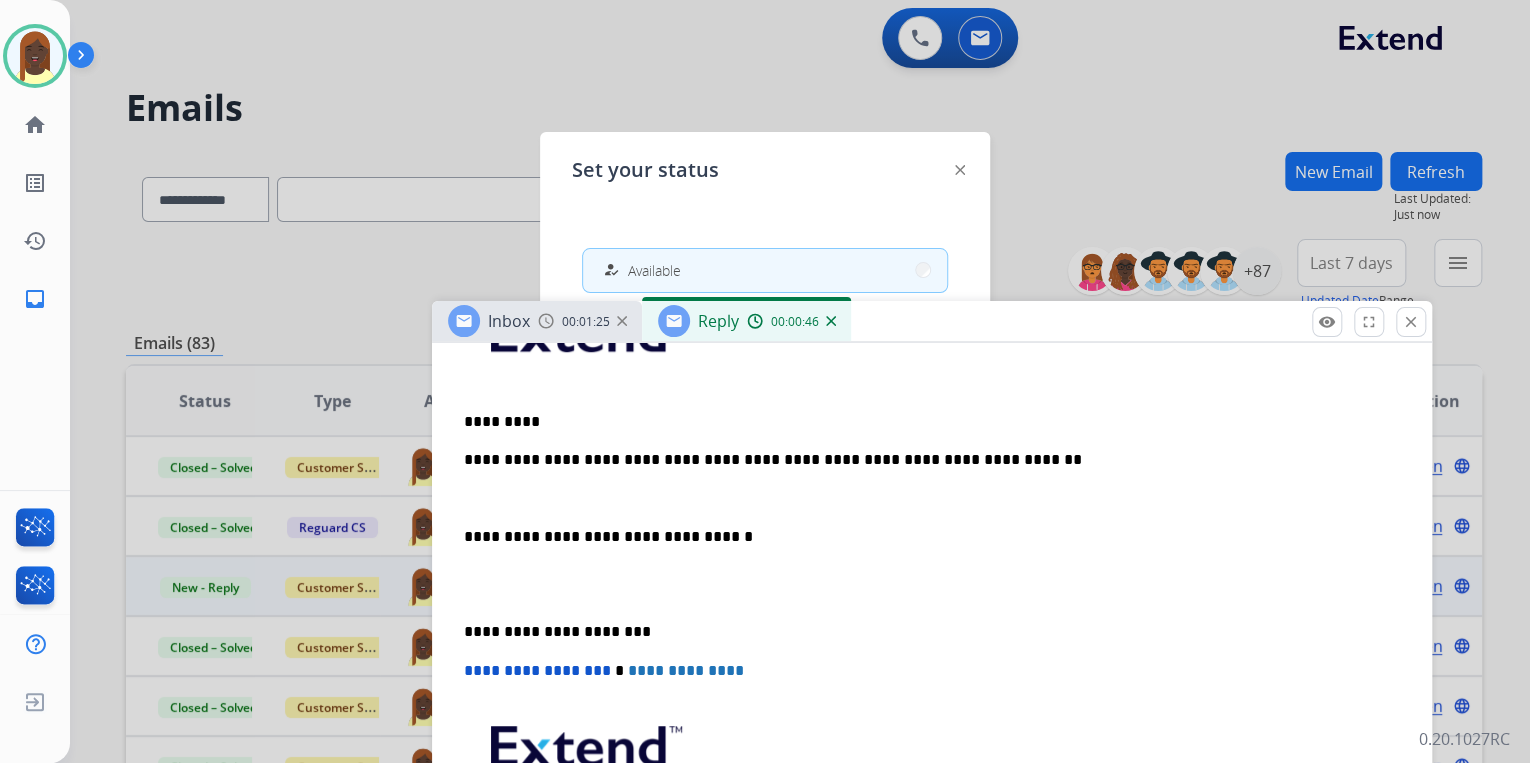 drag, startPoint x: 1116, startPoint y: 151, endPoint x: 1061, endPoint y: 336, distance: 193.0026 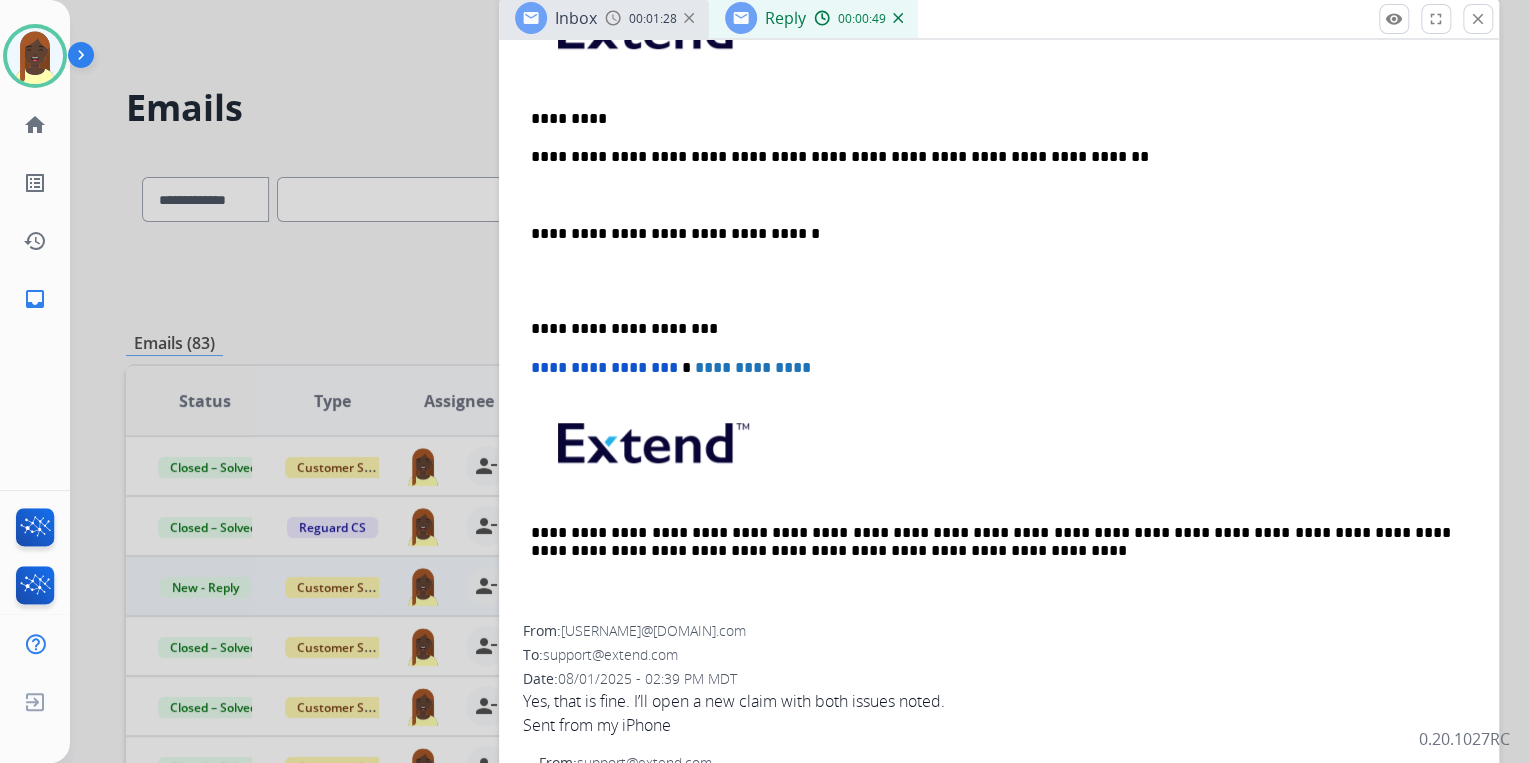 drag, startPoint x: 1015, startPoint y: 336, endPoint x: 1083, endPoint y: 25, distance: 318.3473 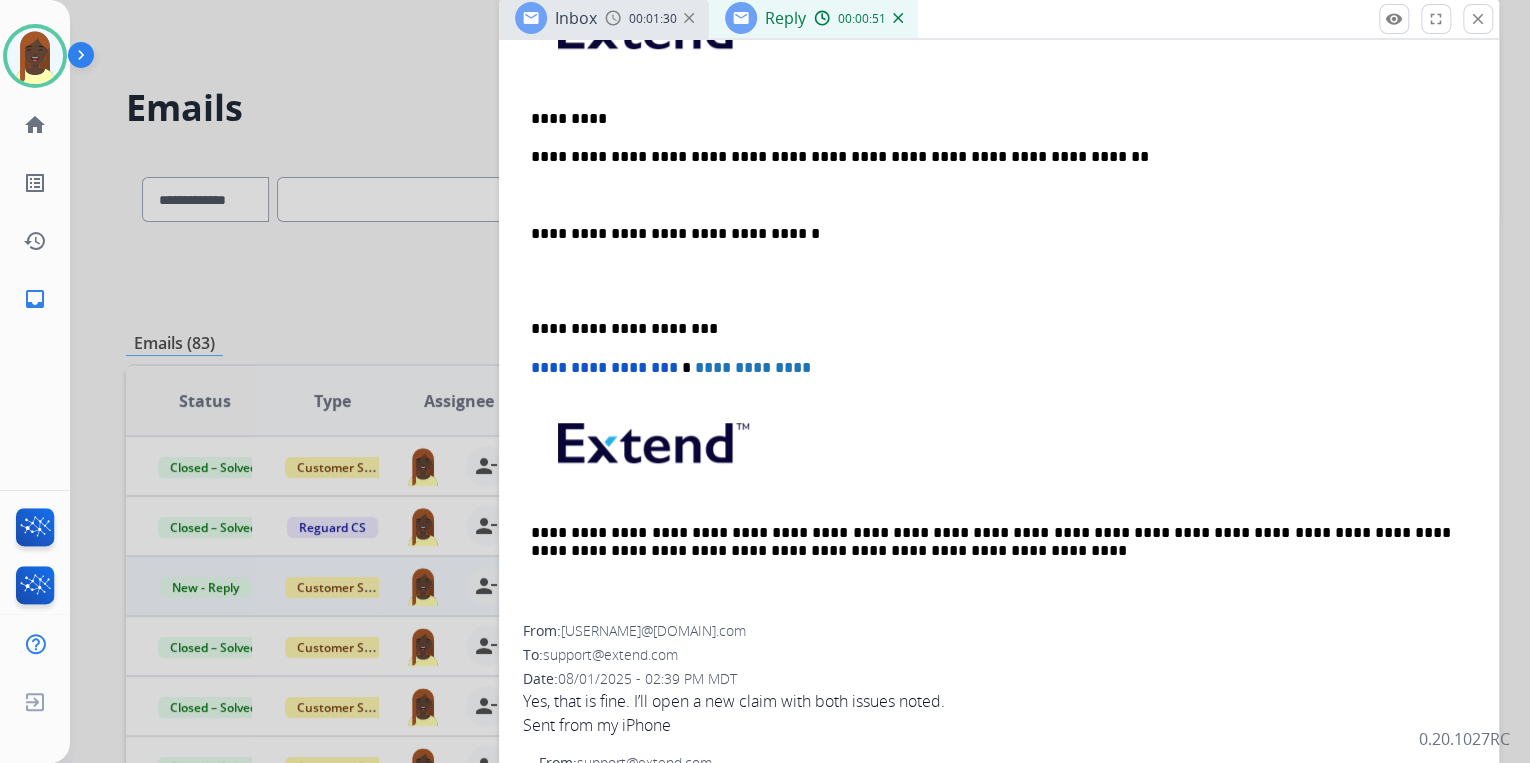 click on "**********" at bounding box center [991, 157] 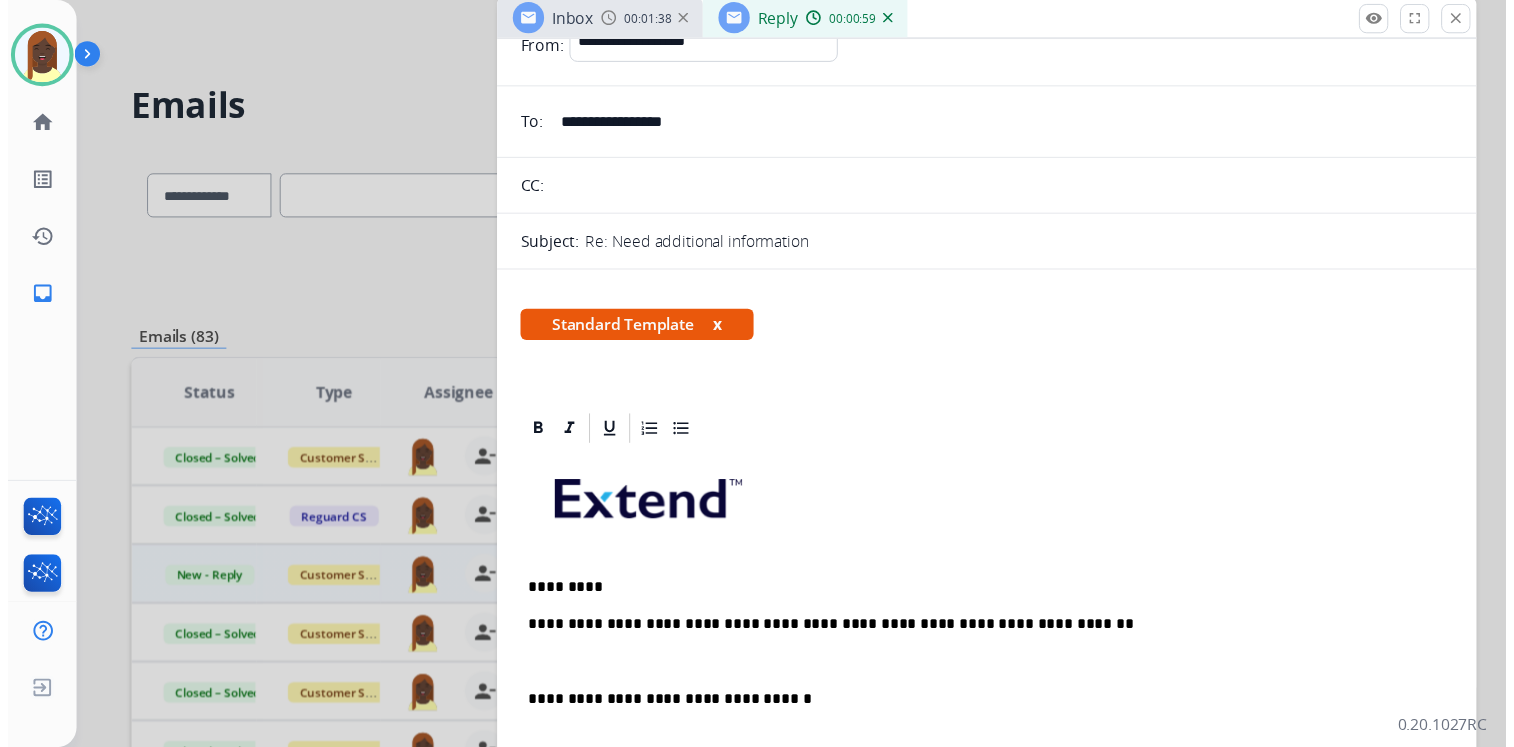 scroll, scrollTop: 0, scrollLeft: 0, axis: both 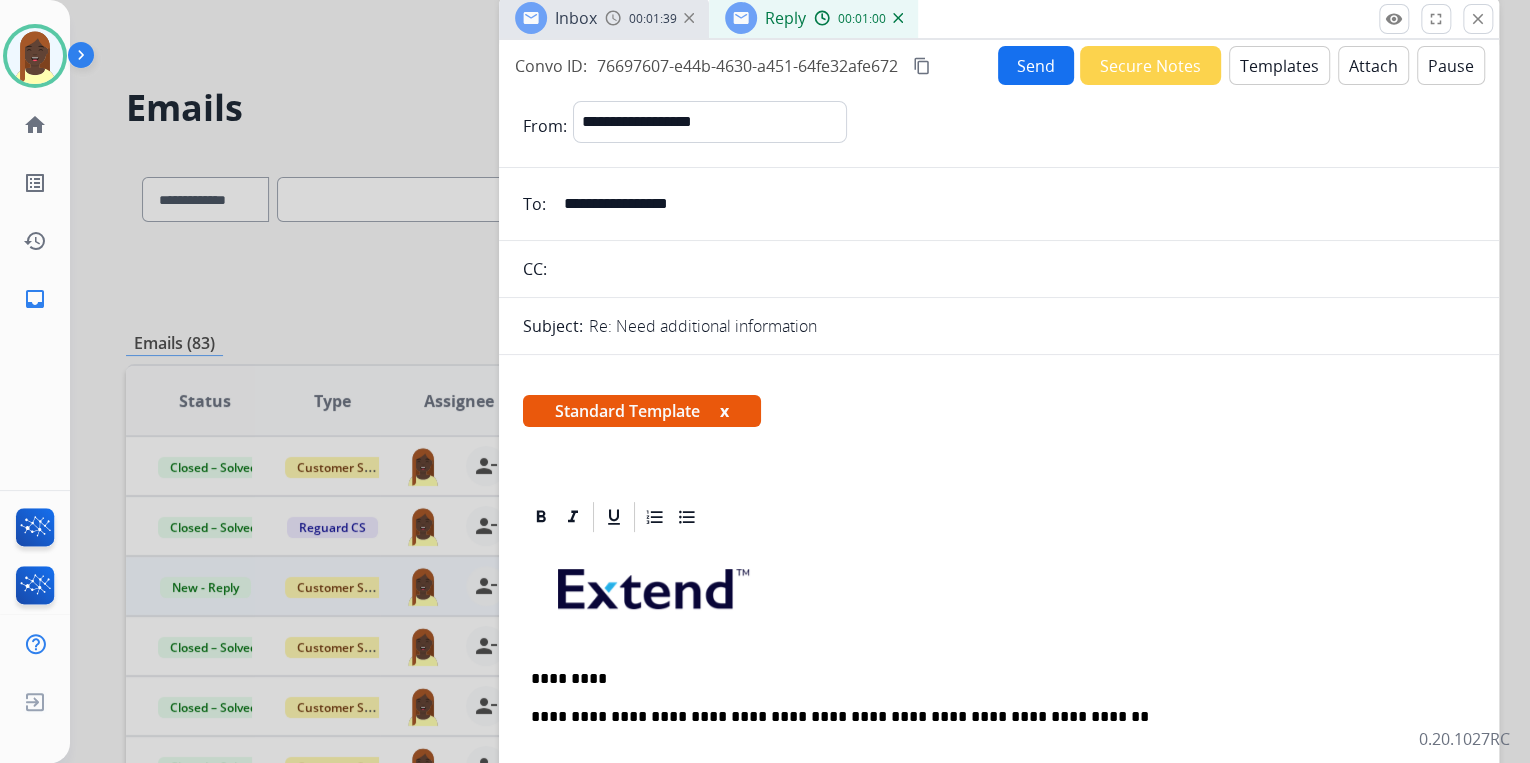 click on "Send" at bounding box center [1036, 65] 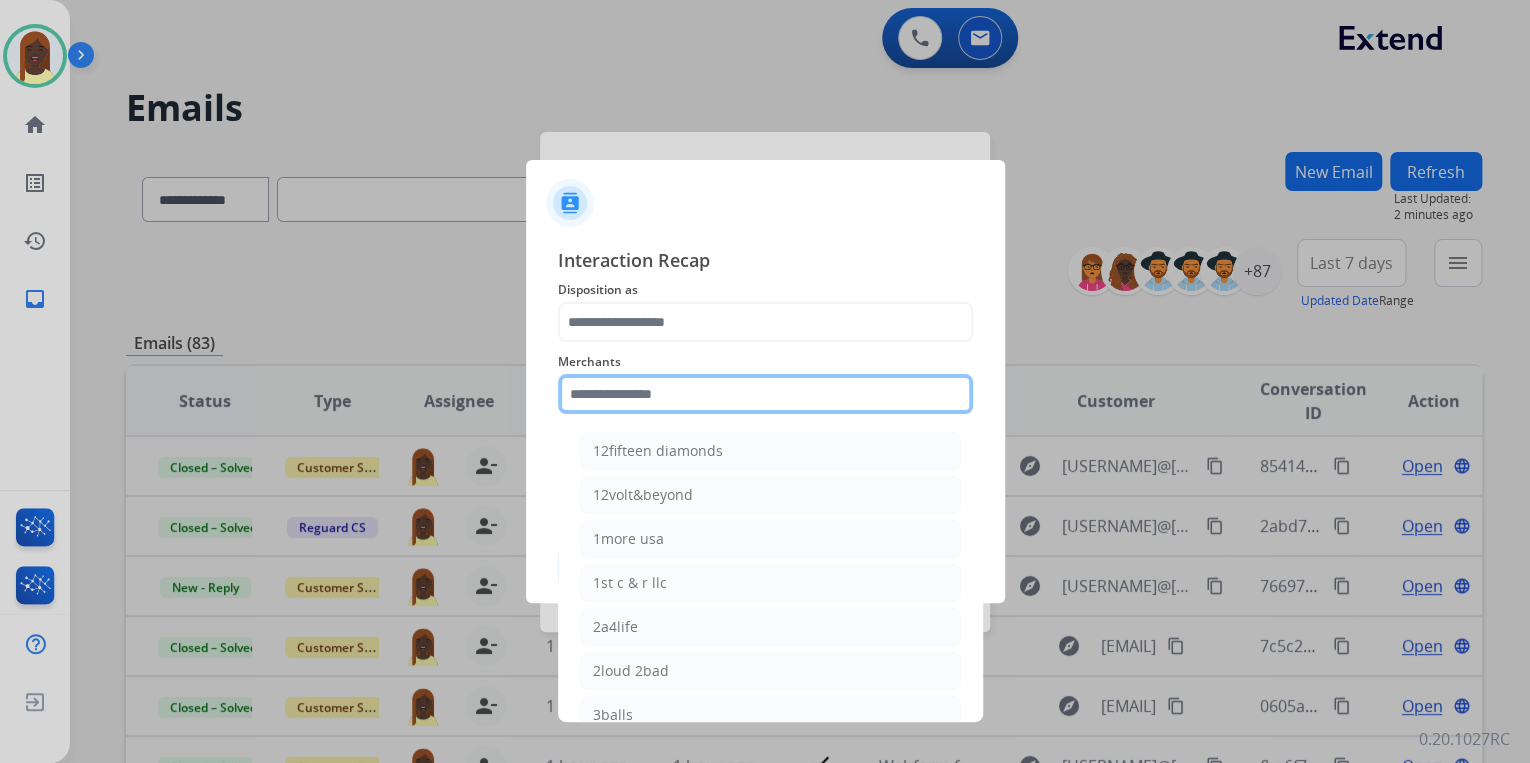 click 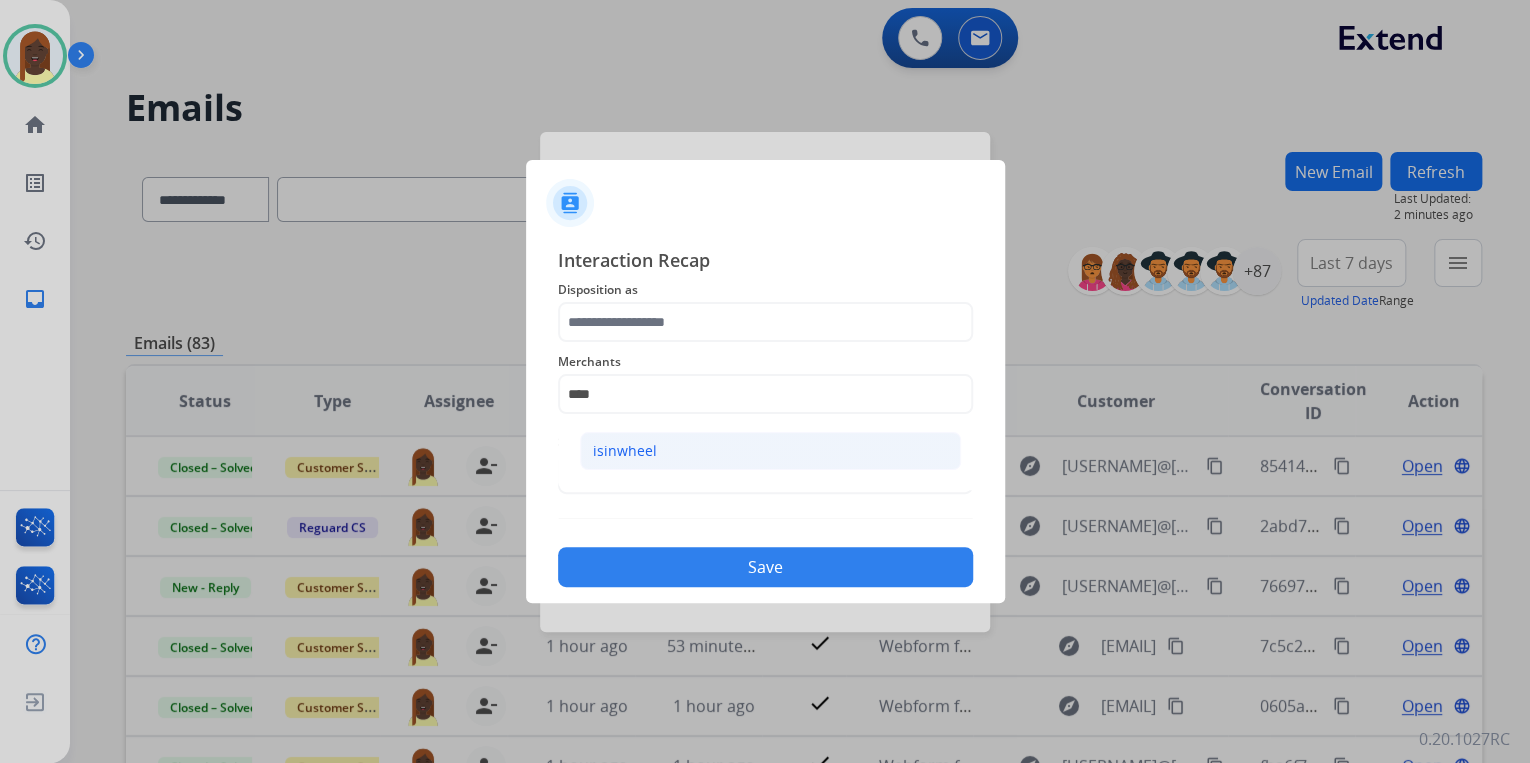 click on "isinwheel" 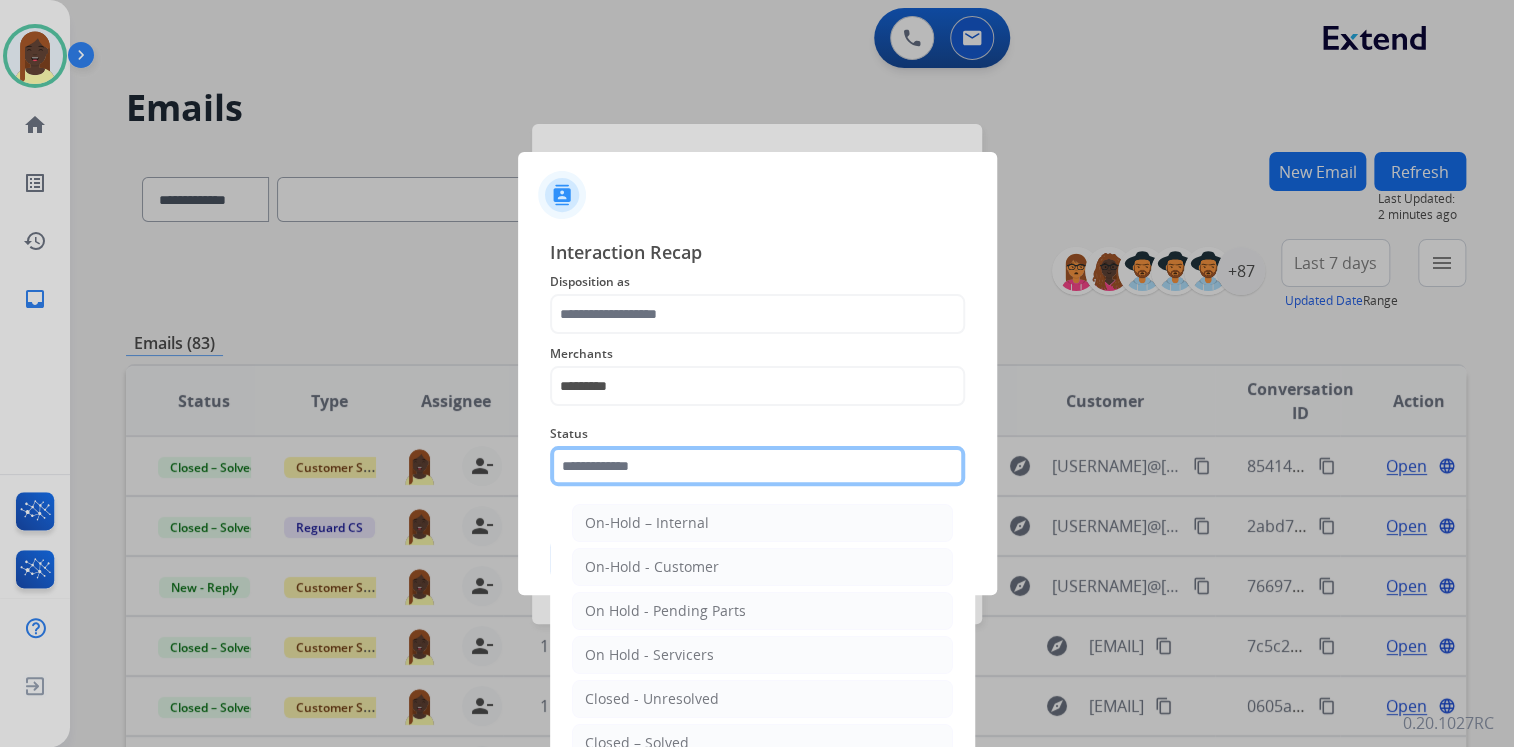 click 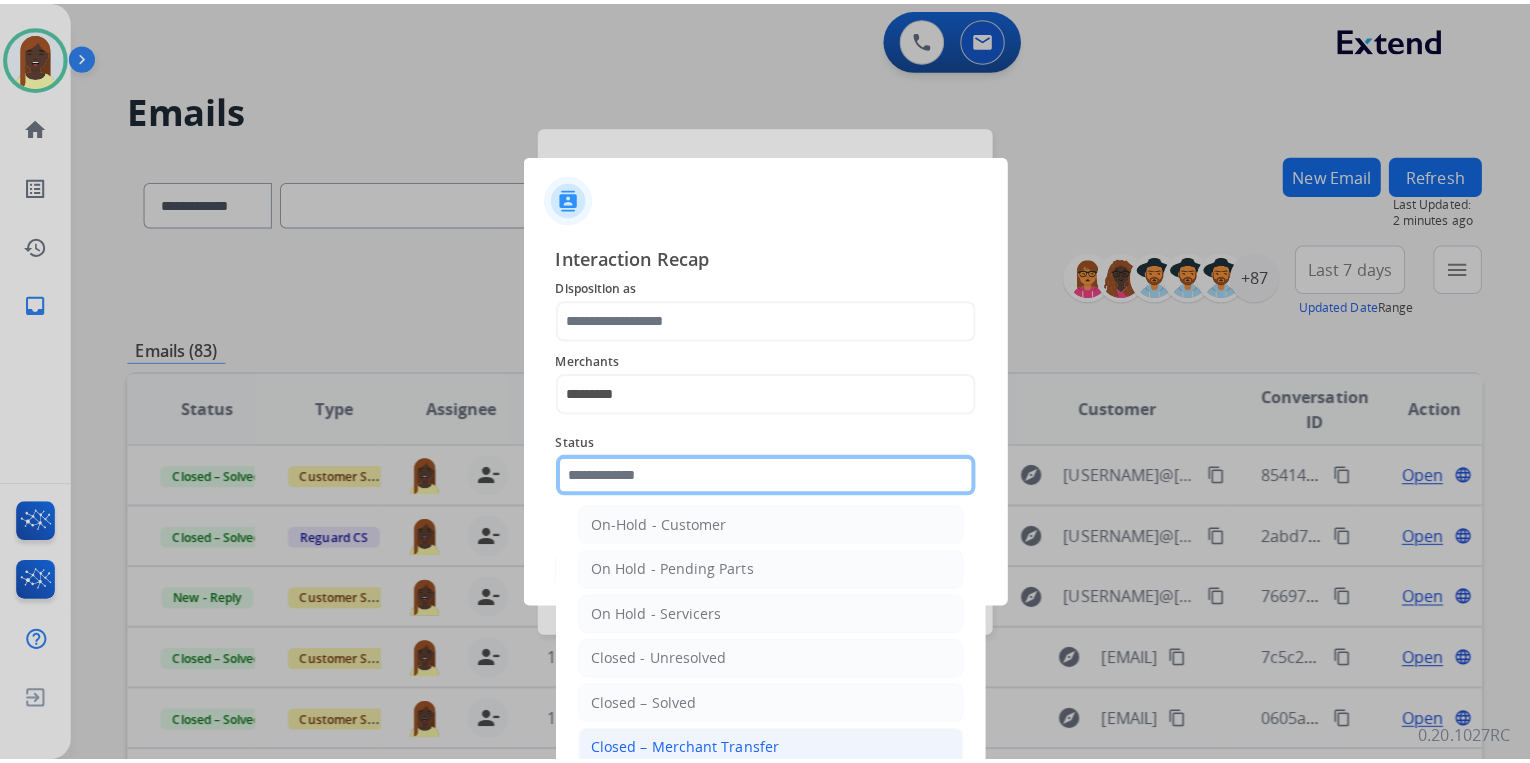 scroll, scrollTop: 116, scrollLeft: 0, axis: vertical 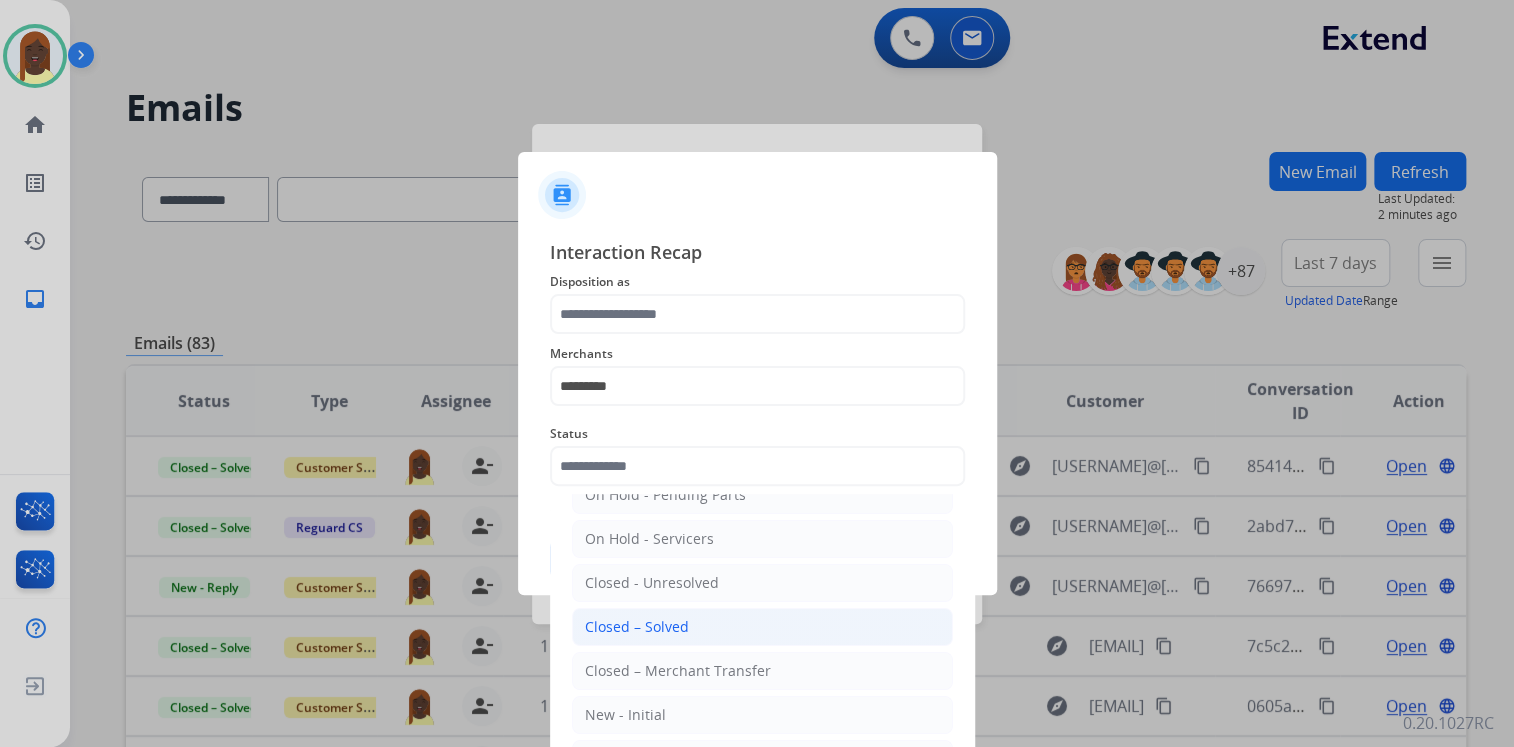 drag, startPoint x: 687, startPoint y: 622, endPoint x: 655, endPoint y: 539, distance: 88.95505 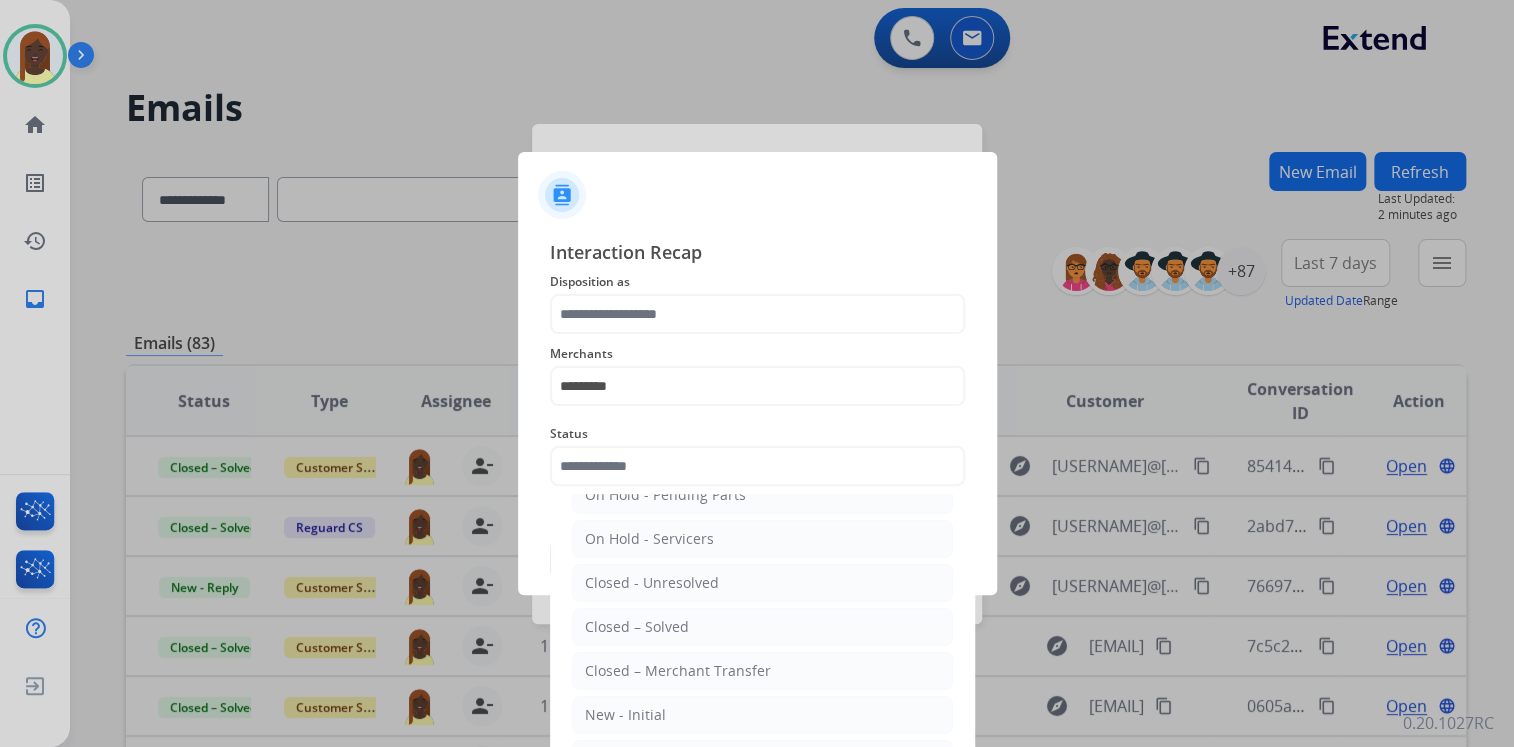 click on "Closed – Solved" 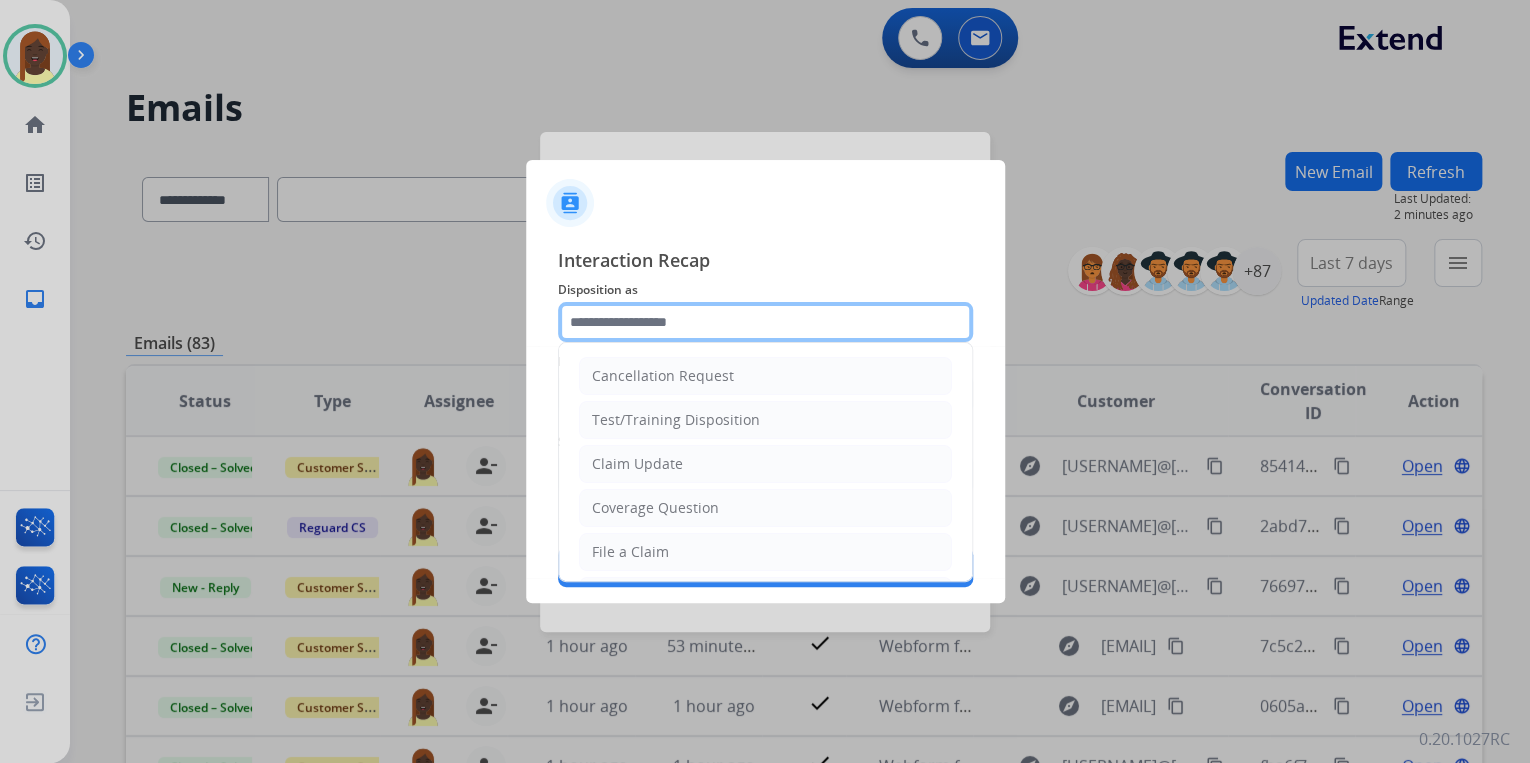 click 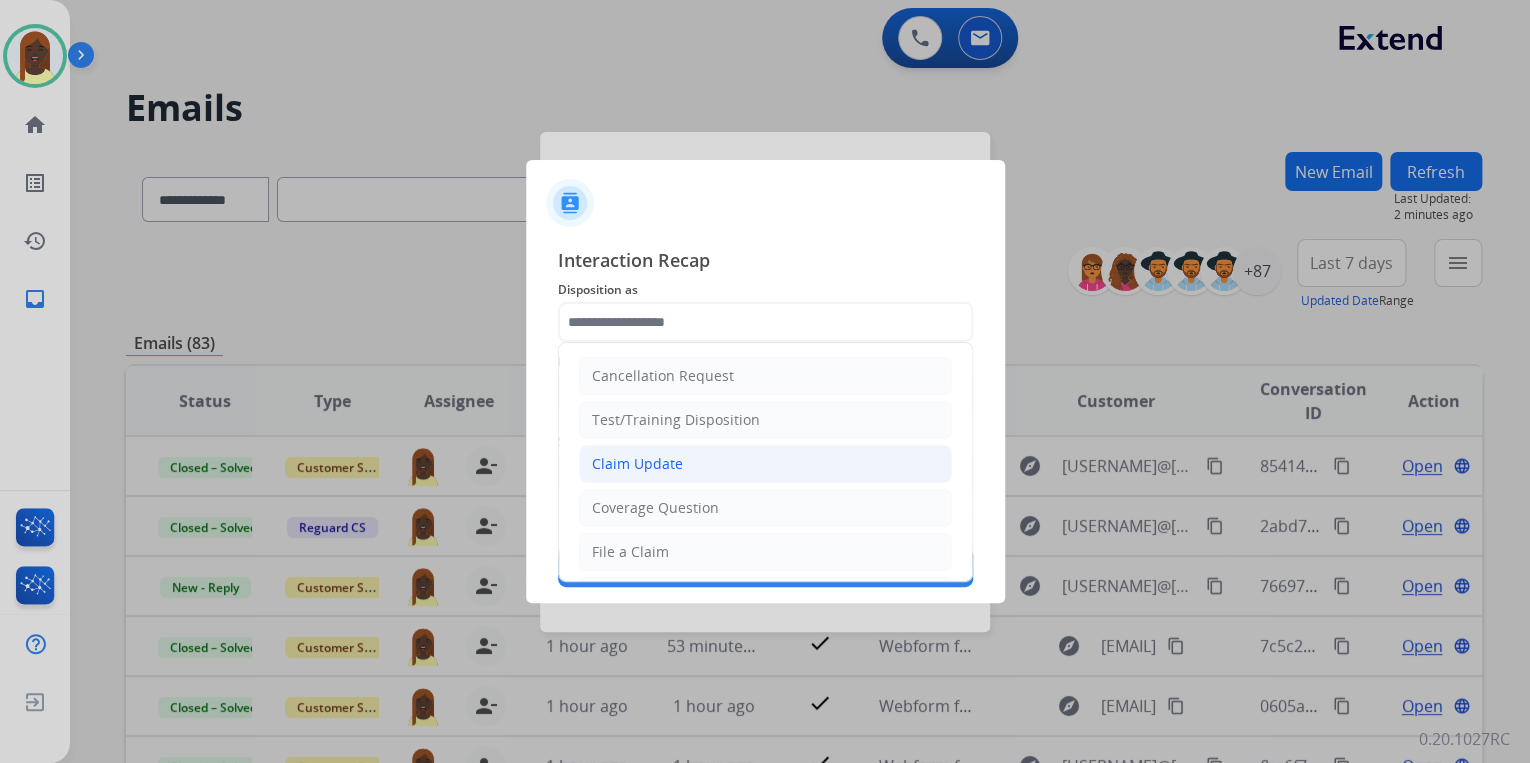 click on "Claim Update" 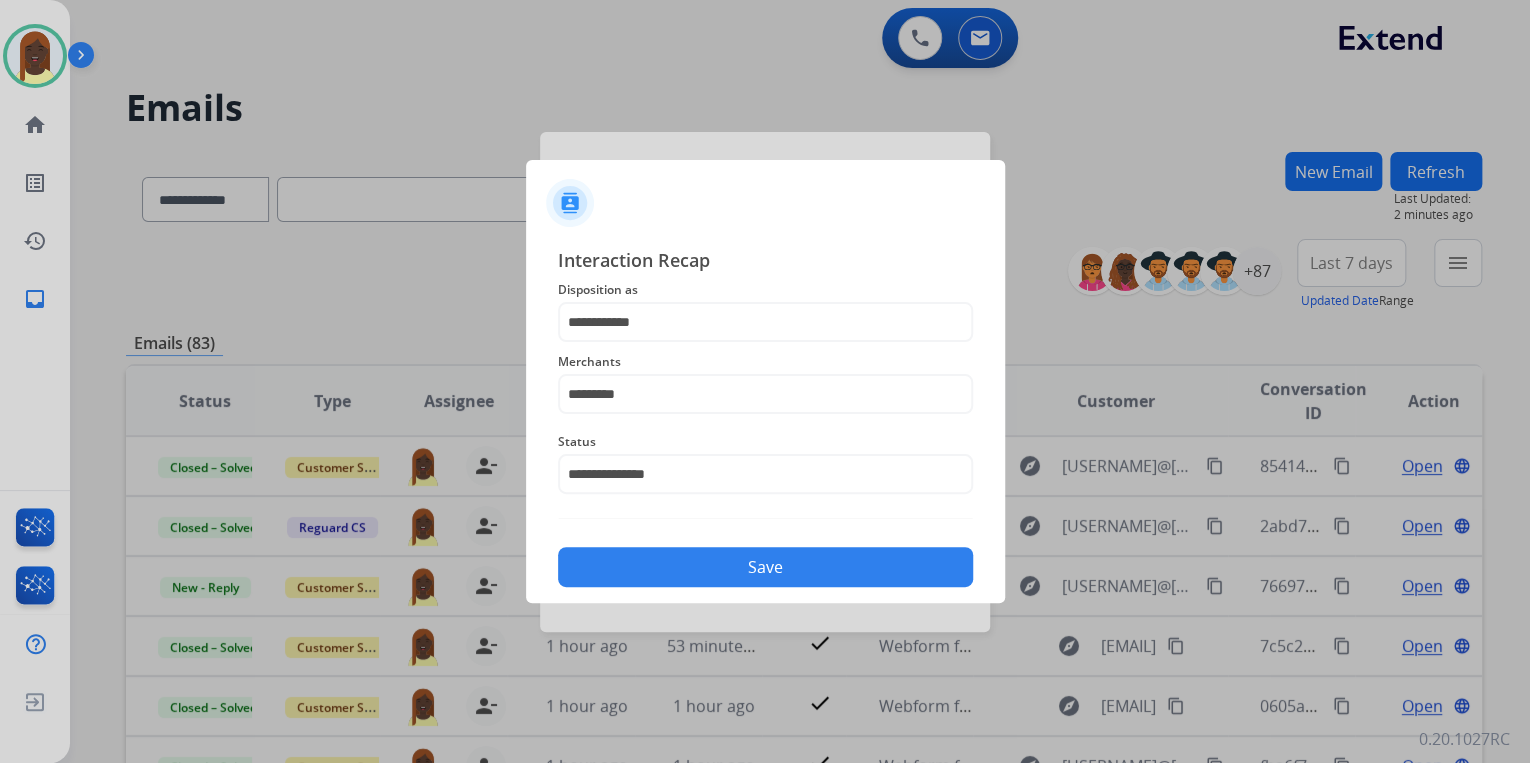 click on "Save" 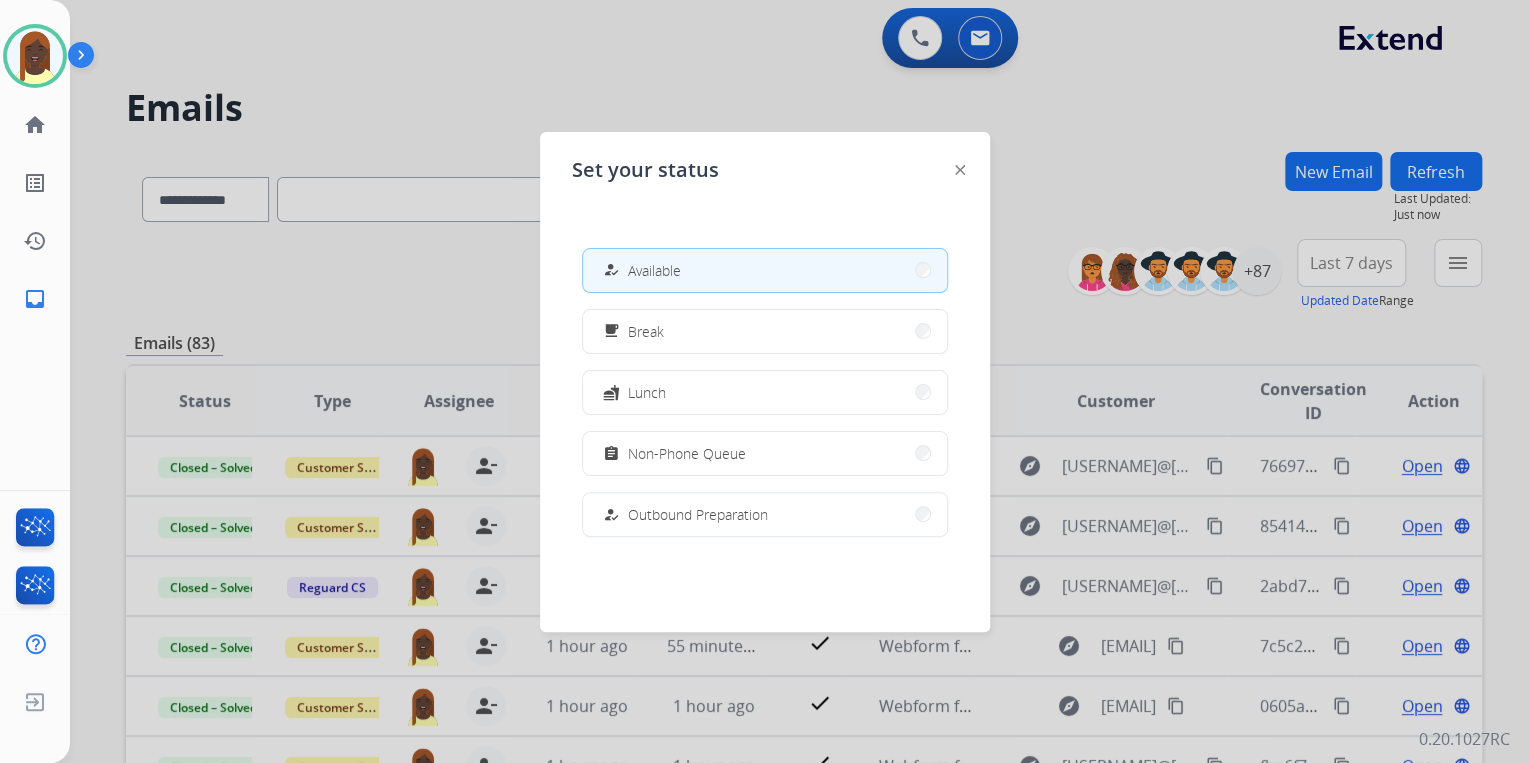 click 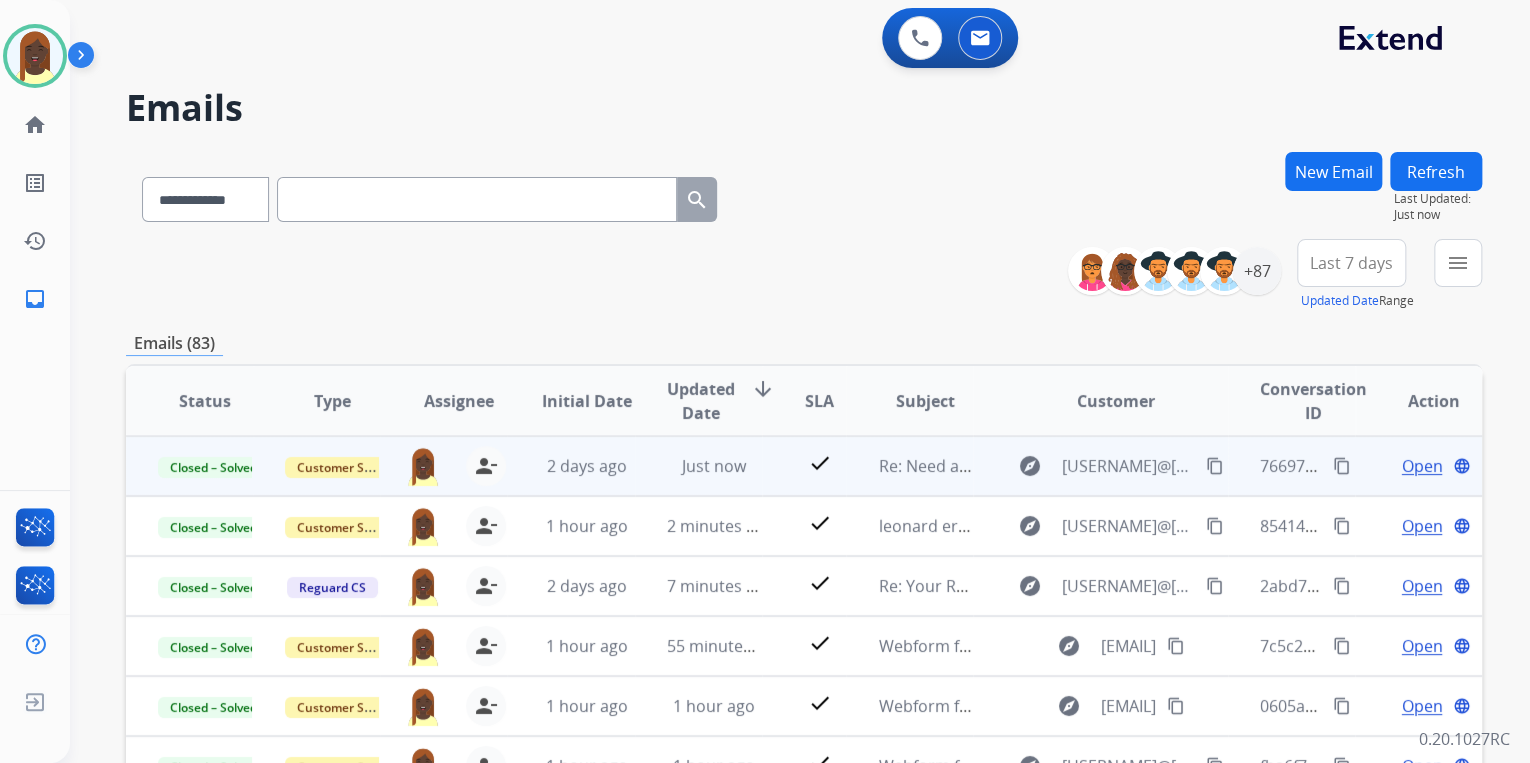 click on "content_copy" at bounding box center [1215, 466] 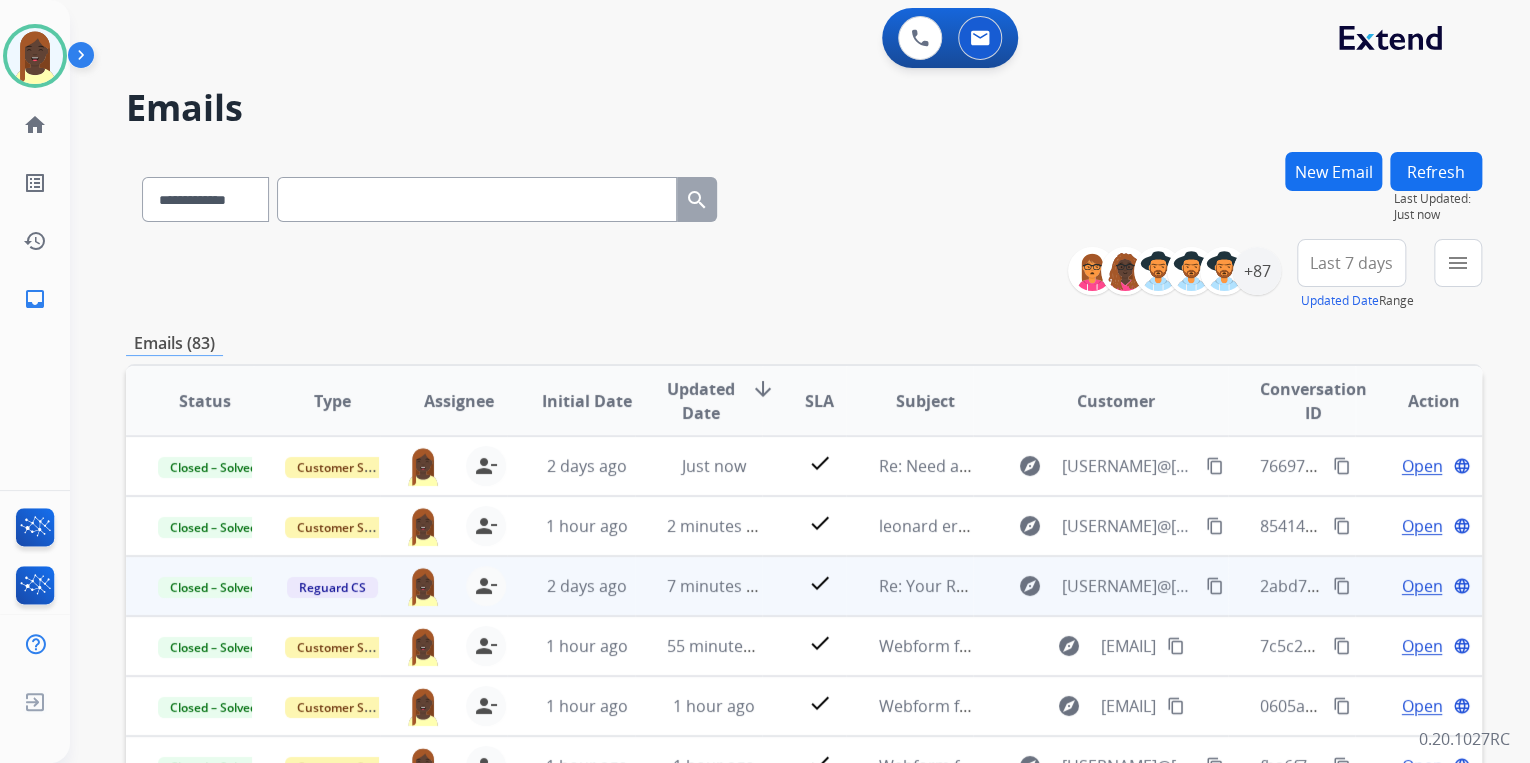 click on "Open" at bounding box center [1421, 586] 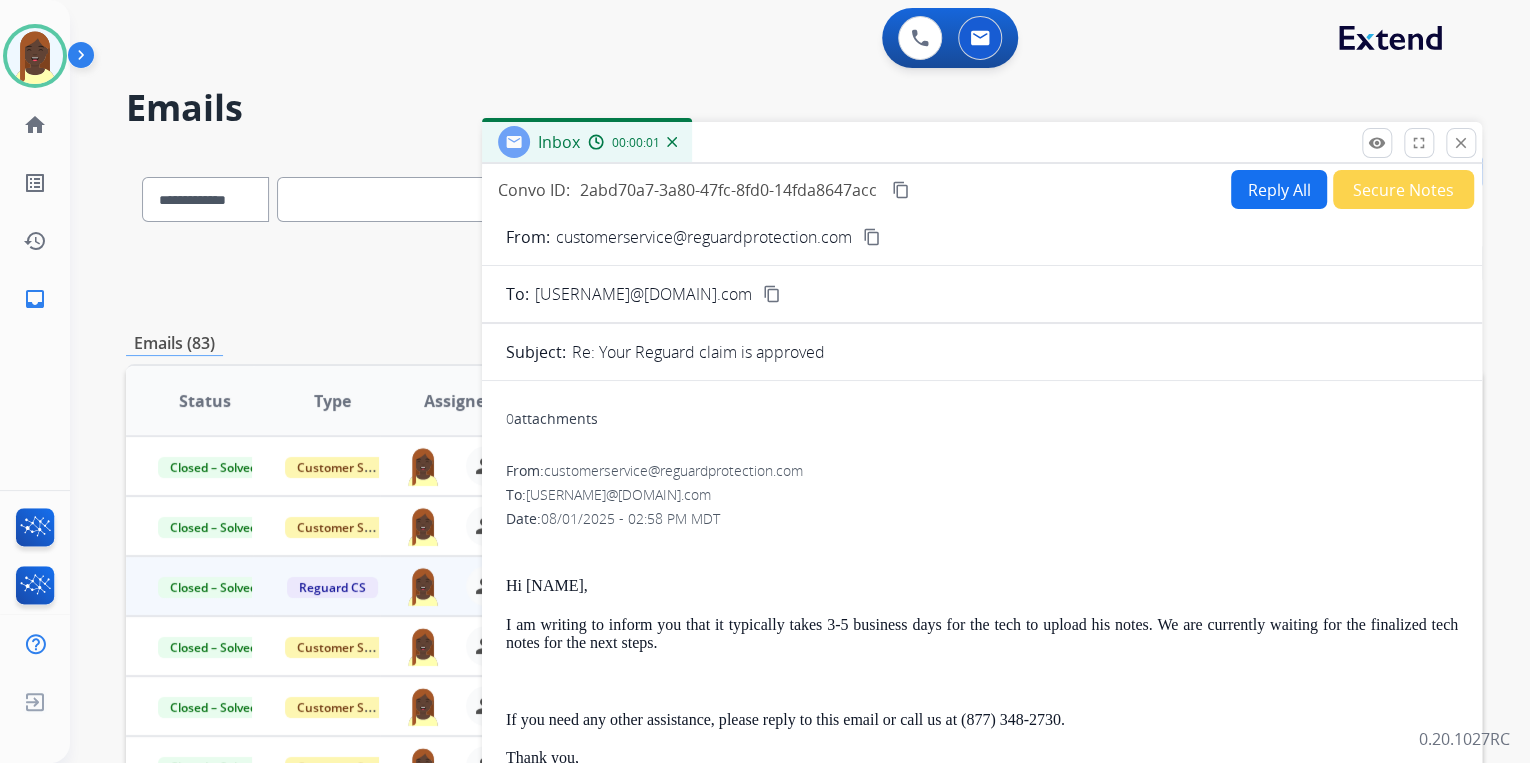 click on "content_copy" at bounding box center [901, 190] 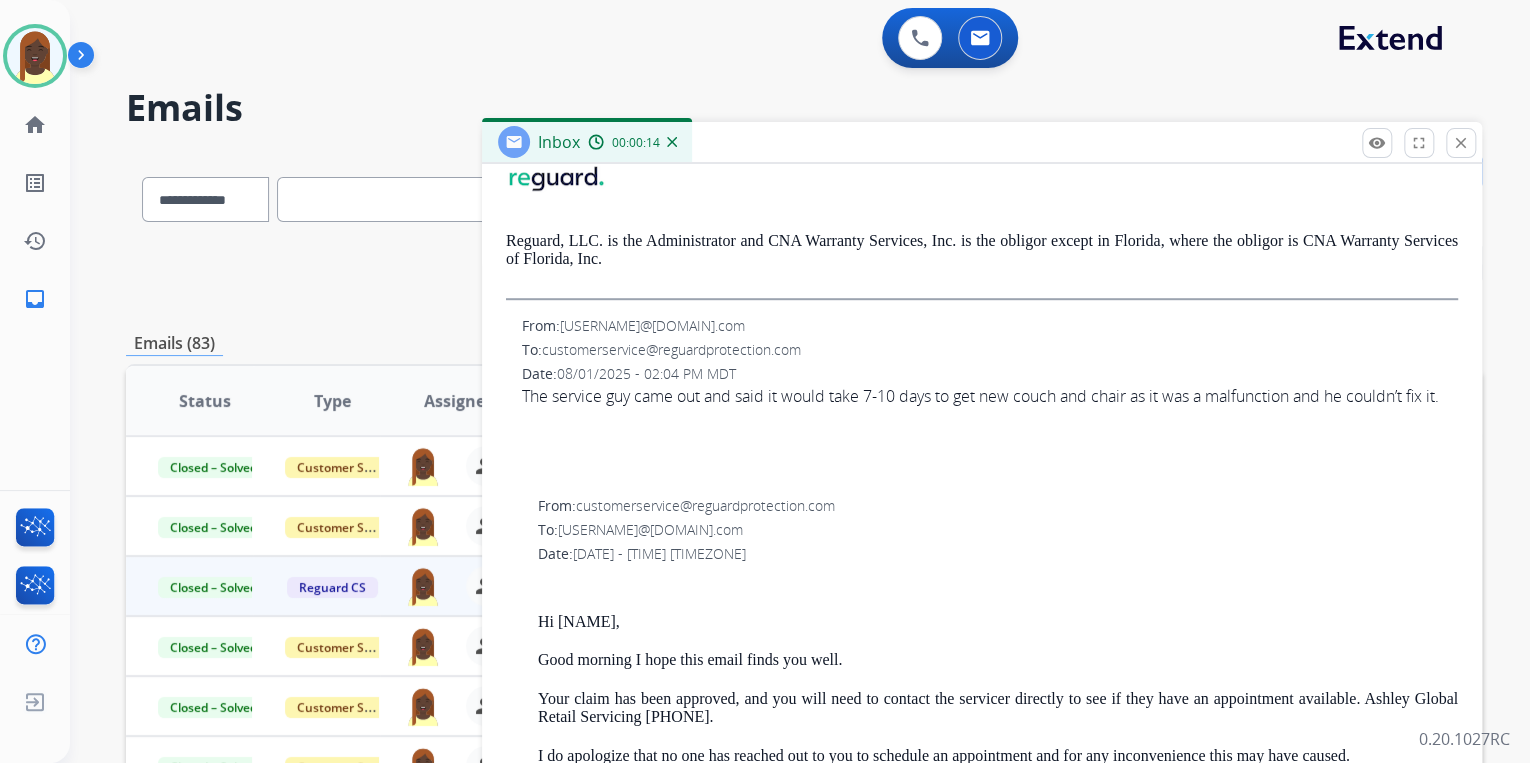 scroll, scrollTop: 640, scrollLeft: 0, axis: vertical 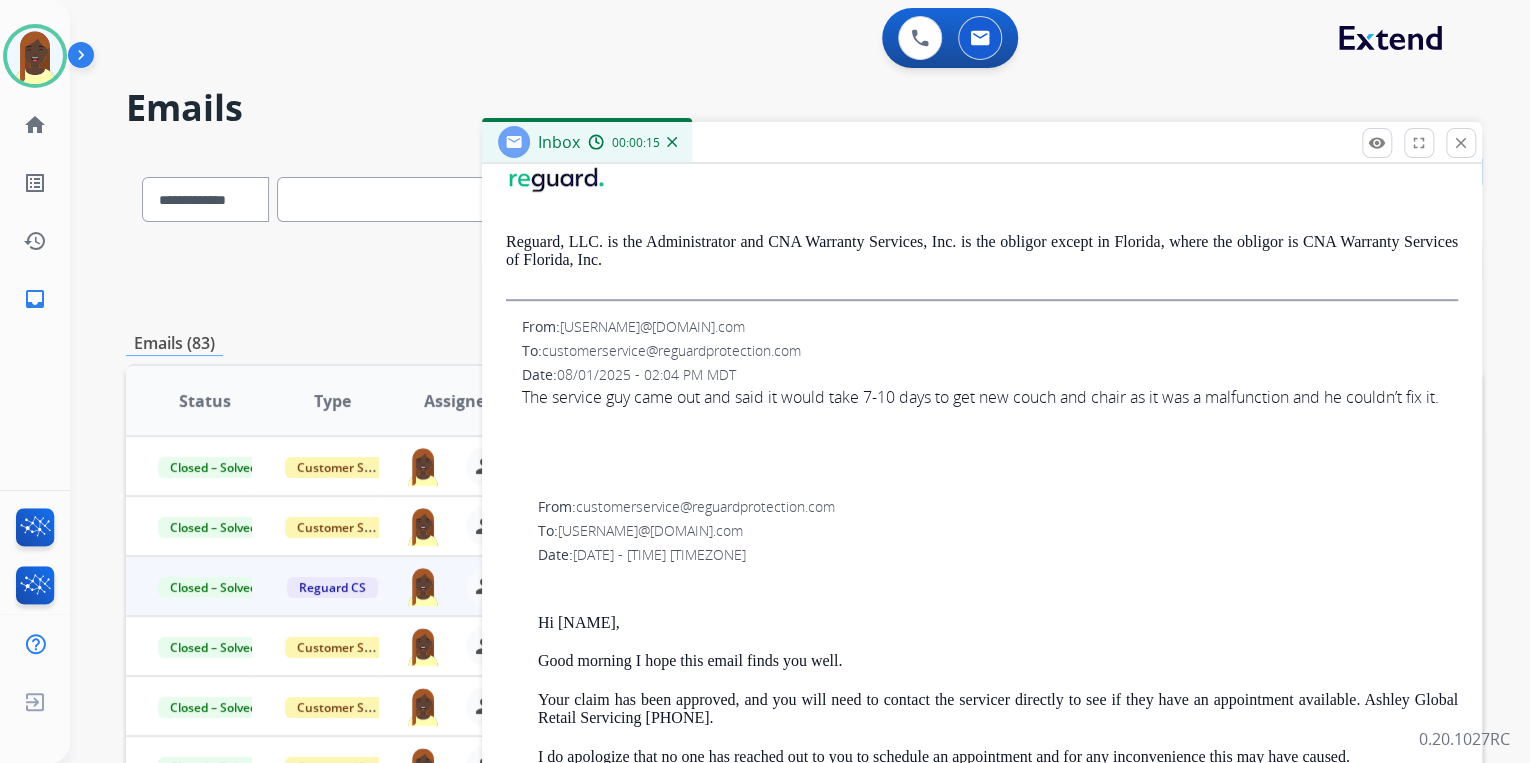 drag, startPoint x: 519, startPoint y: 396, endPoint x: 544, endPoint y: 426, distance: 39.051247 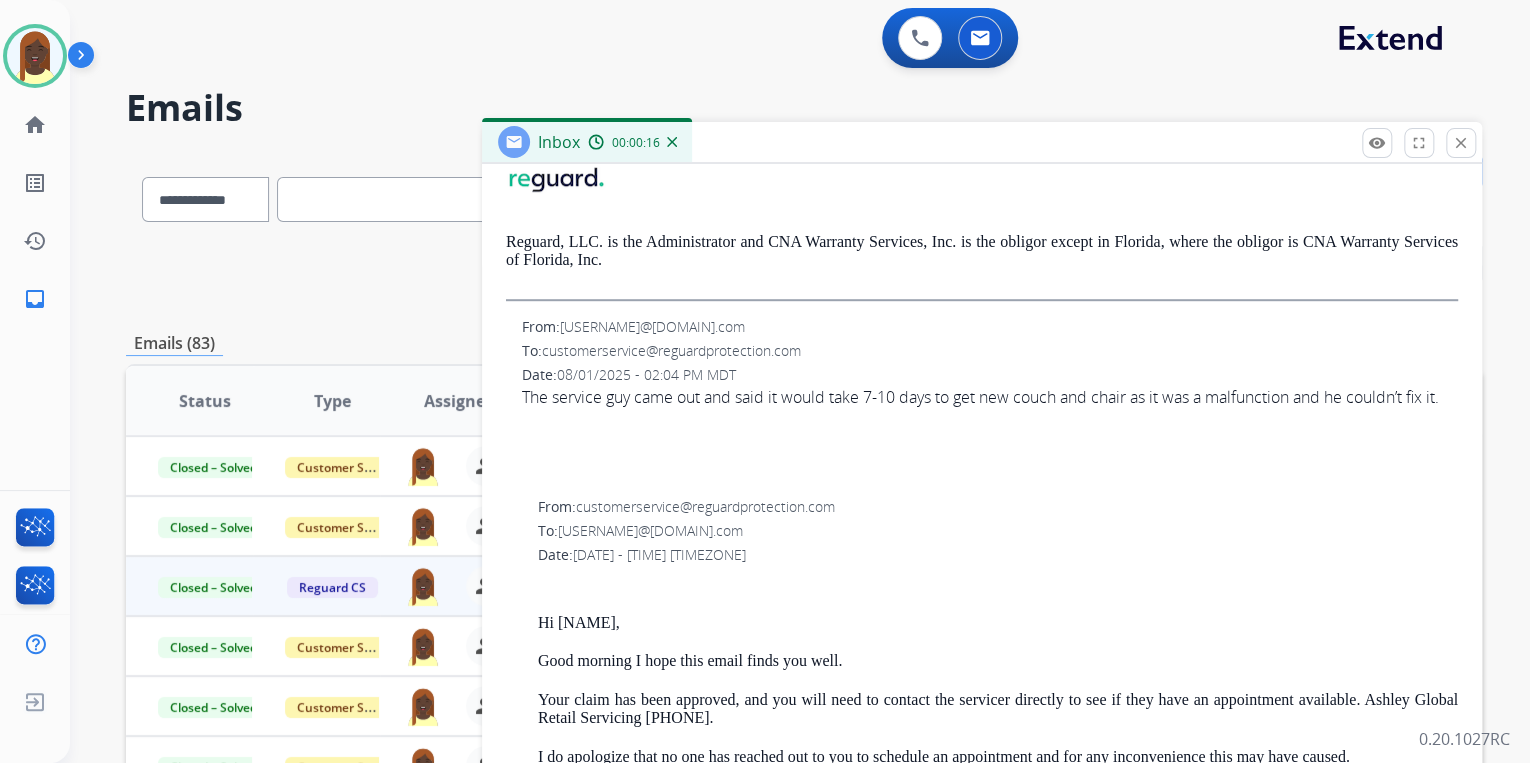 drag, startPoint x: 544, startPoint y: 426, endPoint x: 681, endPoint y: 403, distance: 138.91724 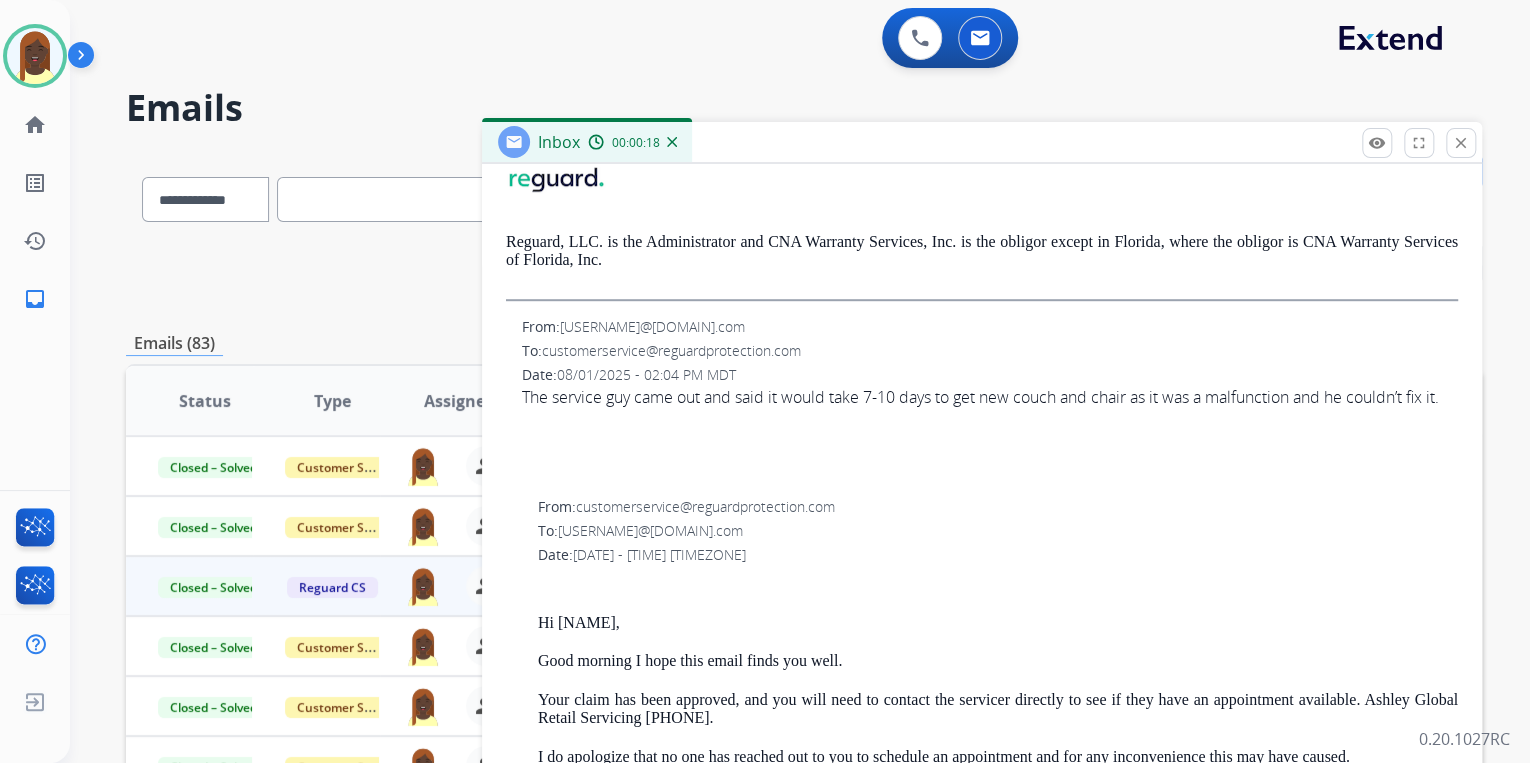 copy on "The service guy came out and said it would take 7-10 days to get new couch and chair as it was a malfunction and he couldn’t fix it." 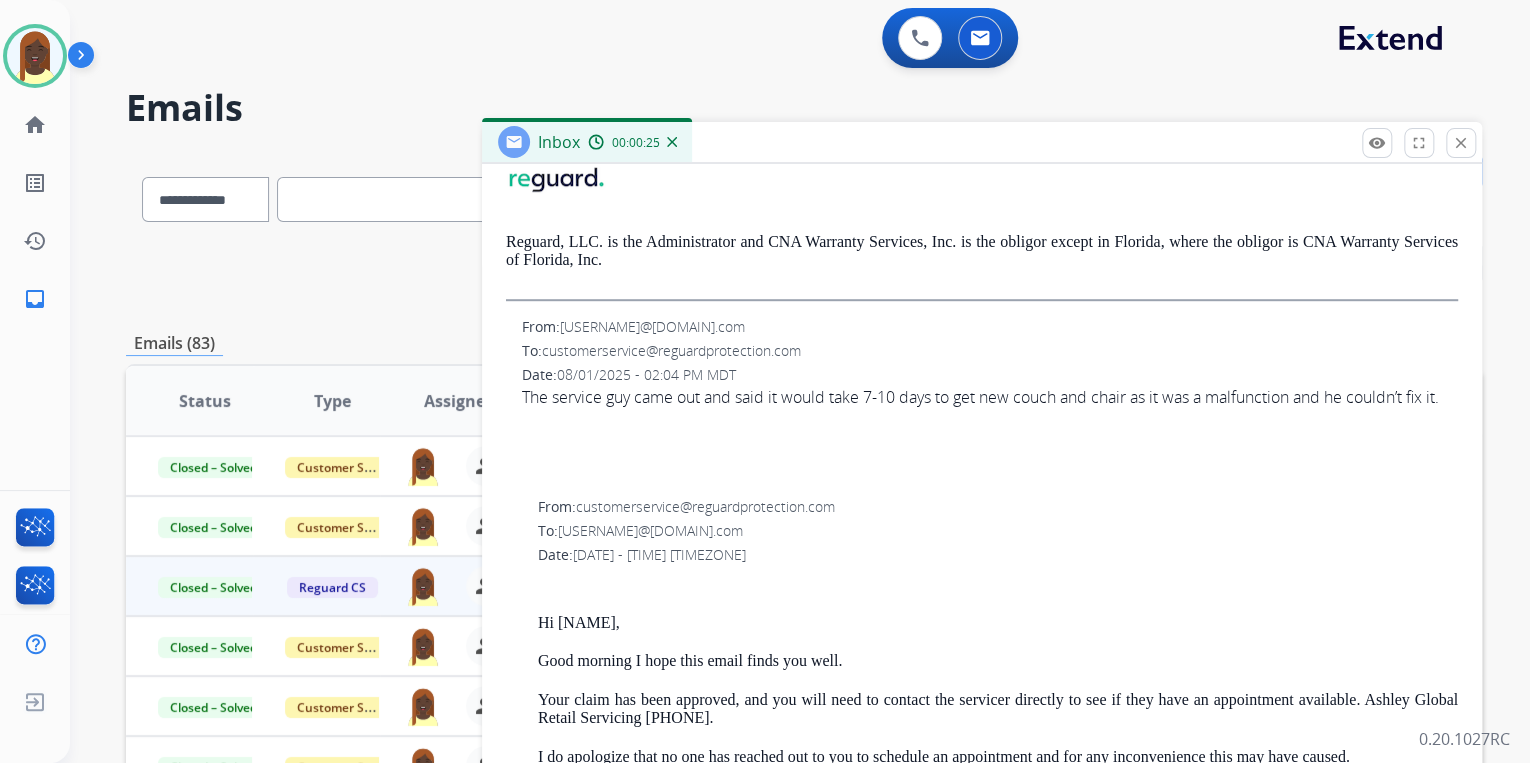 scroll, scrollTop: 320, scrollLeft: 0, axis: vertical 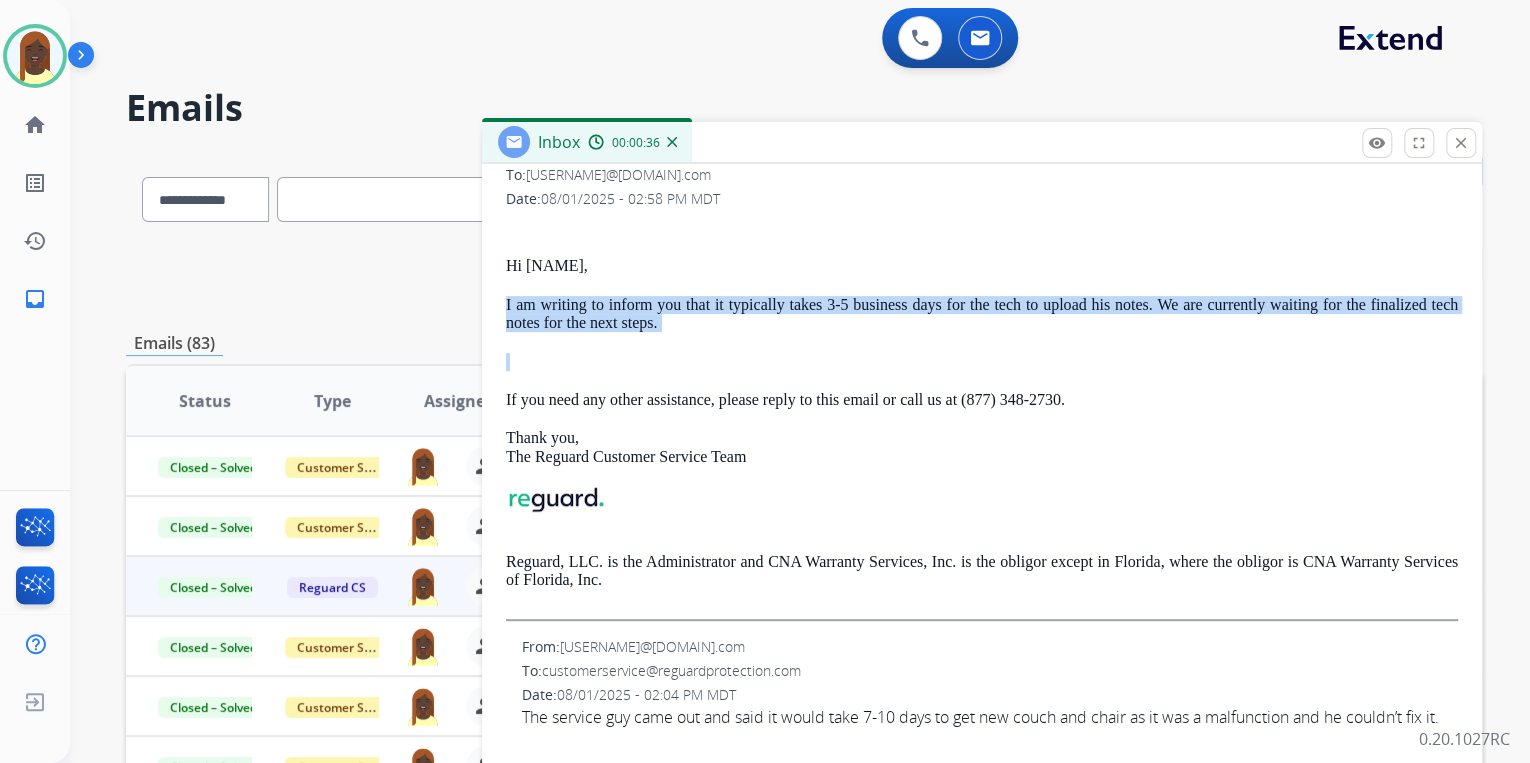 drag, startPoint x: 500, startPoint y: 304, endPoint x: 648, endPoint y: 336, distance: 151.41995 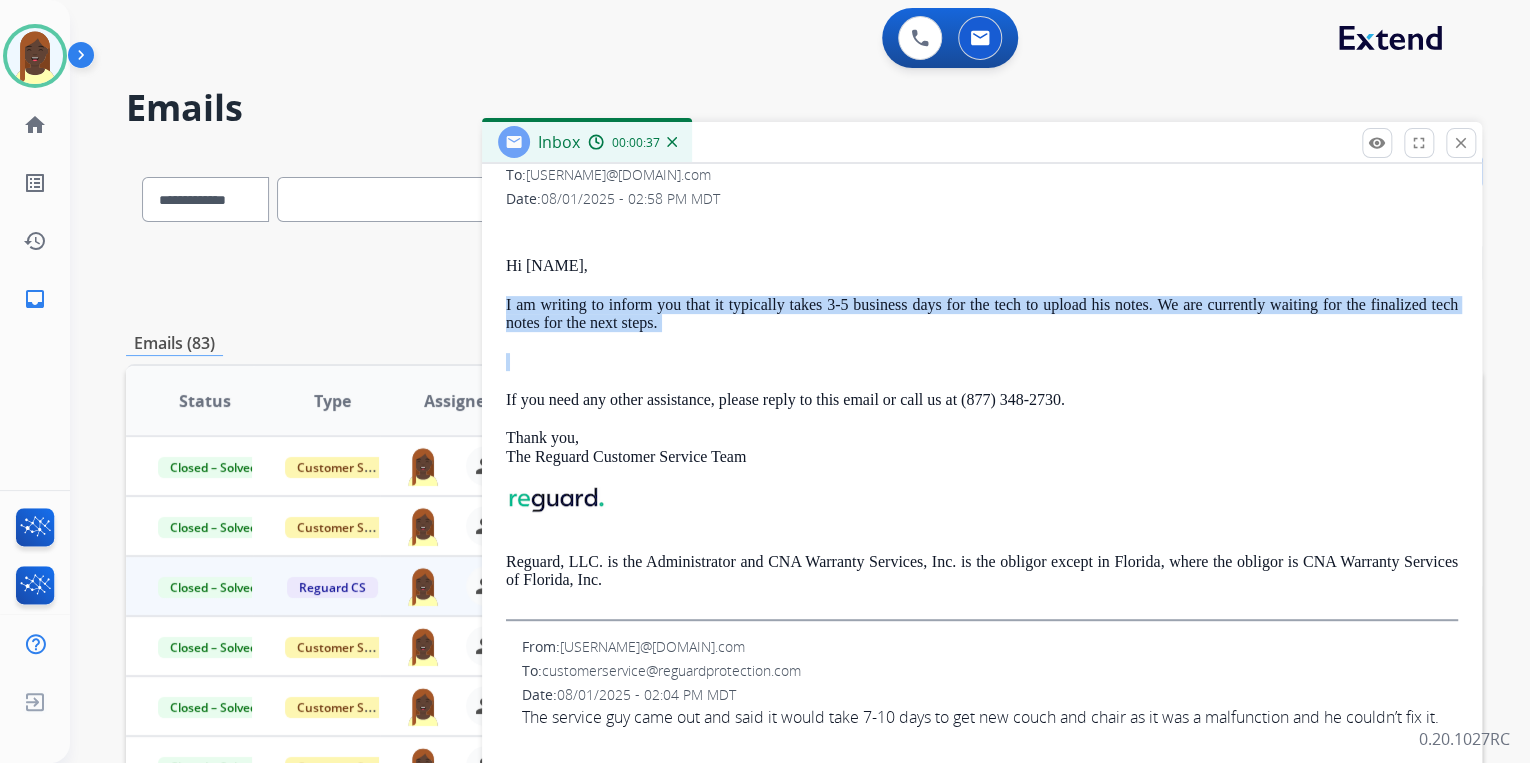 drag, startPoint x: 648, startPoint y: 336, endPoint x: 589, endPoint y: 309, distance: 64.884514 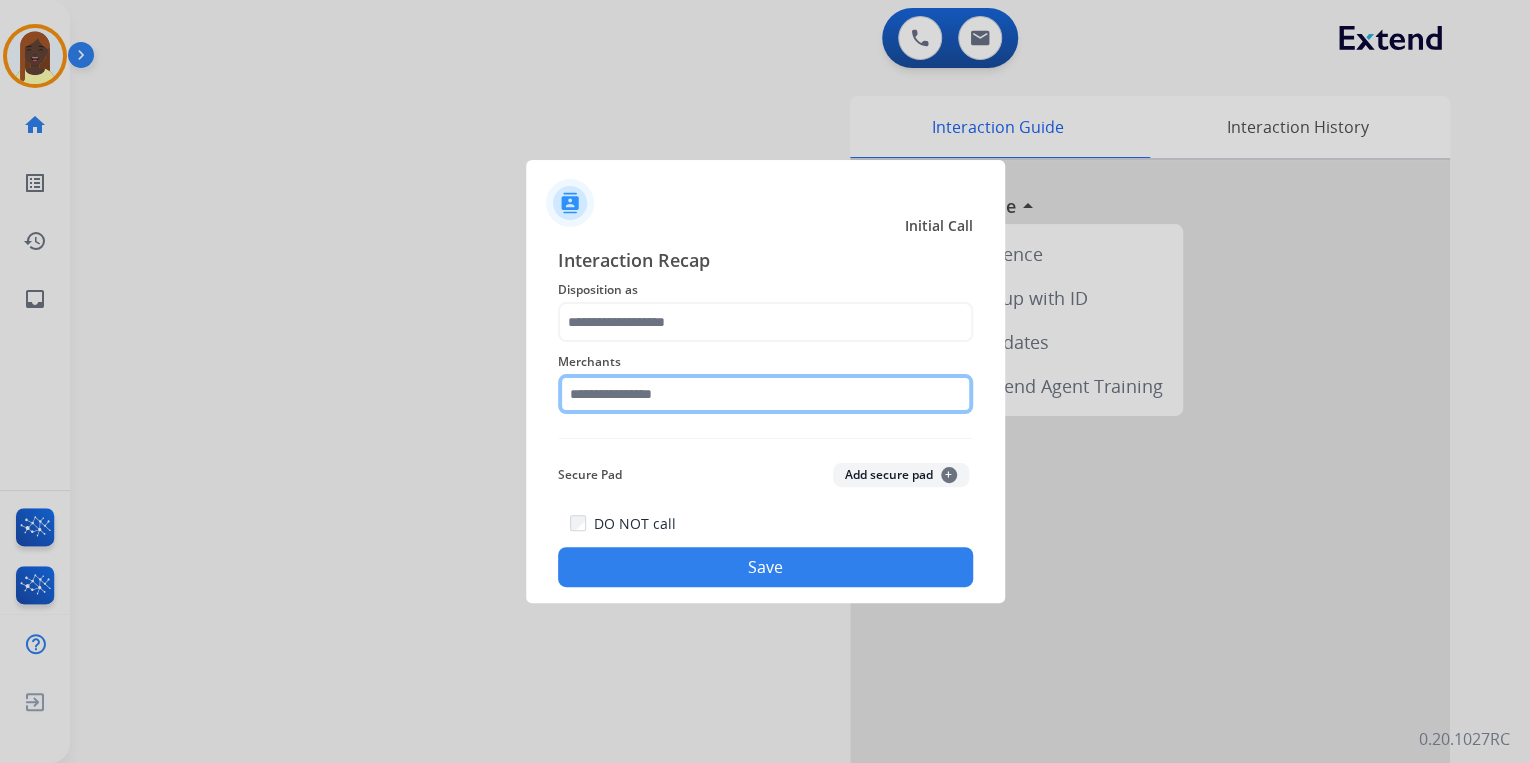 click 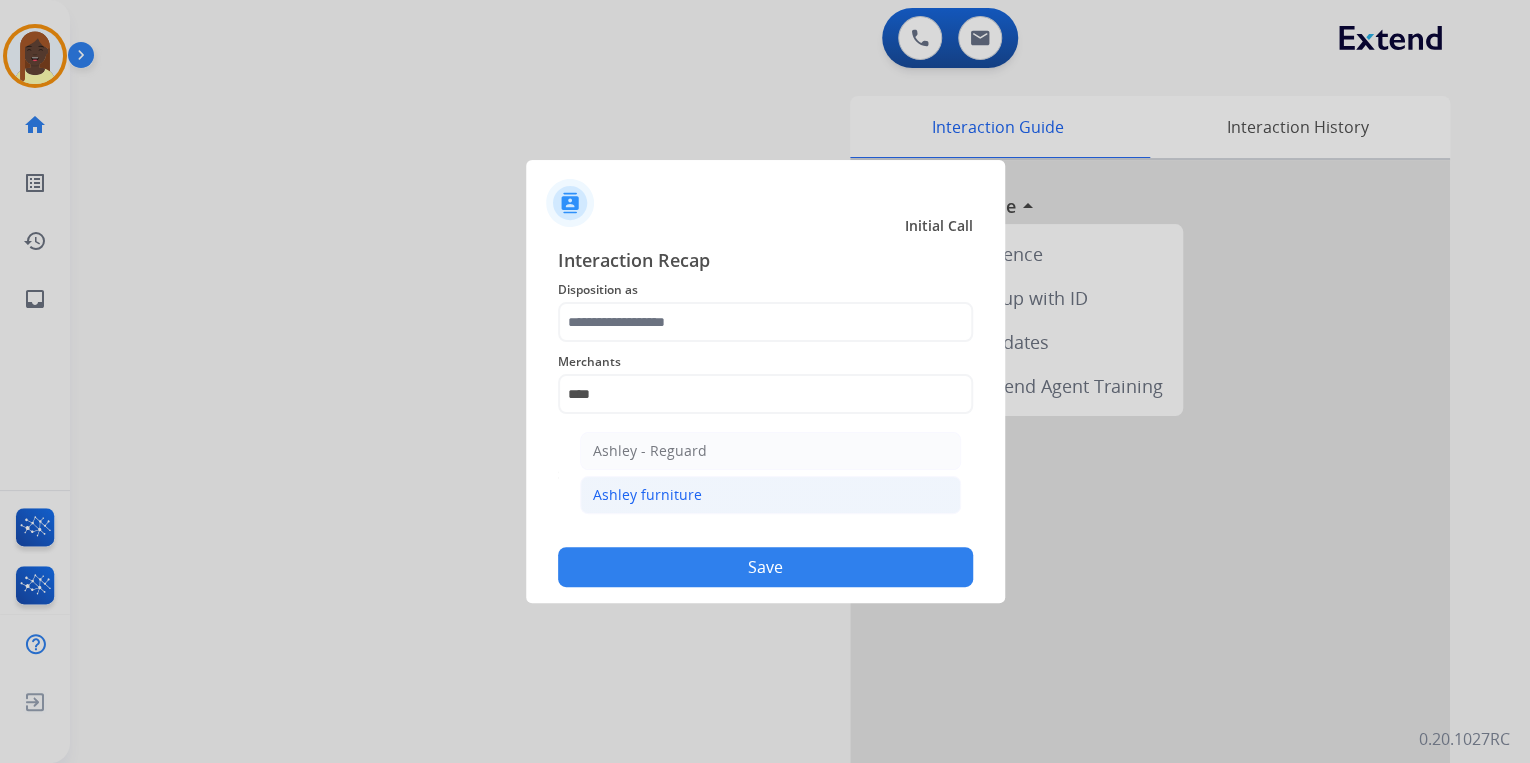 drag, startPoint x: 652, startPoint y: 491, endPoint x: 637, endPoint y: 410, distance: 82.37718 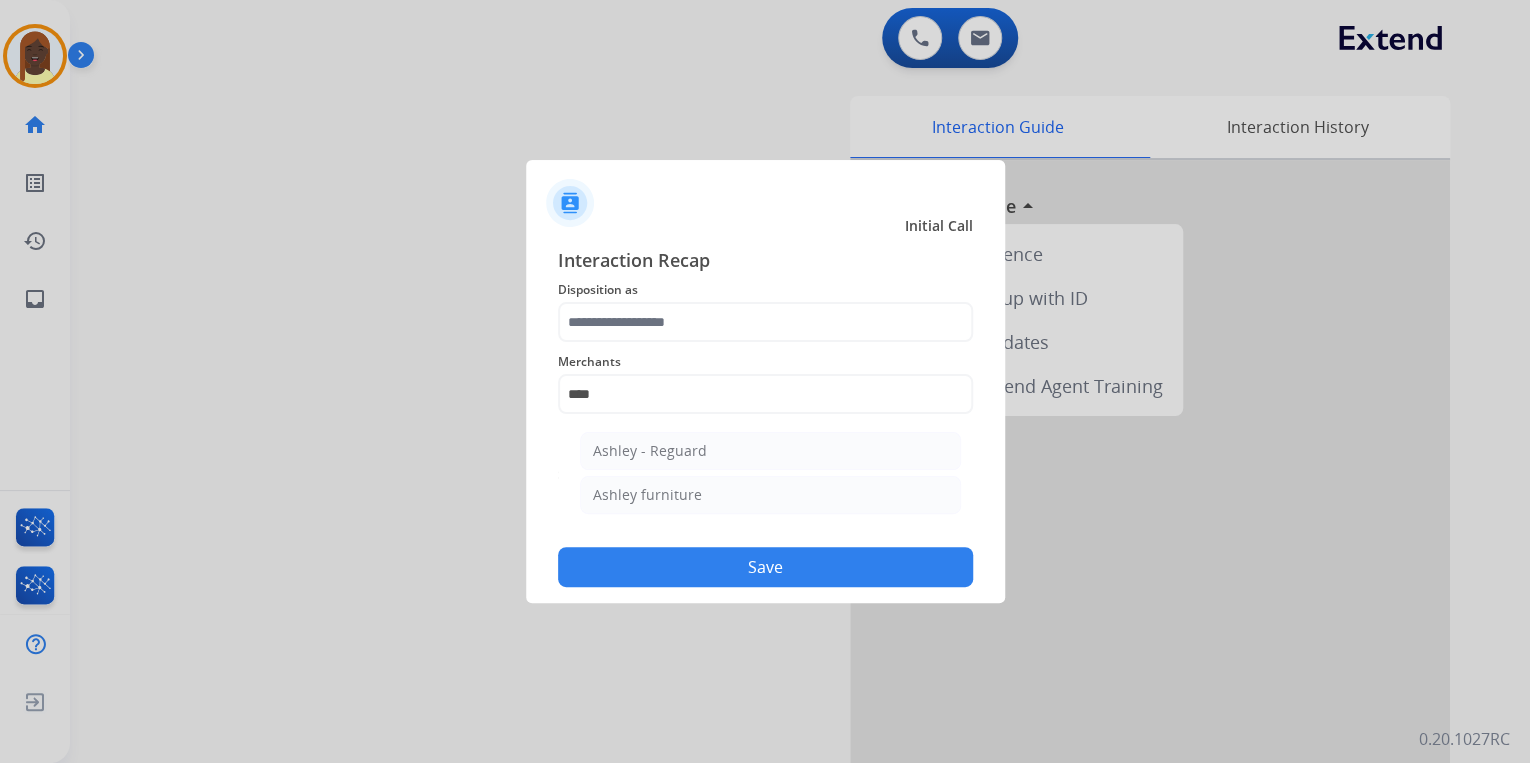 type on "**********" 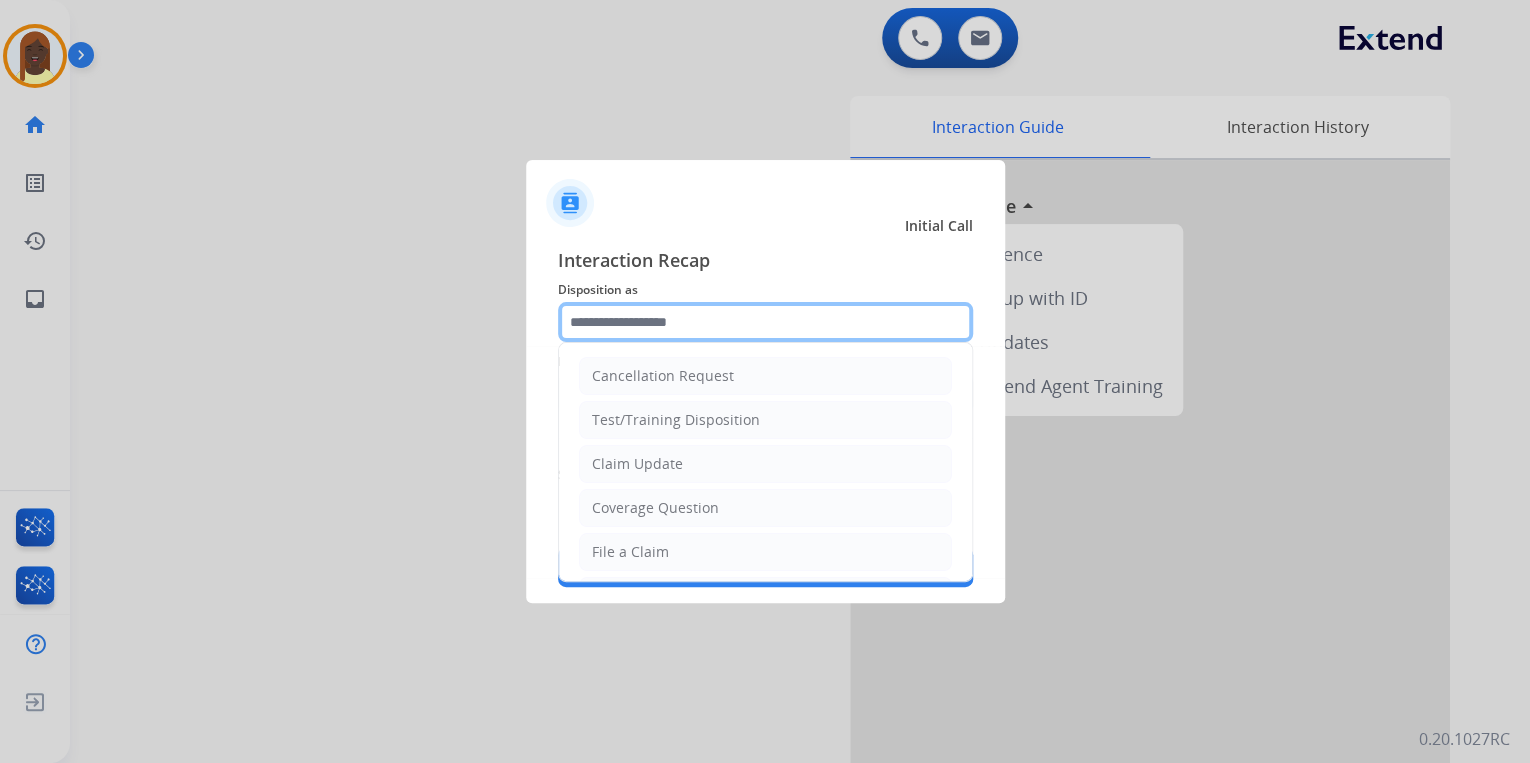 click 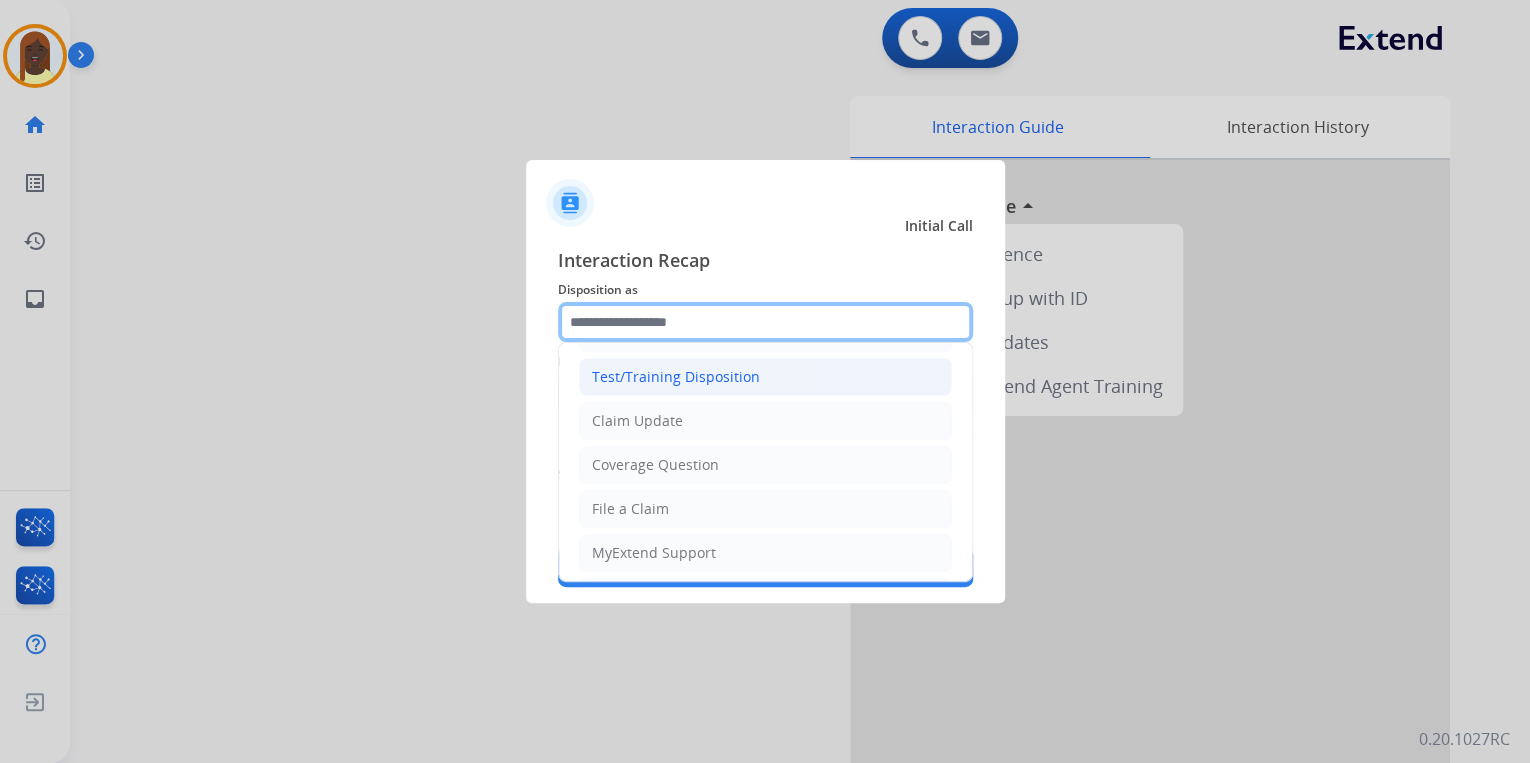 scroll, scrollTop: 80, scrollLeft: 0, axis: vertical 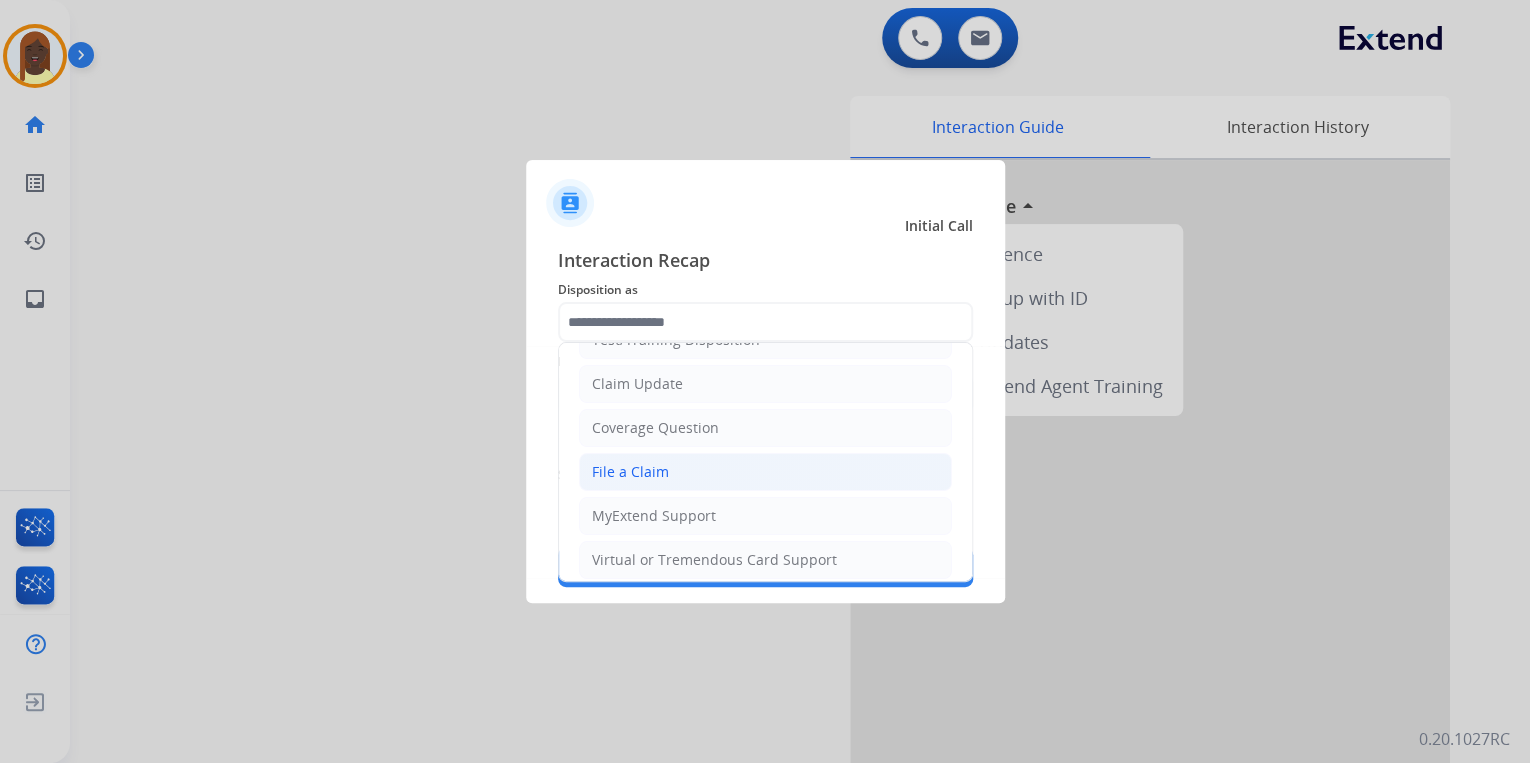 click on "File a Claim" 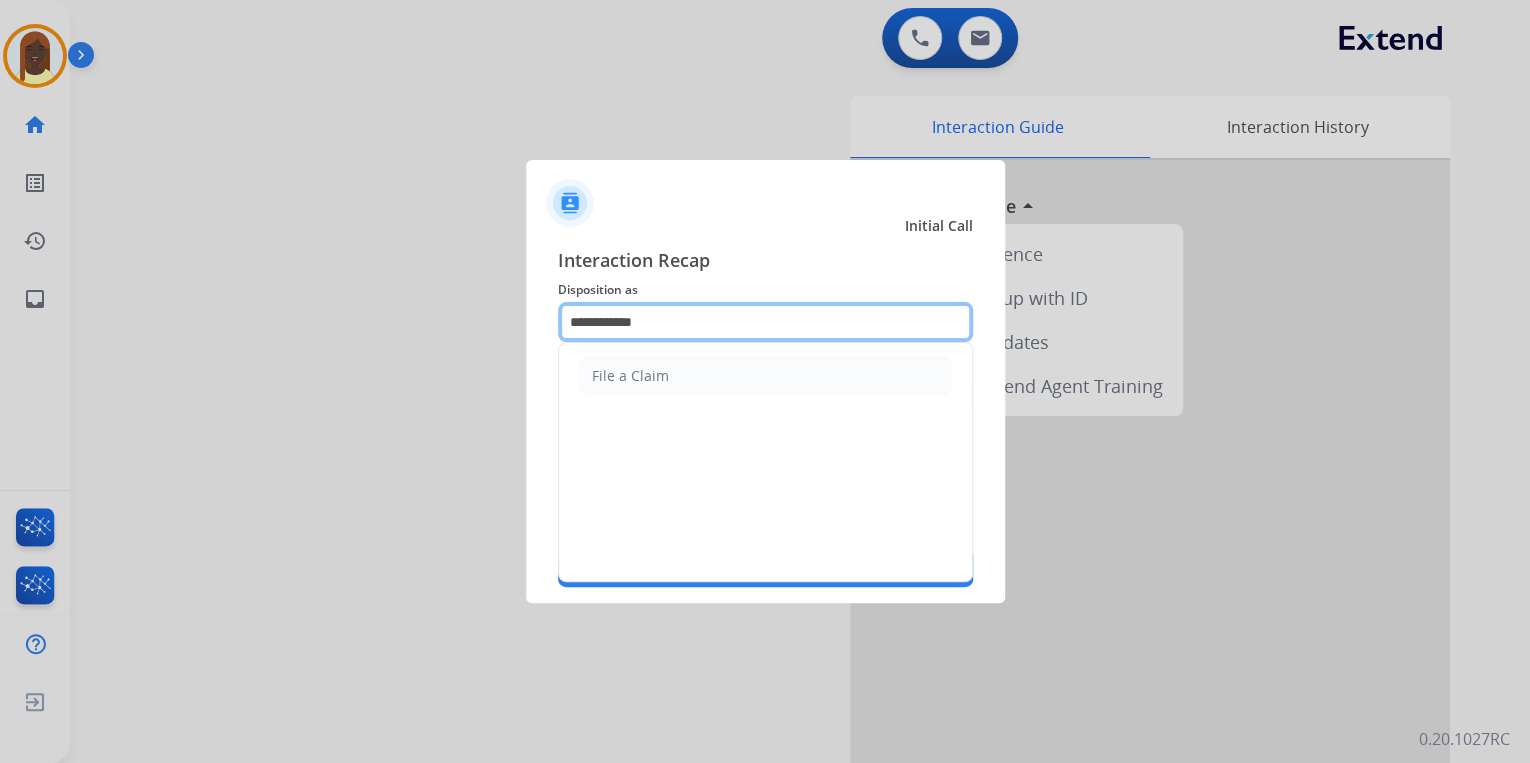 drag, startPoint x: 646, startPoint y: 320, endPoint x: 558, endPoint y: 330, distance: 88.56636 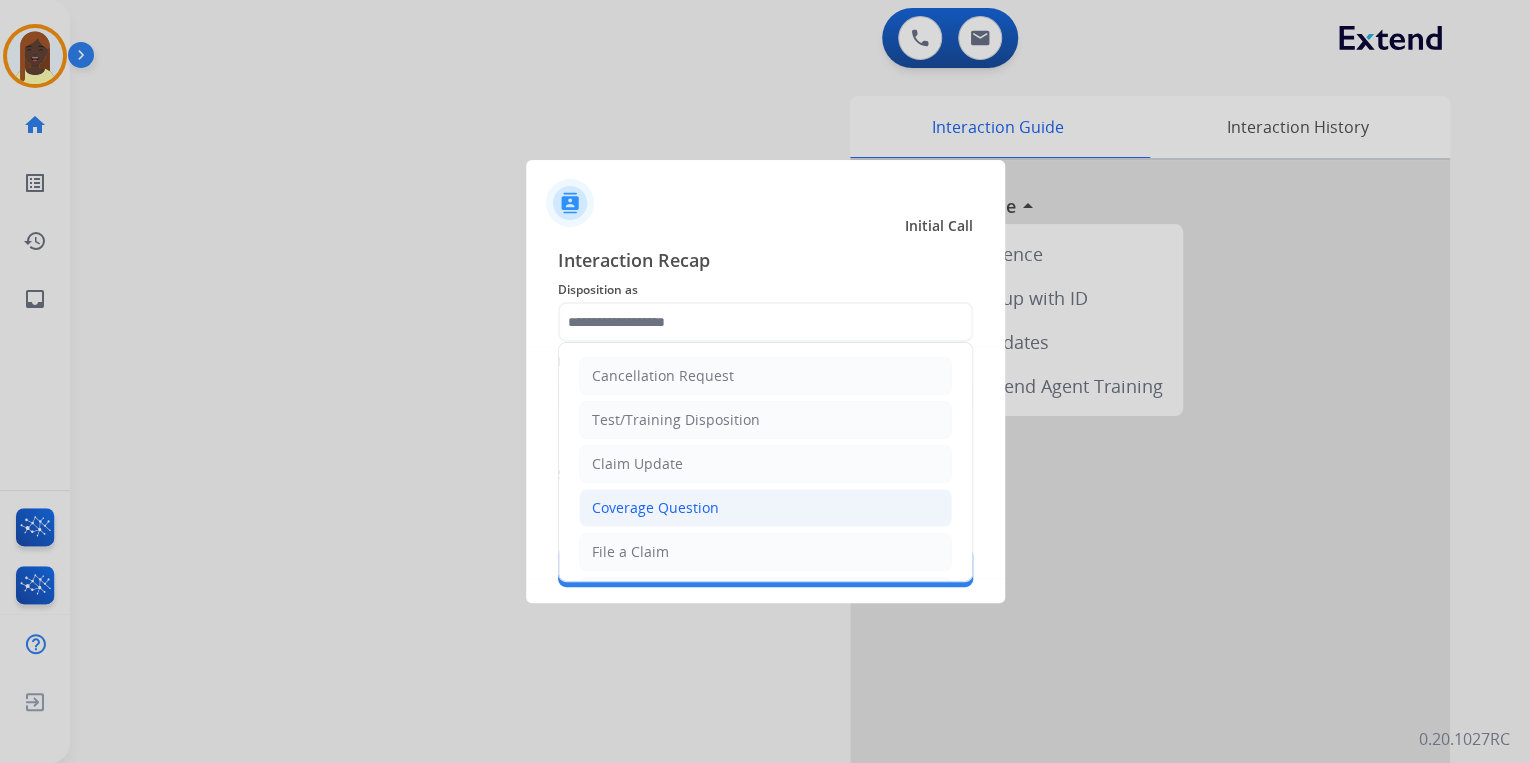 click on "Coverage Question" 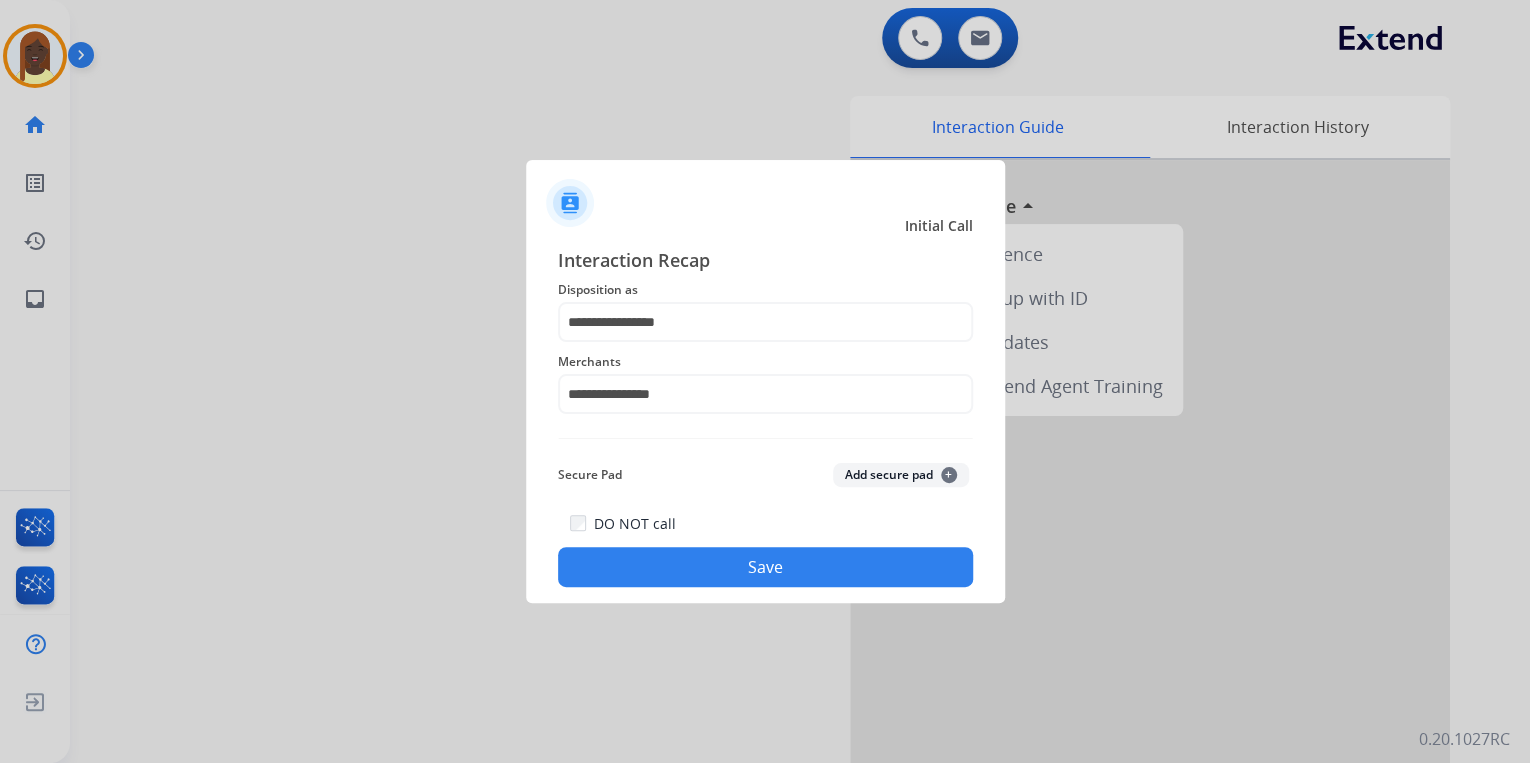 click on "Save" 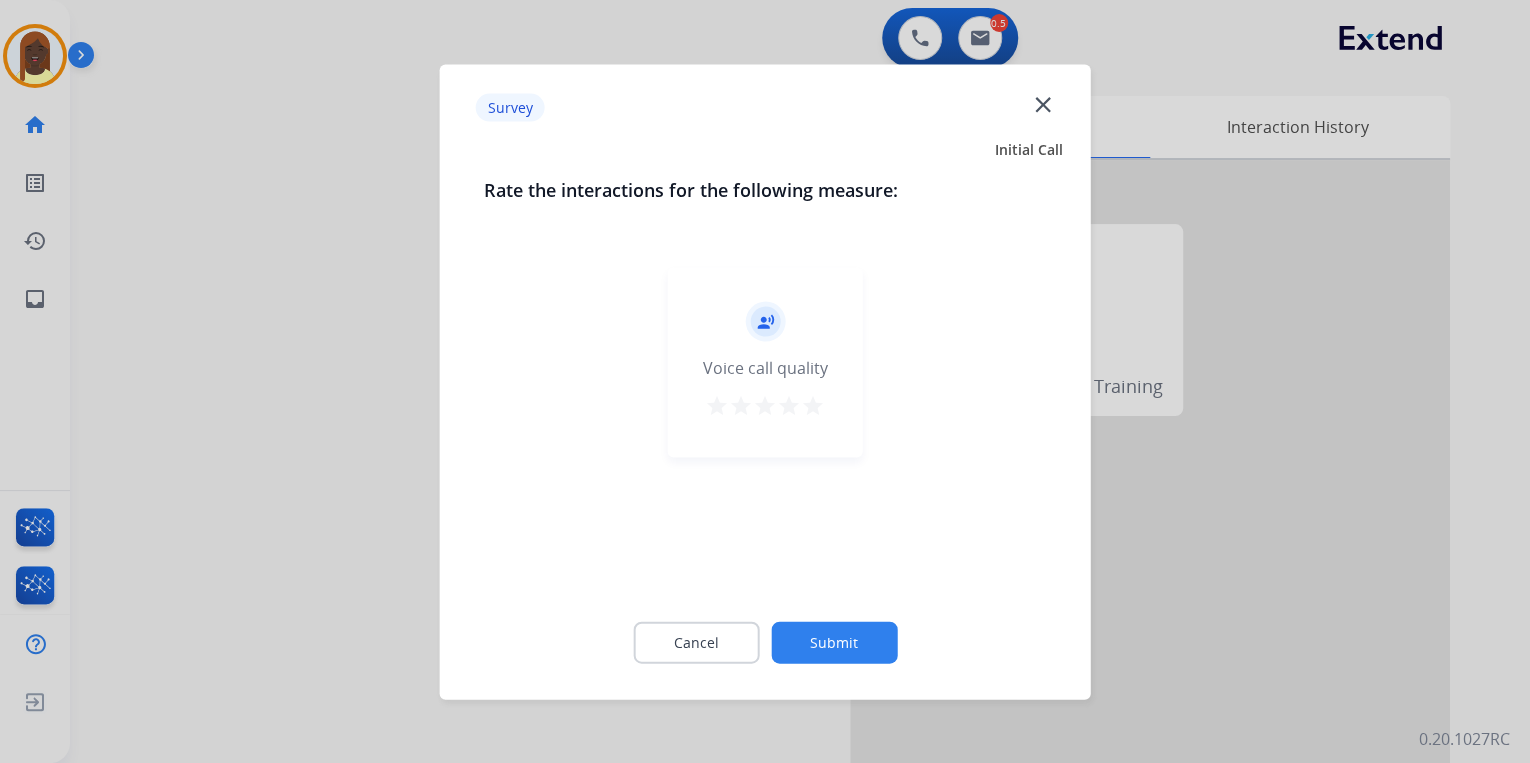 click on "star" at bounding box center (813, 405) 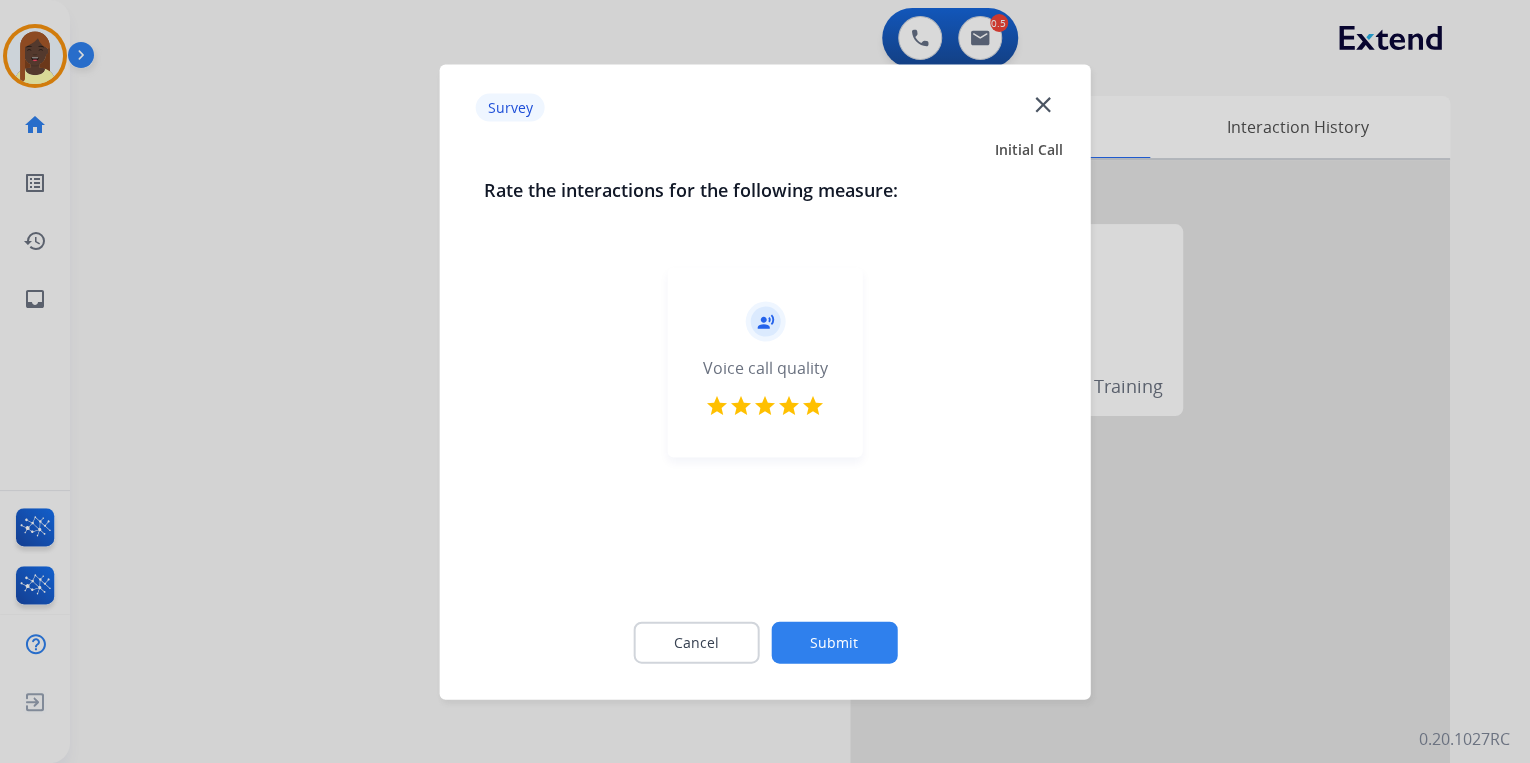 click on "Submit" 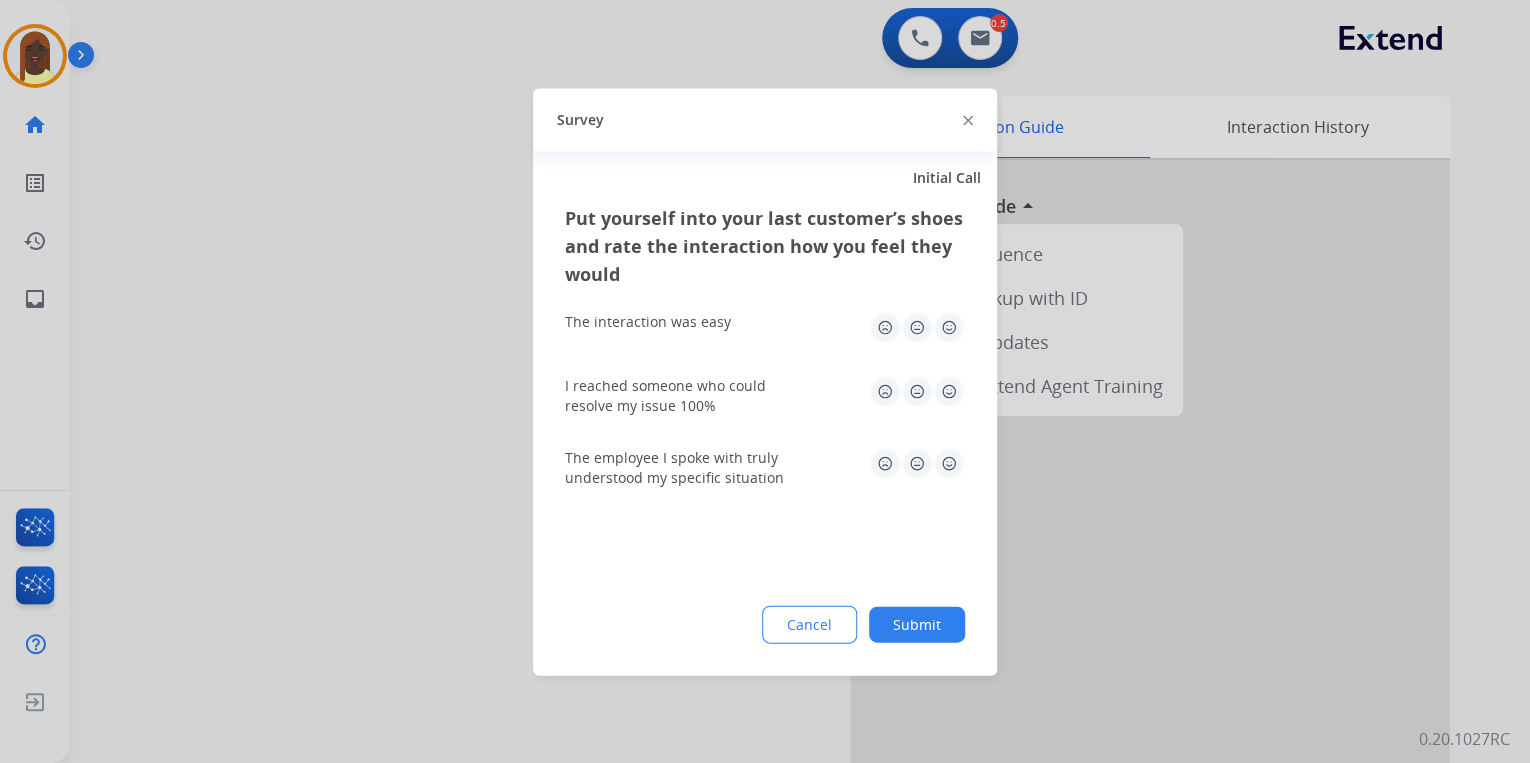 click 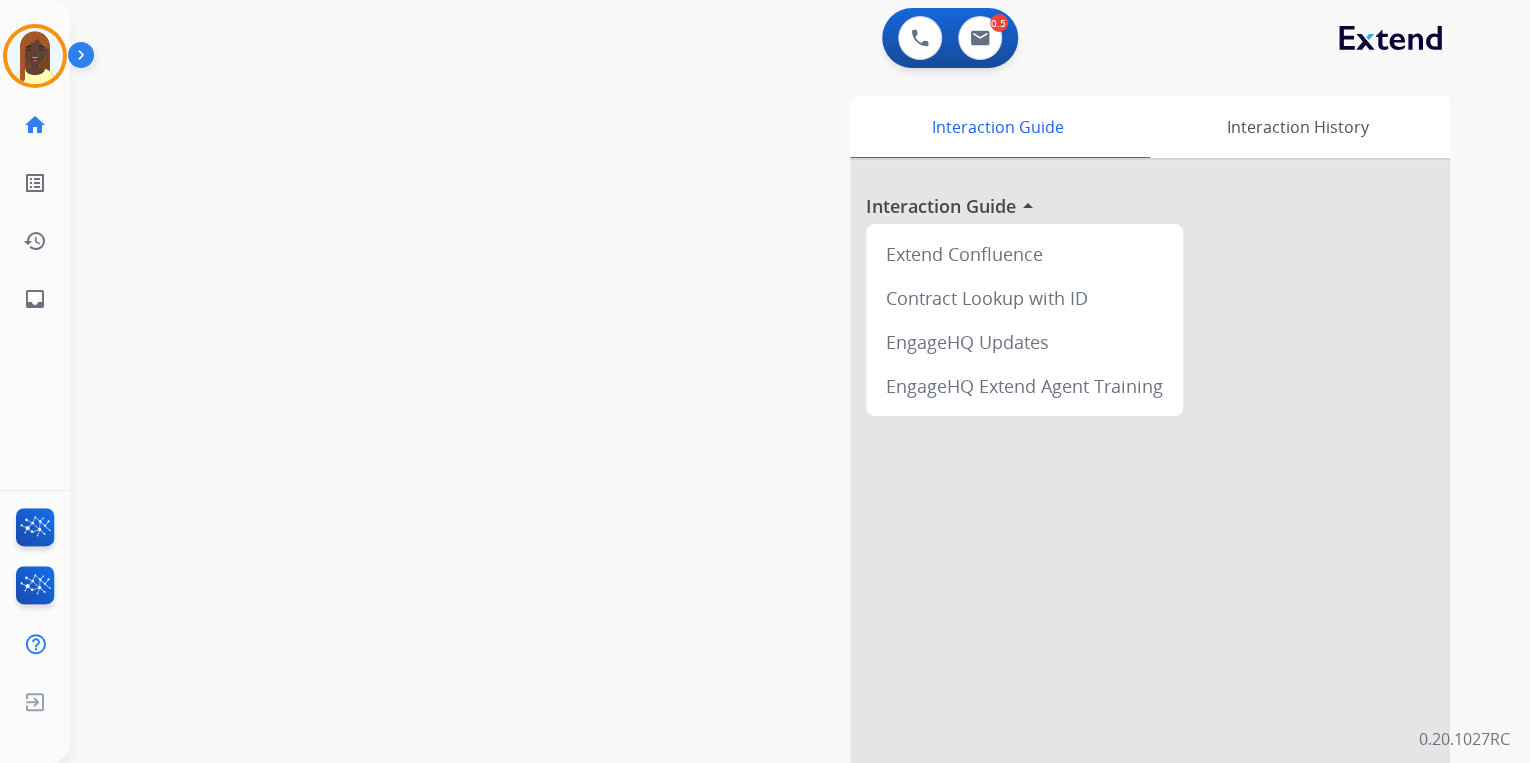 click on "Interaction Guide   Interaction History  Interaction Guide arrow_drop_up  Extend Confluence   Contract Lookup with ID   EngageHQ Updates   EngageHQ Extend Agent Training" at bounding box center (1048, 497) 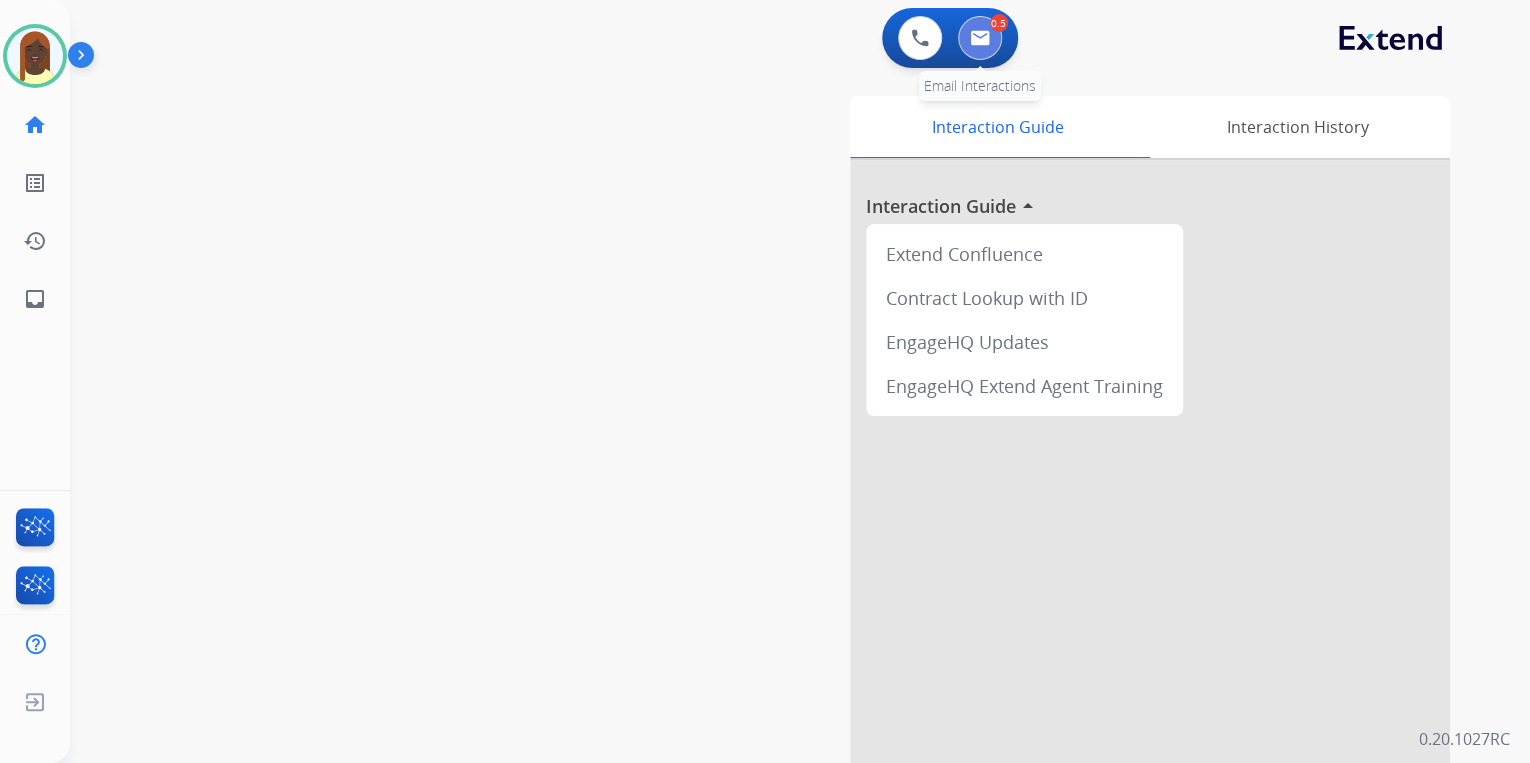 click at bounding box center [980, 38] 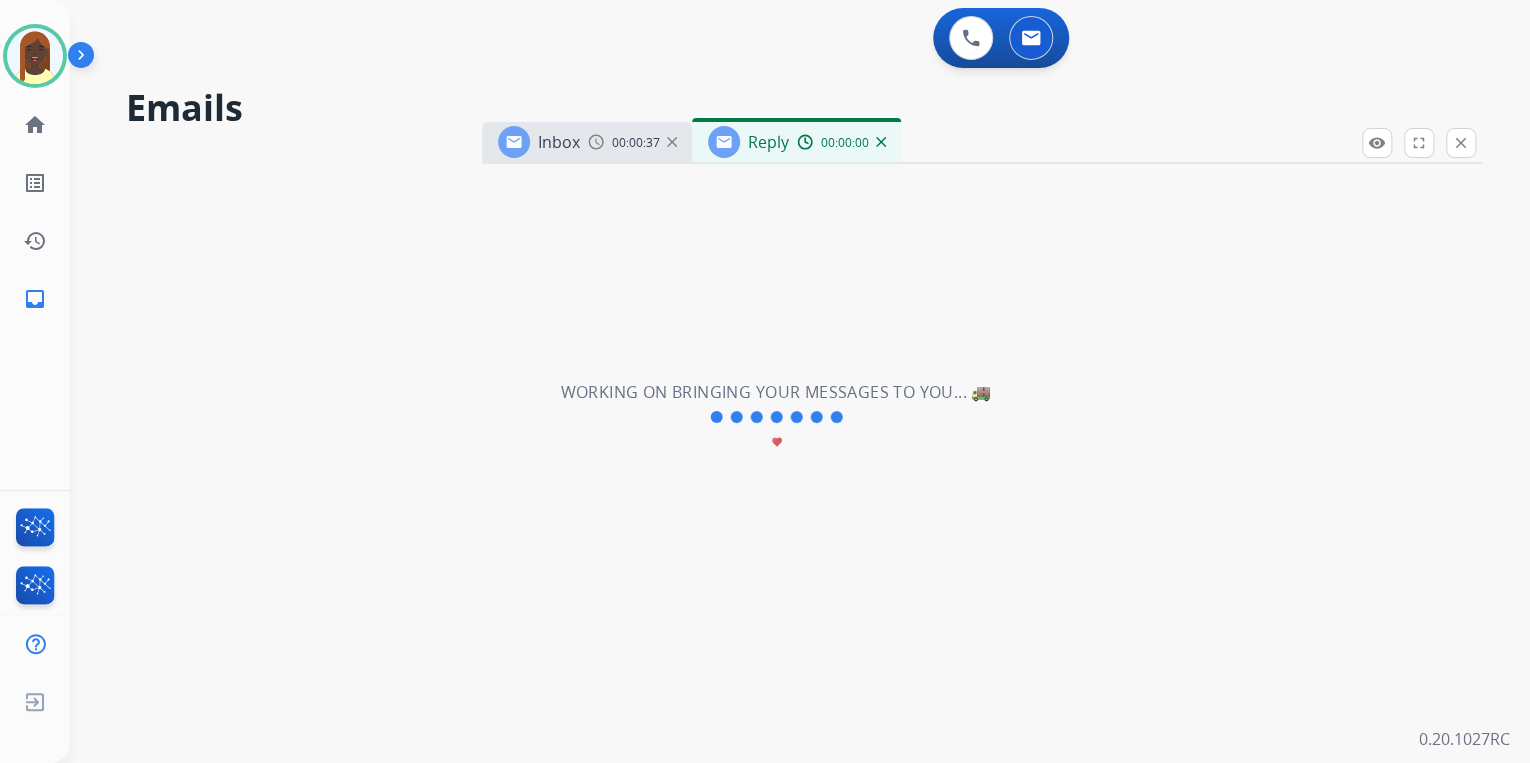select on "**********" 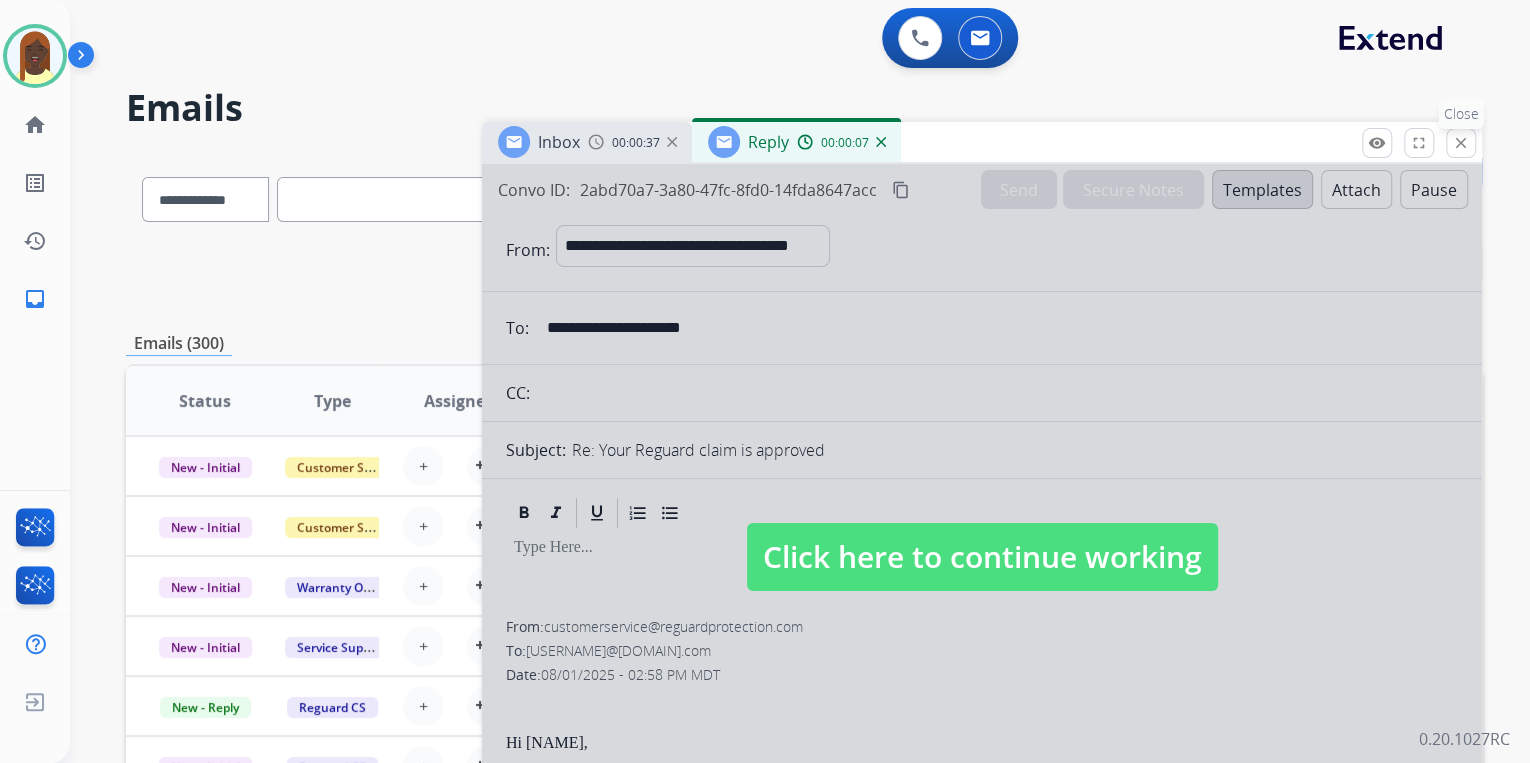 click on "close" at bounding box center [1461, 143] 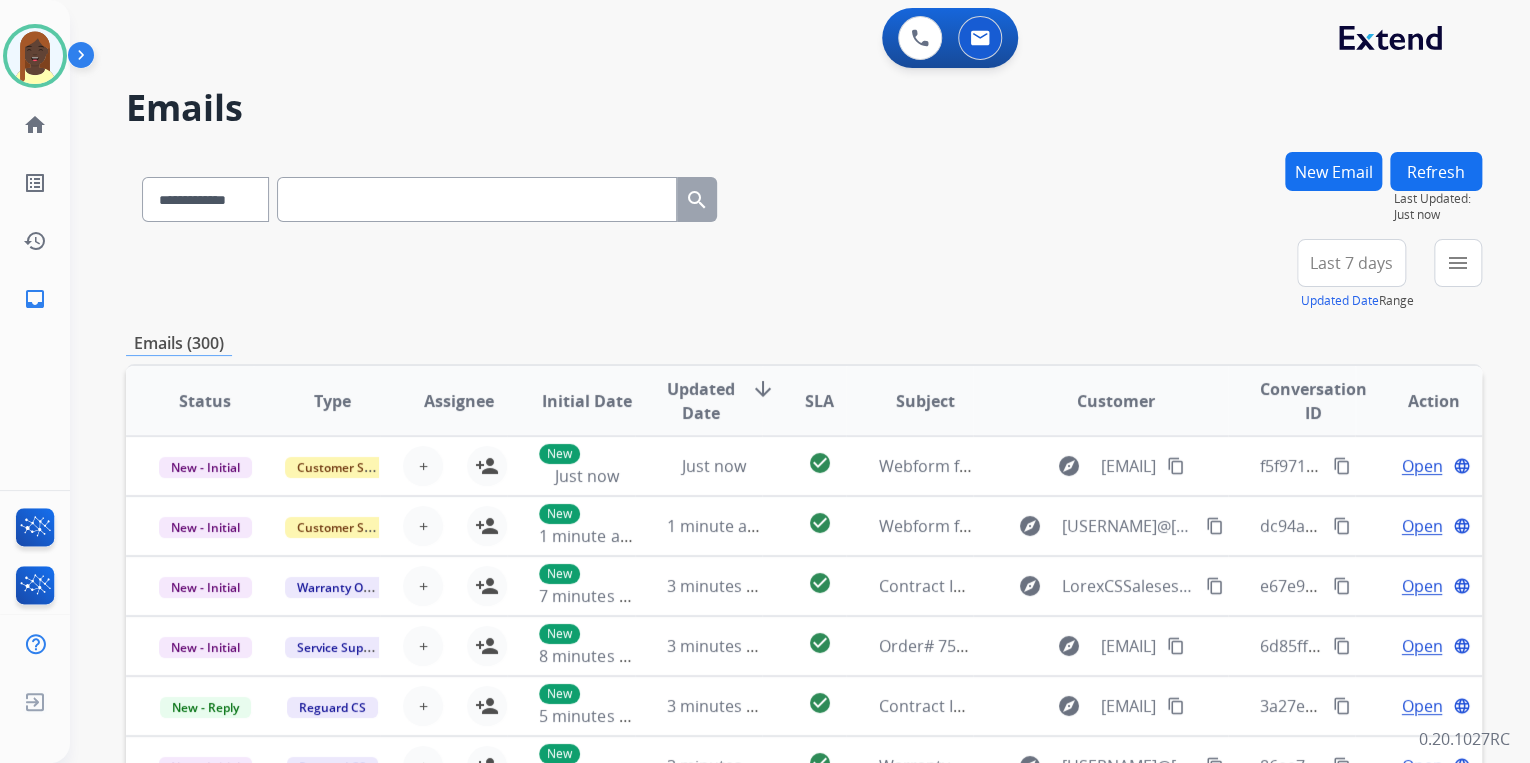 click on "**********" at bounding box center (804, 275) 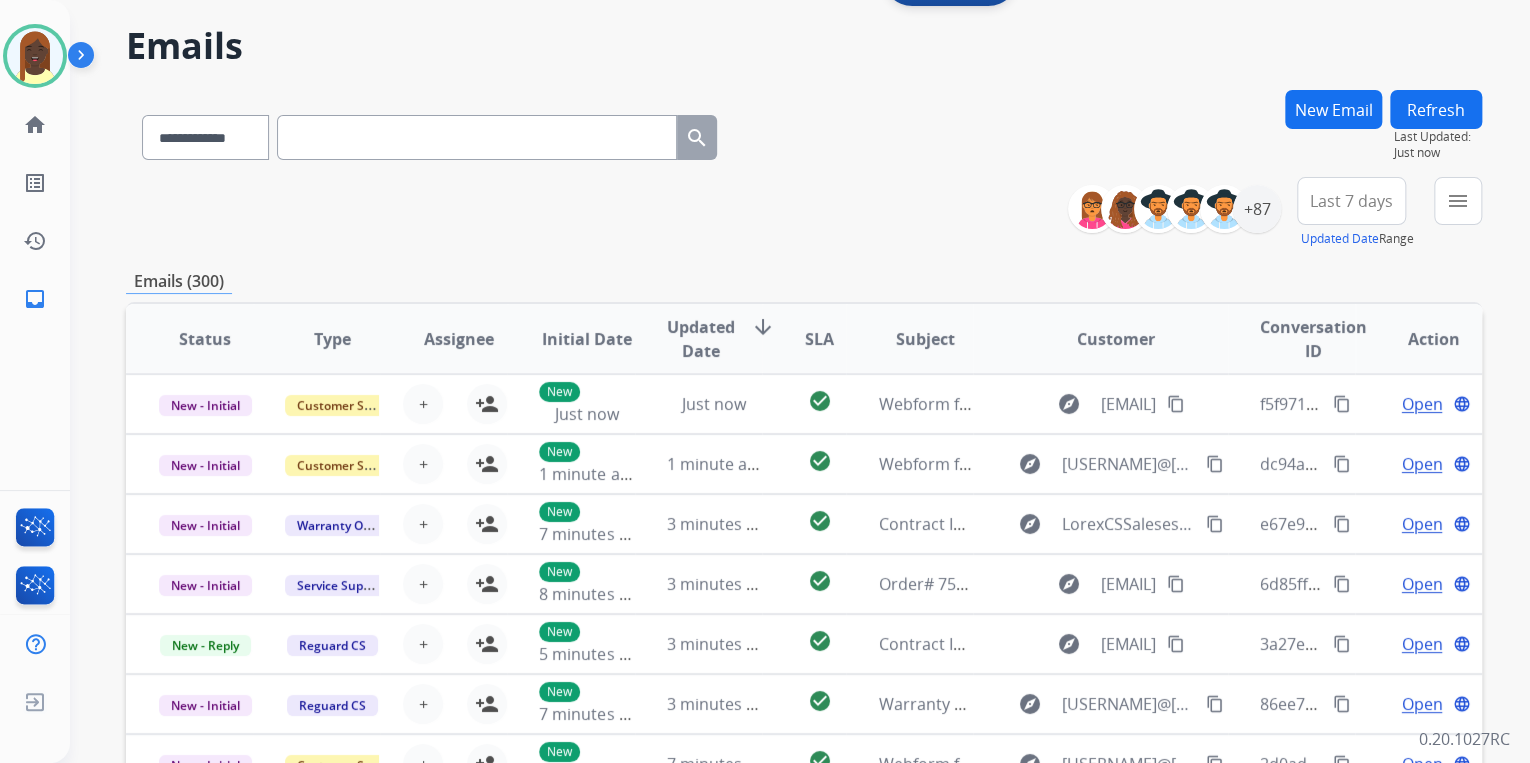 scroll, scrollTop: 0, scrollLeft: 0, axis: both 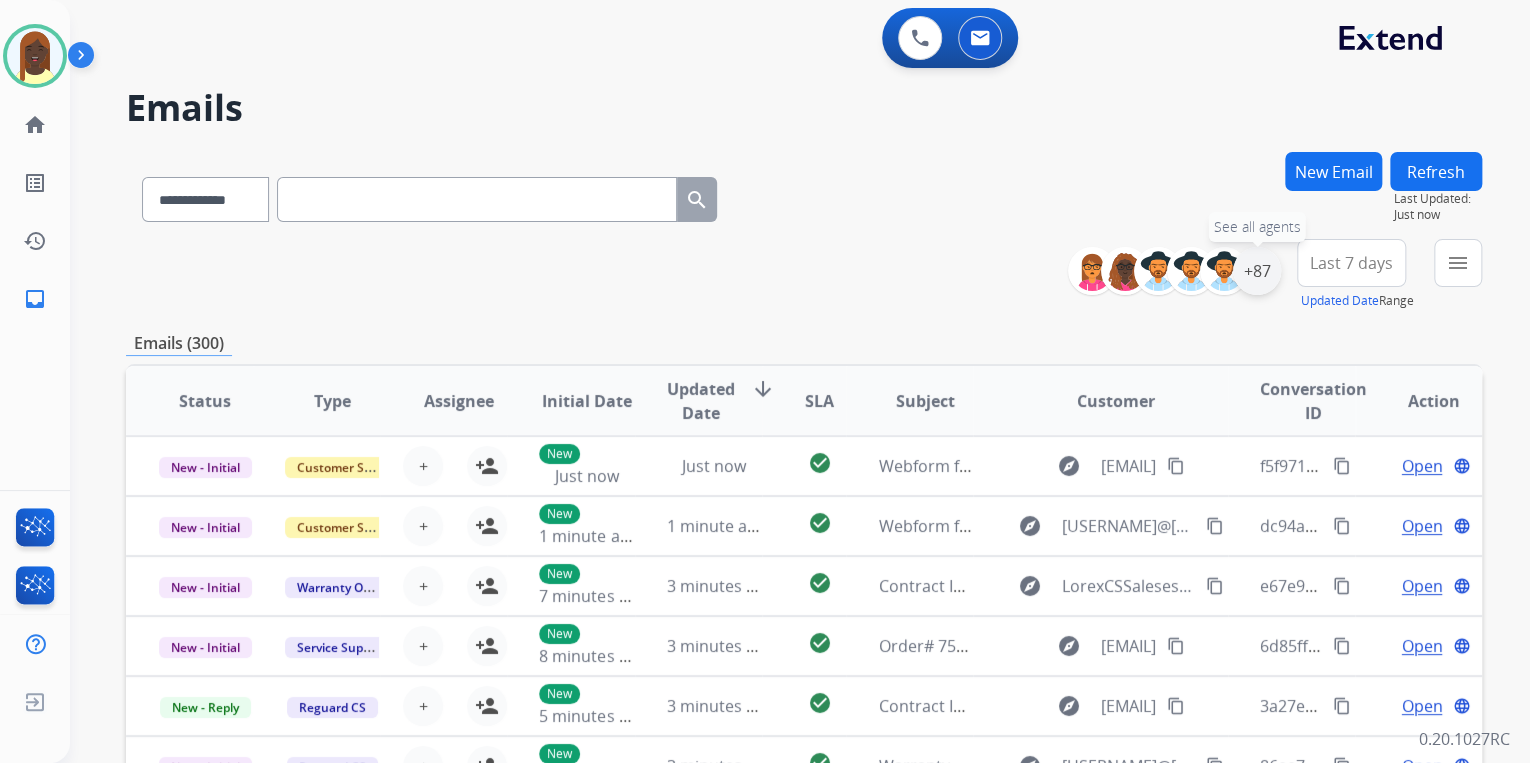 click on "+87" at bounding box center (1257, 271) 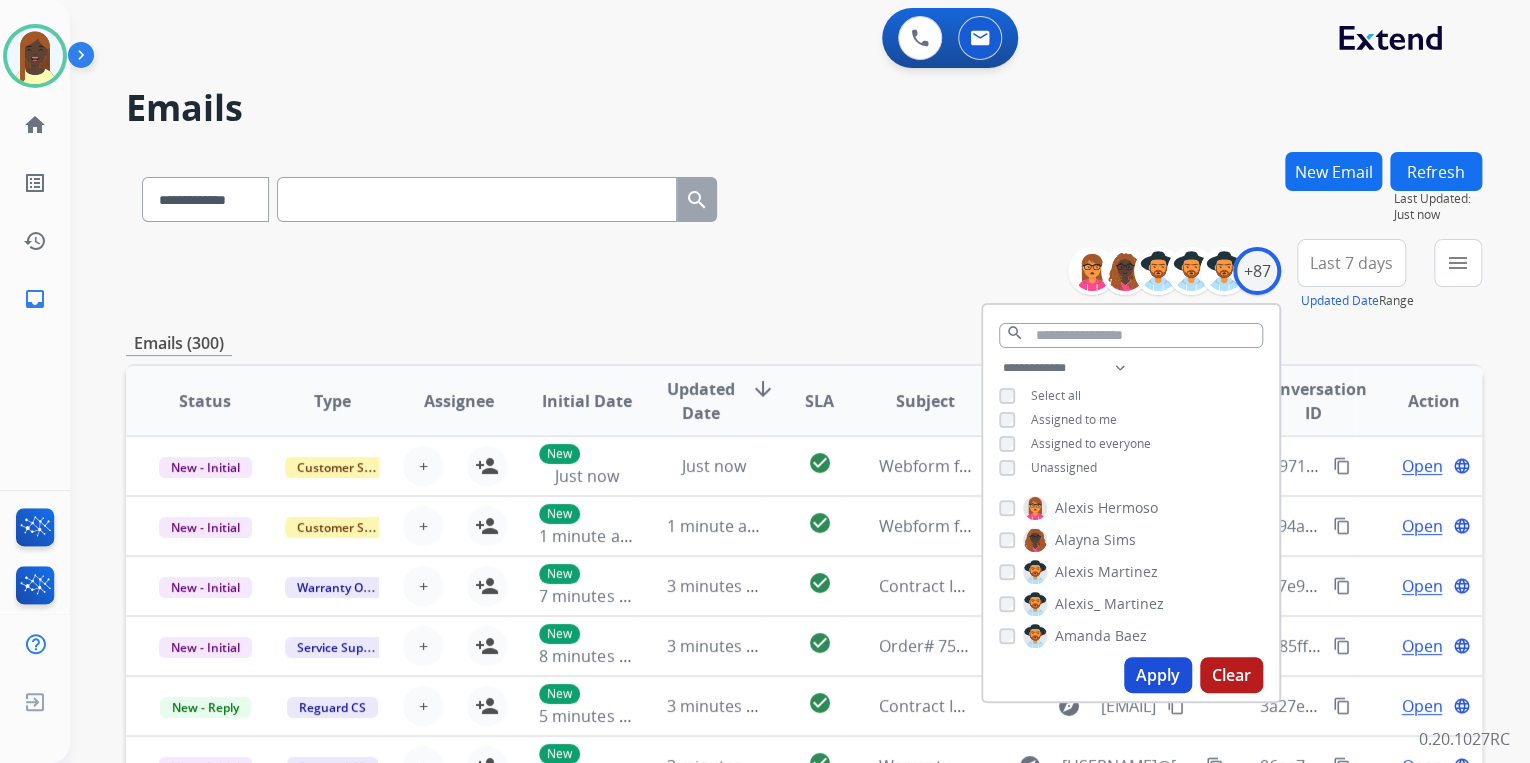 click on "Apply" at bounding box center [1158, 675] 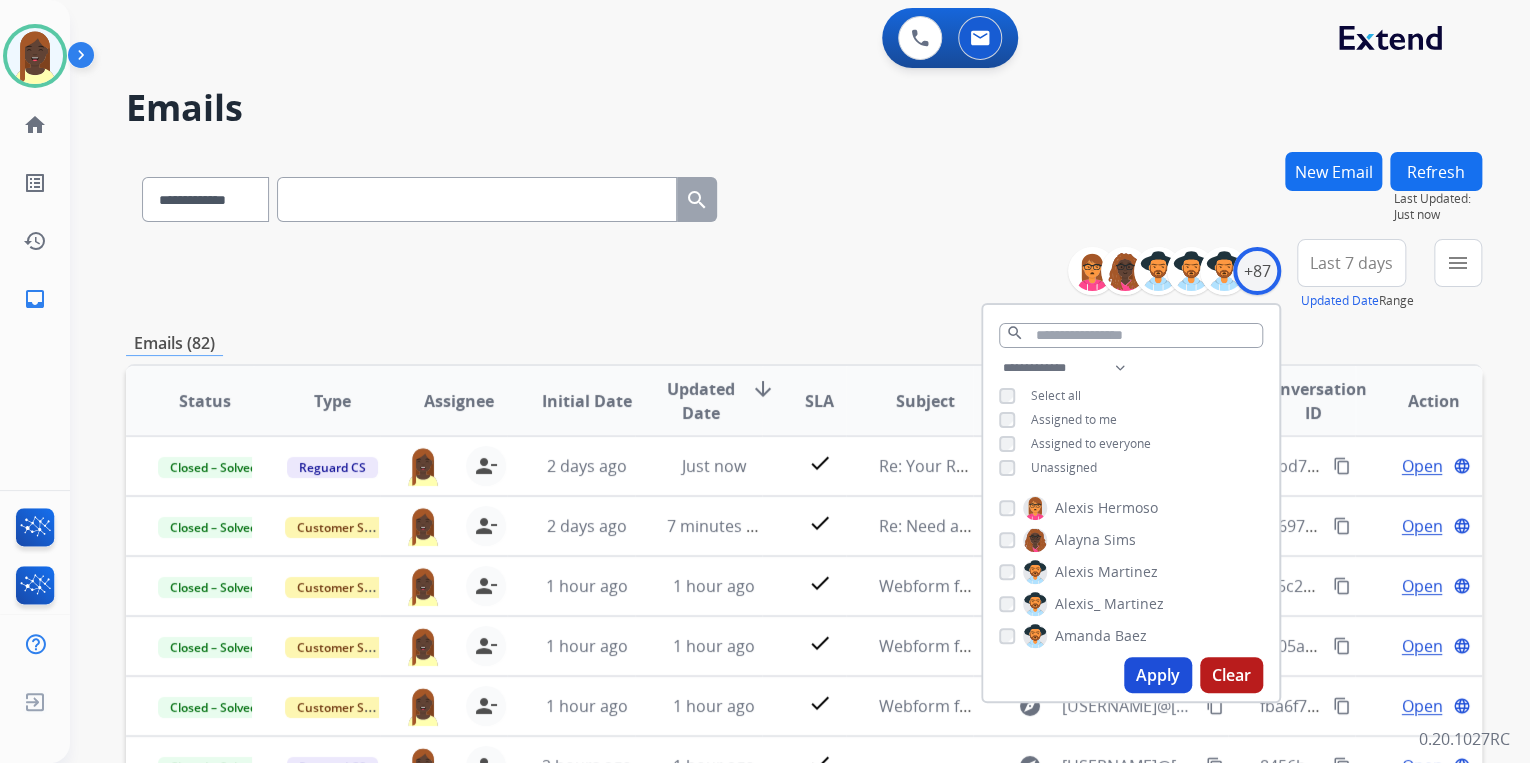 click on "**********" at bounding box center [804, 275] 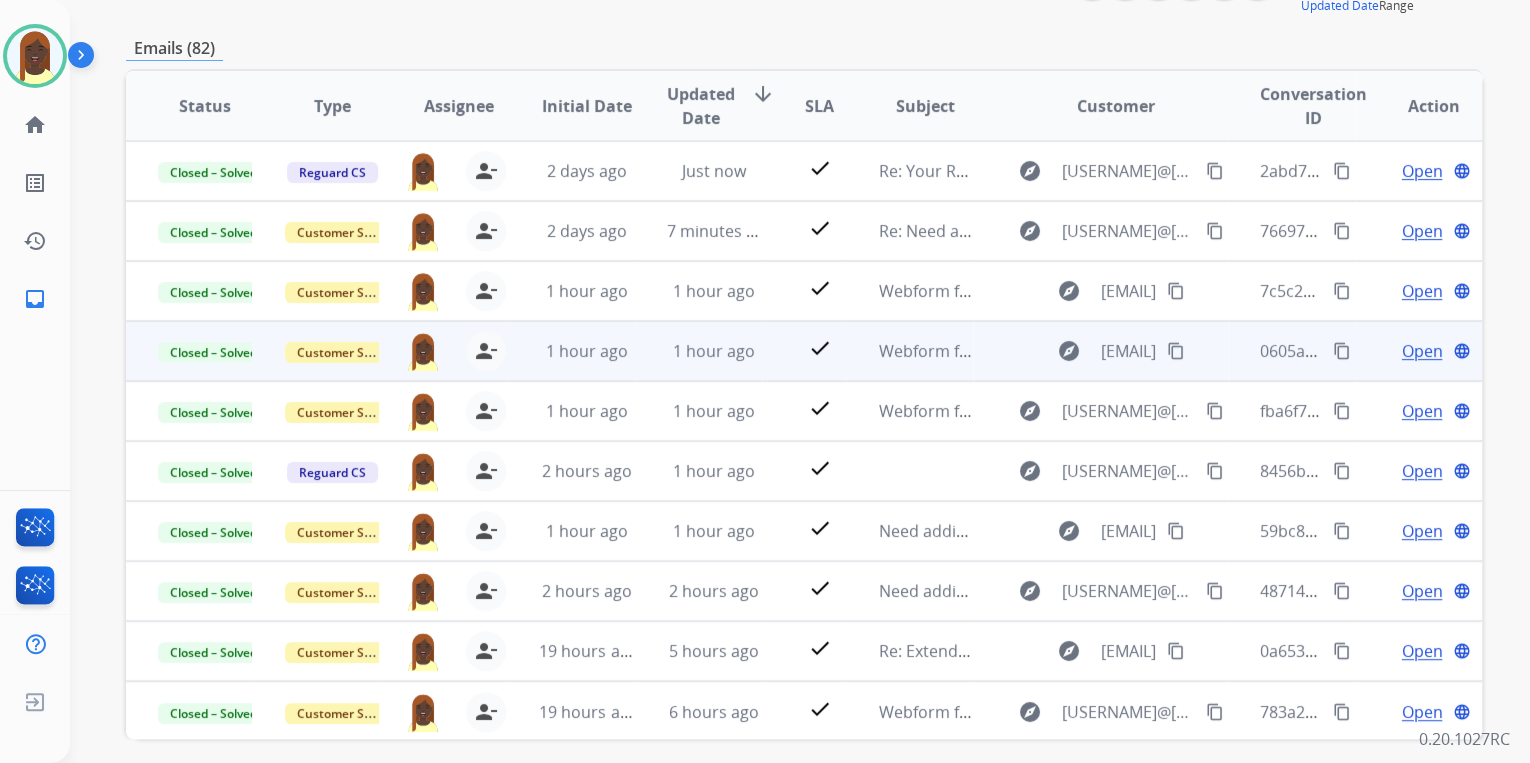 scroll, scrollTop: 320, scrollLeft: 0, axis: vertical 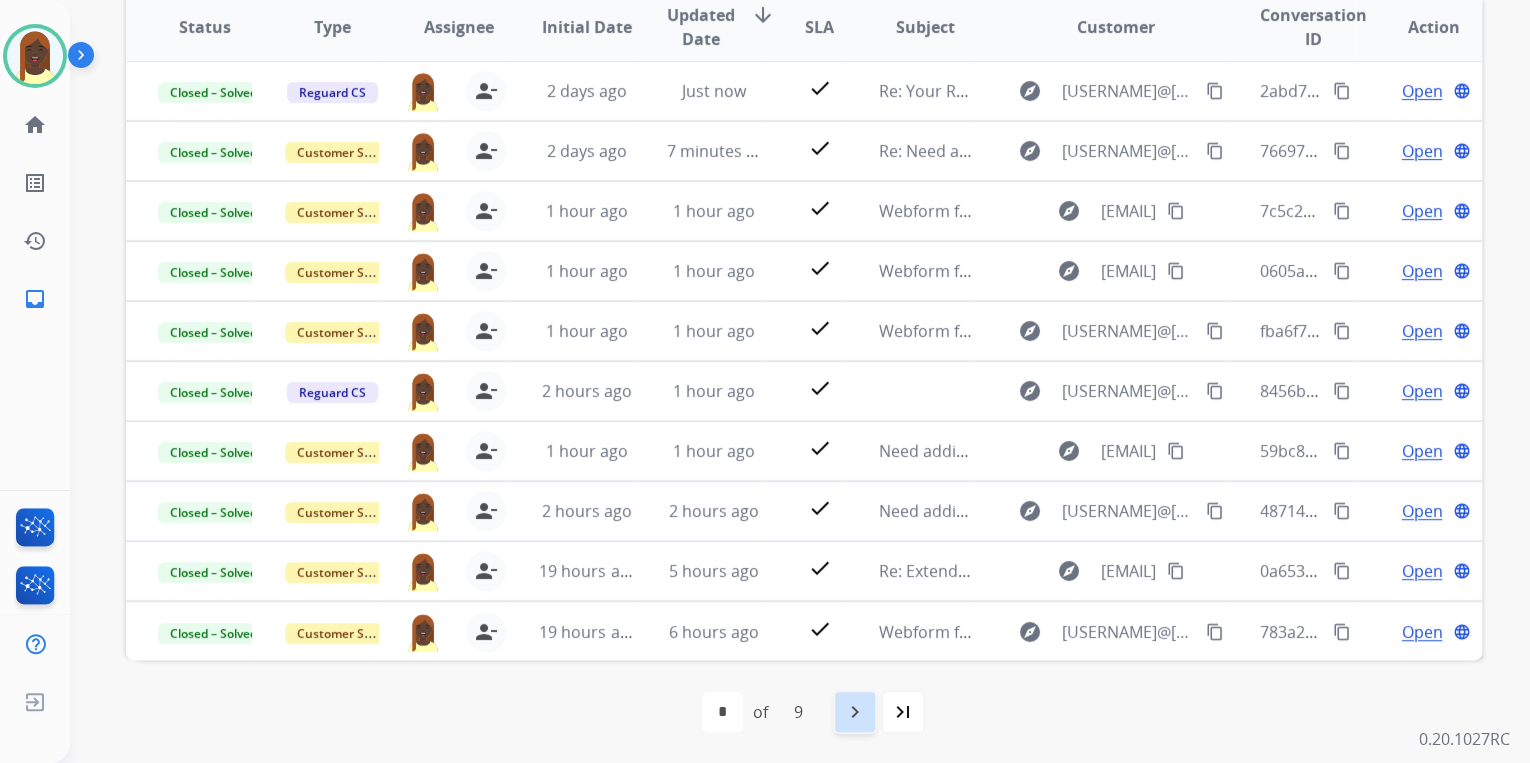 click on "navigate_next" at bounding box center (855, 712) 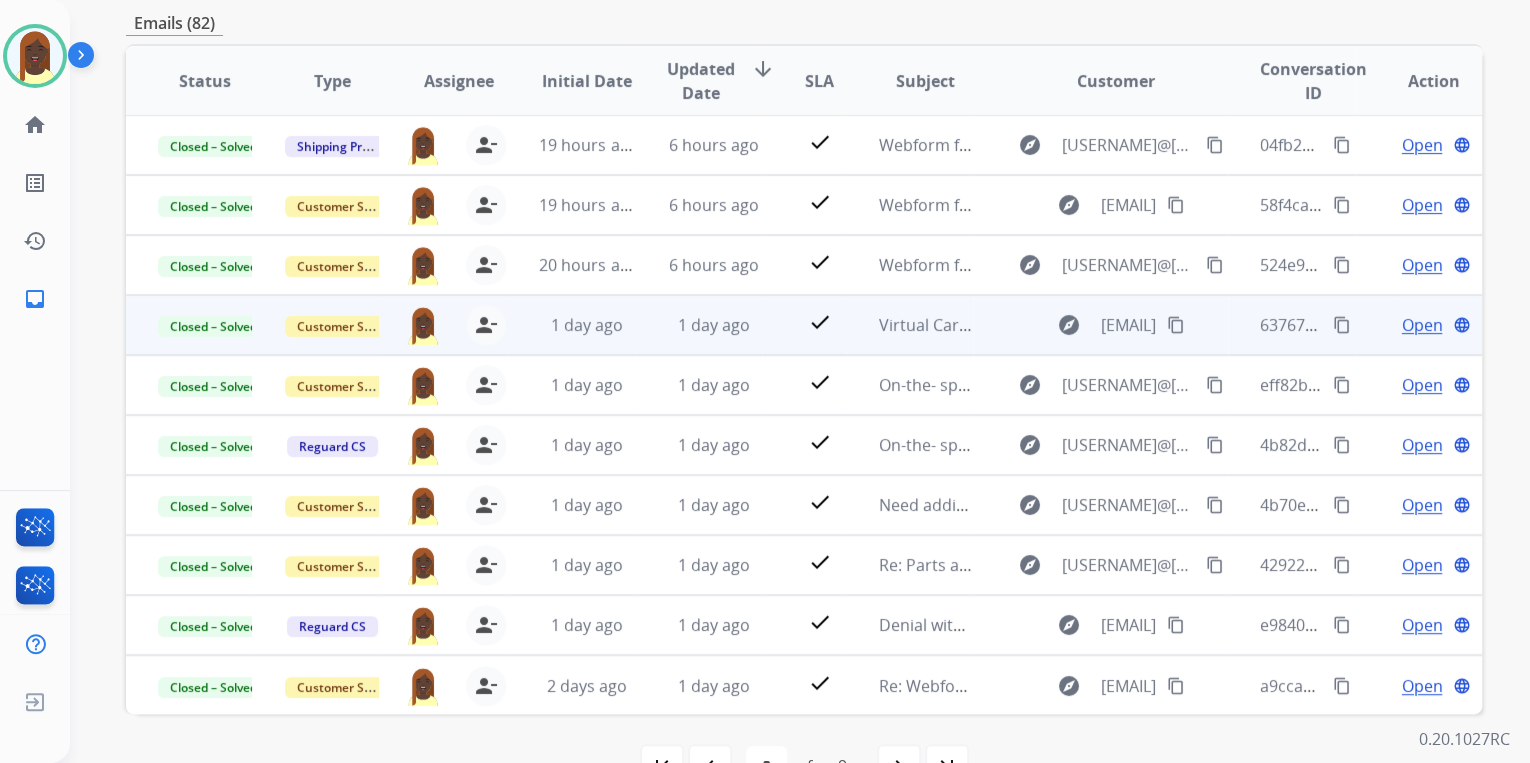 scroll, scrollTop: 374, scrollLeft: 0, axis: vertical 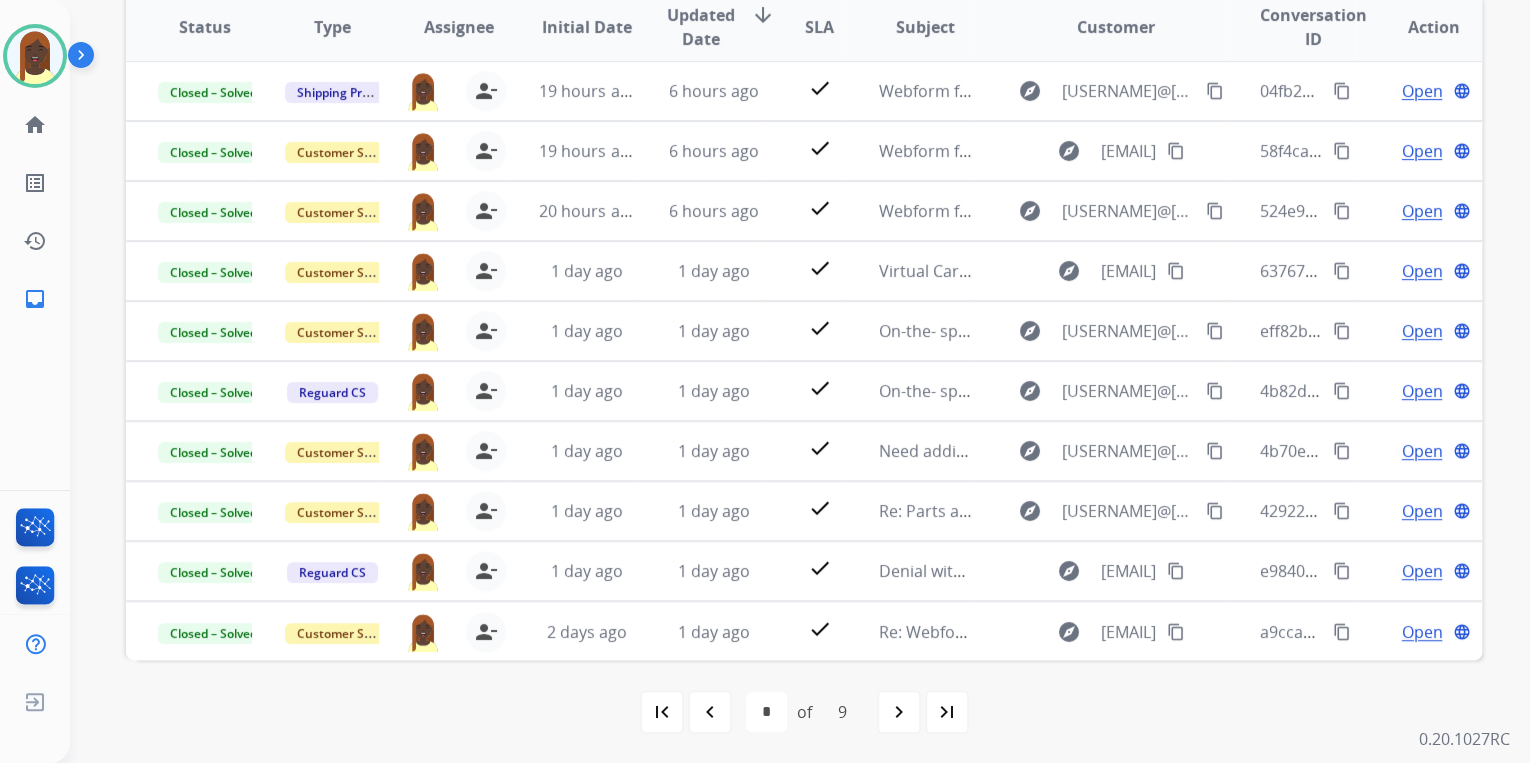 drag, startPoint x: 662, startPoint y: 721, endPoint x: 673, endPoint y: 718, distance: 11.401754 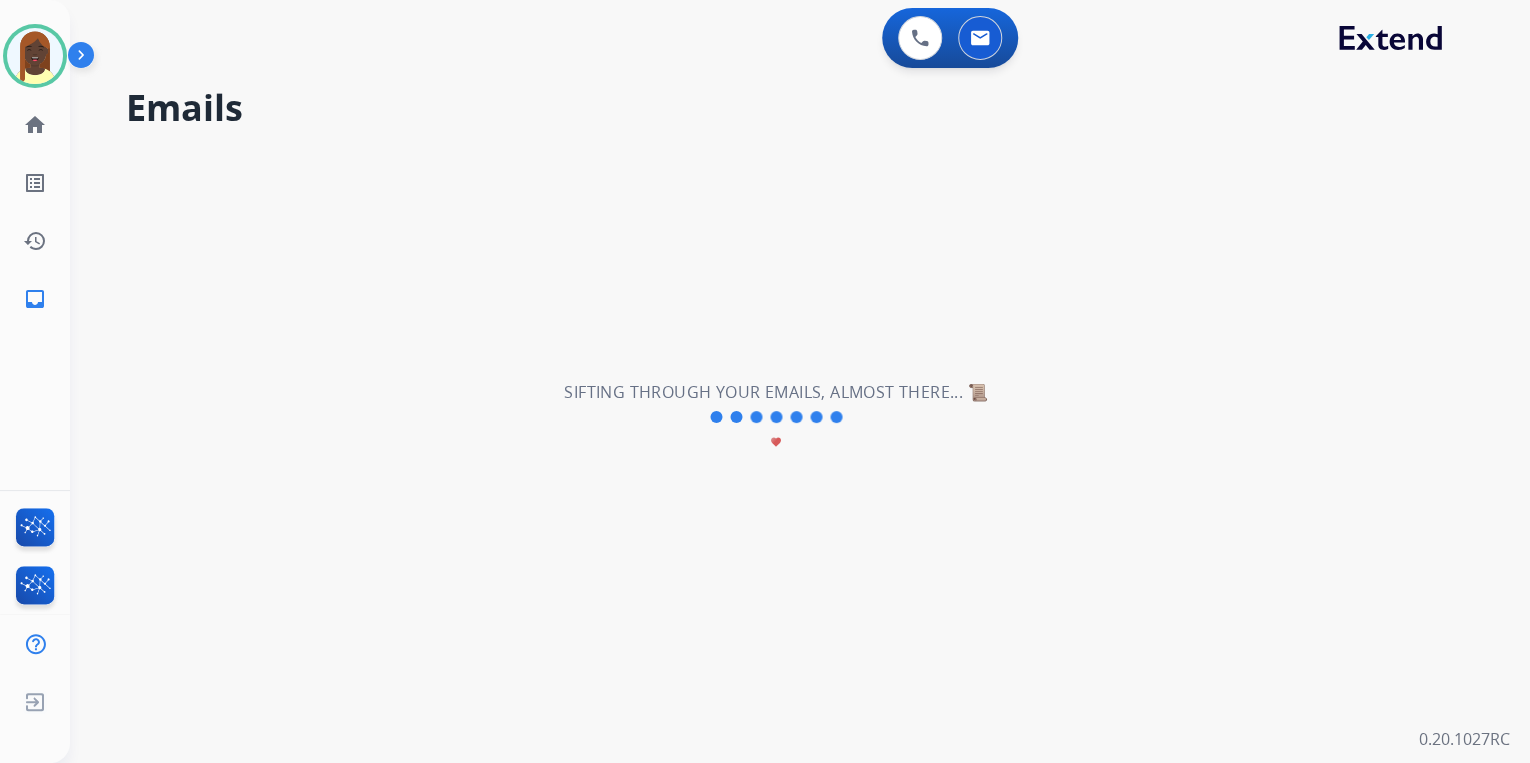 scroll, scrollTop: 0, scrollLeft: 0, axis: both 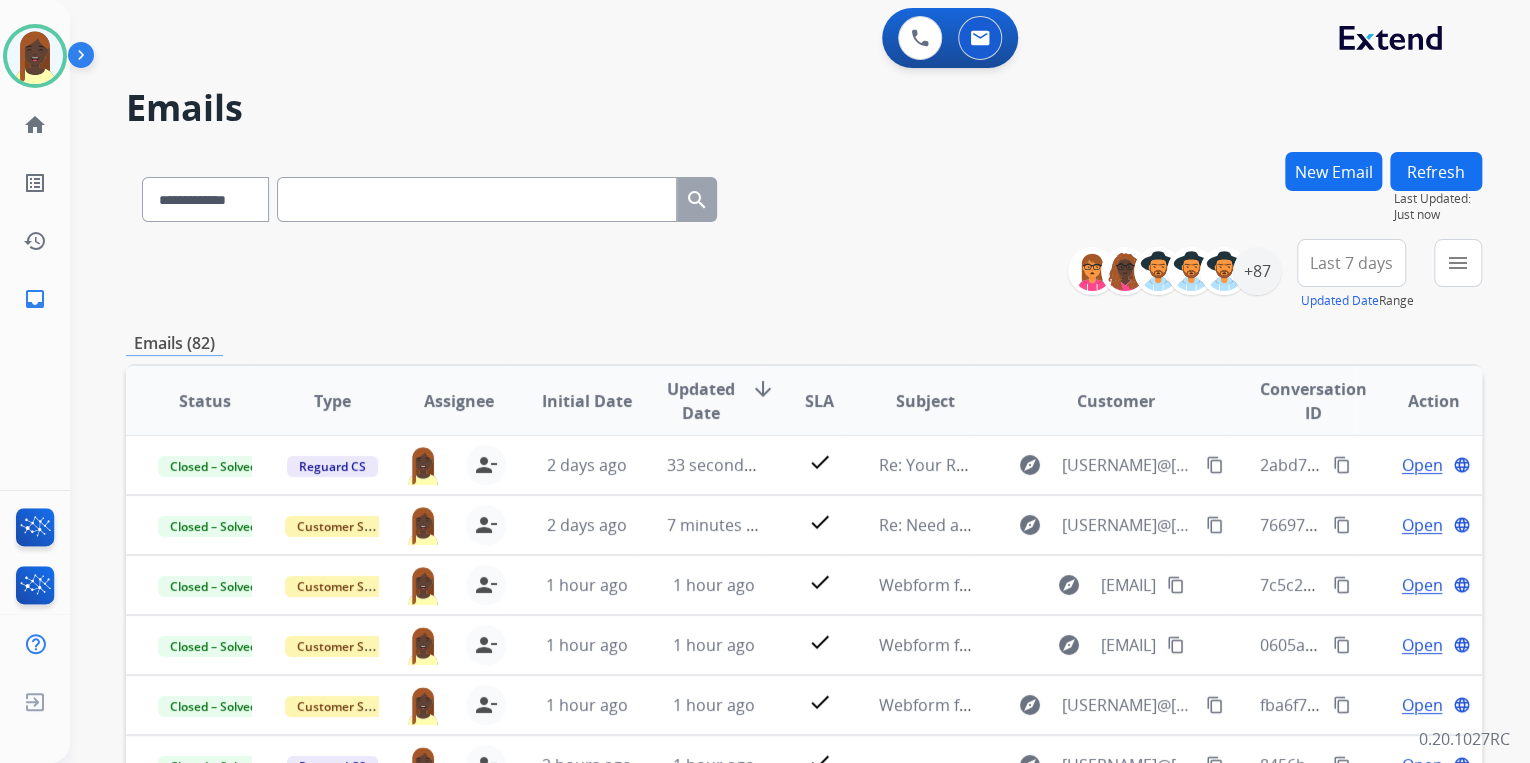 click on "**********" at bounding box center (804, 275) 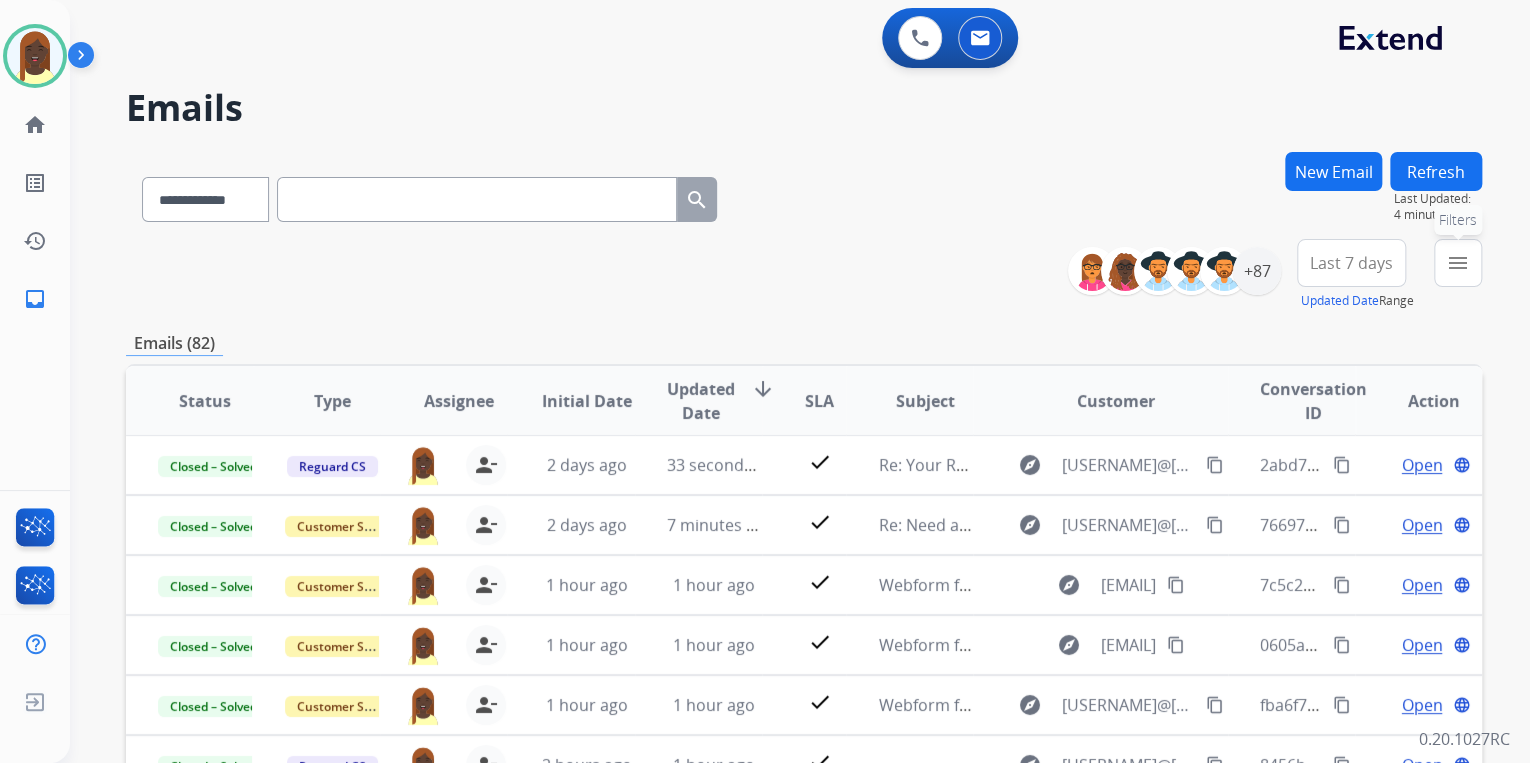 click on "menu" at bounding box center [1458, 263] 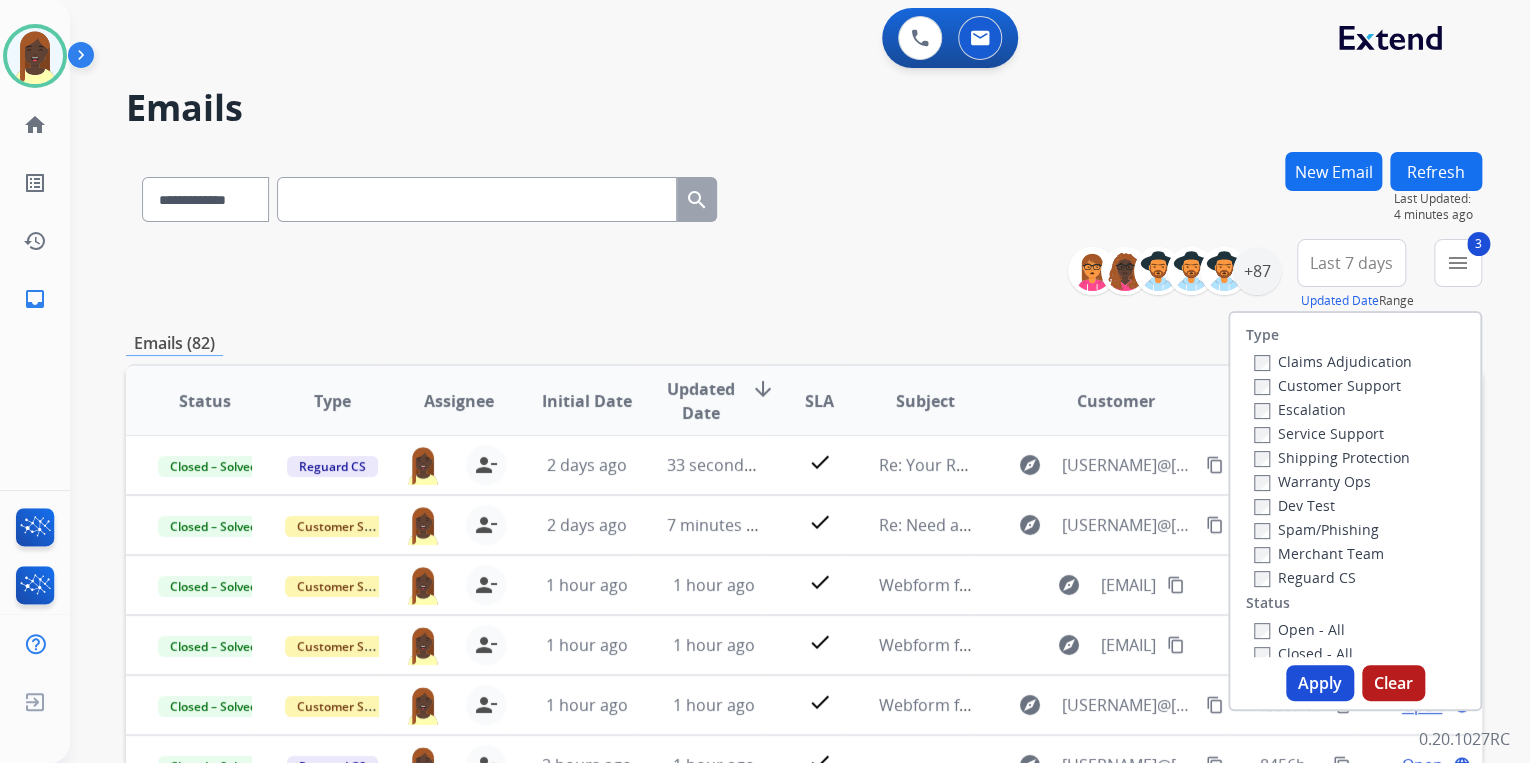 drag, startPoint x: 1312, startPoint y: 683, endPoint x: 1217, endPoint y: 612, distance: 118.60017 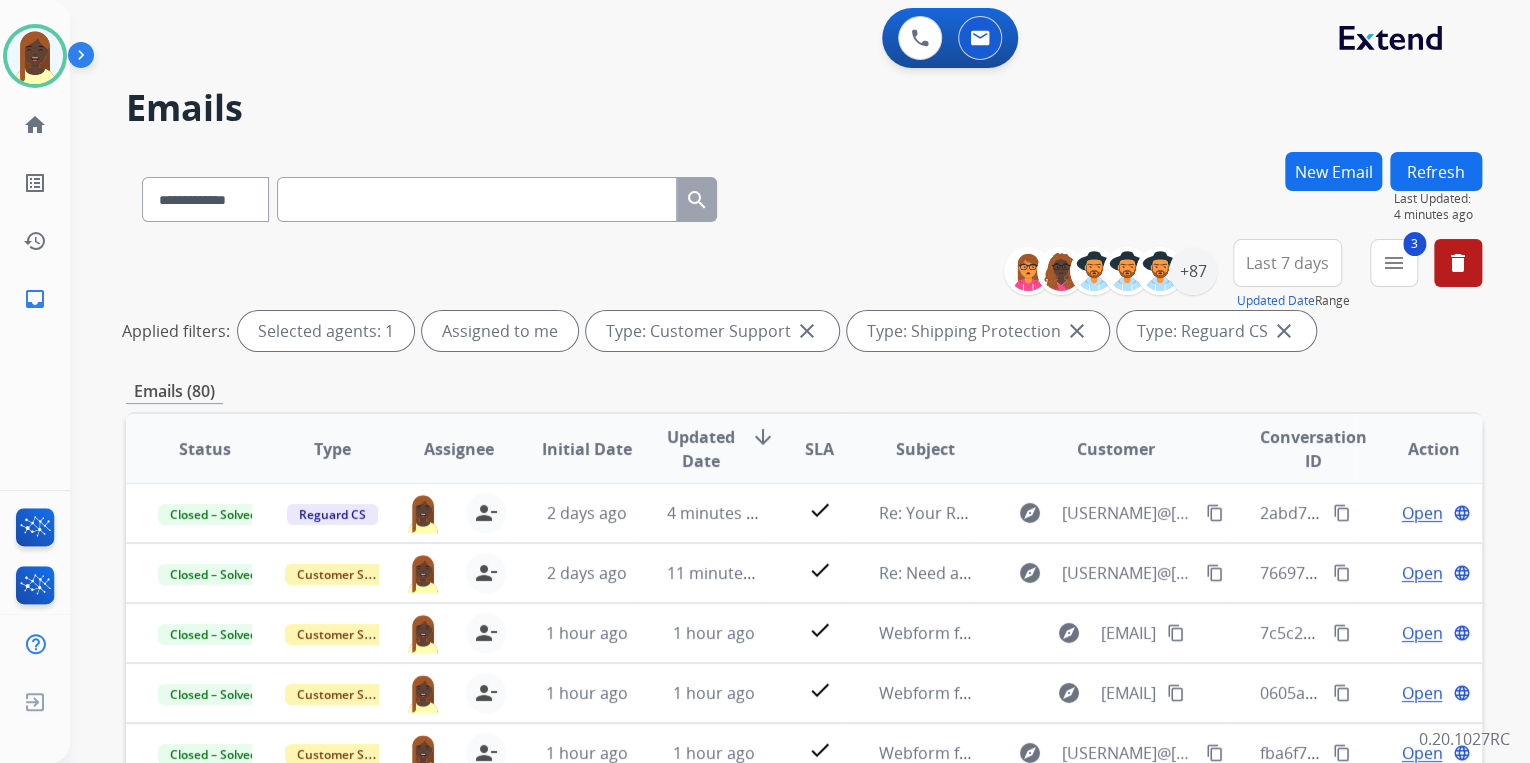 click on "Applied filters:  Selected agents: 1  Assigned to me  Type: Customer Support  close  Type: Shipping Protection  close  Type: Reguard CS  close" at bounding box center (800, 331) 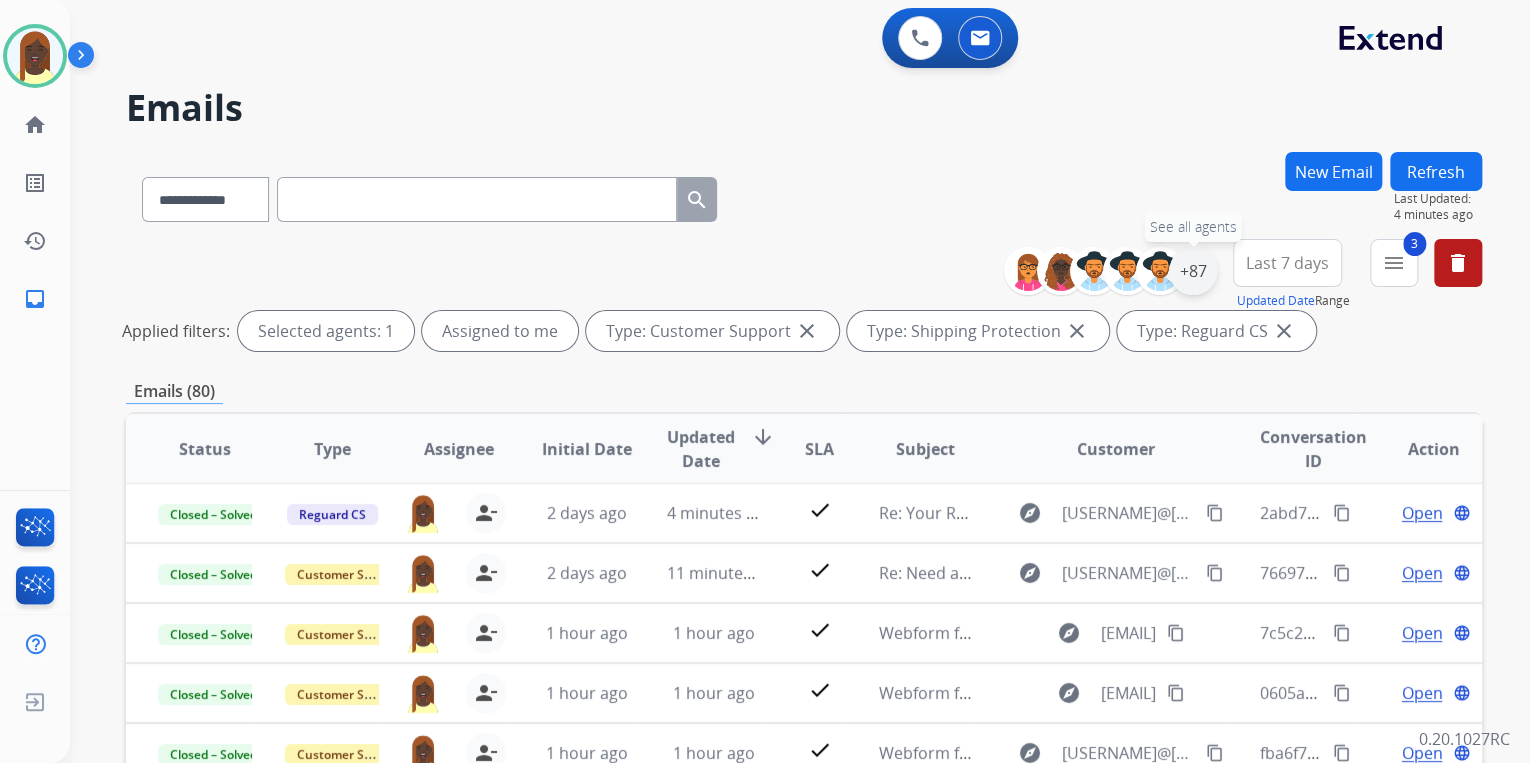 click on "+87" at bounding box center [1193, 271] 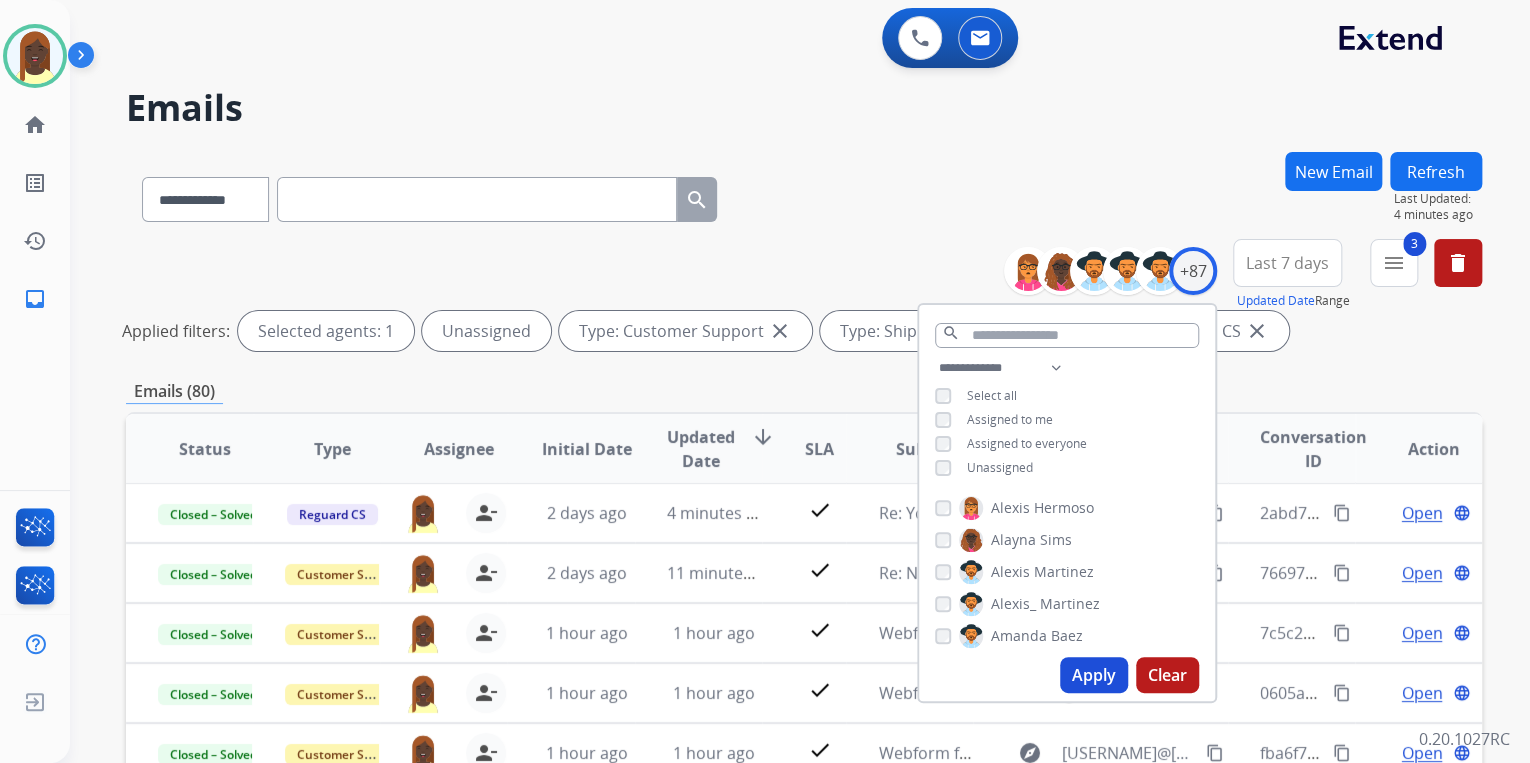 click on "Apply" at bounding box center (1094, 675) 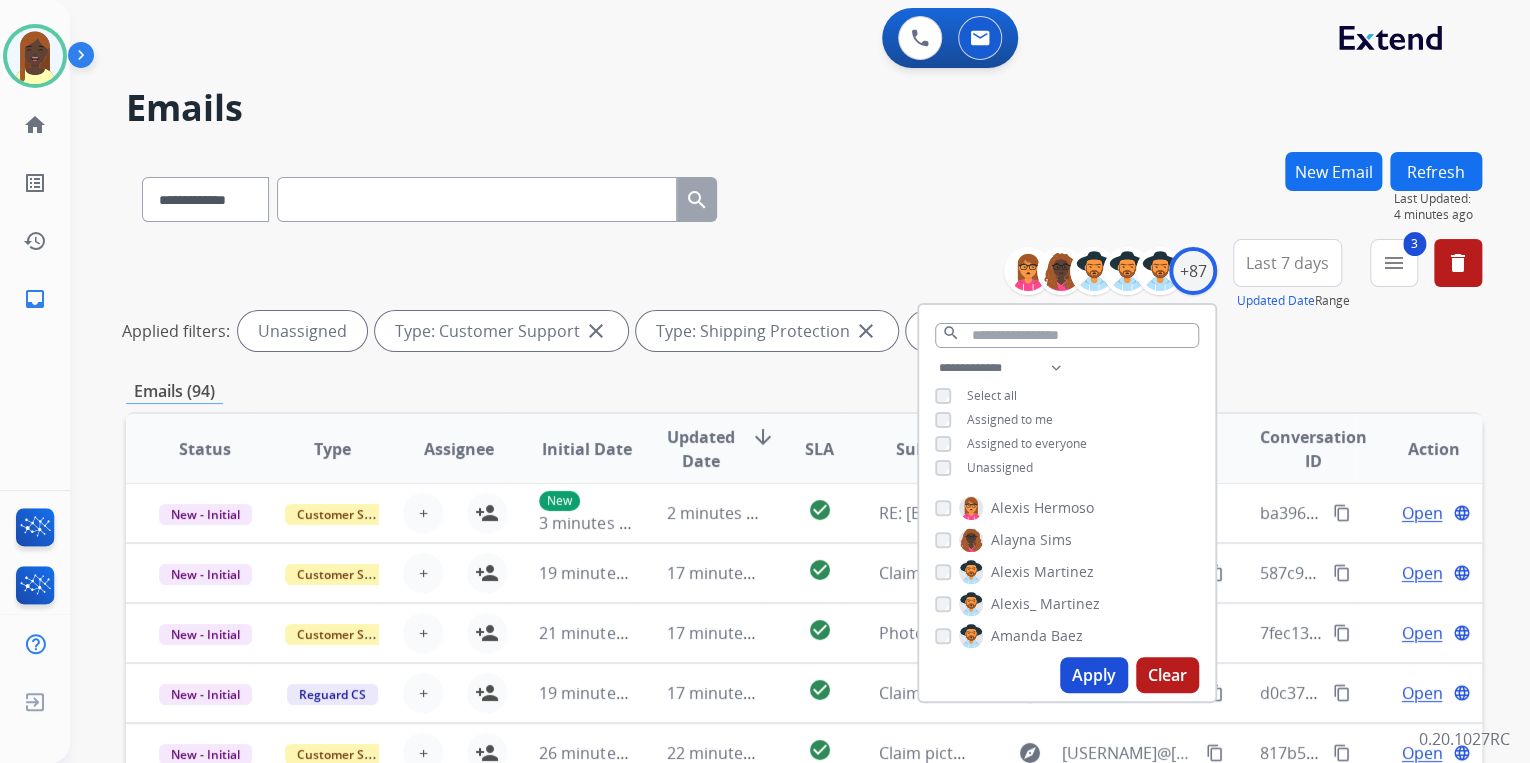 click on "**********" at bounding box center (804, 299) 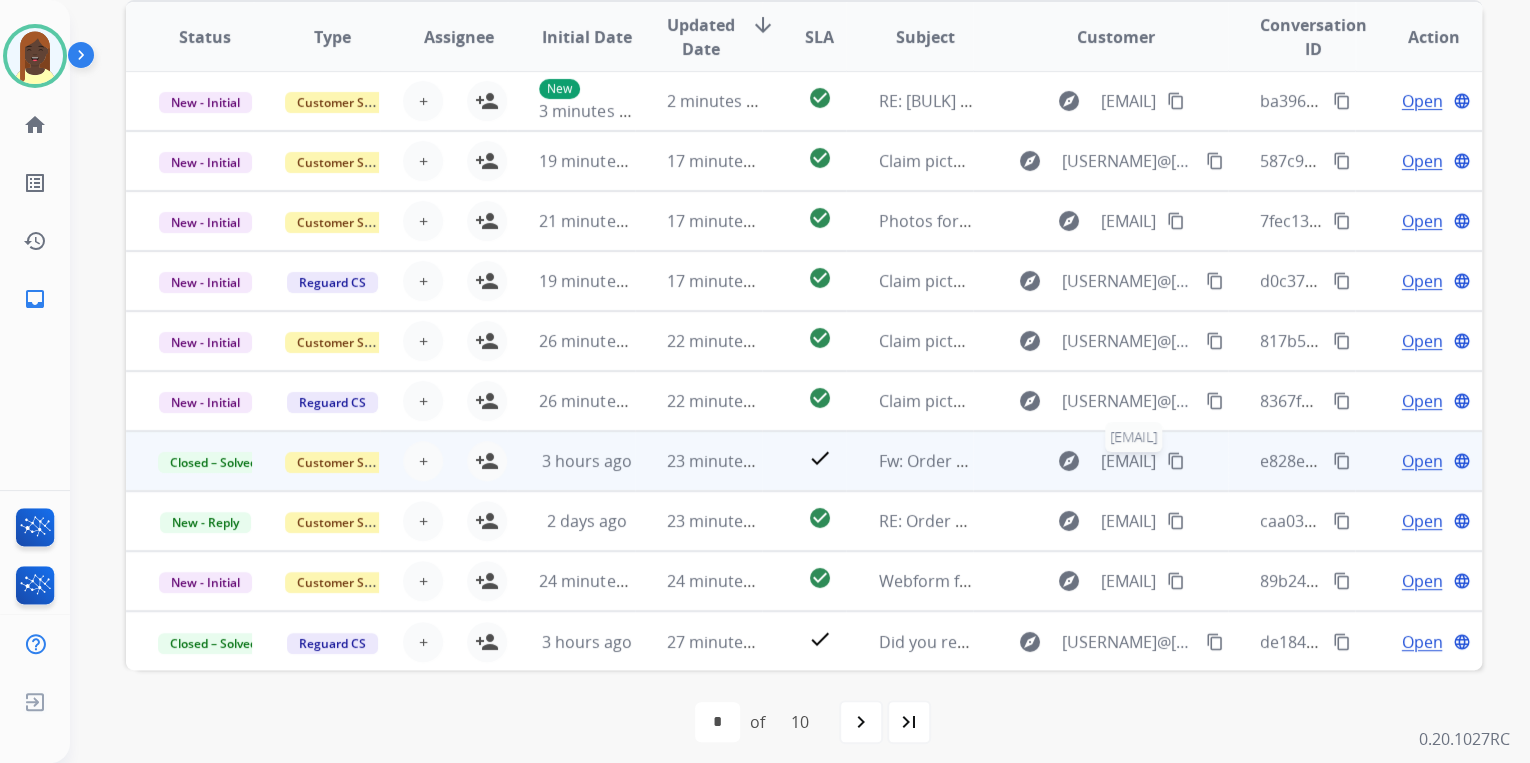 scroll, scrollTop: 422, scrollLeft: 0, axis: vertical 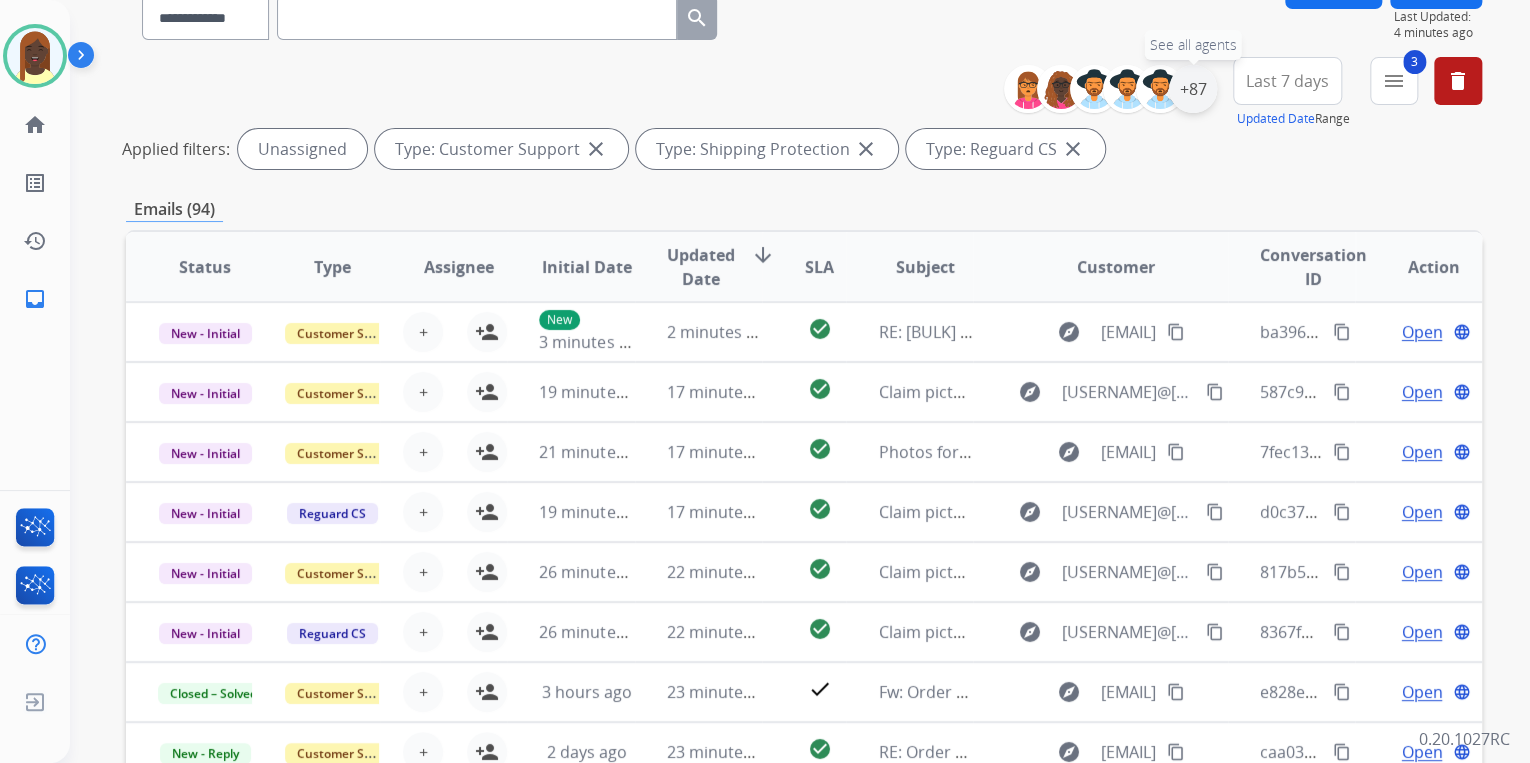 click on "+87" at bounding box center [1193, 89] 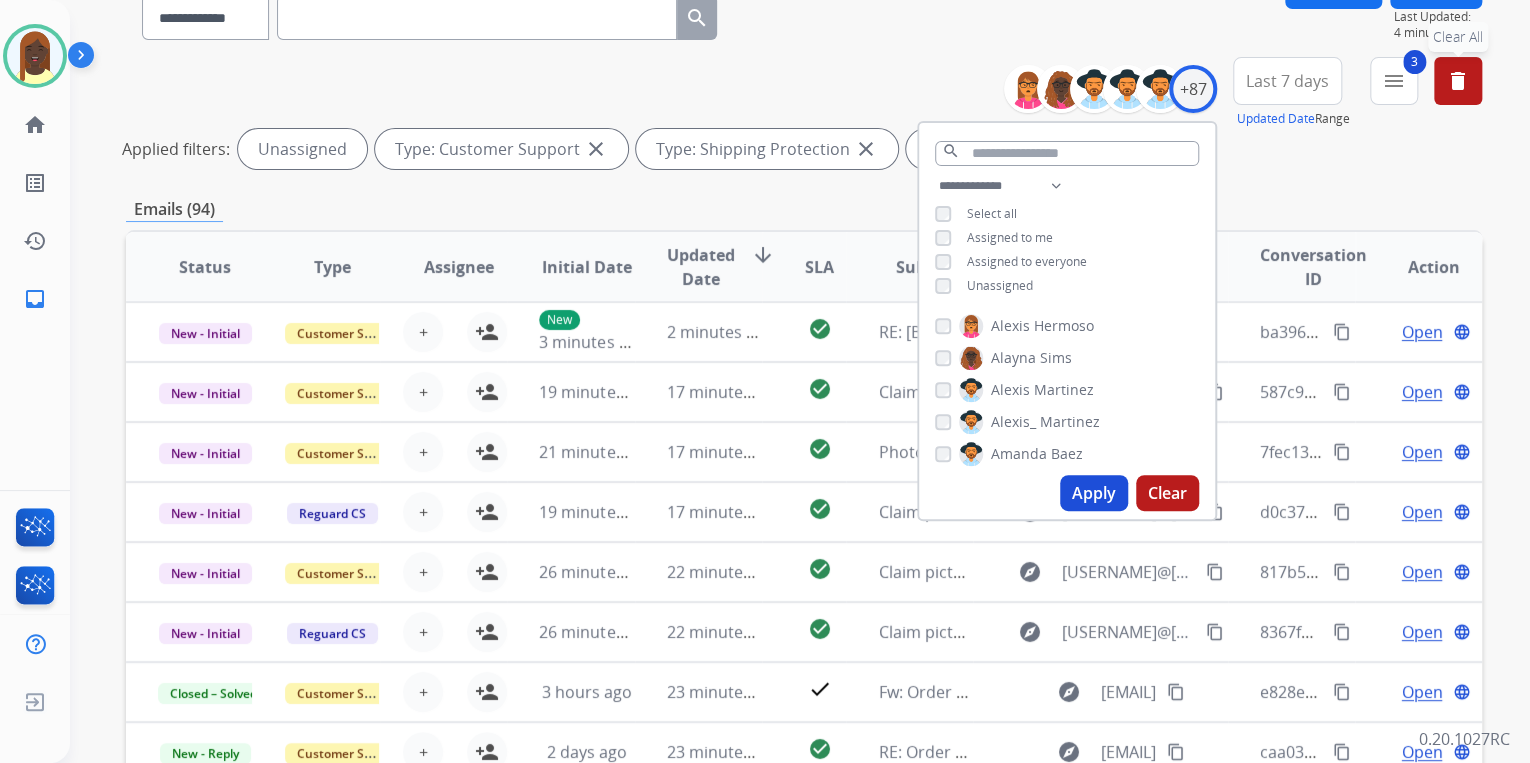 click on "delete" at bounding box center (1458, 81) 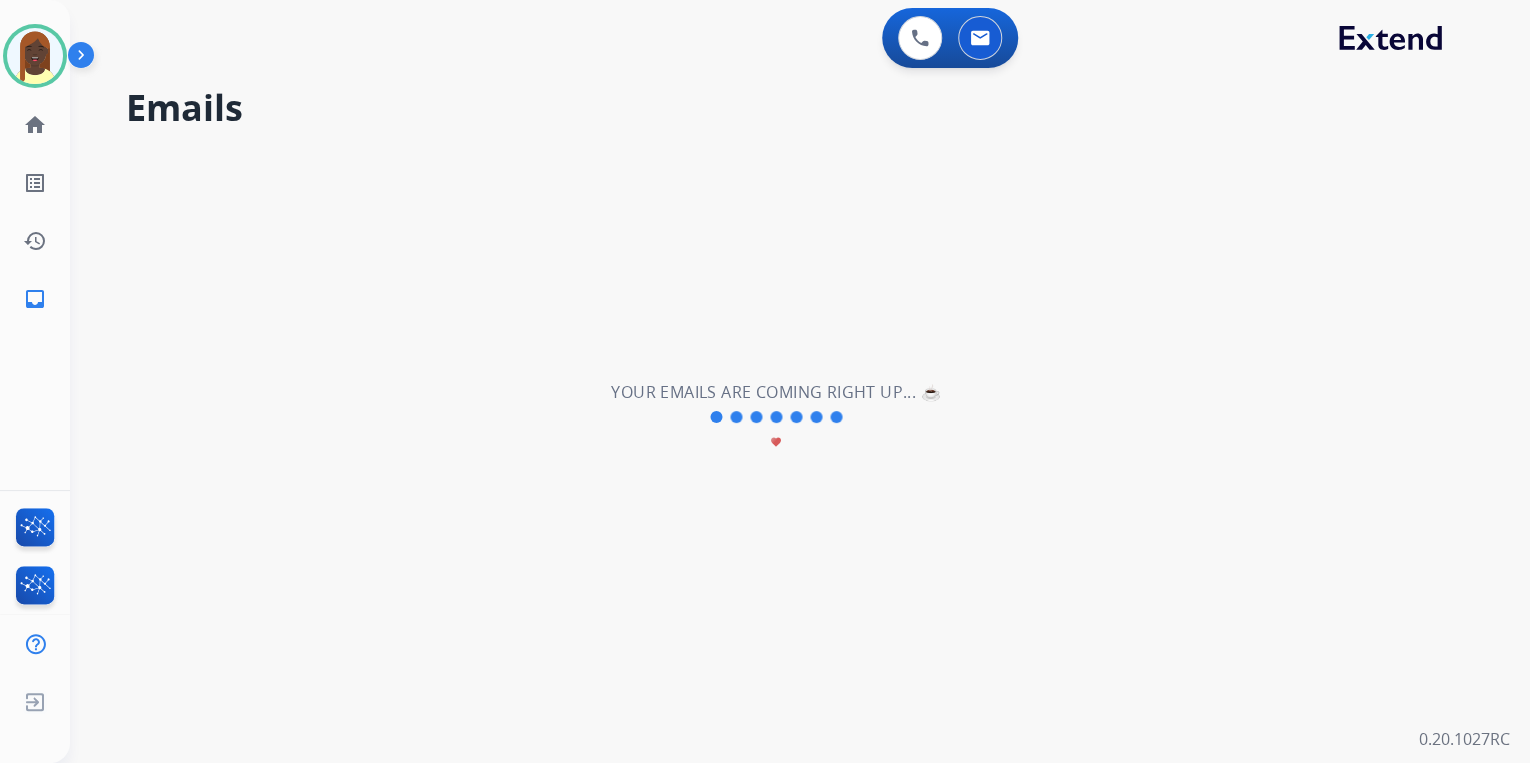 scroll, scrollTop: 0, scrollLeft: 0, axis: both 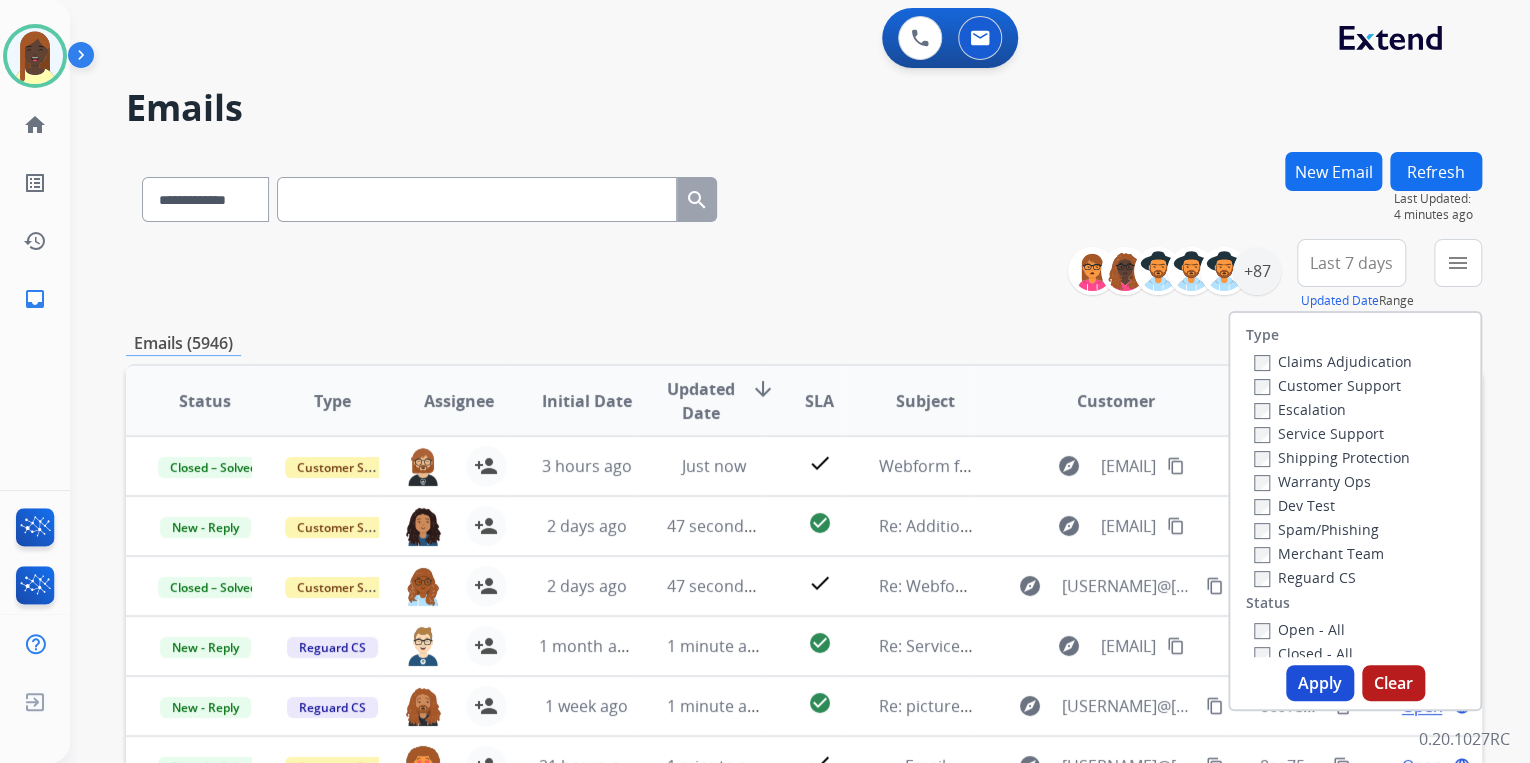 click on "**********" at bounding box center (804, 645) 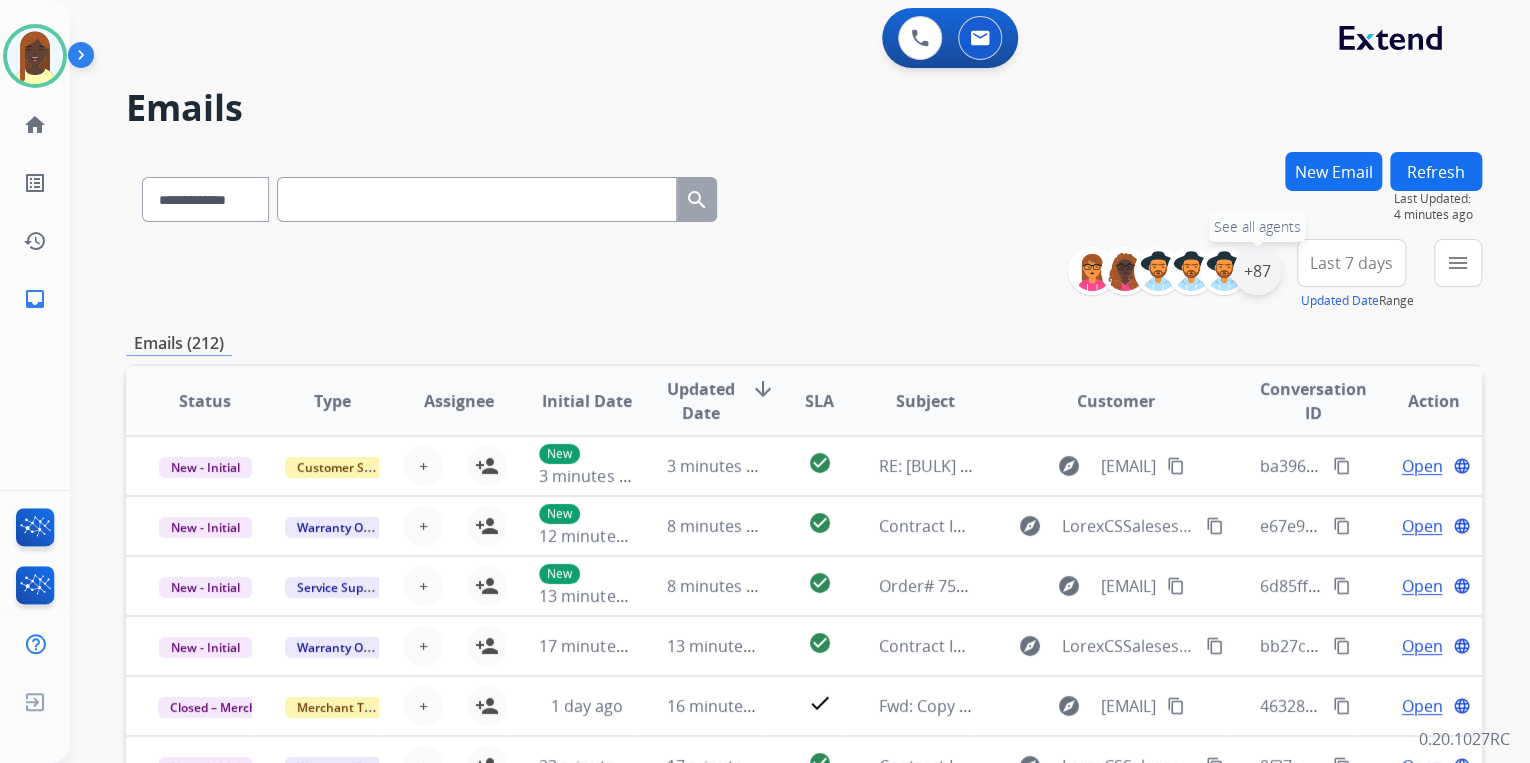 click on "+87" at bounding box center (1257, 271) 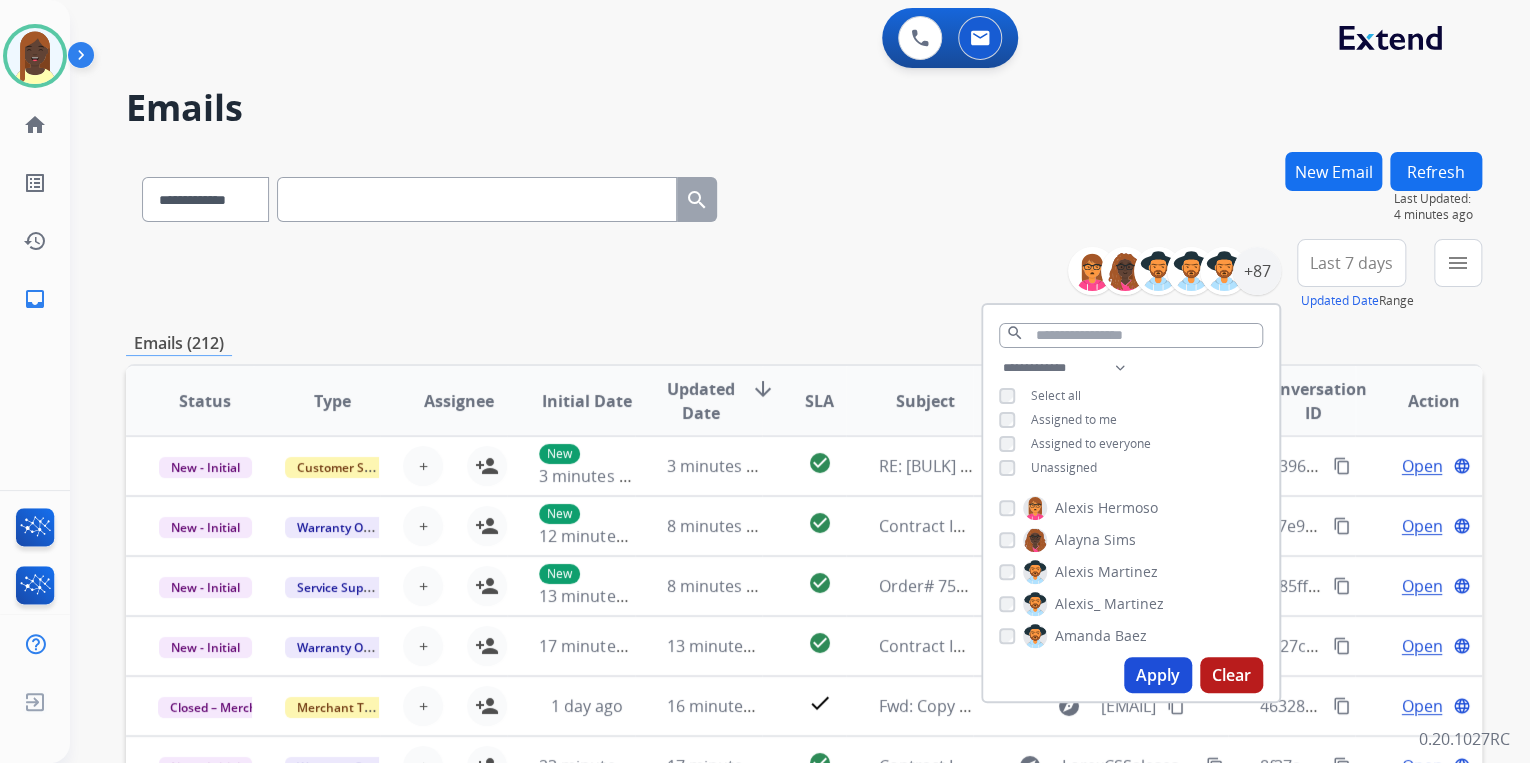 drag, startPoint x: 1151, startPoint y: 677, endPoint x: 1051, endPoint y: 548, distance: 163.2207 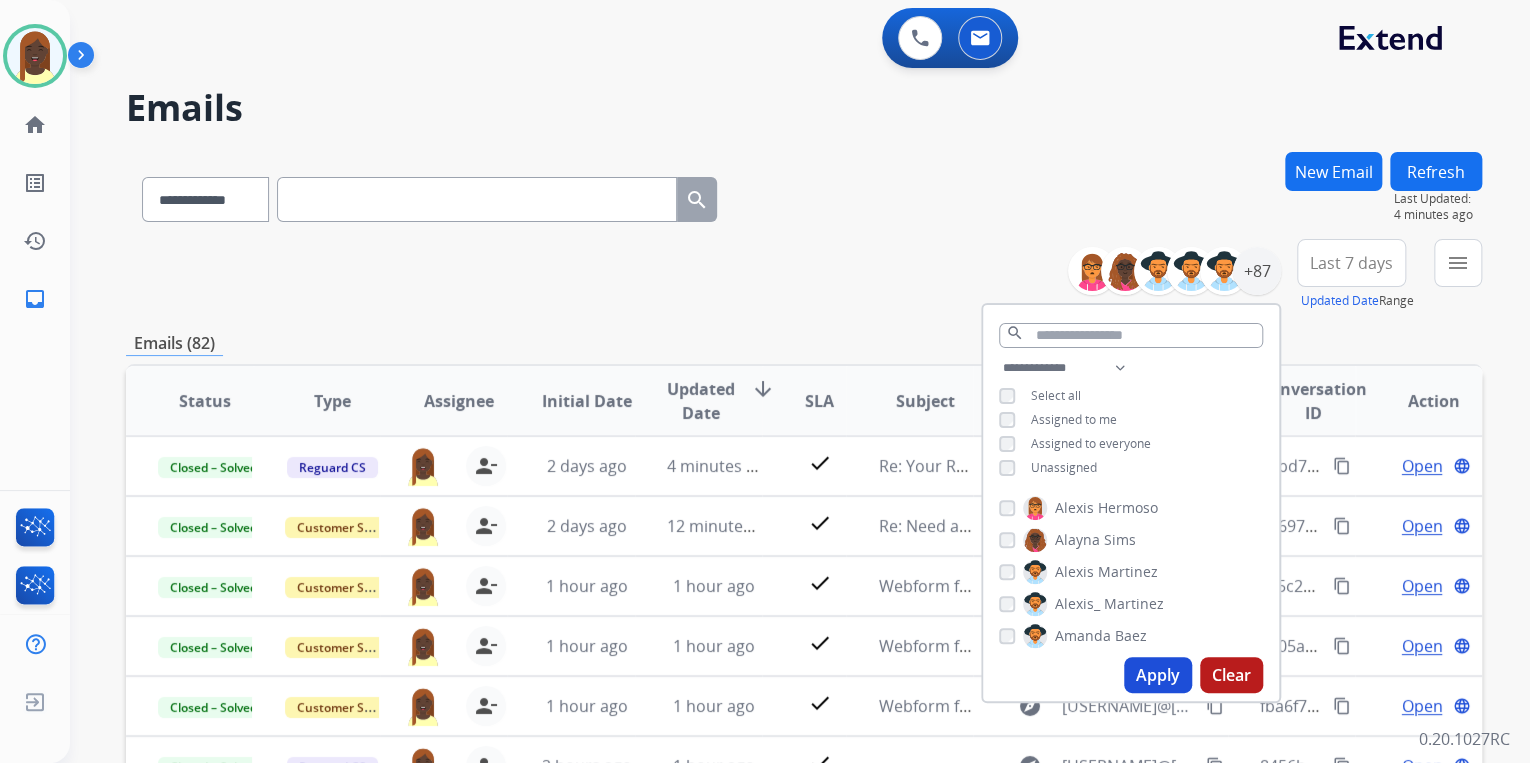 click on "**********" at bounding box center [804, 275] 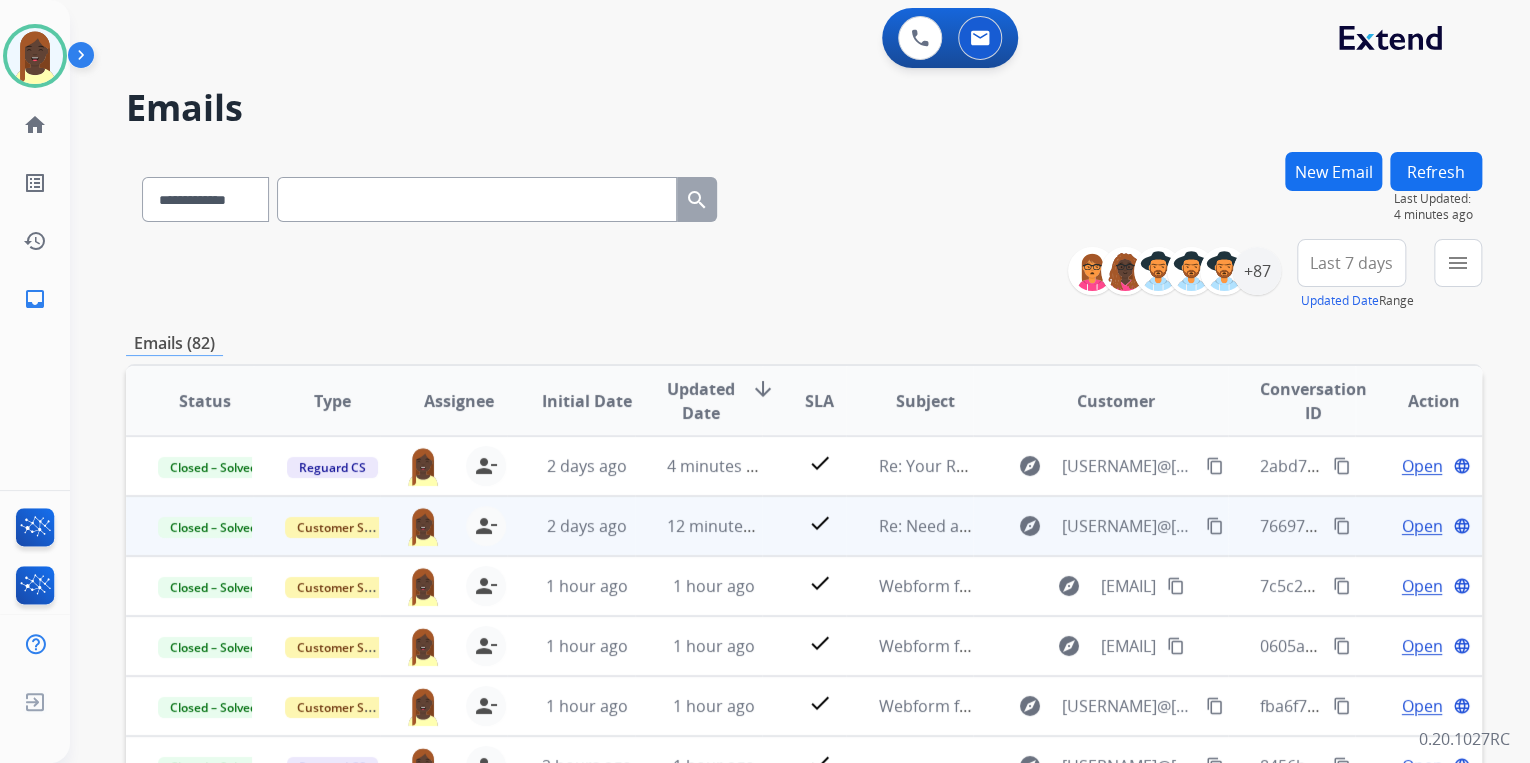 scroll, scrollTop: 1, scrollLeft: 0, axis: vertical 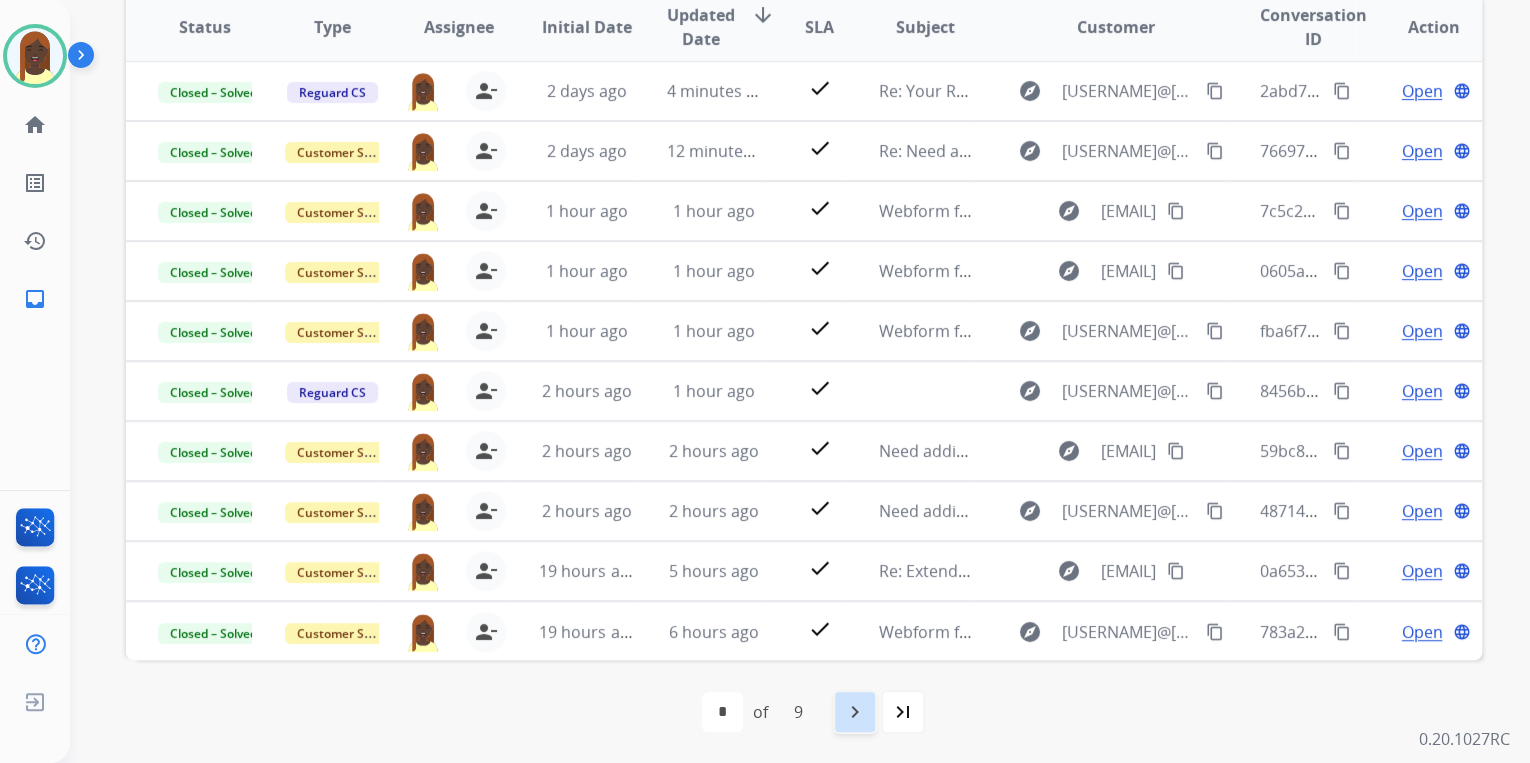 click on "navigate_next" at bounding box center (855, 712) 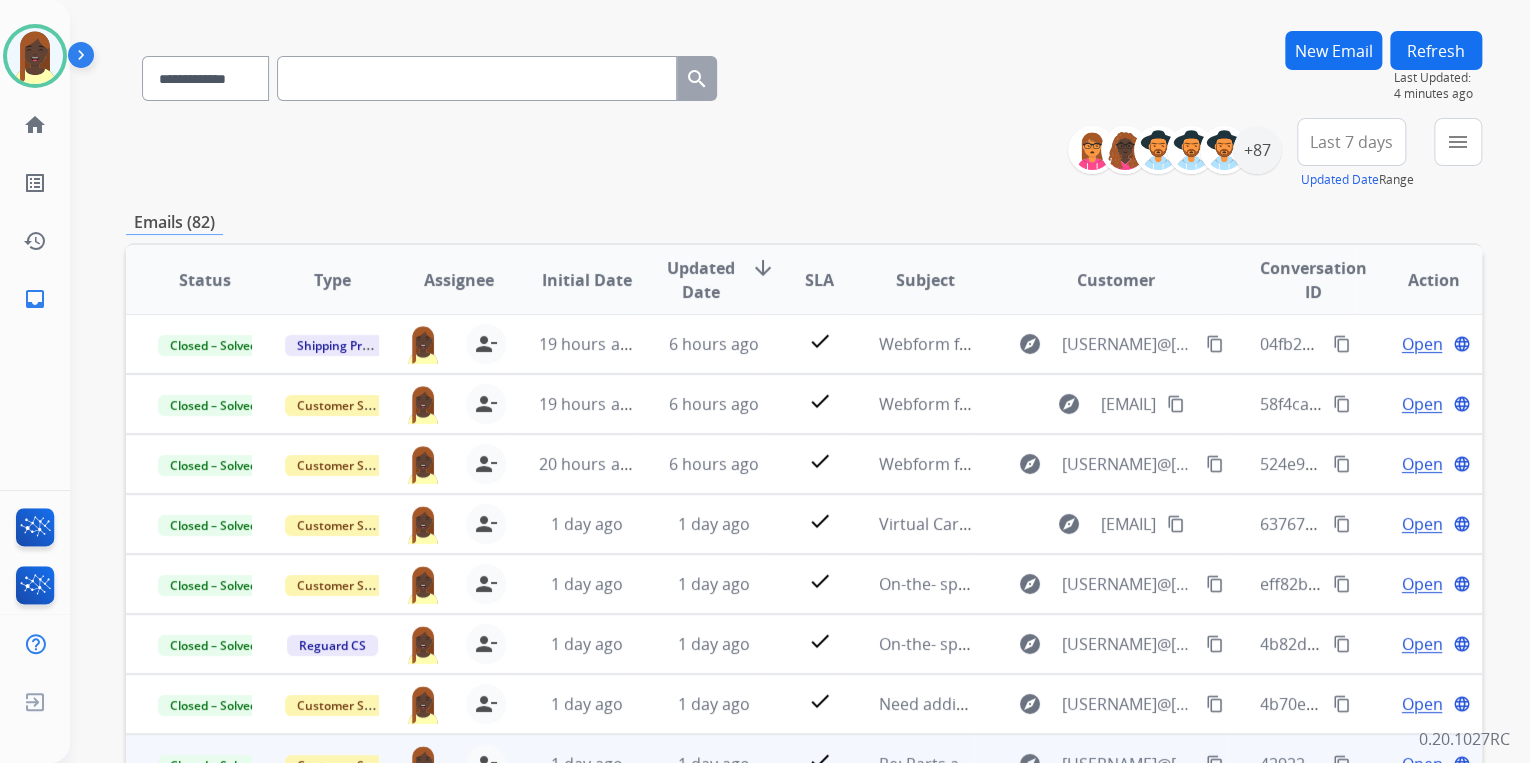 scroll, scrollTop: 320, scrollLeft: 0, axis: vertical 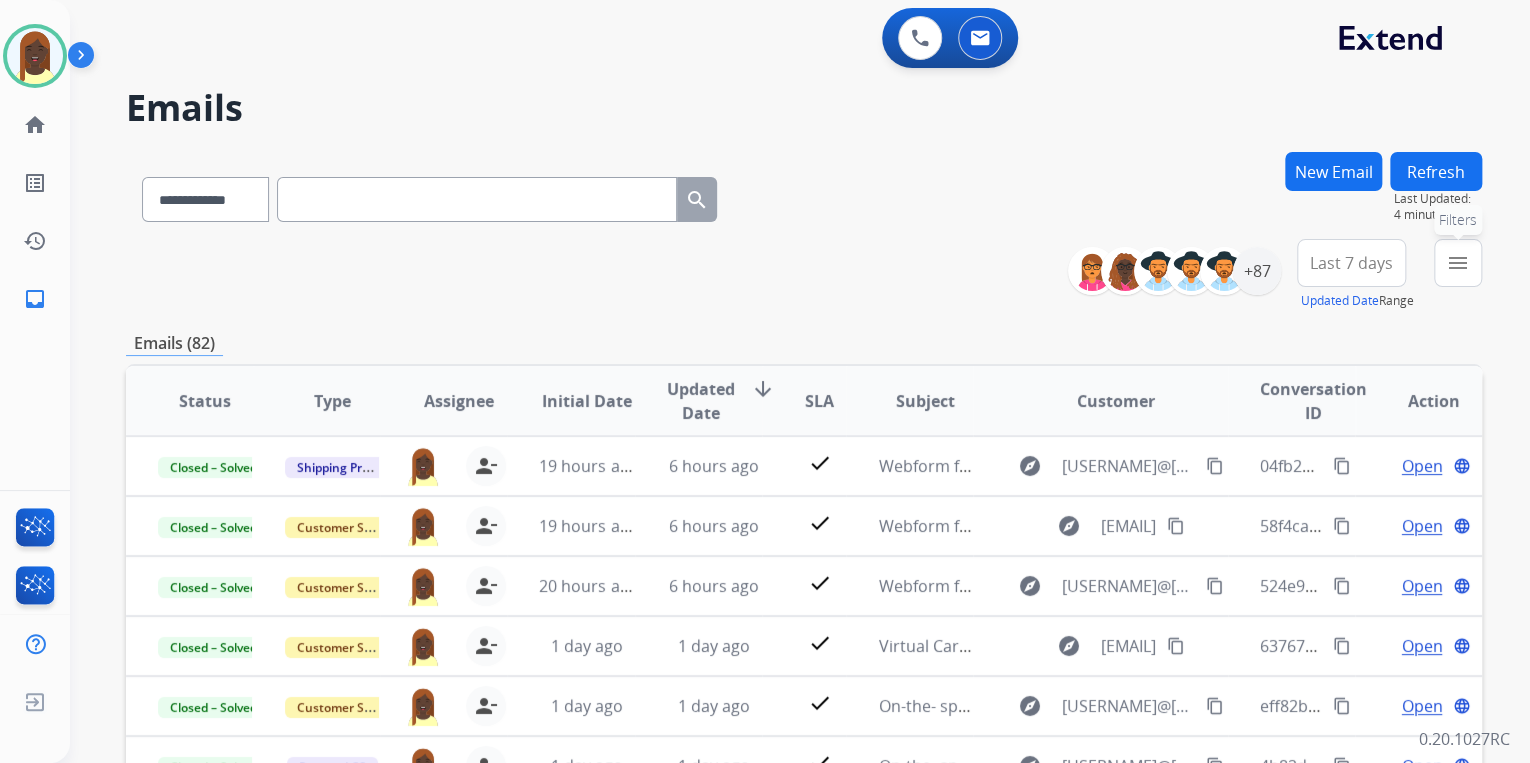 click on "menu" at bounding box center (1458, 263) 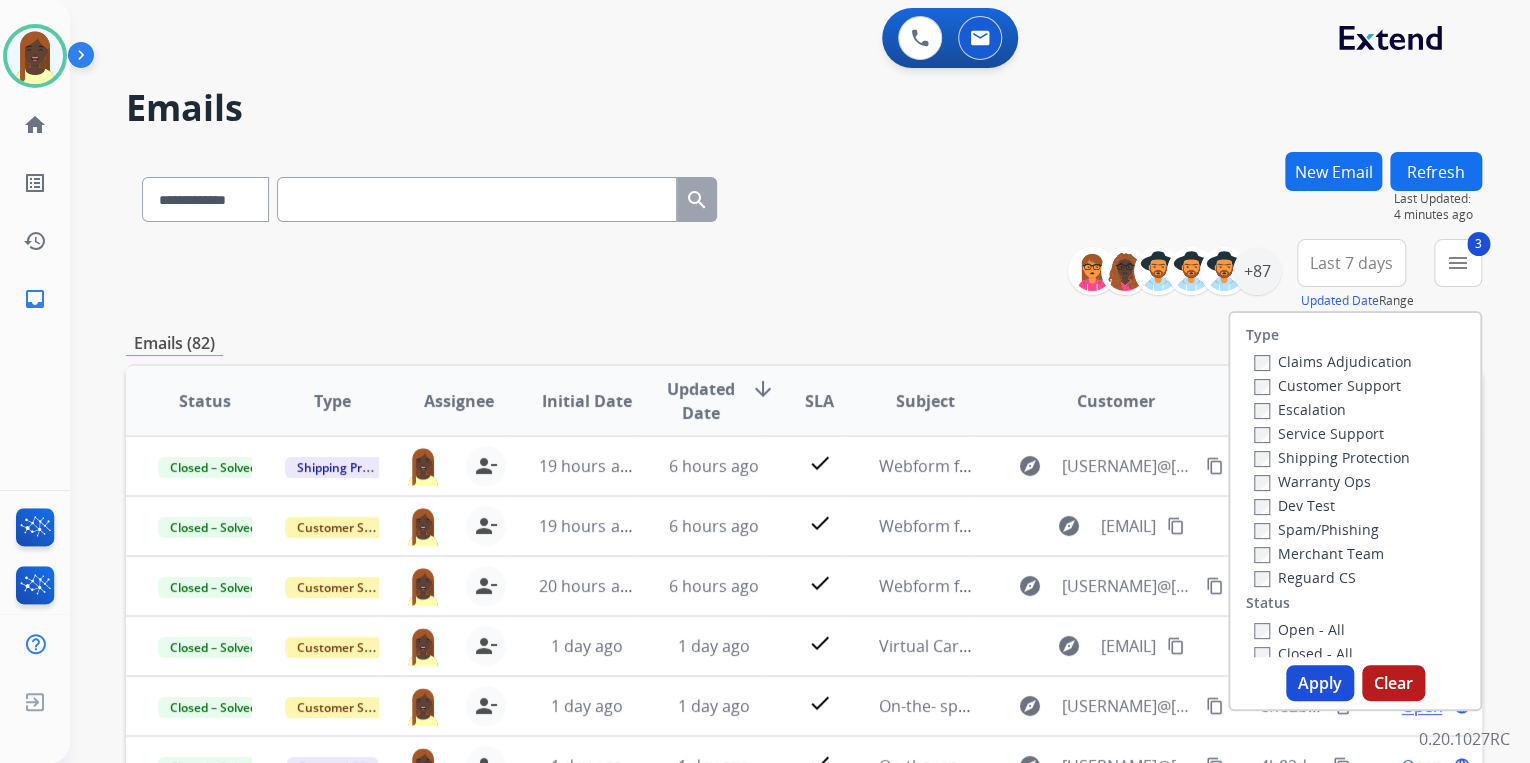 click on "Apply" at bounding box center [1320, 683] 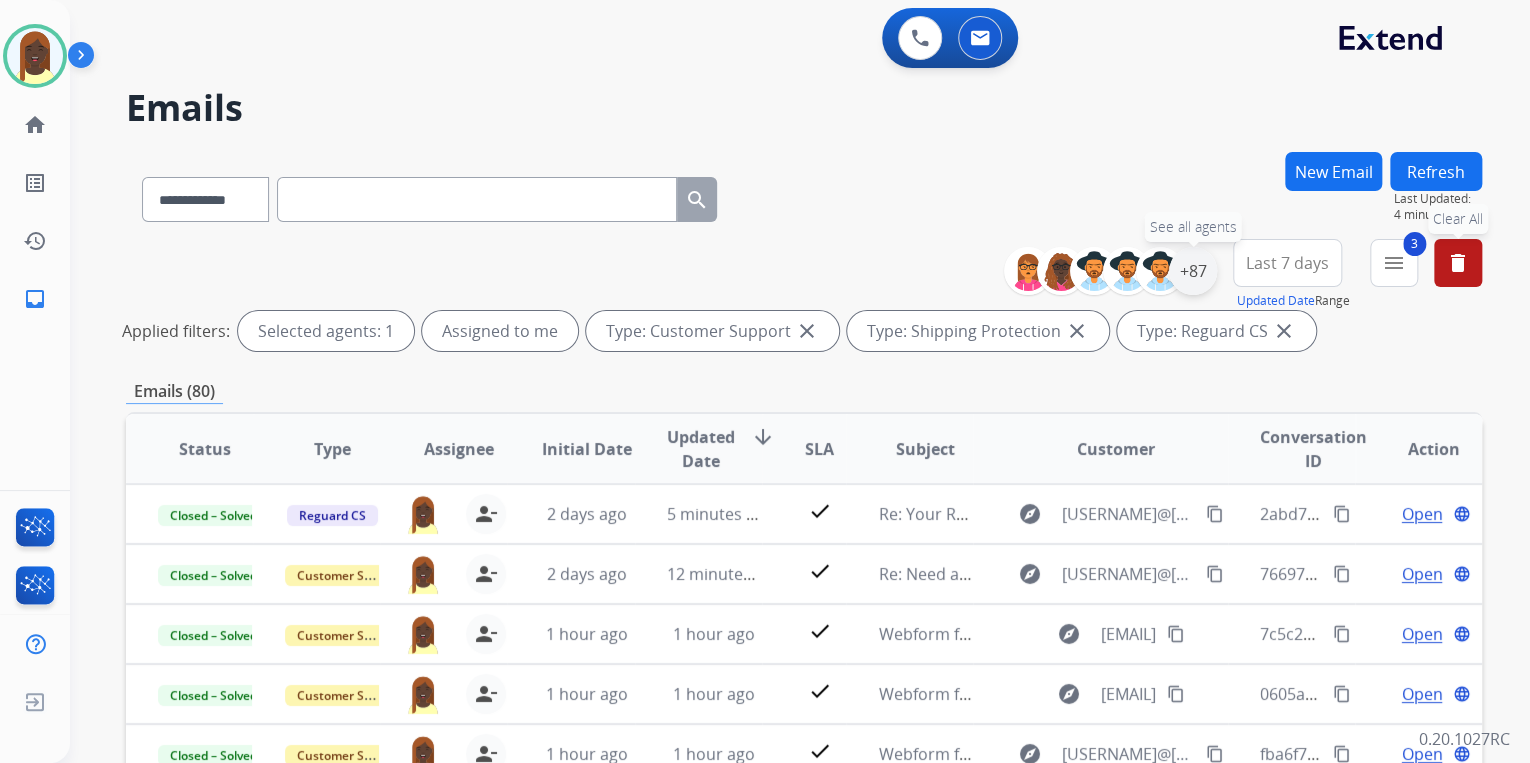 click on "+87" at bounding box center (1193, 271) 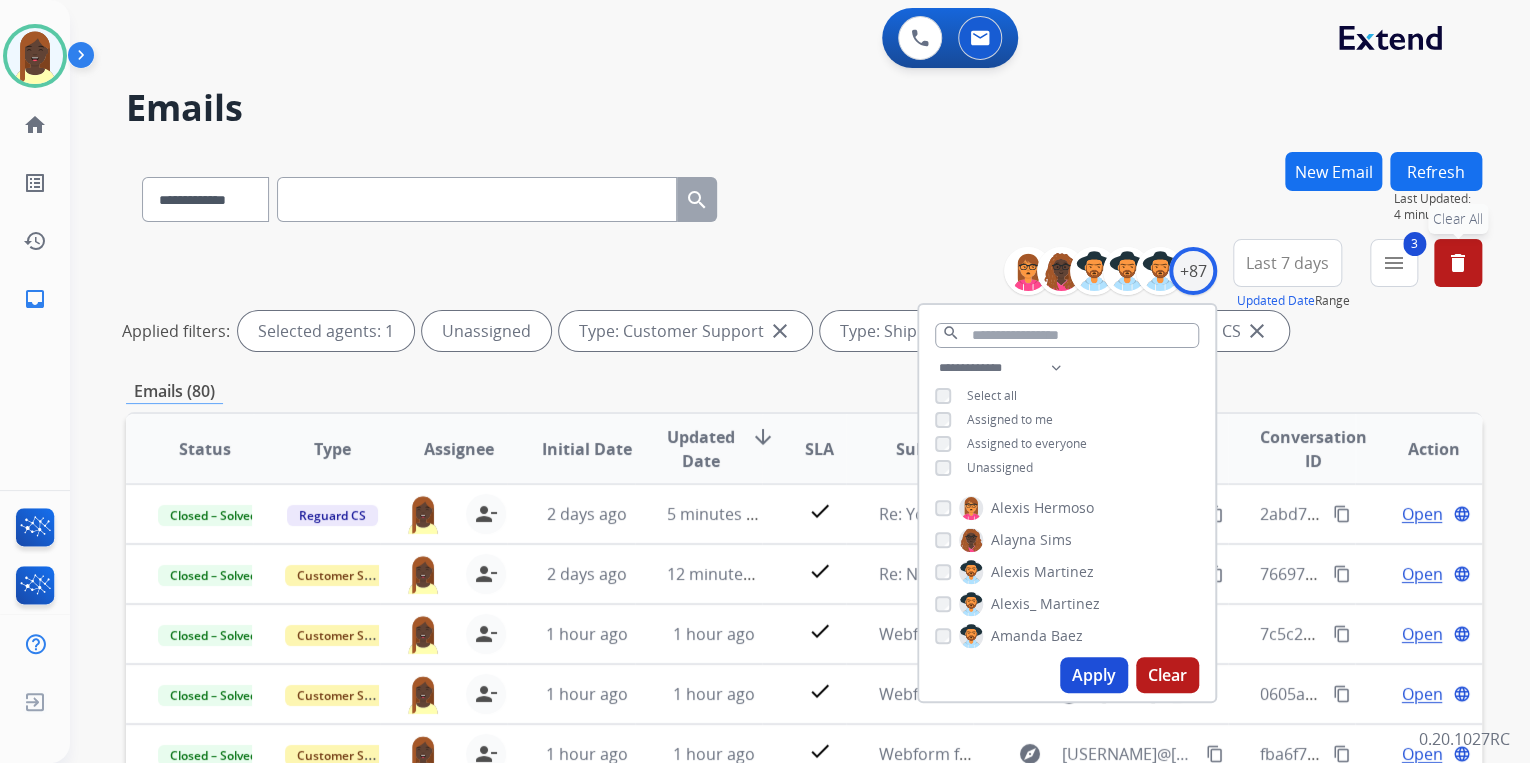 drag, startPoint x: 1086, startPoint y: 670, endPoint x: 1078, endPoint y: 647, distance: 24.351591 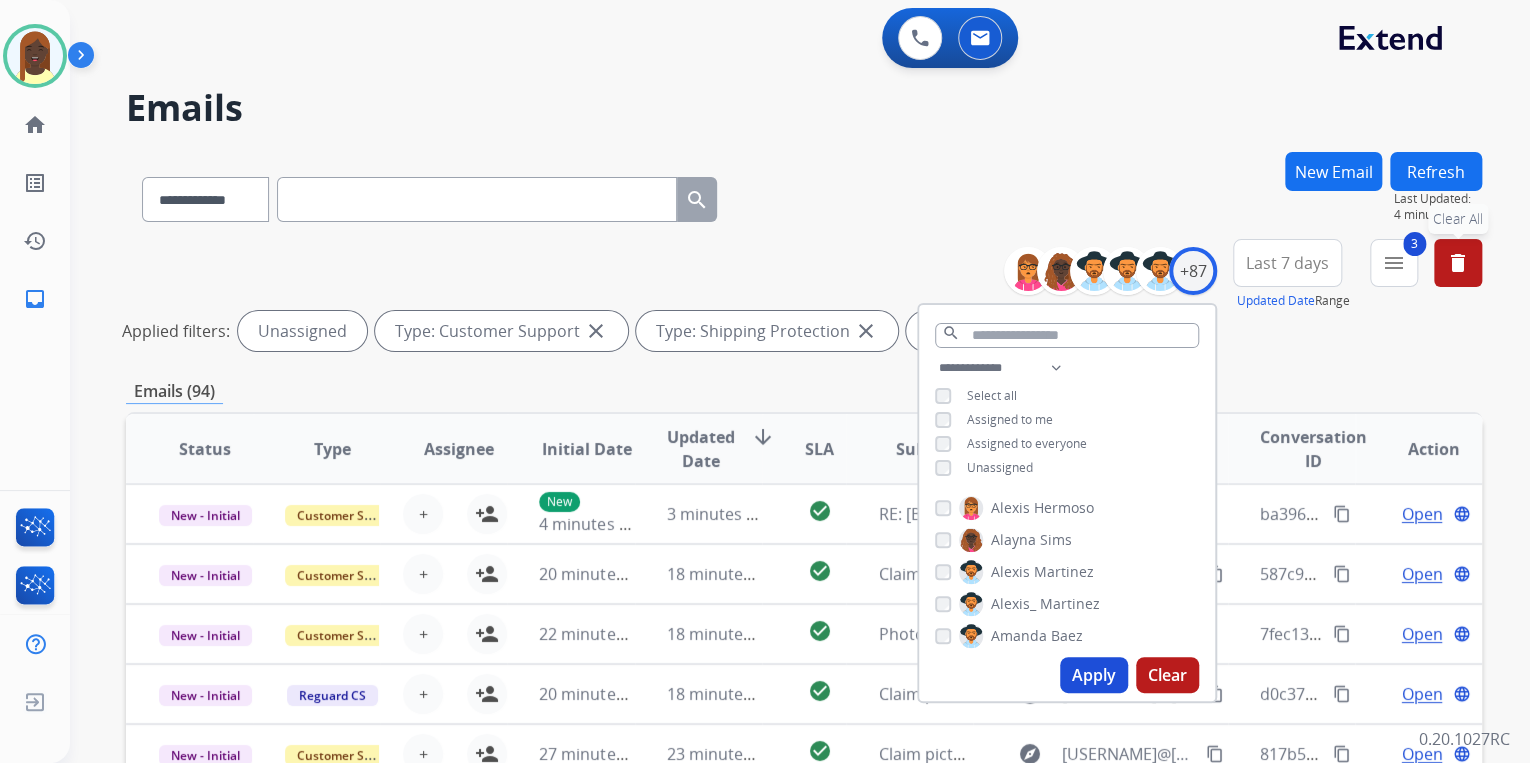 click on "**********" at bounding box center (804, 299) 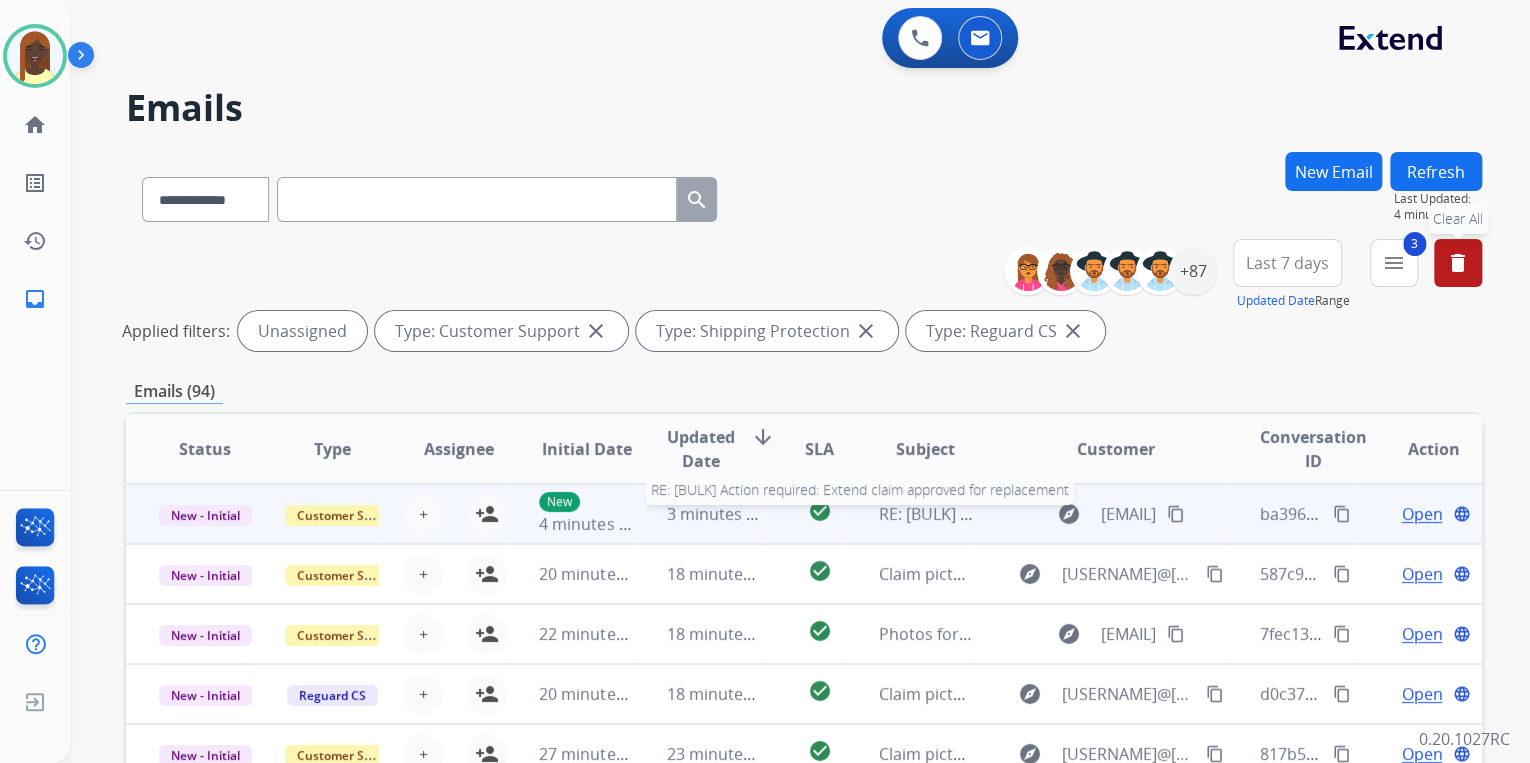 scroll, scrollTop: 1, scrollLeft: 0, axis: vertical 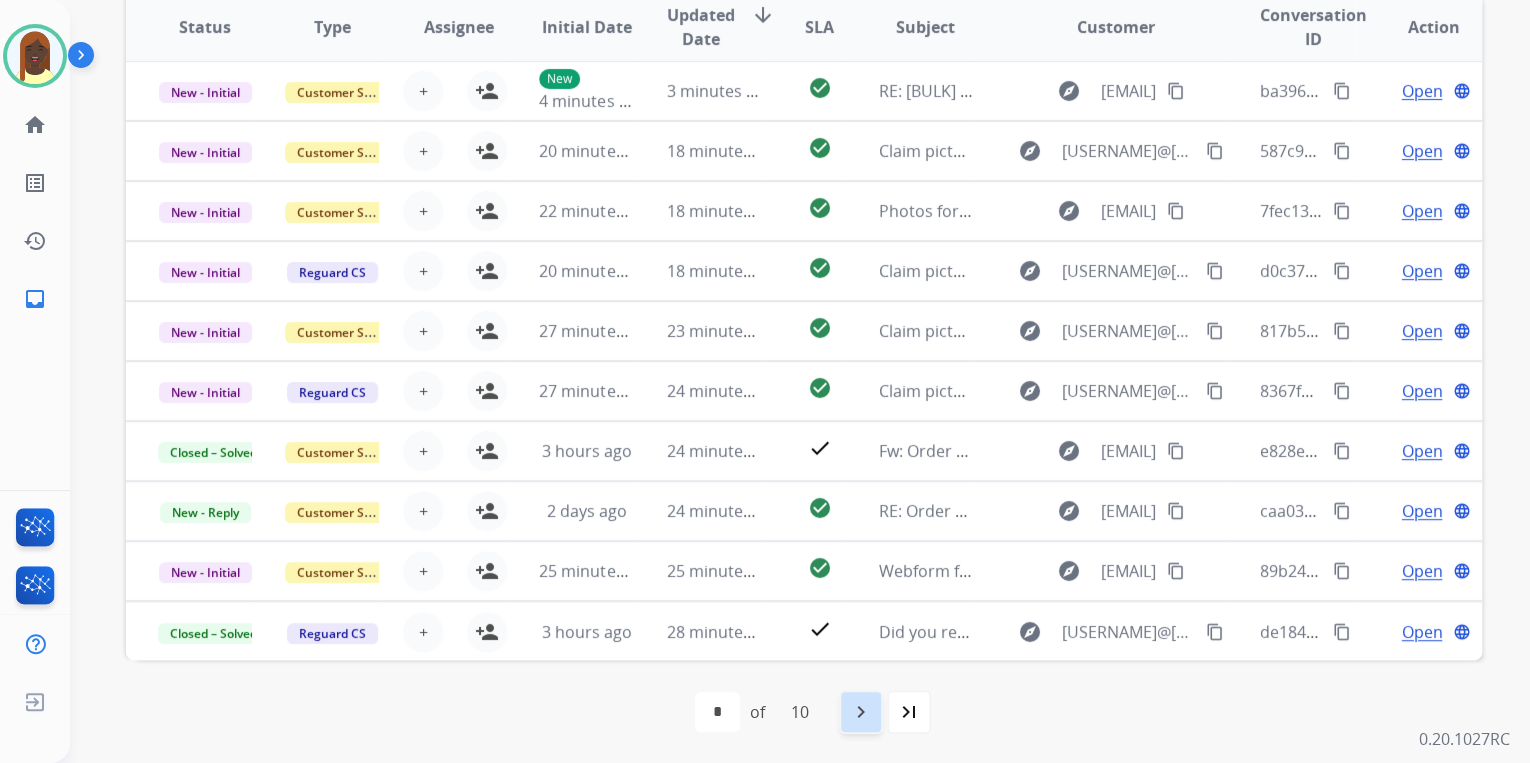click on "navigate_next" at bounding box center (861, 712) 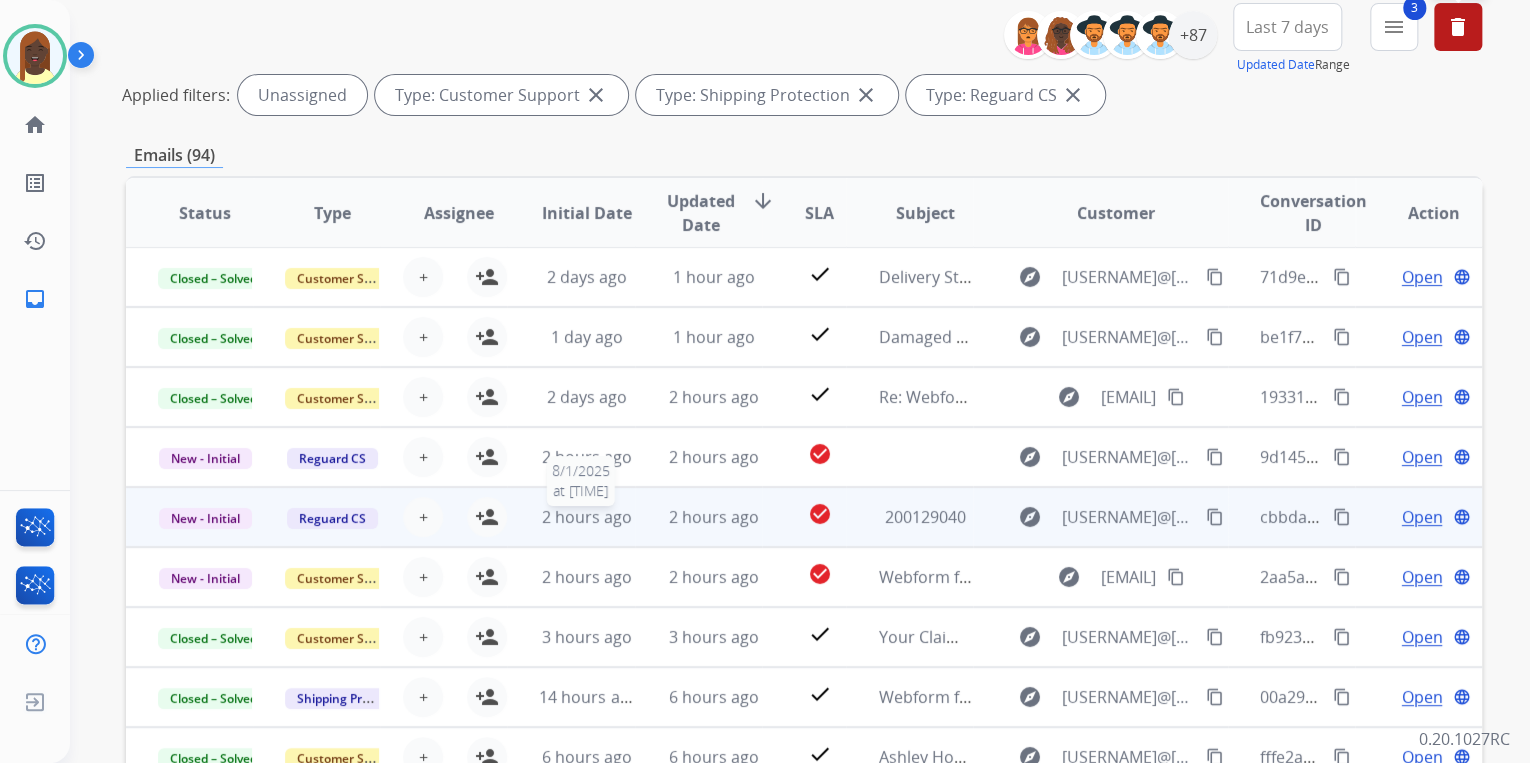 scroll, scrollTop: 240, scrollLeft: 0, axis: vertical 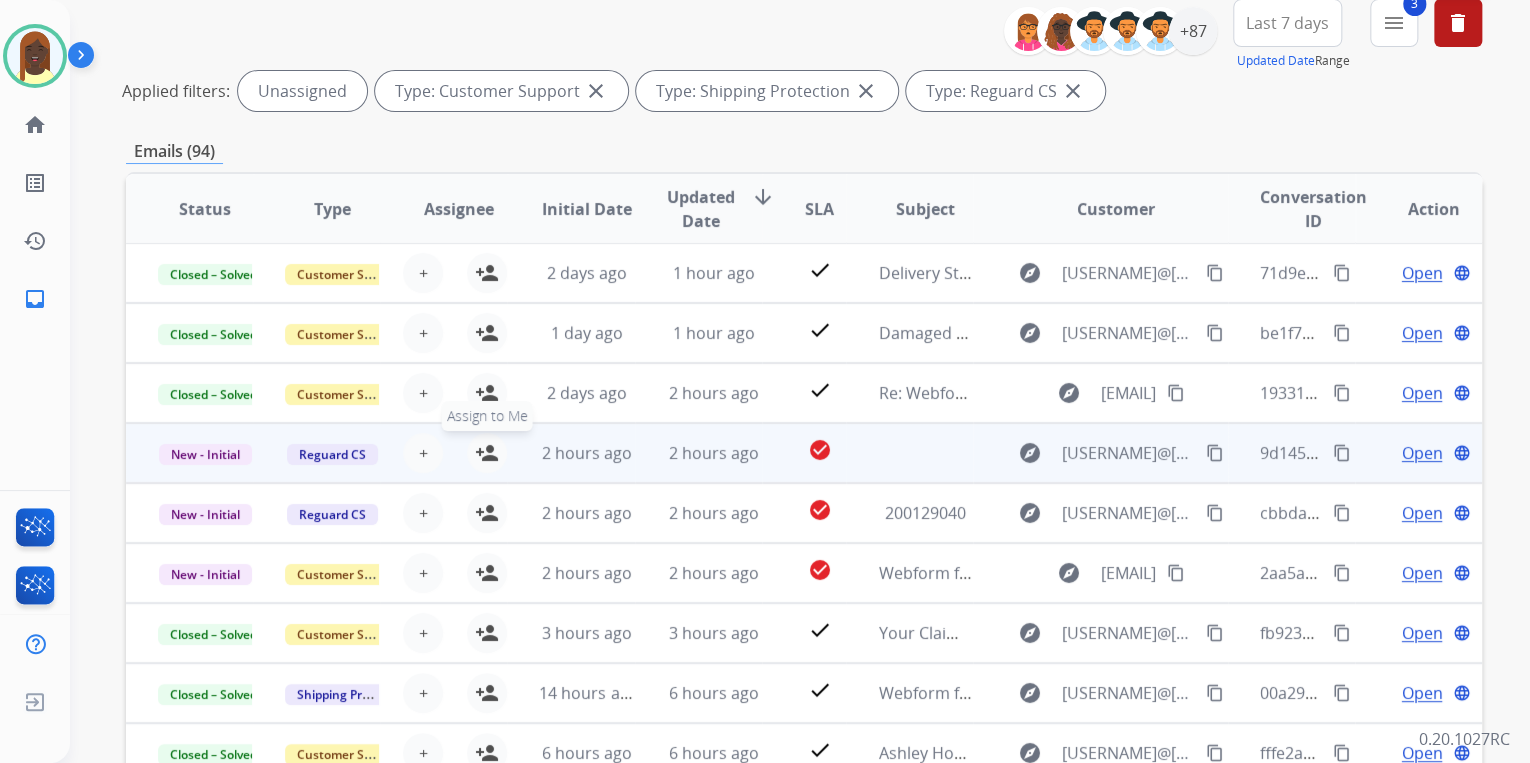 click on "person_add" at bounding box center (487, 453) 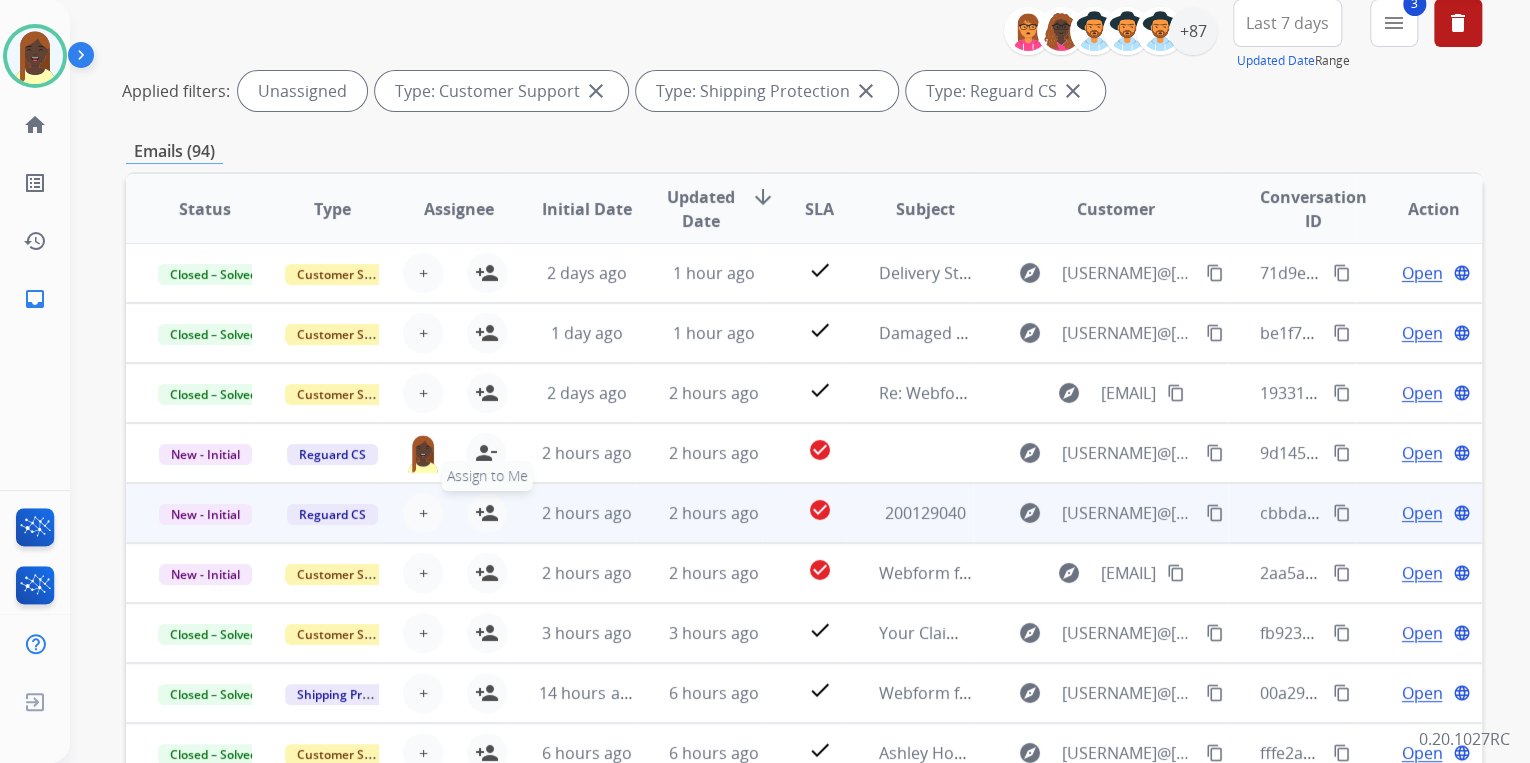 click on "person_add" at bounding box center [487, 513] 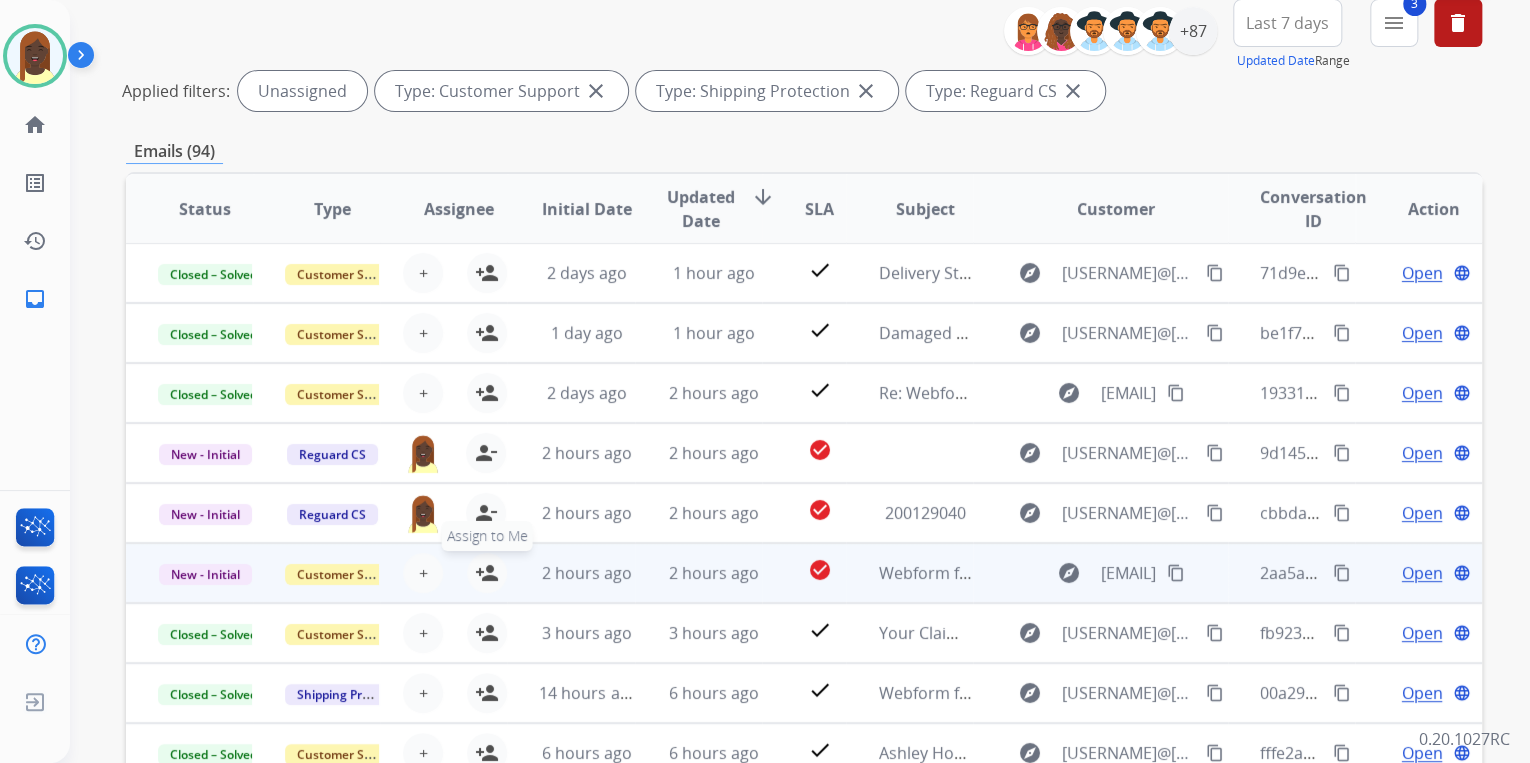 click on "person_add" at bounding box center (487, 573) 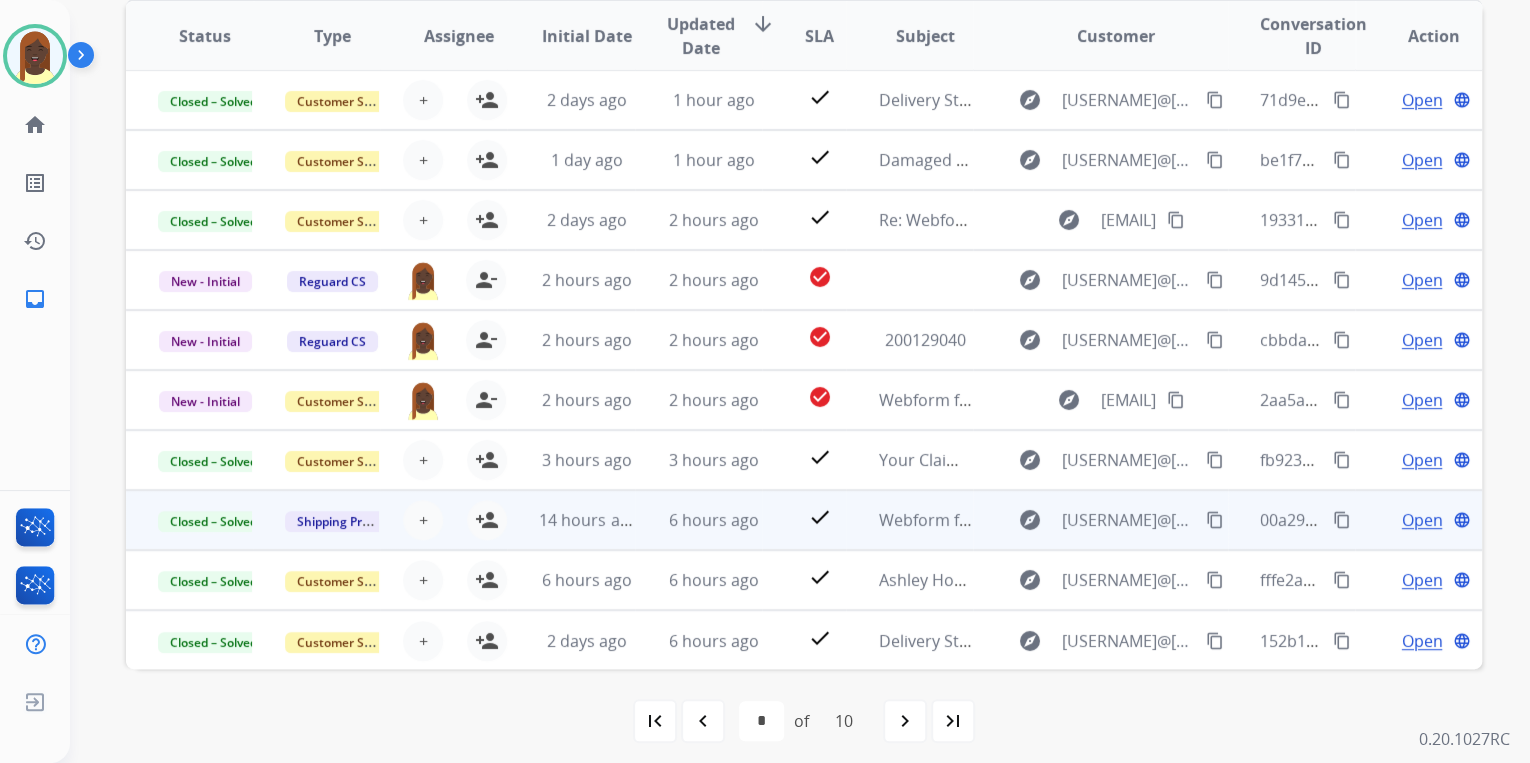 scroll, scrollTop: 422, scrollLeft: 0, axis: vertical 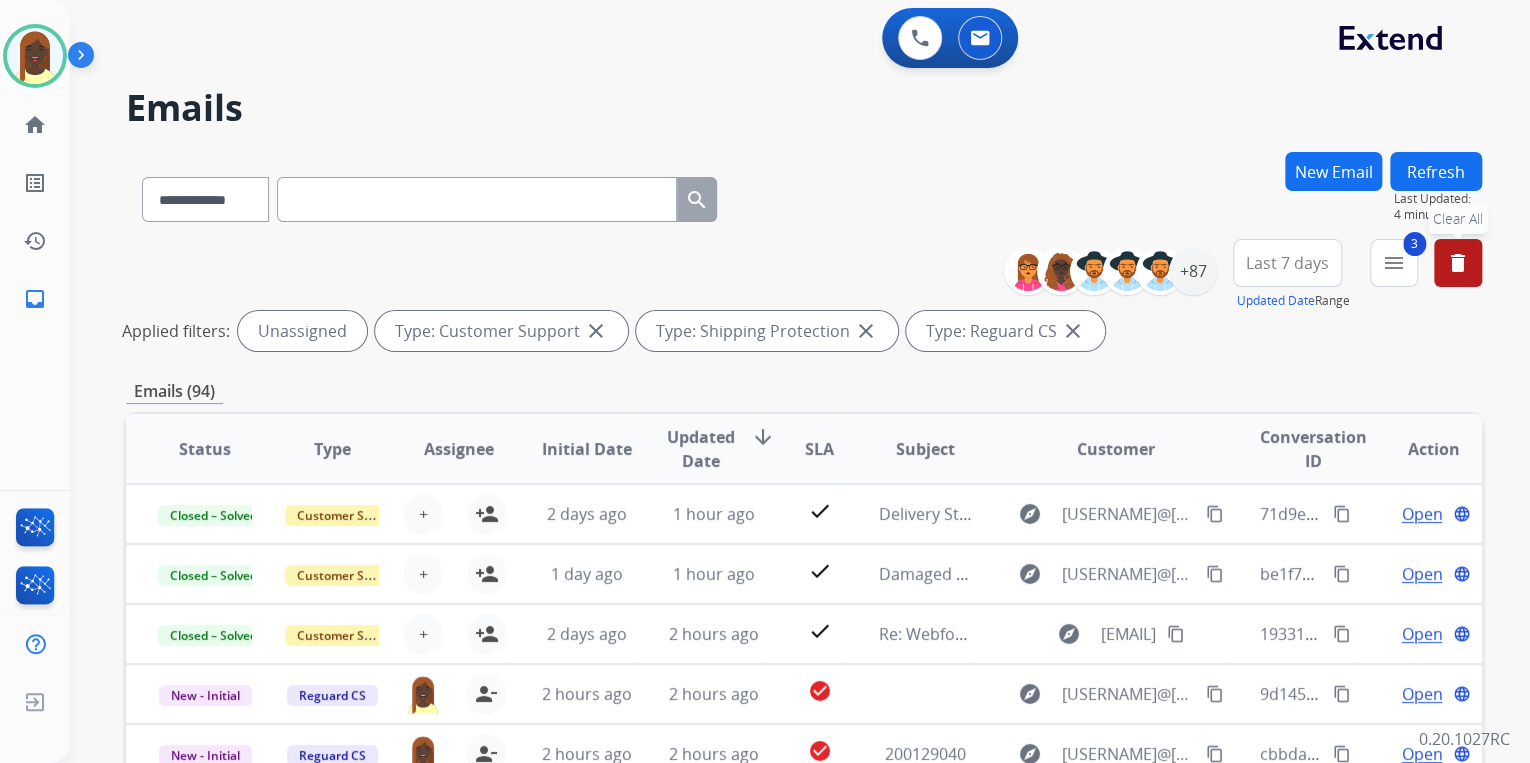 click on "delete" at bounding box center [1458, 263] 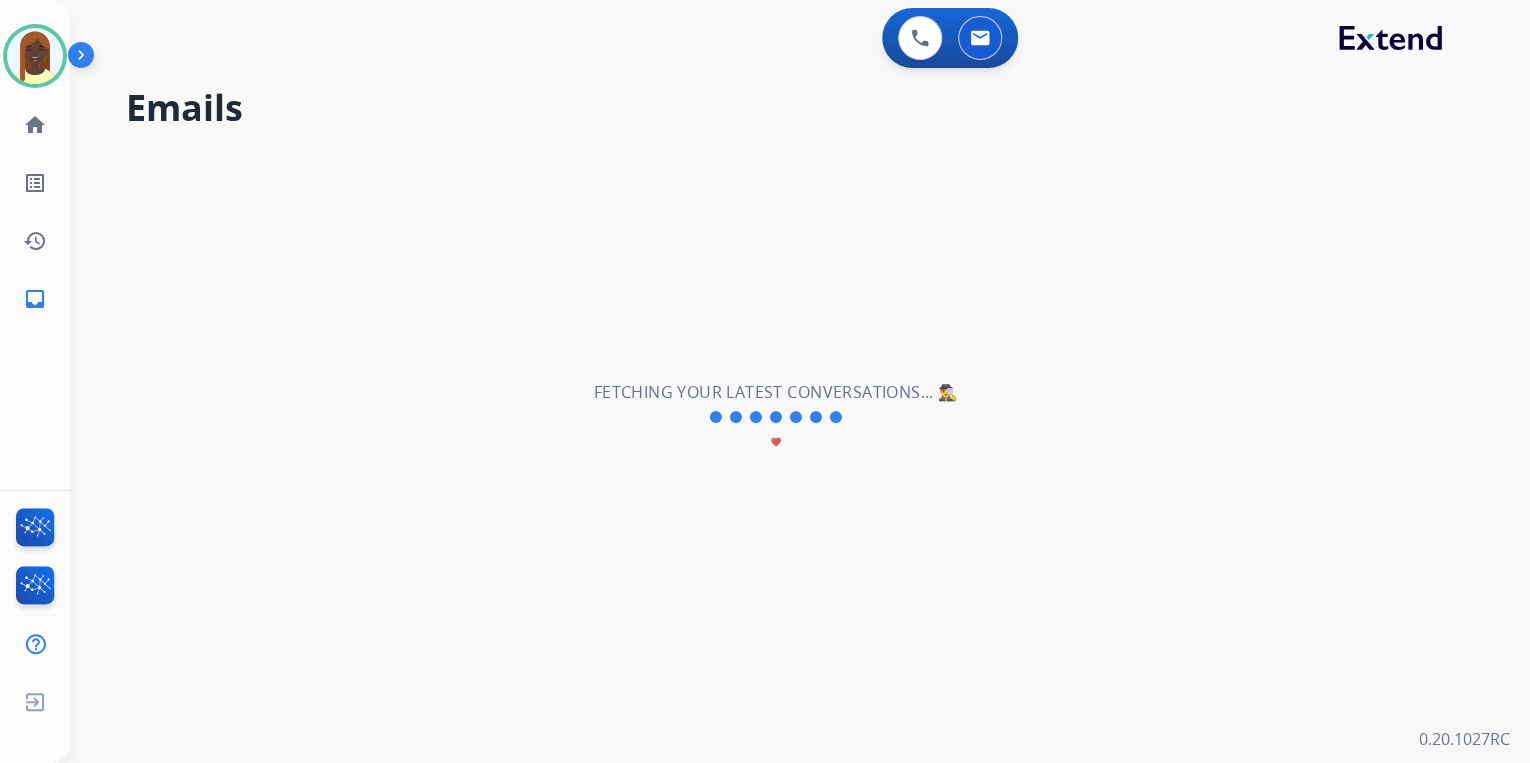 select on "*" 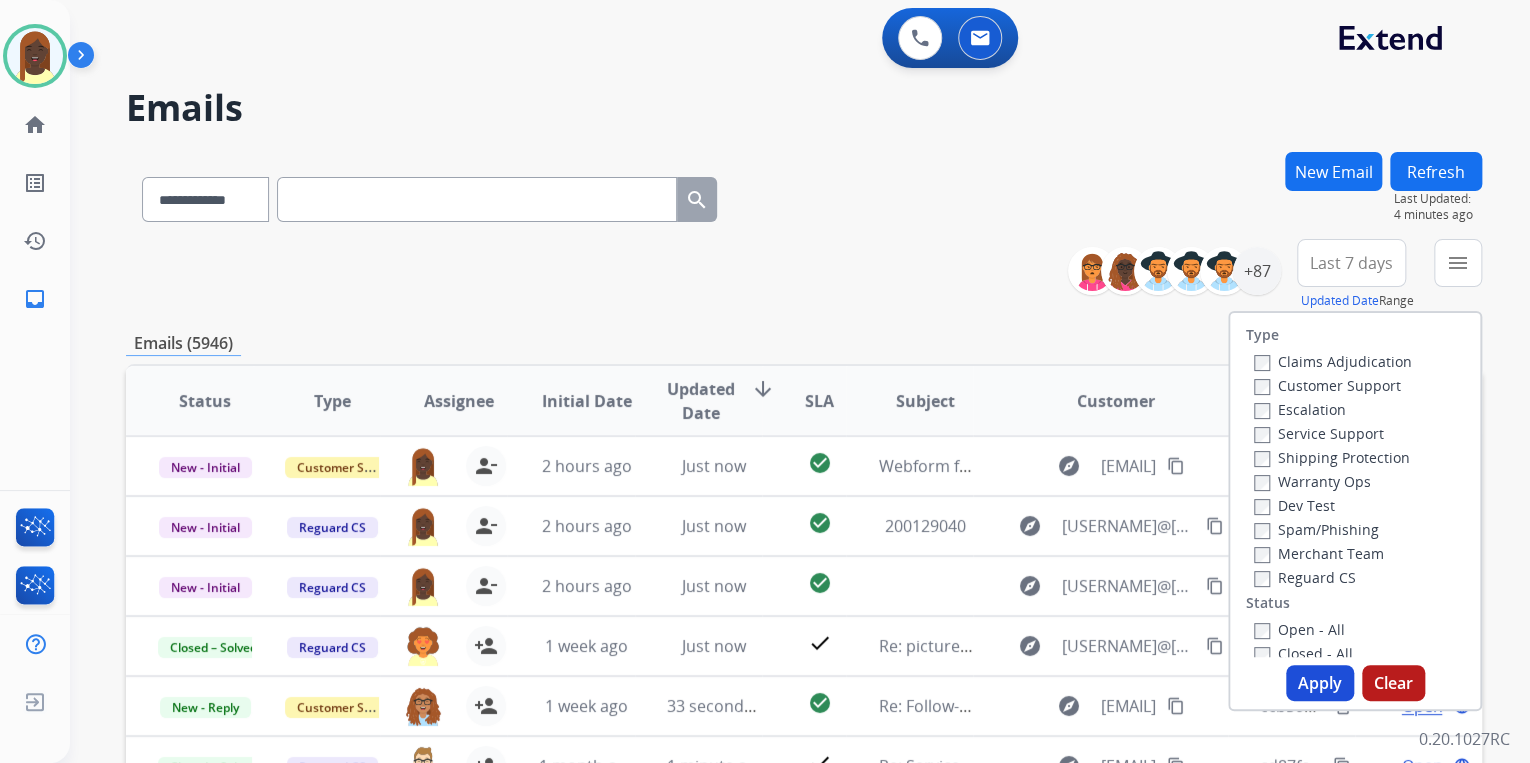 click on "**********" at bounding box center (804, 275) 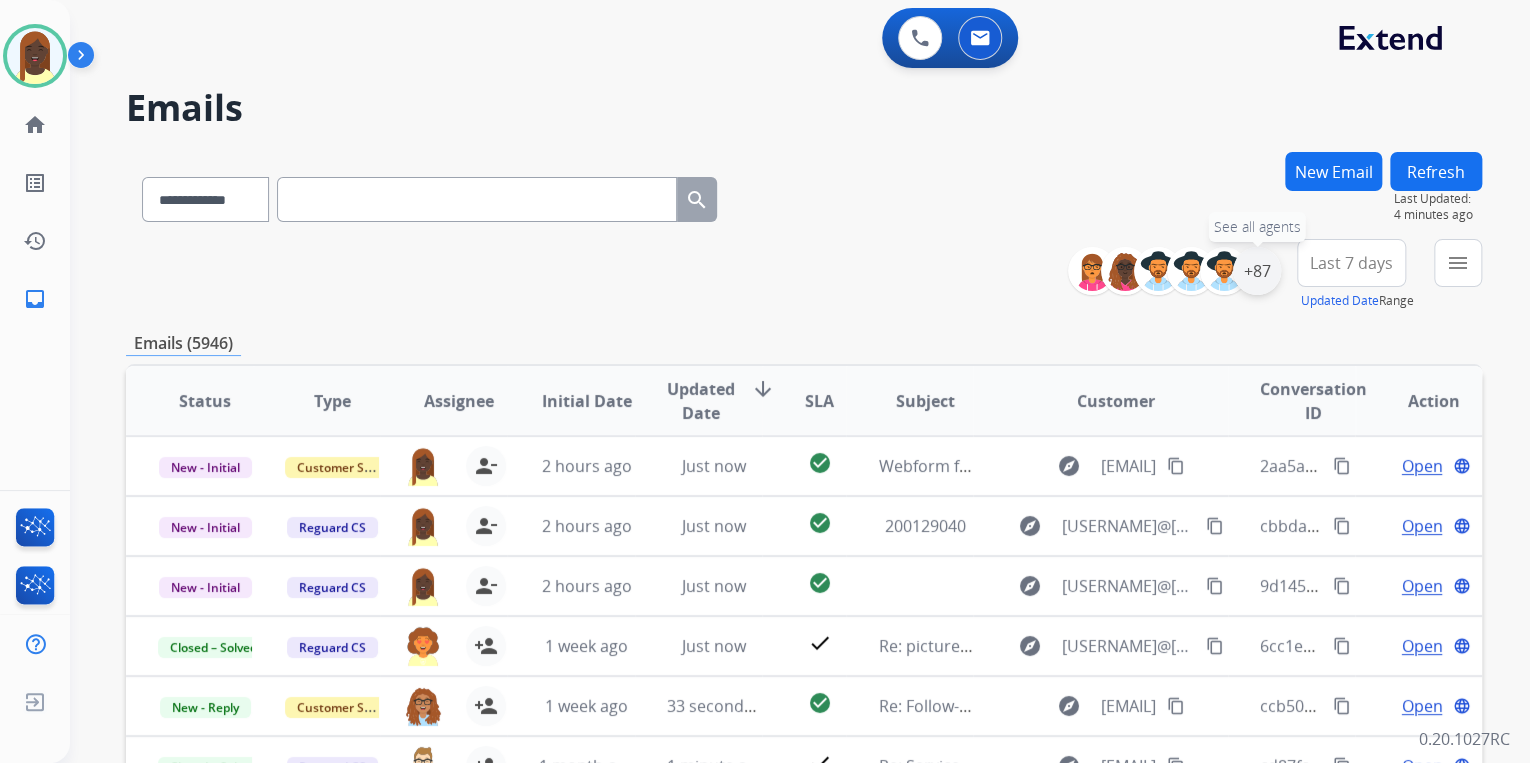 click on "+87" at bounding box center (1257, 271) 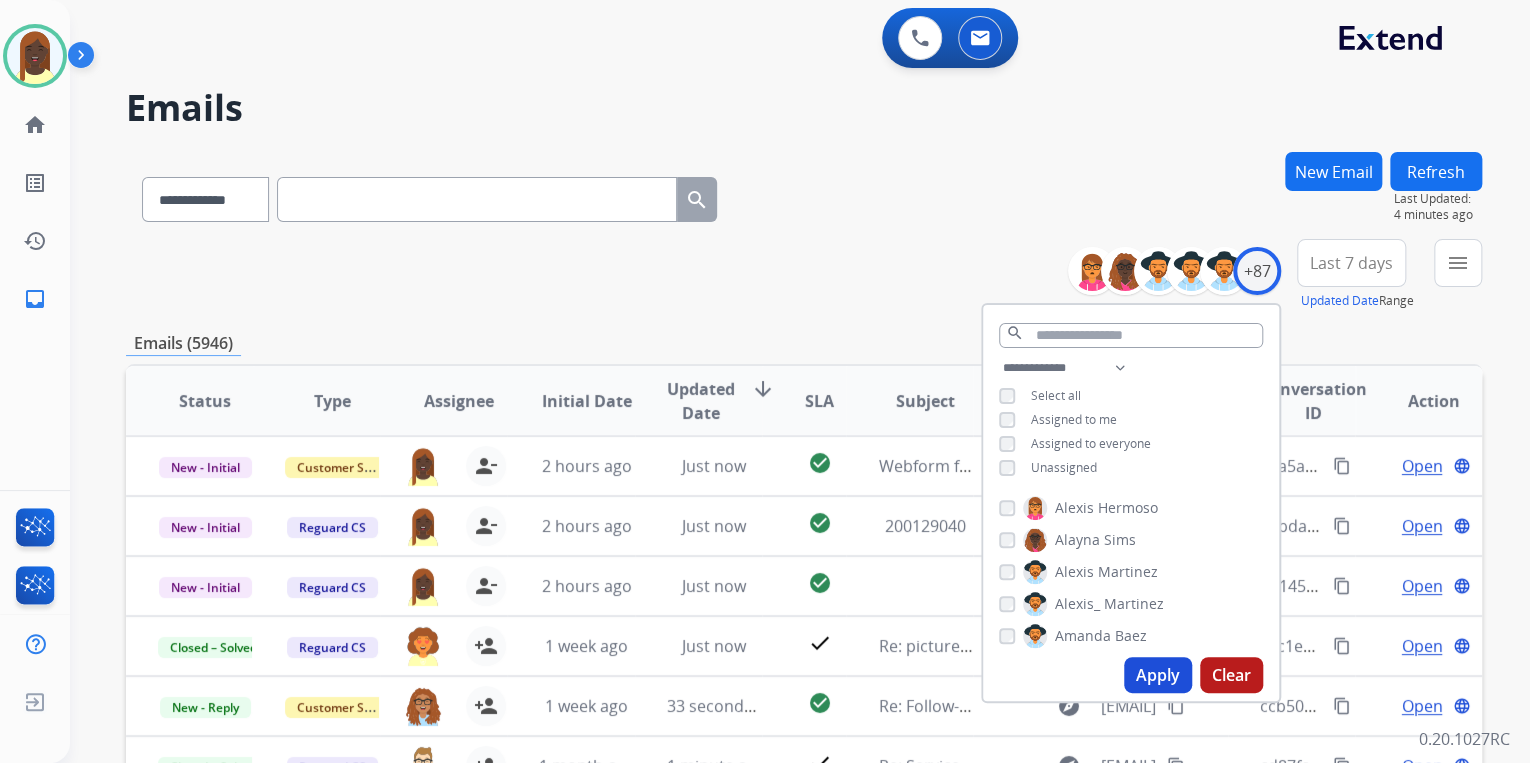 drag, startPoint x: 1146, startPoint y: 672, endPoint x: 1141, endPoint y: 663, distance: 10.29563 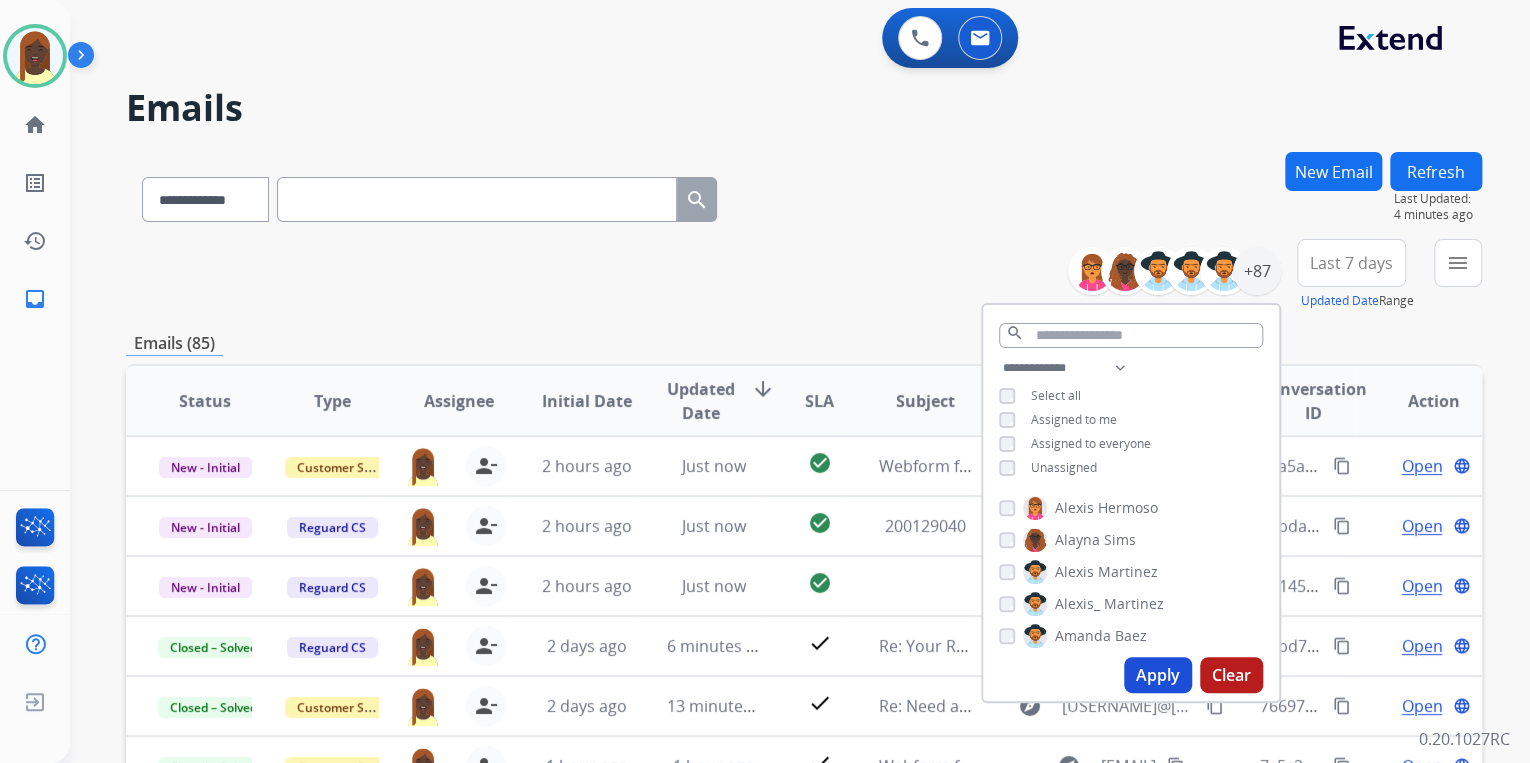 click on "**********" at bounding box center (804, 275) 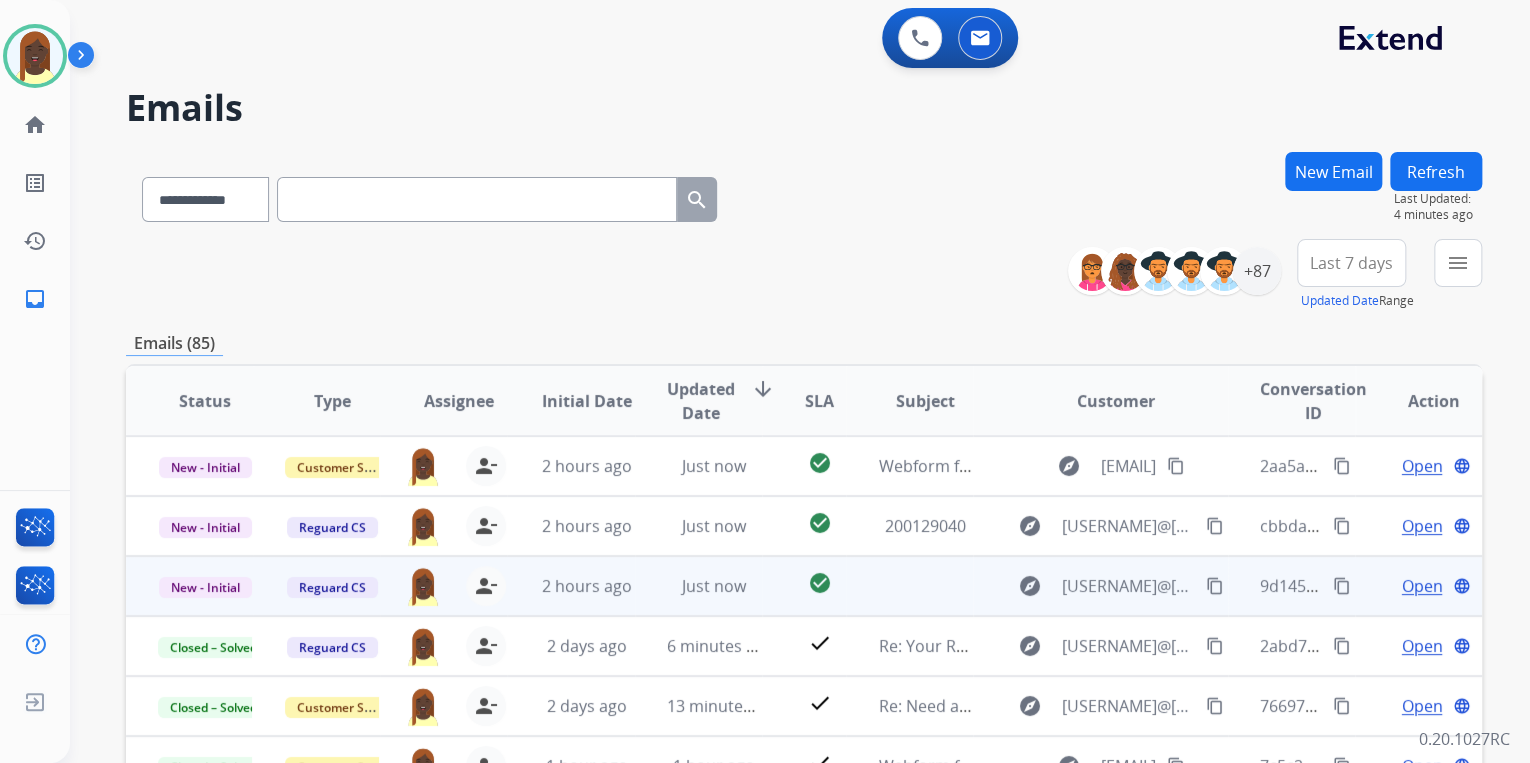 click on "content_copy" at bounding box center [1342, 586] 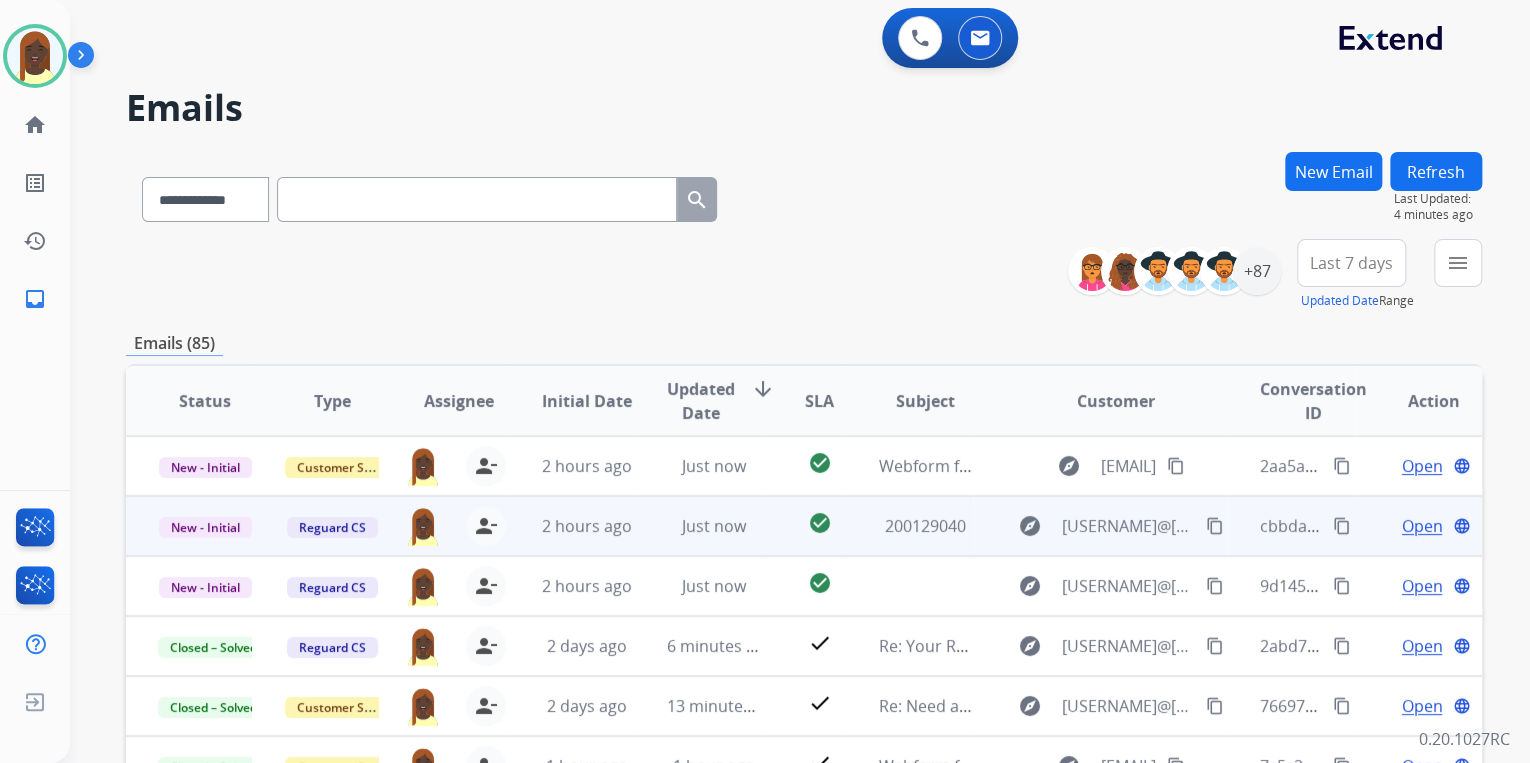 click on "content_copy" at bounding box center (1342, 526) 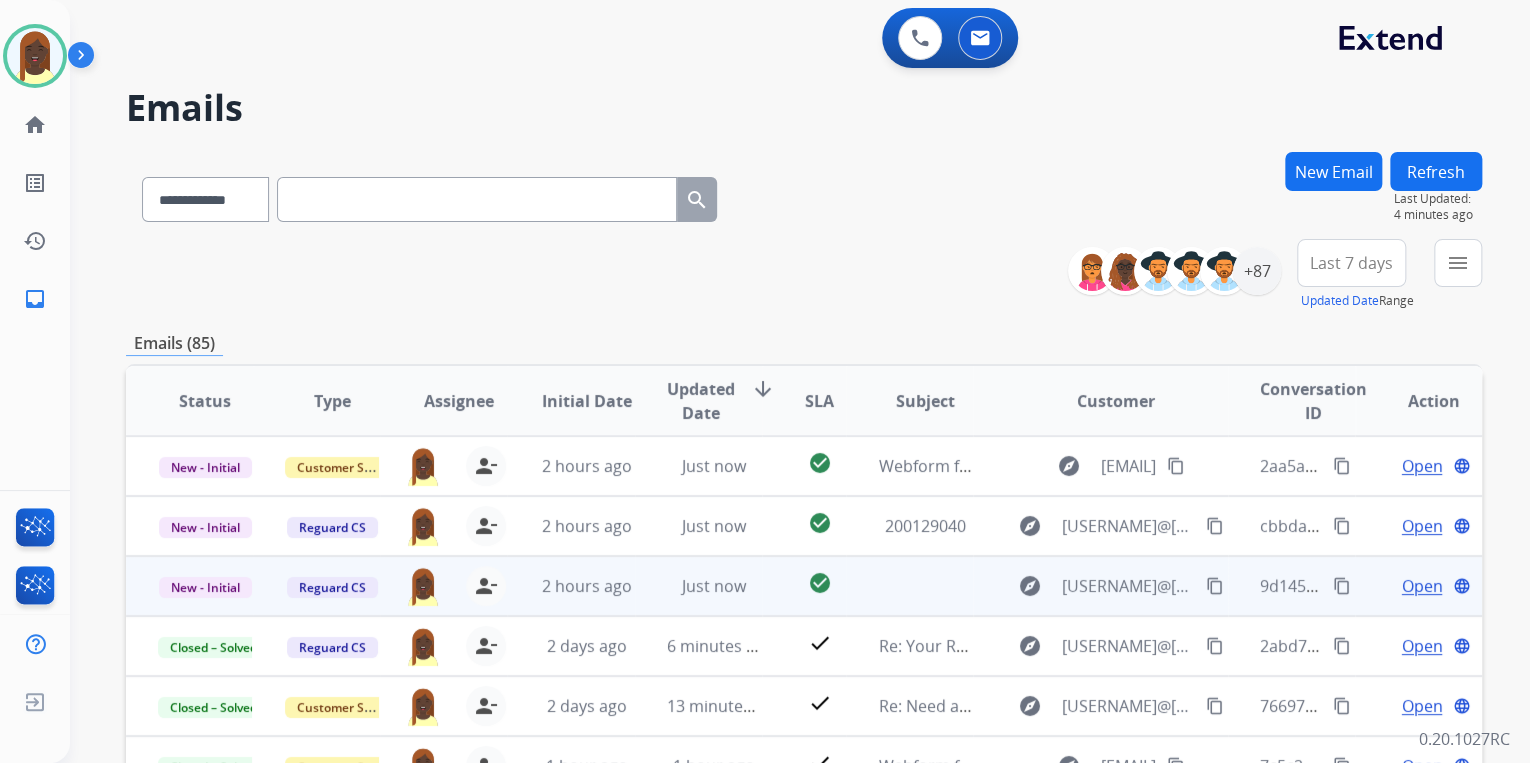 click on "Open" at bounding box center [1421, 586] 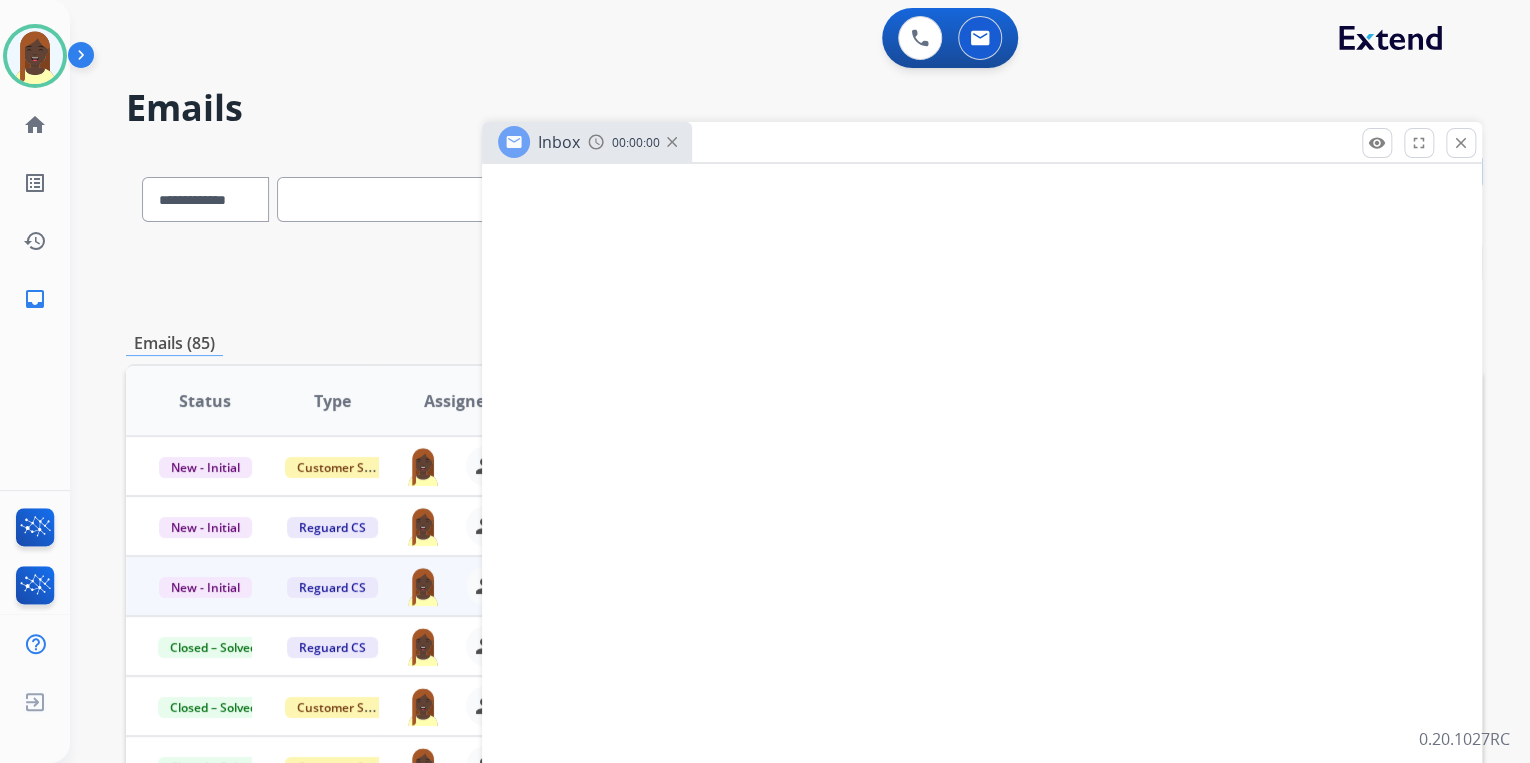 select on "**********" 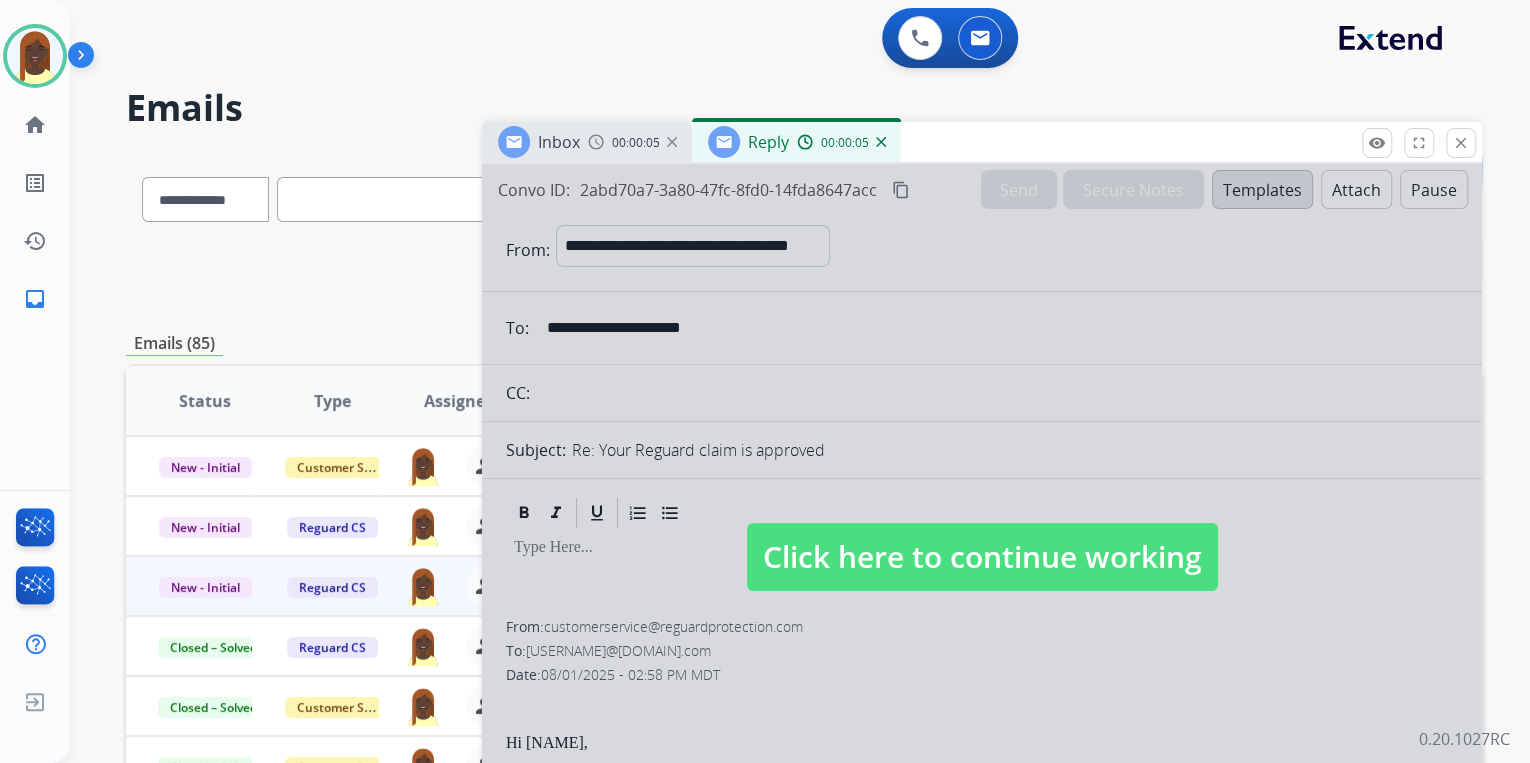 click on "Click here to continue working" at bounding box center (982, 557) 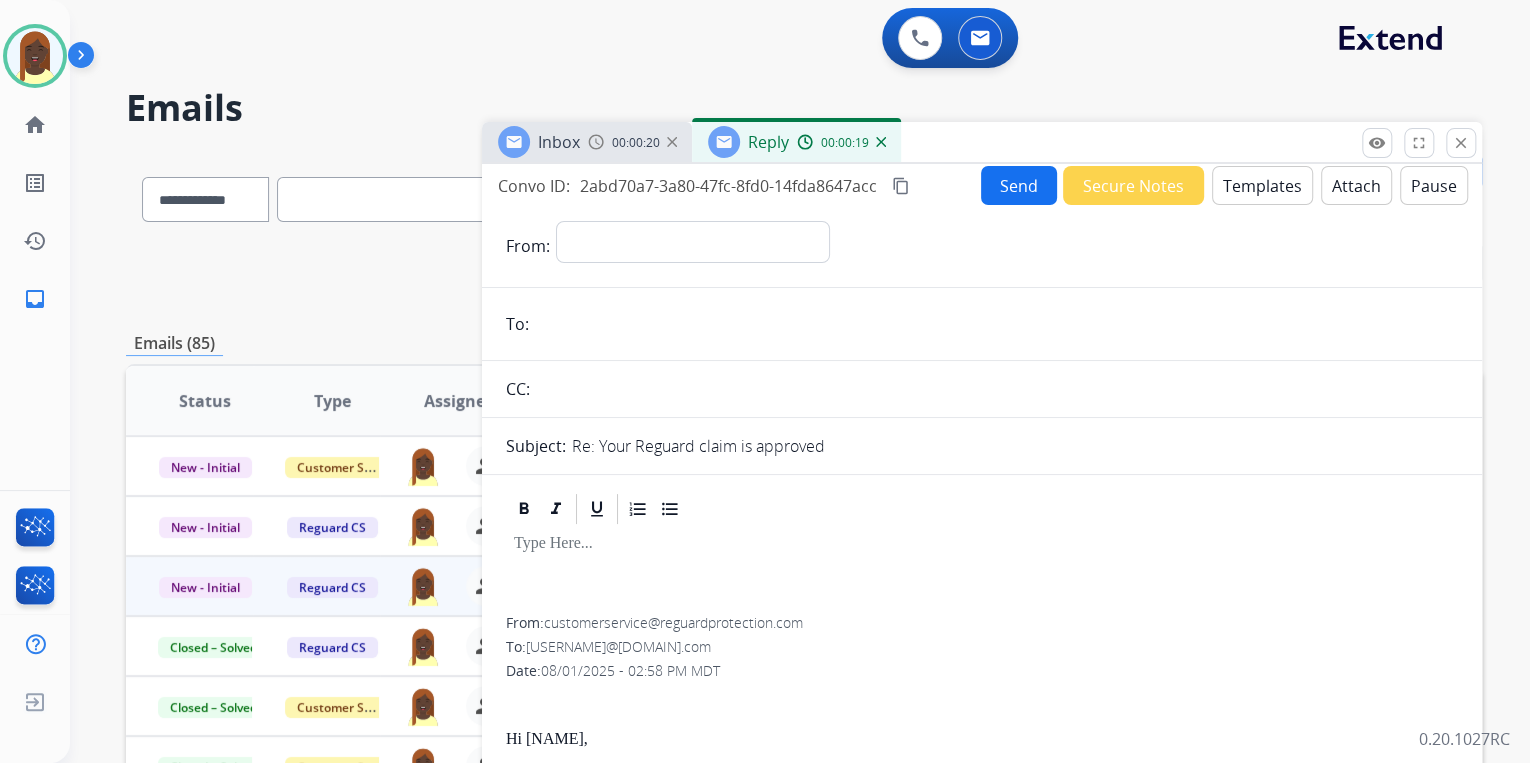 scroll, scrollTop: 0, scrollLeft: 0, axis: both 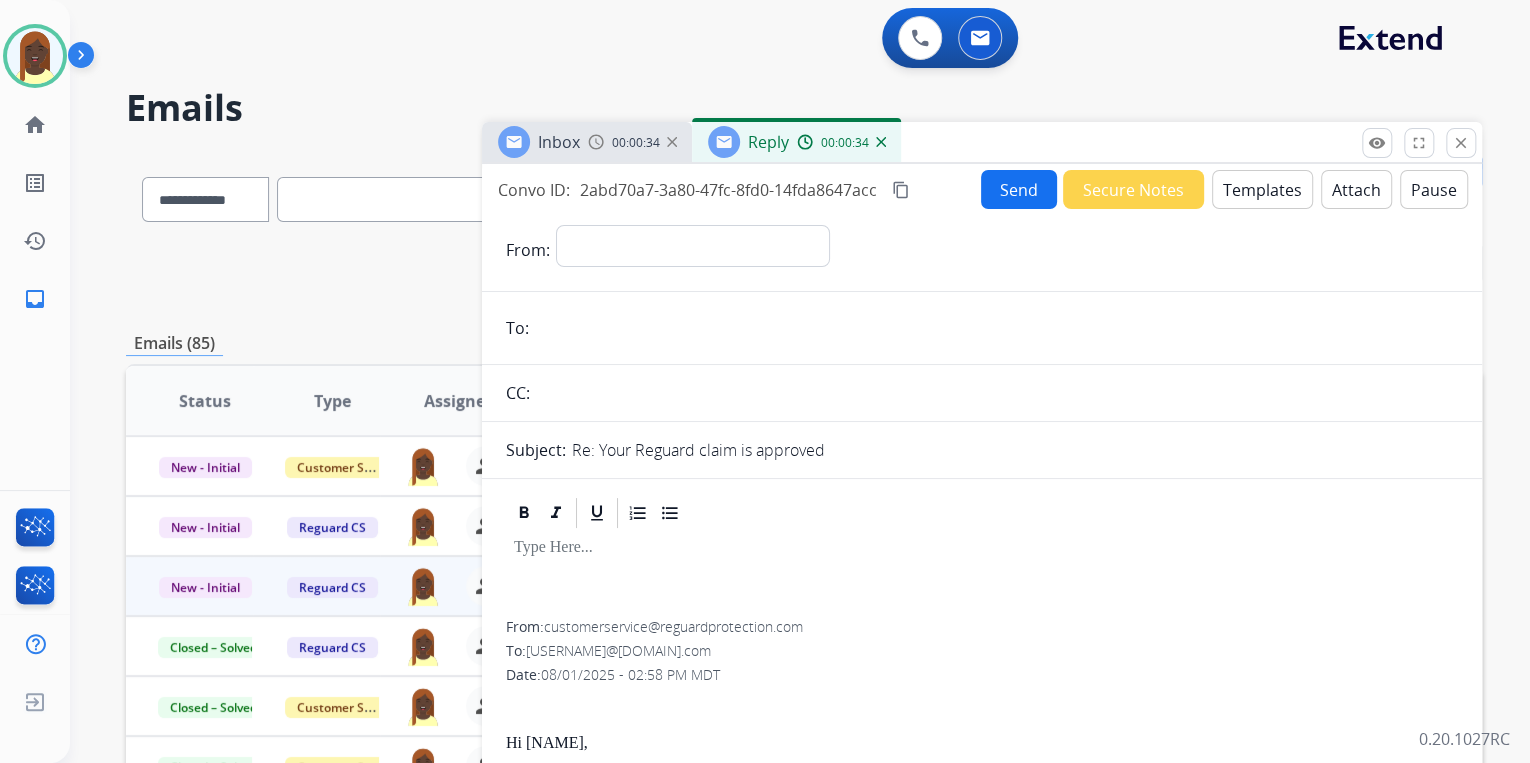click on "Secure Notes" at bounding box center (1133, 189) 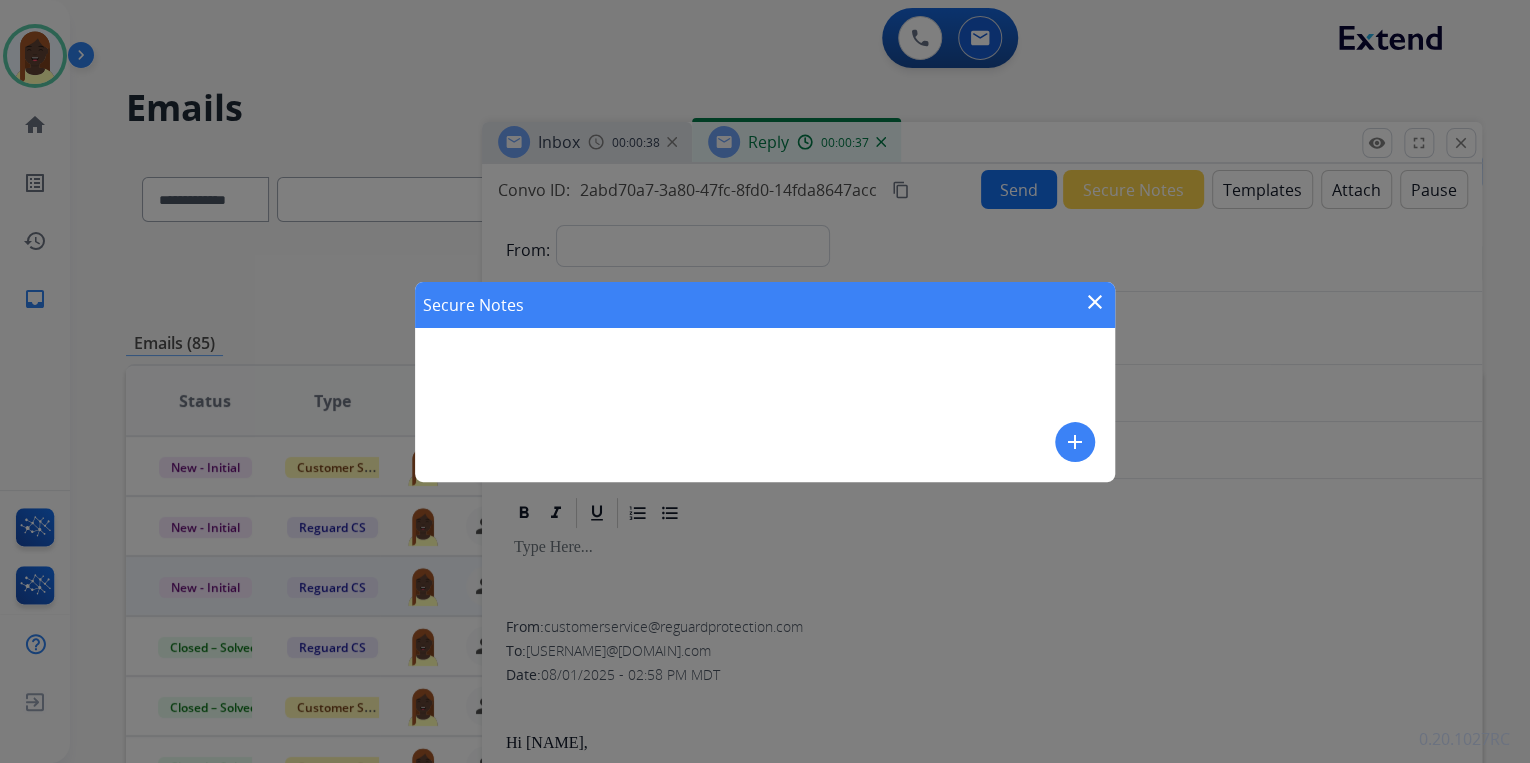 click on "add" at bounding box center [1075, 442] 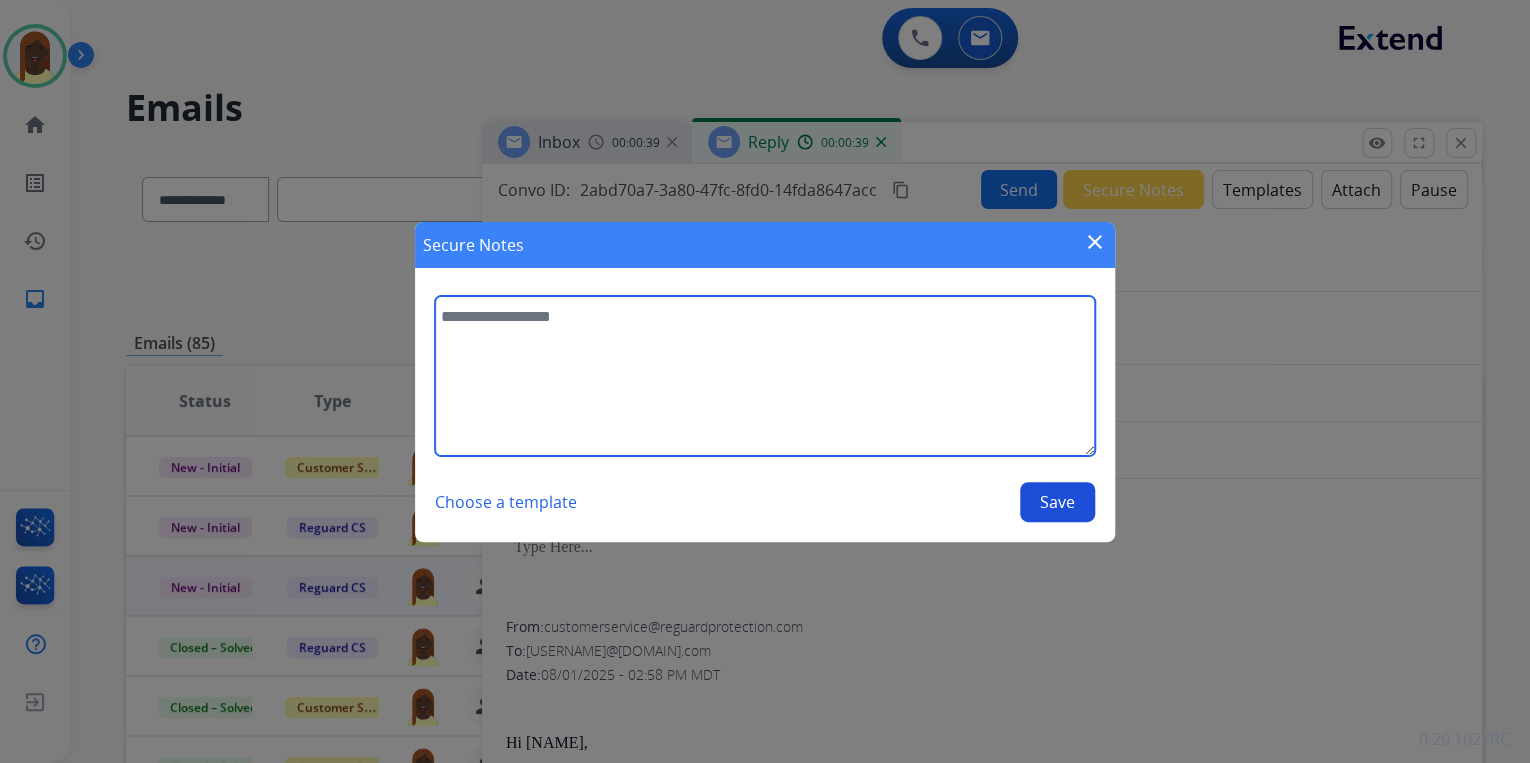 click at bounding box center (765, 376) 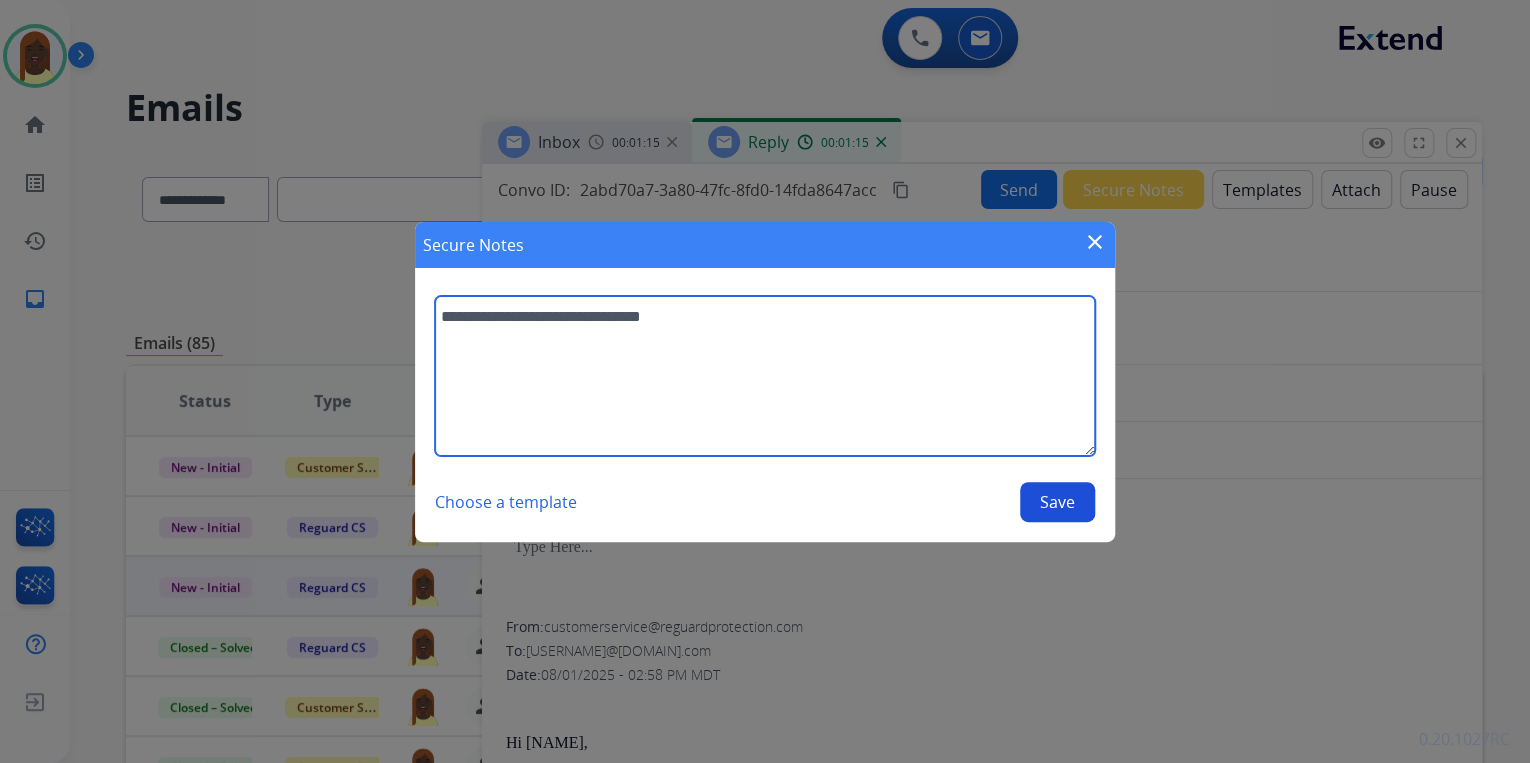 type on "**********" 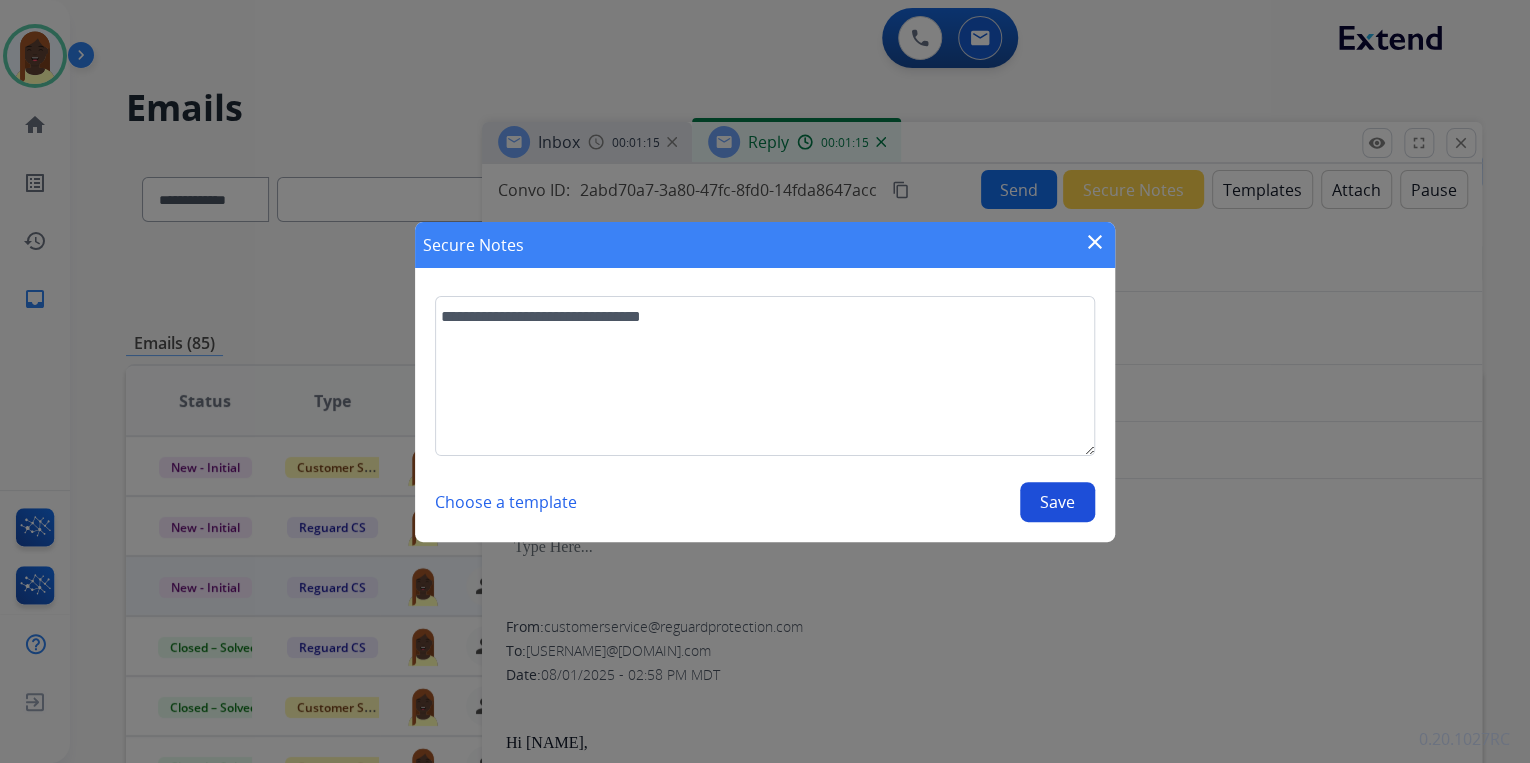 click on "Save" at bounding box center (1057, 502) 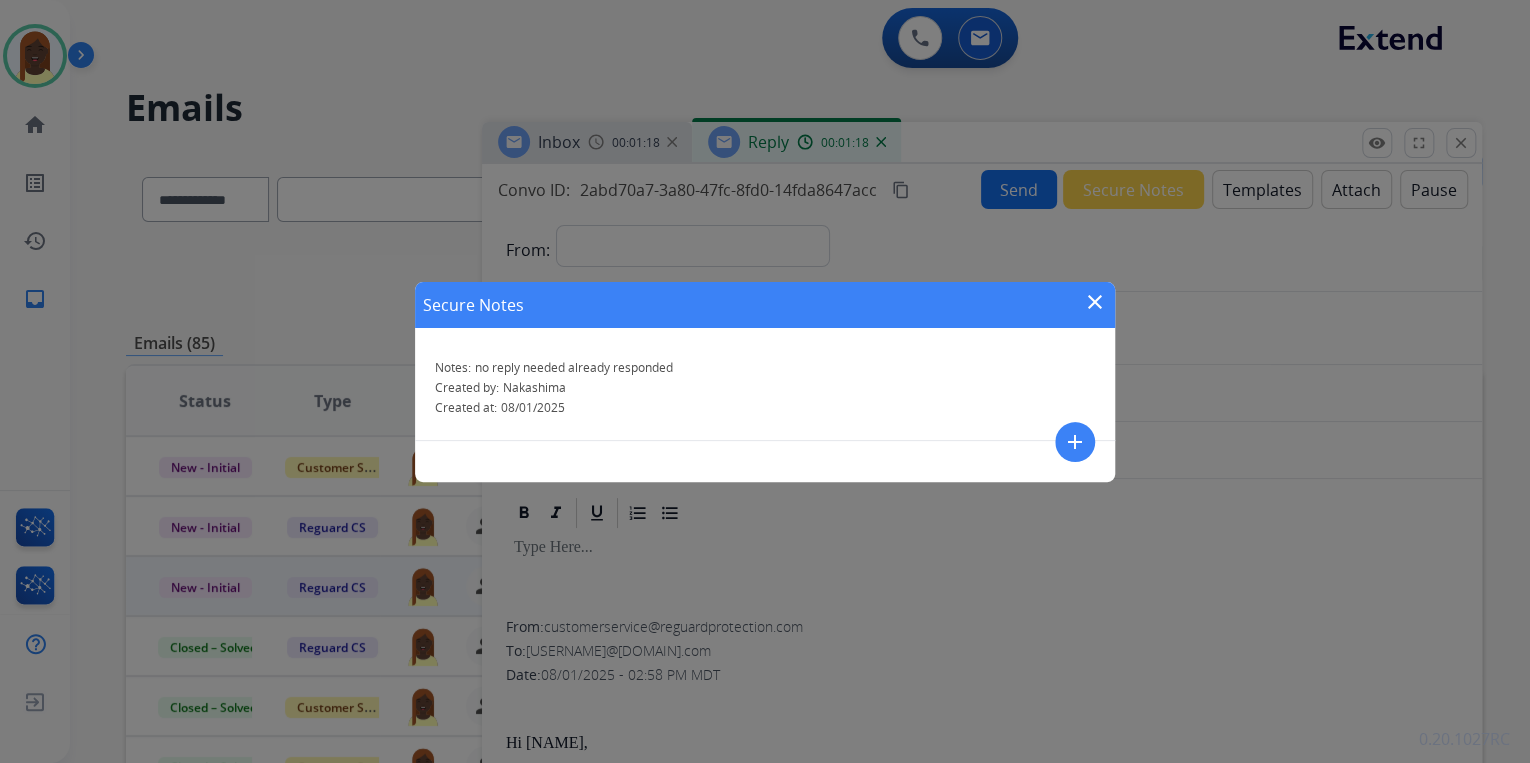 click on "close" at bounding box center (1095, 302) 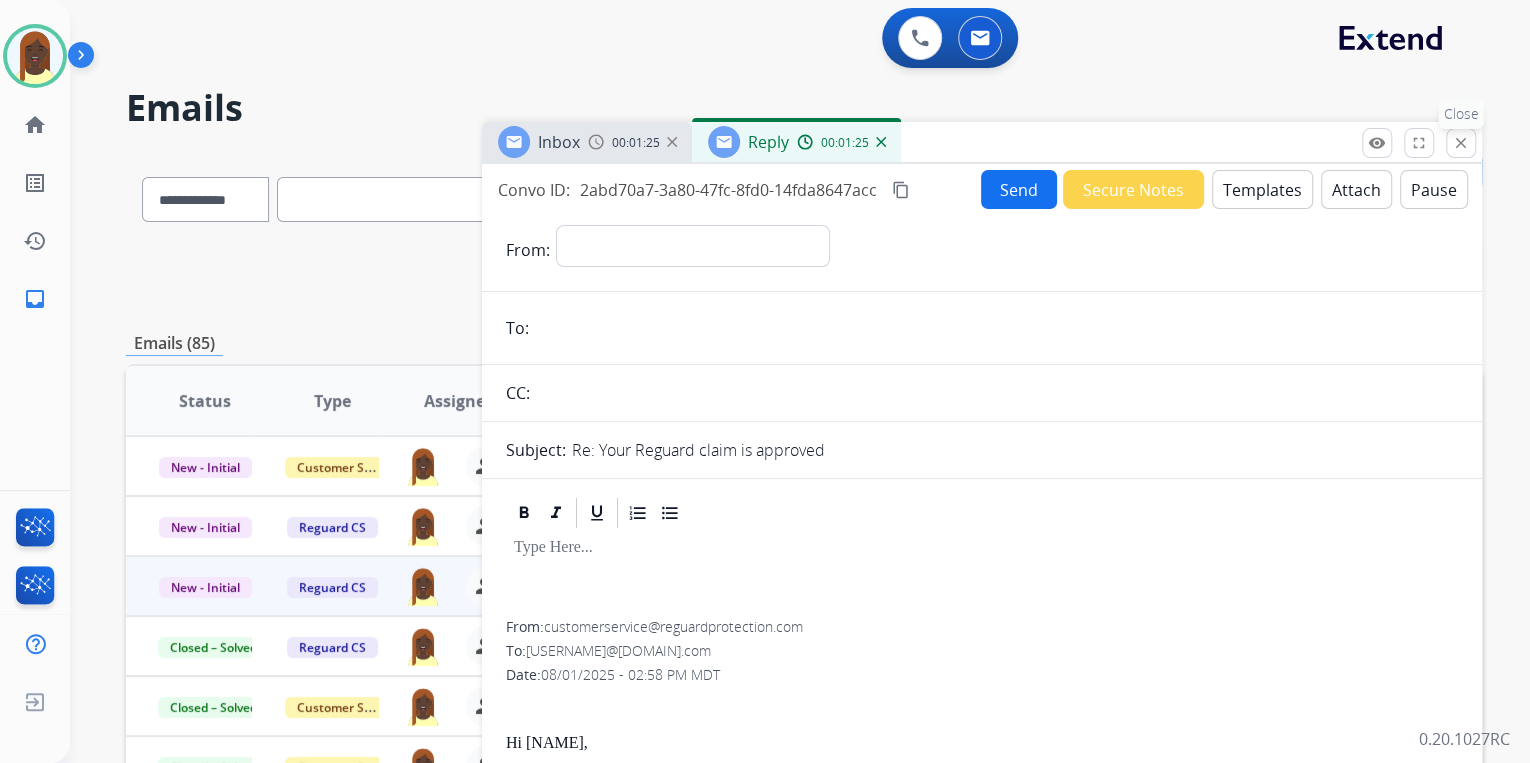 click on "close" at bounding box center (1461, 143) 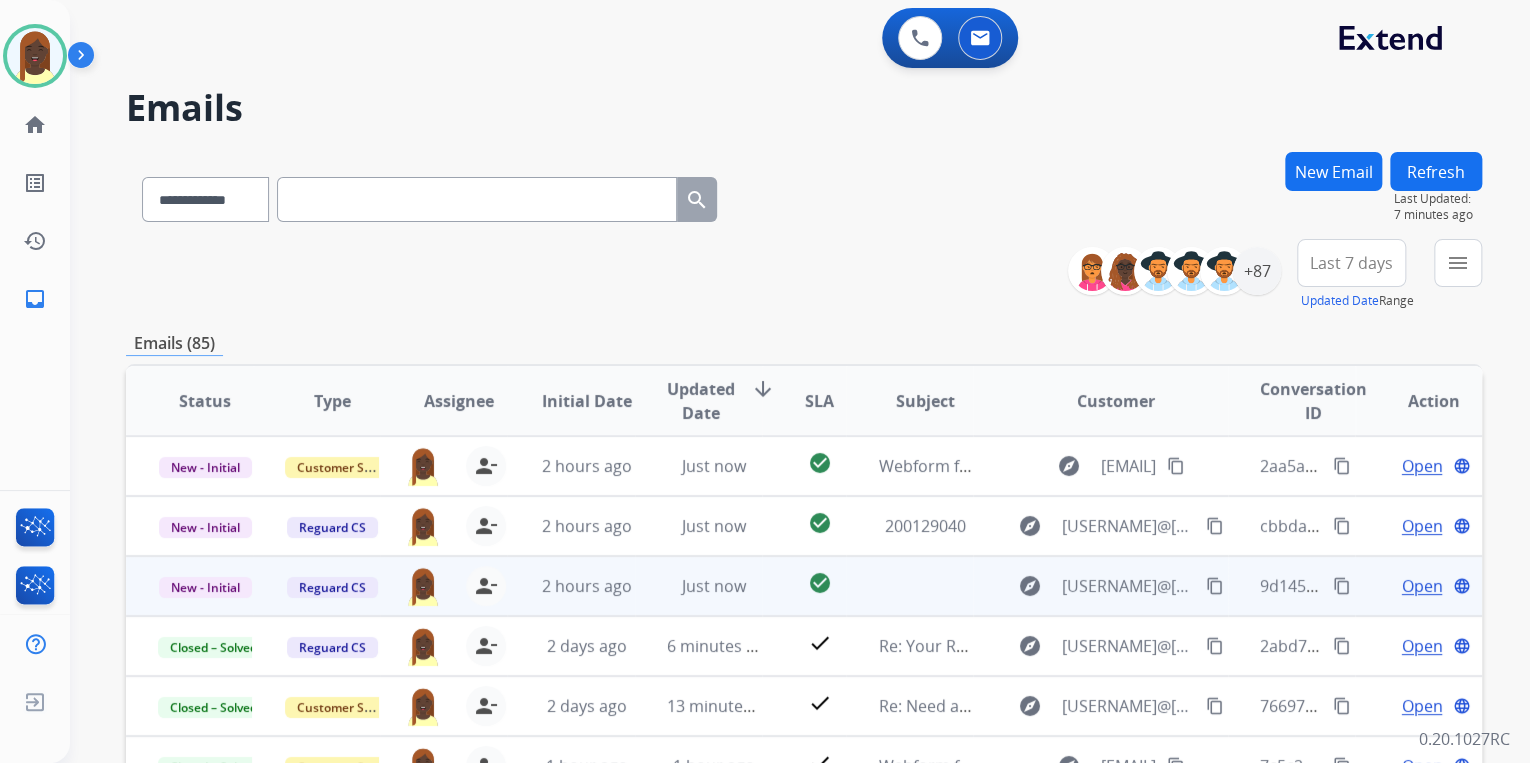 click on "Open" at bounding box center (1421, 586) 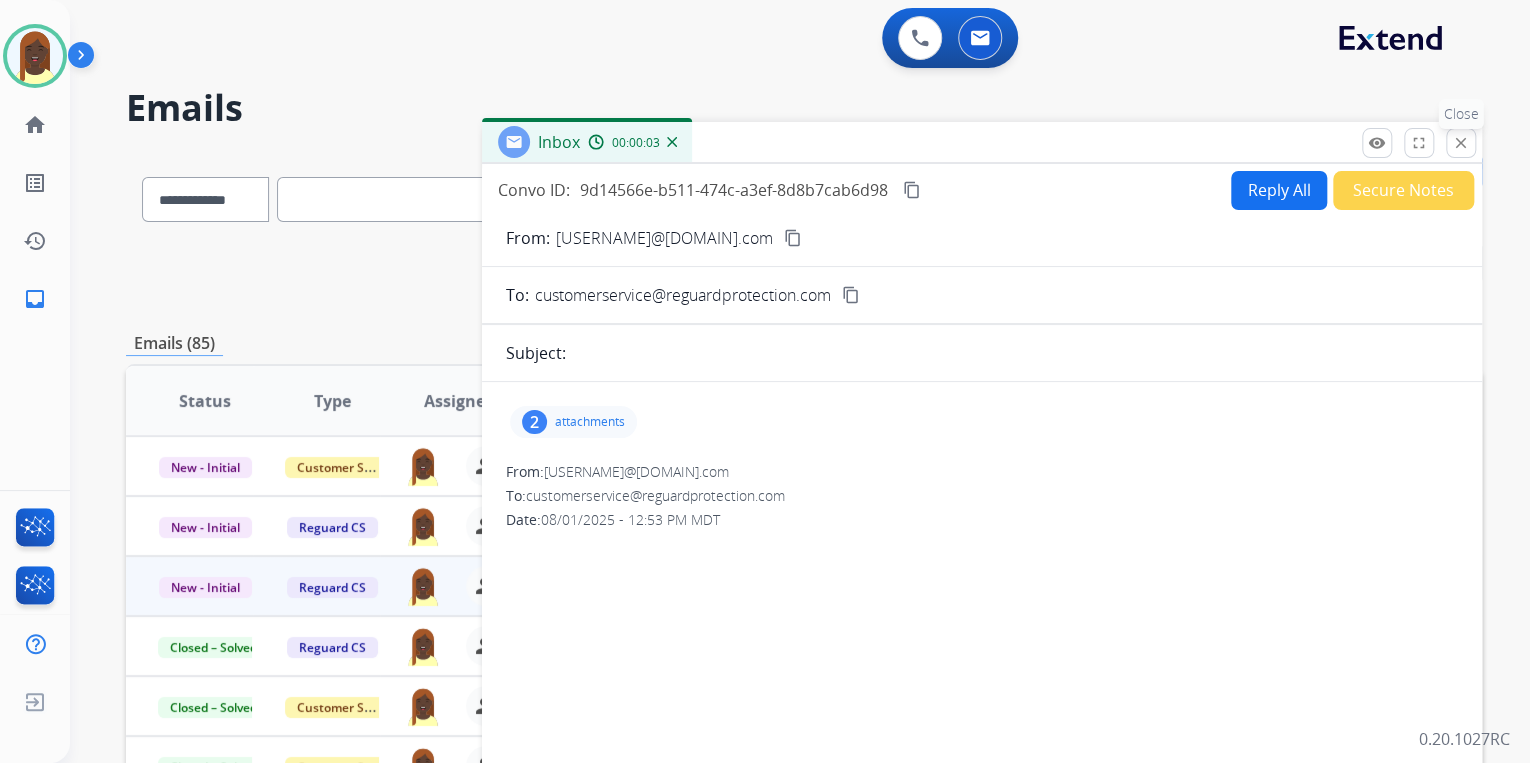 click on "close" at bounding box center [1461, 143] 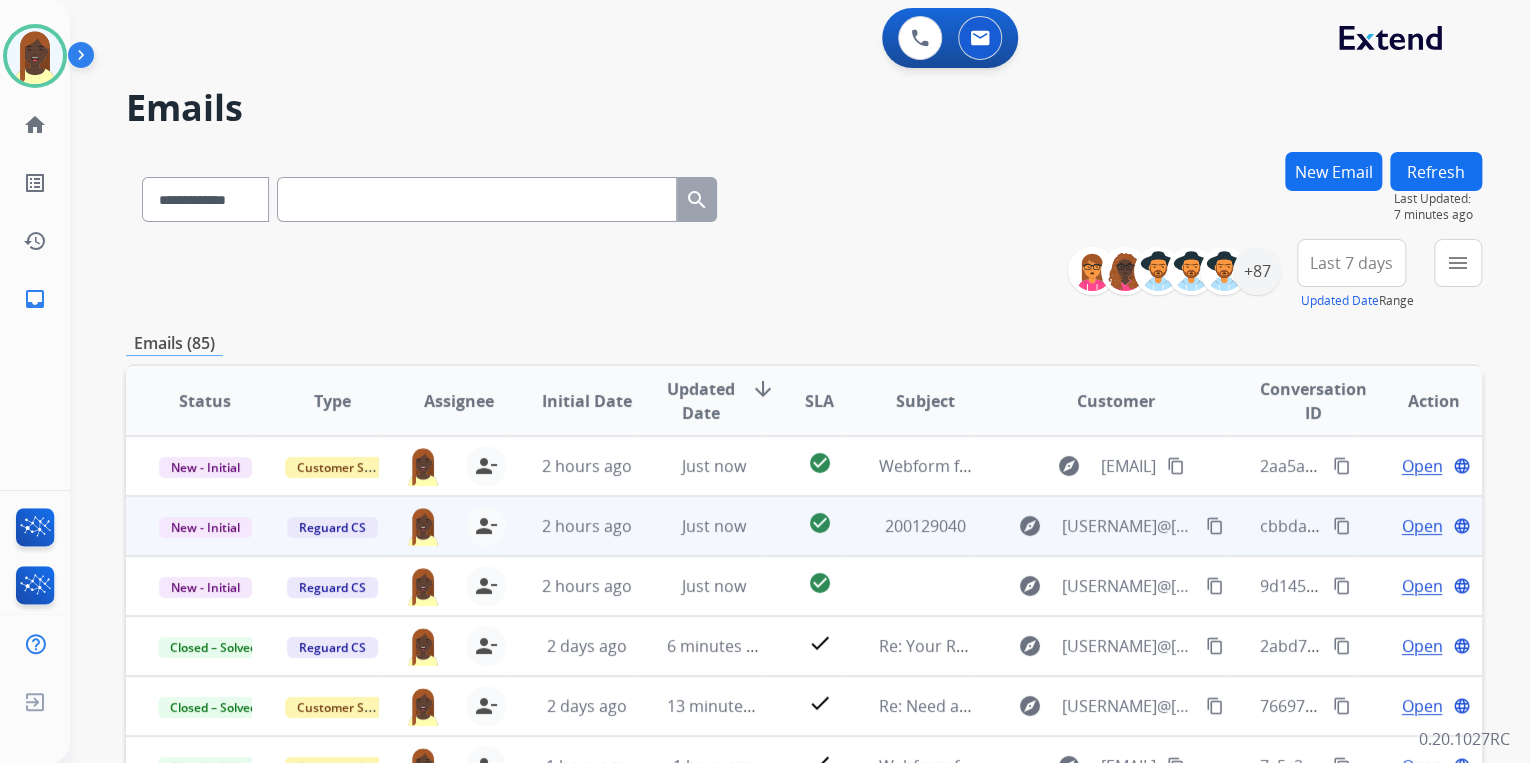click on "Open" at bounding box center [1421, 526] 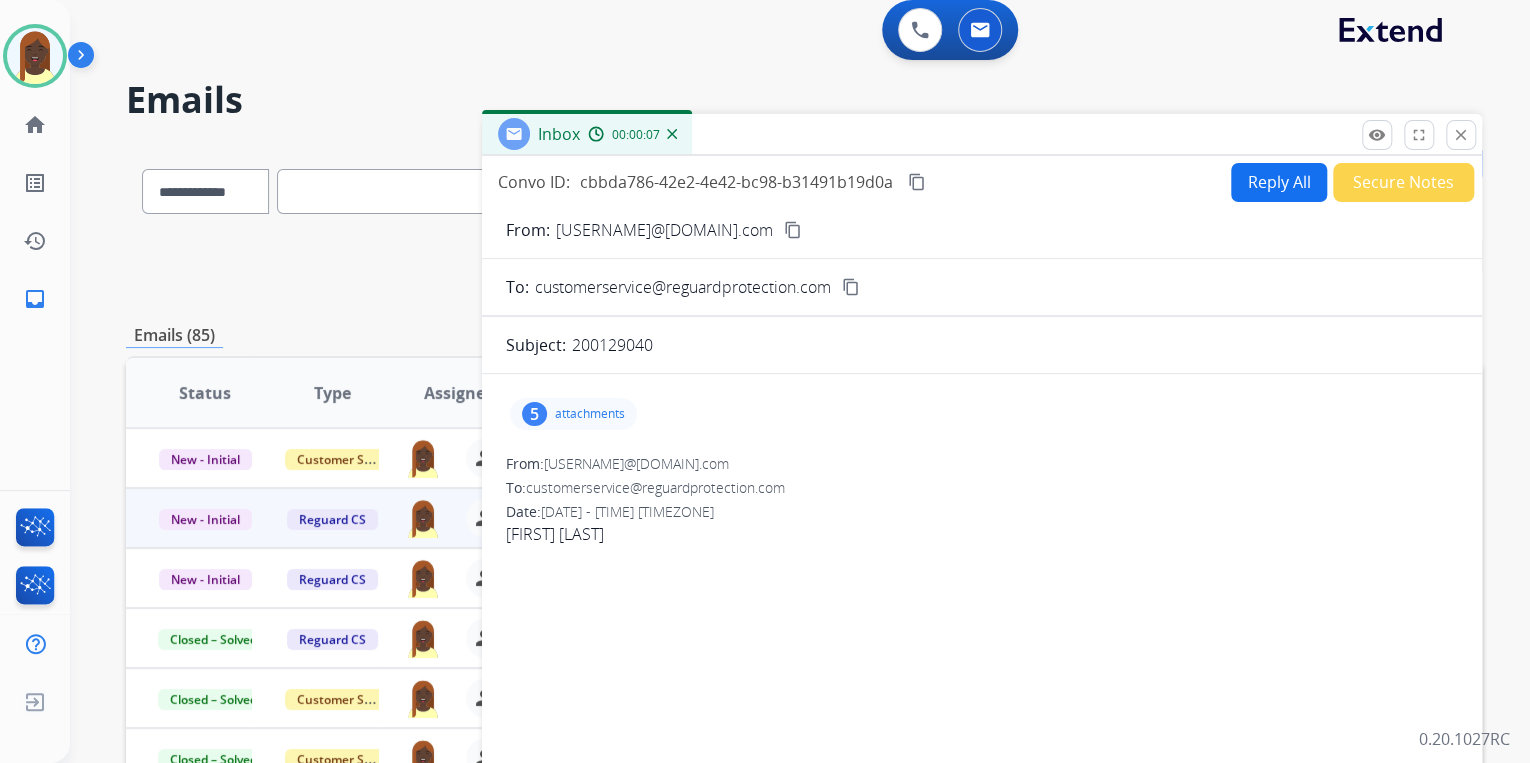 scroll, scrollTop: 0, scrollLeft: 0, axis: both 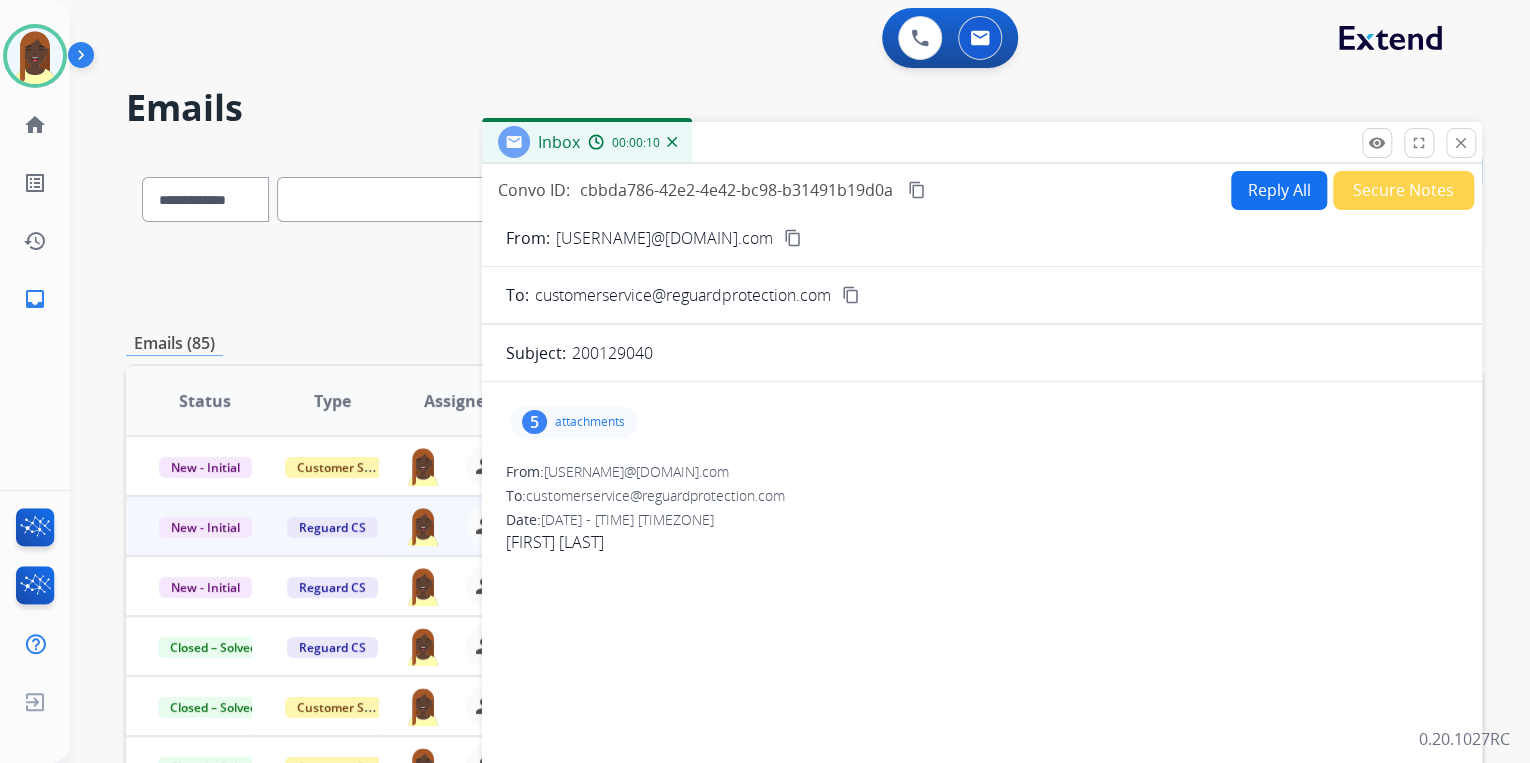 click on "attachments" at bounding box center (590, 422) 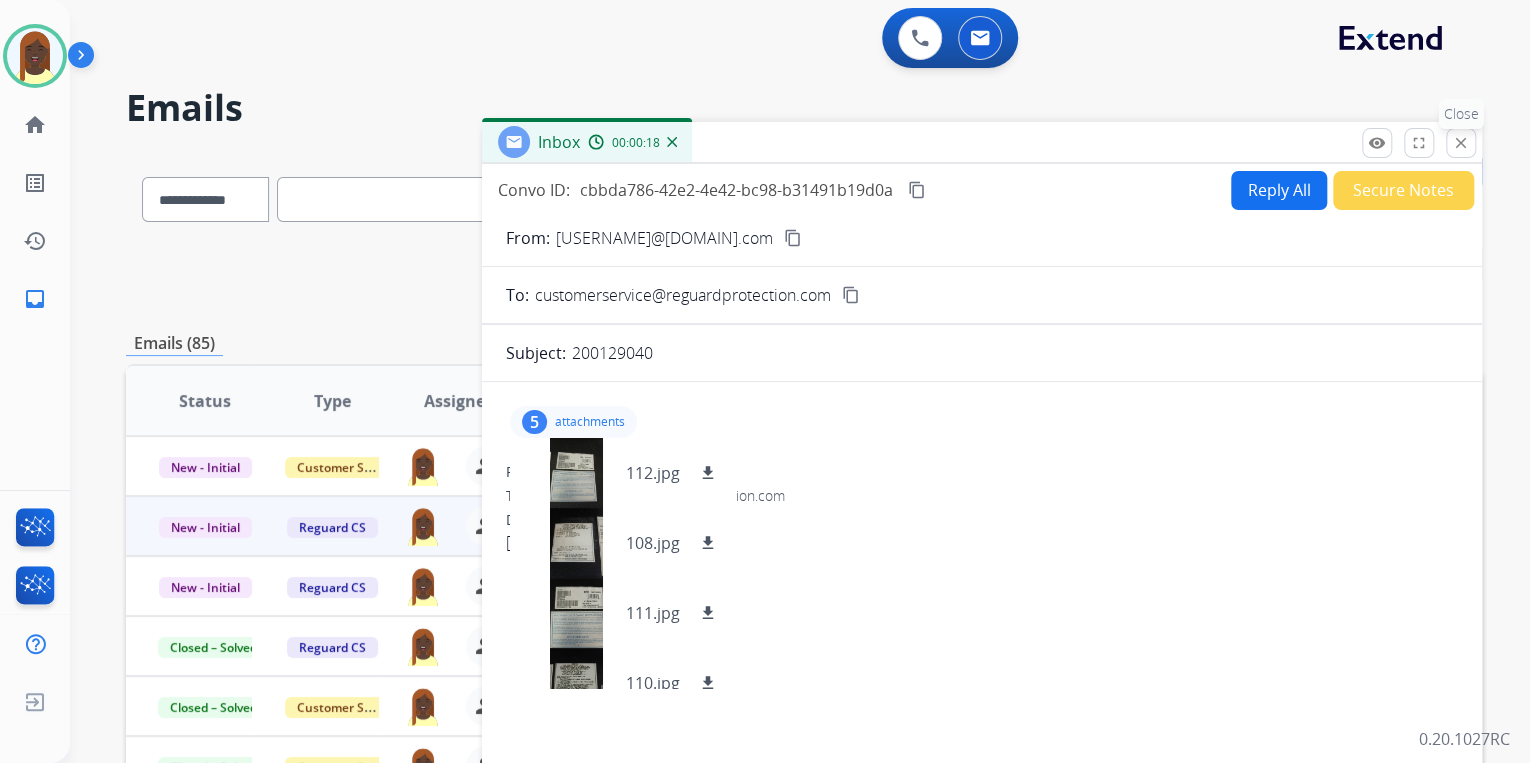 click on "close" at bounding box center (1461, 143) 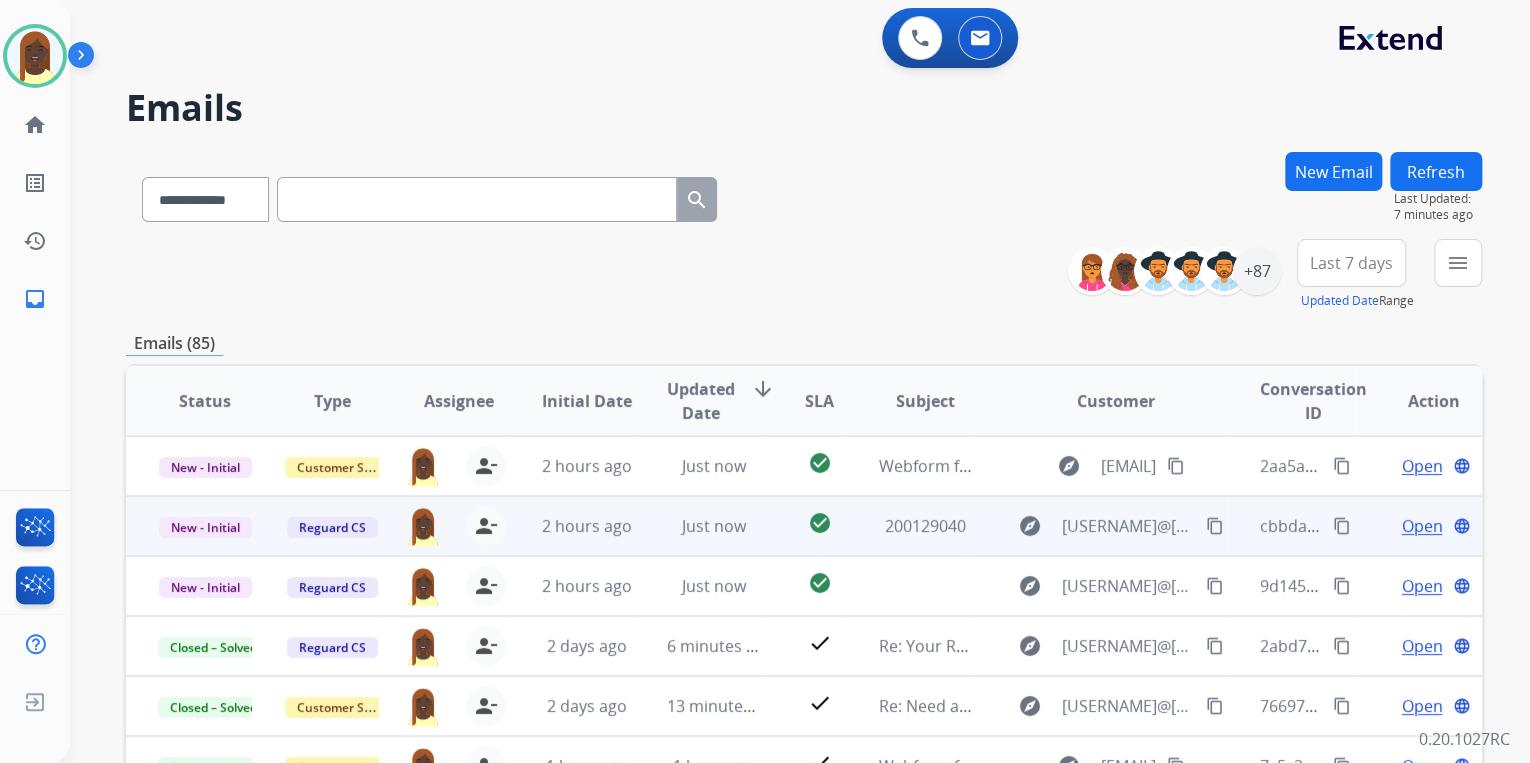 click on "content_copy" at bounding box center [1215, 526] 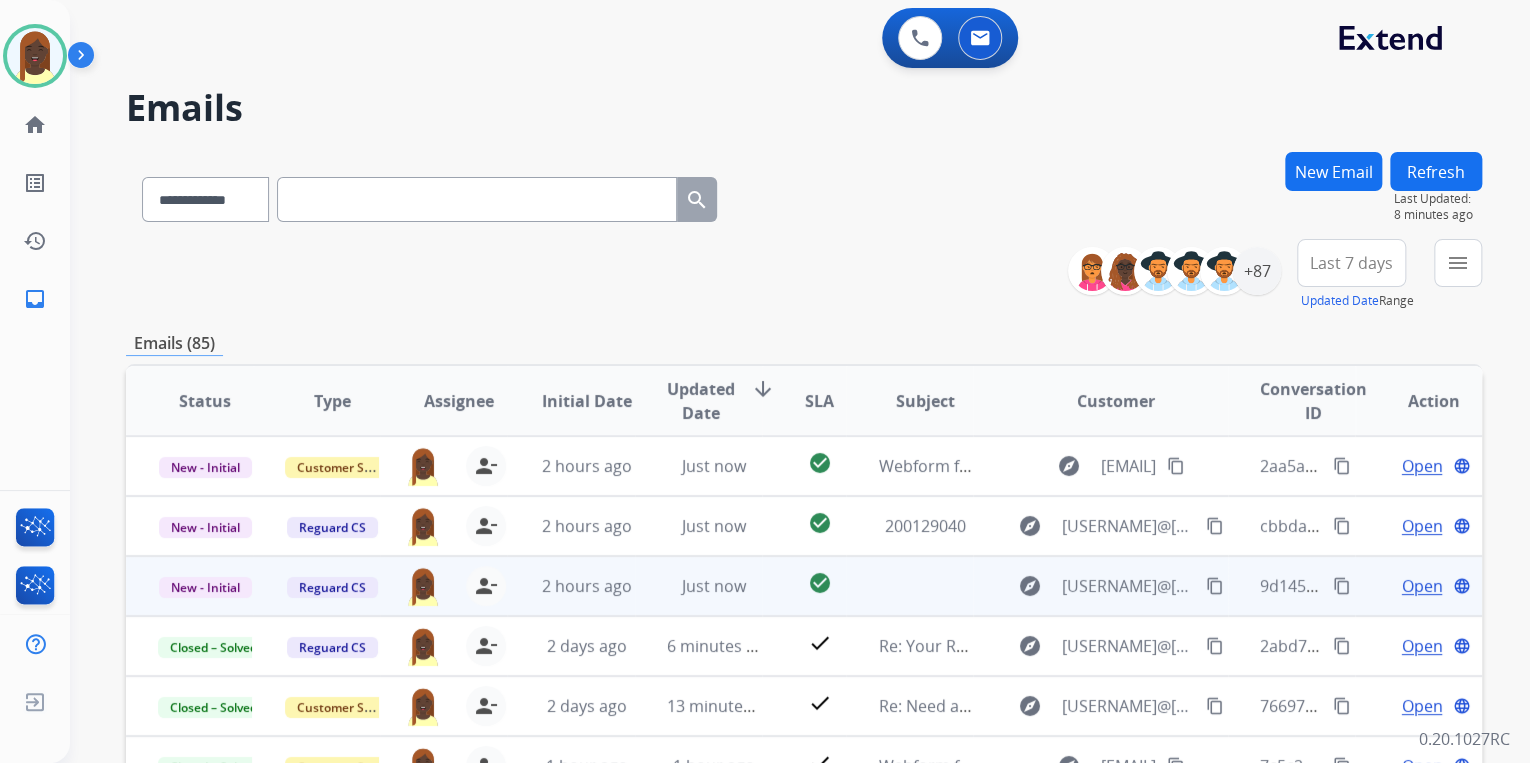 click on "Open" at bounding box center (1421, 586) 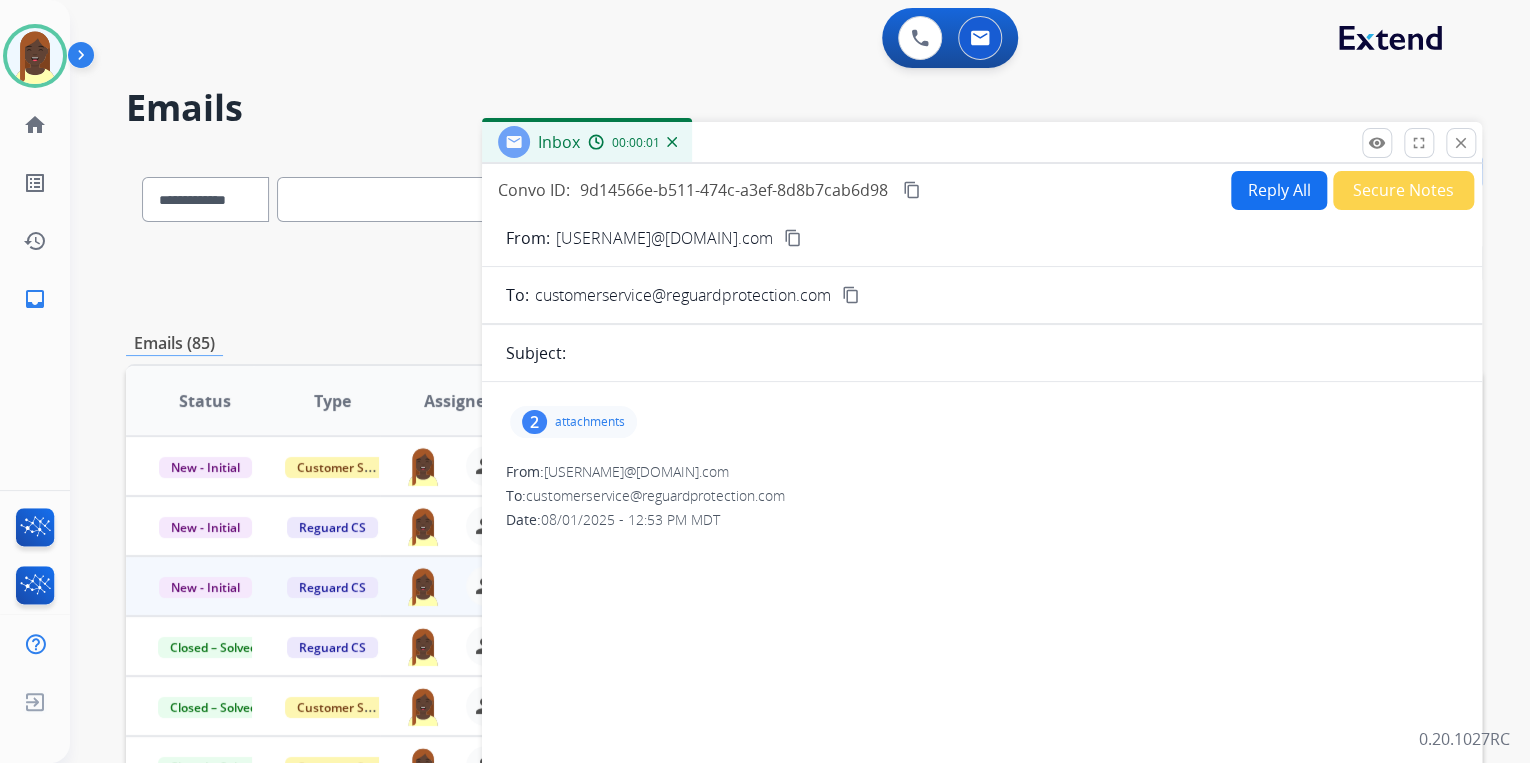 click on "attachments" at bounding box center [590, 422] 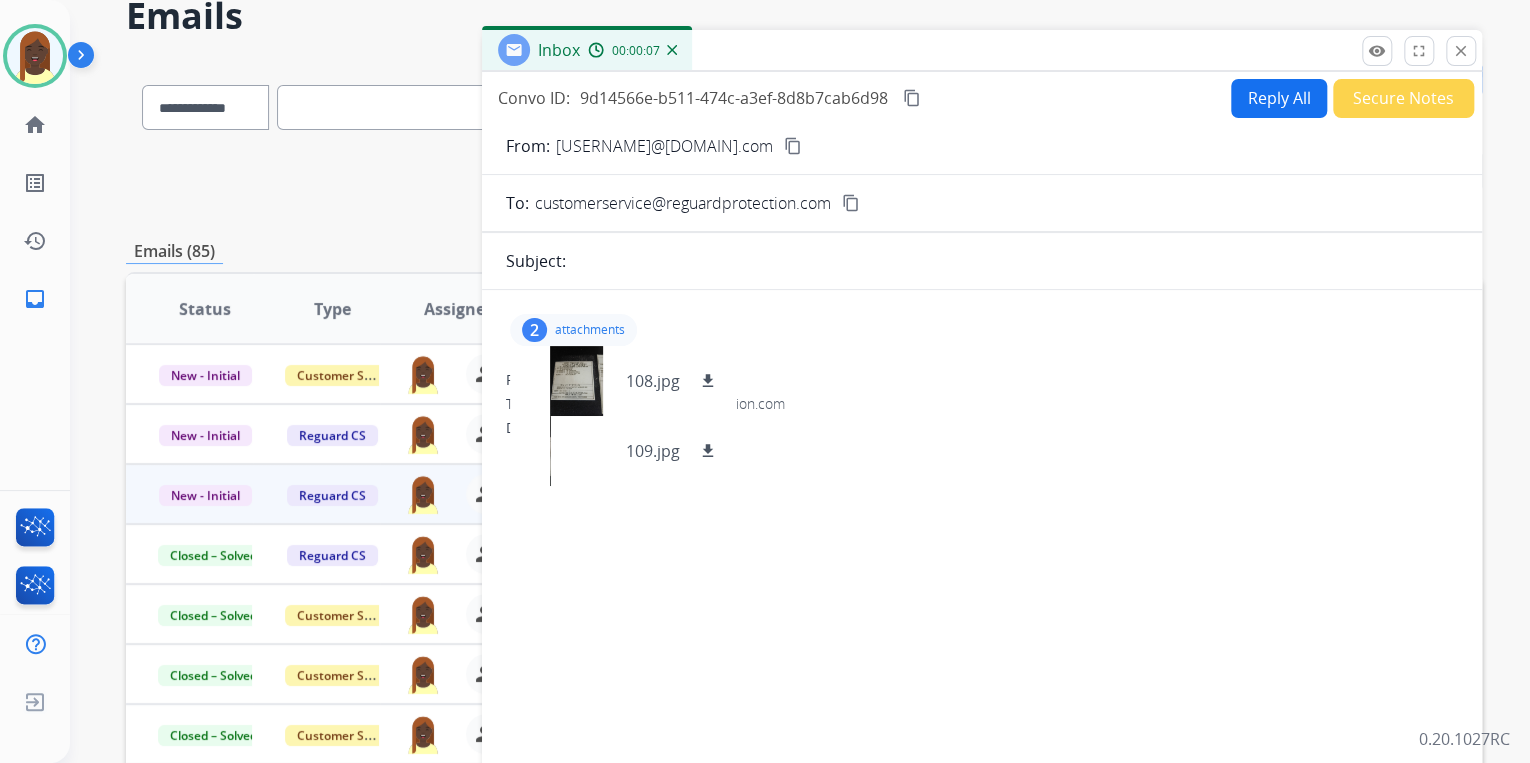 scroll, scrollTop: 0, scrollLeft: 0, axis: both 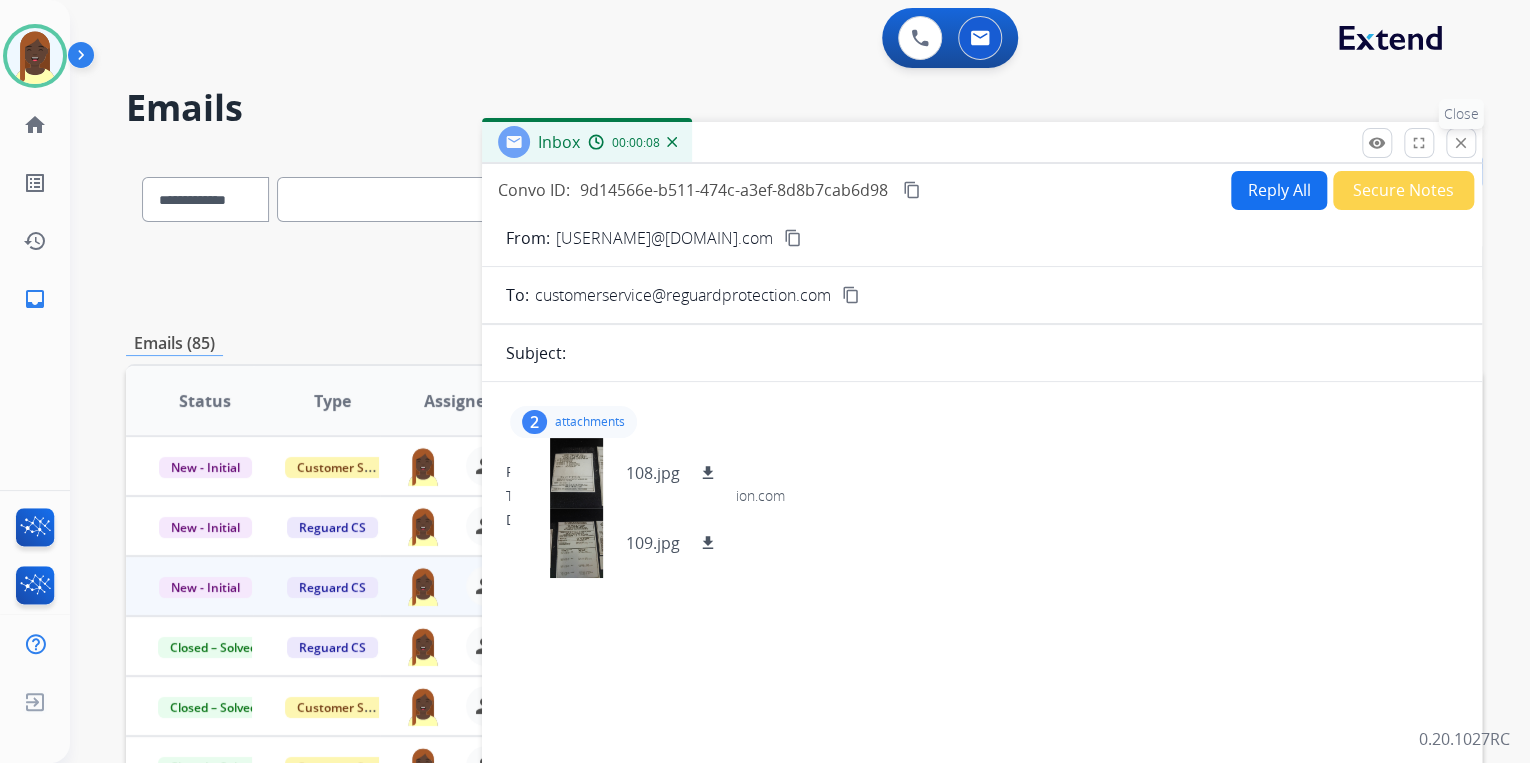click on "close" at bounding box center [1461, 143] 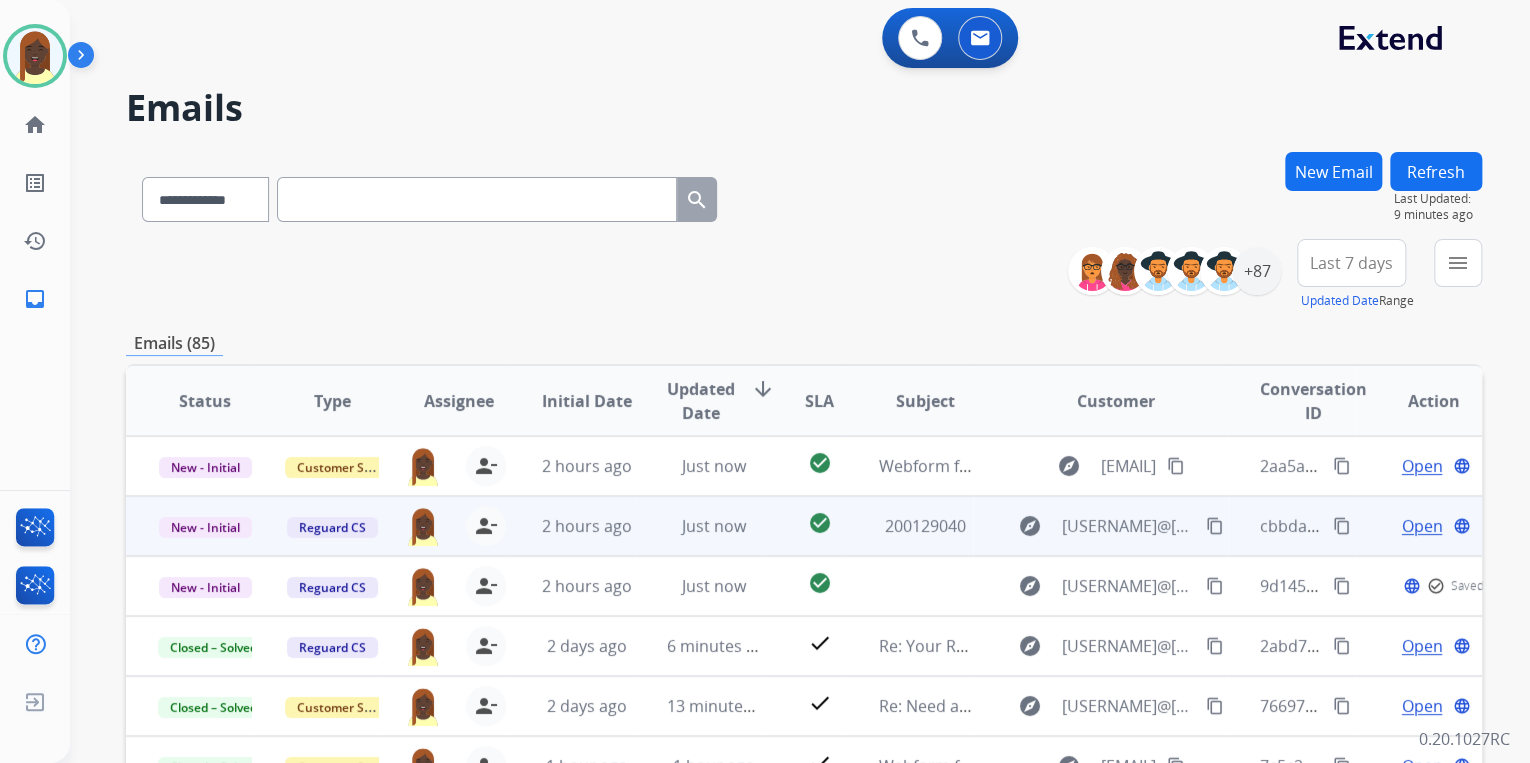 click on "Open" at bounding box center [1421, 526] 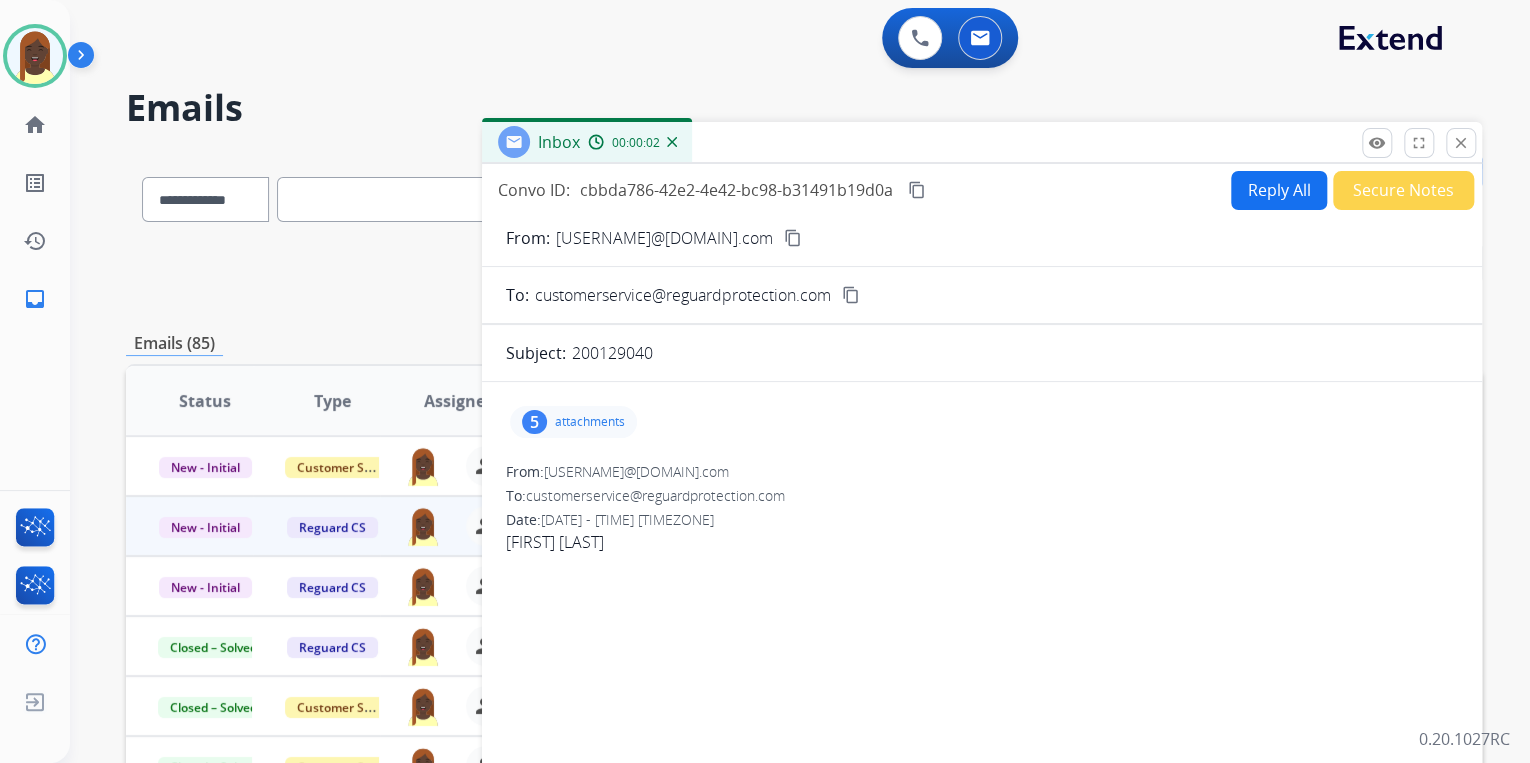 click on "attachments" at bounding box center (590, 422) 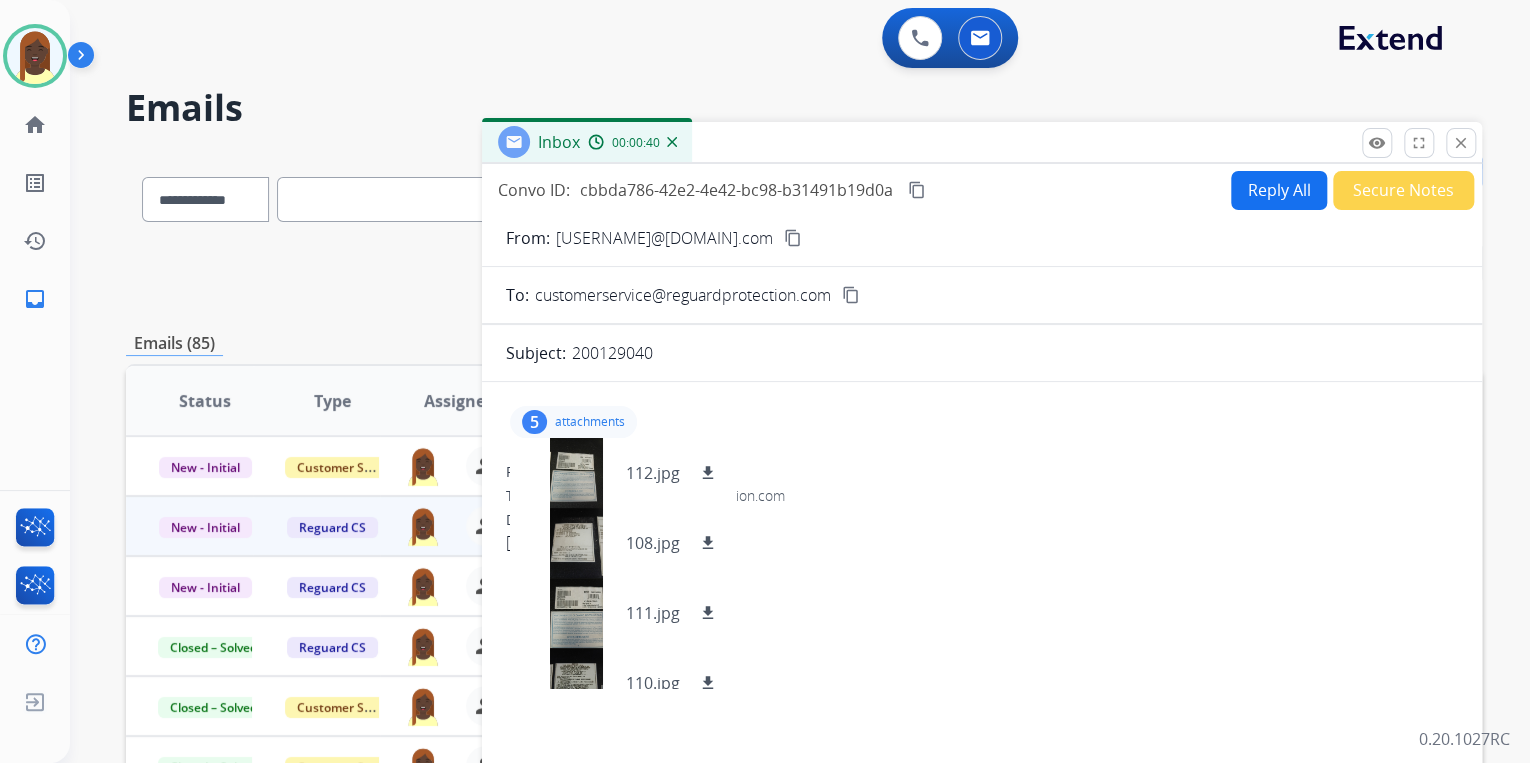 click on "Secure Notes" at bounding box center (1403, 190) 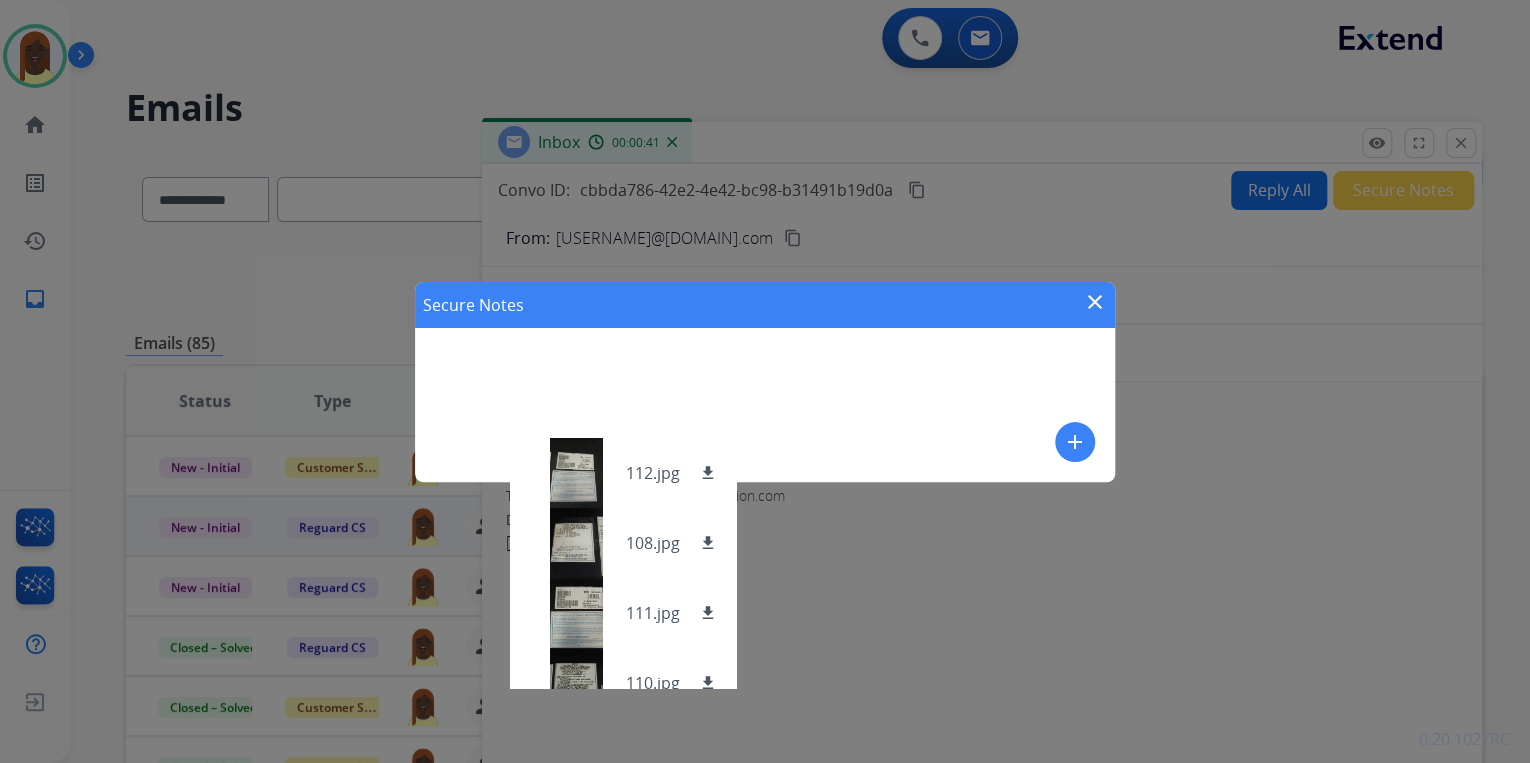 click on "add" at bounding box center (1075, 442) 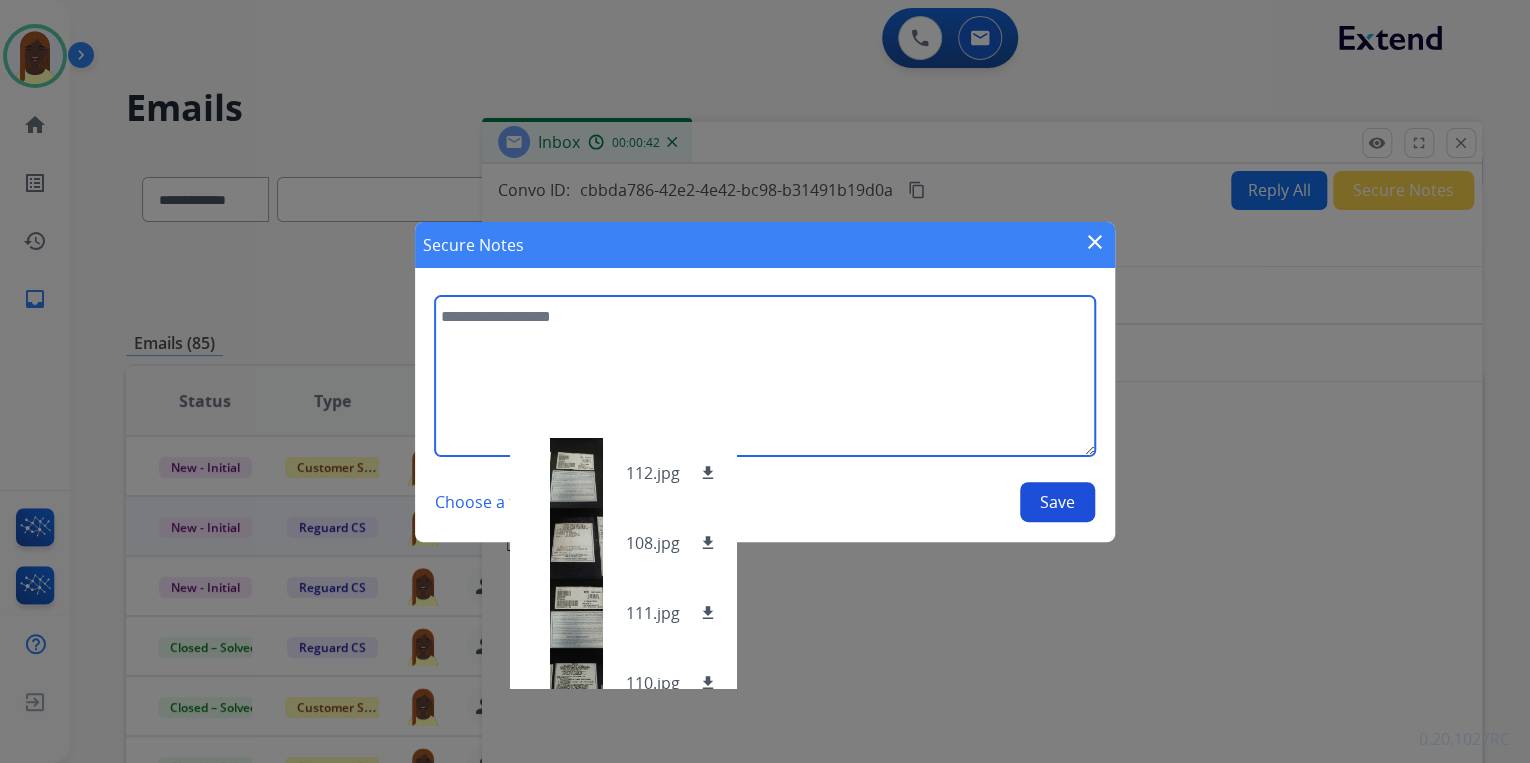 click at bounding box center [765, 376] 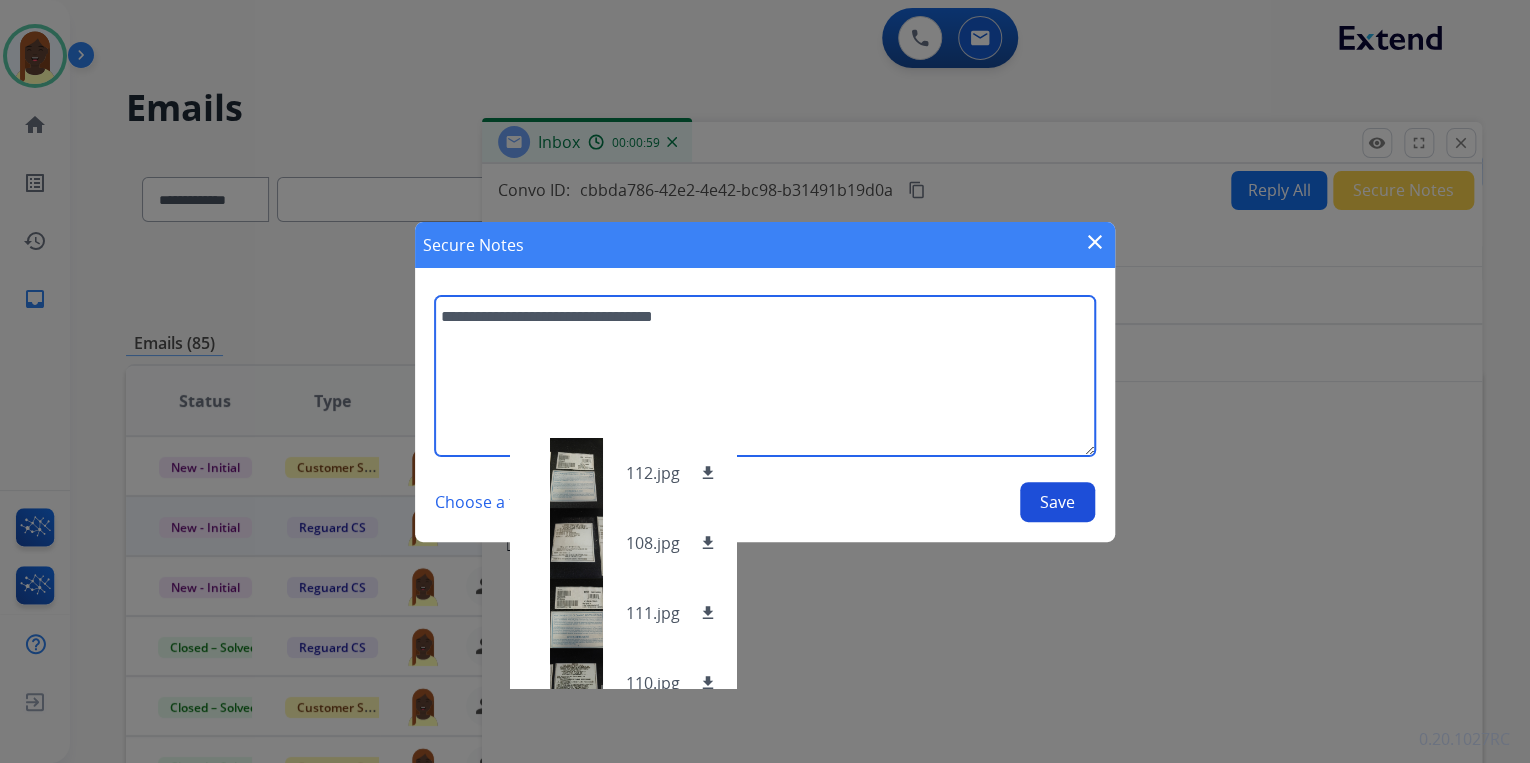 type on "**********" 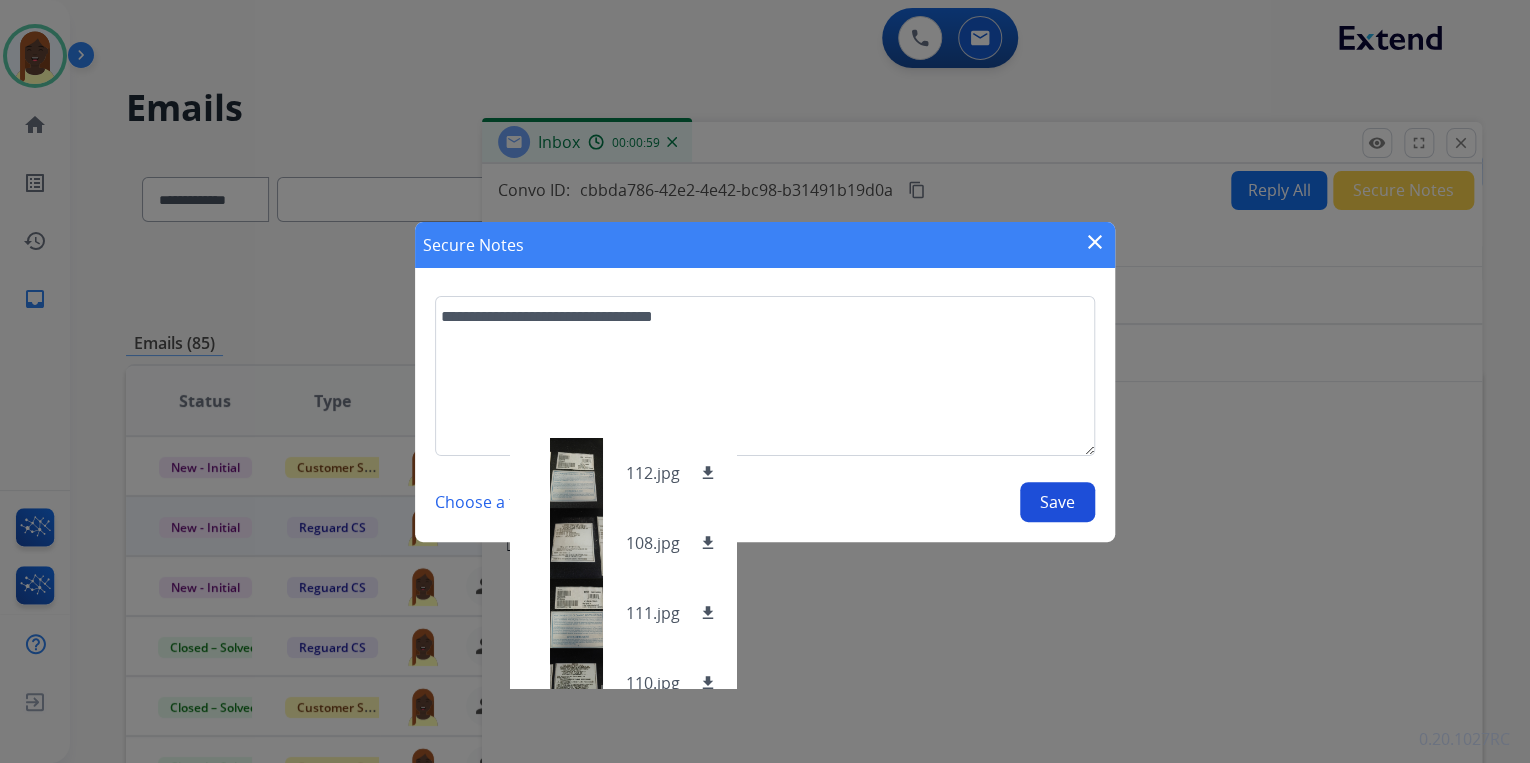click on "Save" at bounding box center (1057, 502) 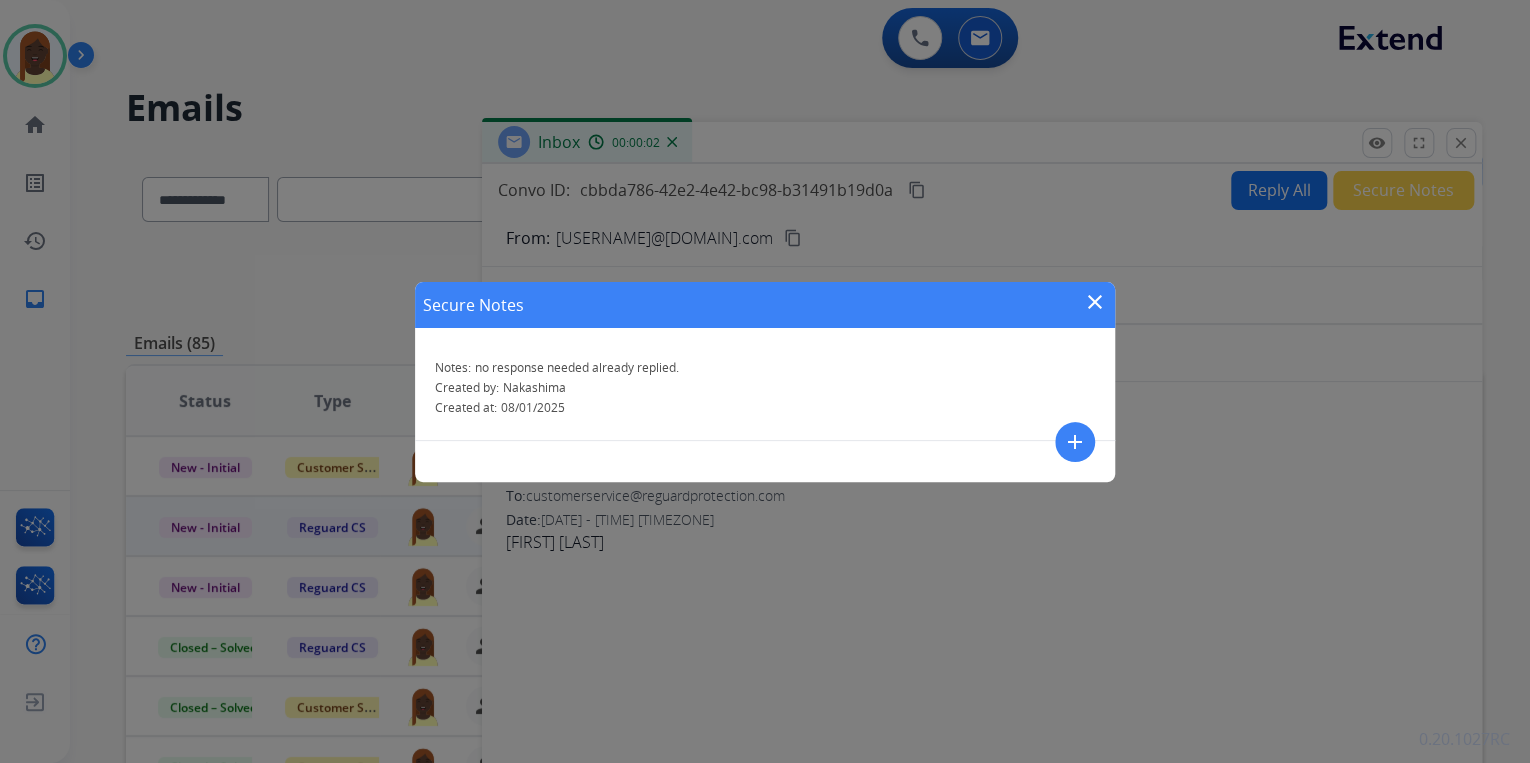 click on "close" at bounding box center [1095, 302] 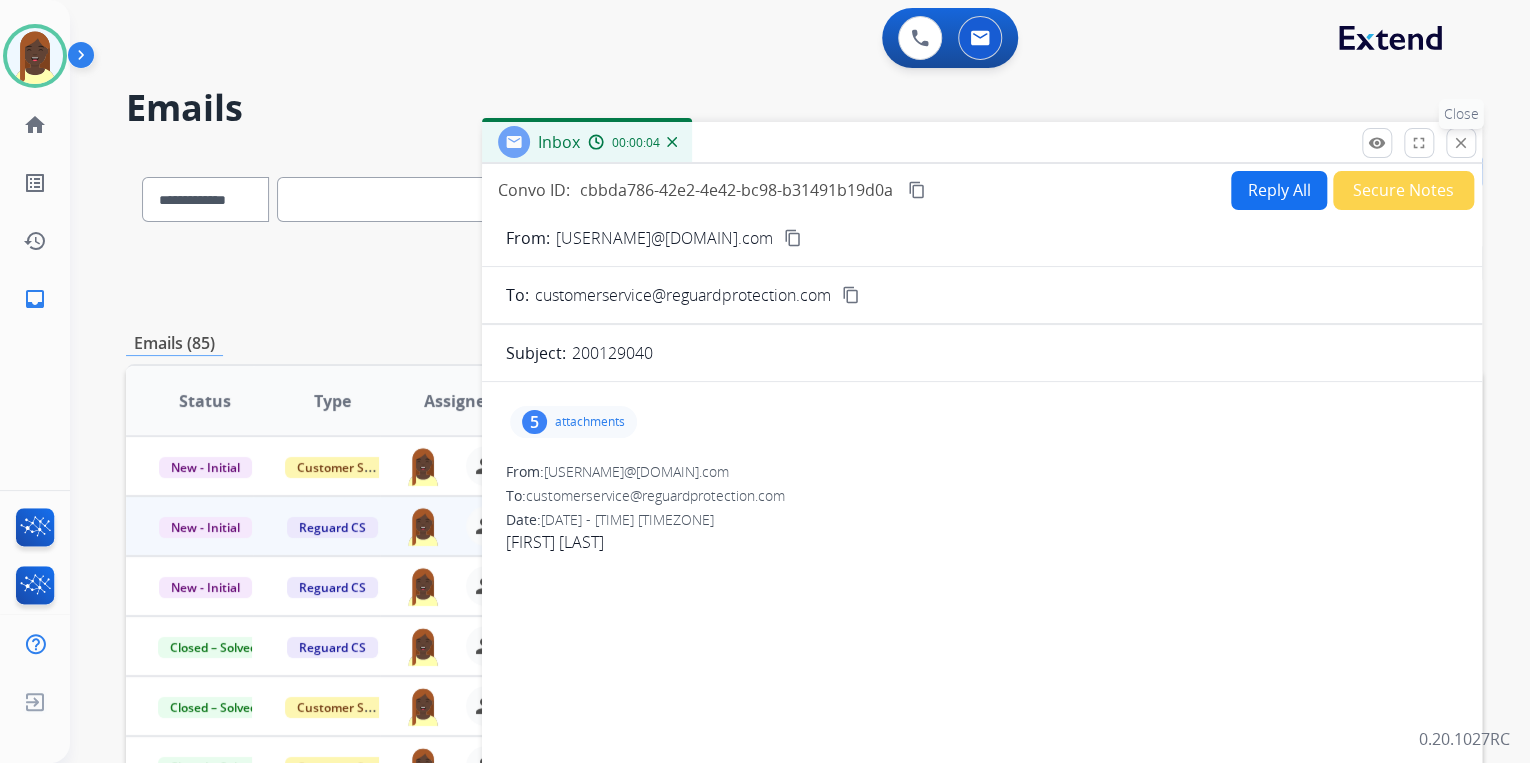 click on "close" at bounding box center (1461, 143) 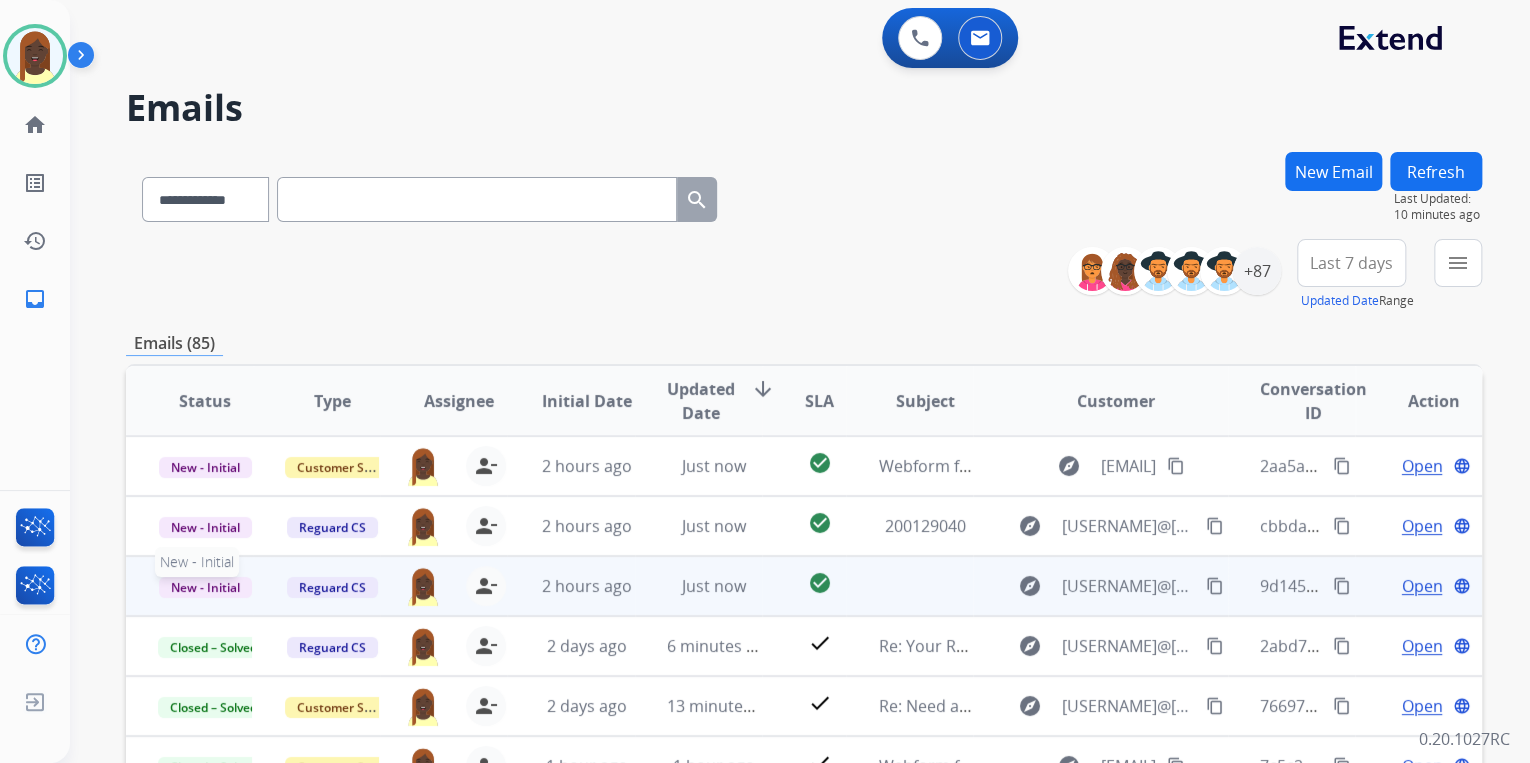 click on "New - Initial" at bounding box center (205, 587) 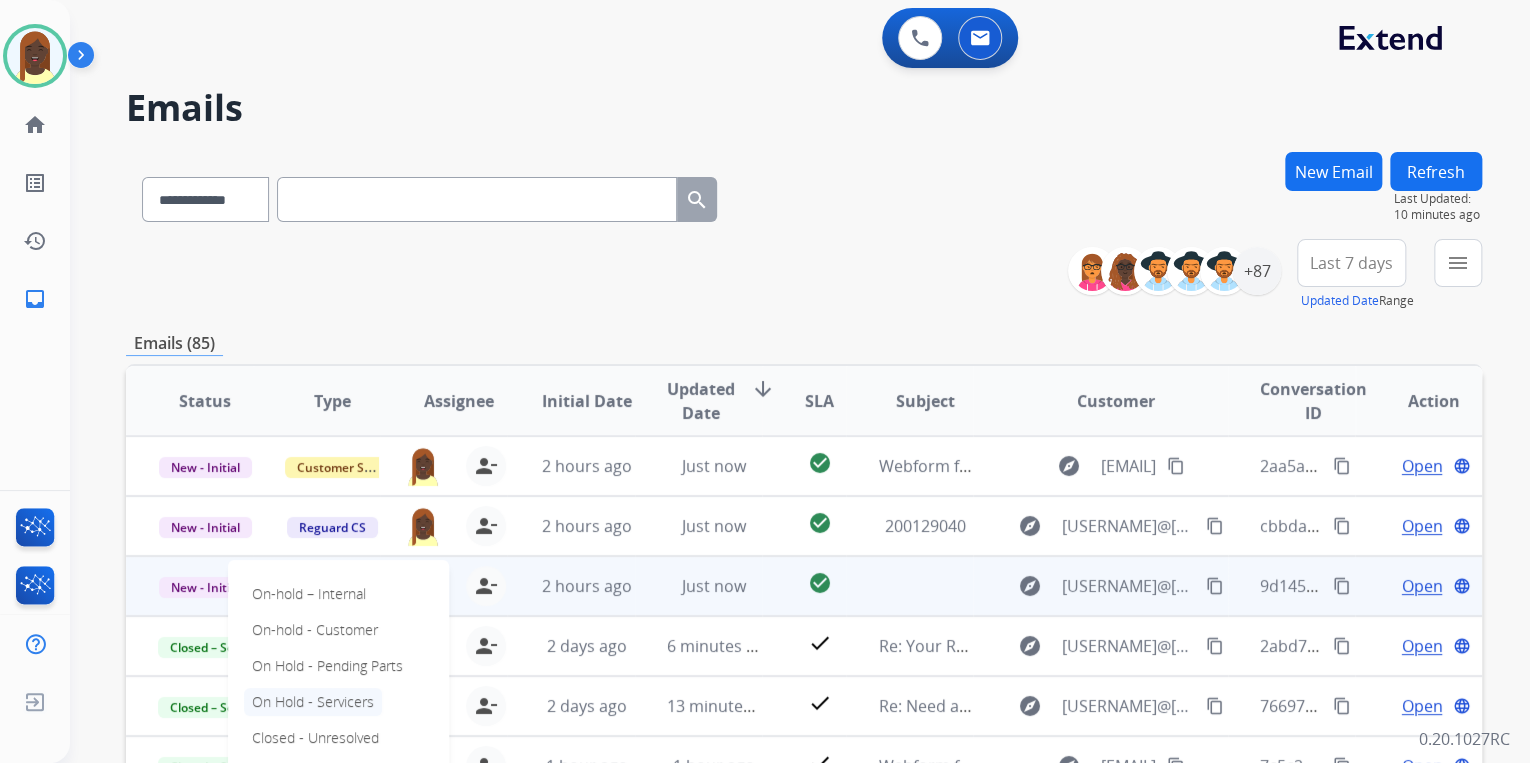 scroll, scrollTop: 1, scrollLeft: 0, axis: vertical 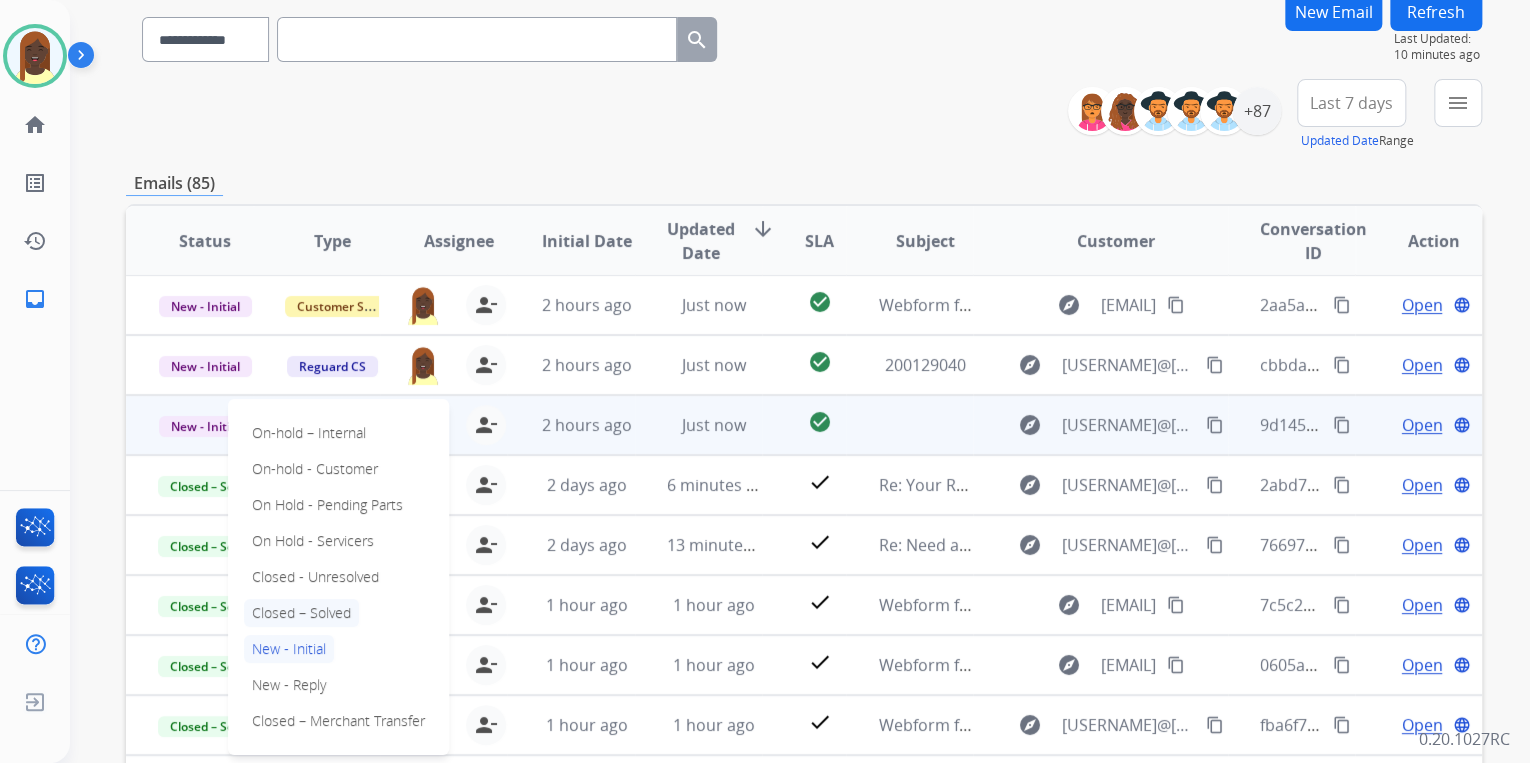 click on "Closed – Solved" at bounding box center [301, 613] 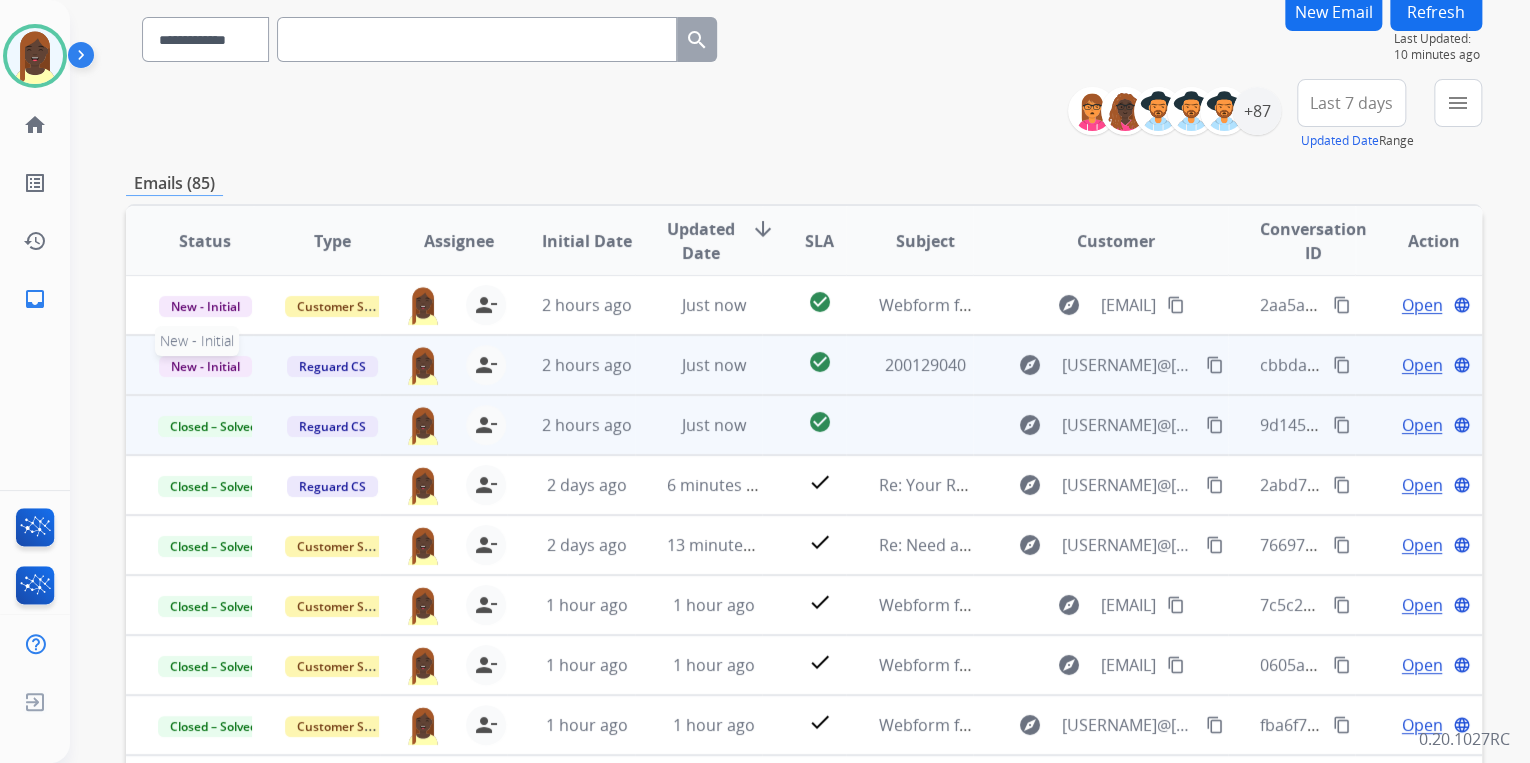 click on "New - Initial" at bounding box center (205, 366) 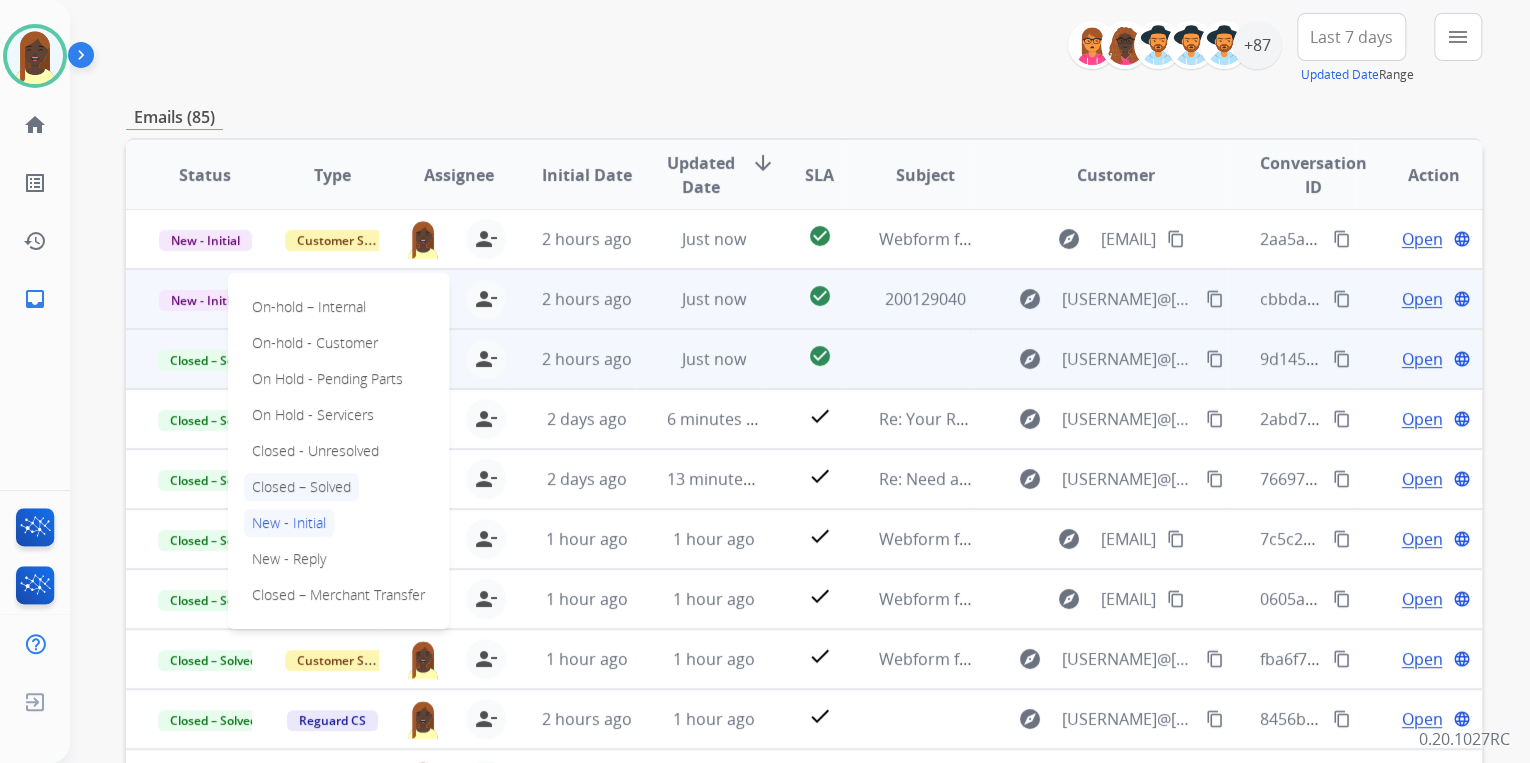 scroll, scrollTop: 320, scrollLeft: 0, axis: vertical 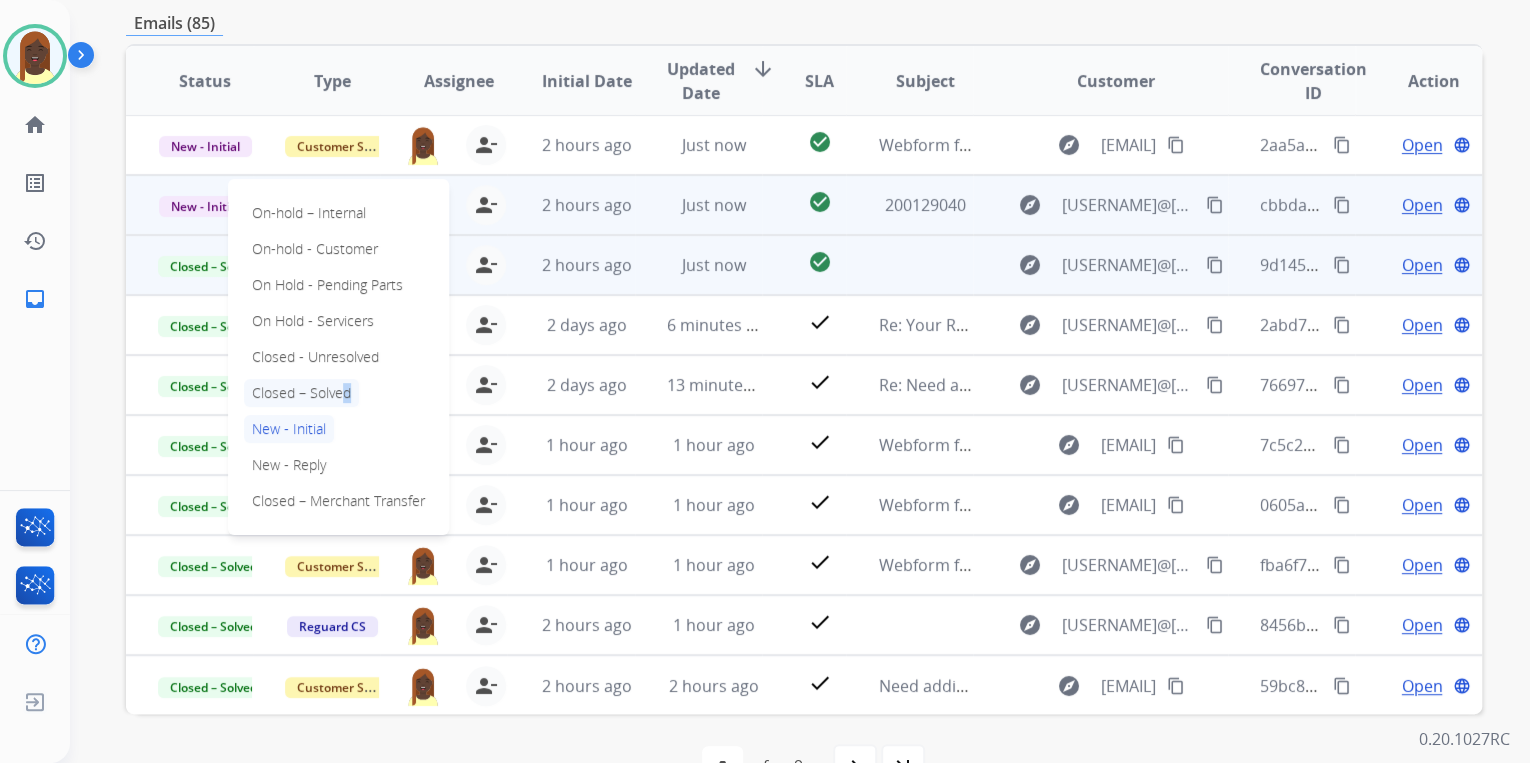 click on "Closed – Solved" at bounding box center [301, 393] 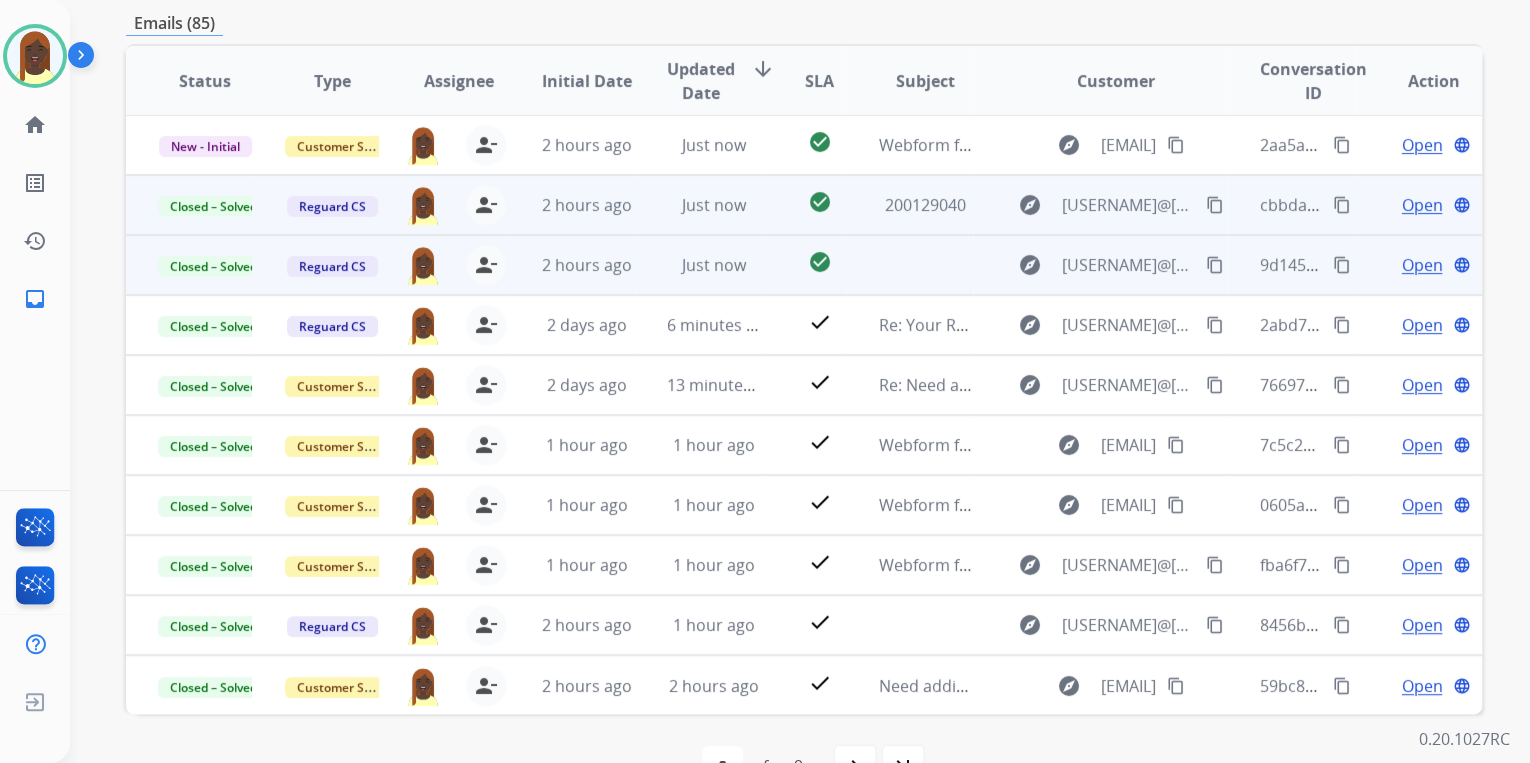 drag, startPoint x: 1204, startPoint y: 267, endPoint x: 1192, endPoint y: 266, distance: 12.0415945 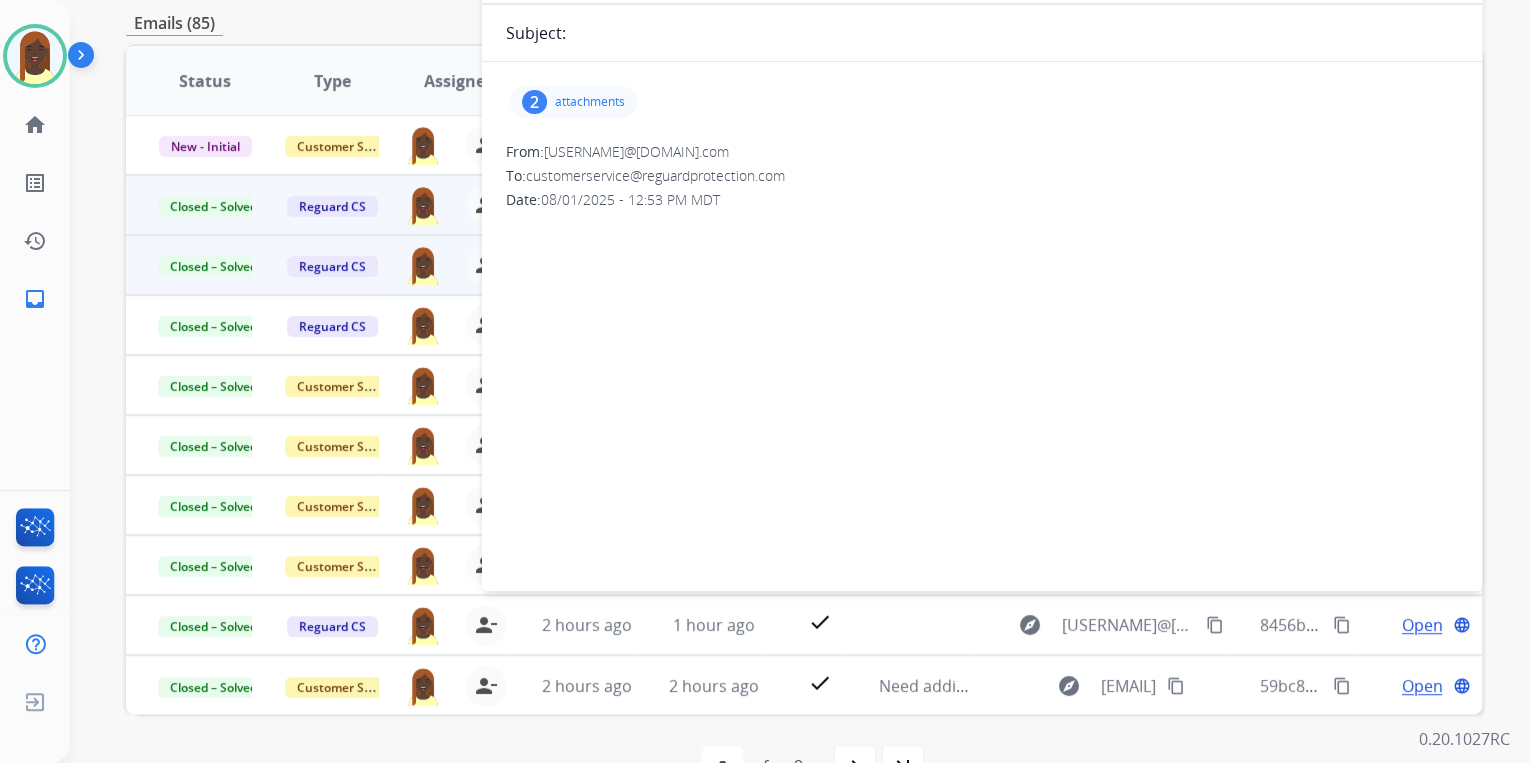 click on "attachments" at bounding box center [590, 102] 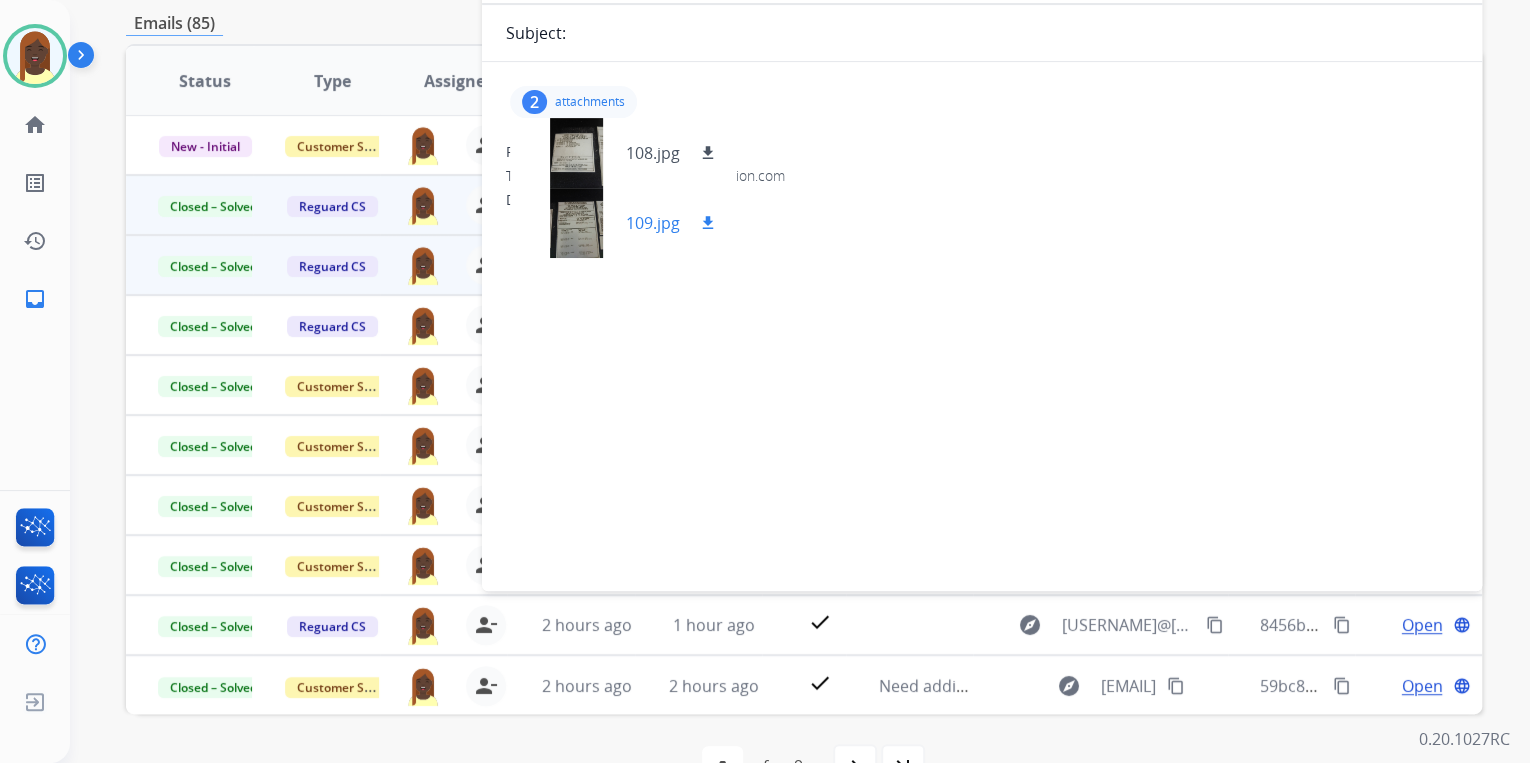 click on "download" at bounding box center [708, 223] 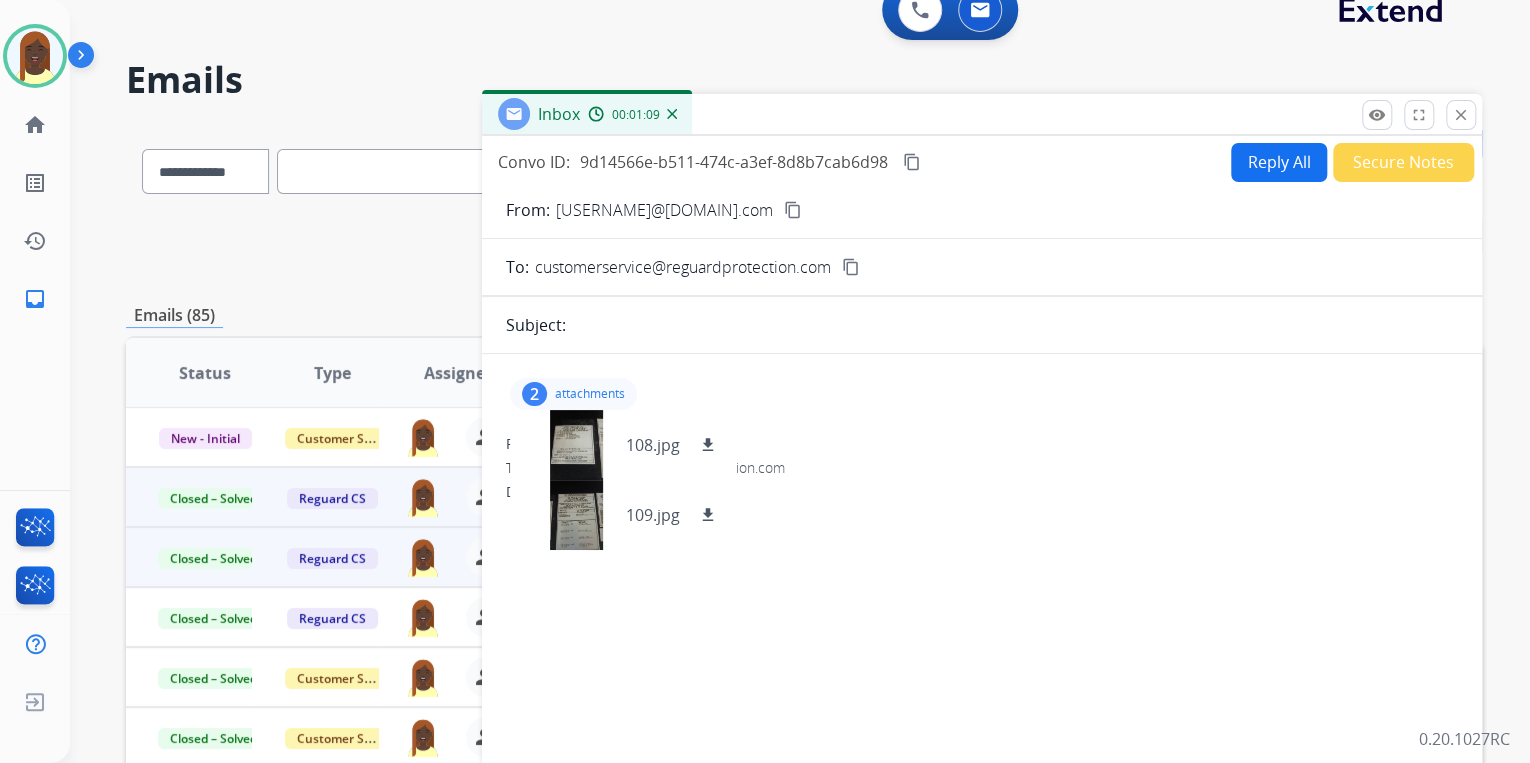 scroll, scrollTop: 0, scrollLeft: 0, axis: both 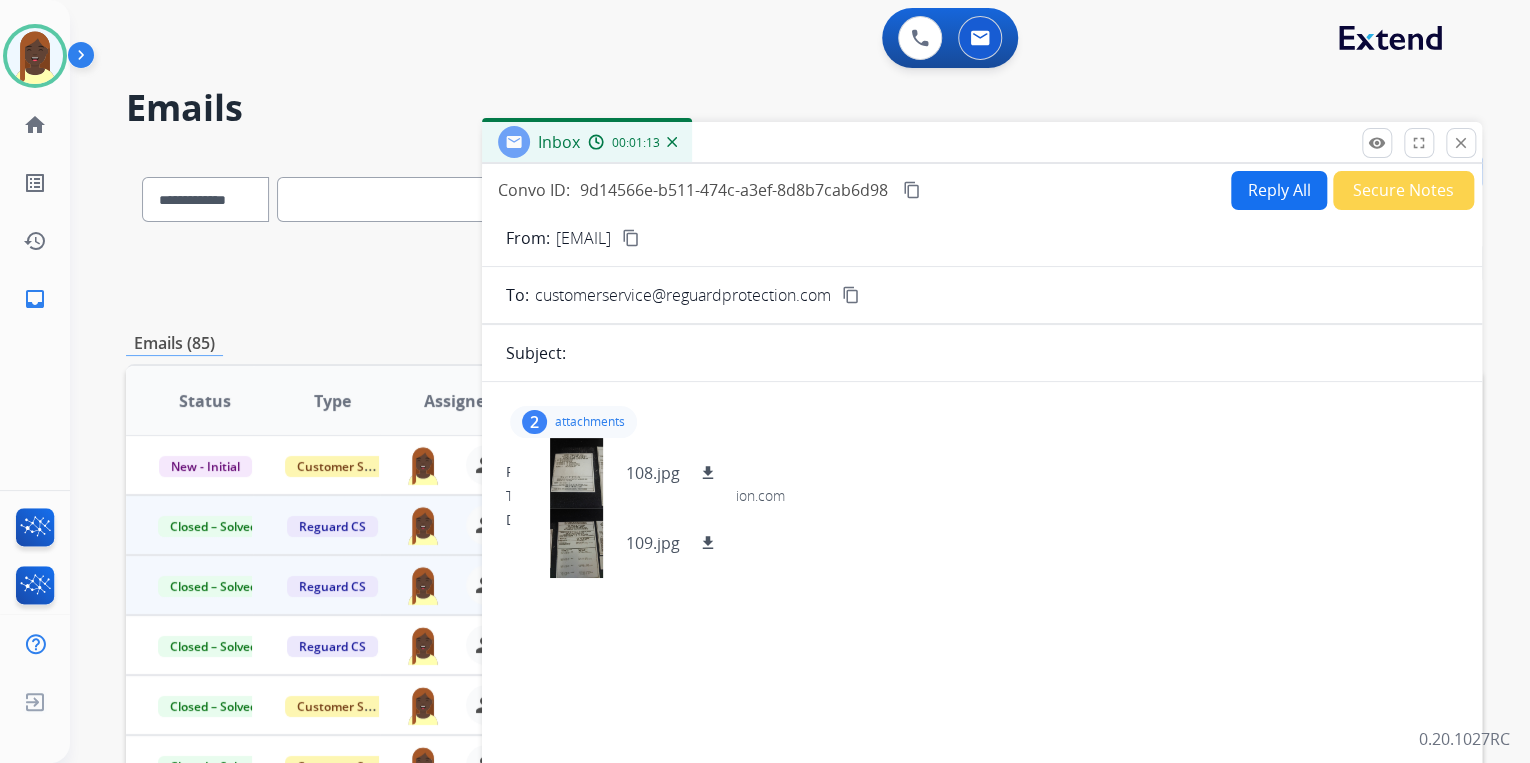 drag, startPoint x: 0, startPoint y: 0, endPoint x: 1262, endPoint y: 188, distance: 1275.9263 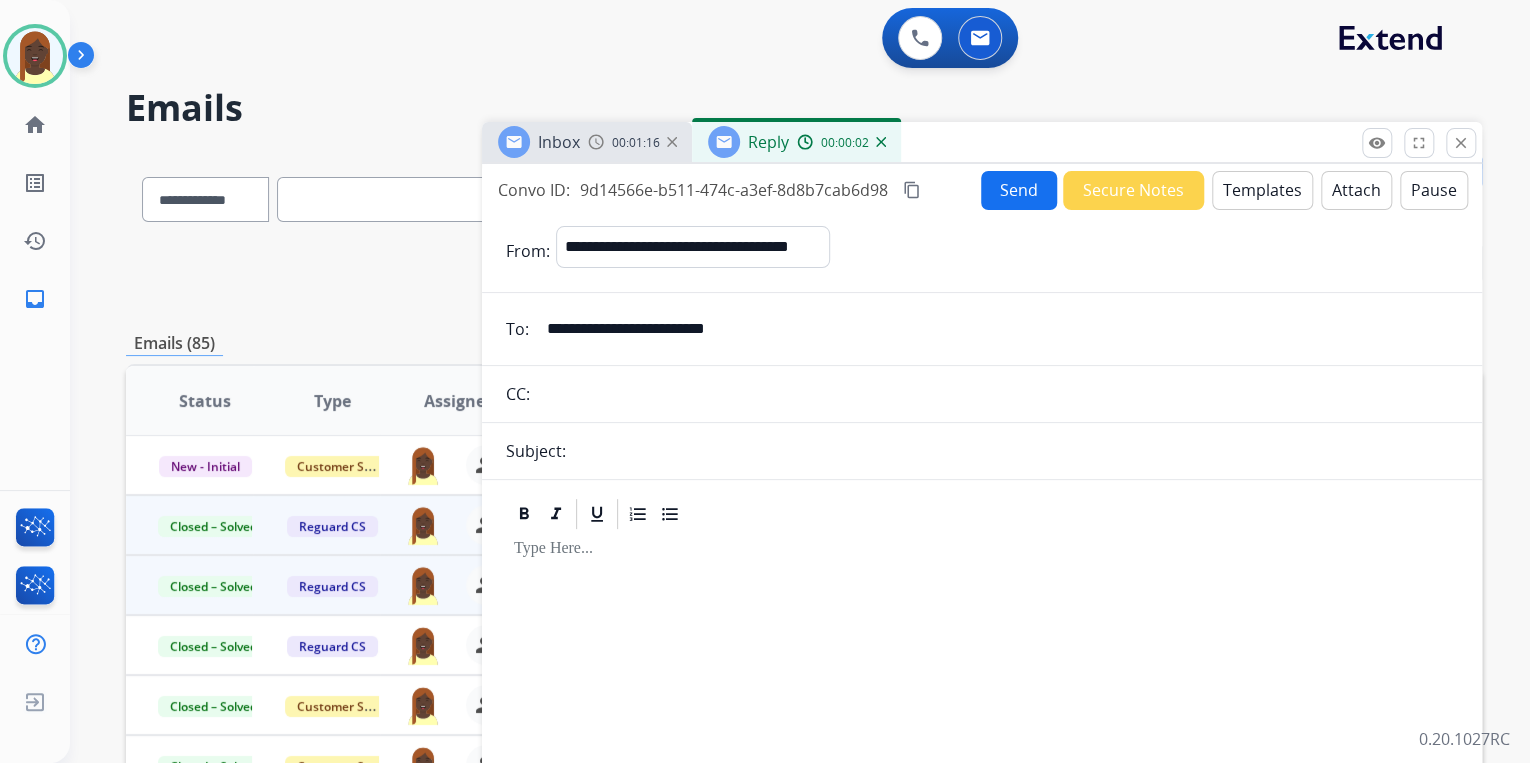 click on "Templates" at bounding box center [1262, 190] 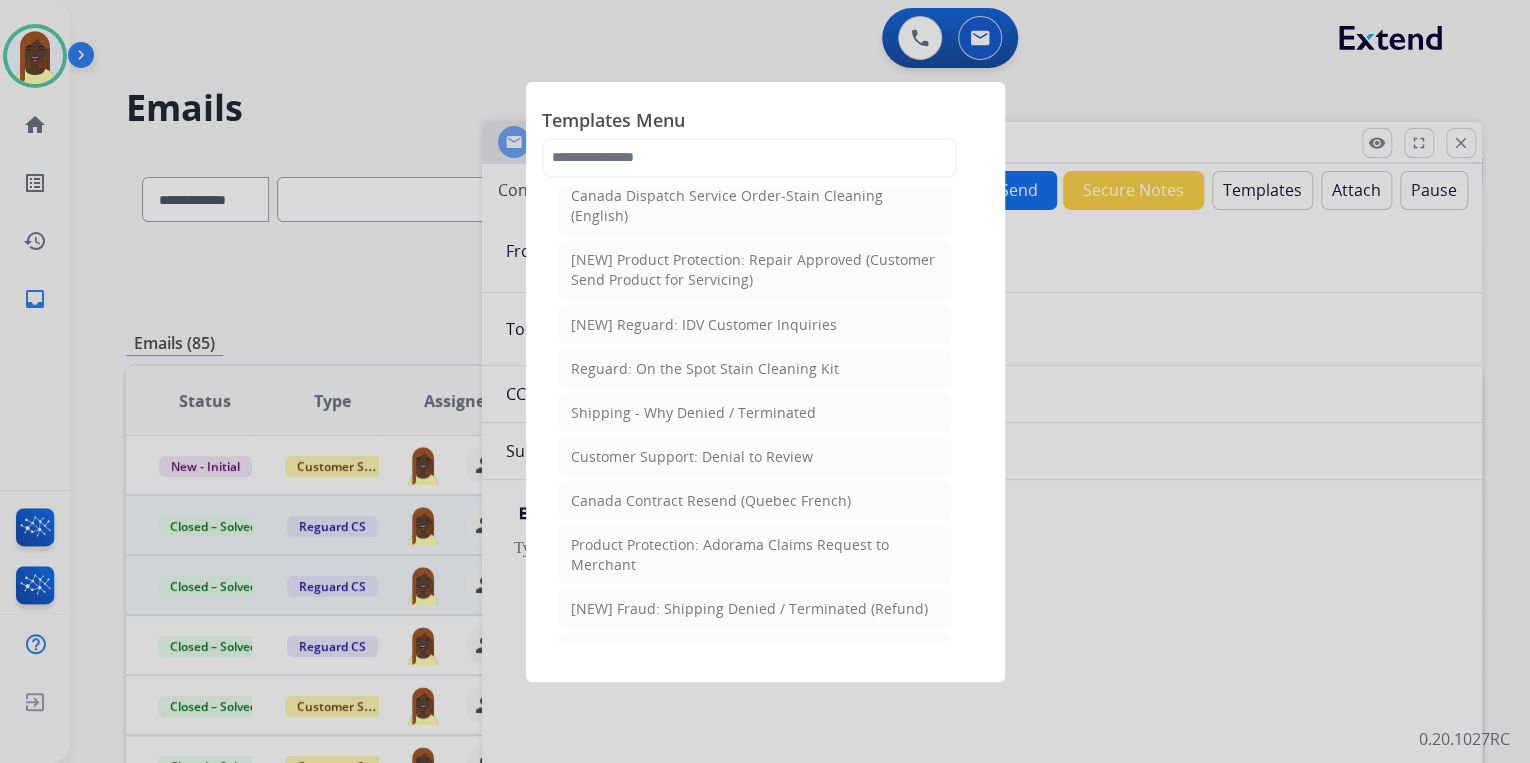 scroll, scrollTop: 1782, scrollLeft: 0, axis: vertical 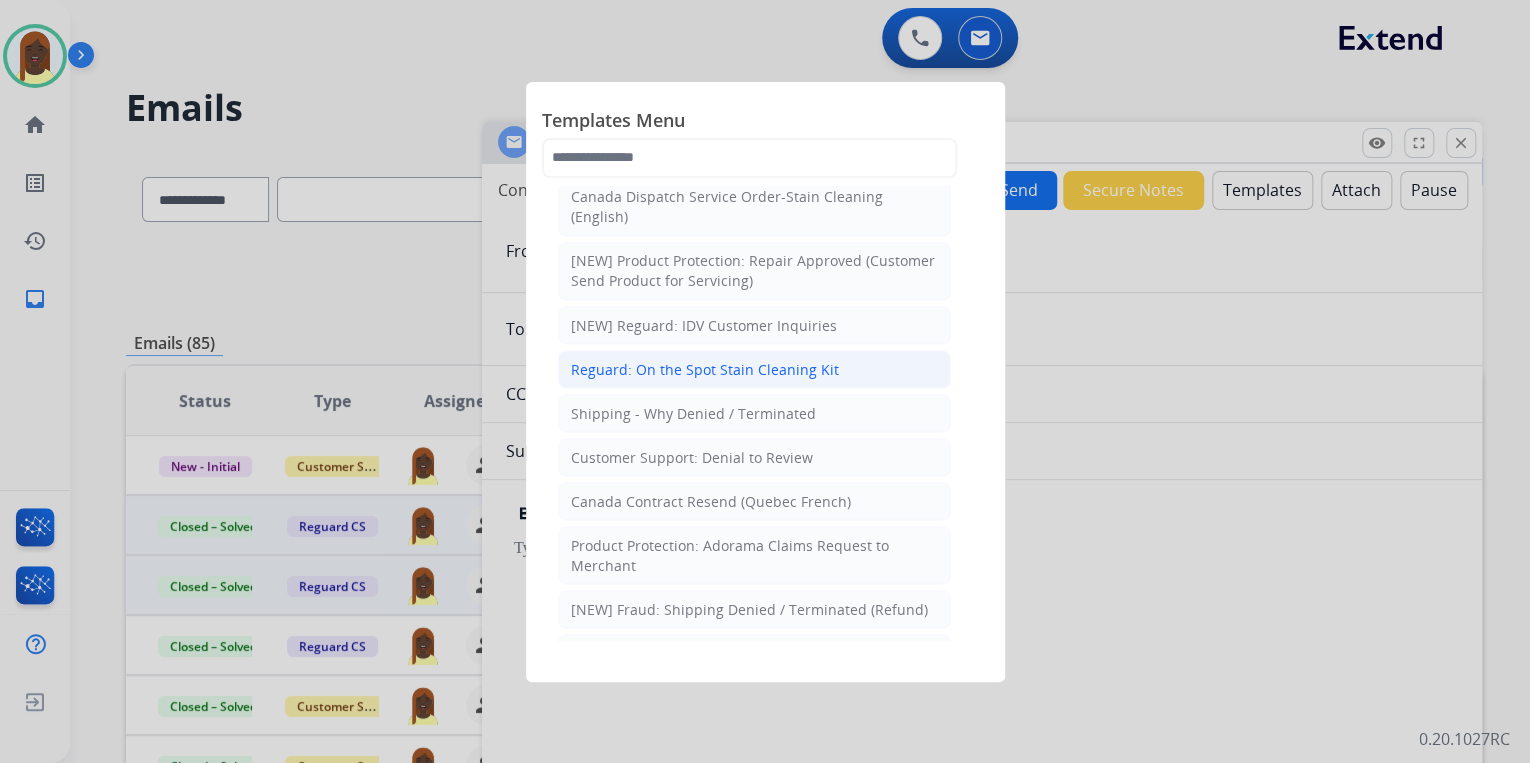 click on "Reguard: On the Spot Stain Cleaning Kit" 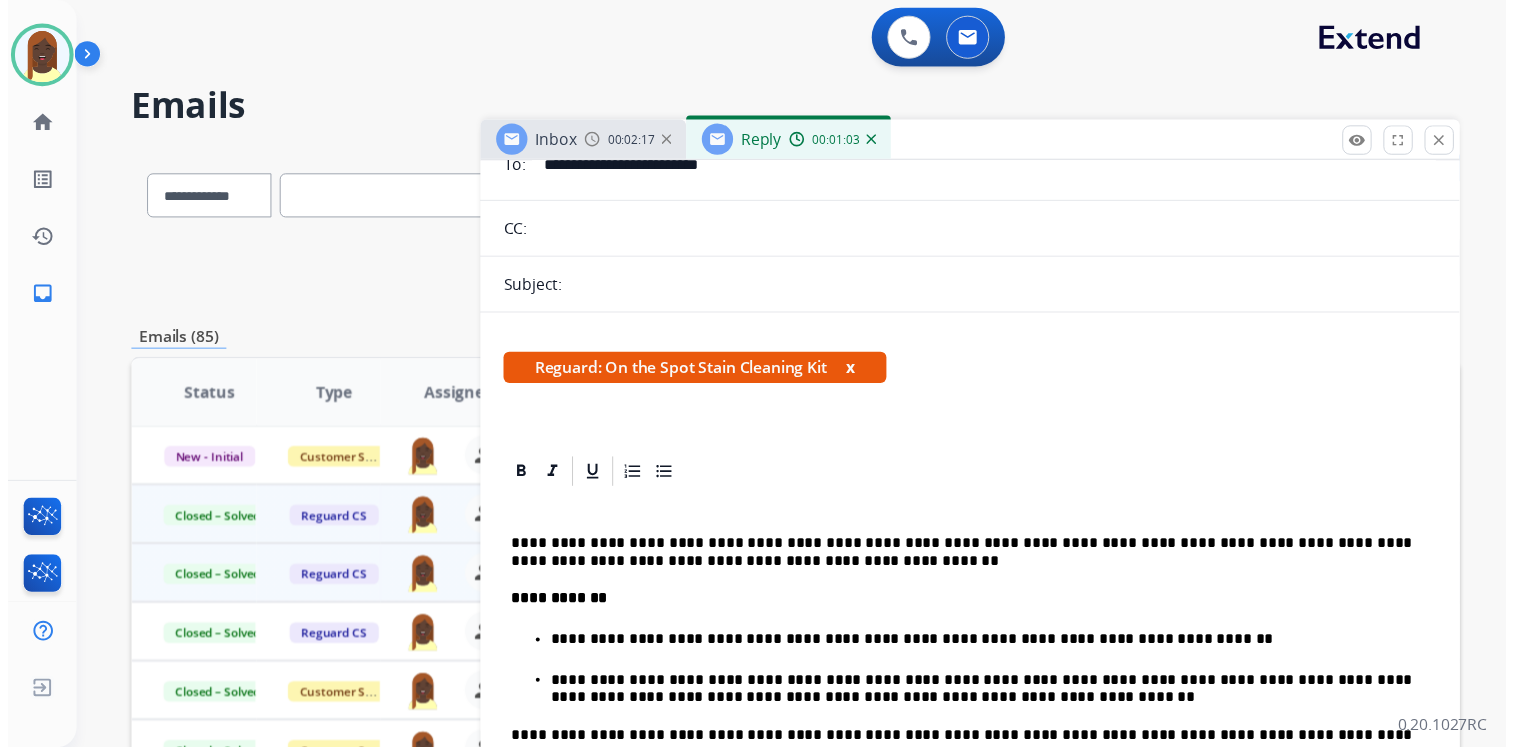 scroll, scrollTop: 0, scrollLeft: 0, axis: both 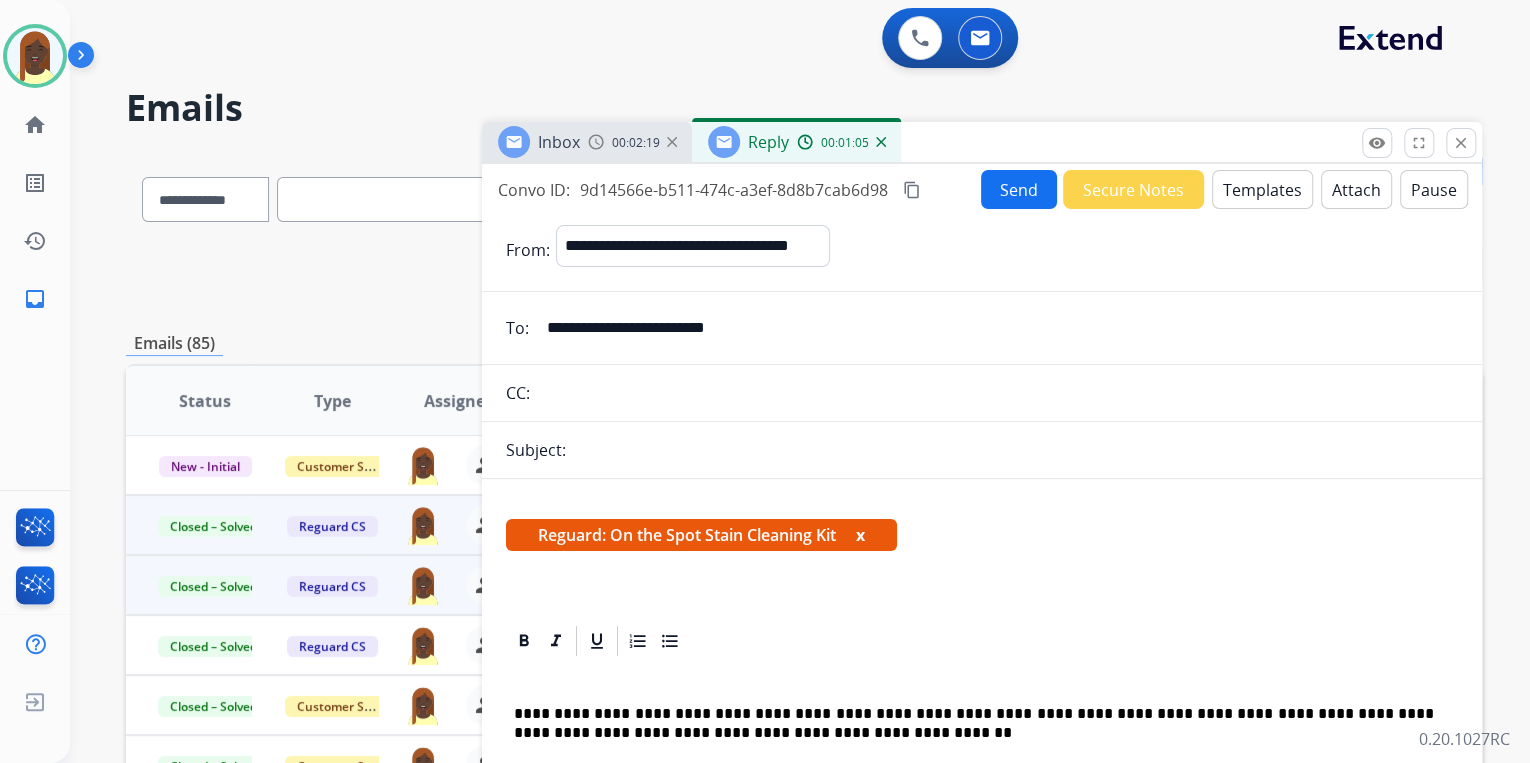 click on "Send" at bounding box center (1019, 189) 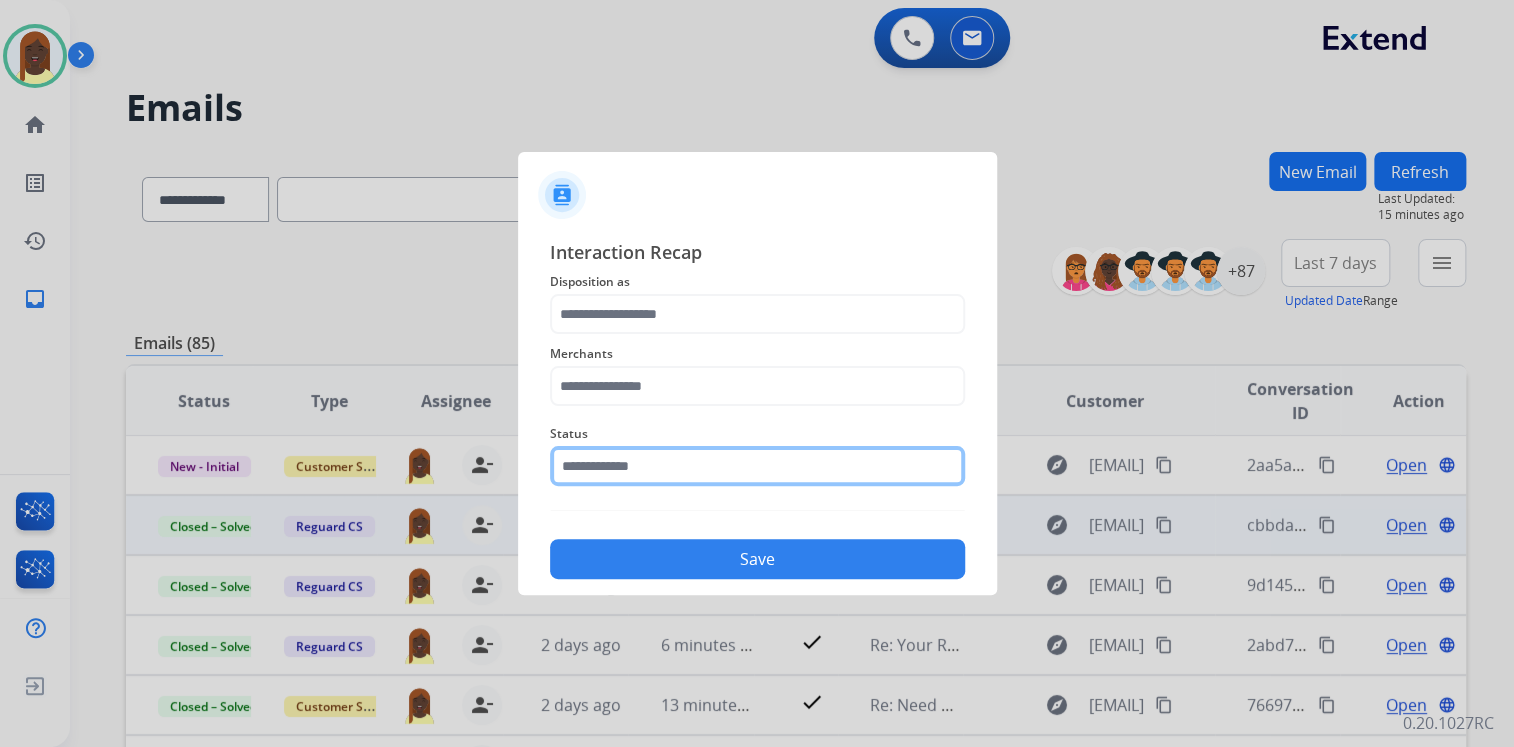 click 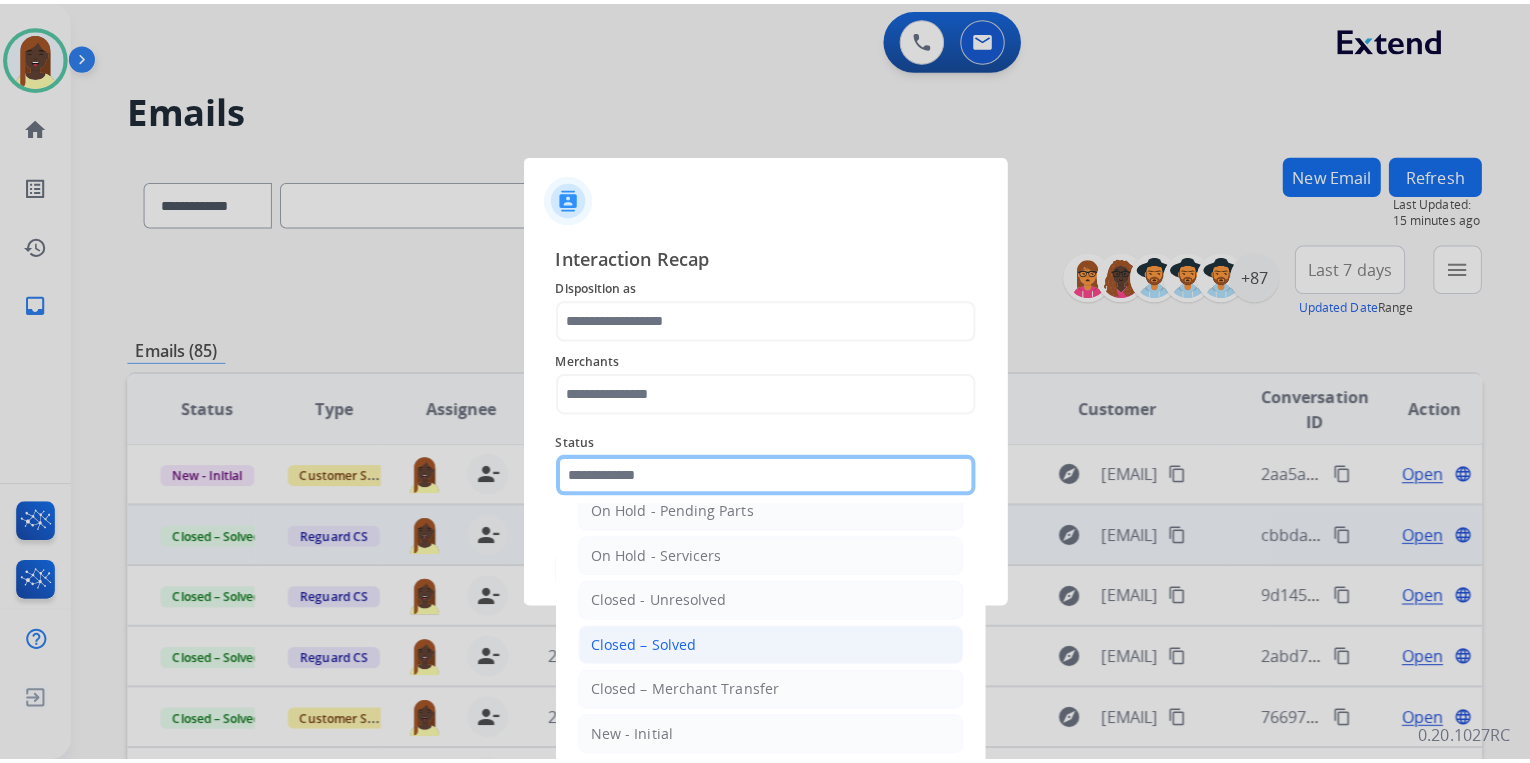 scroll, scrollTop: 116, scrollLeft: 0, axis: vertical 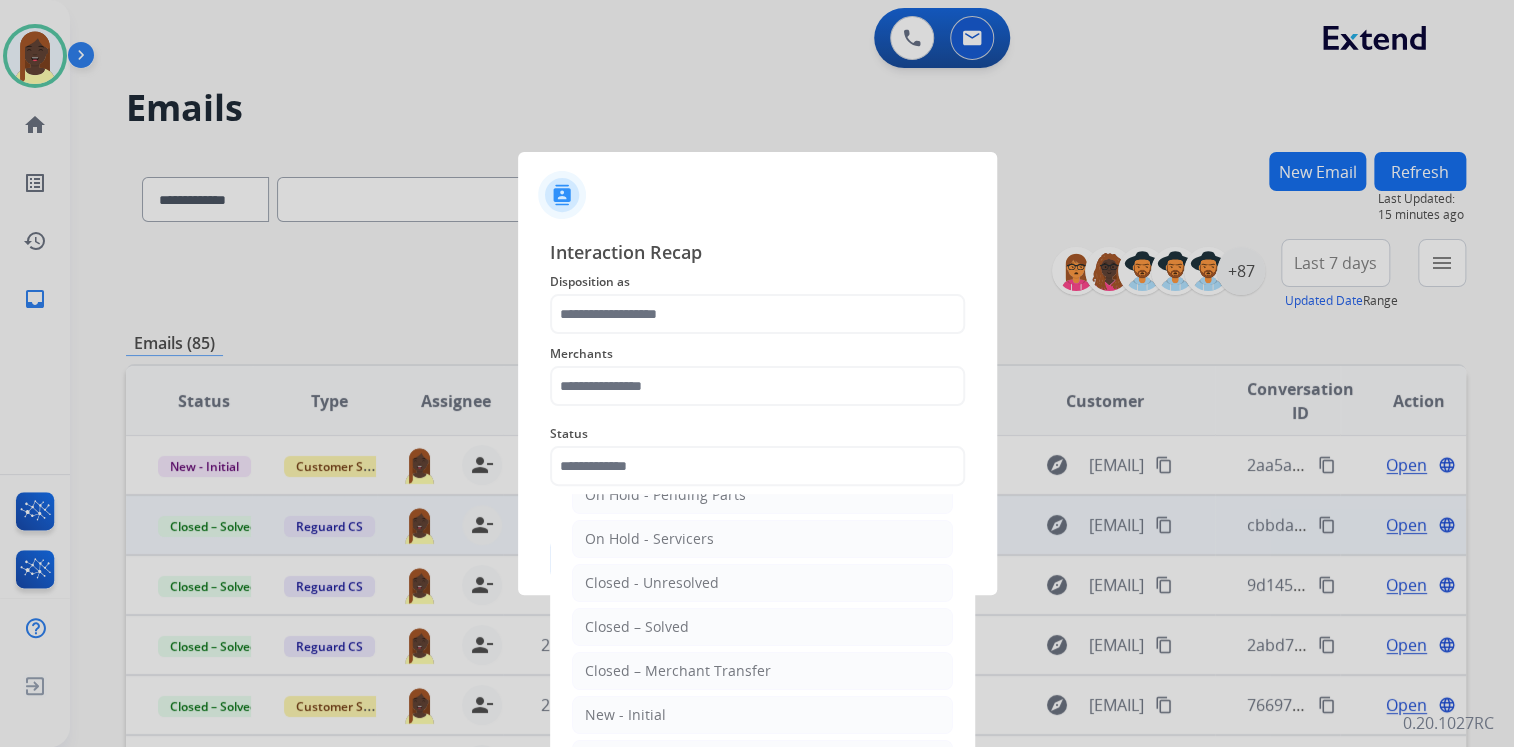 click on "Closed – Solved" 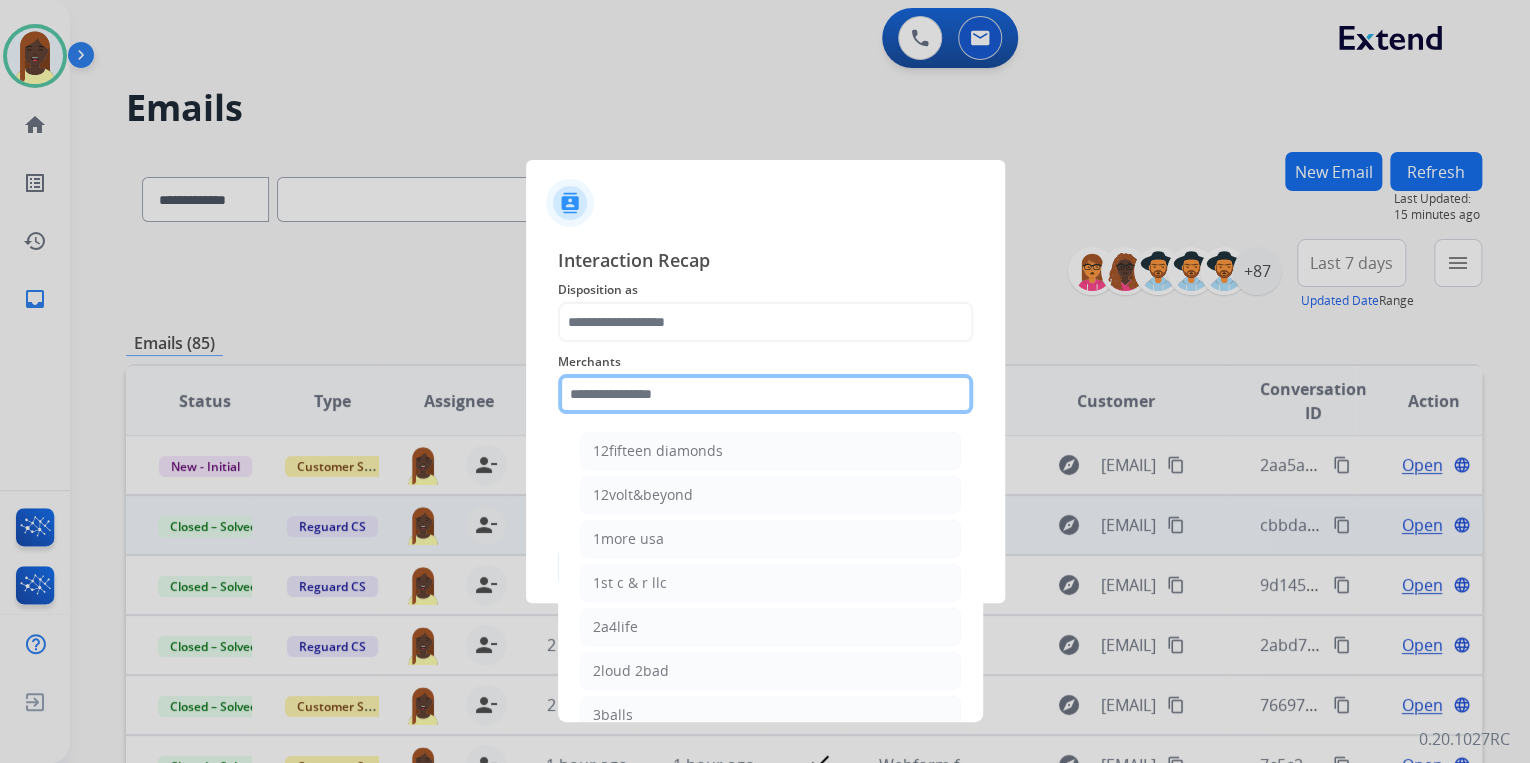 click 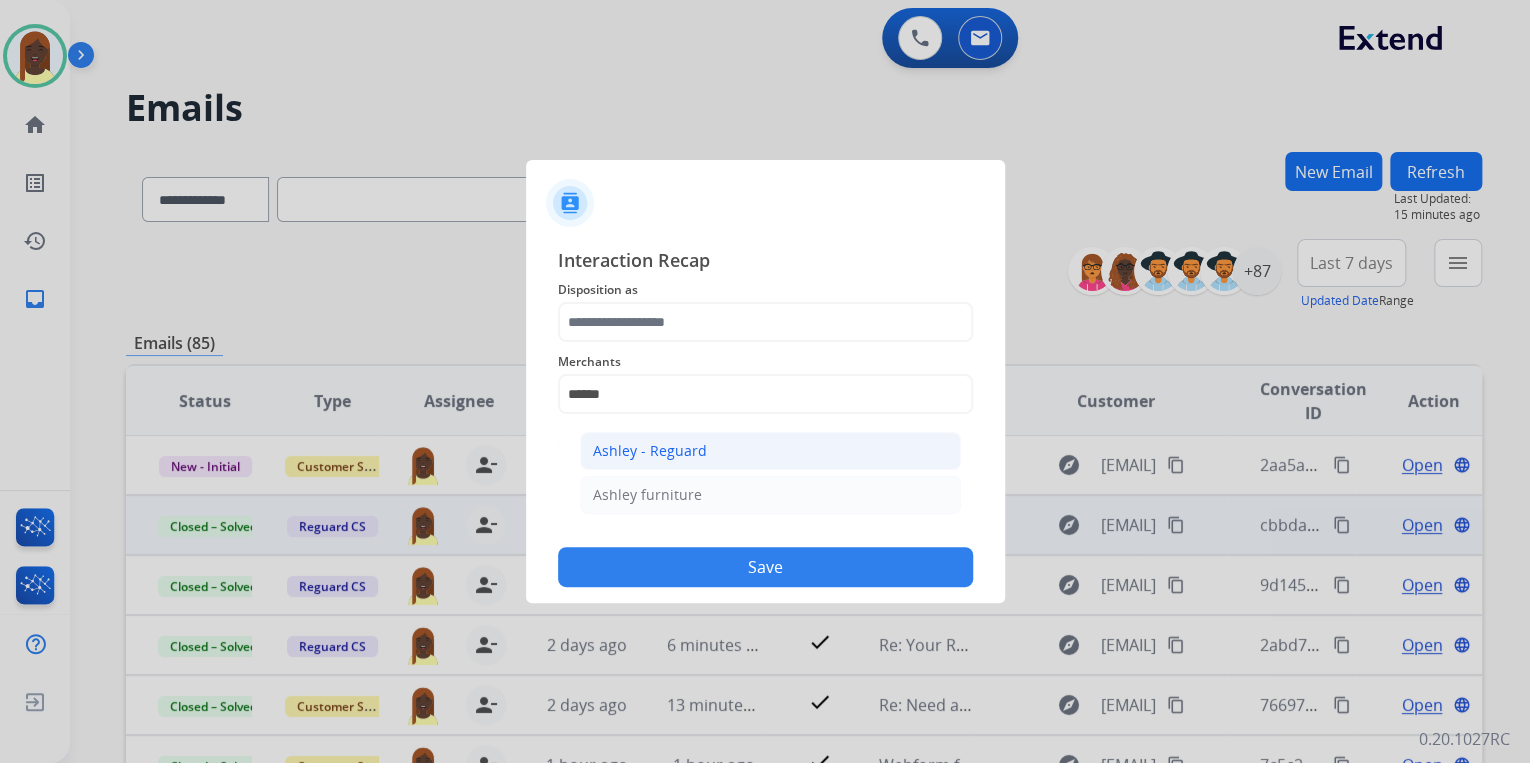 click on "Ashley - Reguard" 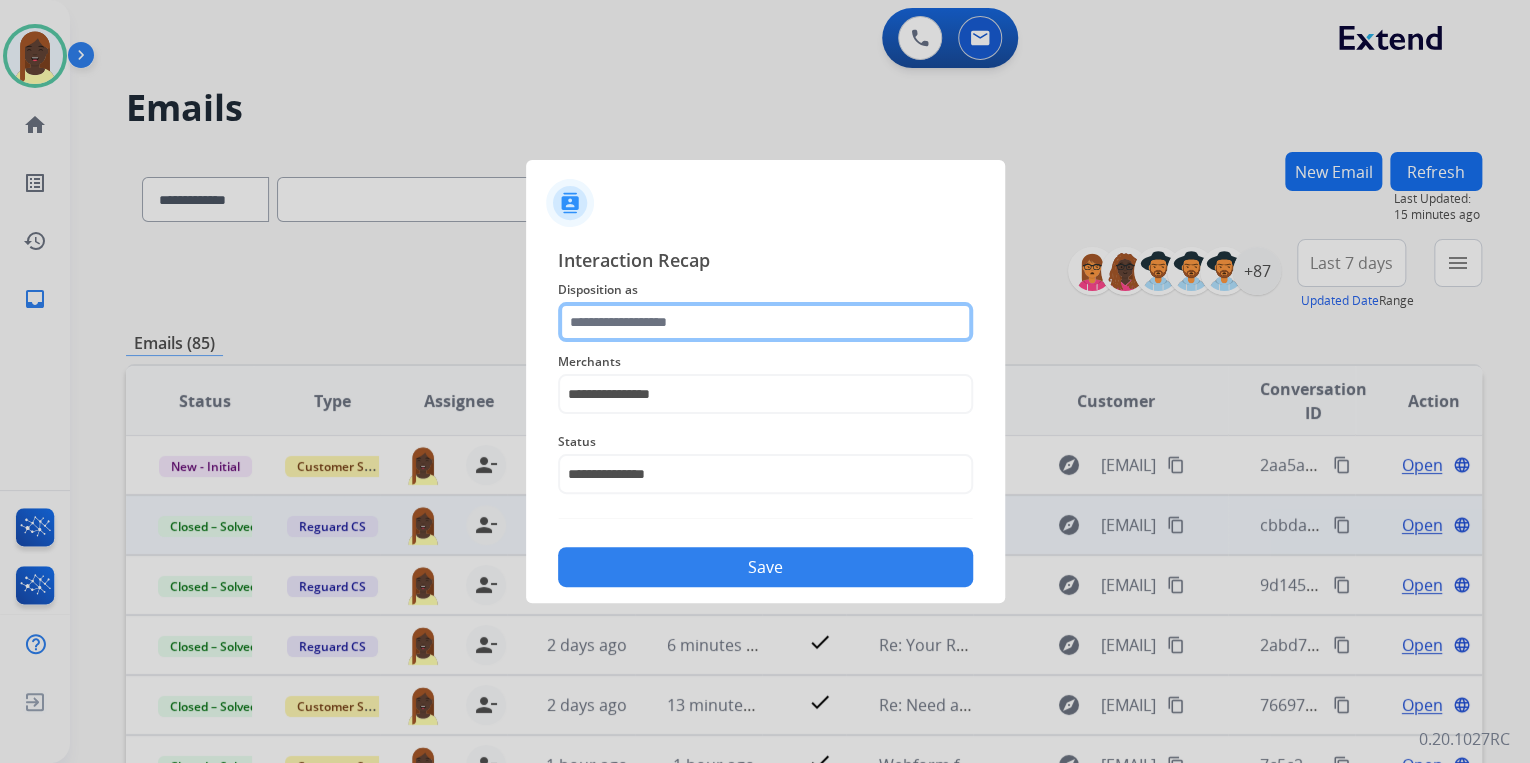 click 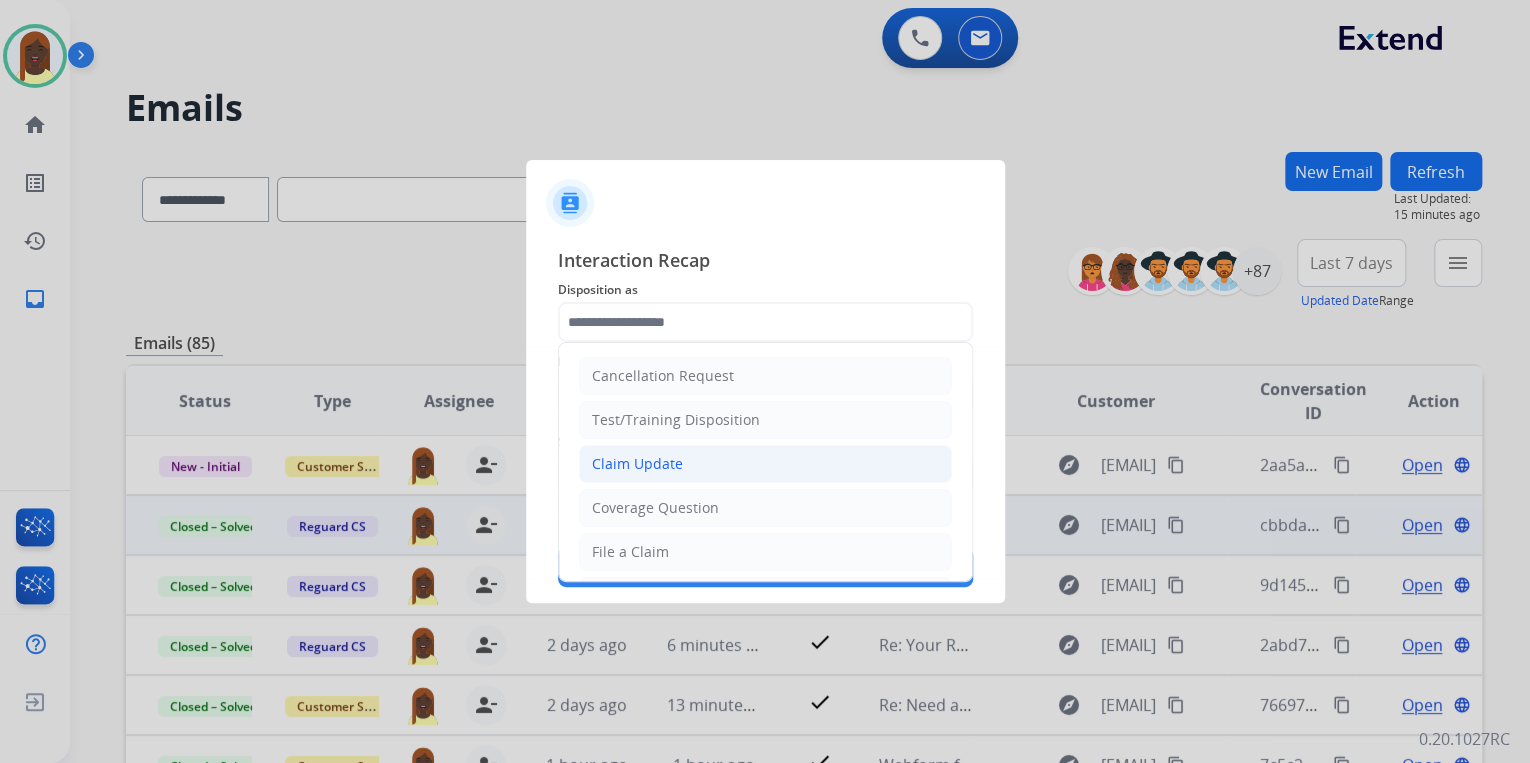 click on "Claim Update" 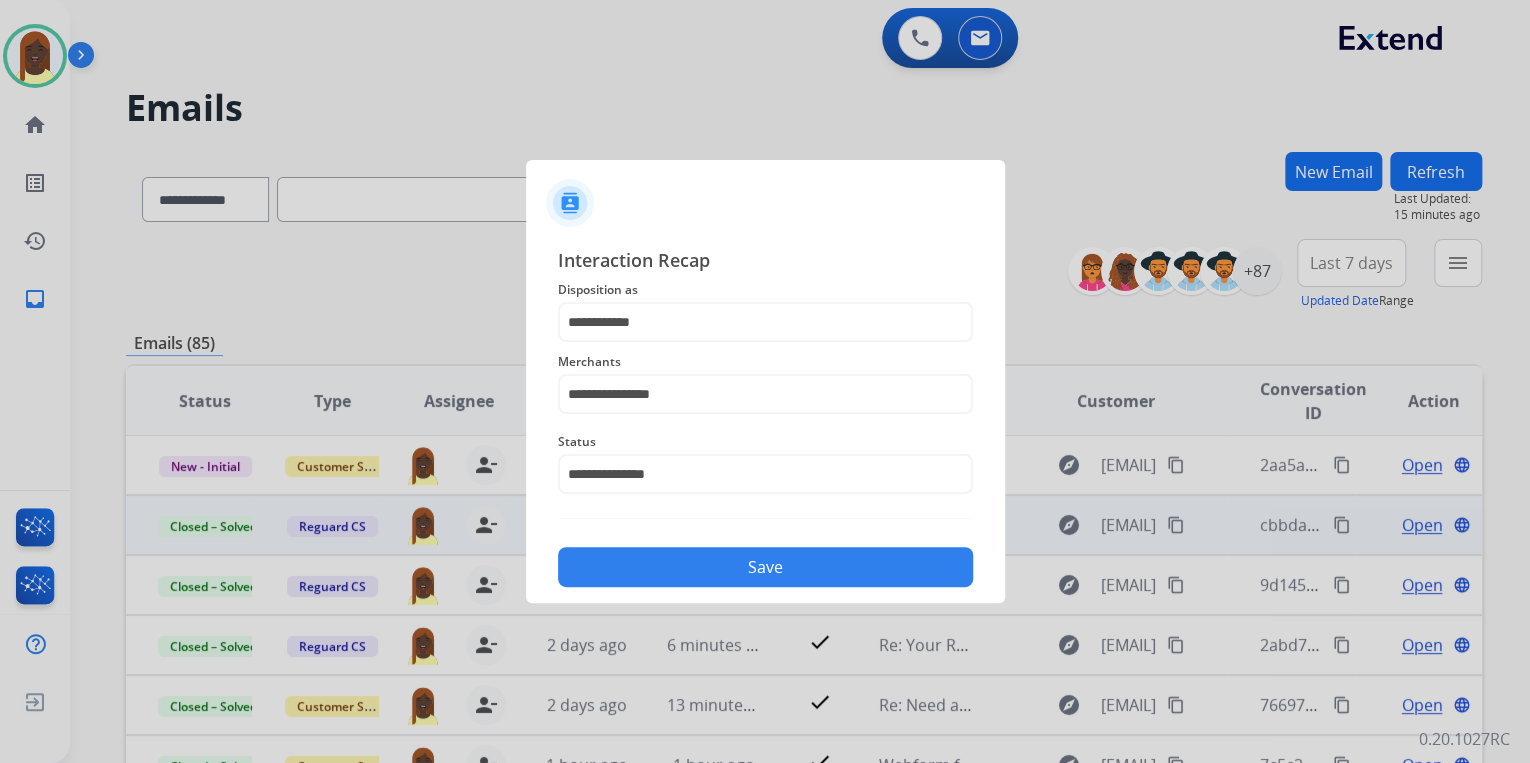 click on "Save" 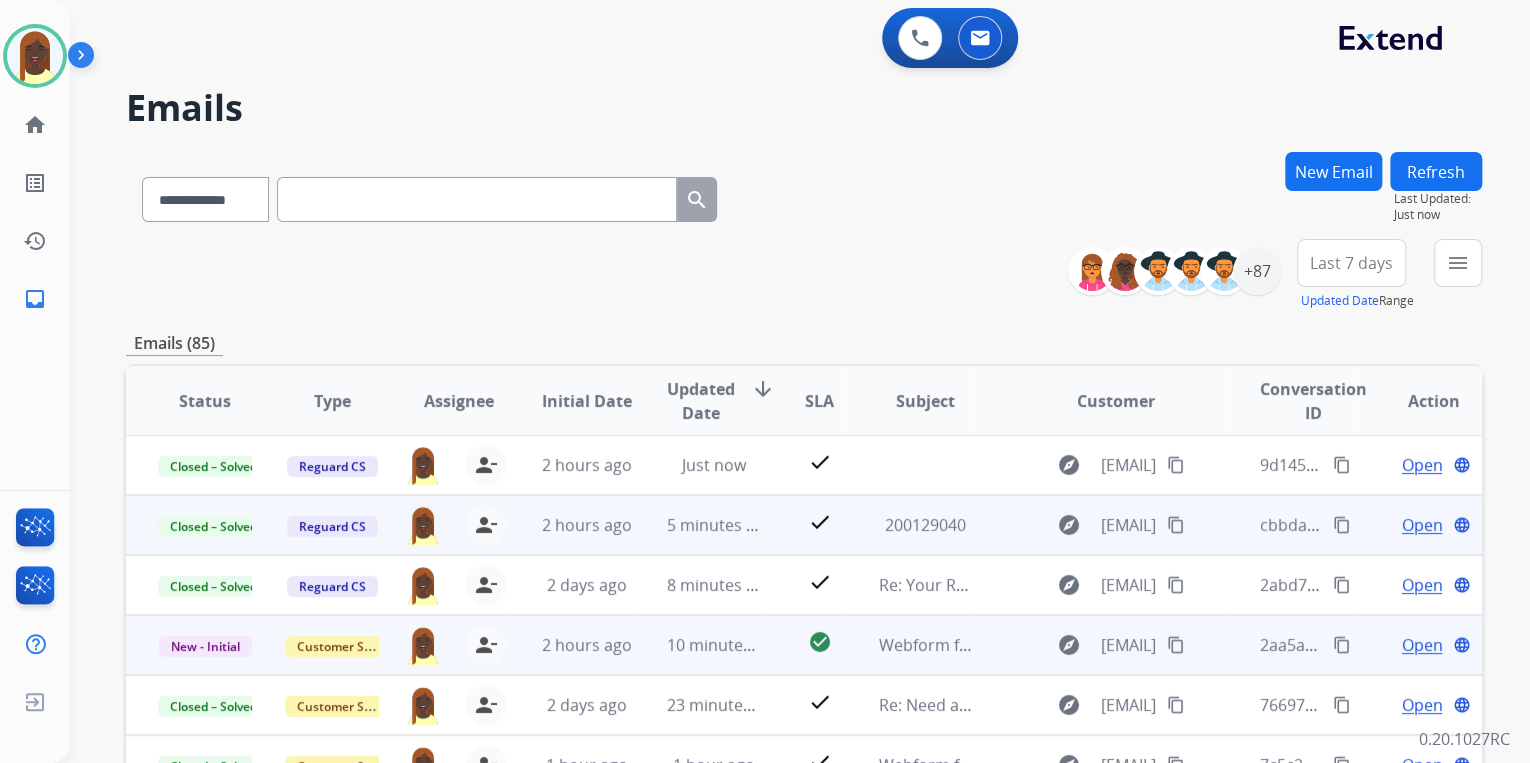 click on "content_copy" at bounding box center (1342, 645) 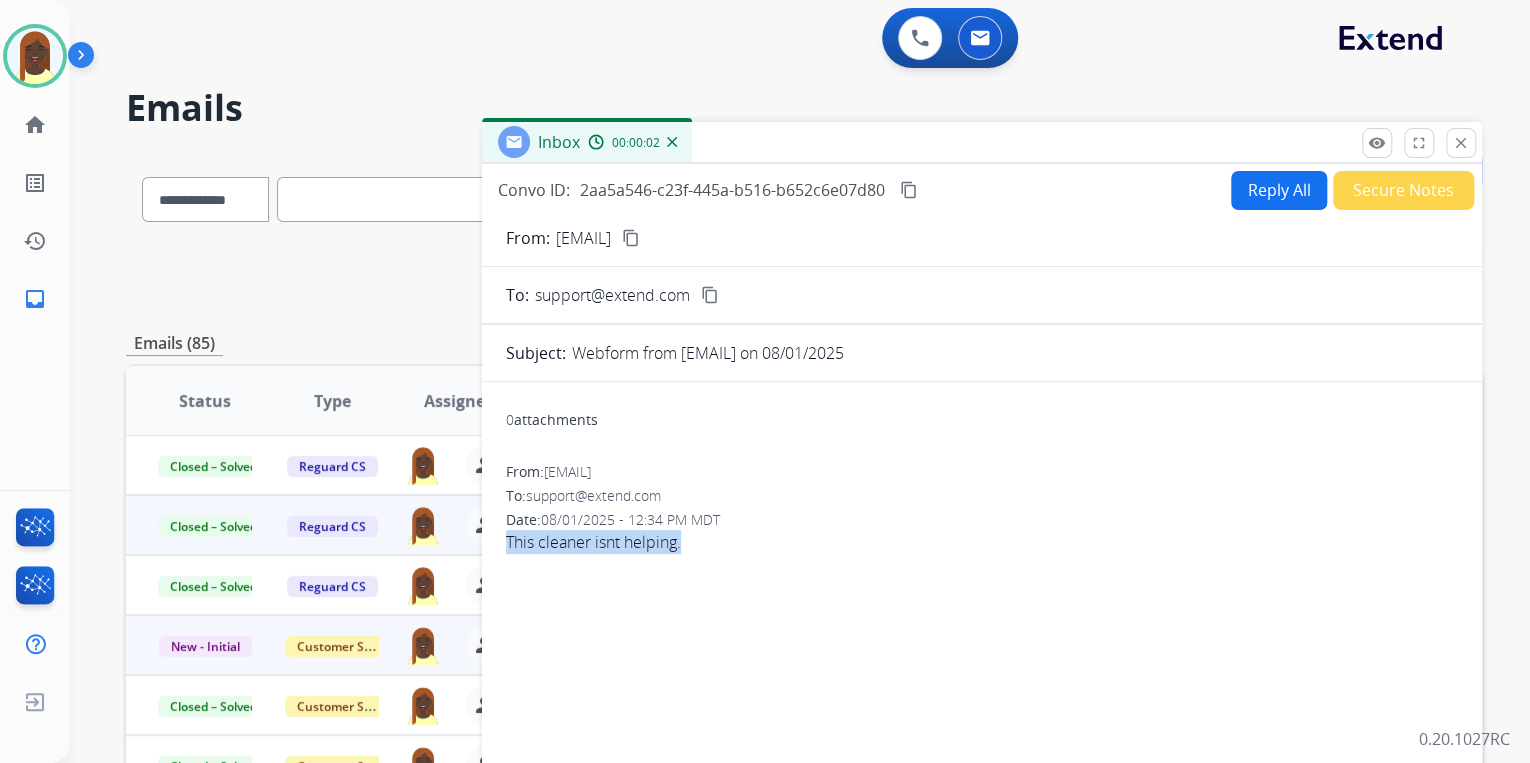 drag, startPoint x: 496, startPoint y: 548, endPoint x: 686, endPoint y: 559, distance: 190.31816 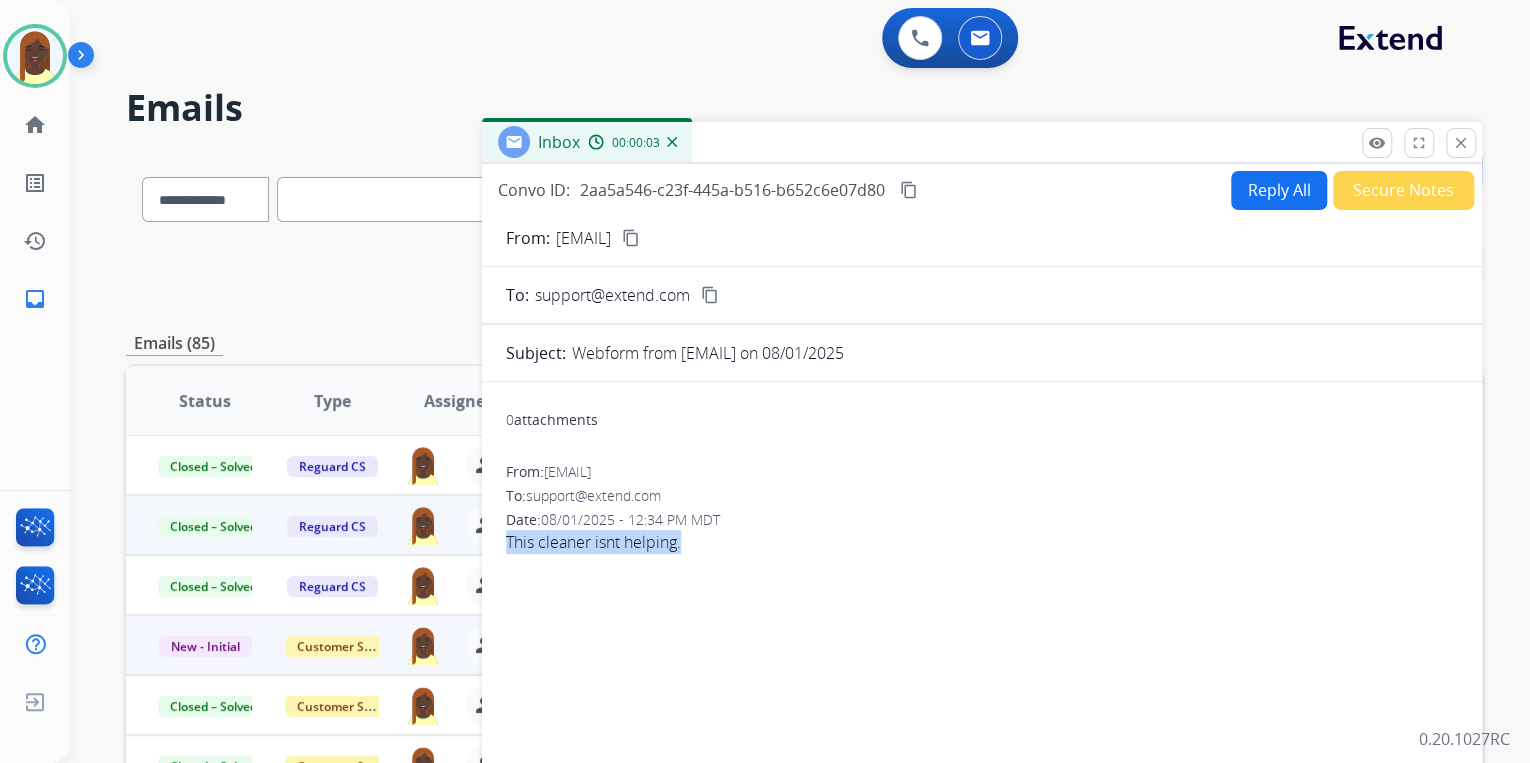 drag, startPoint x: 686, startPoint y: 559, endPoint x: 644, endPoint y: 540, distance: 46.09772 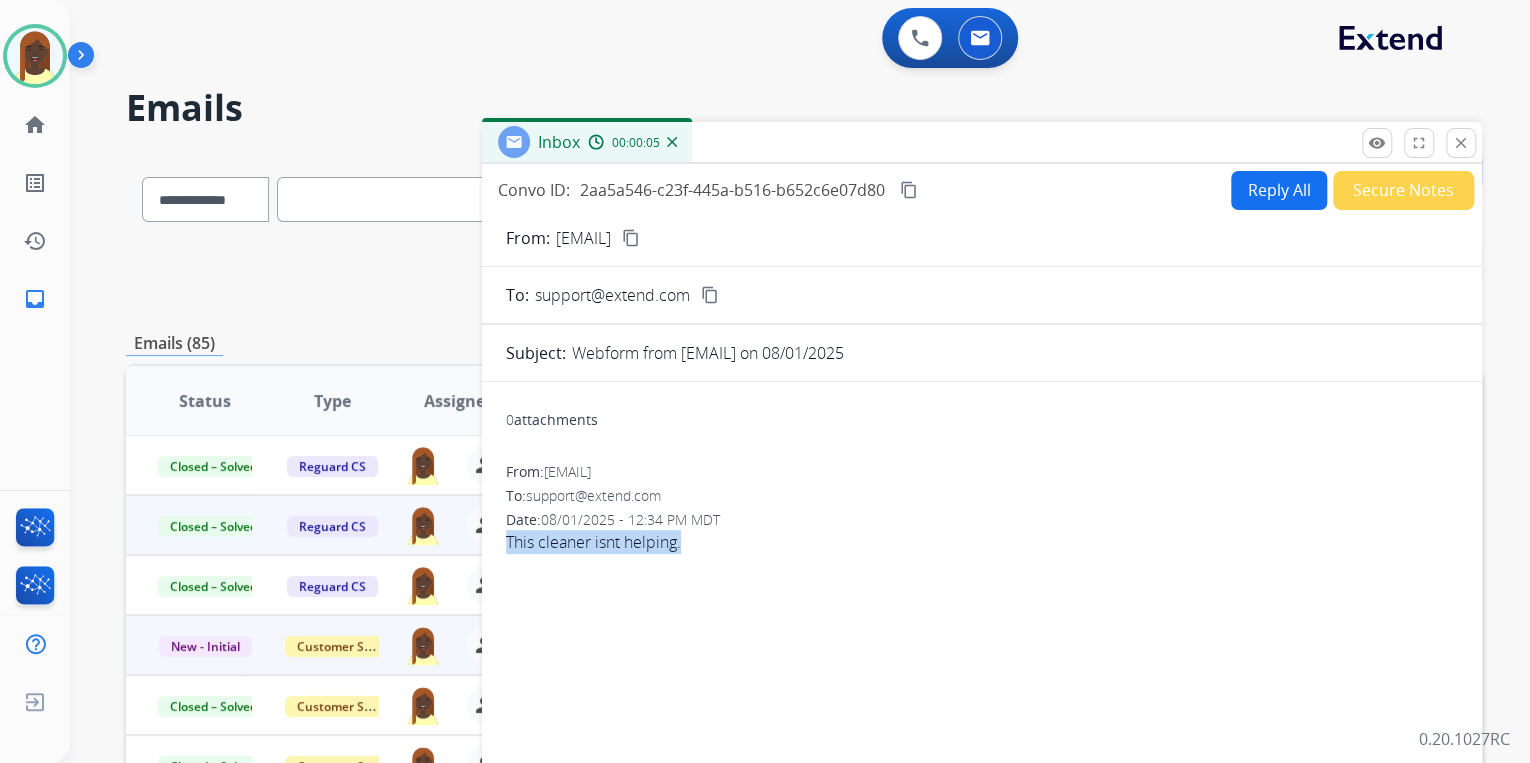 copy on "This cleaner isnt helping." 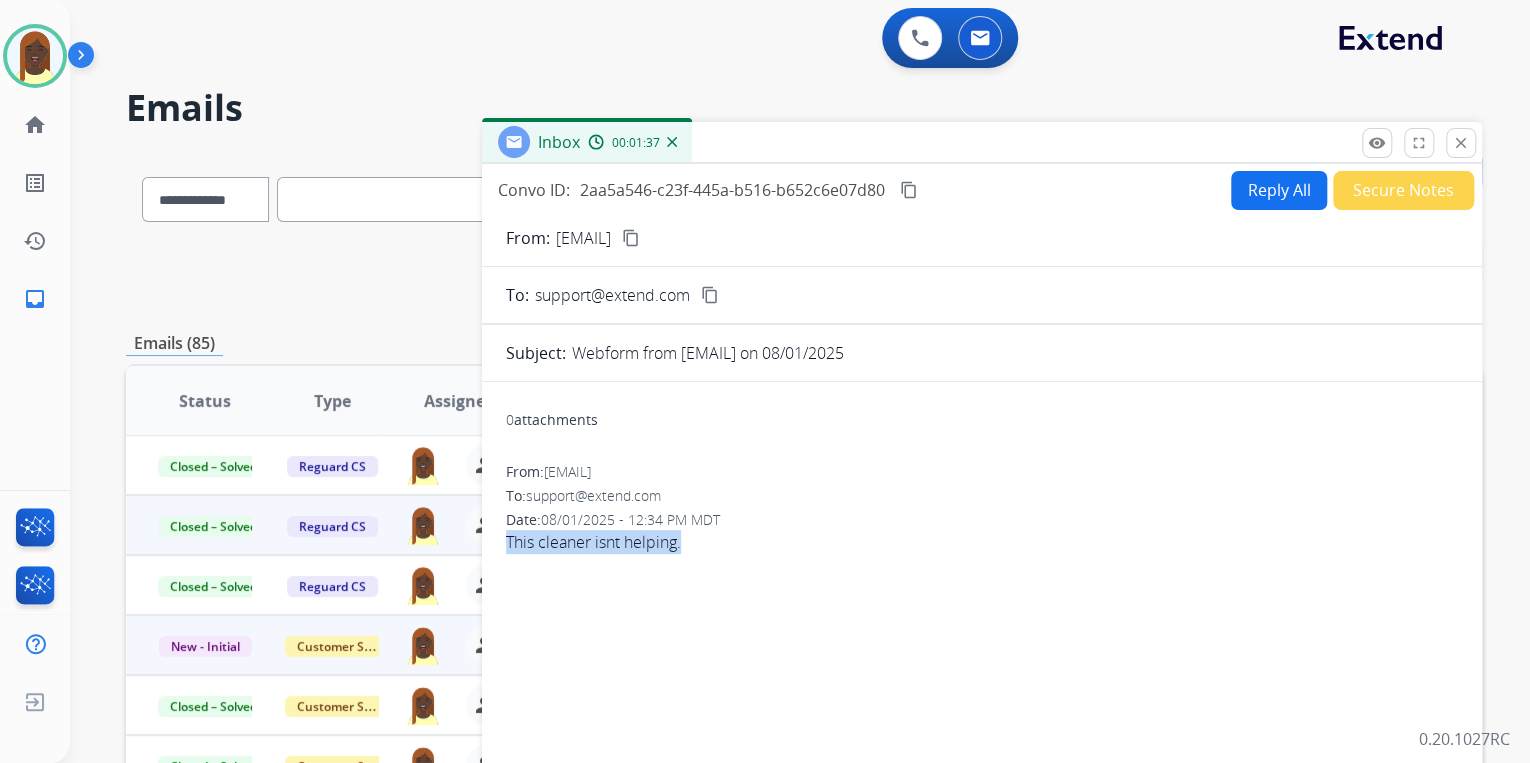 click on "content_copy" at bounding box center (631, 238) 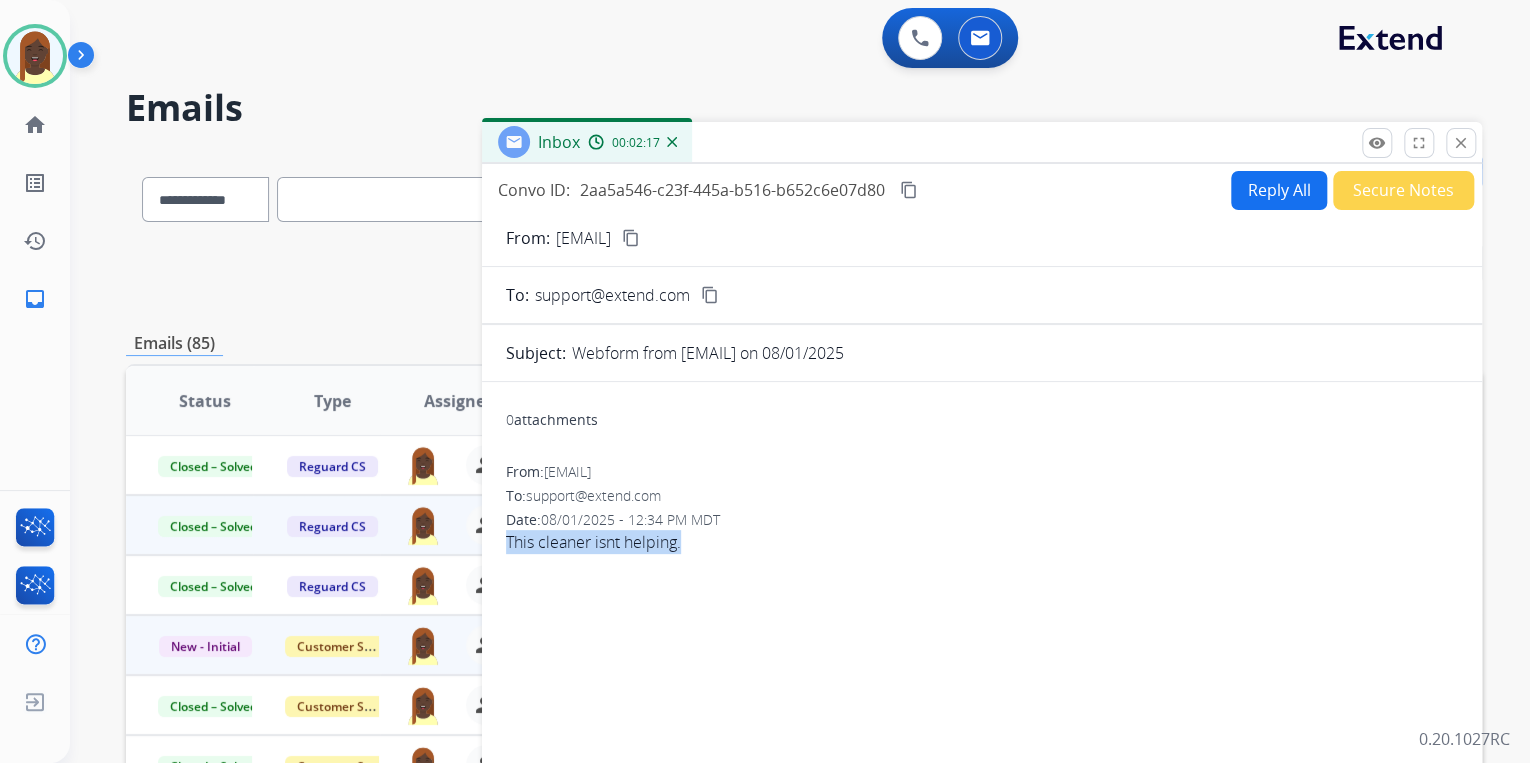 click on "Reply All" at bounding box center [1279, 190] 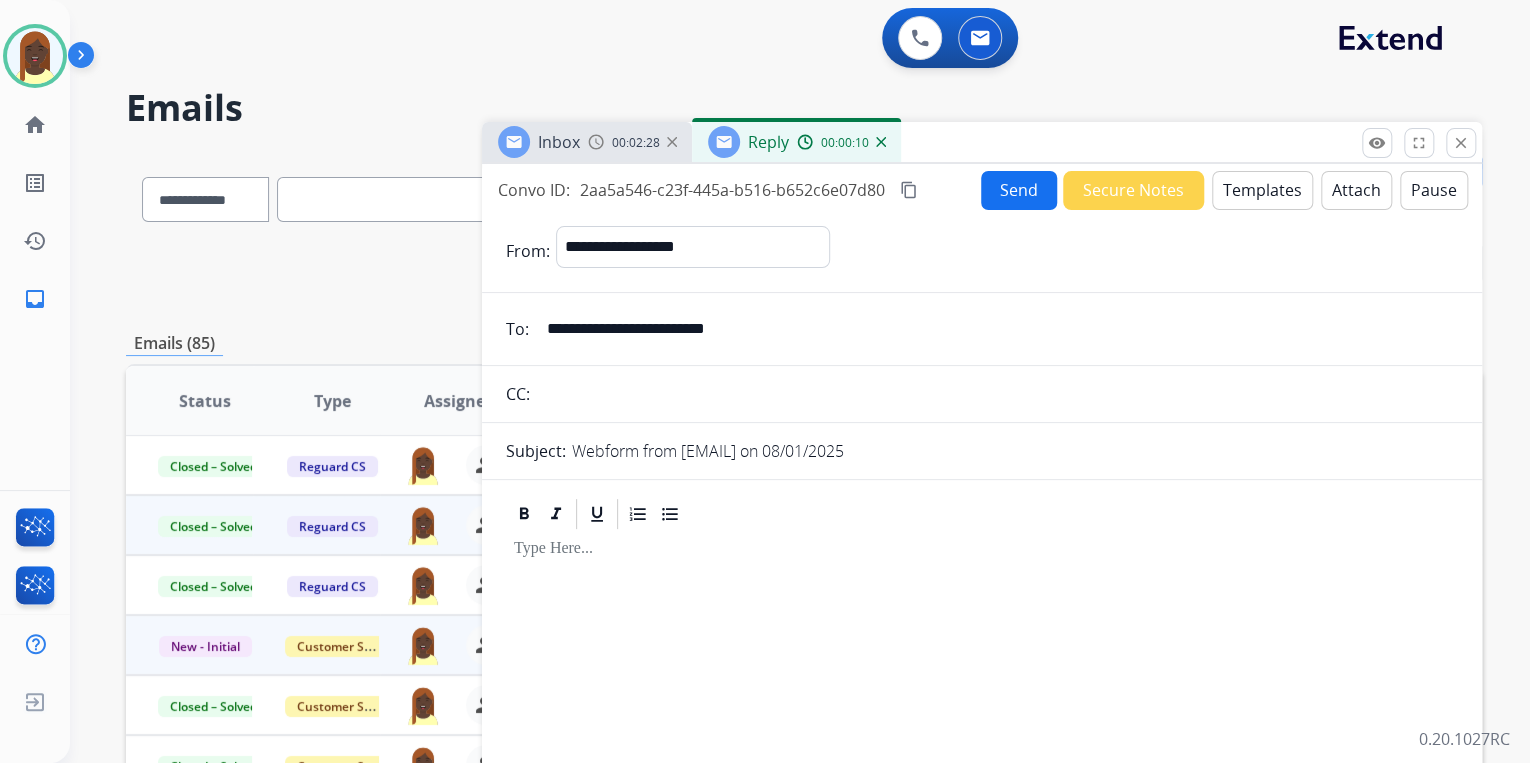 click on "Templates" at bounding box center [1262, 190] 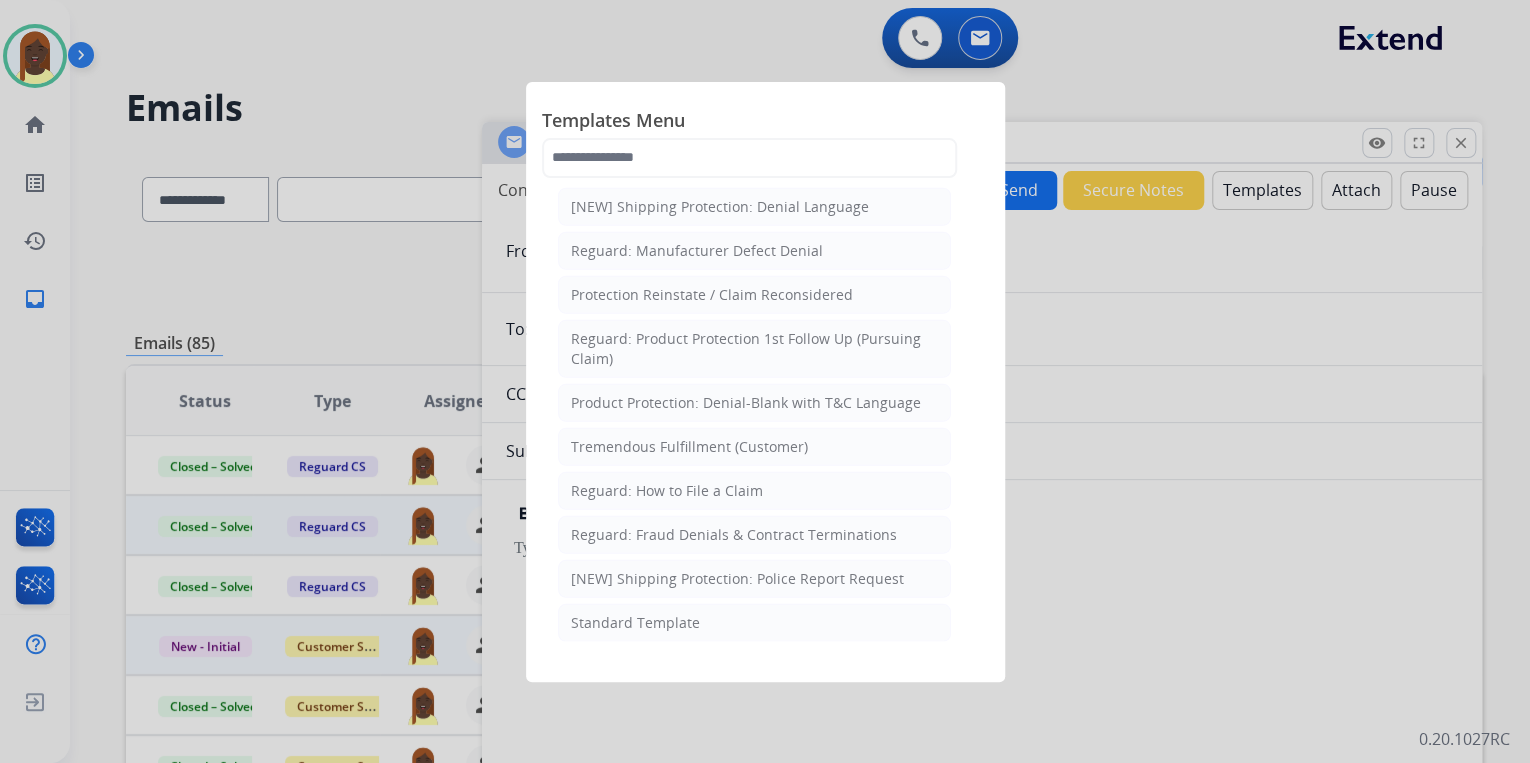scroll, scrollTop: 2880, scrollLeft: 0, axis: vertical 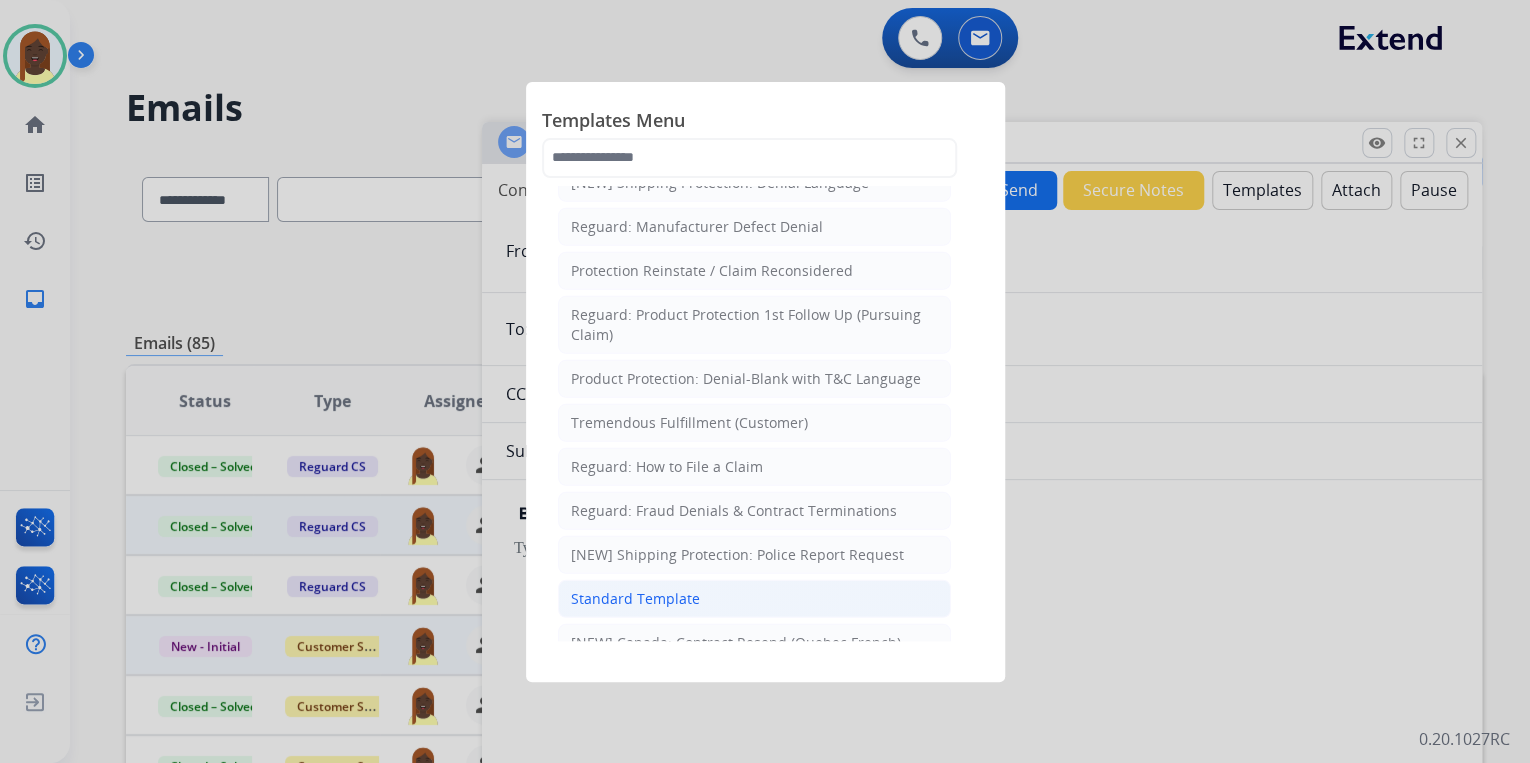 click on "Standard Template" 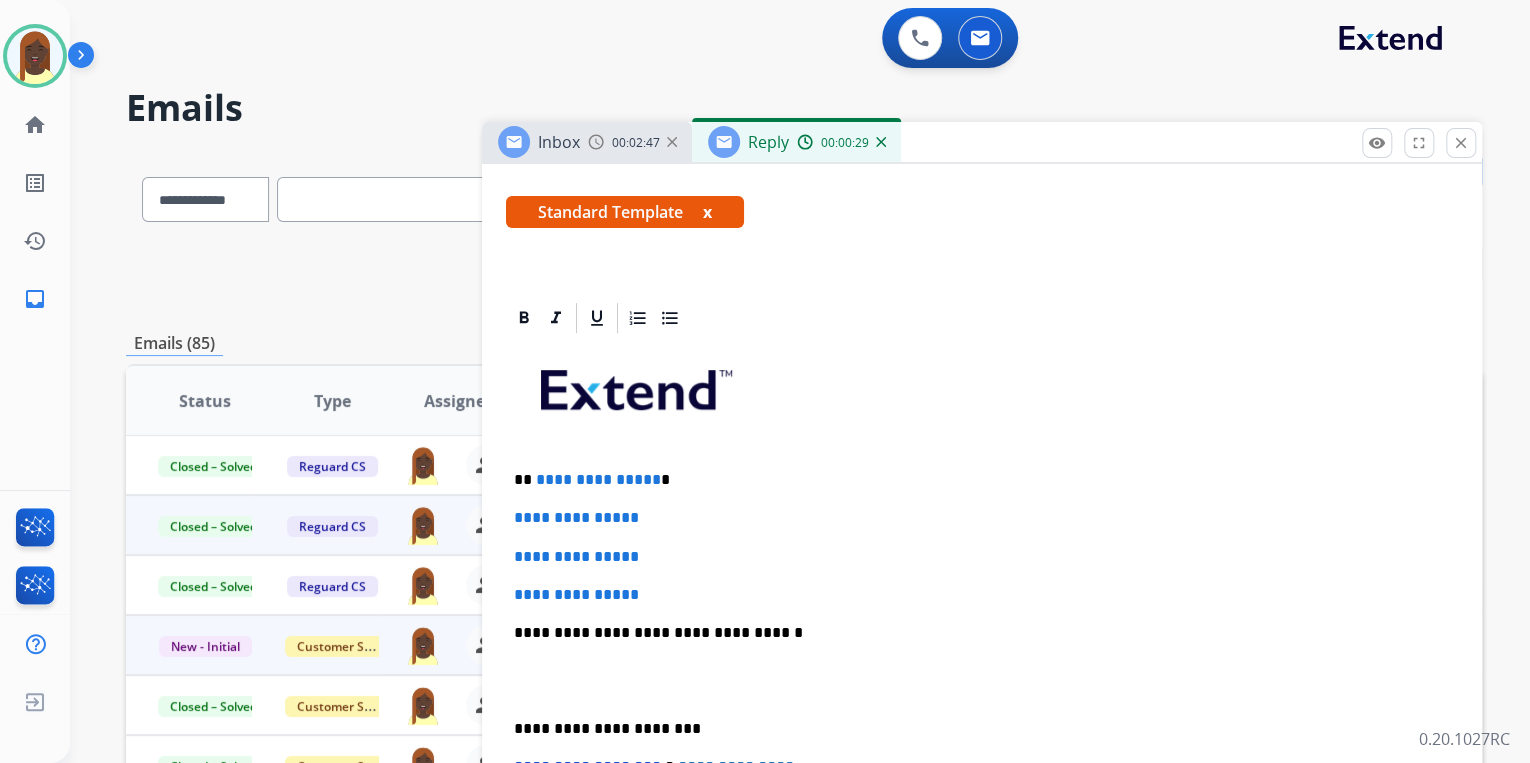 scroll, scrollTop: 400, scrollLeft: 0, axis: vertical 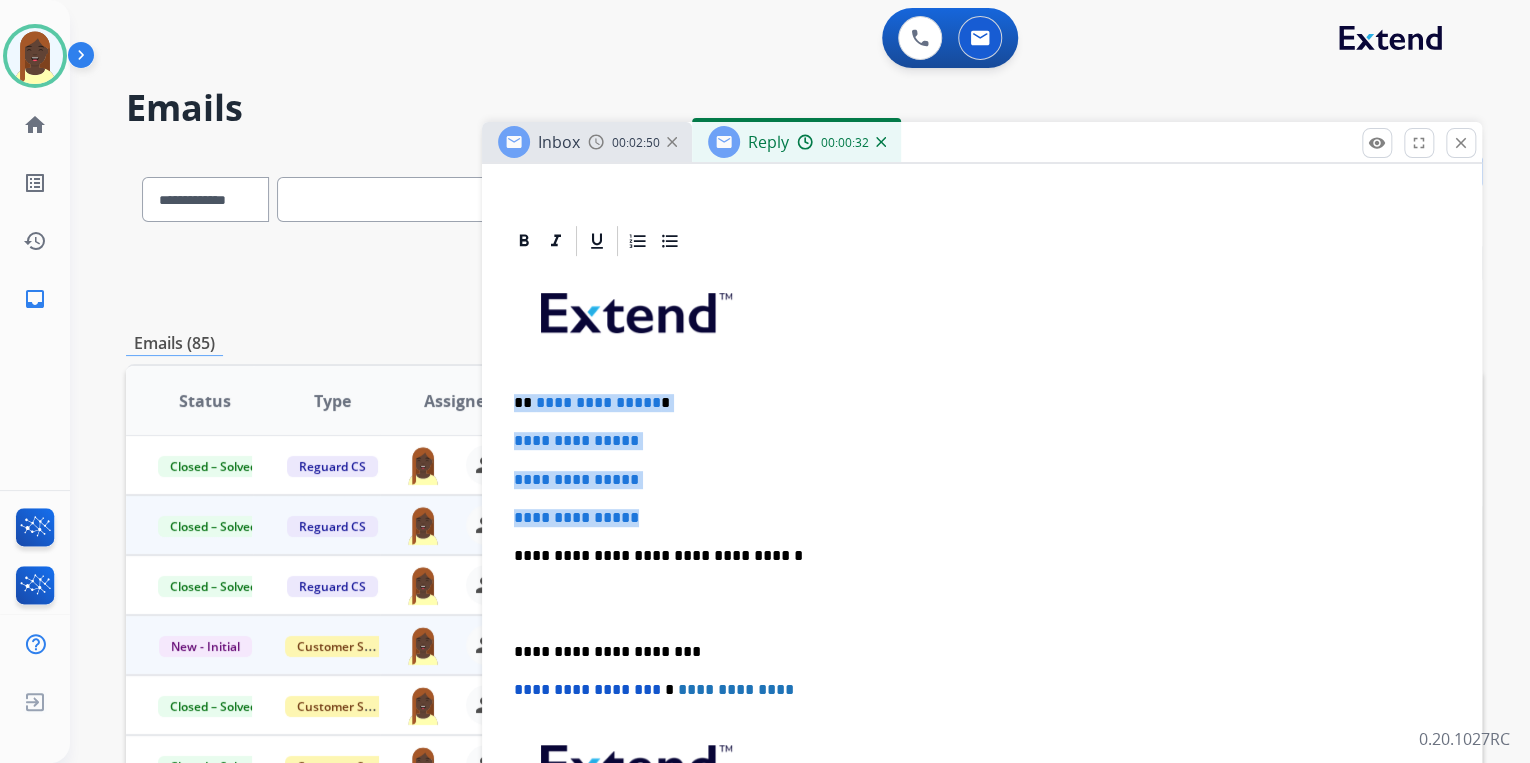drag, startPoint x: 518, startPoint y: 400, endPoint x: 708, endPoint y: 520, distance: 224.72205 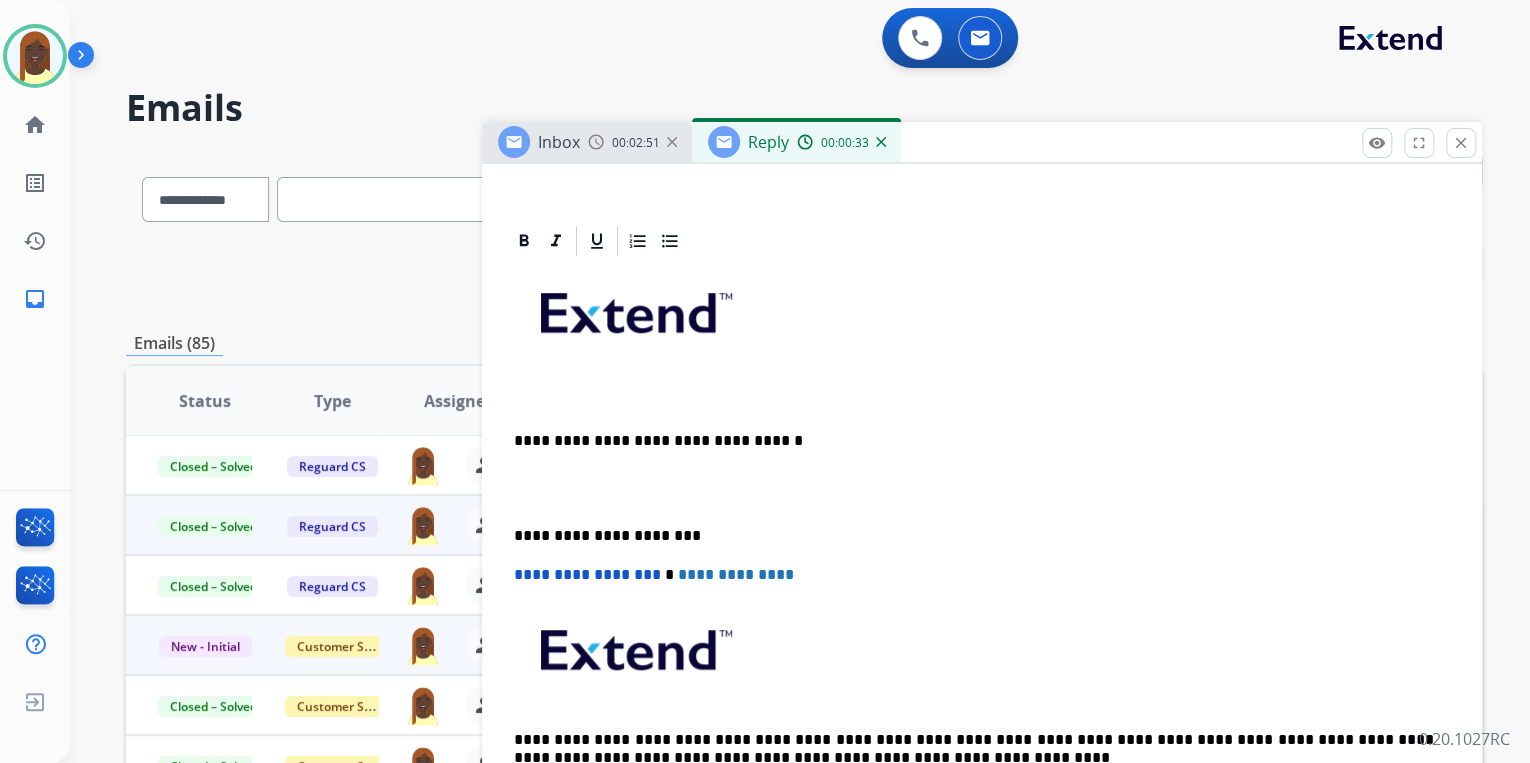 type 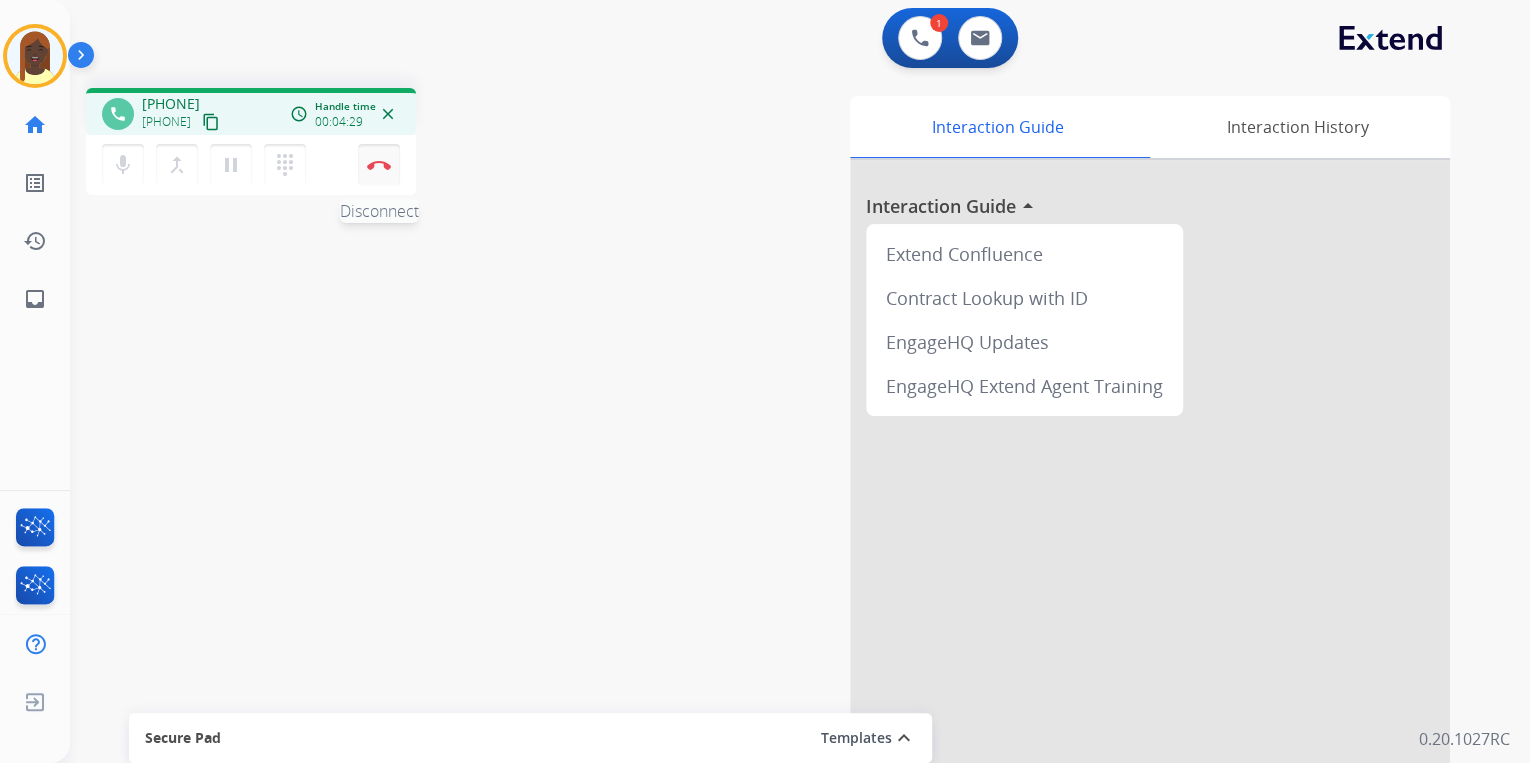 click at bounding box center [379, 165] 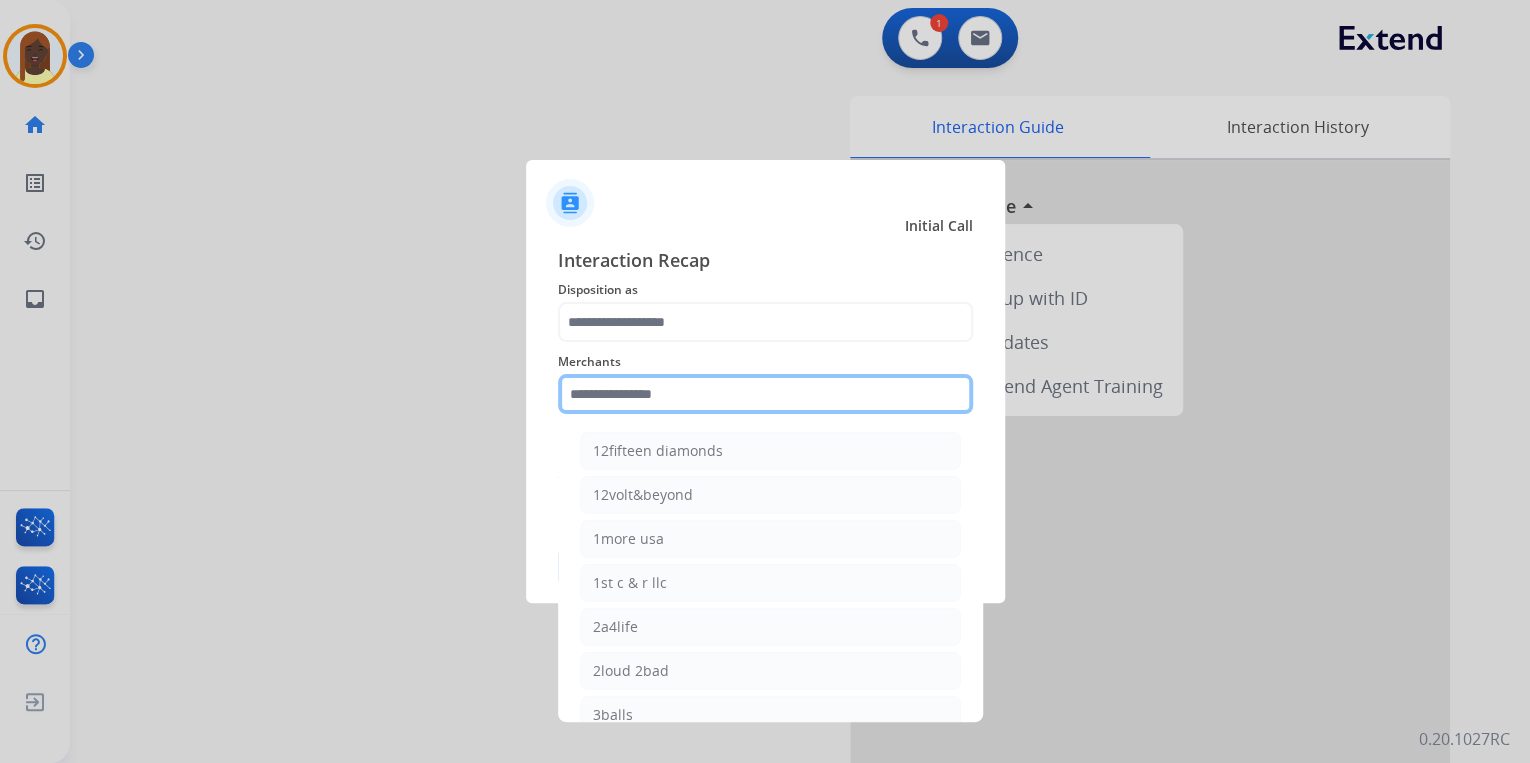 click 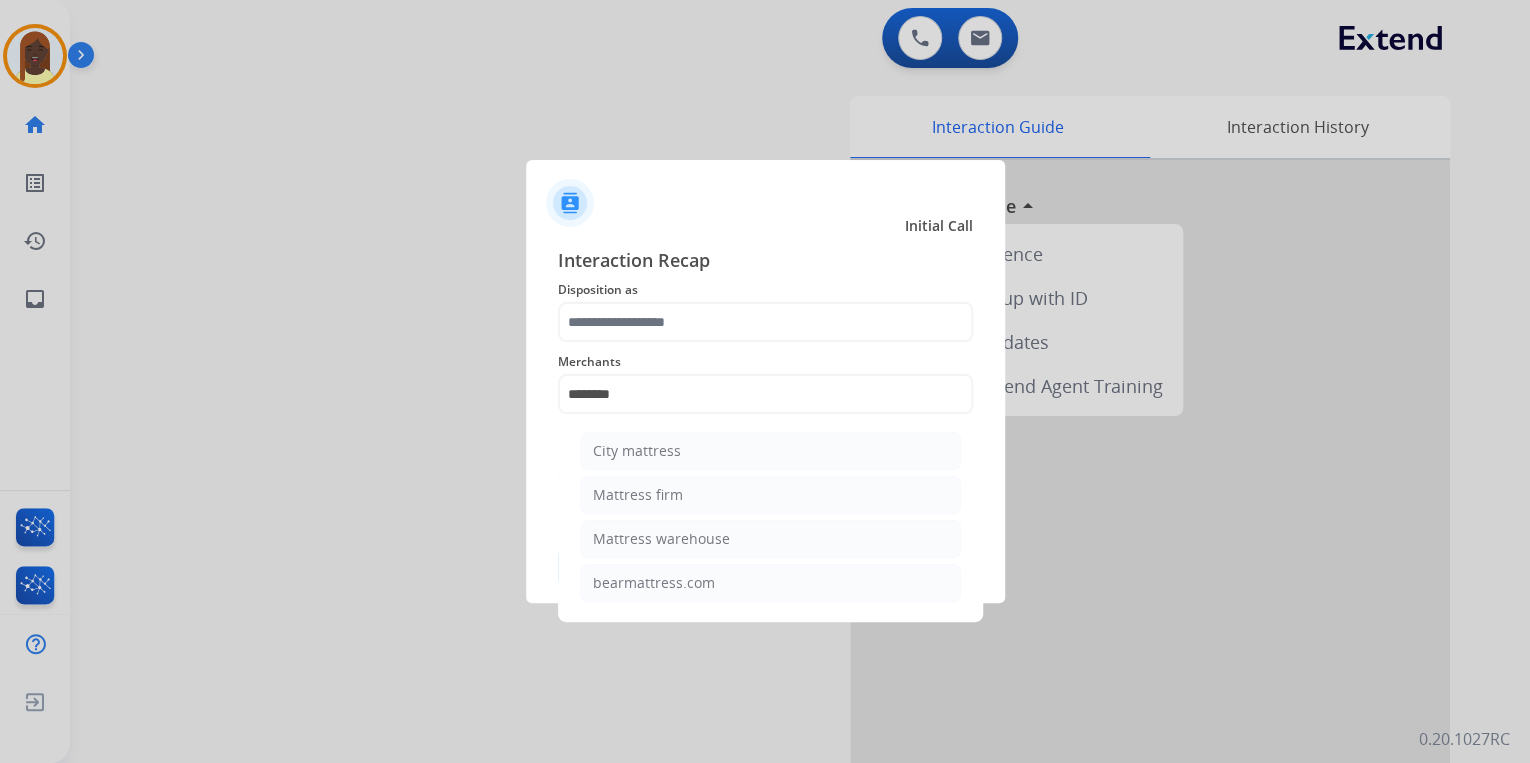 drag, startPoint x: 660, startPoint y: 496, endPoint x: 663, endPoint y: 480, distance: 16.27882 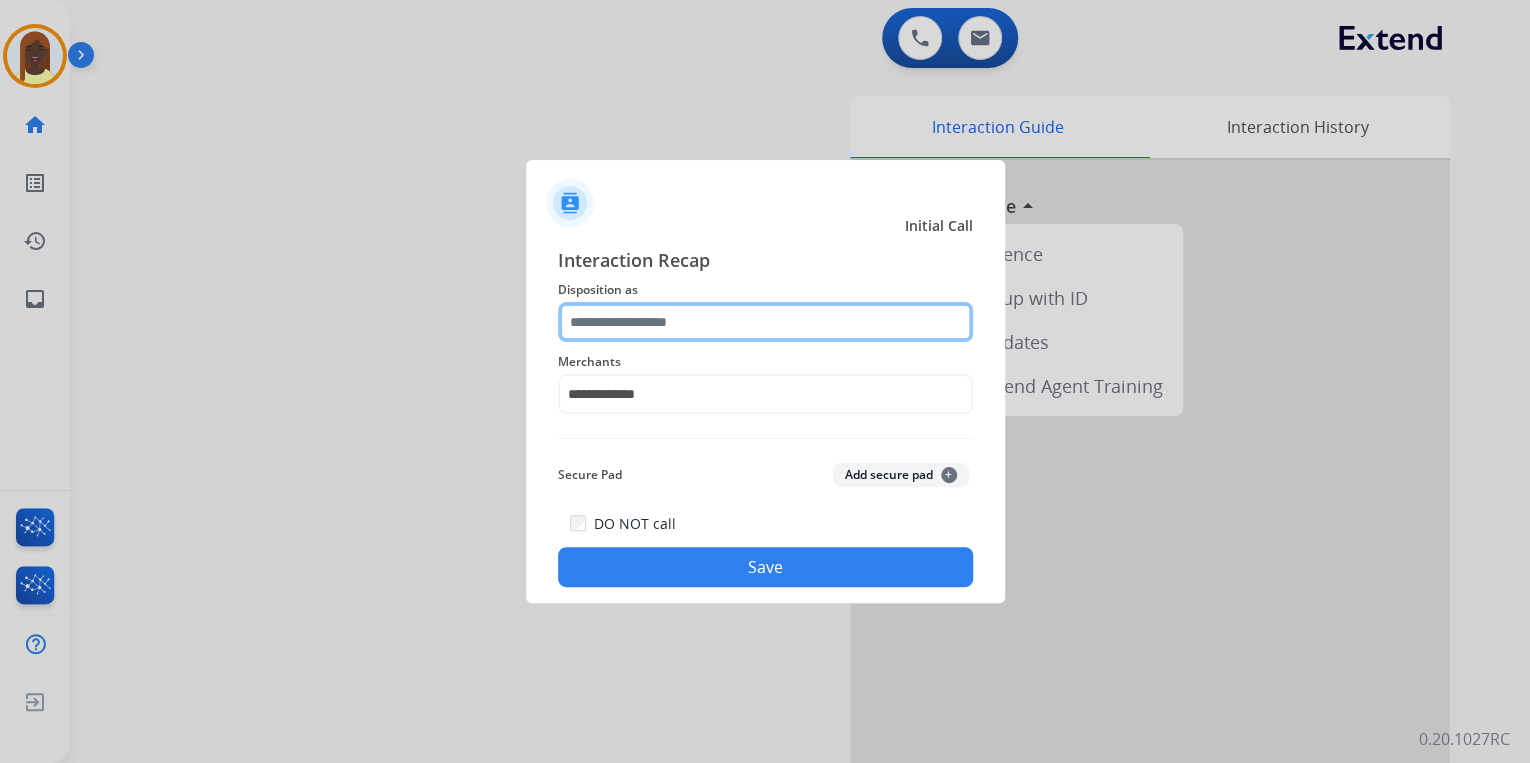 click 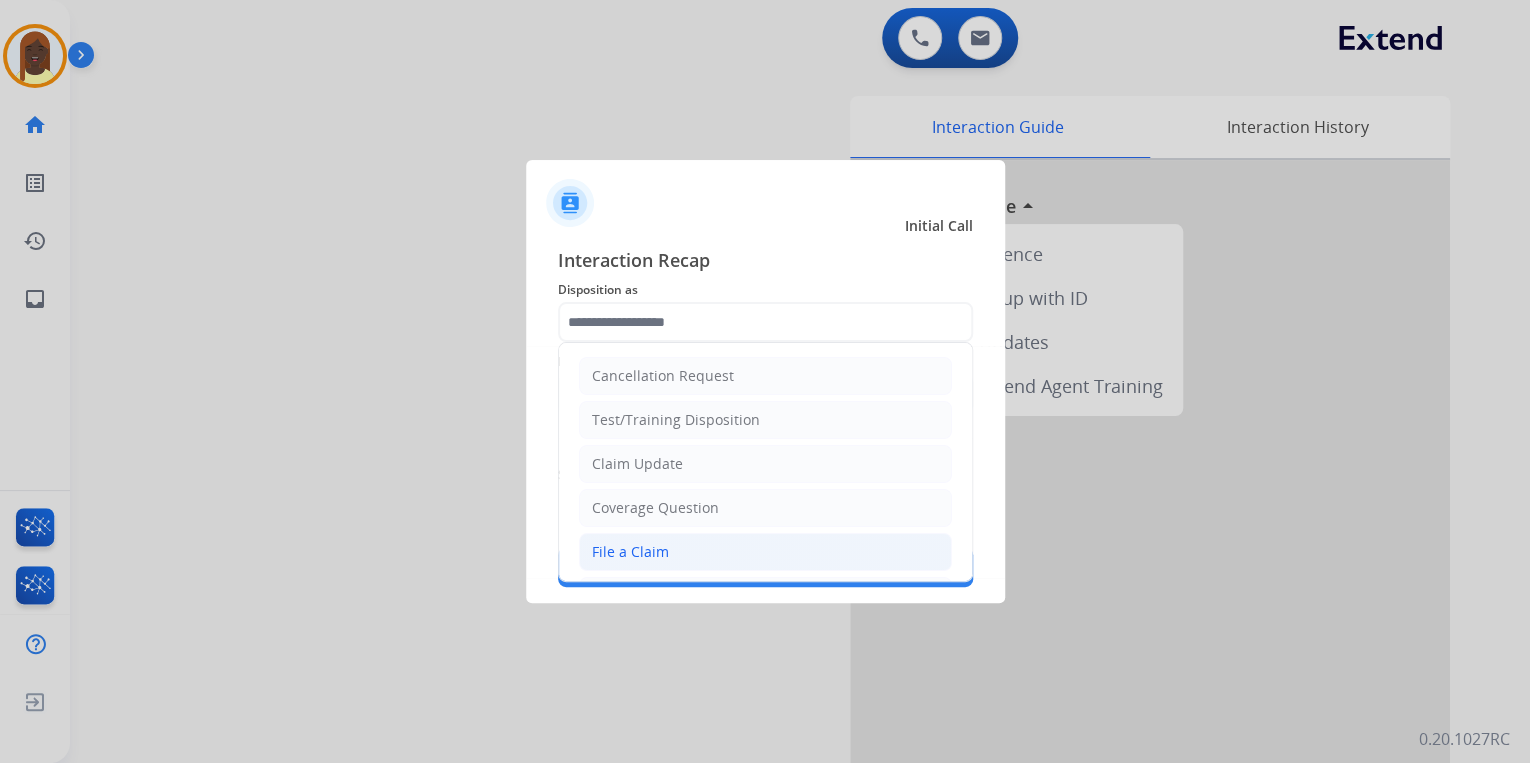 click on "File a Claim" 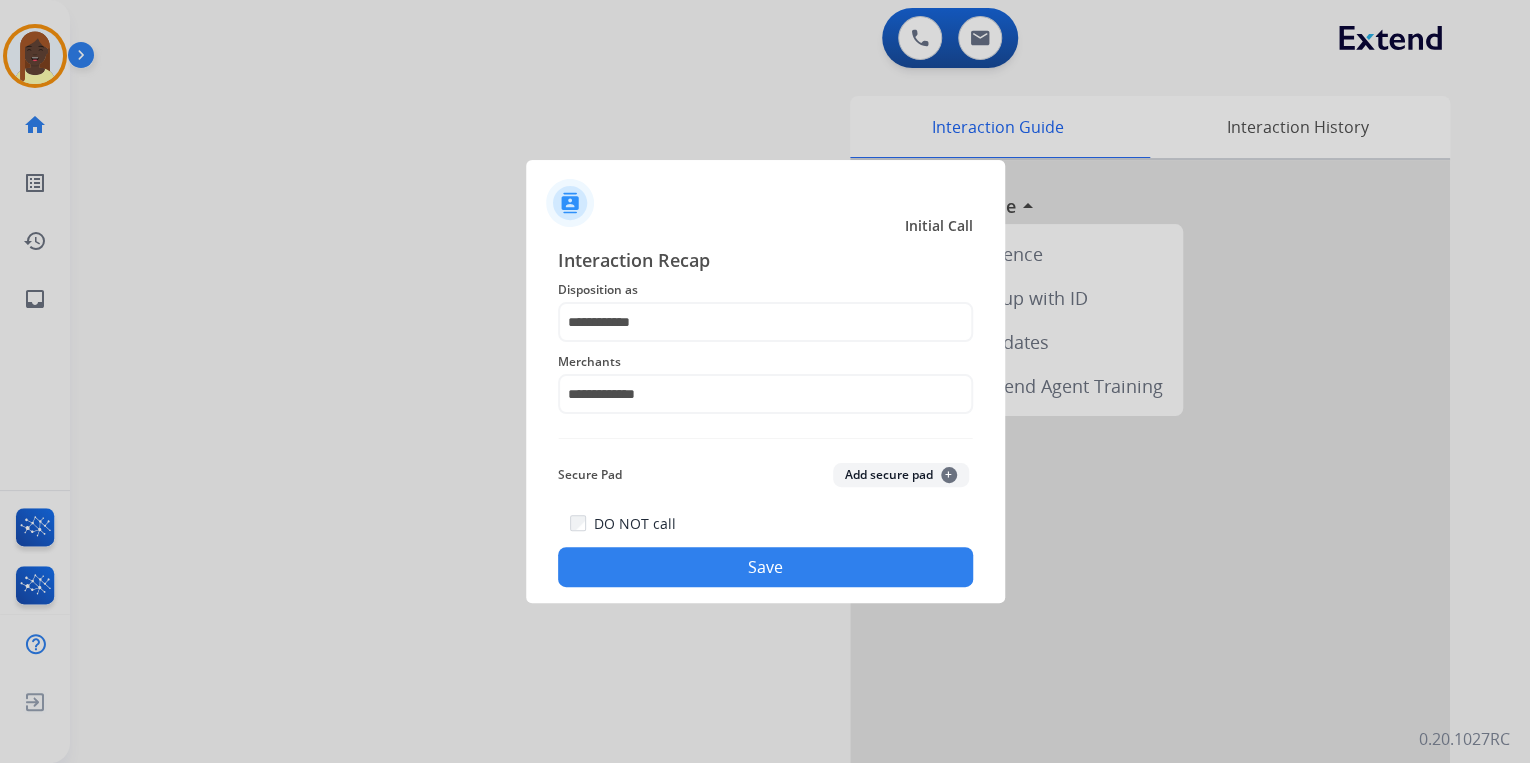 click on "Save" 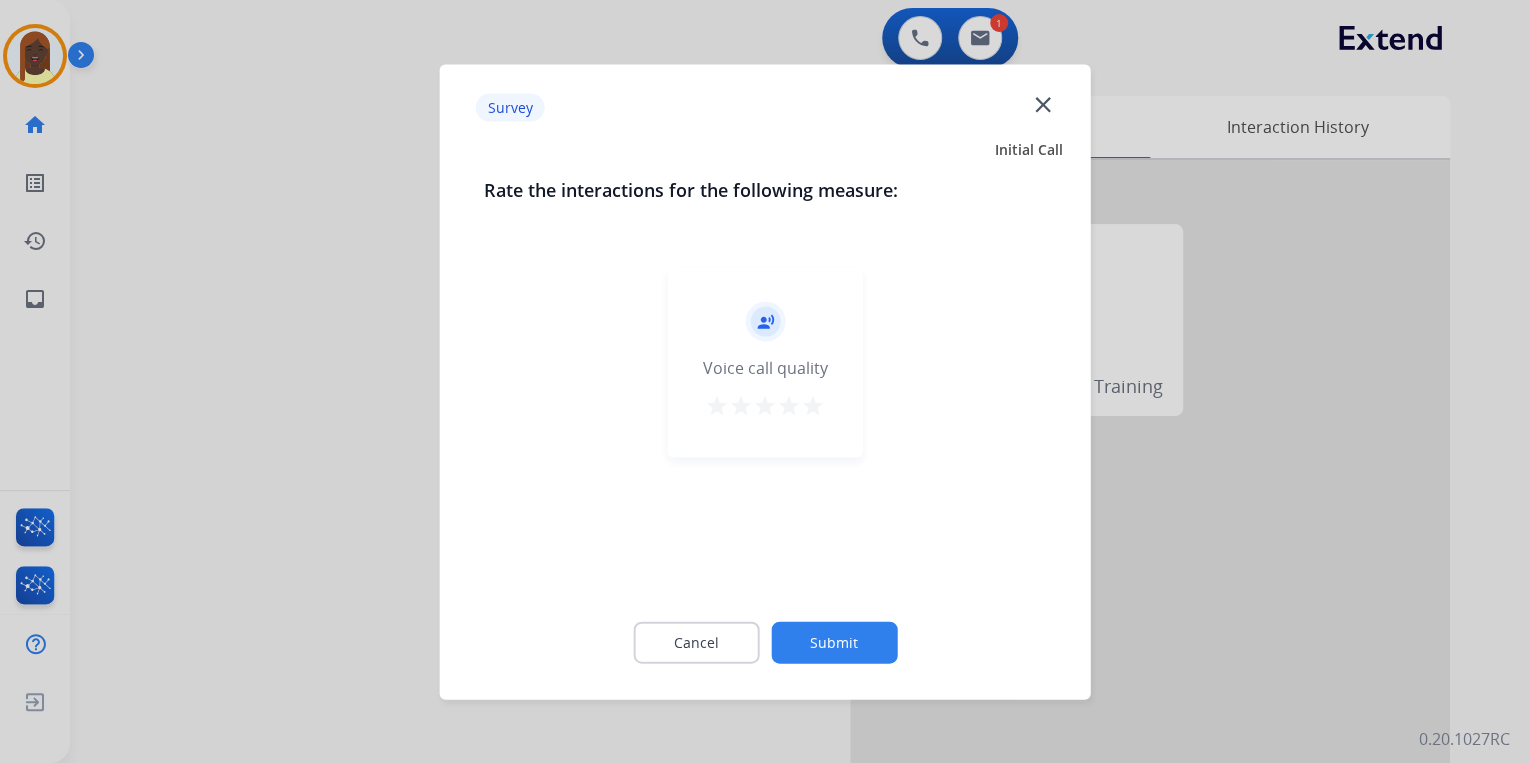 click on "star" at bounding box center (813, 405) 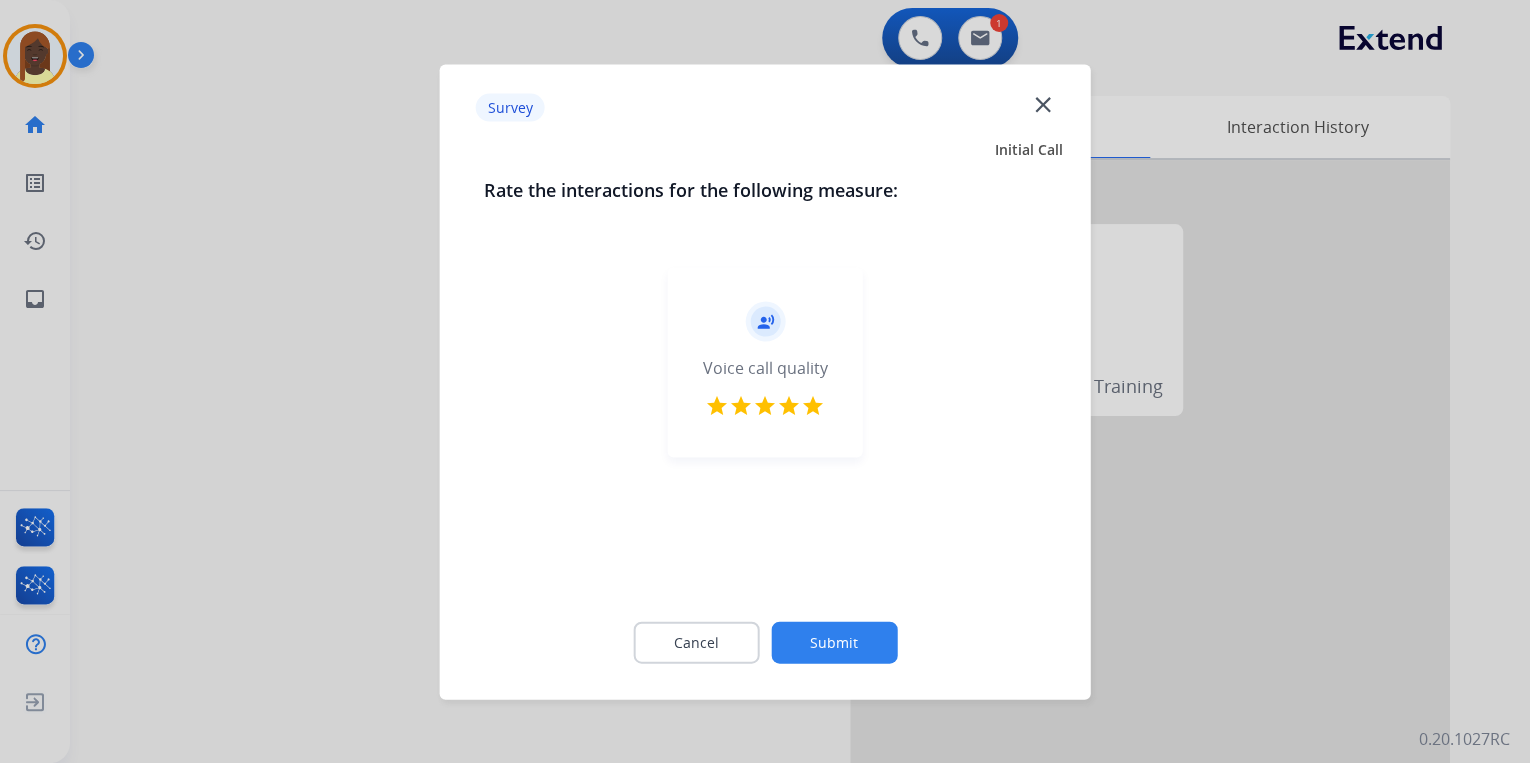 click on "Submit" 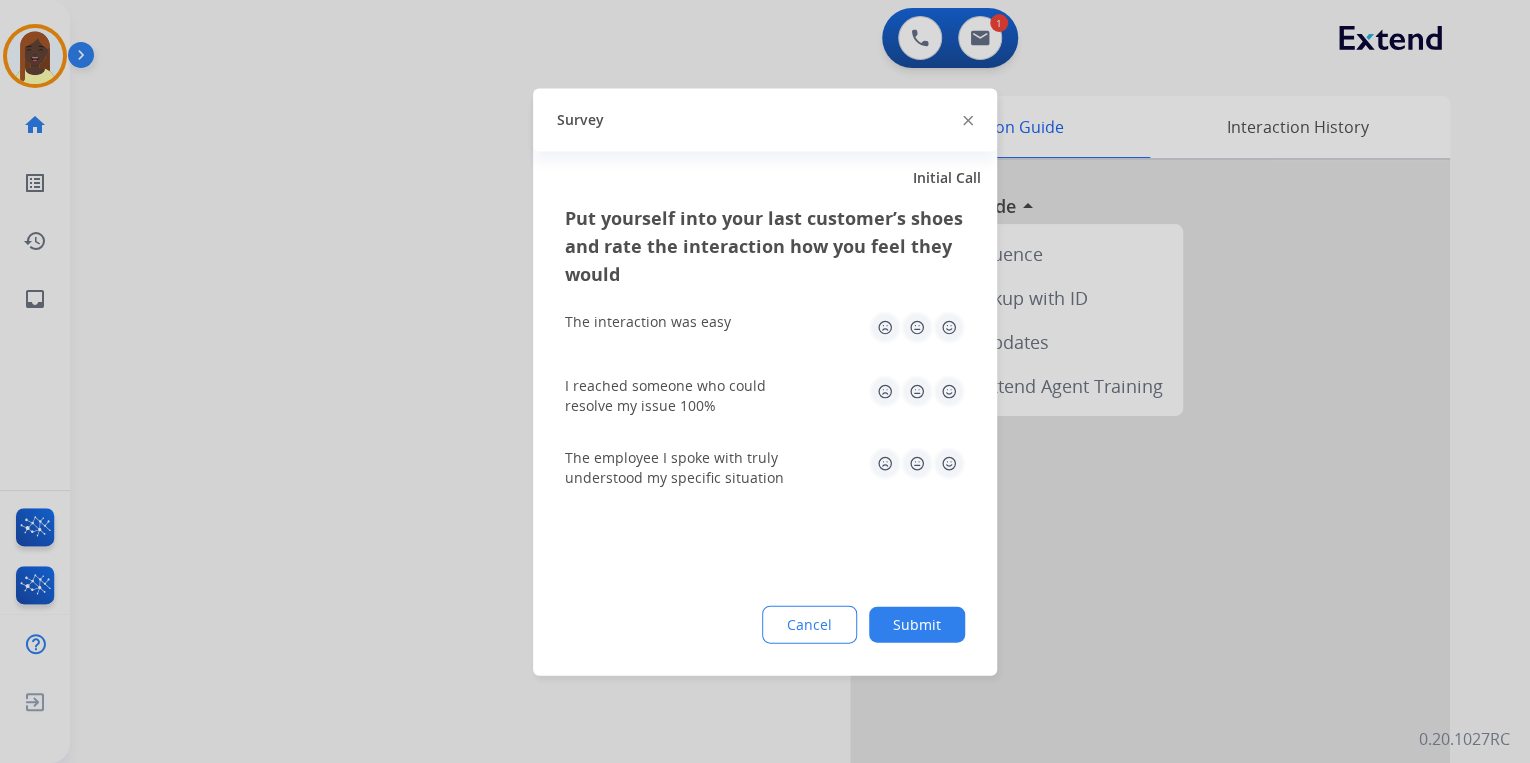 click 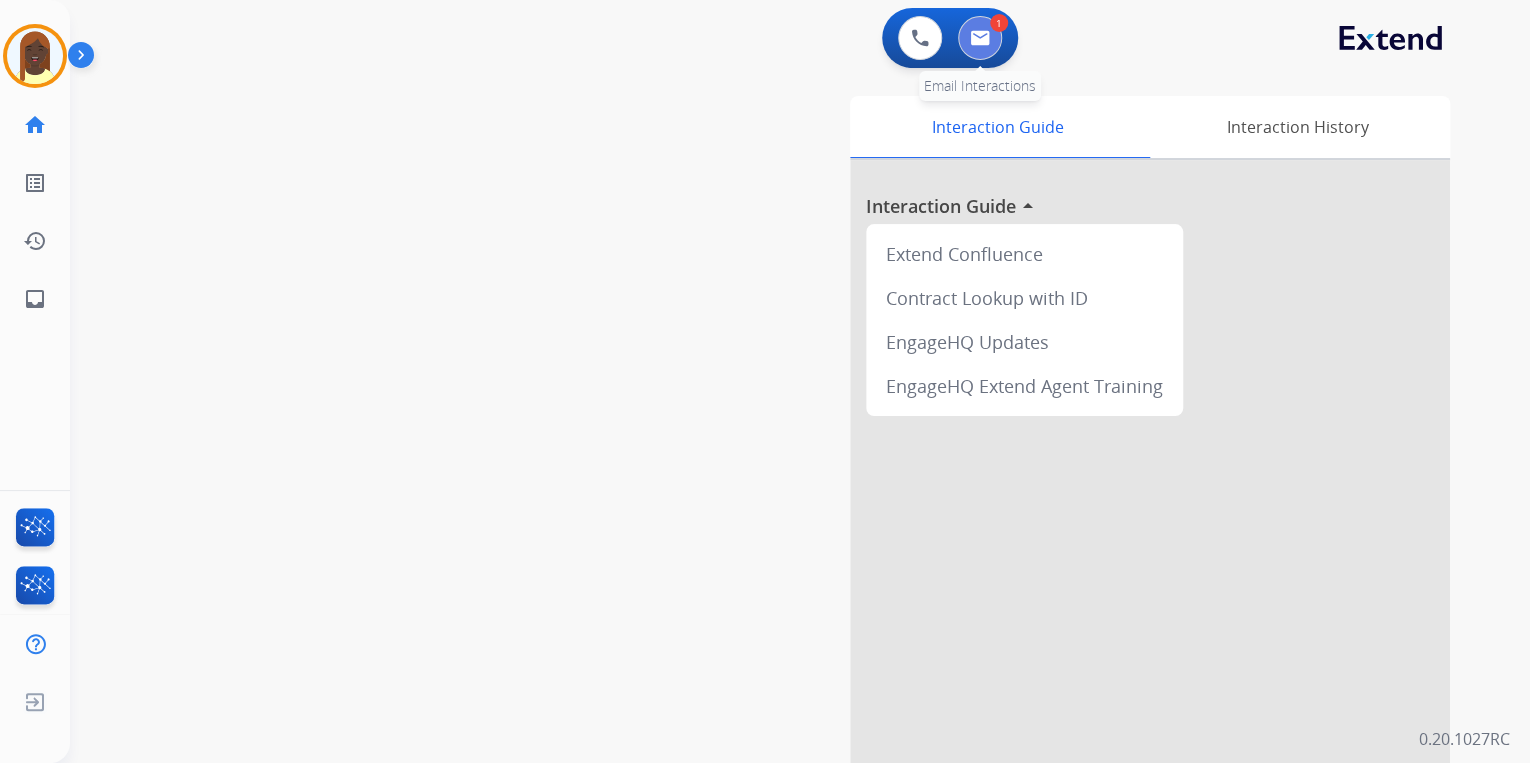 click at bounding box center (980, 38) 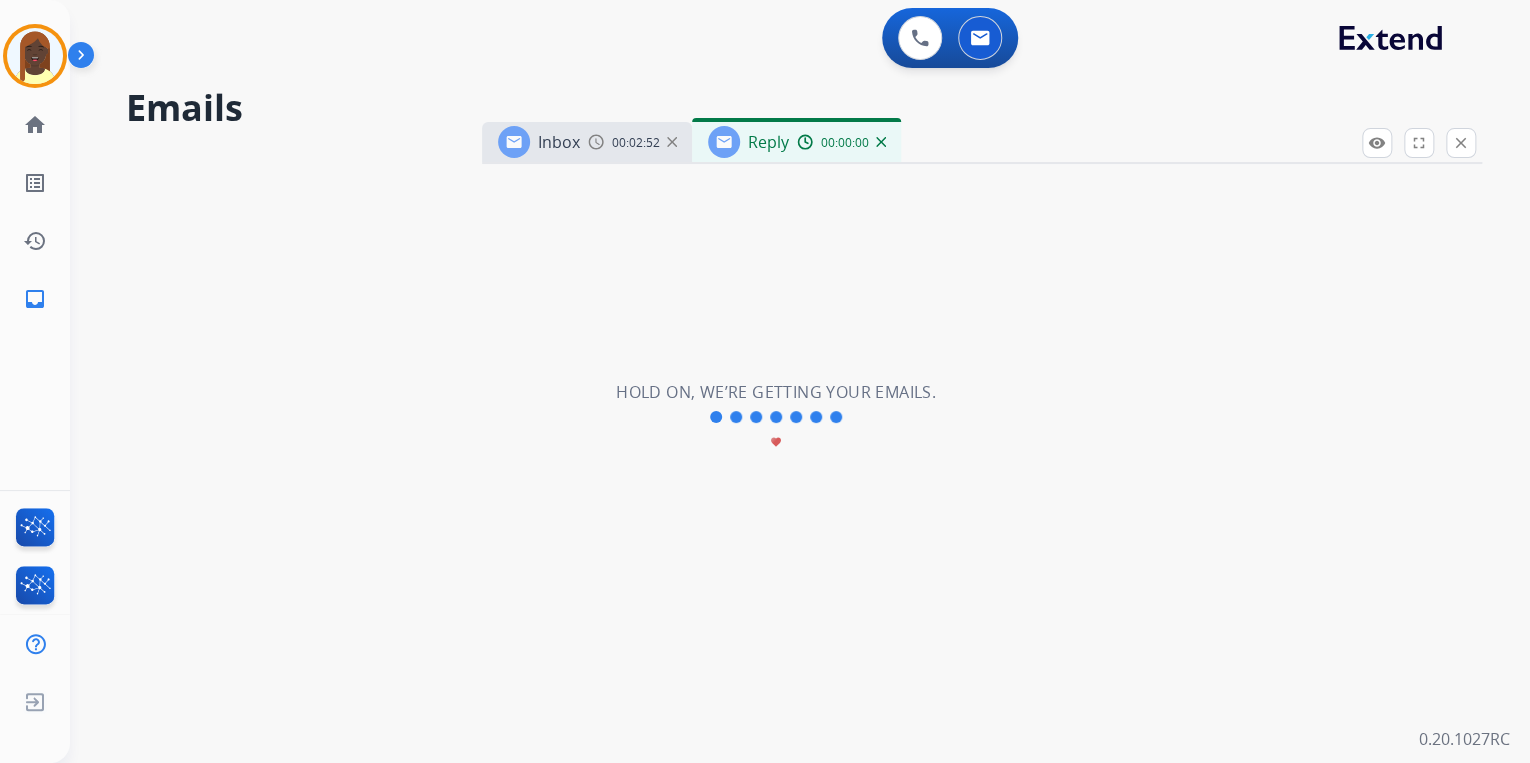 select on "**********" 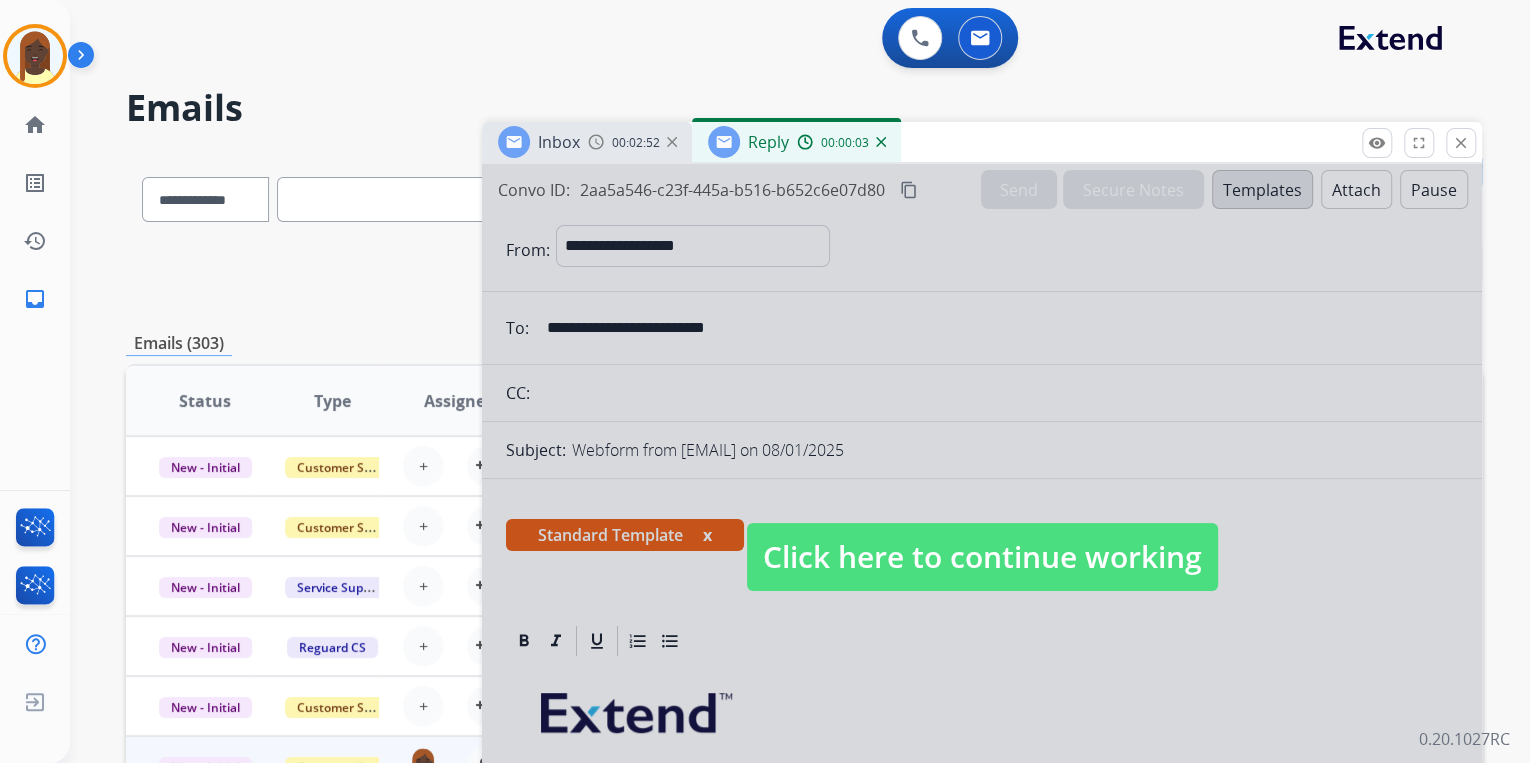 click on "Click here to continue working" at bounding box center (982, 557) 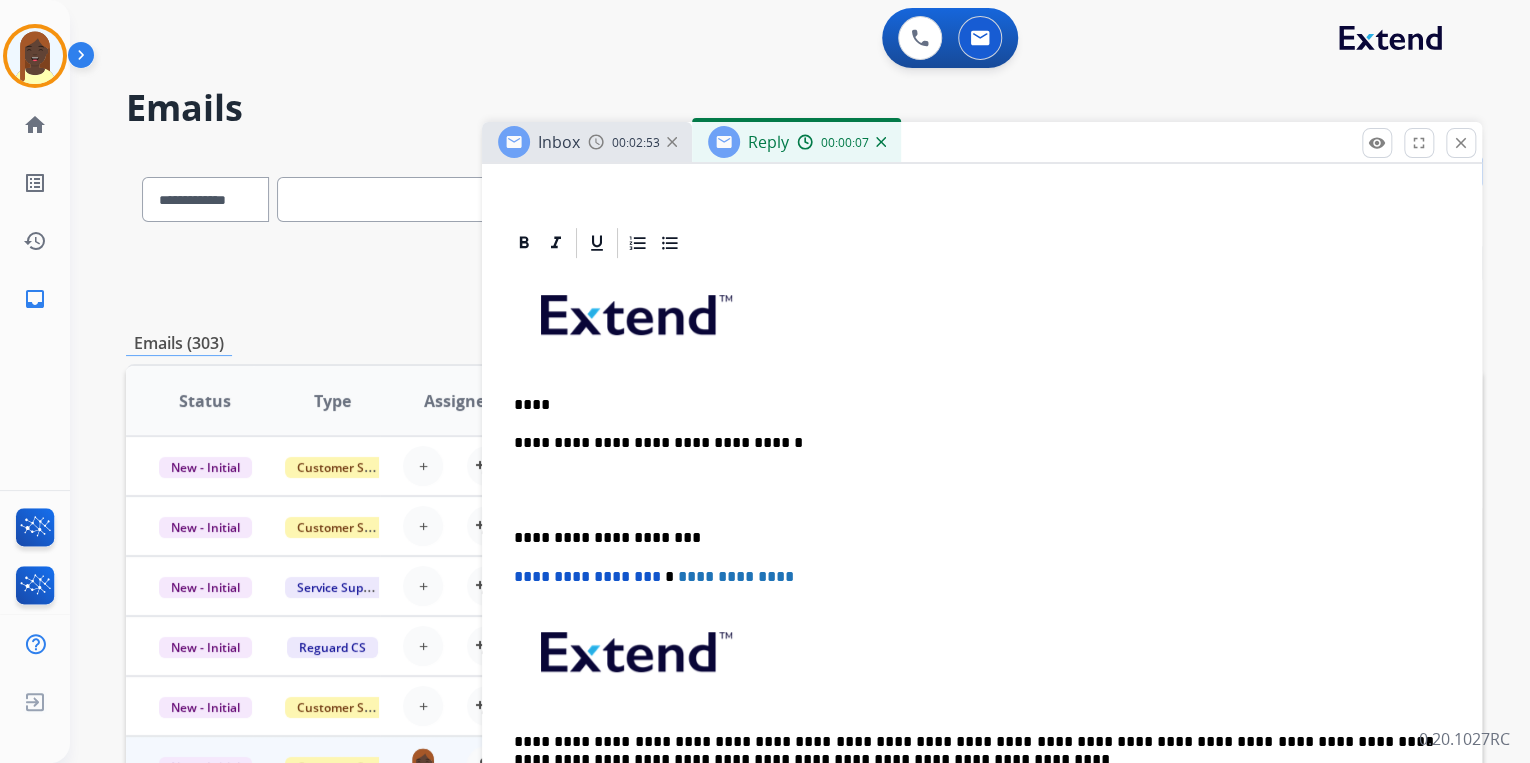 scroll, scrollTop: 400, scrollLeft: 0, axis: vertical 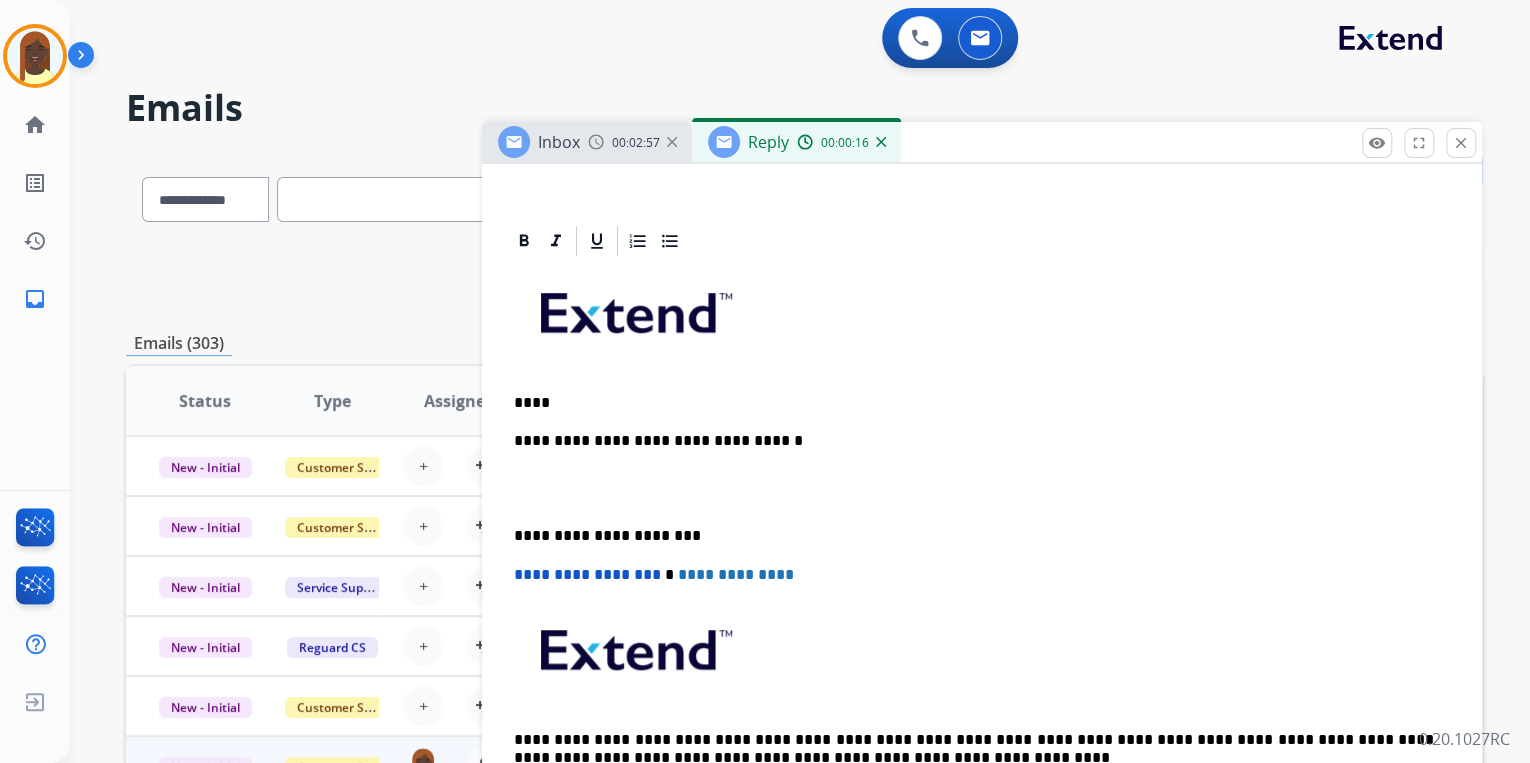 type 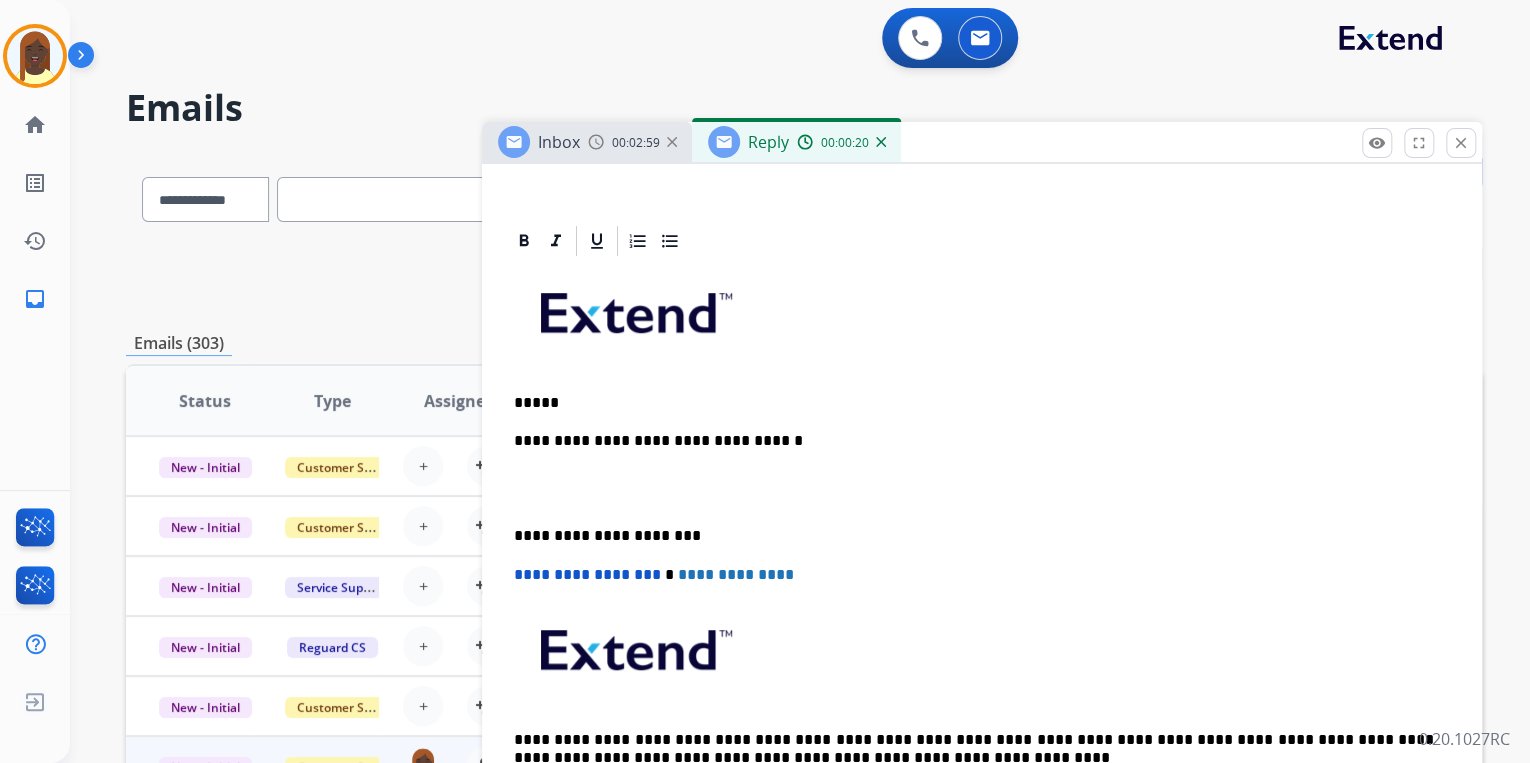 click on "*****" at bounding box center [974, 403] 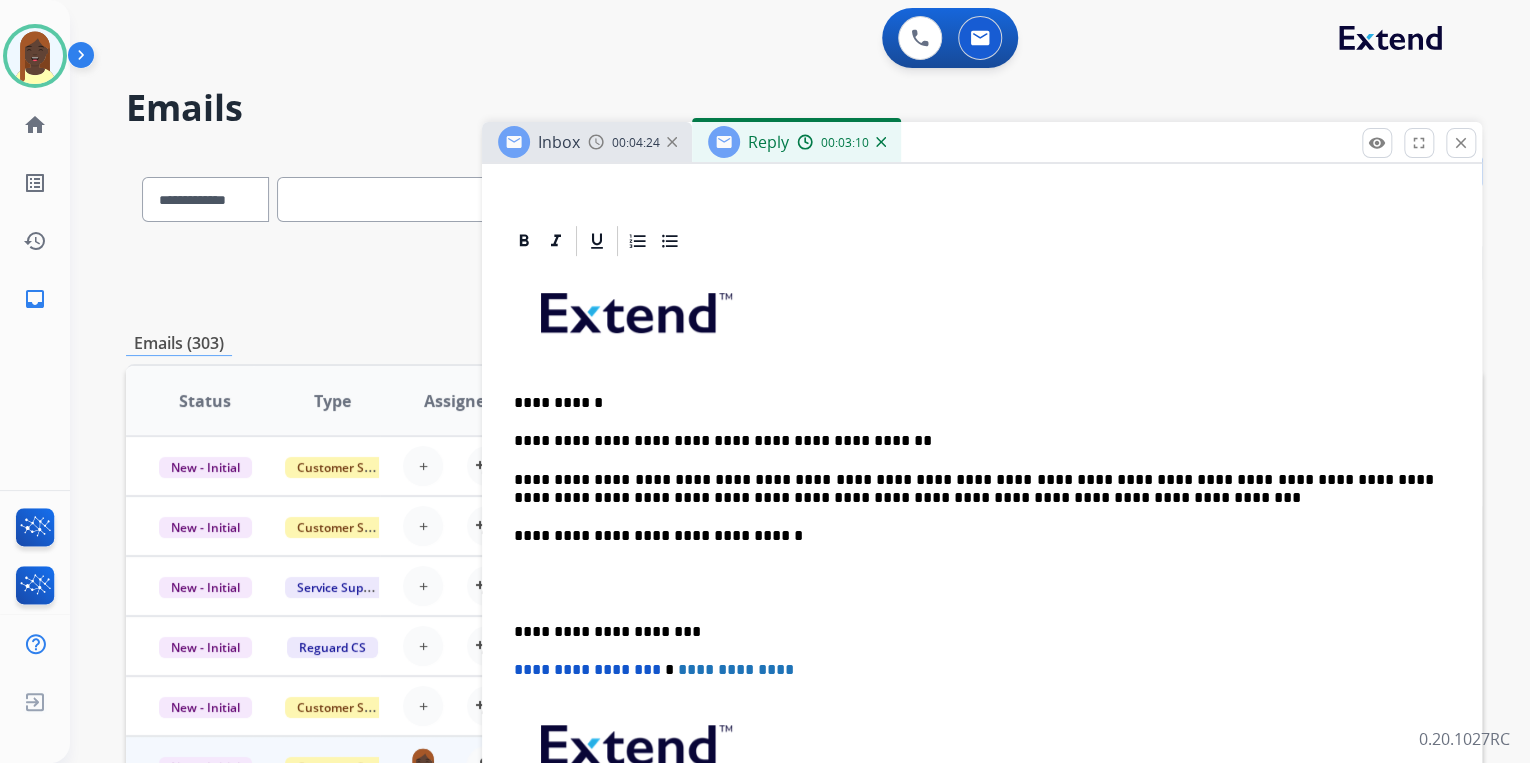 click on "**********" at bounding box center [974, 403] 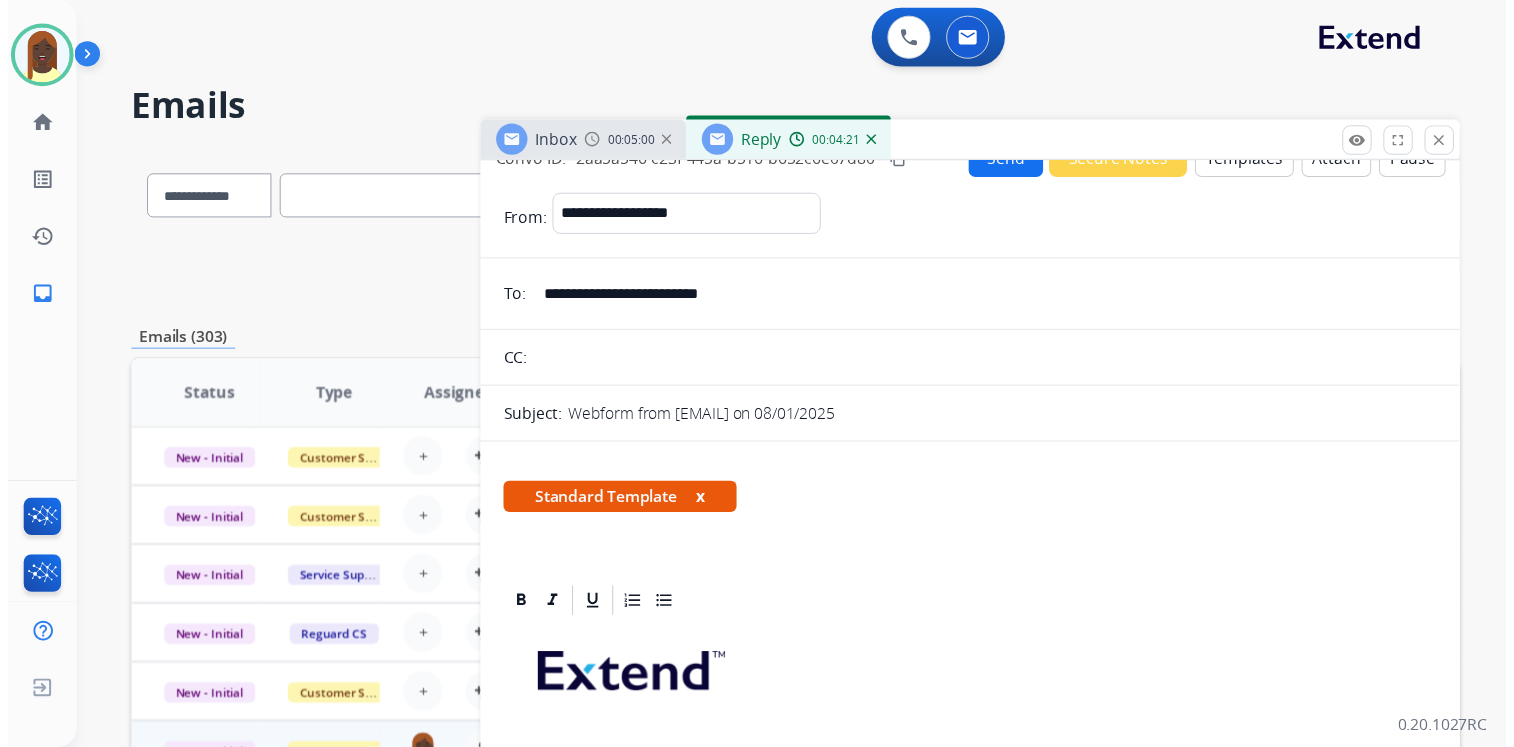 scroll, scrollTop: 0, scrollLeft: 0, axis: both 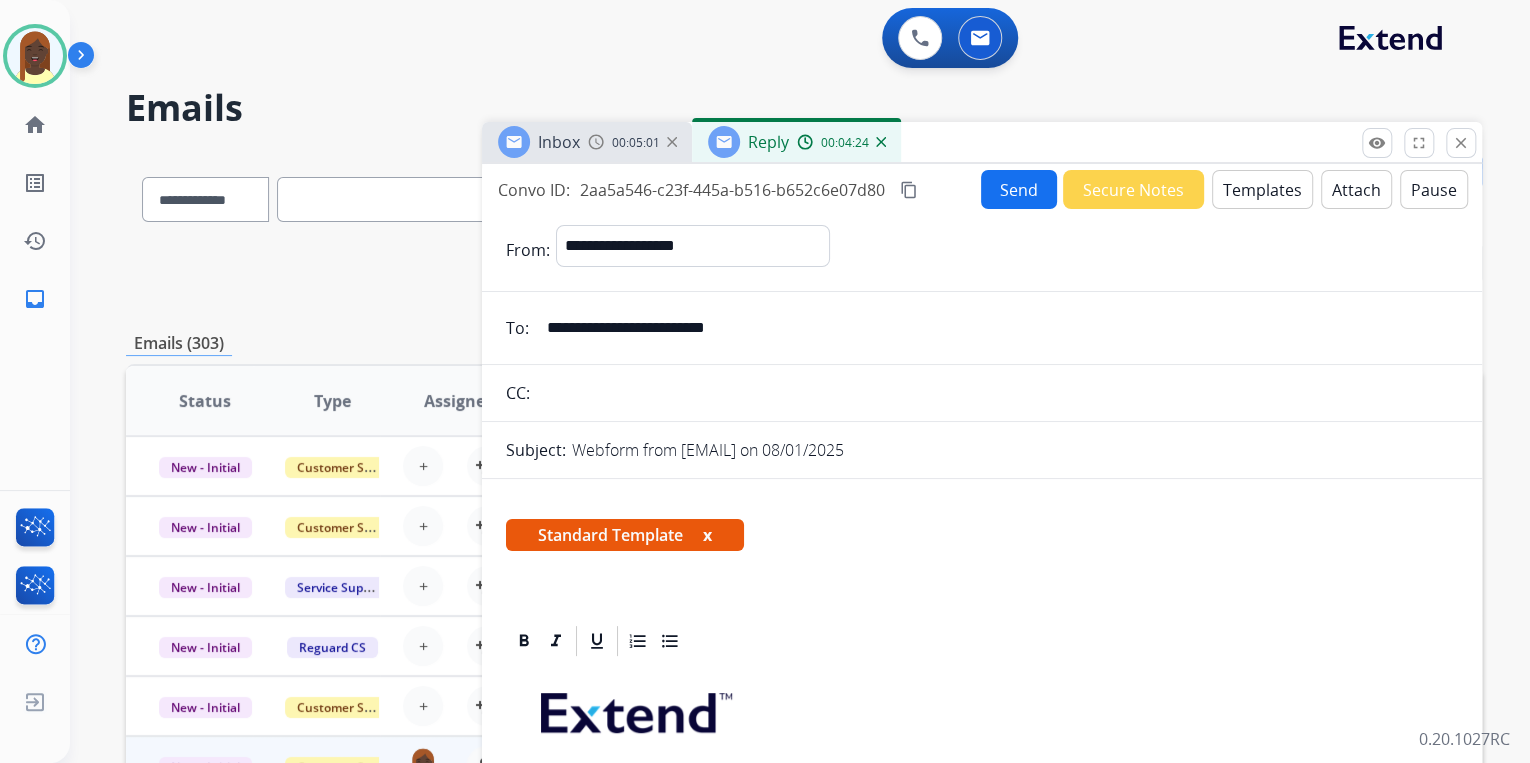 click on "Send" at bounding box center [1019, 189] 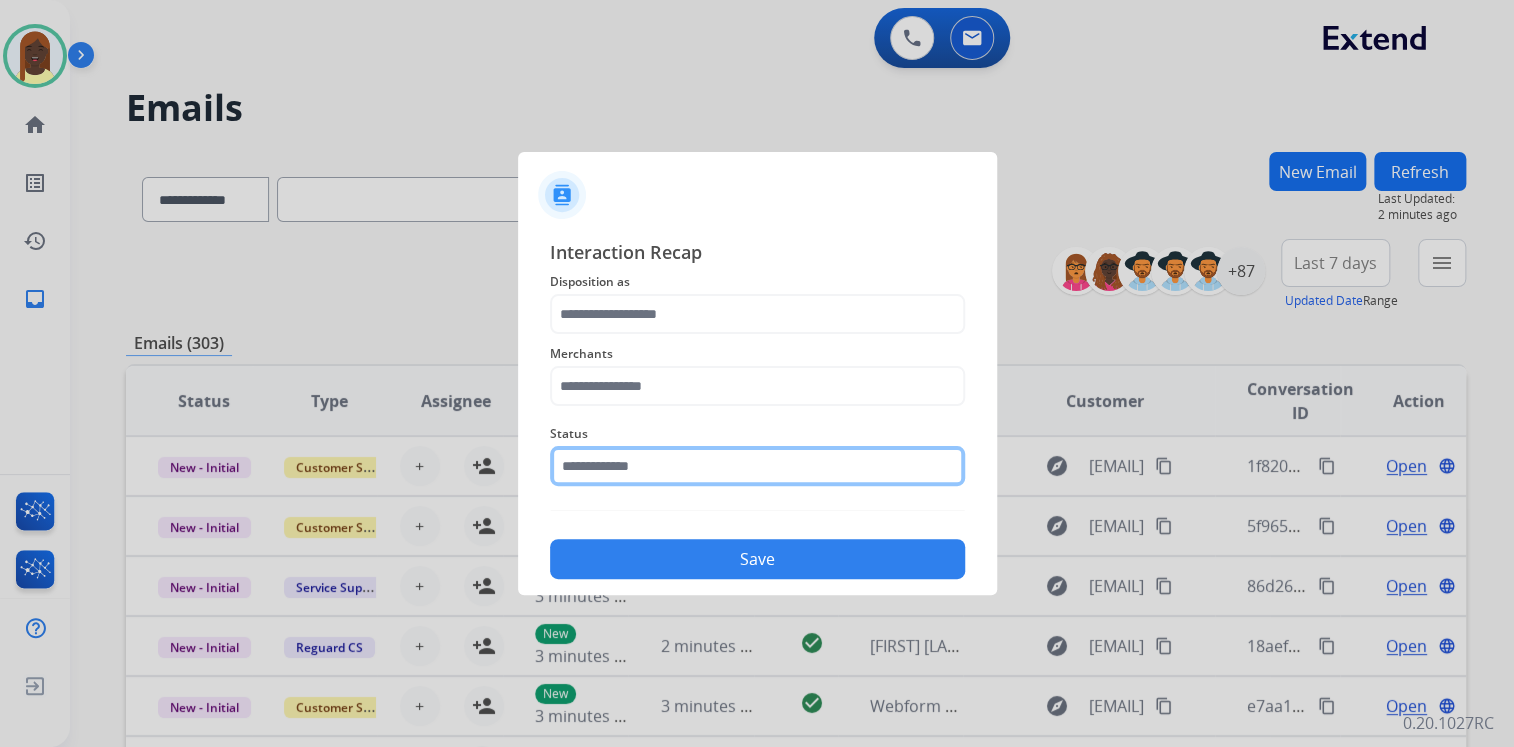 click 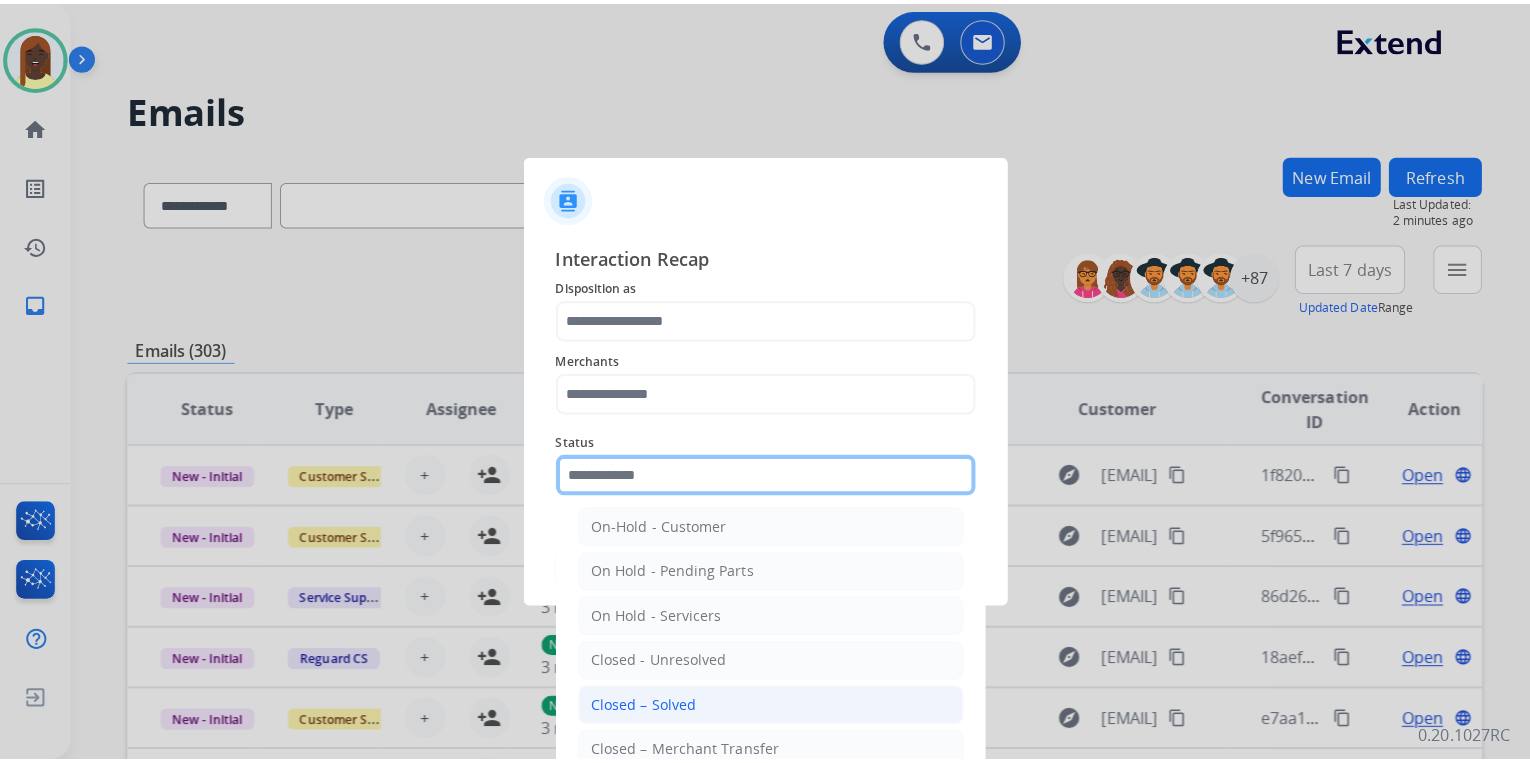 scroll, scrollTop: 116, scrollLeft: 0, axis: vertical 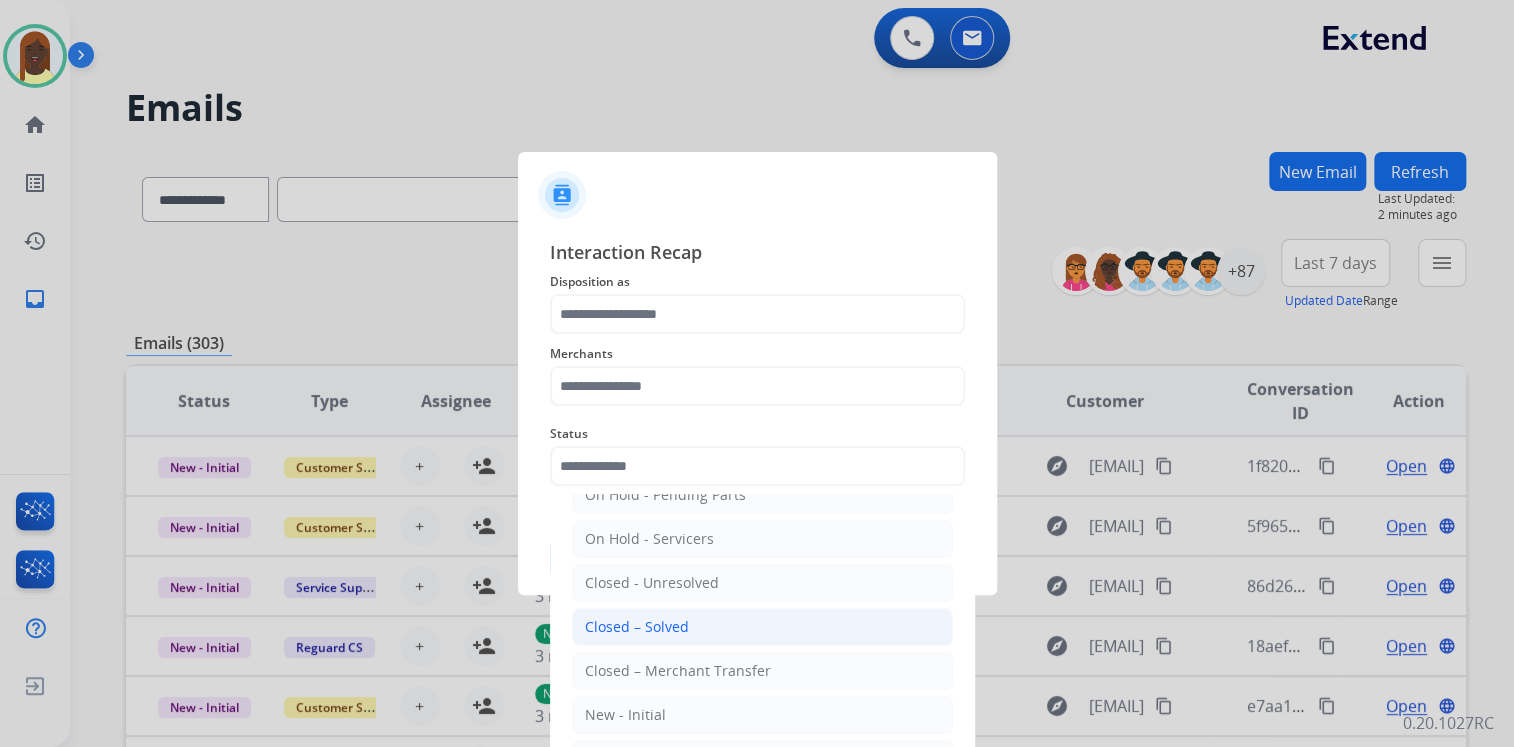 click on "Closed – Solved" 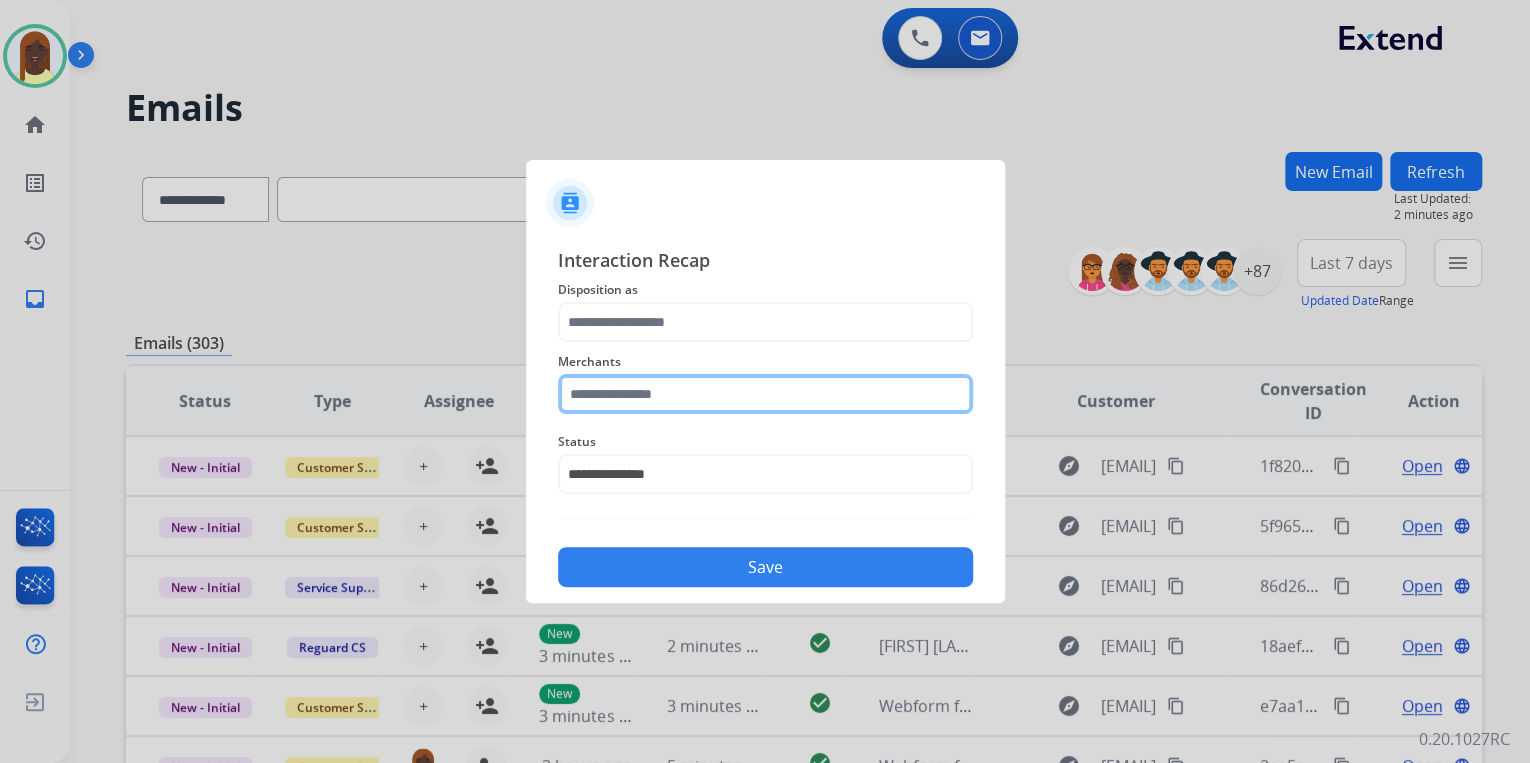 click 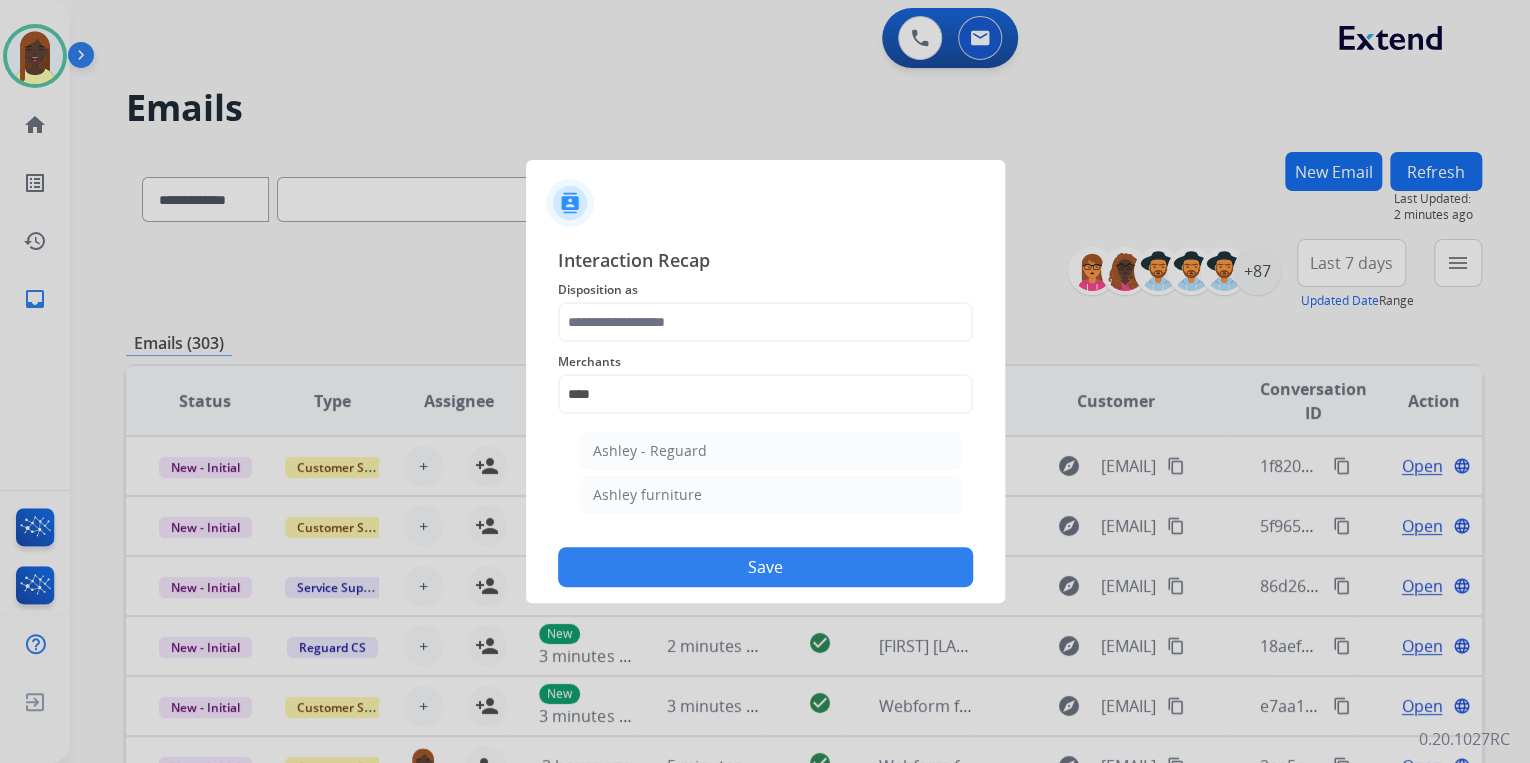 drag, startPoint x: 672, startPoint y: 486, endPoint x: 672, endPoint y: 461, distance: 25 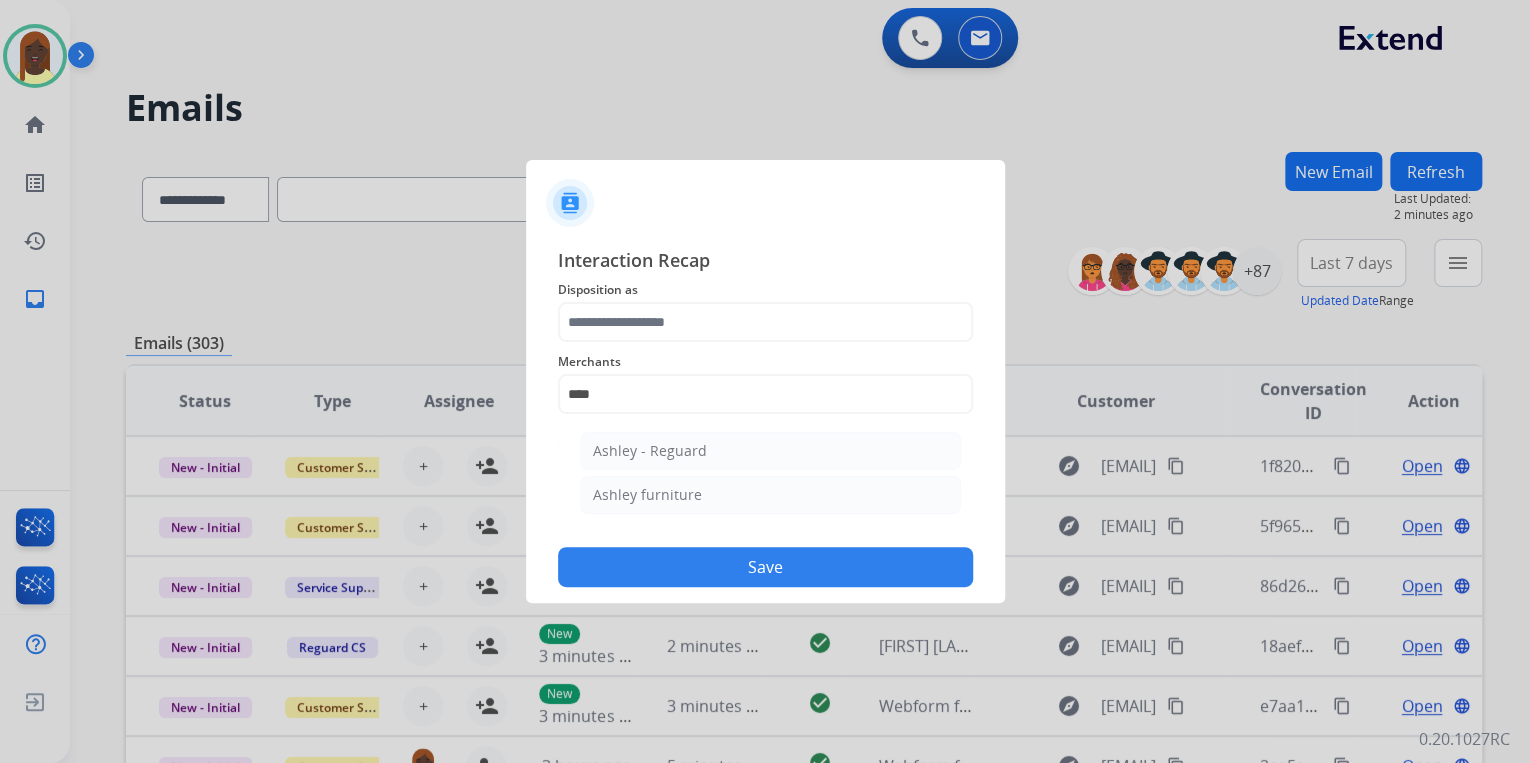 click on "Ashley furniture" 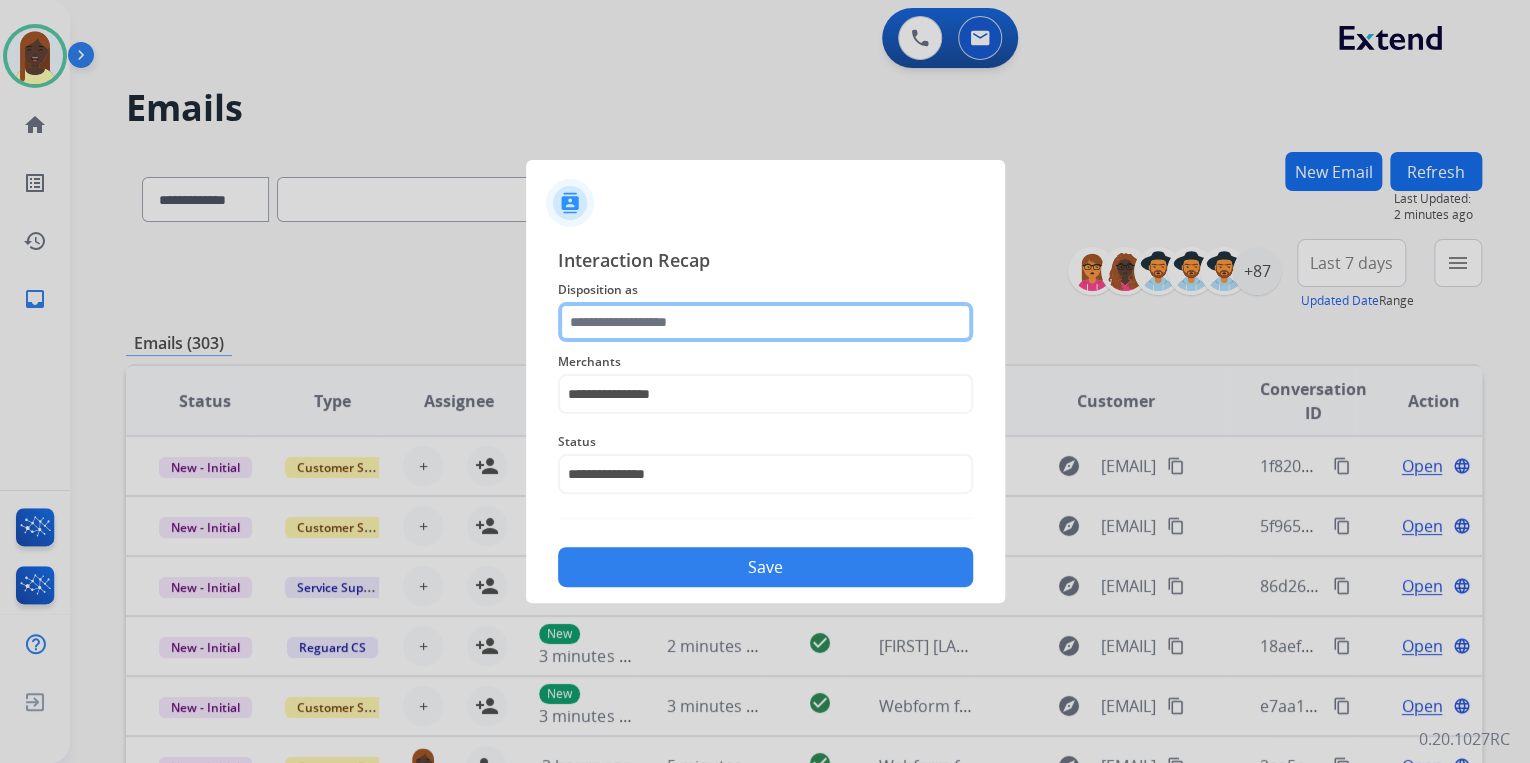 click 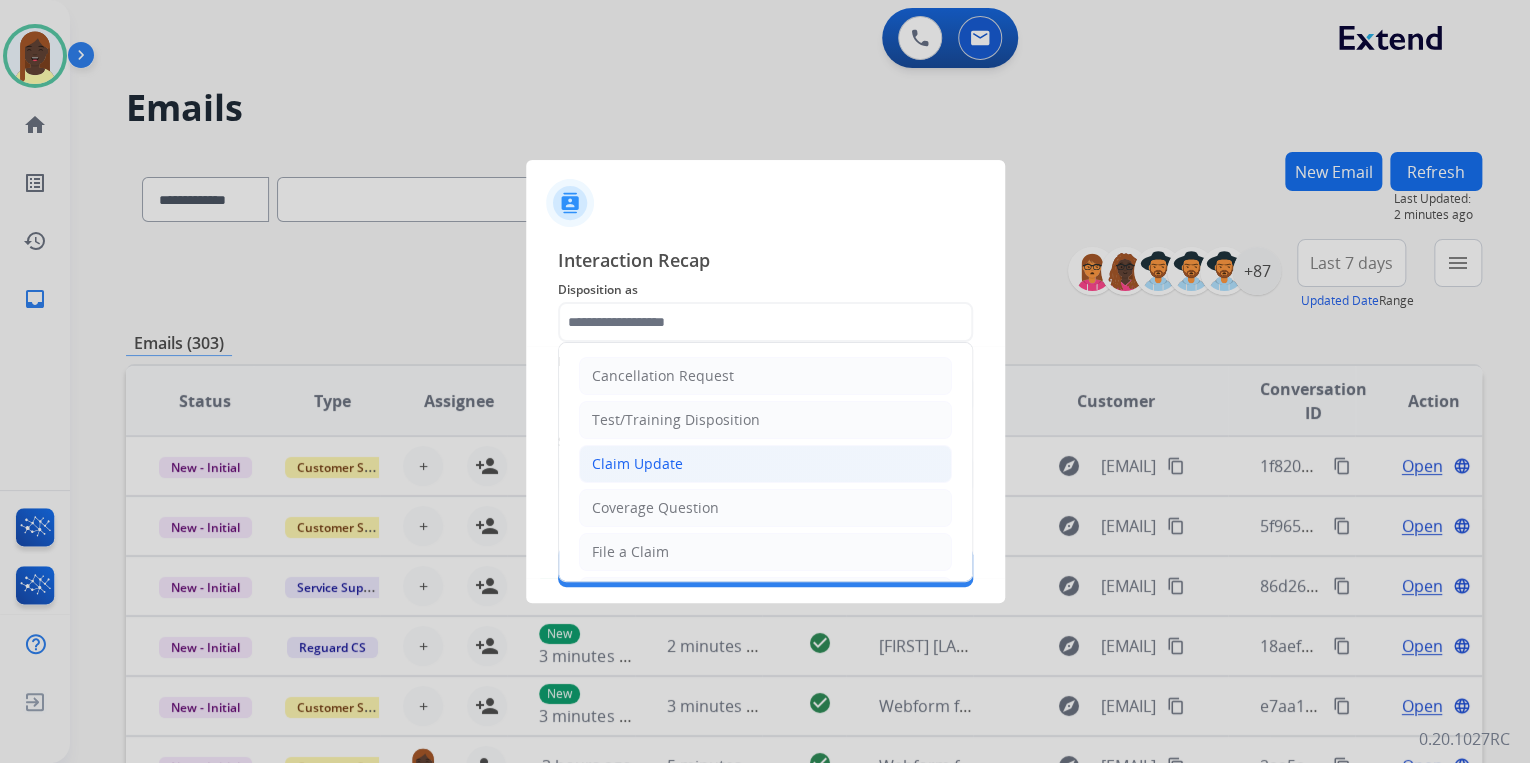click on "Claim Update" 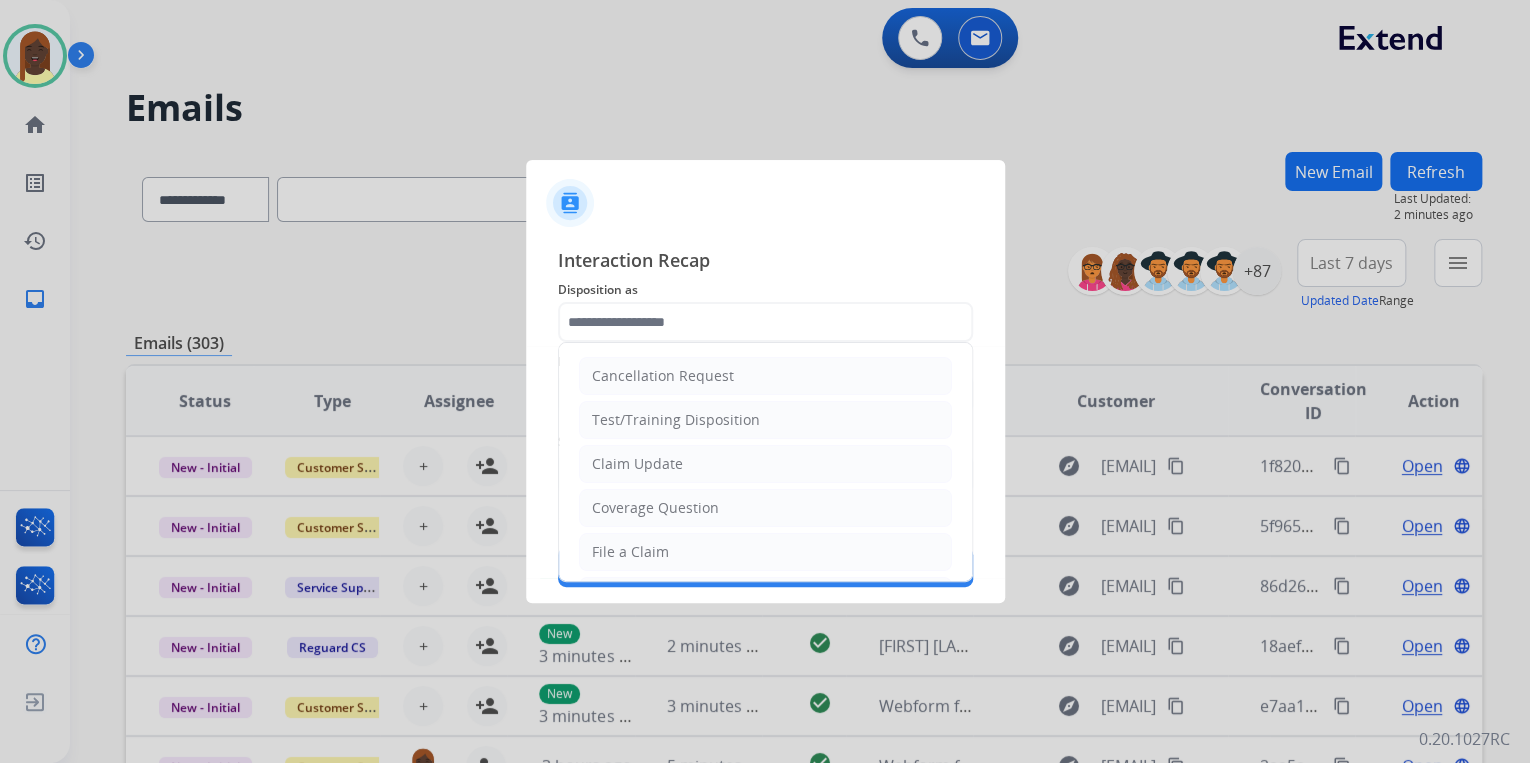 type on "**********" 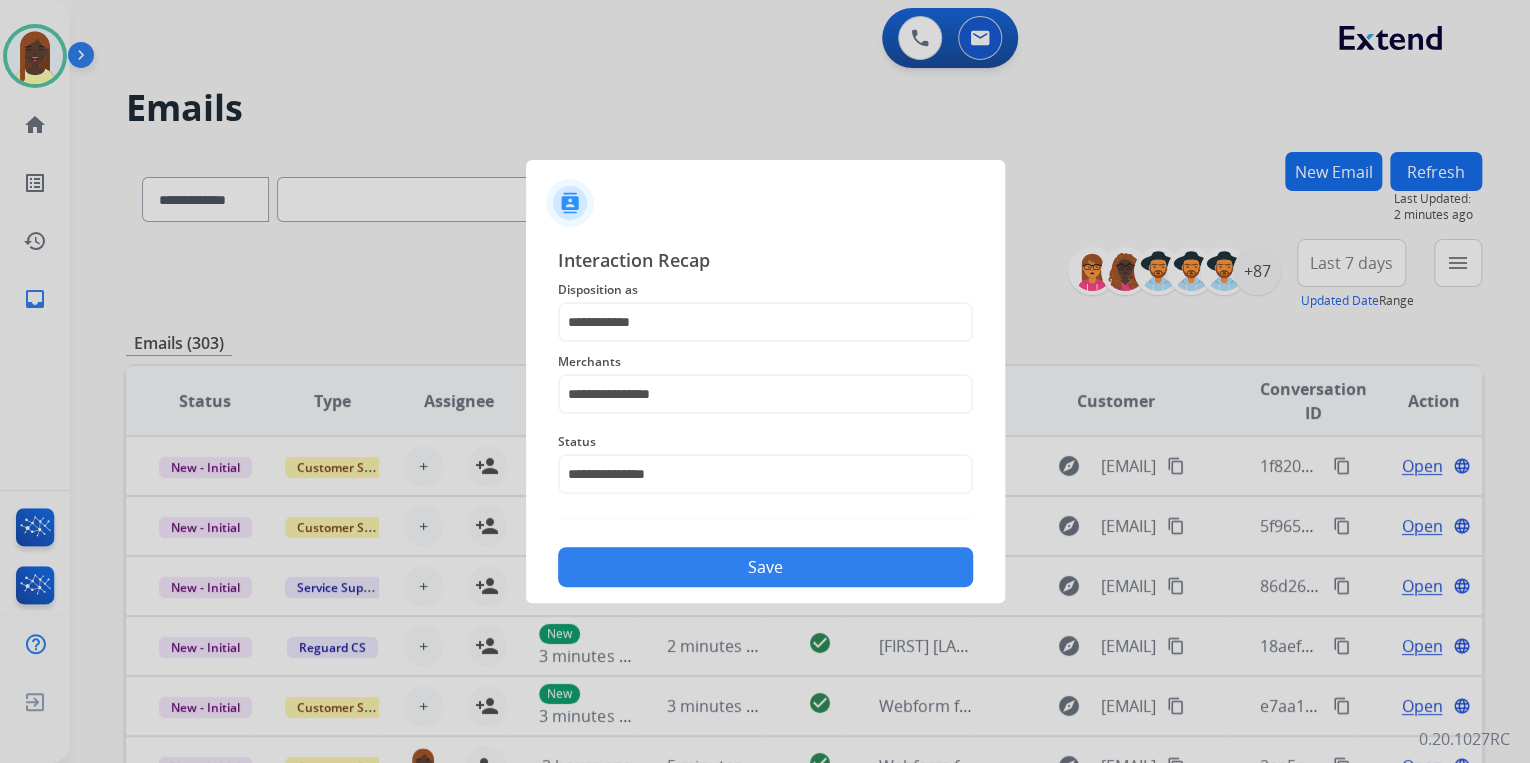 drag, startPoint x: 715, startPoint y: 560, endPoint x: 733, endPoint y: 556, distance: 18.439089 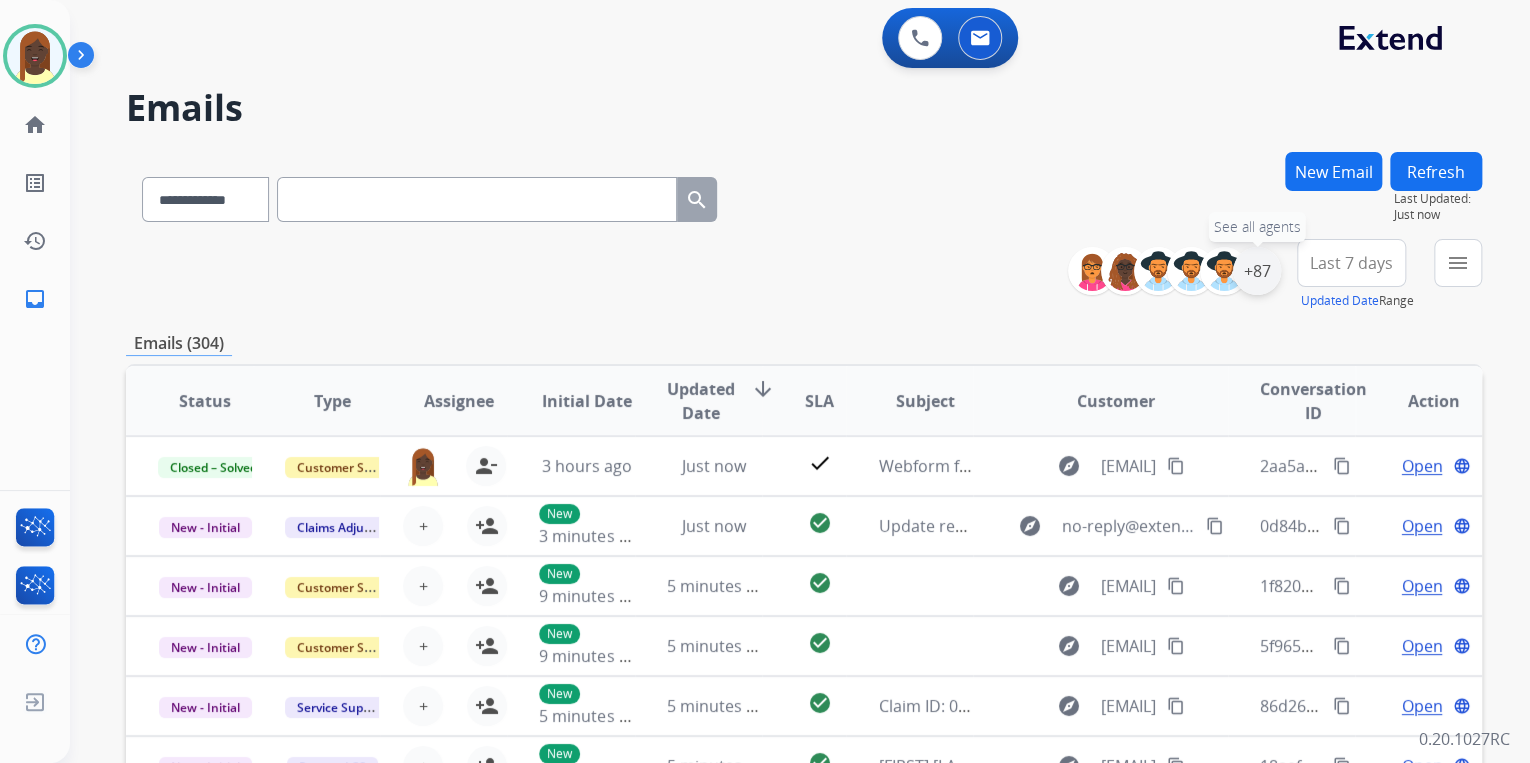click on "+87" at bounding box center (1257, 271) 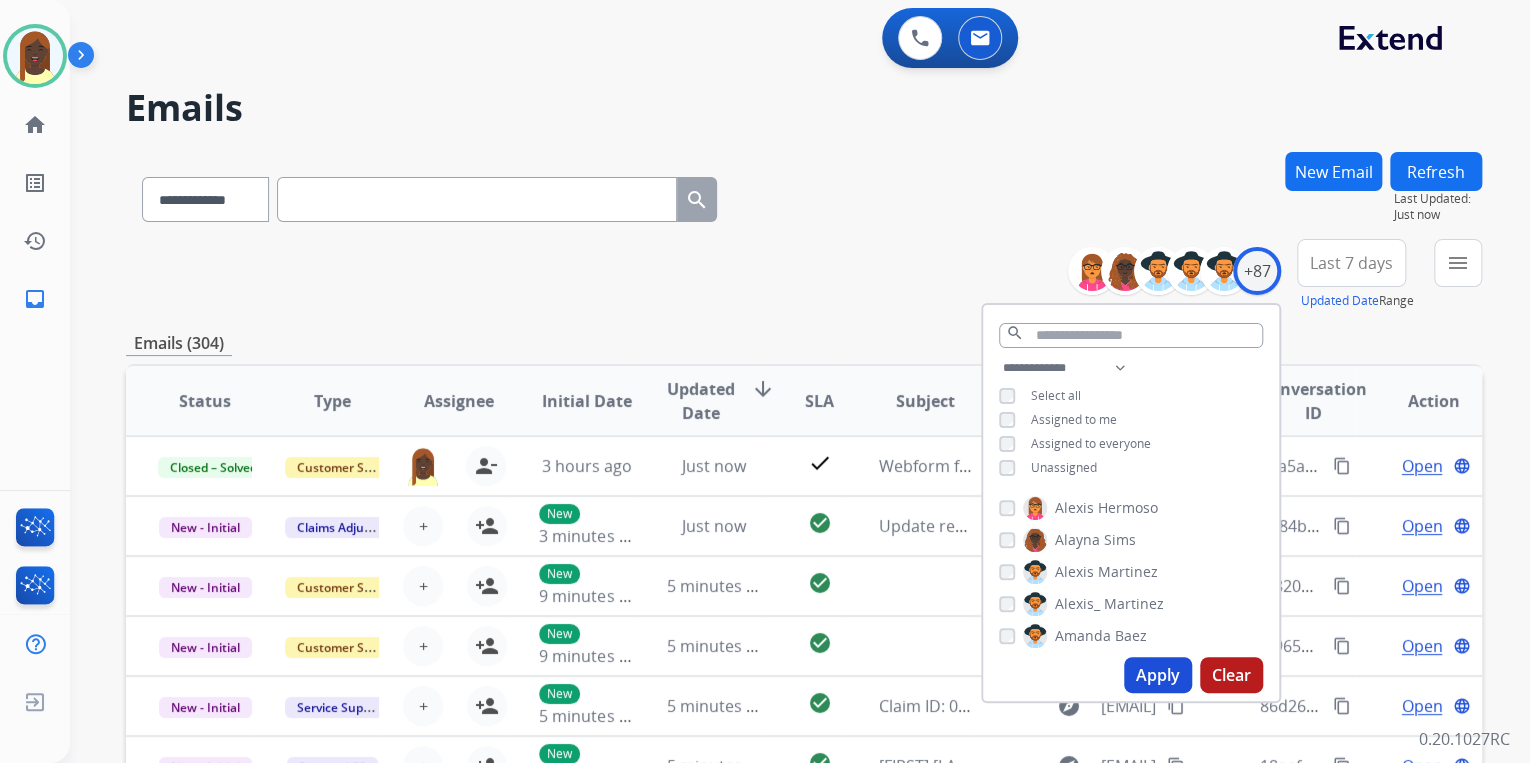 drag, startPoint x: 1162, startPoint y: 671, endPoint x: 1090, endPoint y: 525, distance: 162.78821 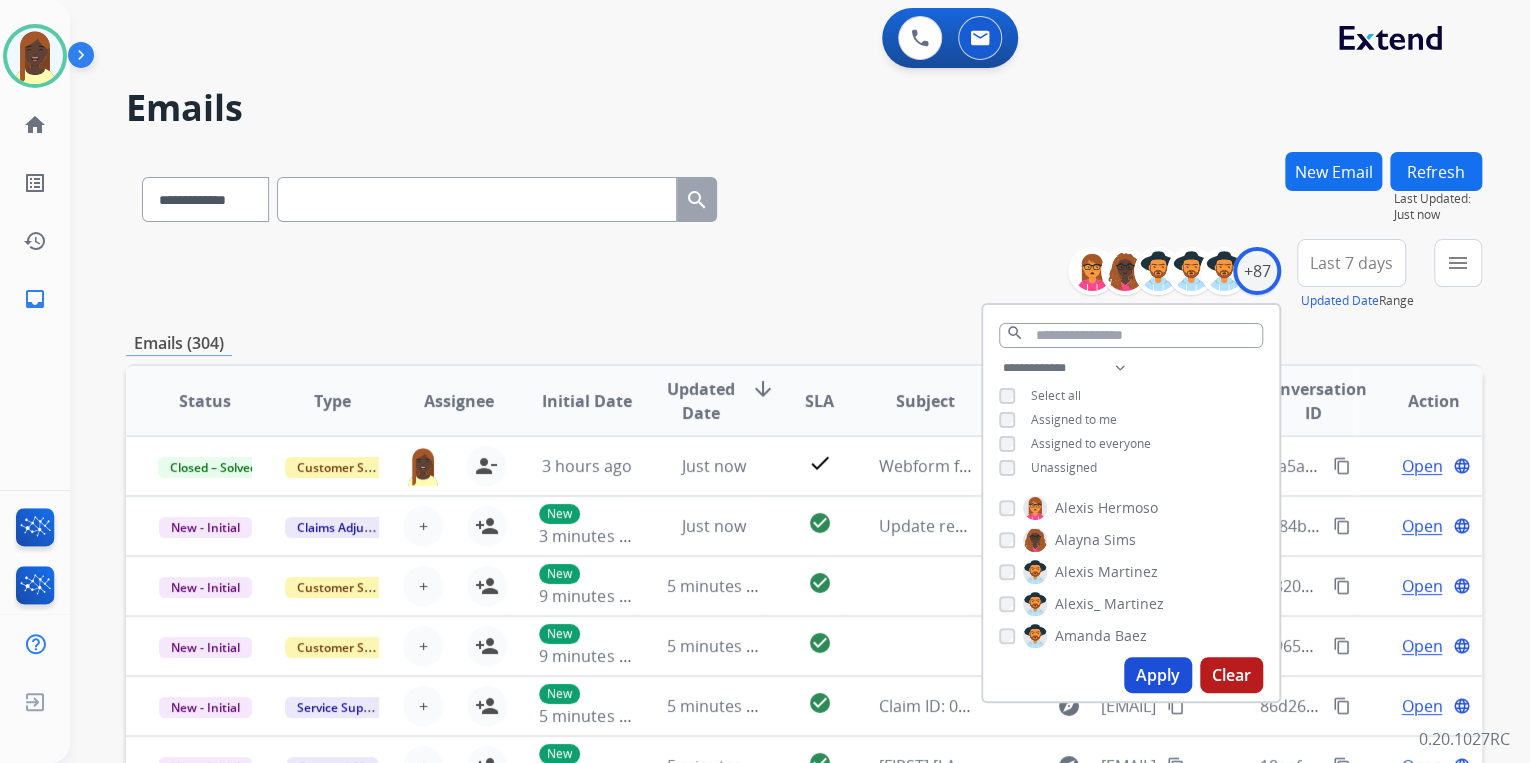 click on "Apply" at bounding box center (1158, 675) 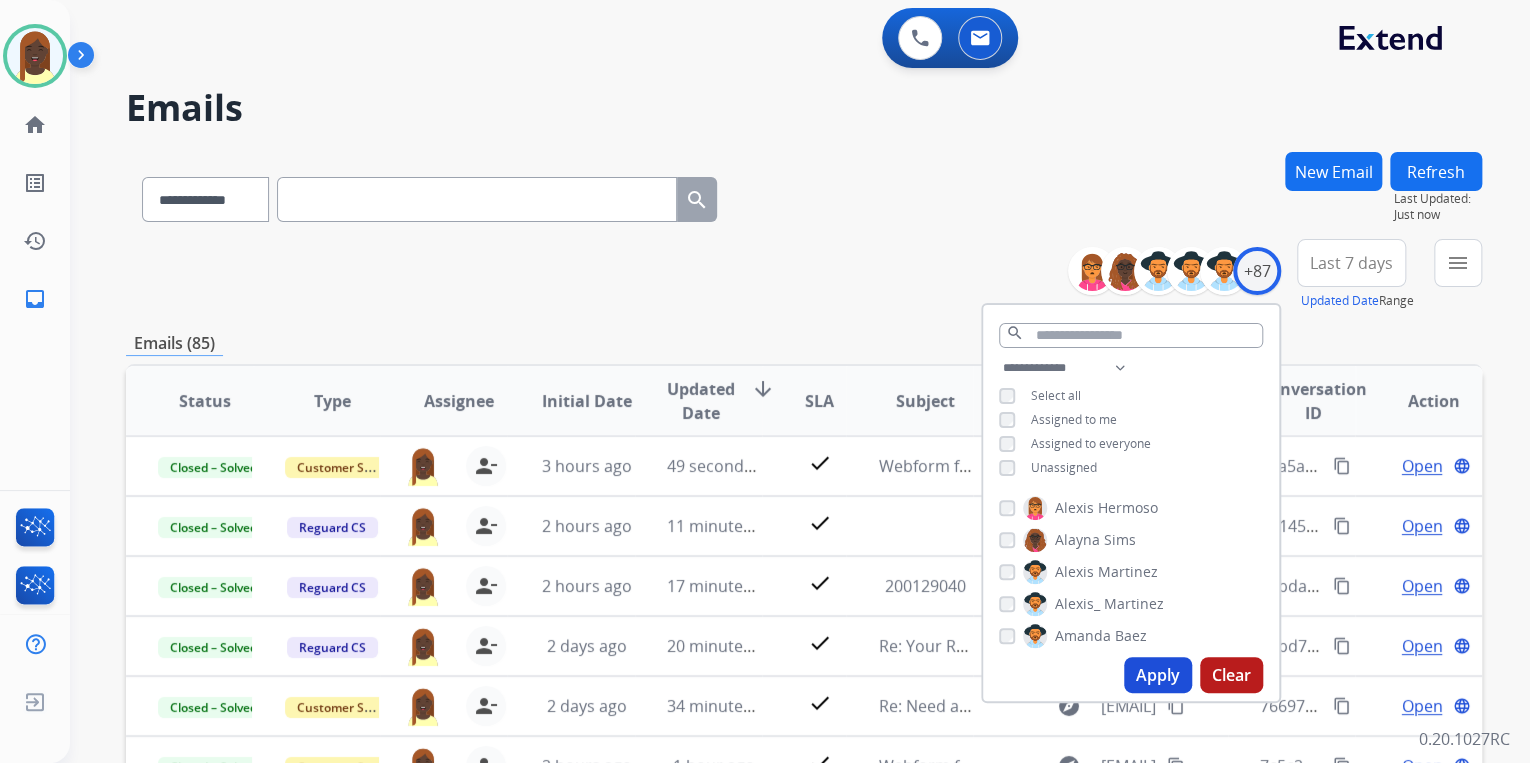 click on "**********" at bounding box center (804, 275) 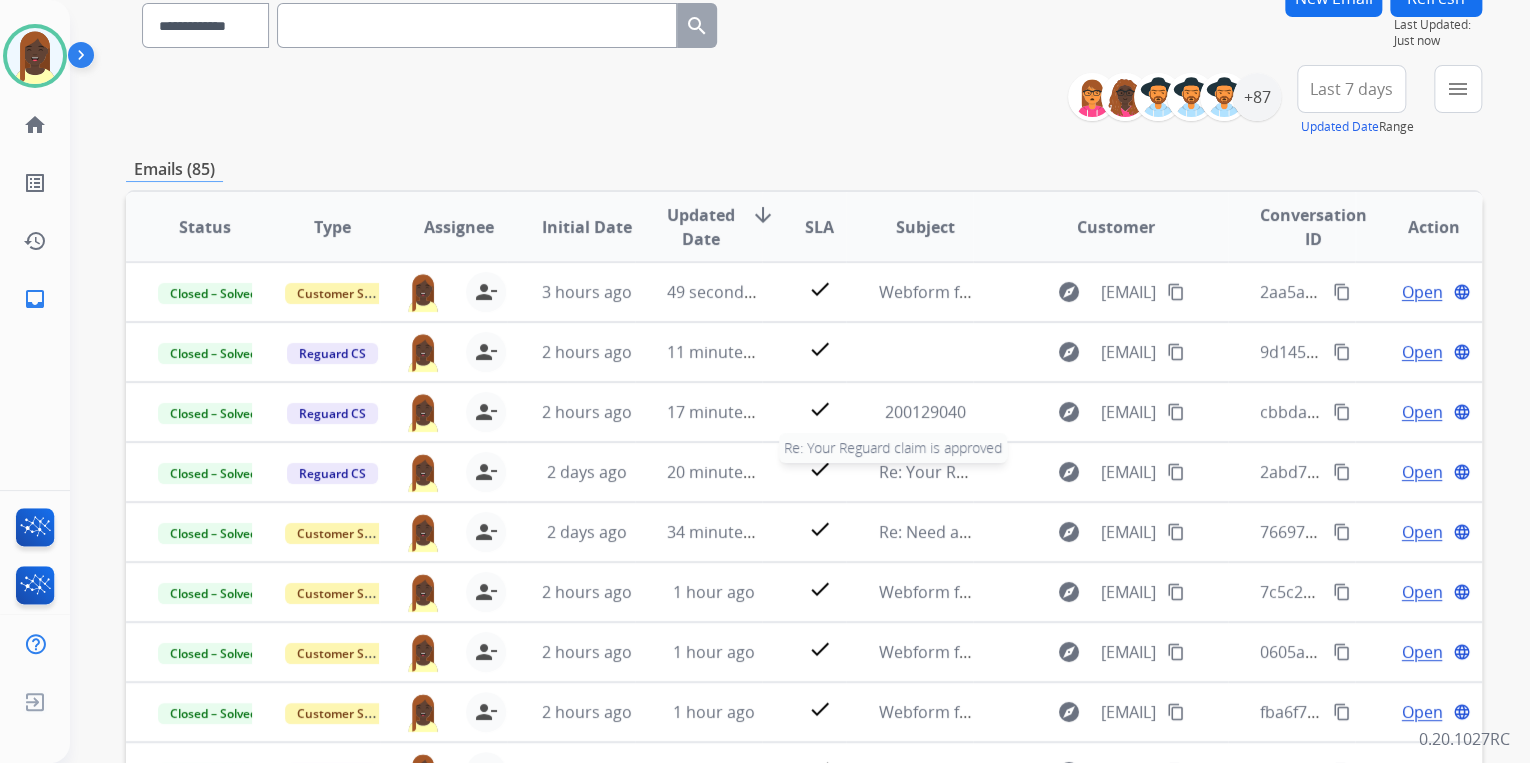 scroll, scrollTop: 134, scrollLeft: 0, axis: vertical 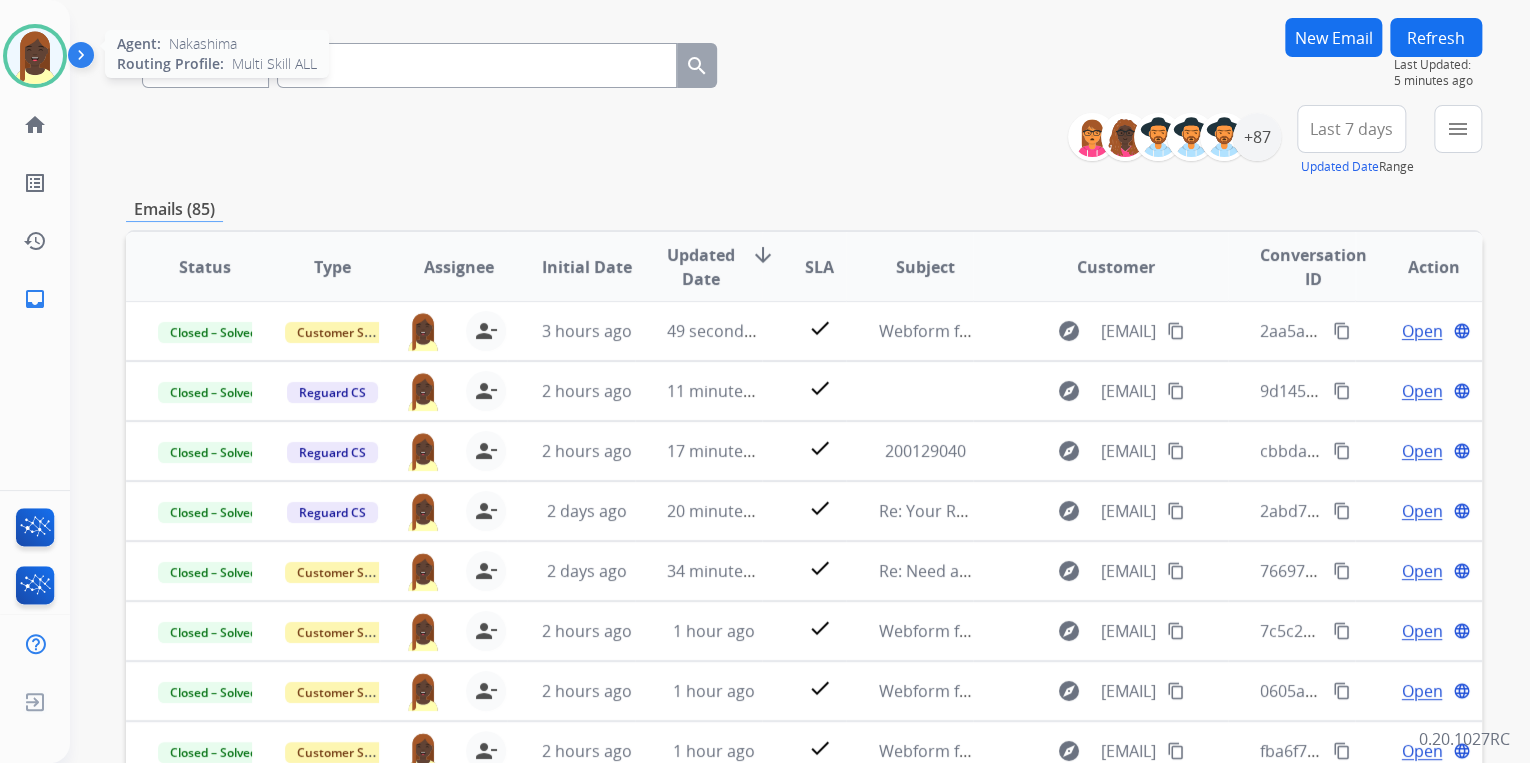 click at bounding box center (35, 56) 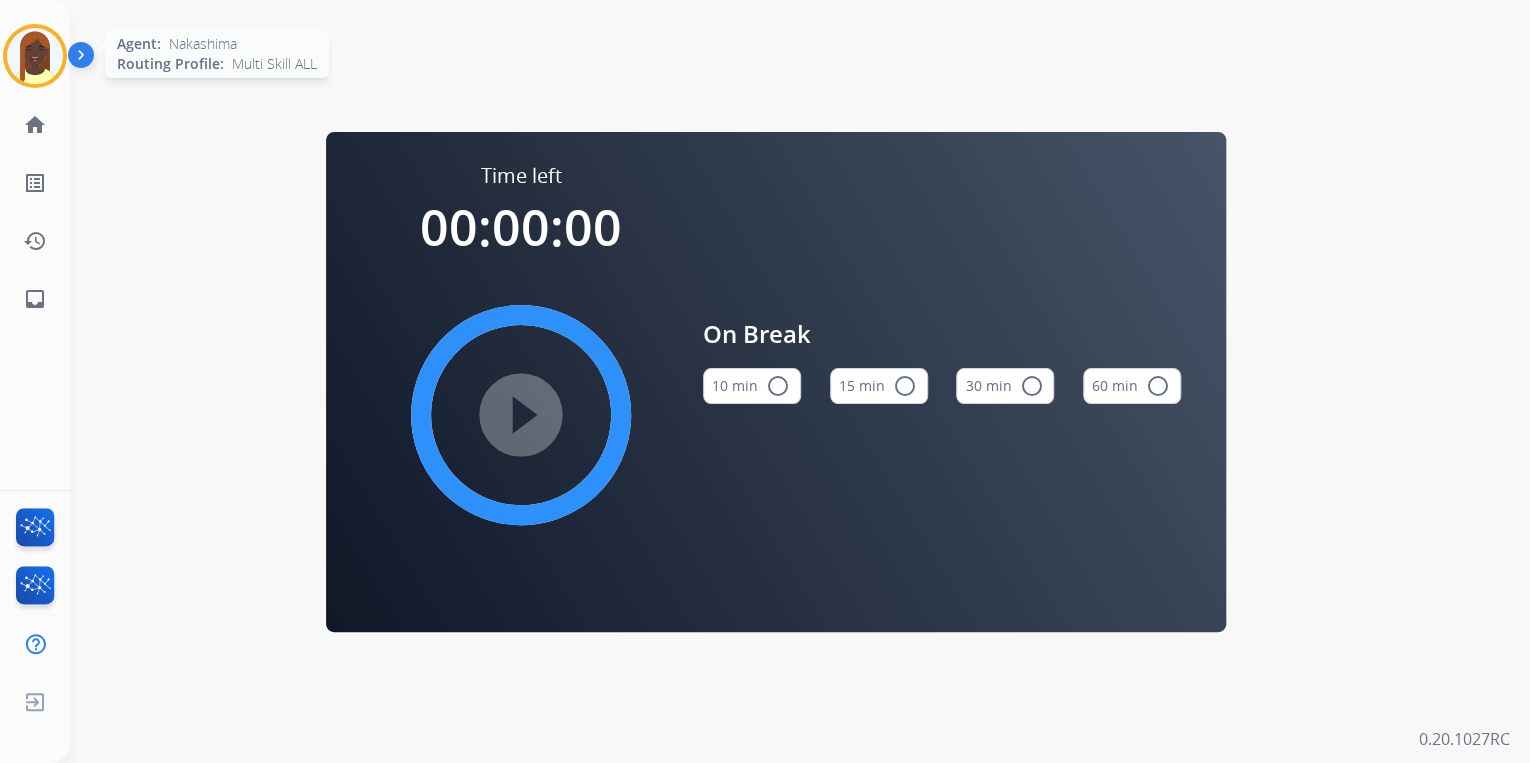 drag, startPoint x: 38, startPoint y: 74, endPoint x: 52, endPoint y: 72, distance: 14.142136 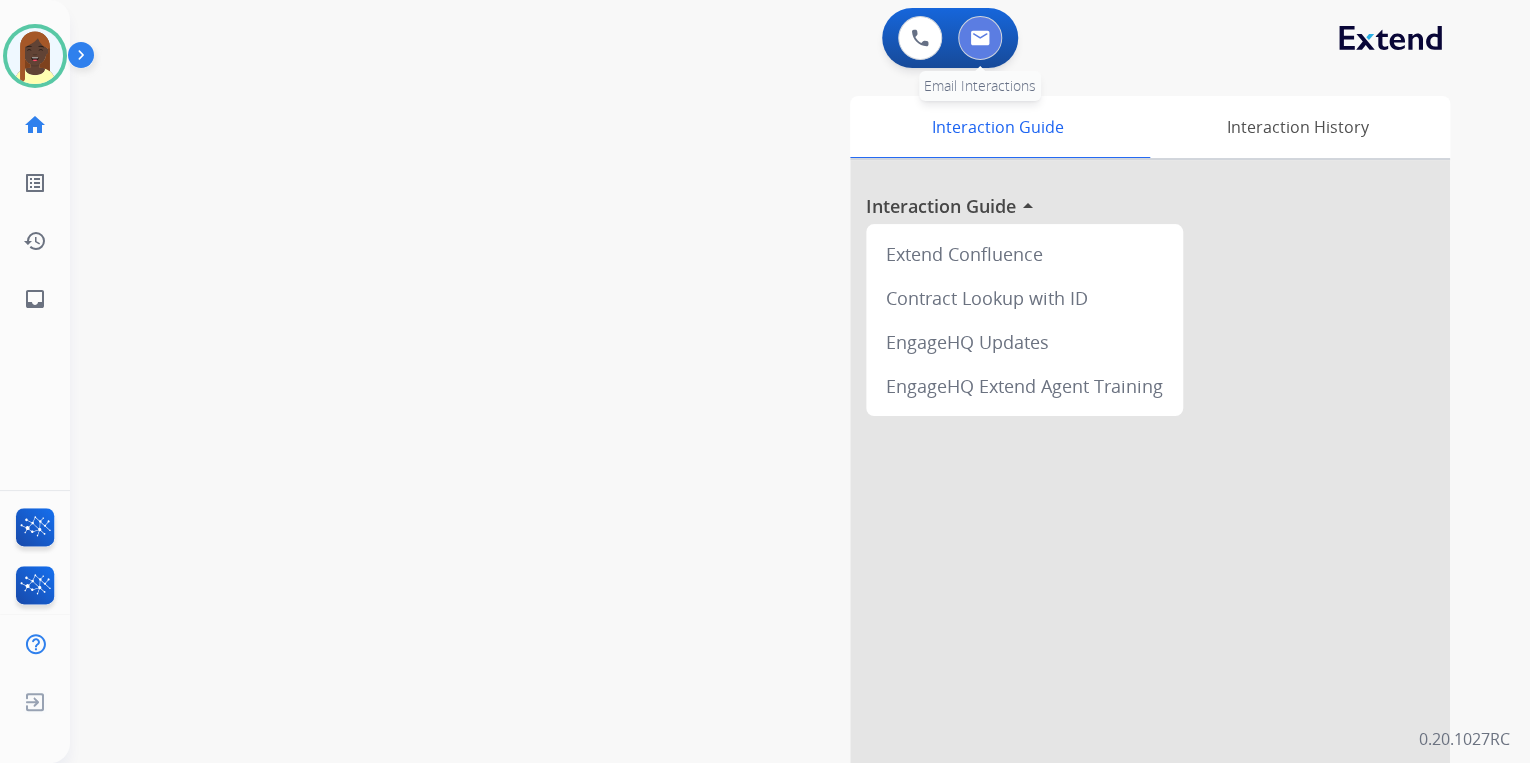 click at bounding box center (980, 38) 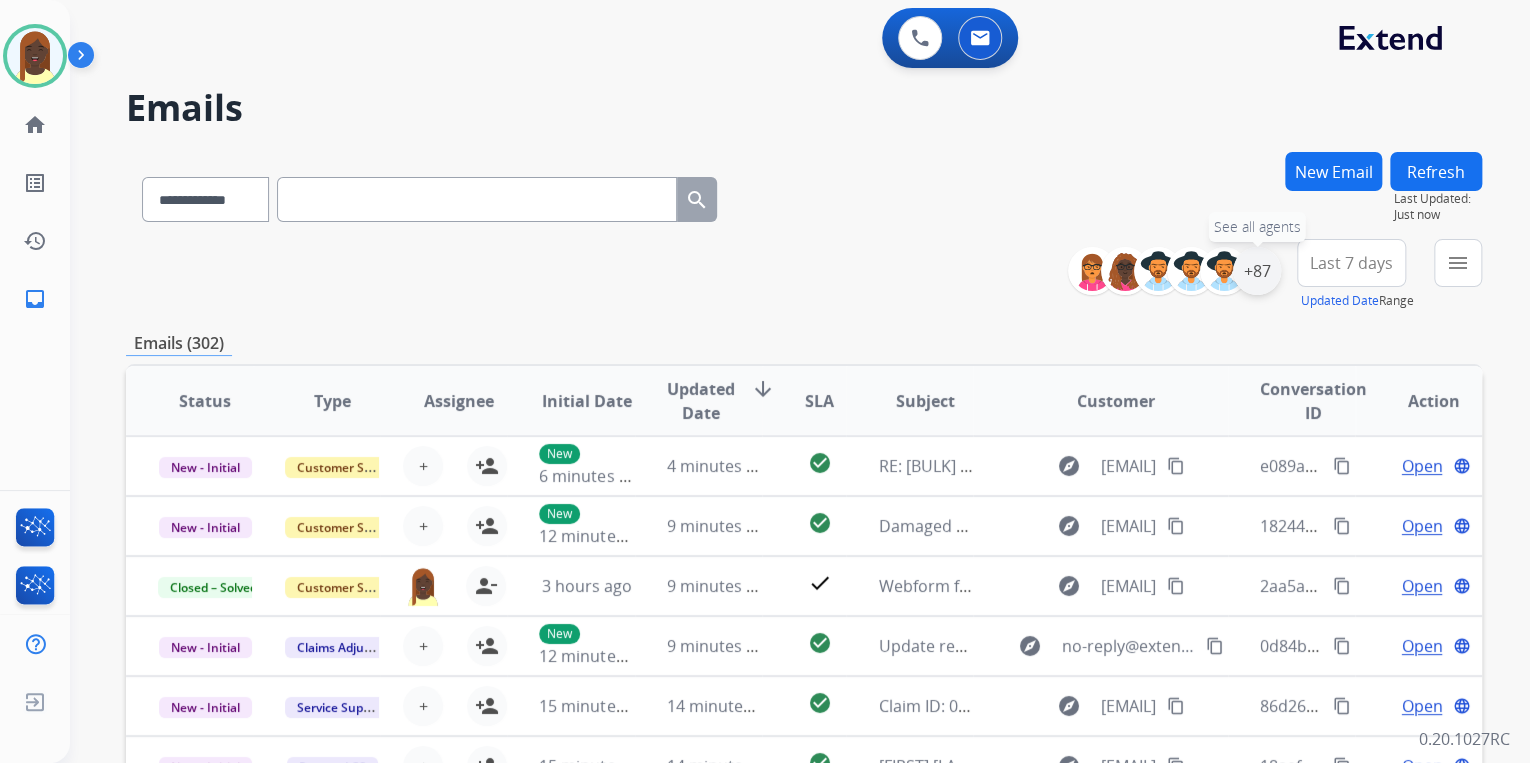 click on "+87" at bounding box center (1257, 271) 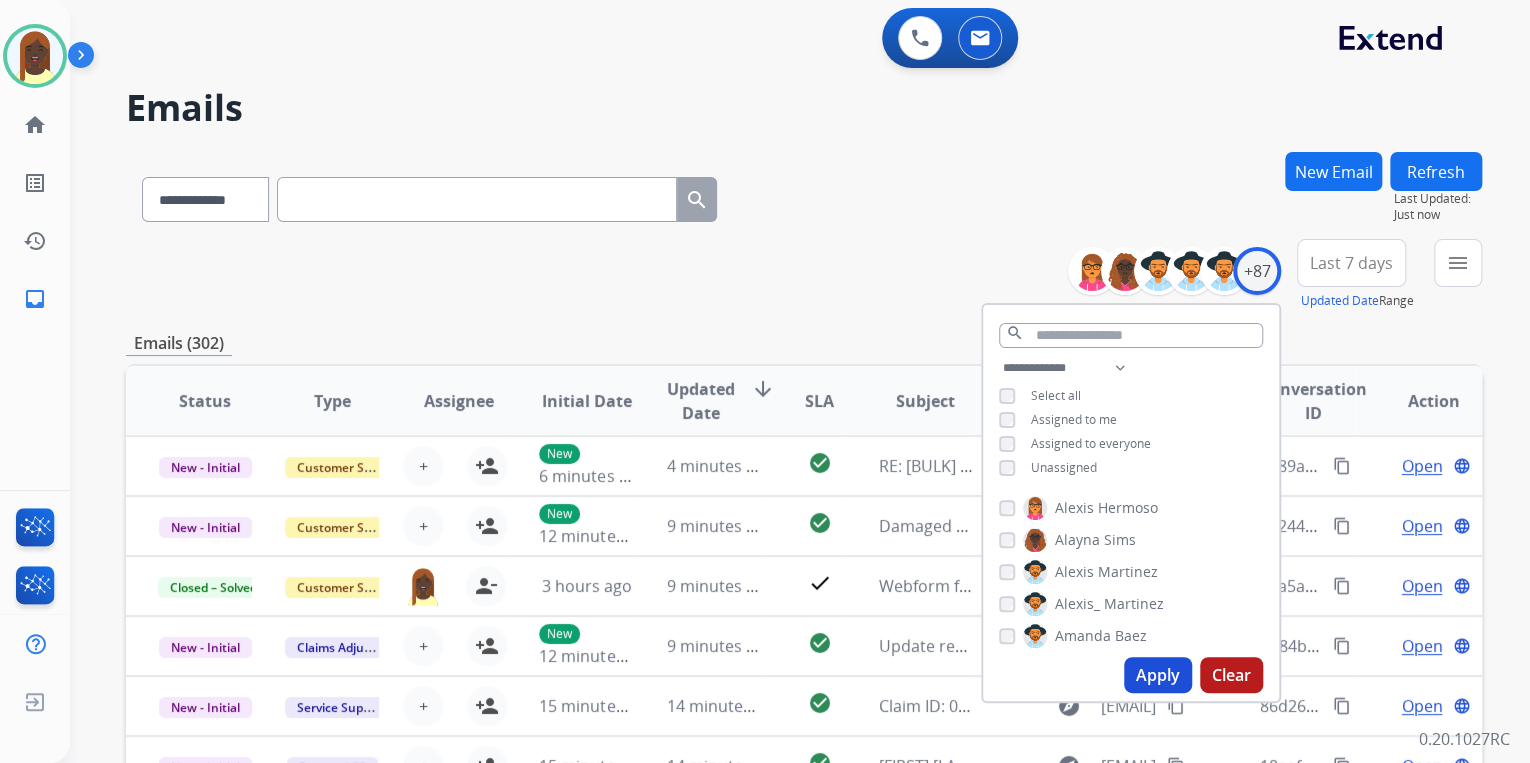 drag, startPoint x: 1157, startPoint y: 679, endPoint x: 1128, endPoint y: 613, distance: 72.09022 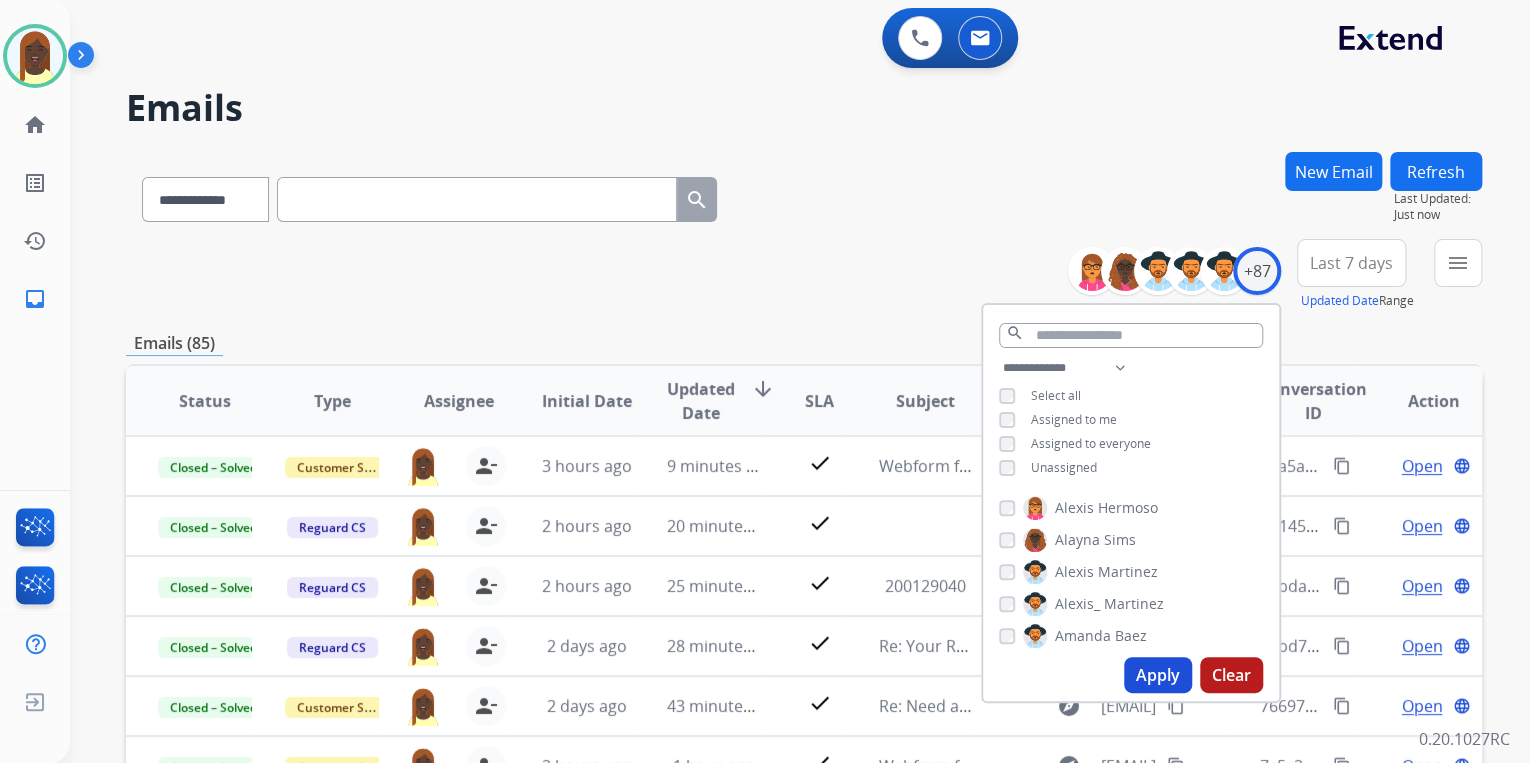 click on "**********" at bounding box center (804, 275) 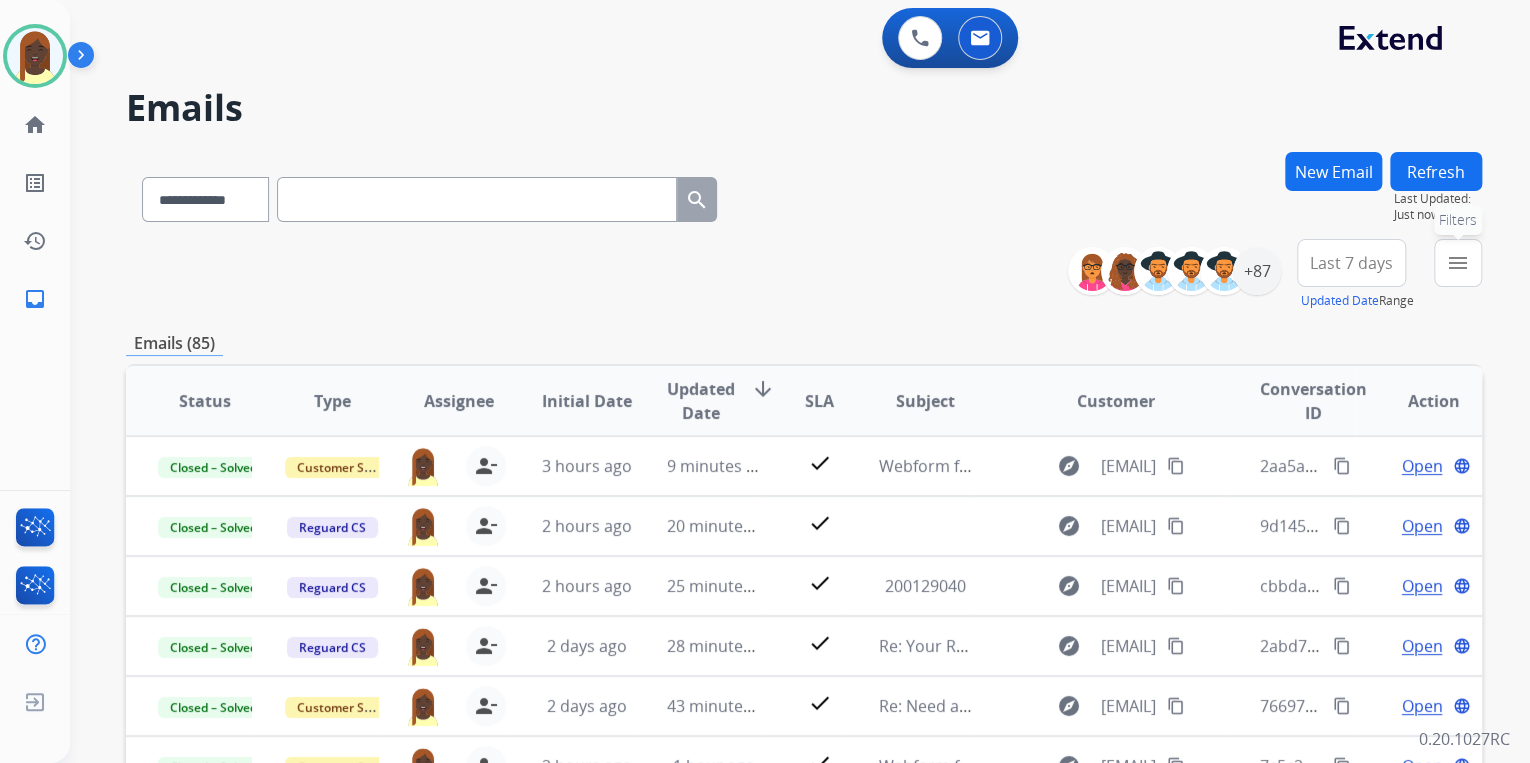 click on "menu" at bounding box center (1458, 263) 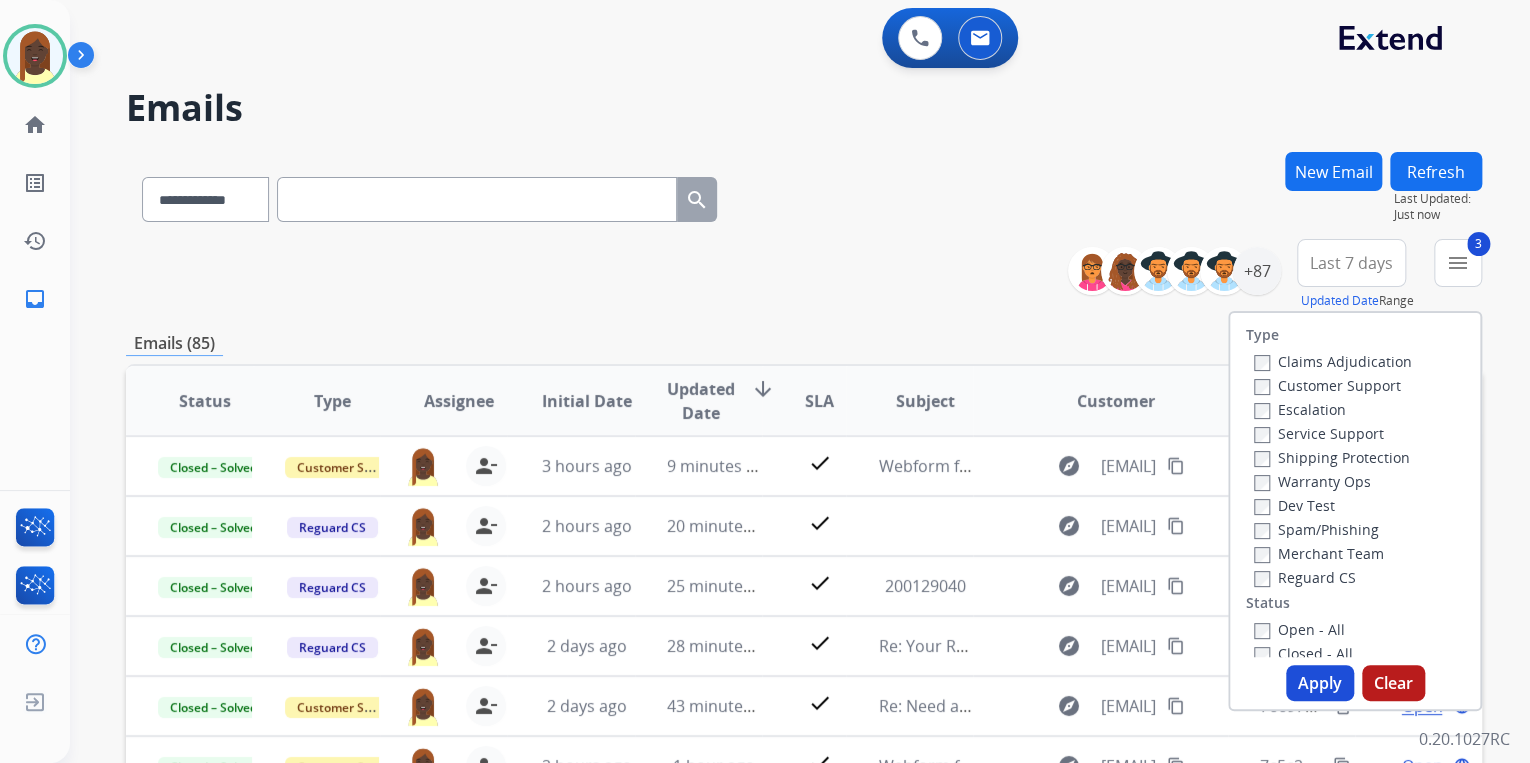 drag, startPoint x: 1311, startPoint y: 686, endPoint x: 1287, endPoint y: 656, distance: 38.418747 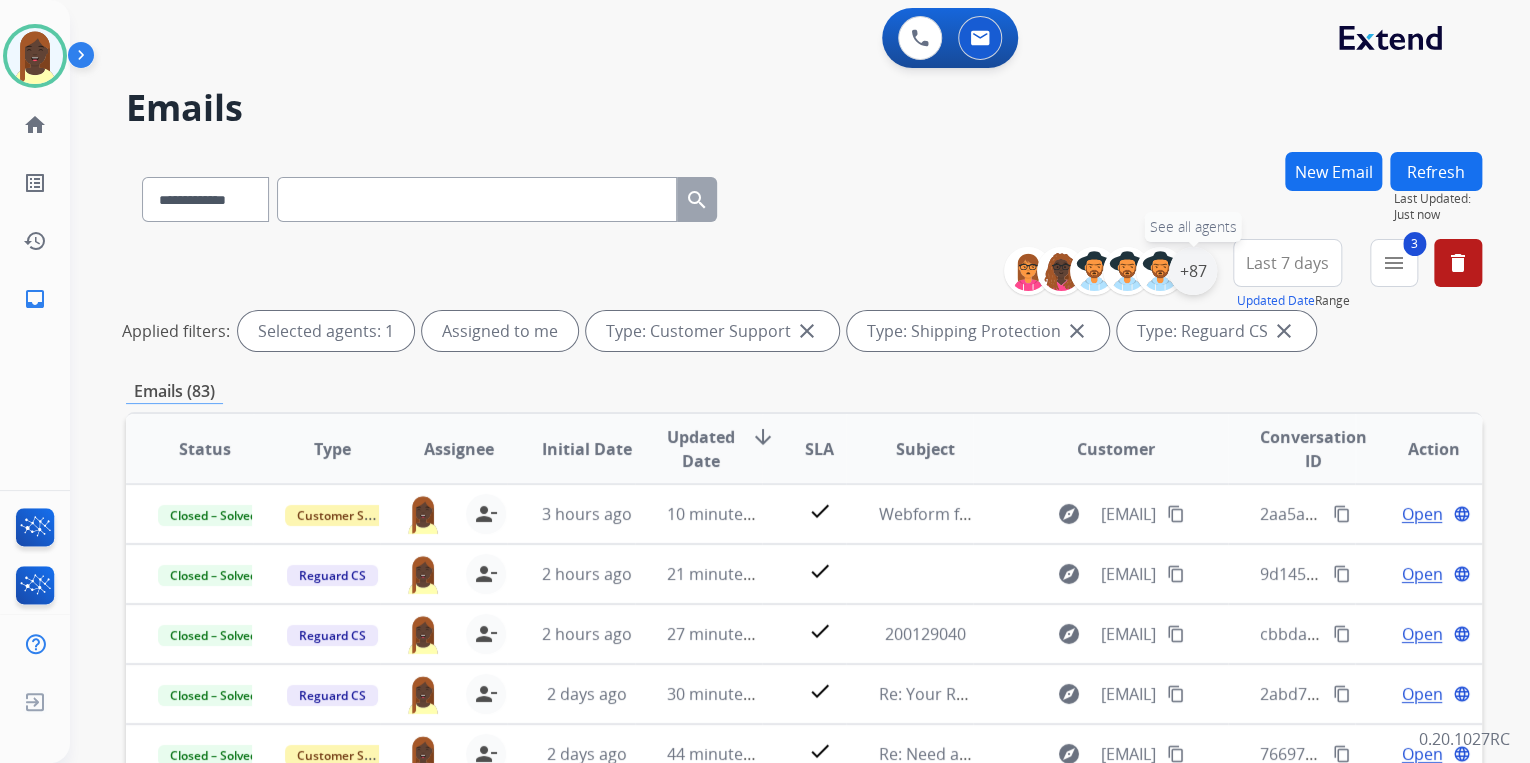 click on "+87" at bounding box center (1193, 271) 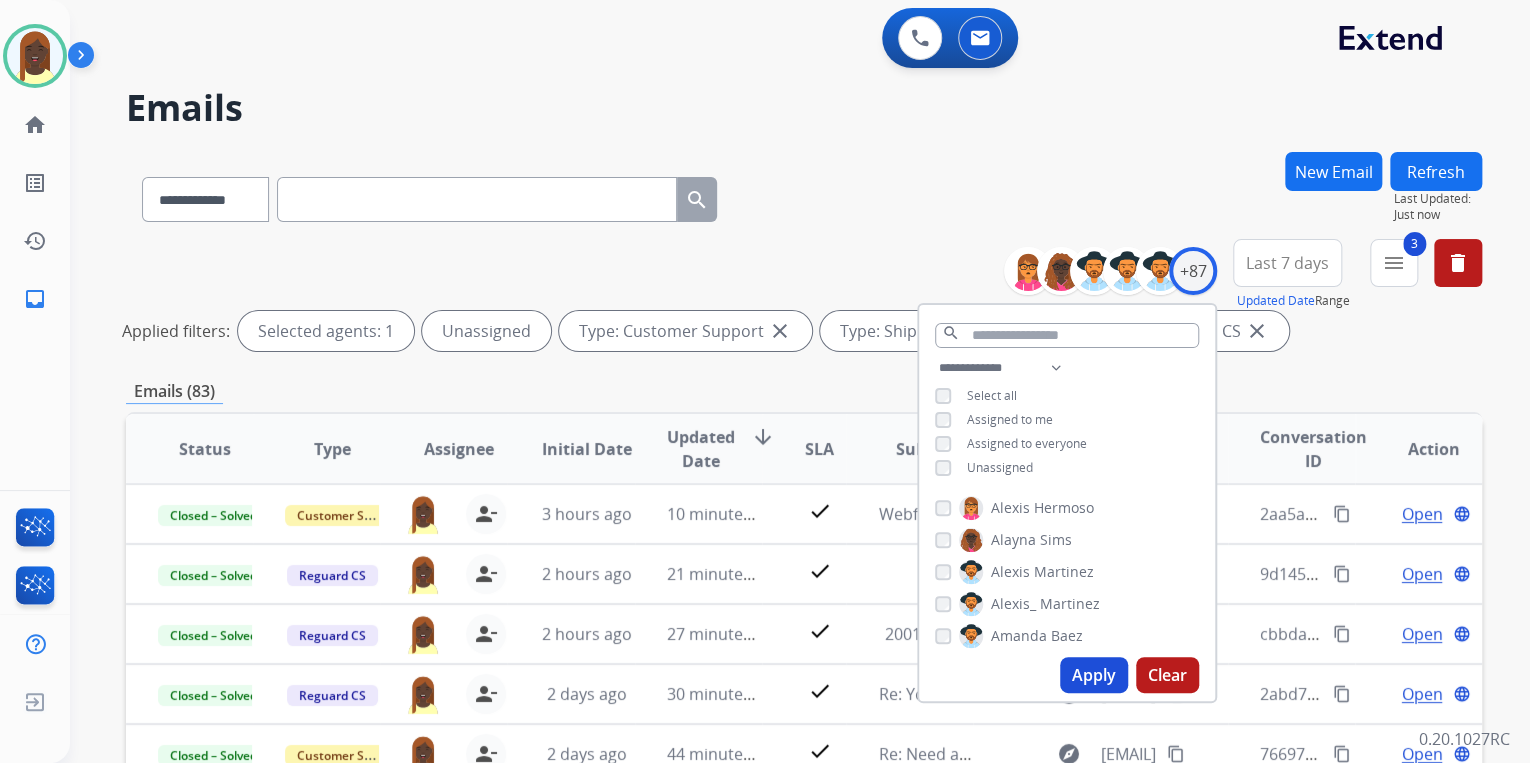 drag, startPoint x: 1097, startPoint y: 671, endPoint x: 961, endPoint y: 549, distance: 182.70195 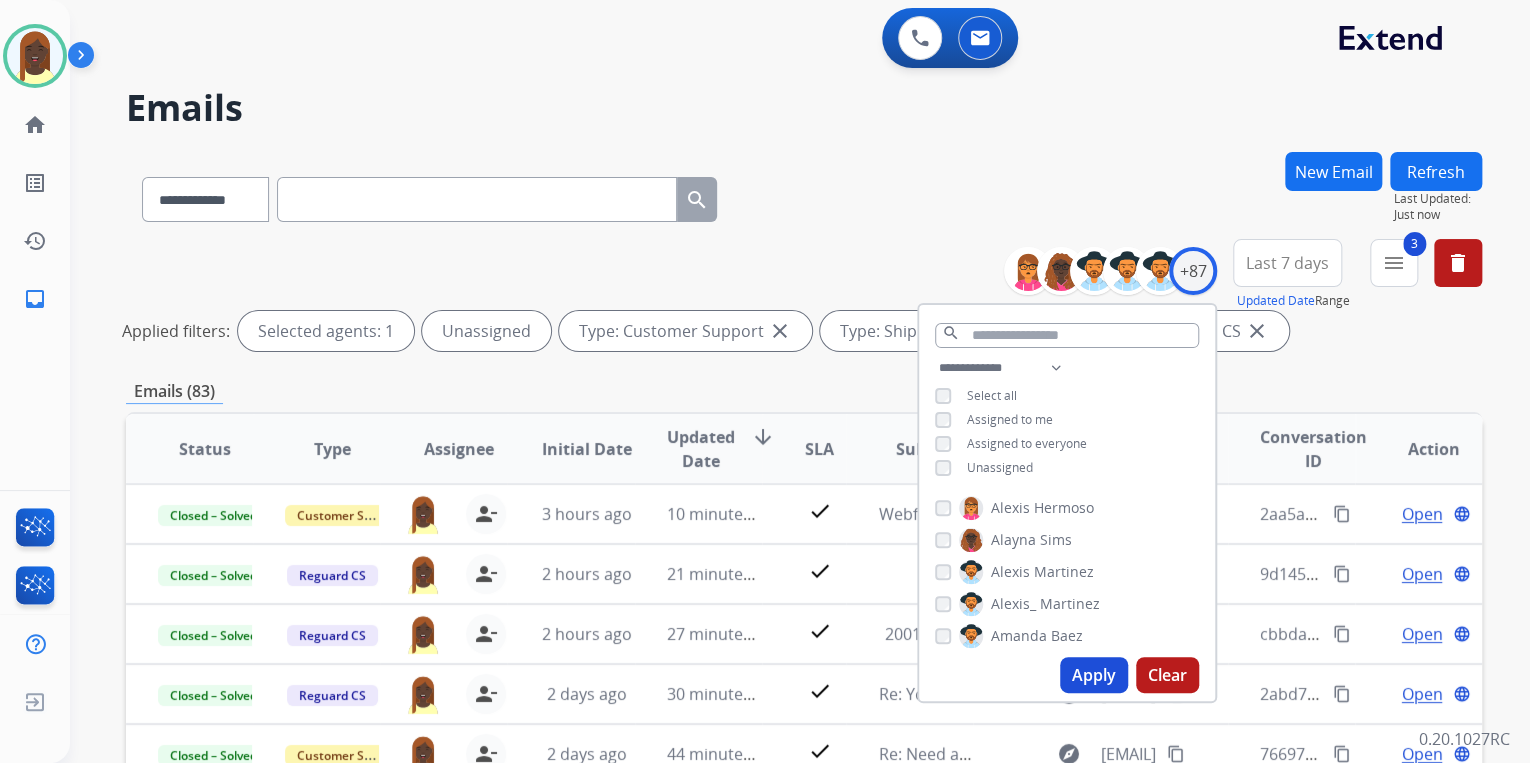 drag, startPoint x: 1108, startPoint y: 683, endPoint x: 1072, endPoint y: 627, distance: 66.573265 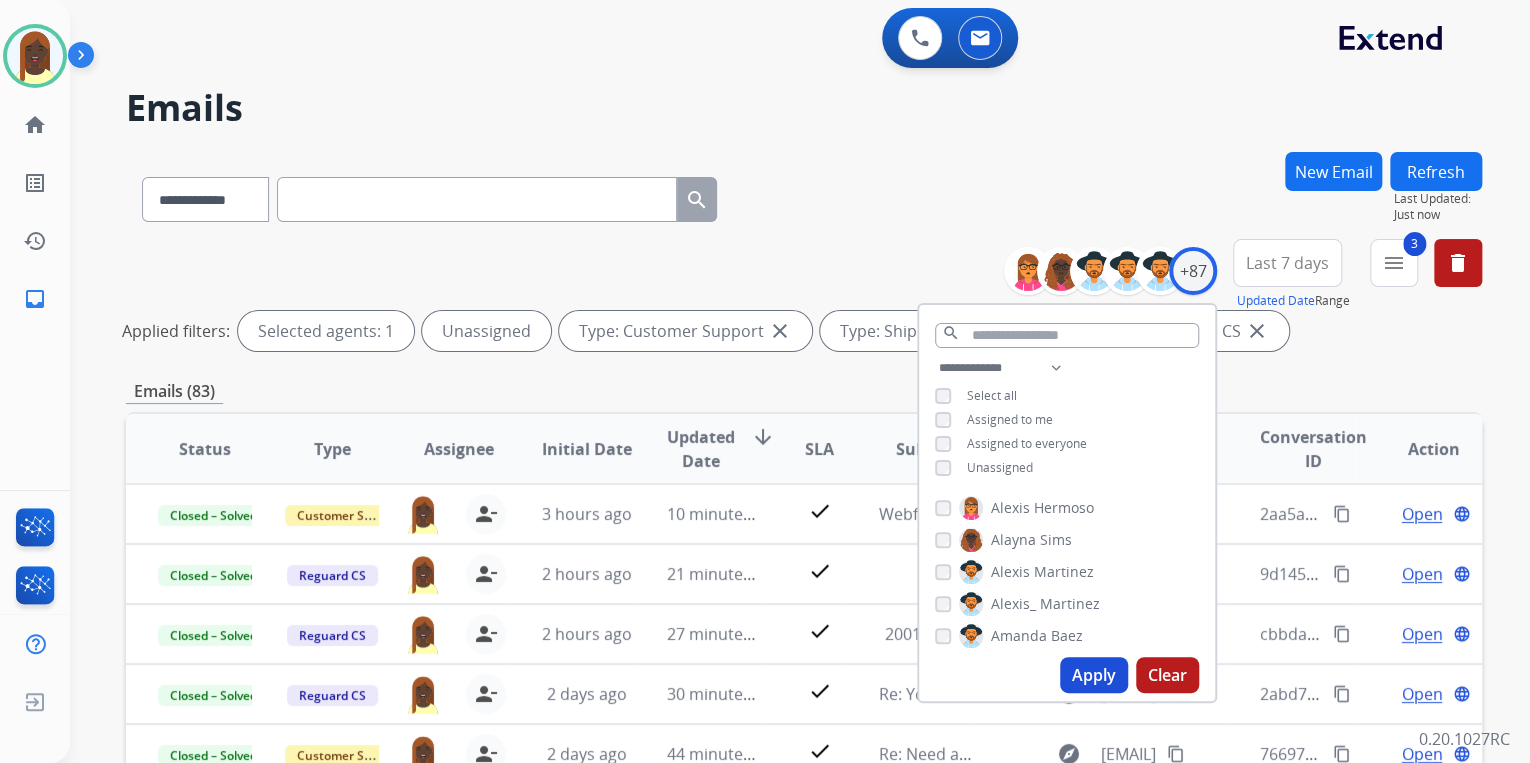 click on "Apply" at bounding box center [1094, 675] 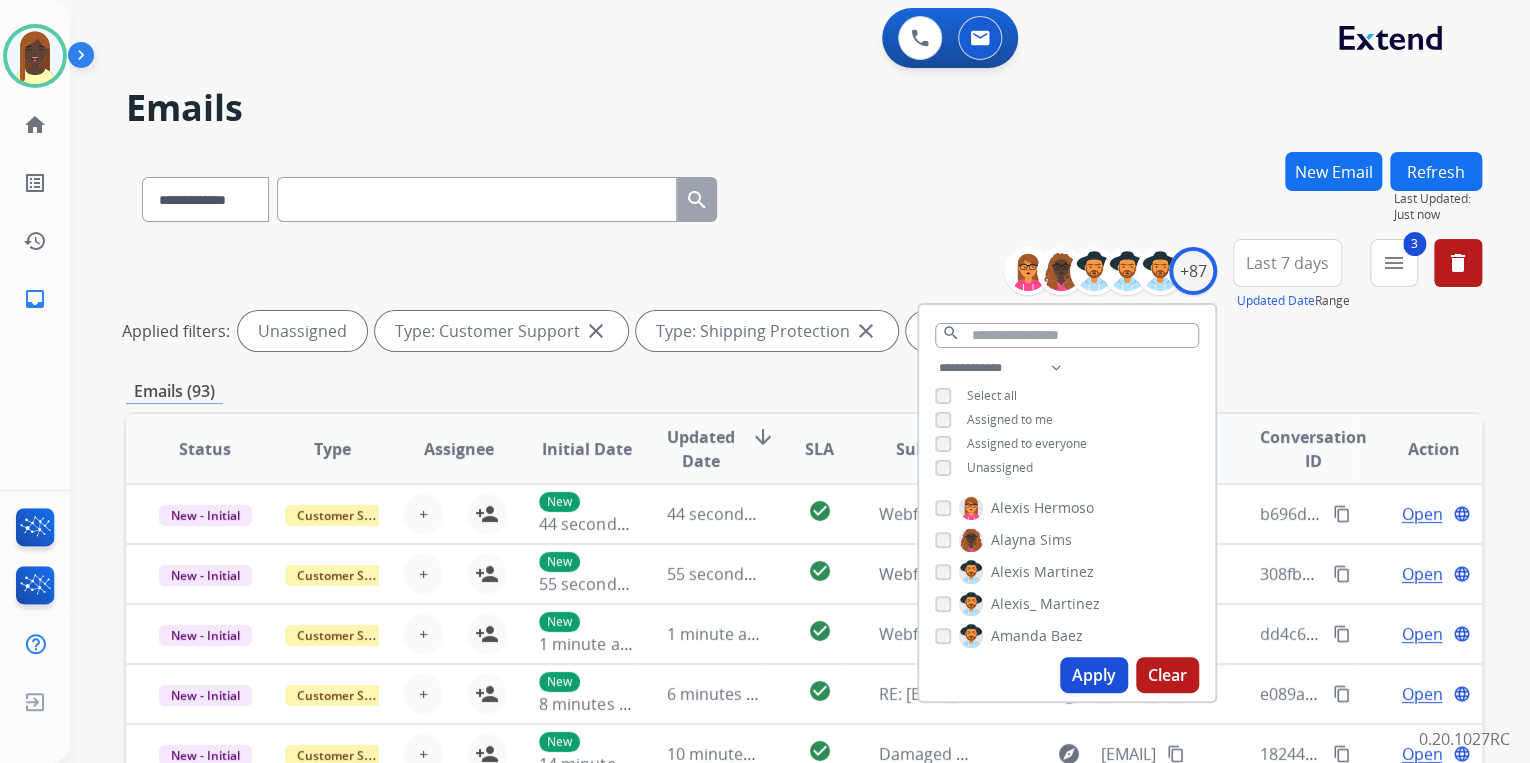 click on "**********" at bounding box center (804, 195) 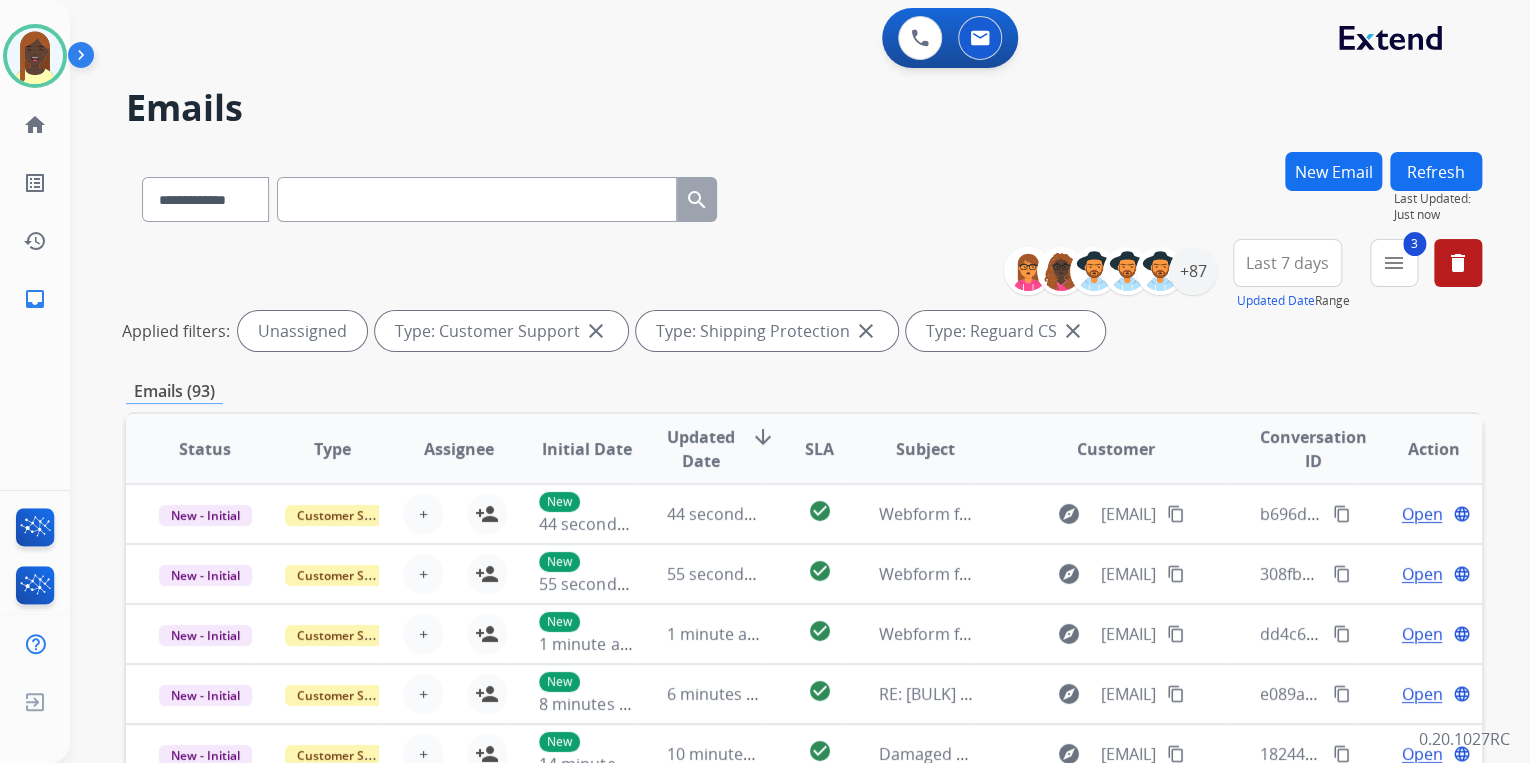 scroll, scrollTop: 1, scrollLeft: 0, axis: vertical 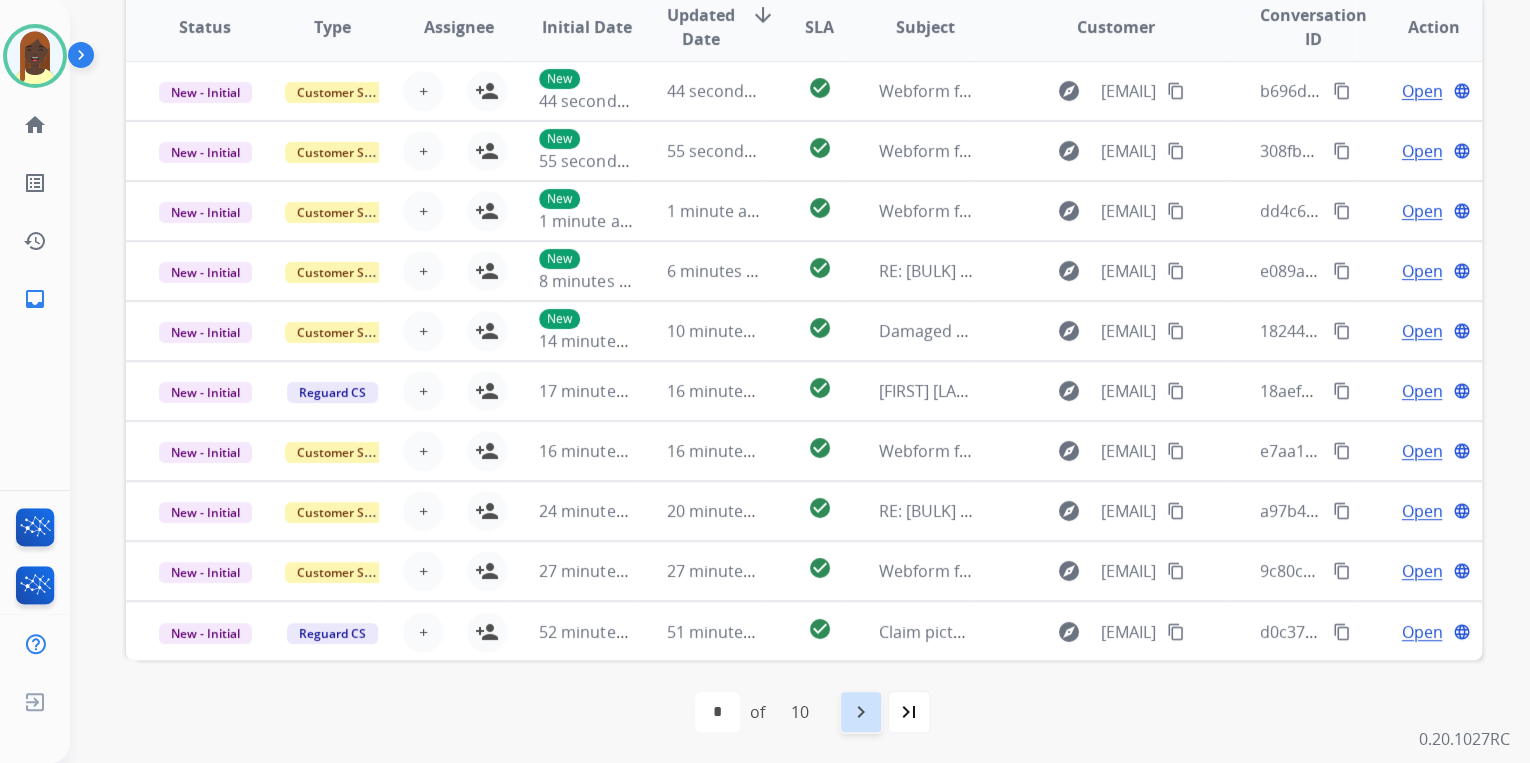 click on "navigate_next" at bounding box center (861, 712) 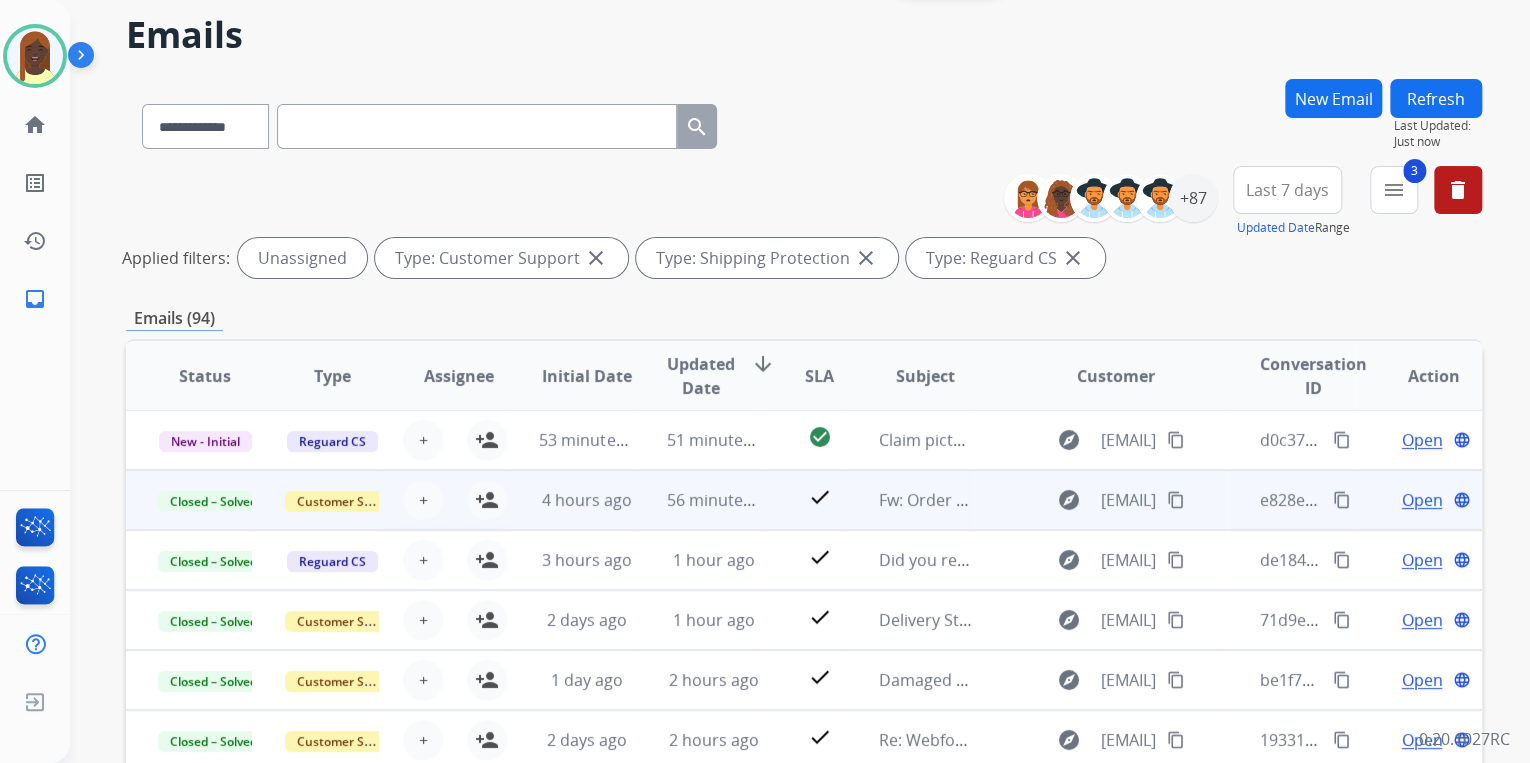 scroll, scrollTop: 80, scrollLeft: 0, axis: vertical 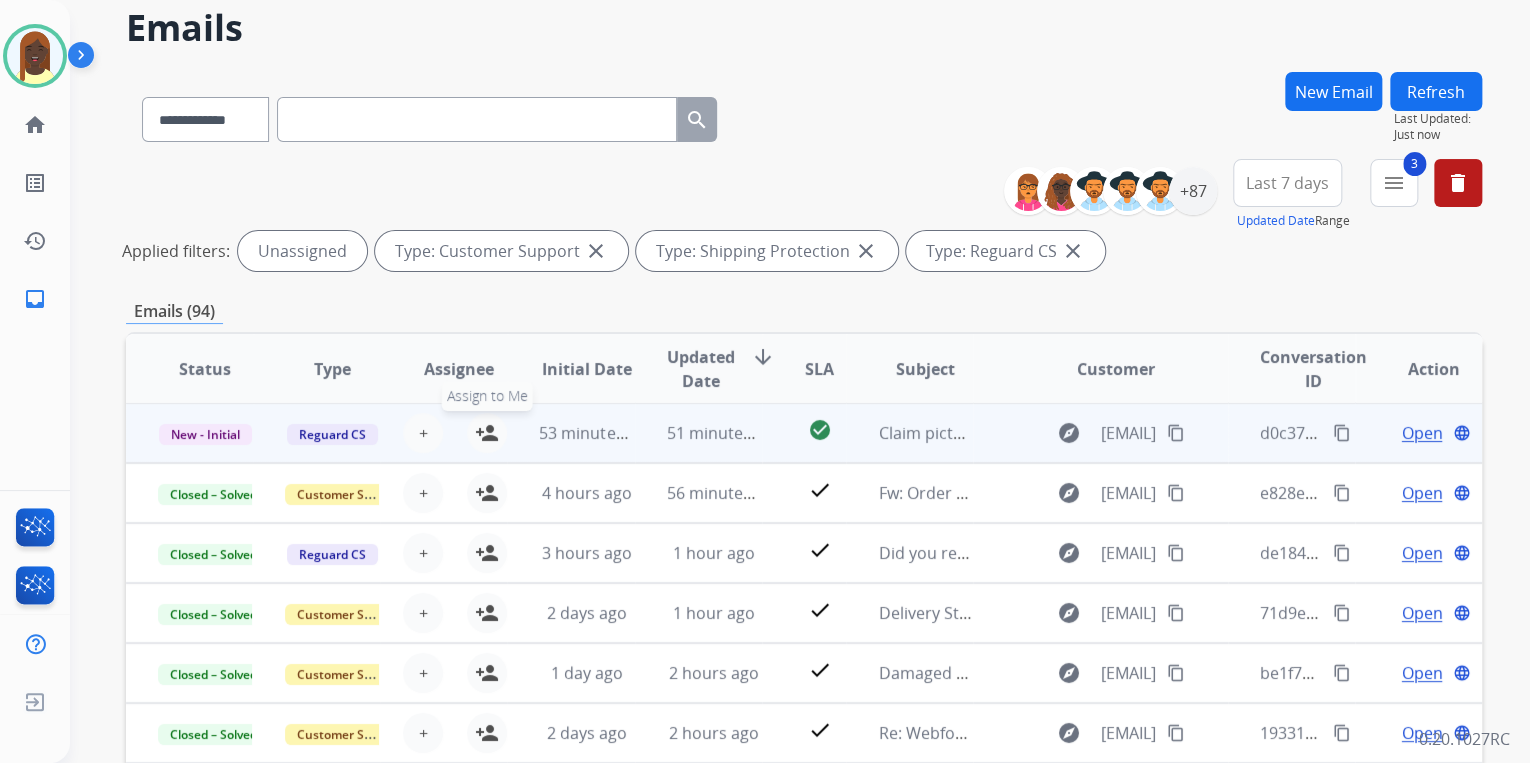 click on "person_add" at bounding box center (487, 433) 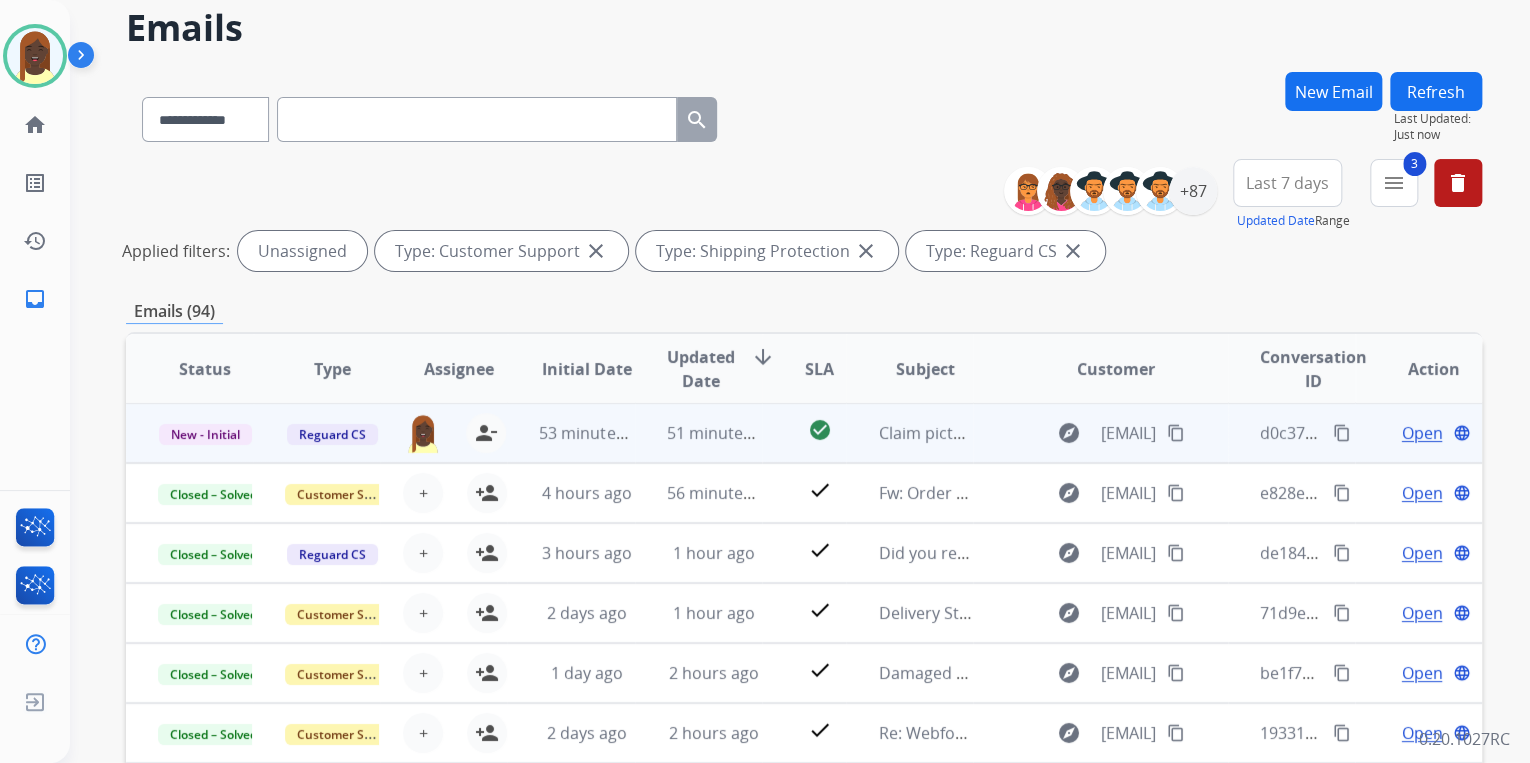 click on "content_copy" at bounding box center (1342, 433) 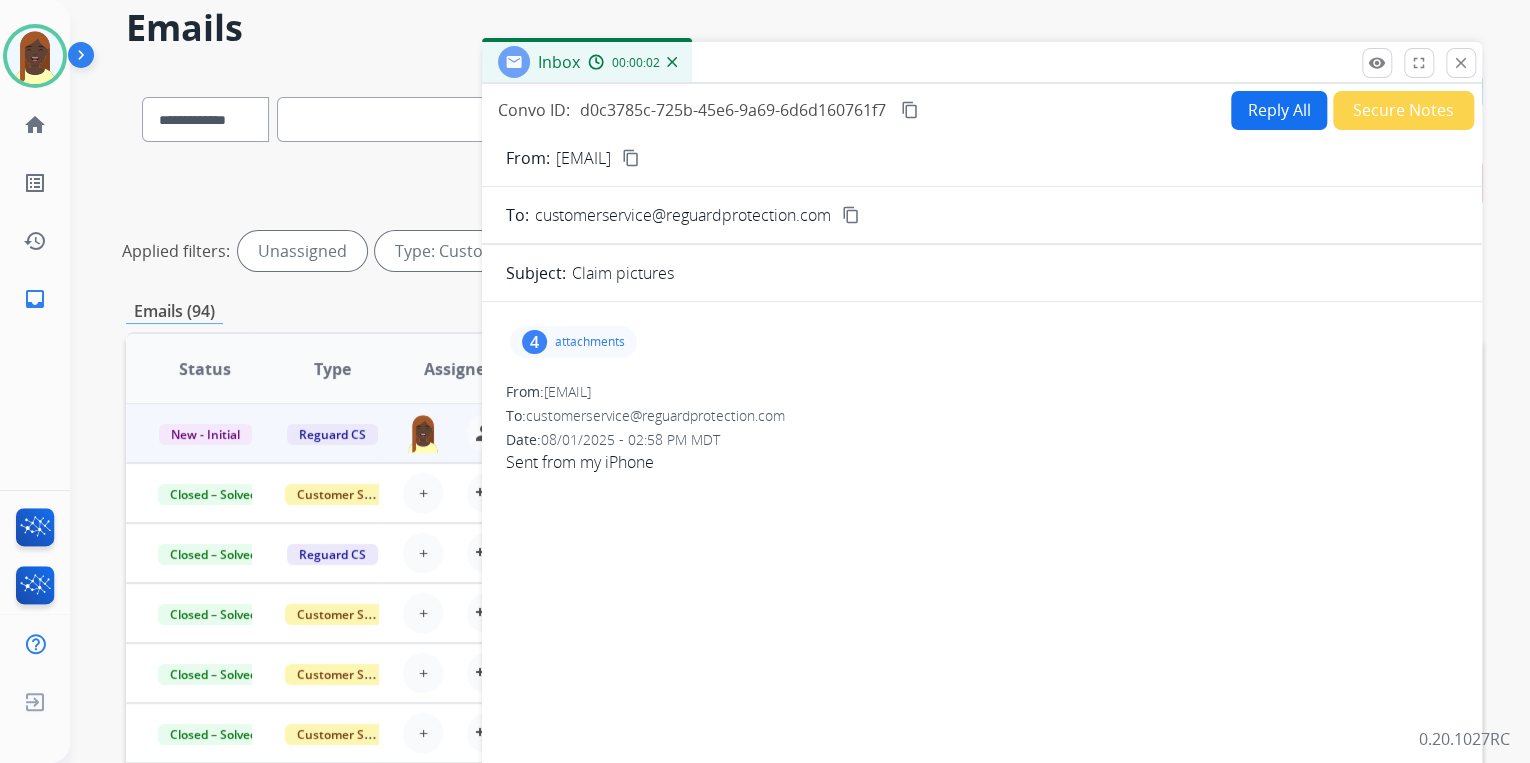 click on "attachments" at bounding box center [590, 342] 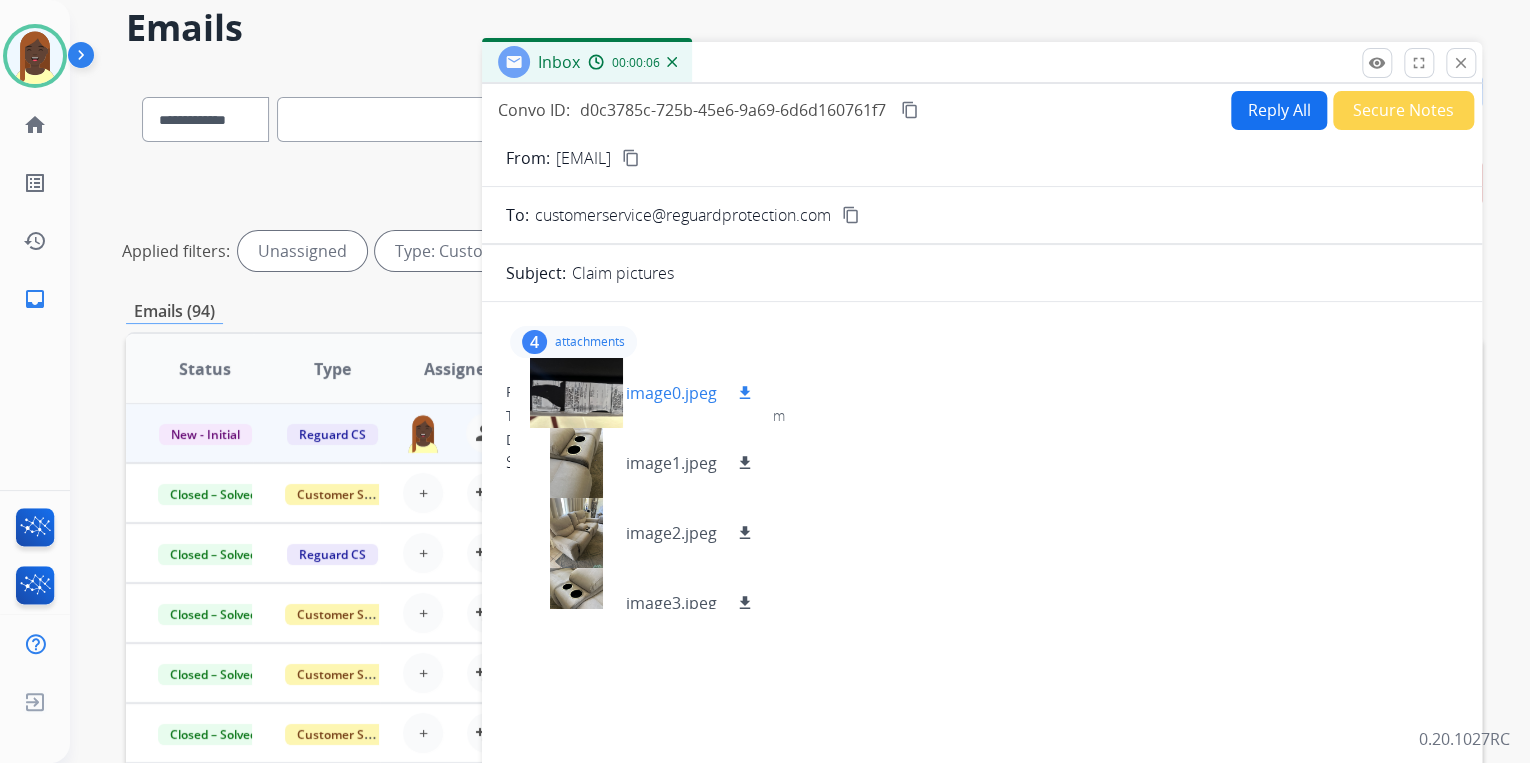 click on "download" at bounding box center (745, 393) 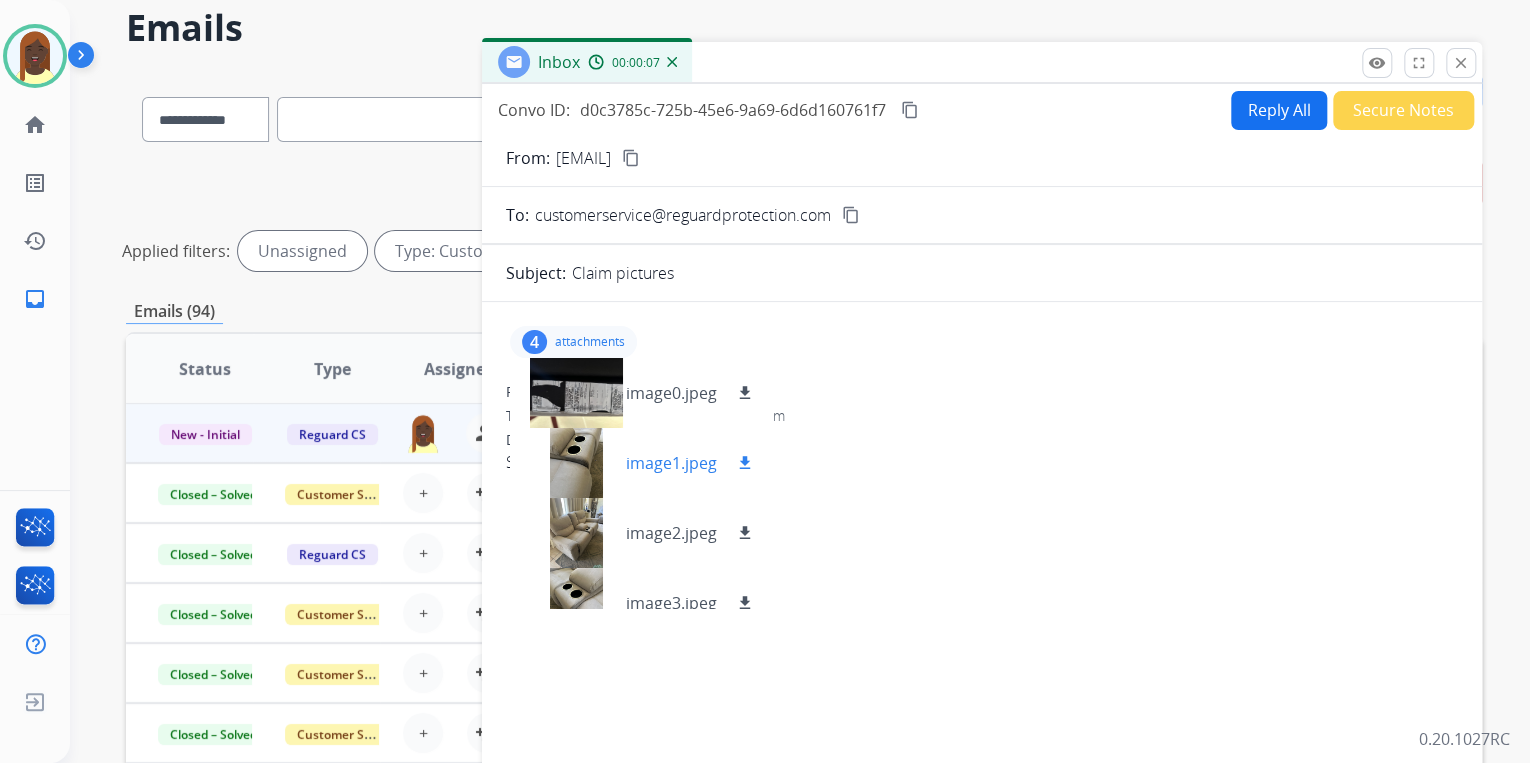click on "download" at bounding box center (745, 463) 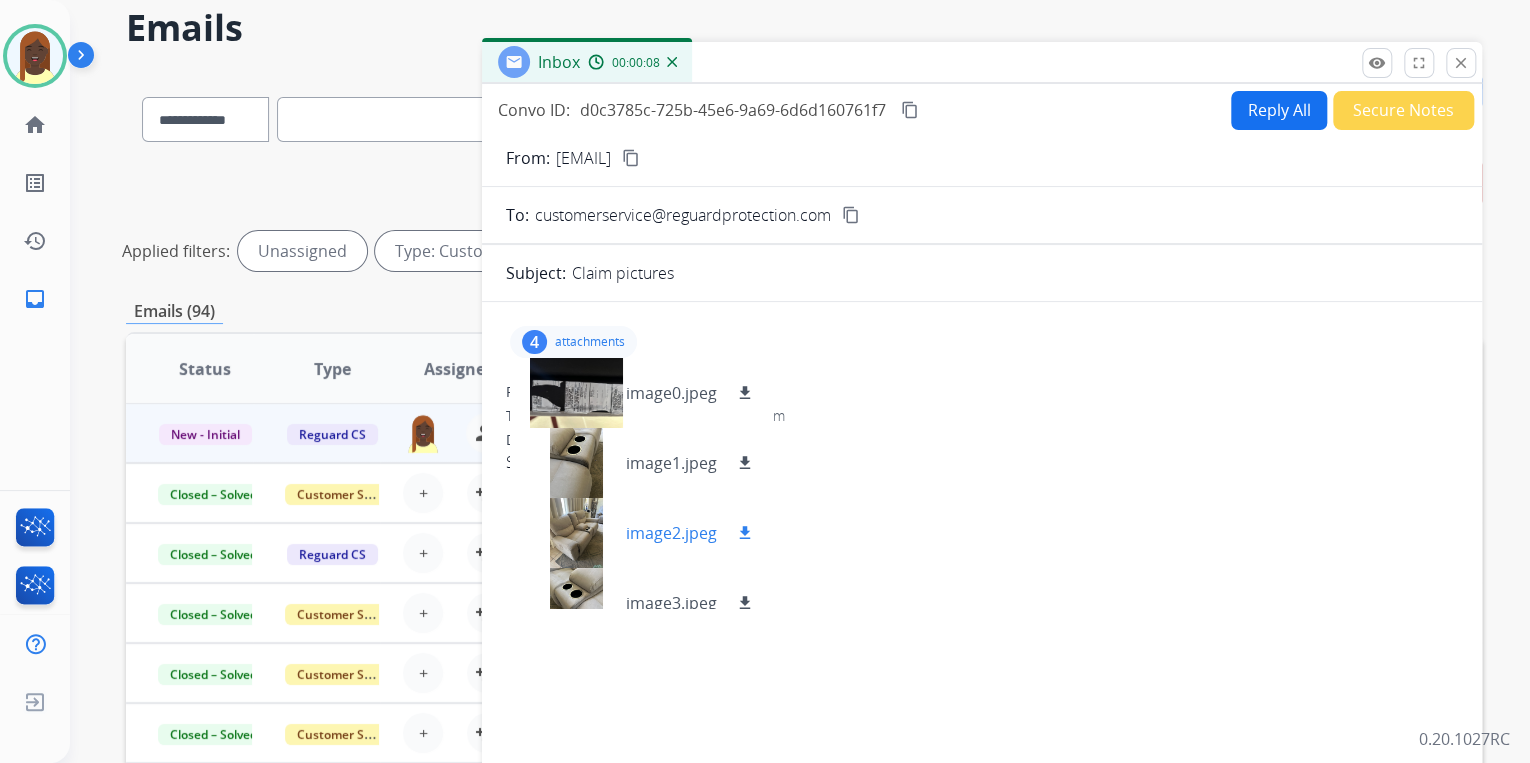 click on "download" at bounding box center [745, 533] 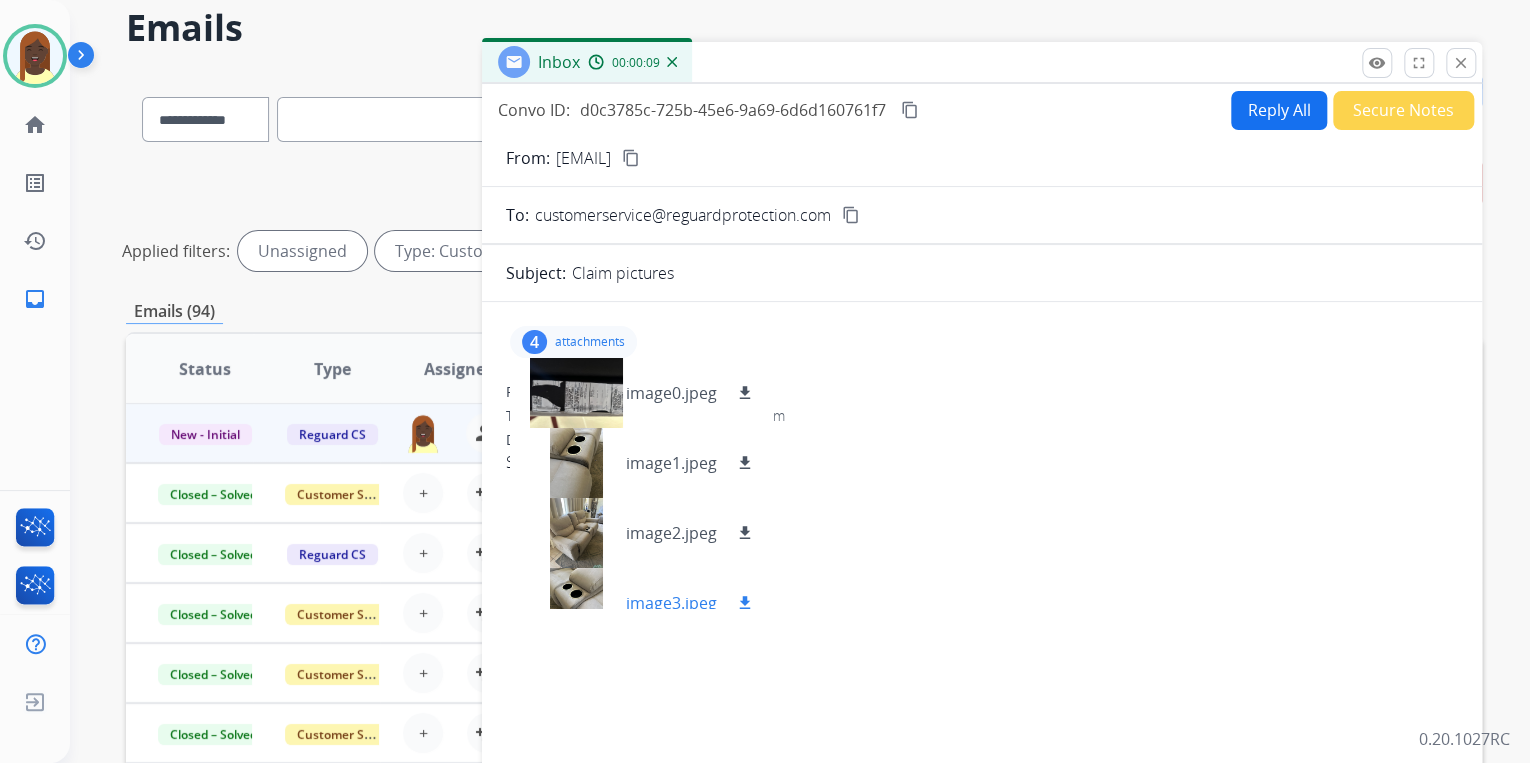 click on "download" at bounding box center (745, 603) 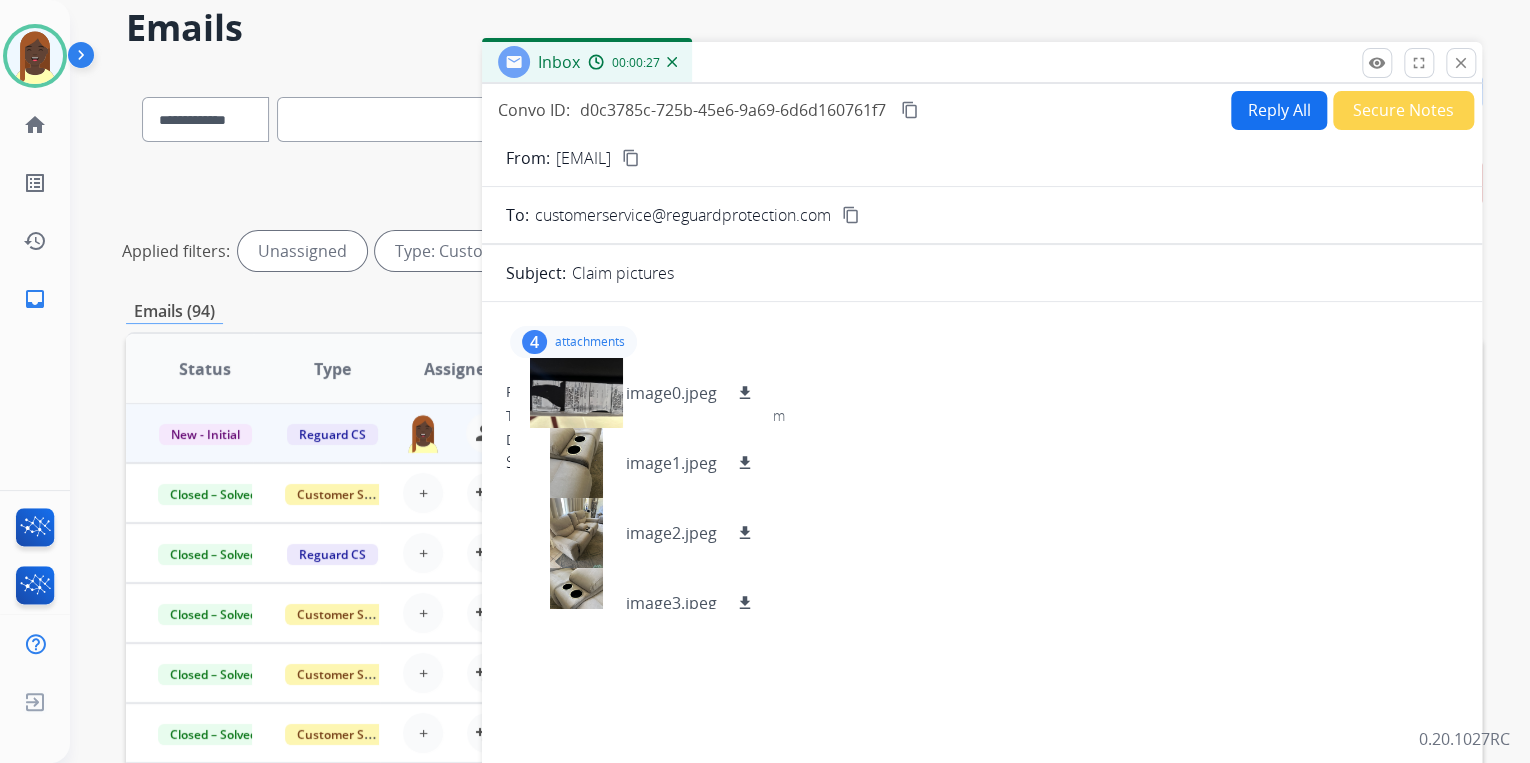 click on "Date:  08/01/2025 - 02:58 PM MDT" at bounding box center (982, 440) 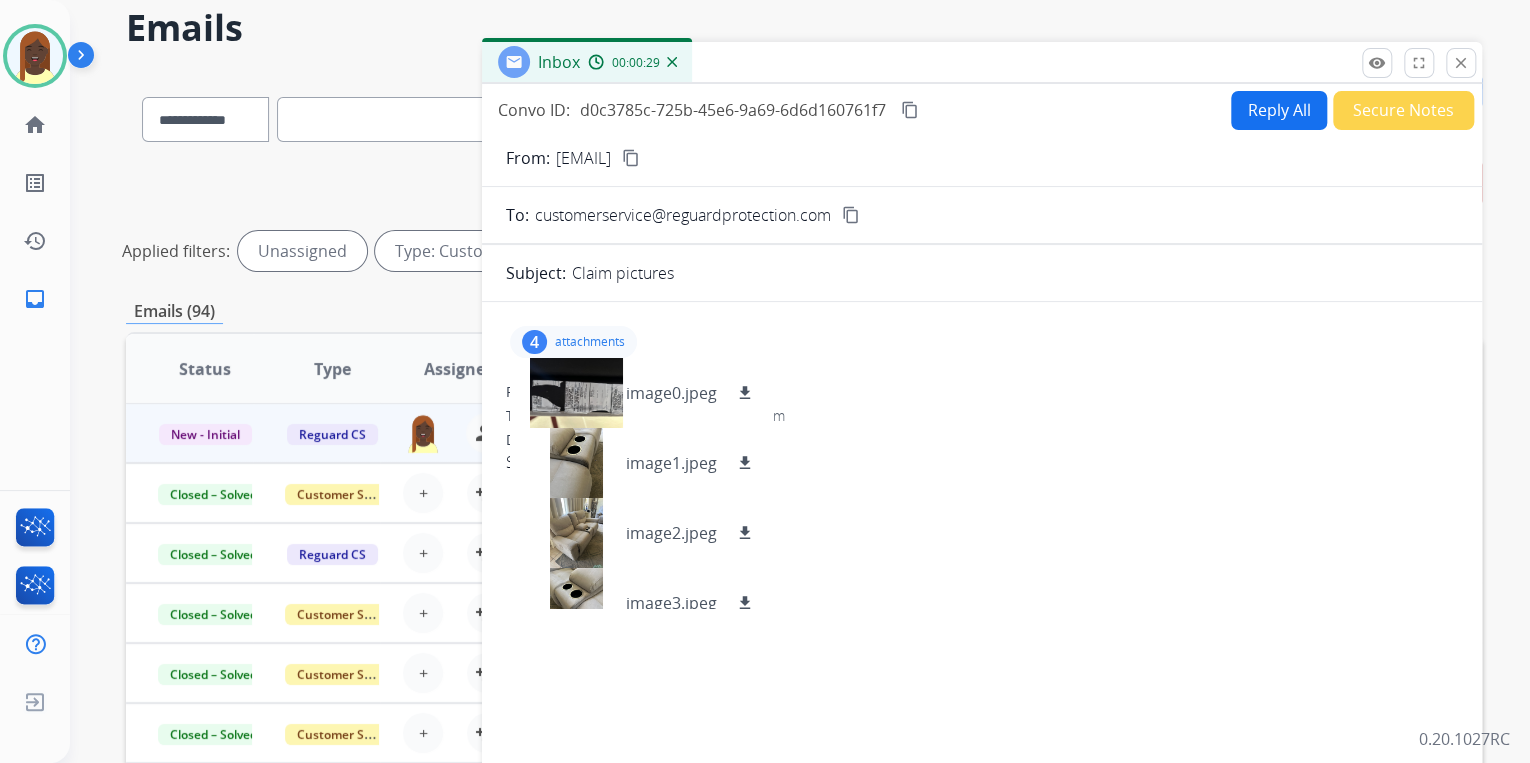 click on "content_copy" at bounding box center (631, 158) 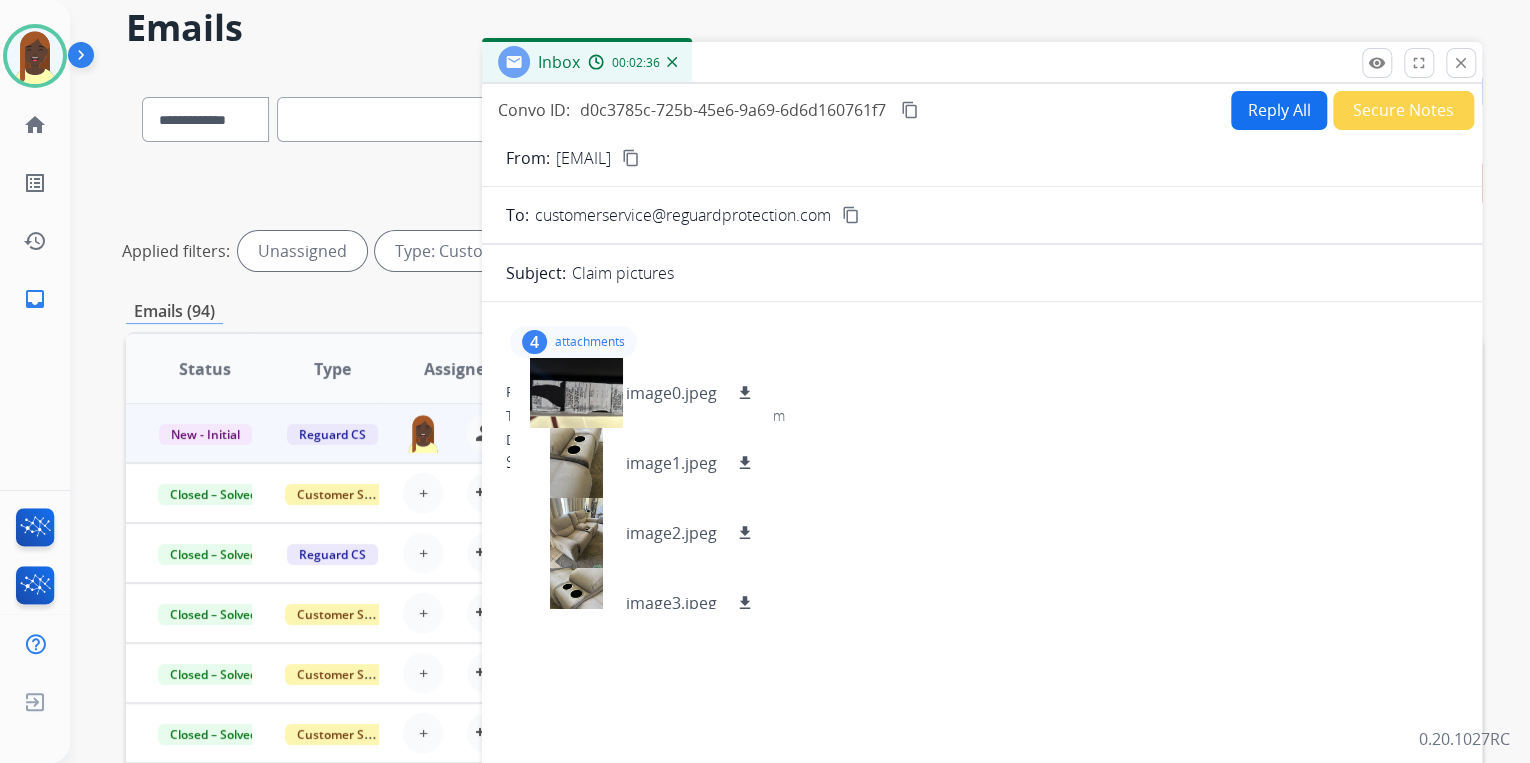 click on "Reply All" at bounding box center (1279, 110) 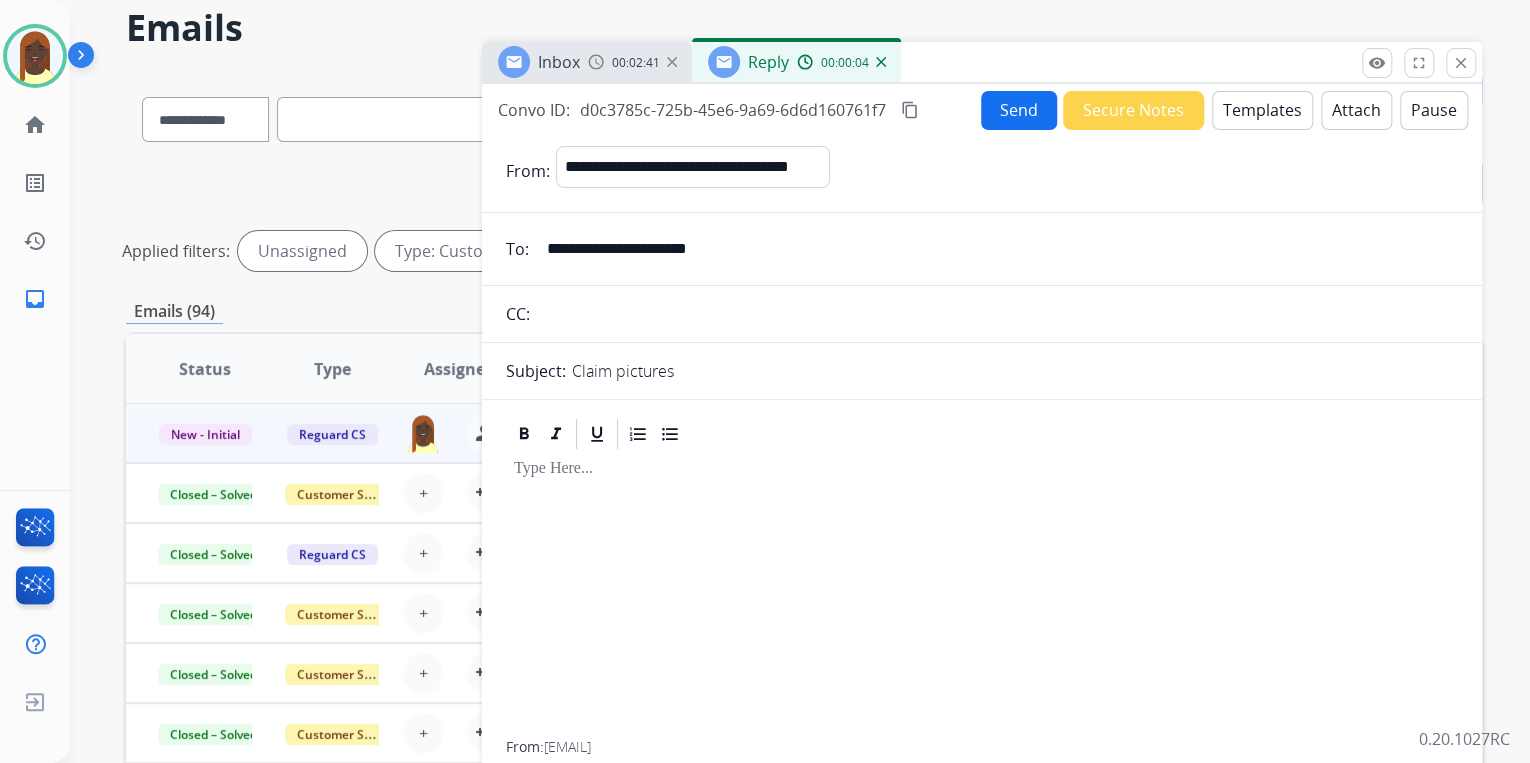 click on "Send" at bounding box center (1019, 110) 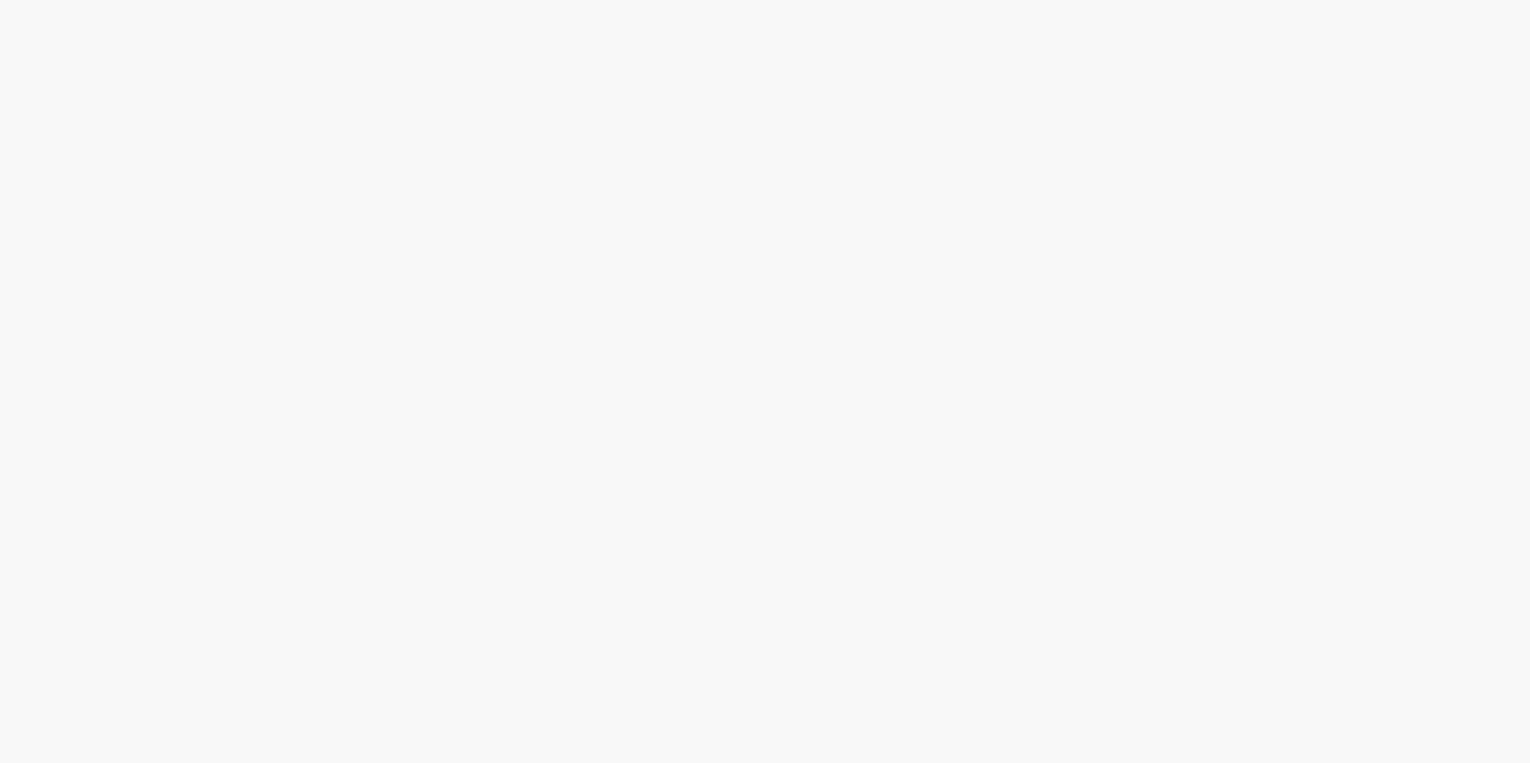 scroll, scrollTop: 0, scrollLeft: 0, axis: both 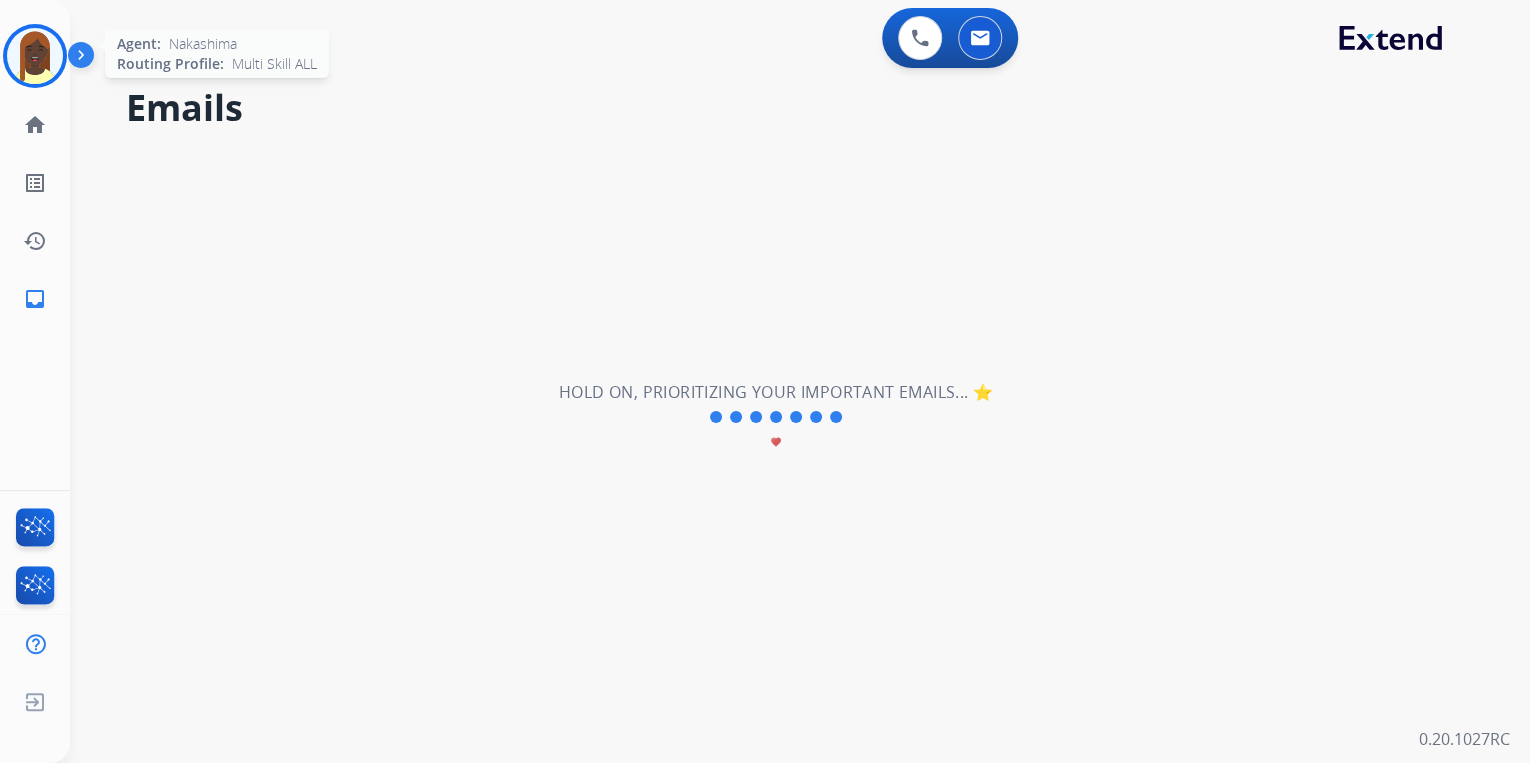 drag, startPoint x: 36, startPoint y: 56, endPoint x: 88, endPoint y: 63, distance: 52.46904 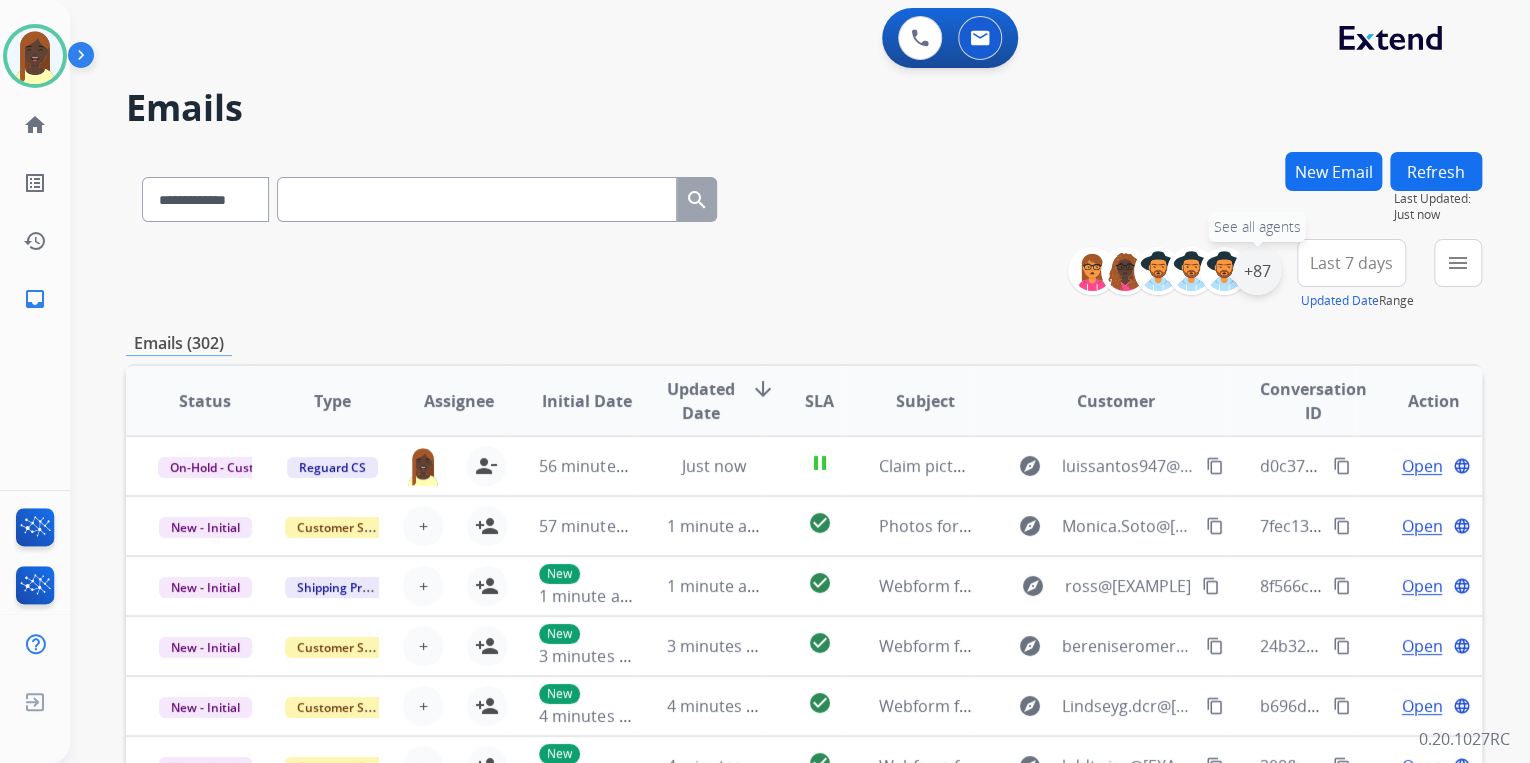 click on "+87" at bounding box center [1257, 271] 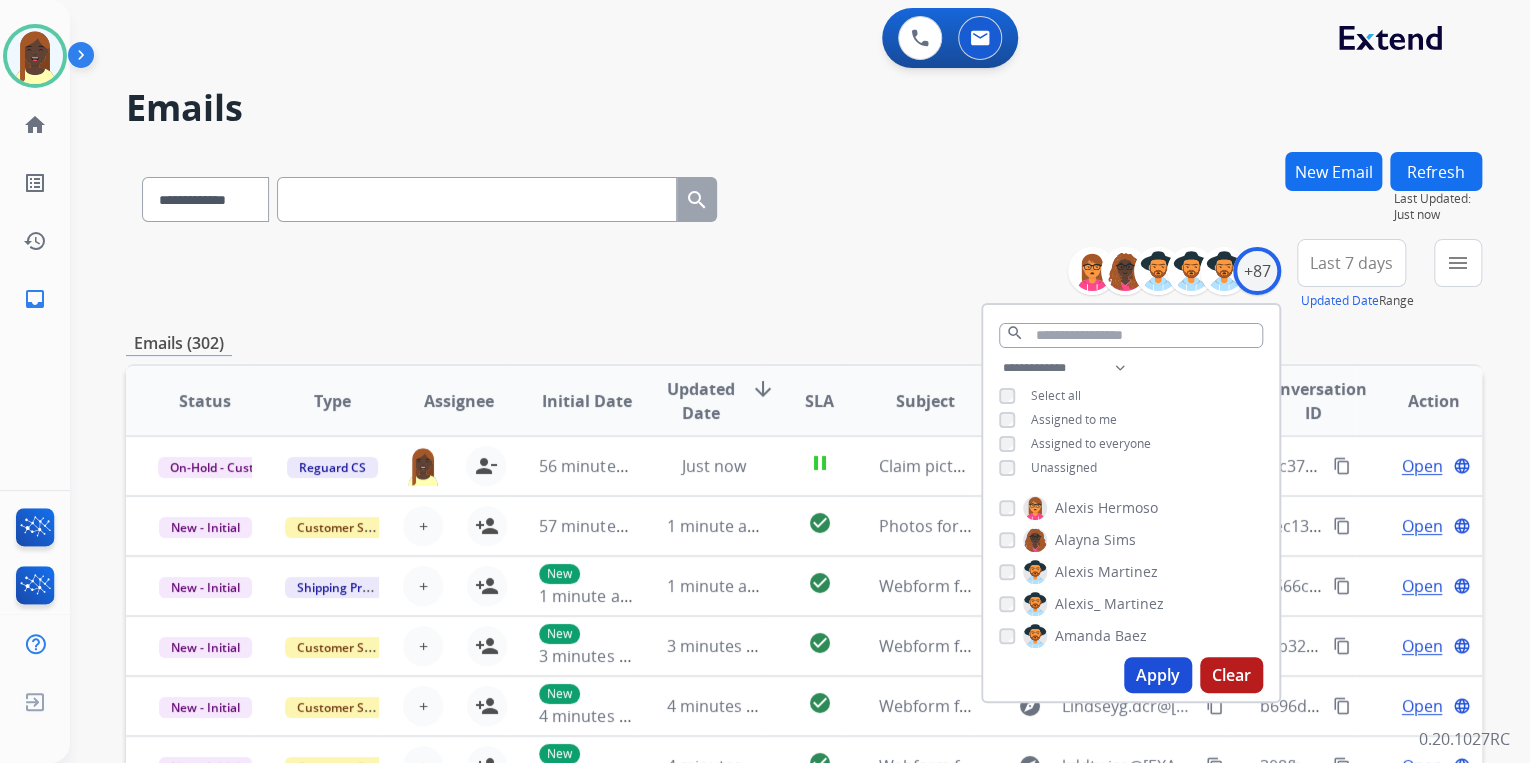 click on "Apply" at bounding box center [1158, 675] 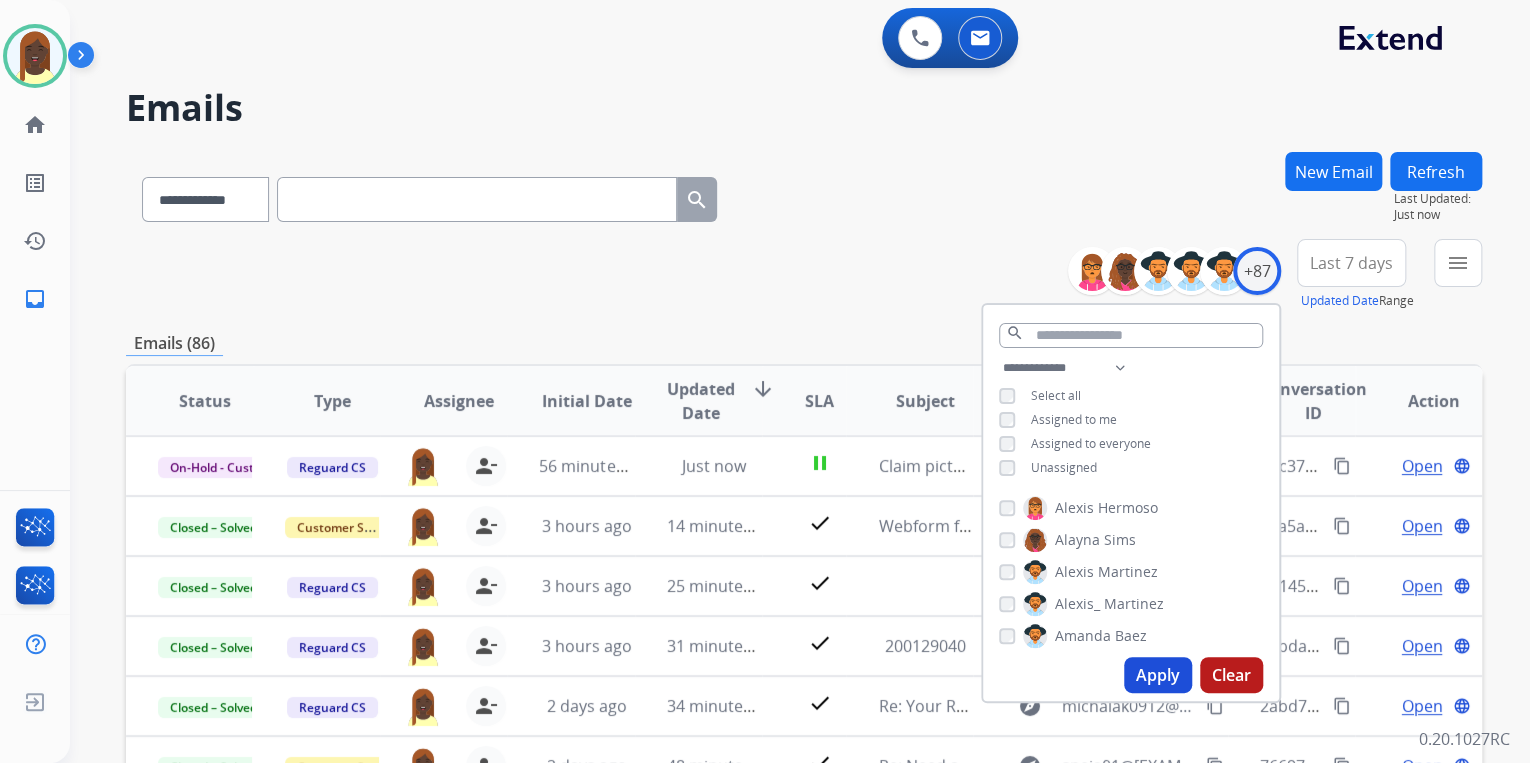 click on "**********" at bounding box center [804, 195] 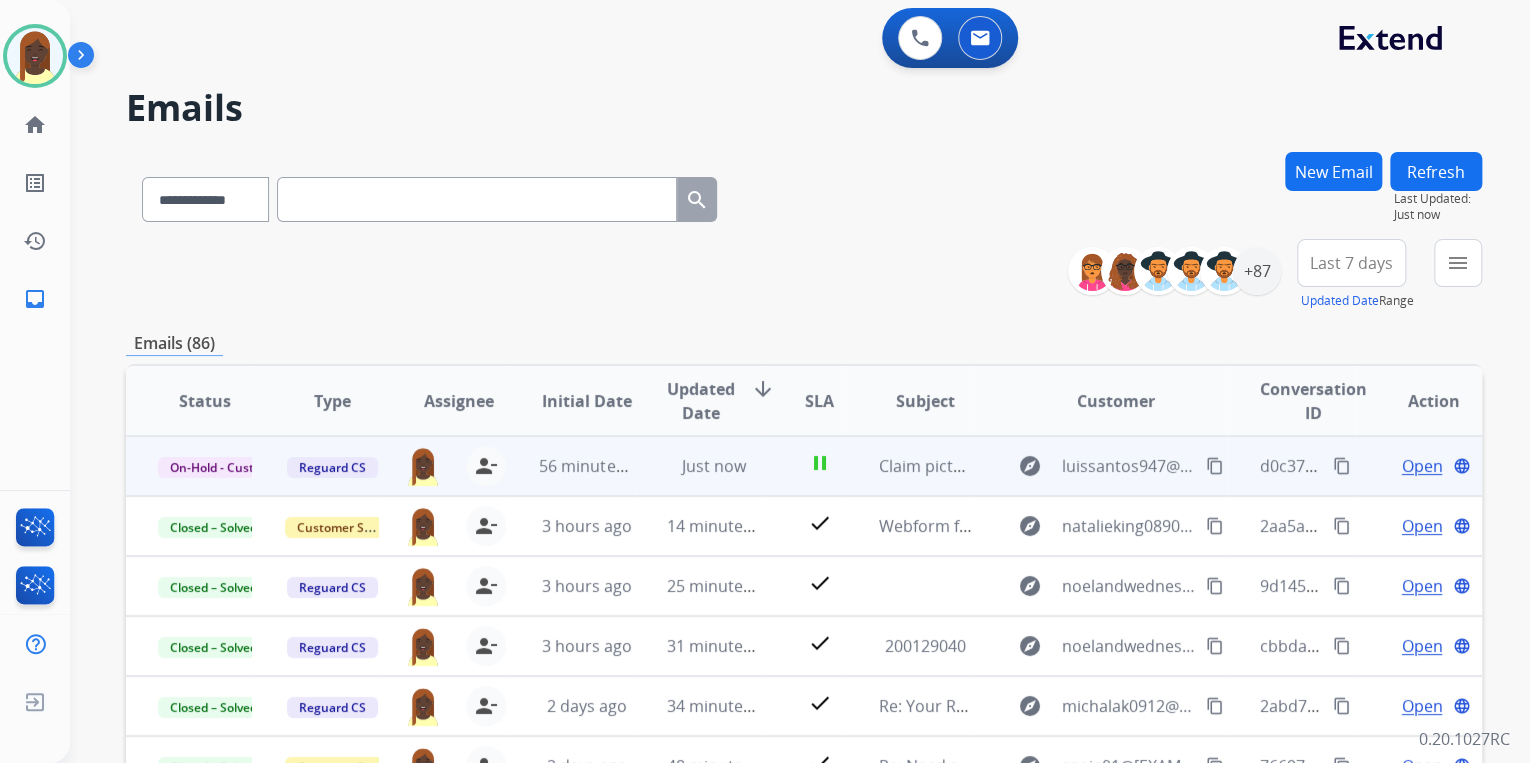 click on "Open" at bounding box center [1421, 466] 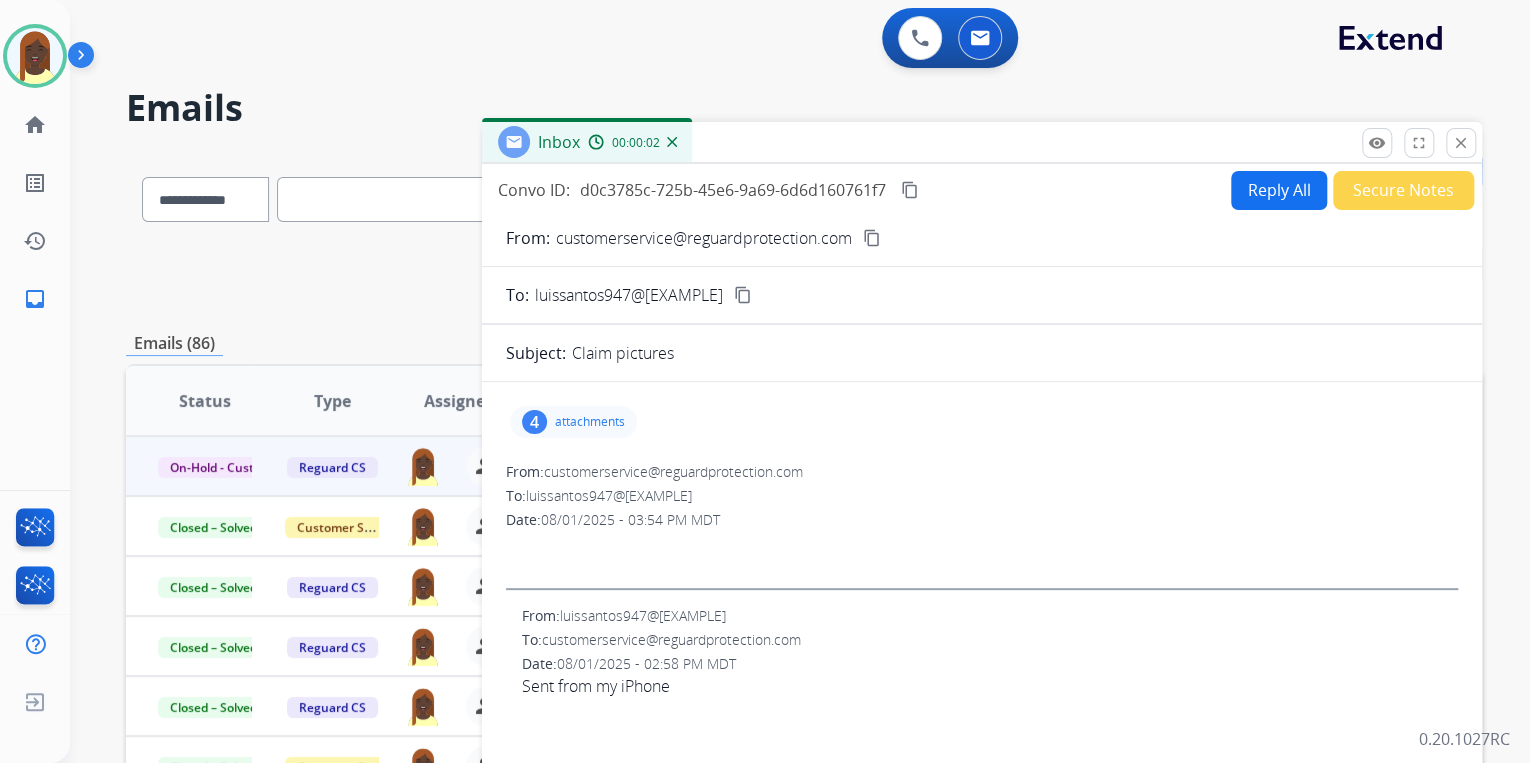 click on "Reply All" at bounding box center (1279, 190) 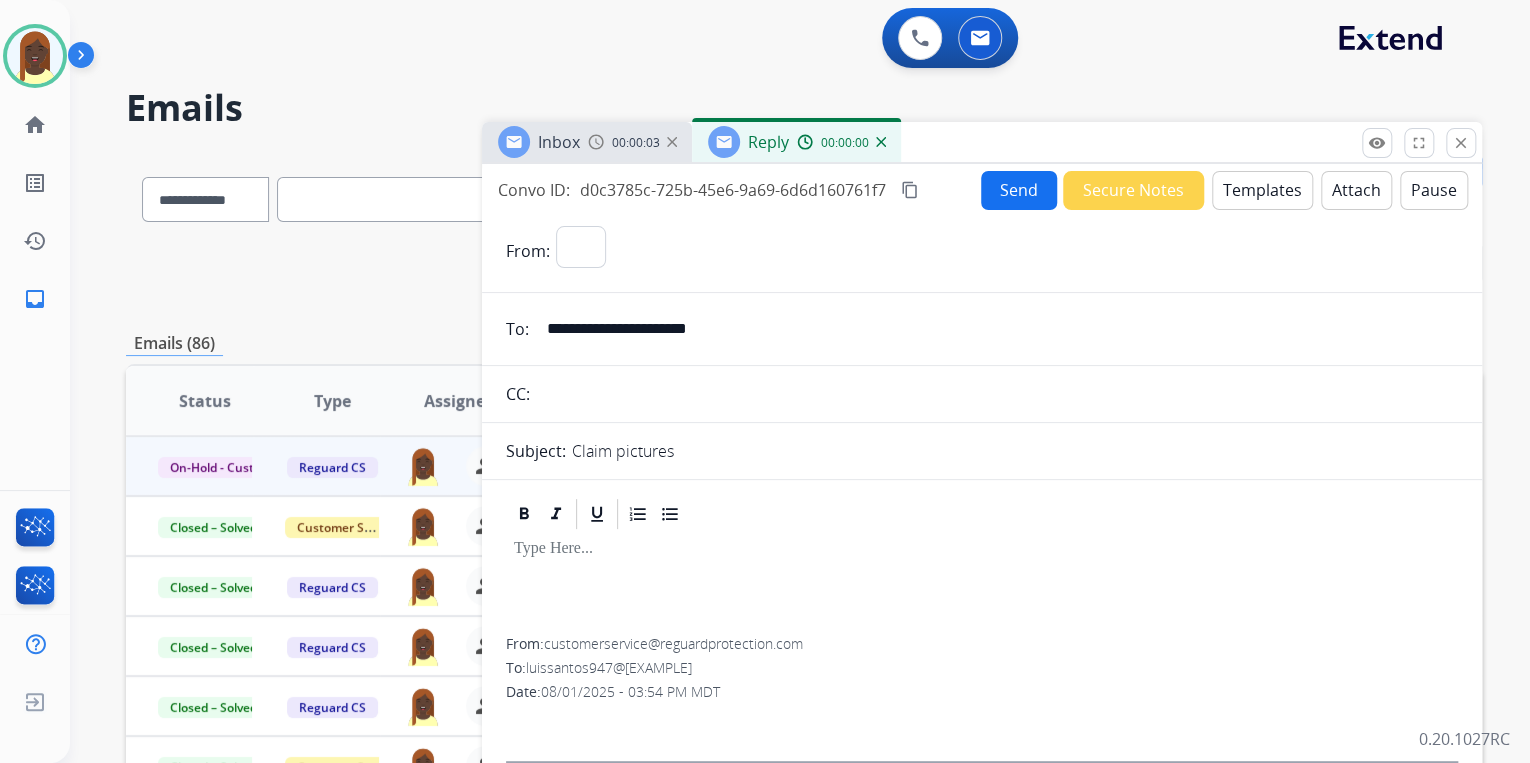 select on "**********" 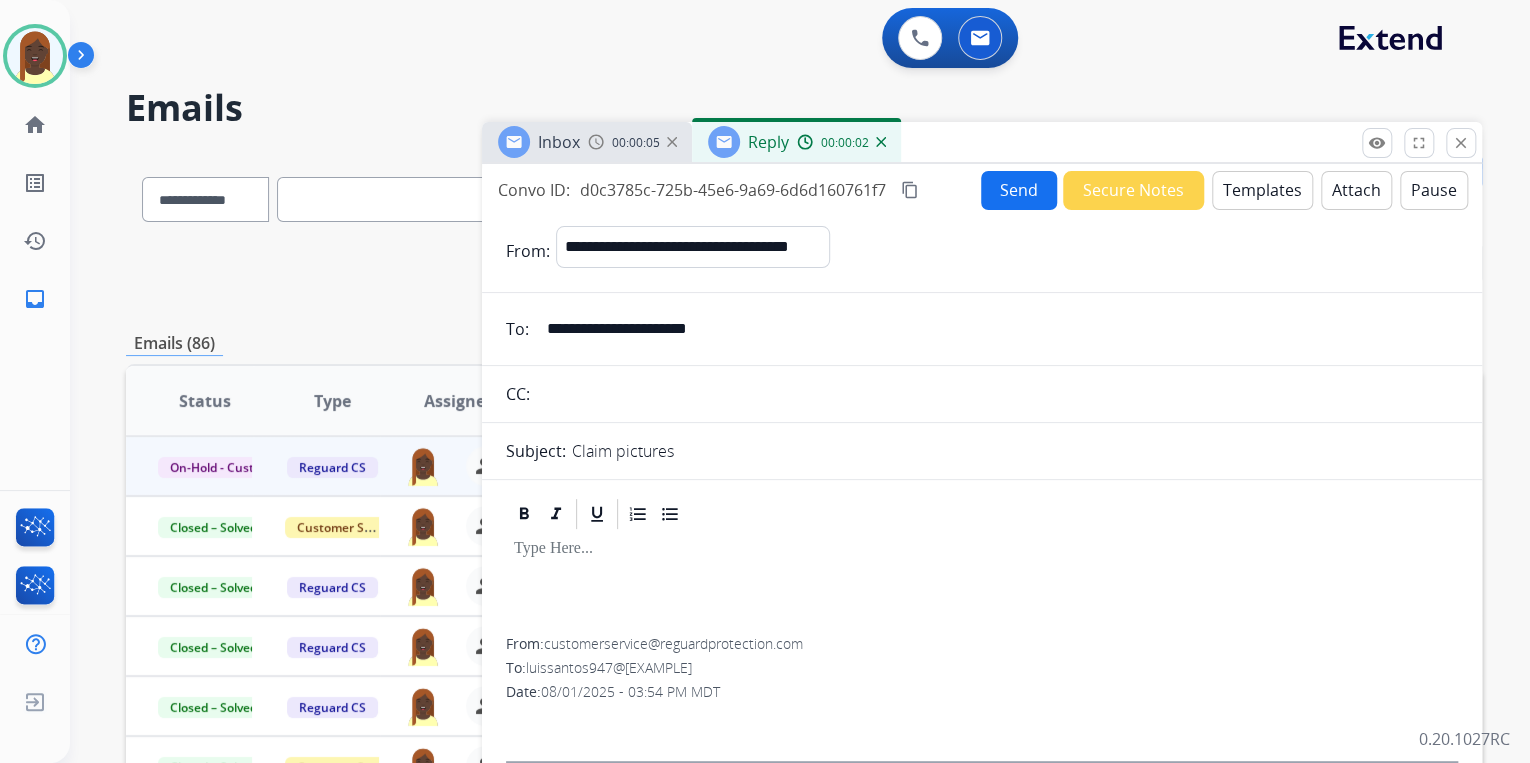 click on "Templates" at bounding box center [1262, 190] 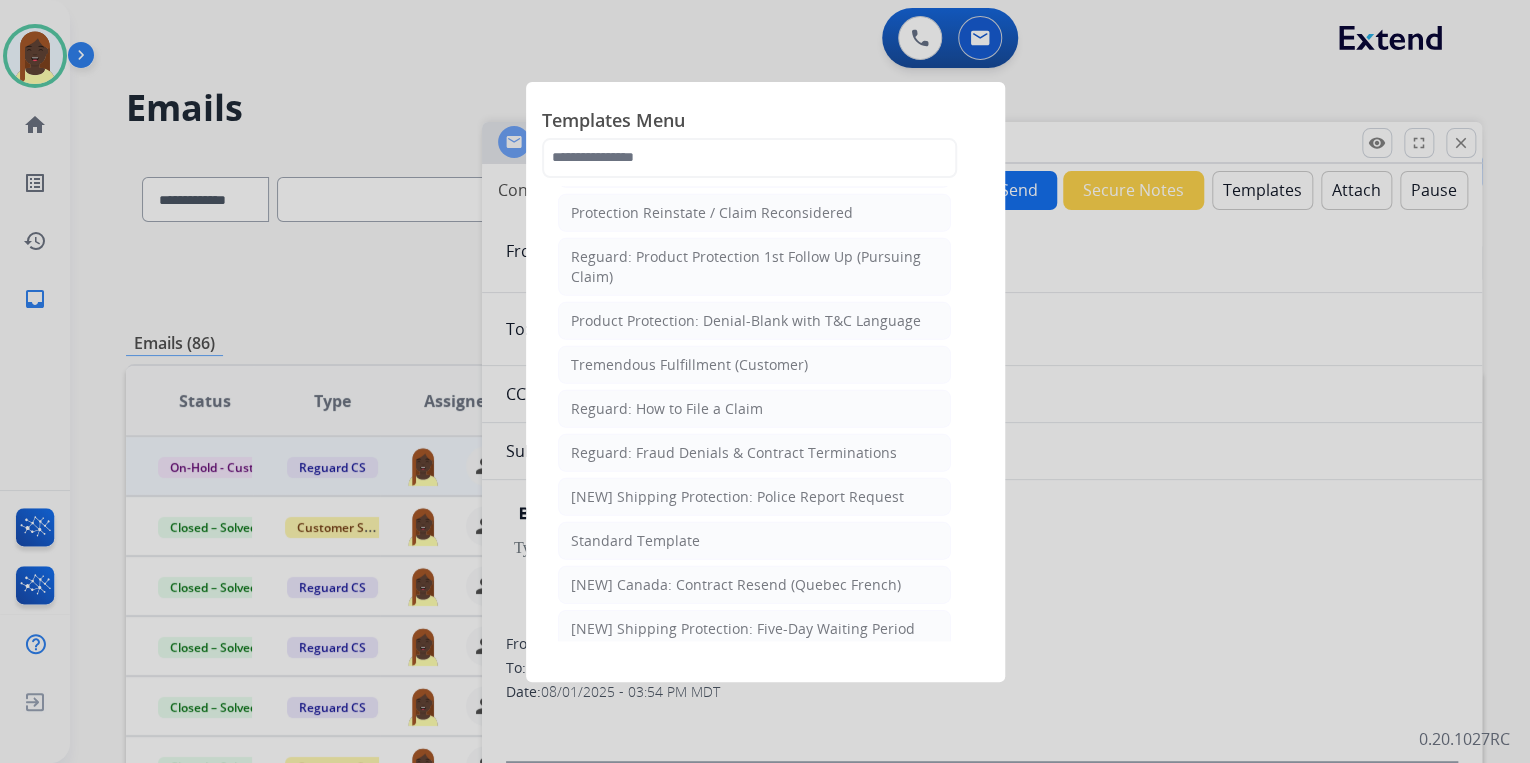 scroll, scrollTop: 2960, scrollLeft: 0, axis: vertical 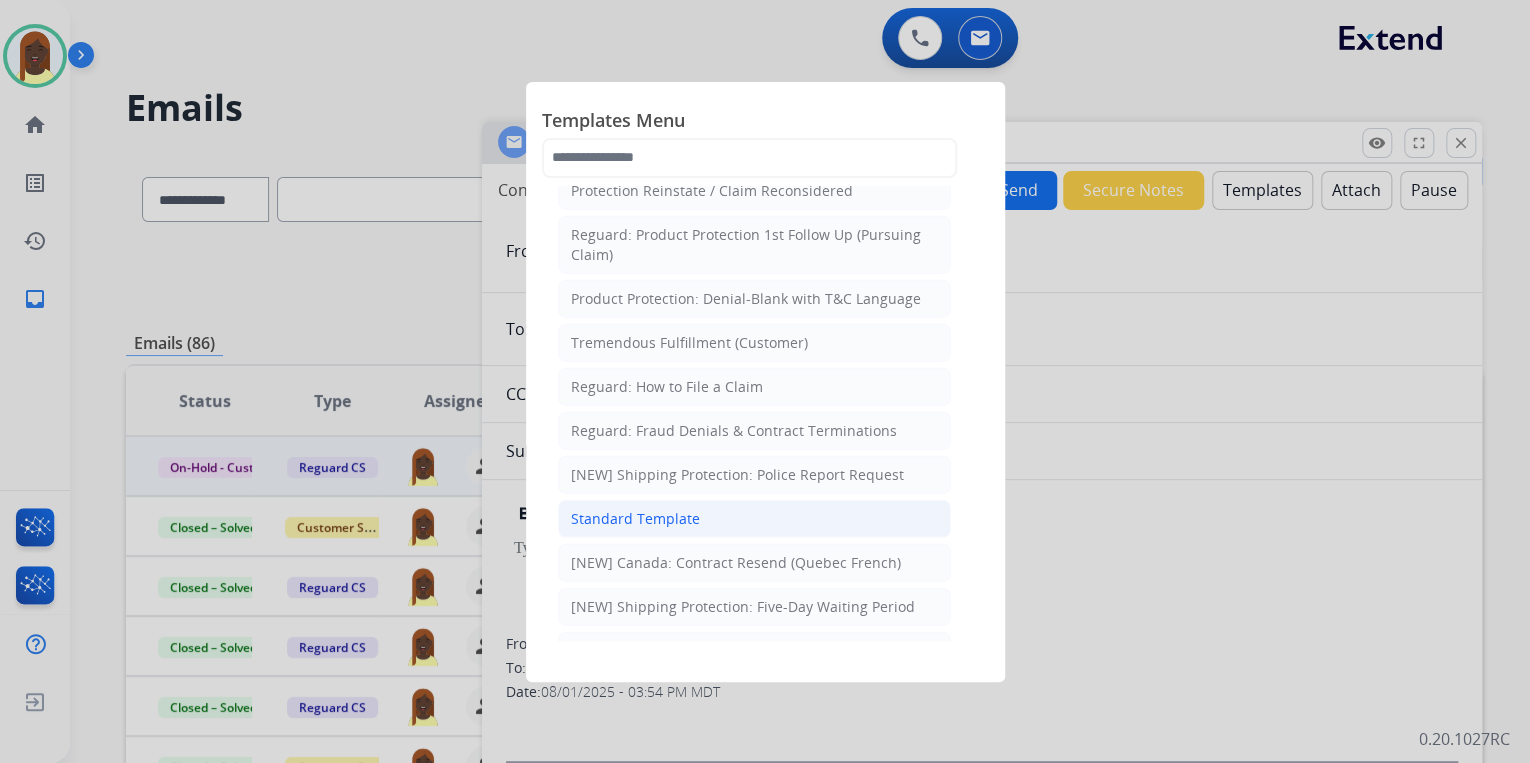 click on "Standard Template" 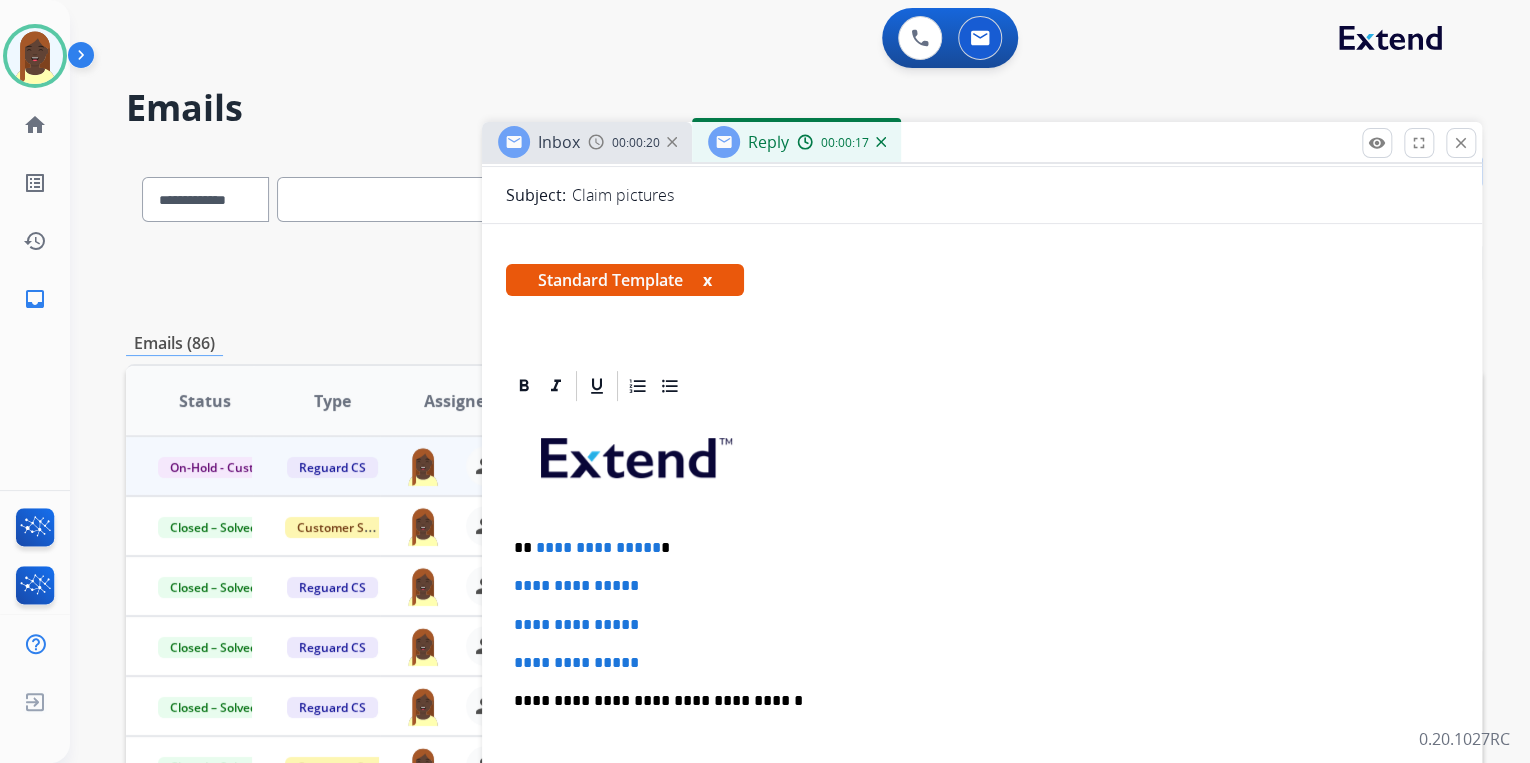 scroll, scrollTop: 320, scrollLeft: 0, axis: vertical 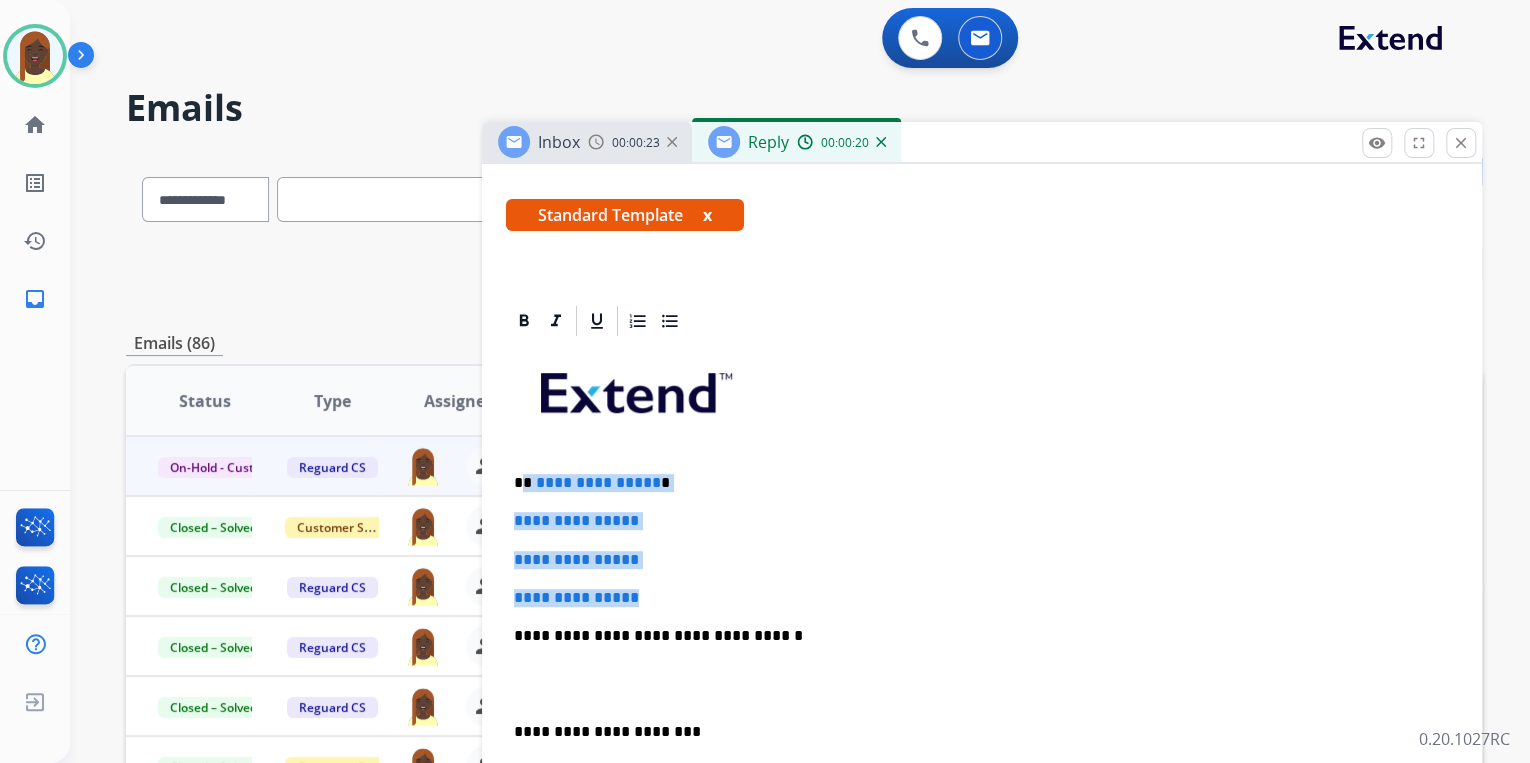 drag, startPoint x: 528, startPoint y: 483, endPoint x: 718, endPoint y: 596, distance: 221.06334 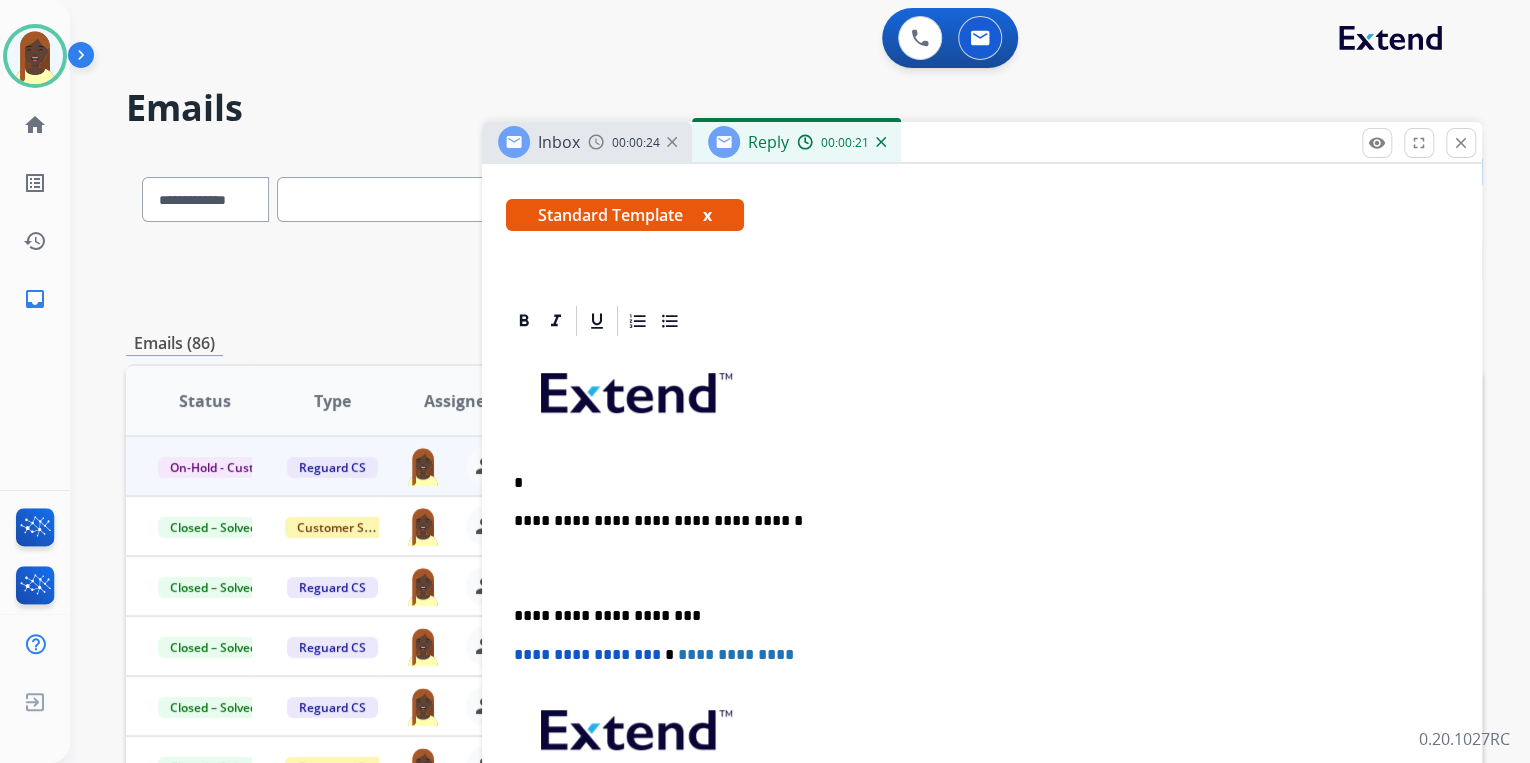 type 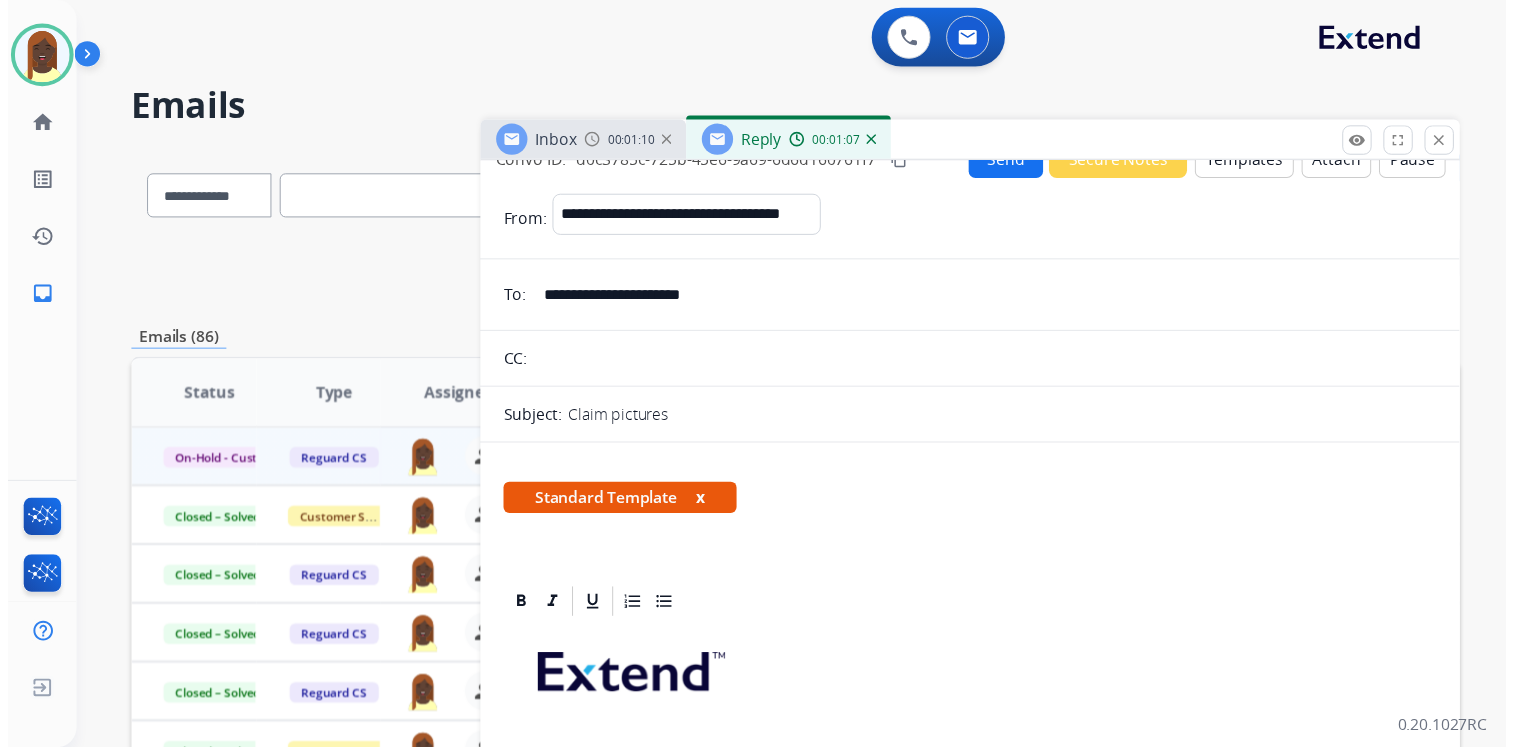scroll, scrollTop: 0, scrollLeft: 0, axis: both 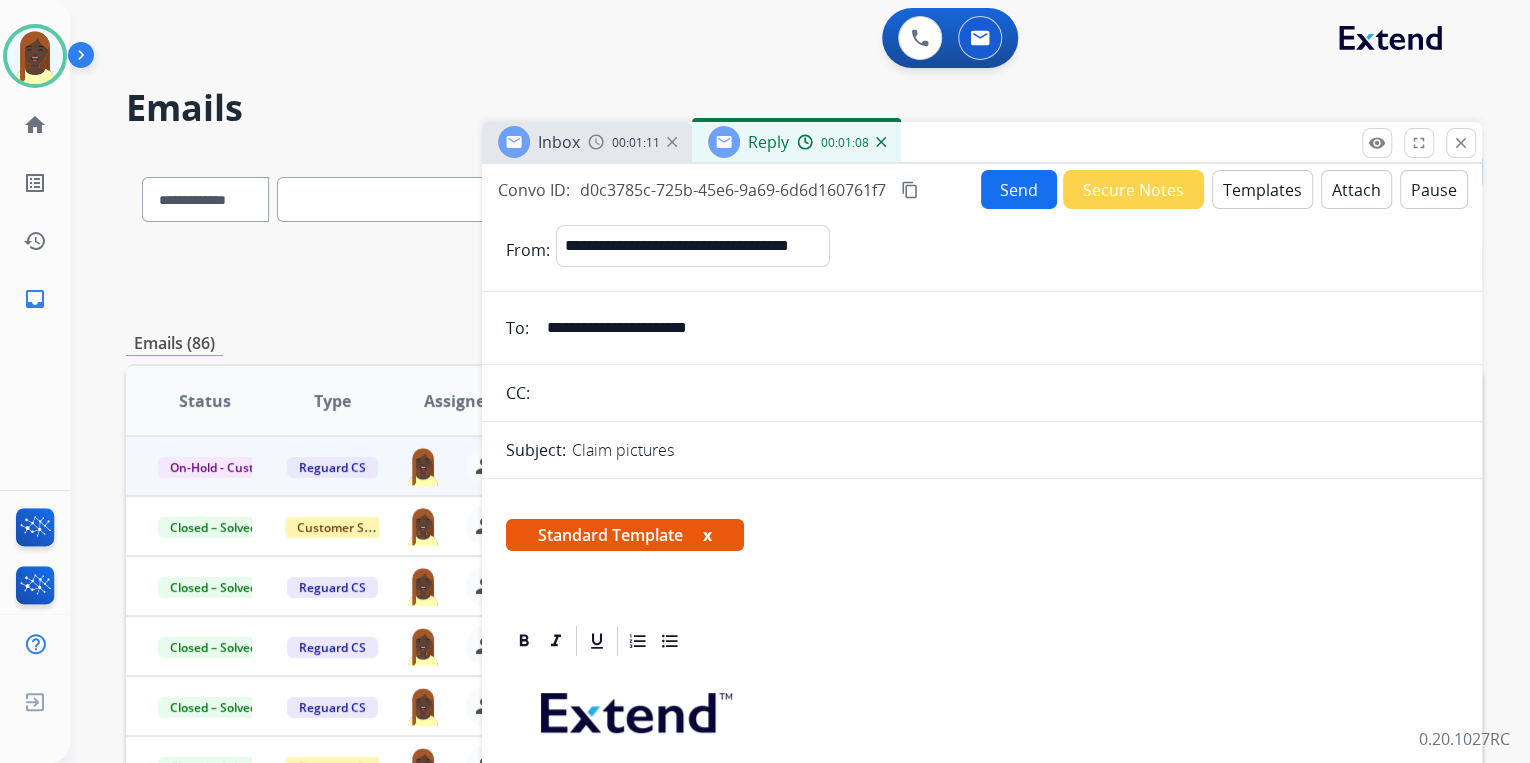 click on "Send" at bounding box center [1019, 189] 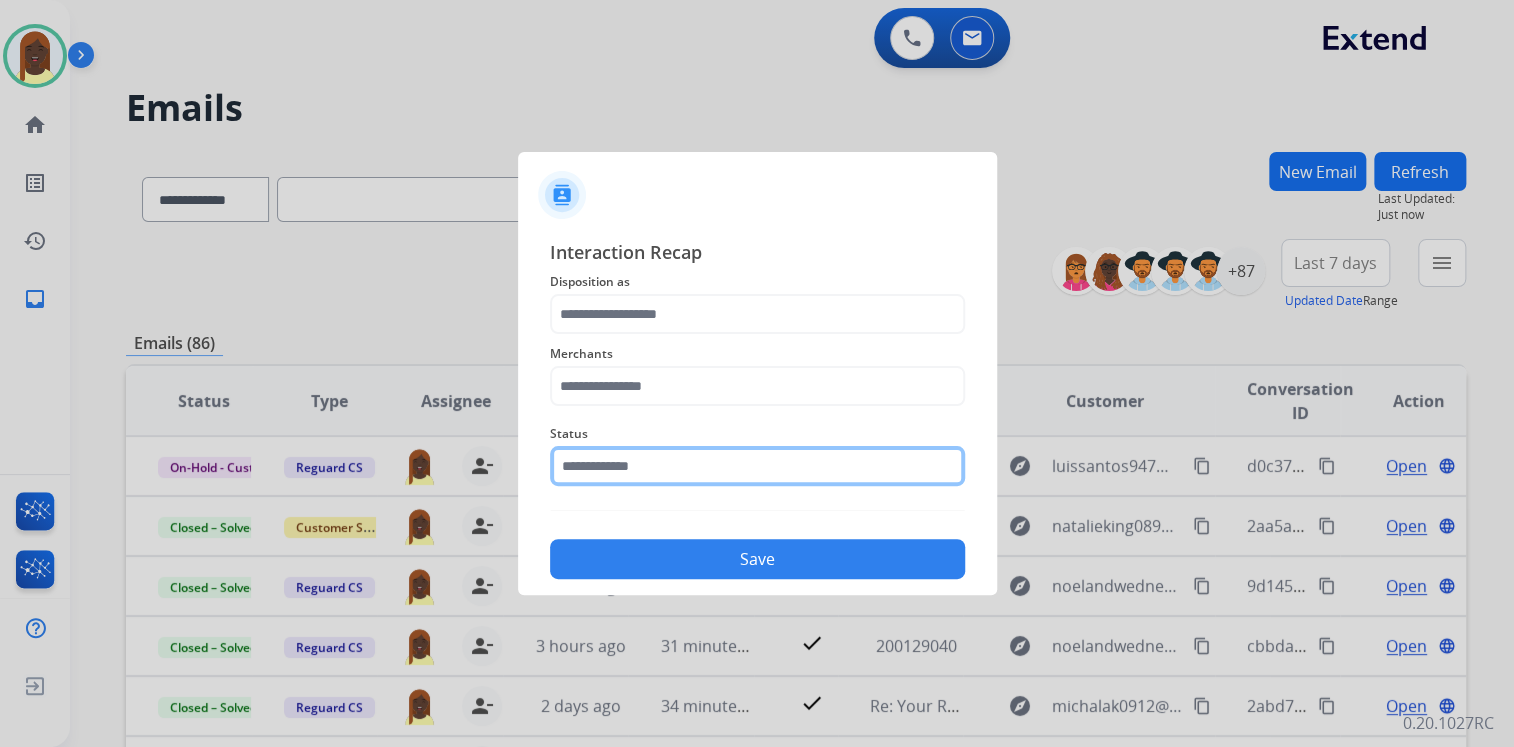 click 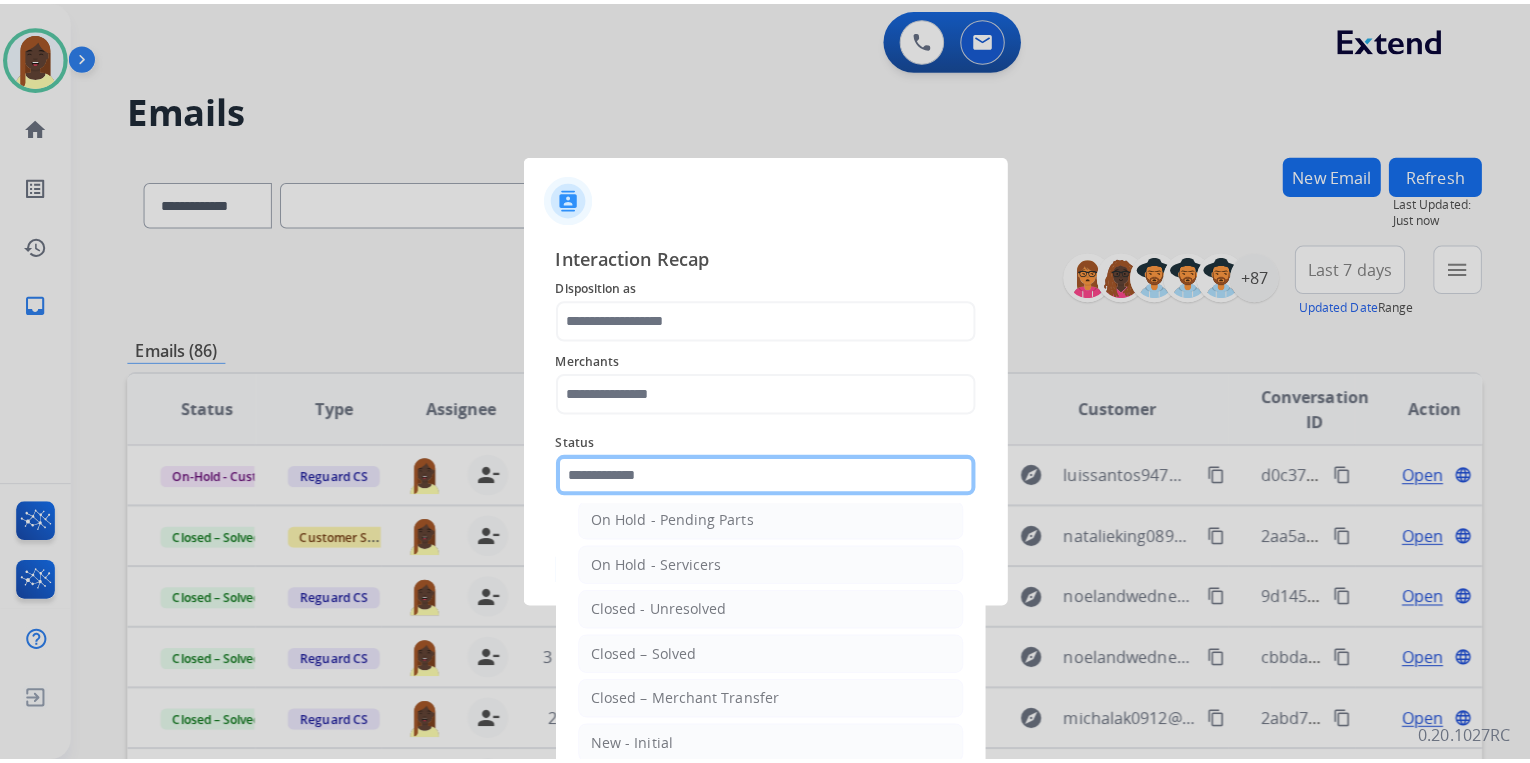 scroll, scrollTop: 116, scrollLeft: 0, axis: vertical 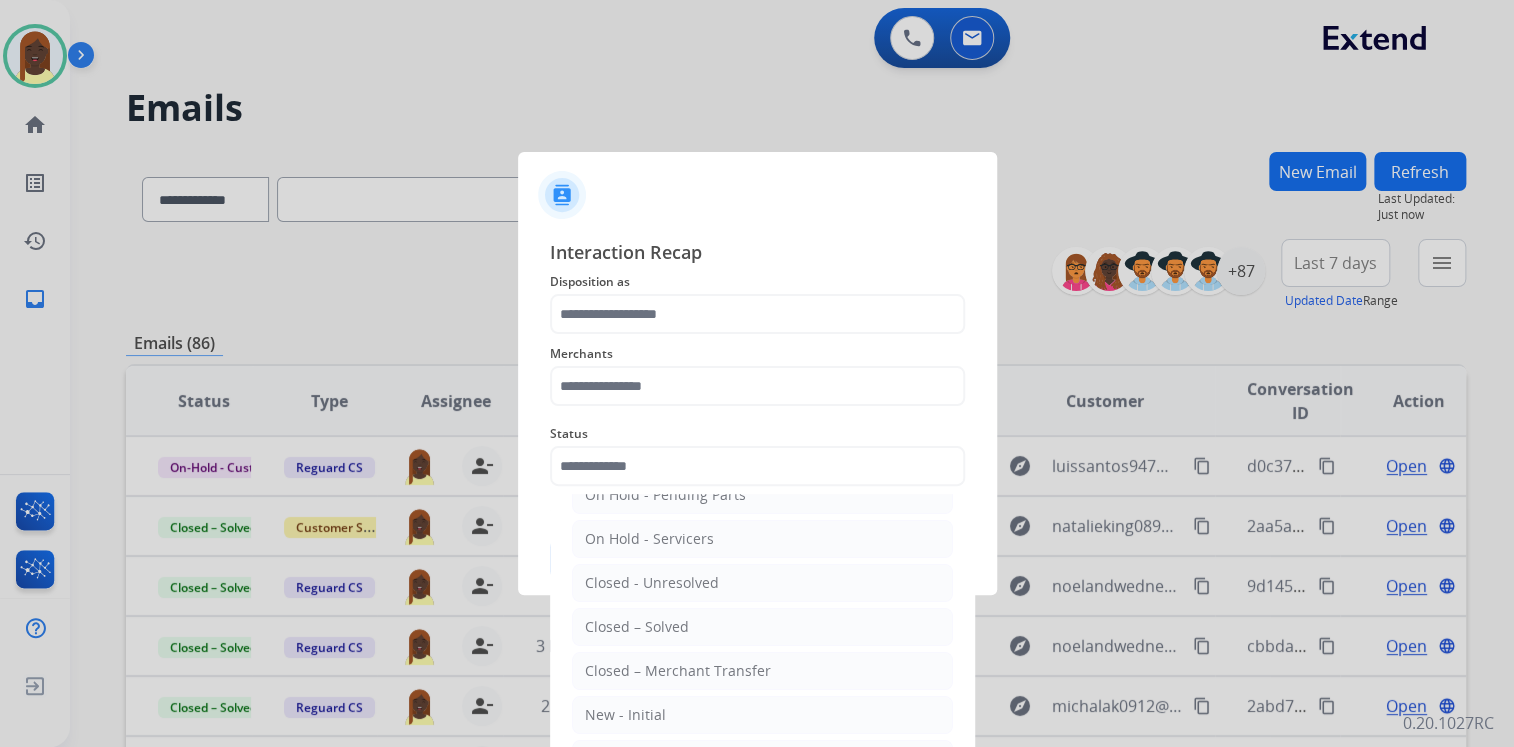 drag, startPoint x: 660, startPoint y: 620, endPoint x: 660, endPoint y: 593, distance: 27 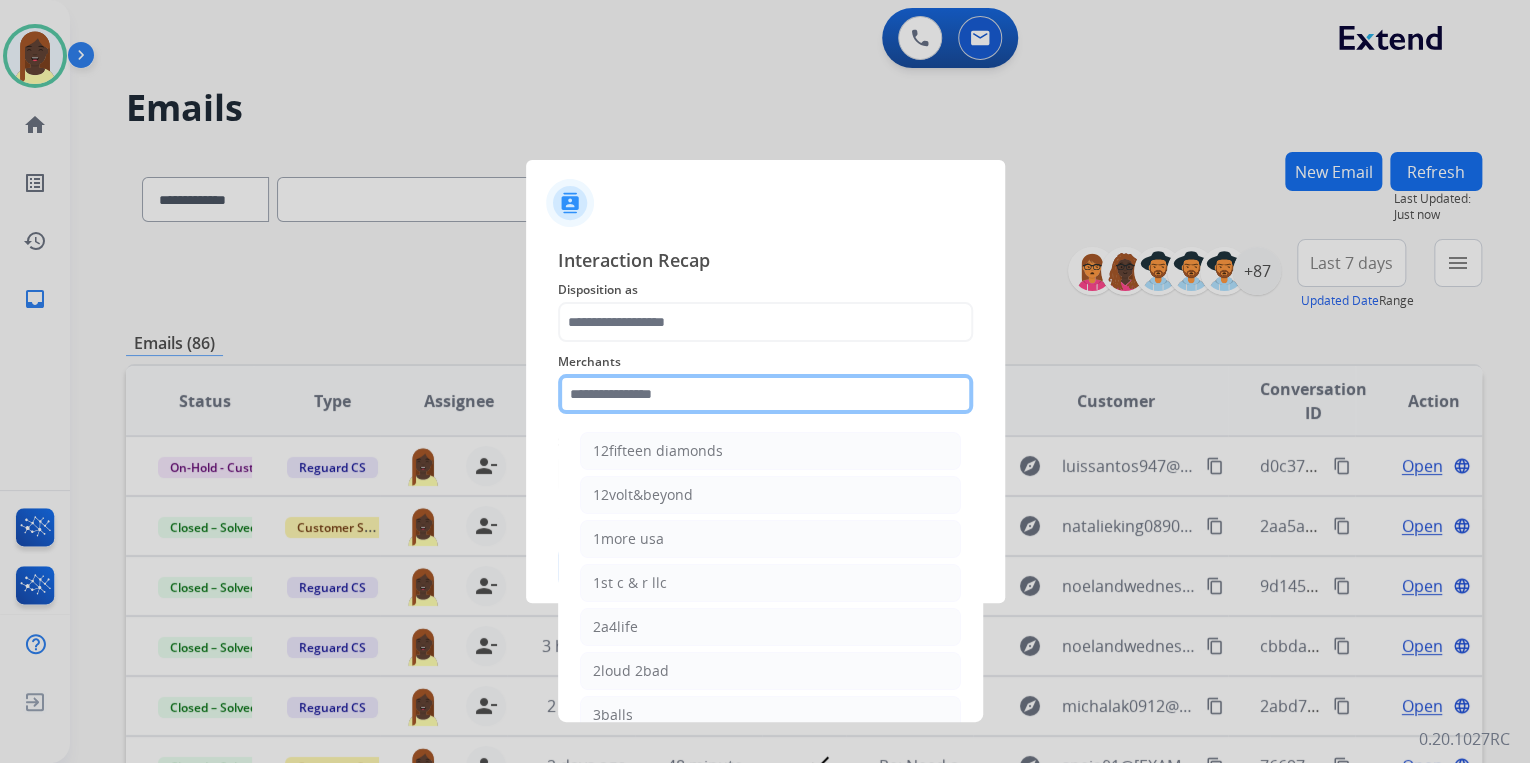click 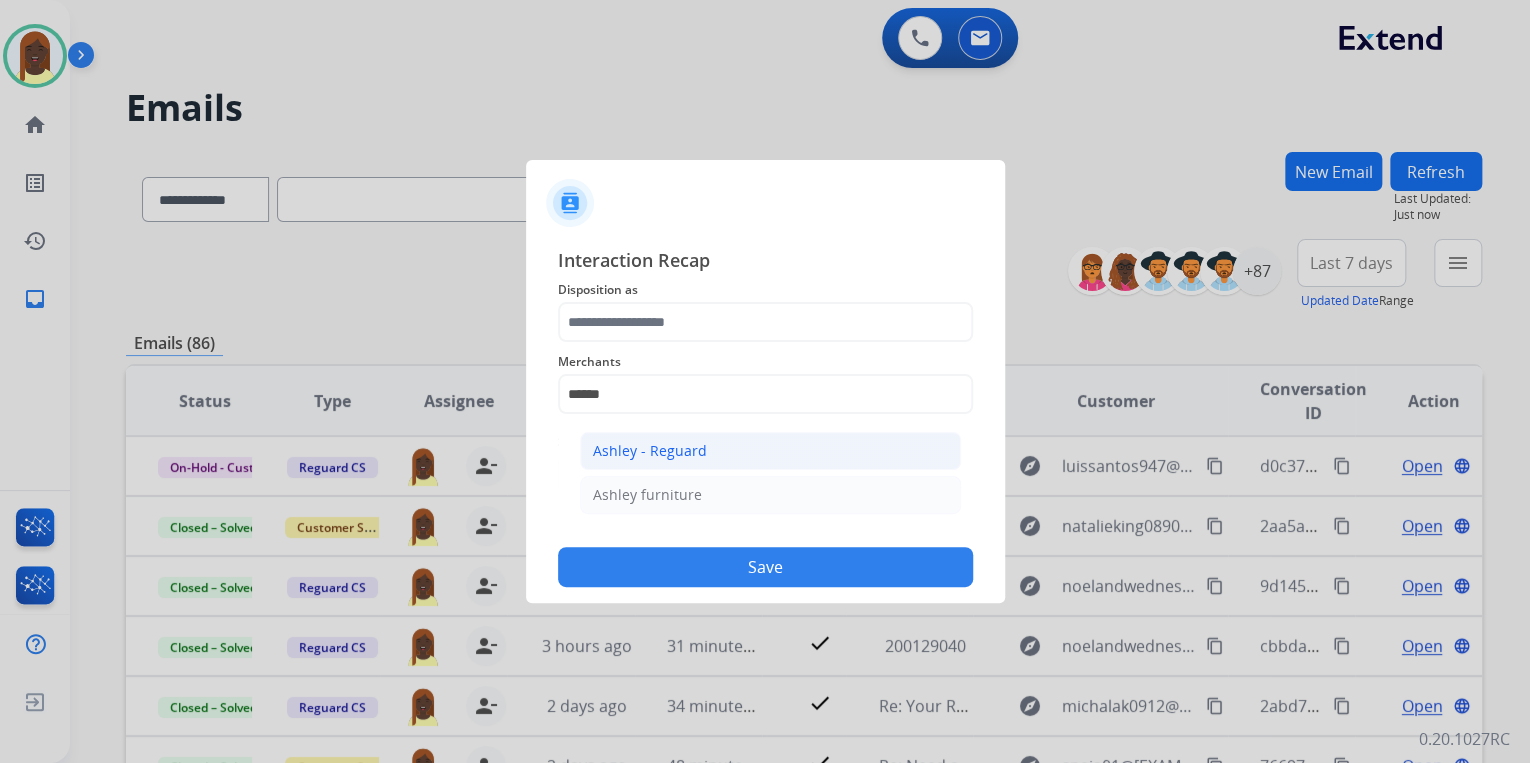 drag, startPoint x: 670, startPoint y: 444, endPoint x: 672, endPoint y: 424, distance: 20.09975 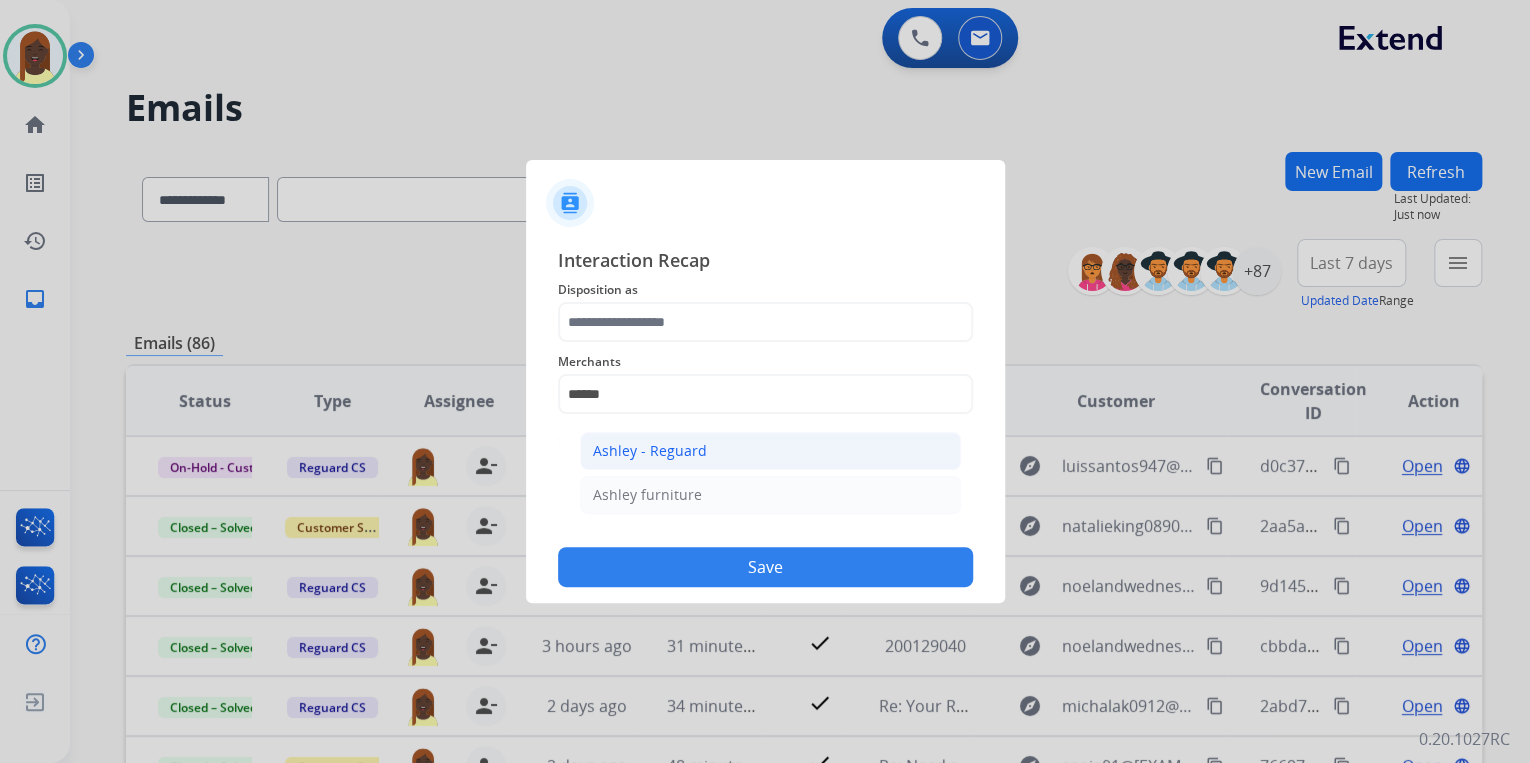 click on "Ashley - Reguard" 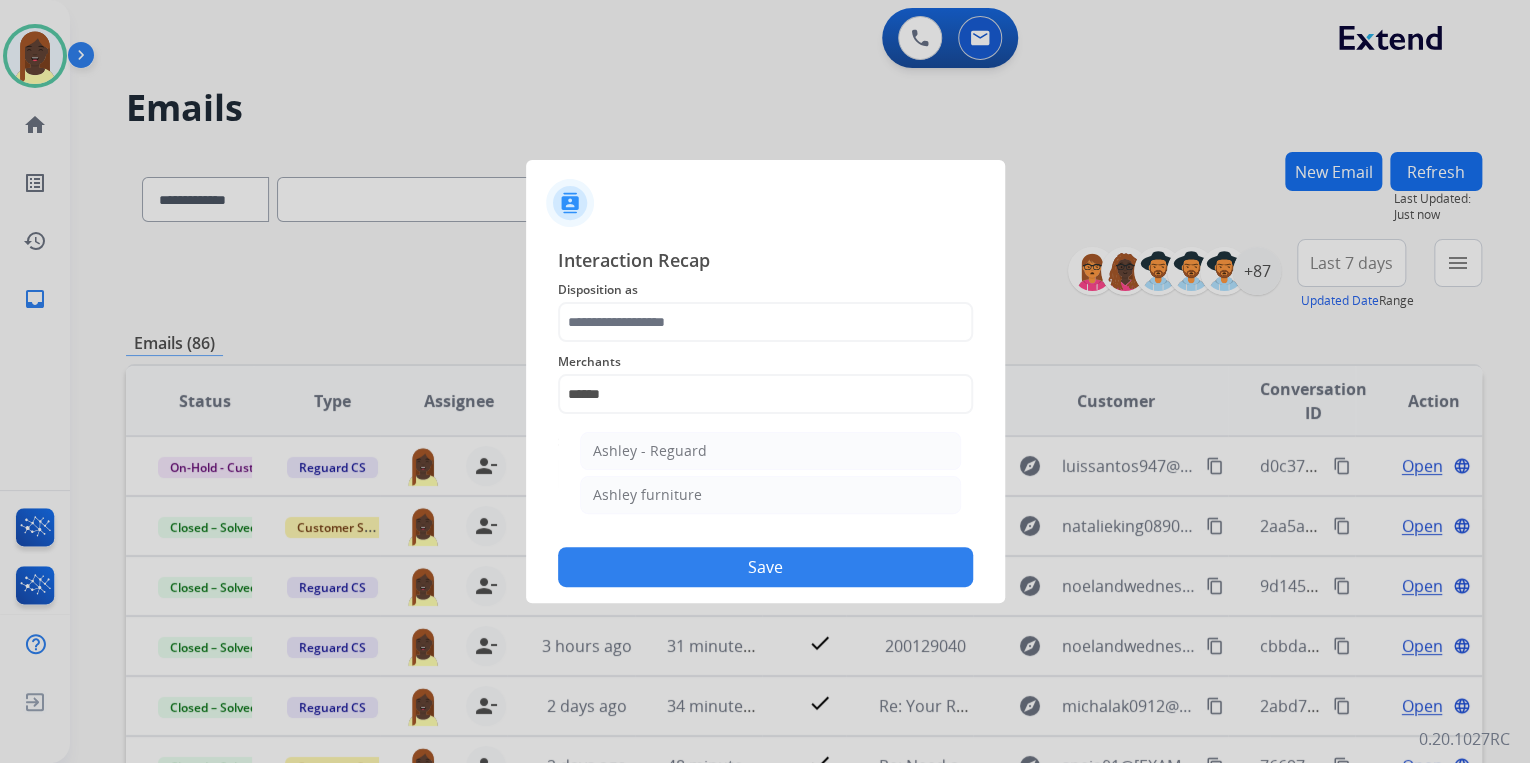 type on "**********" 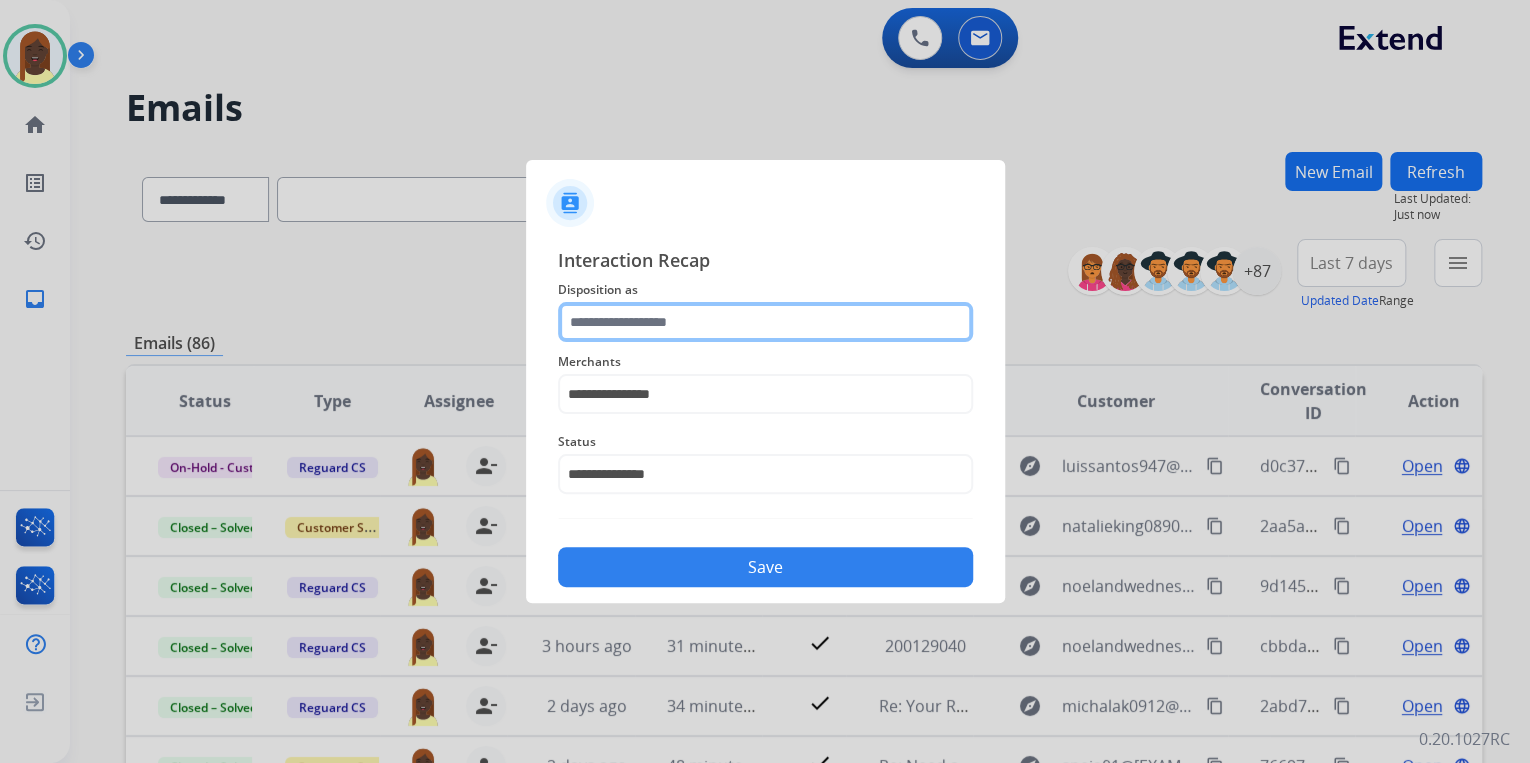 click 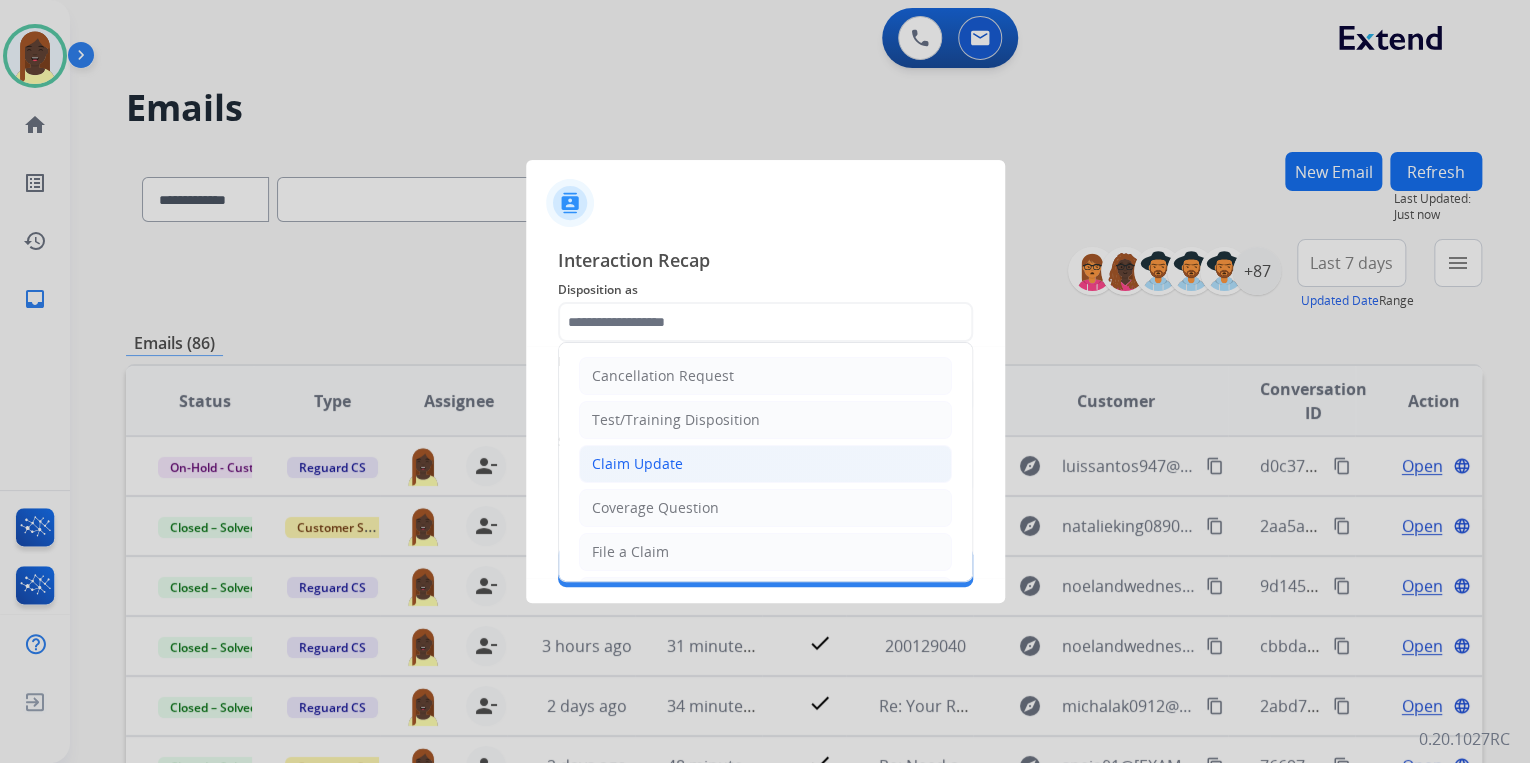 click on "Claim Update" 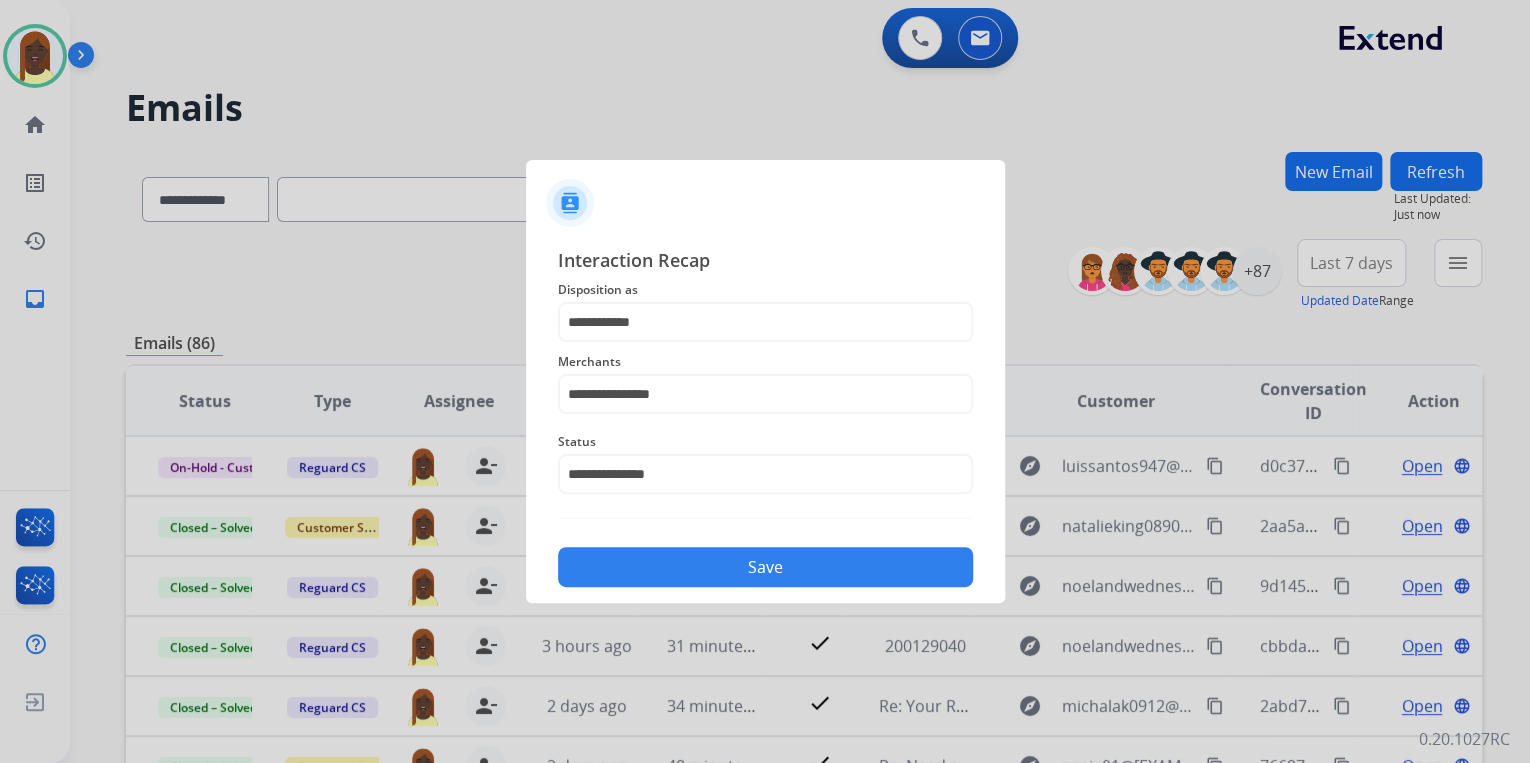 click on "Save" 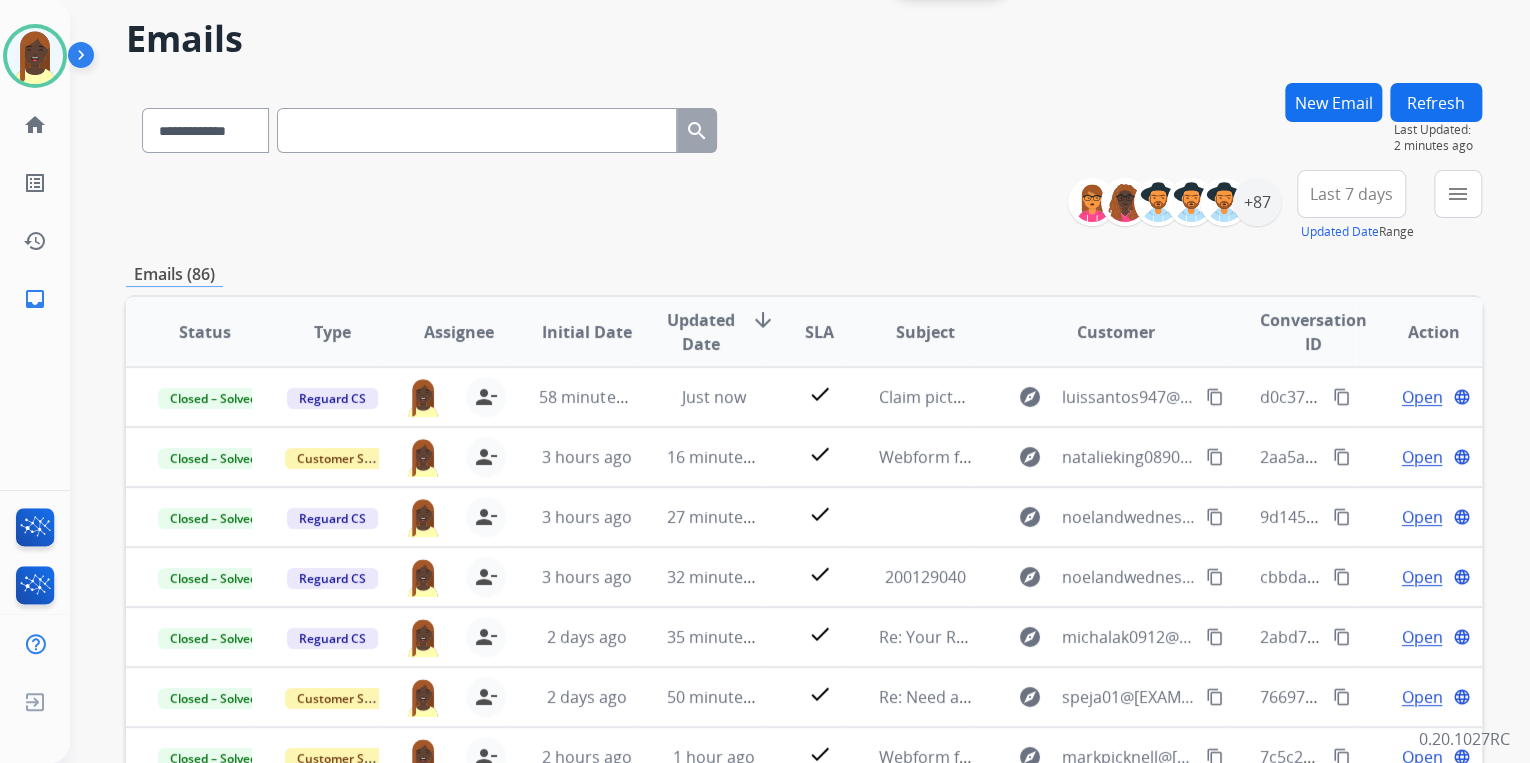 scroll, scrollTop: 240, scrollLeft: 0, axis: vertical 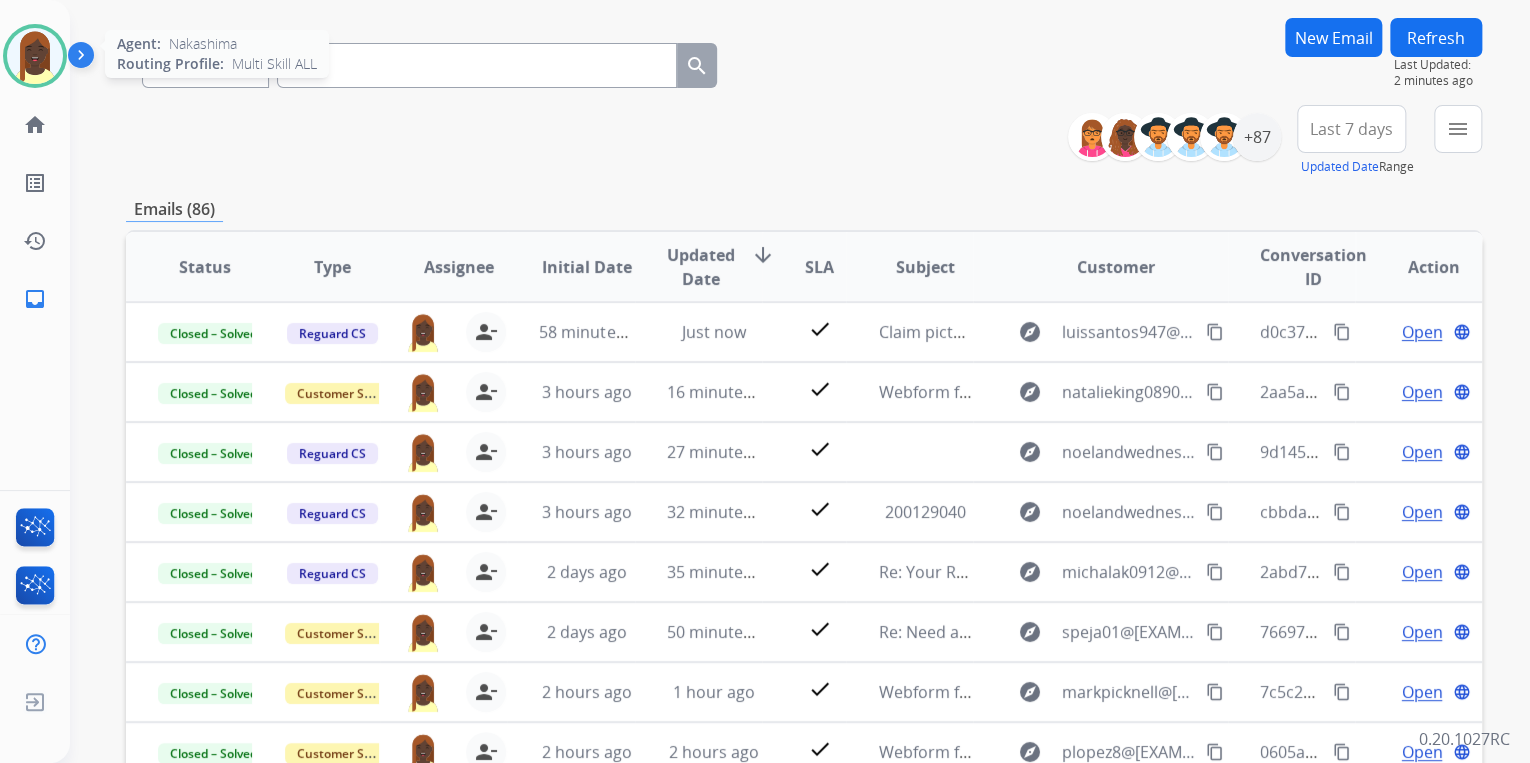click at bounding box center (35, 56) 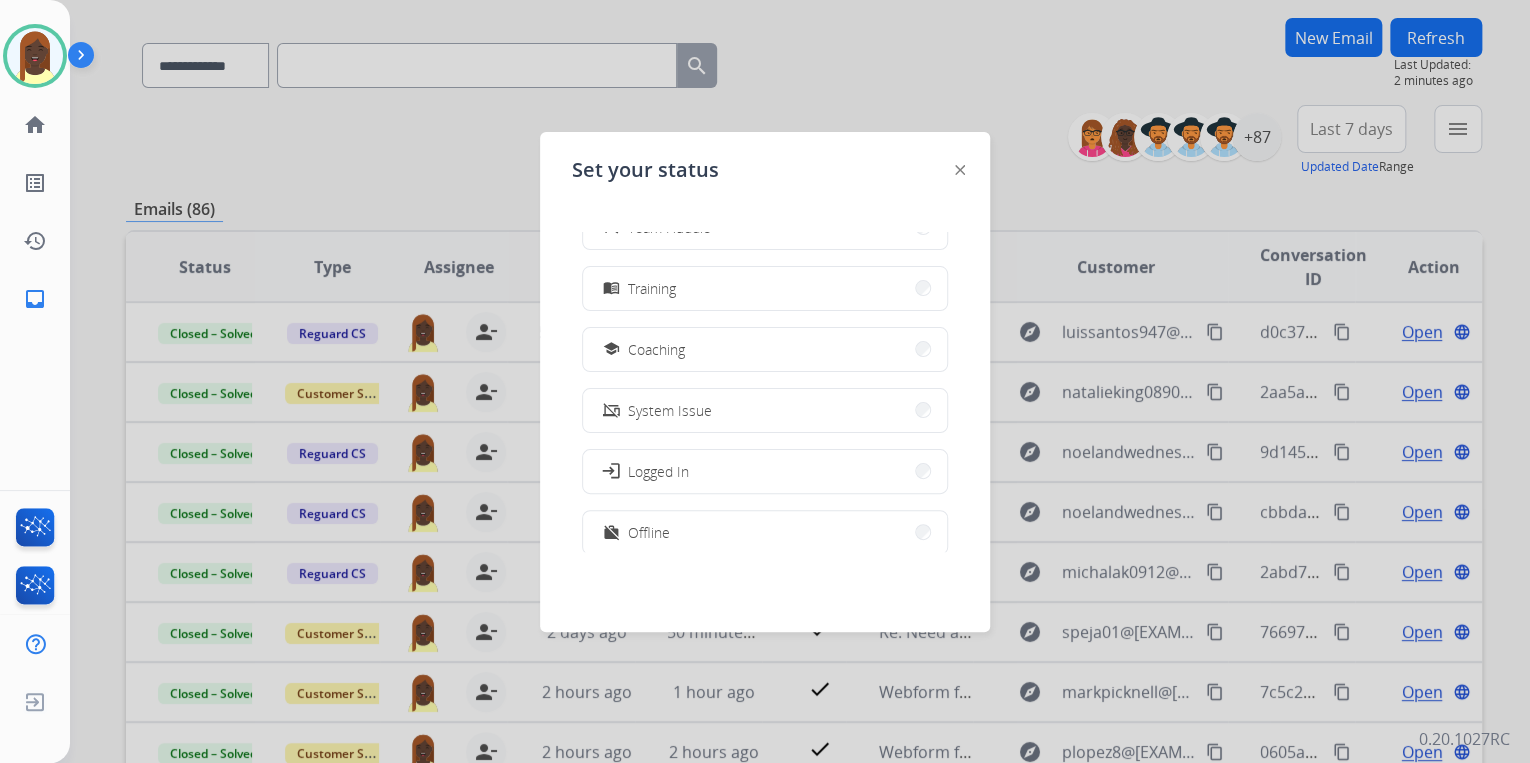 scroll, scrollTop: 376, scrollLeft: 0, axis: vertical 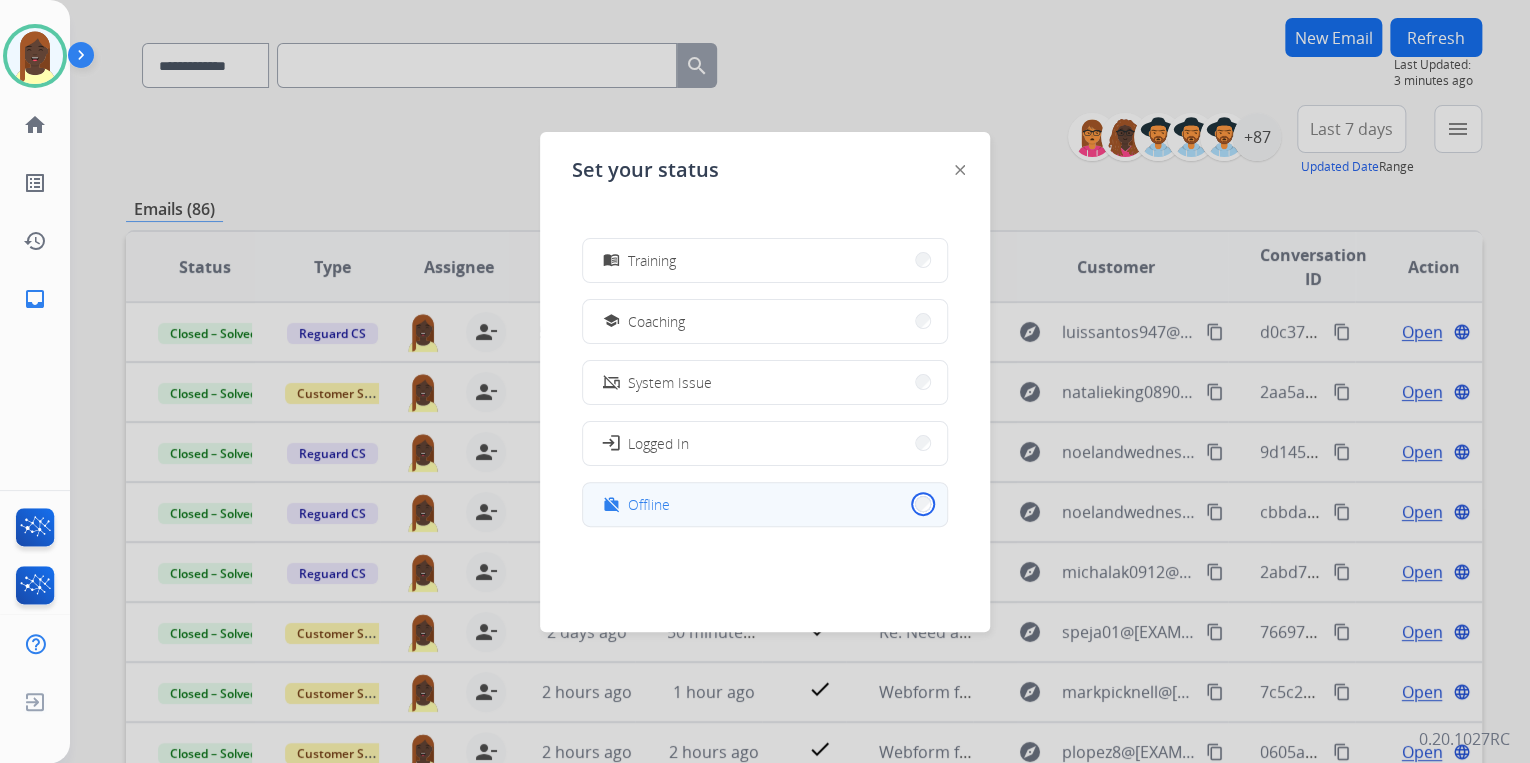 click on "work_off Offline" at bounding box center [765, 504] 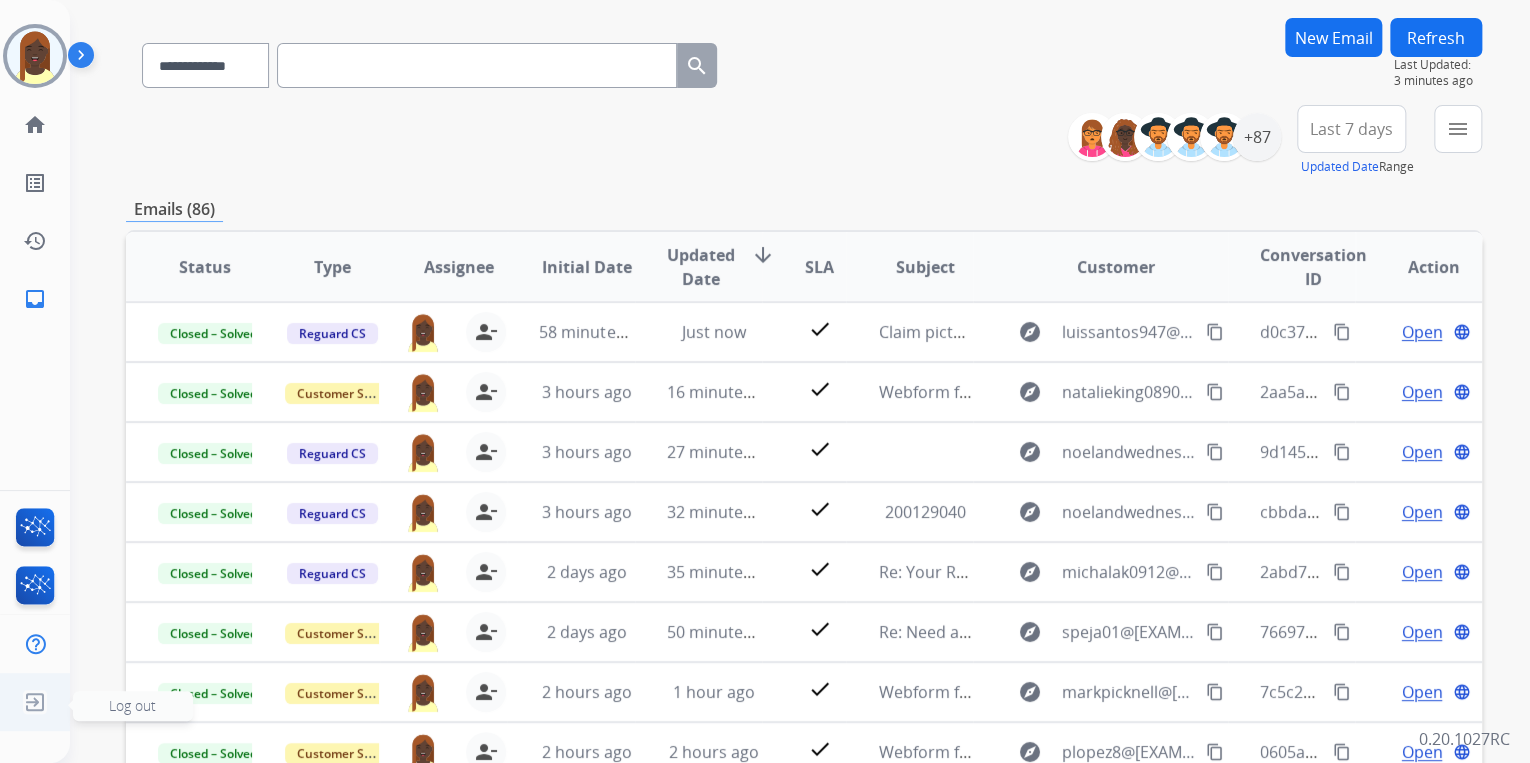 click 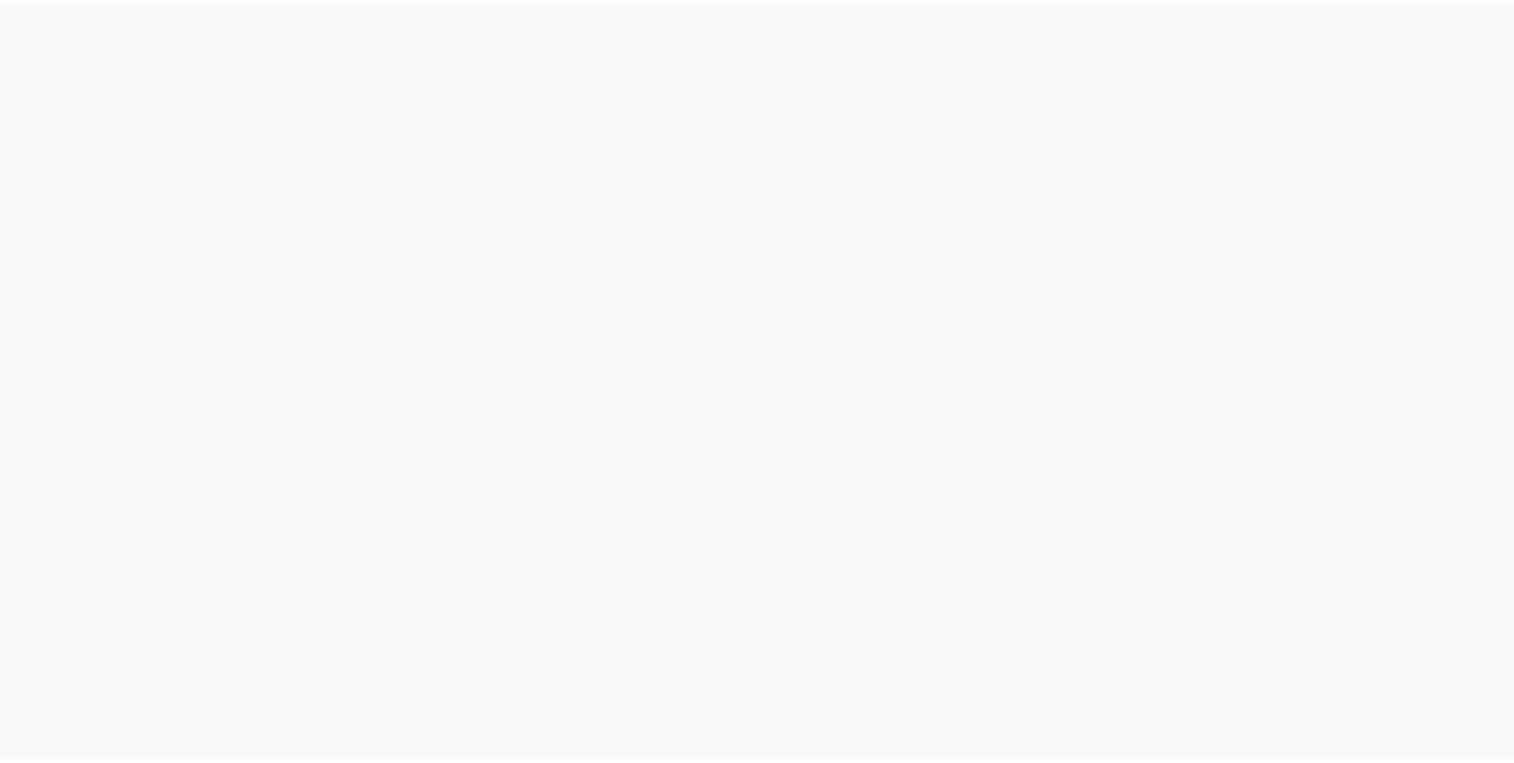 scroll, scrollTop: 0, scrollLeft: 0, axis: both 